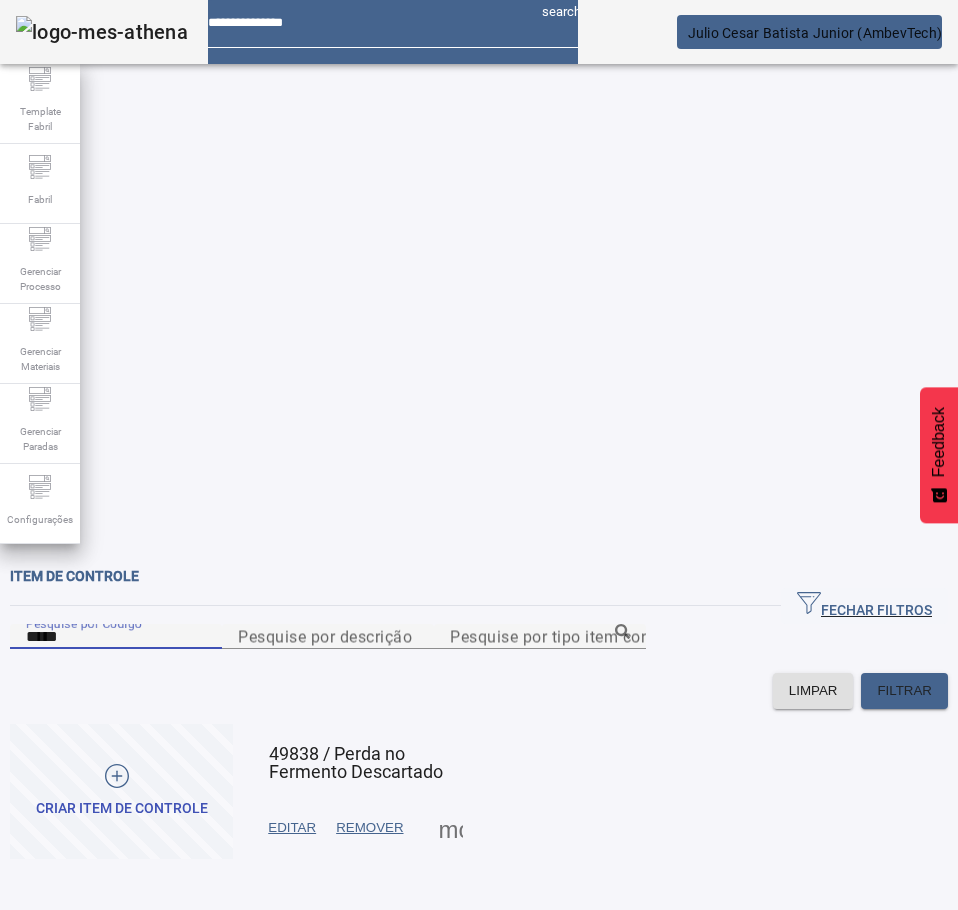 scroll, scrollTop: 0, scrollLeft: 0, axis: both 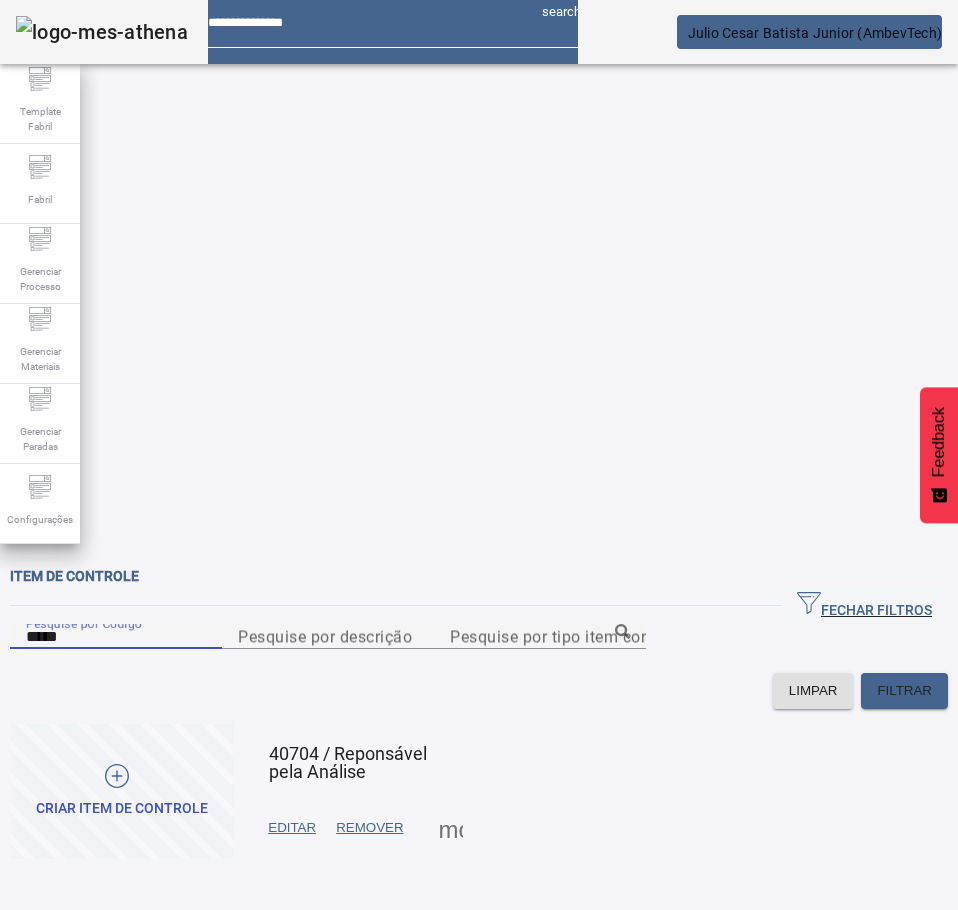 click on "EDITAR" at bounding box center [292, 828] 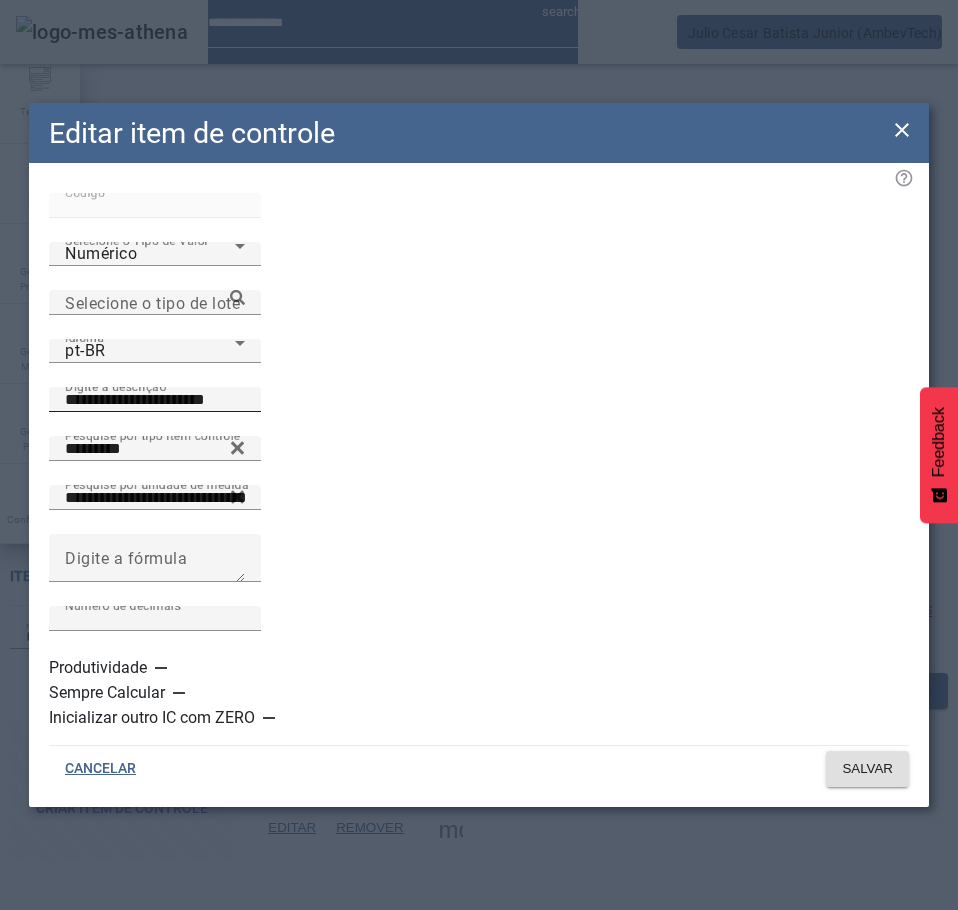 click on "**********" at bounding box center [155, 400] 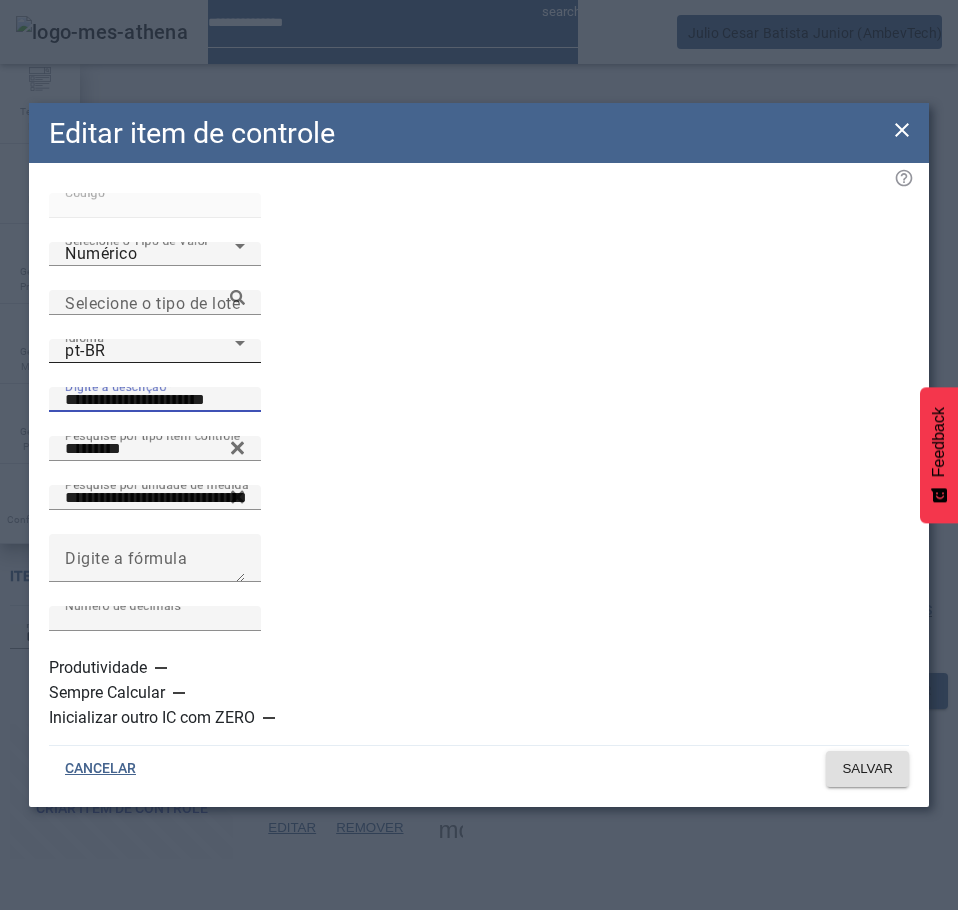 click on "Idioma pt-BR" 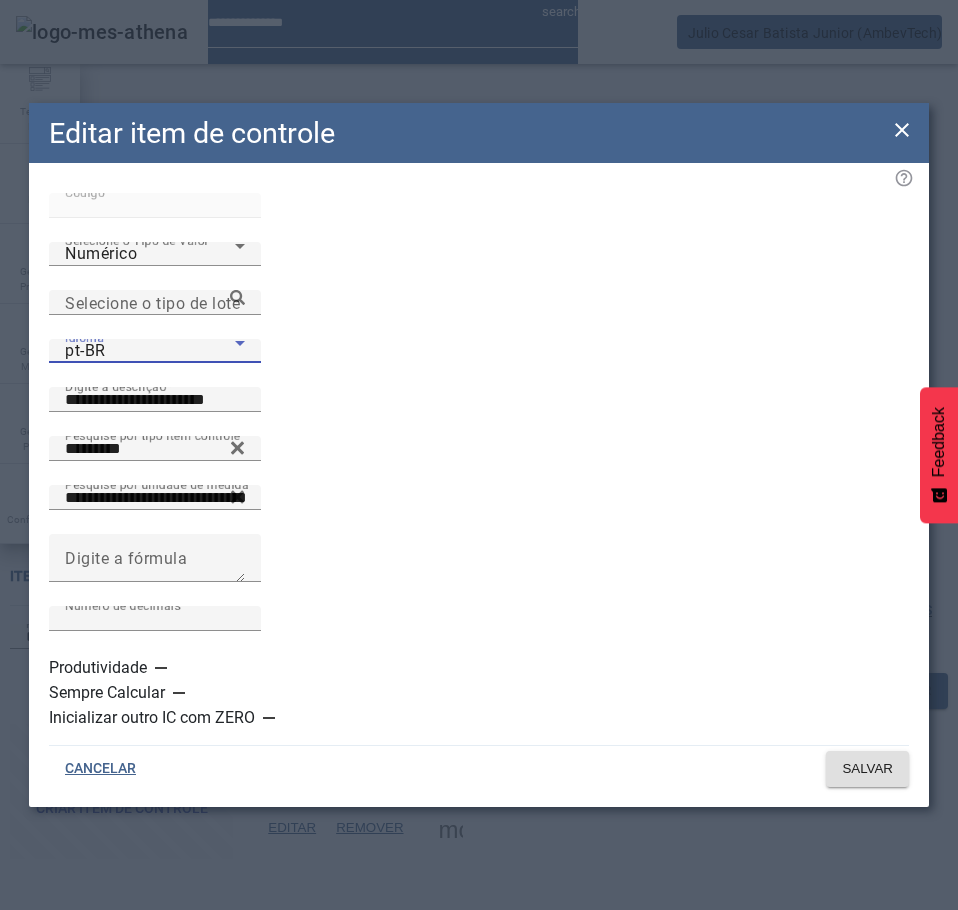 click on "es-ES" at bounding box center (131, 1110) 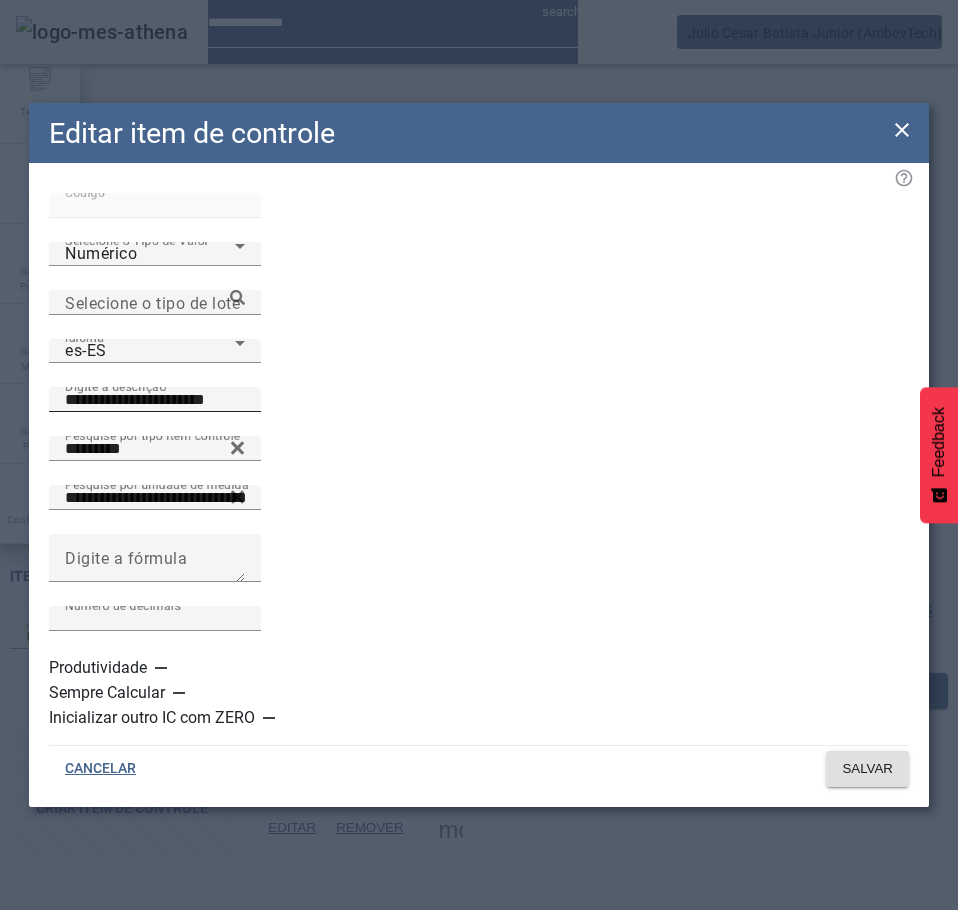 click on "Digite a descrição" at bounding box center (115, 387) 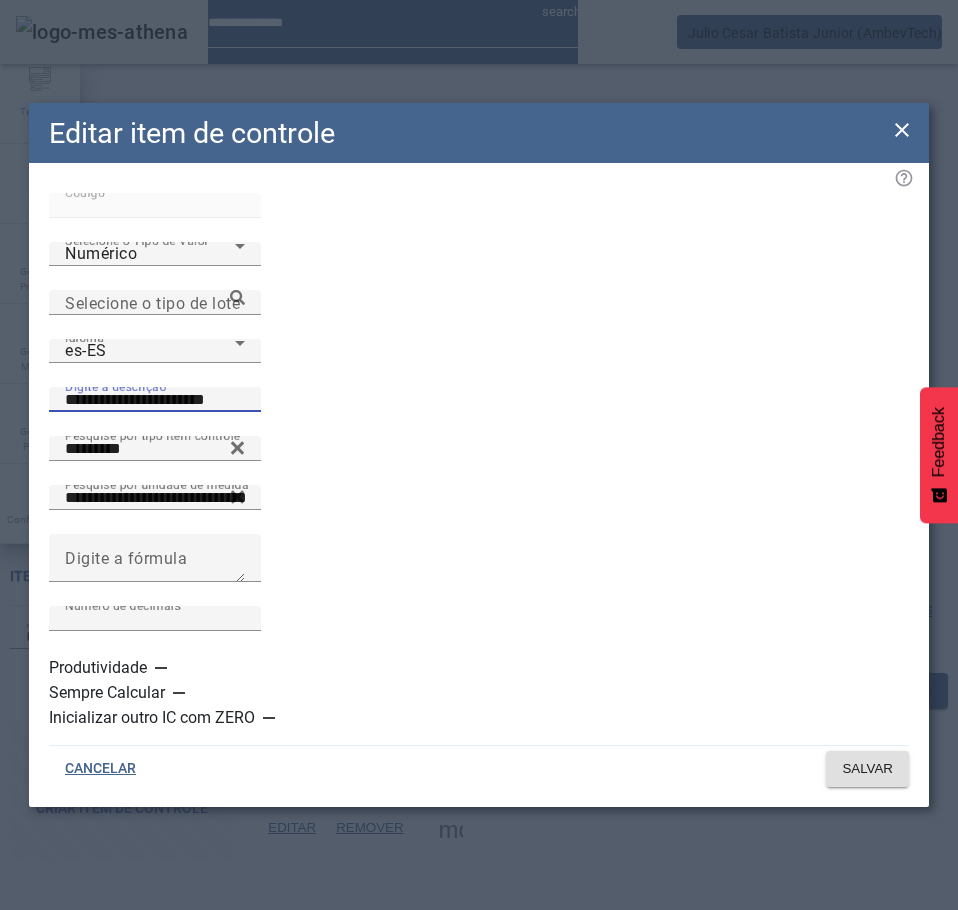 click on "**********" at bounding box center [155, 400] 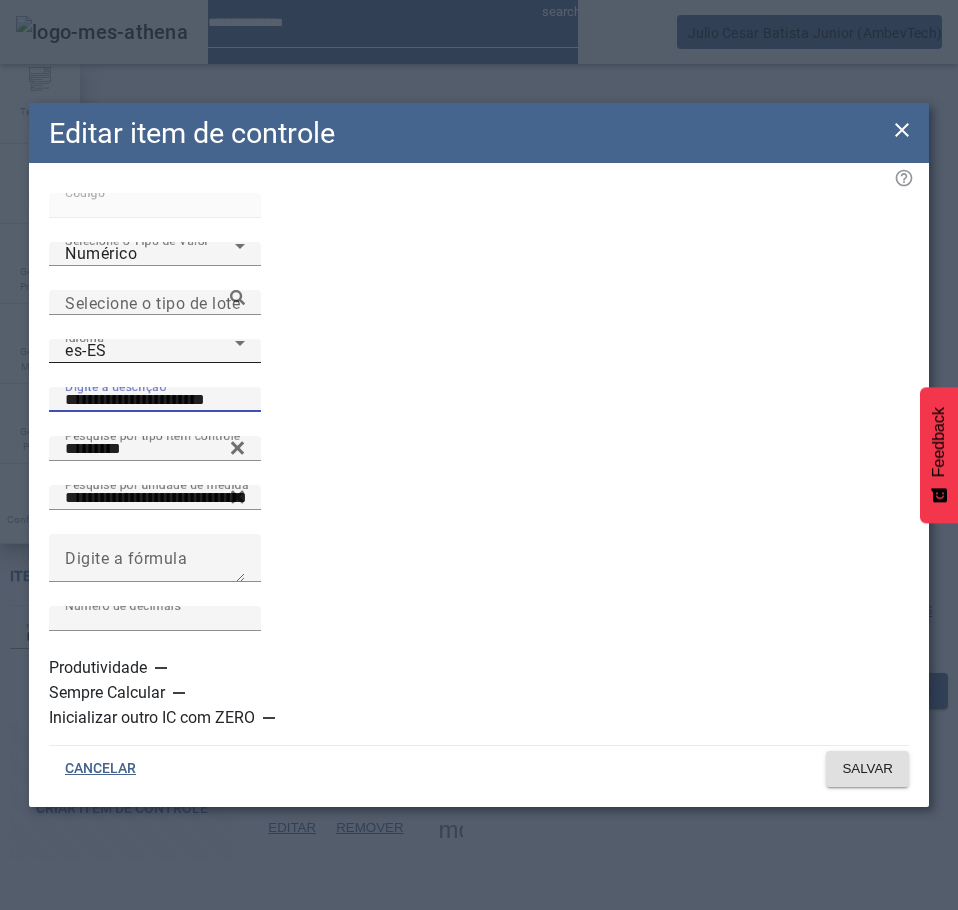 drag, startPoint x: 581, startPoint y: 397, endPoint x: 236, endPoint y: 397, distance: 345 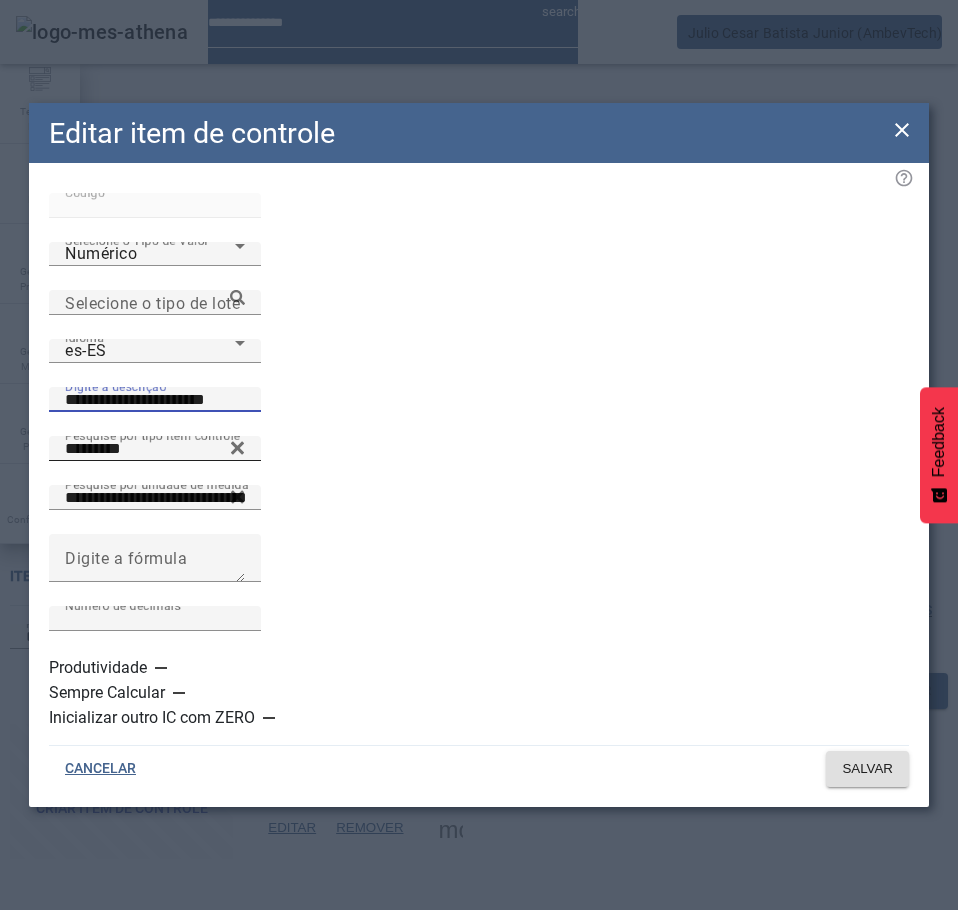 paste 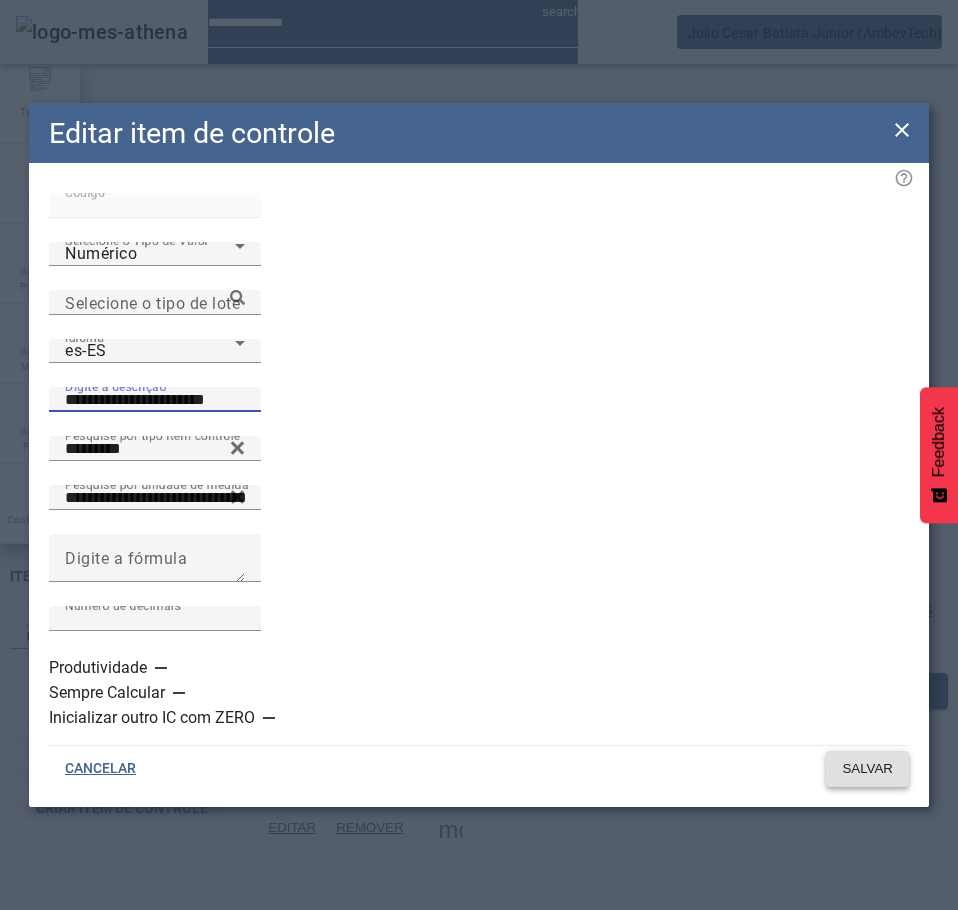 type on "**********" 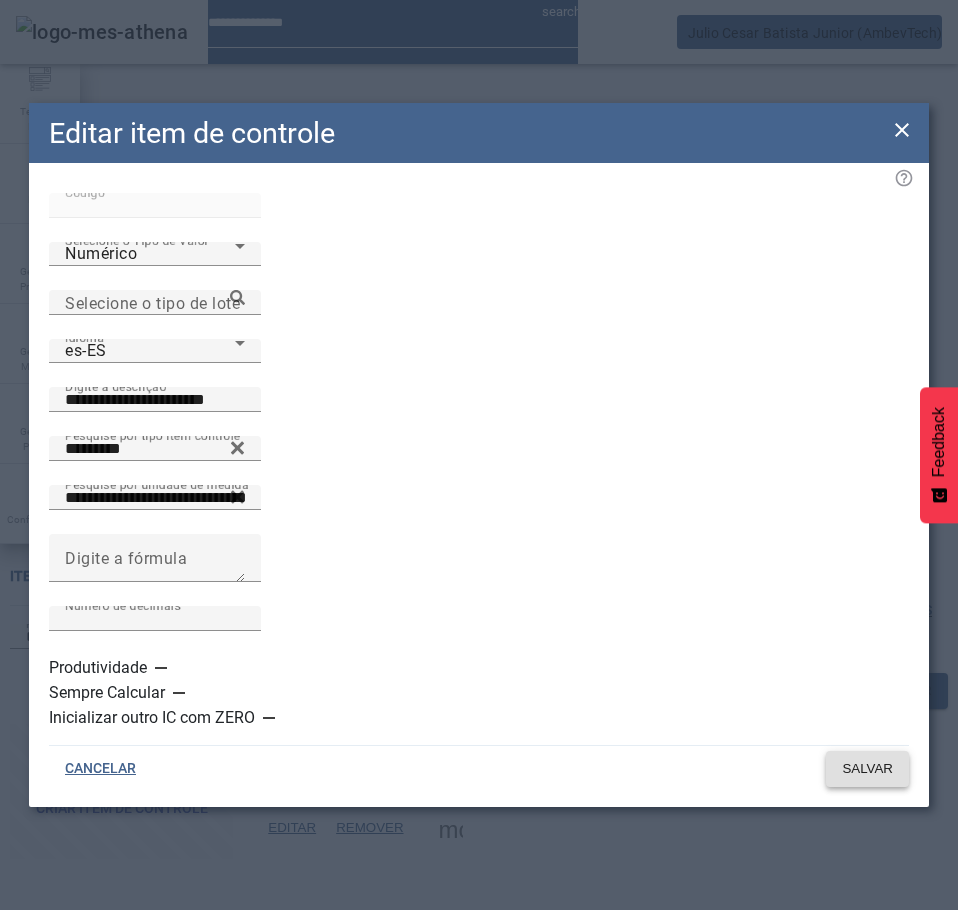 click on "SALVAR" 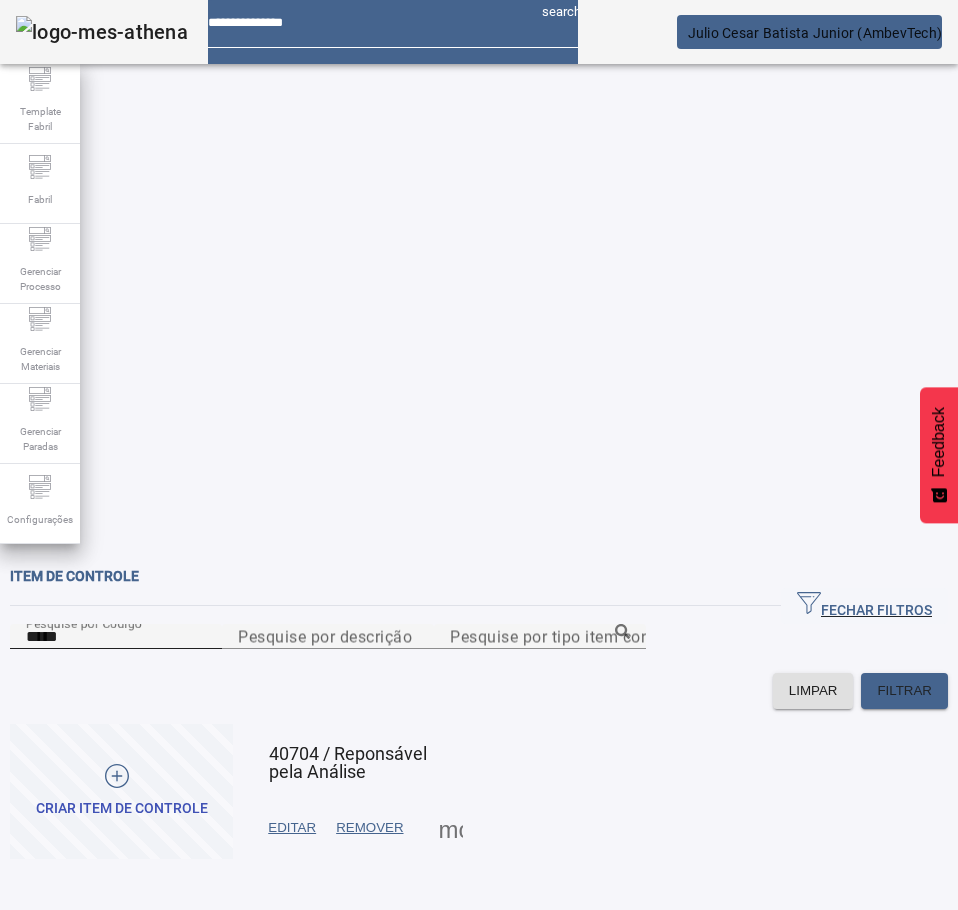 click on "*****" at bounding box center (116, 637) 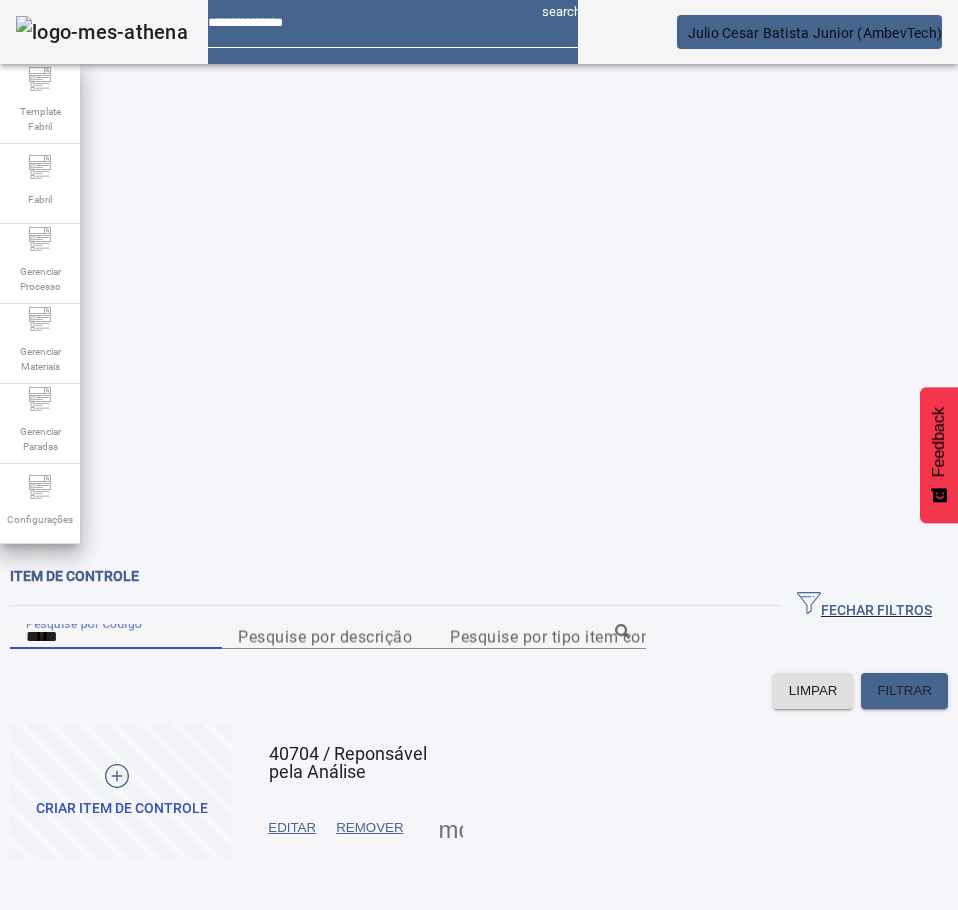 click on "*****" at bounding box center (116, 637) 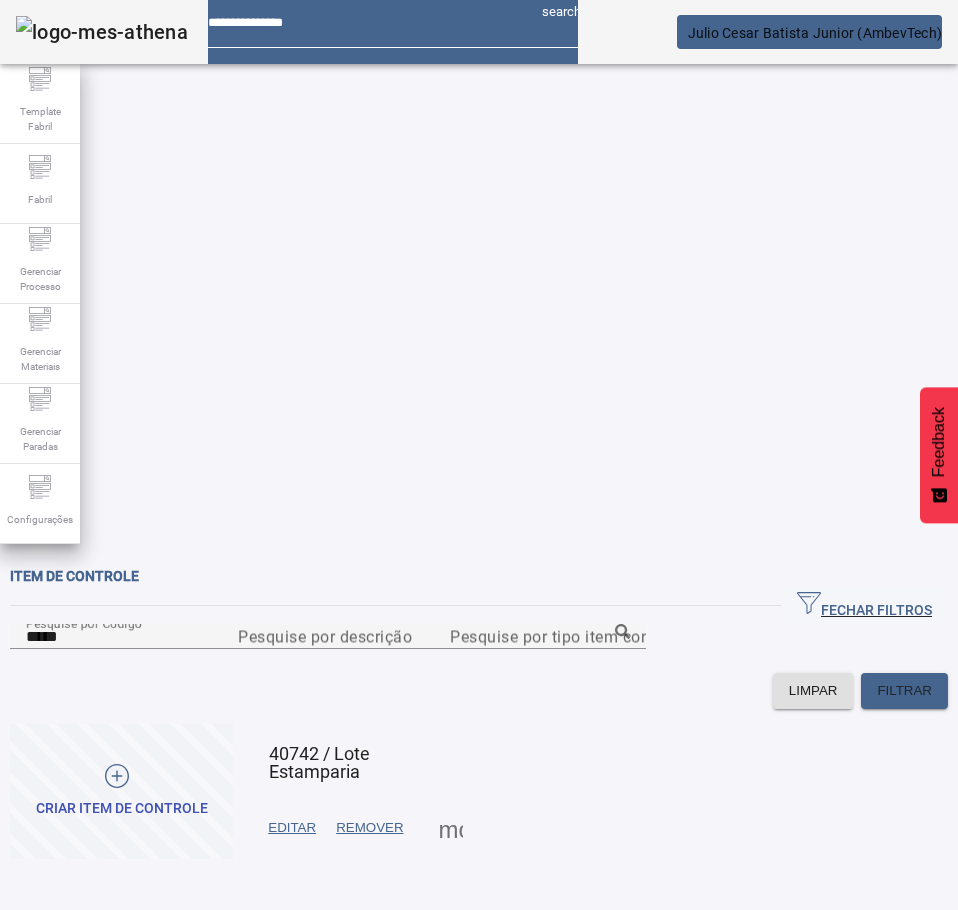 click at bounding box center [292, 828] 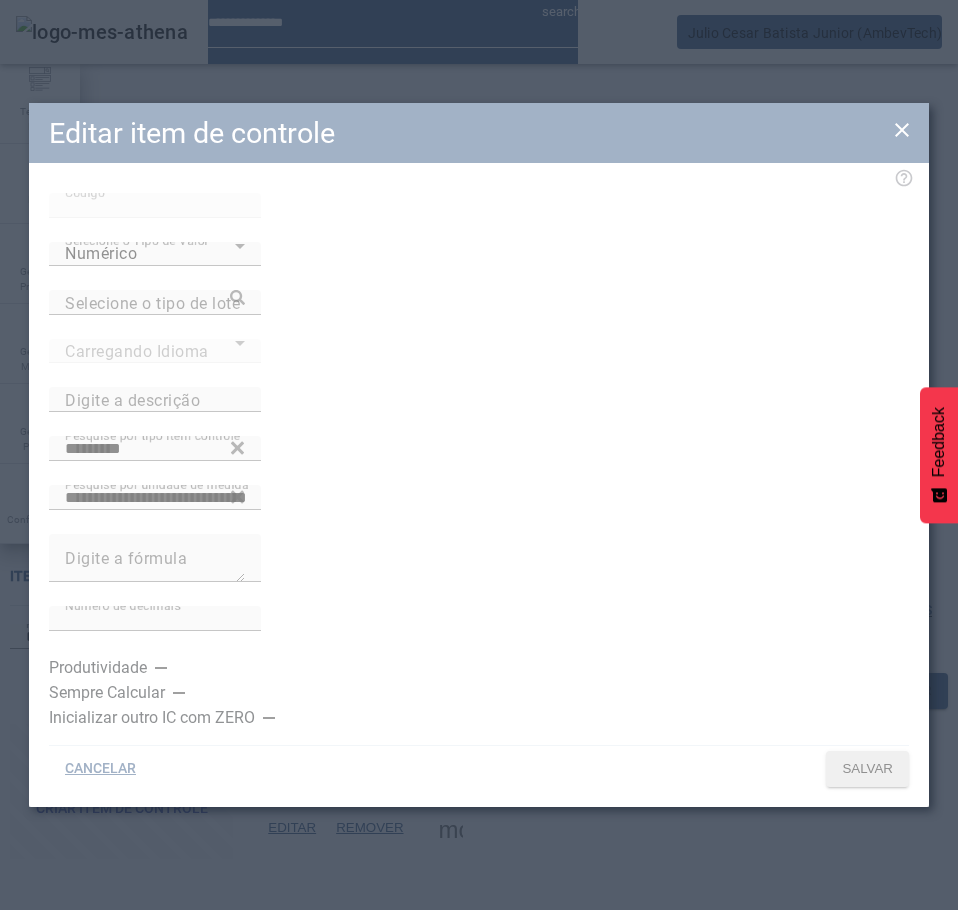 type on "**********" 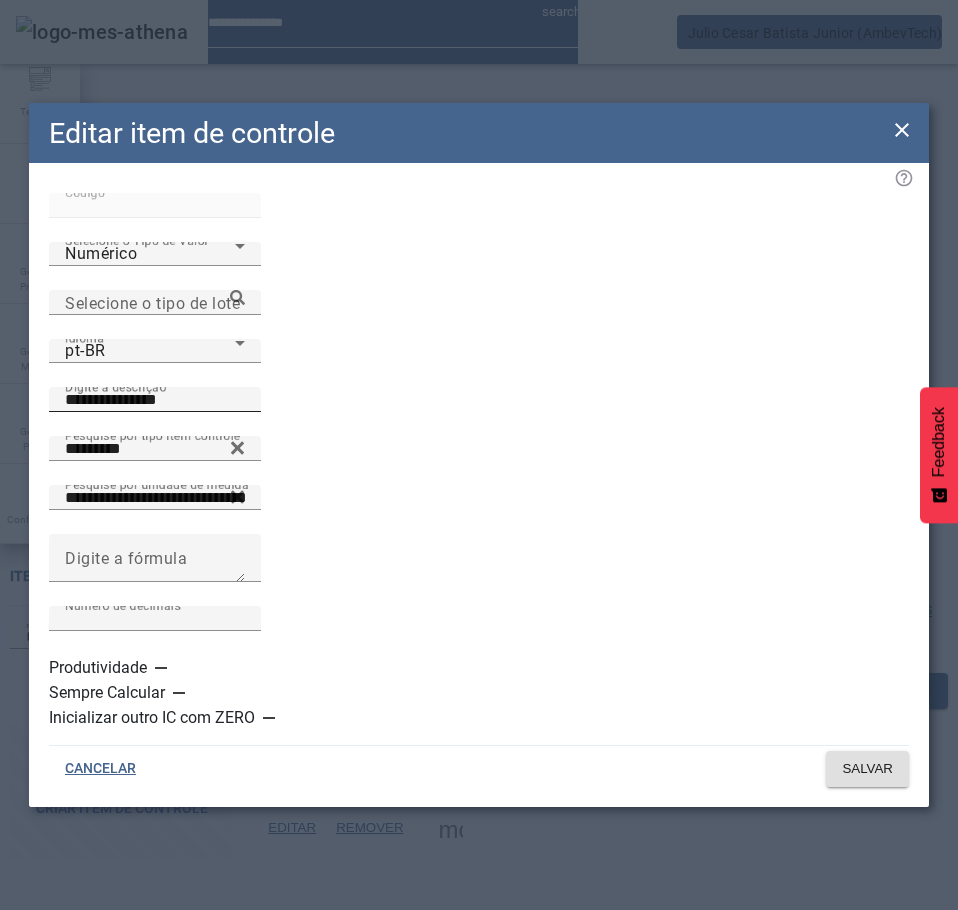click on "**********" at bounding box center (155, 400) 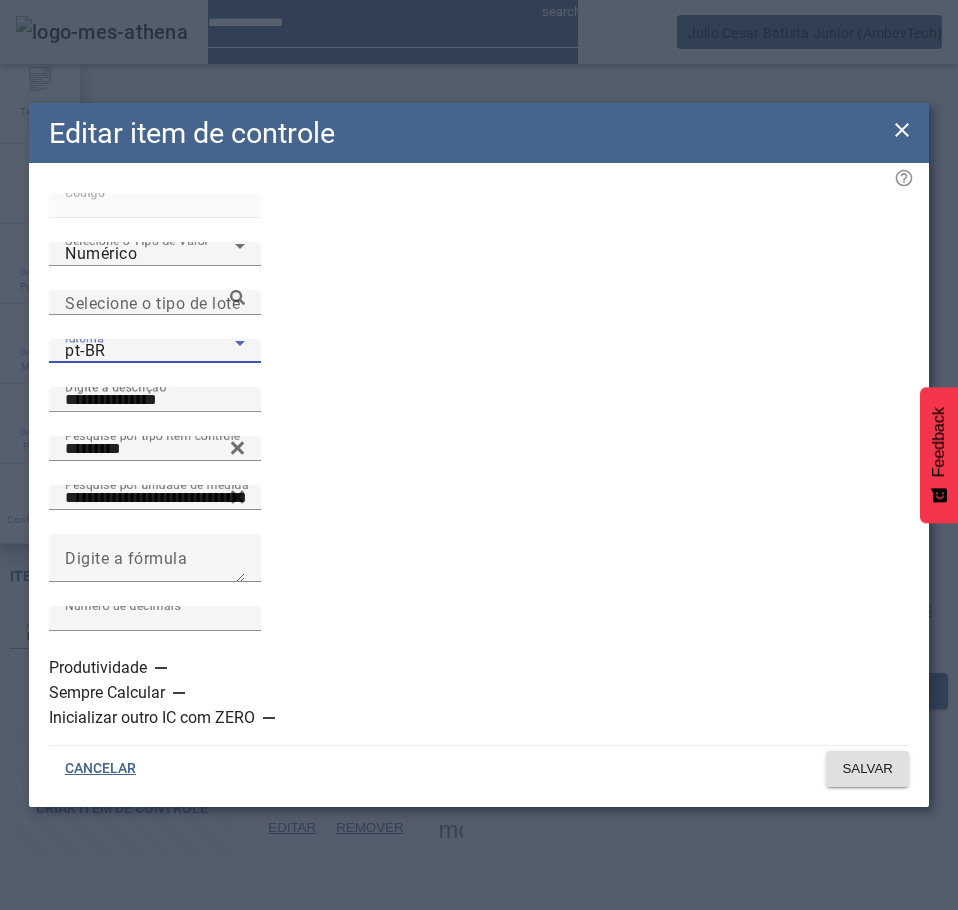 click on "pt-BR" at bounding box center (150, 351) 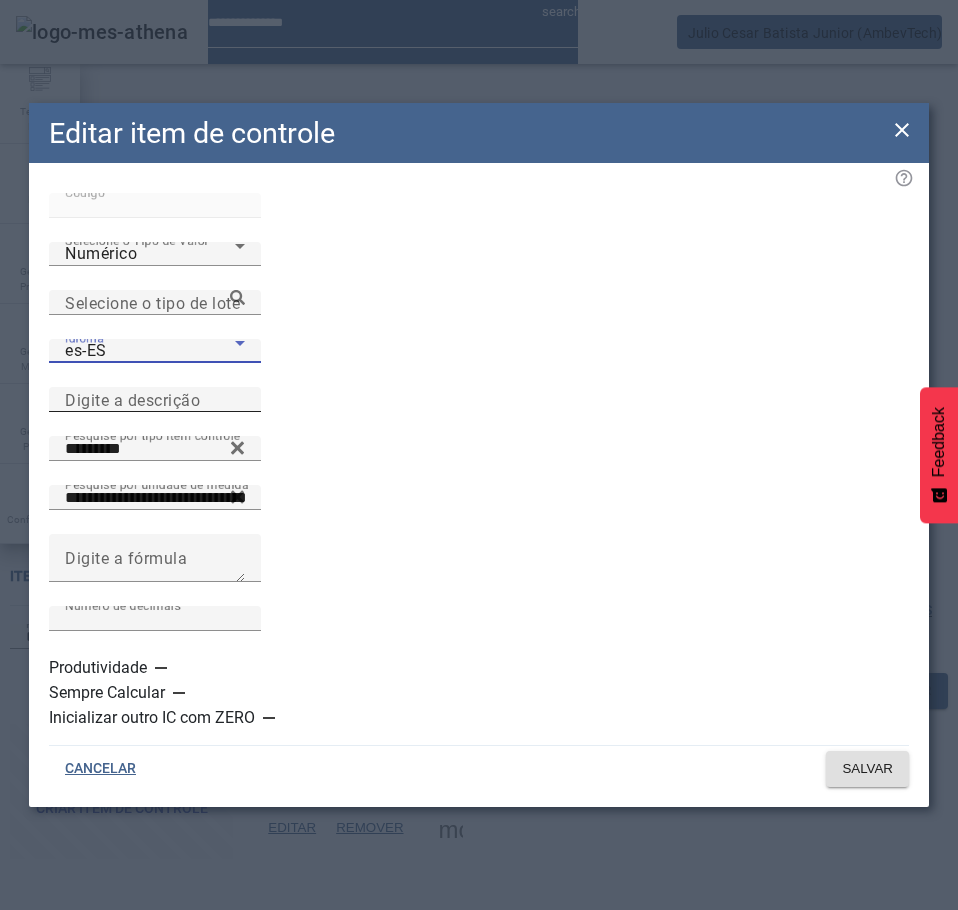 click on "Digite a descrição" at bounding box center [155, 400] 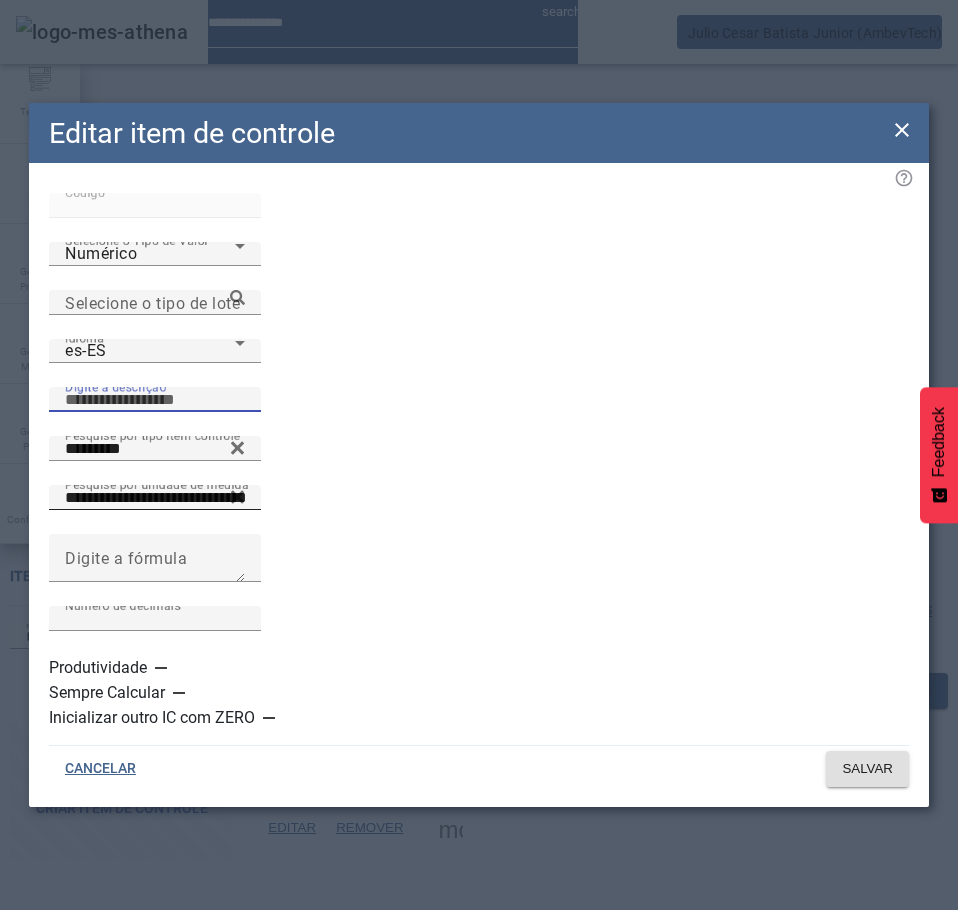 paste on "**********" 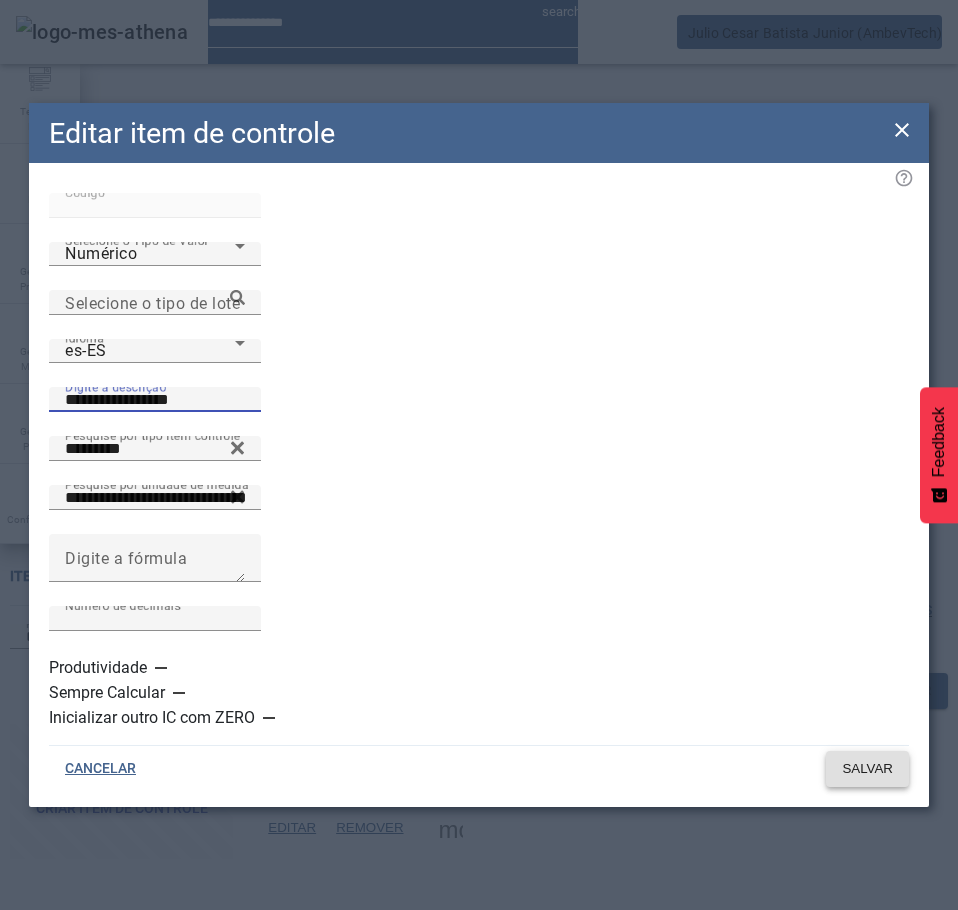type on "**********" 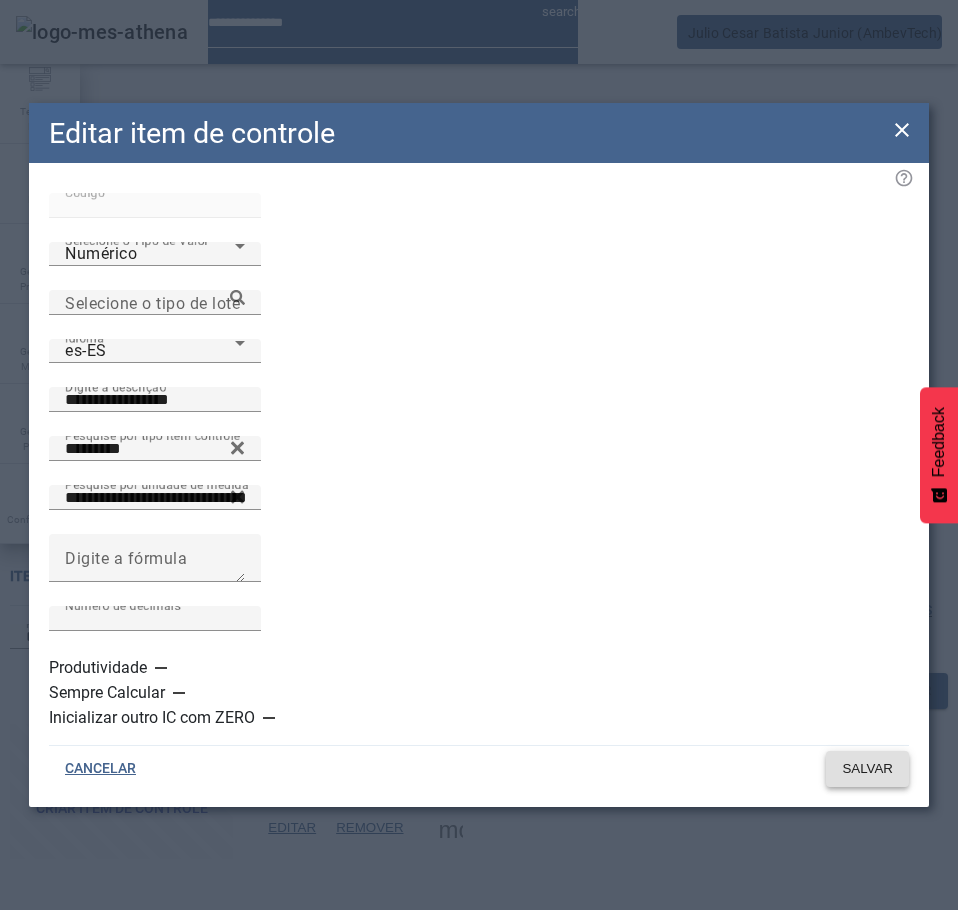 click 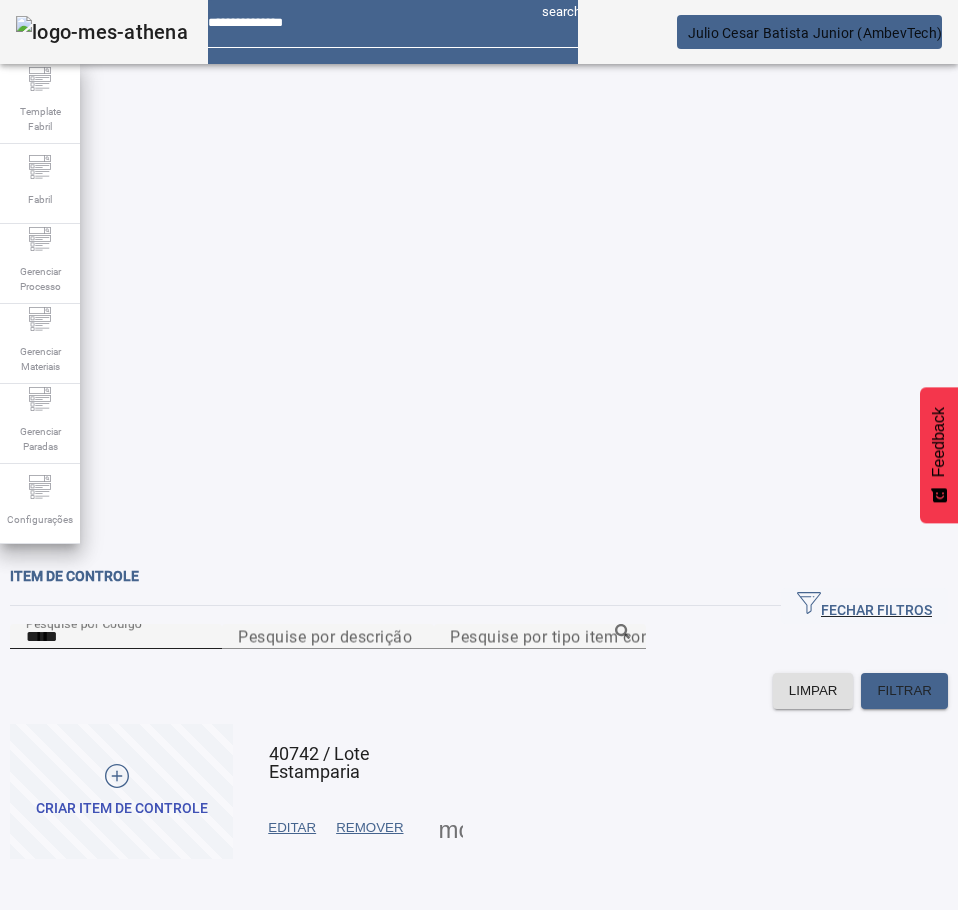 click on "*****" at bounding box center [116, 637] 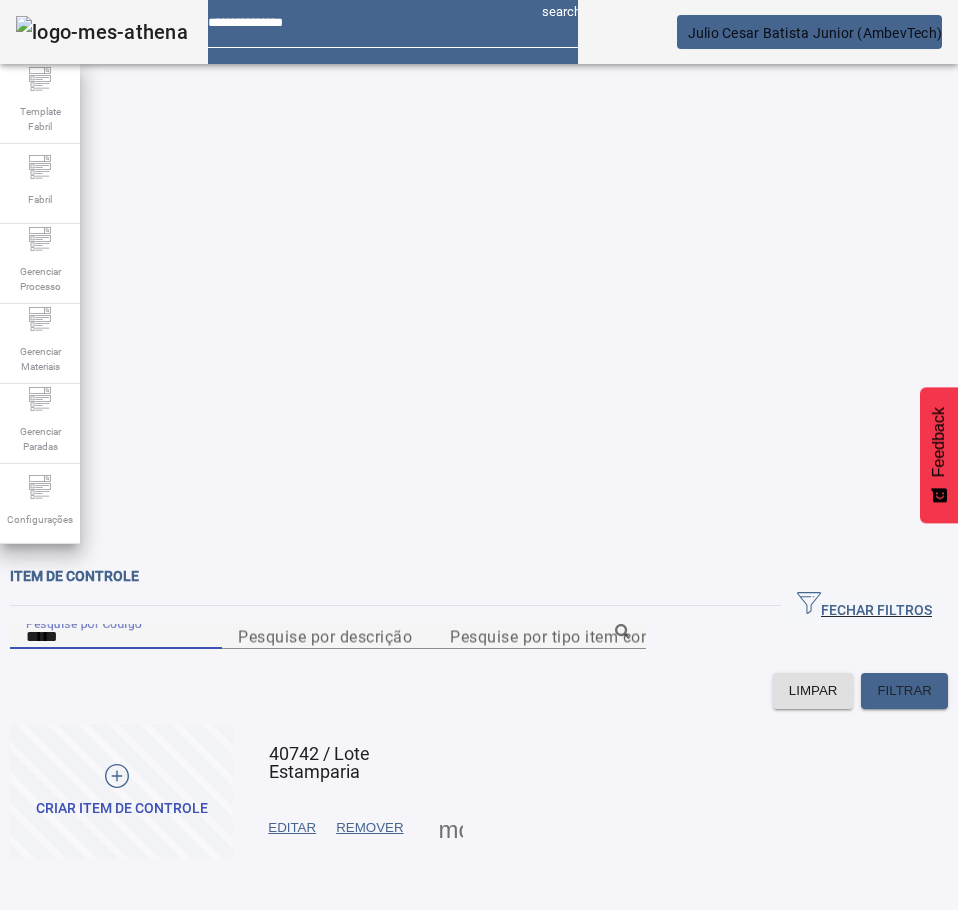 click on "*****" at bounding box center (116, 637) 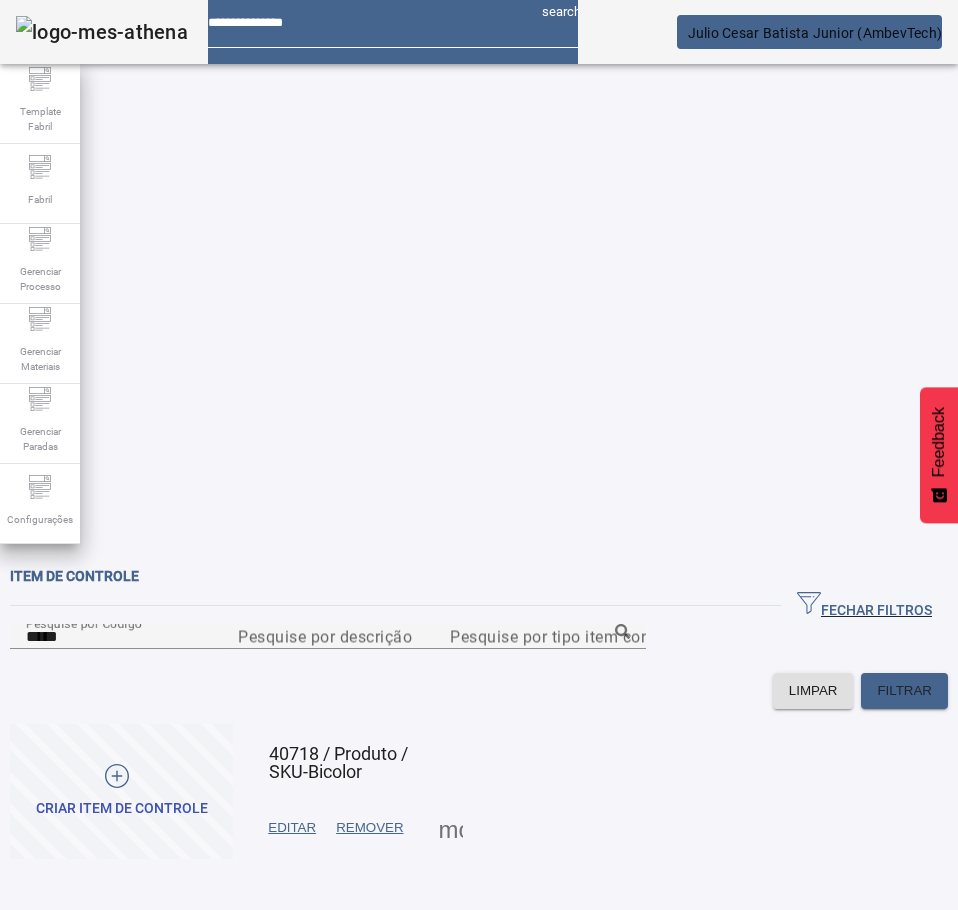 click on "EDITAR" at bounding box center [292, 828] 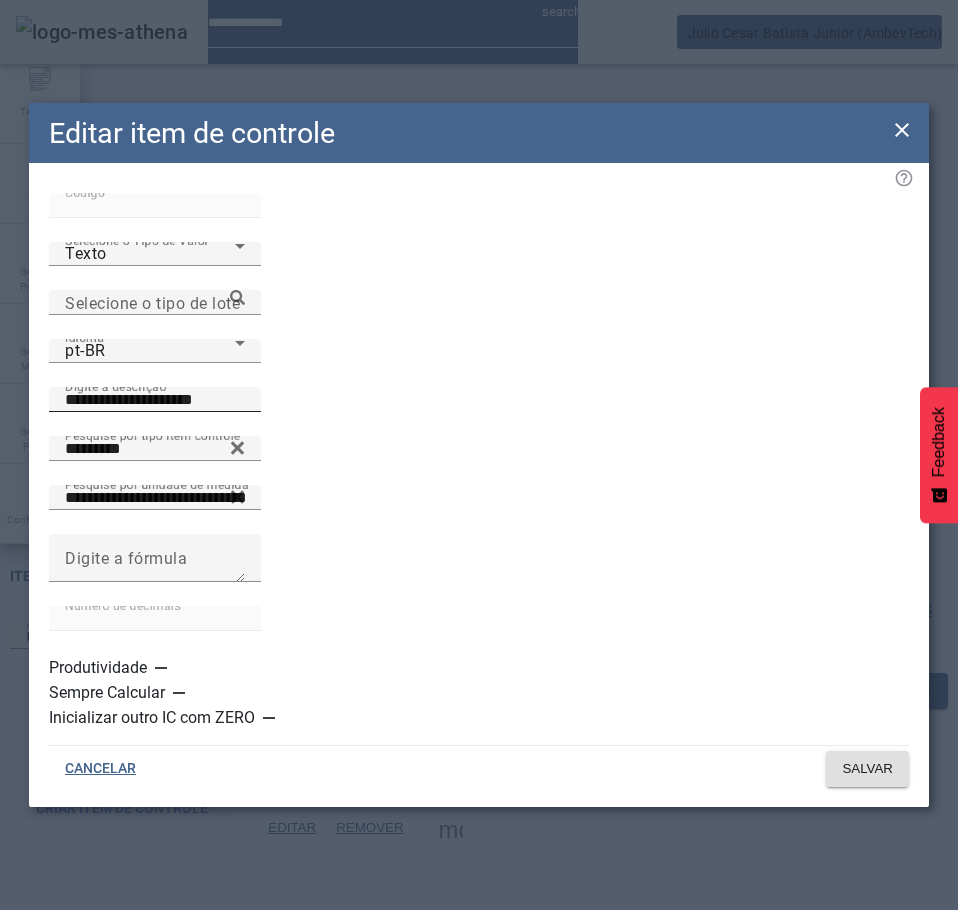 click on "**********" at bounding box center [155, 400] 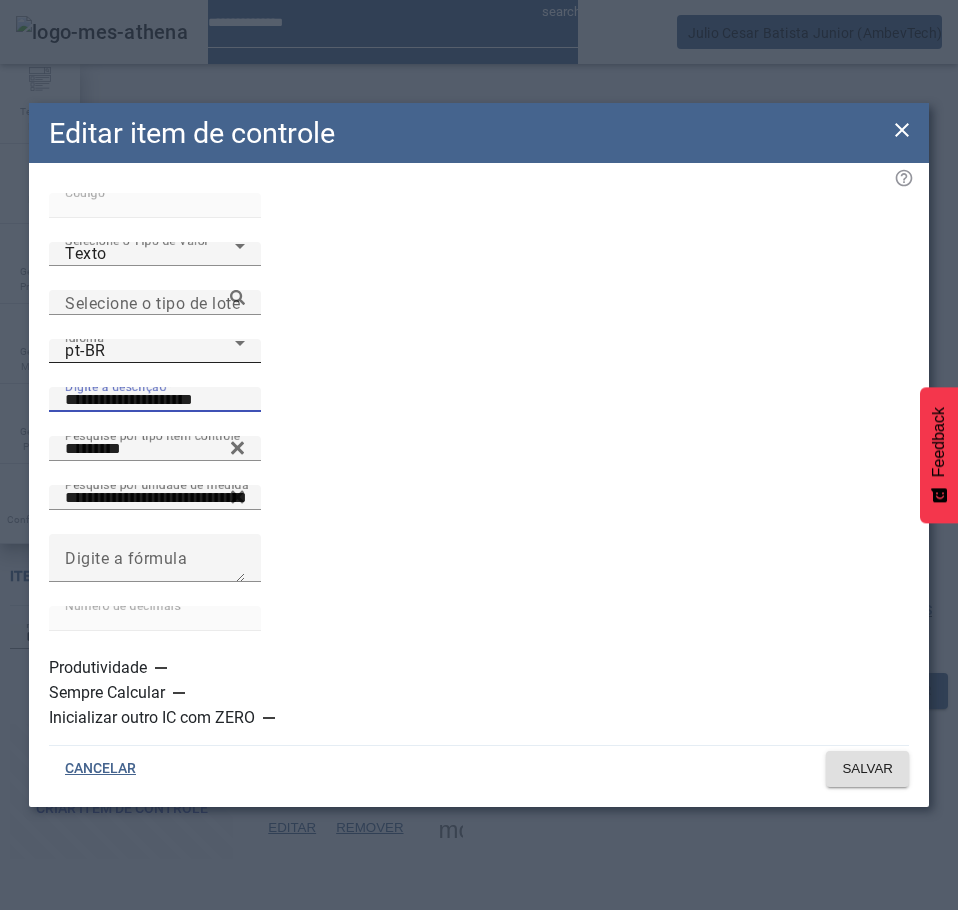 click on "pt-BR" at bounding box center [150, 351] 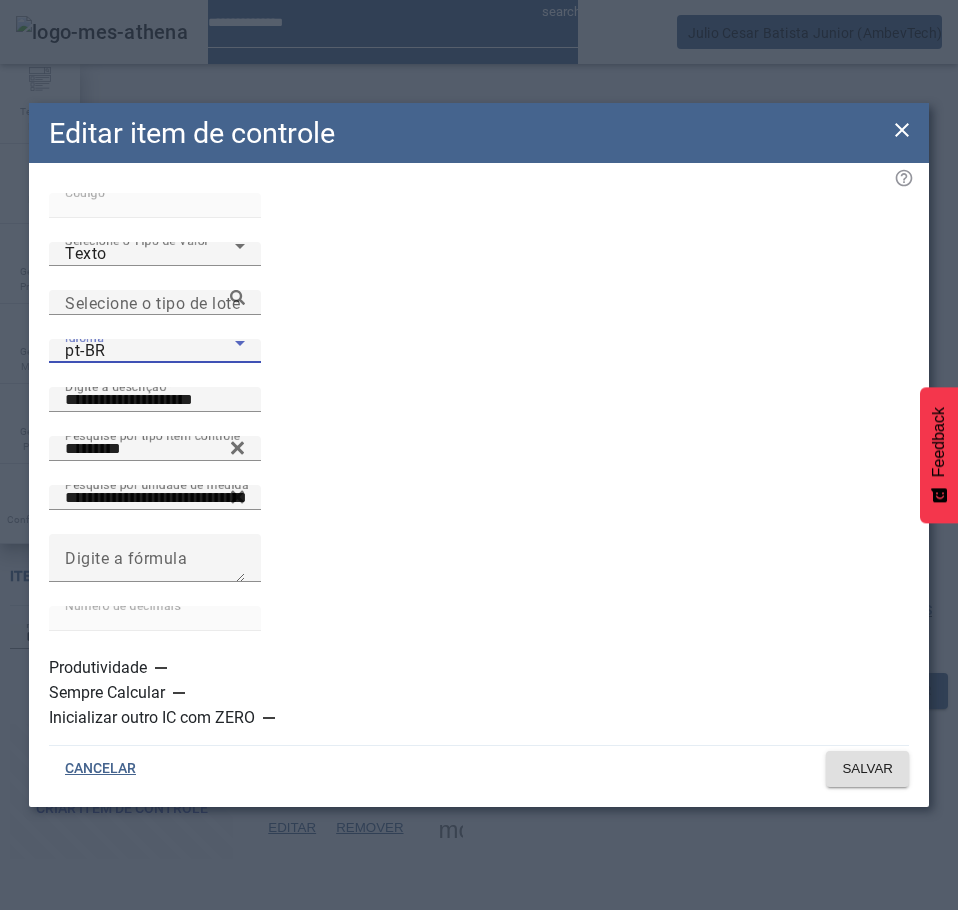 click on "es-ES" at bounding box center [131, 1110] 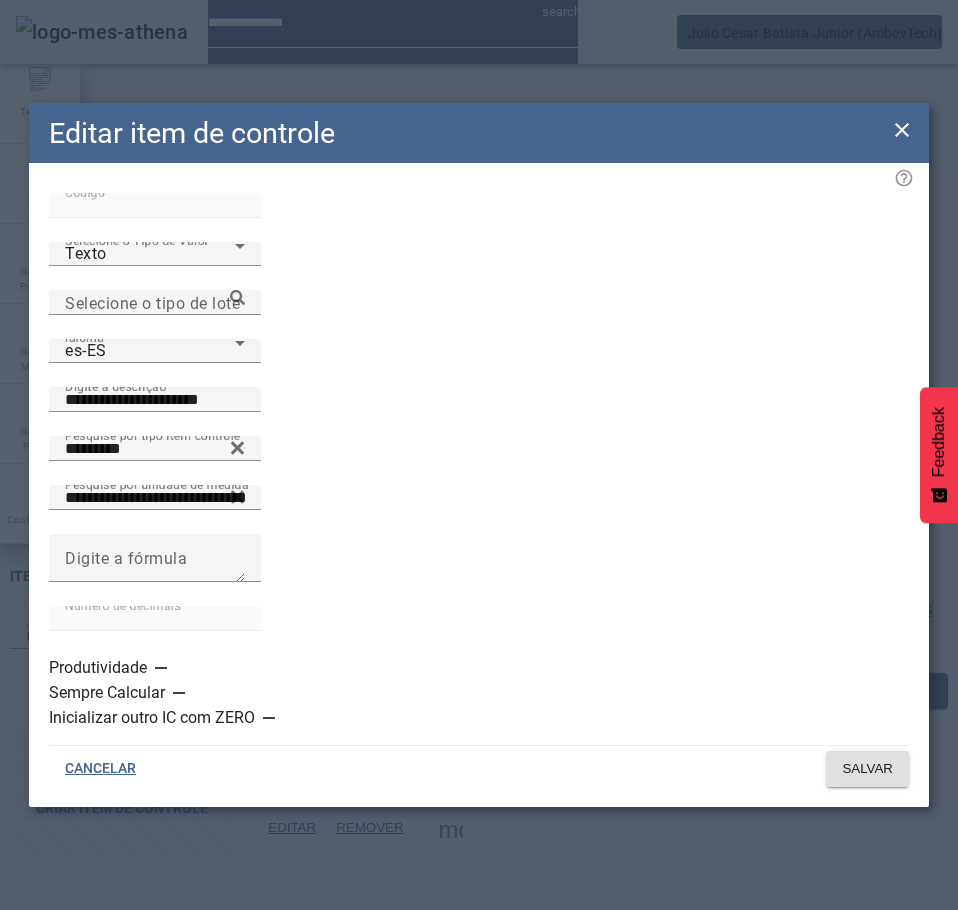 click 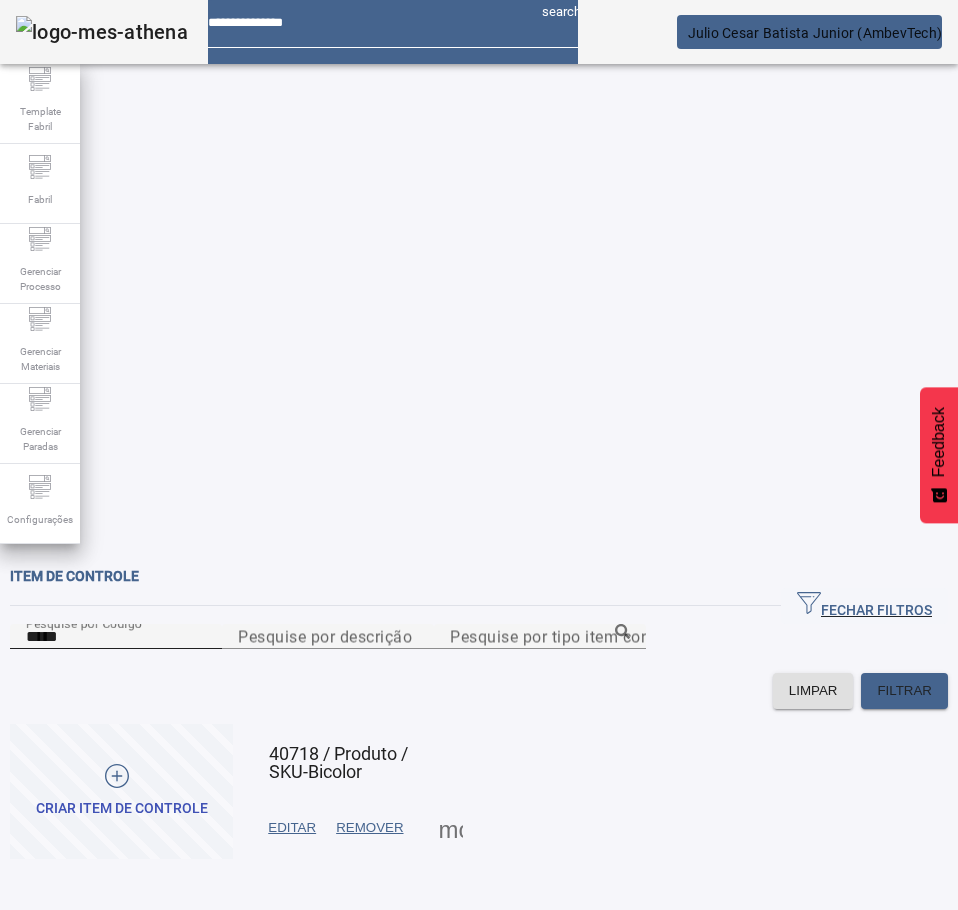 click on "*****" at bounding box center (116, 637) 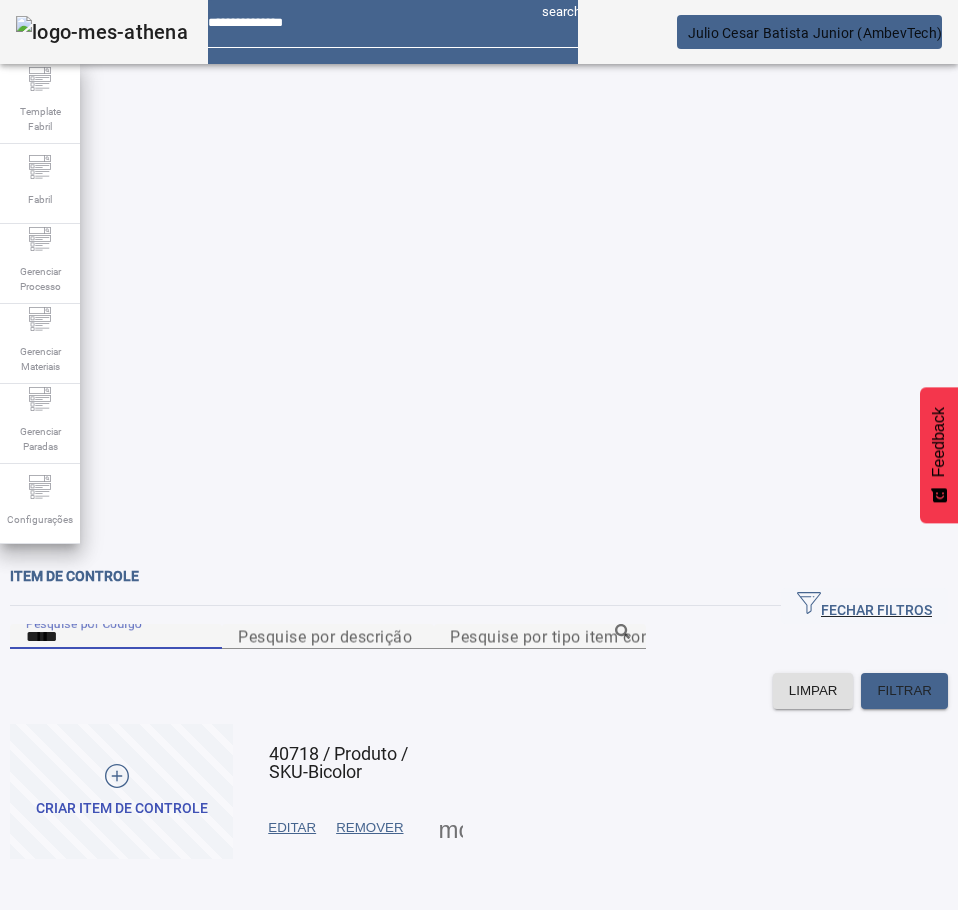 click on "*****" at bounding box center (116, 637) 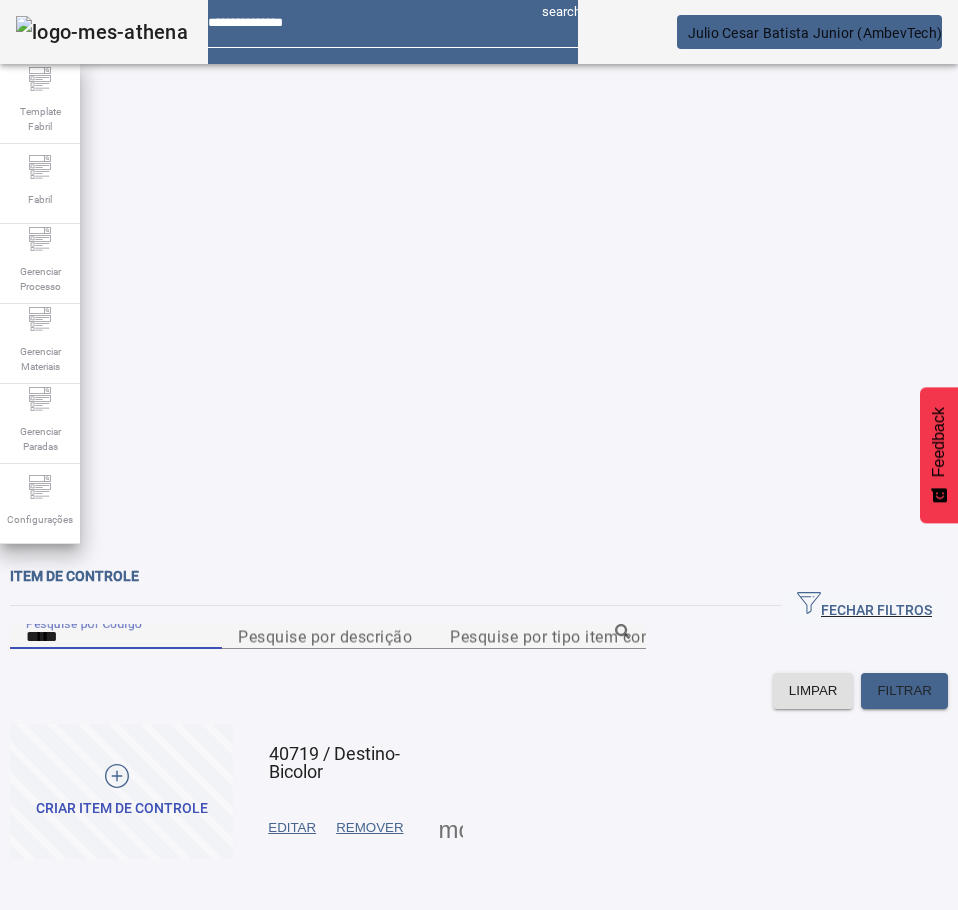 click on "EDITAR" at bounding box center [292, 828] 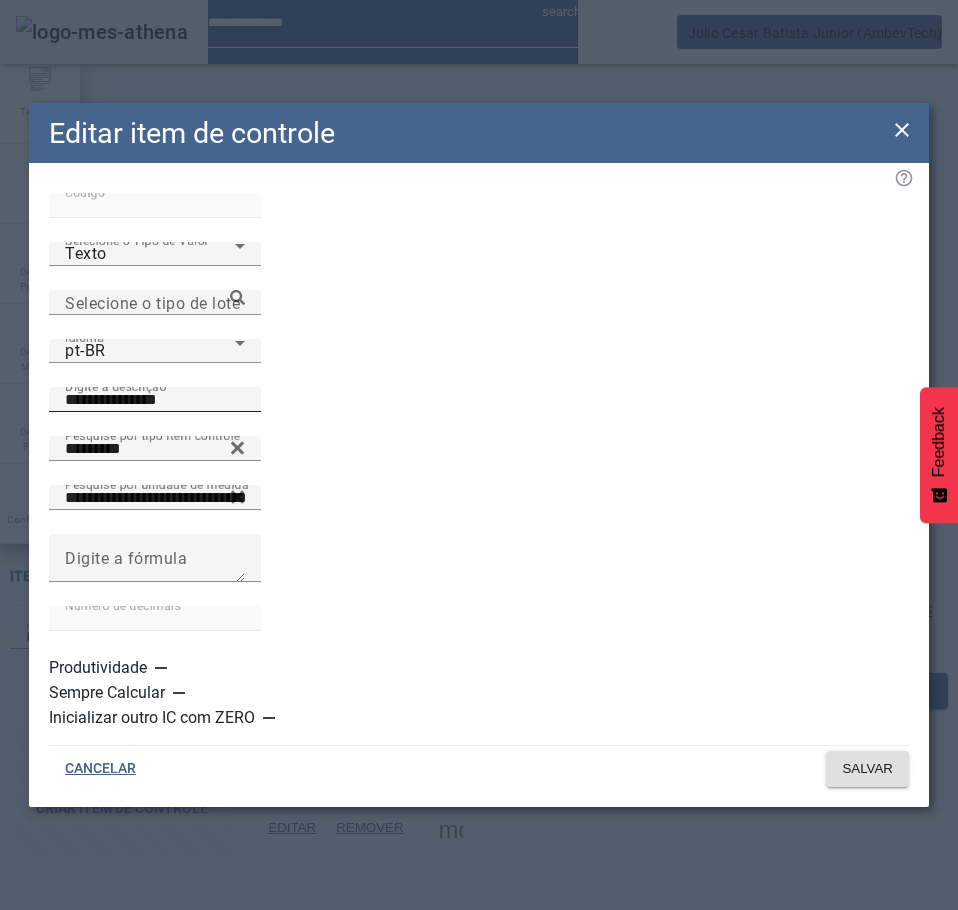 click on "**********" at bounding box center [155, 400] 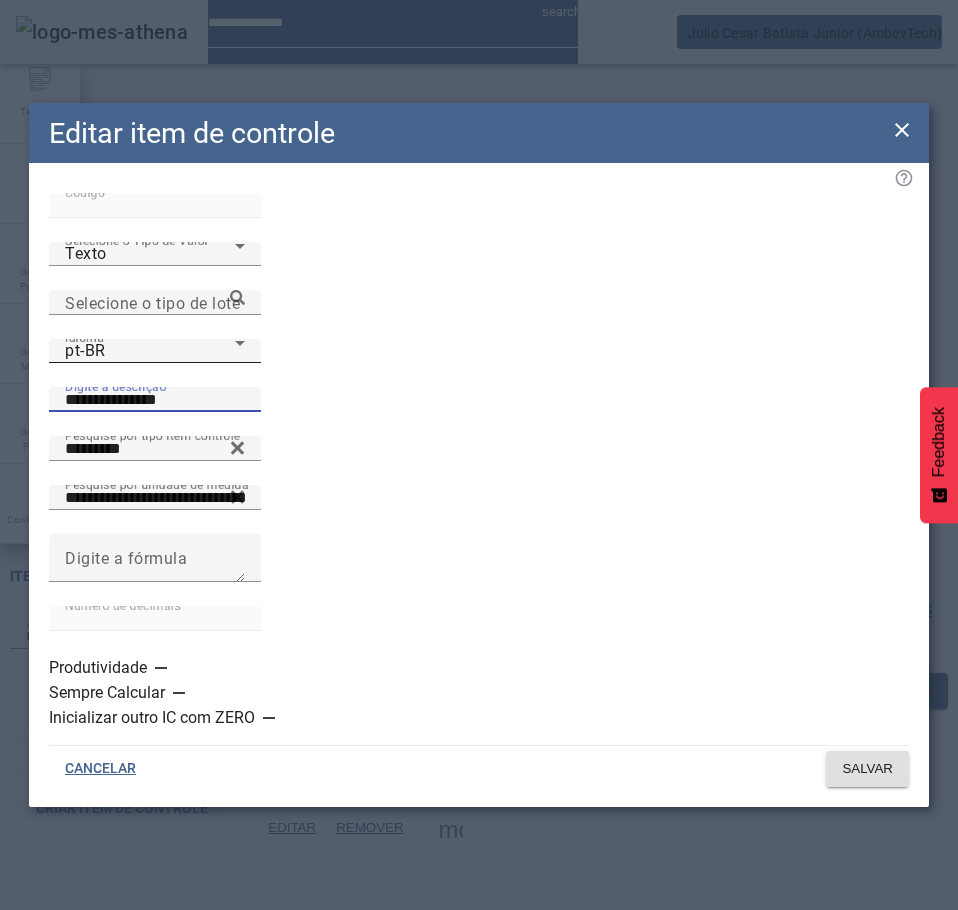 click on "pt-BR" at bounding box center [150, 351] 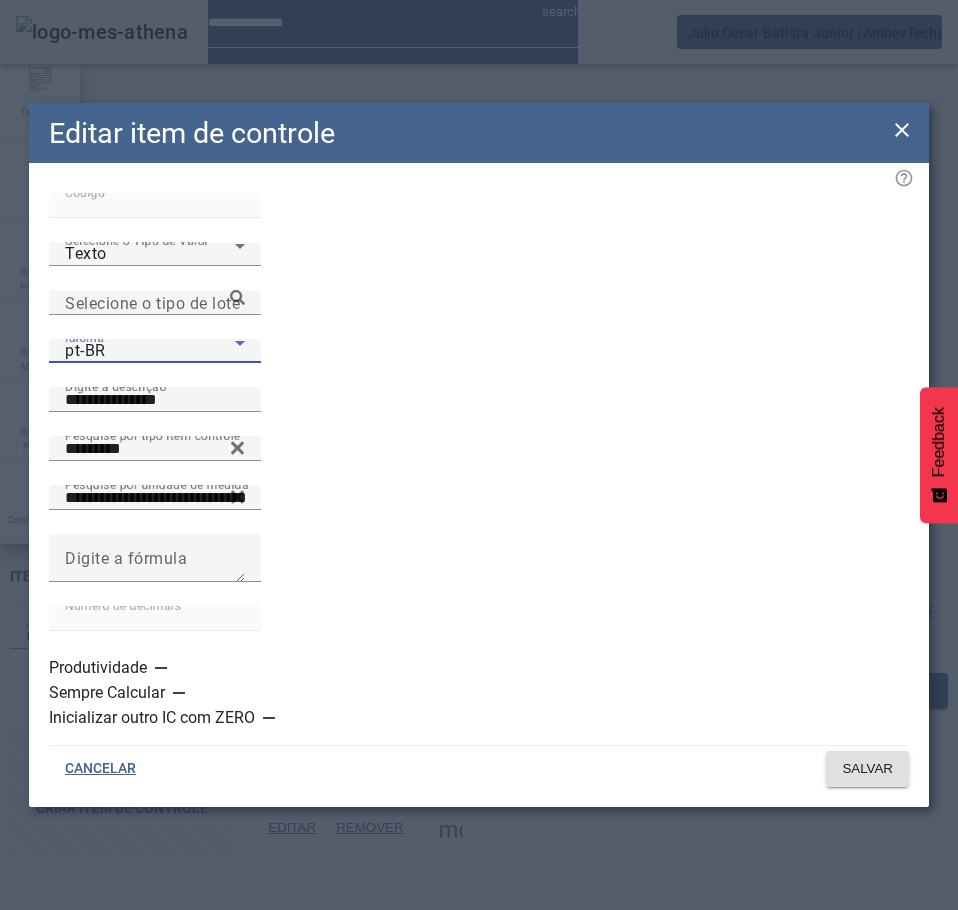 click on "es-ES" at bounding box center (131, 1110) 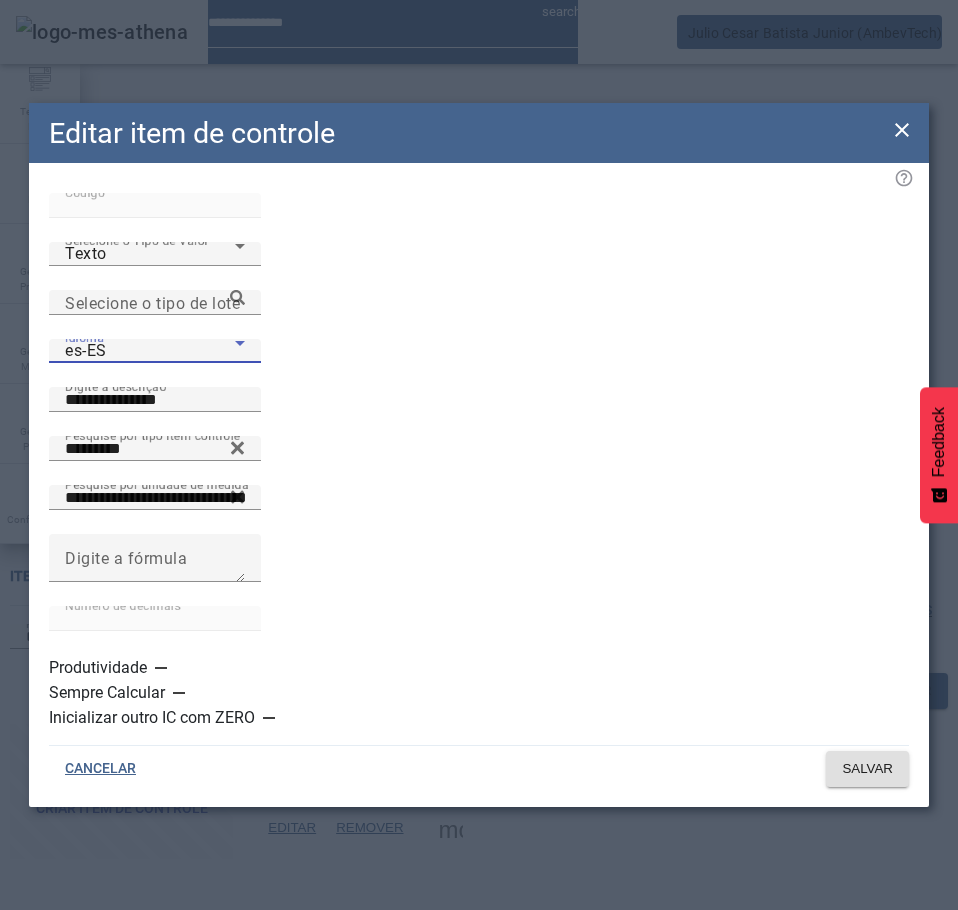 click 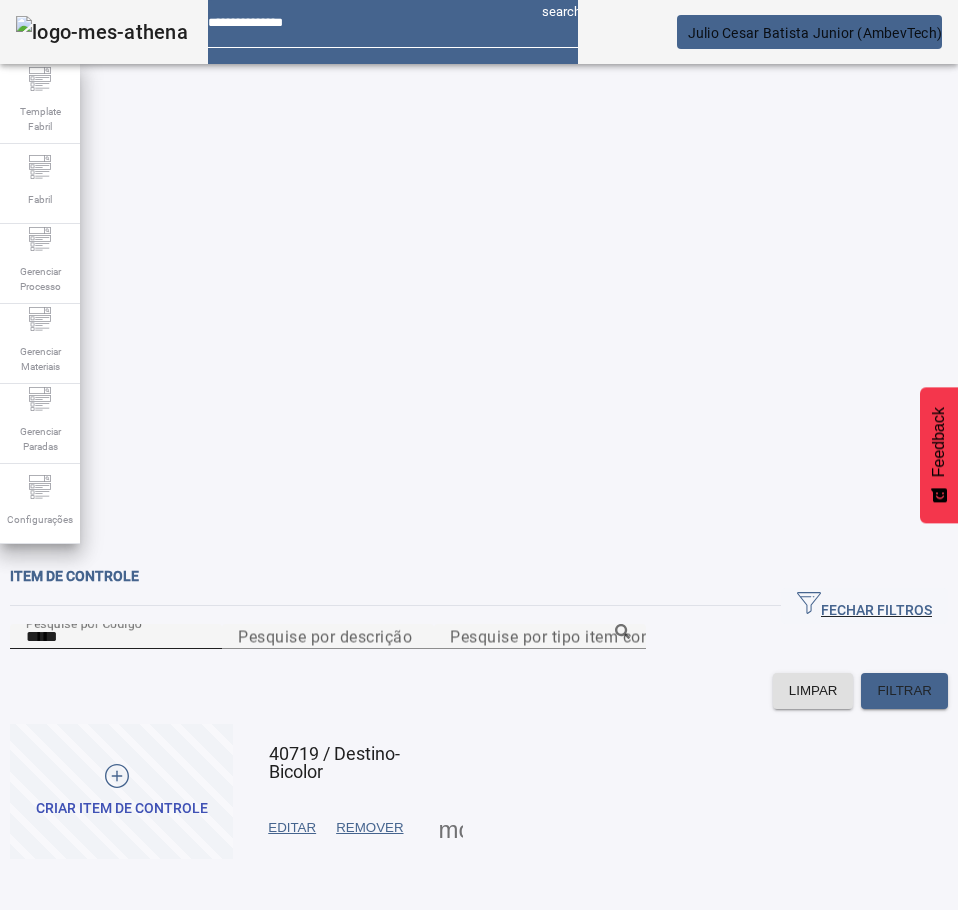 click on "*****" at bounding box center (116, 637) 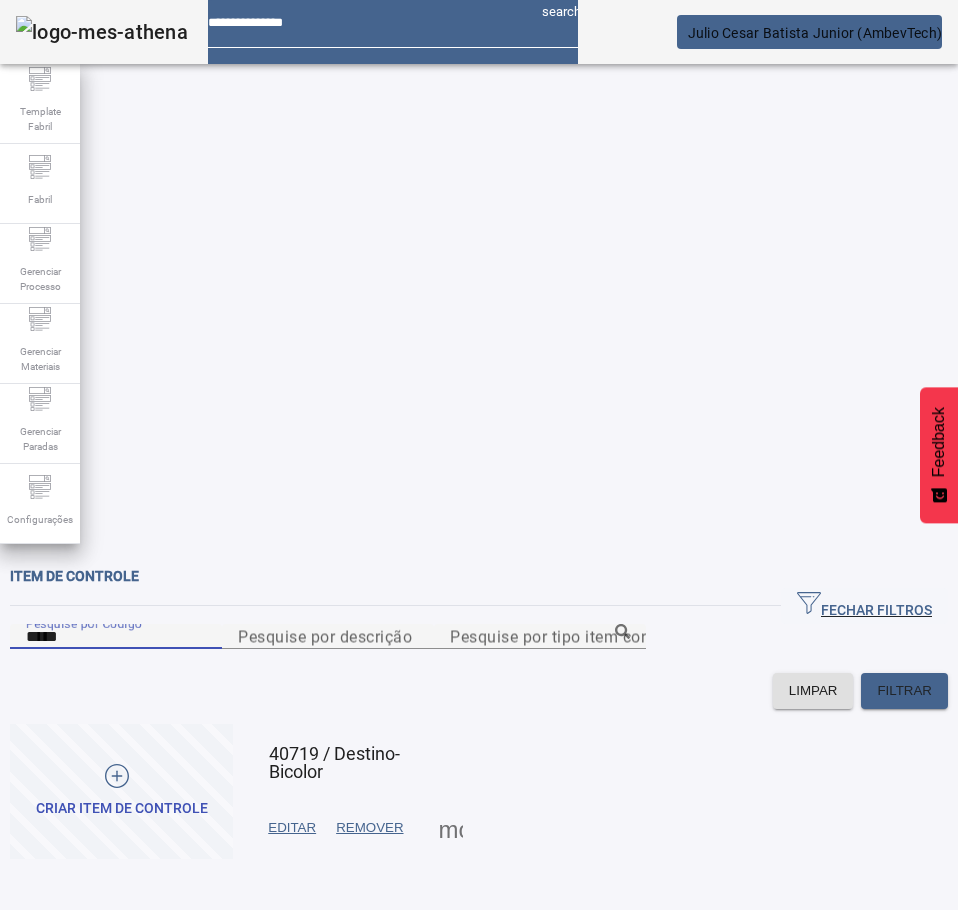 click on "*****" at bounding box center (116, 637) 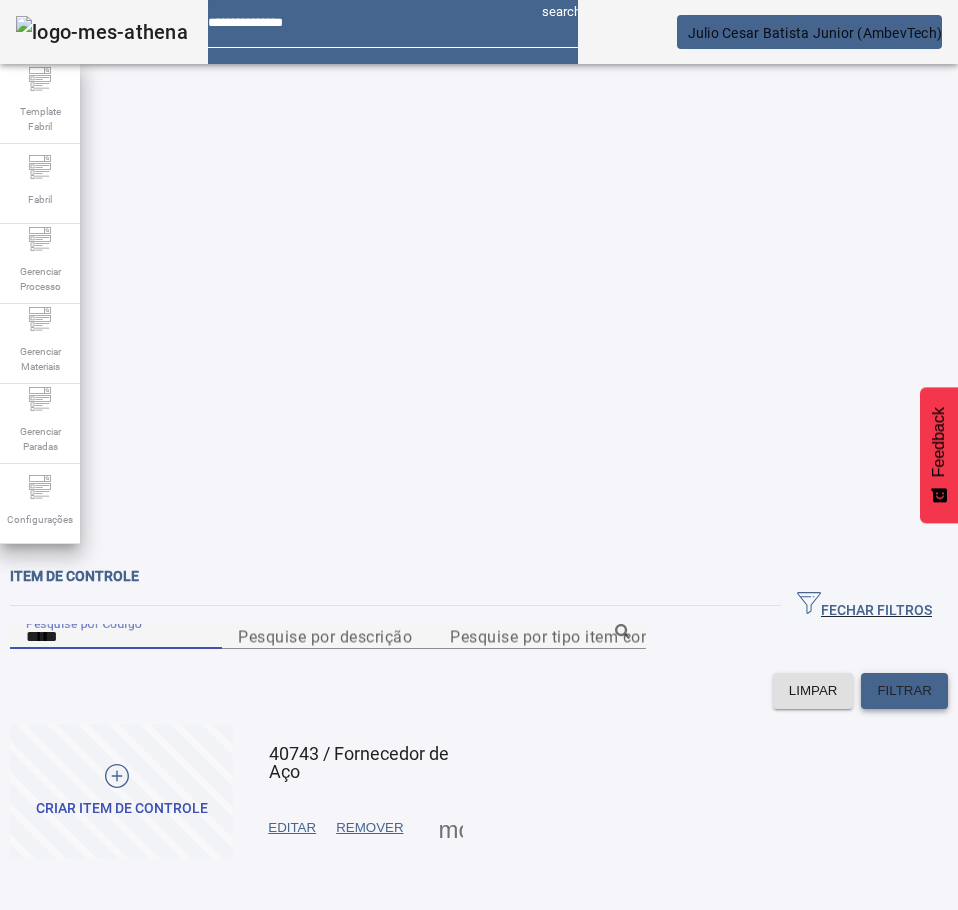click on "FILTRAR" 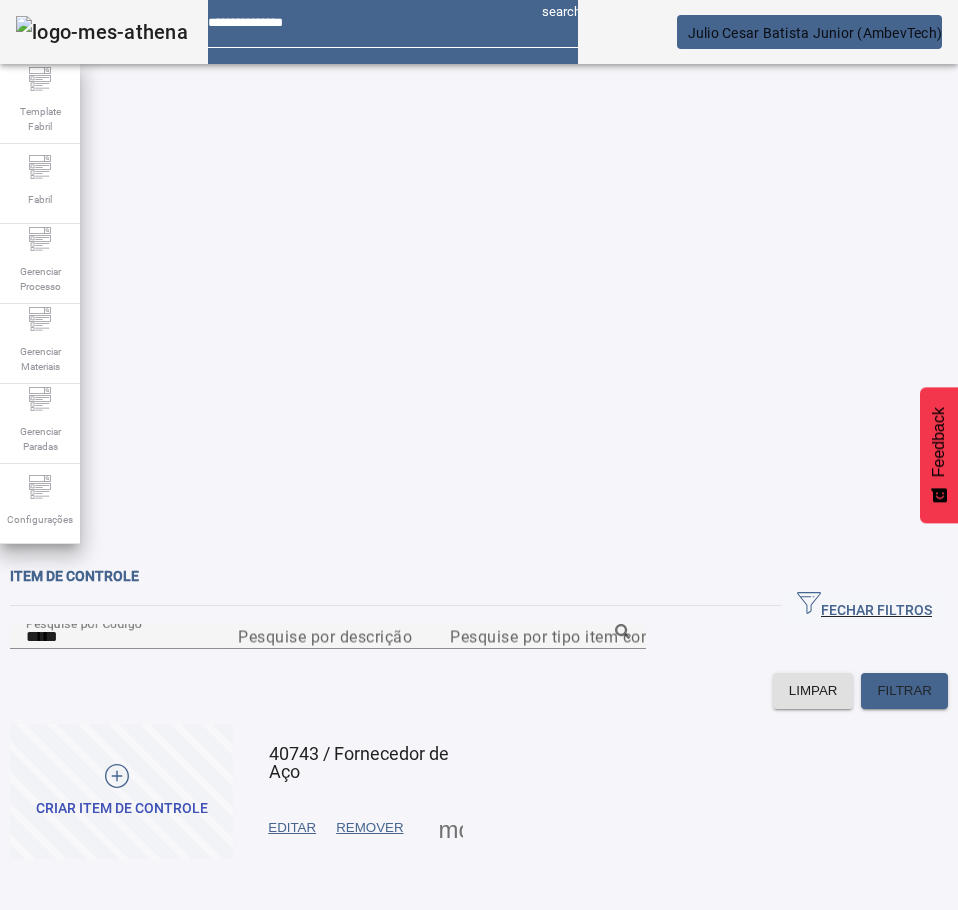 click on "EDITAR" at bounding box center [292, 828] 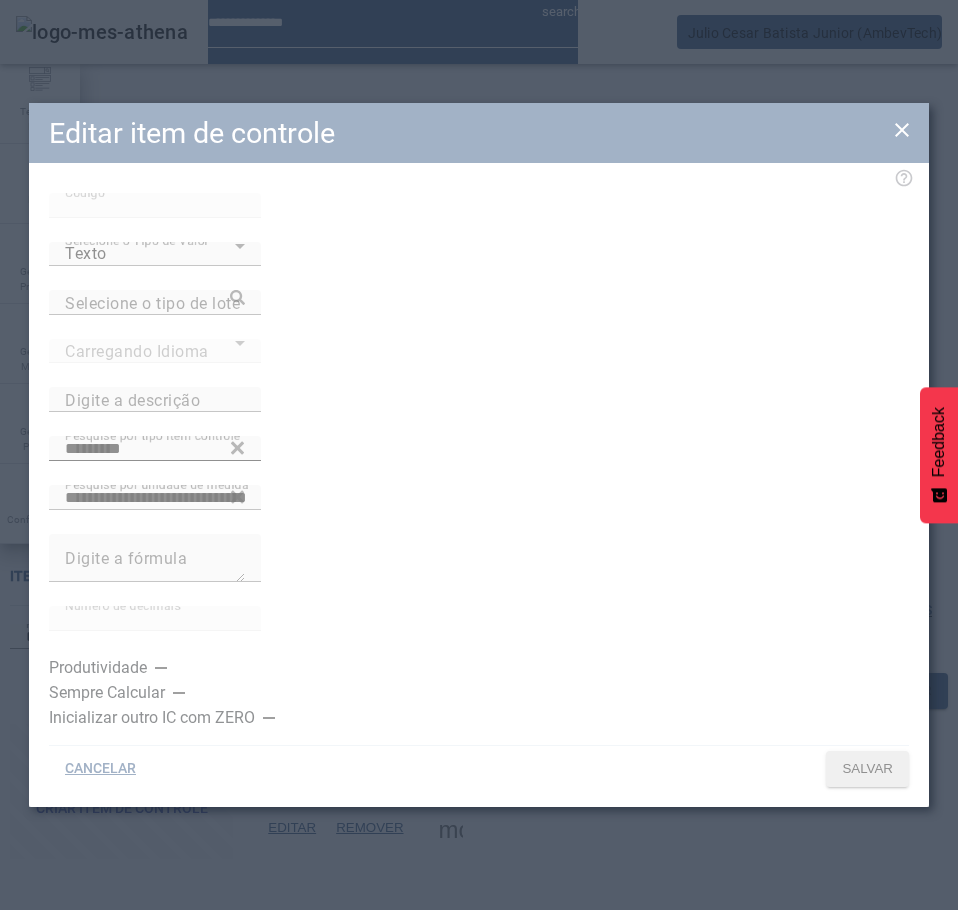 type on "**********" 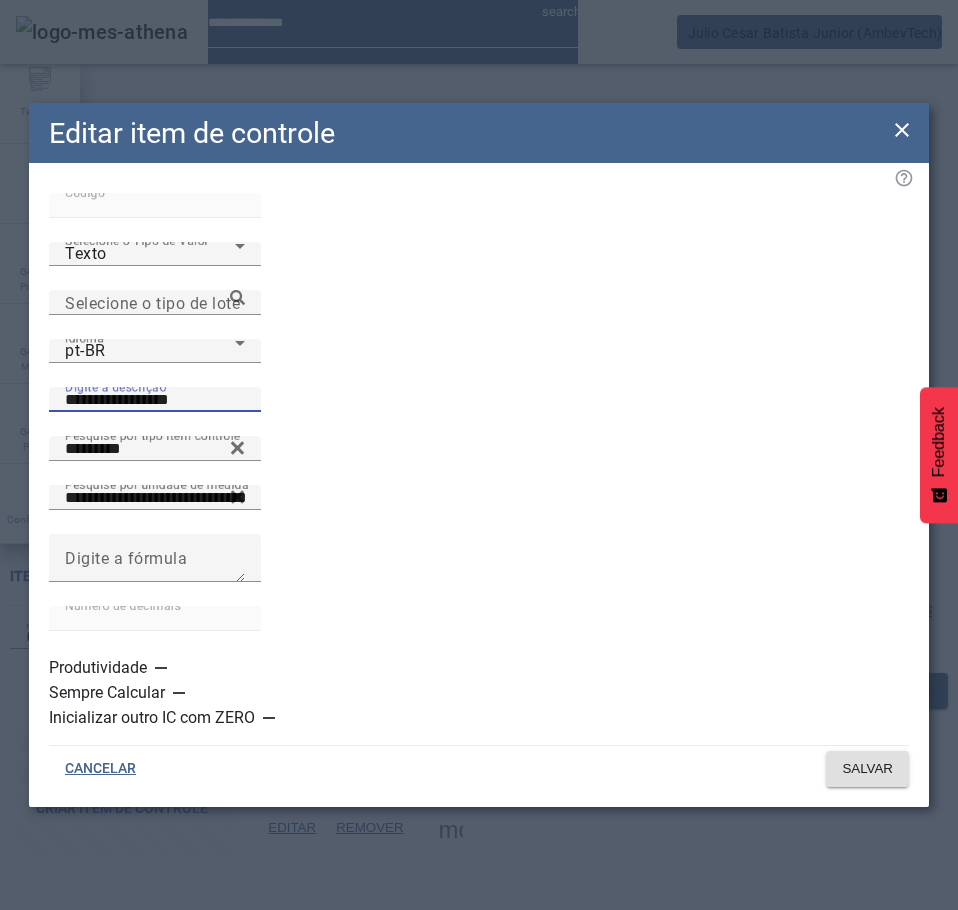 click on "**********" at bounding box center [155, 400] 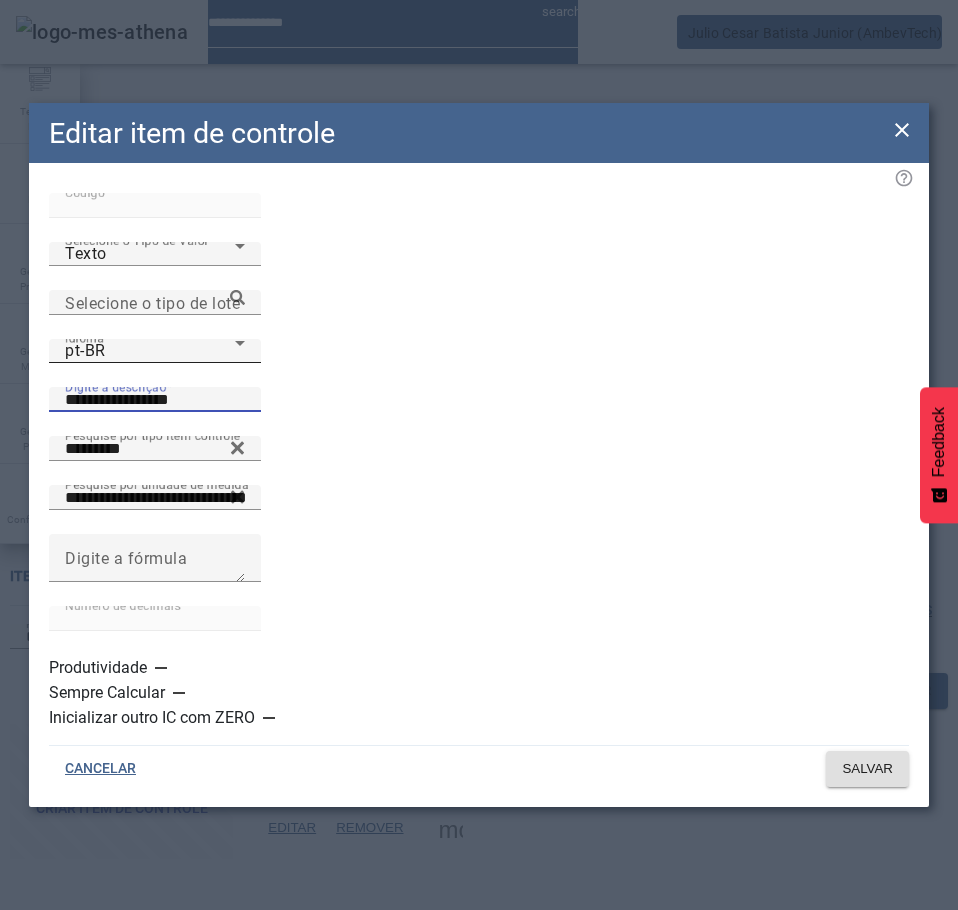 click on "pt-BR" at bounding box center (150, 351) 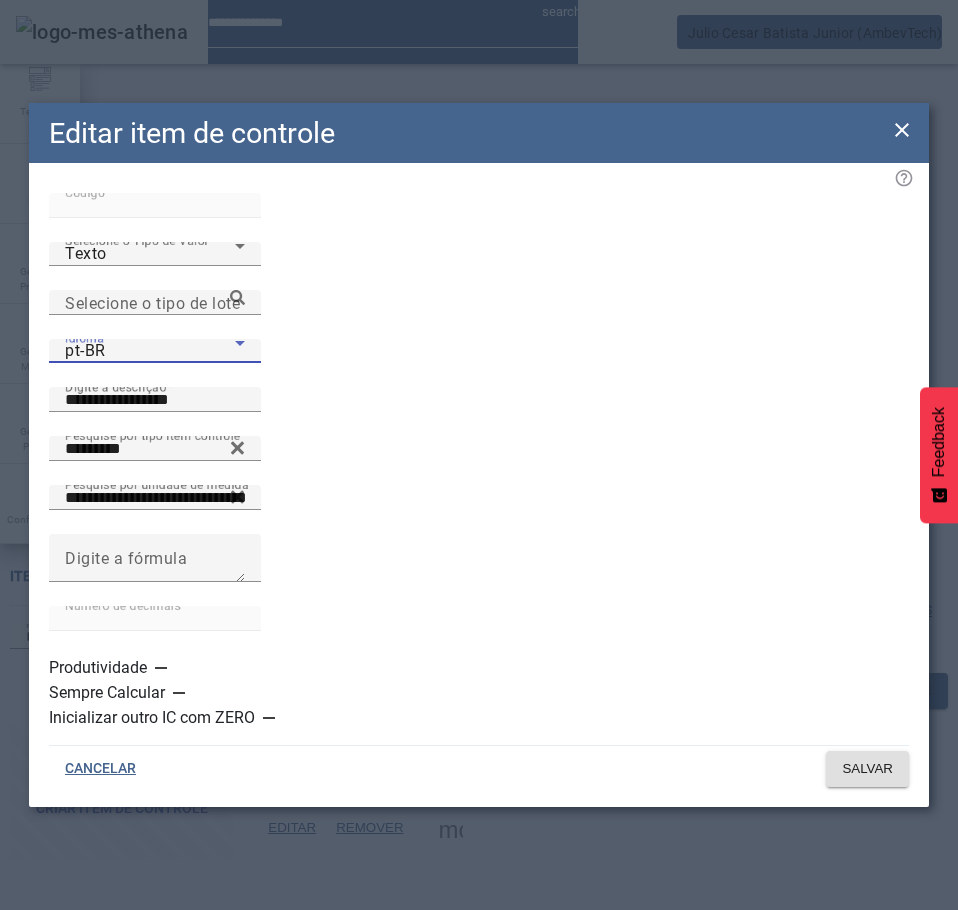 click on "es-ES" at bounding box center [131, 1110] 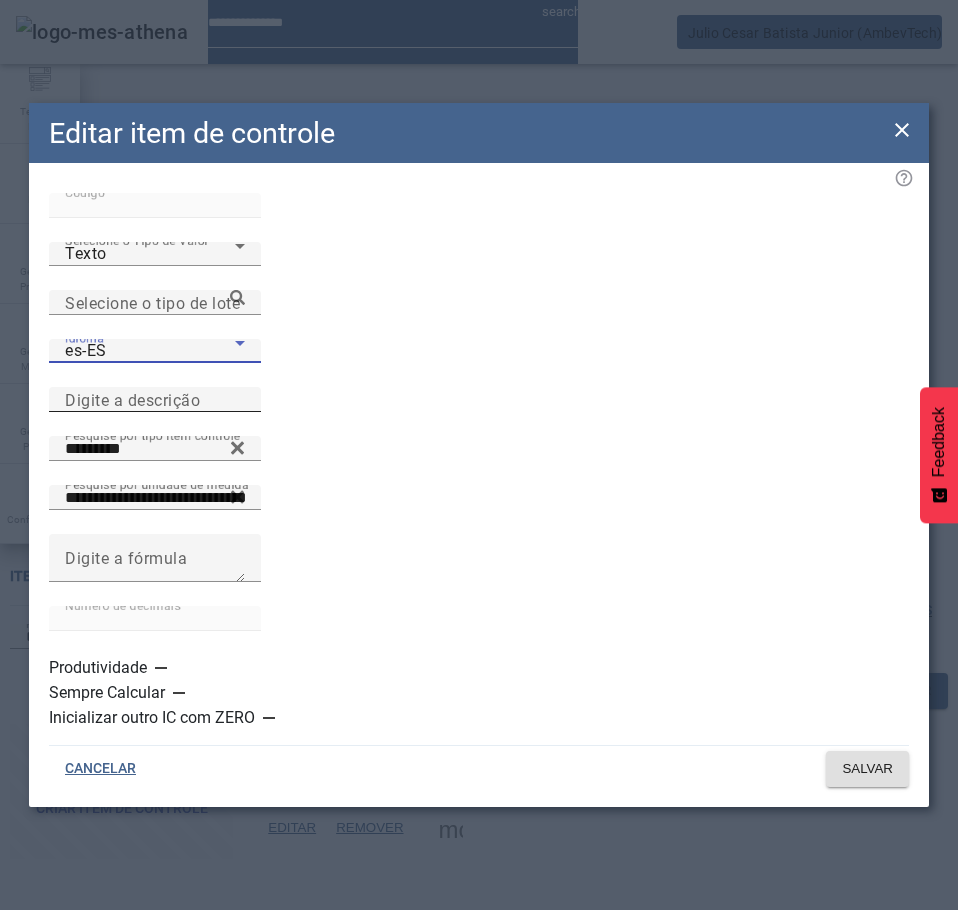 click on "Digite a descrição" at bounding box center [132, 399] 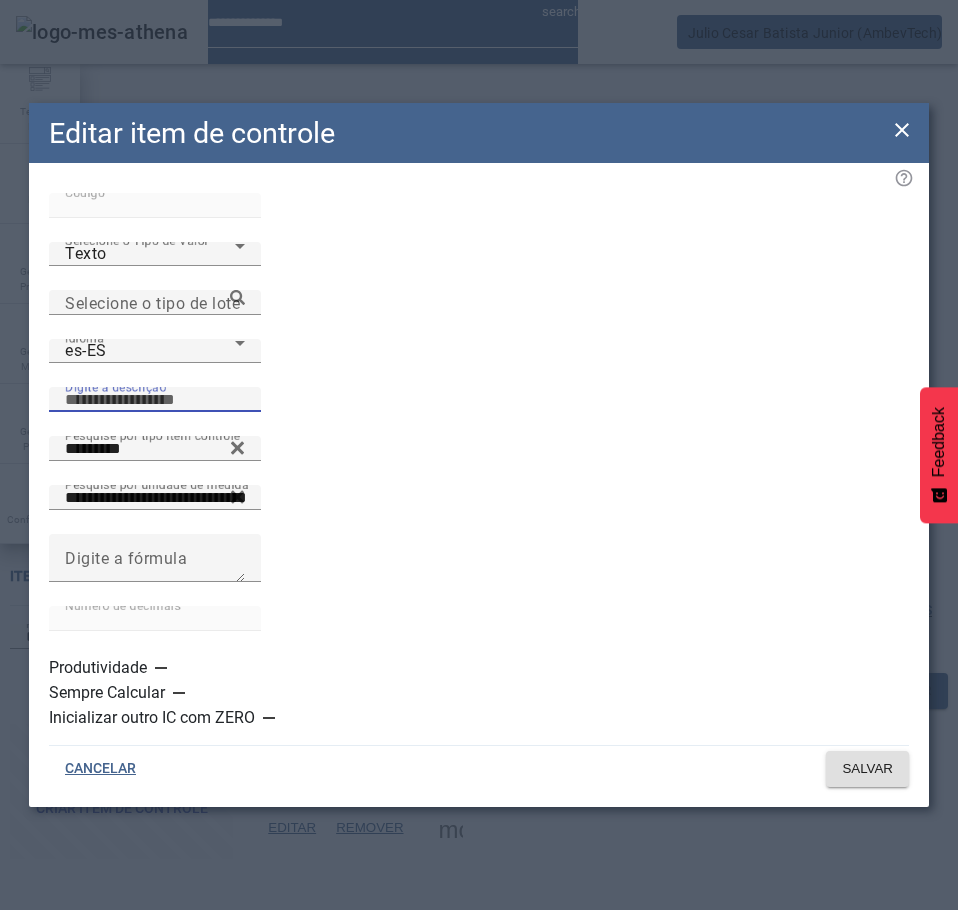 paste on "**********" 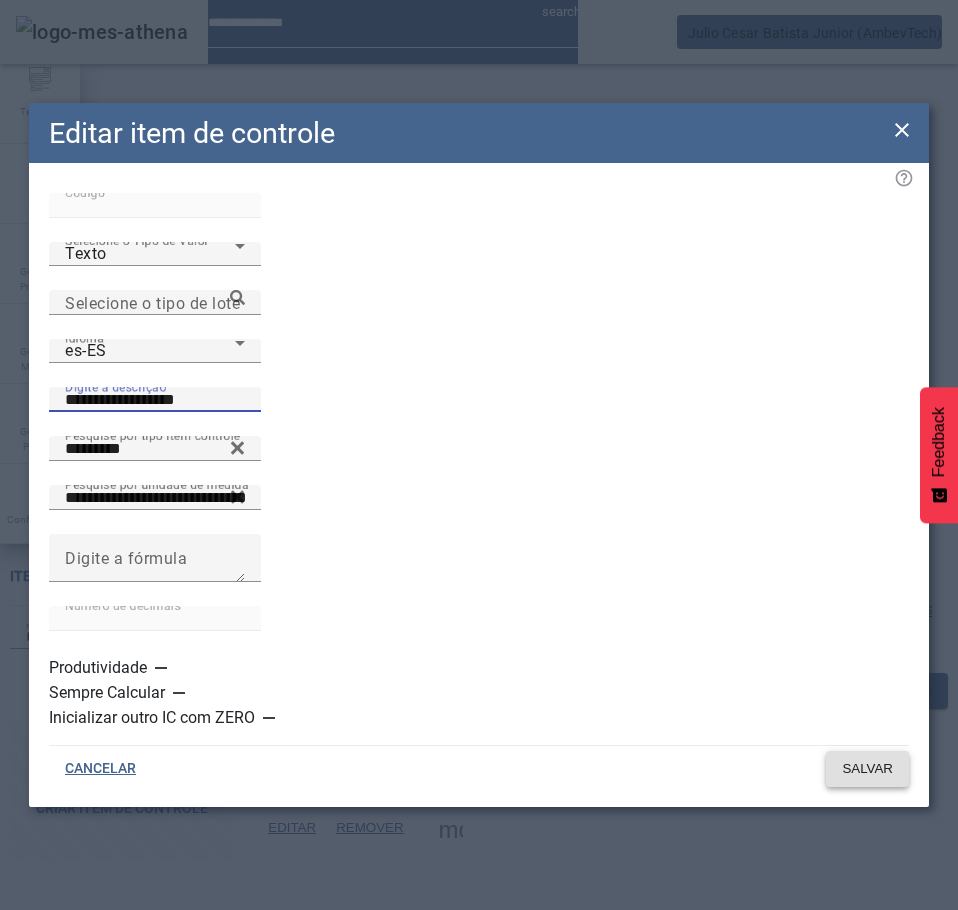 type on "**********" 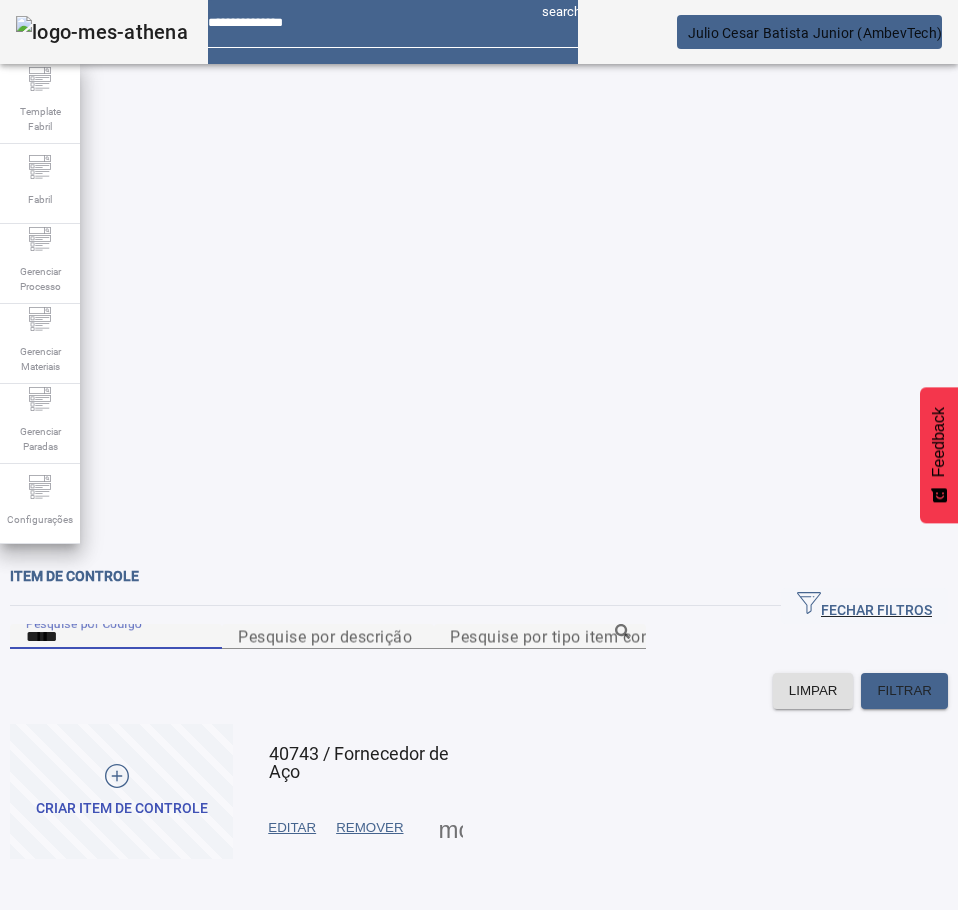 click on "*****" at bounding box center (116, 637) 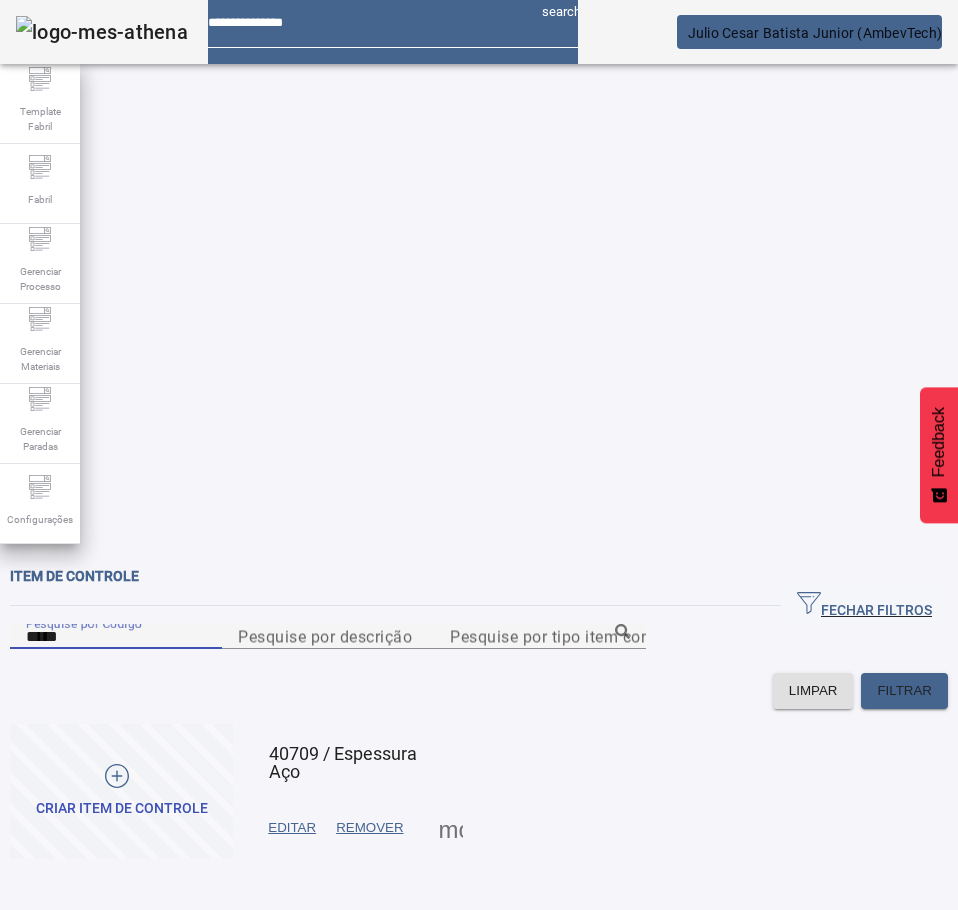 click on "EDITAR" at bounding box center [292, 828] 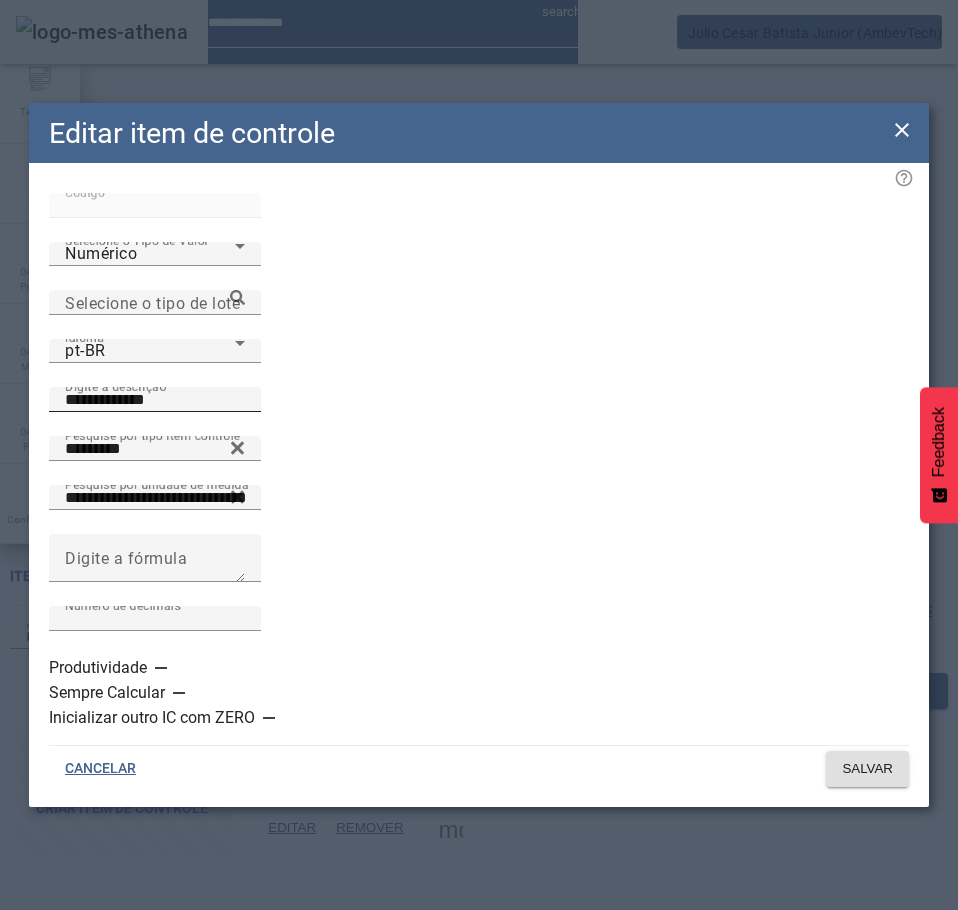 click on "**********" at bounding box center [155, 400] 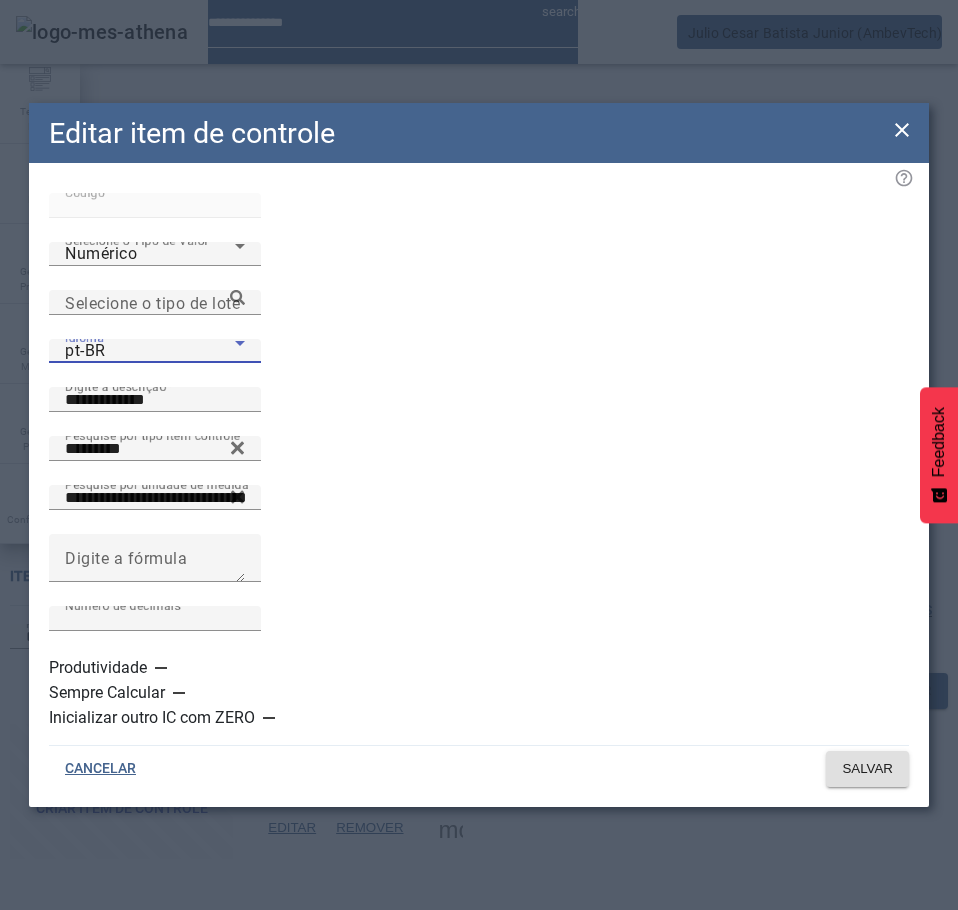 click on "pt-BR" at bounding box center (150, 351) 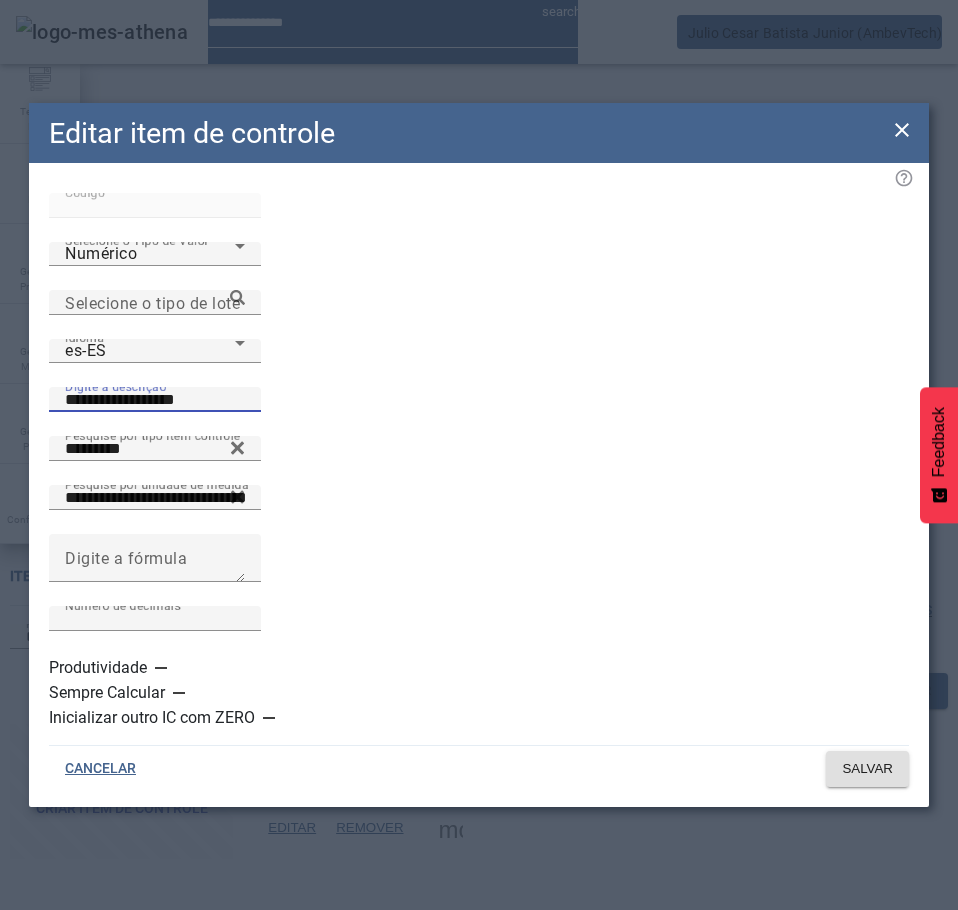 click on "**********" at bounding box center [155, 400] 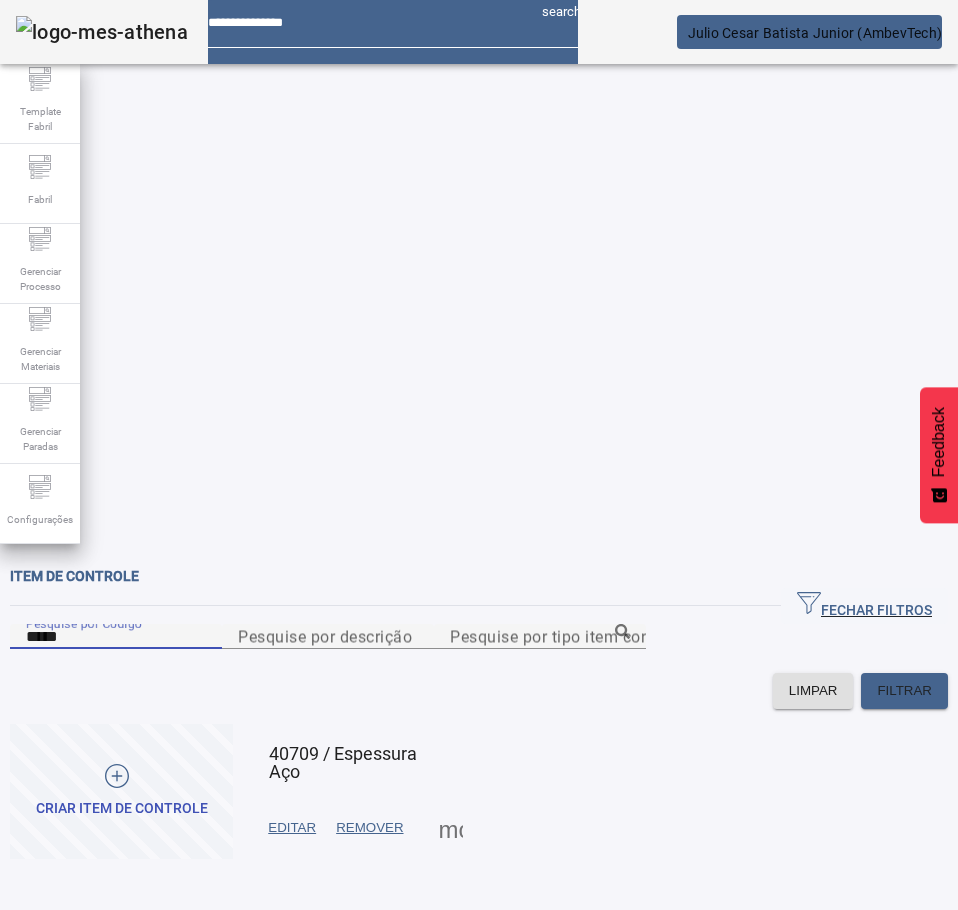 click on "*****" at bounding box center [116, 637] 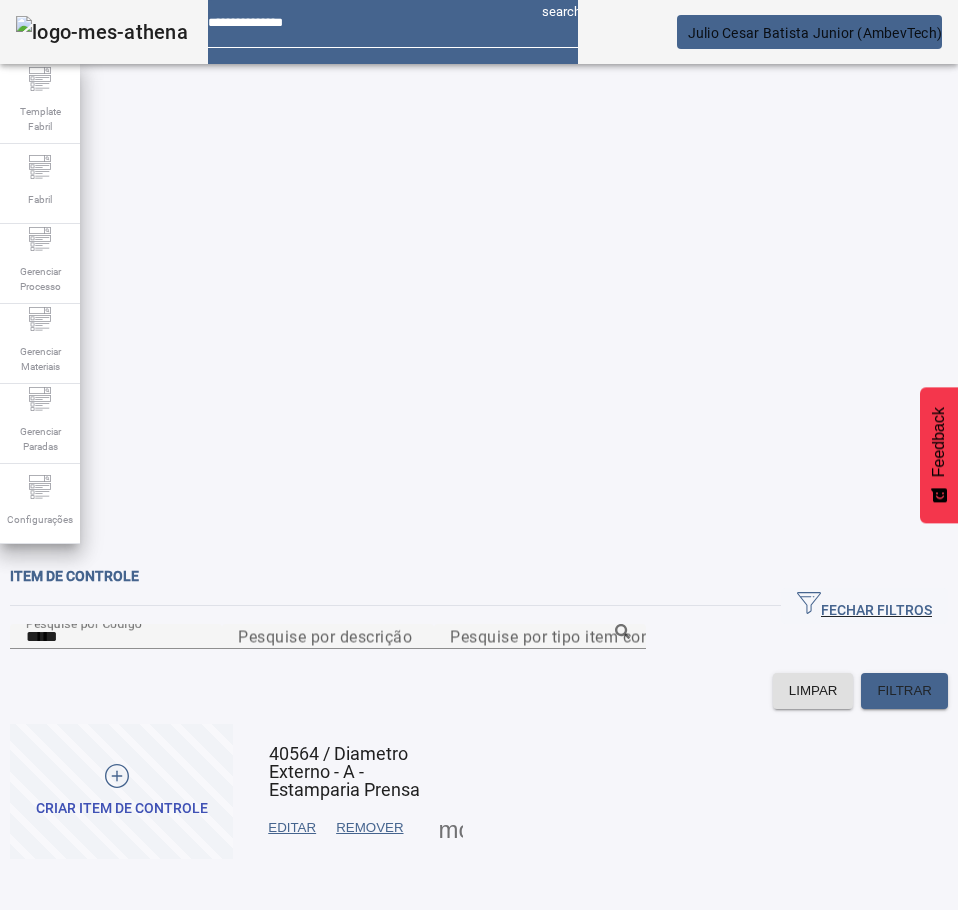 click on "EDITAR" at bounding box center (292, 828) 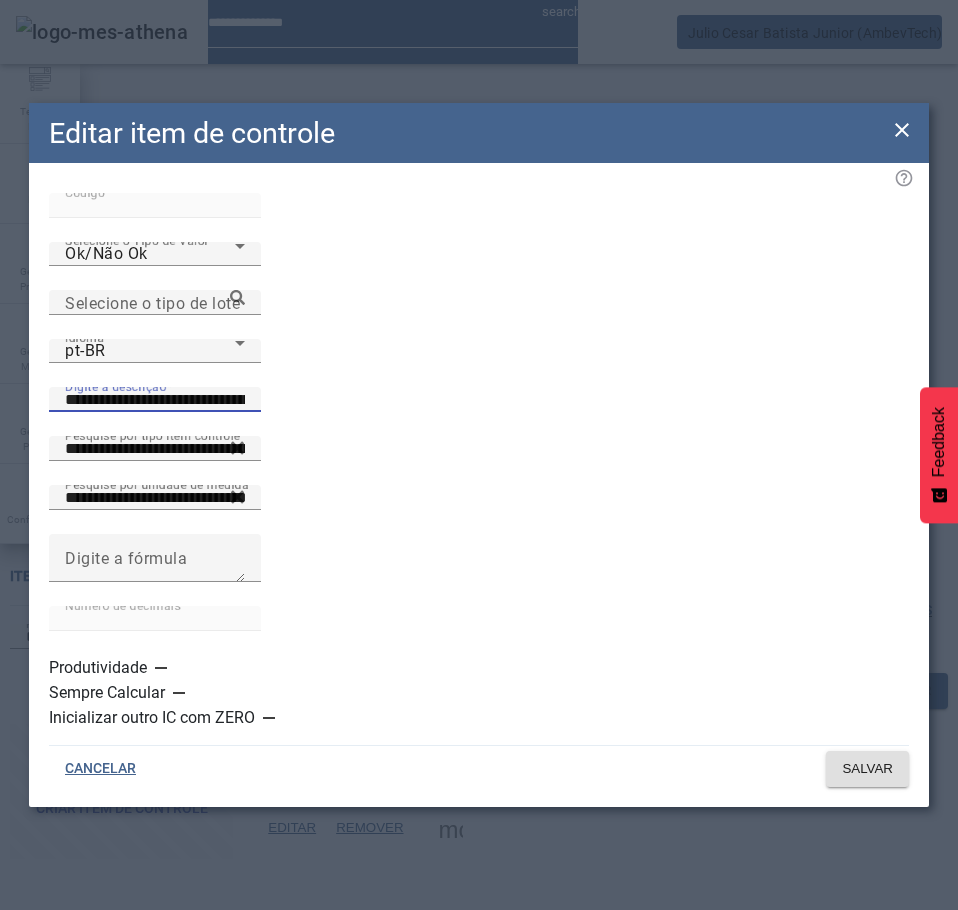 click on "**********" at bounding box center [155, 400] 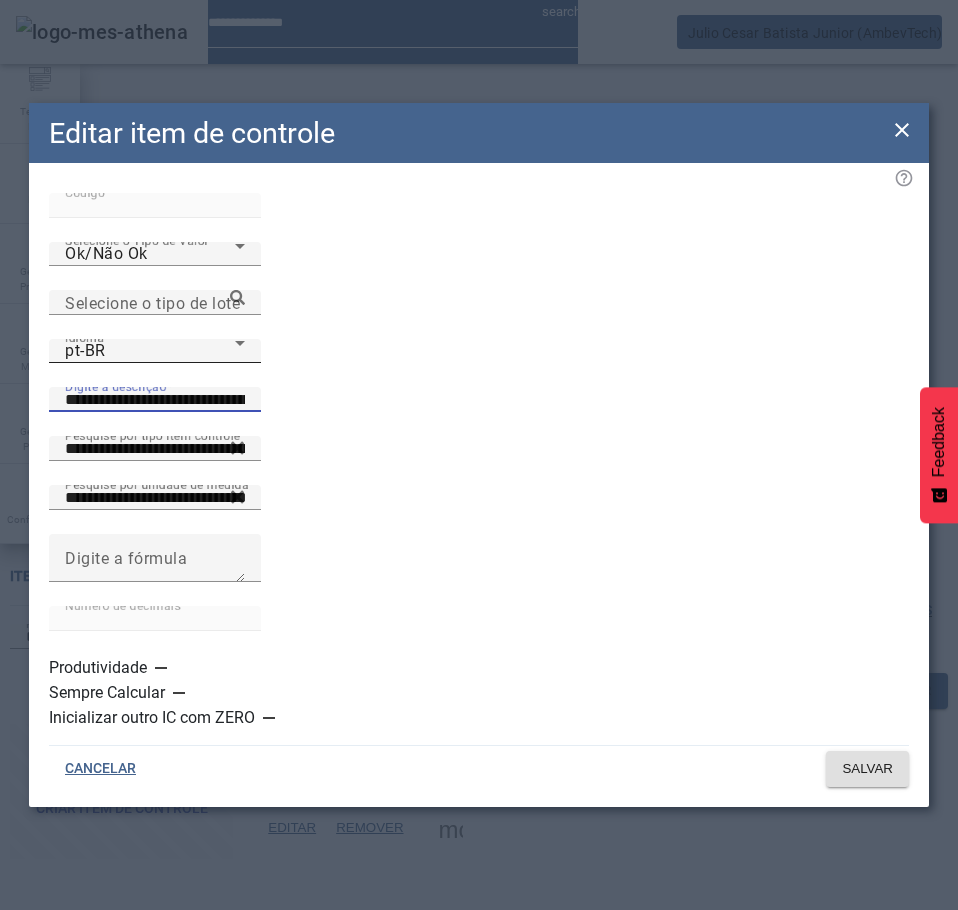 click on "pt-BR" at bounding box center [150, 351] 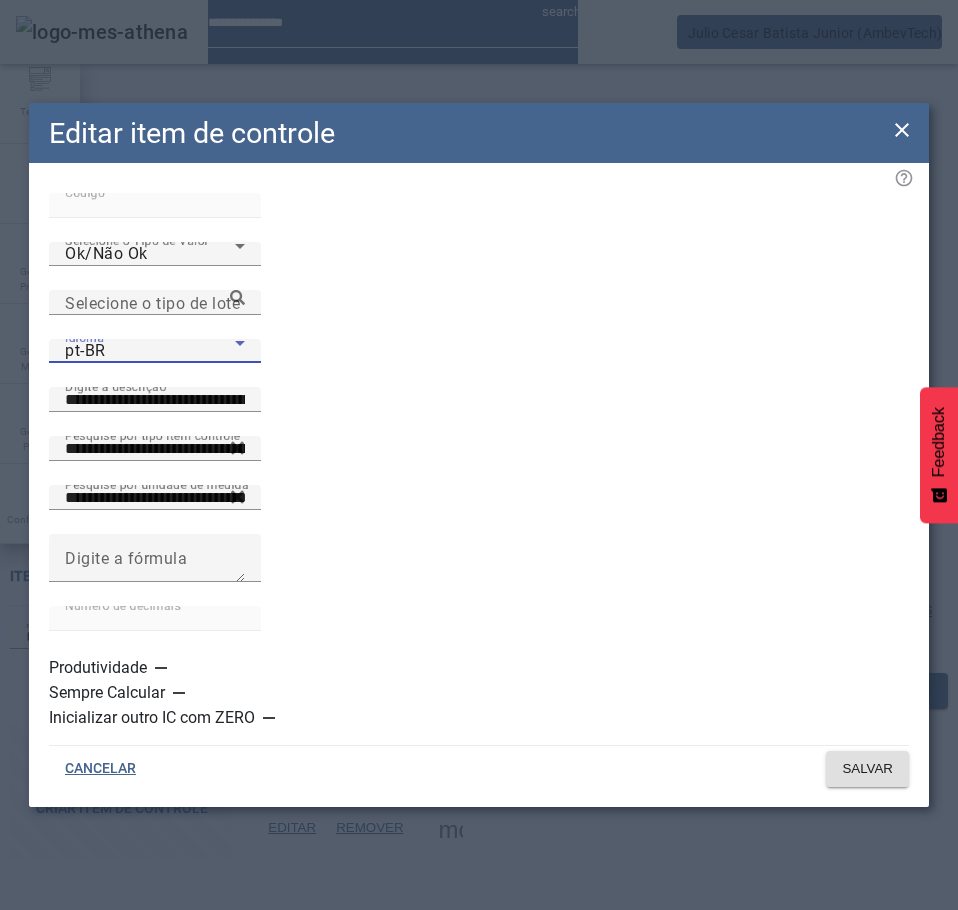 click on "es-ES" at bounding box center (131, 1110) 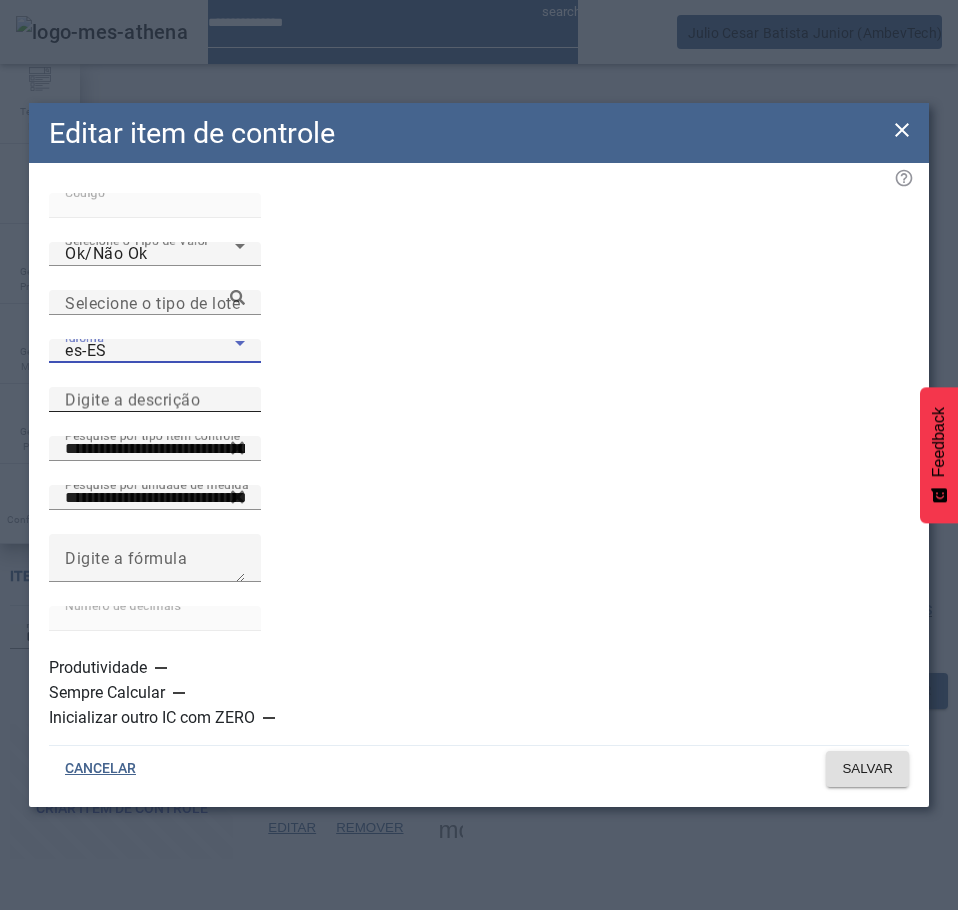 click on "Digite a descrição" at bounding box center (155, 400) 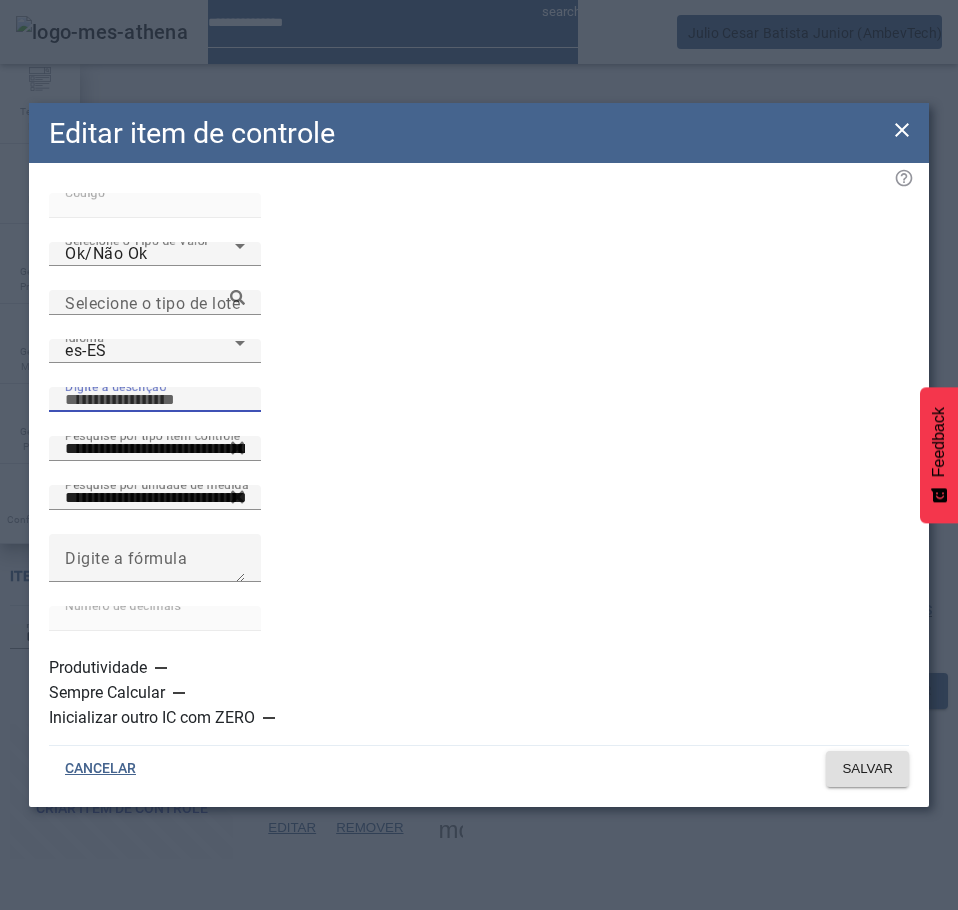 paste on "**********" 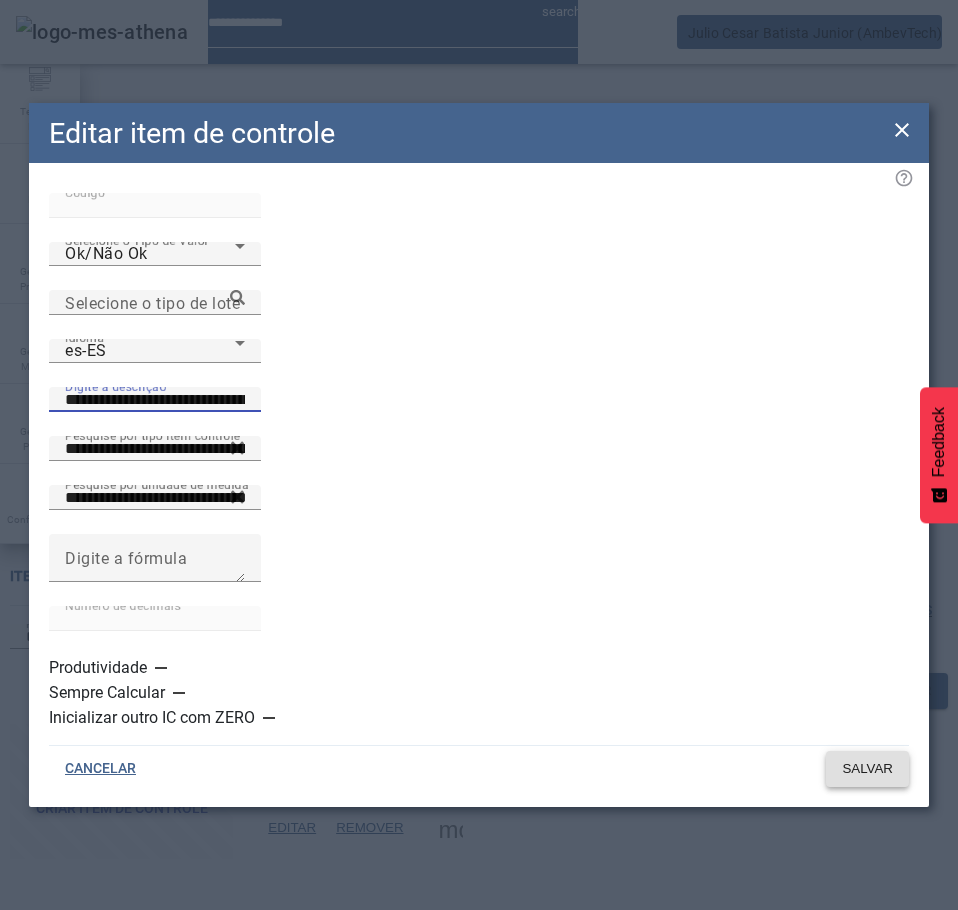 type on "**********" 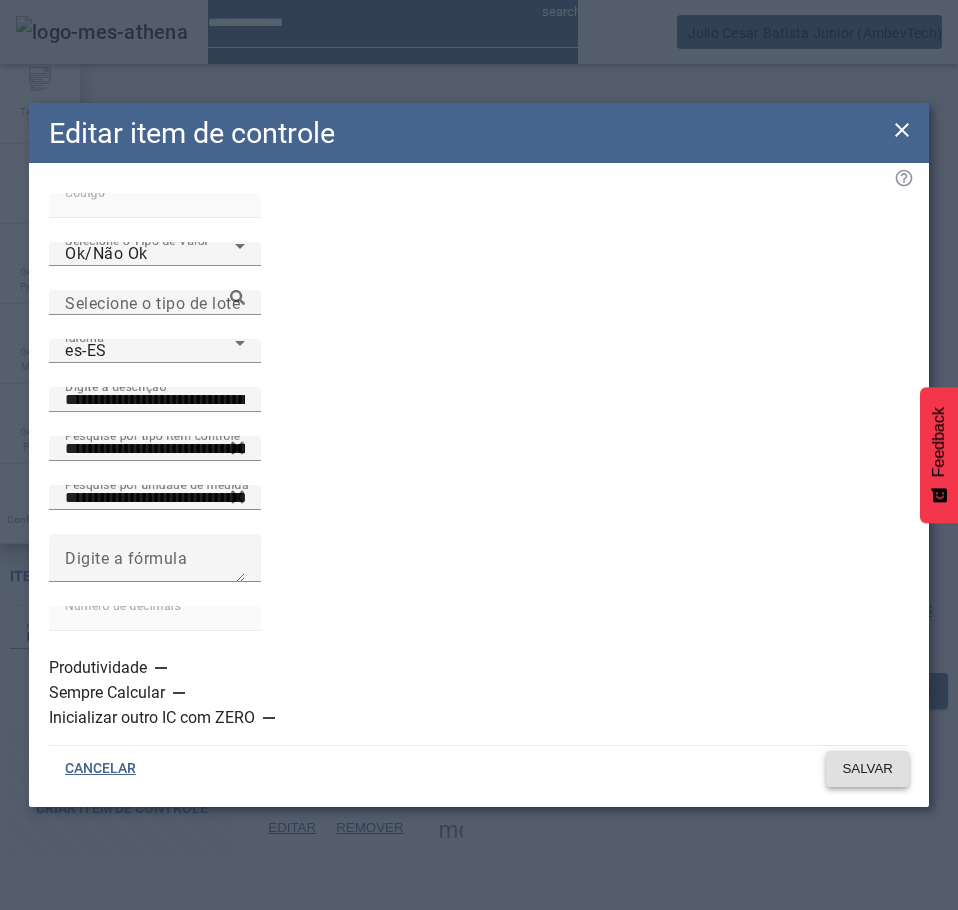 click 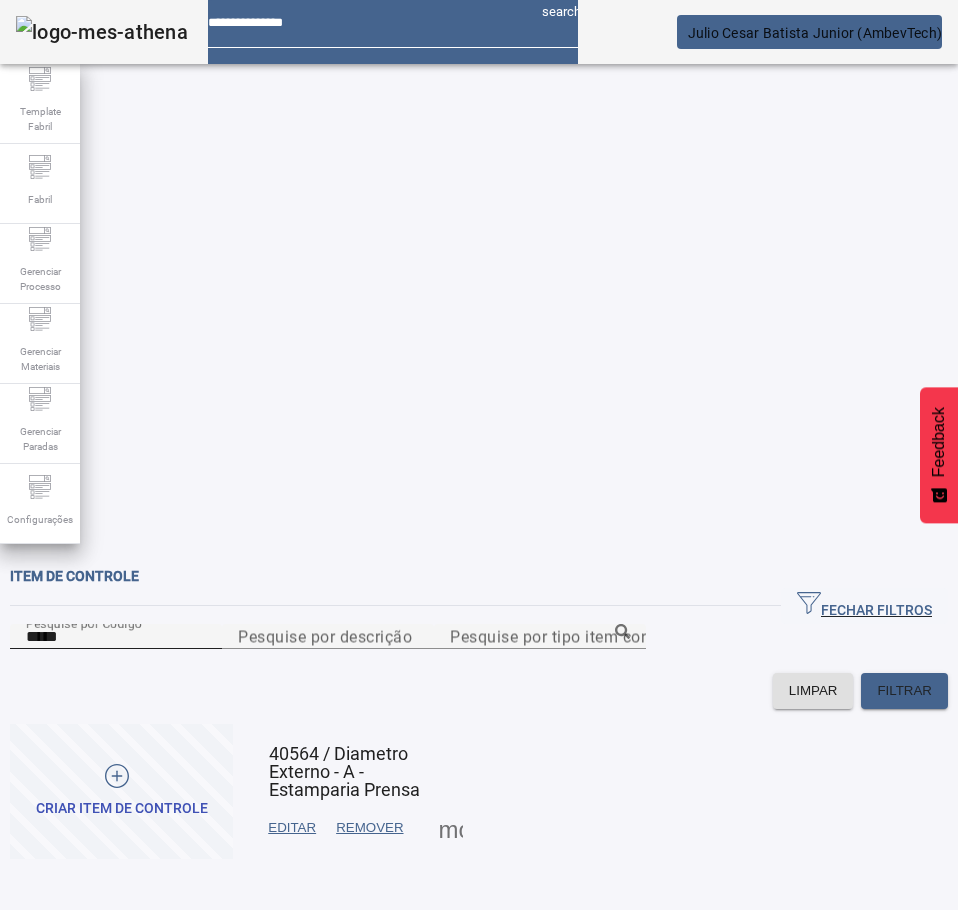 click on "*****" at bounding box center [116, 637] 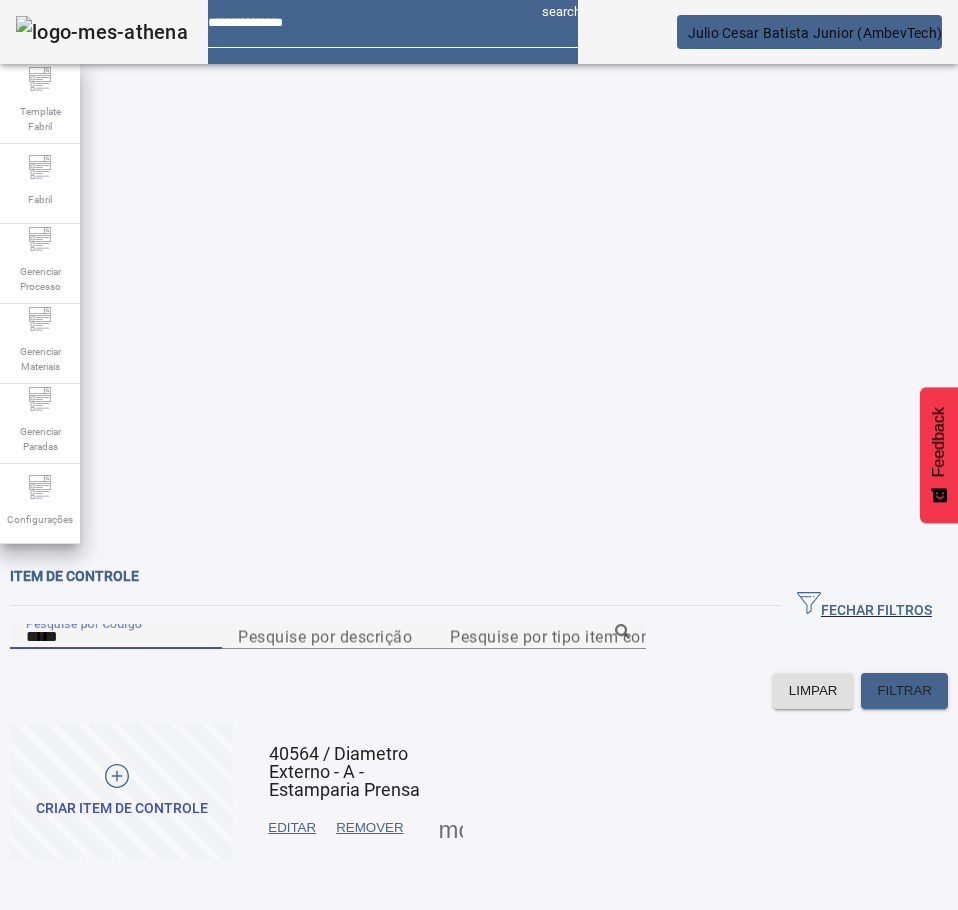 click on "*****" at bounding box center [116, 637] 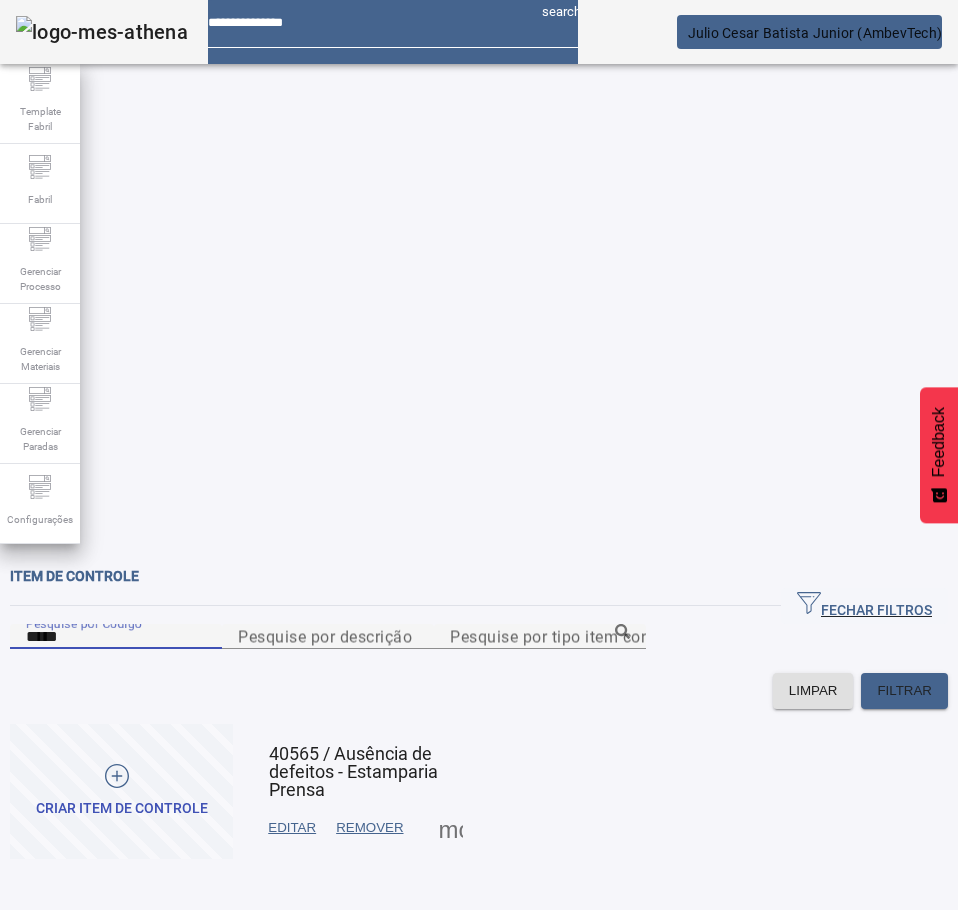 click on "EDITAR" at bounding box center [292, 828] 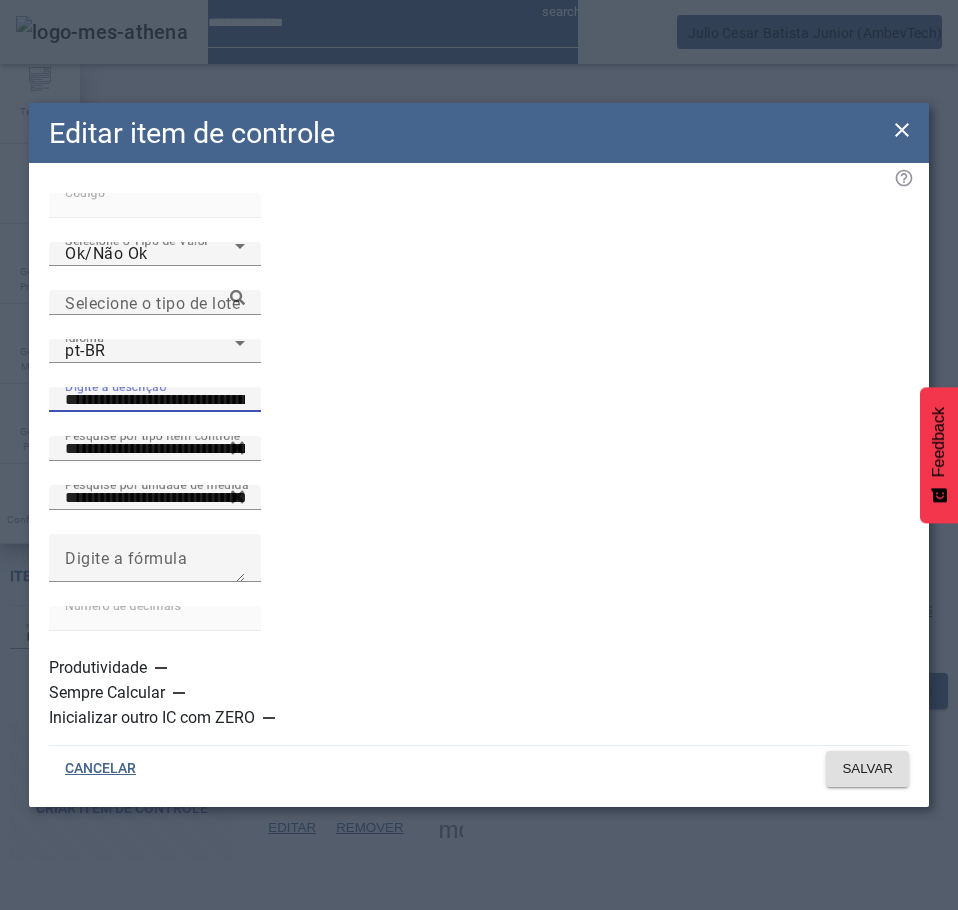 click on "**********" at bounding box center (155, 400) 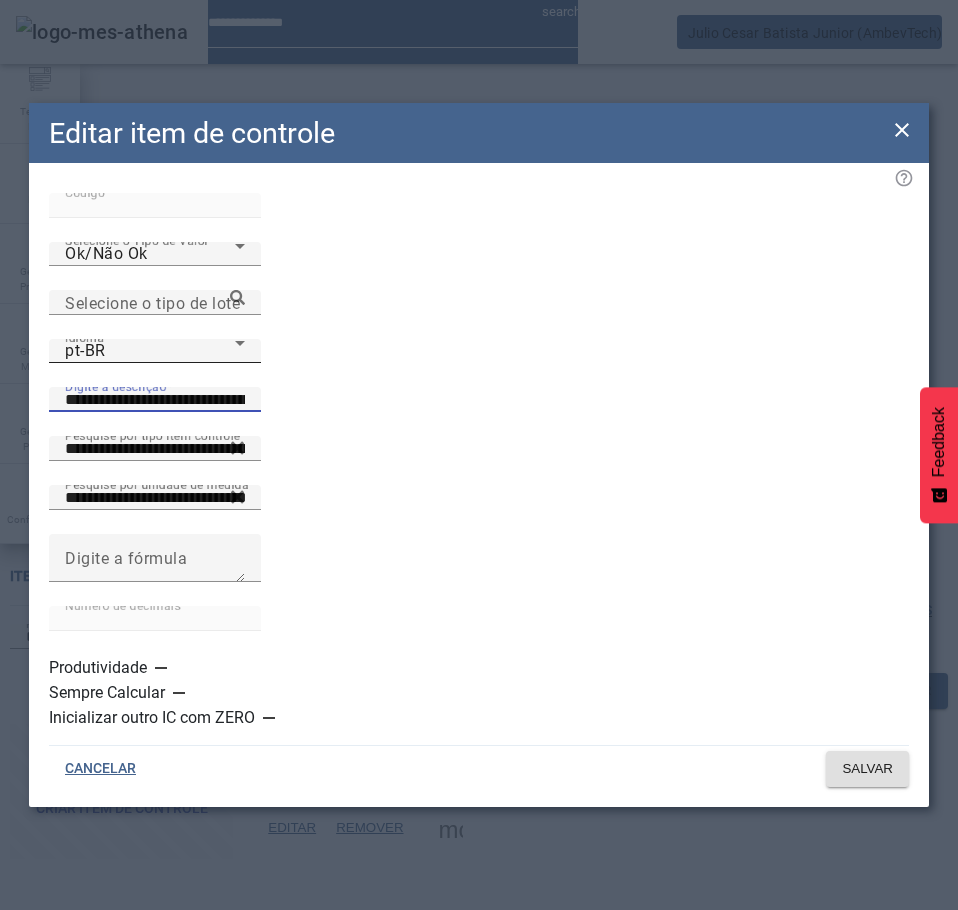 click on "Idioma pt-BR" 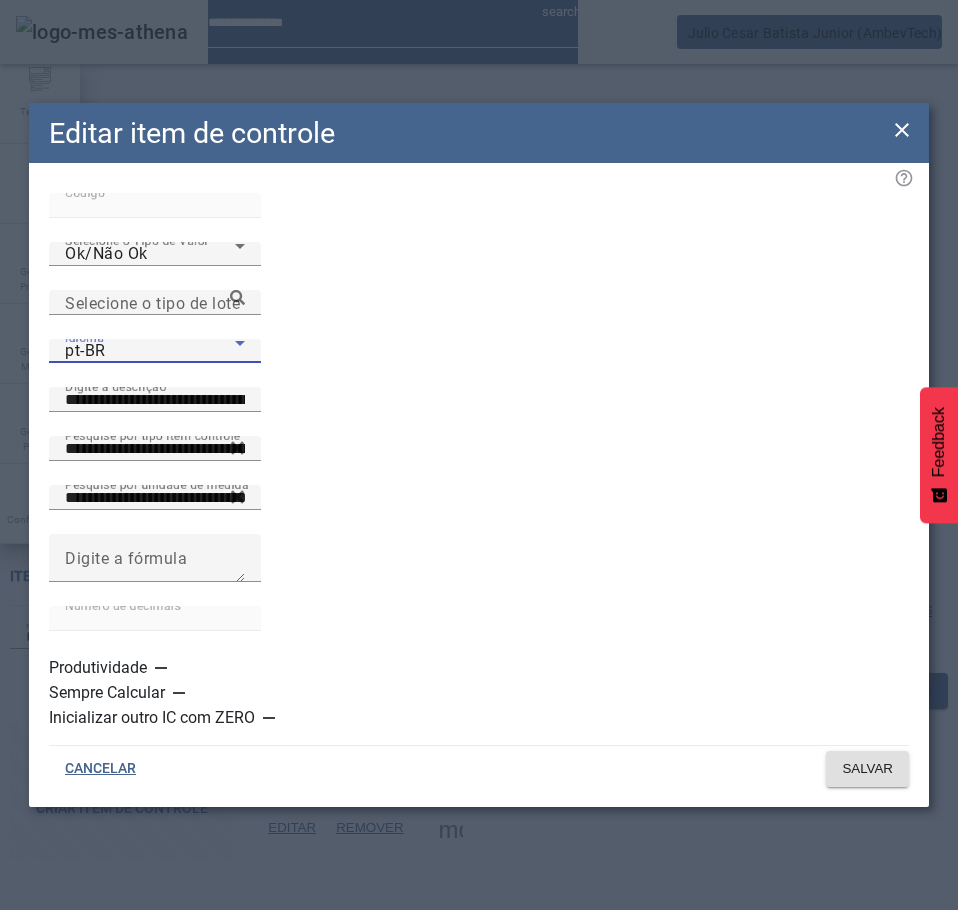 click on "es-ES" at bounding box center [131, 1110] 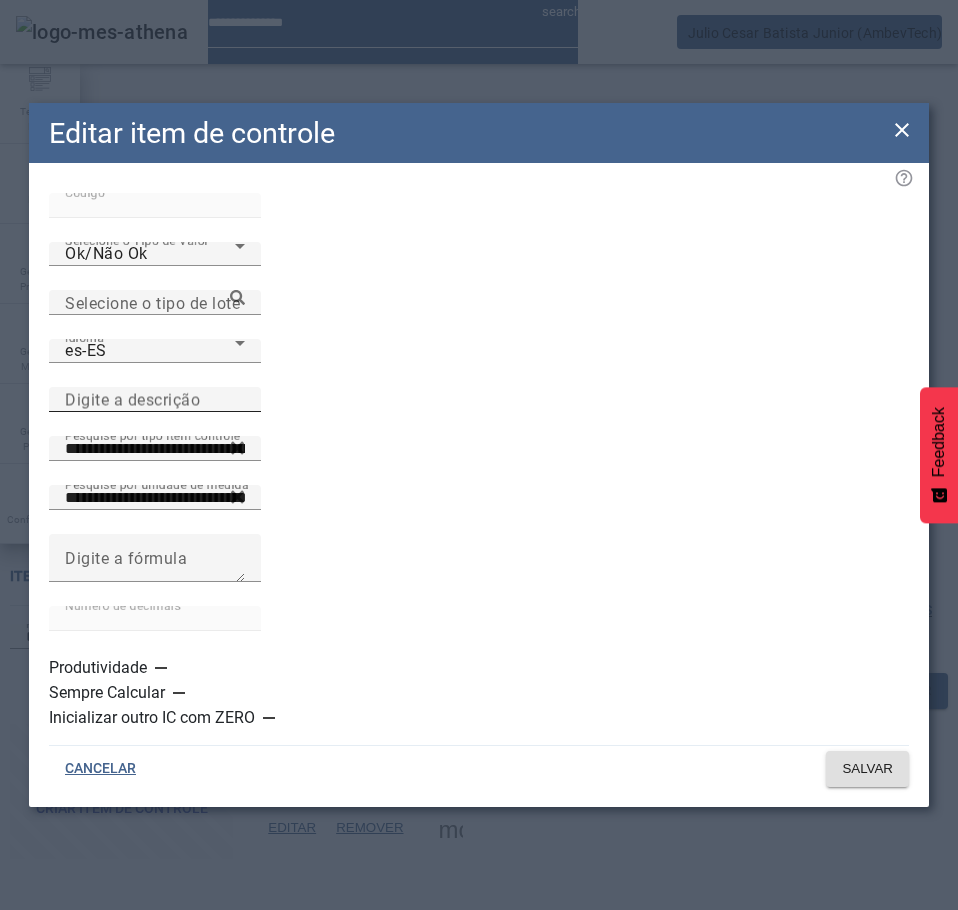 click on "Digite a descrição" 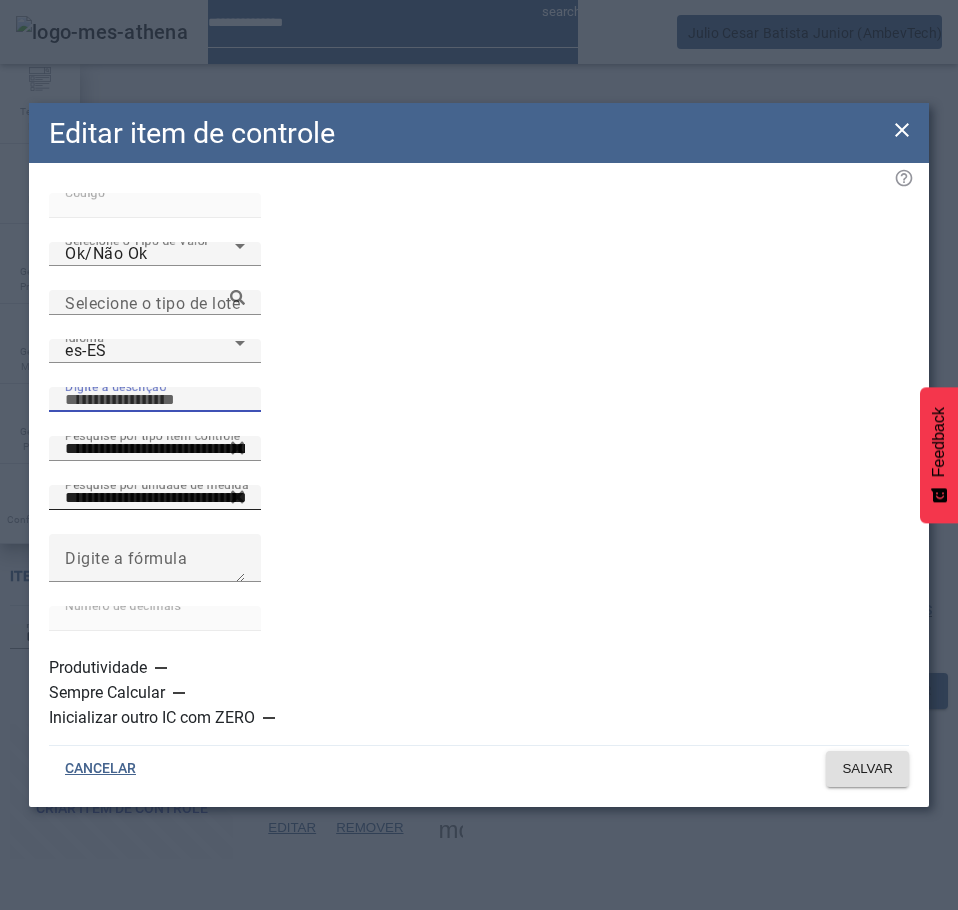 paste on "**********" 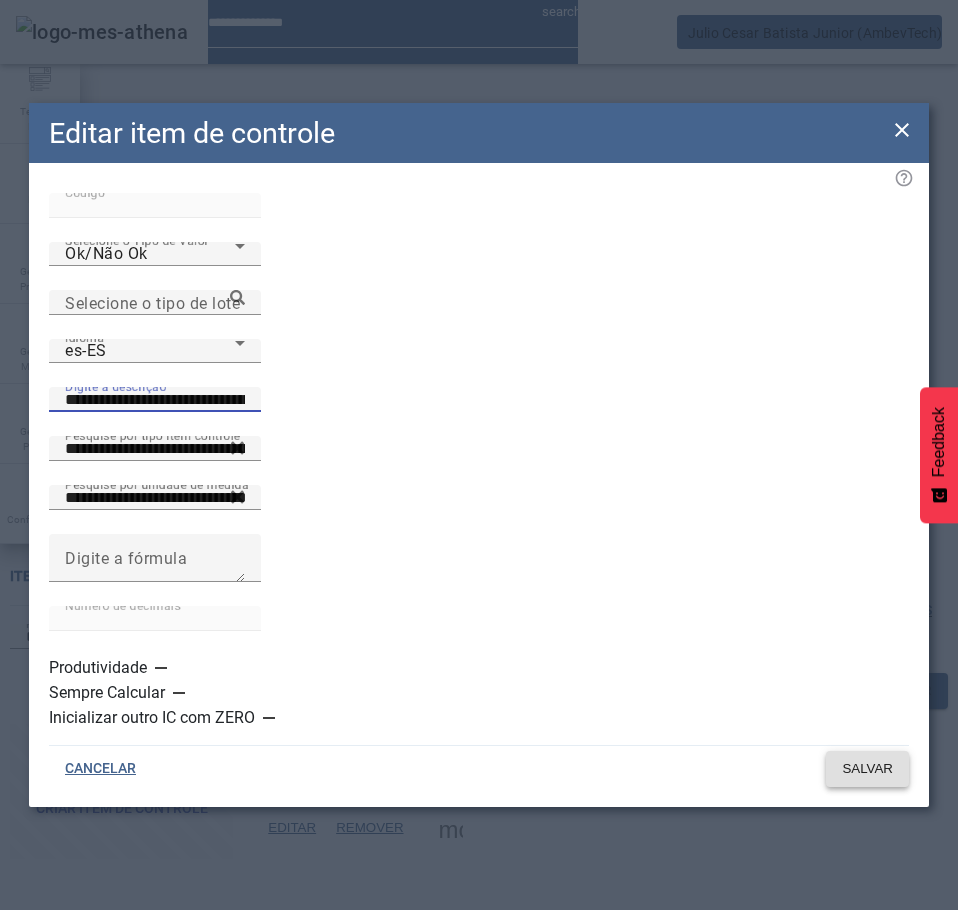 type on "**********" 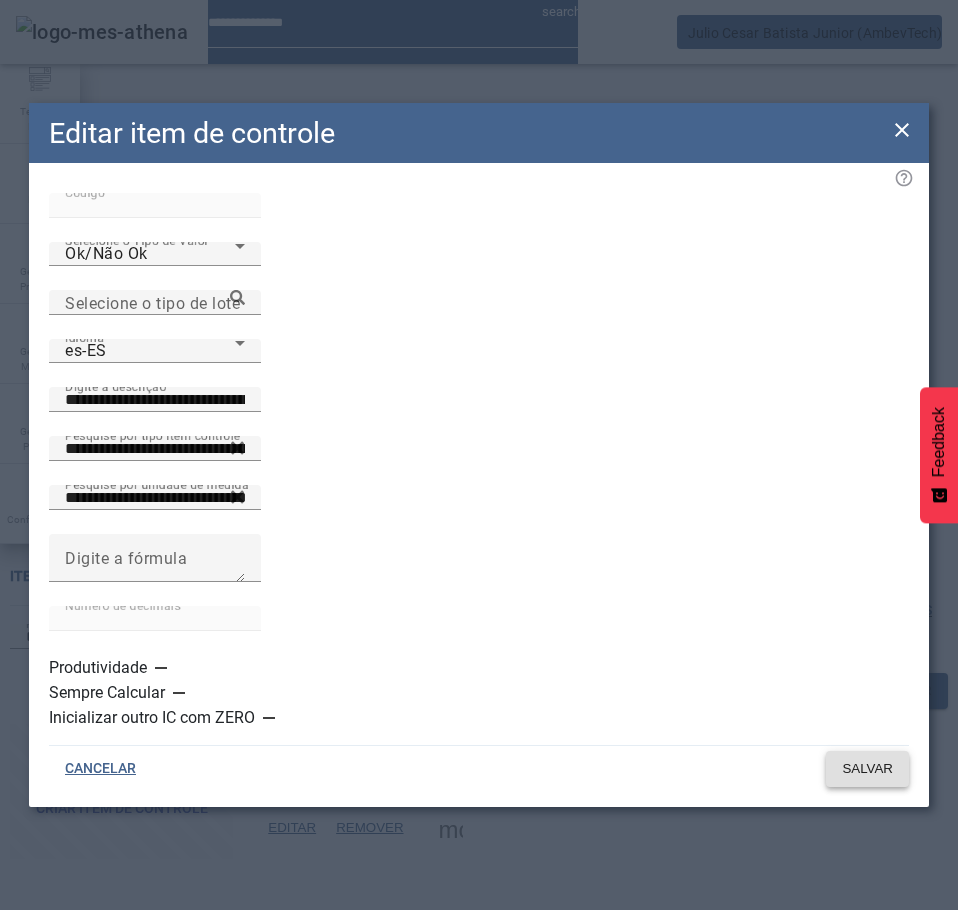click on "SALVAR" 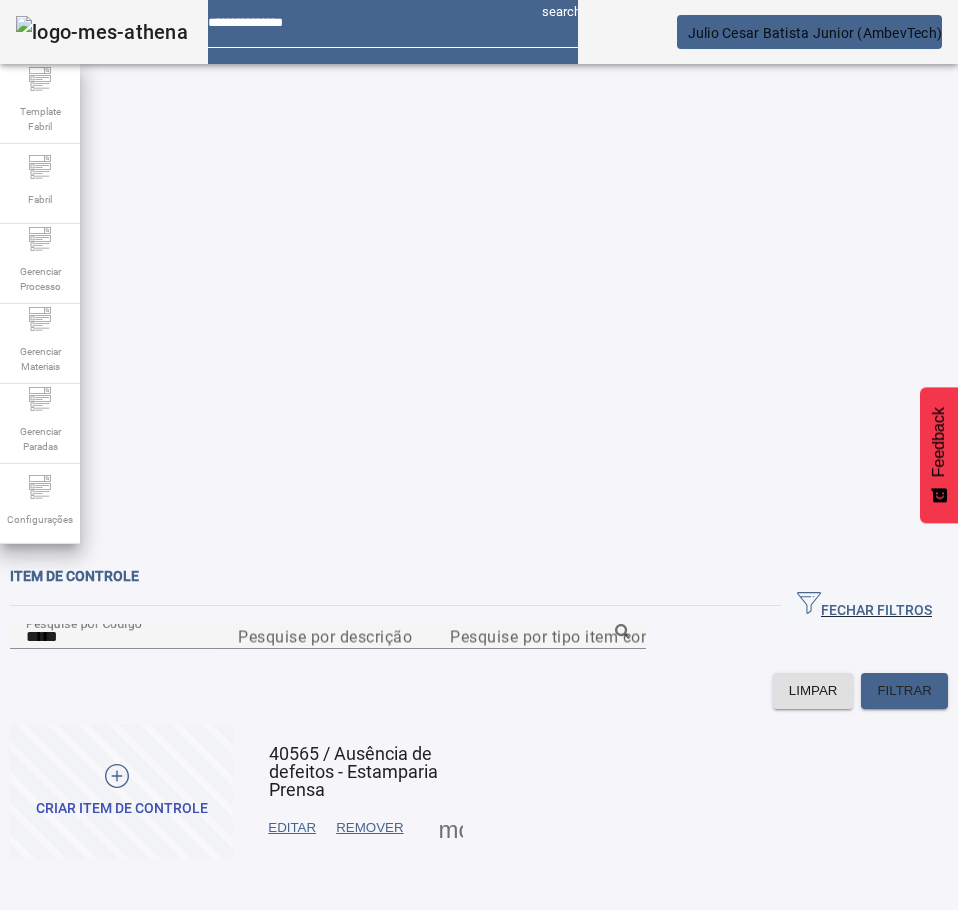click on "EDITAR" at bounding box center (292, 828) 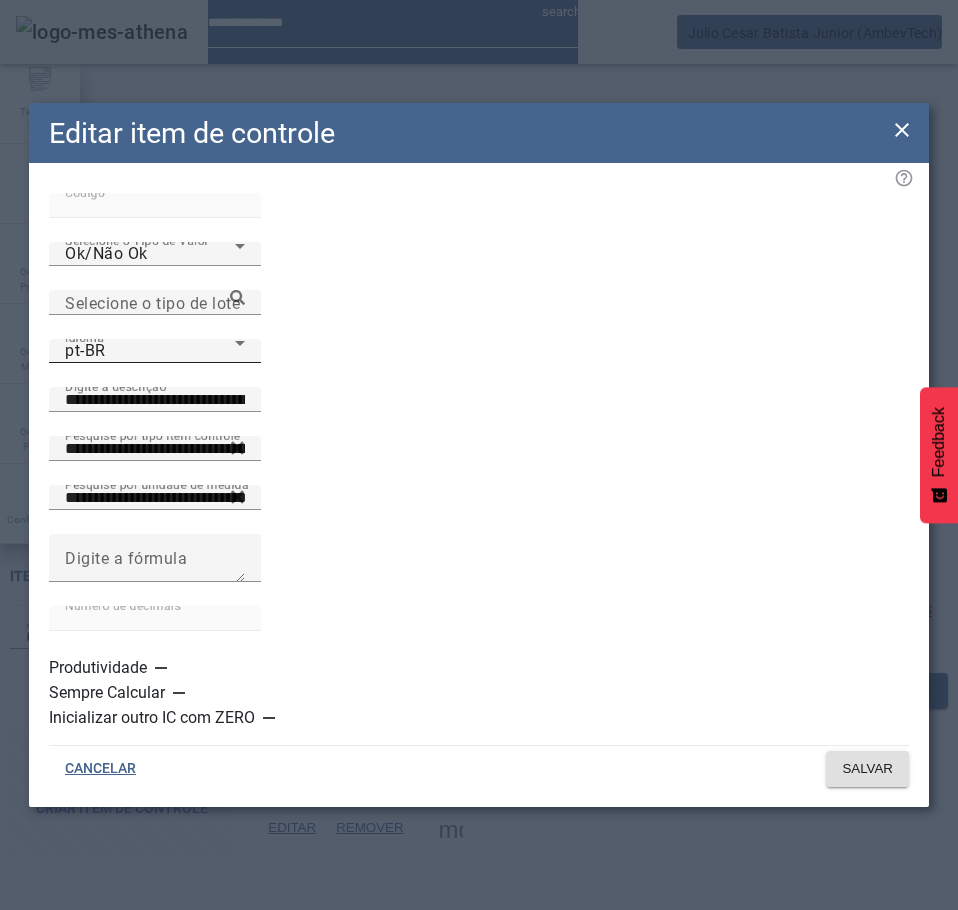 click on "pt-BR" at bounding box center (150, 351) 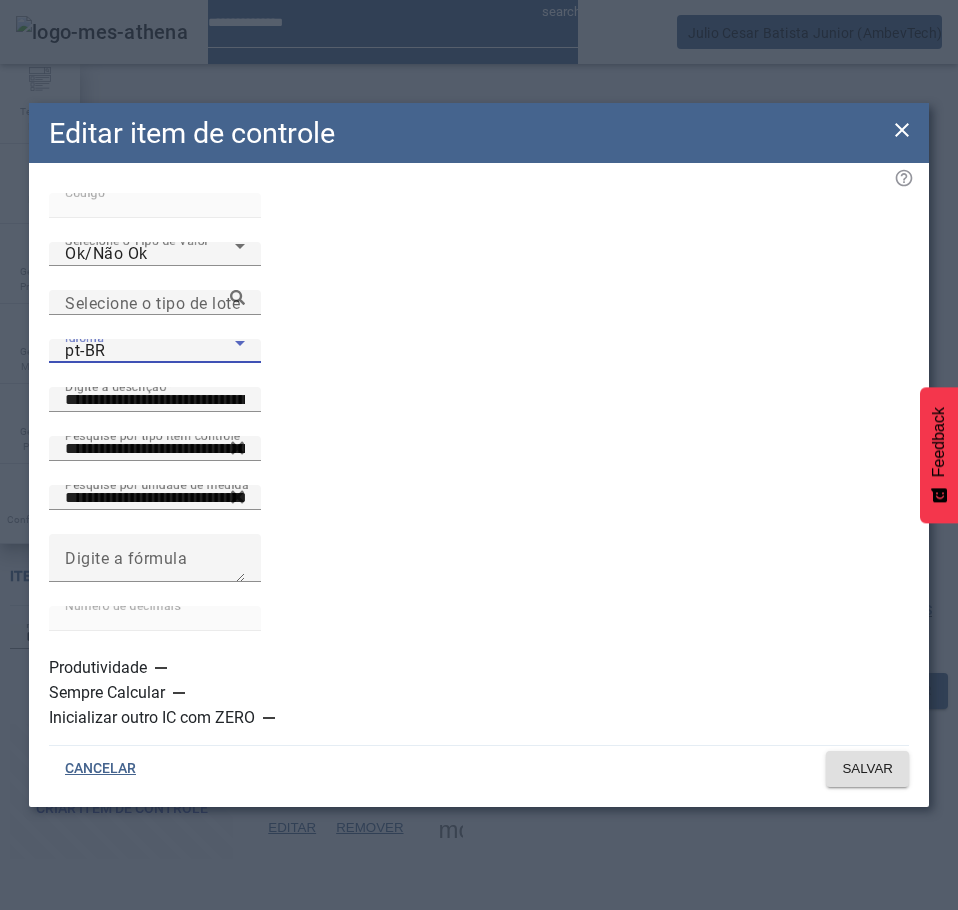 click on "es-ES" at bounding box center [131, 1110] 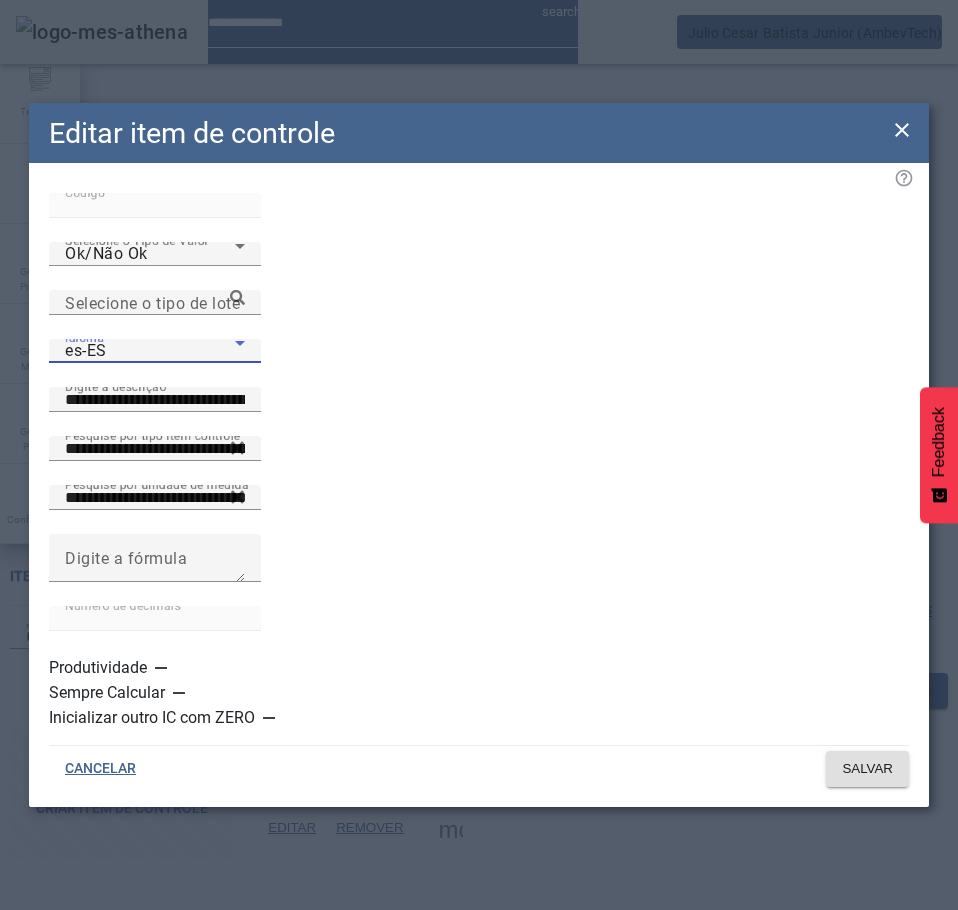 click 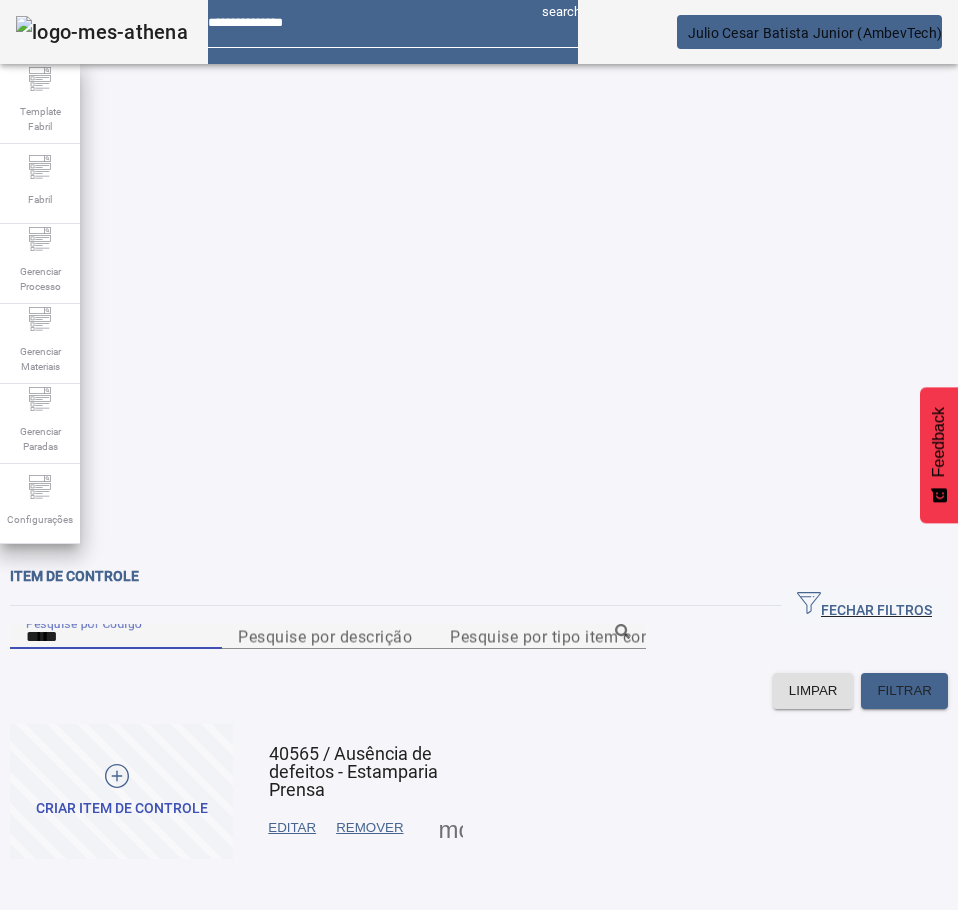 click on "*****" at bounding box center [116, 637] 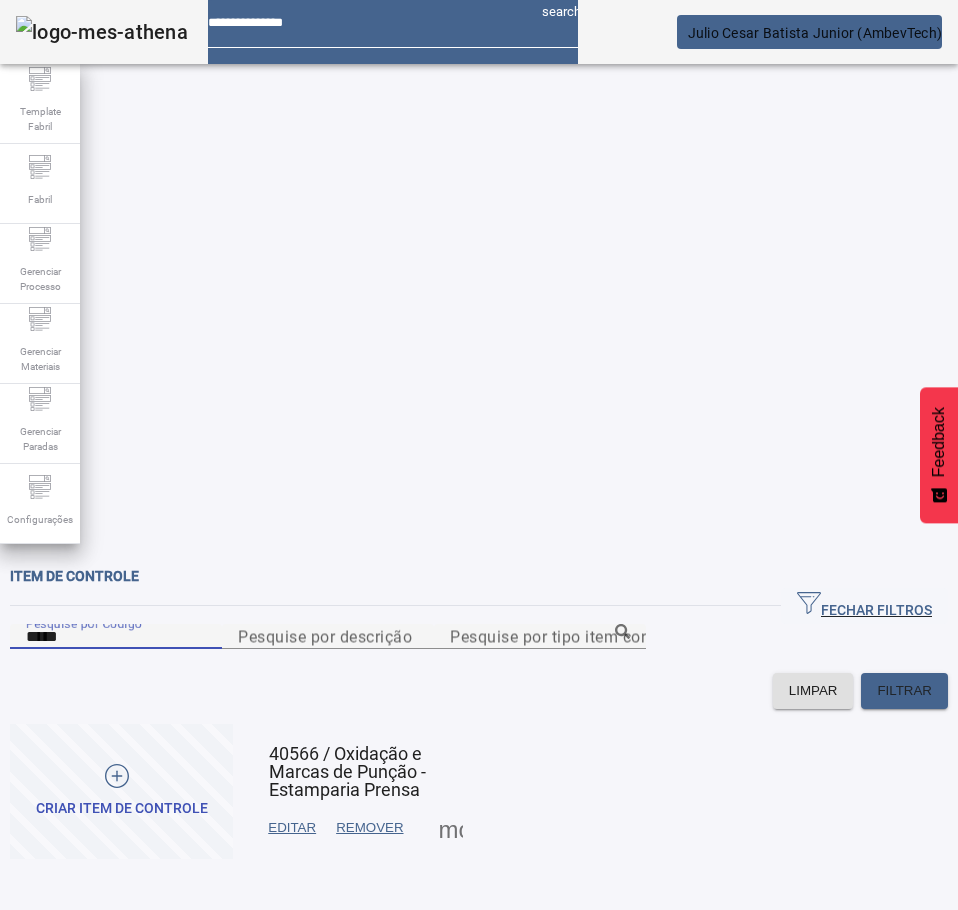 click on "EDITAR" at bounding box center (292, 828) 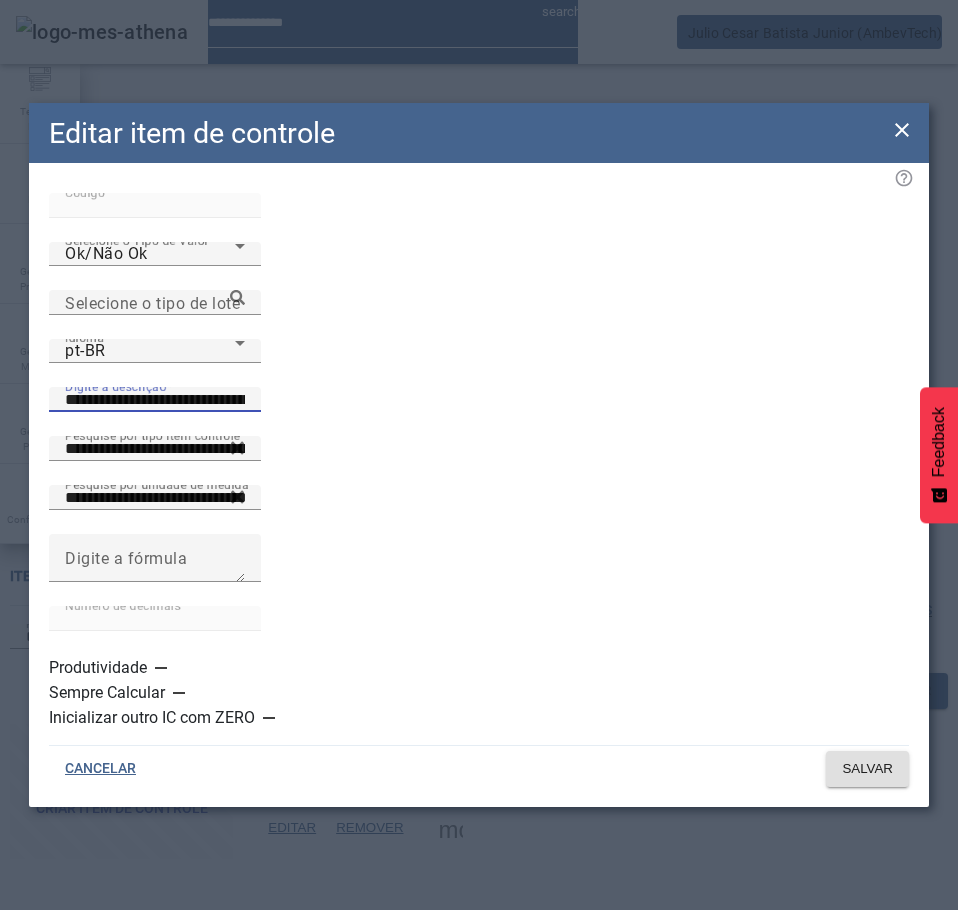 click on "**********" at bounding box center [155, 400] 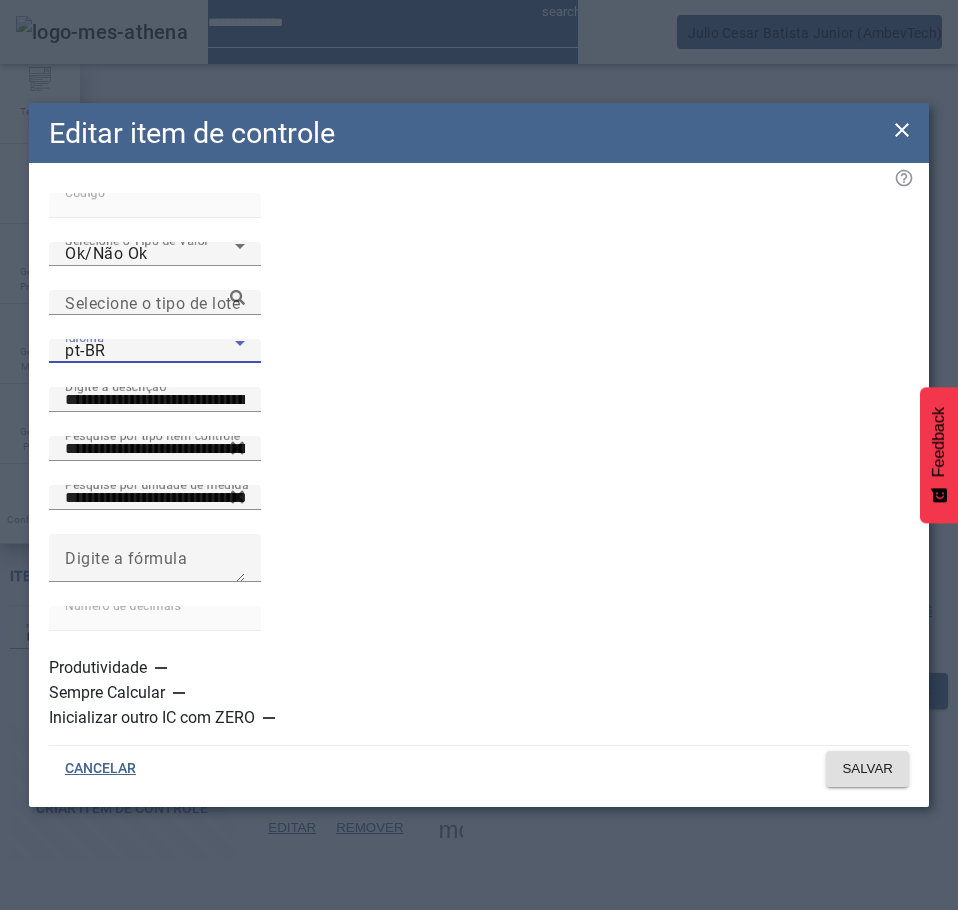 click on "pt-BR" at bounding box center (150, 351) 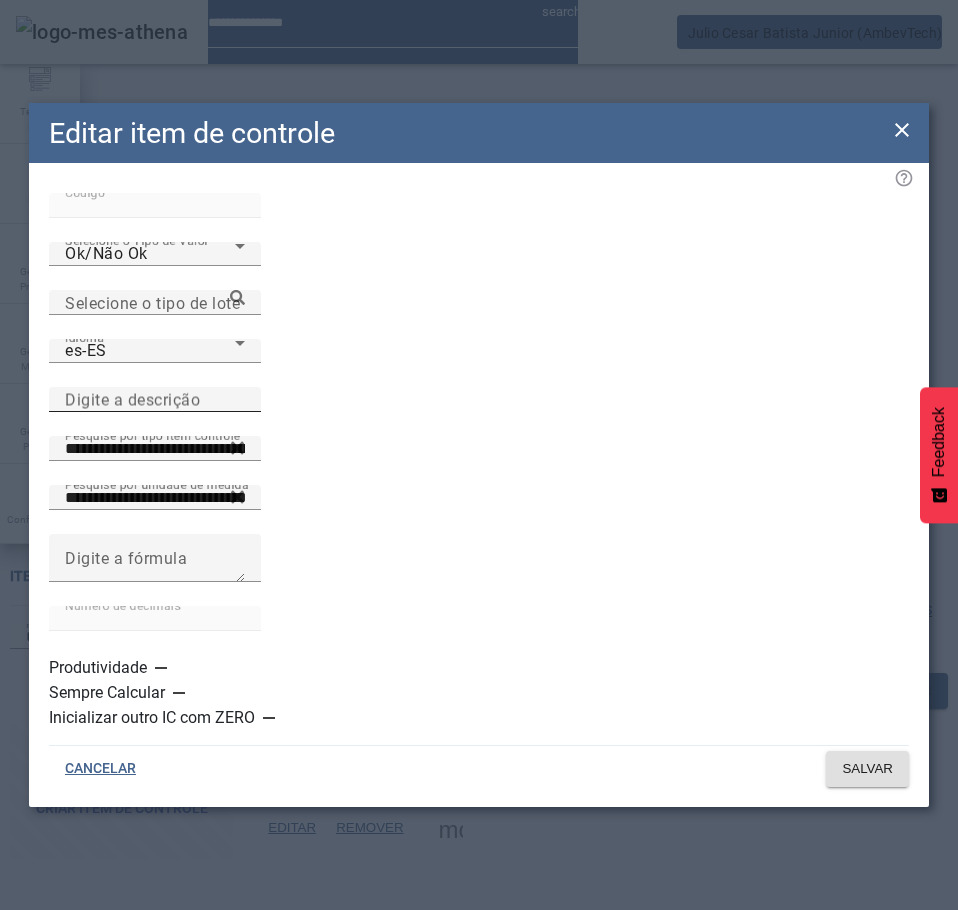 click on "Digite a descrição" at bounding box center (132, 399) 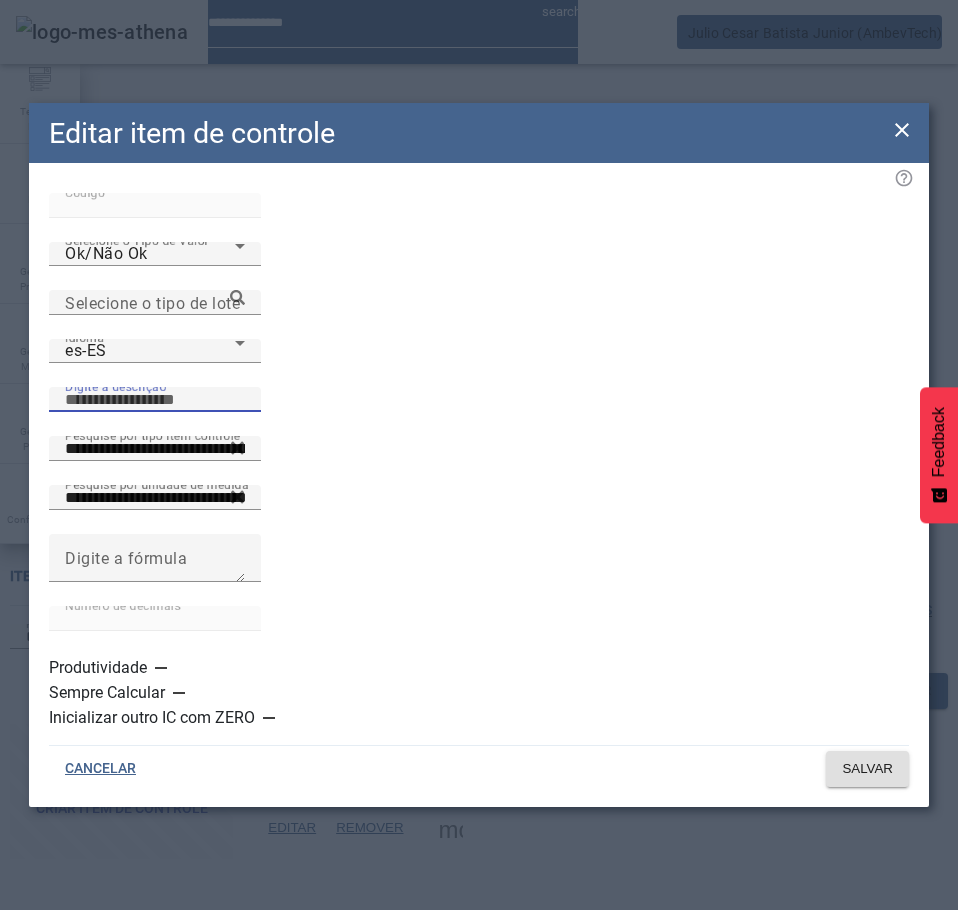 paste on "**********" 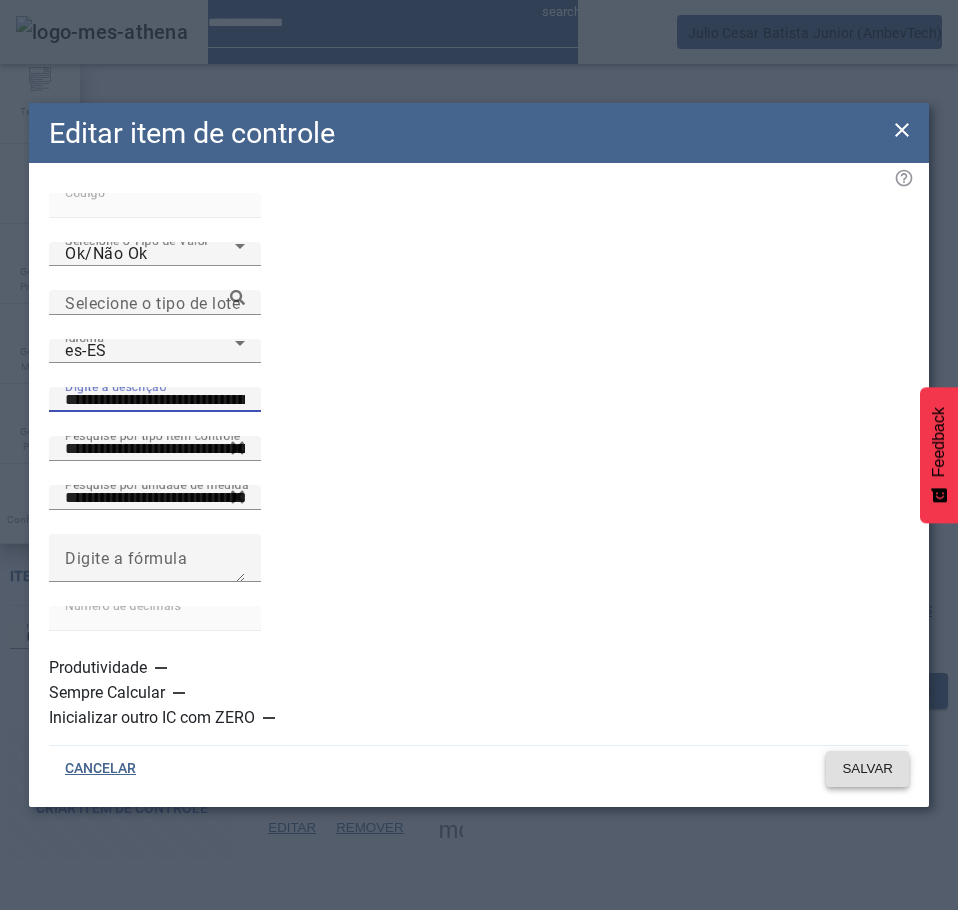 type on "**********" 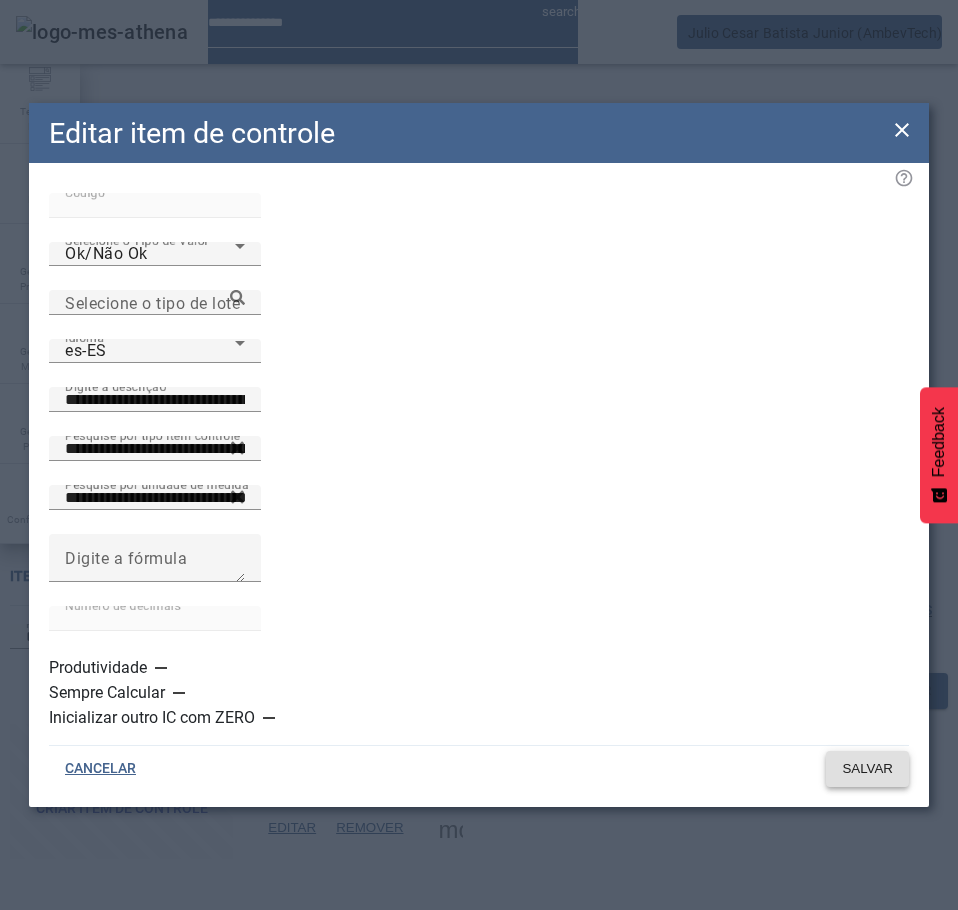 click 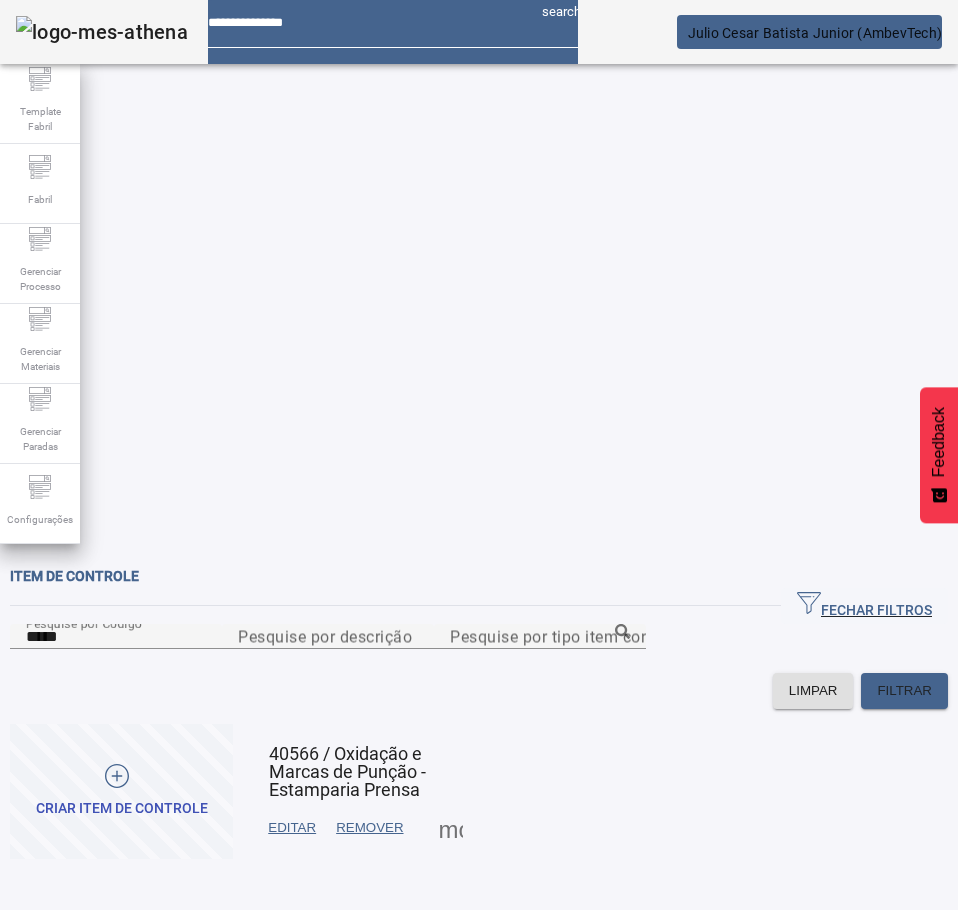 click on "EDITAR" at bounding box center (292, 828) 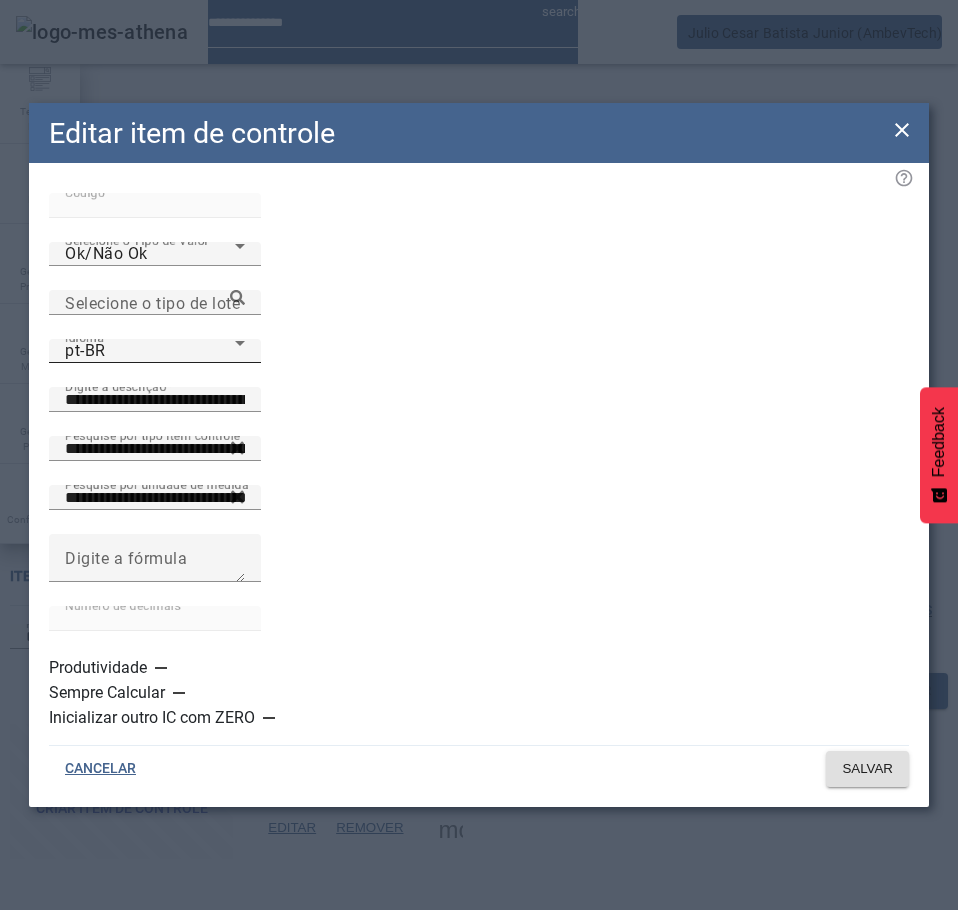 click on "pt-BR" at bounding box center (150, 351) 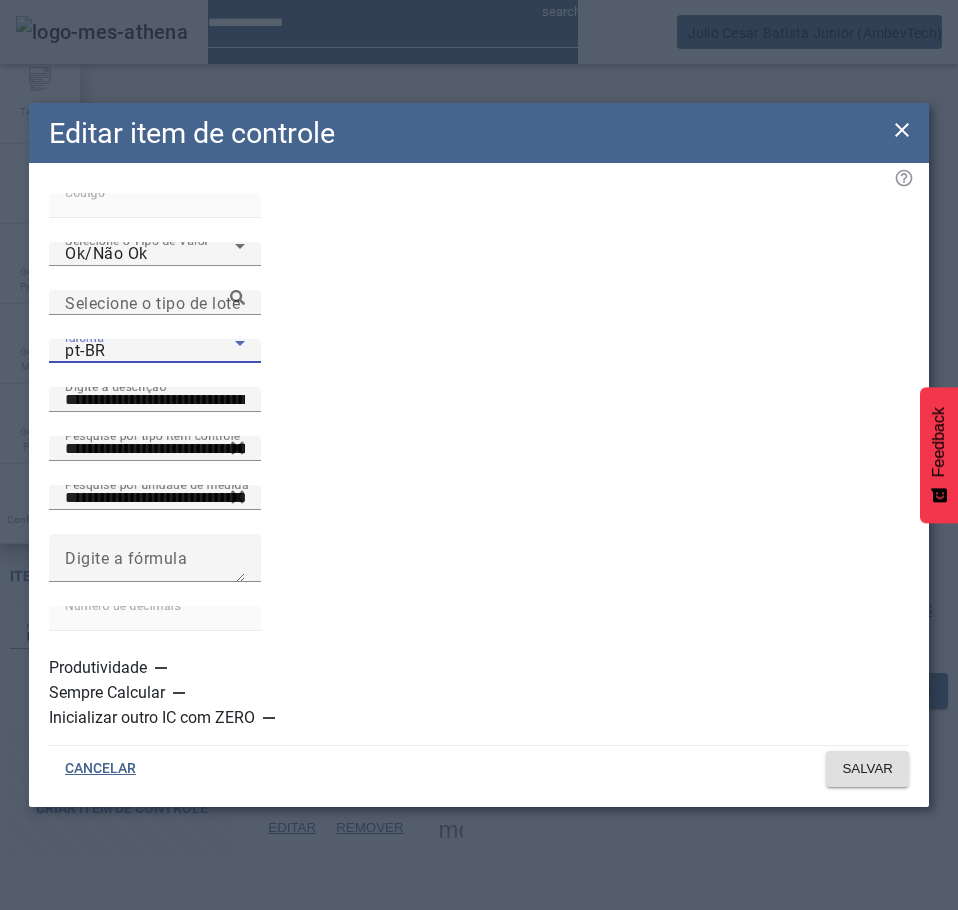 click on "es-ES" at bounding box center (131, 1110) 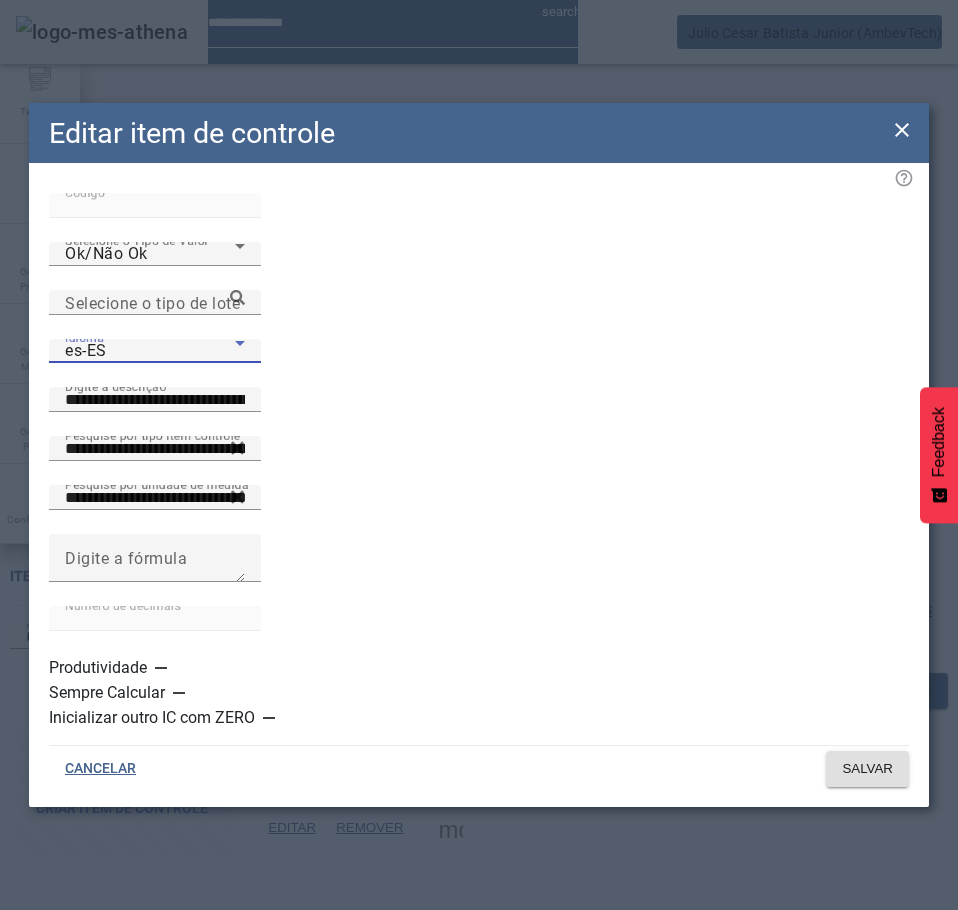 click 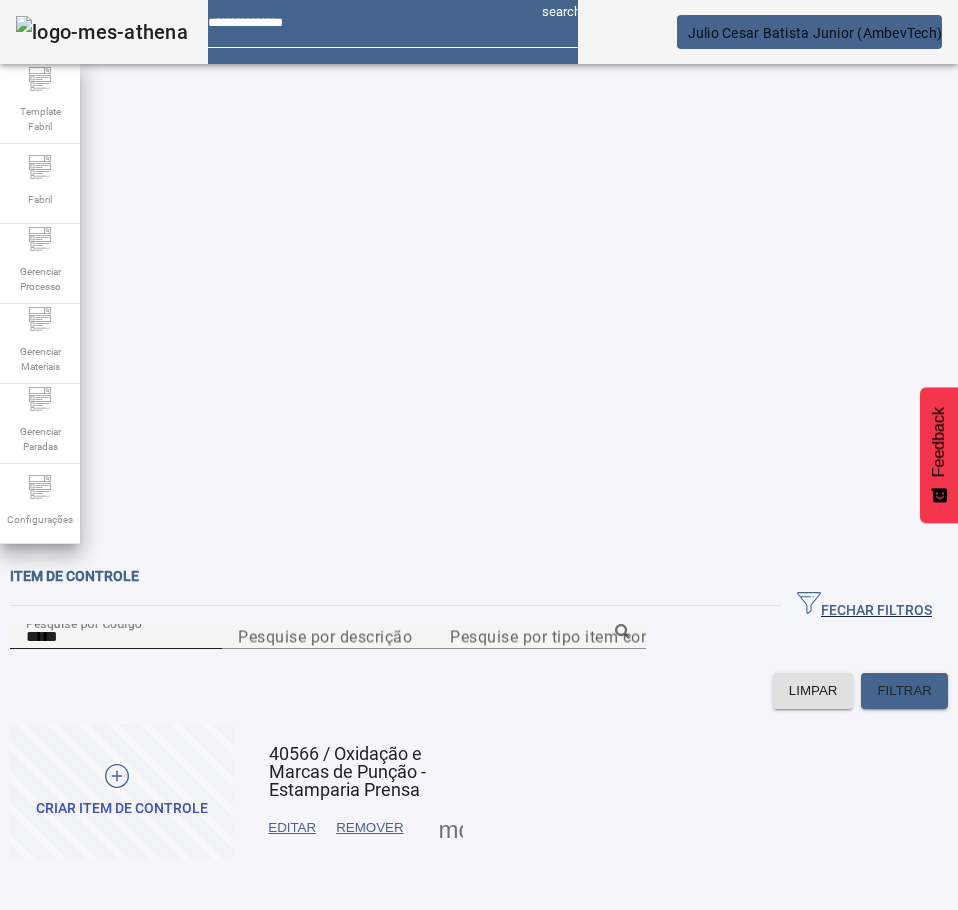 click on "*****" at bounding box center [116, 637] 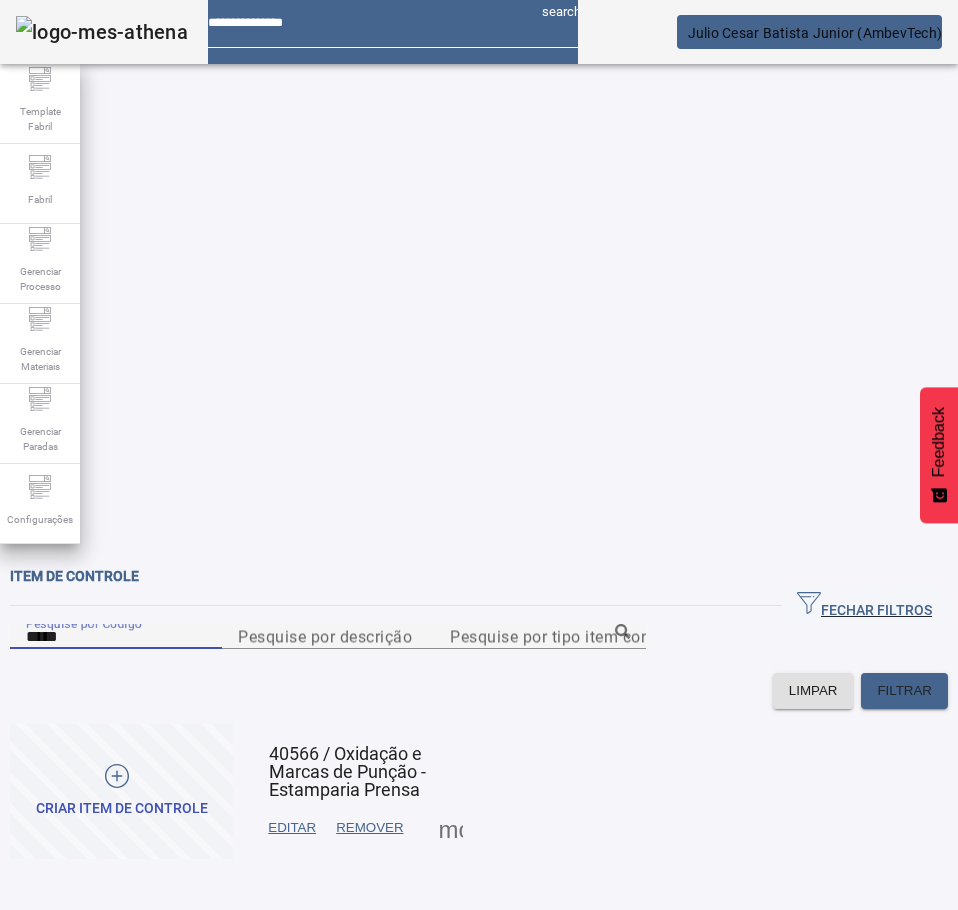 click on "*****" at bounding box center (116, 637) 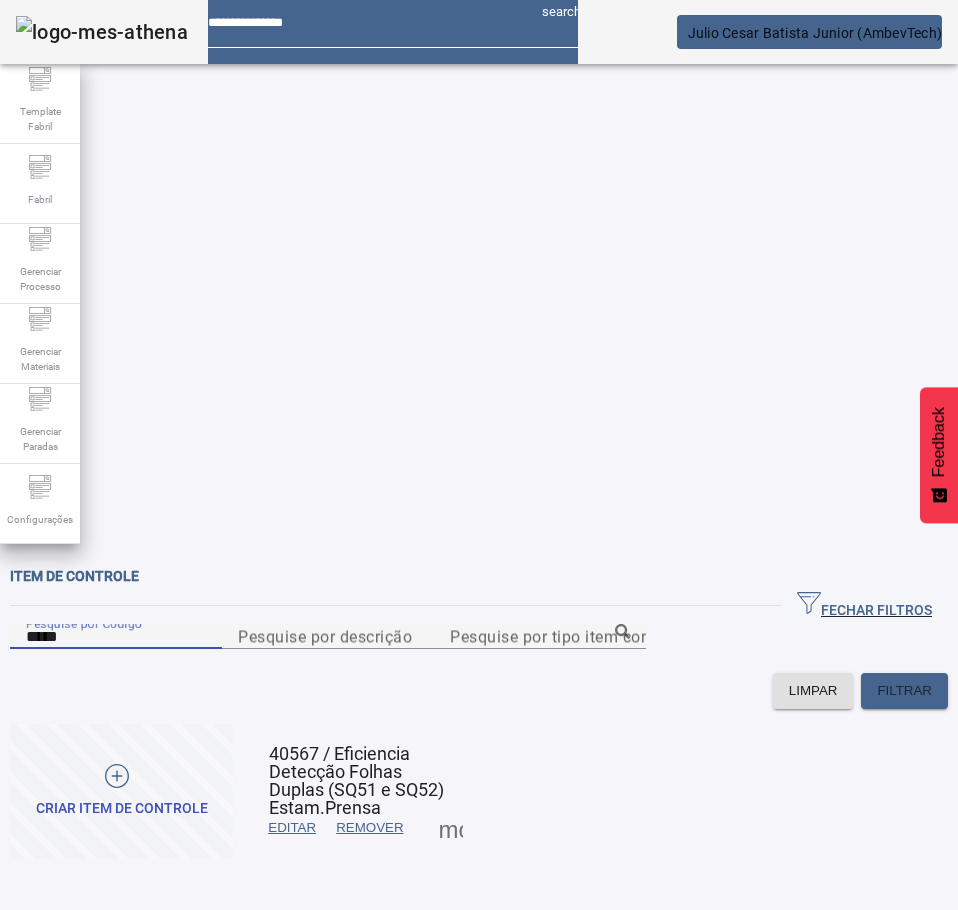 click on "EDITAR" at bounding box center [292, 828] 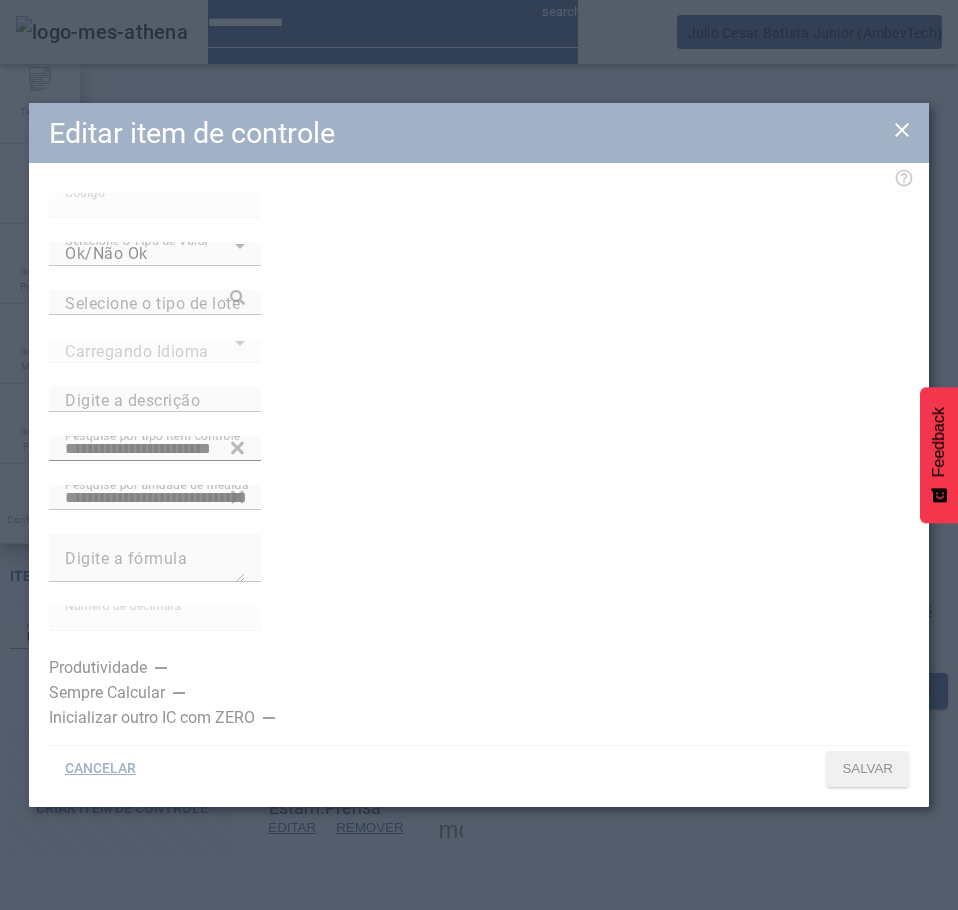 type on "**********" 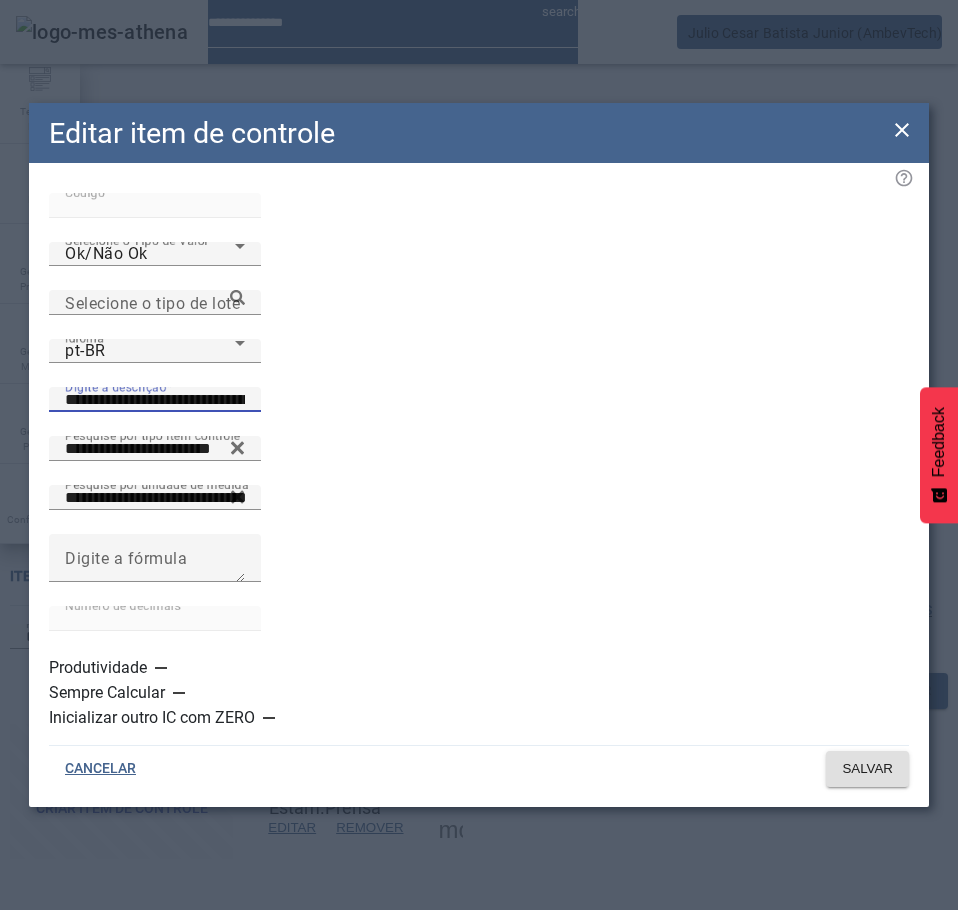 click on "**********" at bounding box center (155, 400) 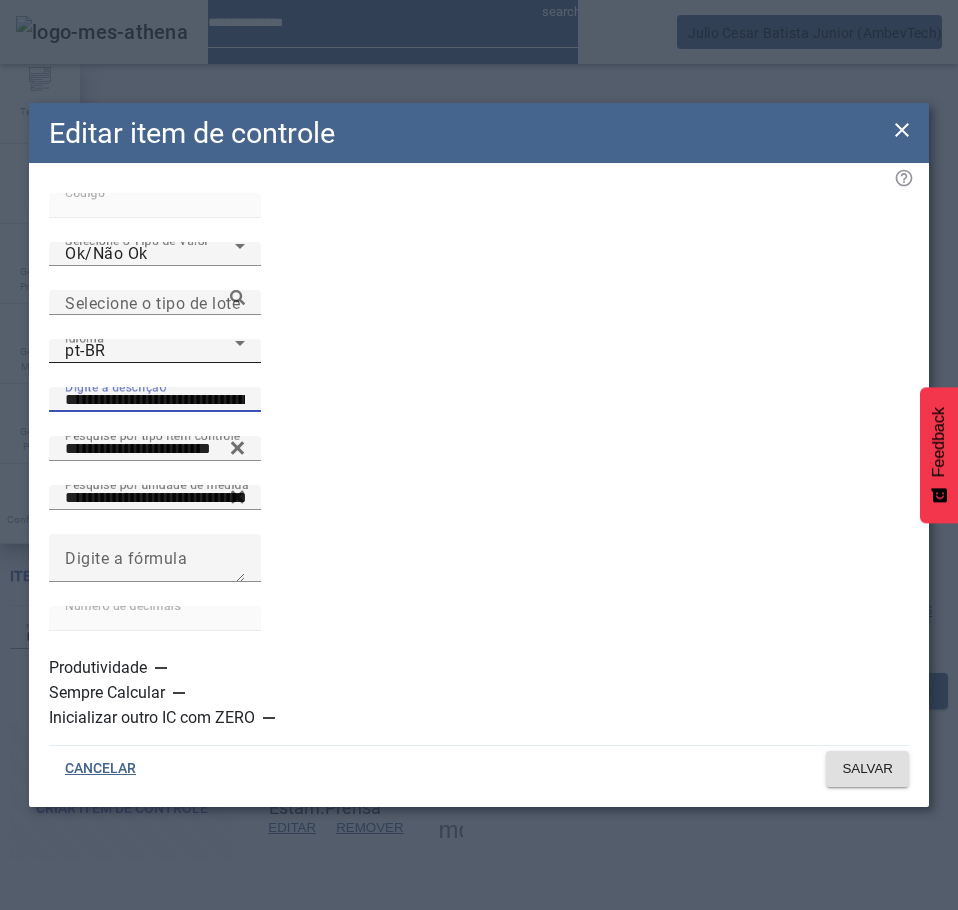 click on "pt-BR" at bounding box center (150, 351) 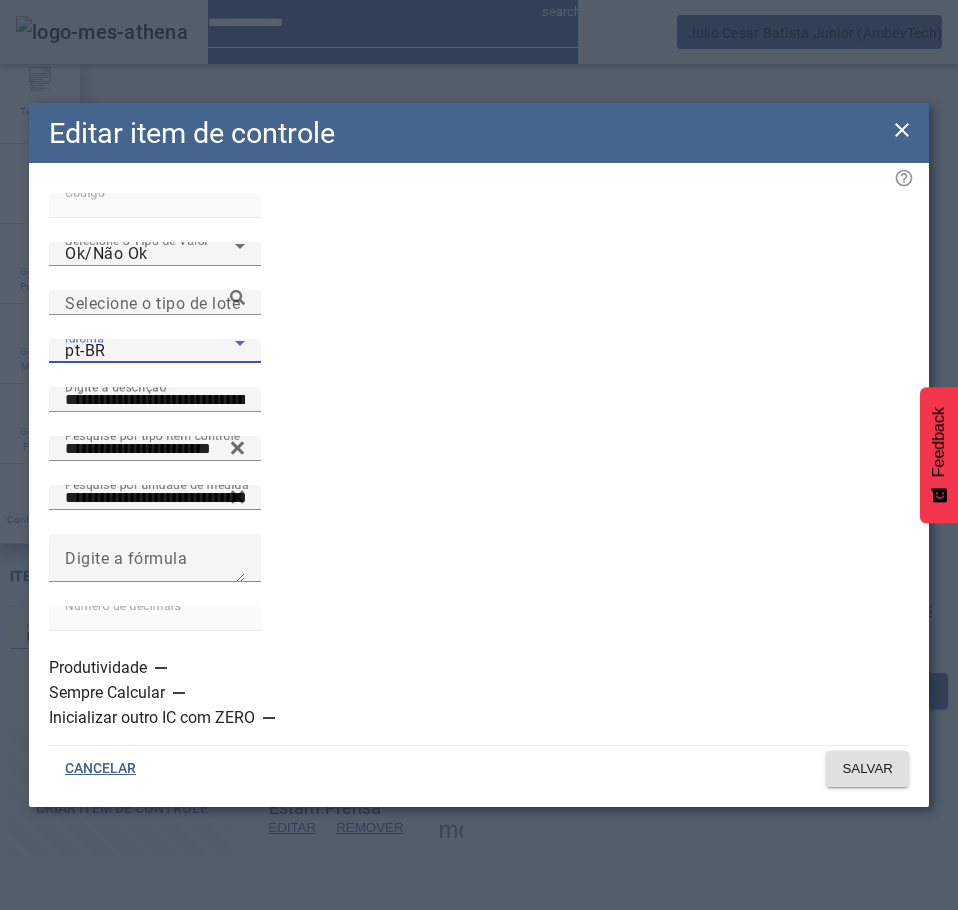 click on "es-ES" at bounding box center [131, 1110] 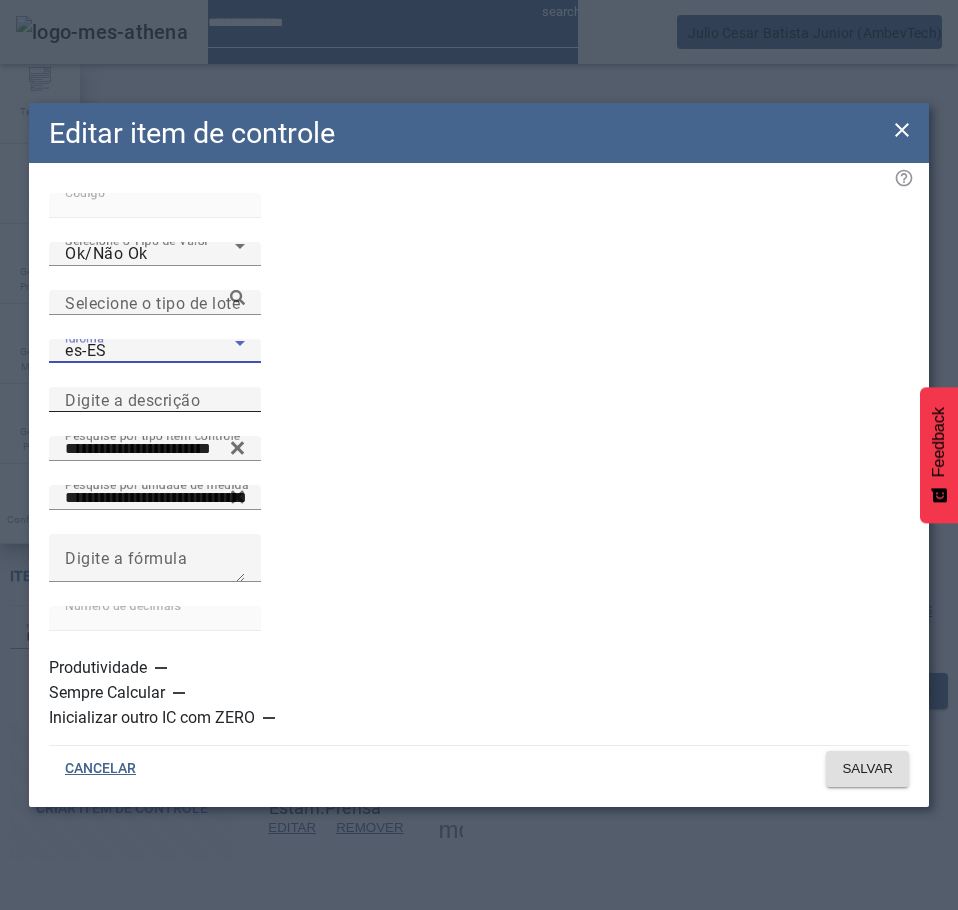 click on "Digite a descrição" at bounding box center (155, 400) 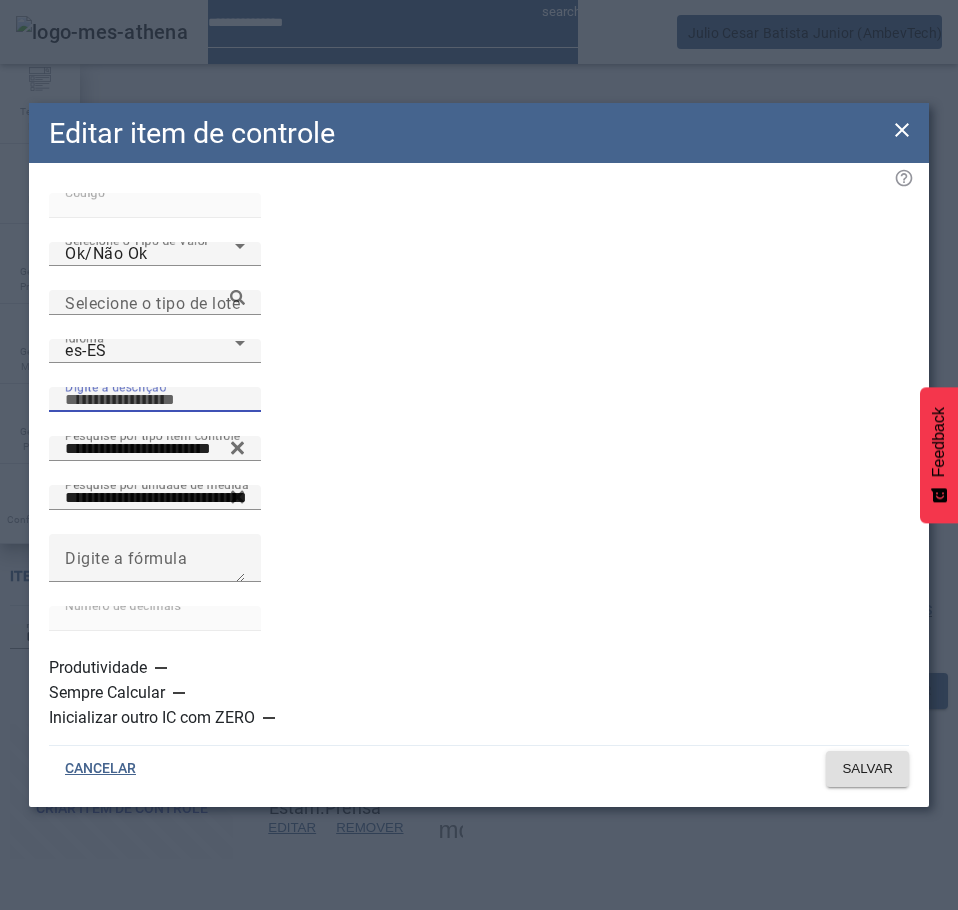 paste on "**********" 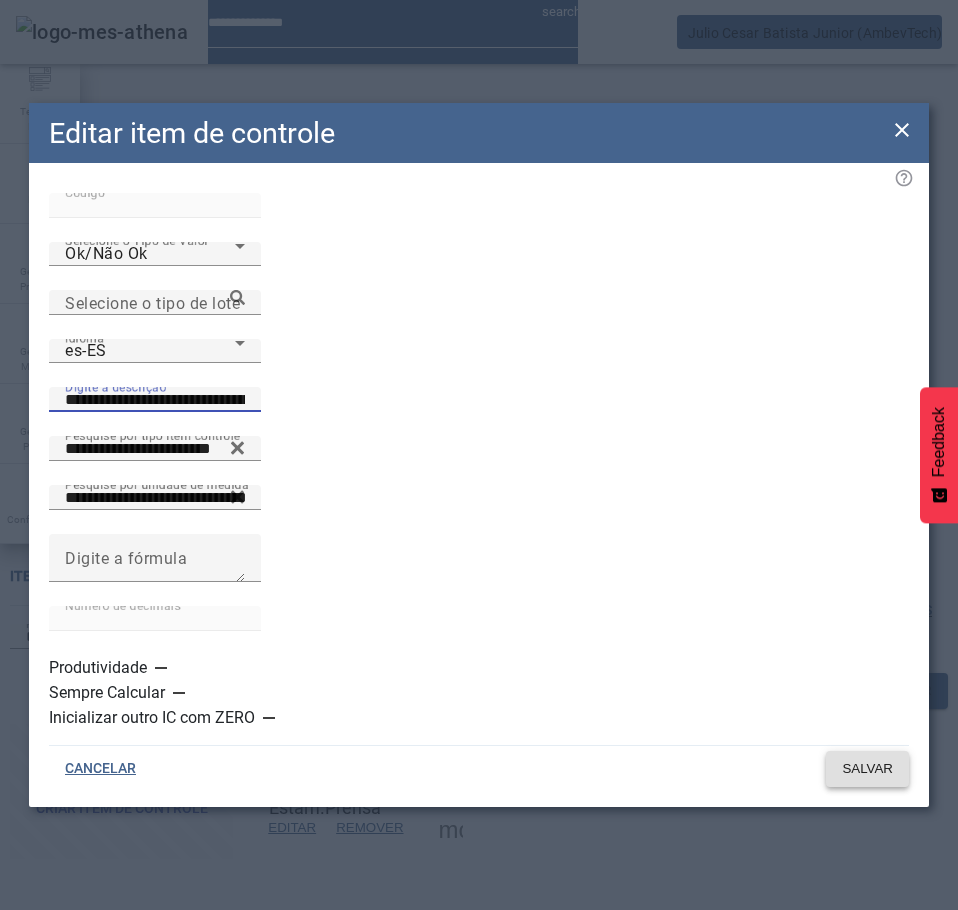 type on "**********" 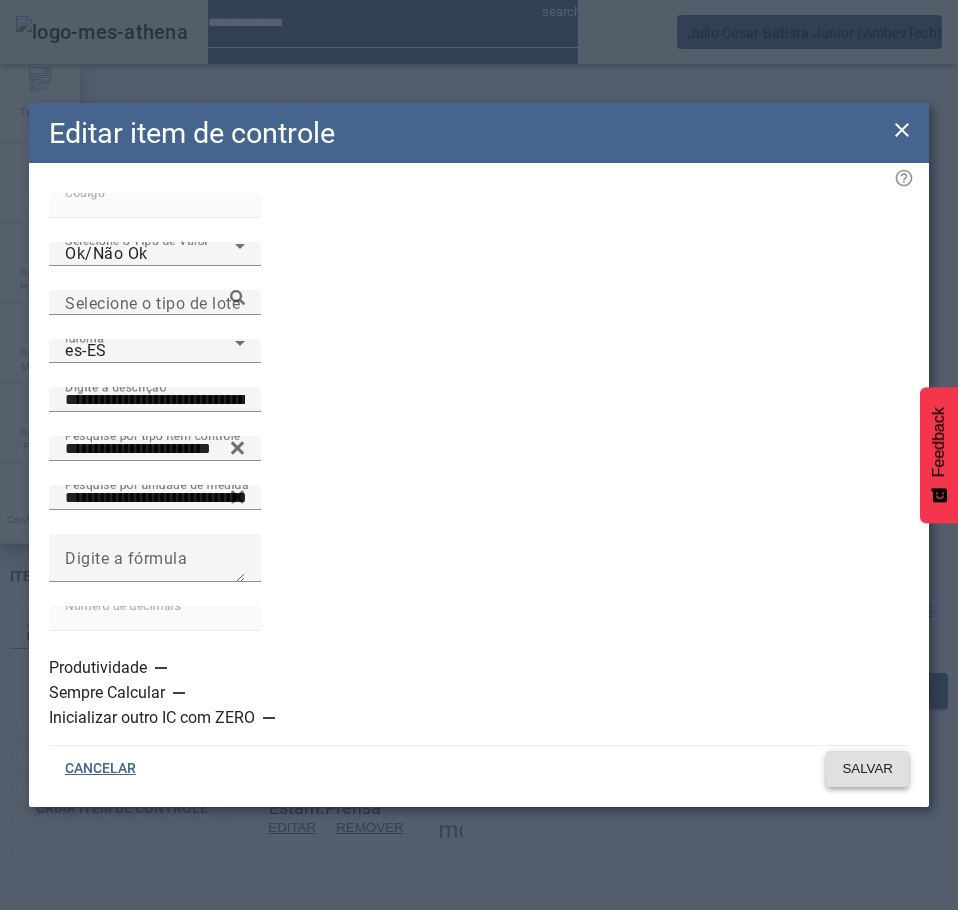 click 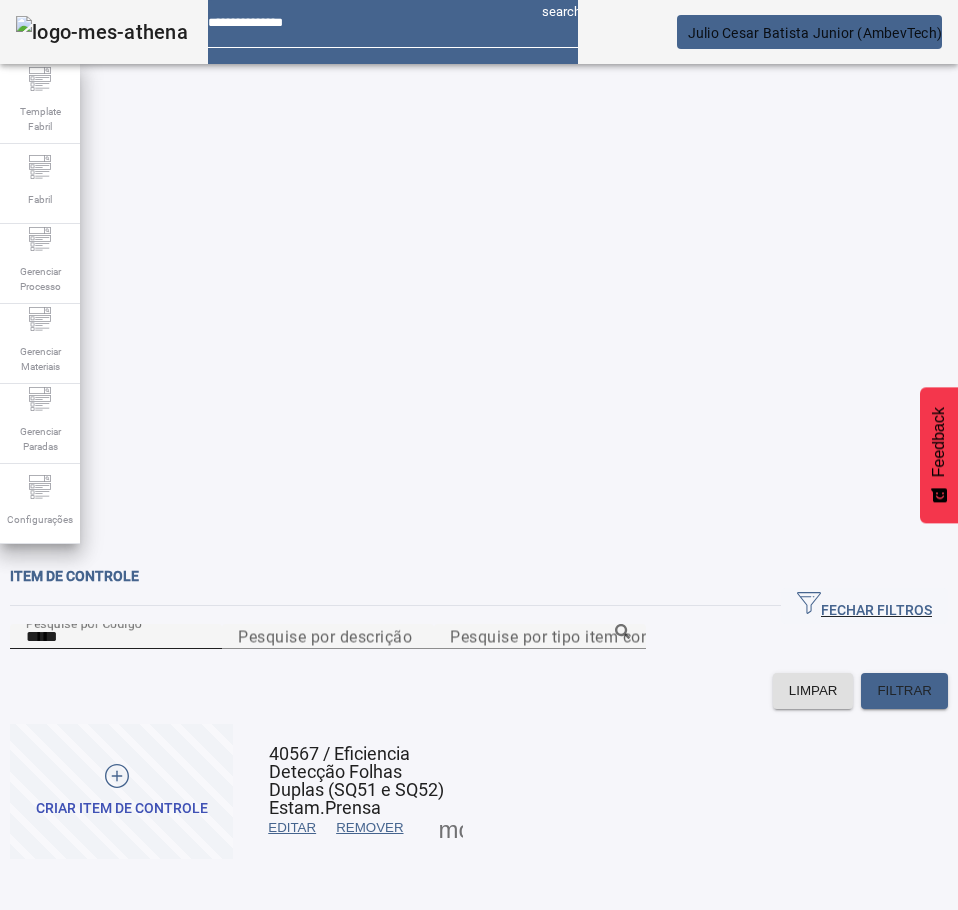 click on "*****" at bounding box center [116, 637] 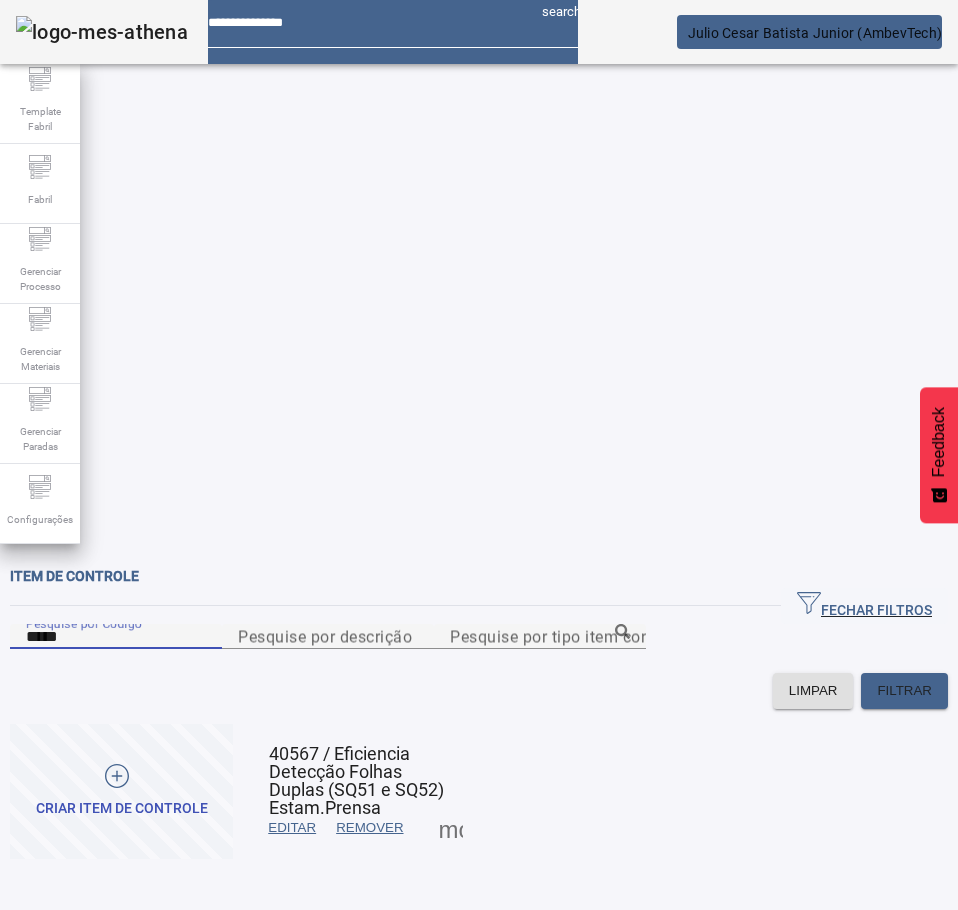 click on "*****" at bounding box center [116, 637] 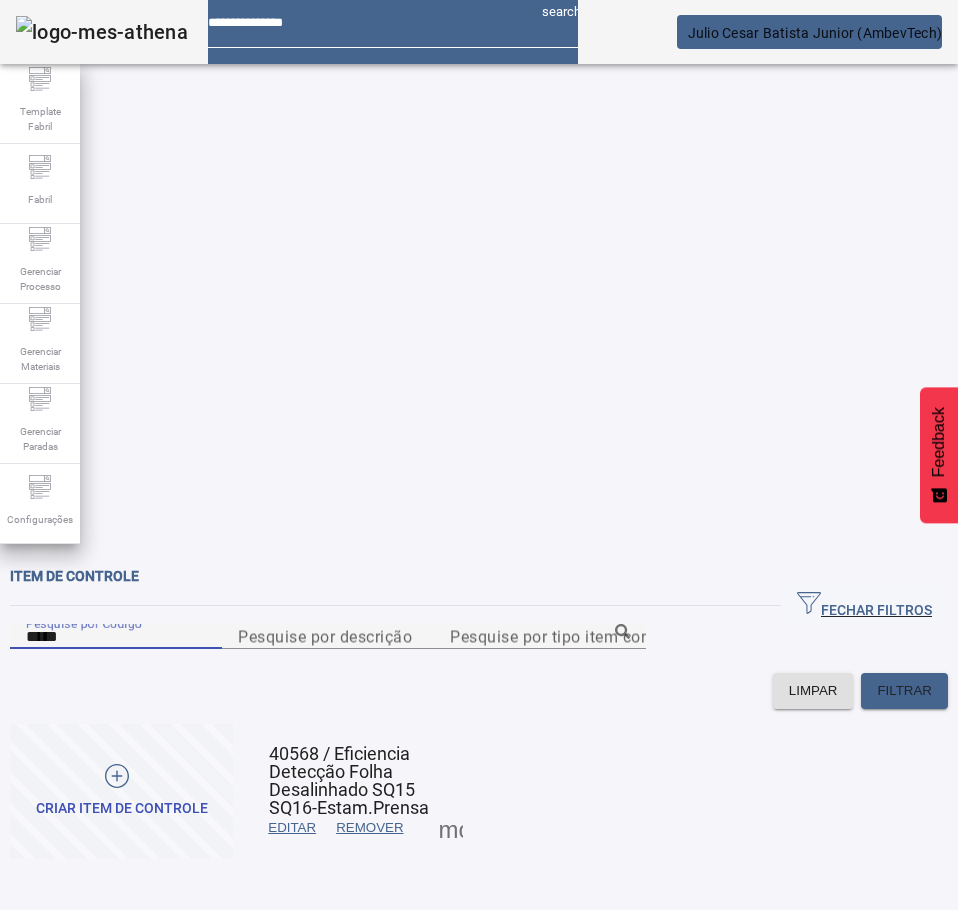 click at bounding box center (292, 828) 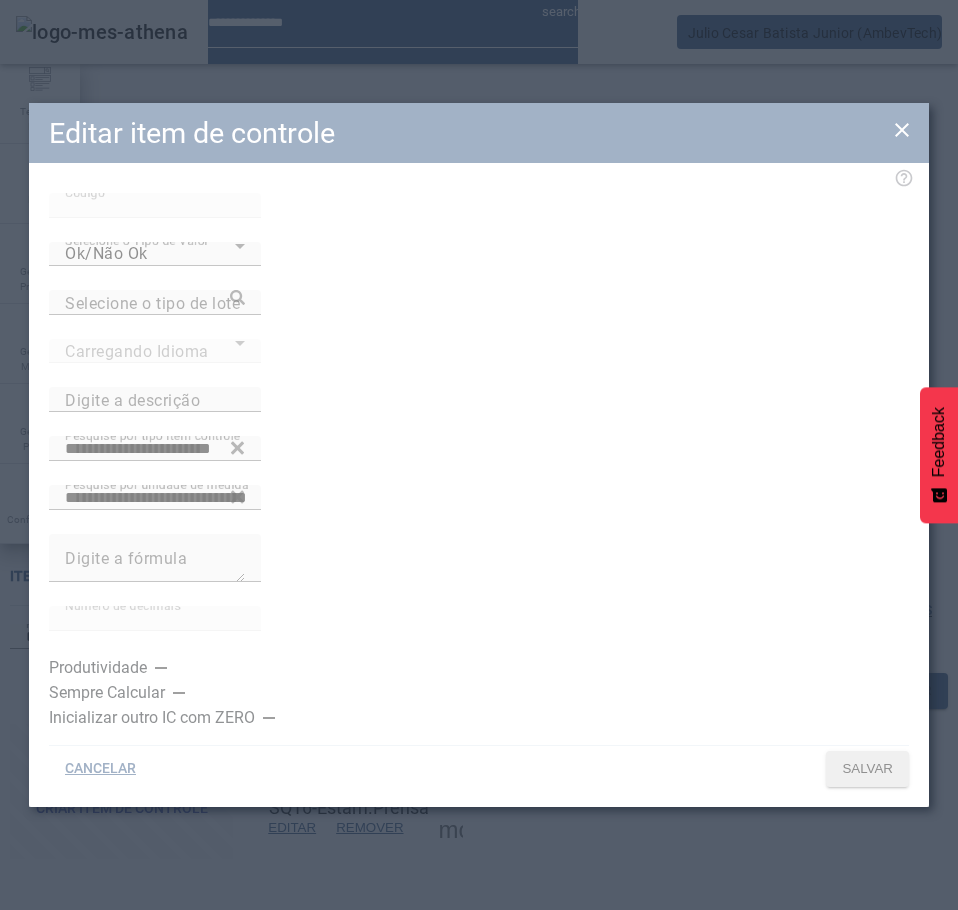 type on "**********" 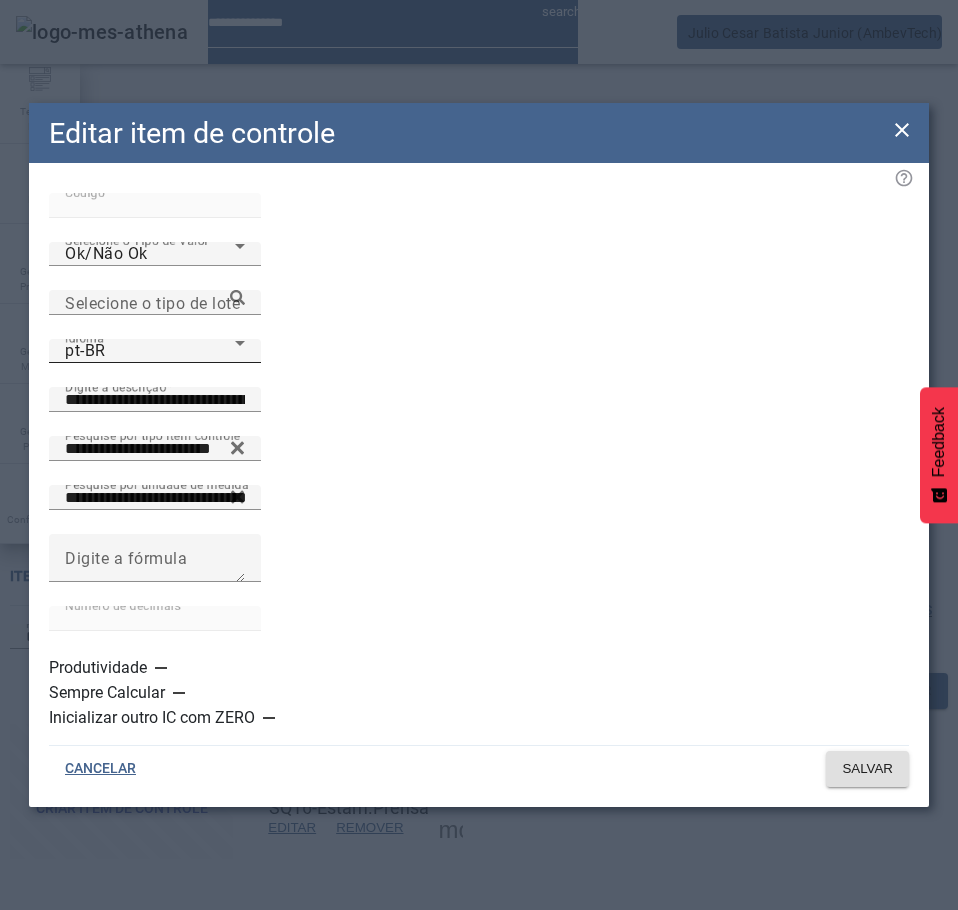 click on "pt-BR" at bounding box center [150, 351] 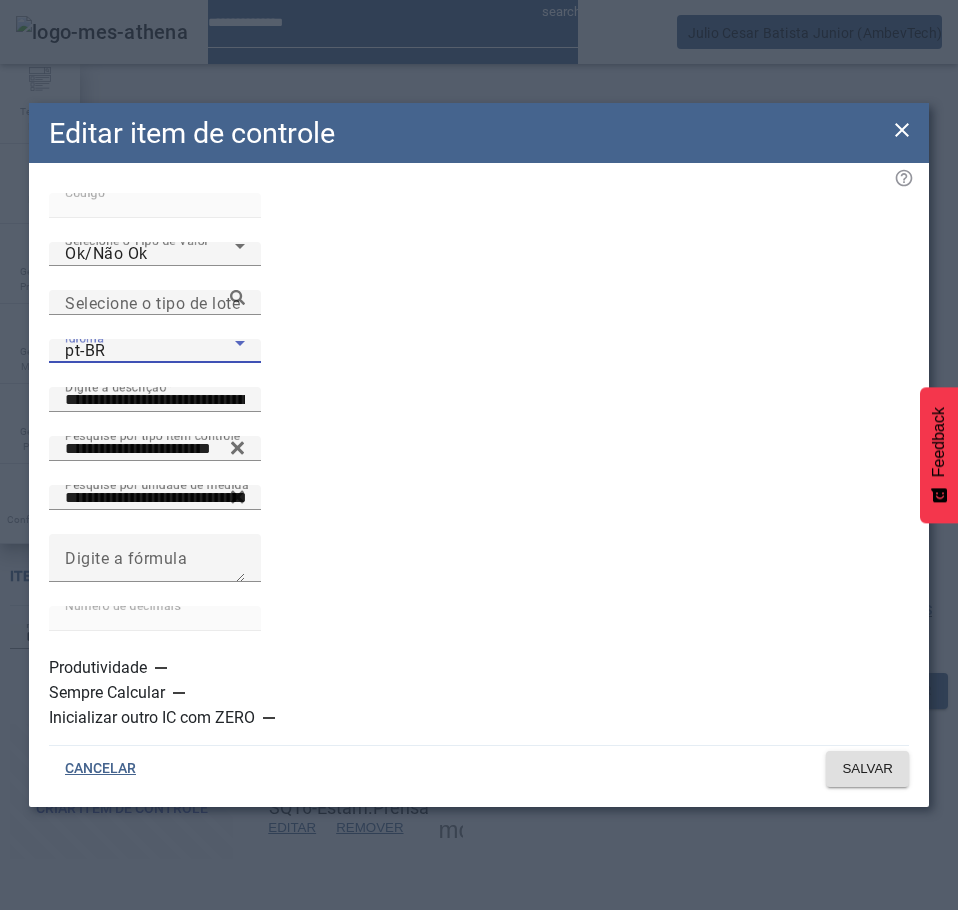 click at bounding box center [479, 982] 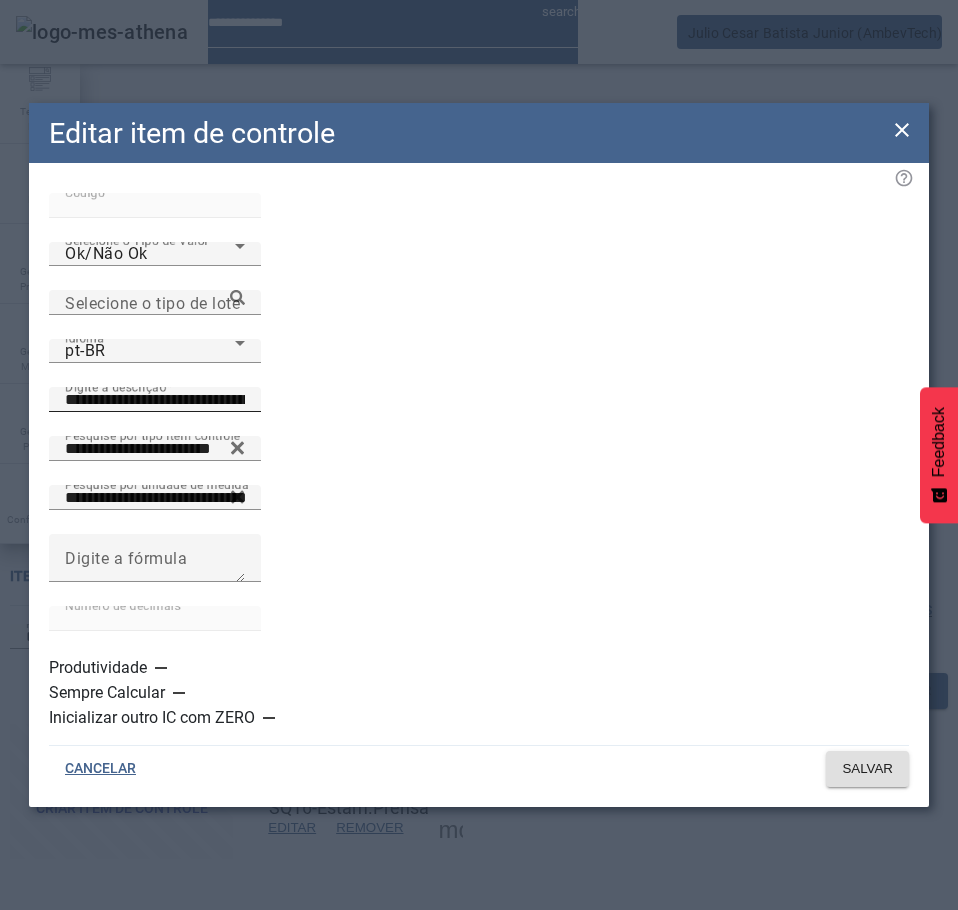 click on "**********" at bounding box center (155, 400) 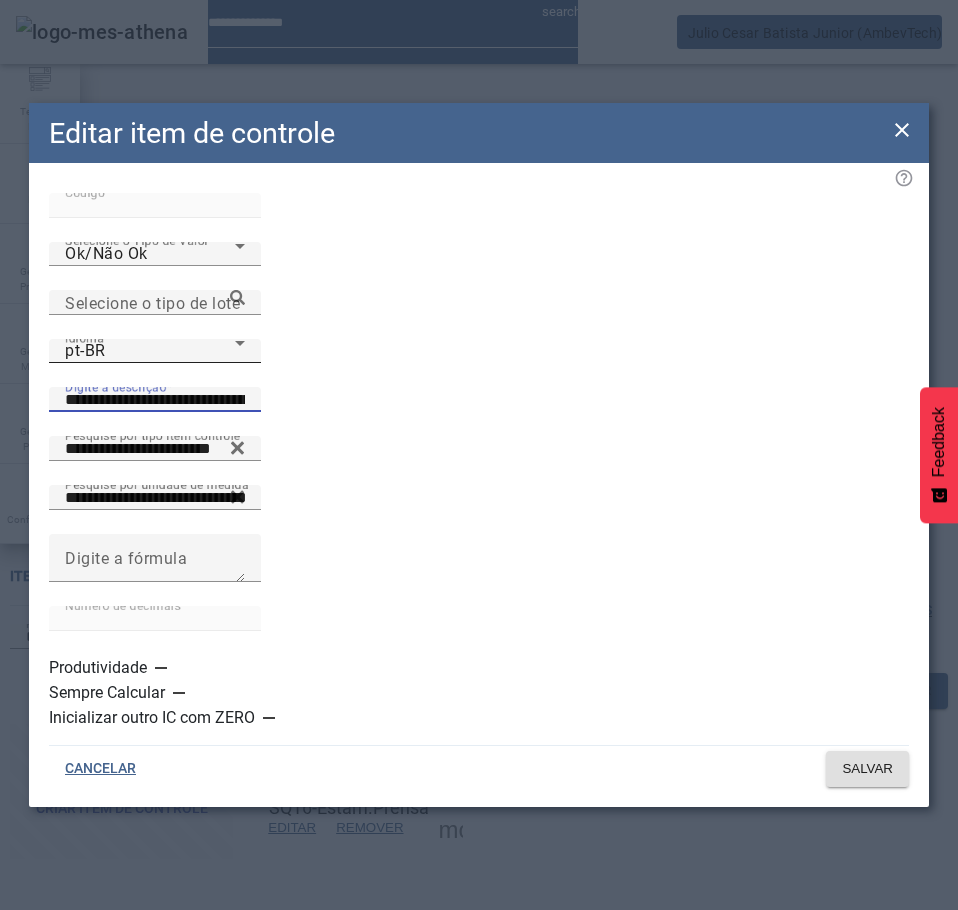 click on "pt-BR" at bounding box center (150, 351) 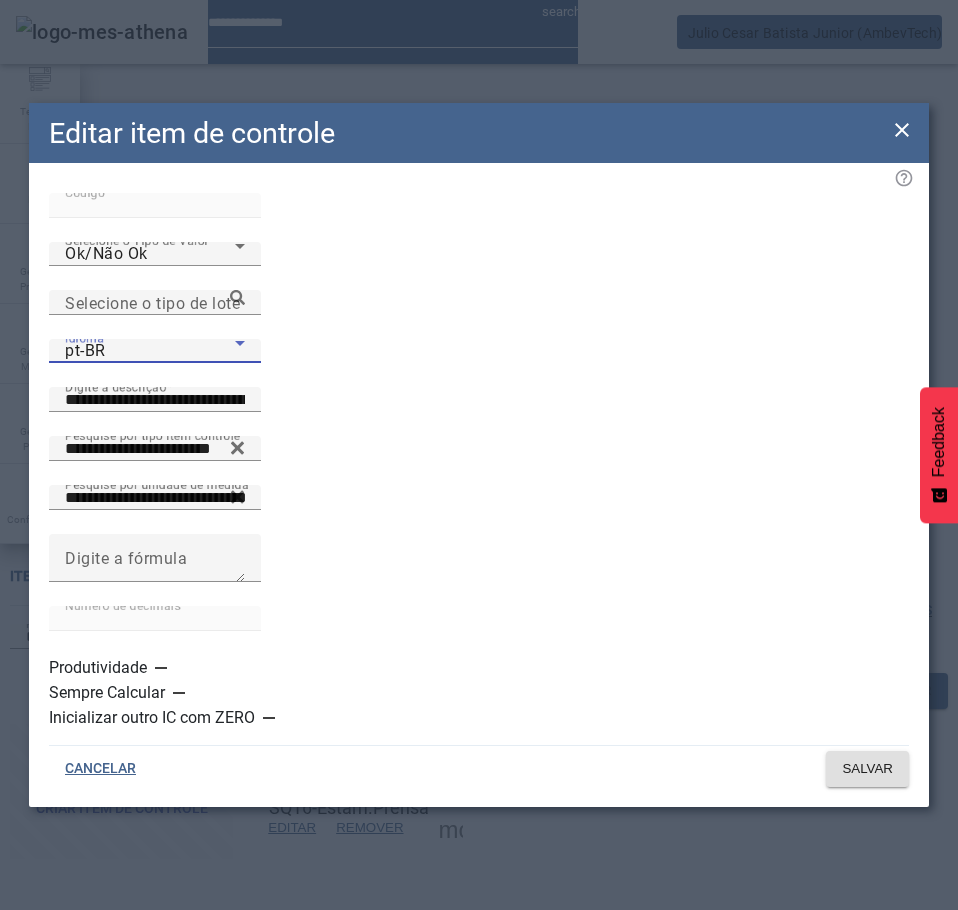 click on "es-ES" at bounding box center [131, 1110] 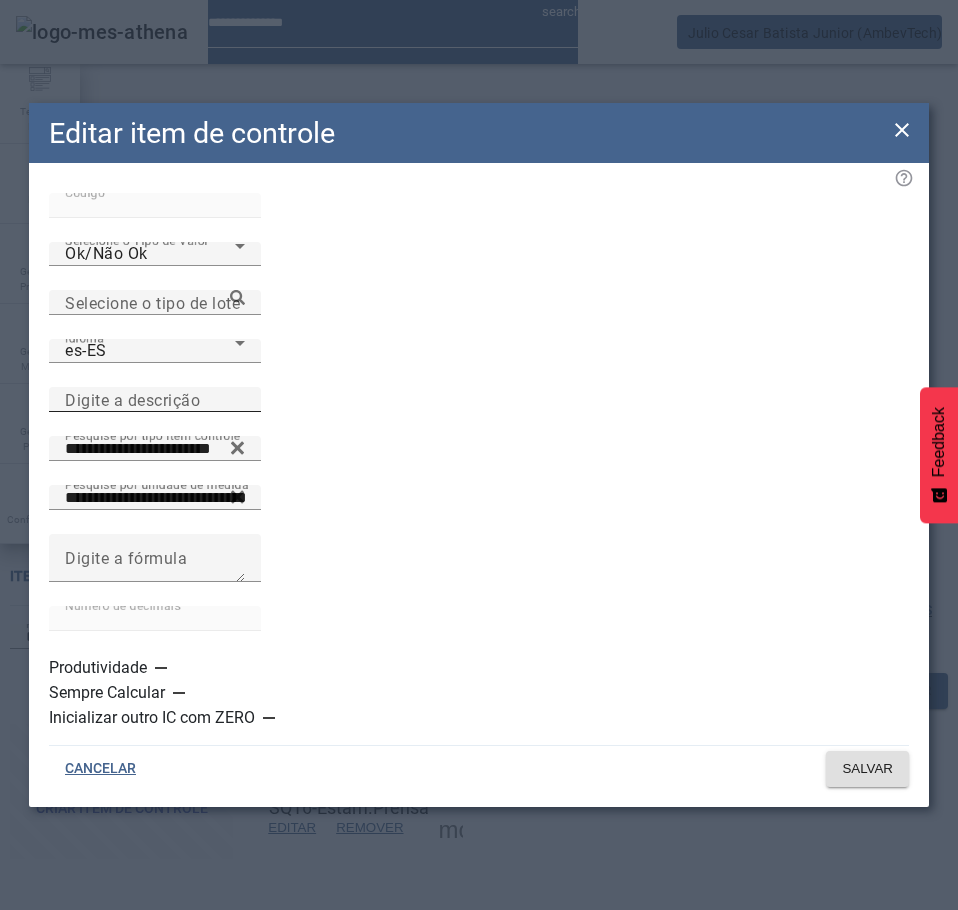 click on "Digite a descrição" at bounding box center [132, 399] 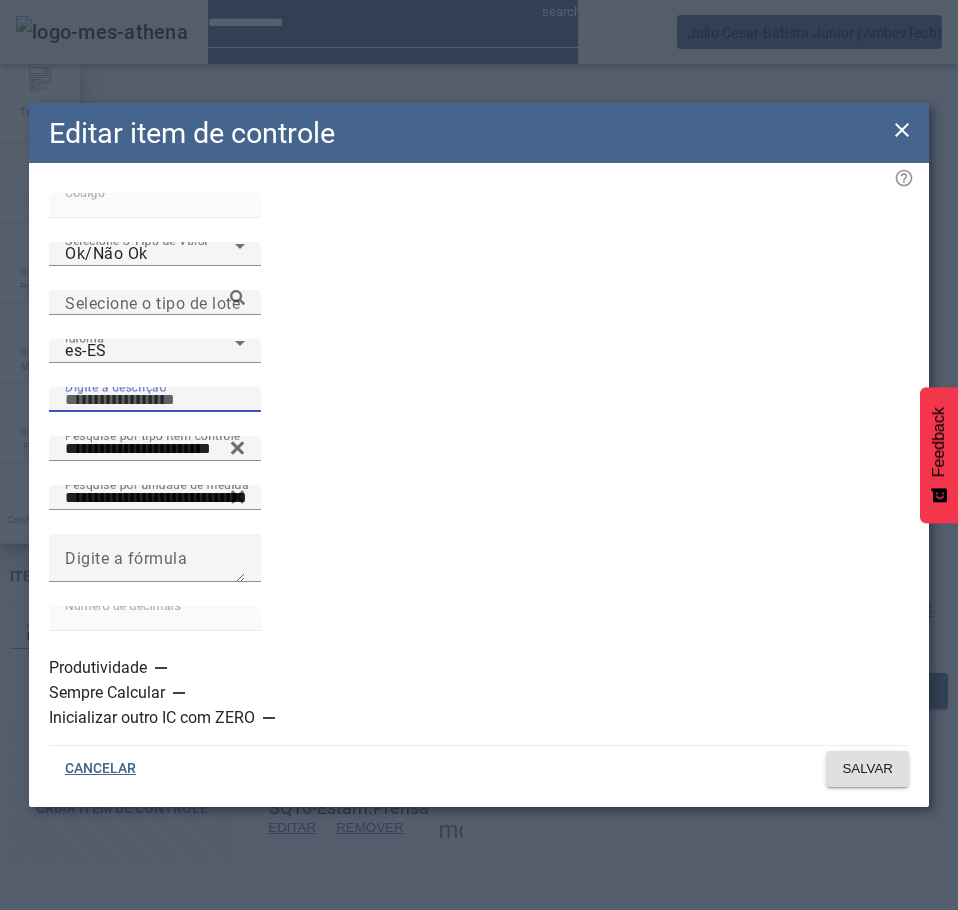 paste on "**********" 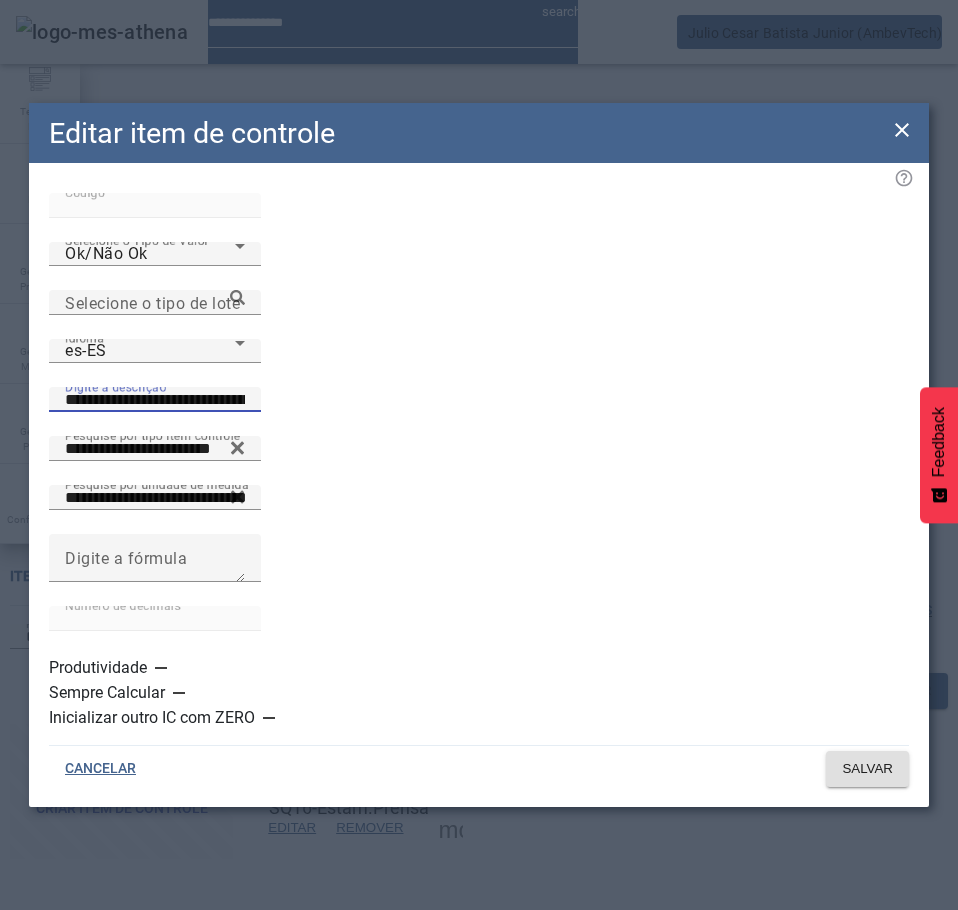 scroll, scrollTop: 0, scrollLeft: 70, axis: horizontal 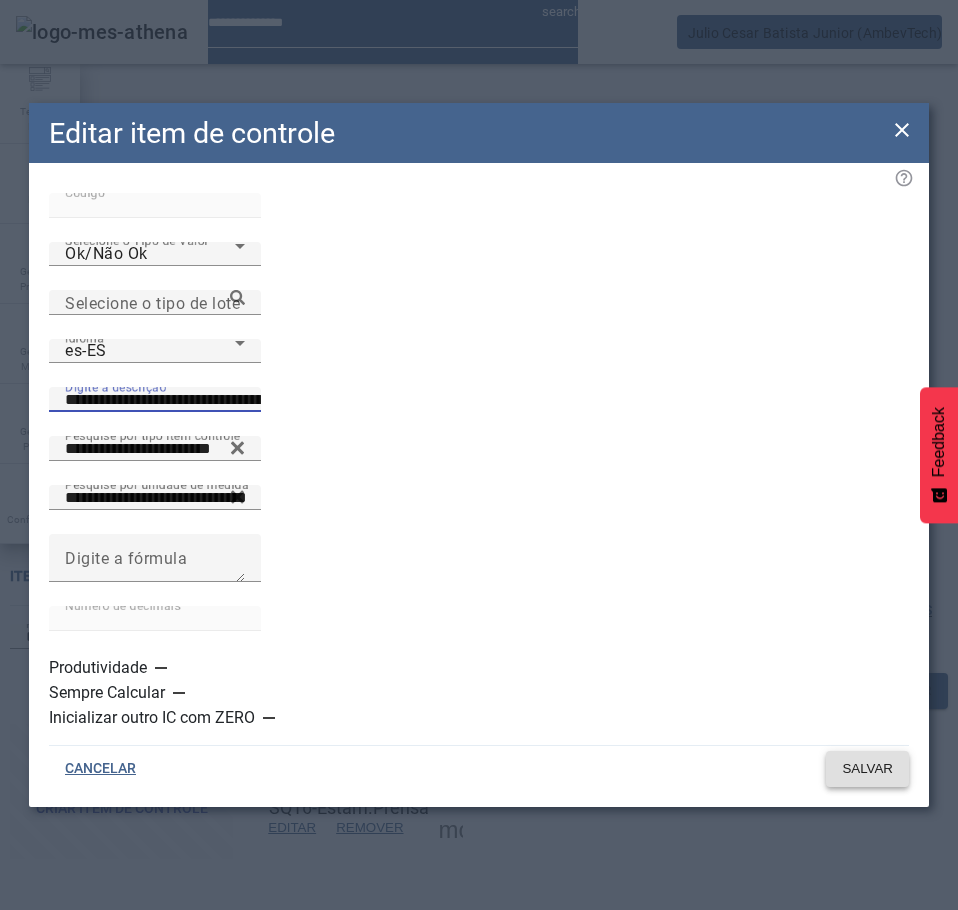 type on "**********" 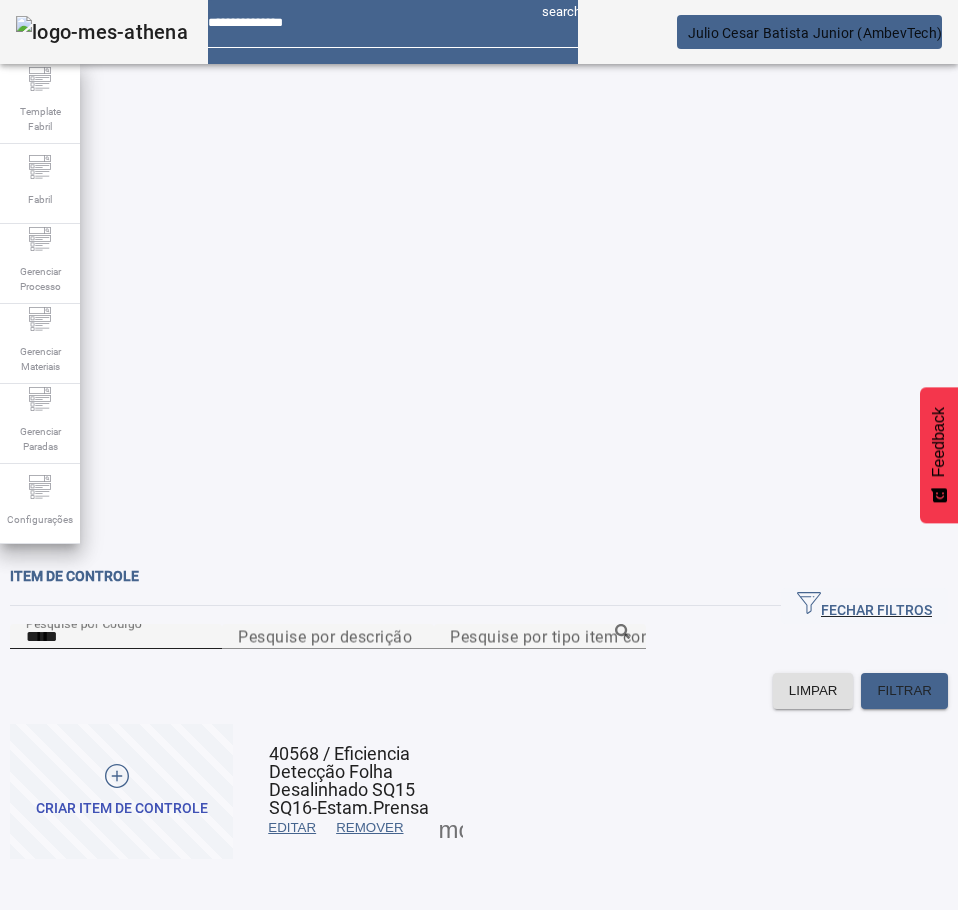 click on "*****" at bounding box center [116, 637] 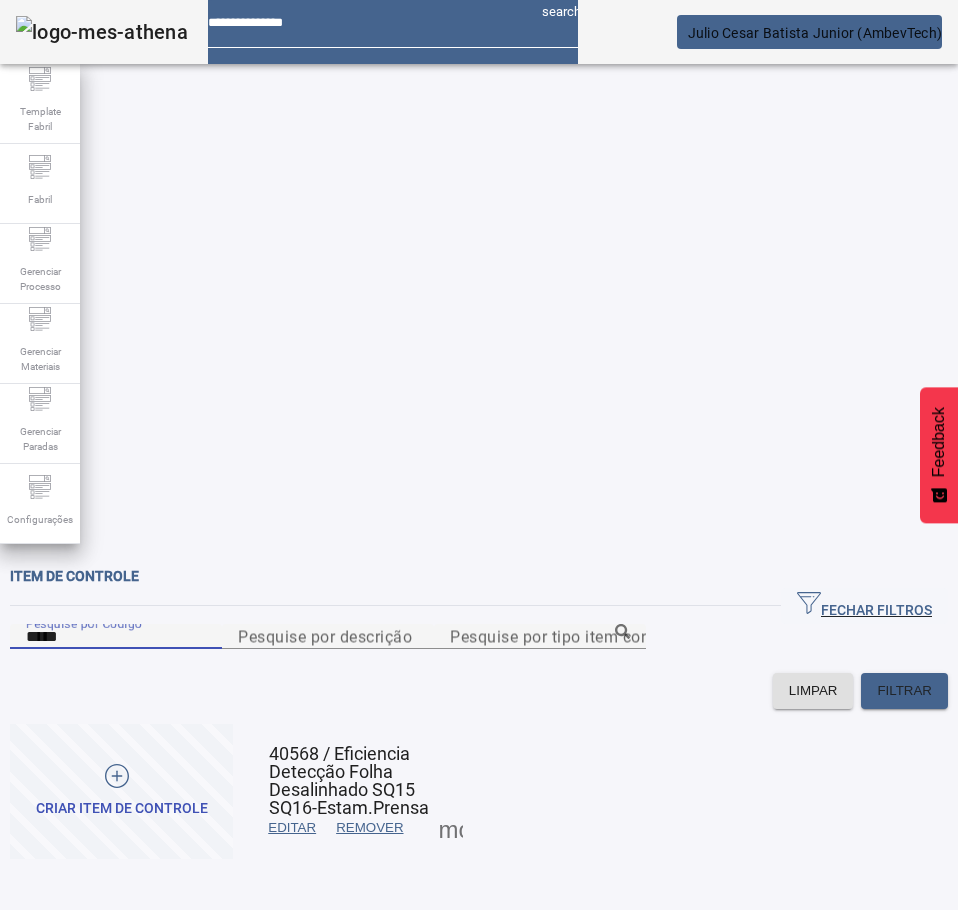 click on "*****" at bounding box center [116, 637] 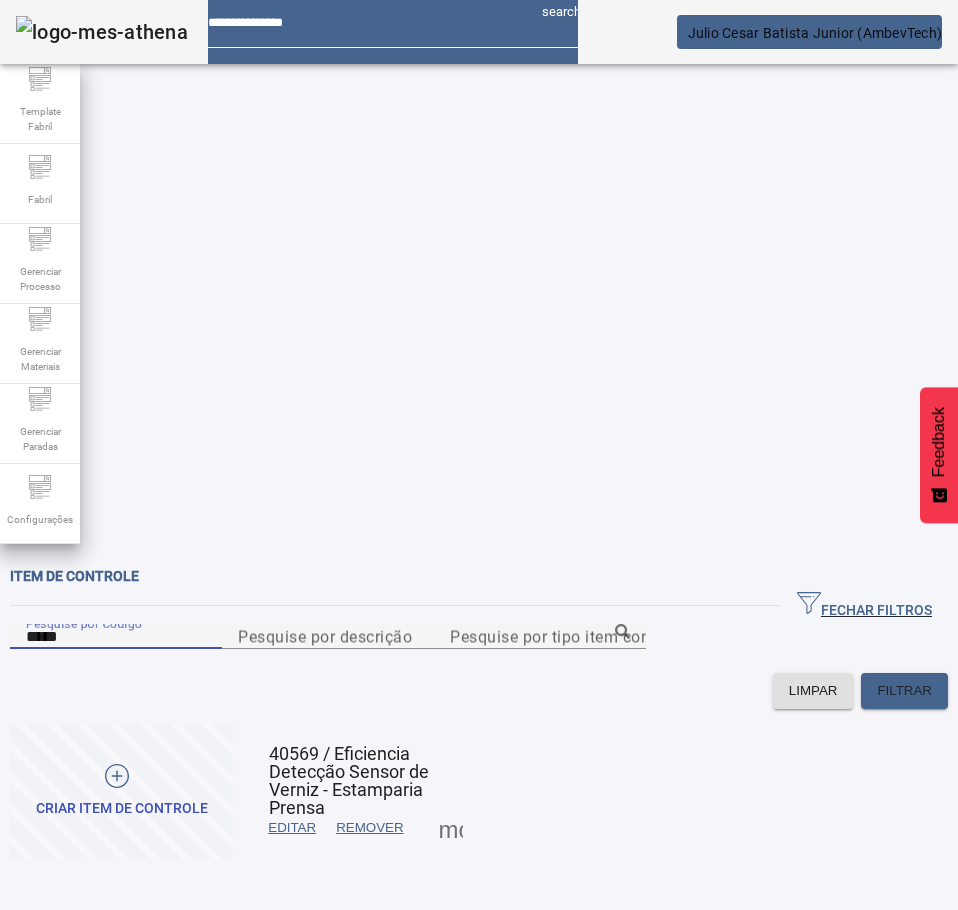 click on "EDITAR" at bounding box center [292, 828] 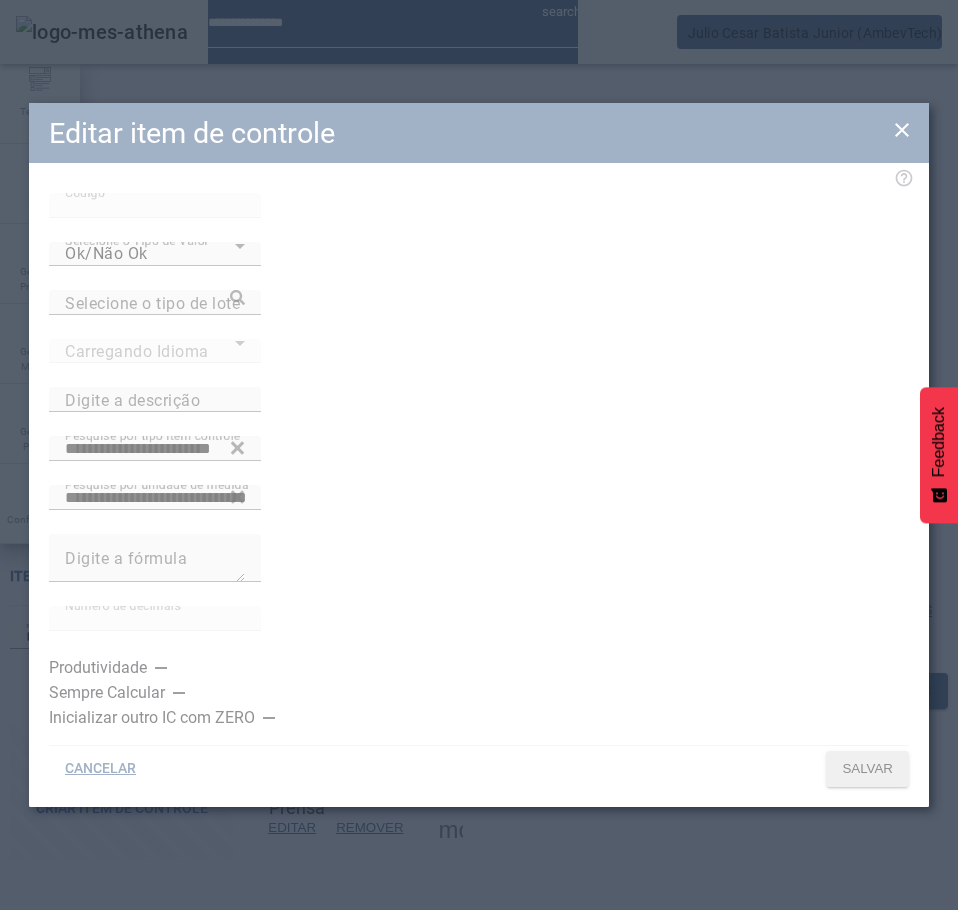 type on "**********" 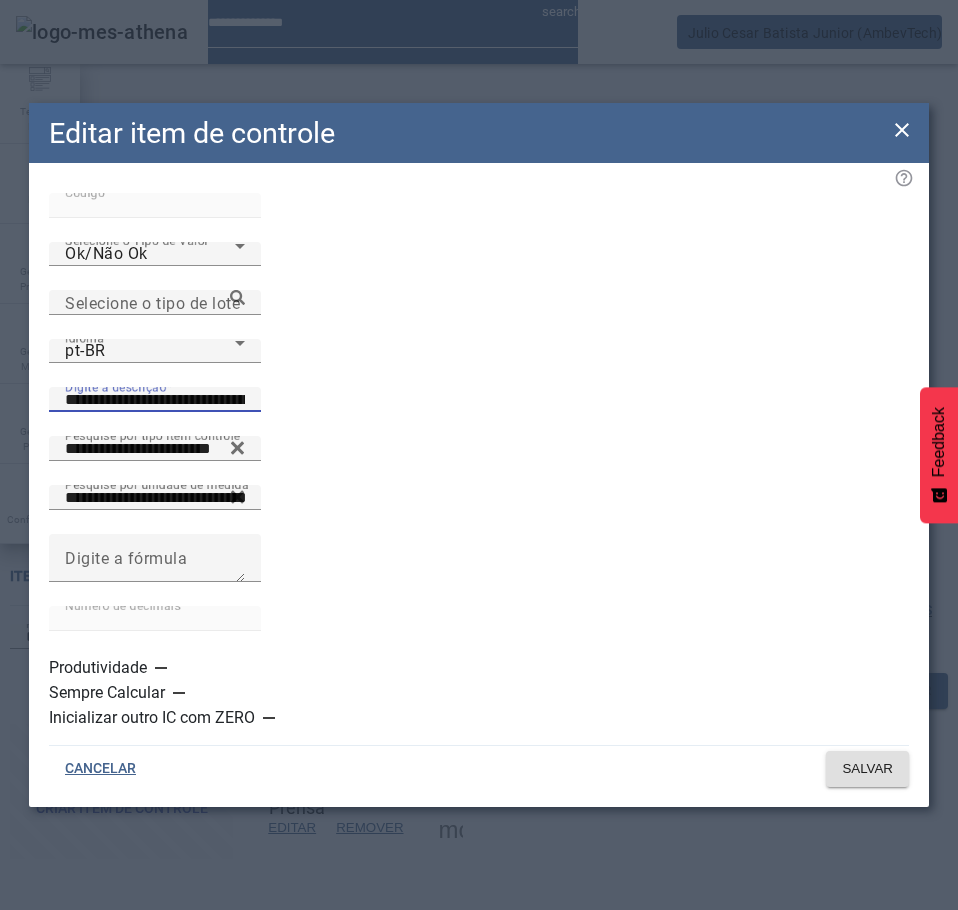click on "**********" at bounding box center (155, 400) 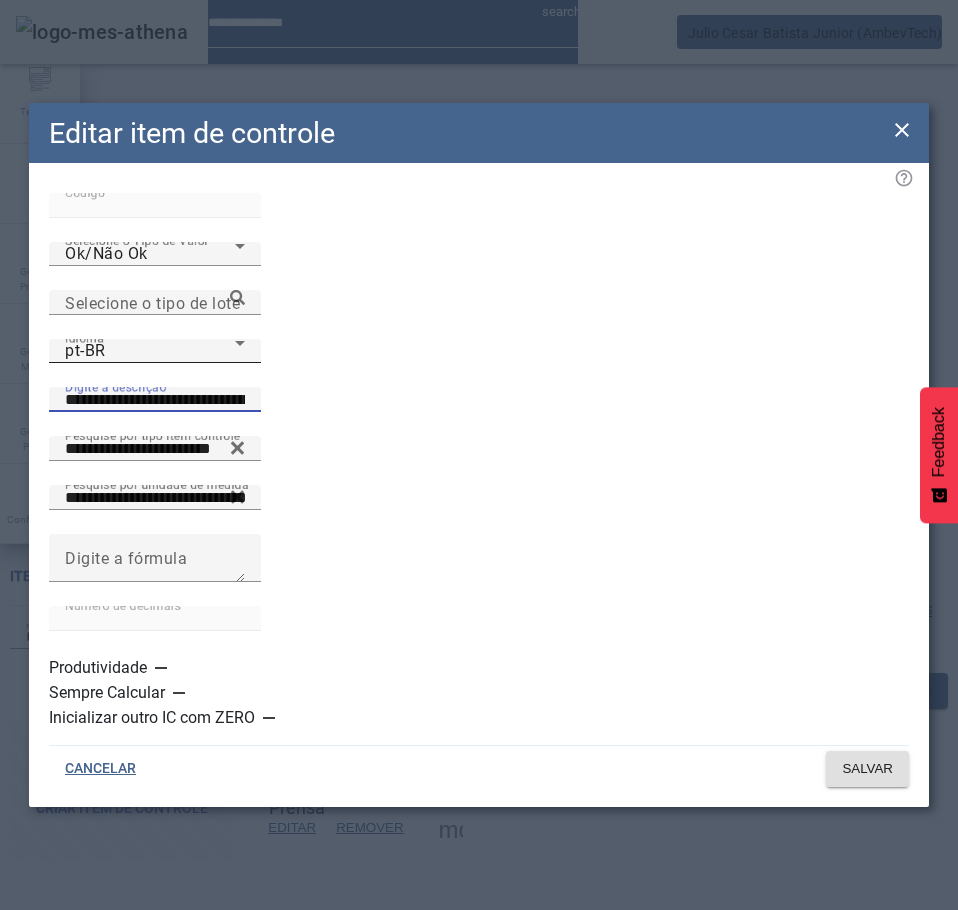 click on "pt-BR" at bounding box center (150, 351) 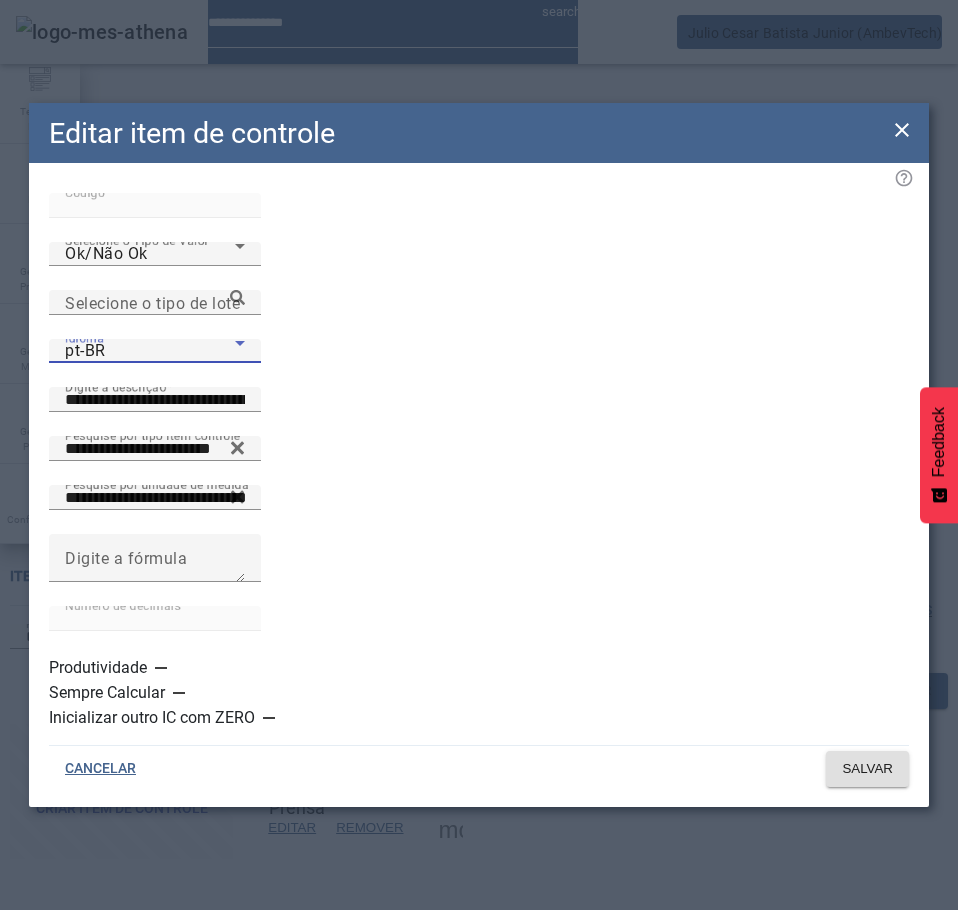 click on "es-ES" at bounding box center (131, 1110) 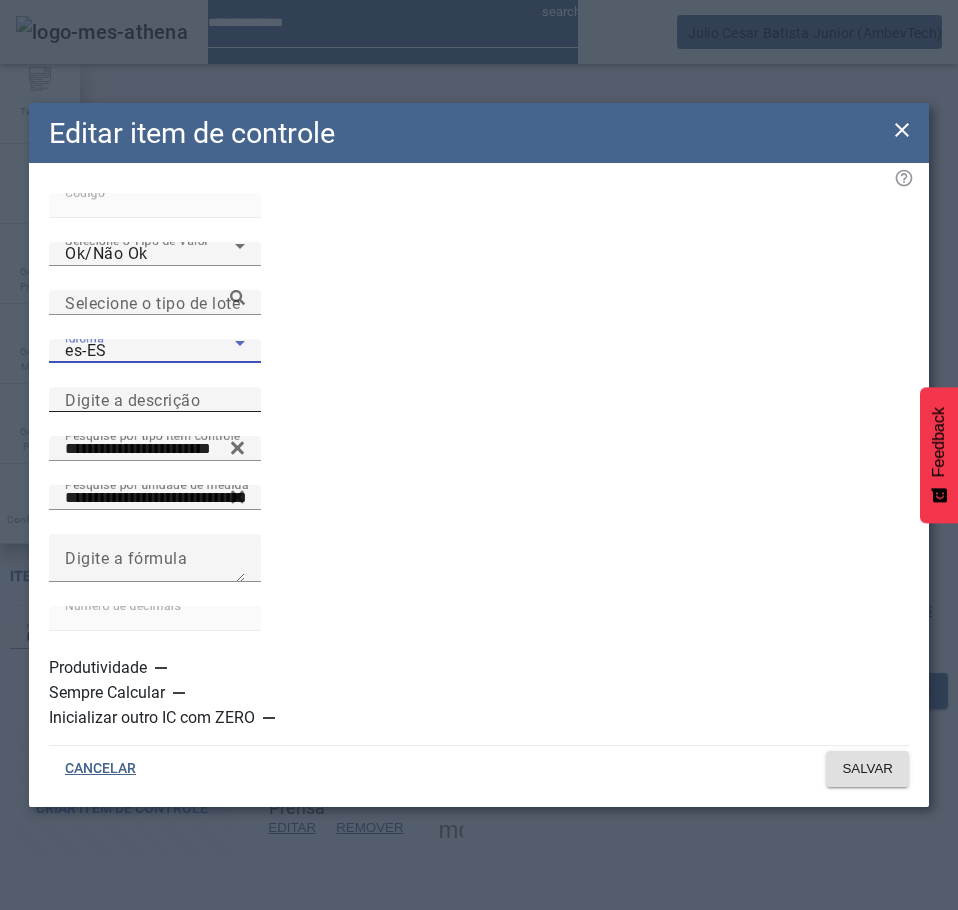 click on "Digite a descrição" at bounding box center [155, 400] 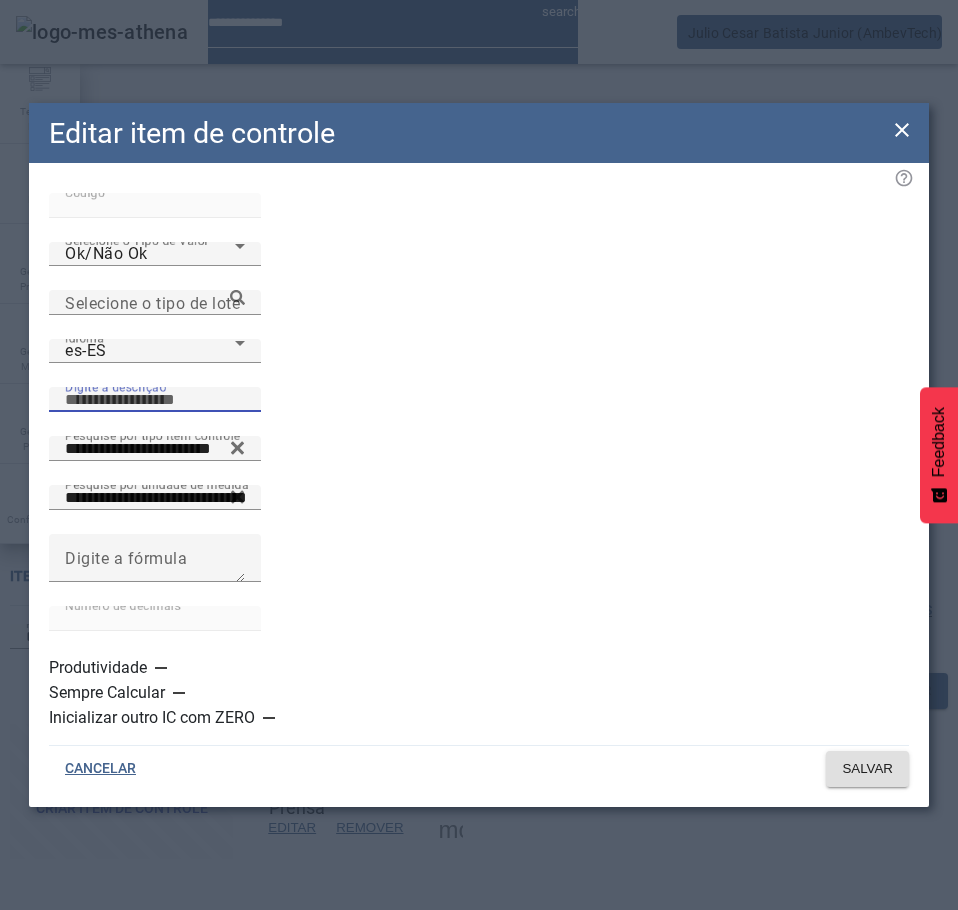 paste on "**********" 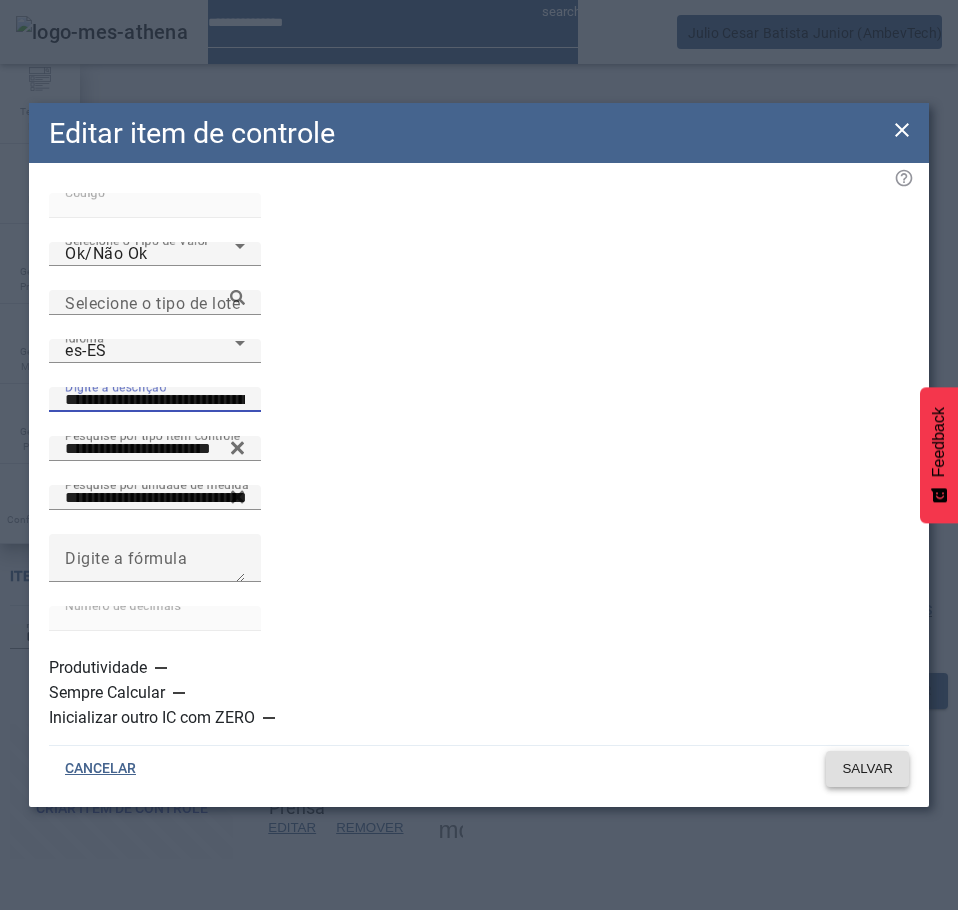 type on "**********" 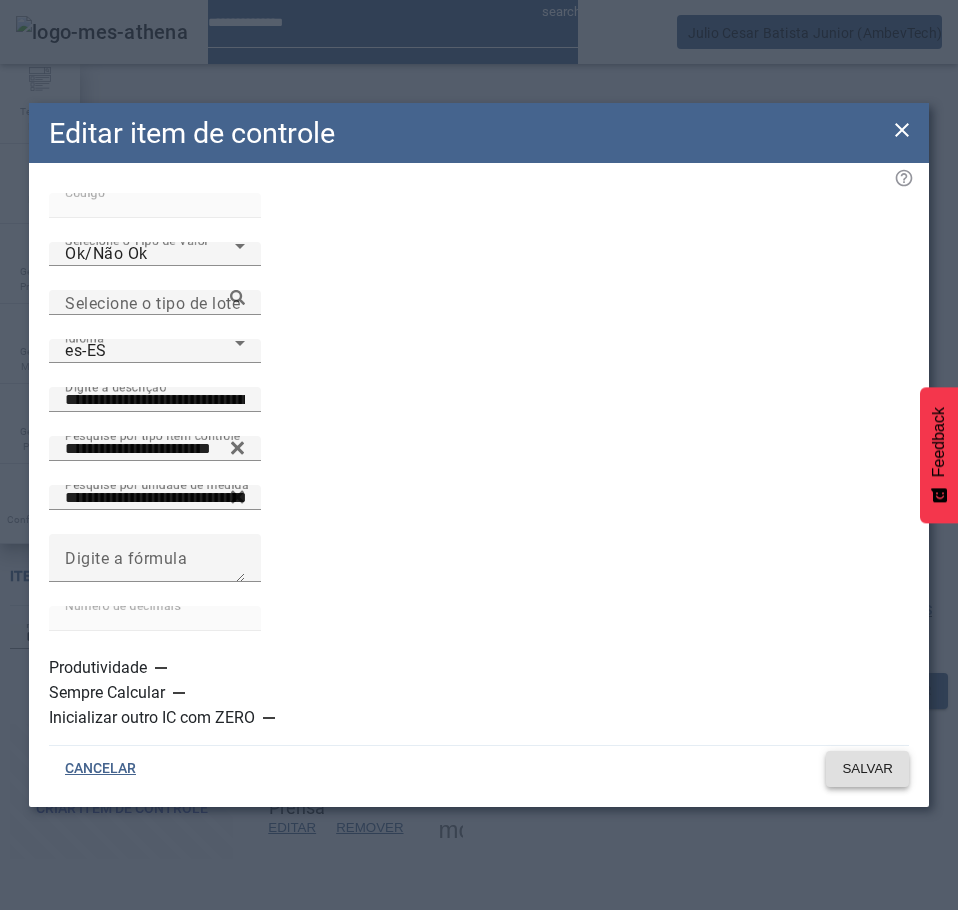 click on "SALVAR" 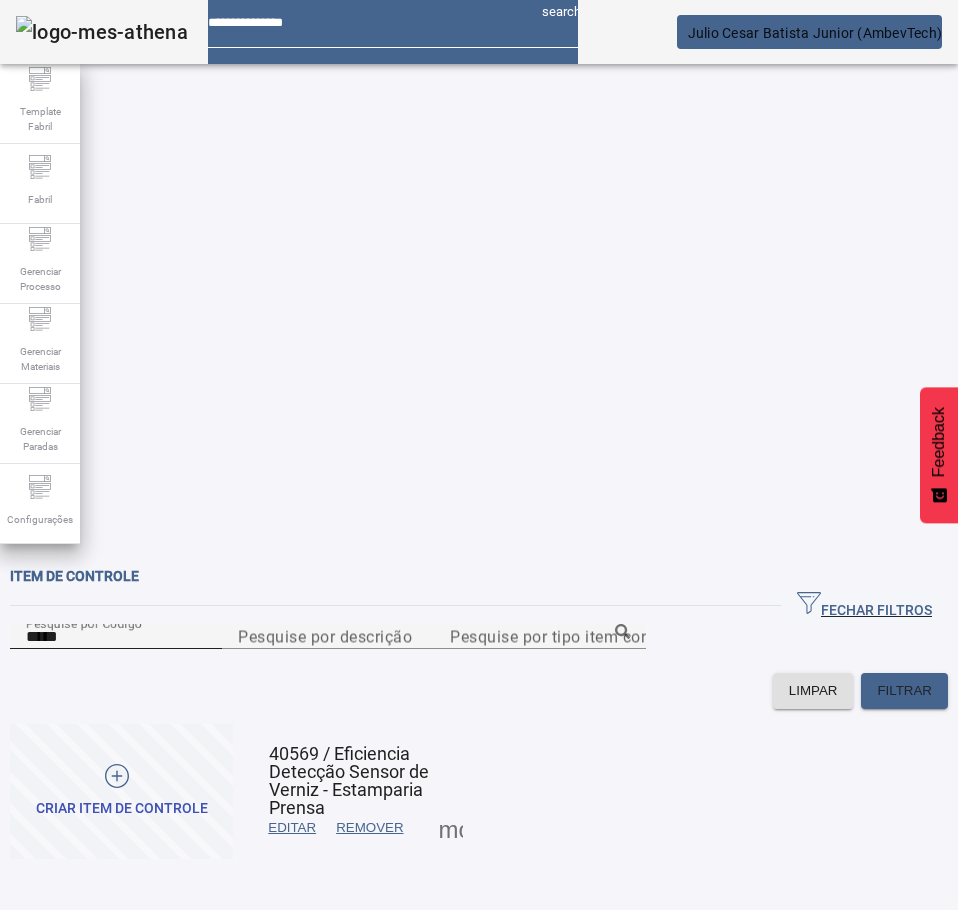 click on "*****" at bounding box center (116, 637) 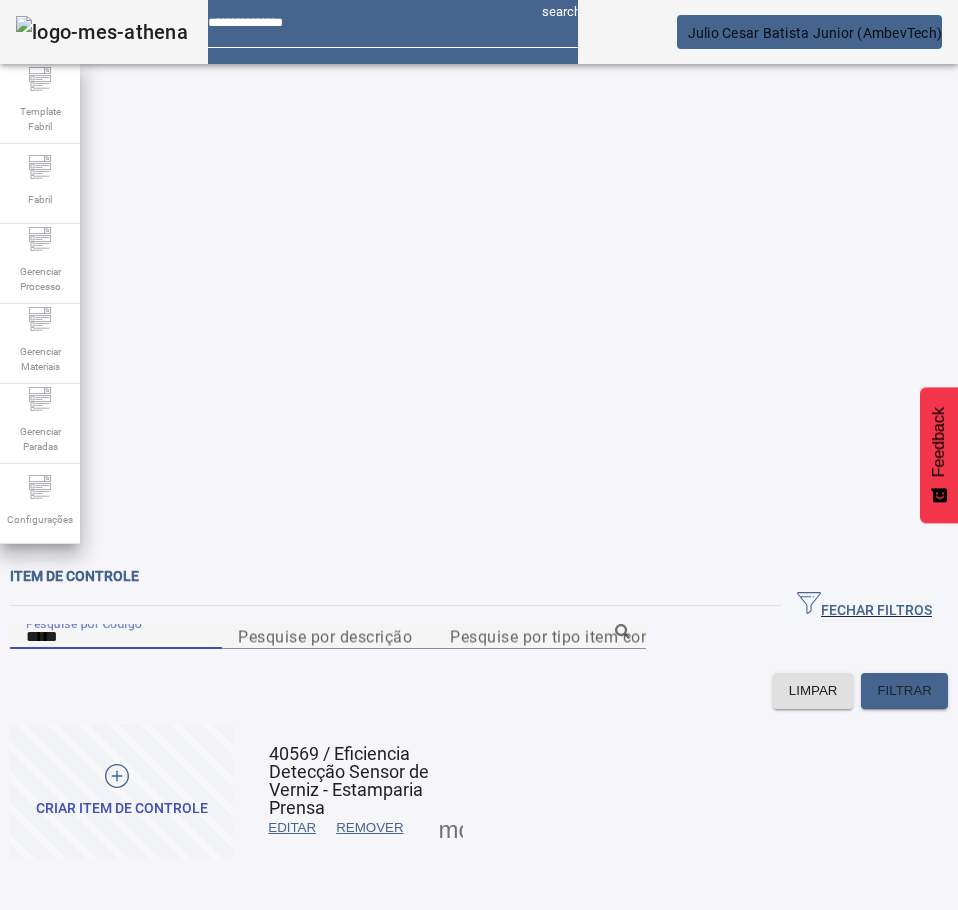 click on "*****" at bounding box center [116, 637] 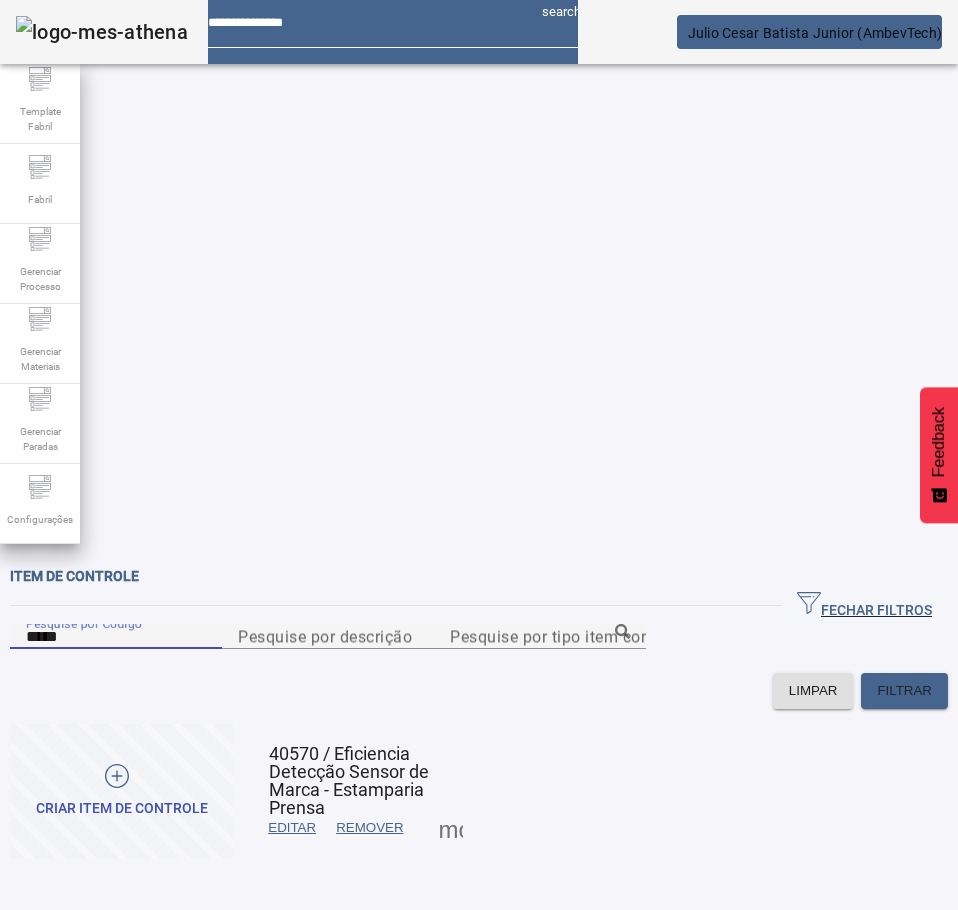 click at bounding box center (292, 828) 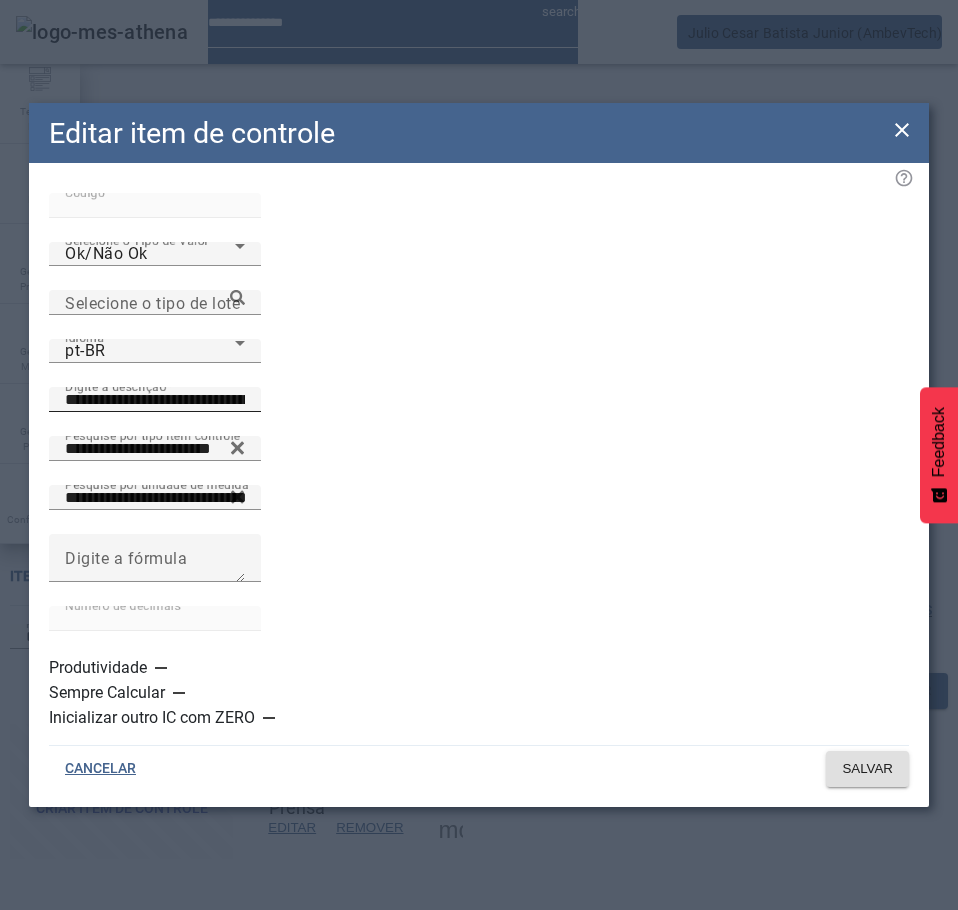 click on "**********" at bounding box center (155, 400) 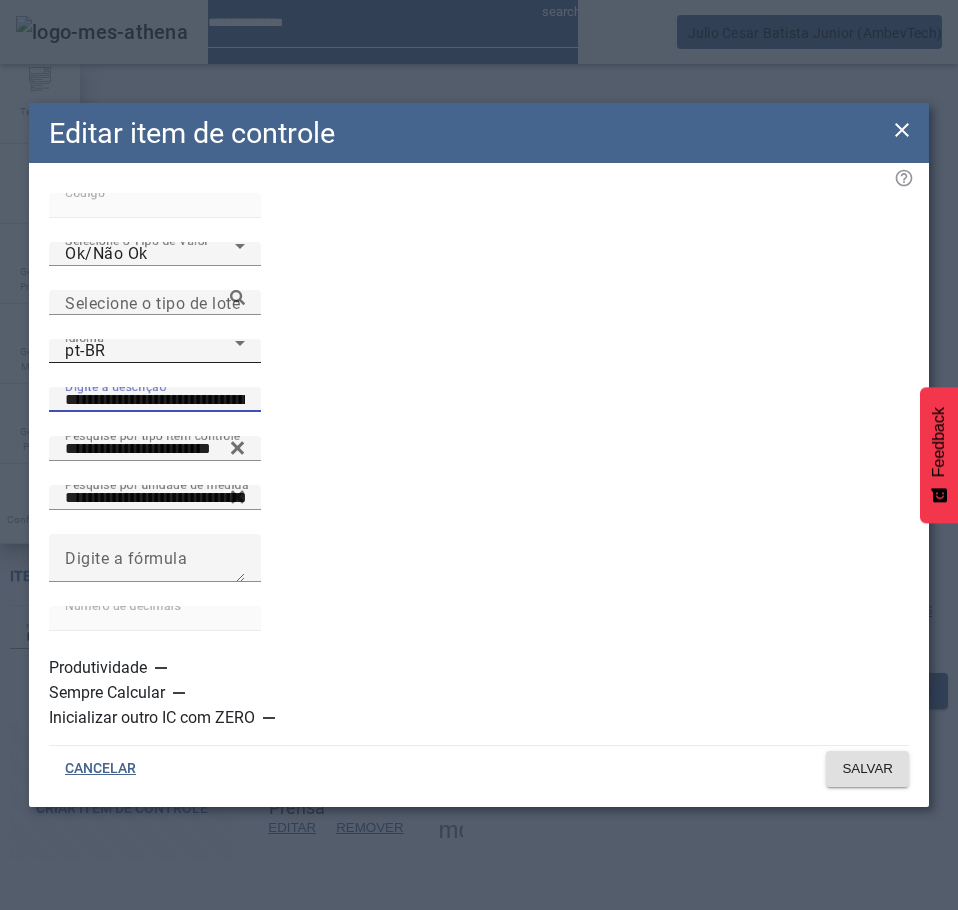 click on "pt-BR" at bounding box center (150, 351) 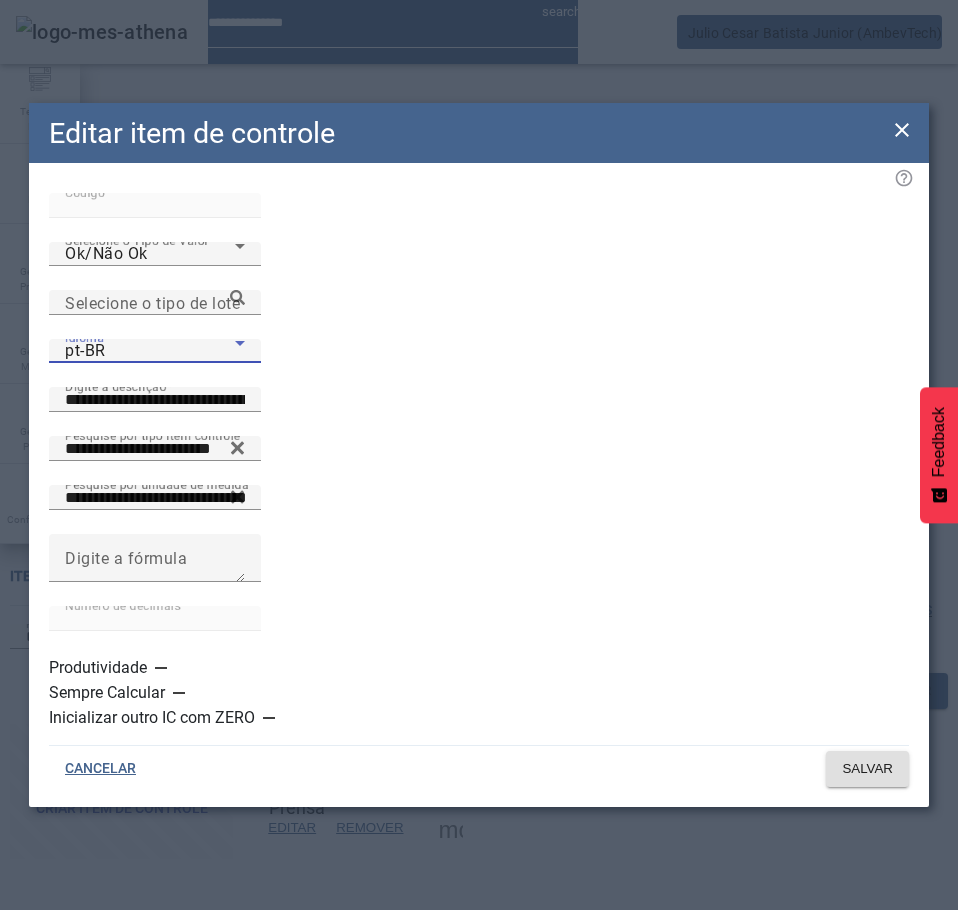 click on "es-ES" at bounding box center [131, 1110] 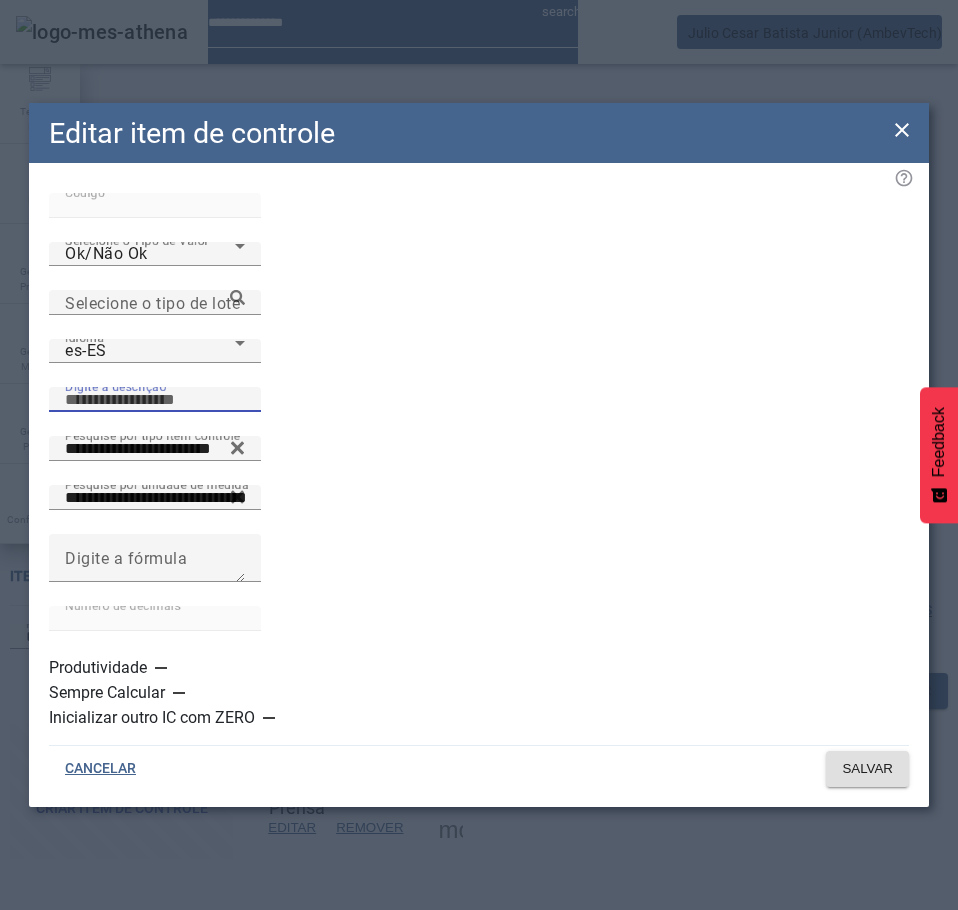click on "Digite a descrição" at bounding box center (155, 400) 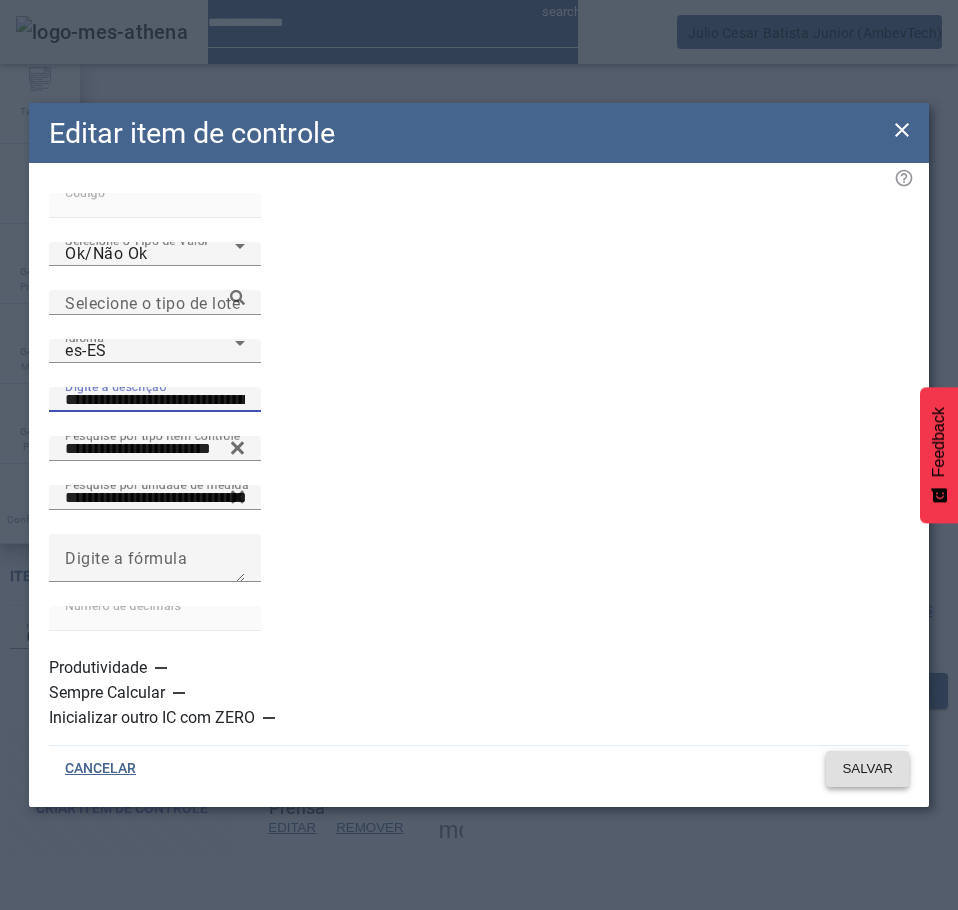 type on "**********" 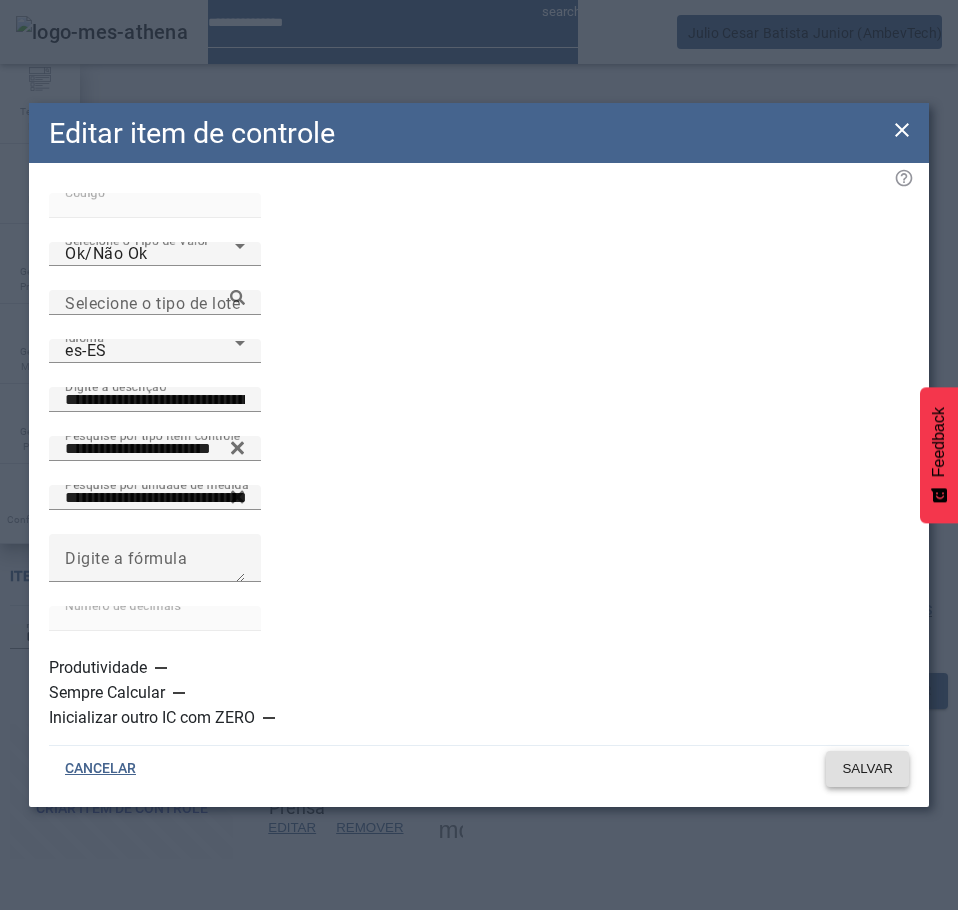 click 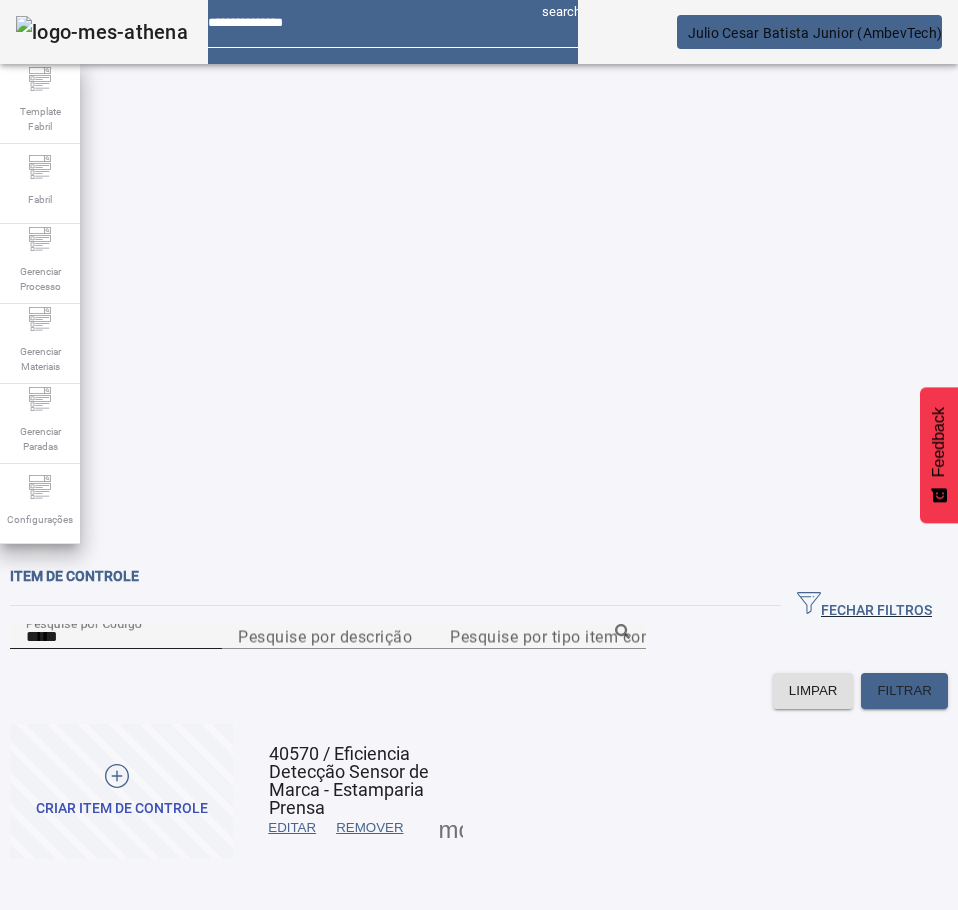 click 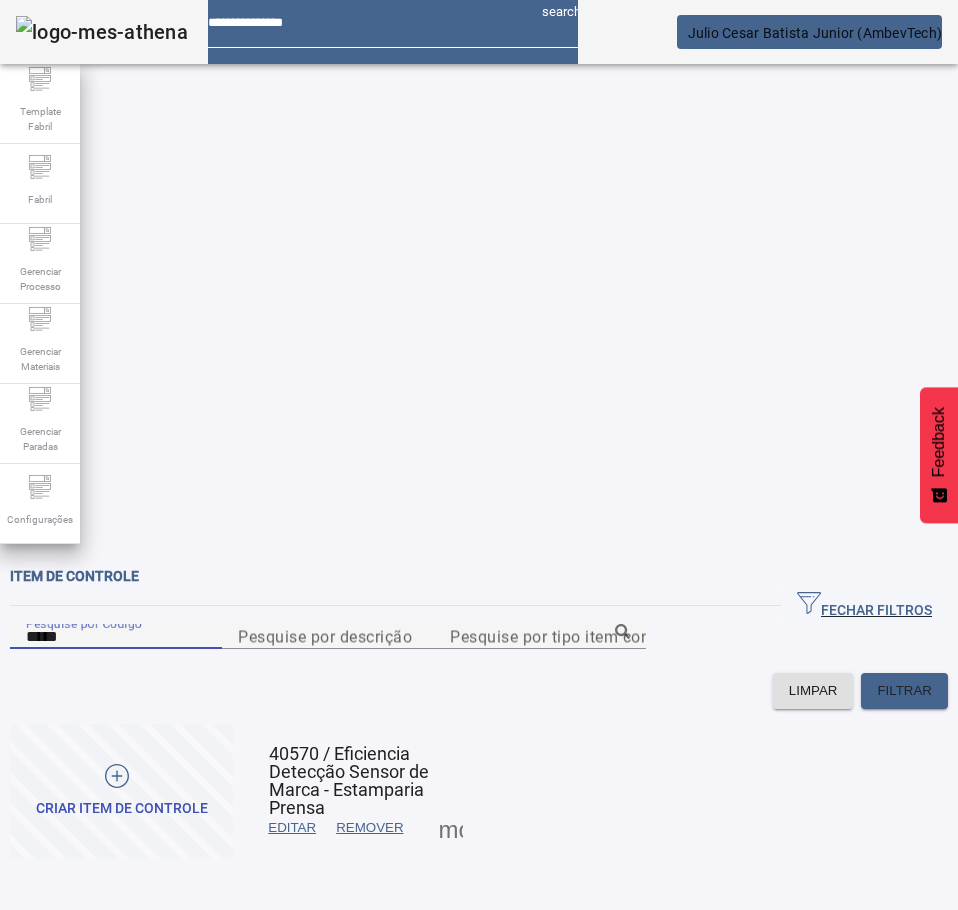click on "*****" at bounding box center [116, 637] 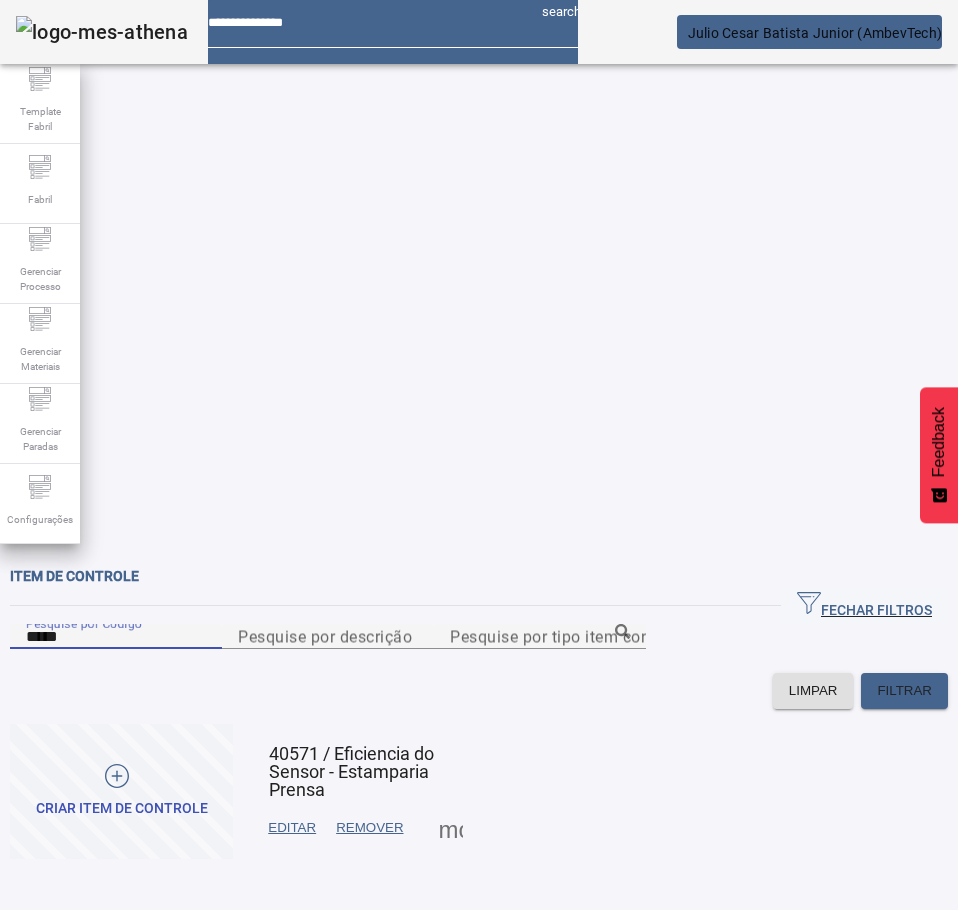 click on "EDITAR" at bounding box center [292, 828] 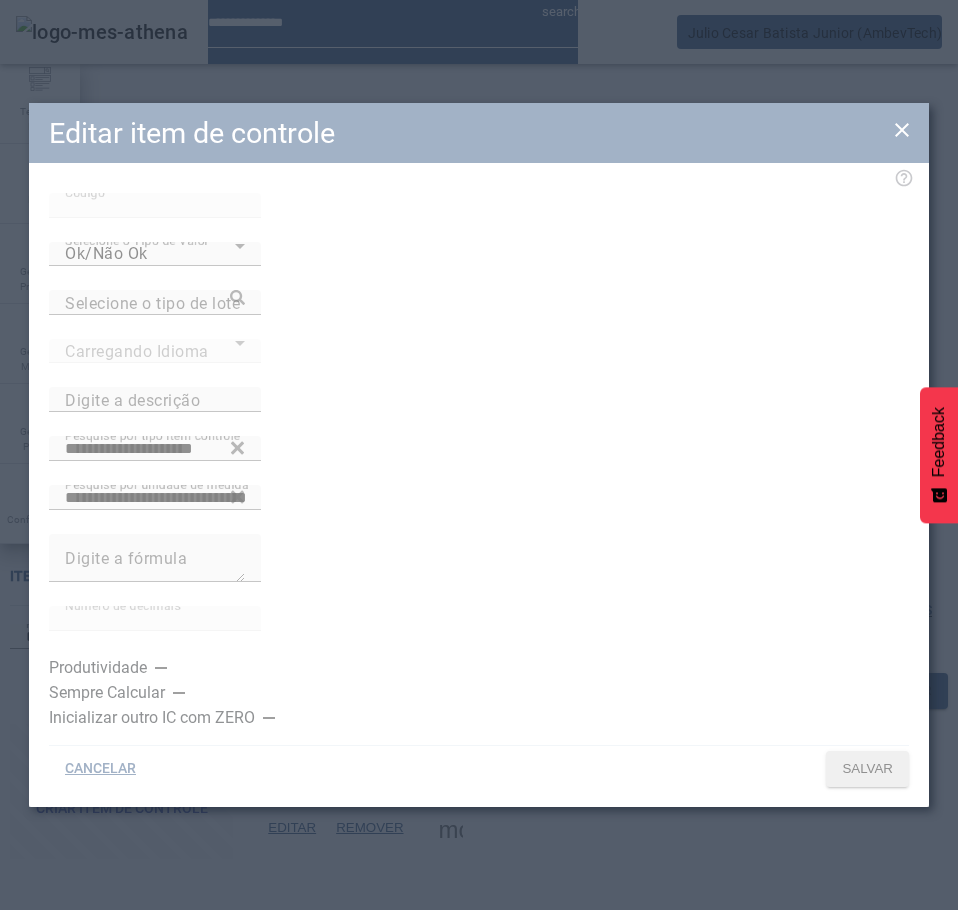 type on "**********" 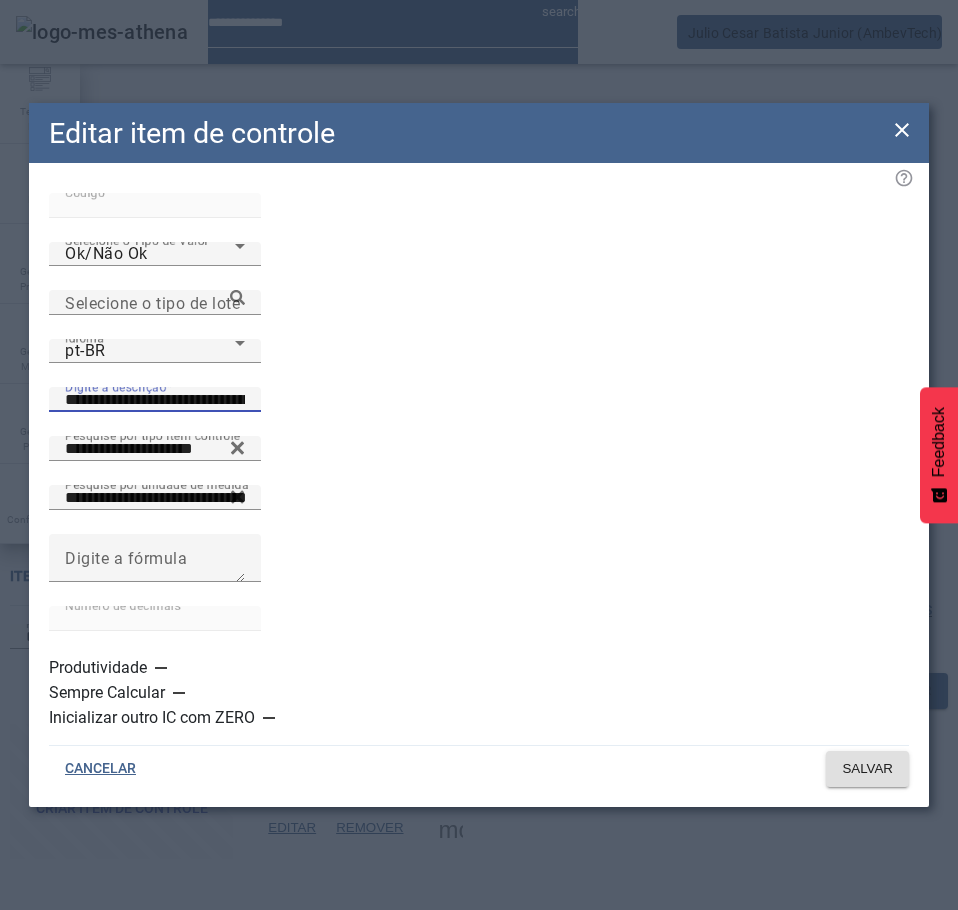 click on "**********" at bounding box center [155, 400] 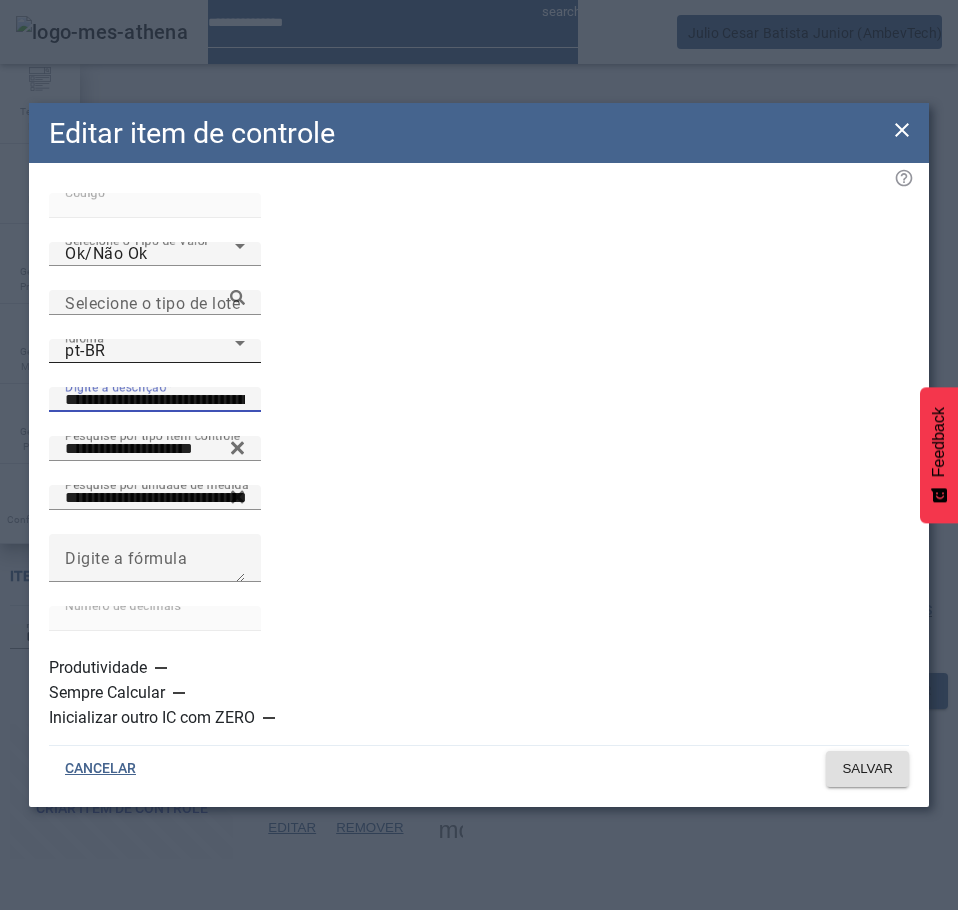 click on "Idioma pt-BR" 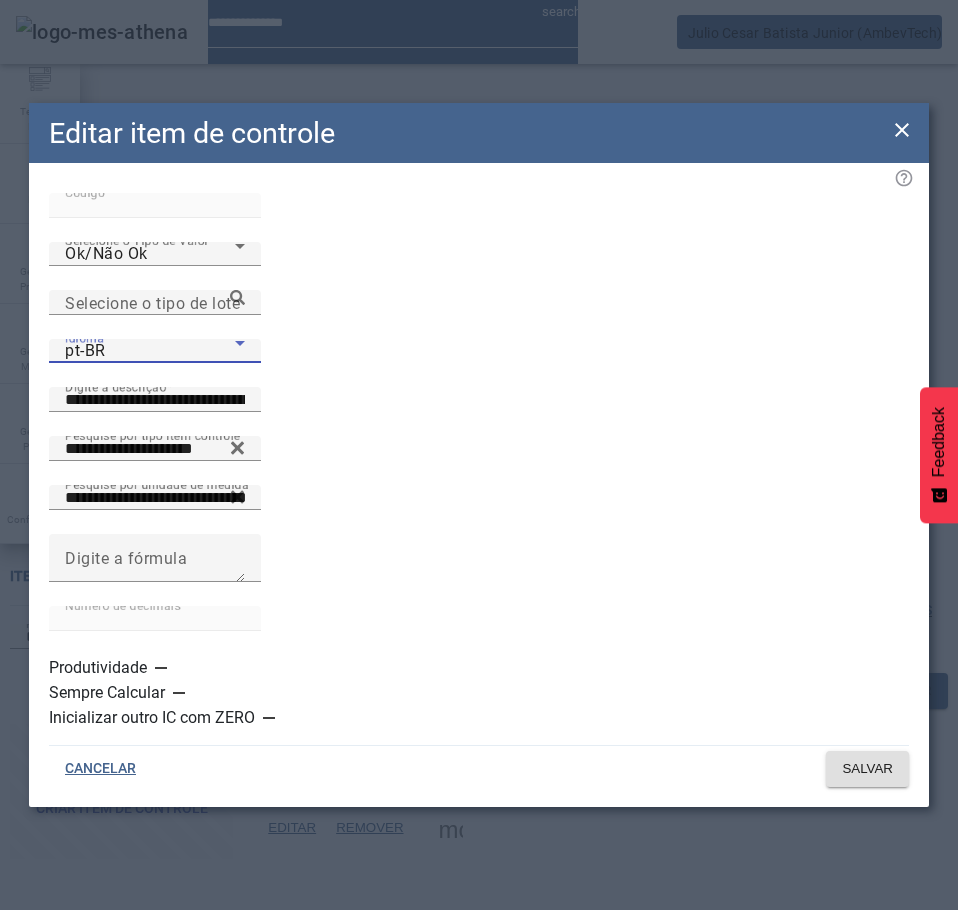 click on "es-ES" at bounding box center (131, 1110) 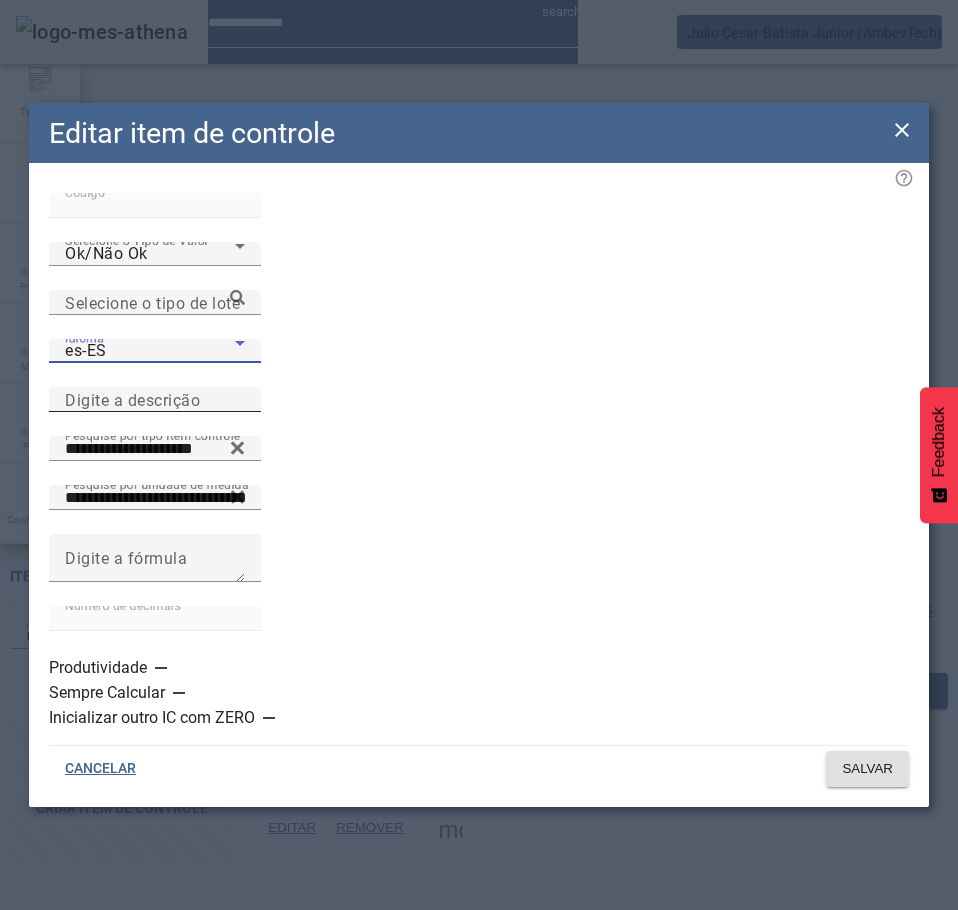 click on "Digite a descrição" at bounding box center [155, 400] 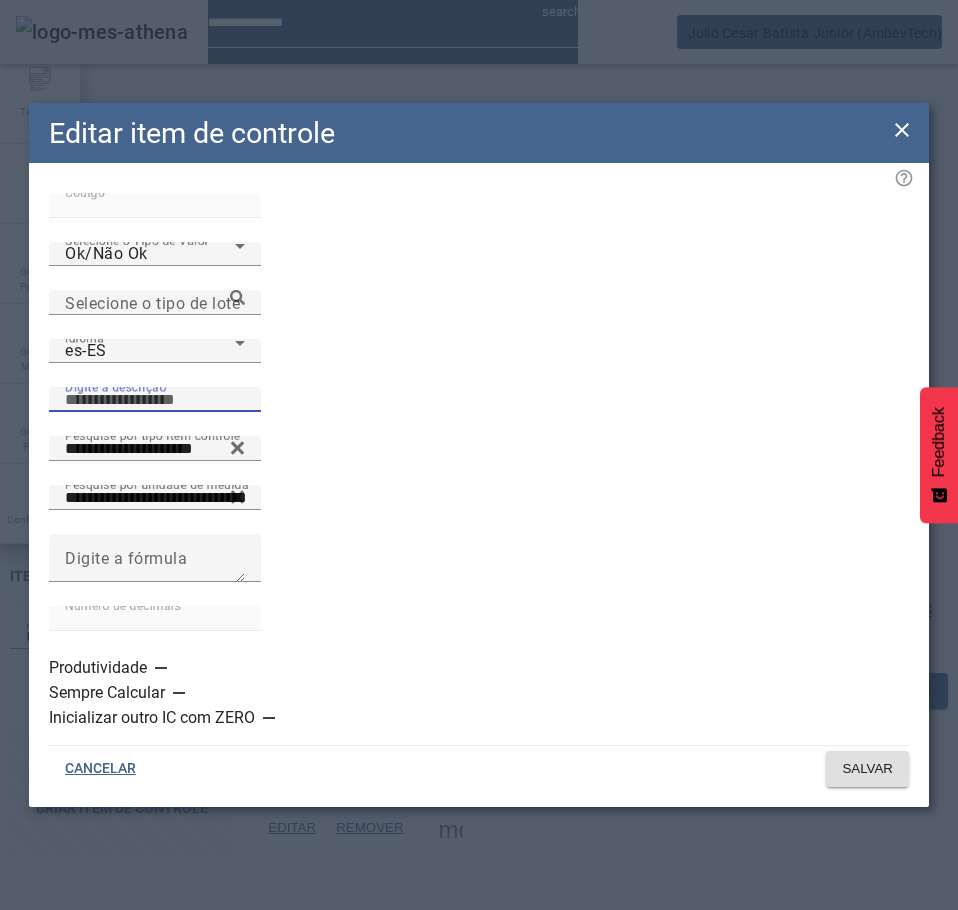 paste on "**********" 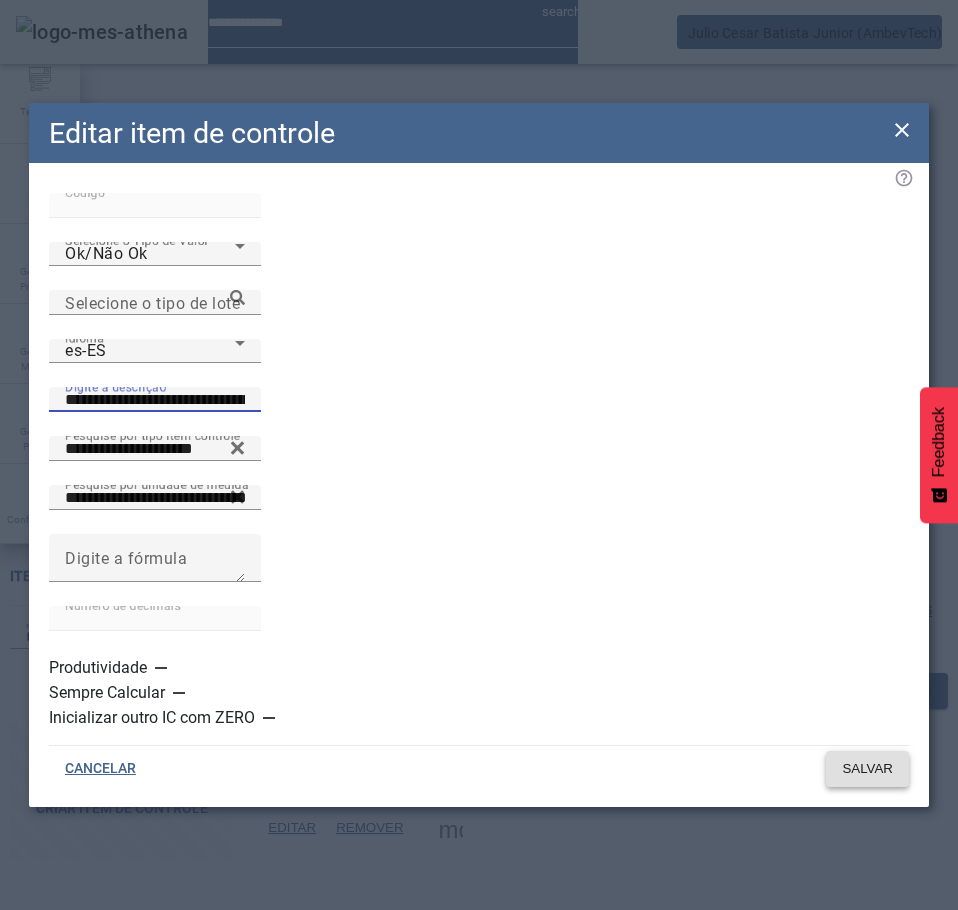 type on "**********" 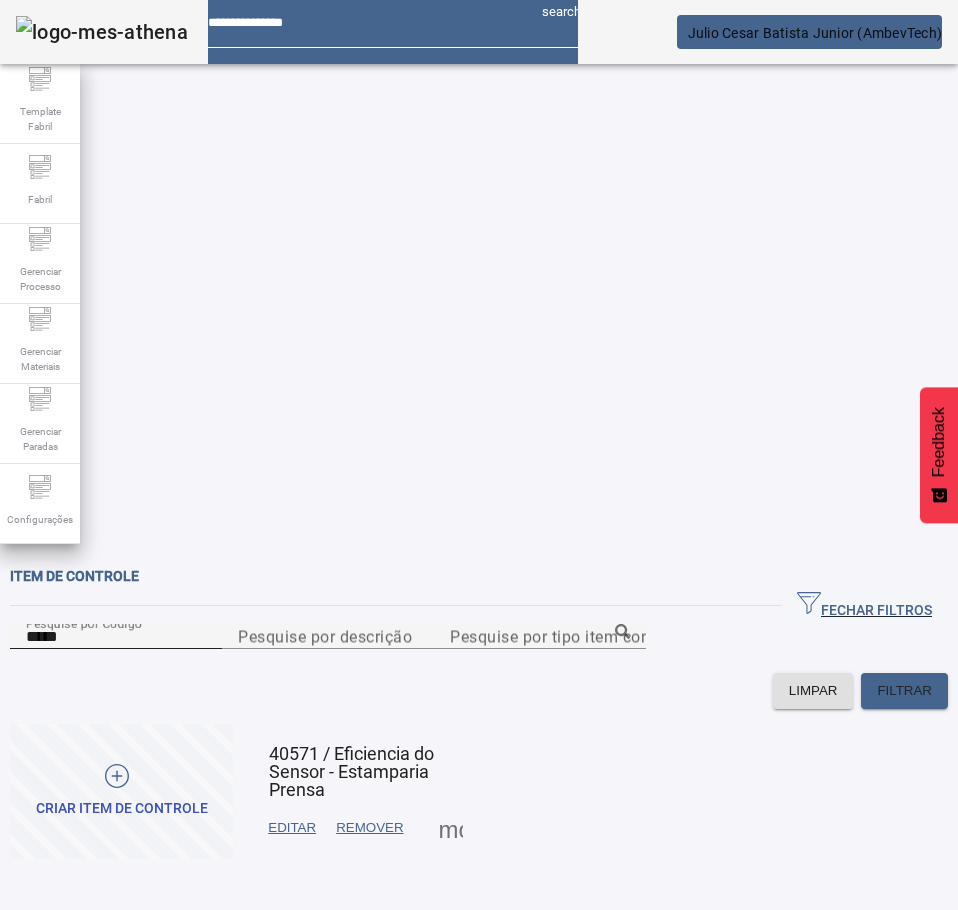 click on "*****" at bounding box center (116, 637) 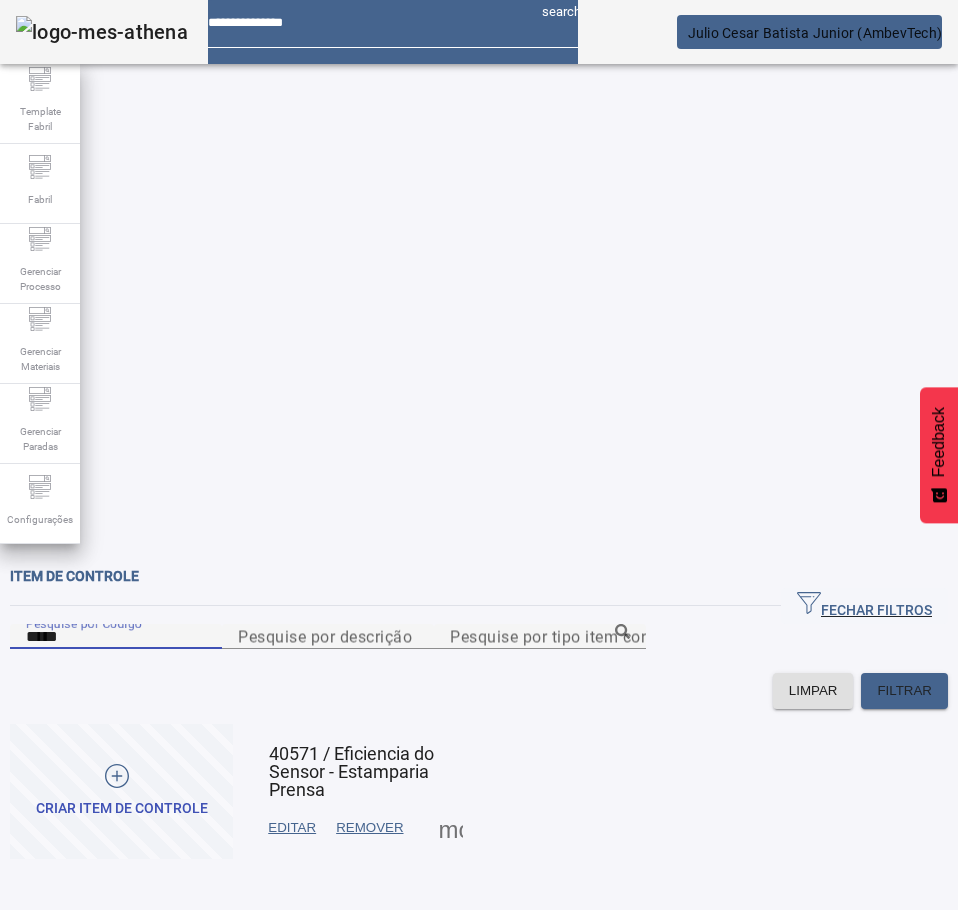 click on "*****" at bounding box center [116, 637] 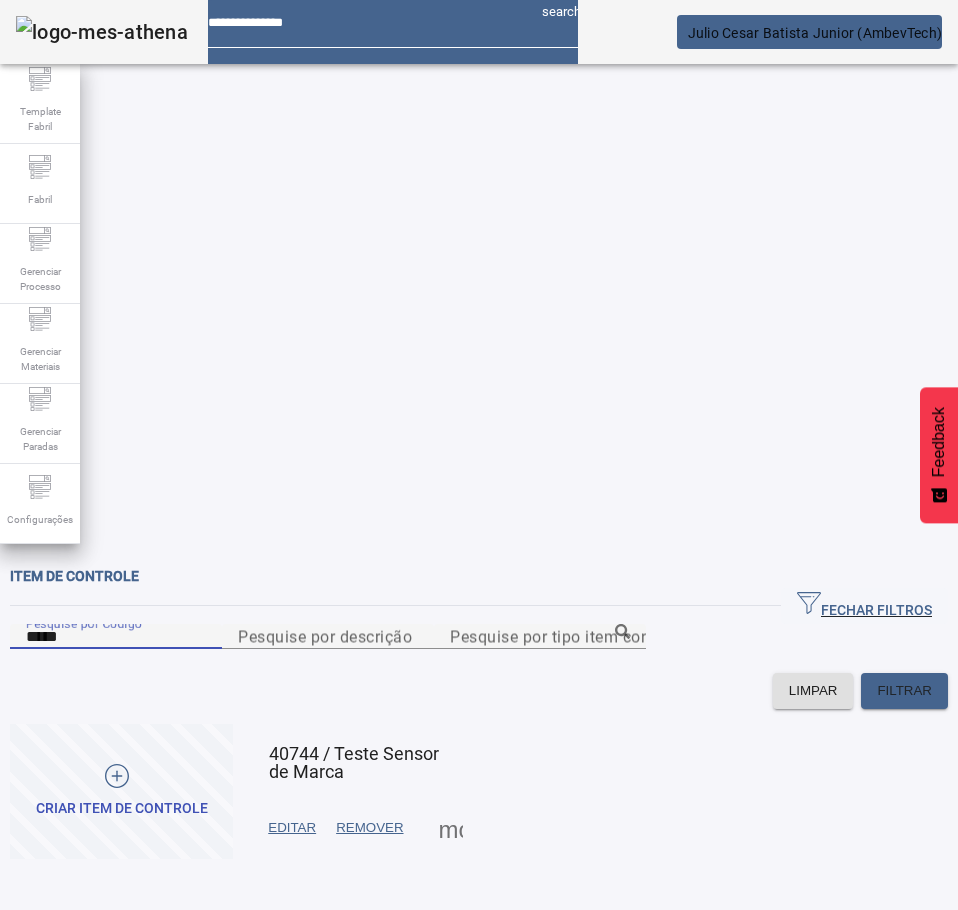click at bounding box center (292, 828) 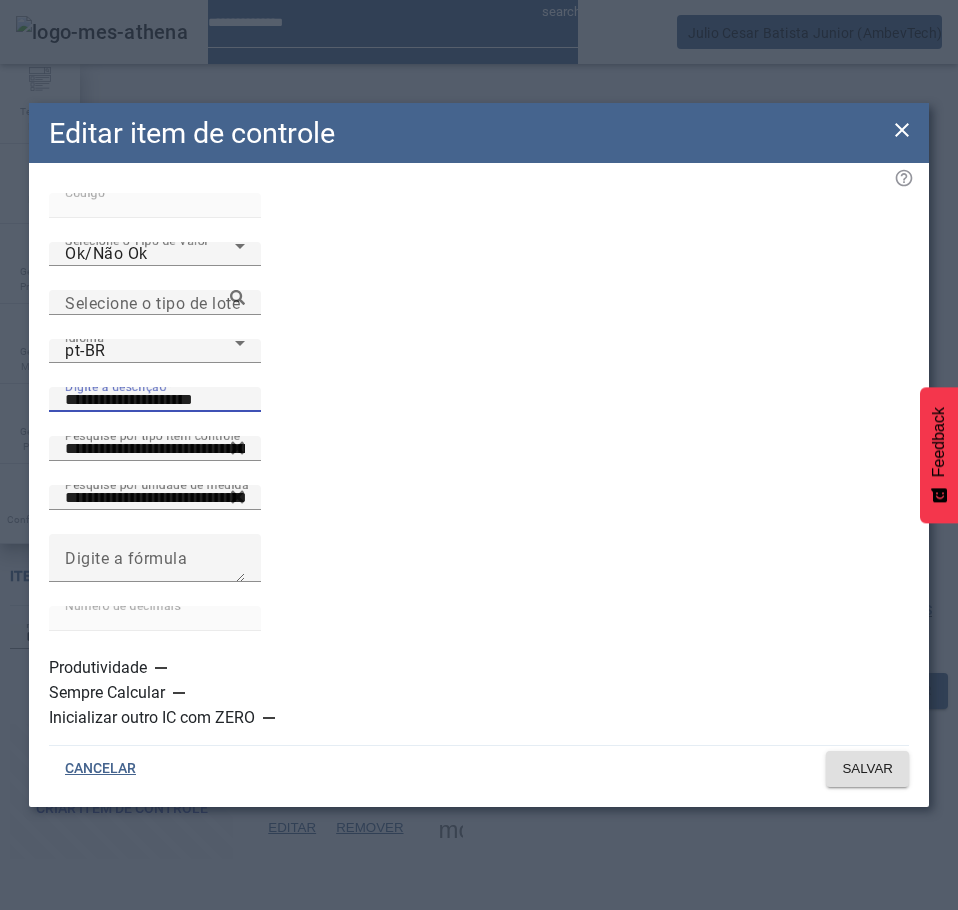 click on "**********" at bounding box center [155, 400] 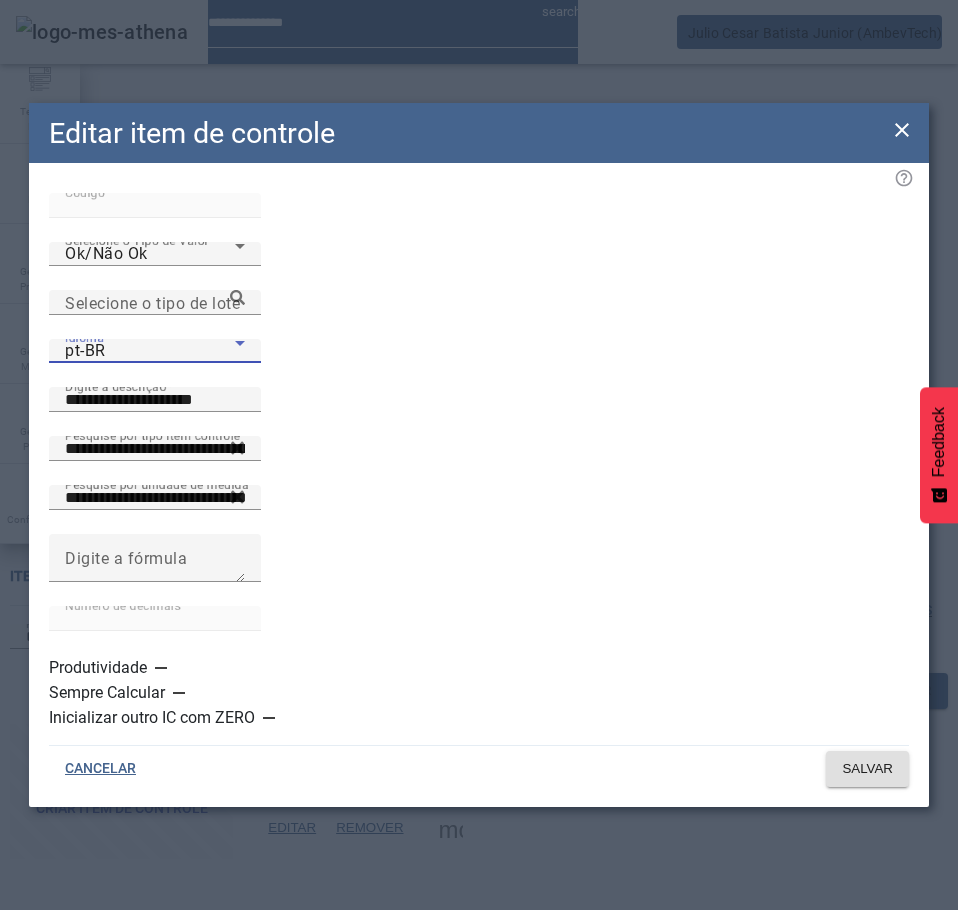 click on "pt-BR" at bounding box center (150, 351) 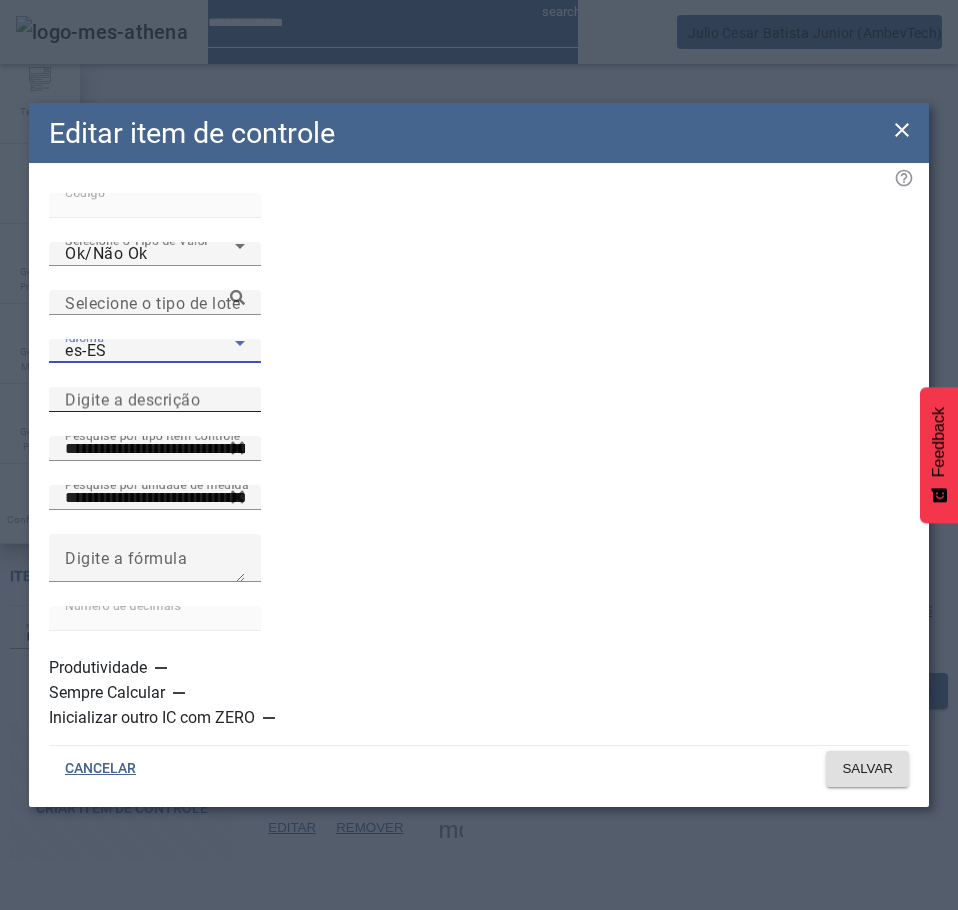 click on "Digite a descrição" at bounding box center [155, 400] 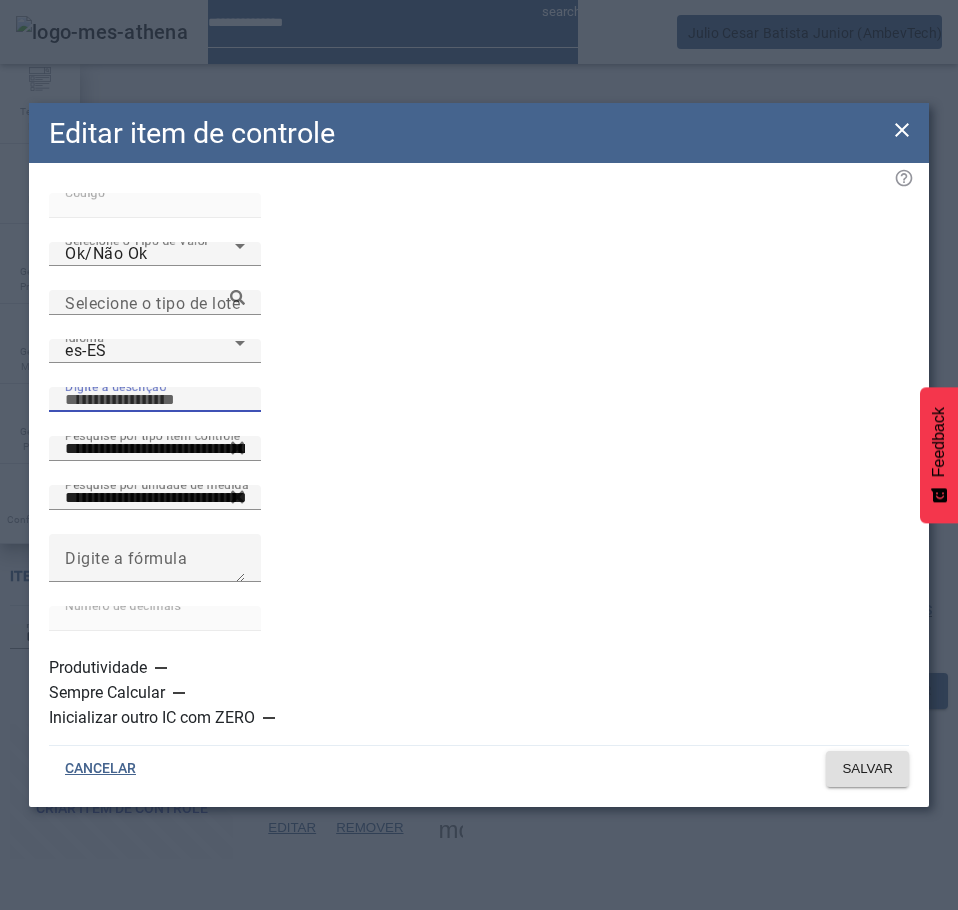 paste on "**********" 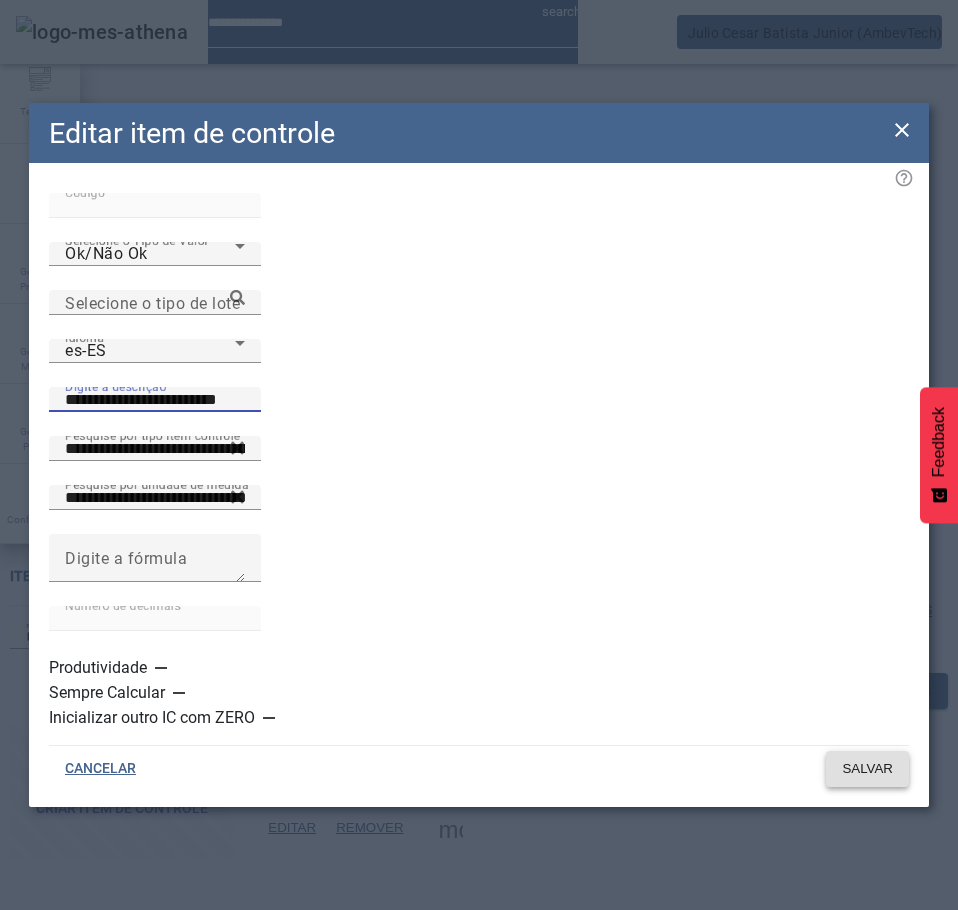 type on "**********" 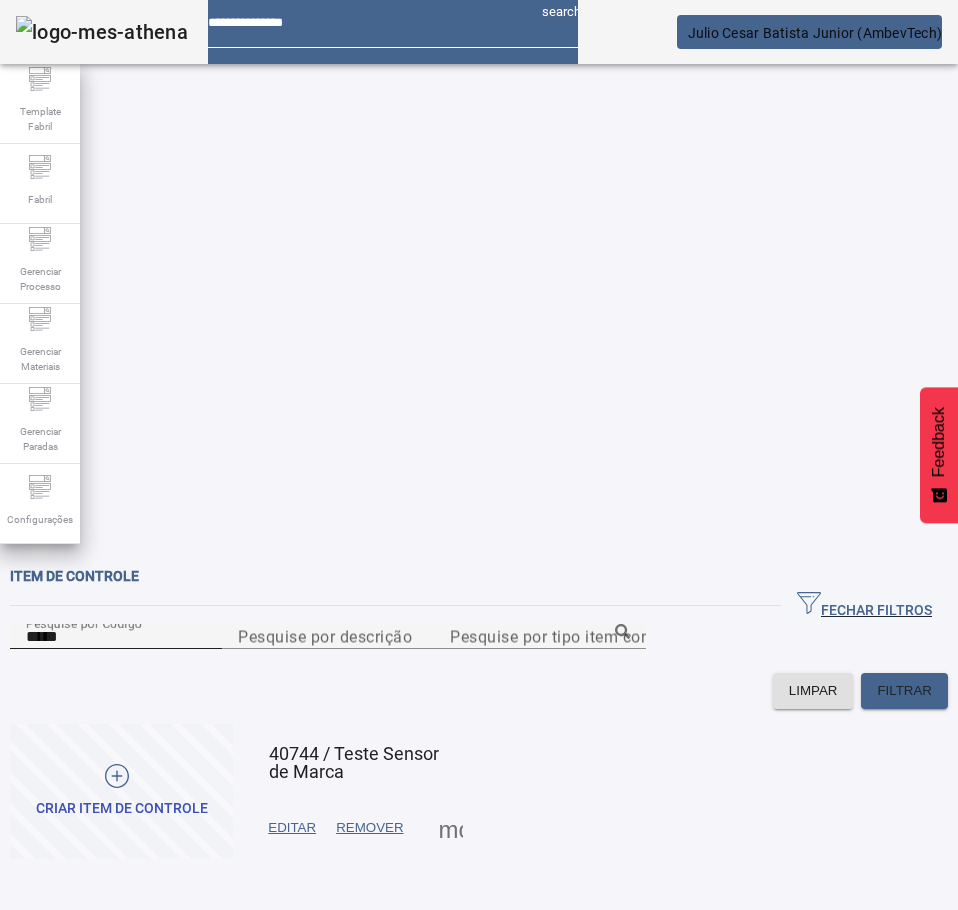 click on "*****" at bounding box center (116, 637) 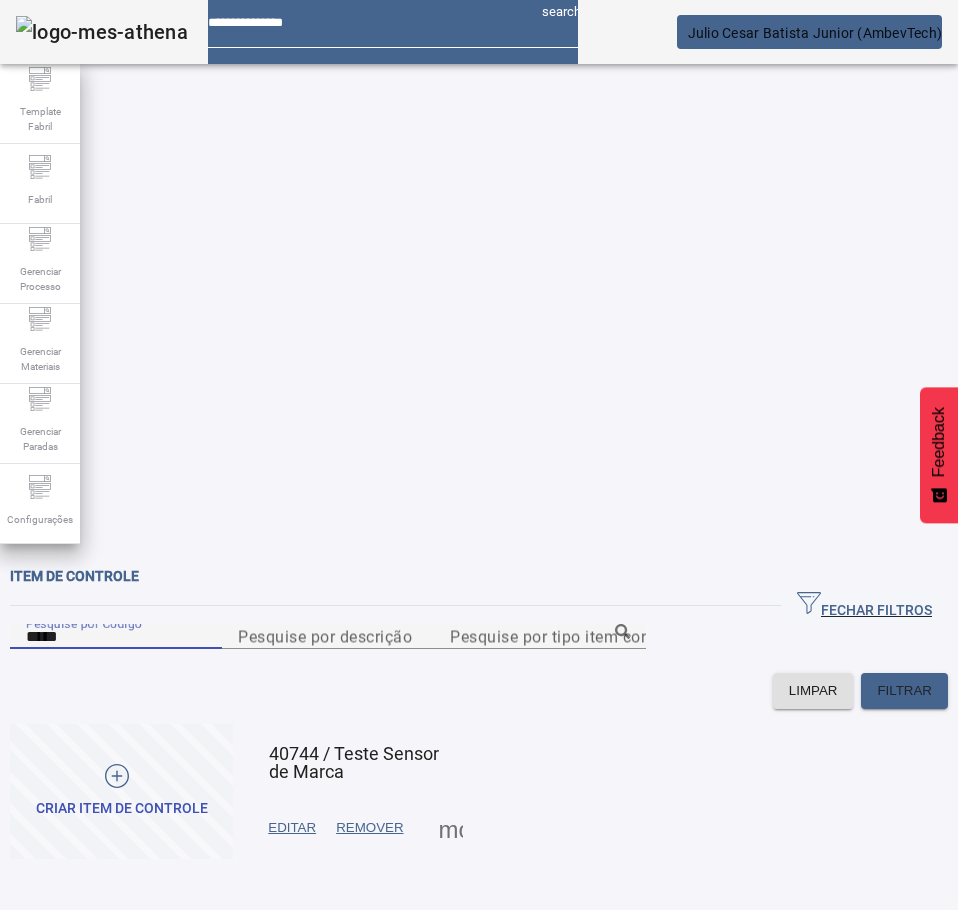 click on "*****" at bounding box center (116, 637) 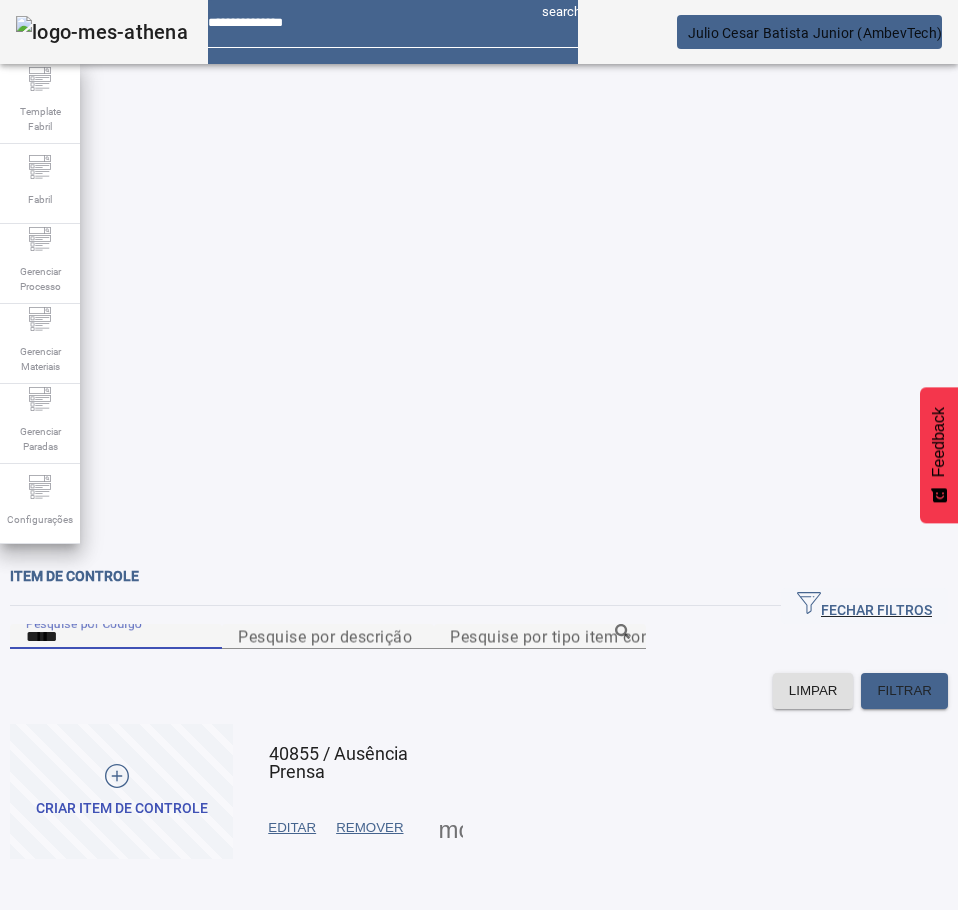 click at bounding box center (292, 828) 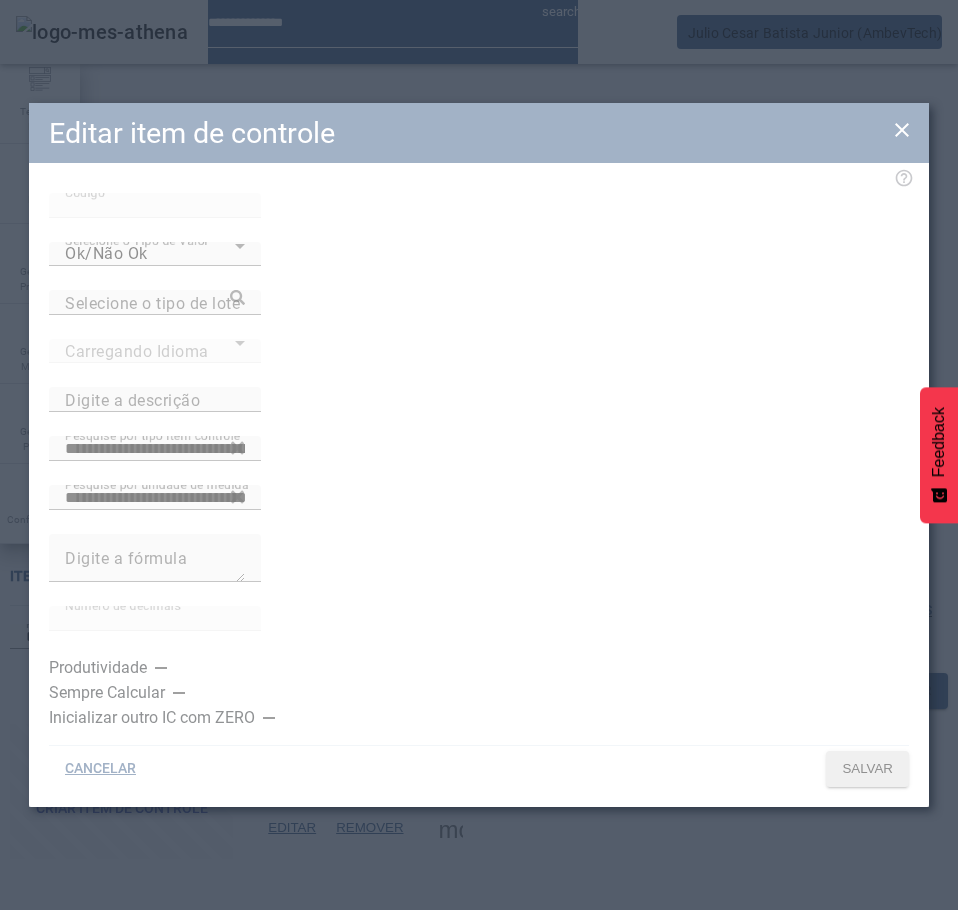type on "**********" 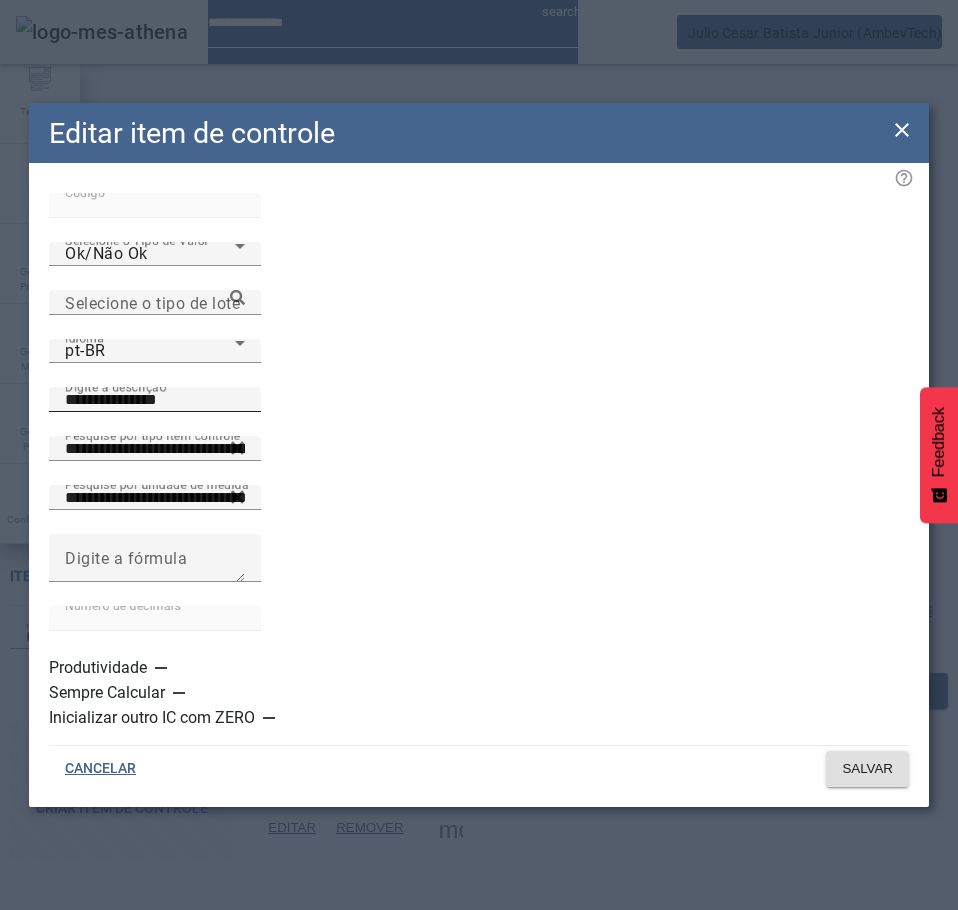 click on "**********" at bounding box center (155, 400) 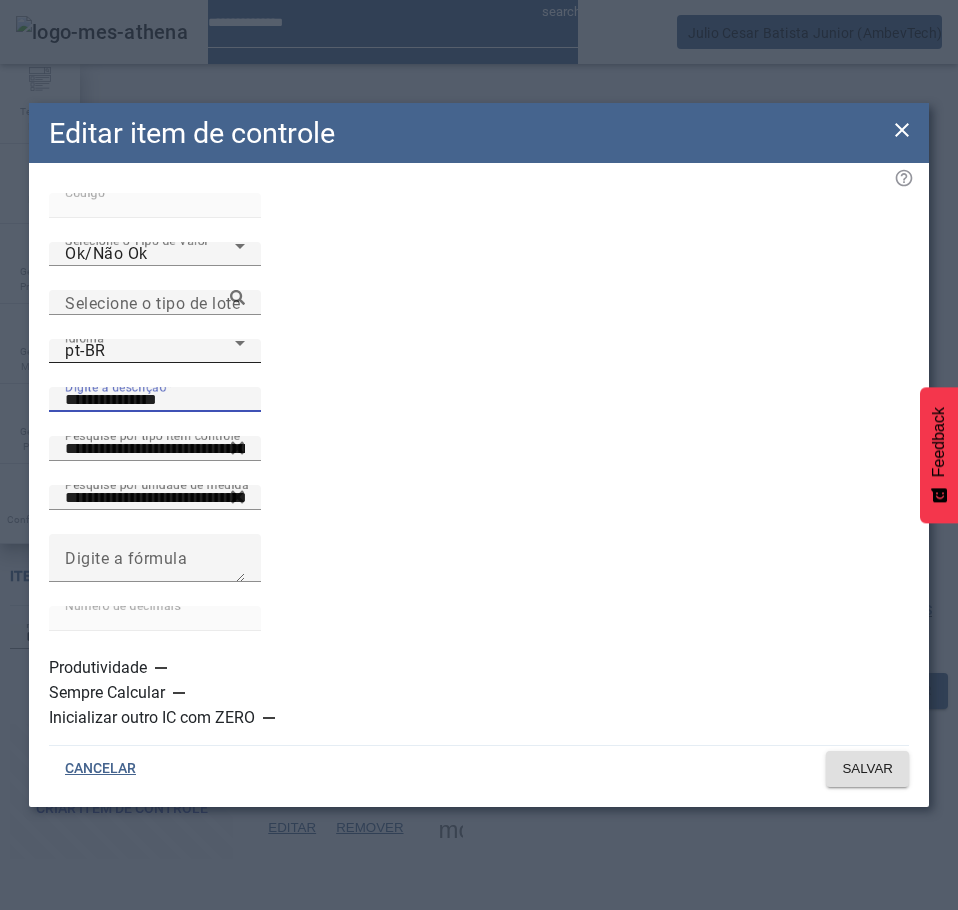 click on "pt-BR" at bounding box center [150, 351] 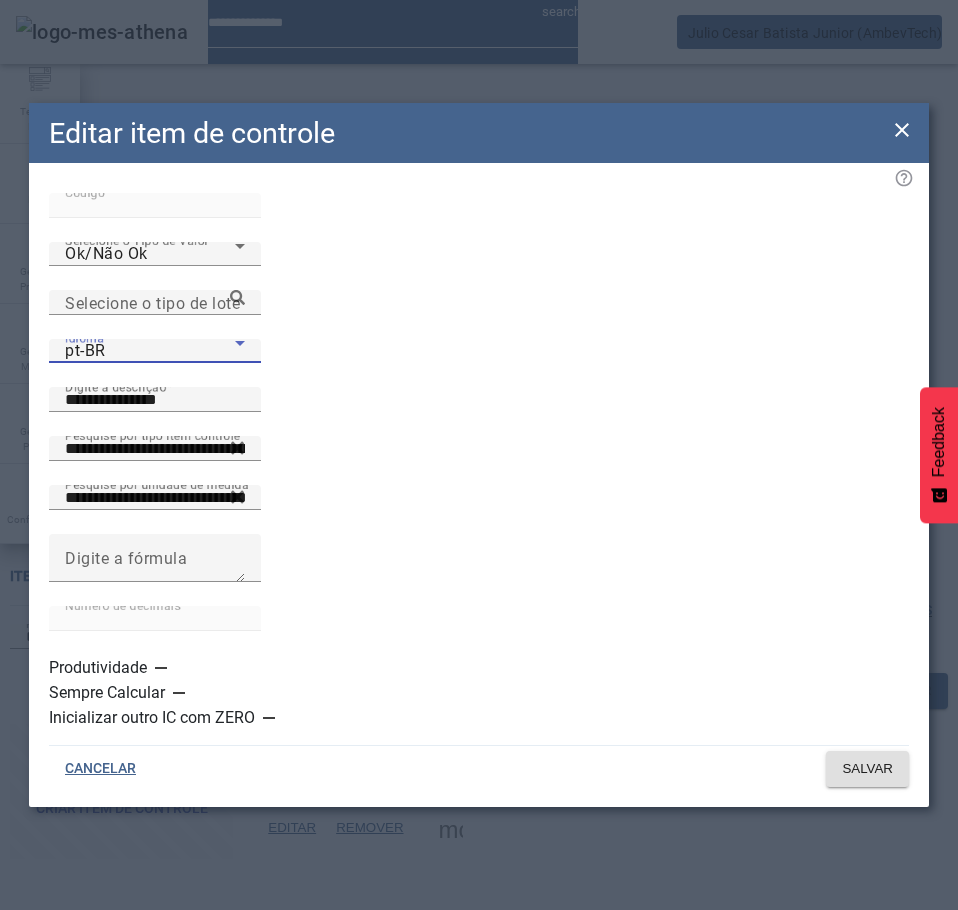 click on "es-ES" at bounding box center [131, 1110] 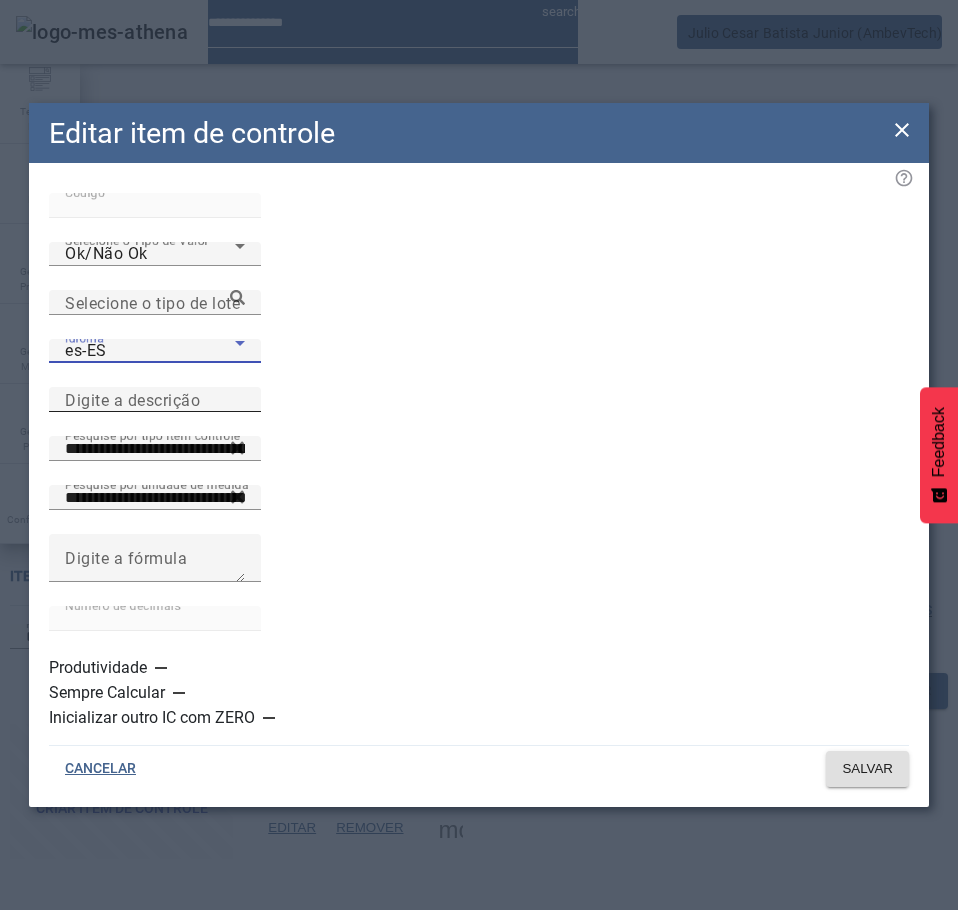 click on "Digite a descrição" at bounding box center [132, 399] 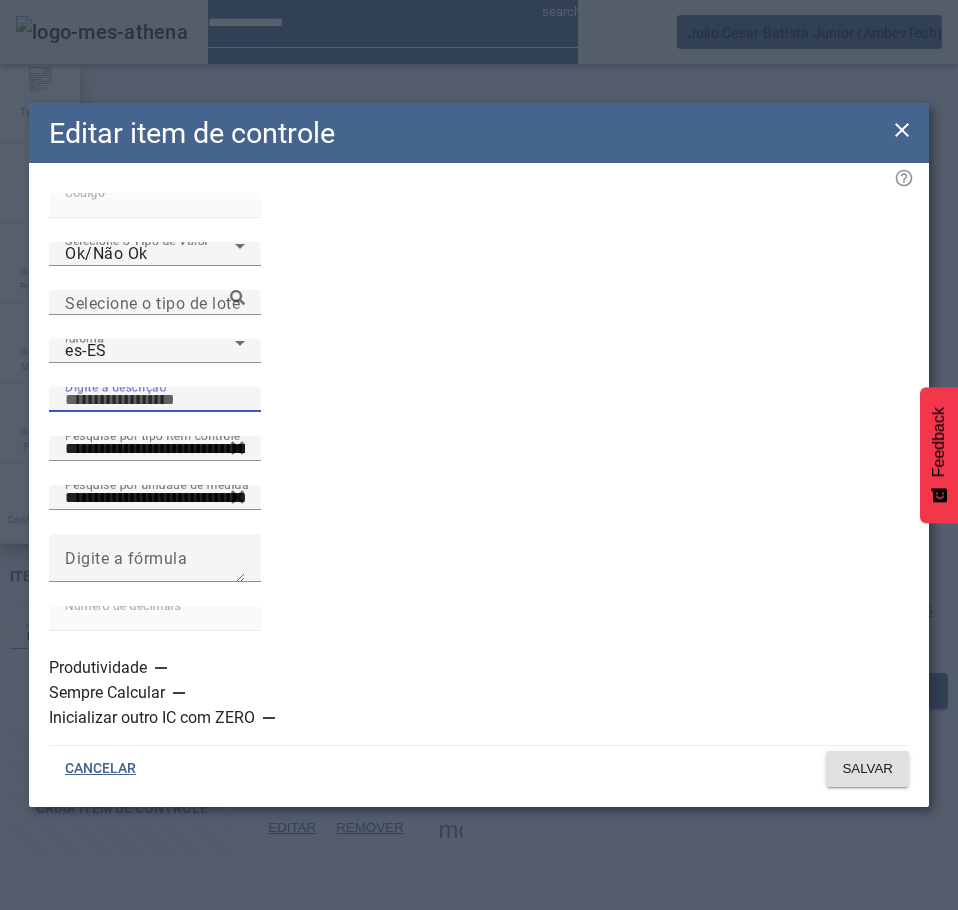 paste on "**********" 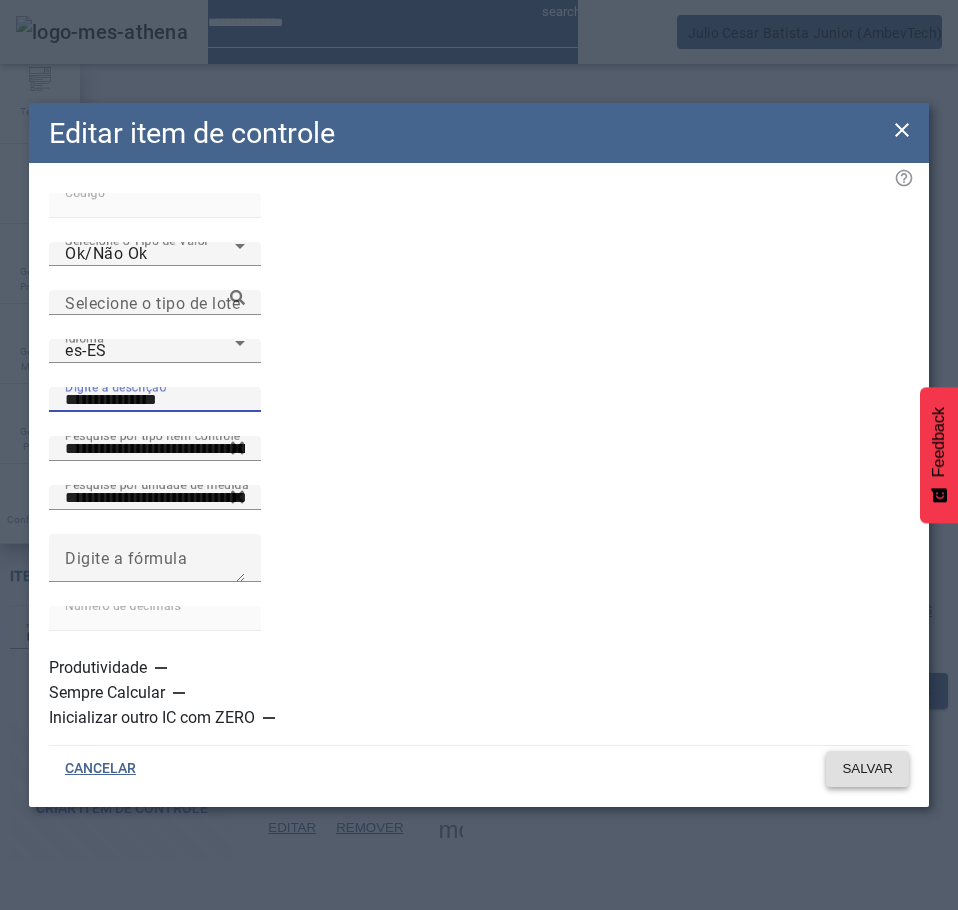 type on "**********" 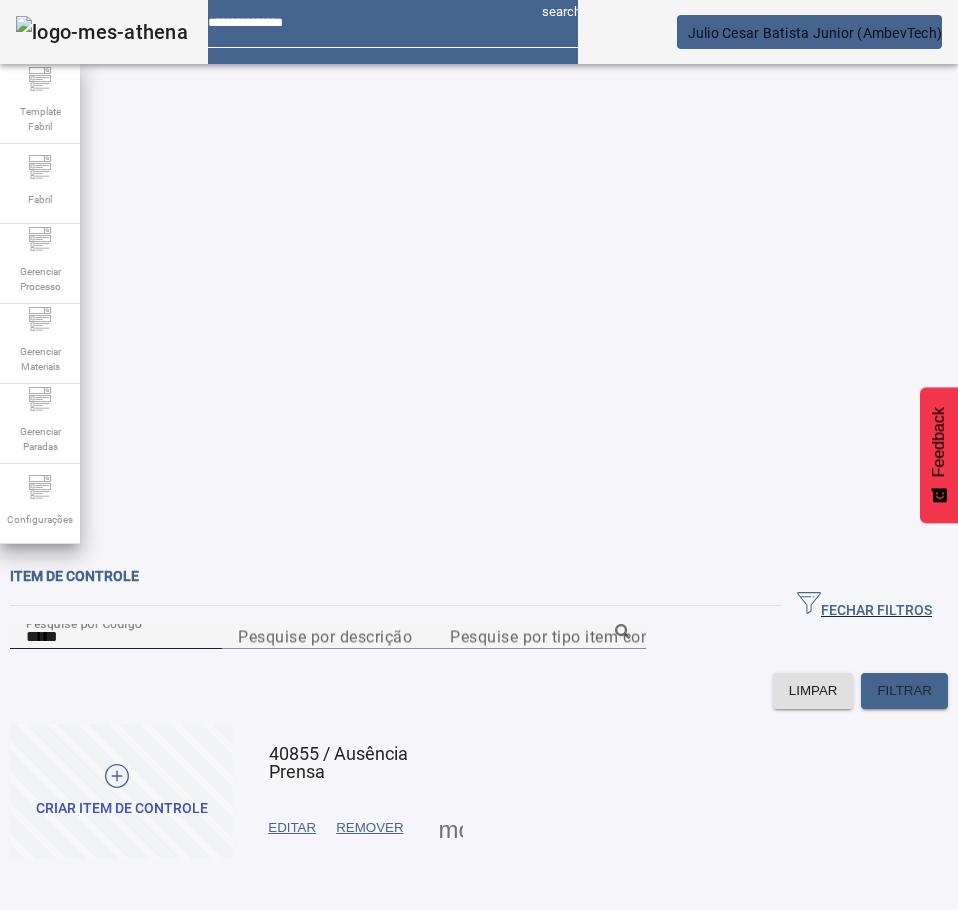 click on "*****" at bounding box center [116, 637] 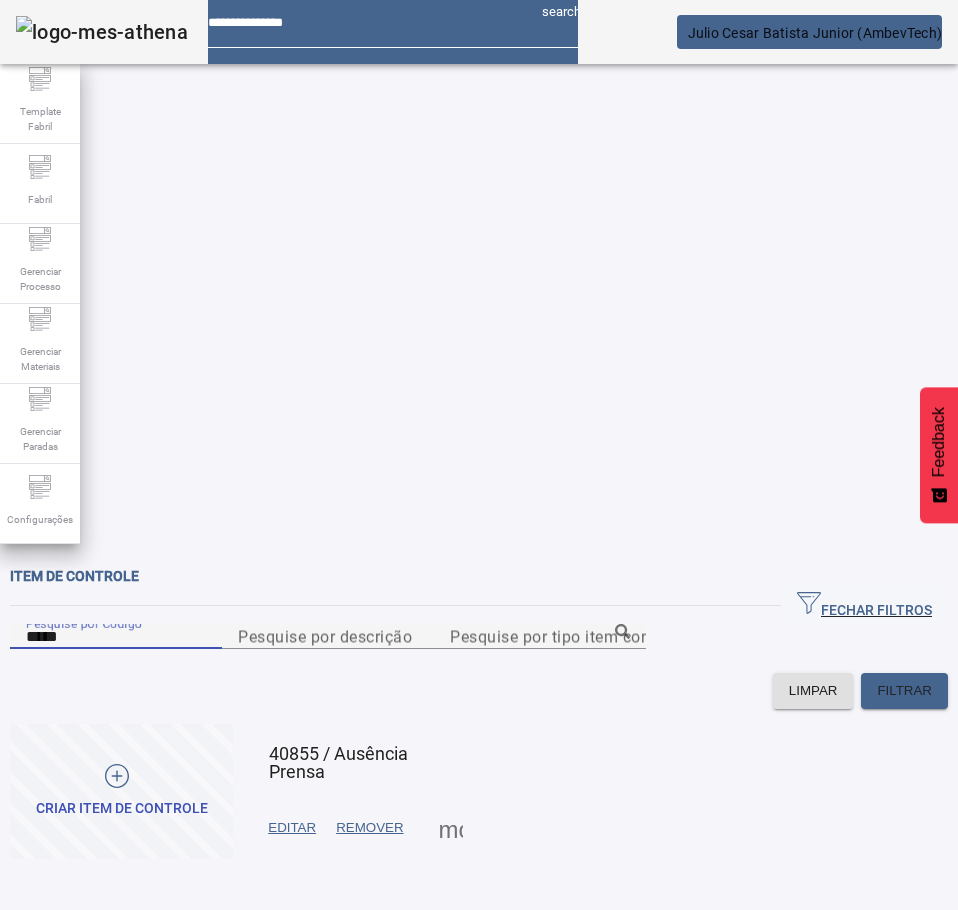 paste 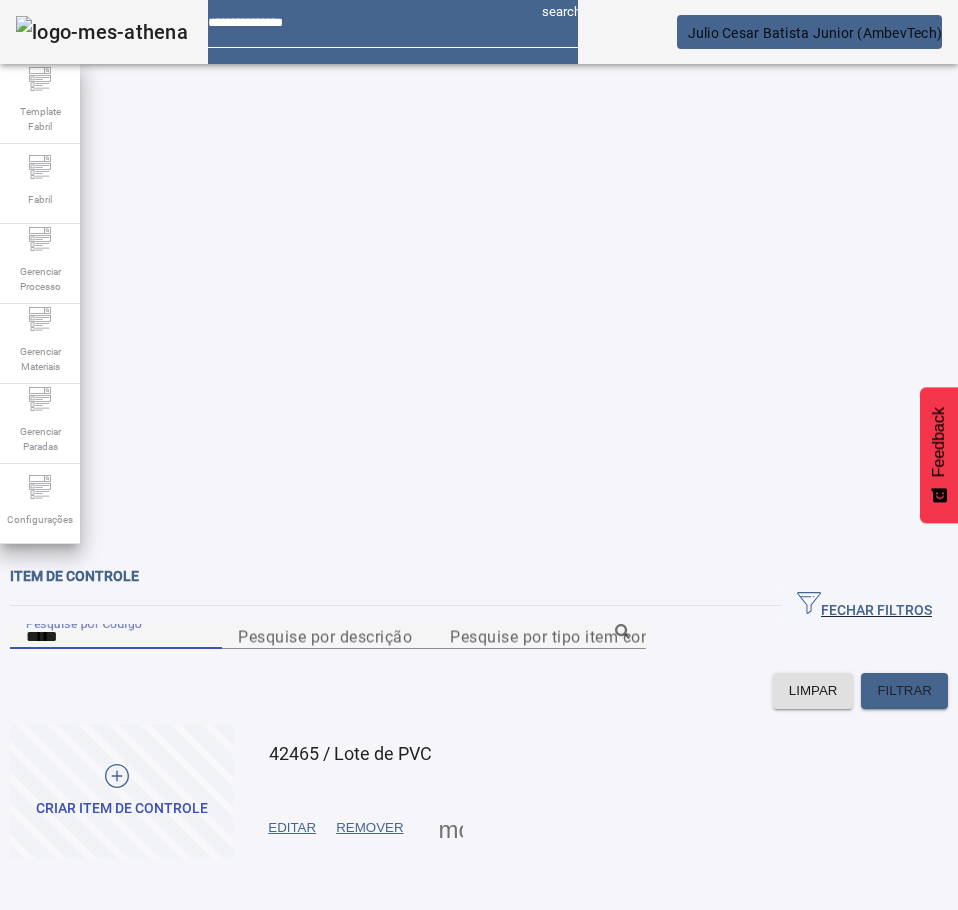 click on "EDITAR" at bounding box center (292, 828) 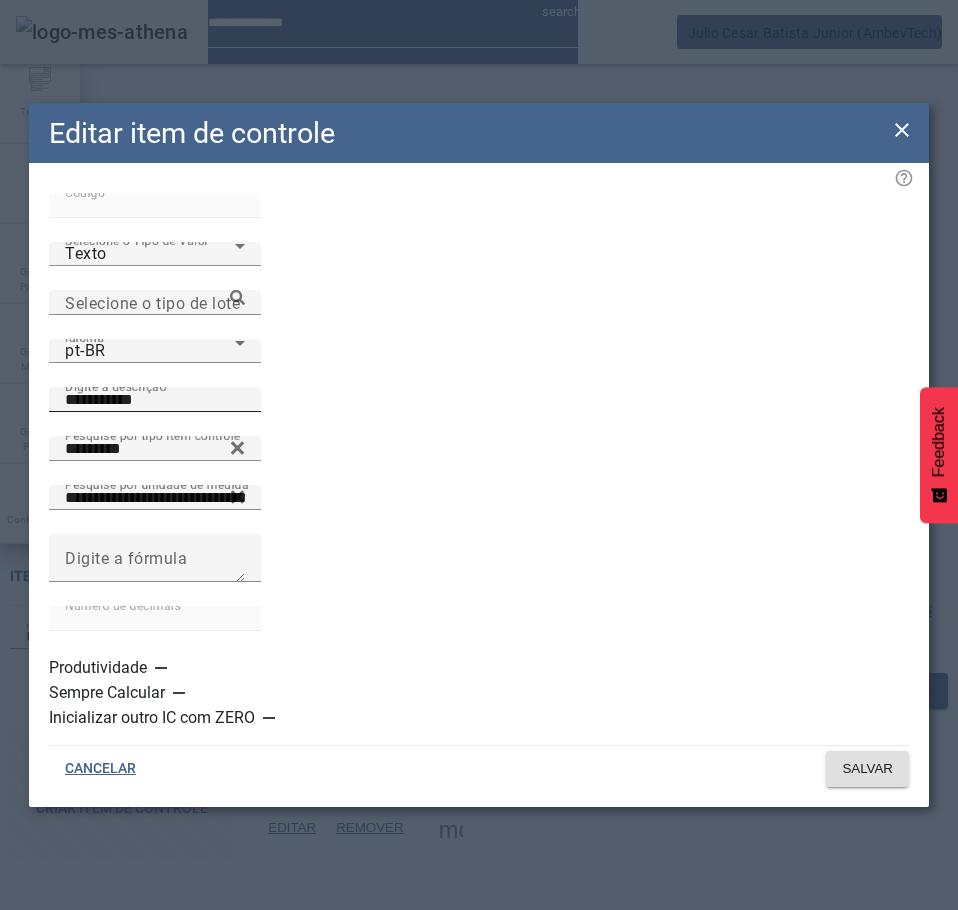 click on "**********" at bounding box center (155, 400) 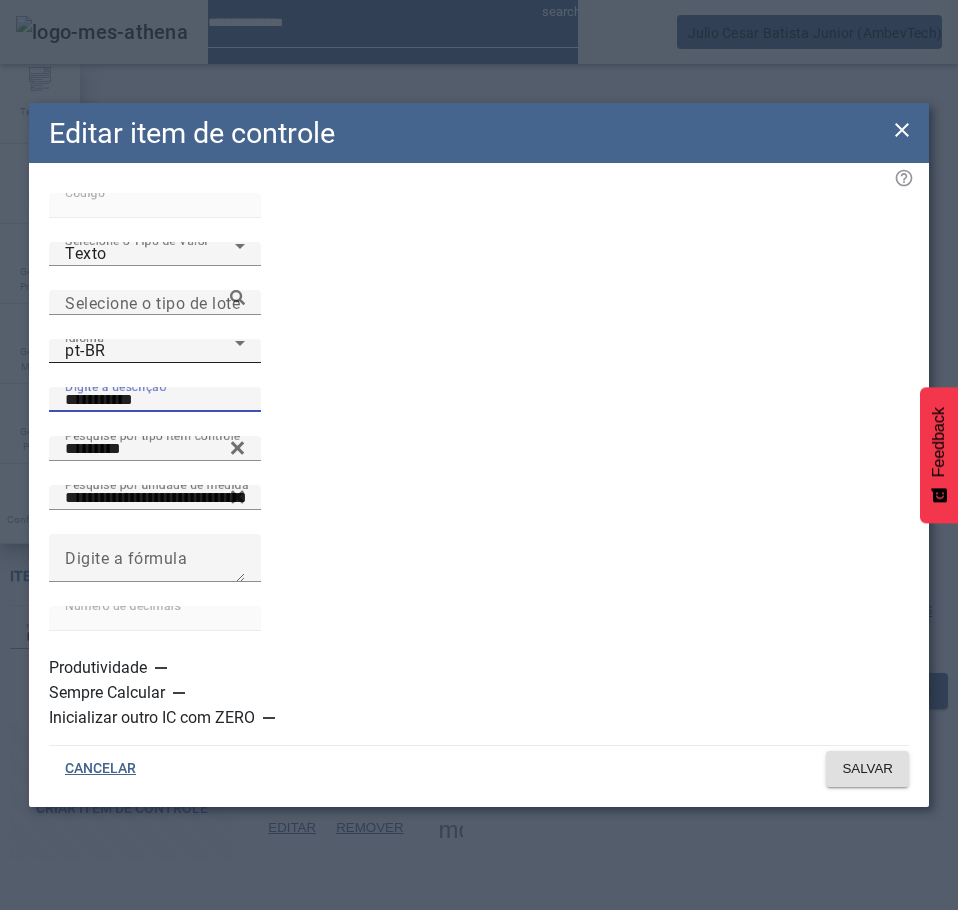 click on "Idioma pt-BR" 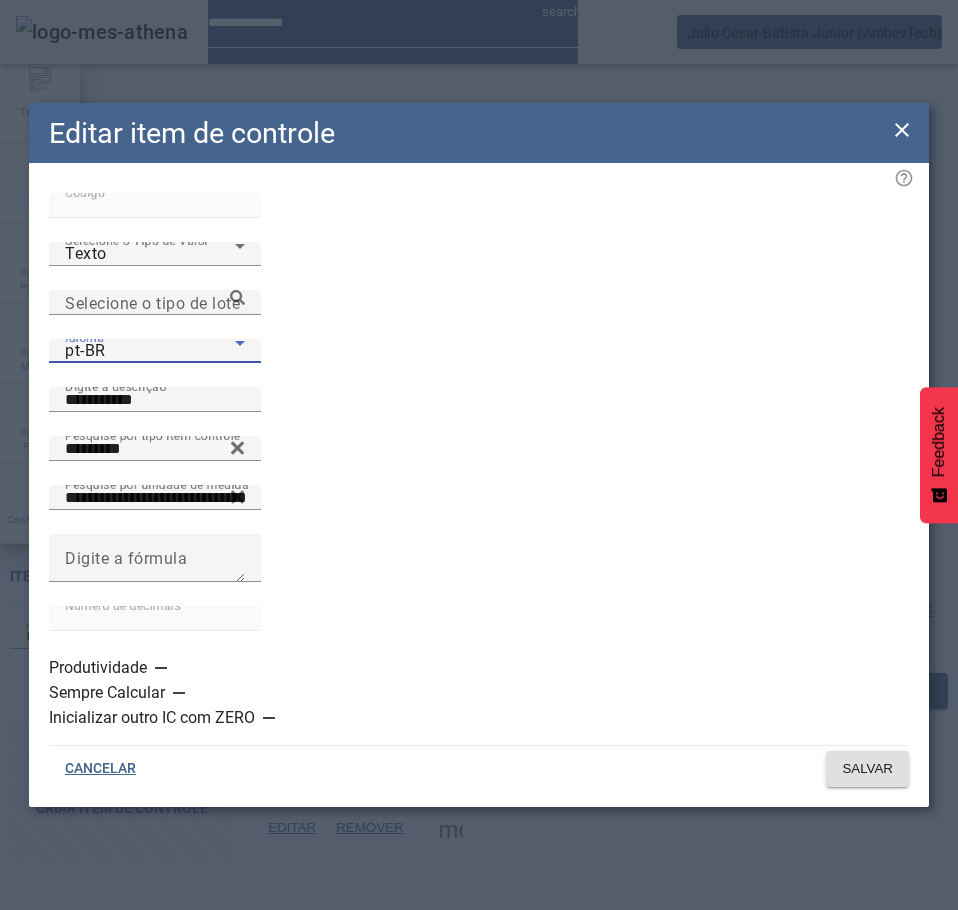 click on "es-ES" at bounding box center (131, 1110) 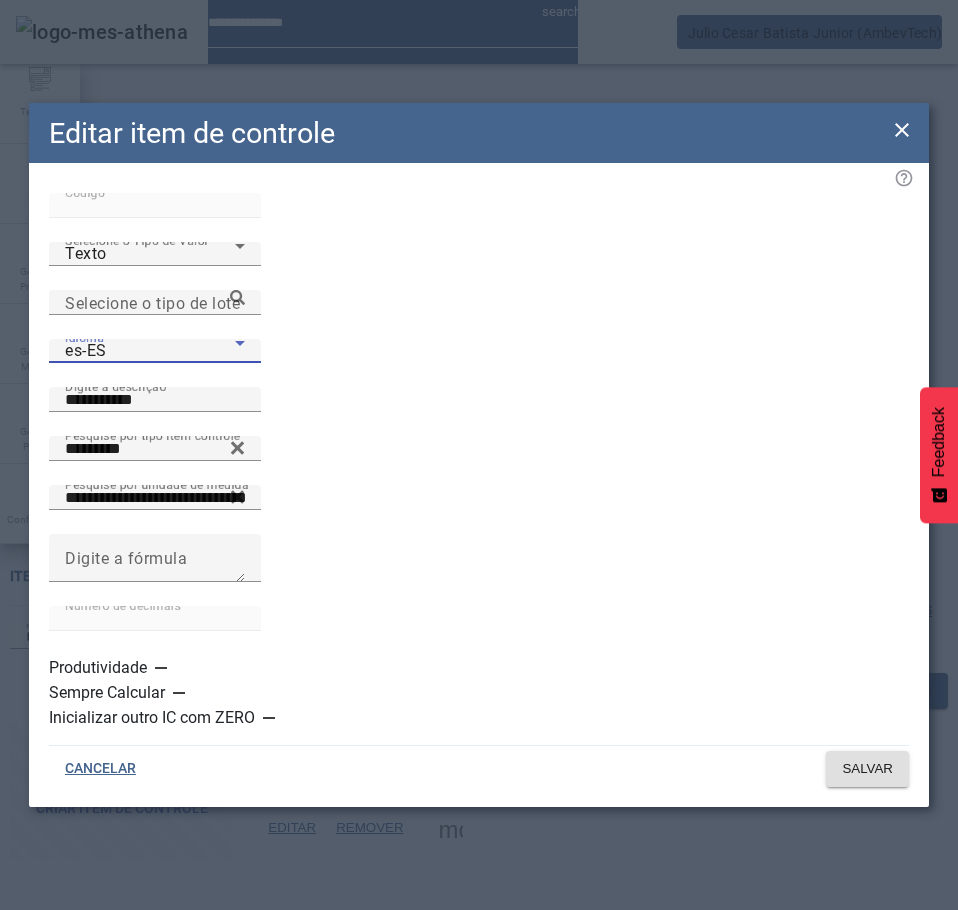 click 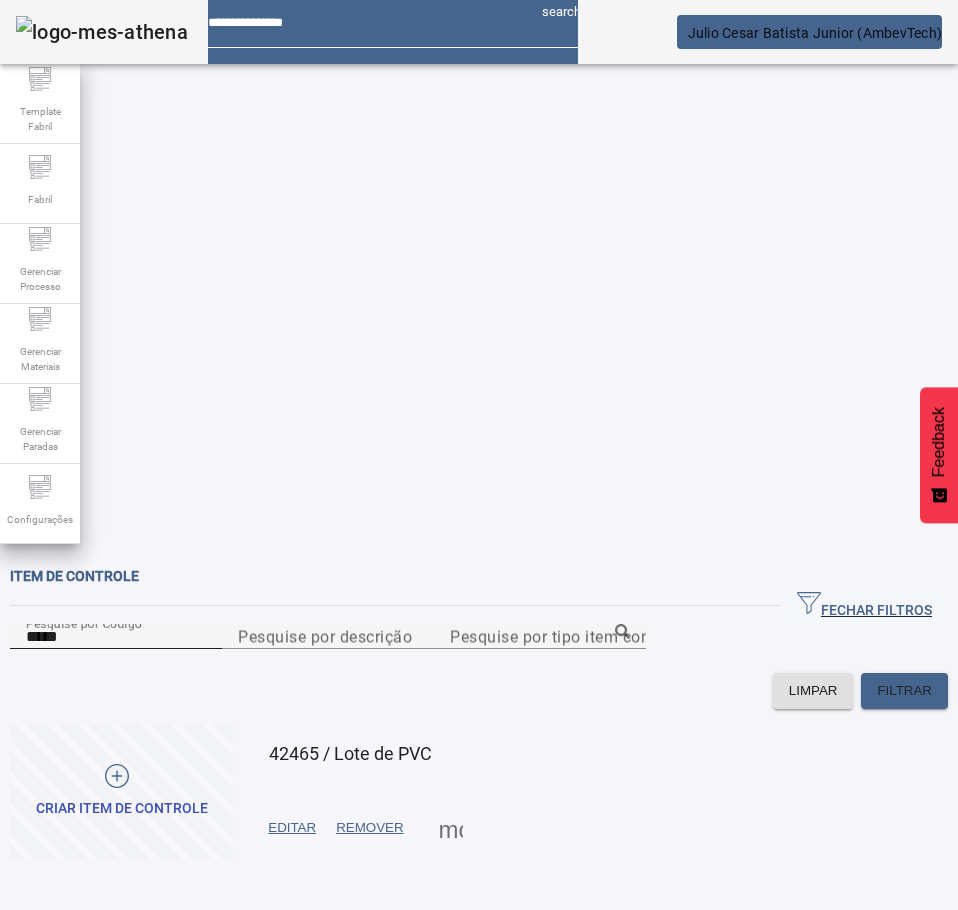 click on "*****" at bounding box center [116, 637] 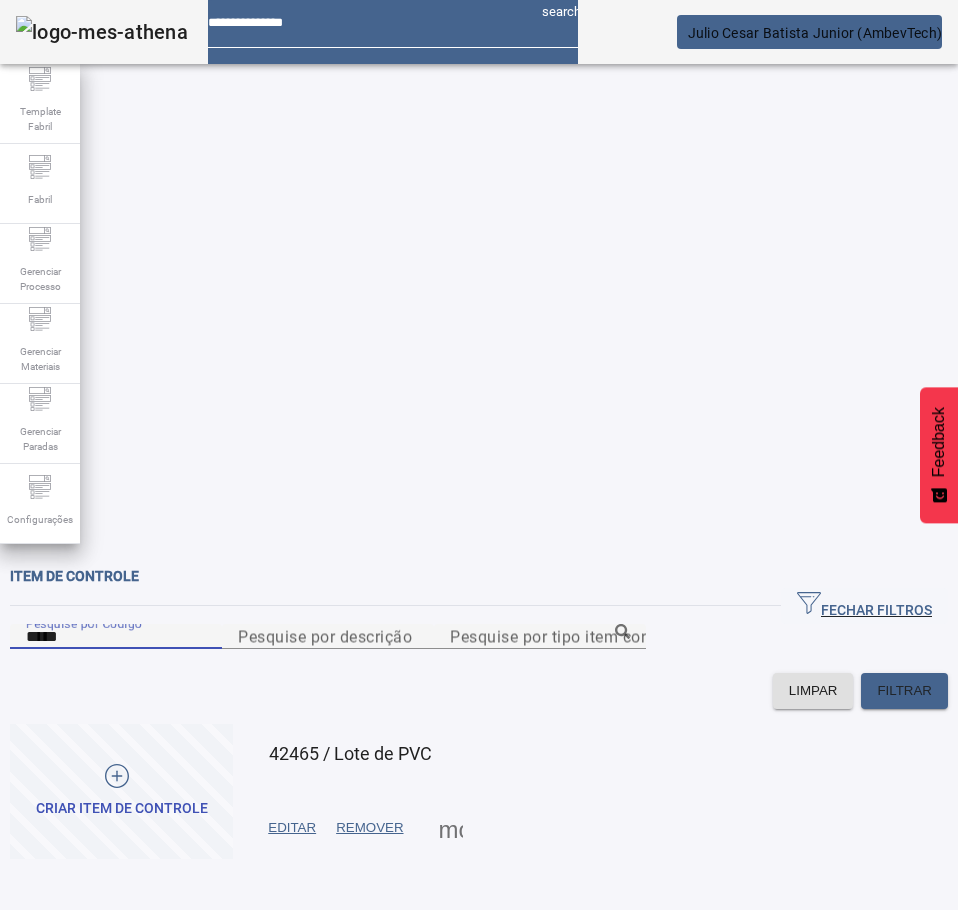 click on "*****" at bounding box center (116, 637) 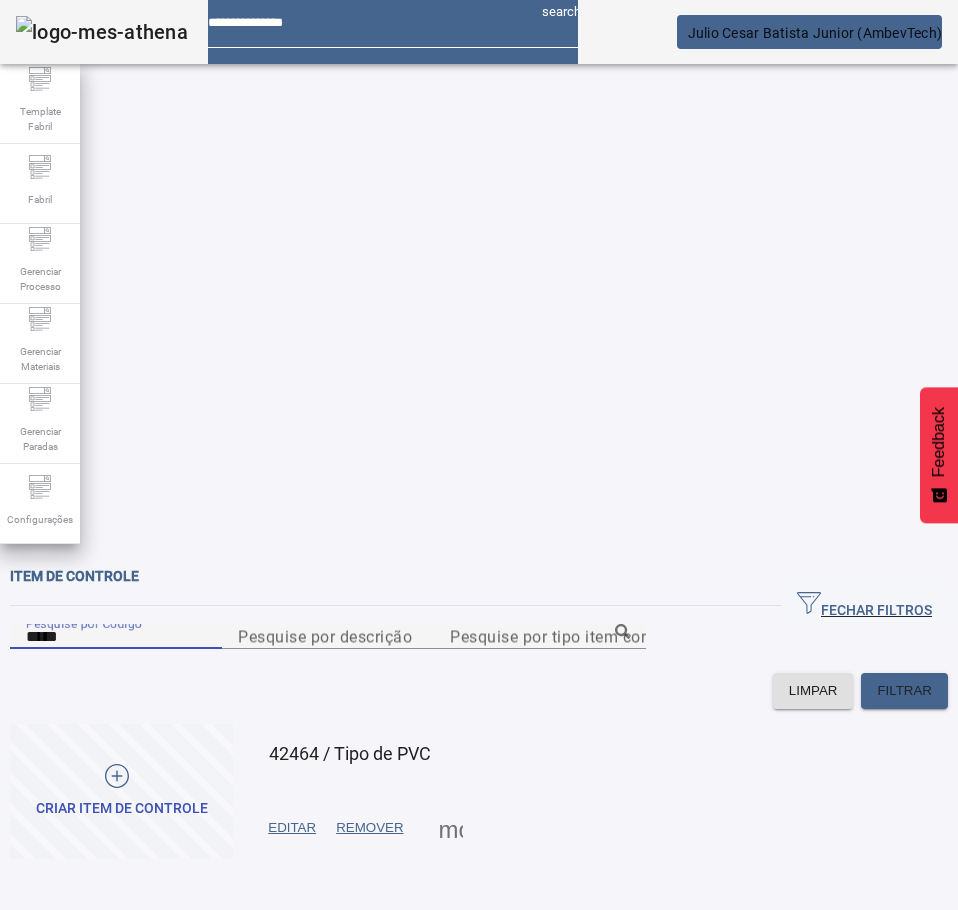 click at bounding box center [292, 828] 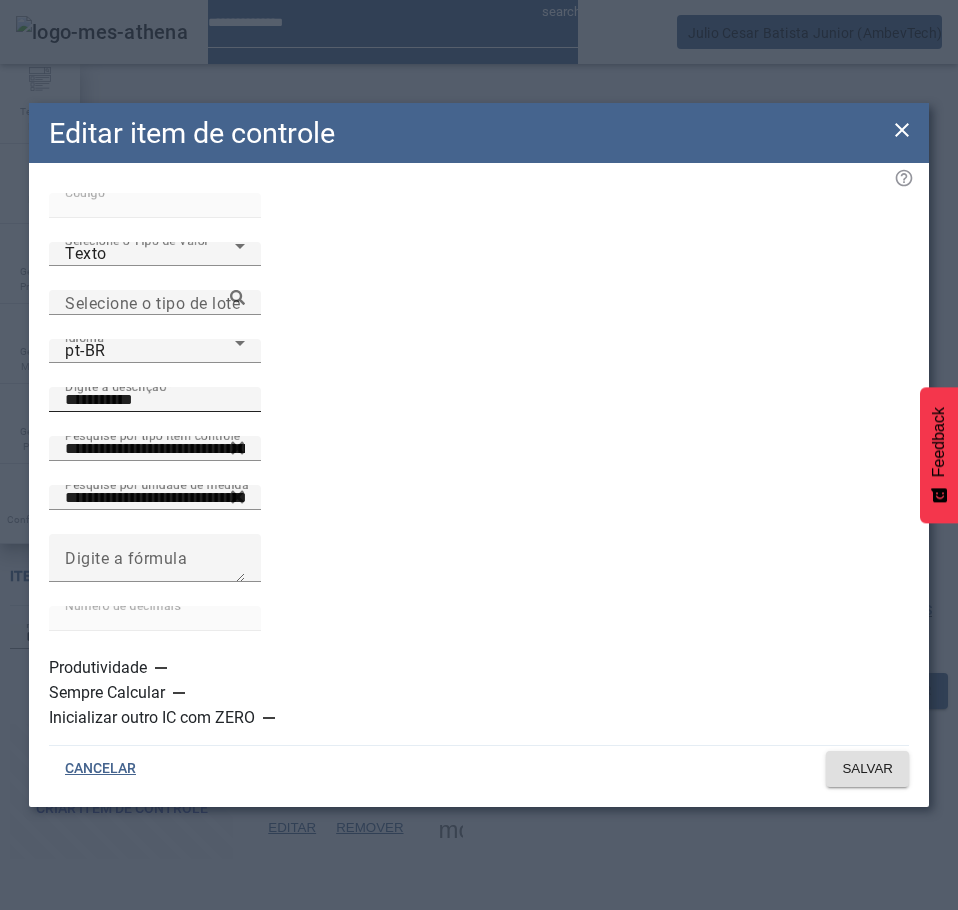 click on "**********" at bounding box center [155, 400] 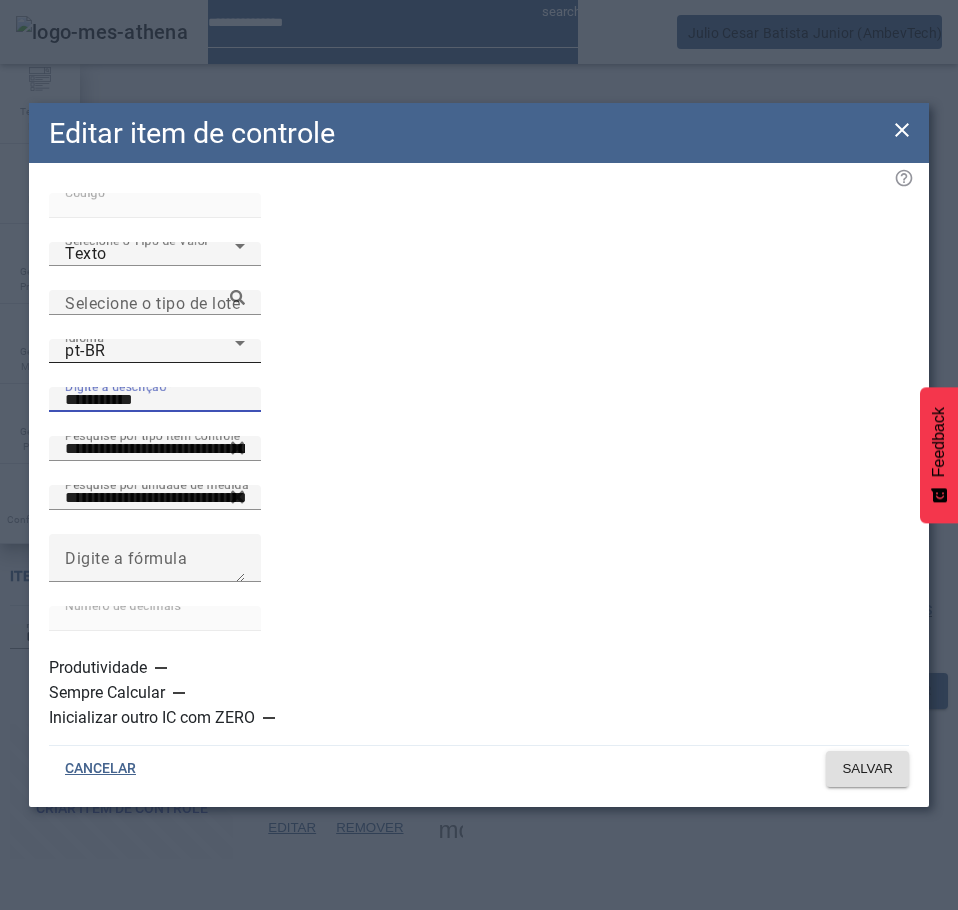 click on "pt-BR" at bounding box center [150, 351] 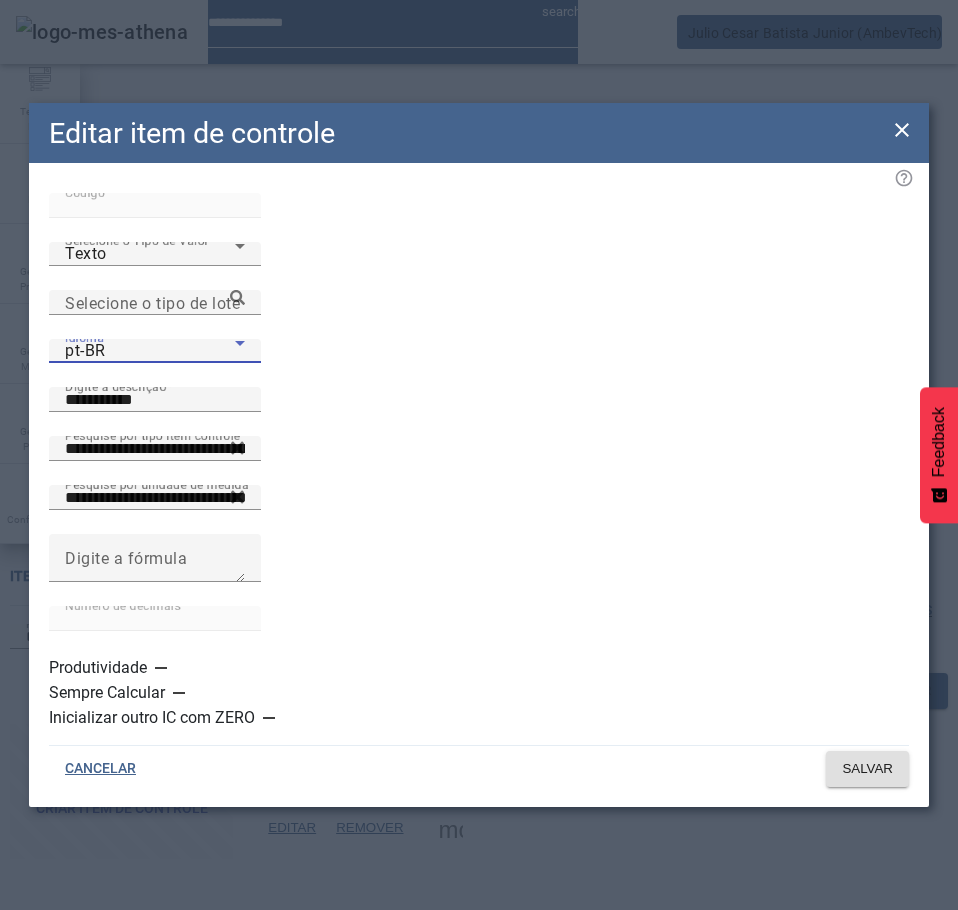 click on "es-ES" at bounding box center [131, 1110] 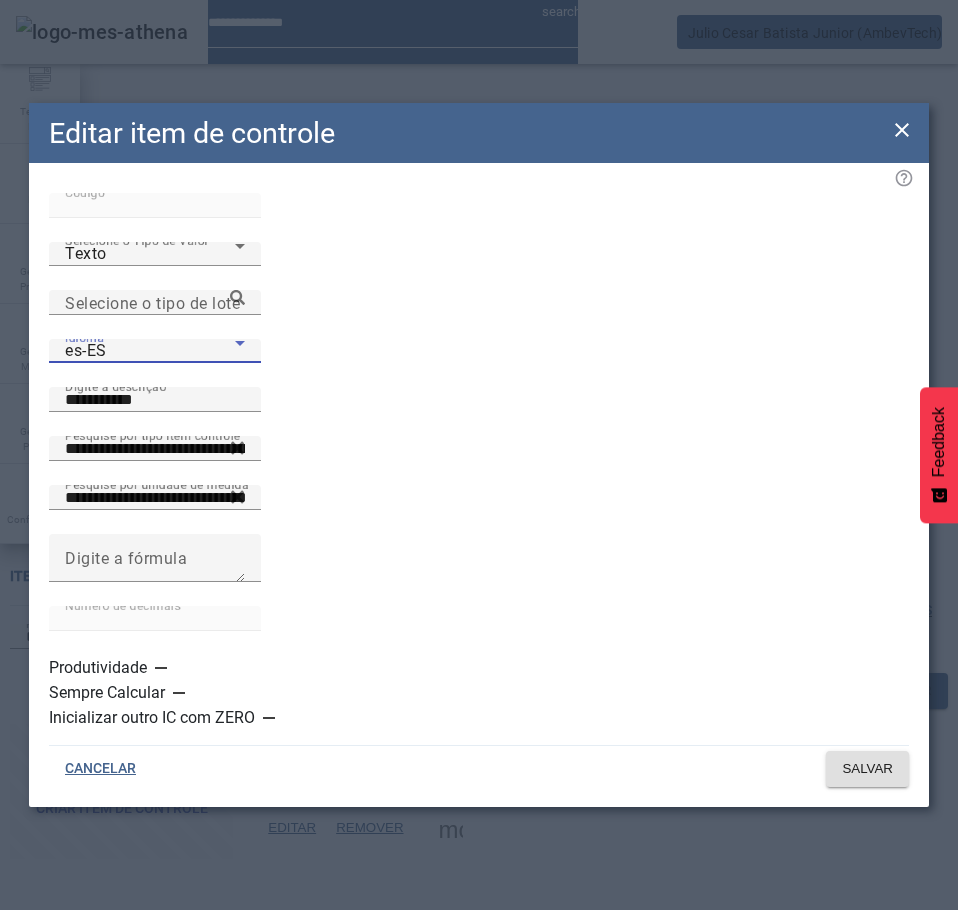 click 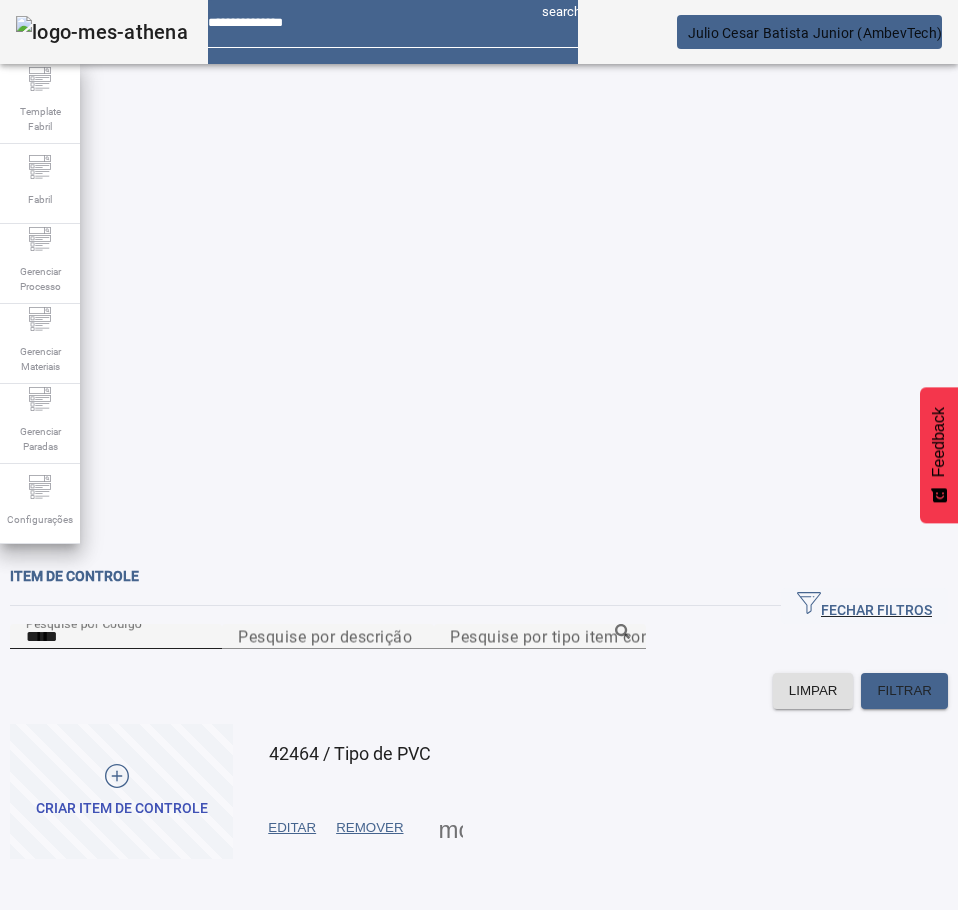 click on "*****" at bounding box center (116, 637) 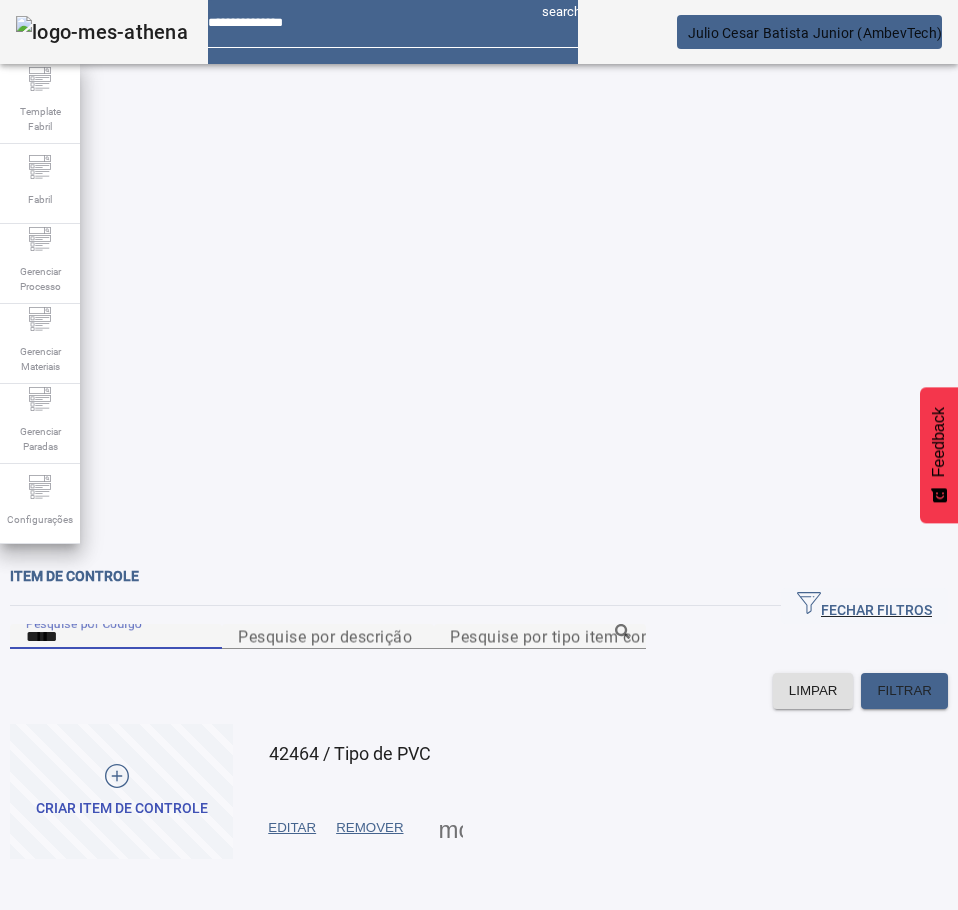 click on "*****" at bounding box center (116, 637) 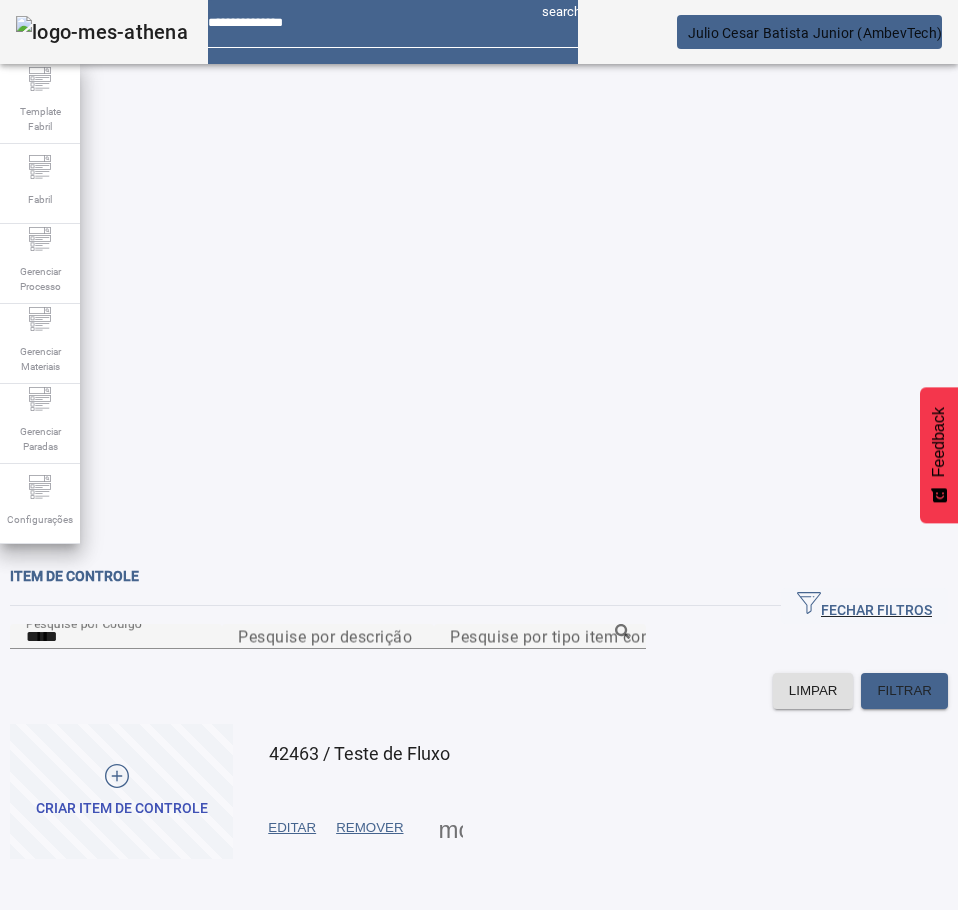 click at bounding box center (292, 828) 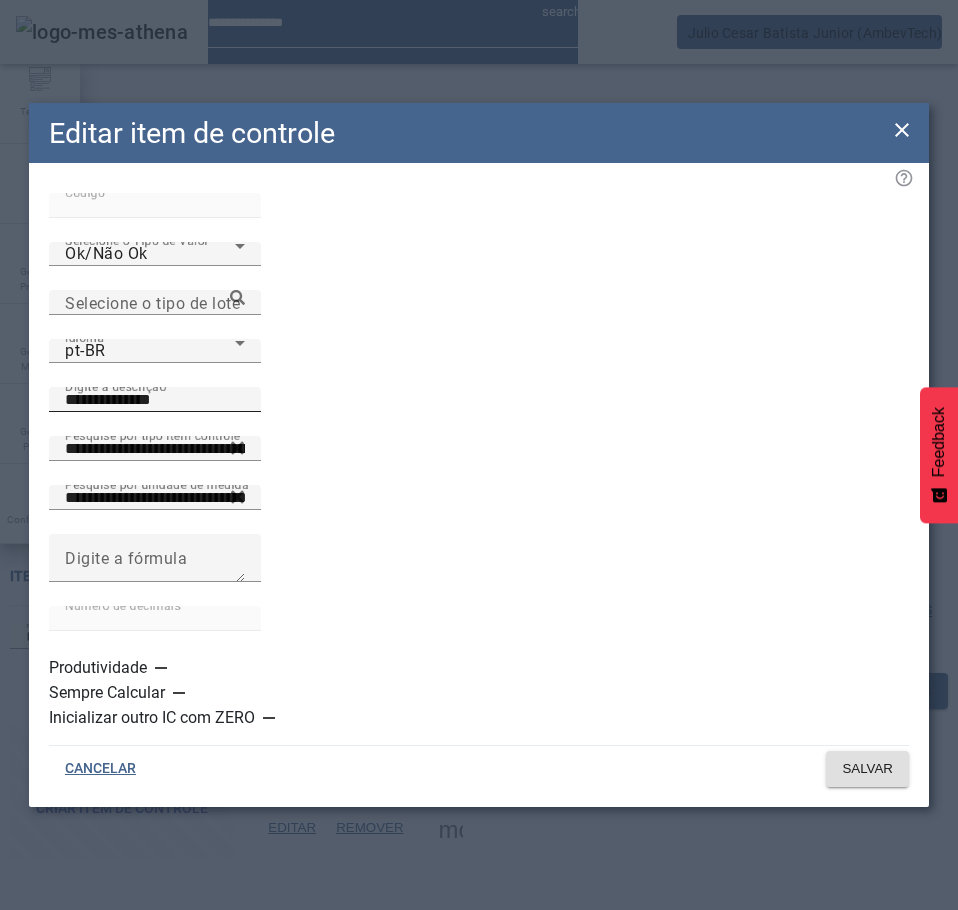 click on "**********" at bounding box center [155, 400] 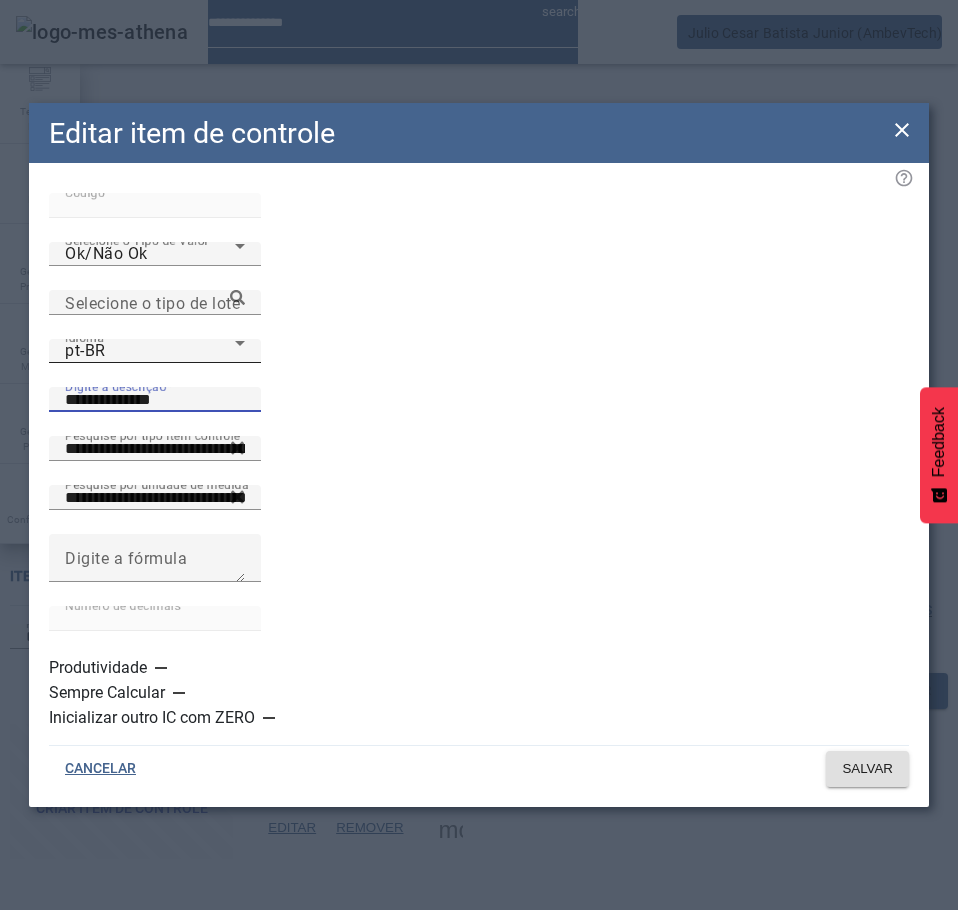 click on "pt-BR" at bounding box center [150, 351] 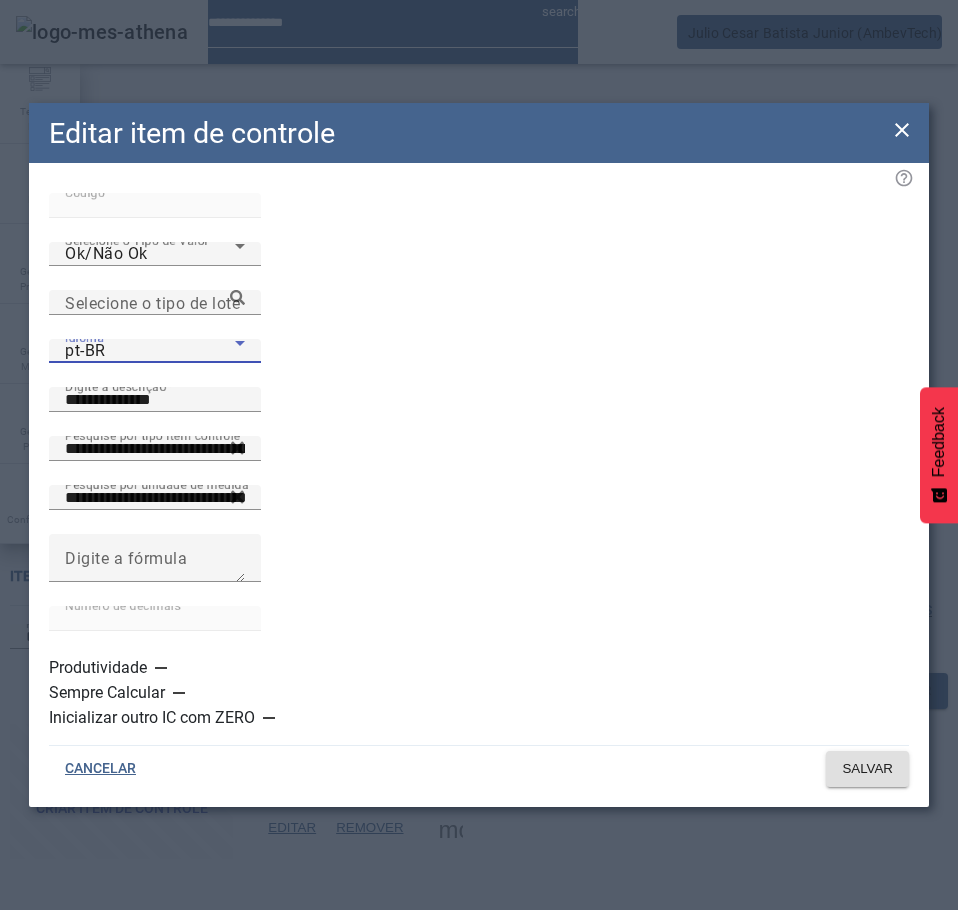 click on "es-ES" at bounding box center (131, 1110) 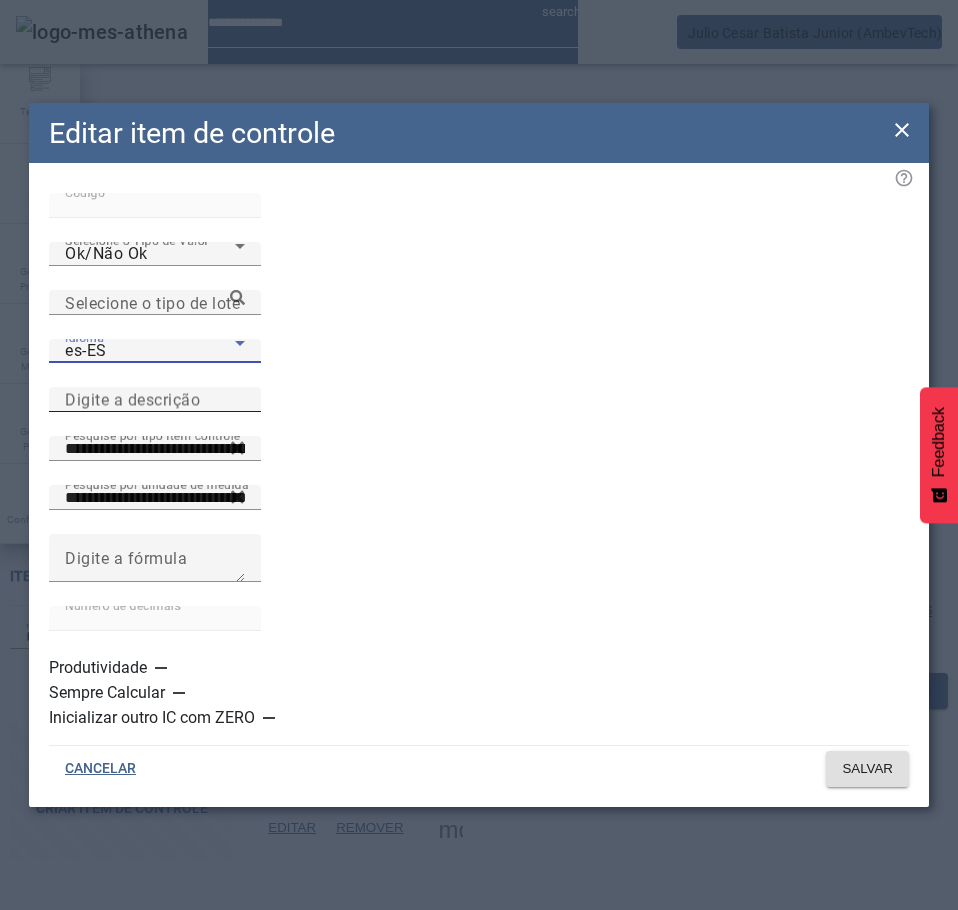 click on "Digite a descrição" 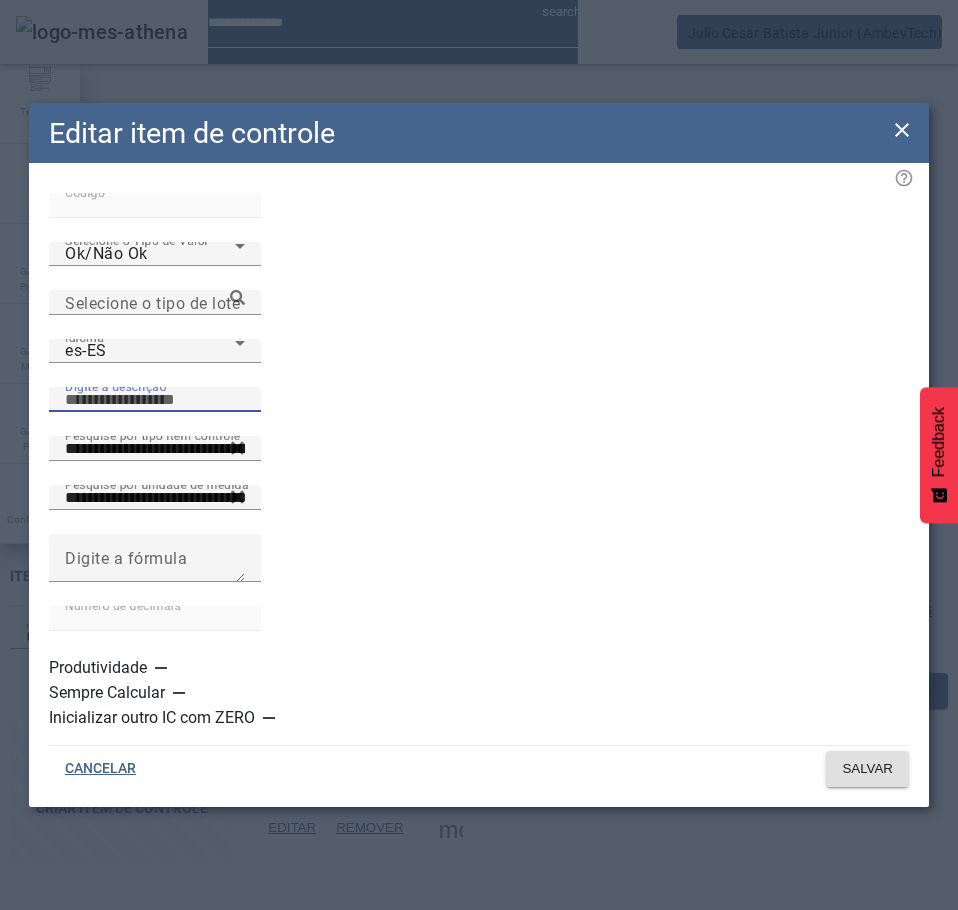 paste on "**********" 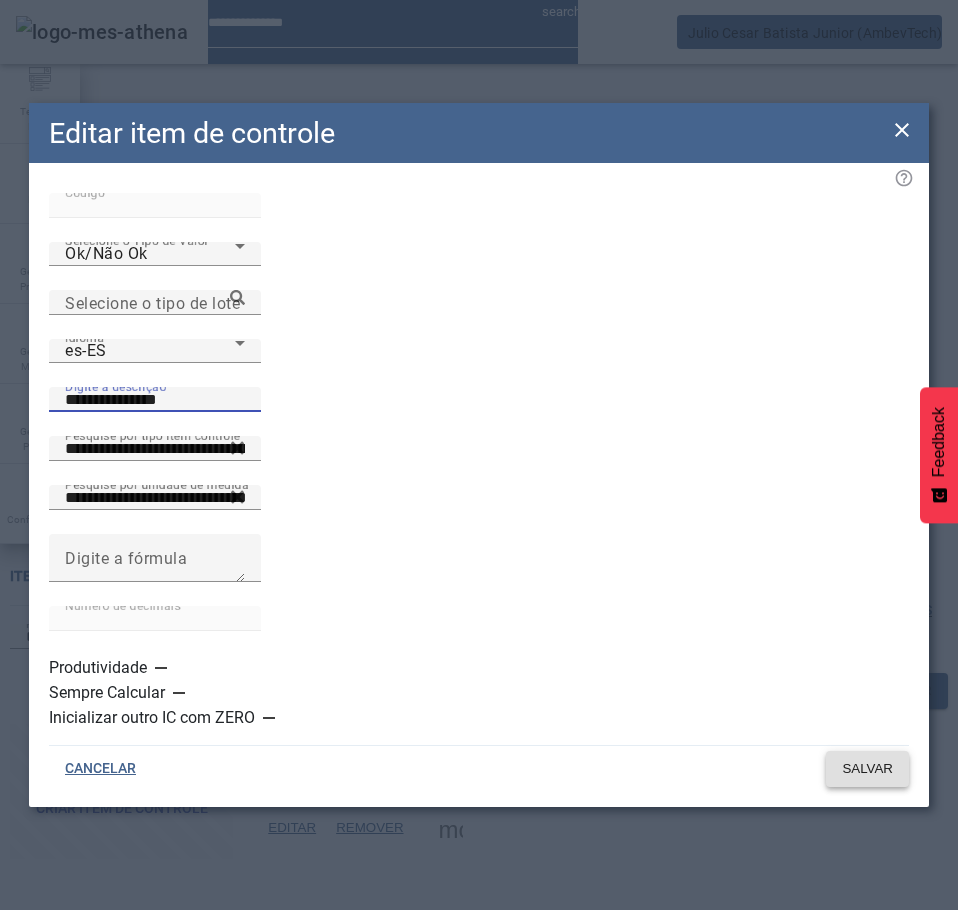 type on "**********" 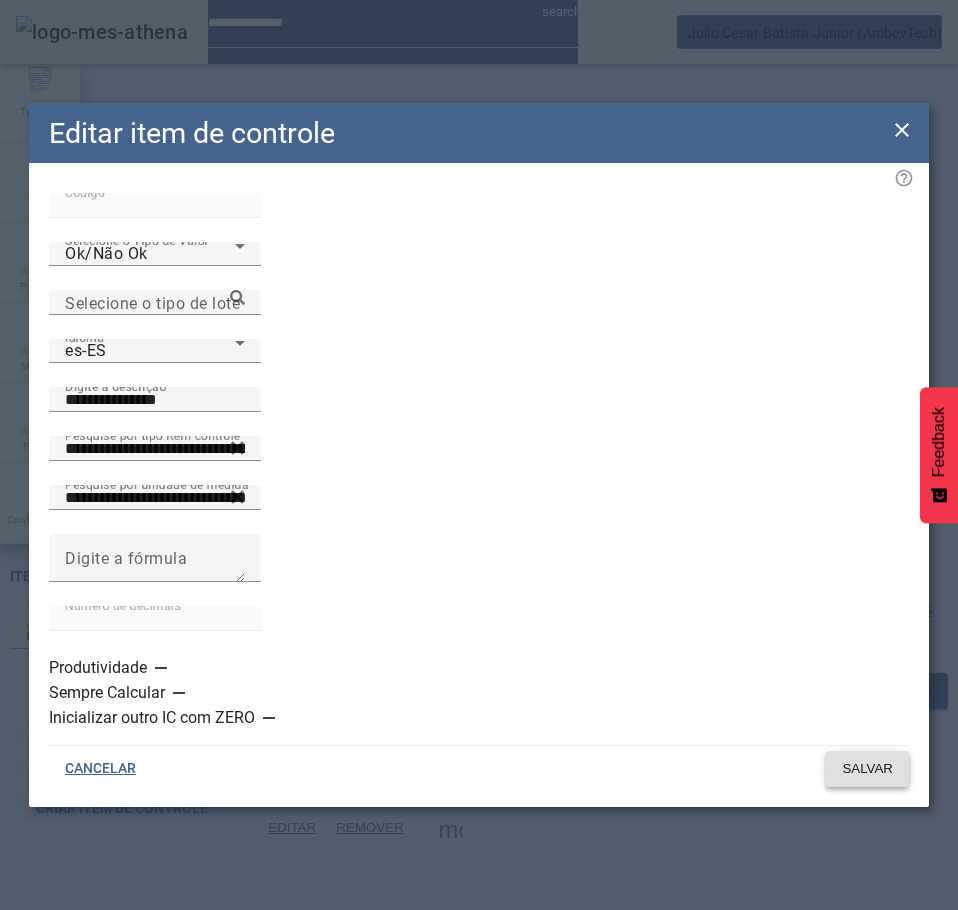 click 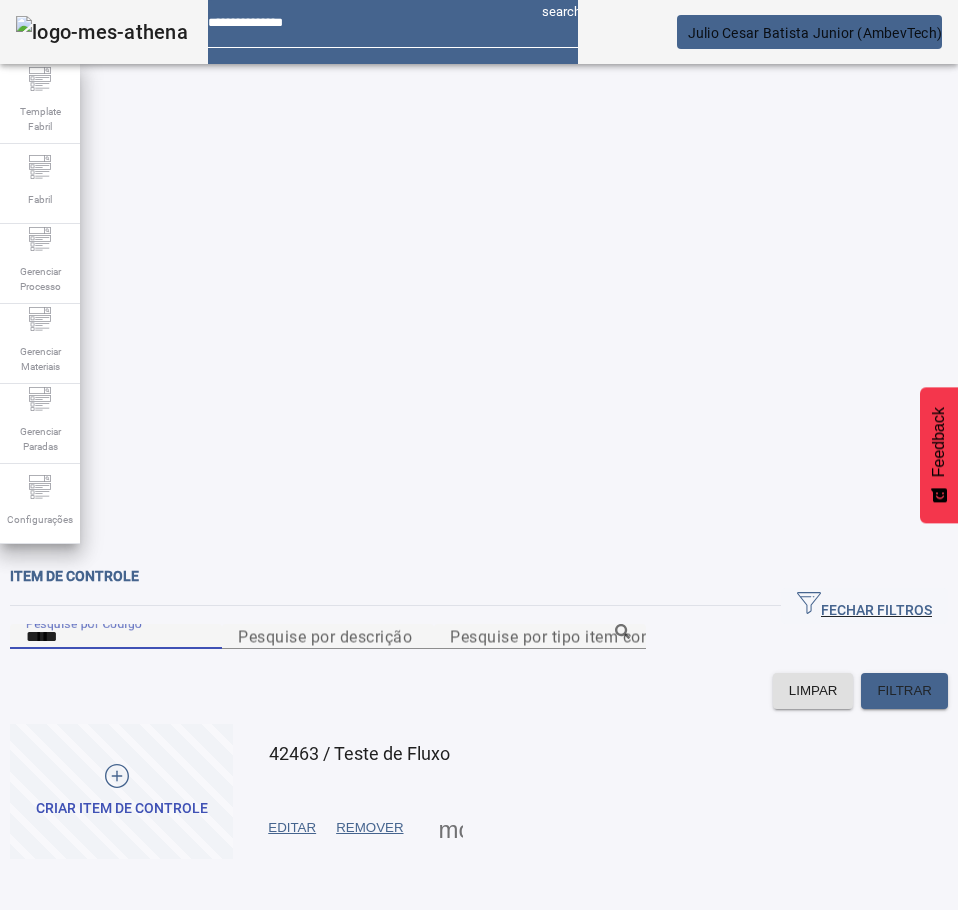 click on "*****" at bounding box center [116, 637] 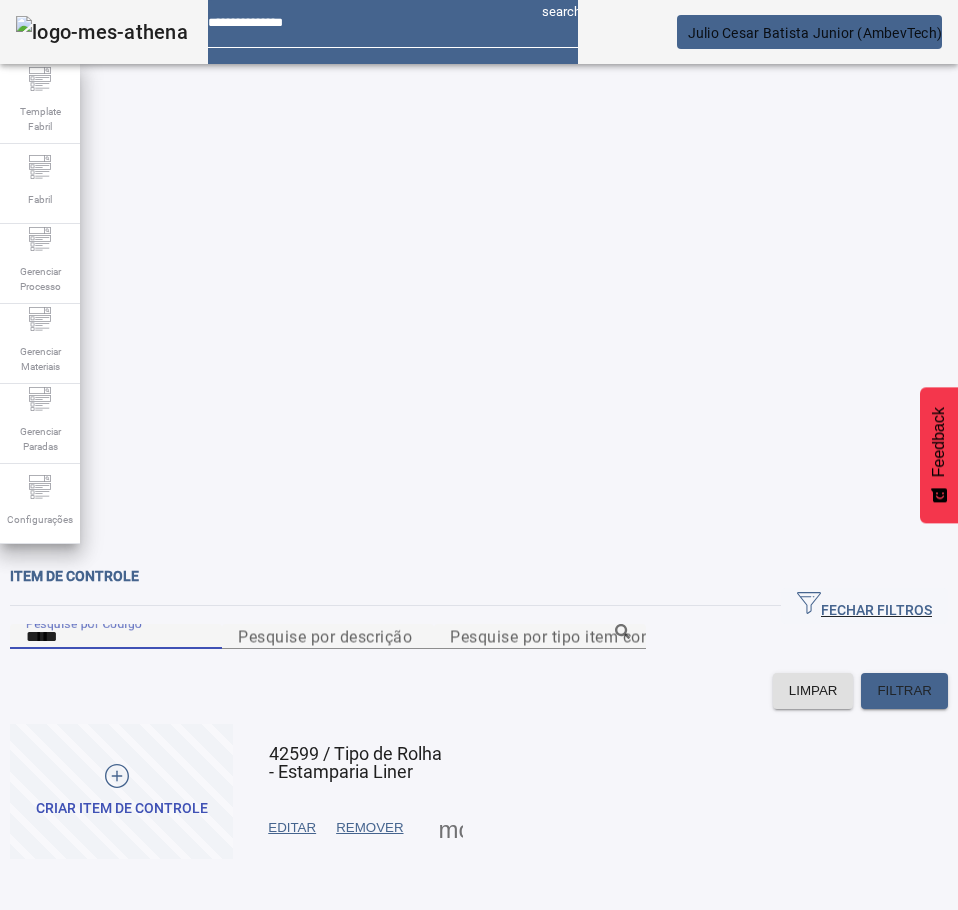 click on "EDITAR" at bounding box center [292, 828] 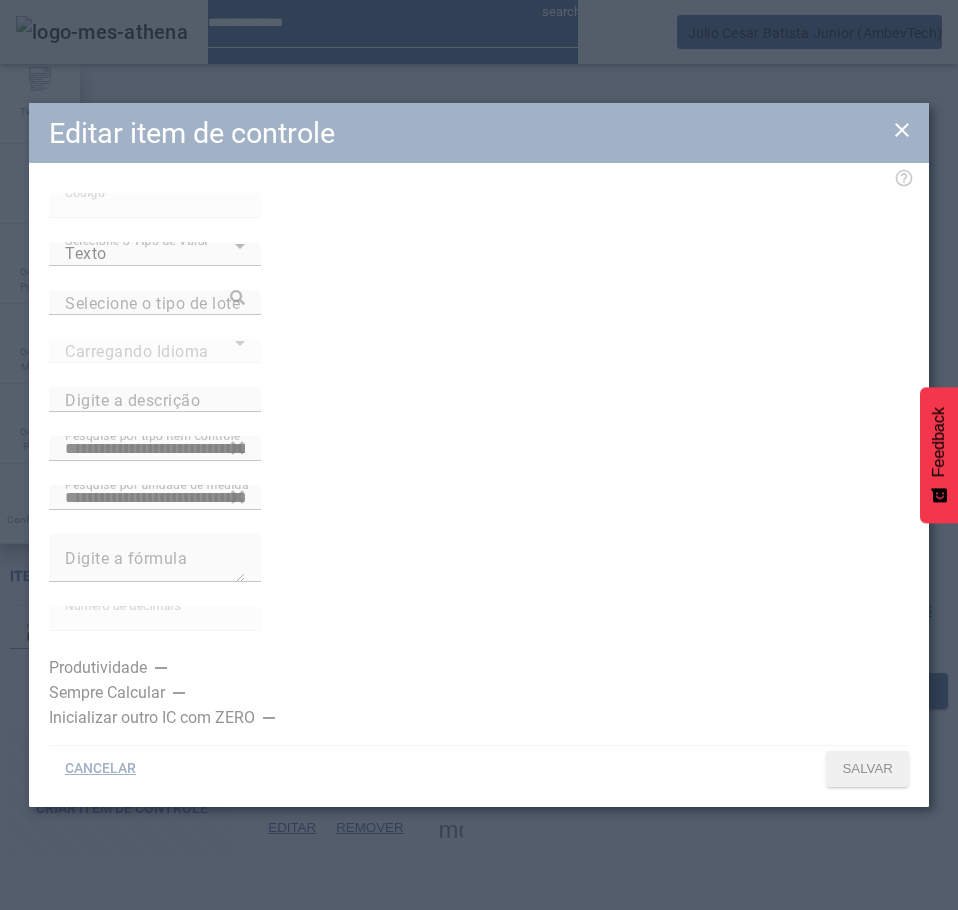 type on "**********" 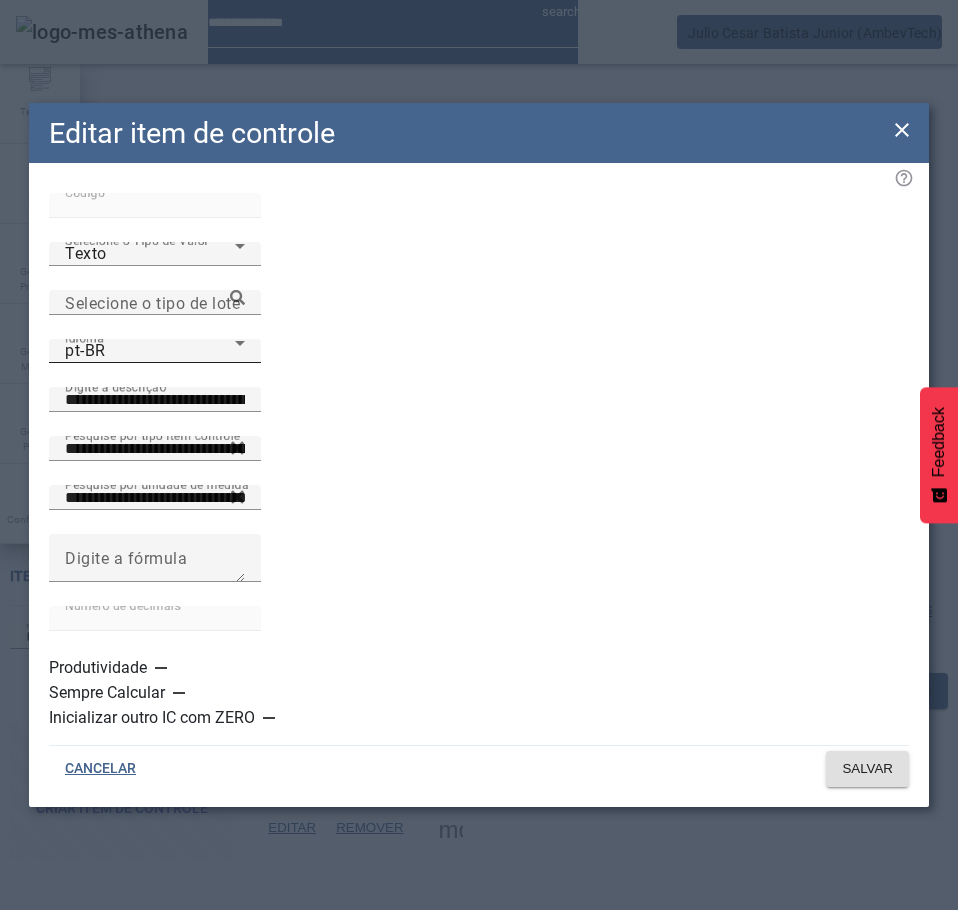 click on "pt-BR" at bounding box center [150, 351] 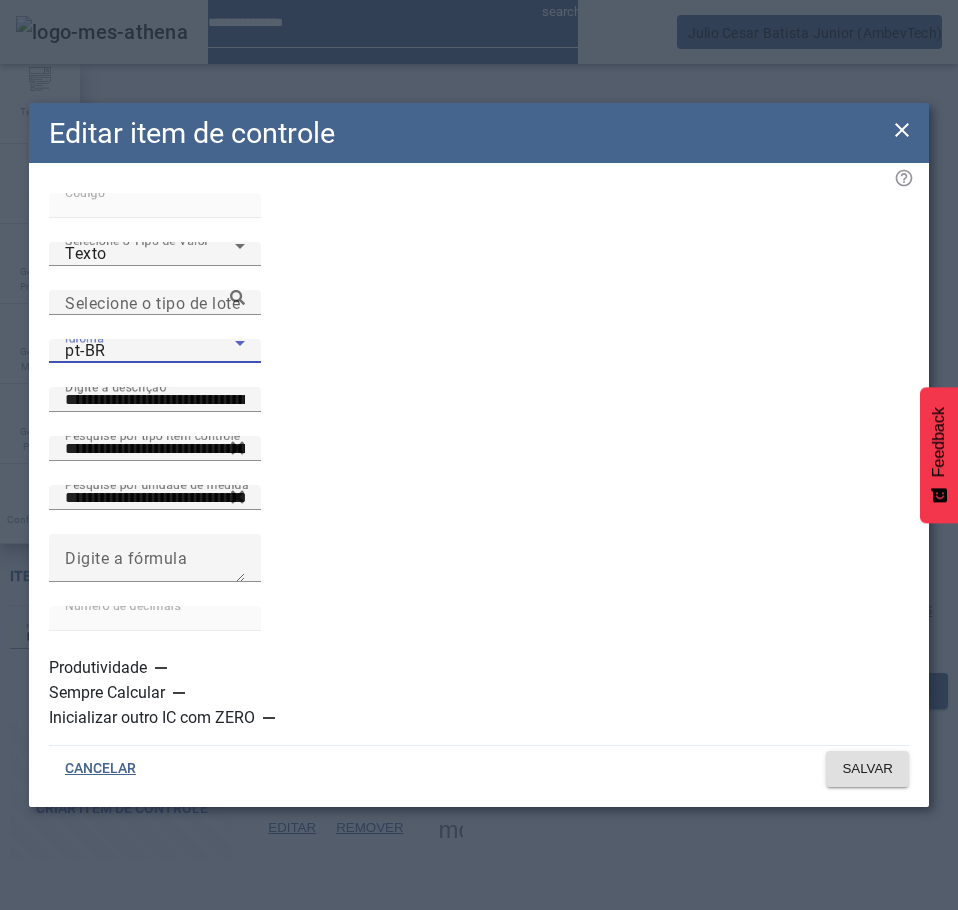 click at bounding box center [479, 982] 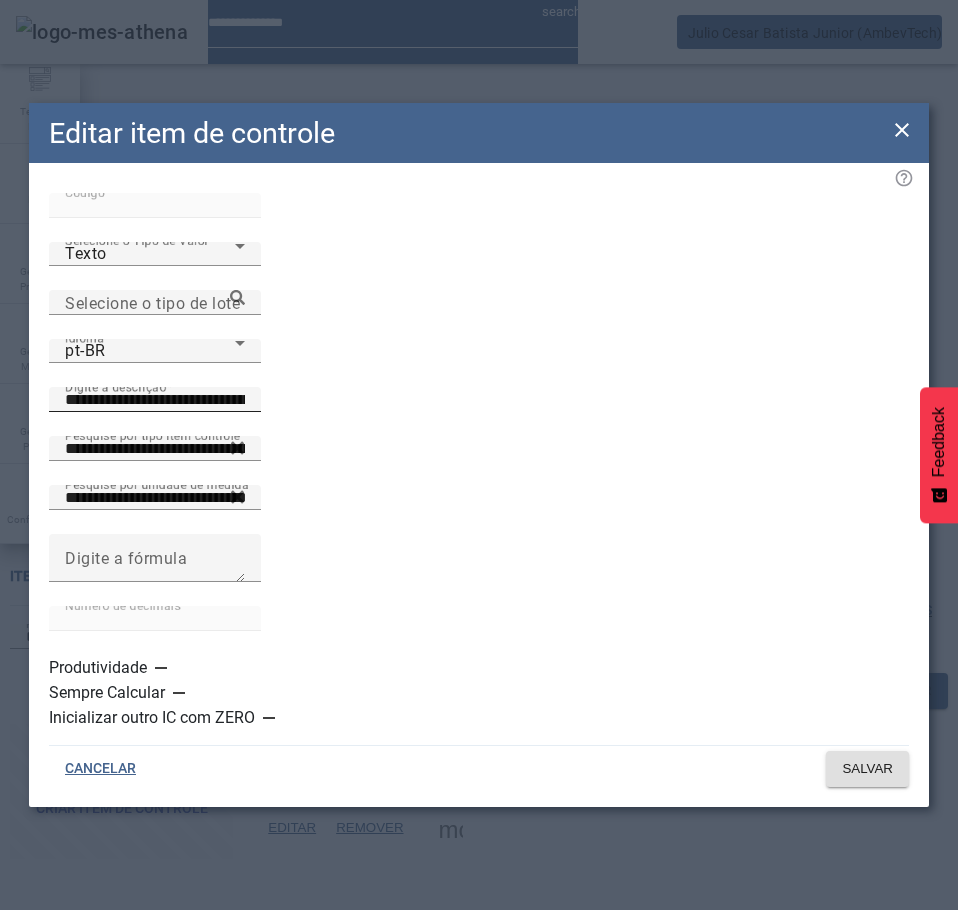 click on "**********" at bounding box center (155, 400) 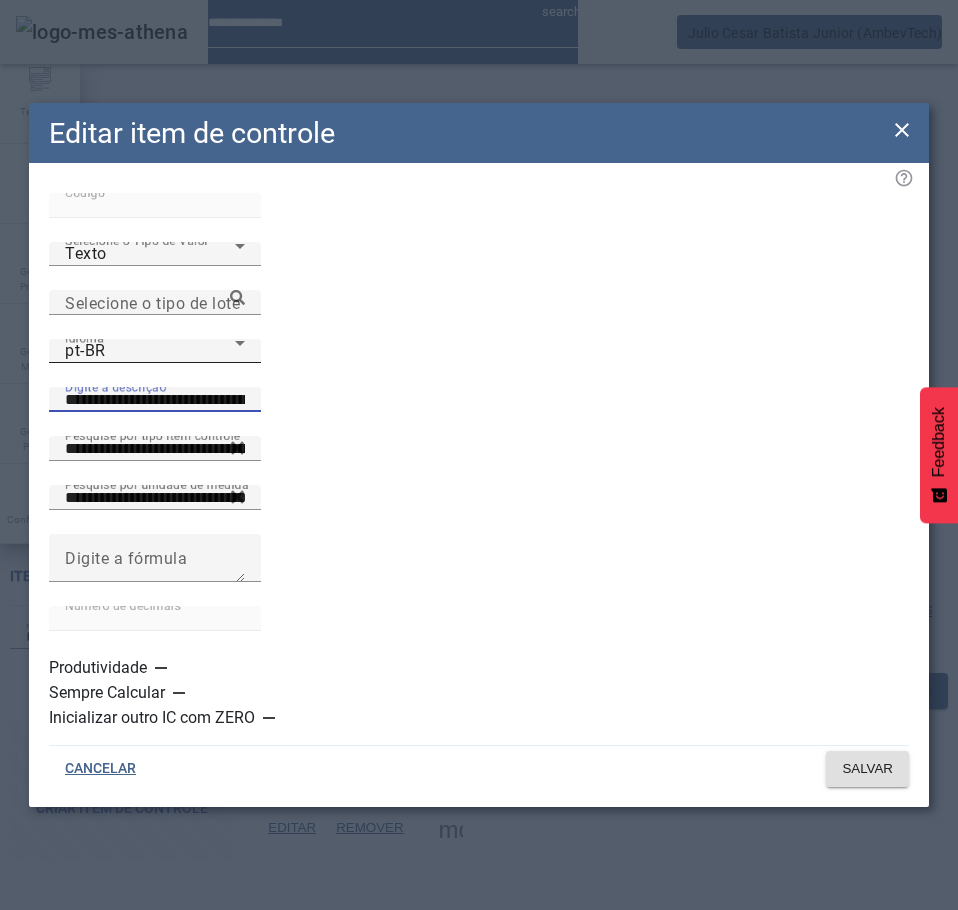 click on "pt-BR" at bounding box center (150, 351) 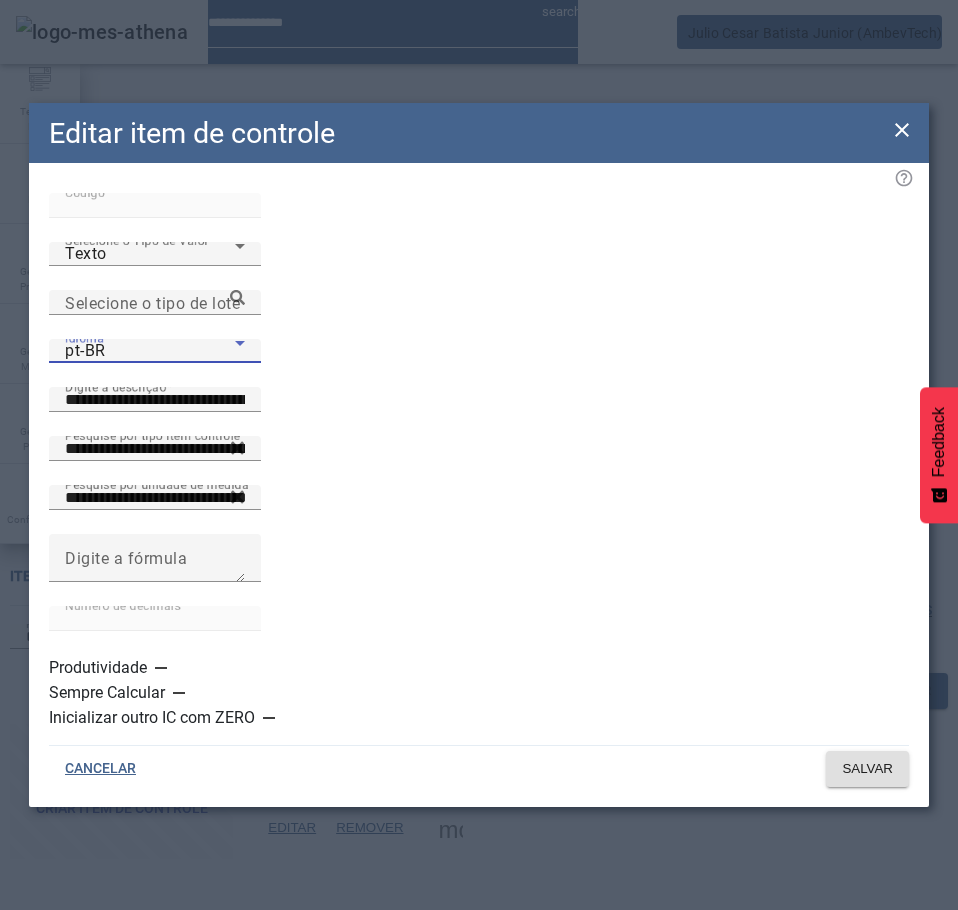 click on "es-ES" at bounding box center [131, 1110] 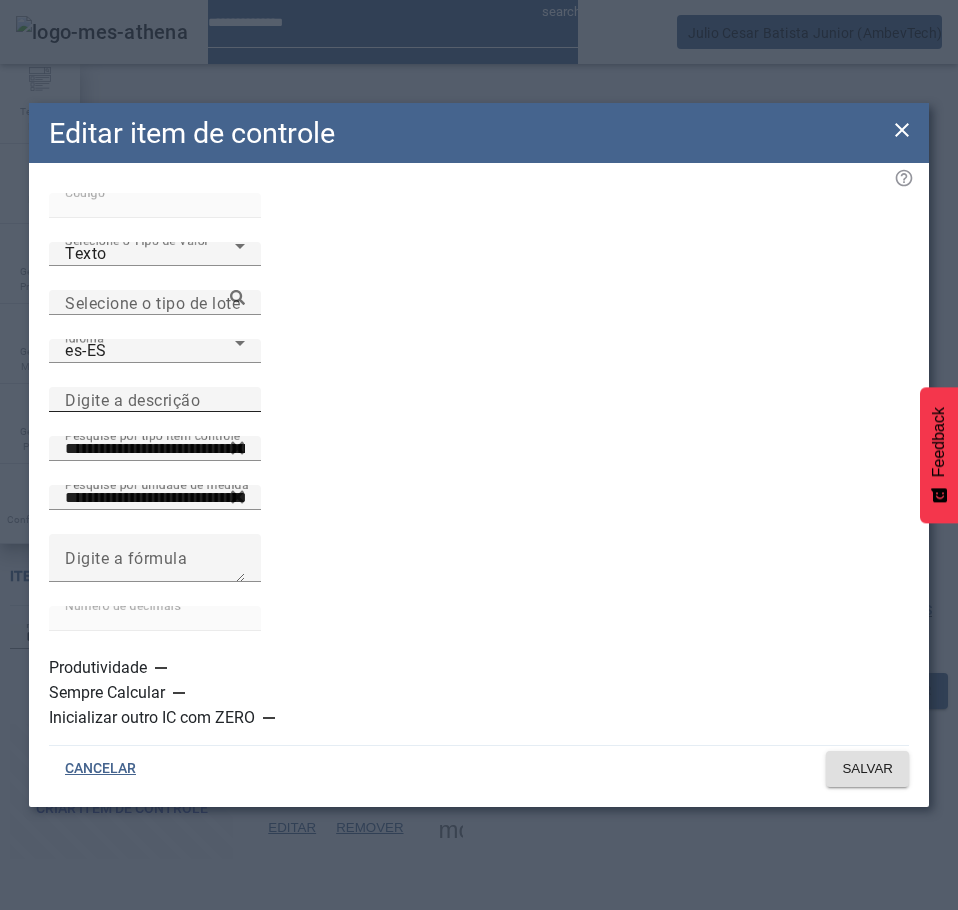 click on "Digite a descrição" at bounding box center [132, 399] 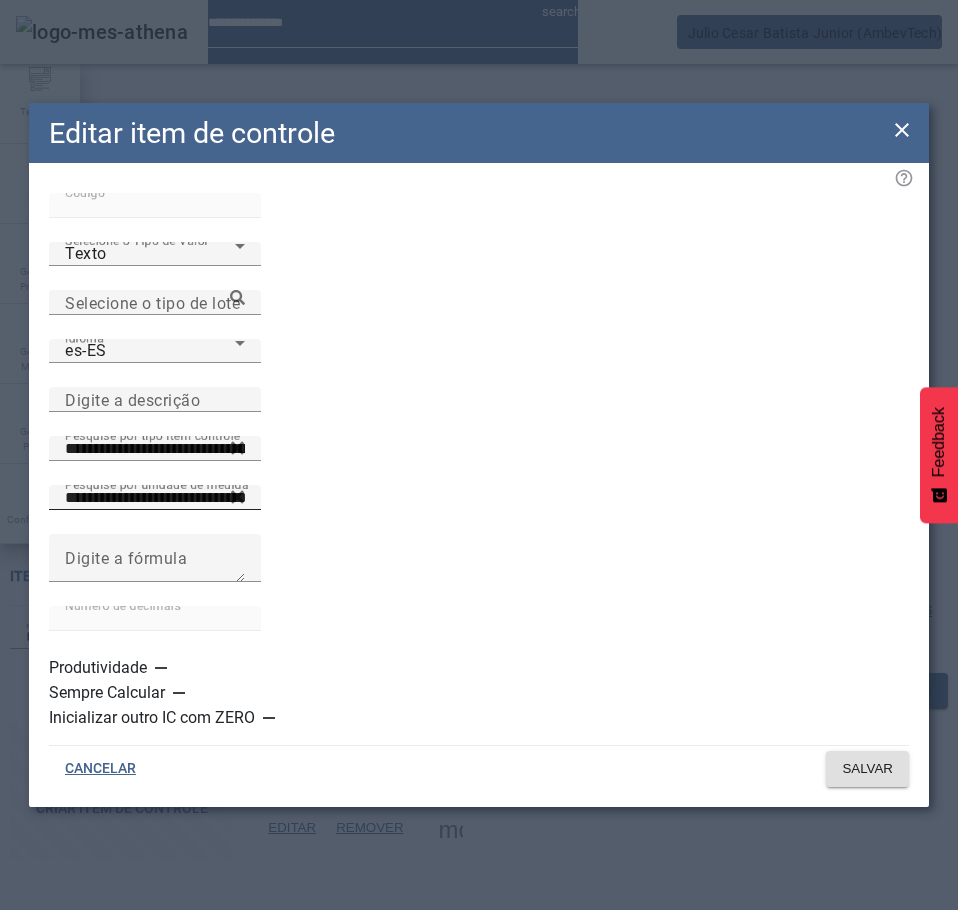 paste on "**********" 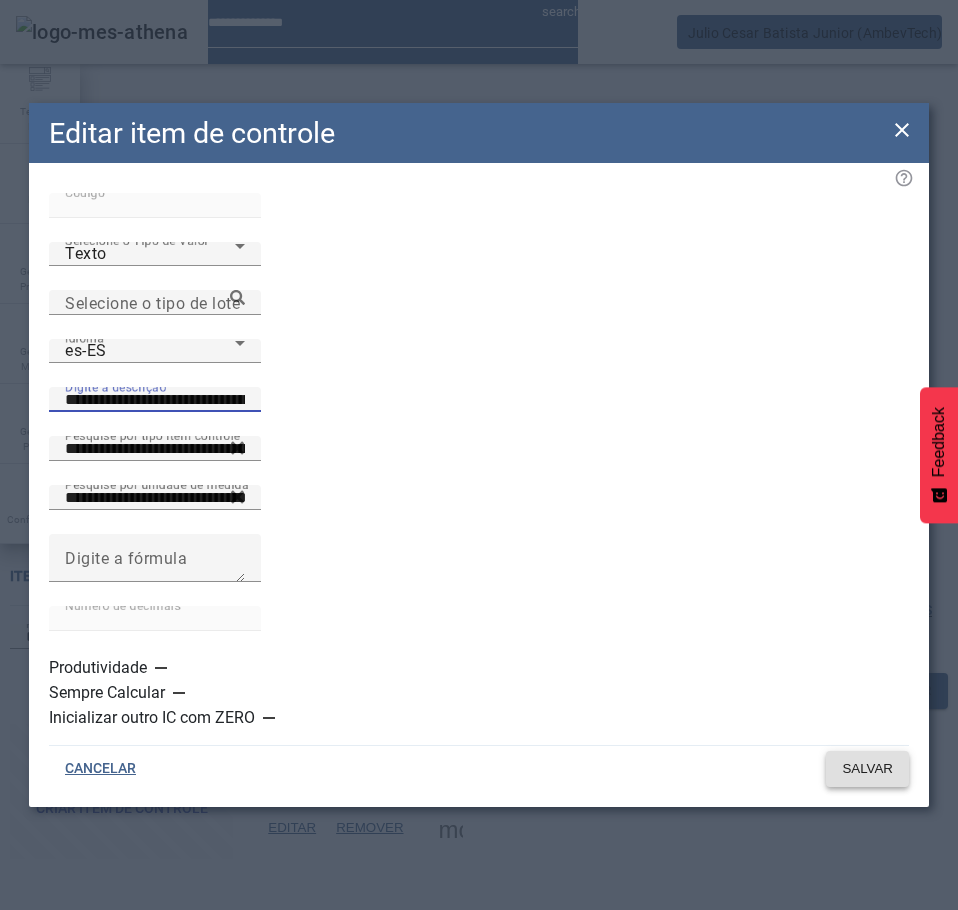 type on "**********" 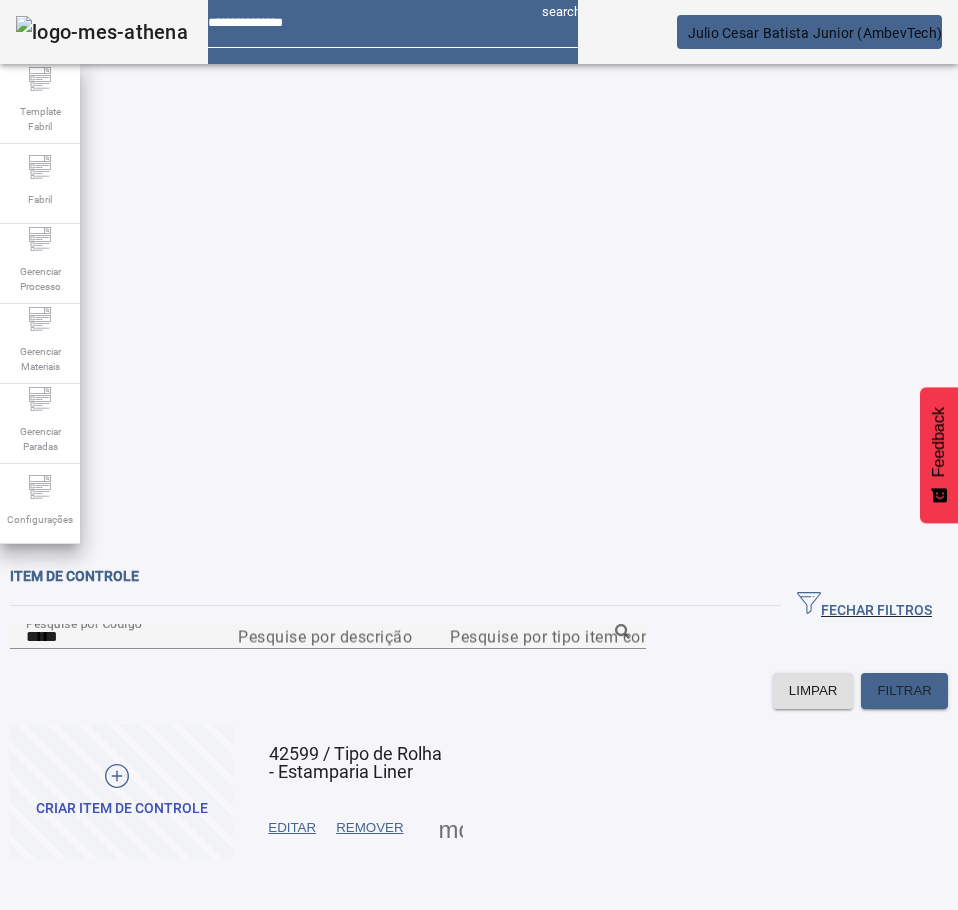 click on "EDITAR" at bounding box center (292, 828) 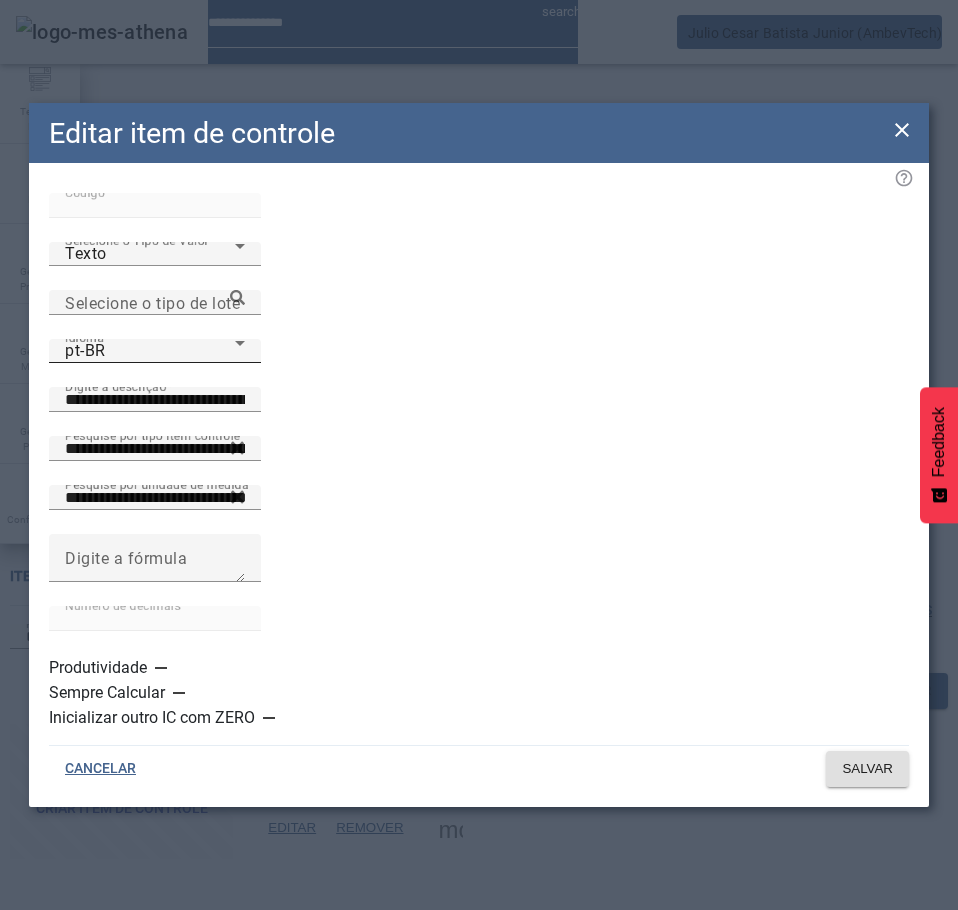 click on "pt-BR" at bounding box center [150, 351] 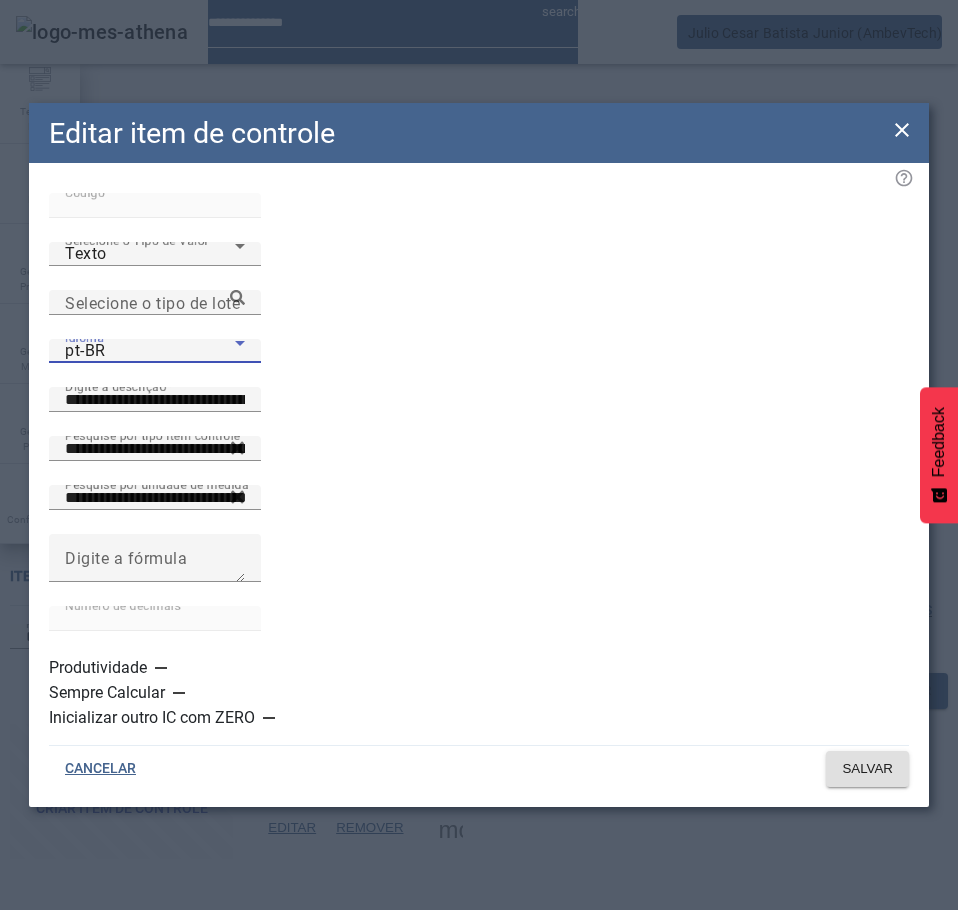 click on "es-ES" at bounding box center (131, 1110) 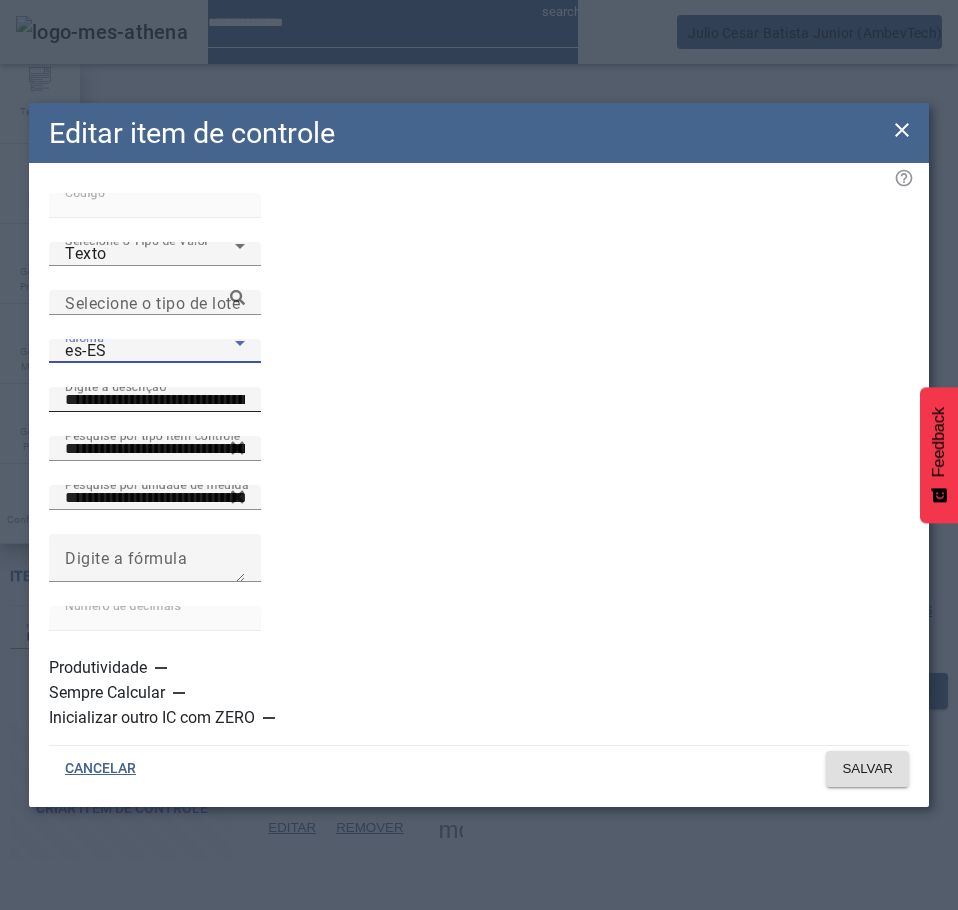 click on "**********" at bounding box center (155, 400) 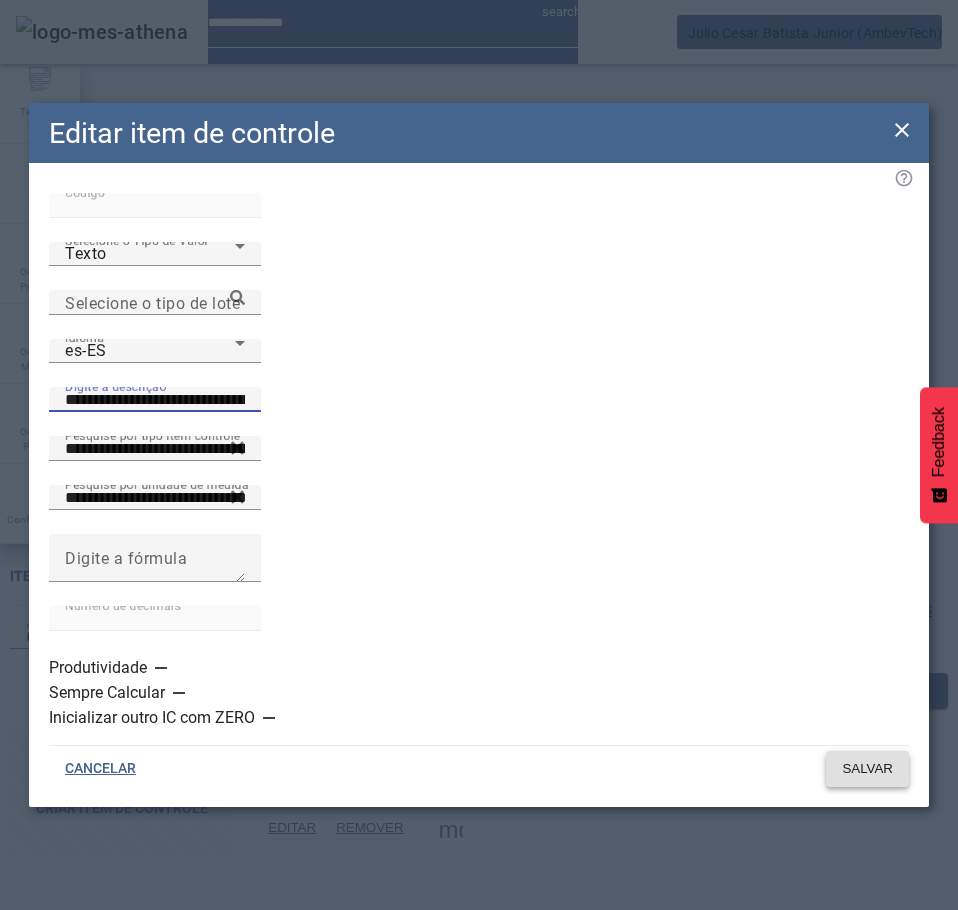 type on "**********" 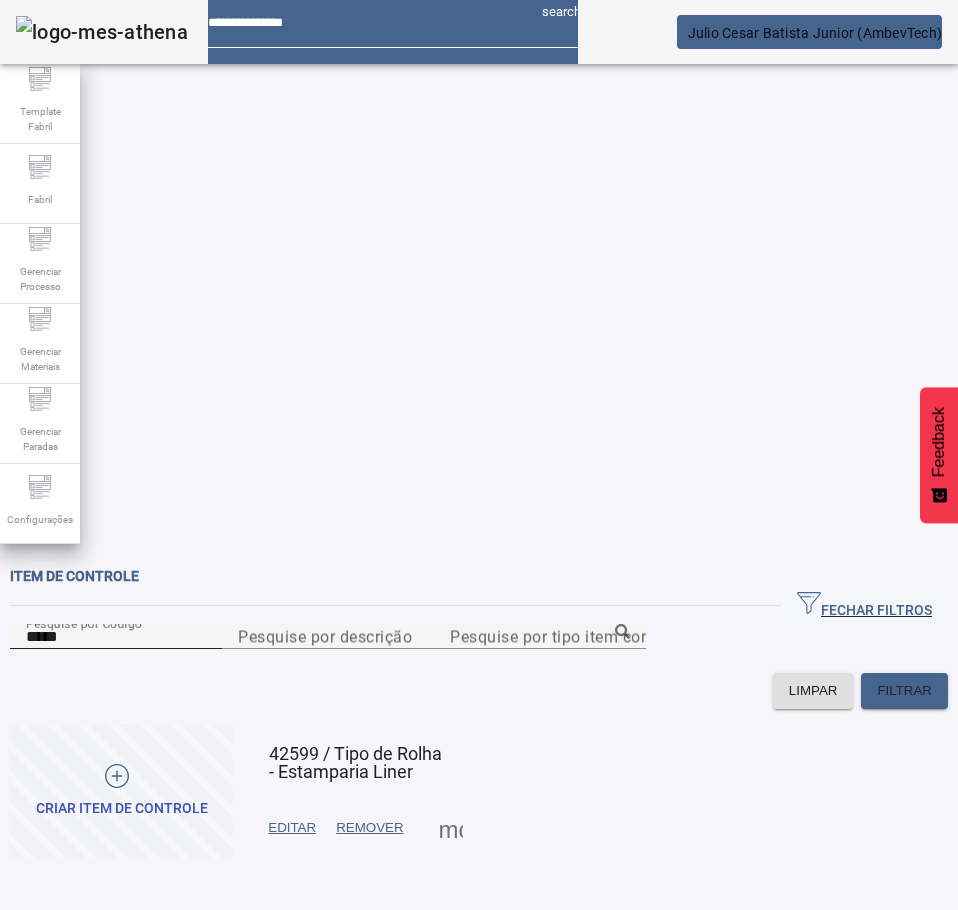 click on "*****" at bounding box center (116, 637) 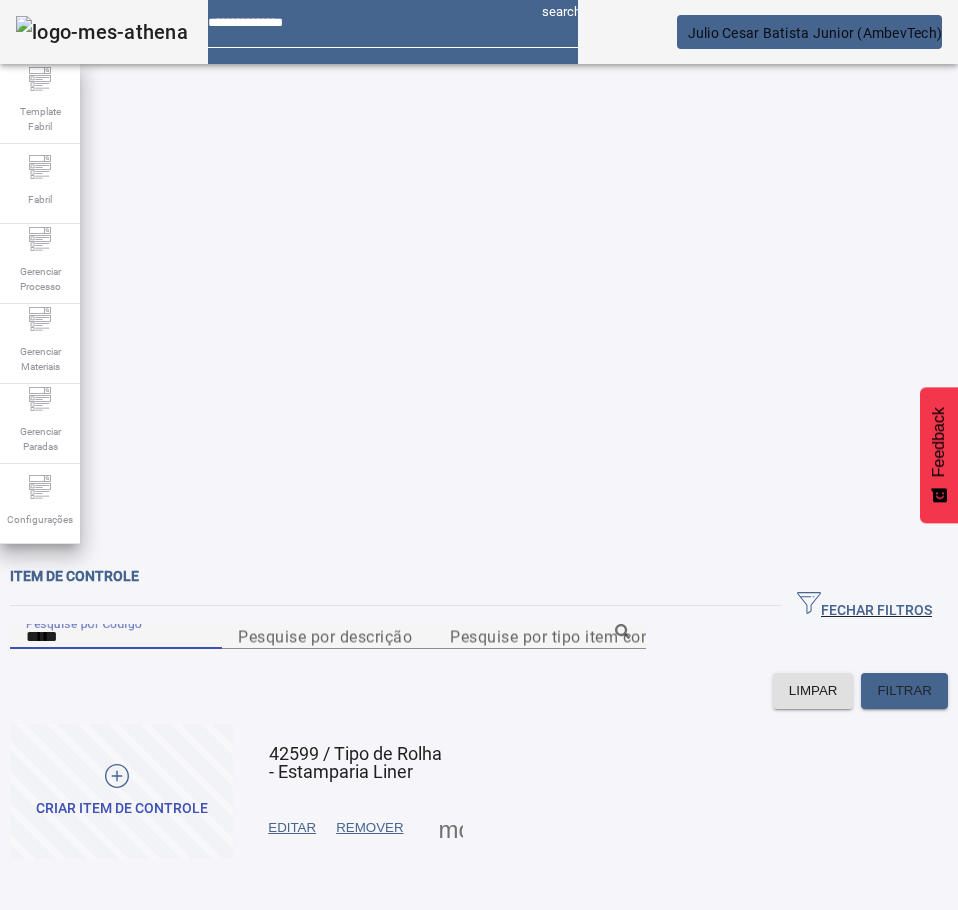 click on "*****" at bounding box center [116, 637] 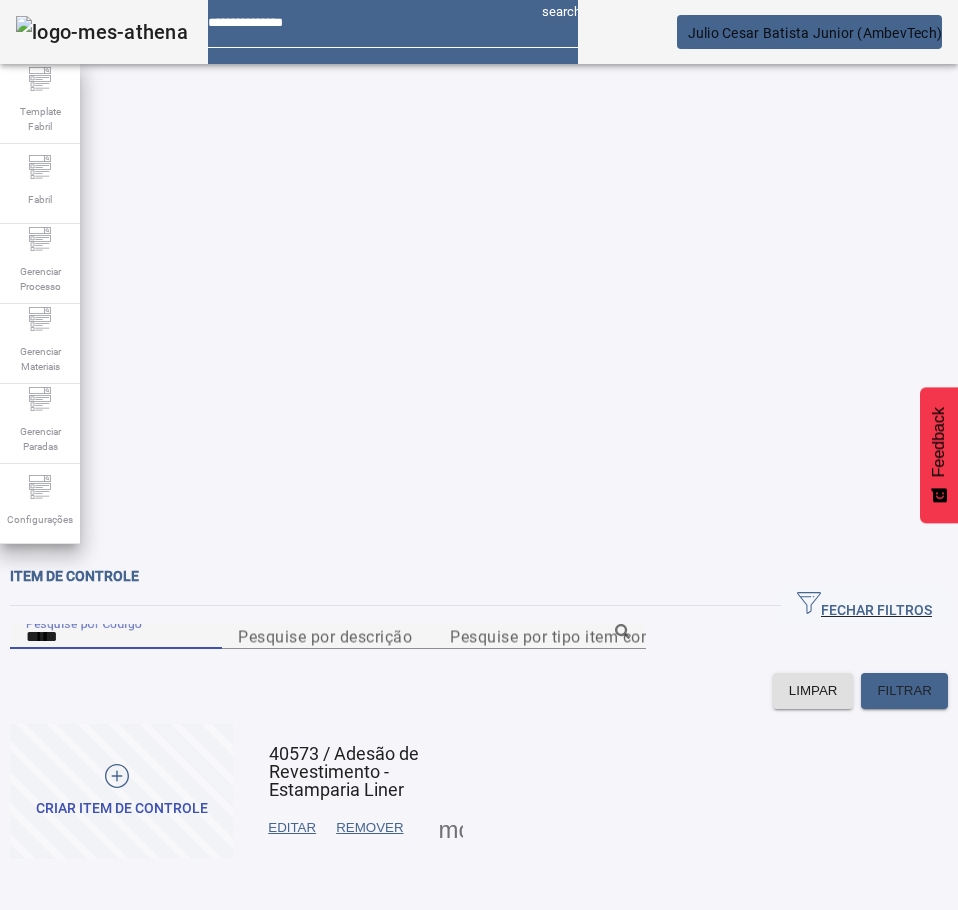 click at bounding box center [292, 828] 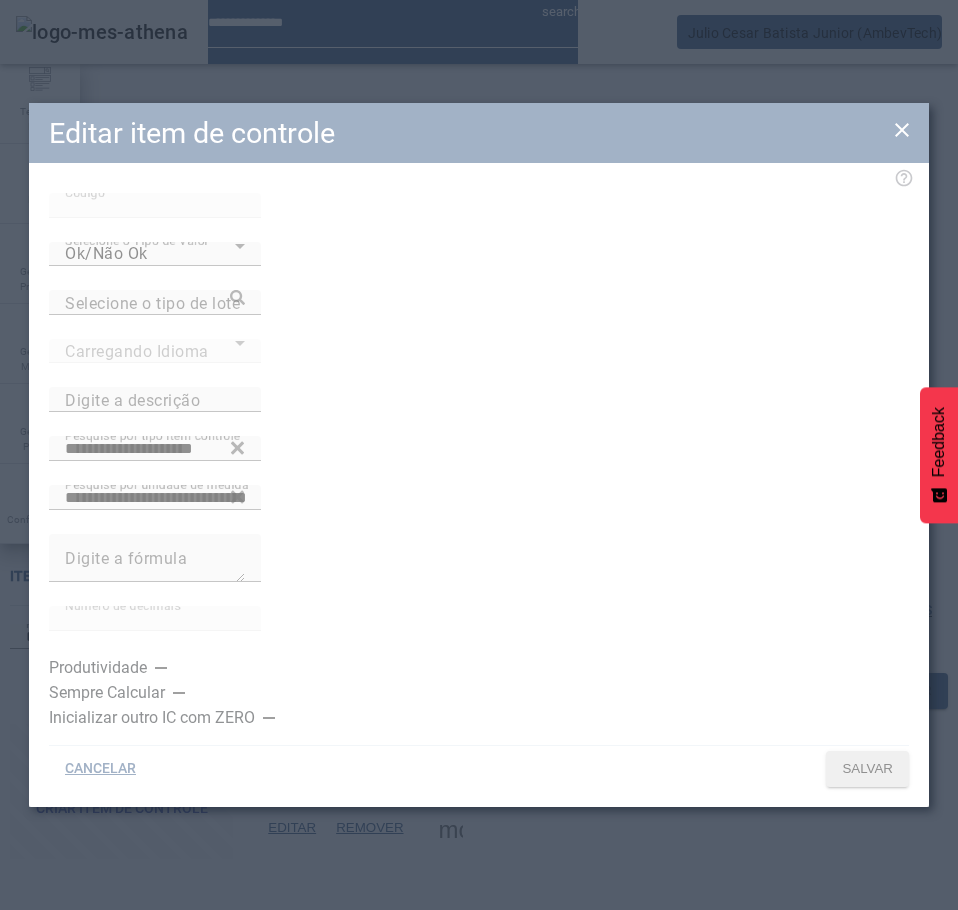 type on "**********" 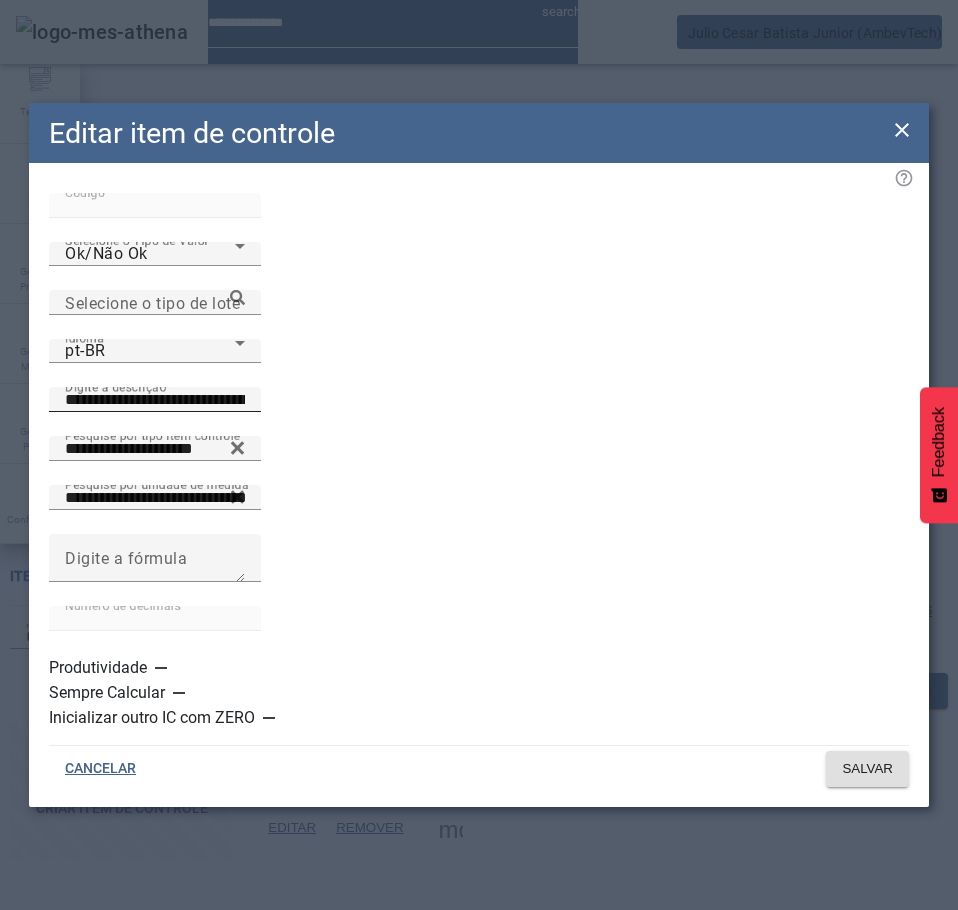 click on "**********" at bounding box center (155, 400) 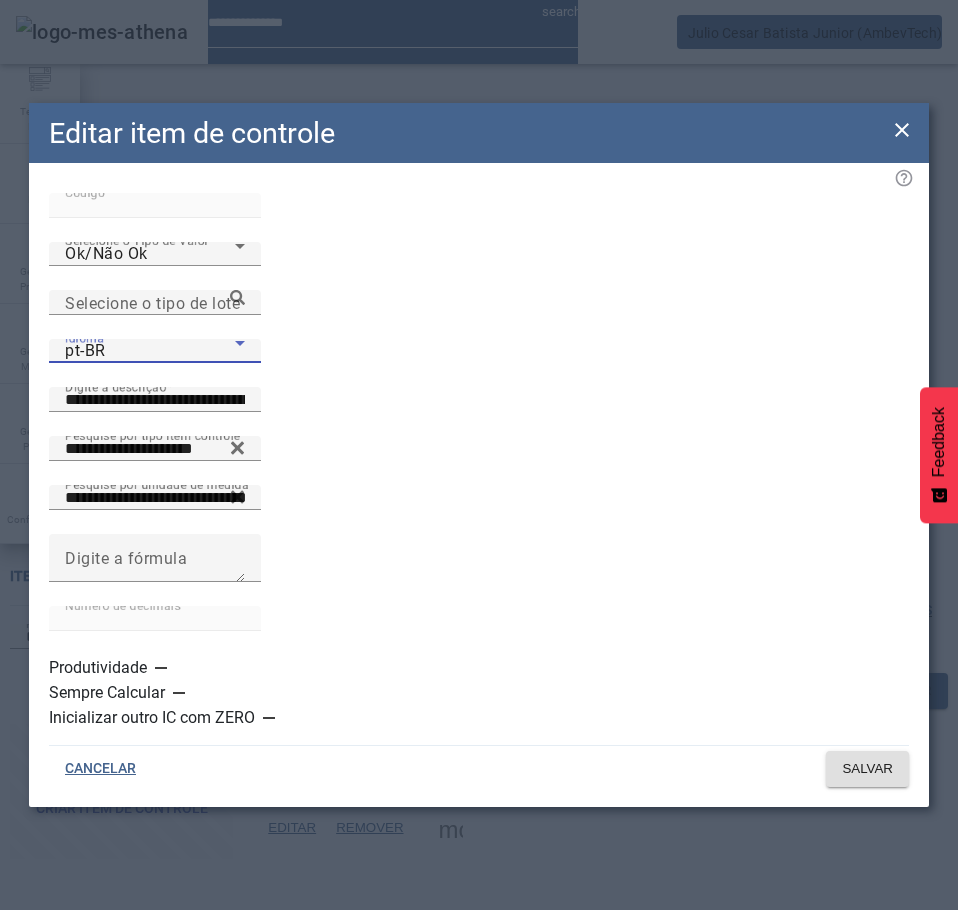 click on "pt-BR" at bounding box center (150, 351) 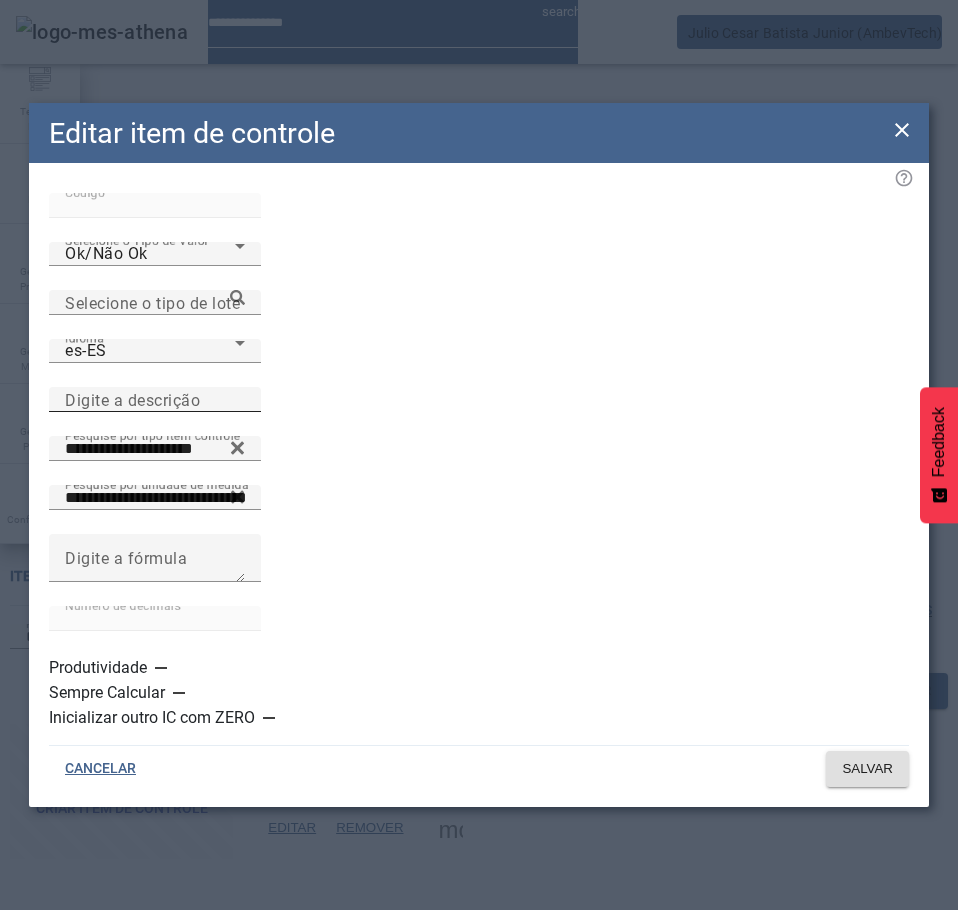 click on "Digite a descrição" at bounding box center [132, 399] 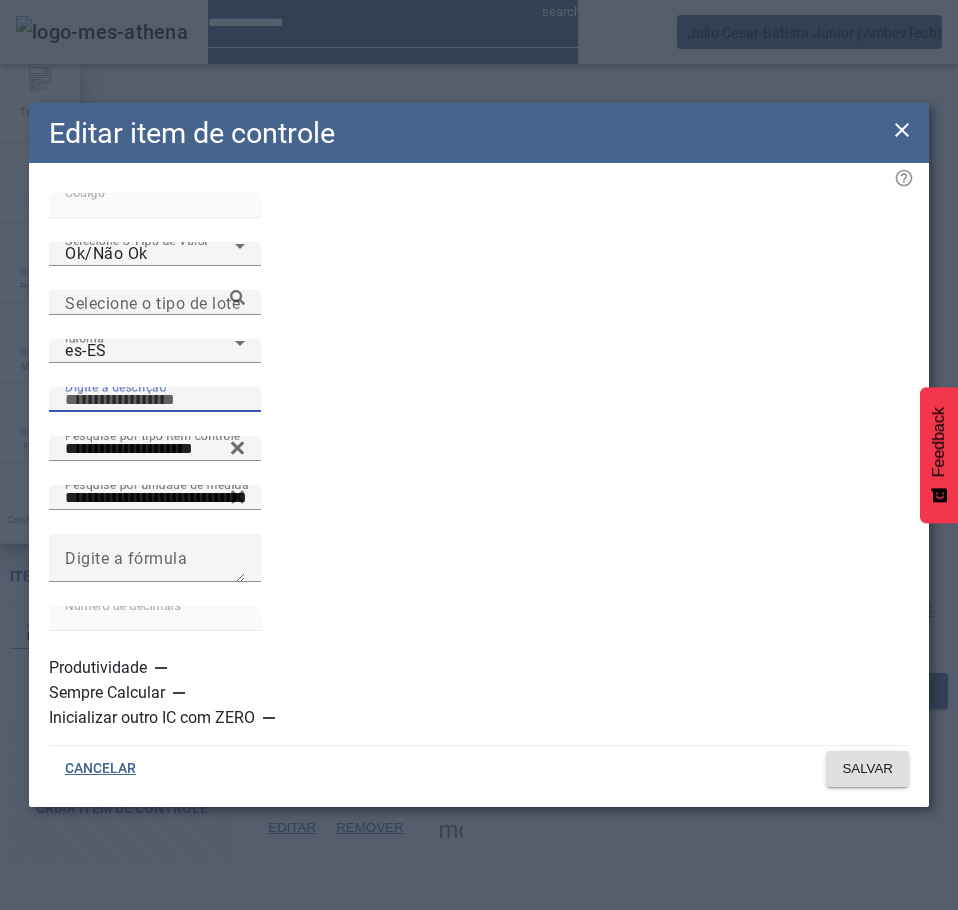 paste on "**********" 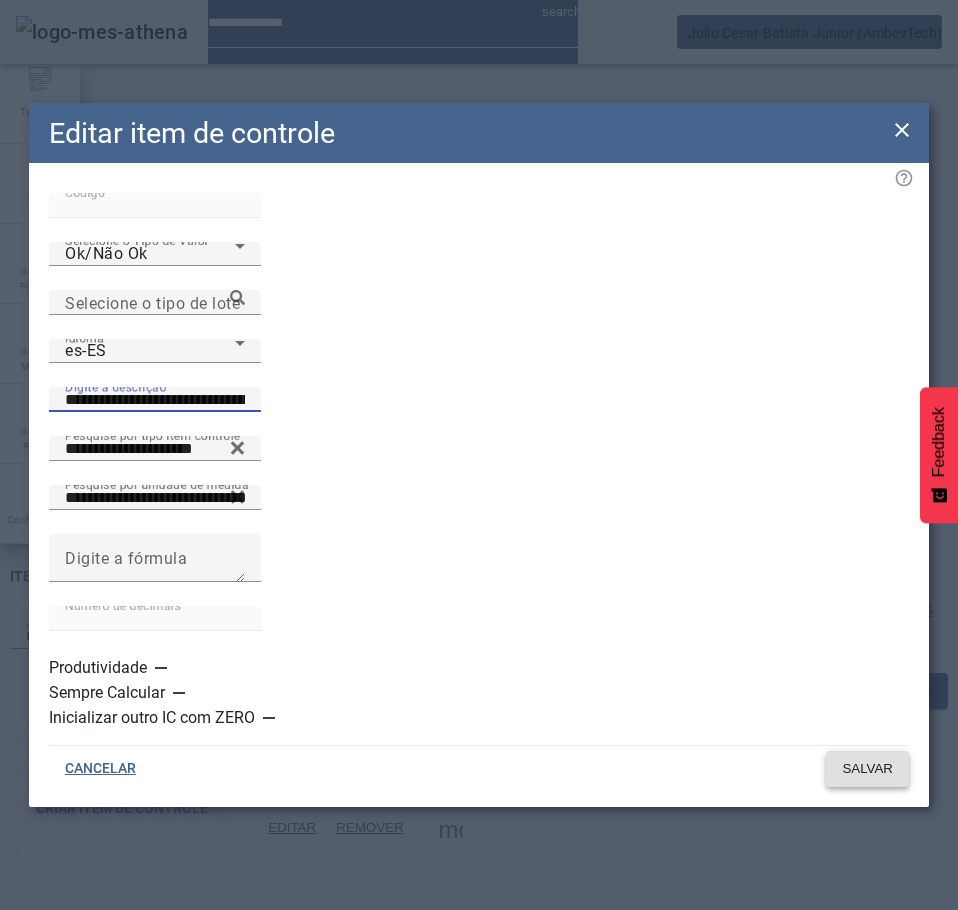 type on "**********" 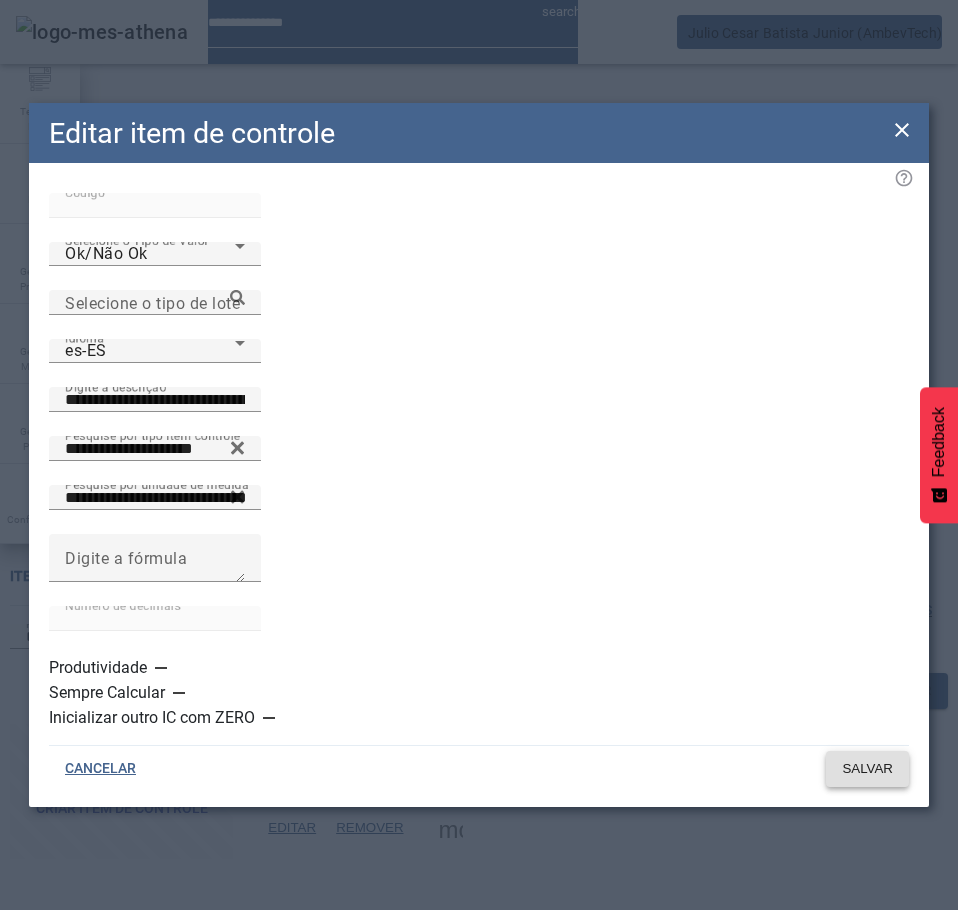 click on "SALVAR" 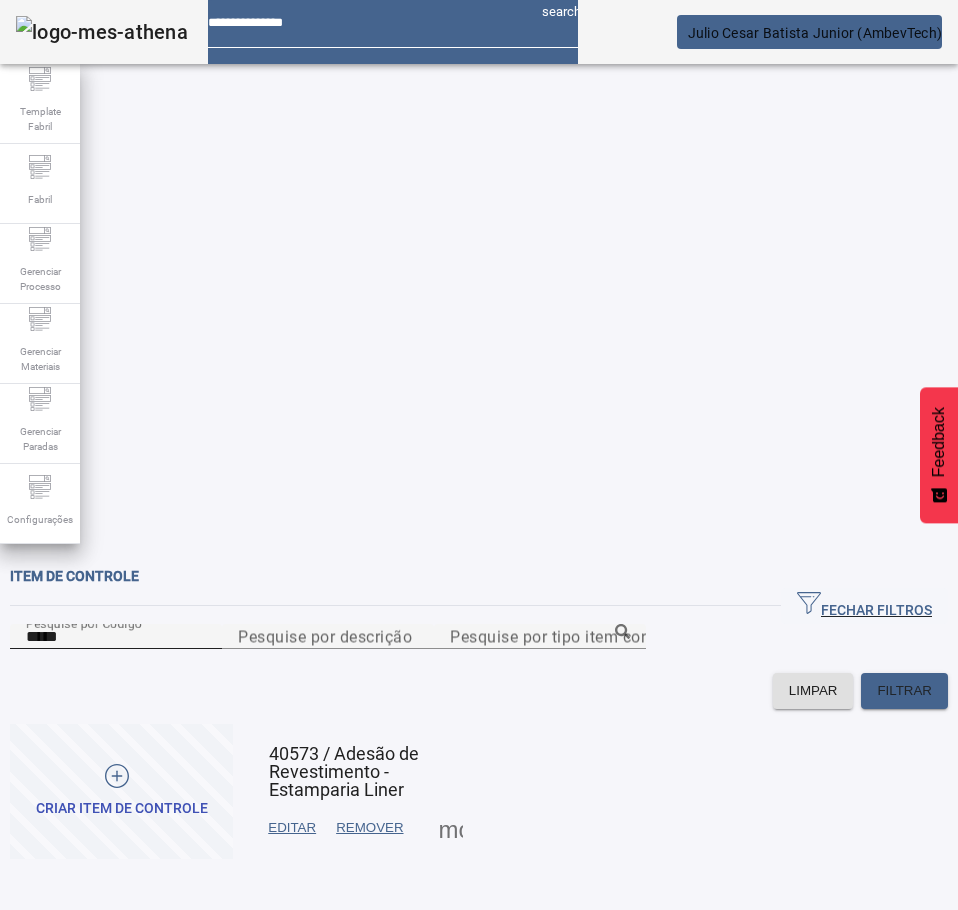 click on "*****" at bounding box center (116, 637) 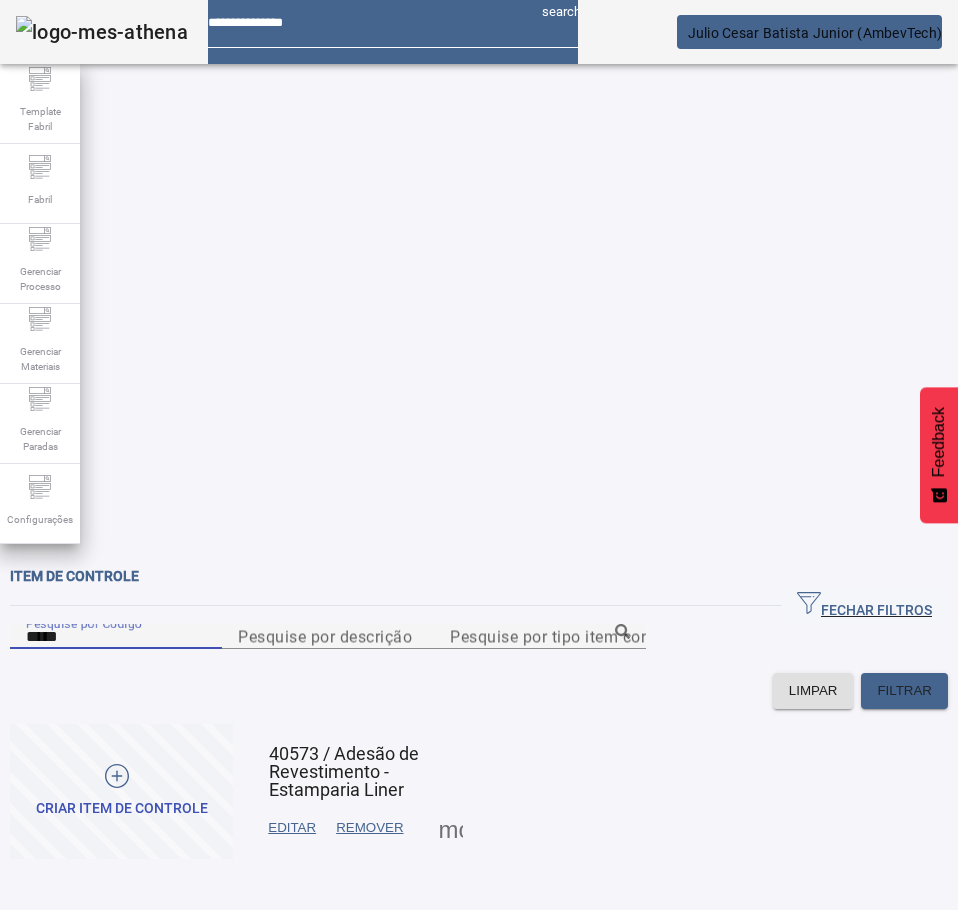 click on "*****" at bounding box center [116, 637] 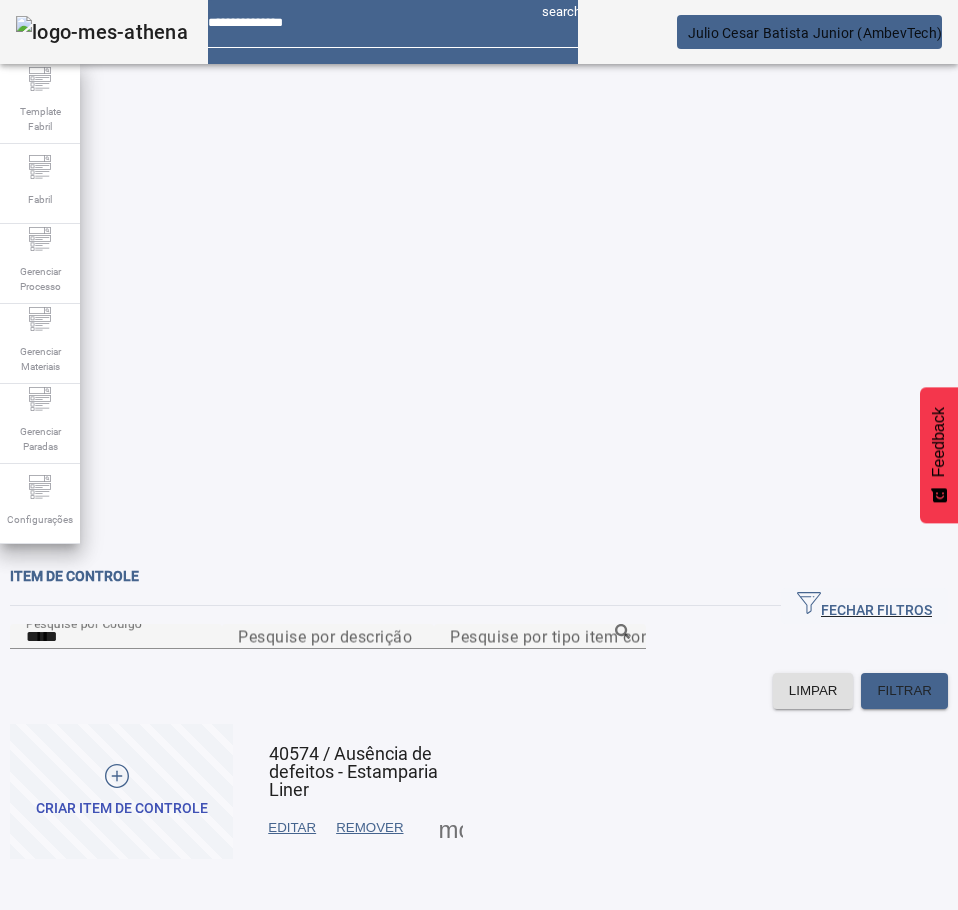 click at bounding box center [292, 828] 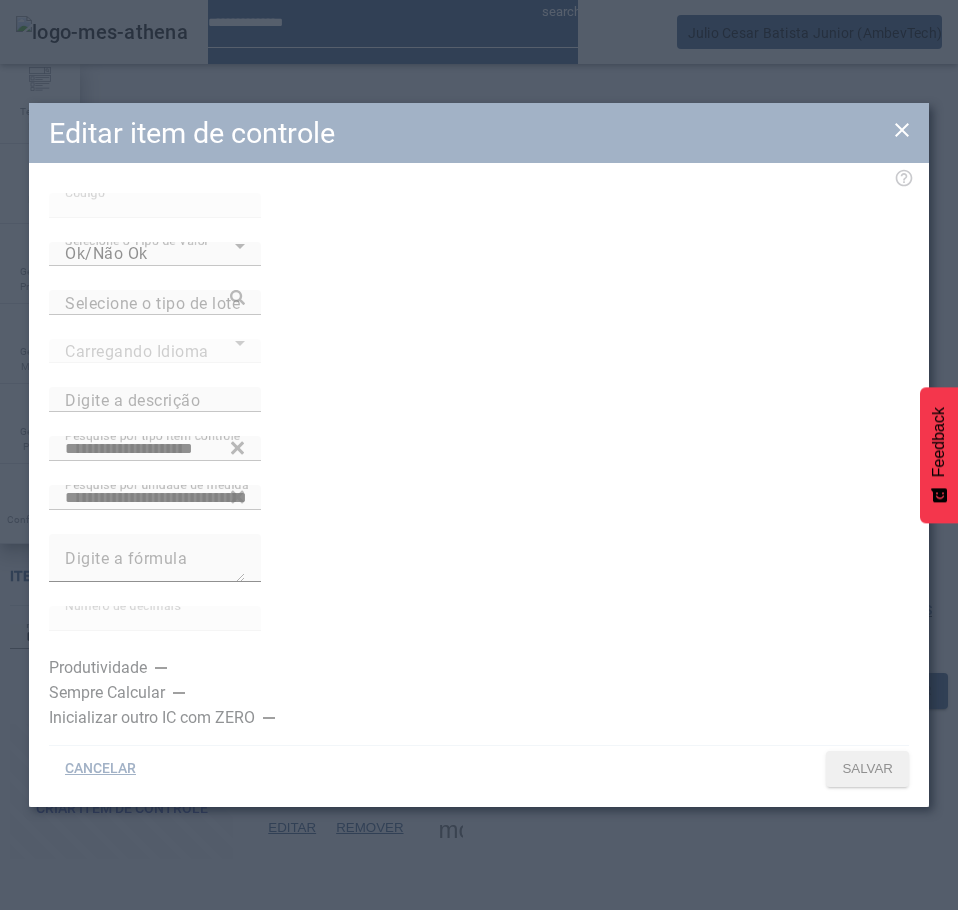 type on "**********" 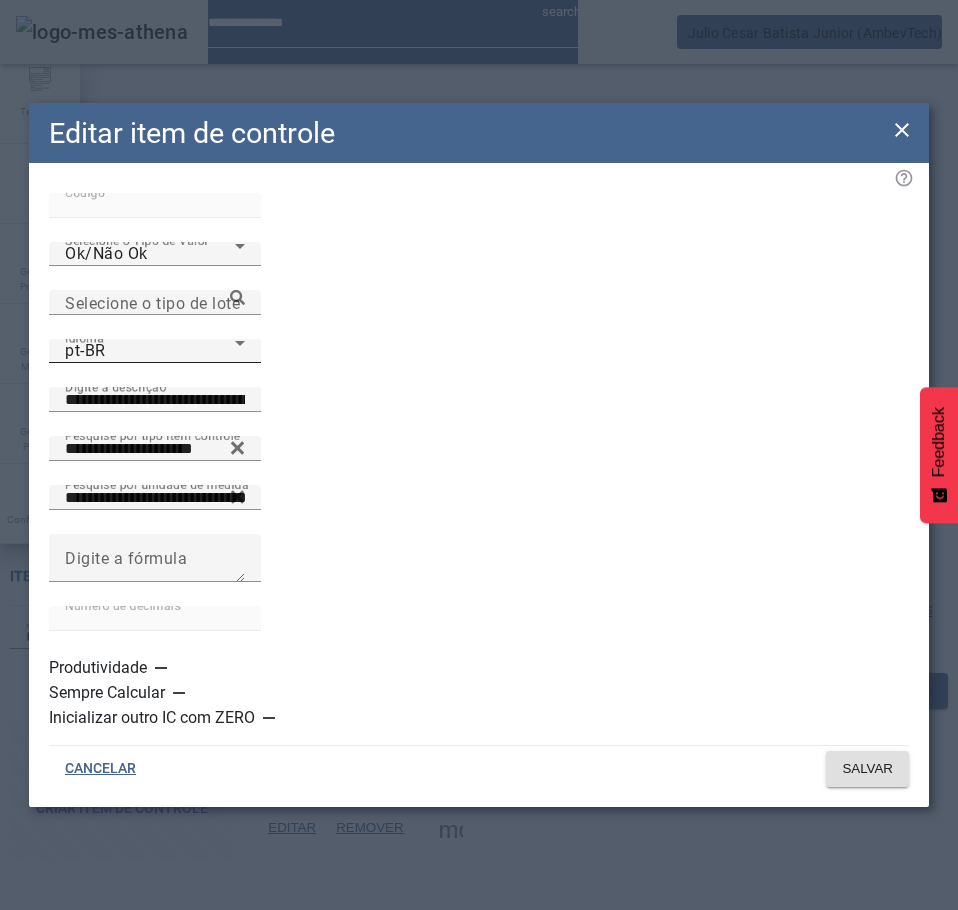 click on "pt-BR" at bounding box center (150, 351) 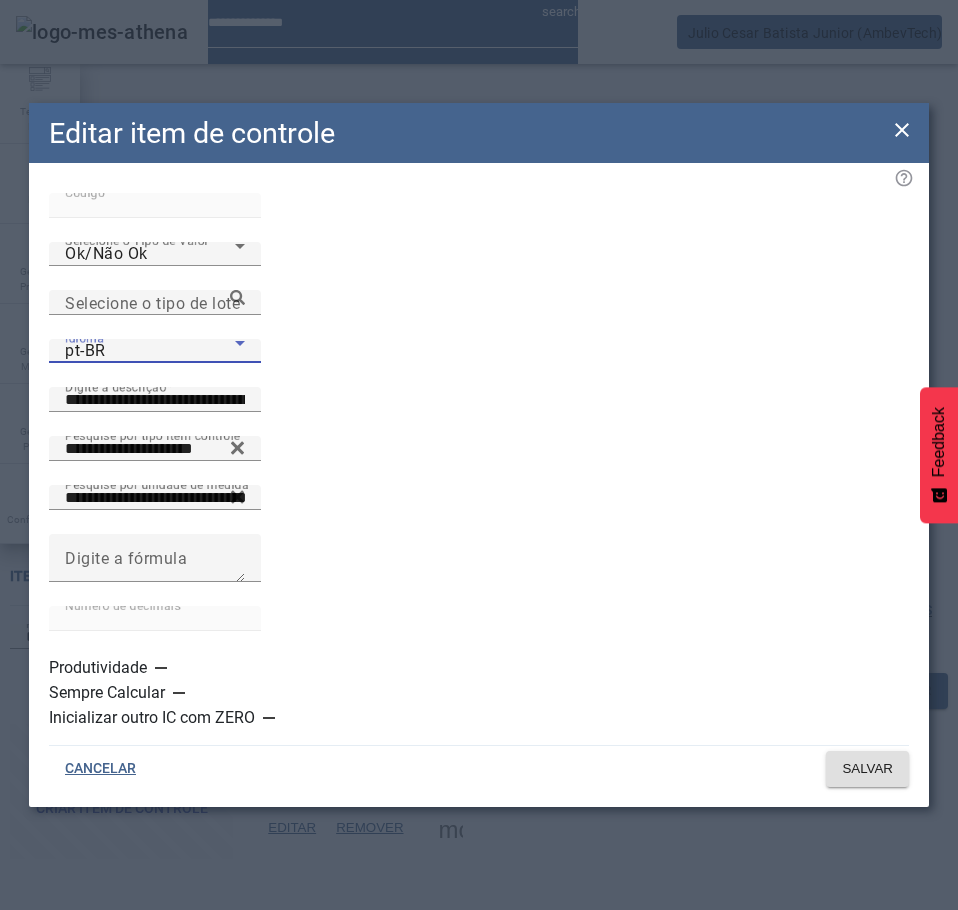 click at bounding box center (479, 982) 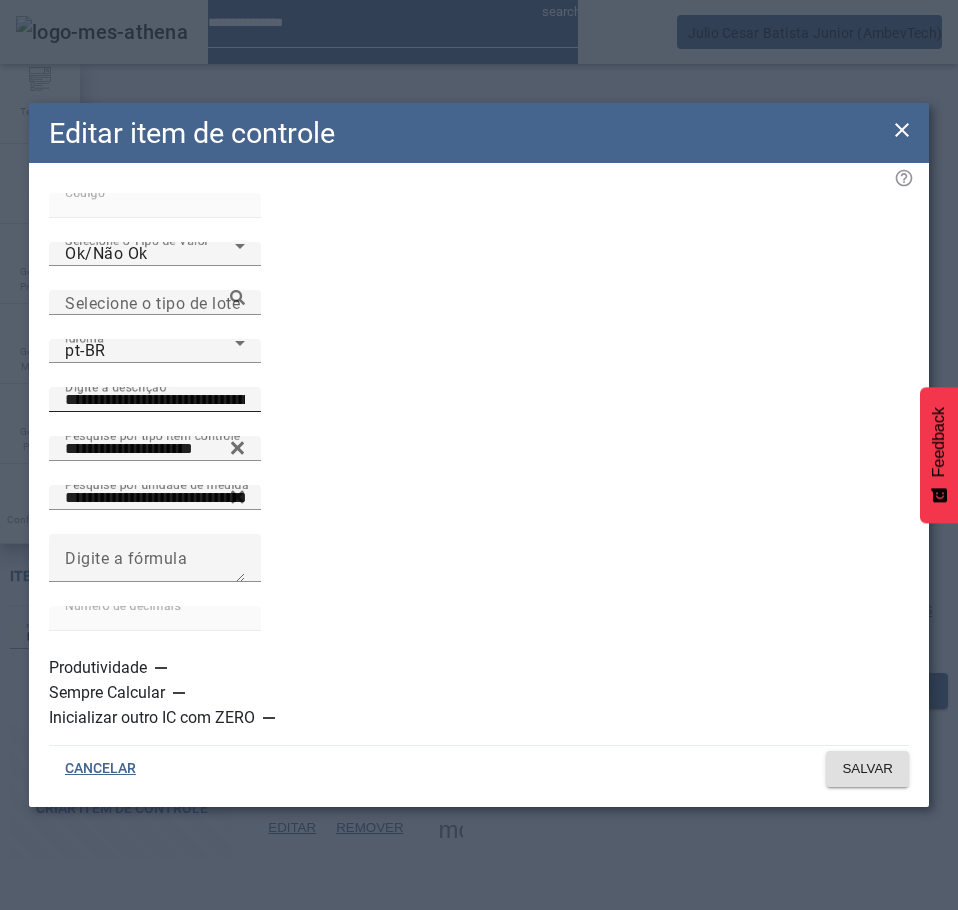 click on "**********" at bounding box center (155, 400) 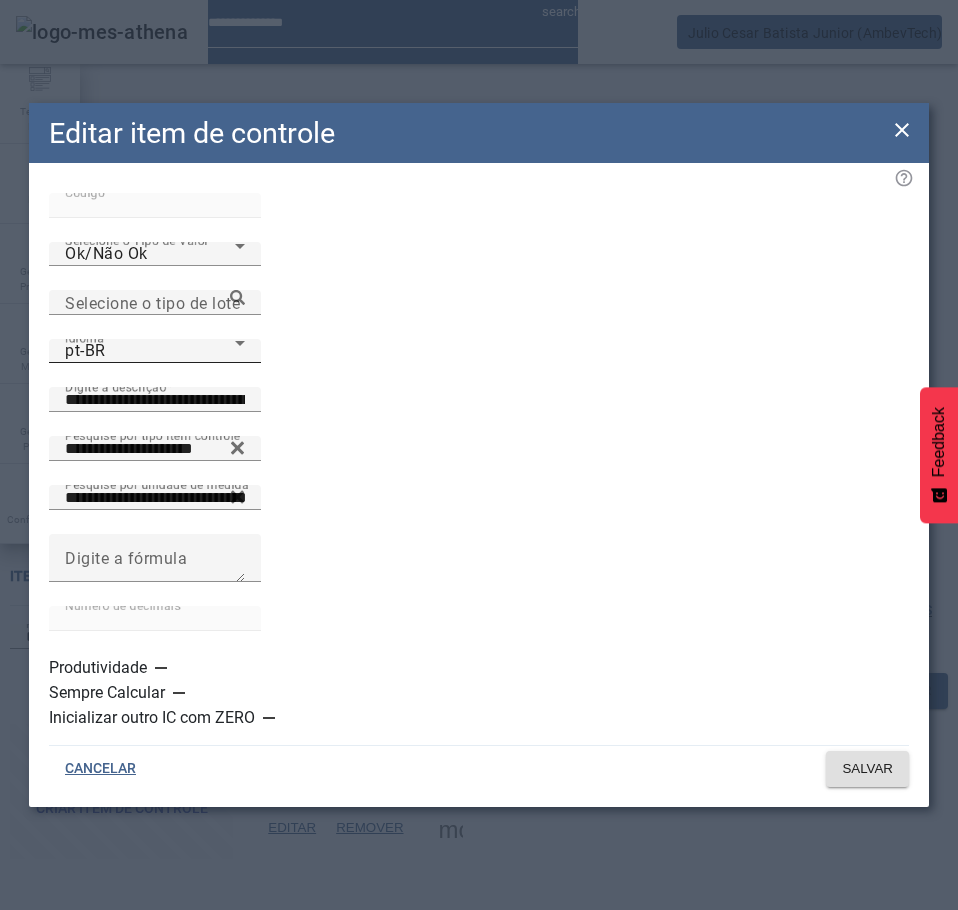 click on "Idioma pt-BR" 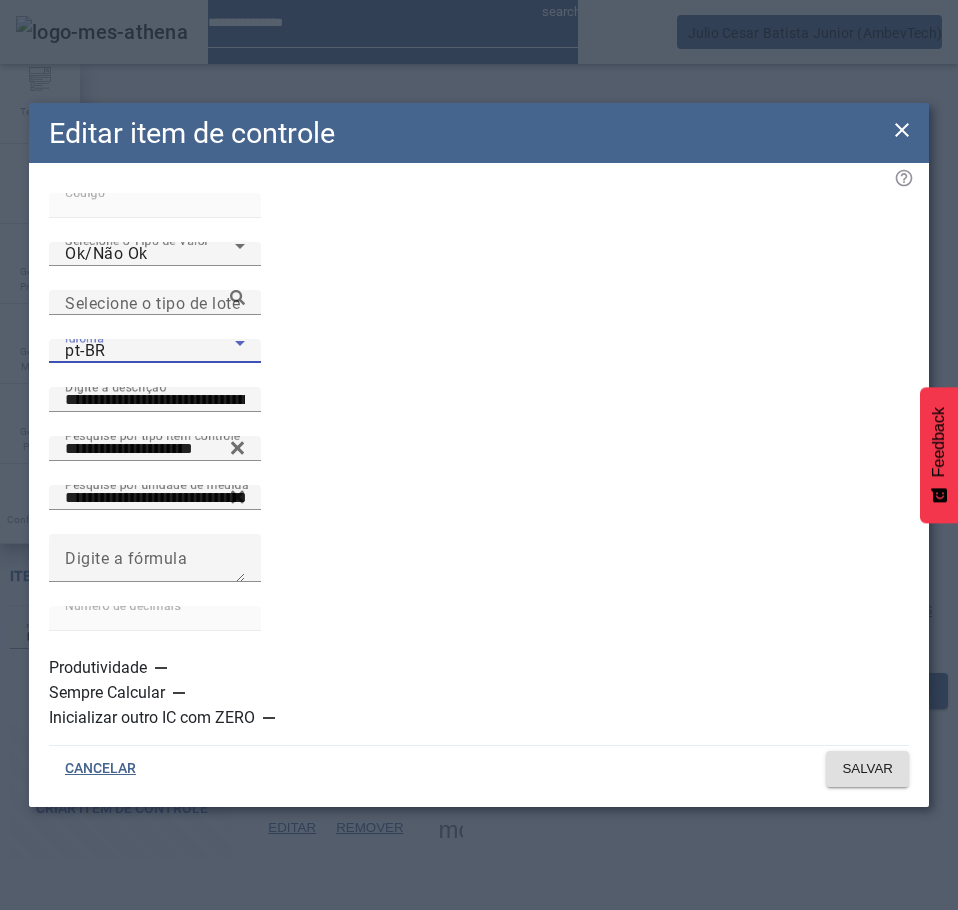 click on "es-ES" at bounding box center [131, 1110] 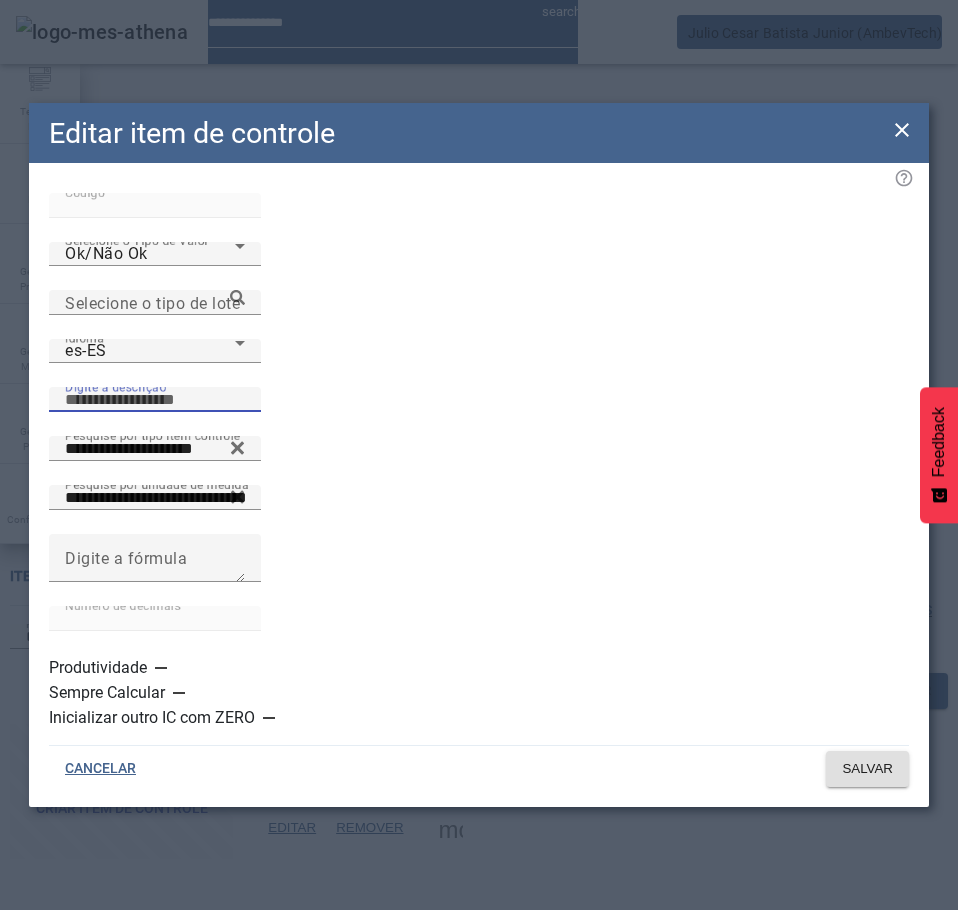 click on "Digite a descrição" at bounding box center (155, 400) 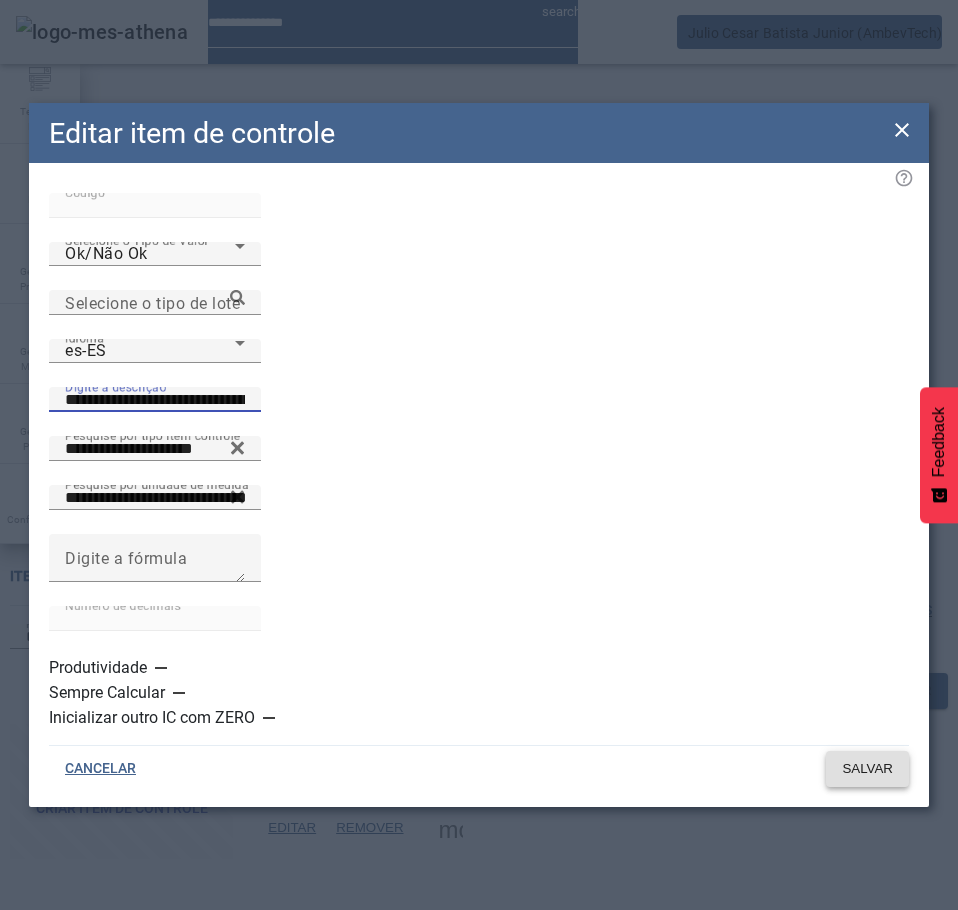 type on "**********" 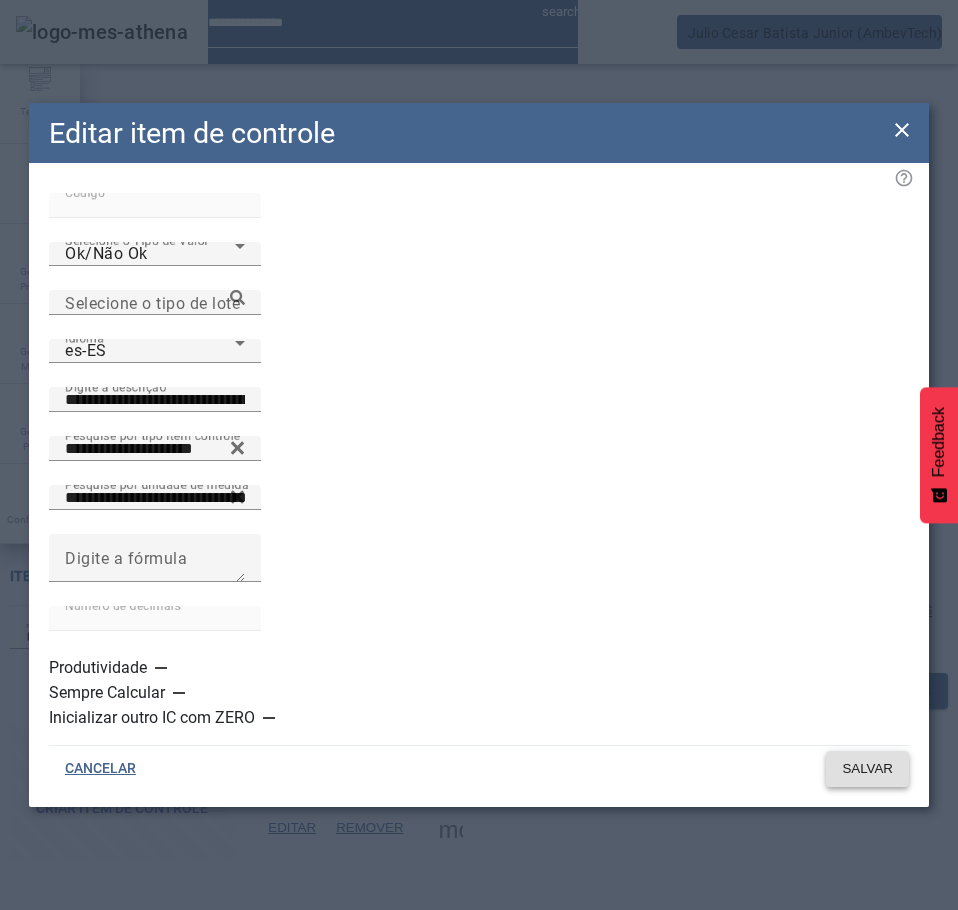 click on "SALVAR" 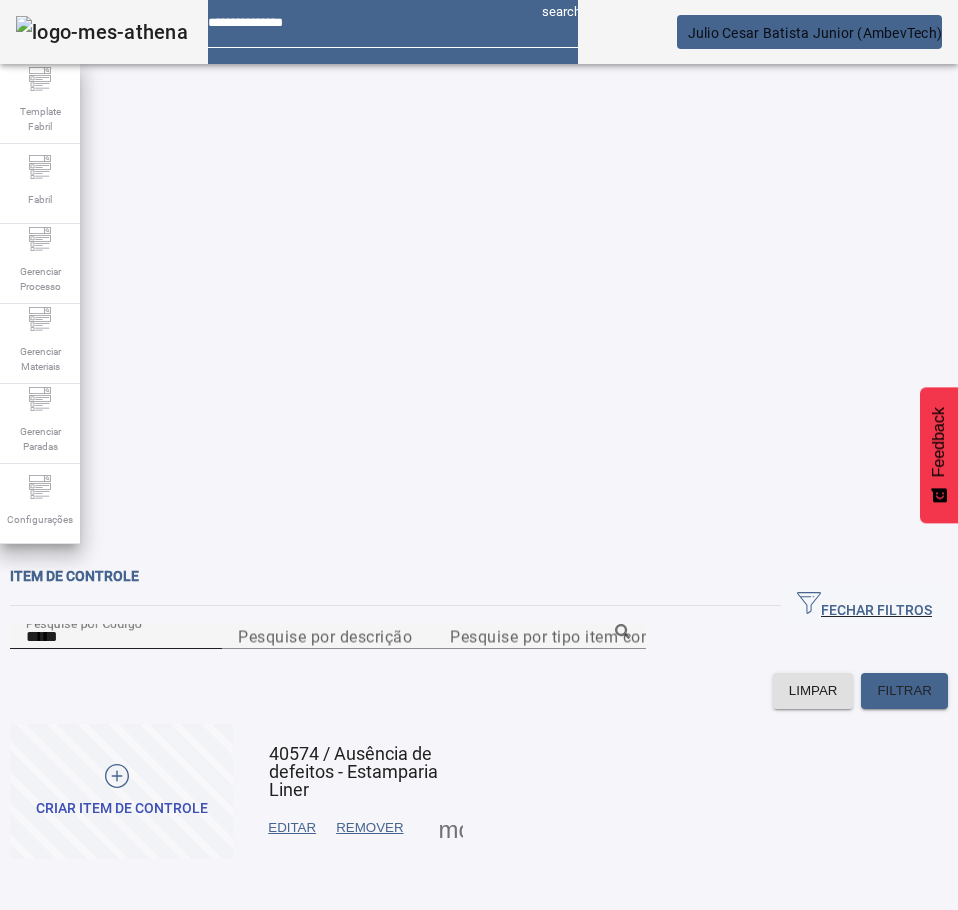 click on "*****" at bounding box center (116, 637) 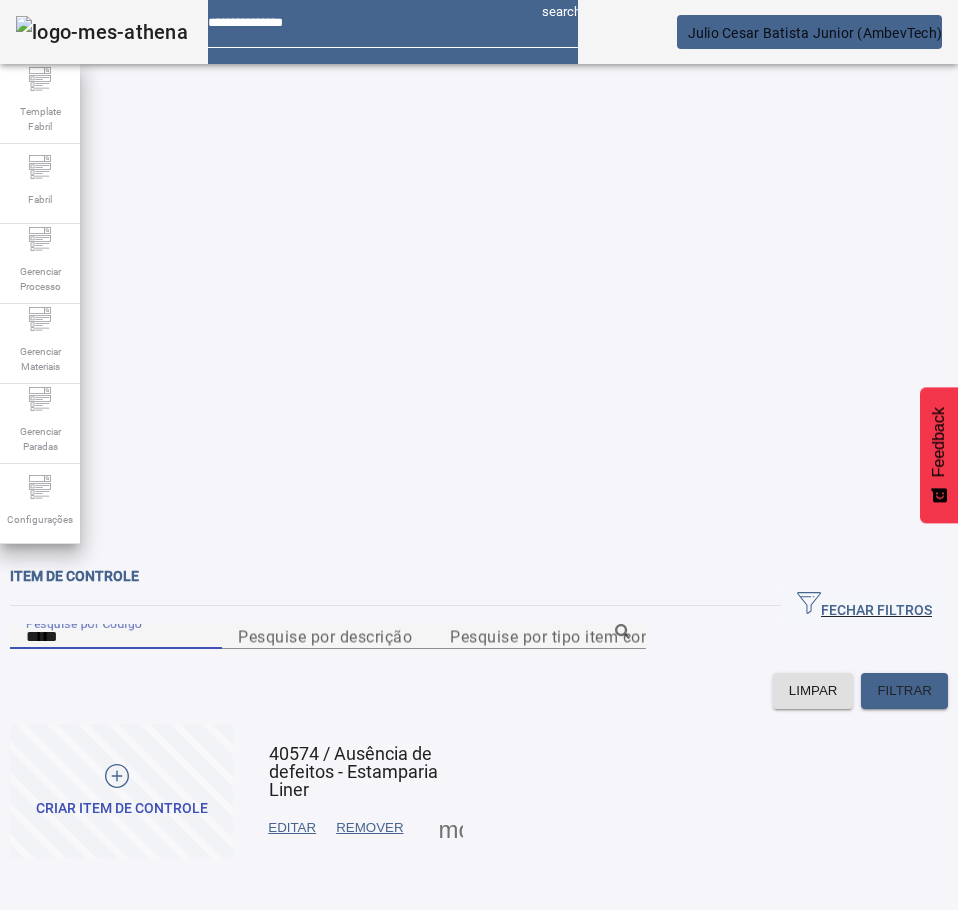 click on "*****" at bounding box center (116, 637) 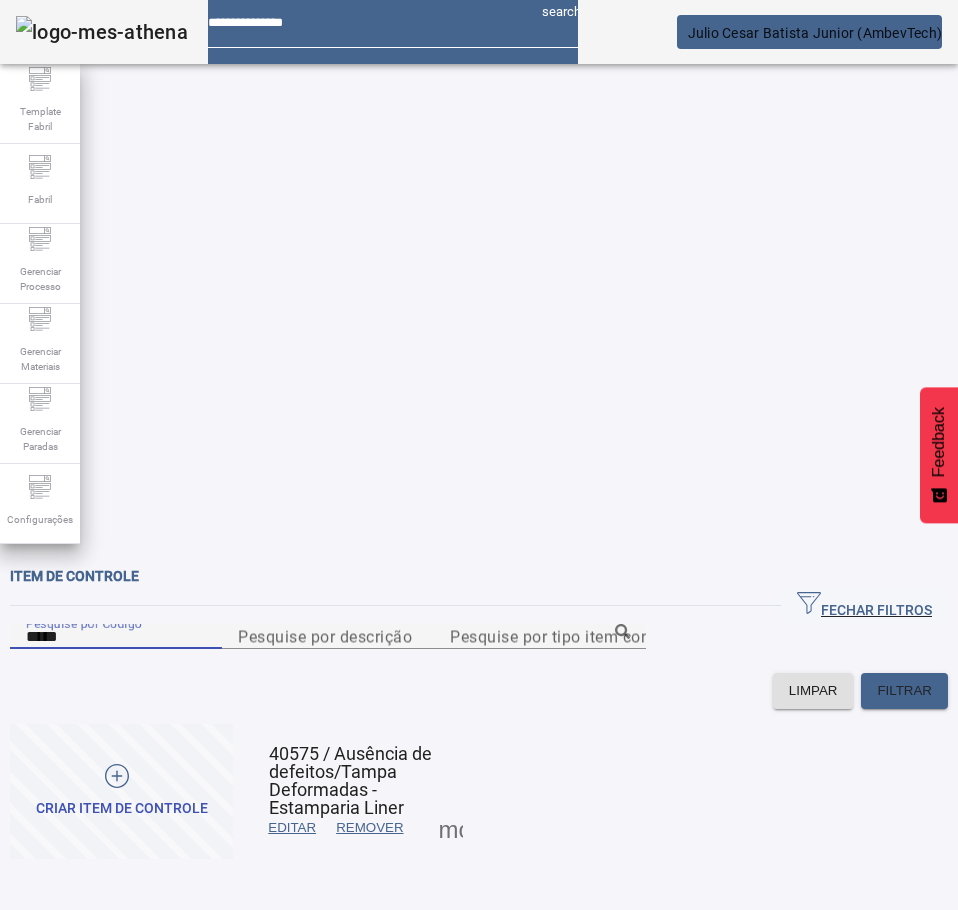 click at bounding box center [292, 828] 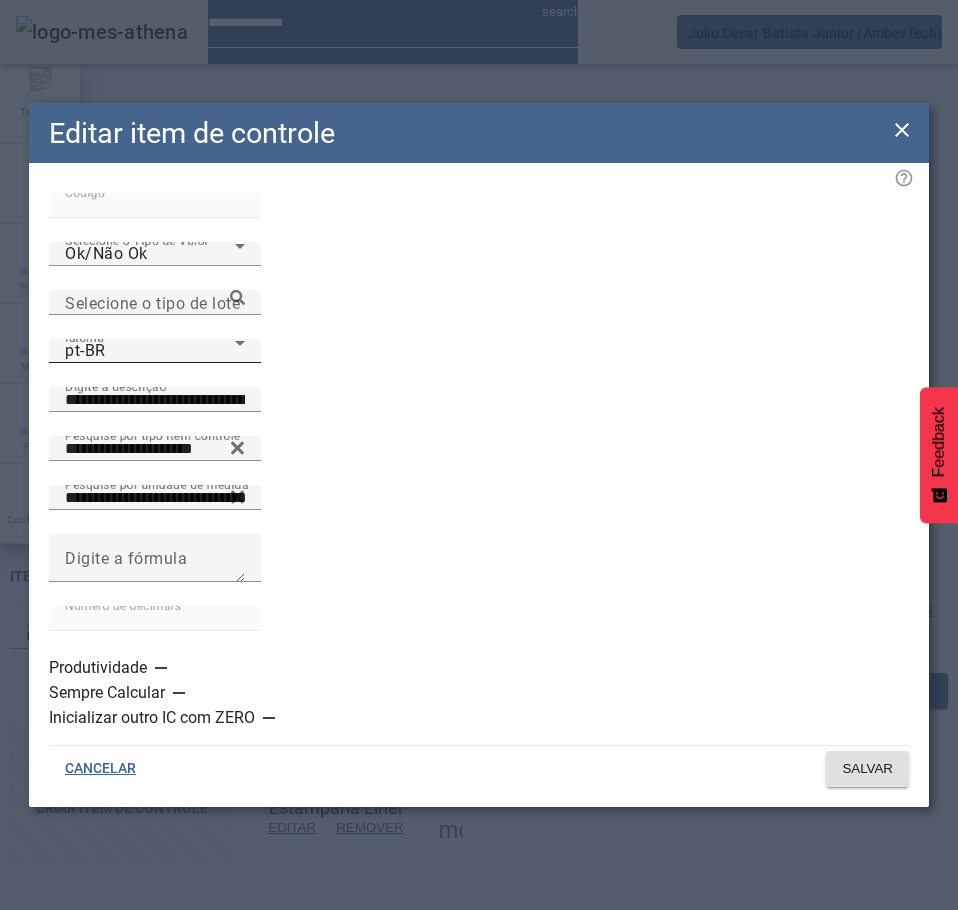 click on "Idioma pt-BR" 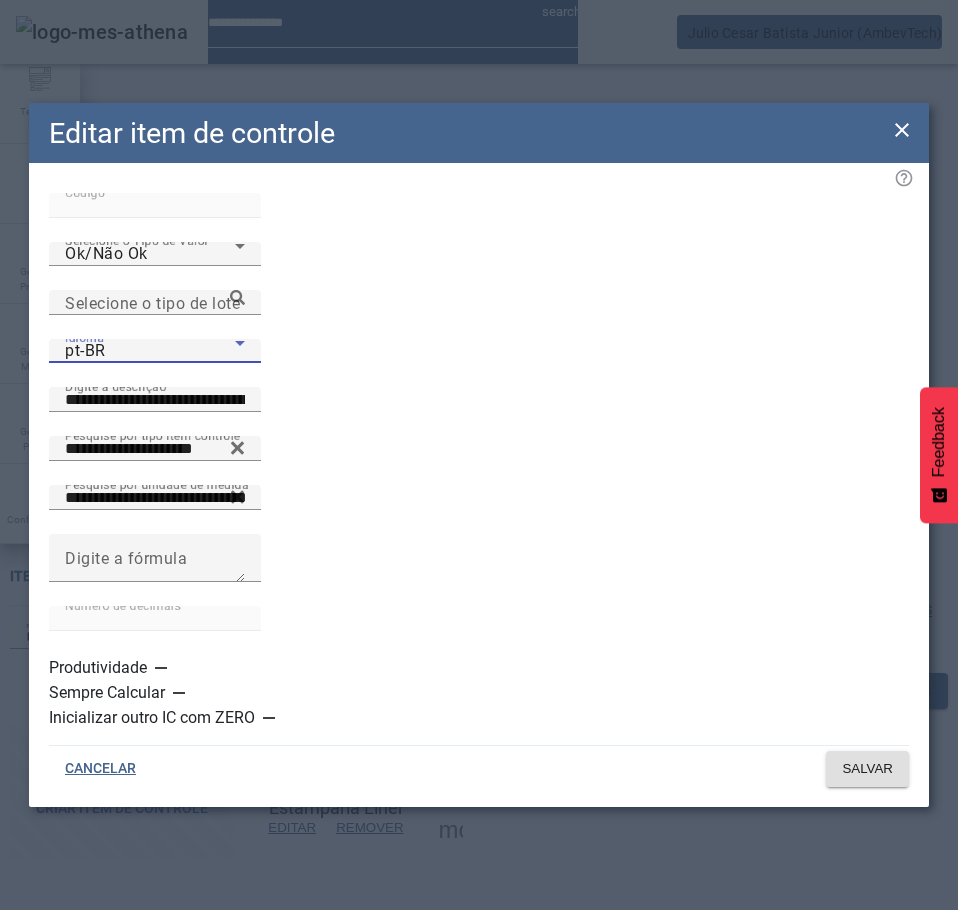 click at bounding box center (479, 982) 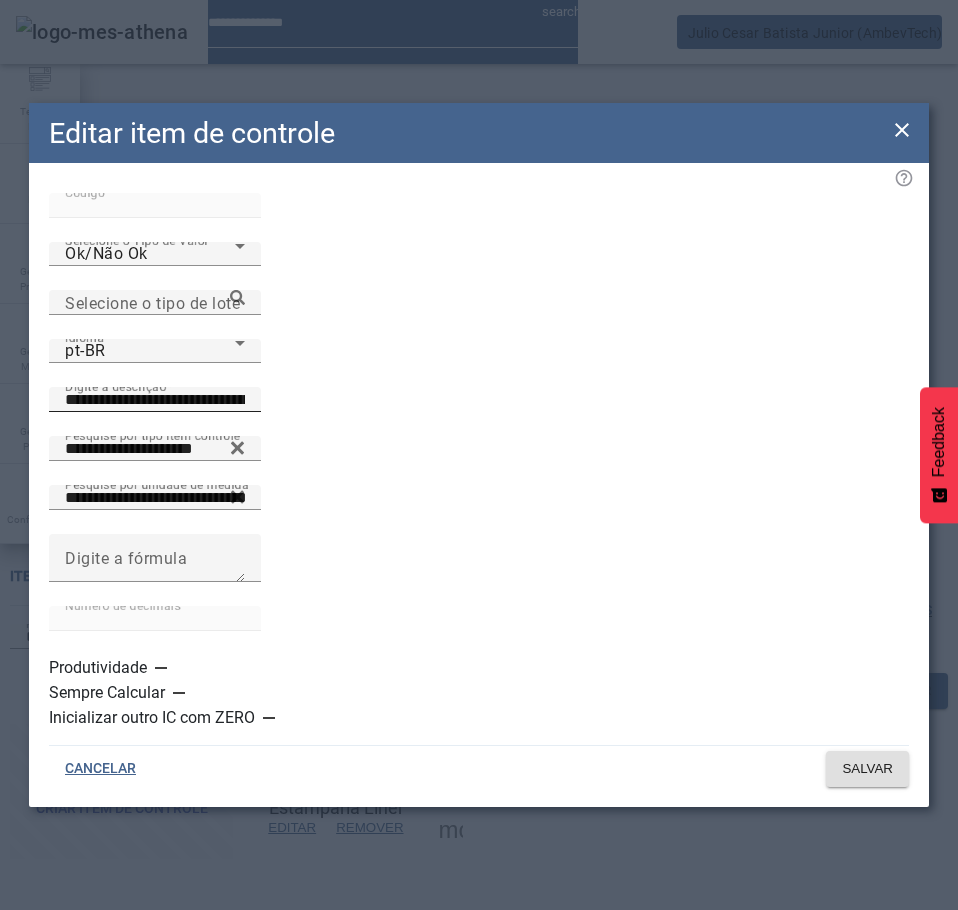 click on "**********" at bounding box center (155, 400) 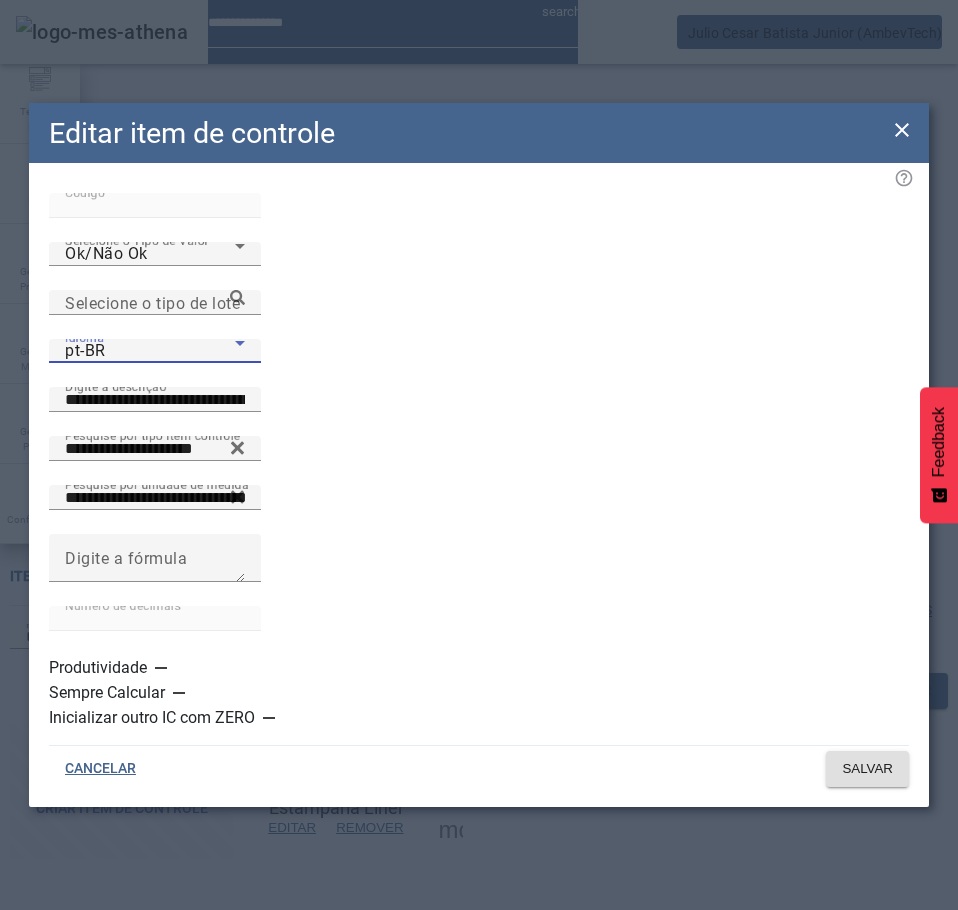 click on "pt-BR" at bounding box center [150, 351] 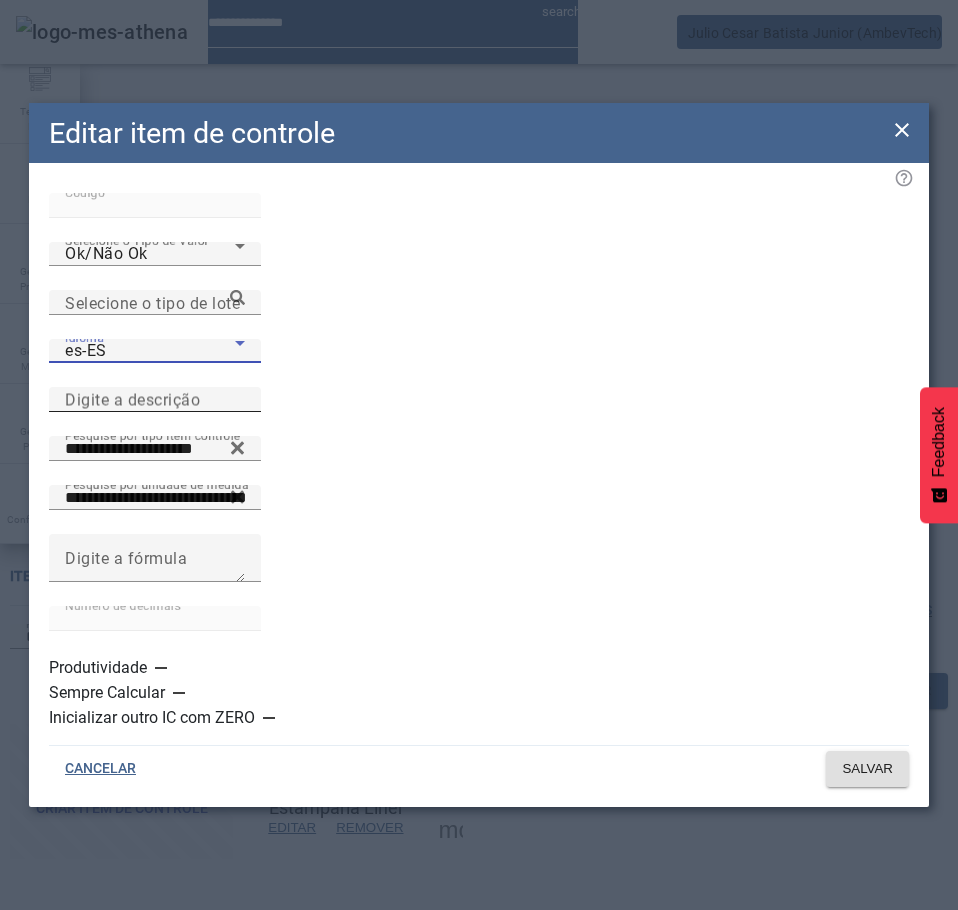click on "Digite a descrição" at bounding box center [132, 399] 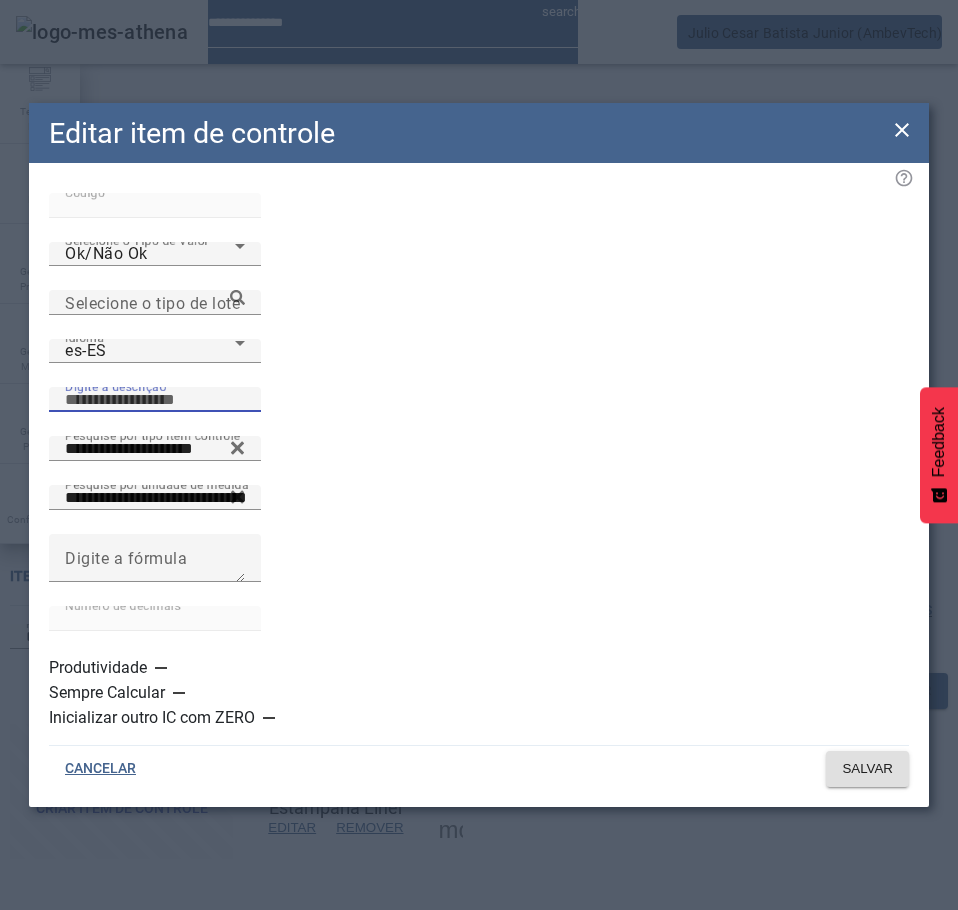 paste on "**********" 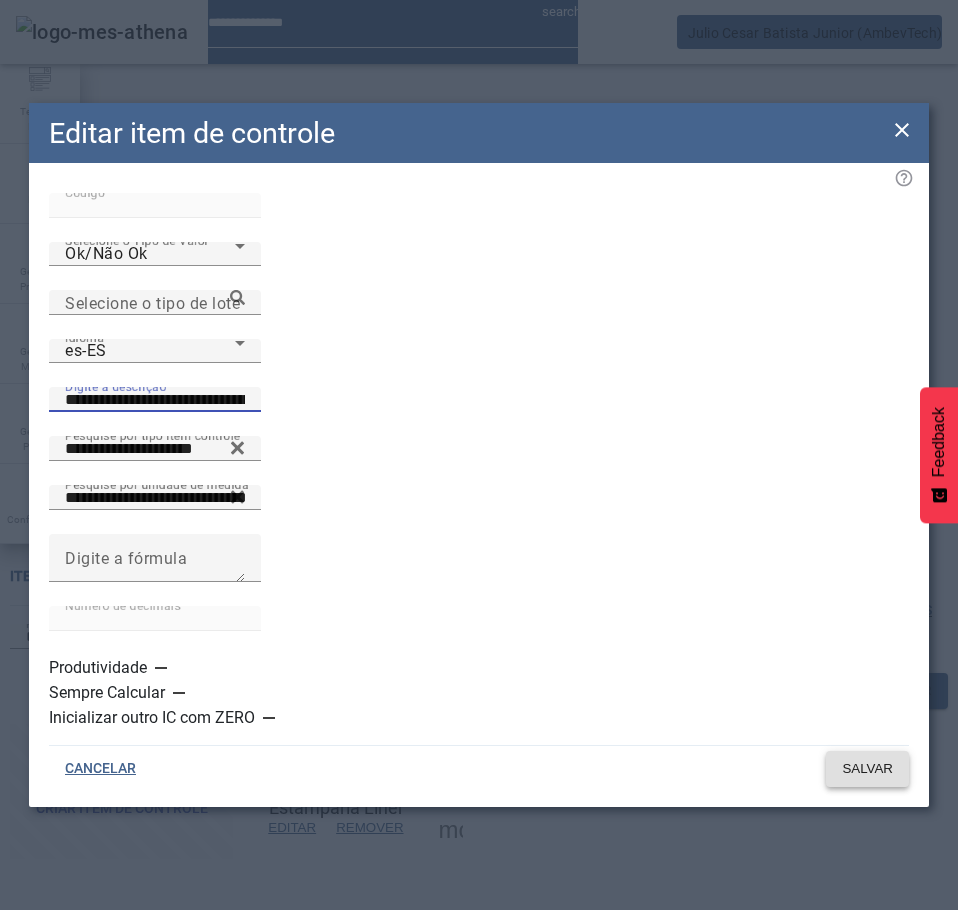 type on "**********" 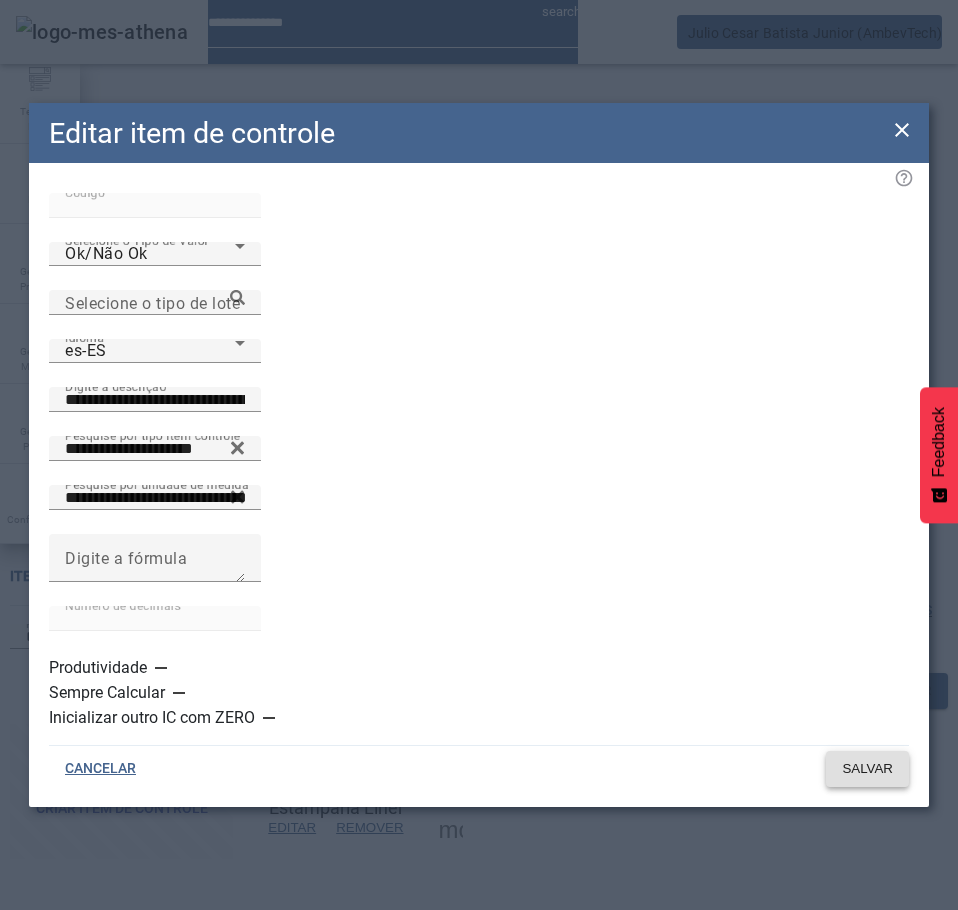 click on "SALVAR" 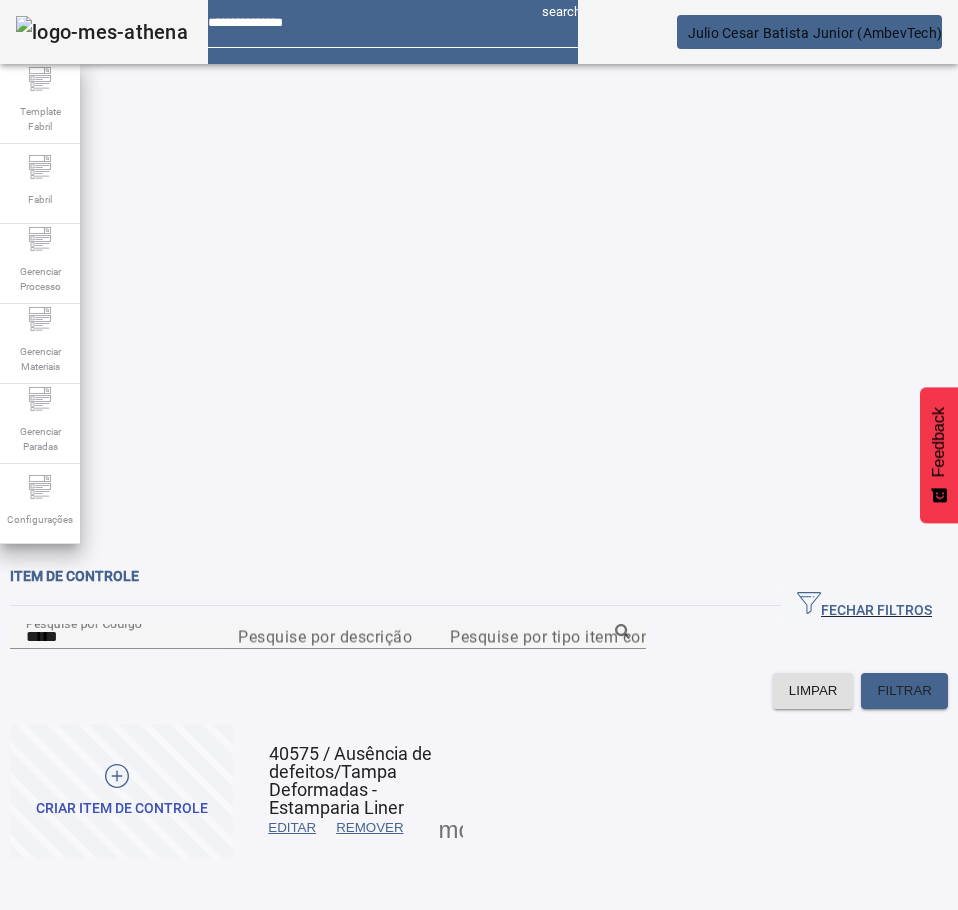 click at bounding box center (292, 828) 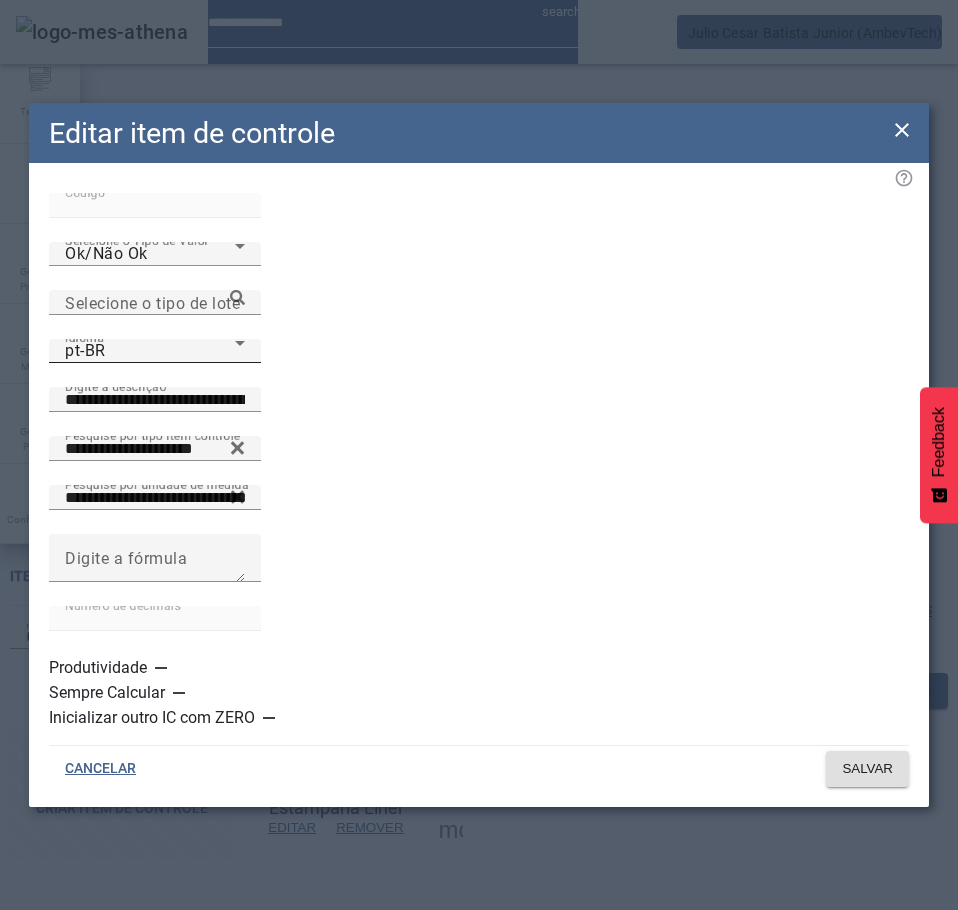 click on "Idioma pt-BR" 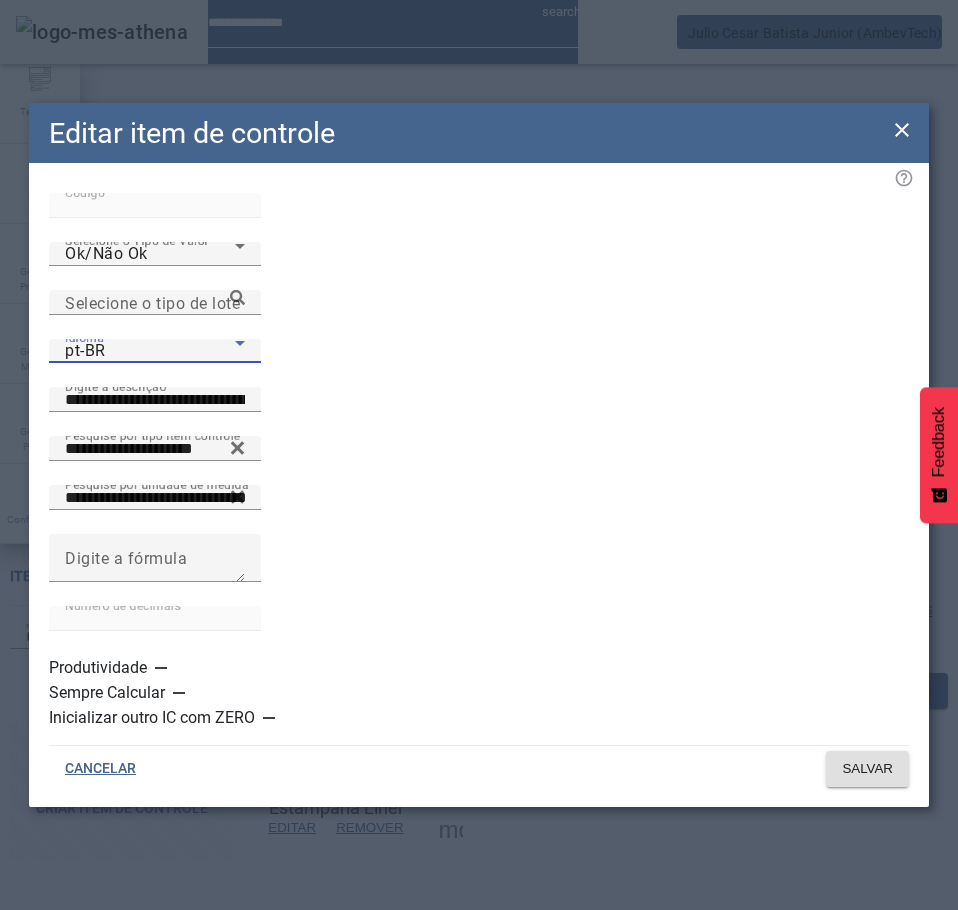 click on "es-ES" at bounding box center [131, 1110] 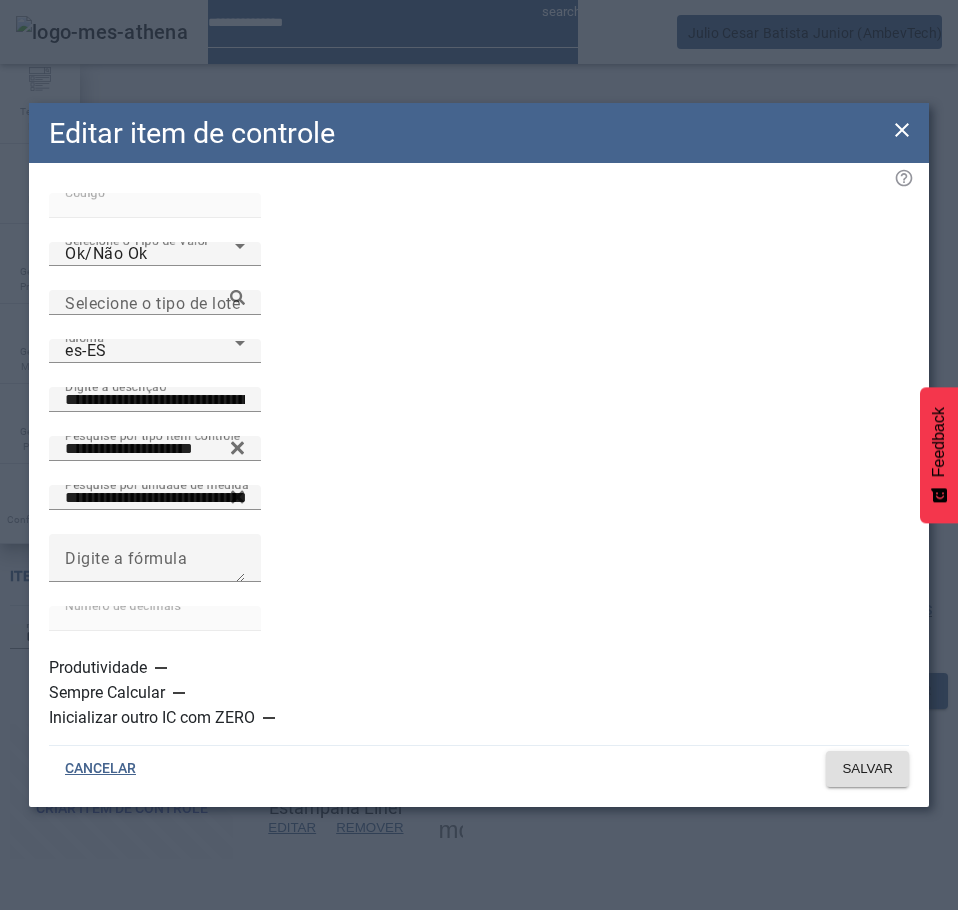 click 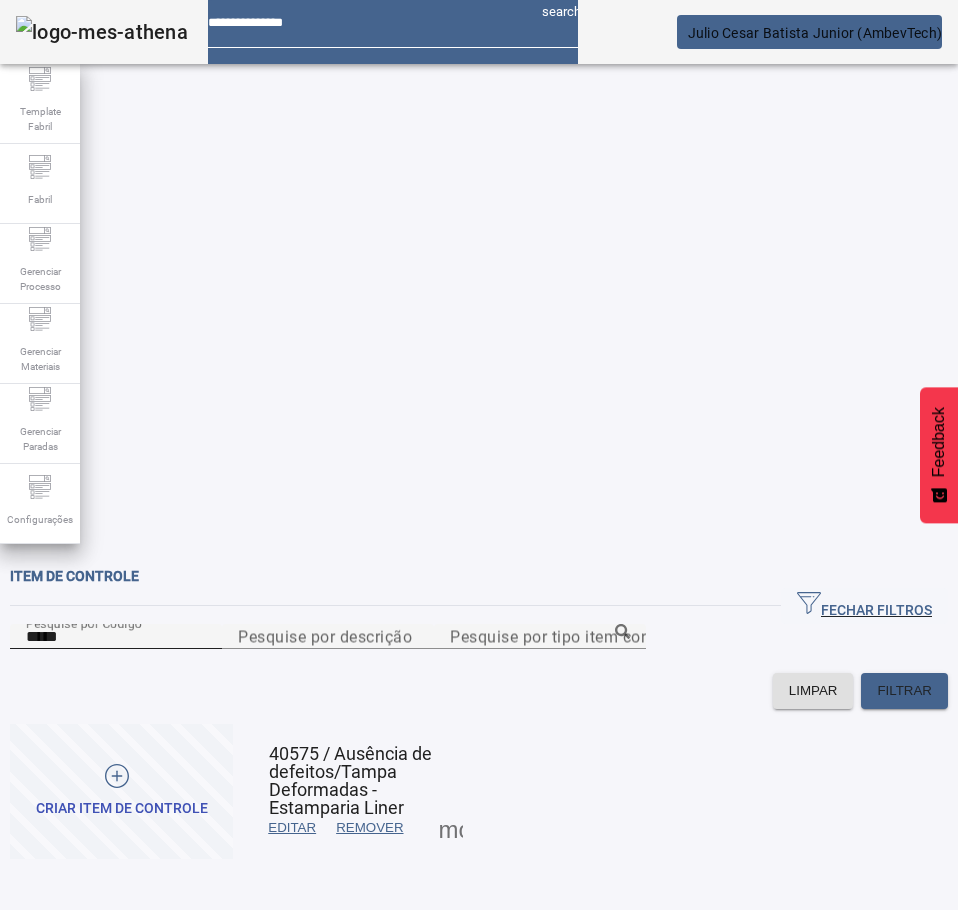 click on "*****" at bounding box center [116, 637] 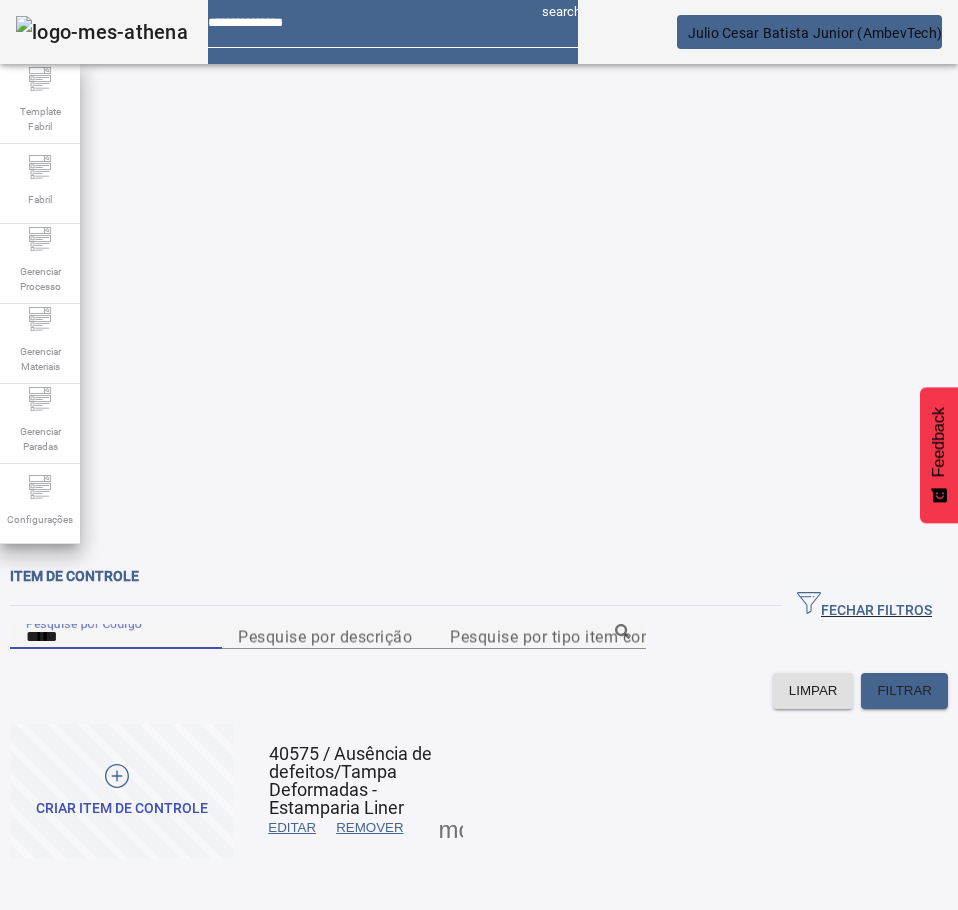 paste 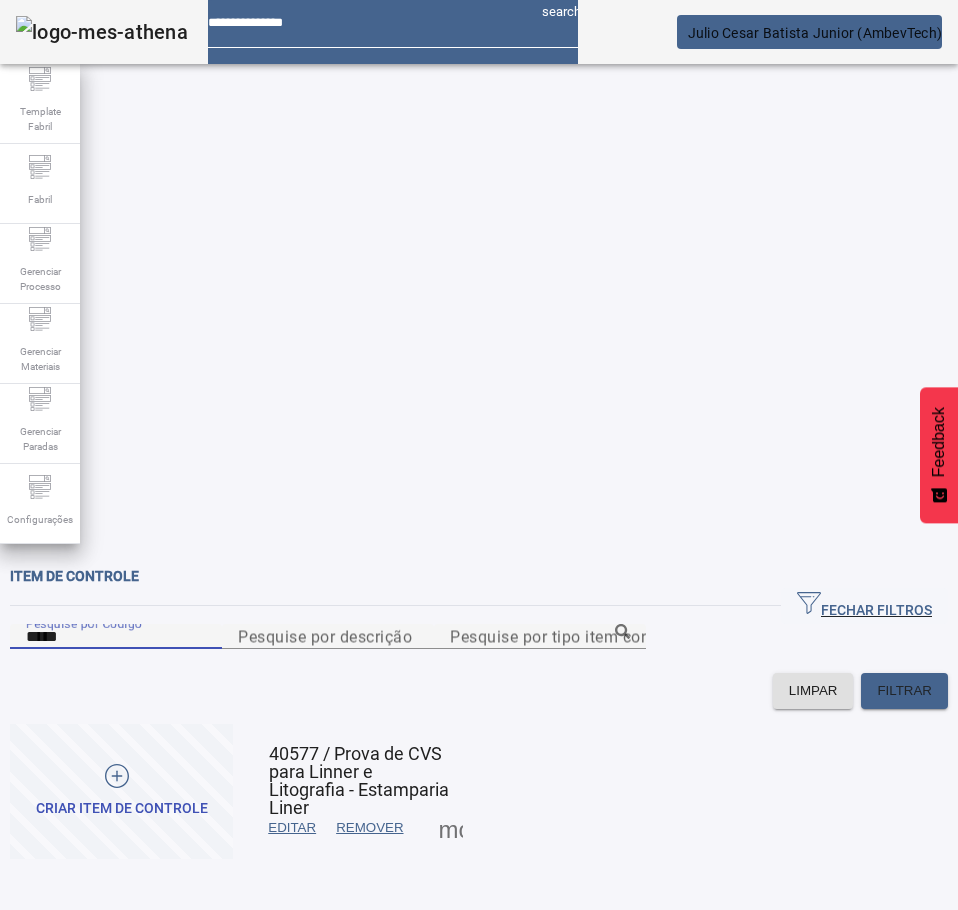 click at bounding box center (292, 828) 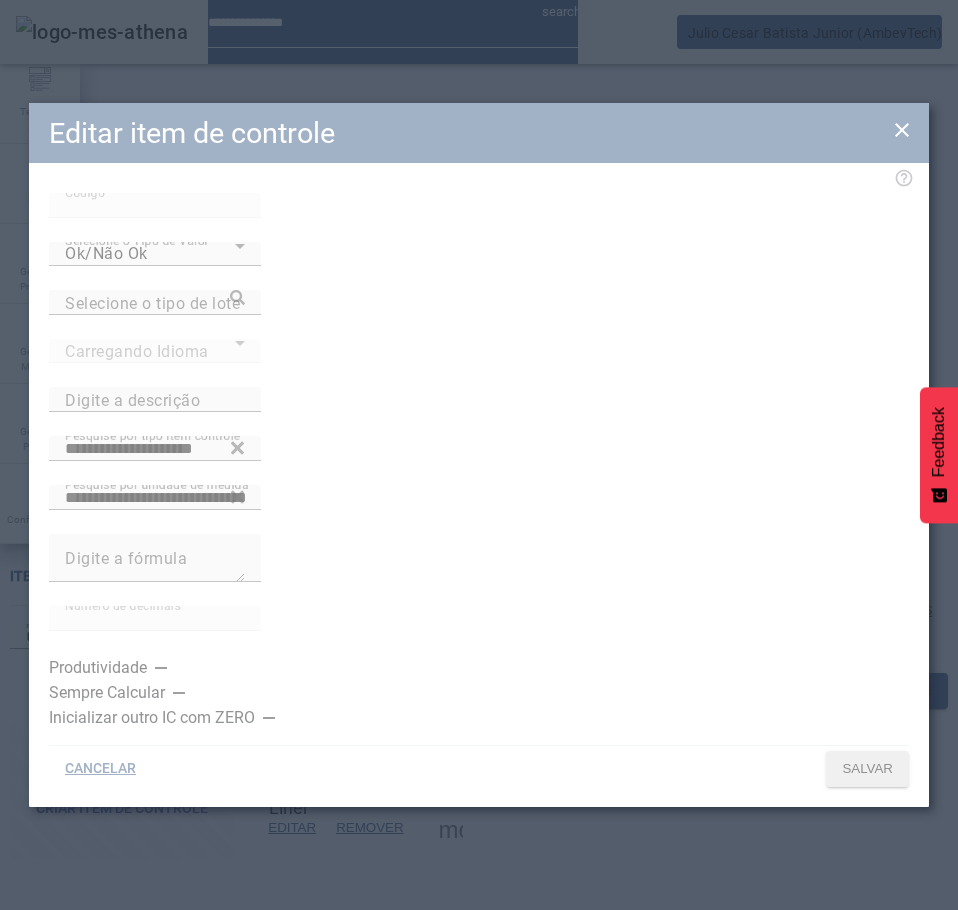 type on "**********" 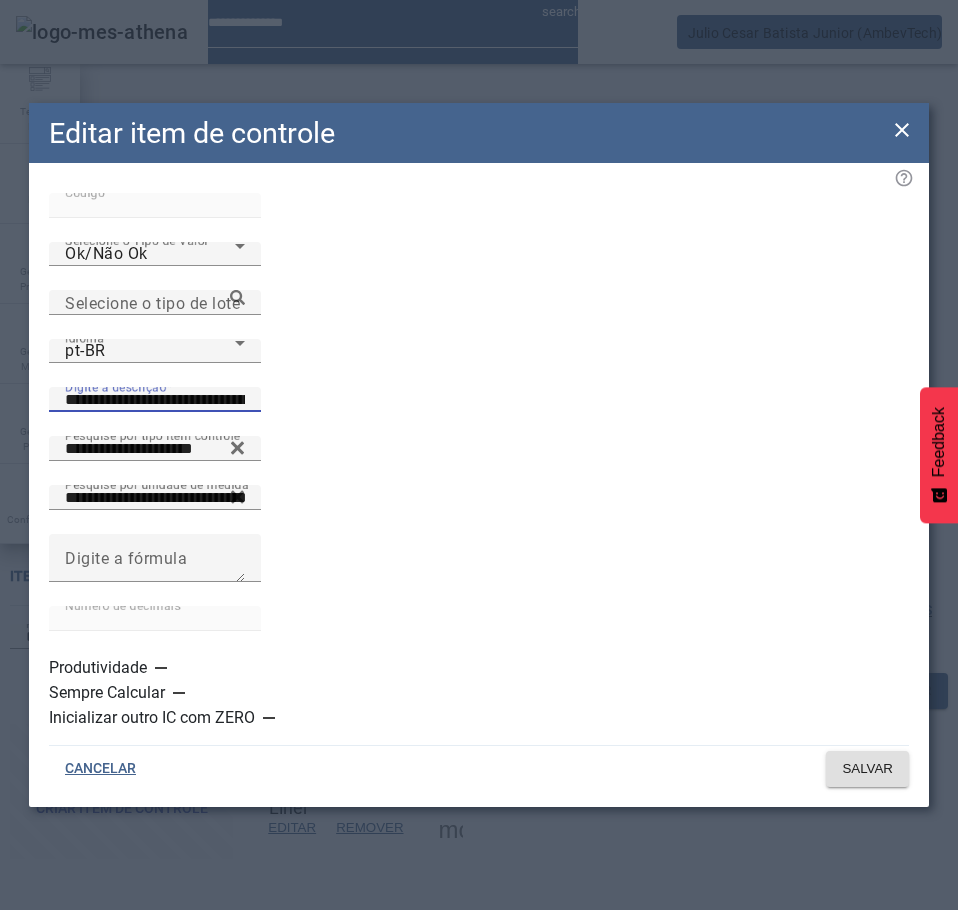 click on "**********" at bounding box center (155, 400) 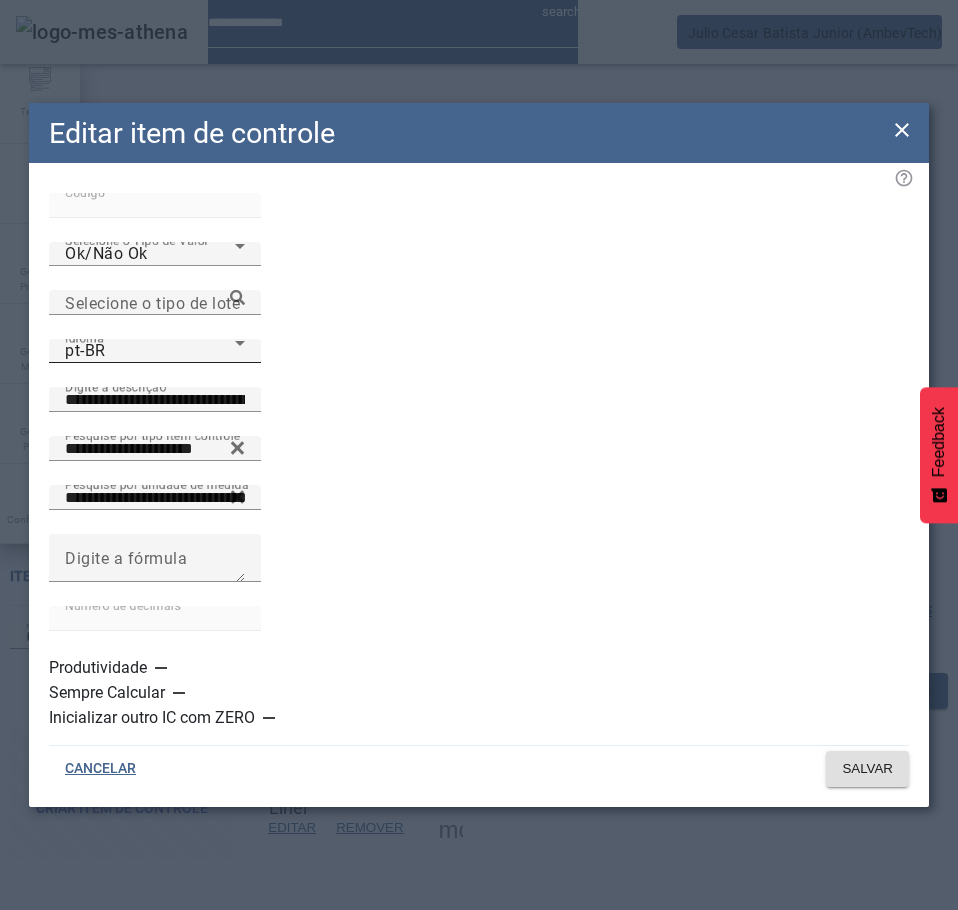 click on "Idioma pt-BR" 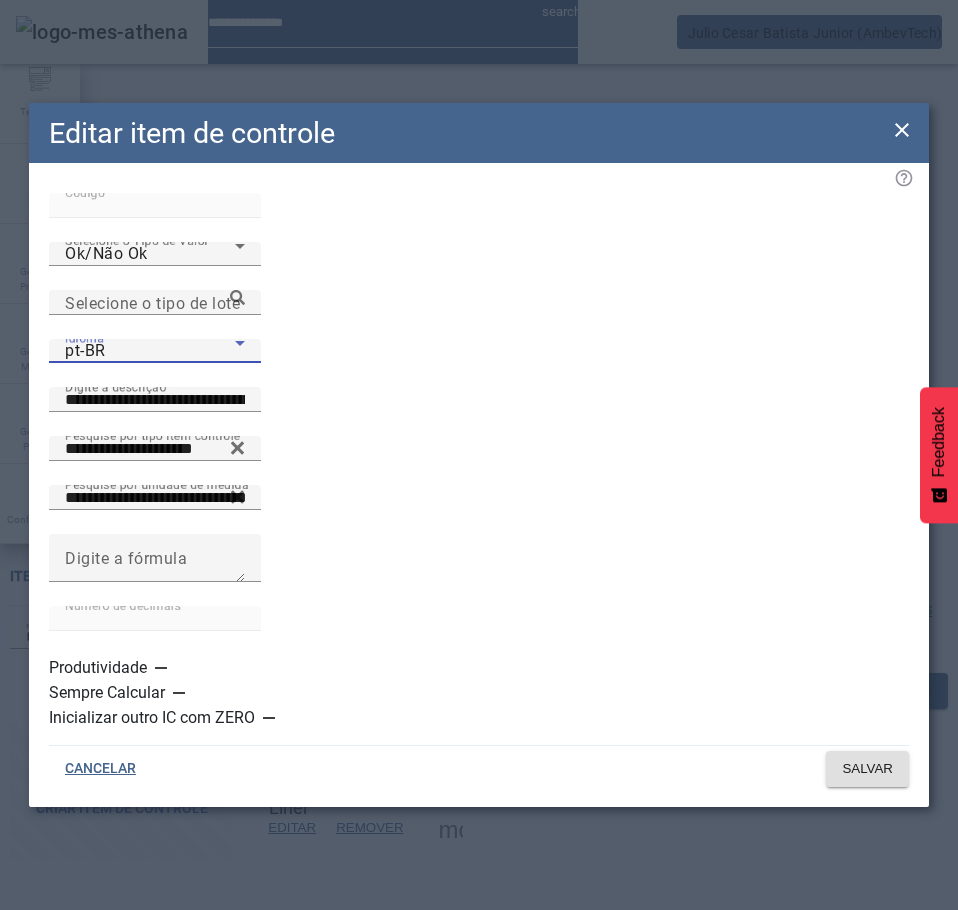click on "es-ES" at bounding box center [131, 1110] 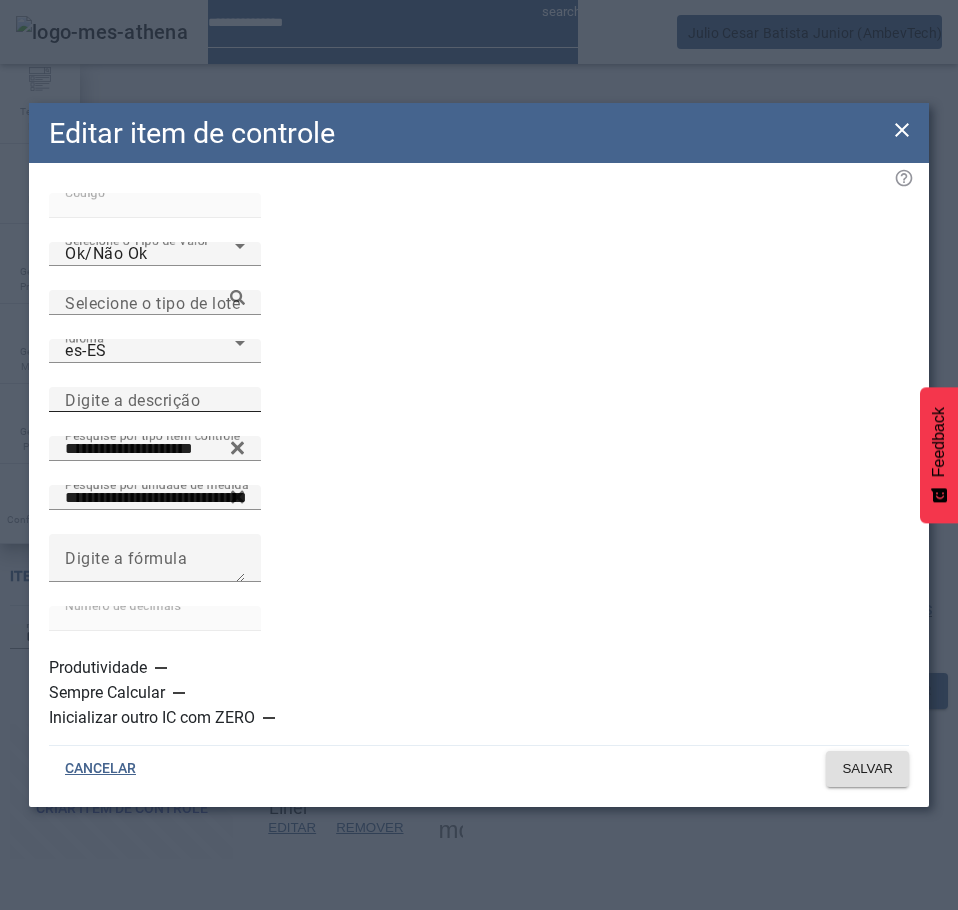 click on "Digite a descrição" at bounding box center [132, 399] 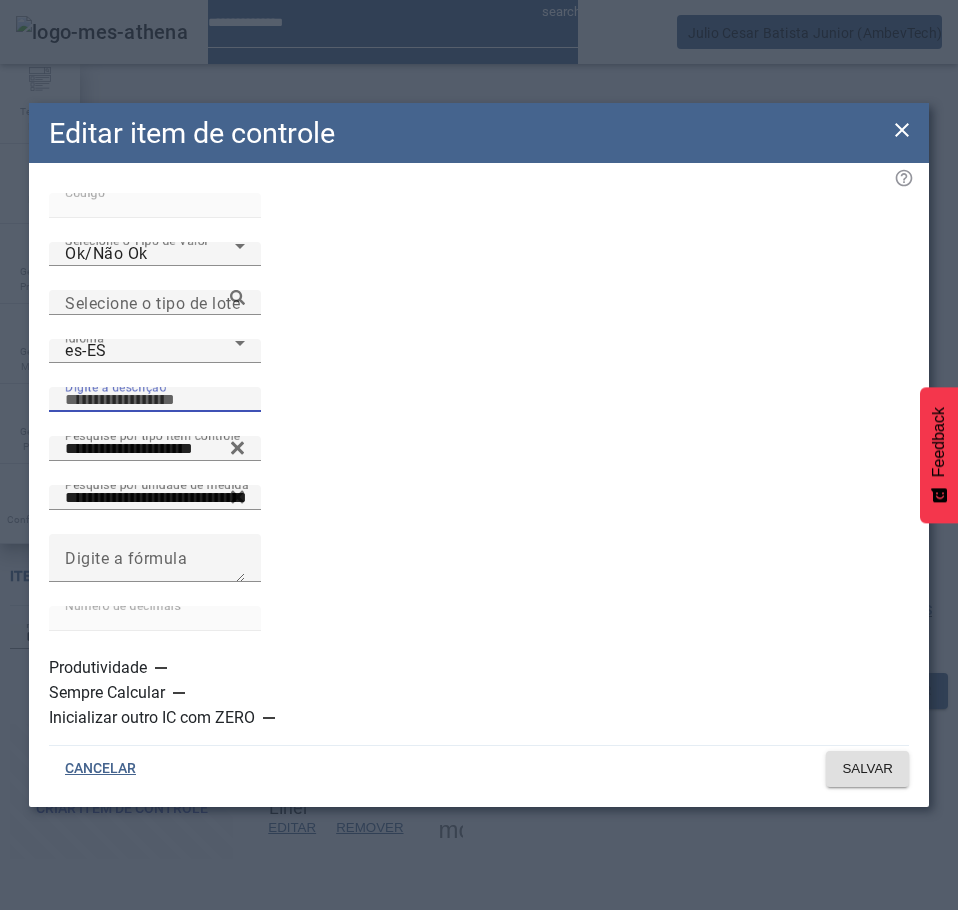 paste on "**********" 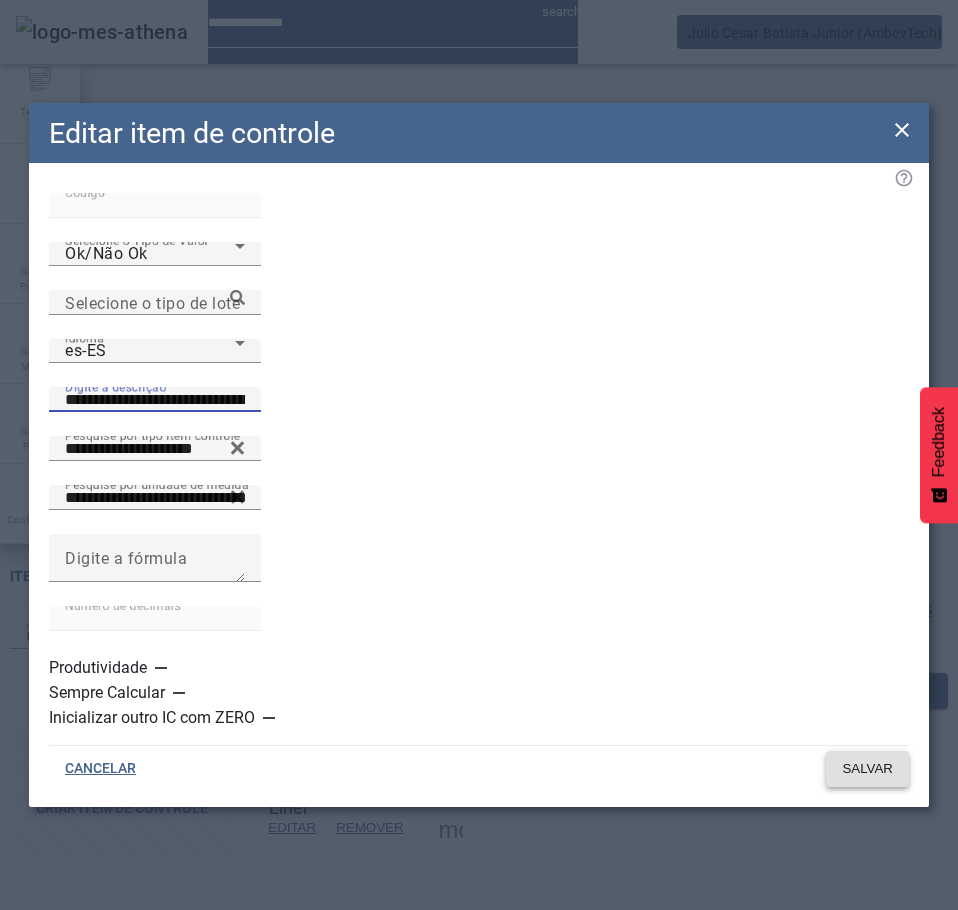 type on "**********" 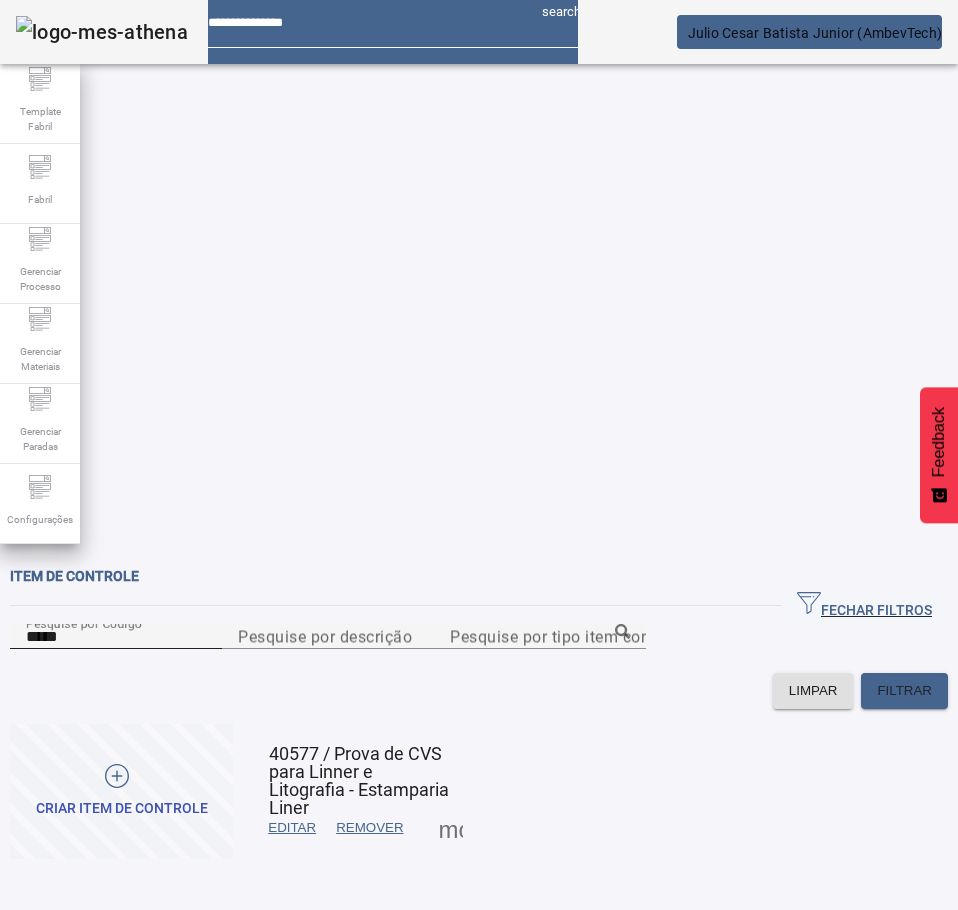click on "*****" at bounding box center [116, 637] 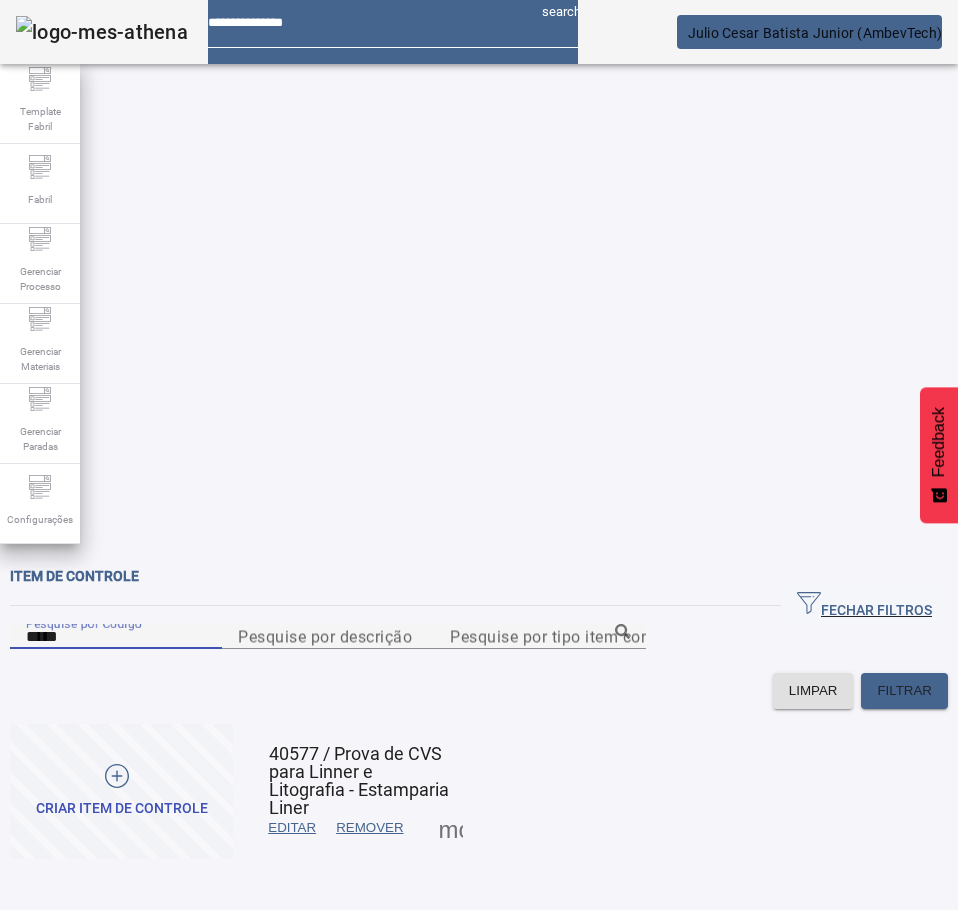 click on "*****" at bounding box center (116, 637) 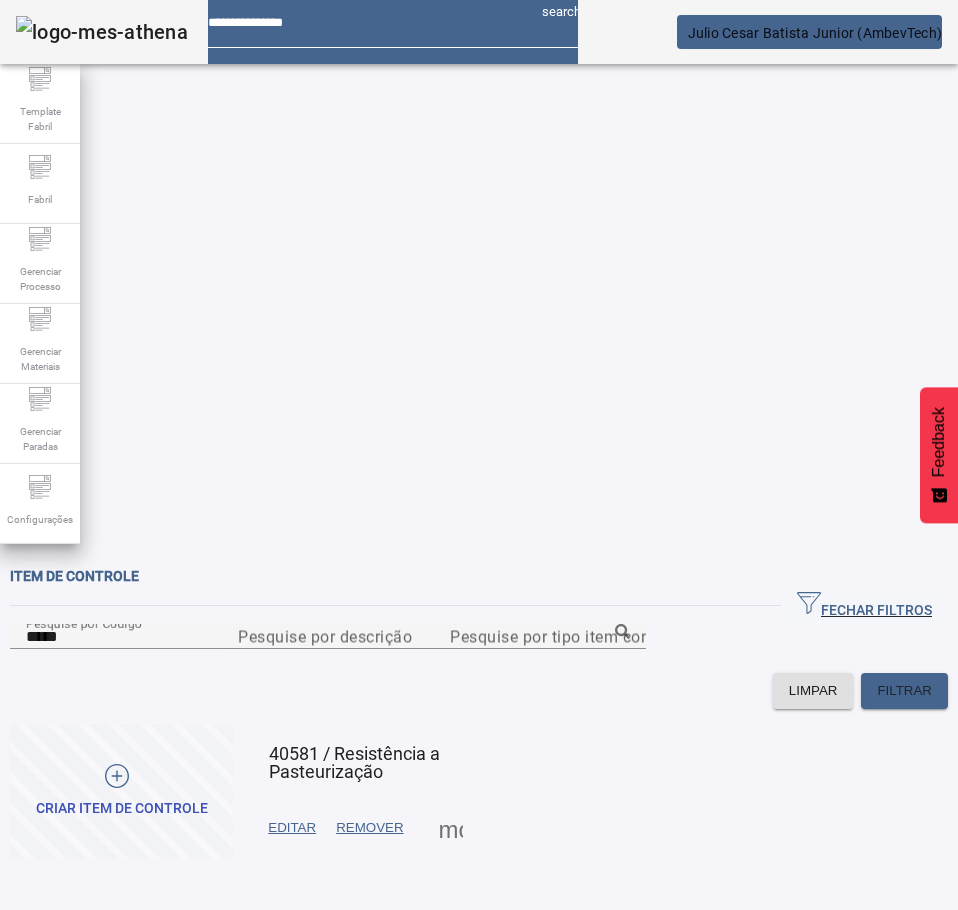 click on "EDITAR" at bounding box center [292, 828] 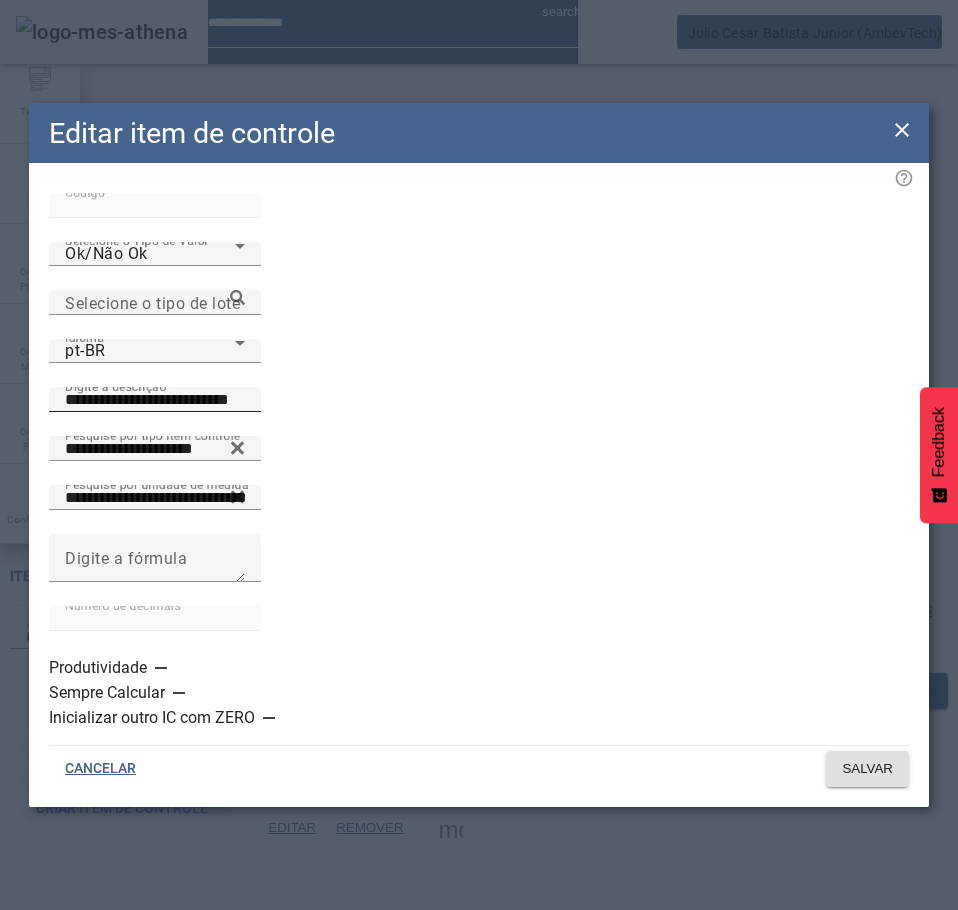 click on "**********" at bounding box center (155, 400) 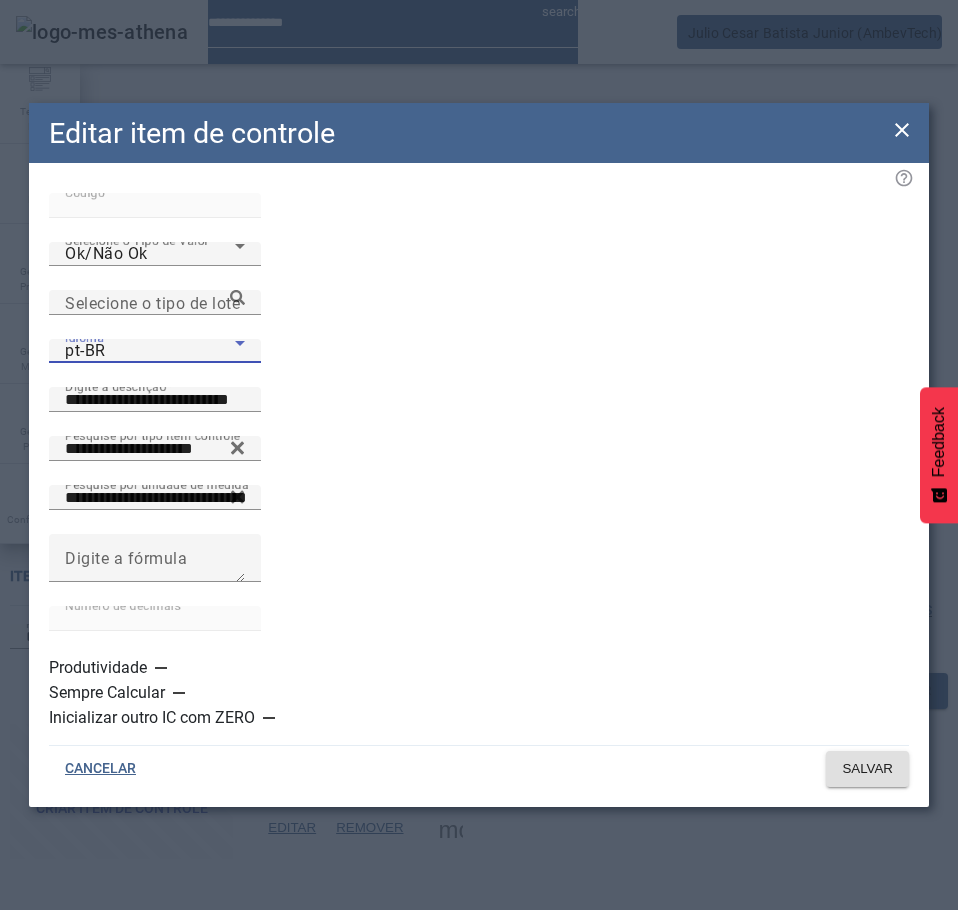 click on "pt-BR" at bounding box center (150, 351) 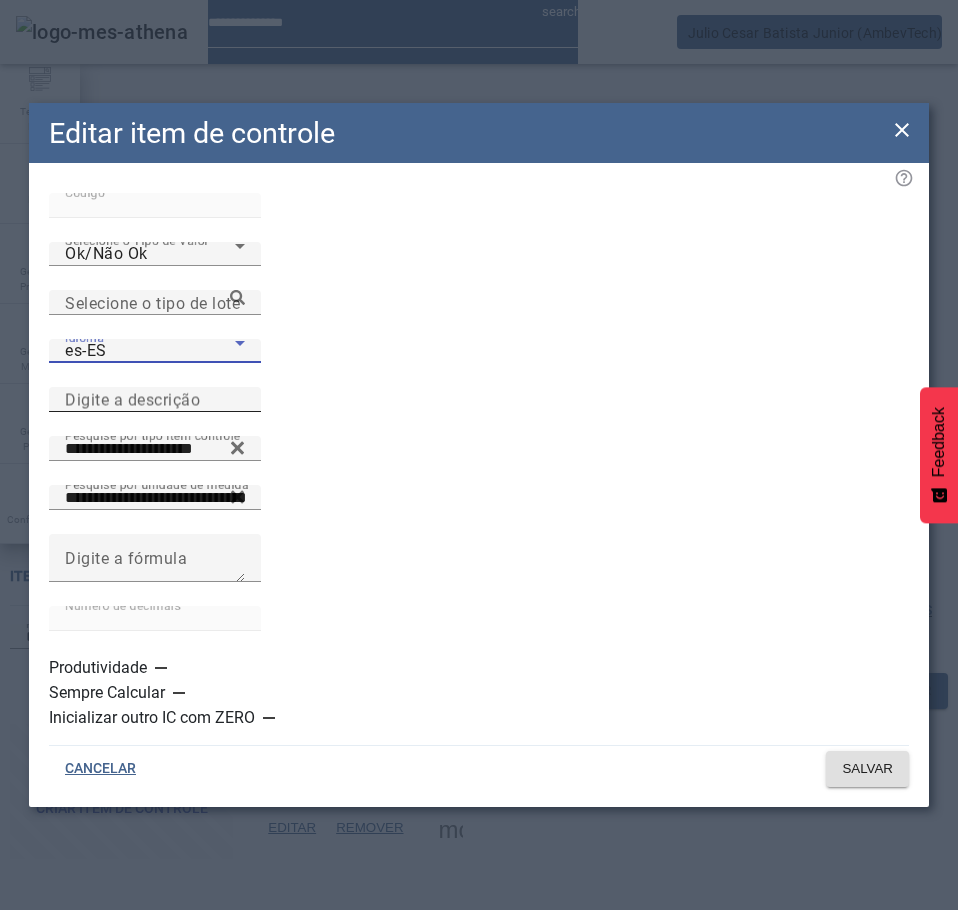 click on "Digite a descrição" at bounding box center [132, 399] 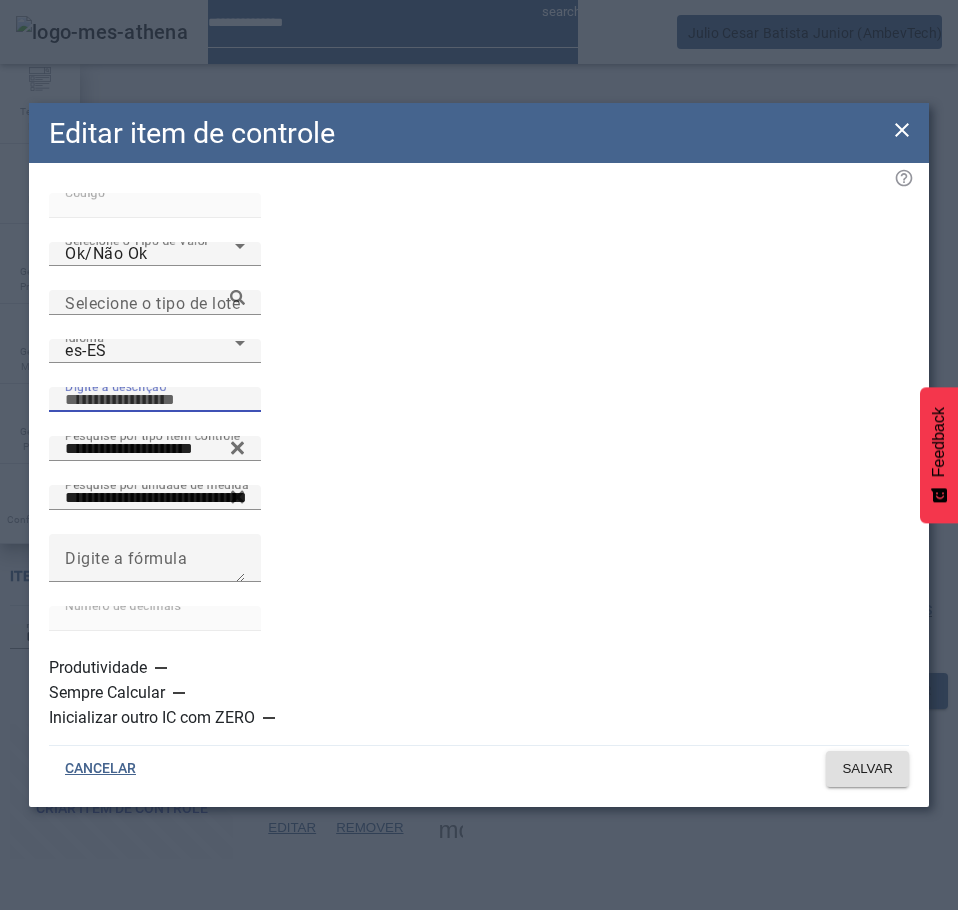 paste on "**********" 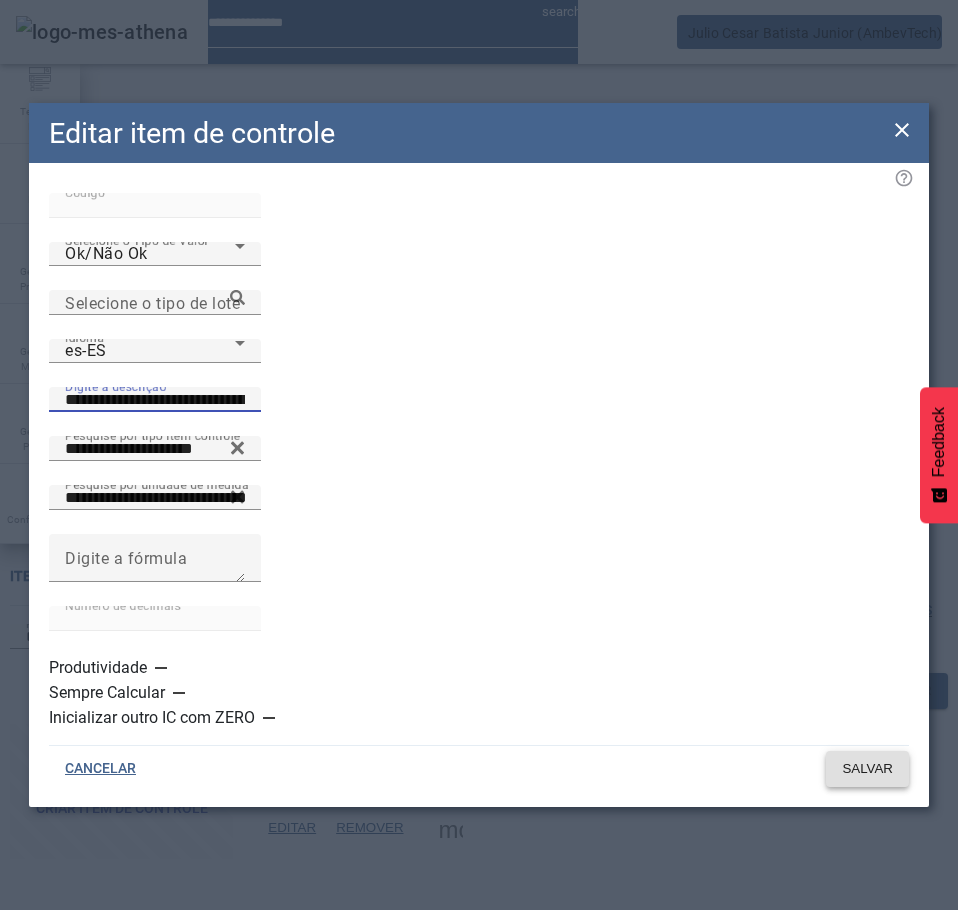 type on "**********" 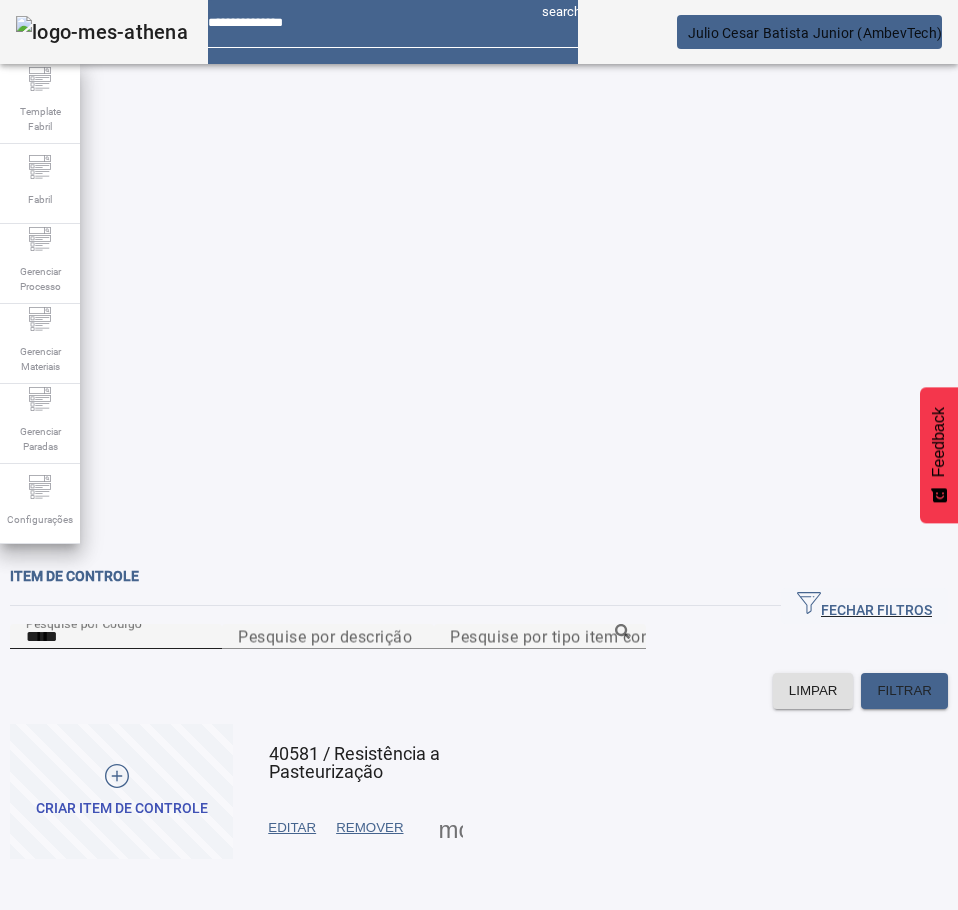 click on "*****" at bounding box center [116, 637] 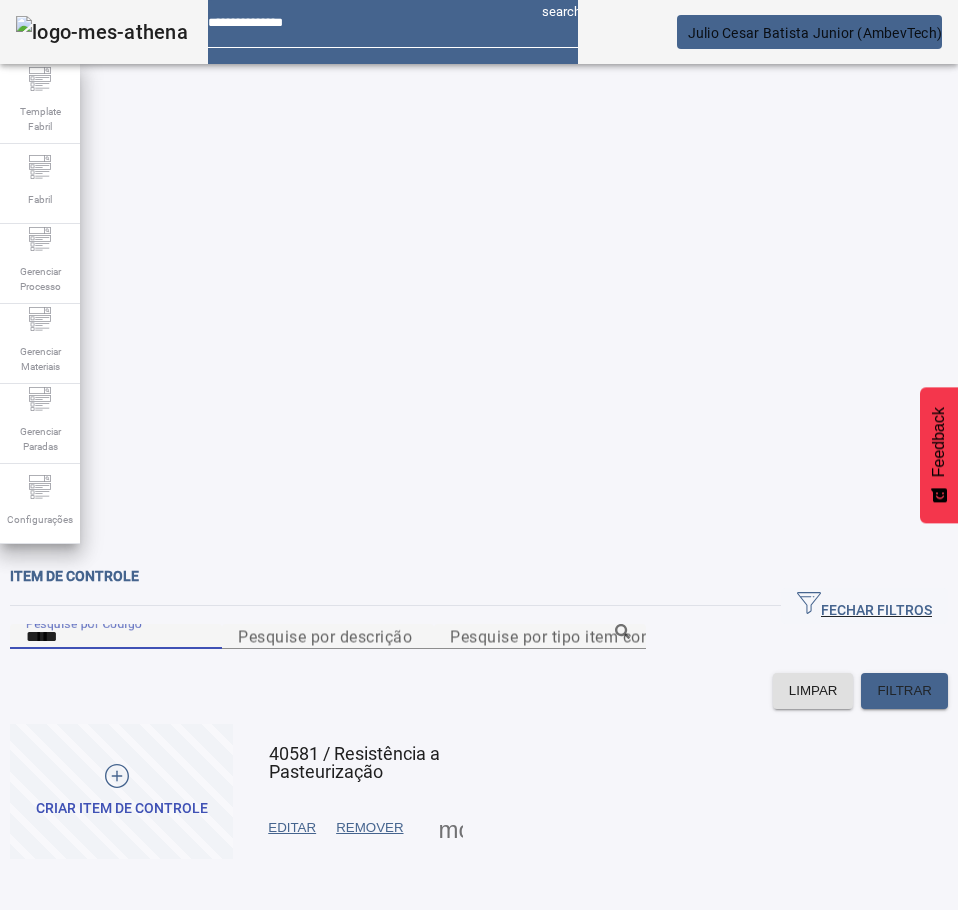 paste 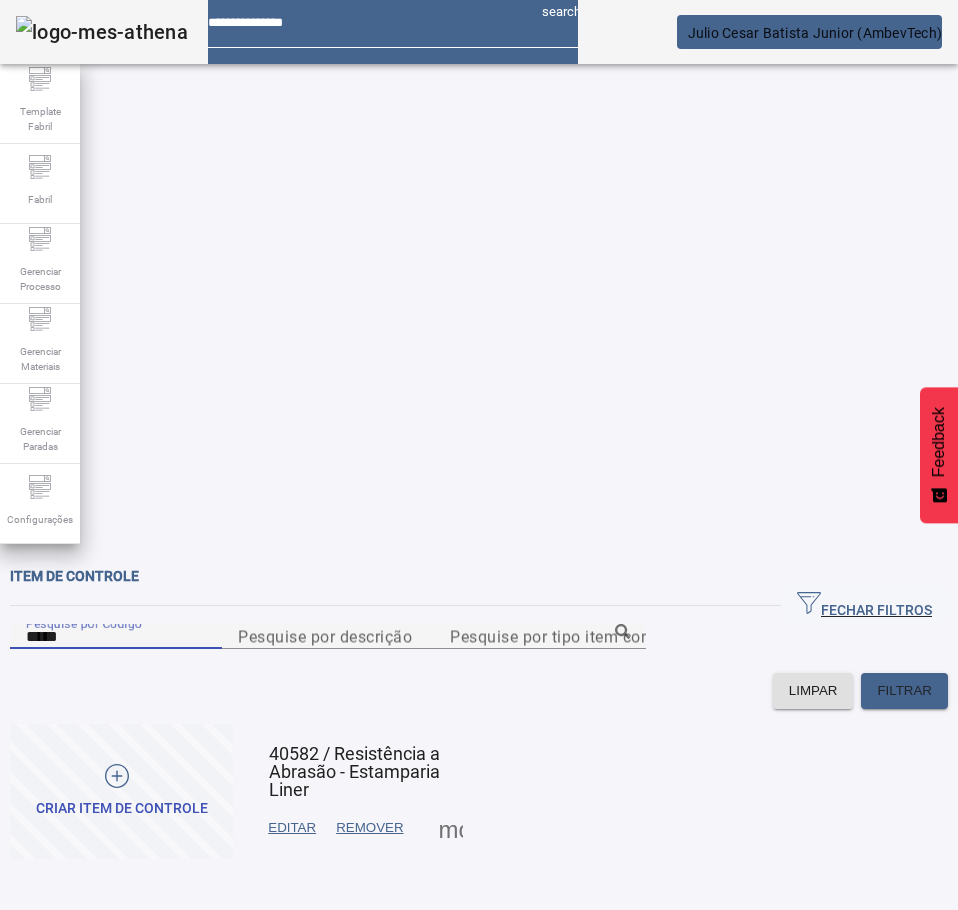 click on "EDITAR" at bounding box center (292, 828) 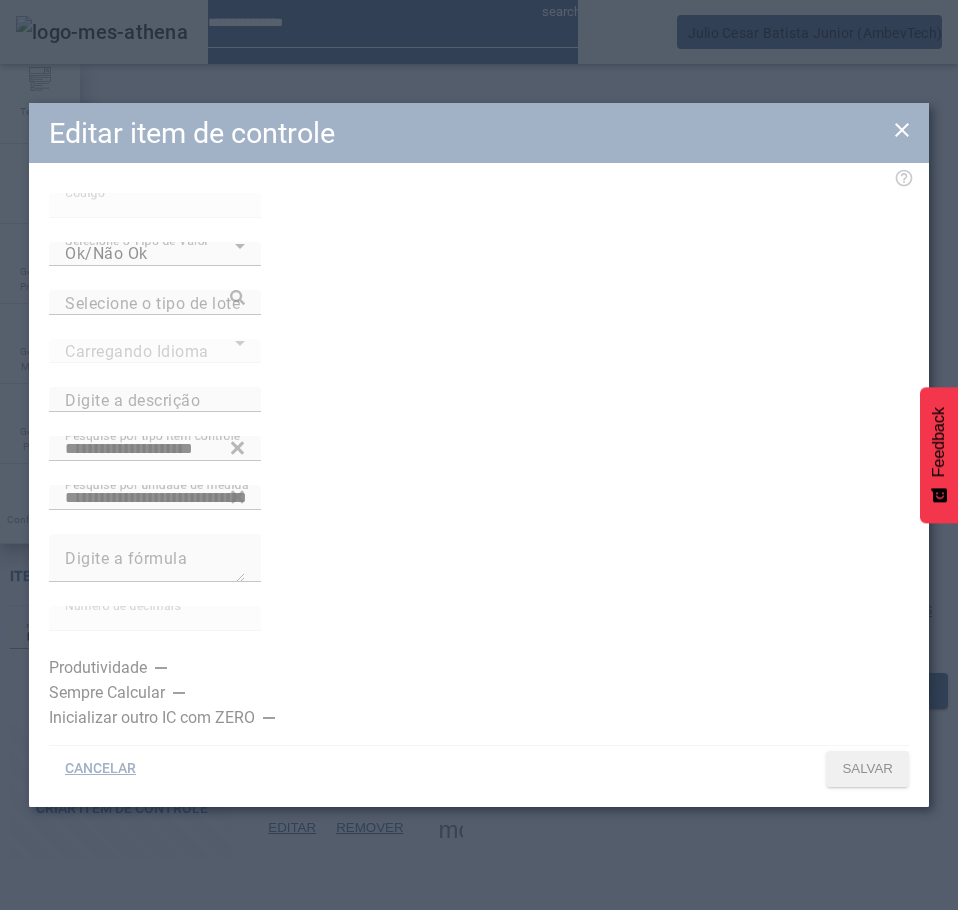 type on "**********" 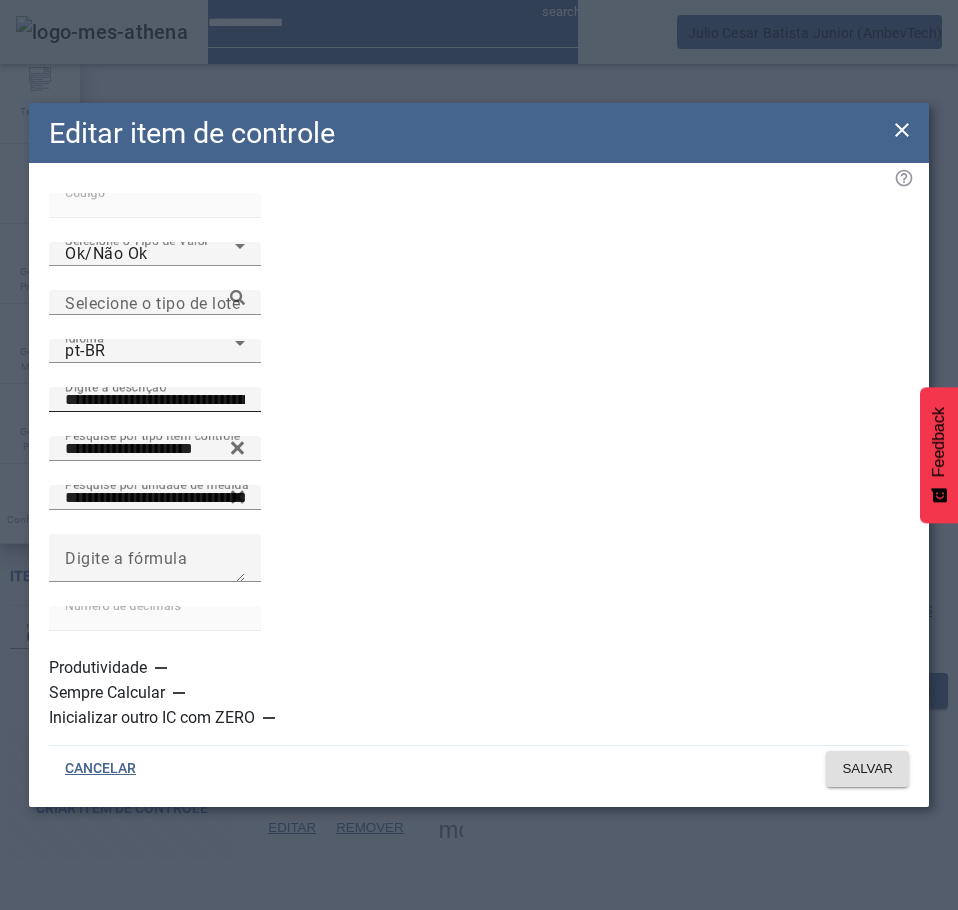 click on "**********" at bounding box center [155, 400] 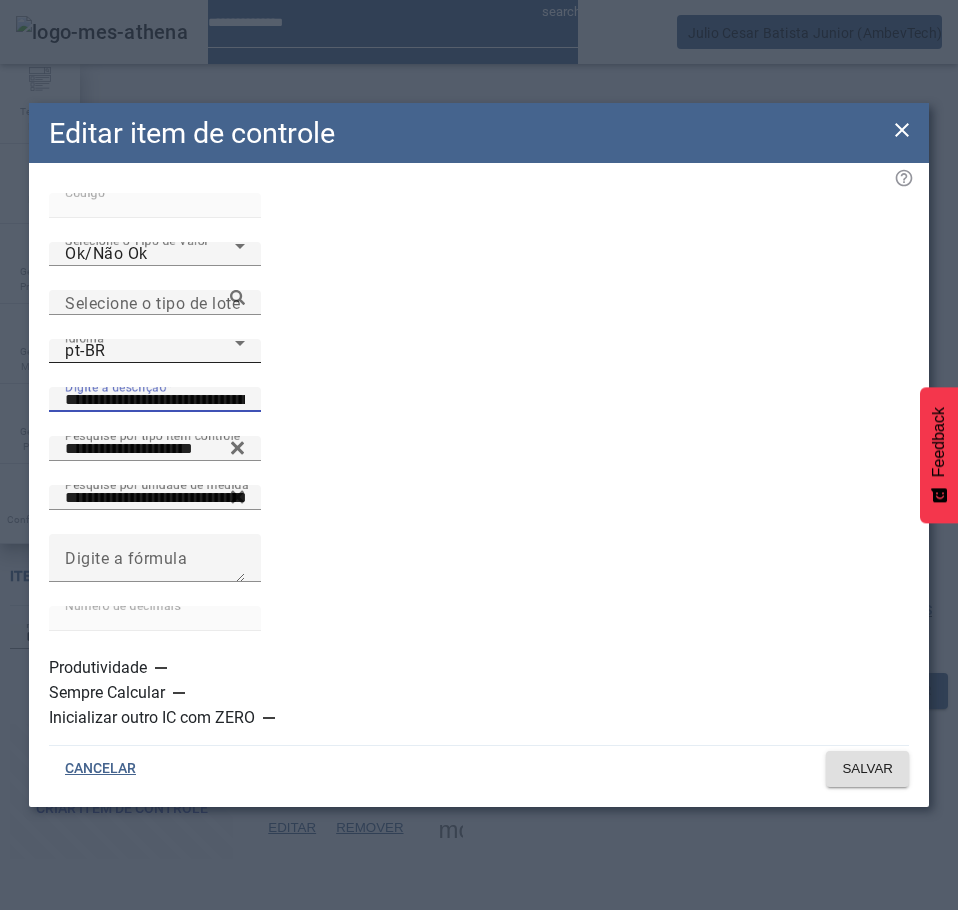 click on "pt-BR" at bounding box center [150, 351] 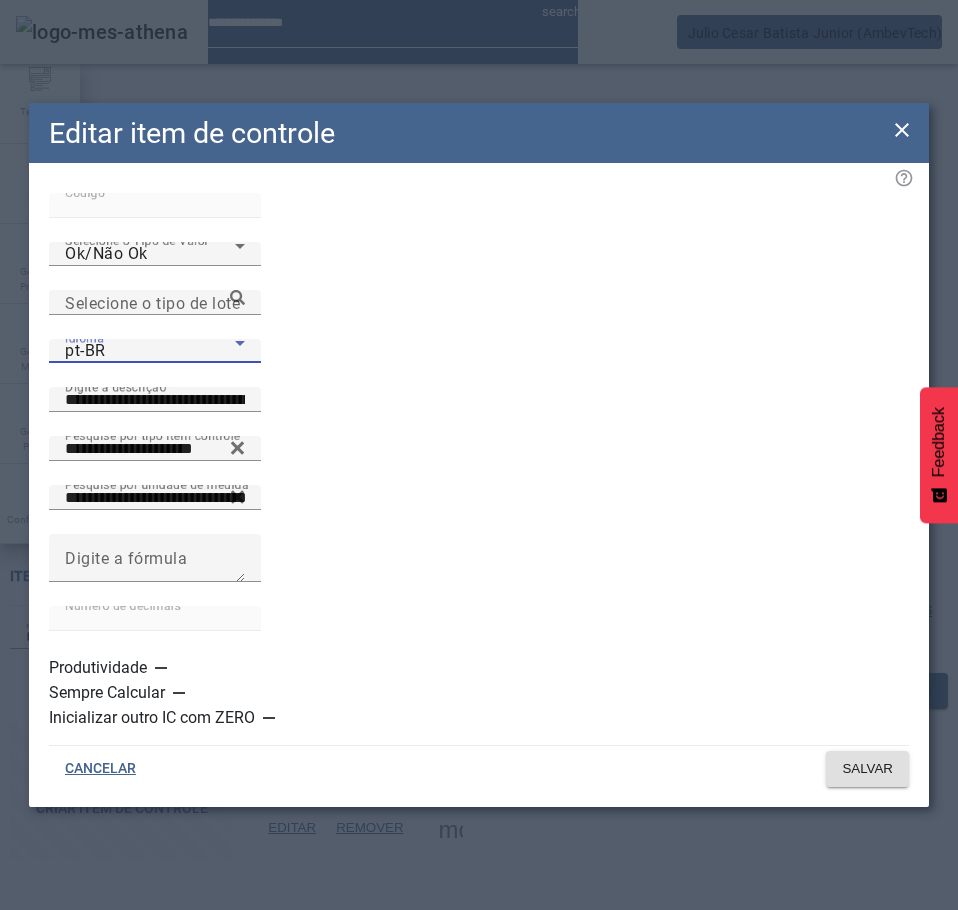 click on "es-ES" at bounding box center (131, 1110) 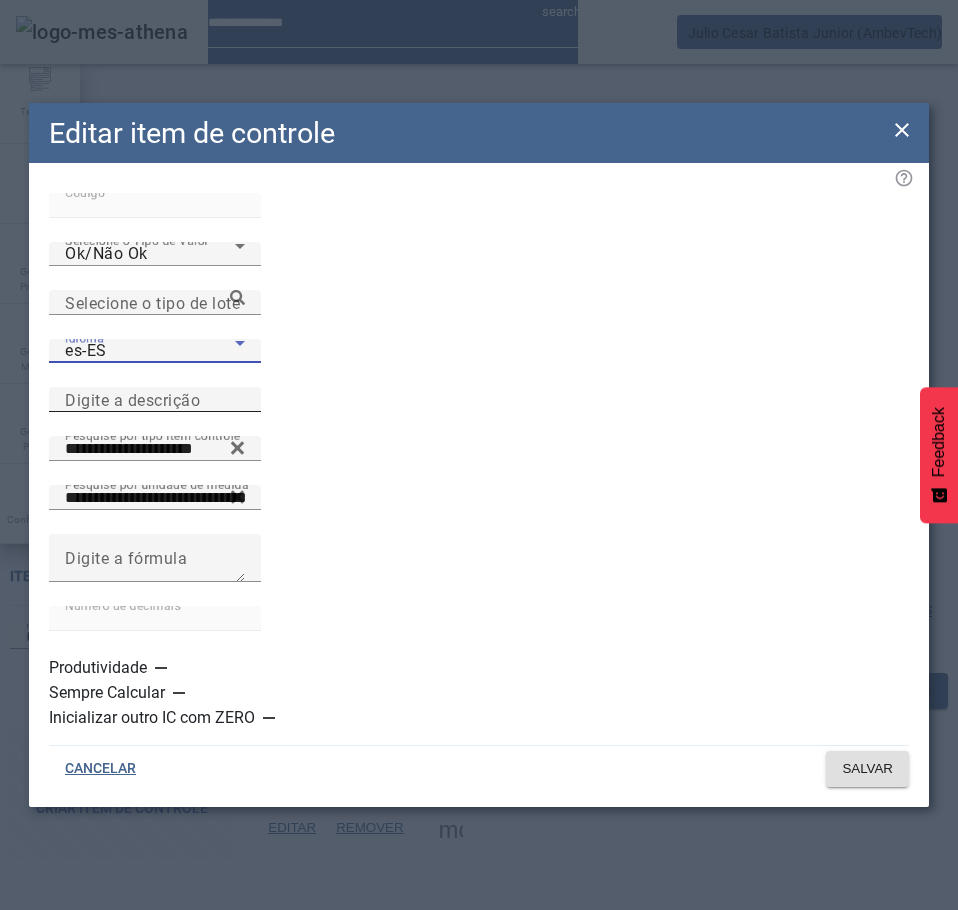 click on "Digite a descrição" at bounding box center (132, 399) 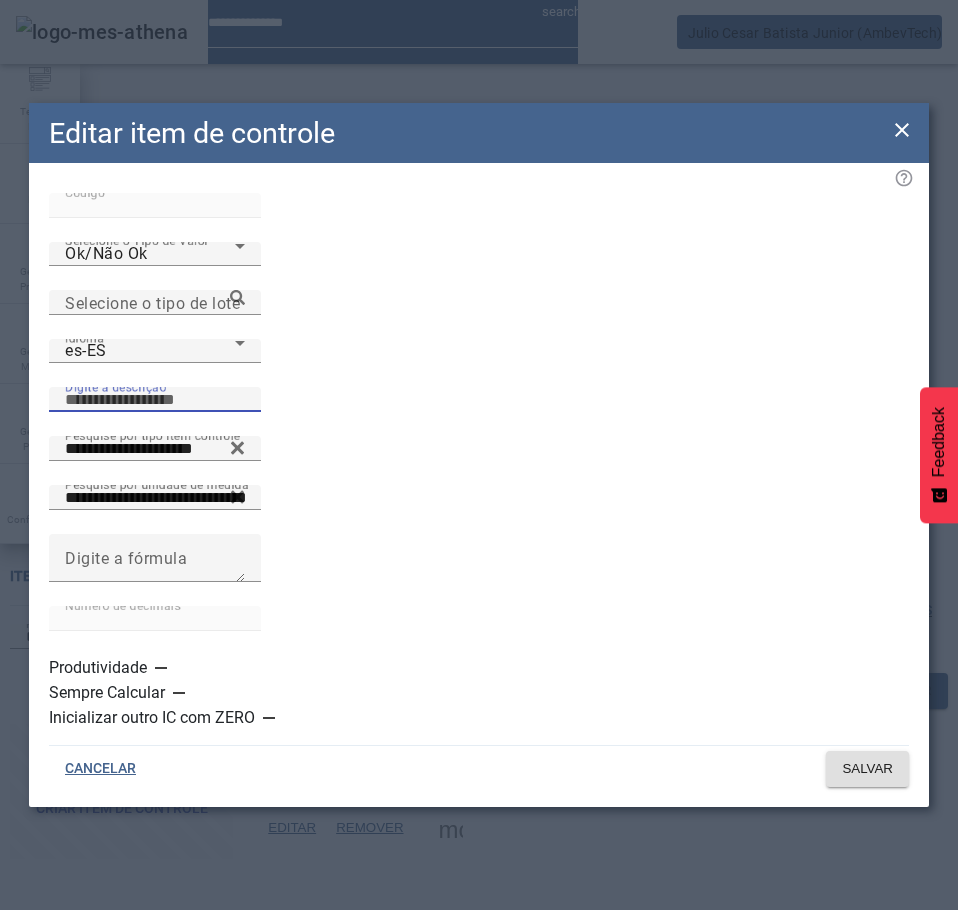 paste on "**********" 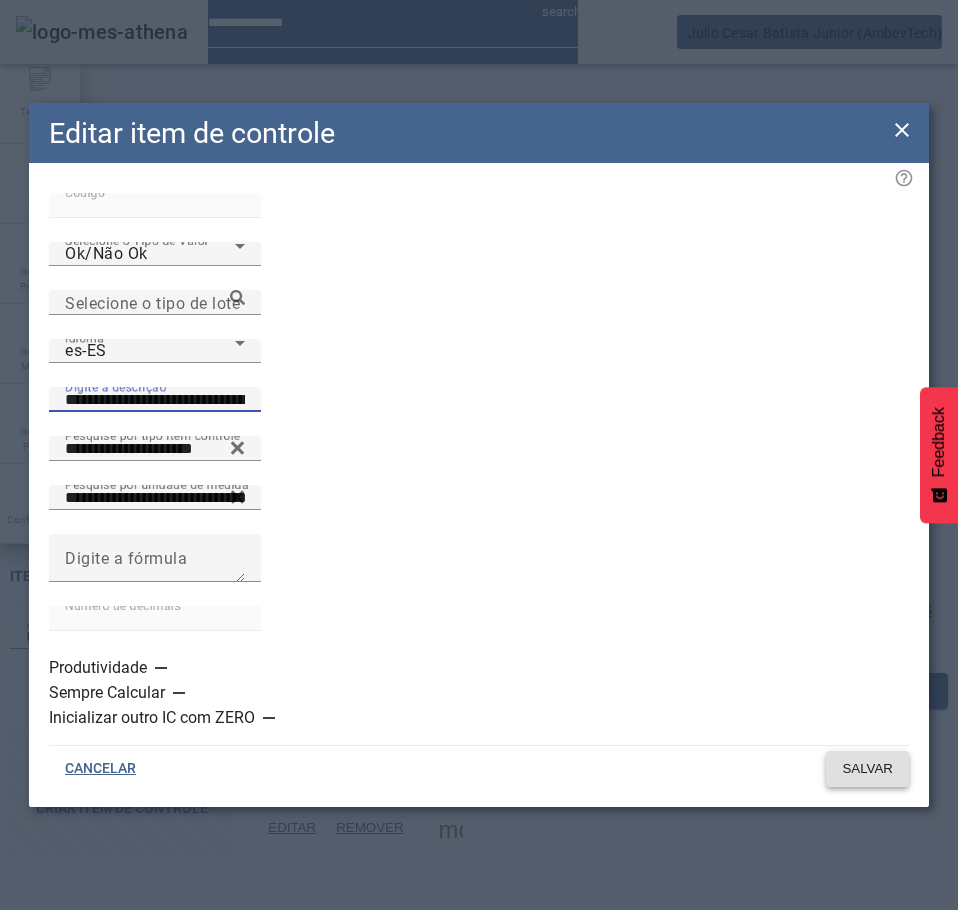 type on "**********" 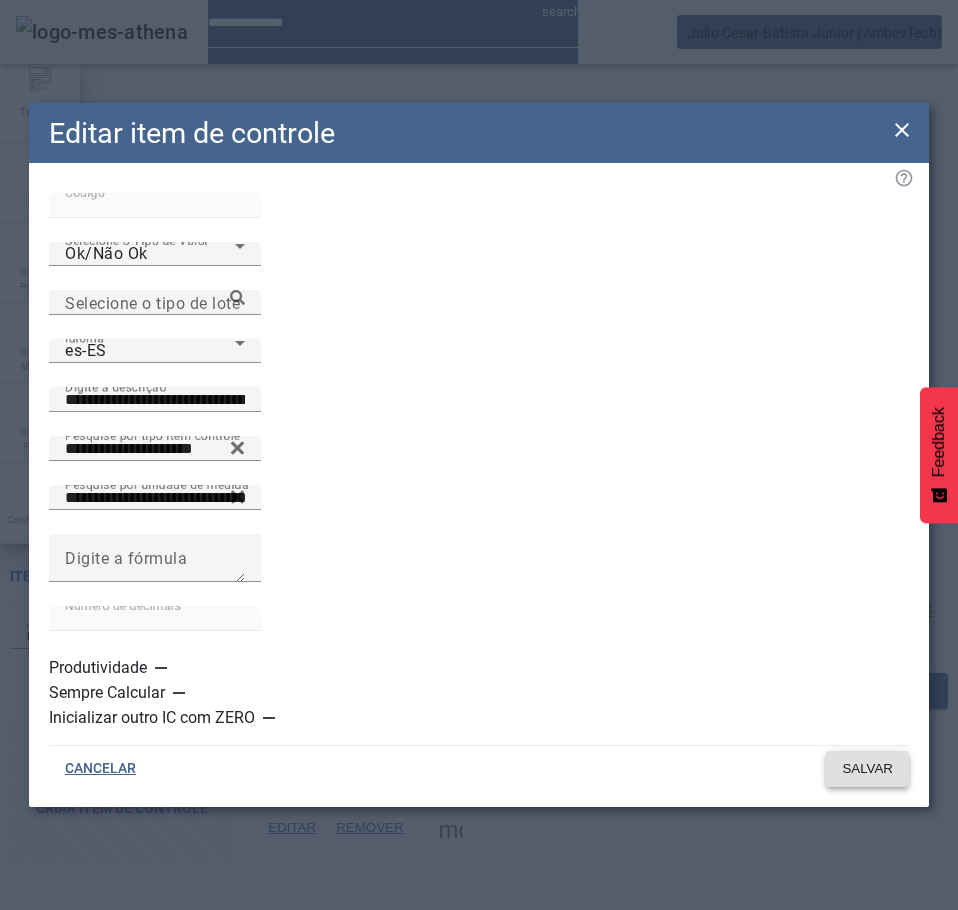 click 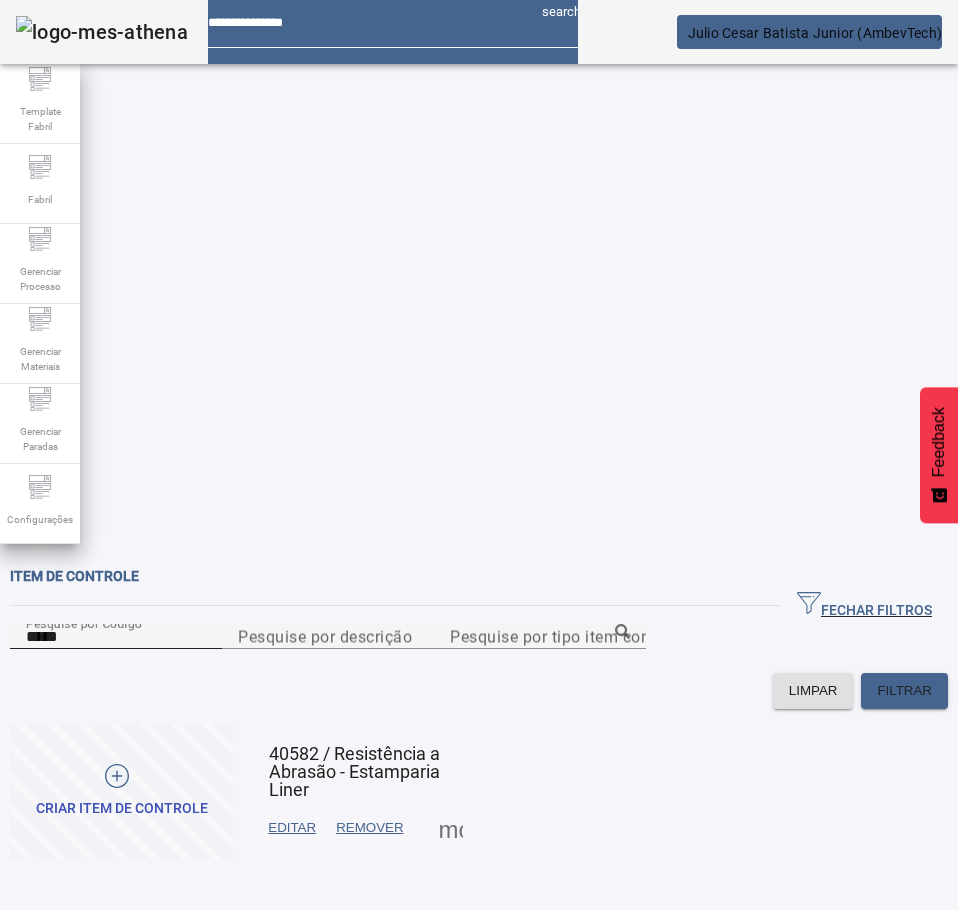 click on "*****" at bounding box center (116, 637) 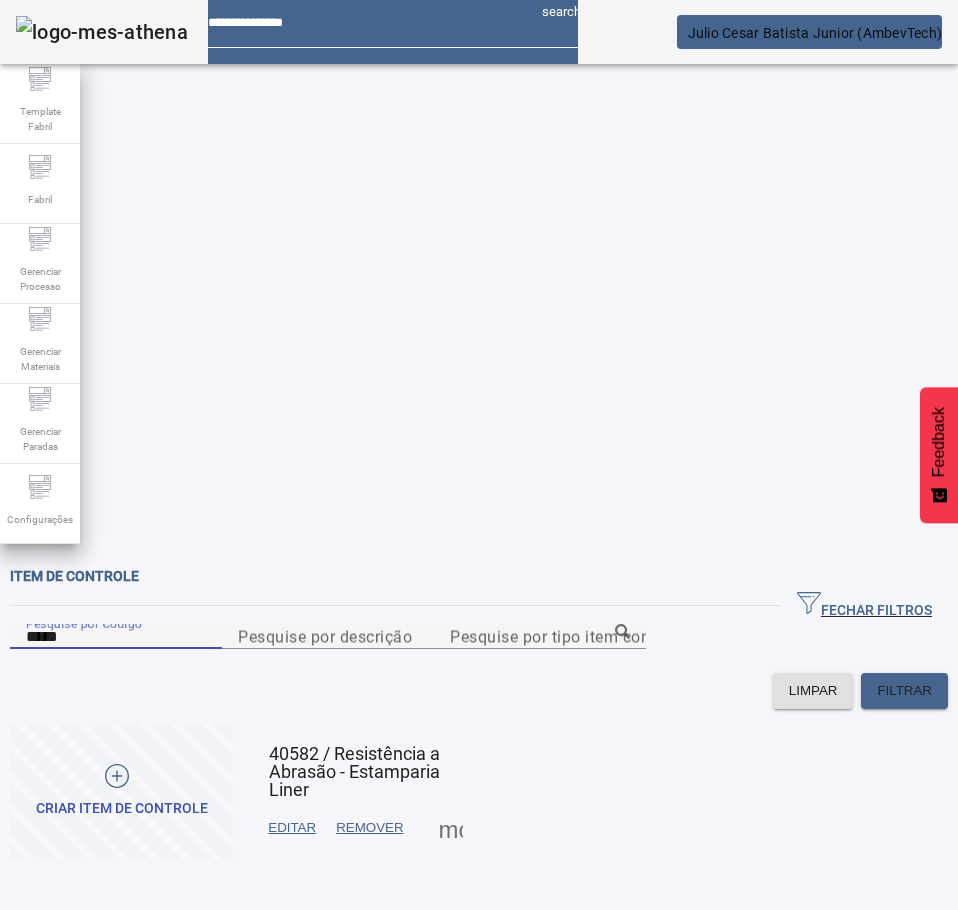 paste 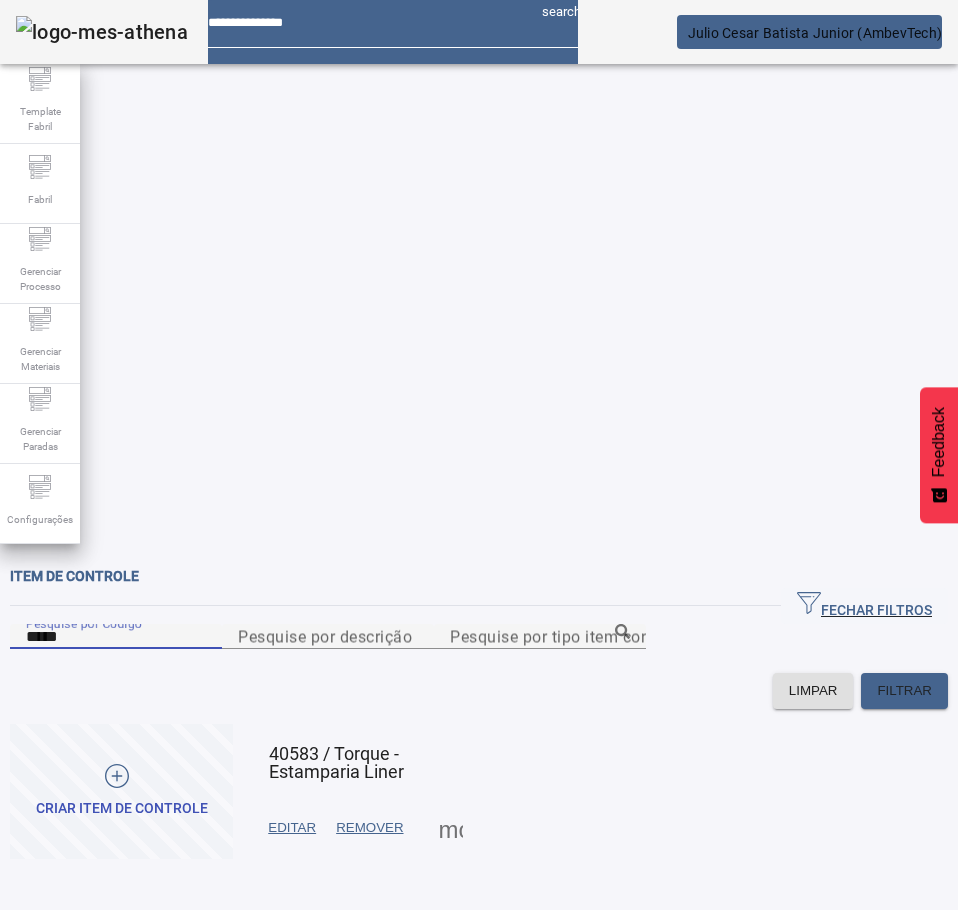 click on "EDITAR" at bounding box center [292, 828] 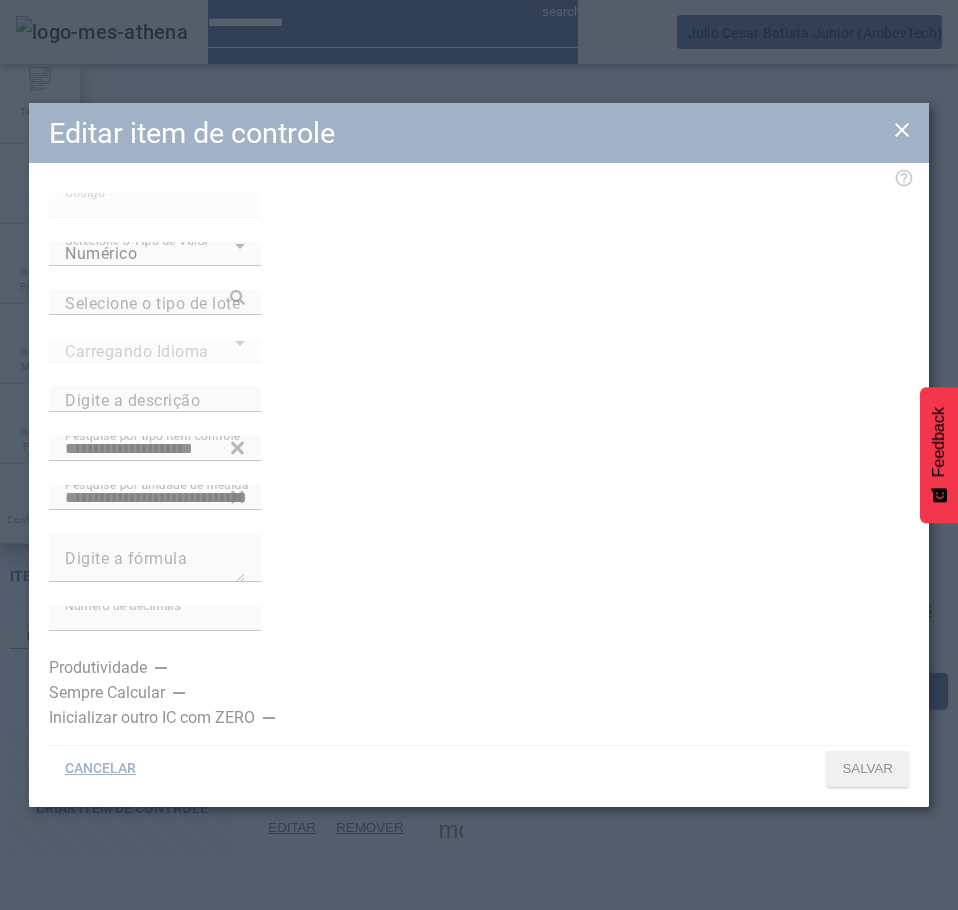 type on "**********" 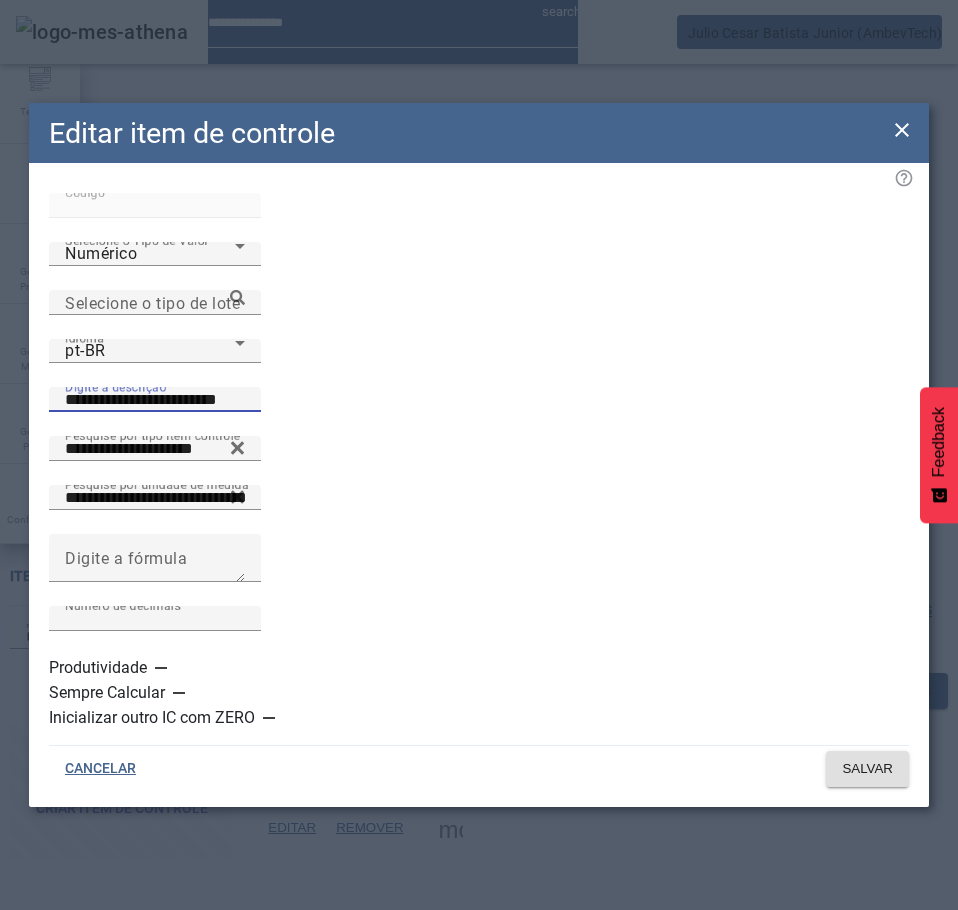 click on "**********" at bounding box center [155, 400] 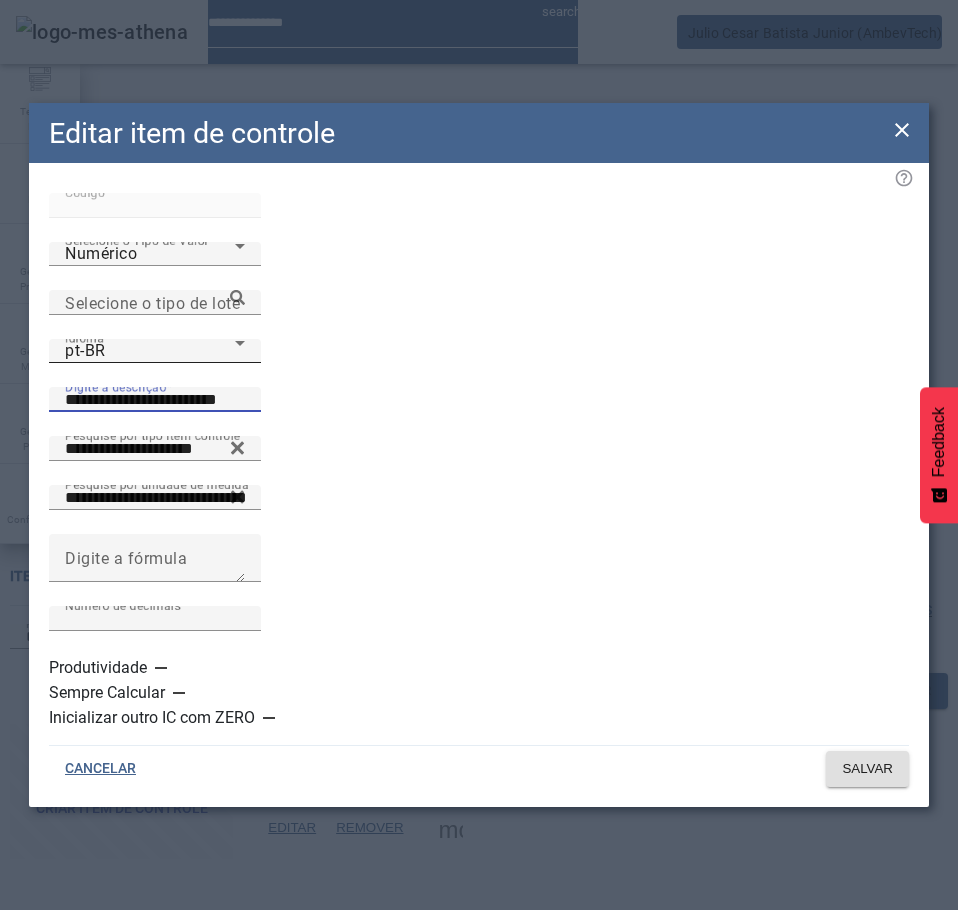 click on "pt-BR" at bounding box center [150, 351] 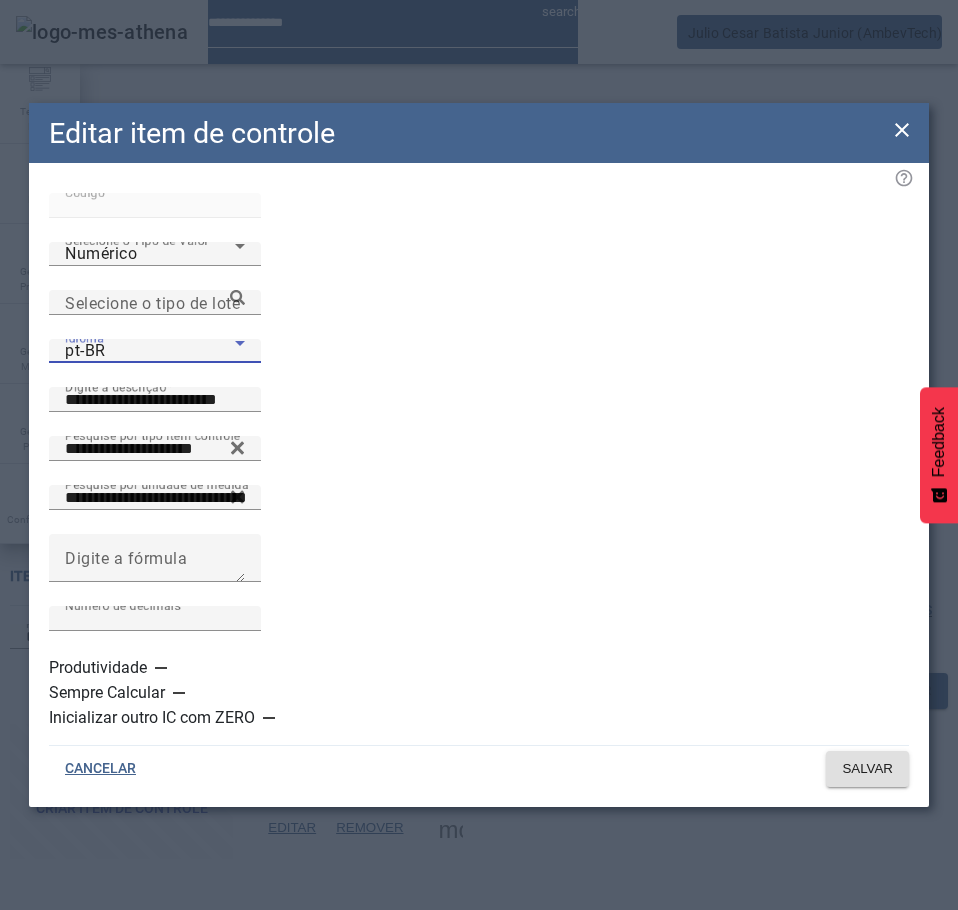 click on "es-ES" at bounding box center [131, 1110] 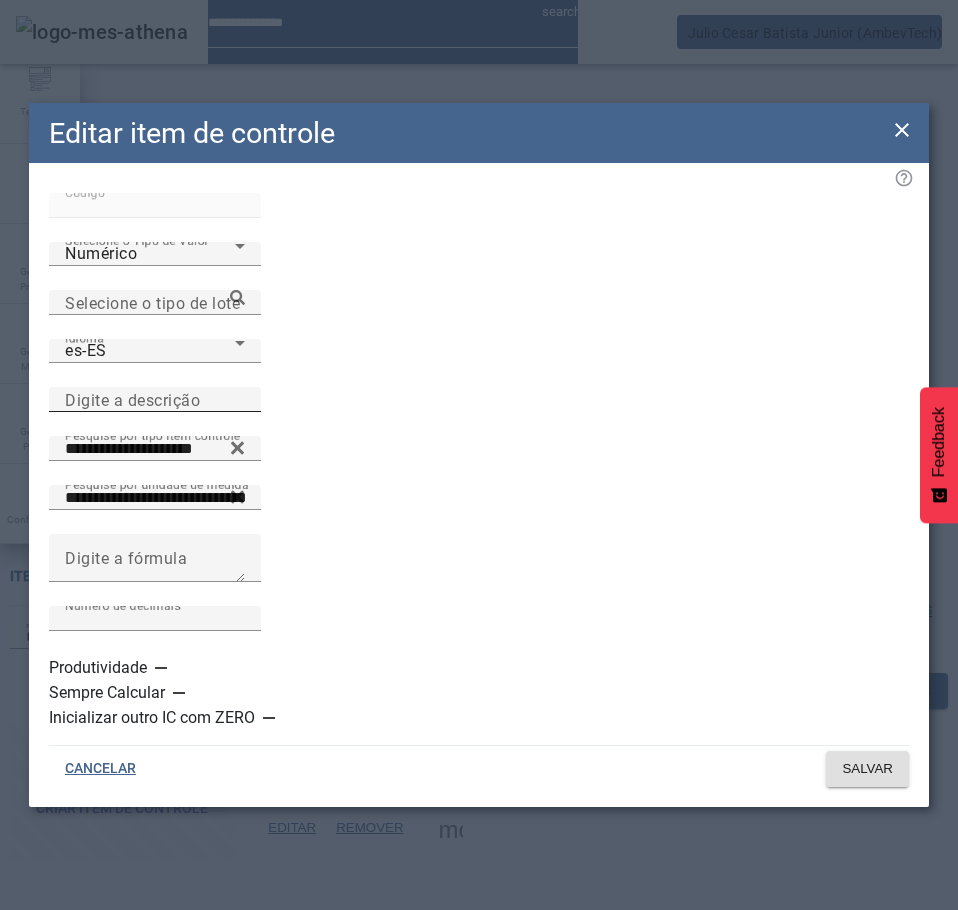 click on "Digite a descrição" at bounding box center [132, 399] 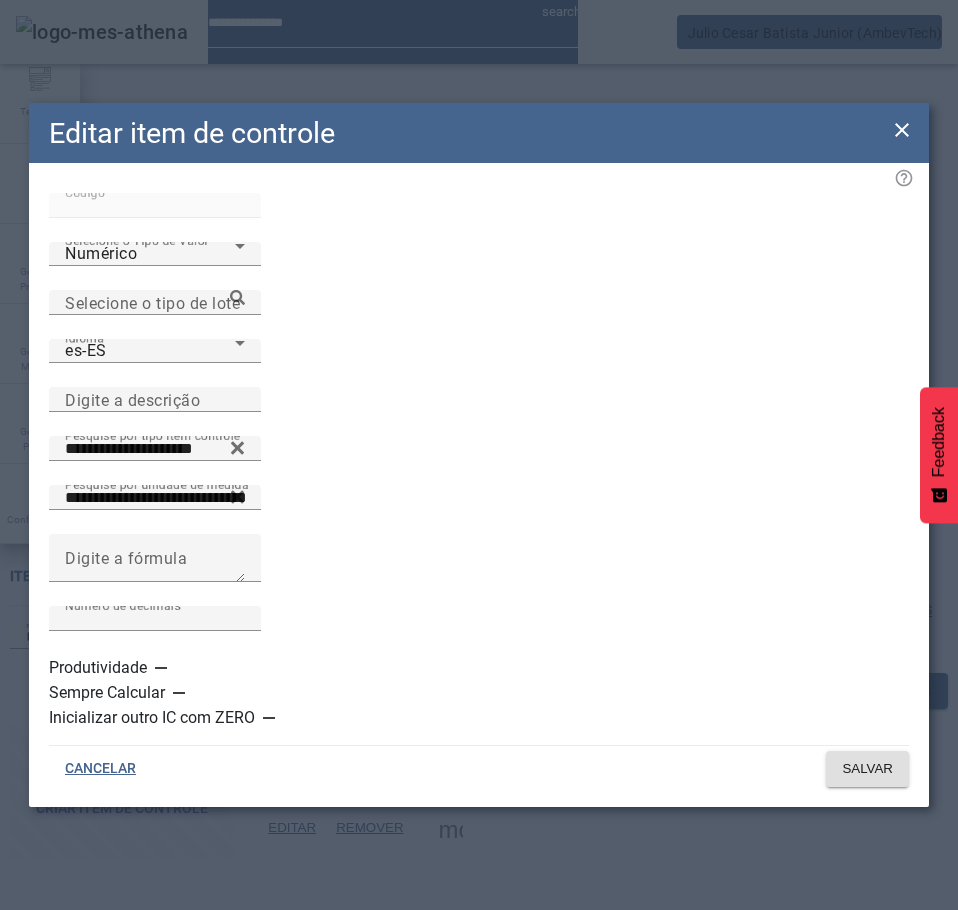 paste on "**********" 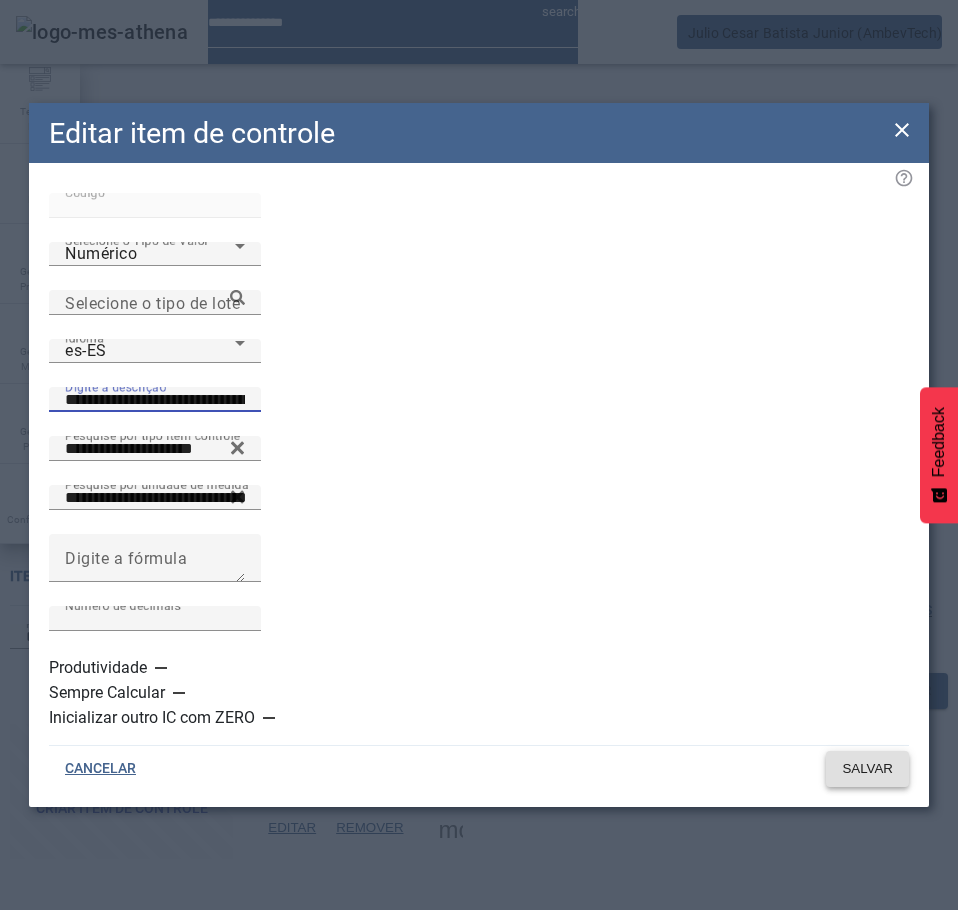 type on "**********" 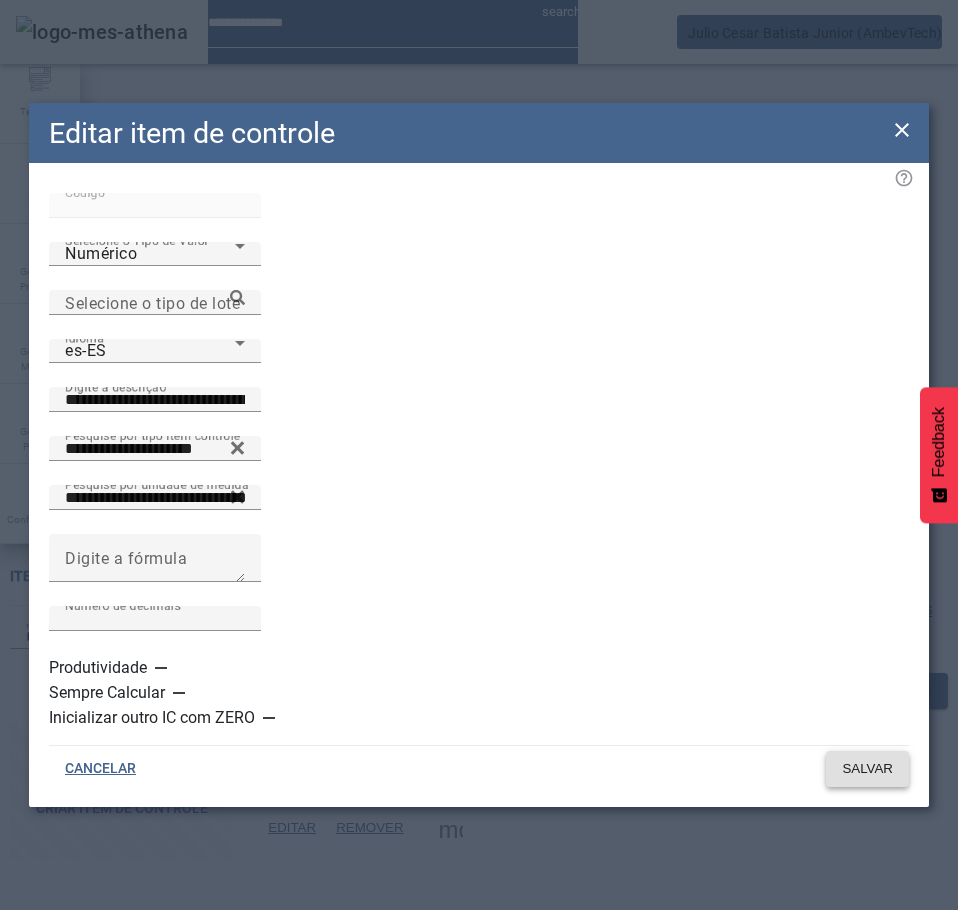 click on "SALVAR" 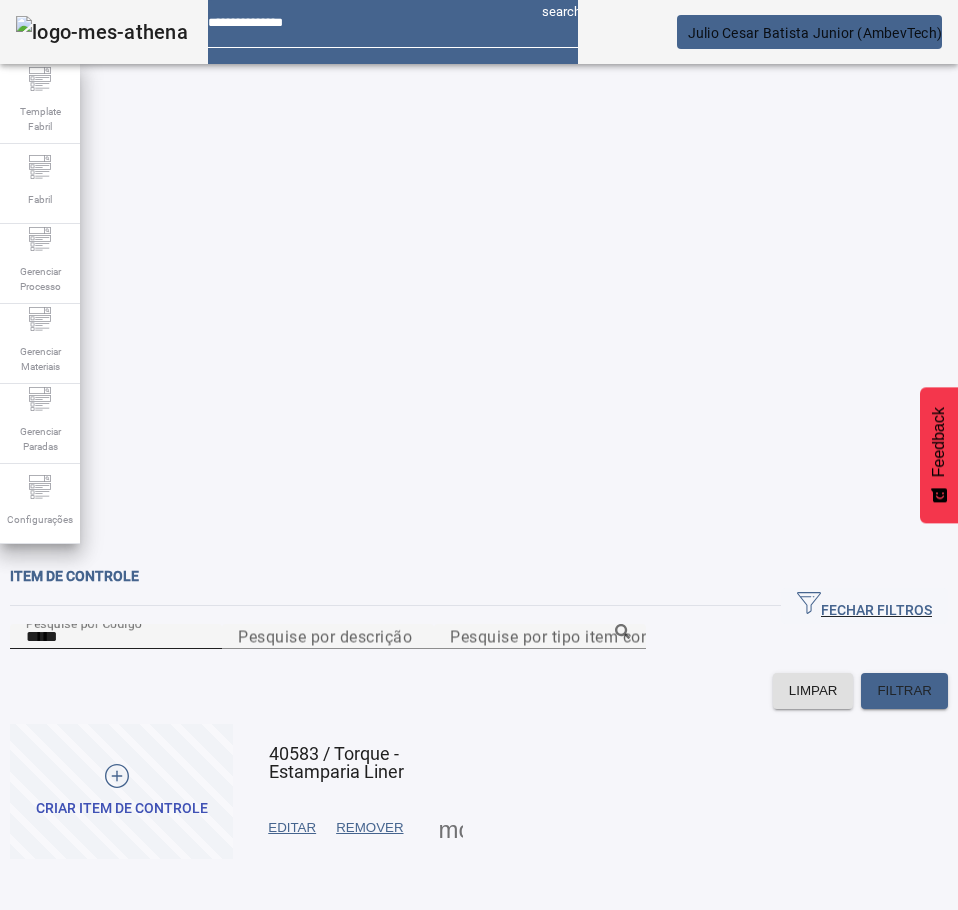 click on "*****" at bounding box center (116, 637) 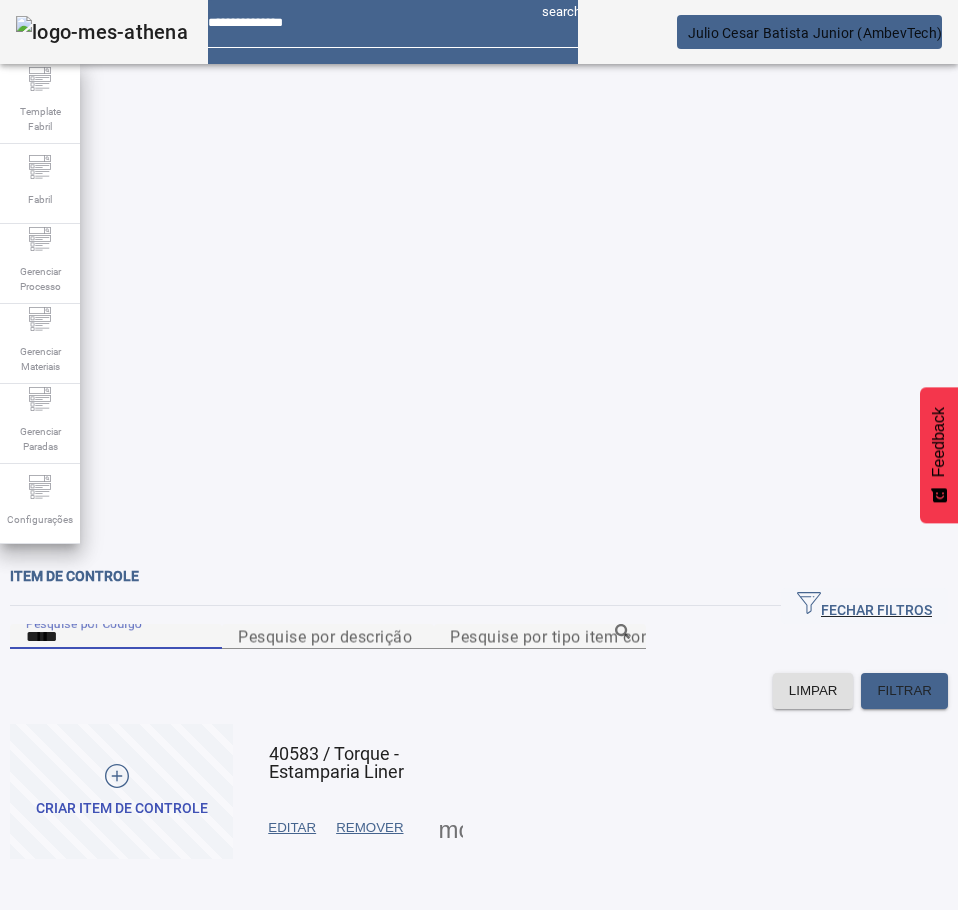 click on "*****" at bounding box center (116, 637) 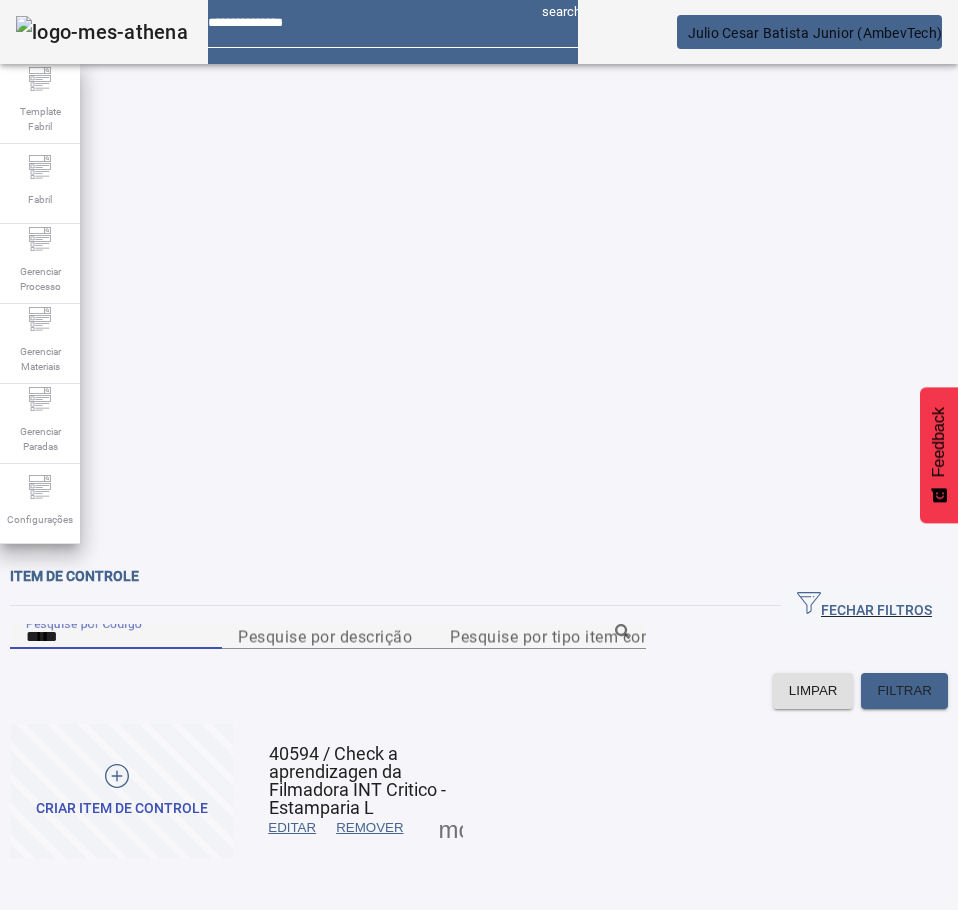 click at bounding box center [292, 828] 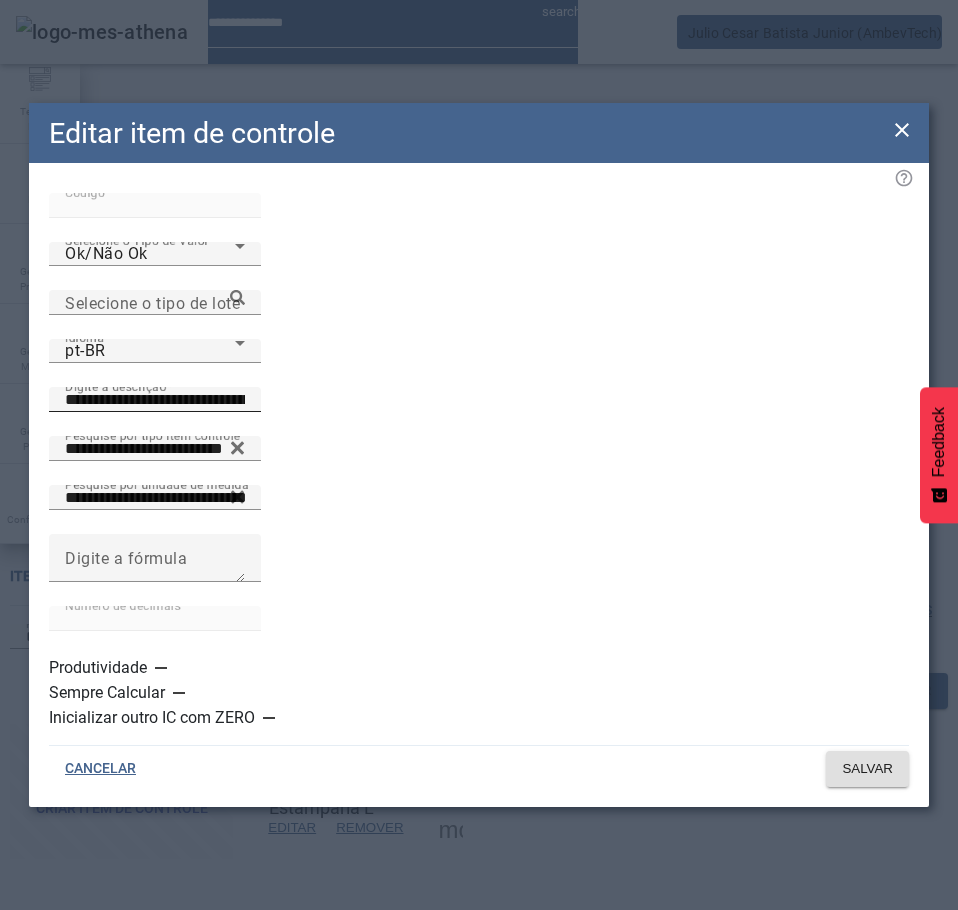click on "**********" at bounding box center [155, 400] 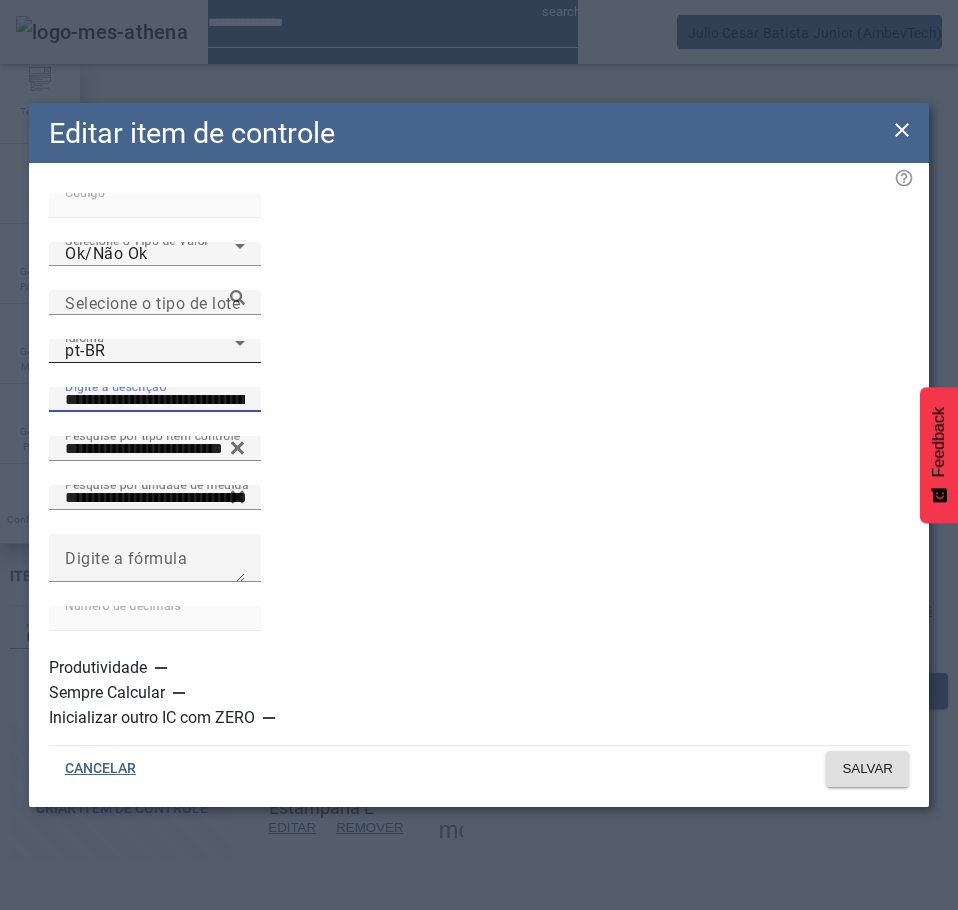 click on "pt-BR" at bounding box center [150, 351] 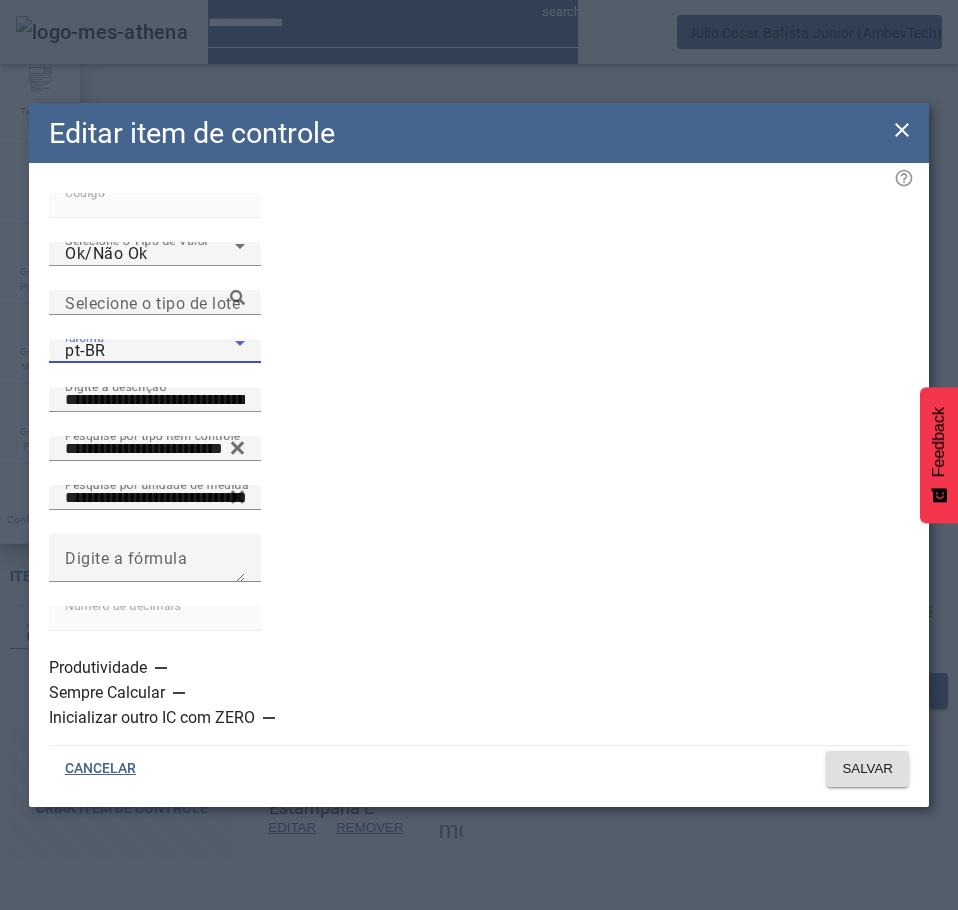 click on "es-ES" at bounding box center (131, 1110) 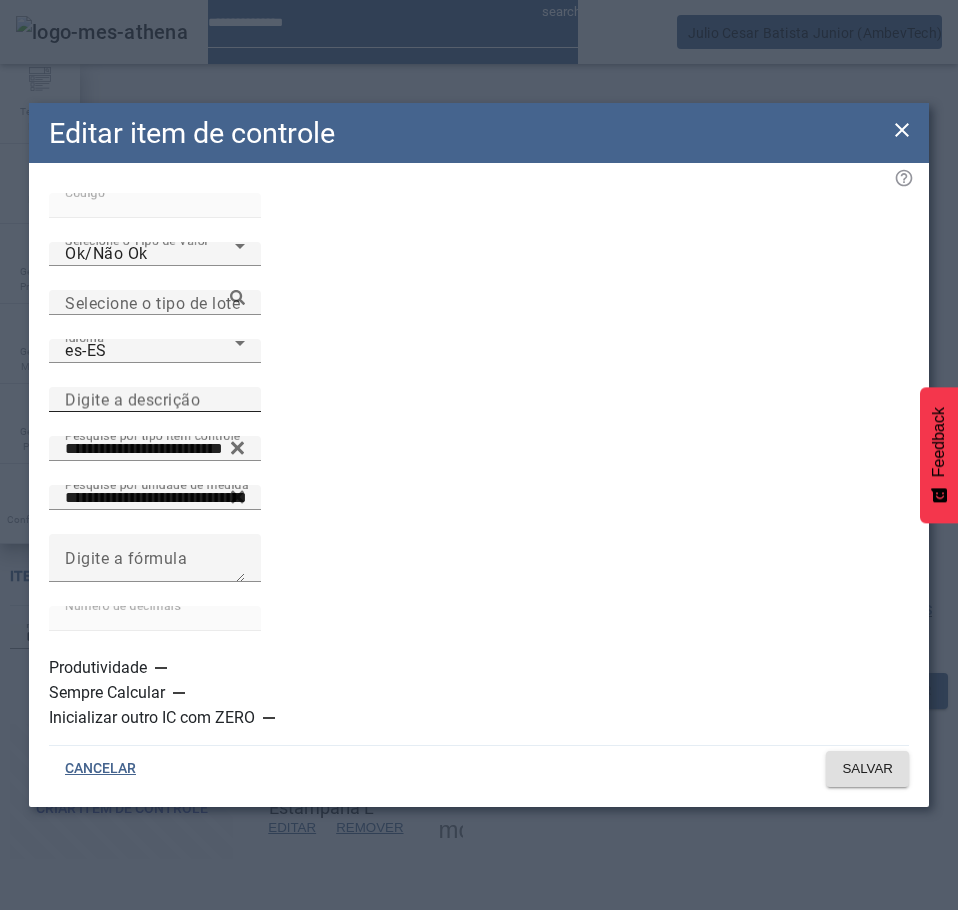 click on "Digite a descrição" 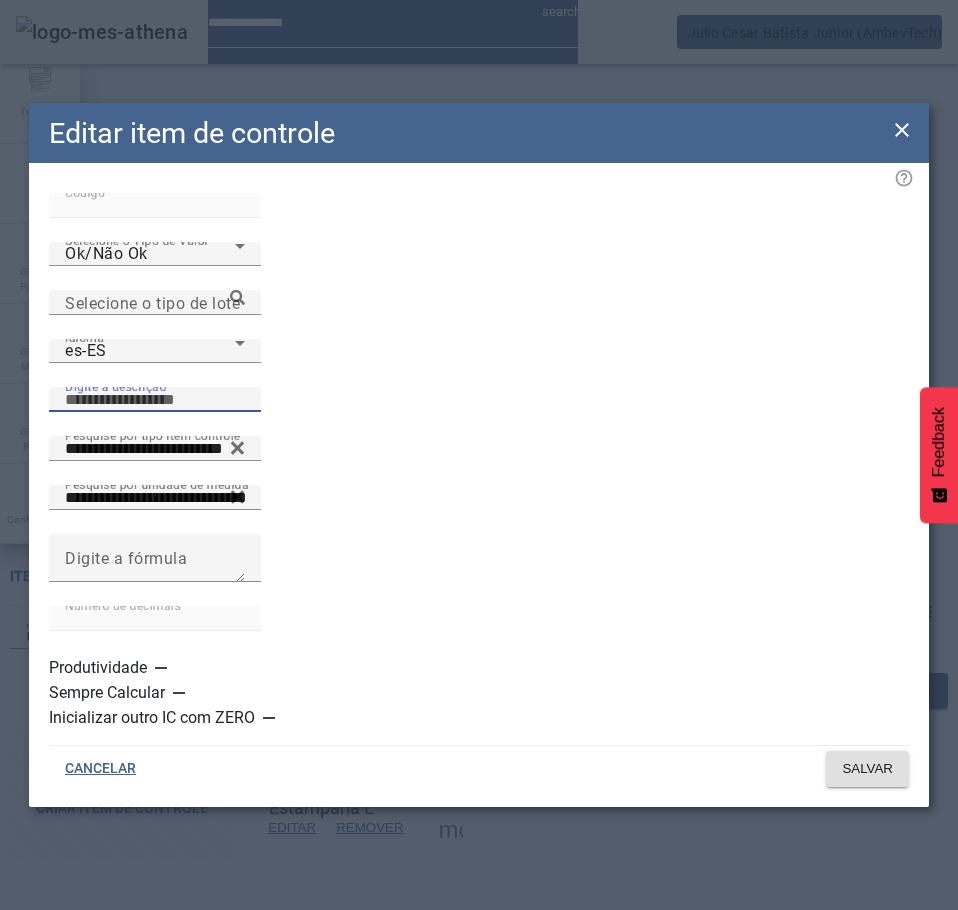 paste on "**********" 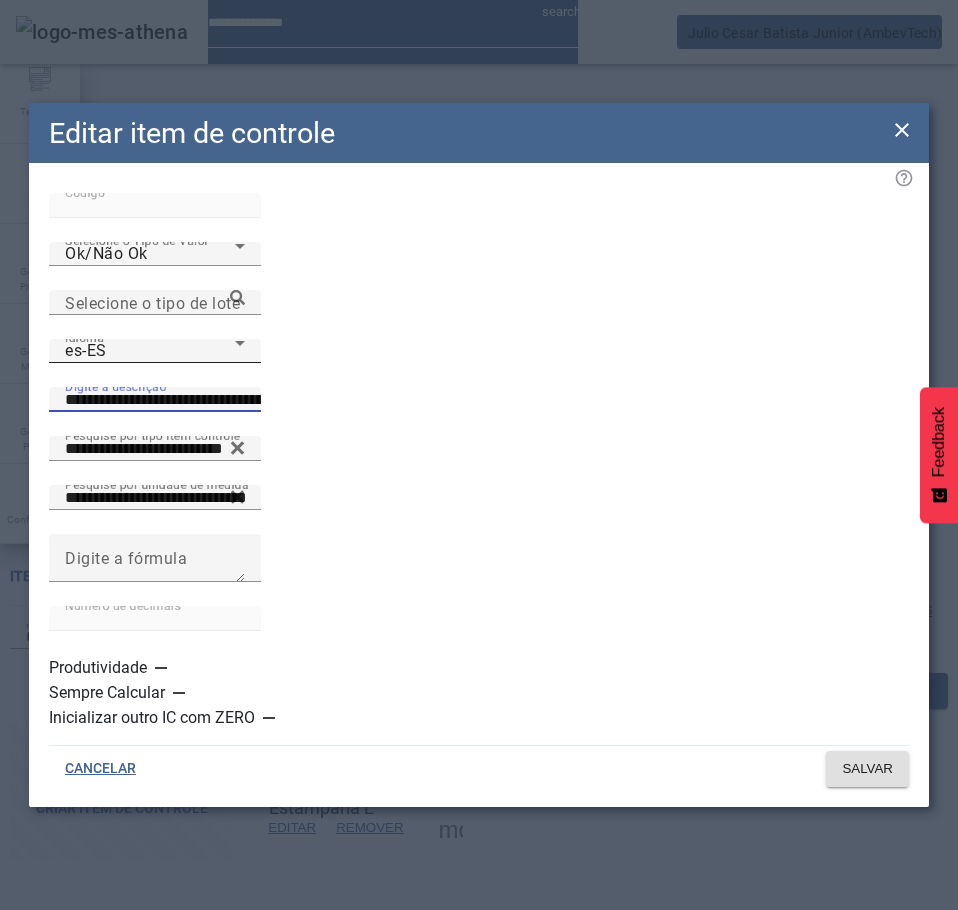 scroll, scrollTop: 0, scrollLeft: 0, axis: both 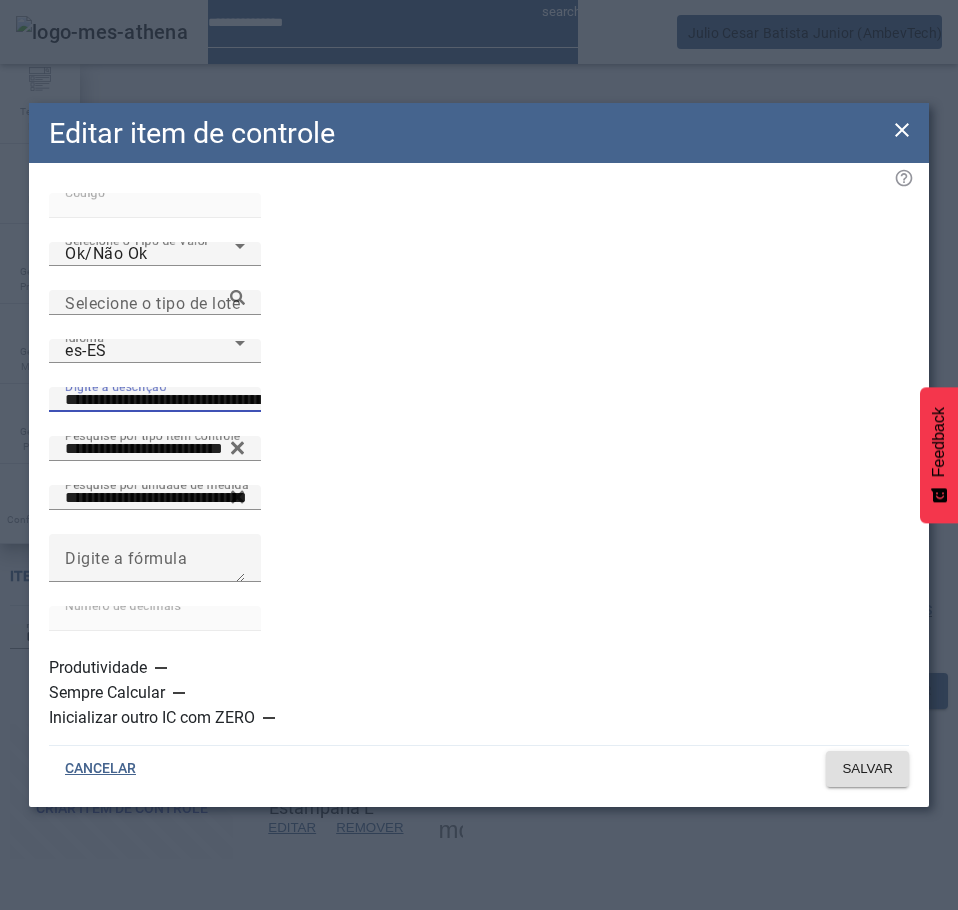 click on "**********" at bounding box center [341, 400] 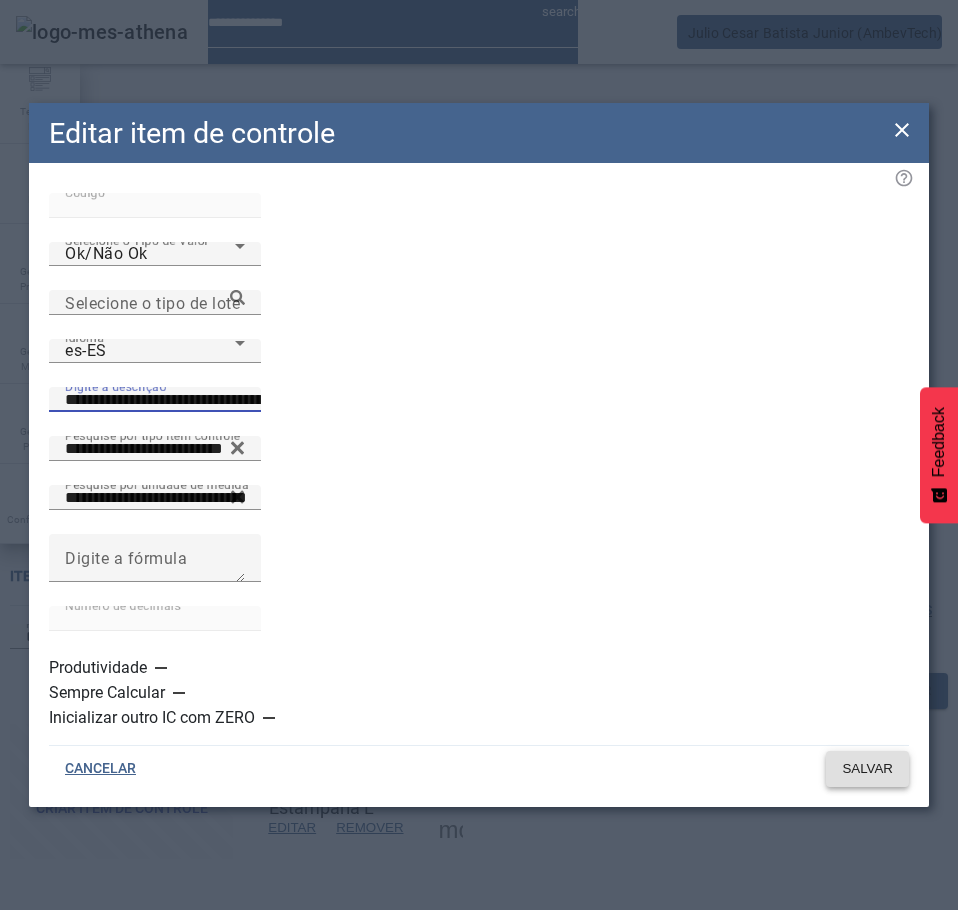 type on "**********" 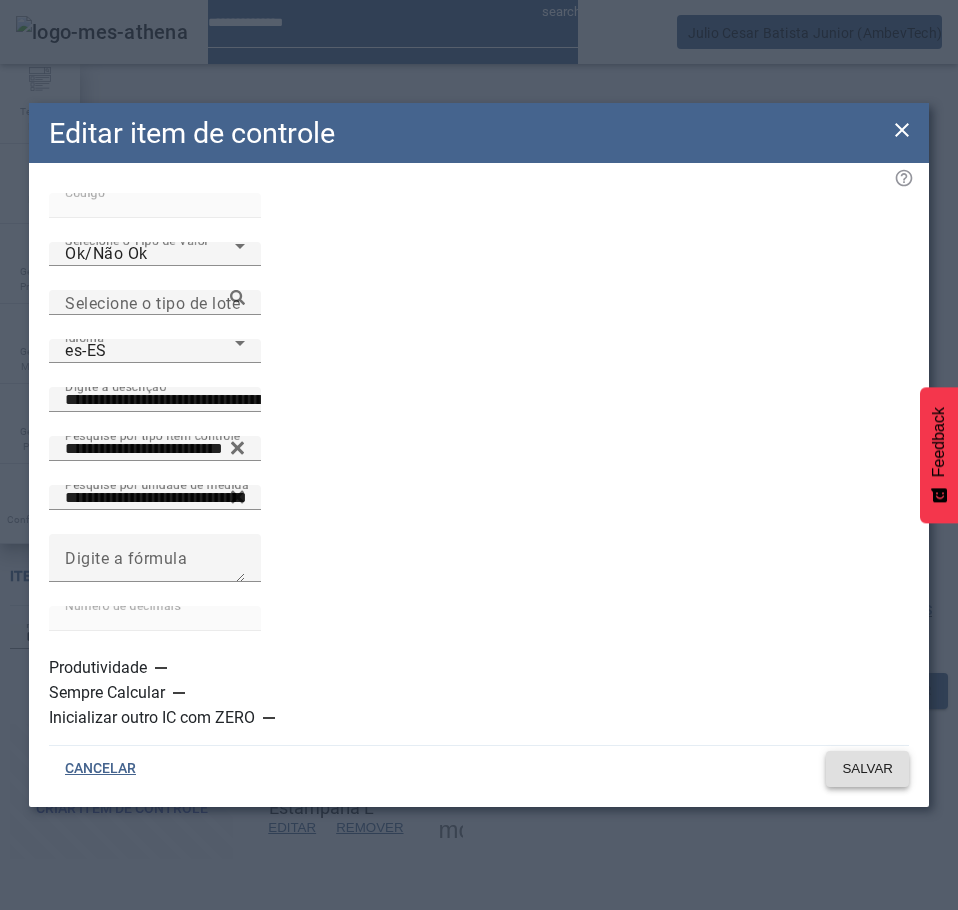 click on "SALVAR" 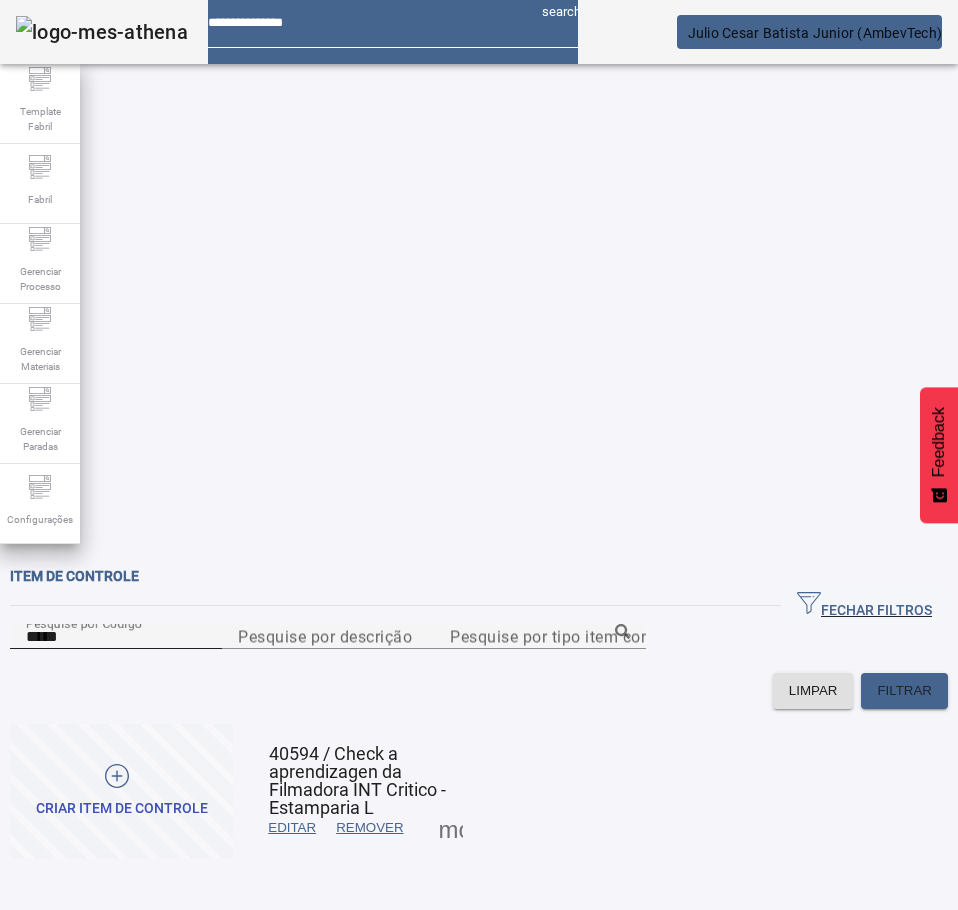 click on "*****" at bounding box center (116, 637) 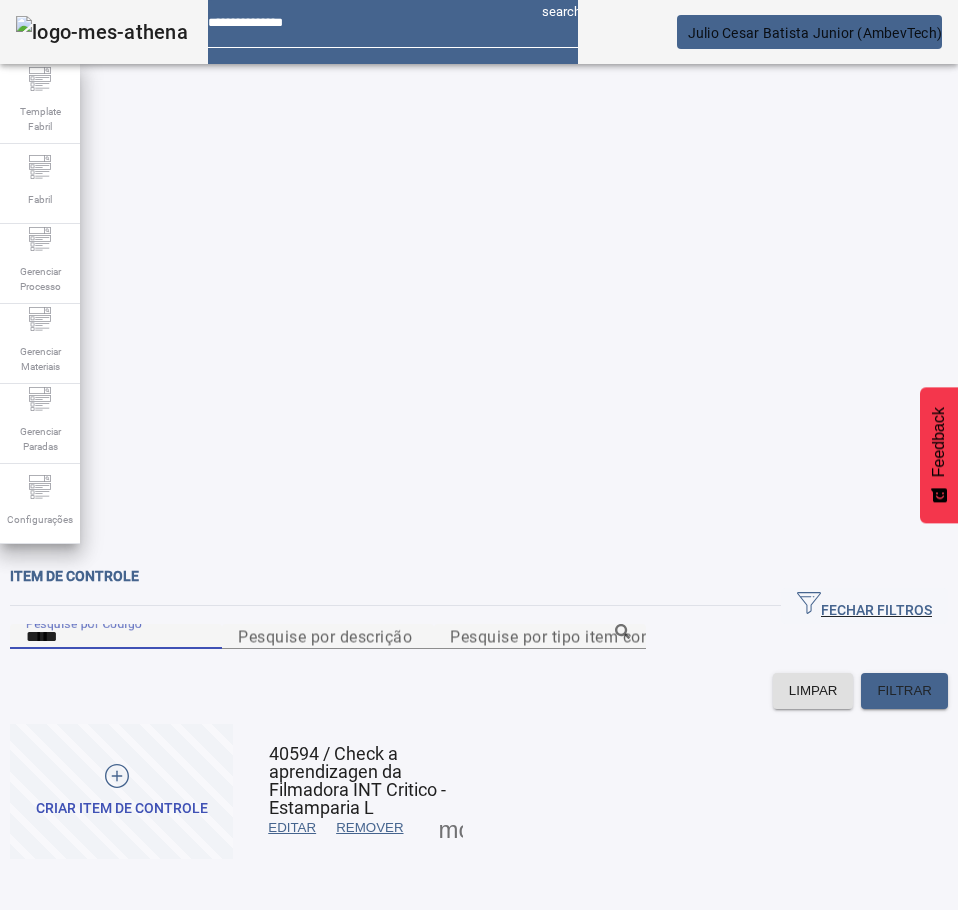 click on "*****" at bounding box center (116, 637) 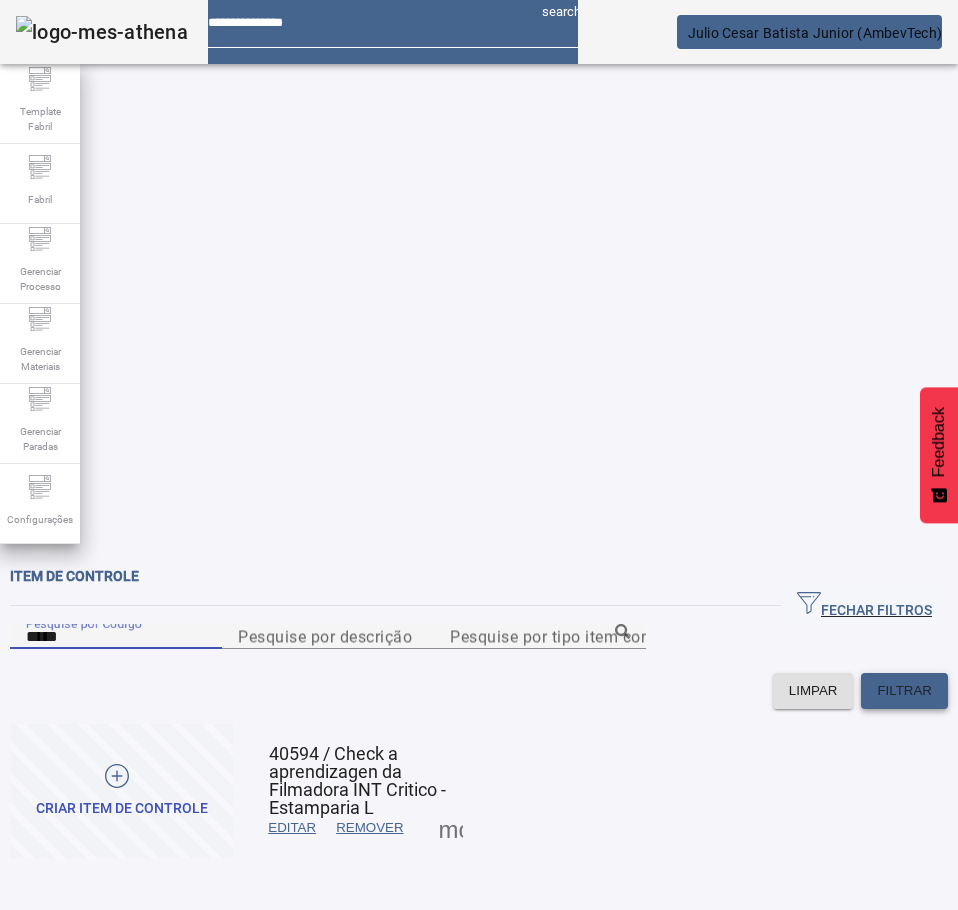 type on "*****" 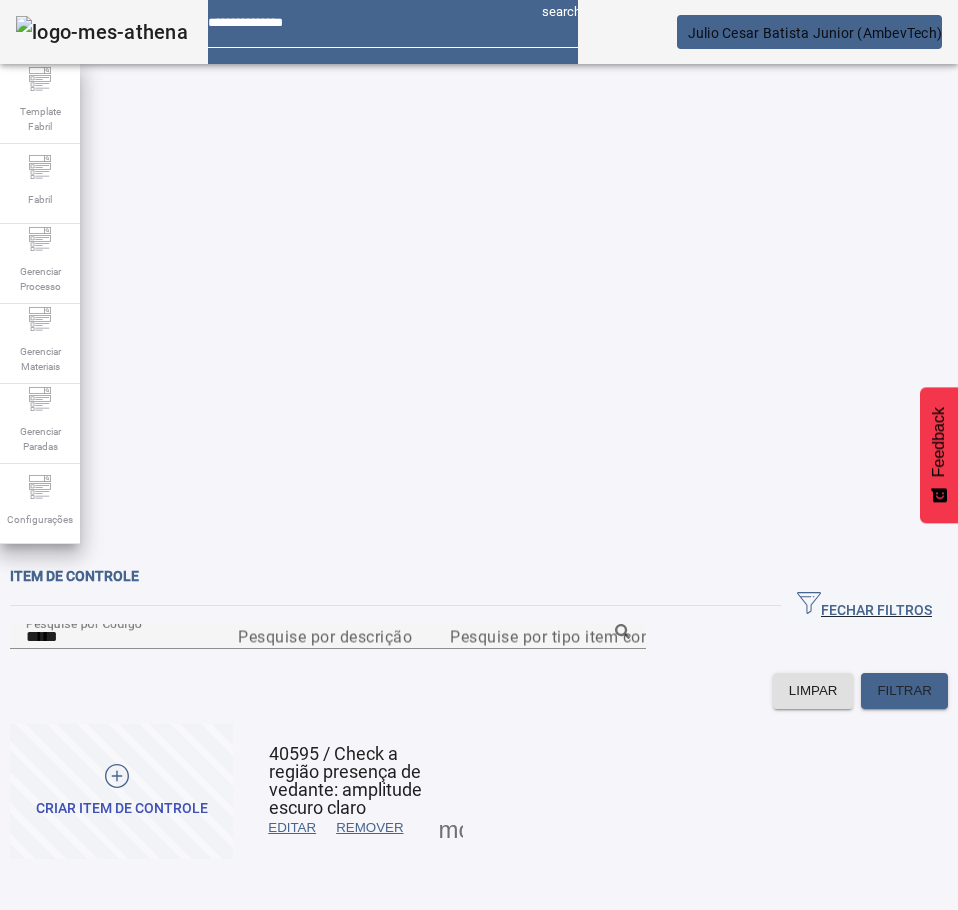 click at bounding box center [292, 828] 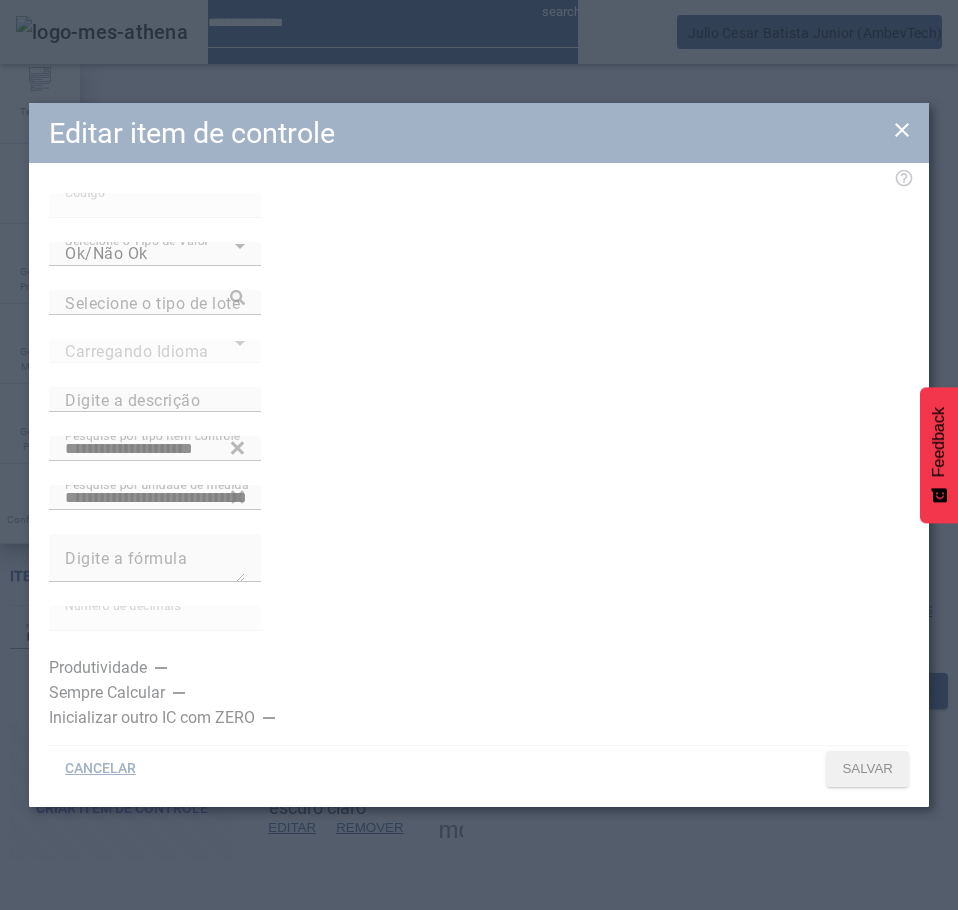 type on "**********" 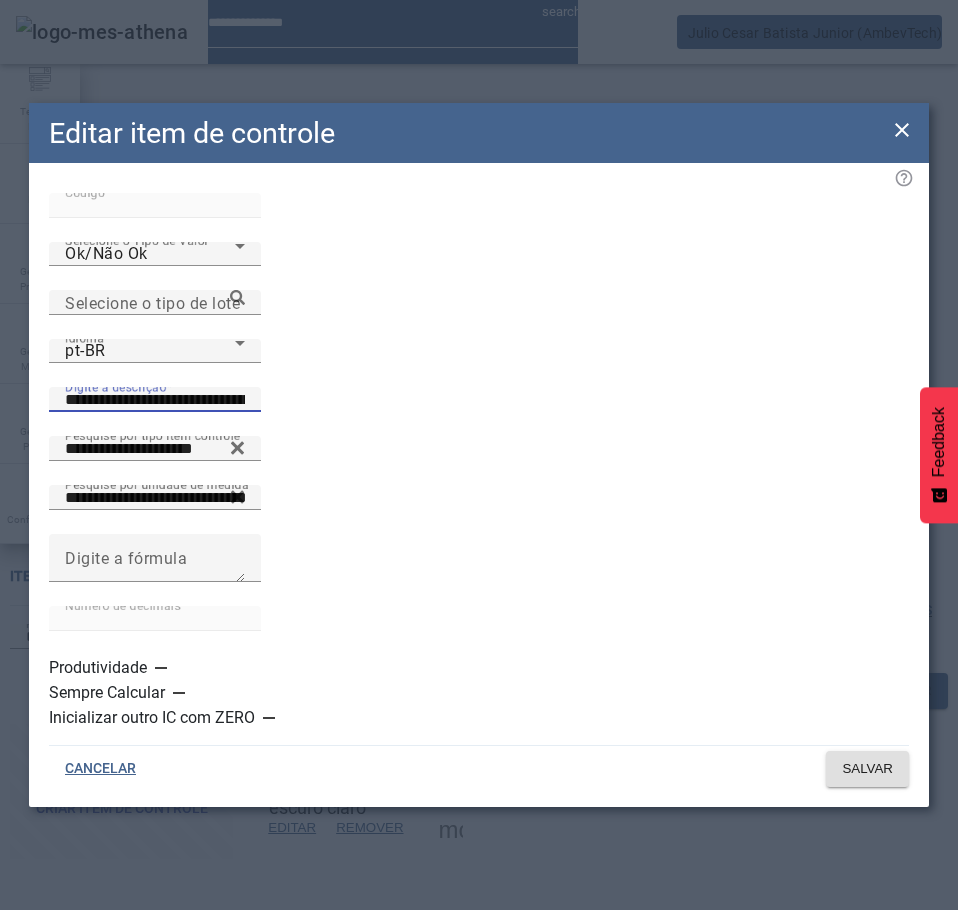 click on "**********" at bounding box center (155, 400) 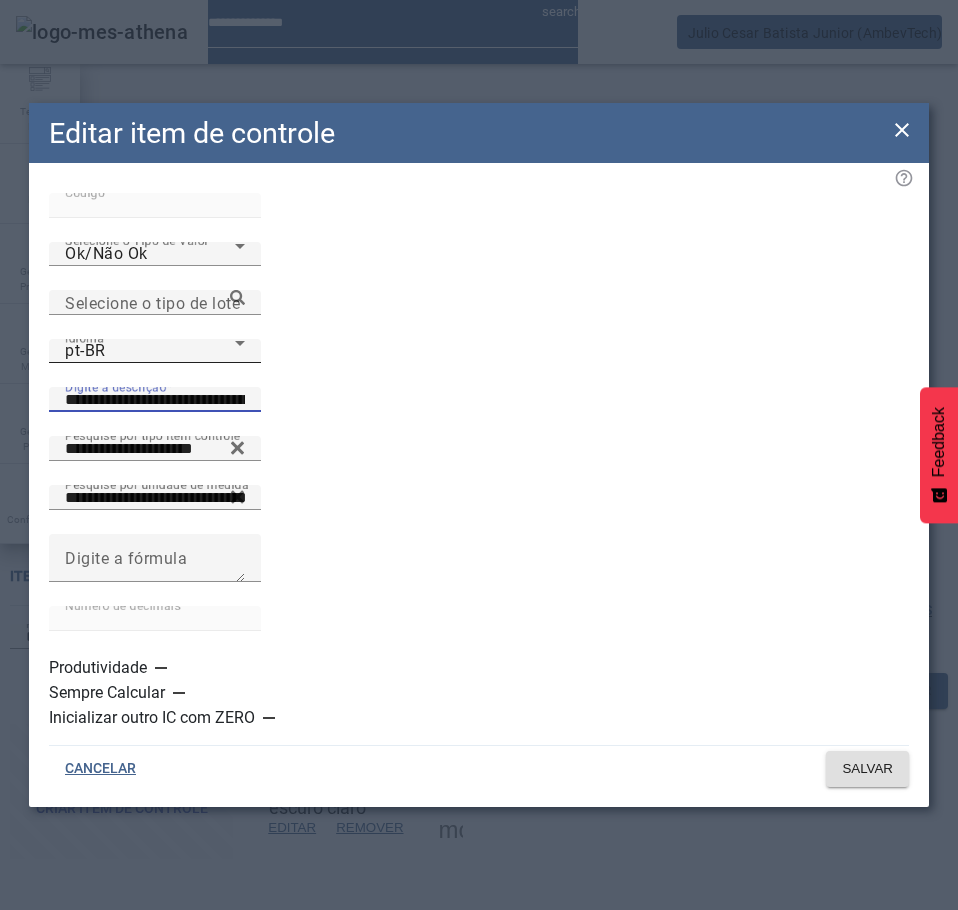 click on "Idioma pt-BR" 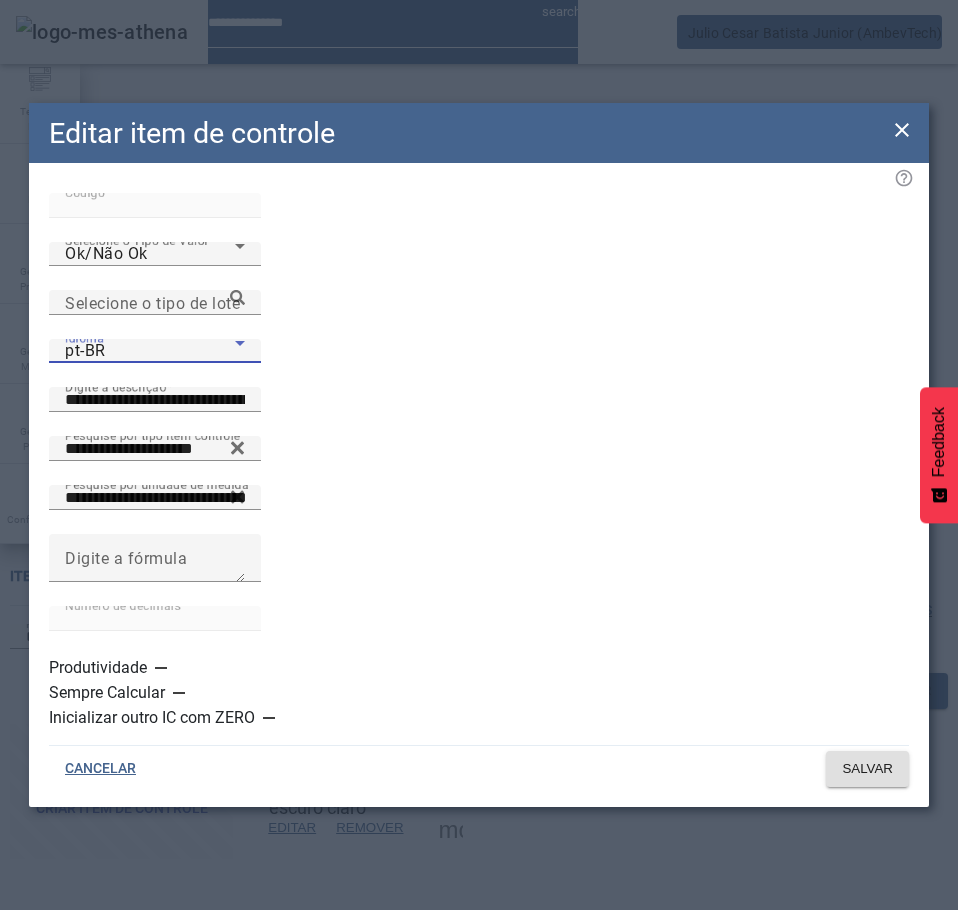 click on "es-ES" at bounding box center [131, 1110] 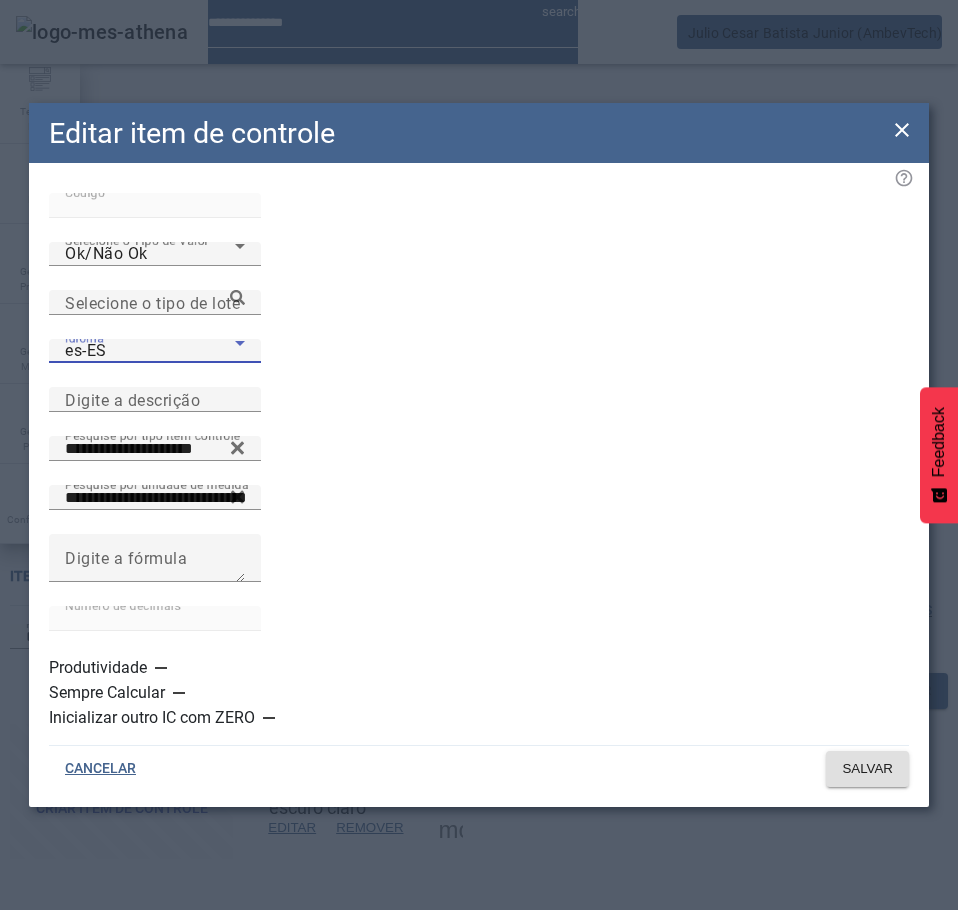 click on "Digite a descrição" 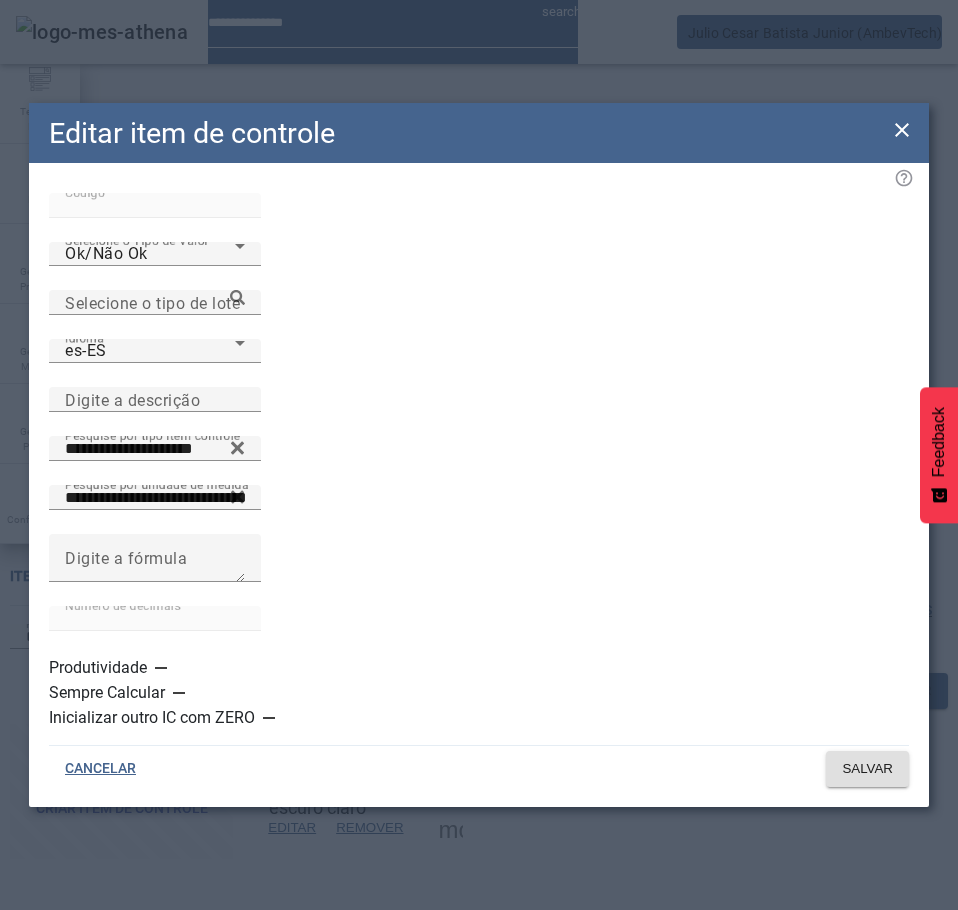 drag, startPoint x: 400, startPoint y: 380, endPoint x: 567, endPoint y: 512, distance: 212.8685 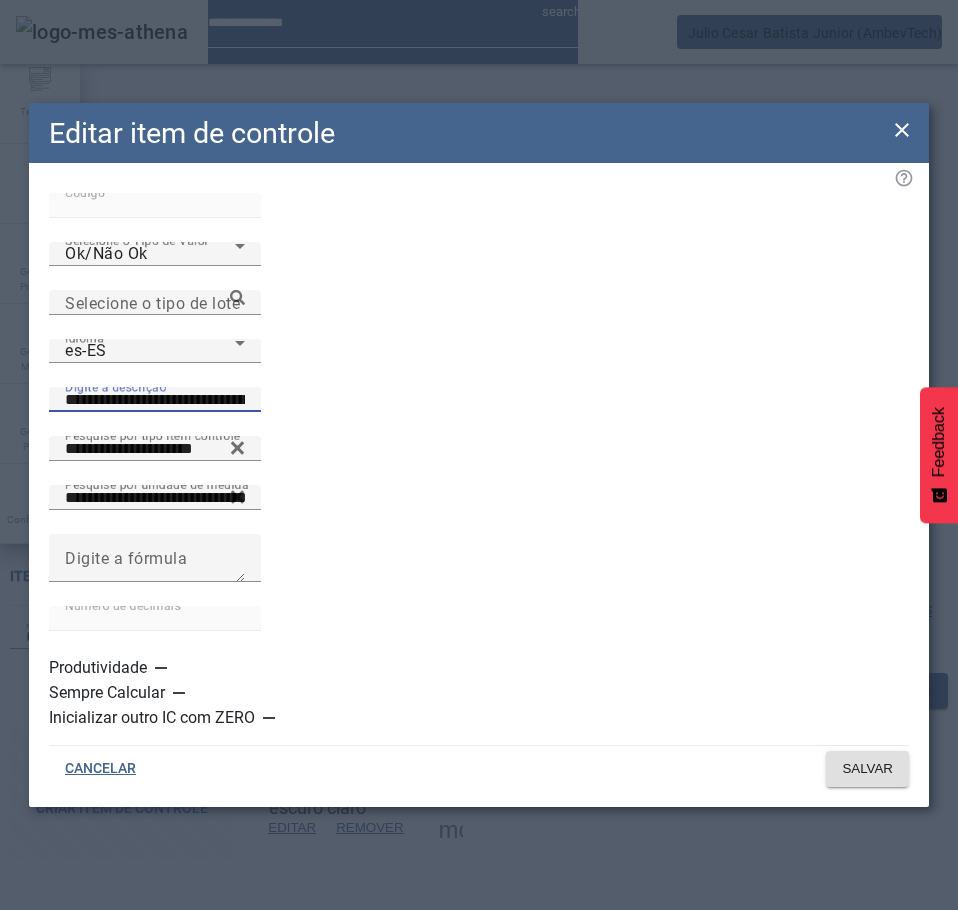 click on "**********" at bounding box center (155, 400) 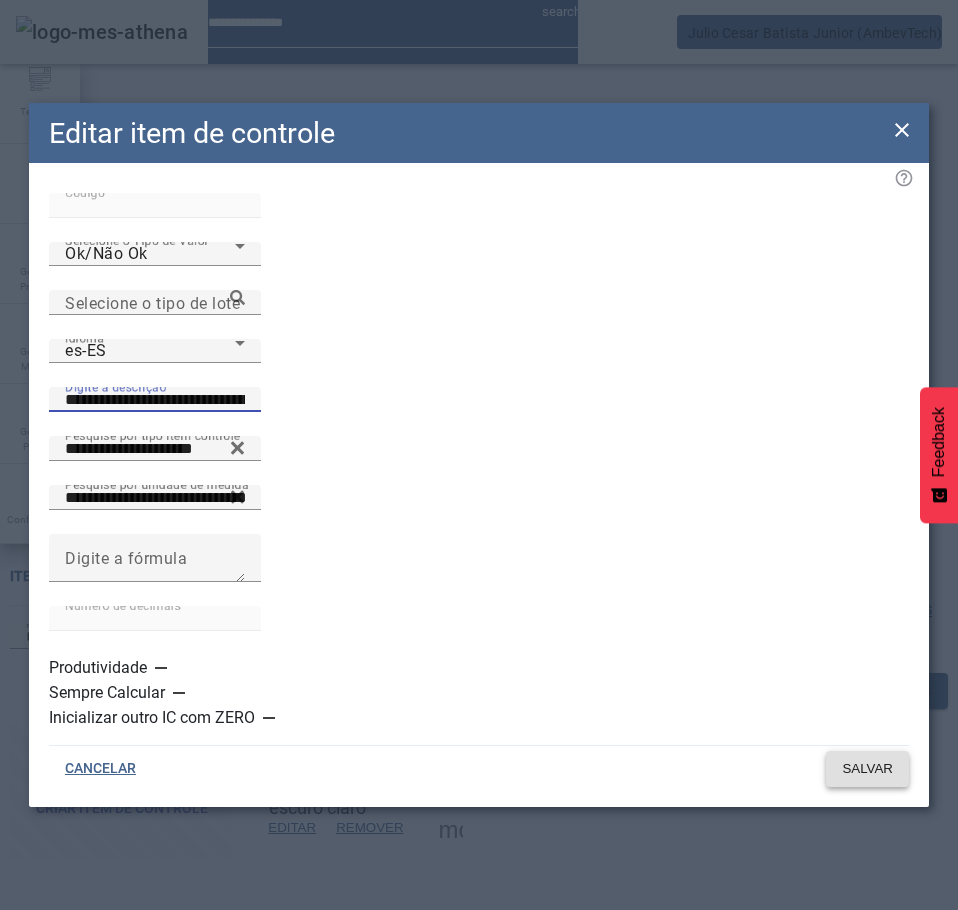 type on "**********" 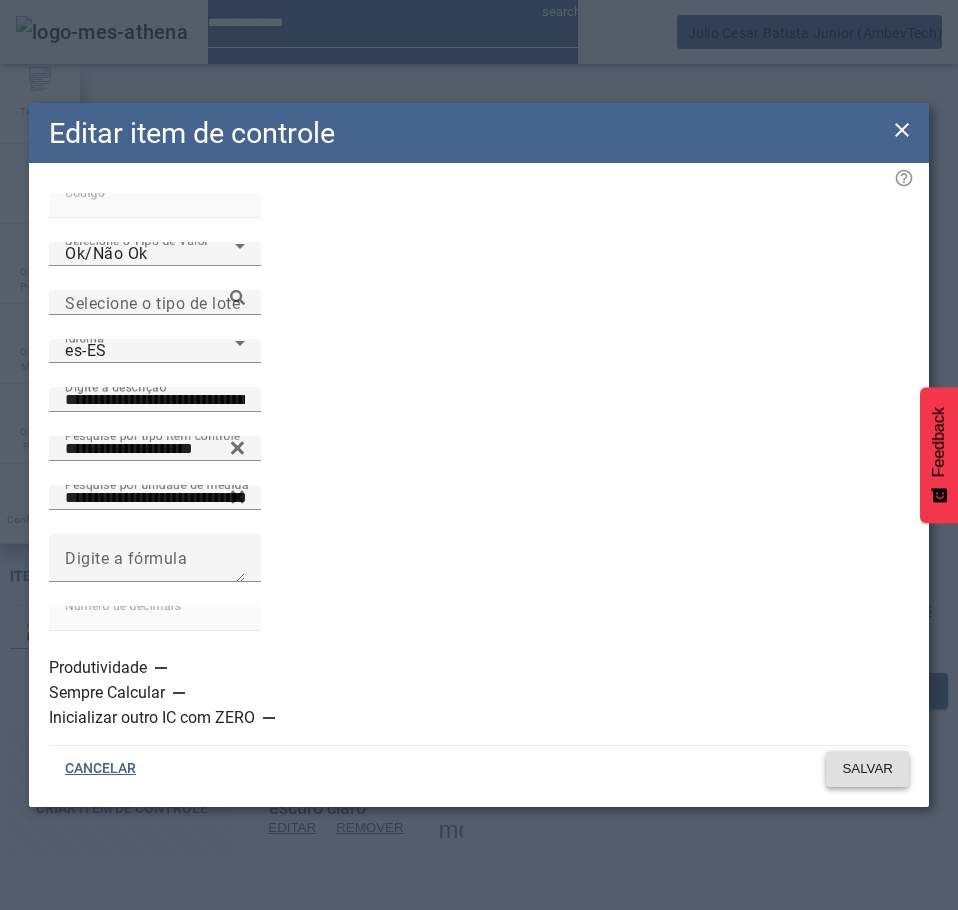 click on "SALVAR" 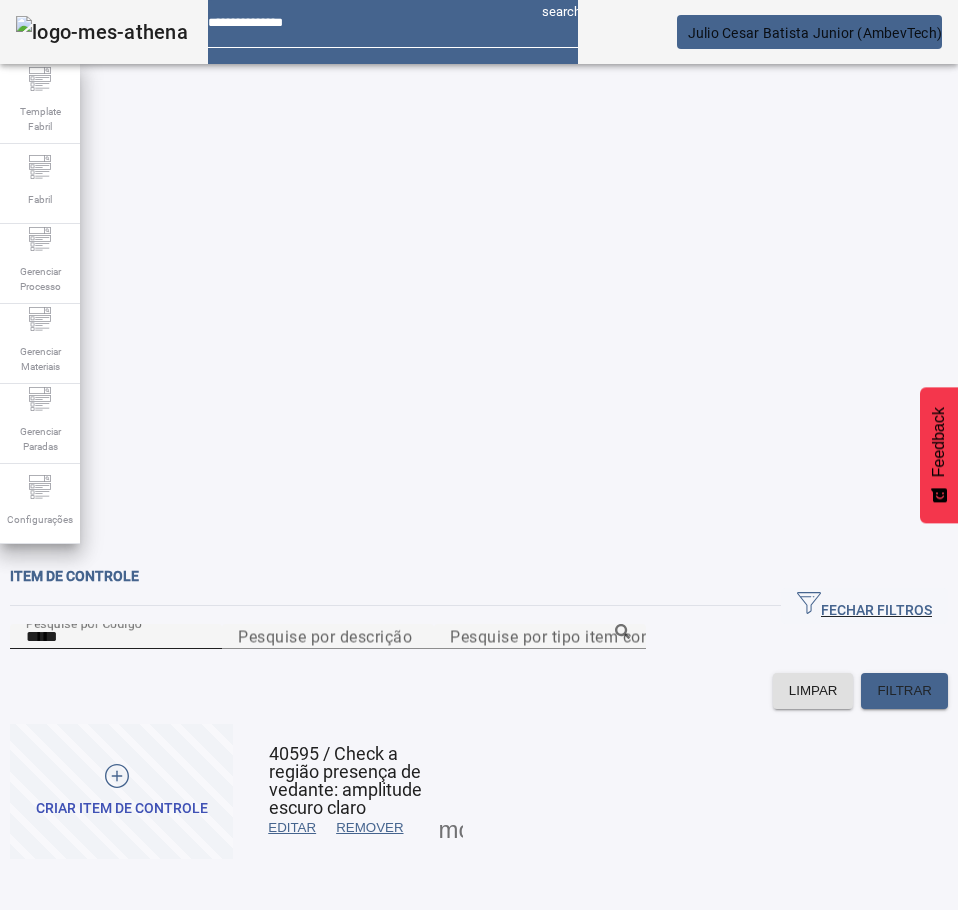 click on "*****" at bounding box center [116, 637] 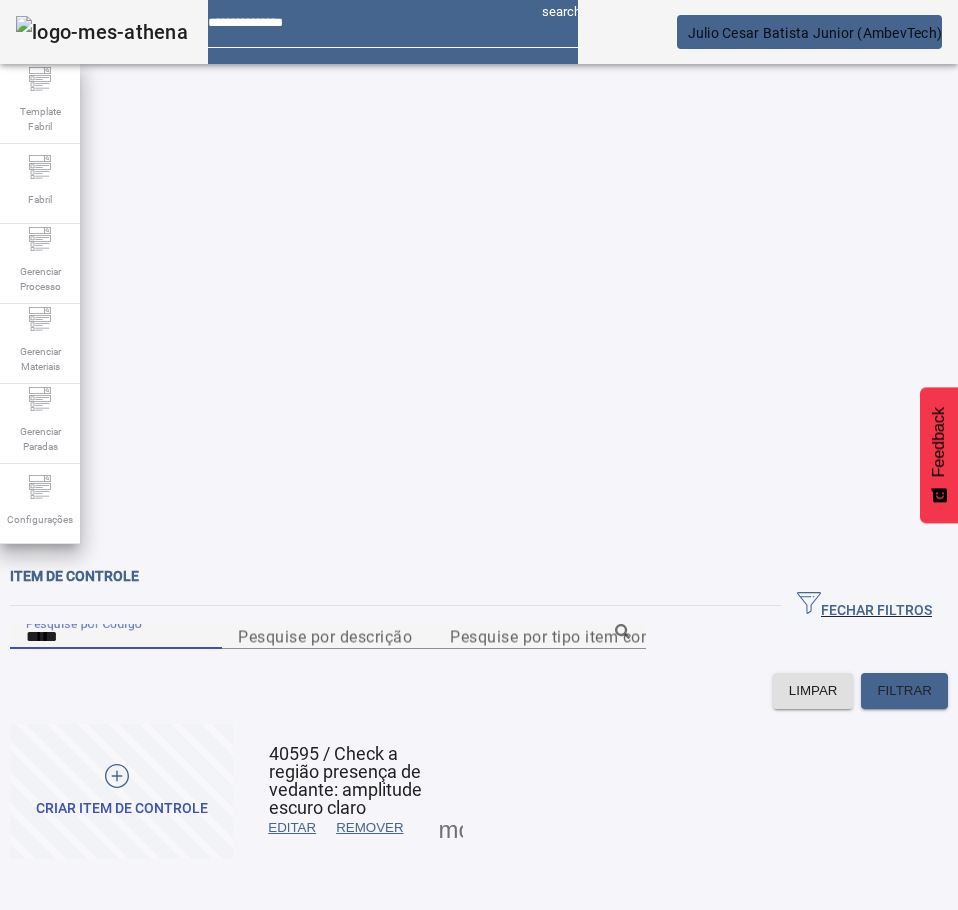 click on "*****" at bounding box center [116, 637] 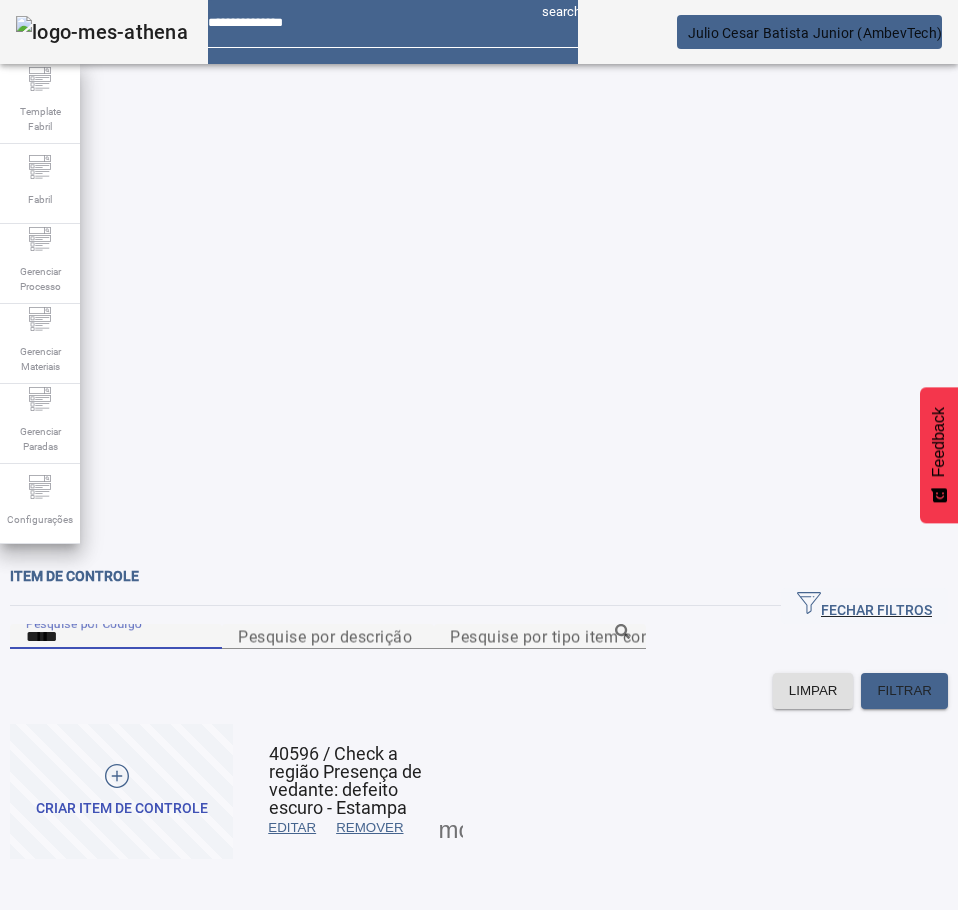 click at bounding box center (292, 828) 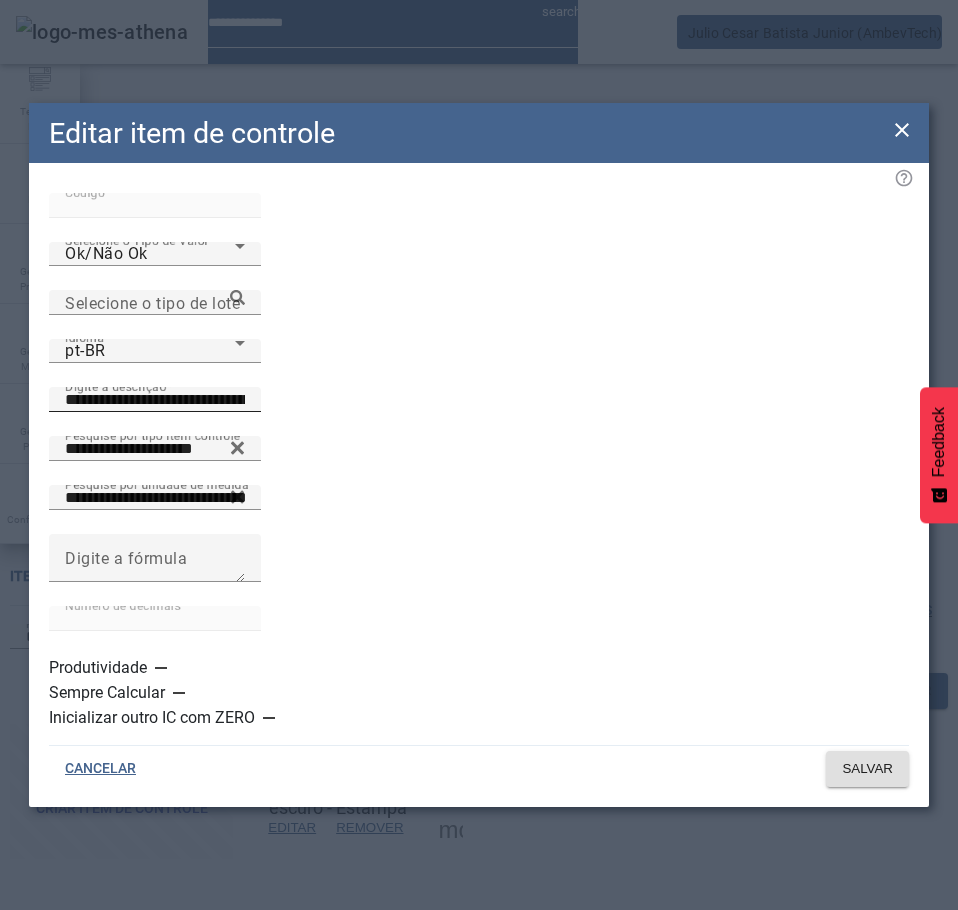 type 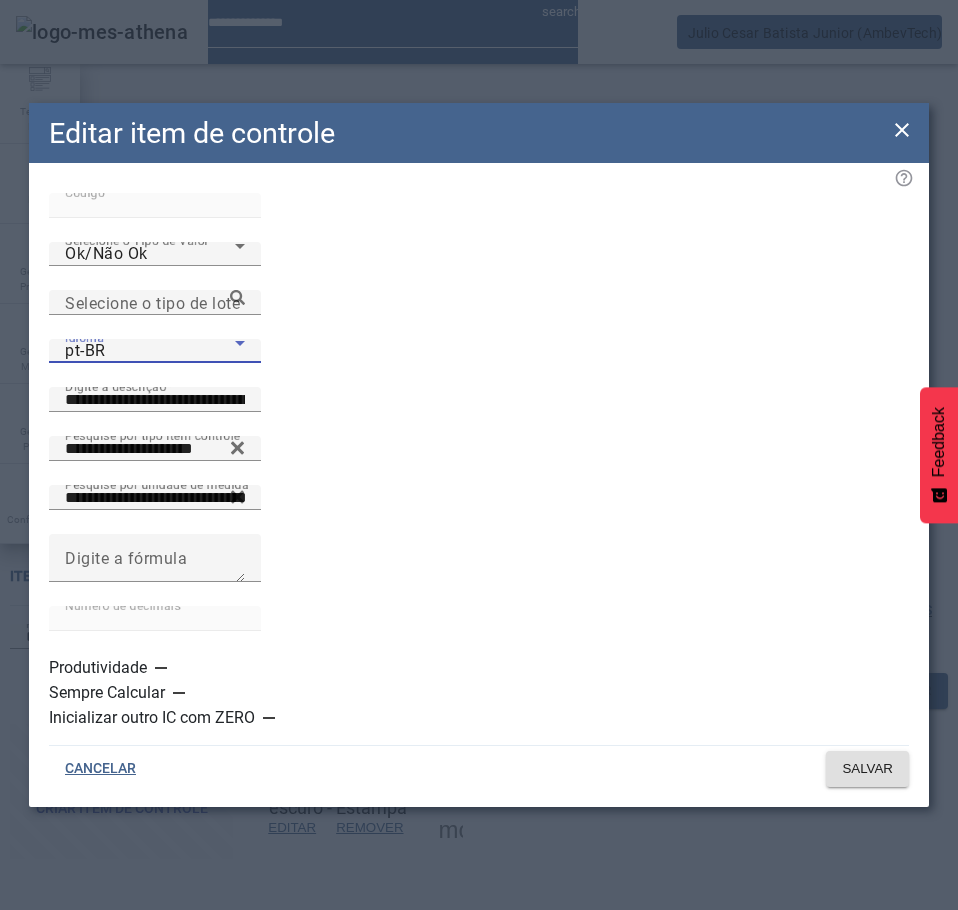 click on "pt-BR" at bounding box center [150, 351] 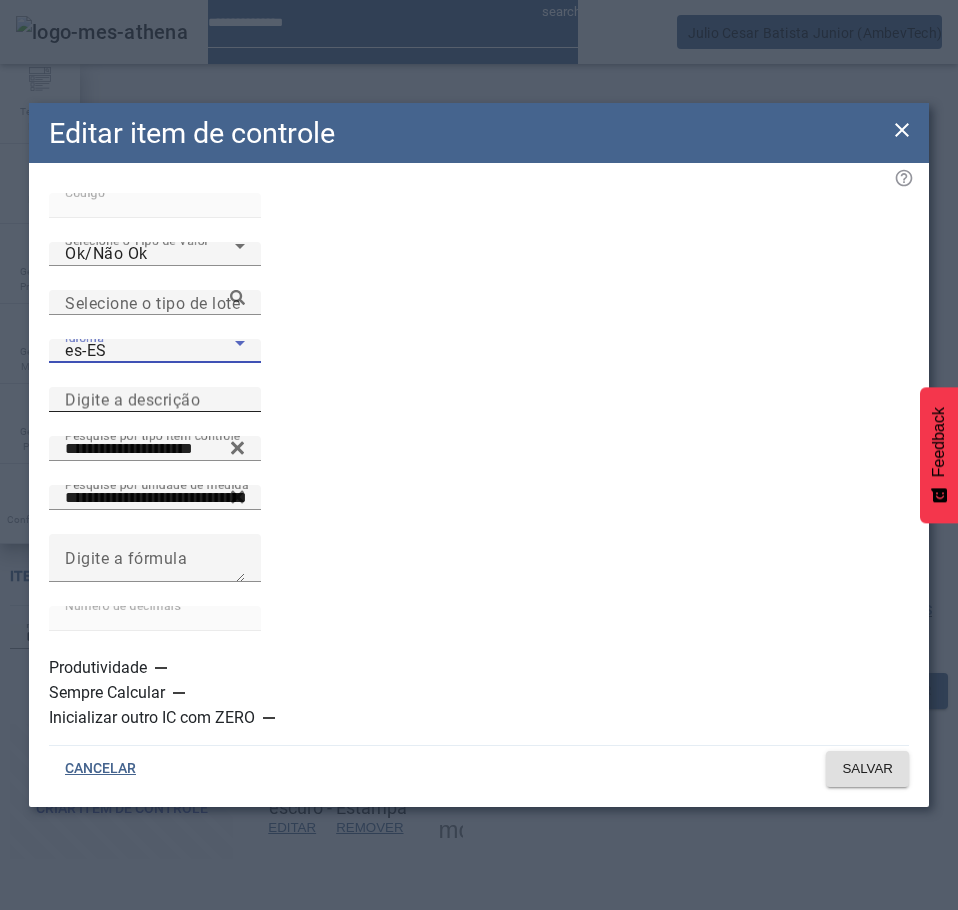 click on "Digite a descrição" at bounding box center [155, 400] 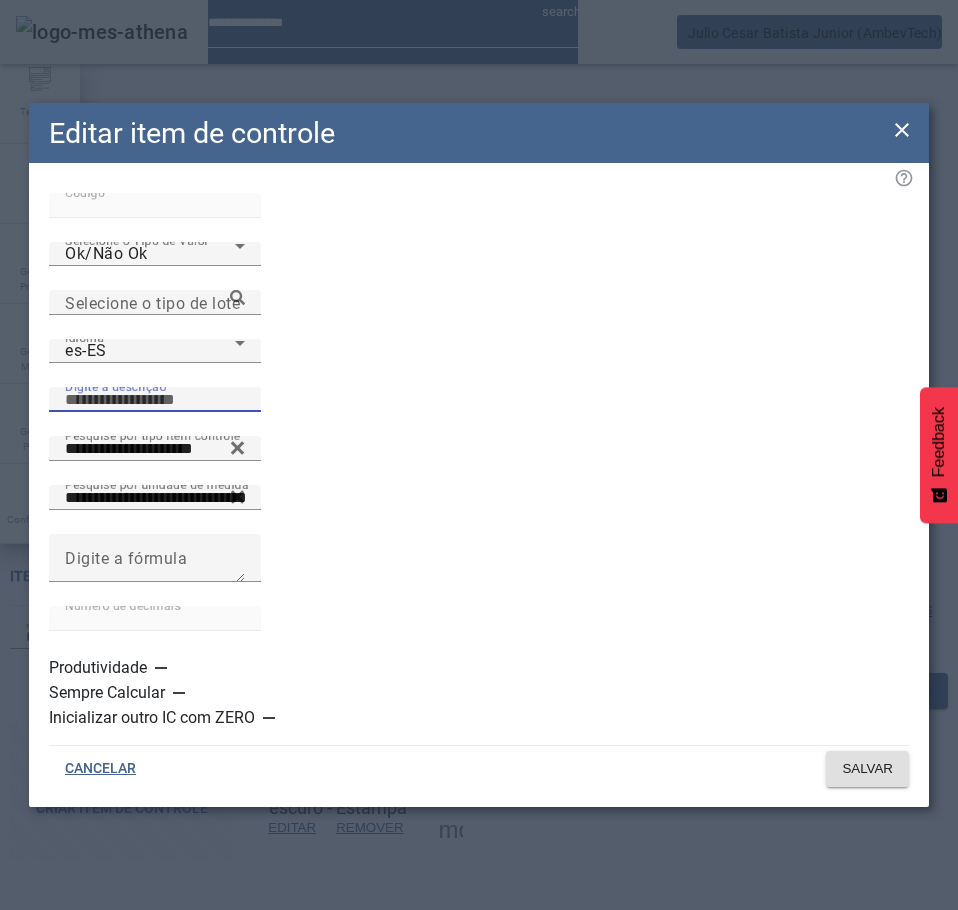paste on "**********" 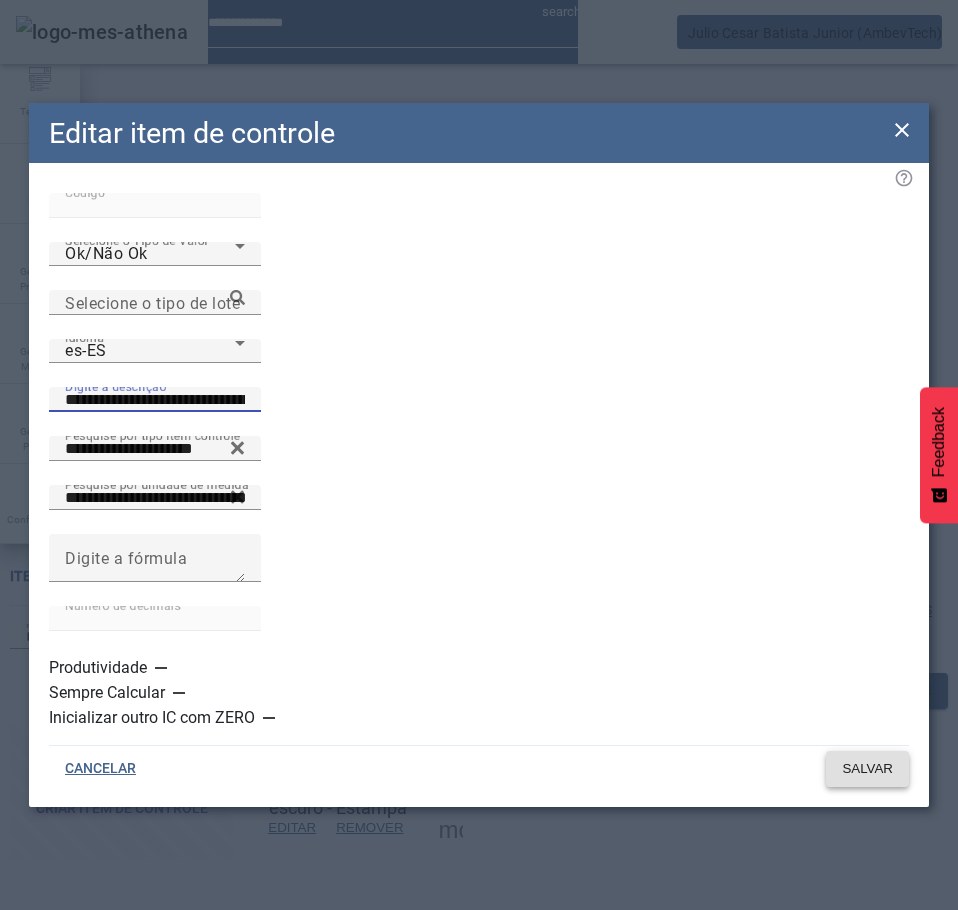 type on "**********" 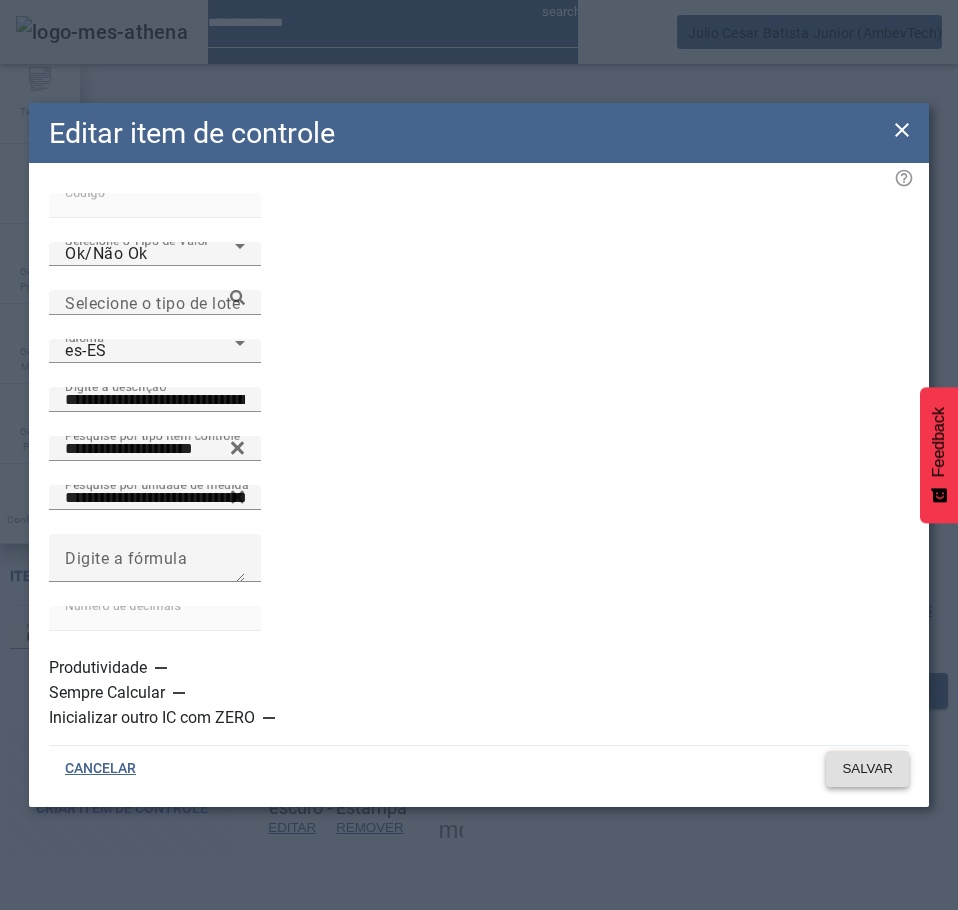 click on "SALVAR" 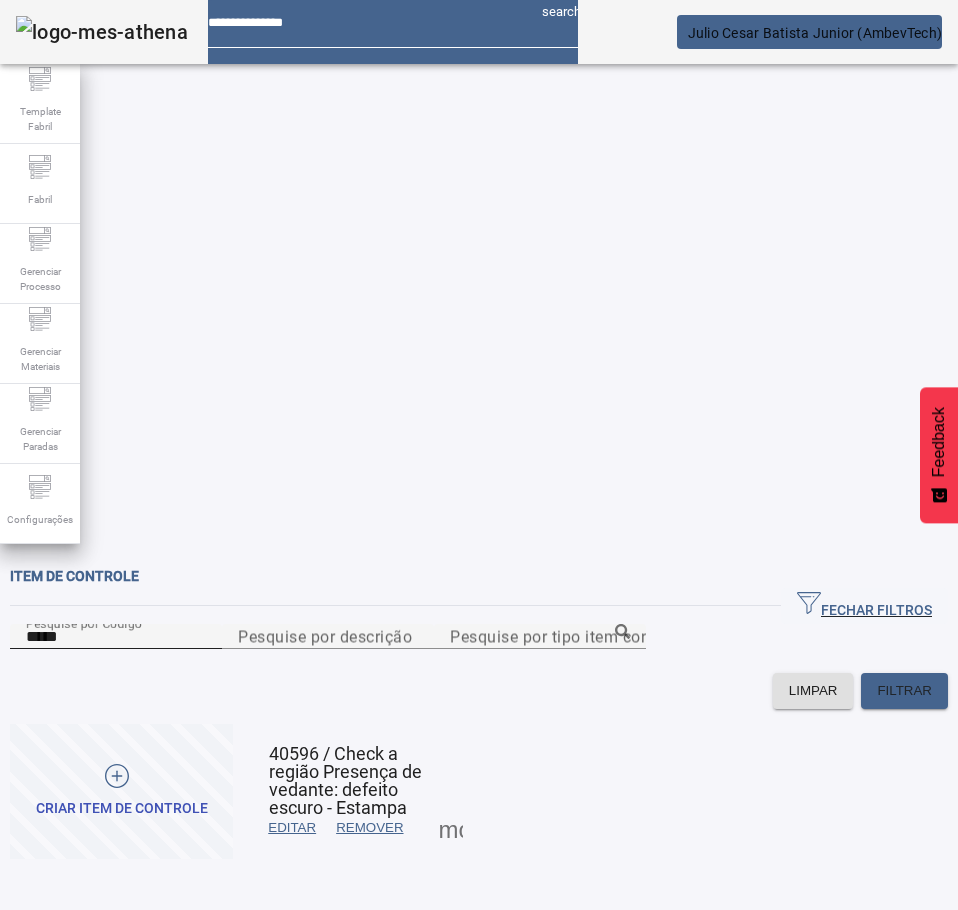 click on "*****" at bounding box center (116, 637) 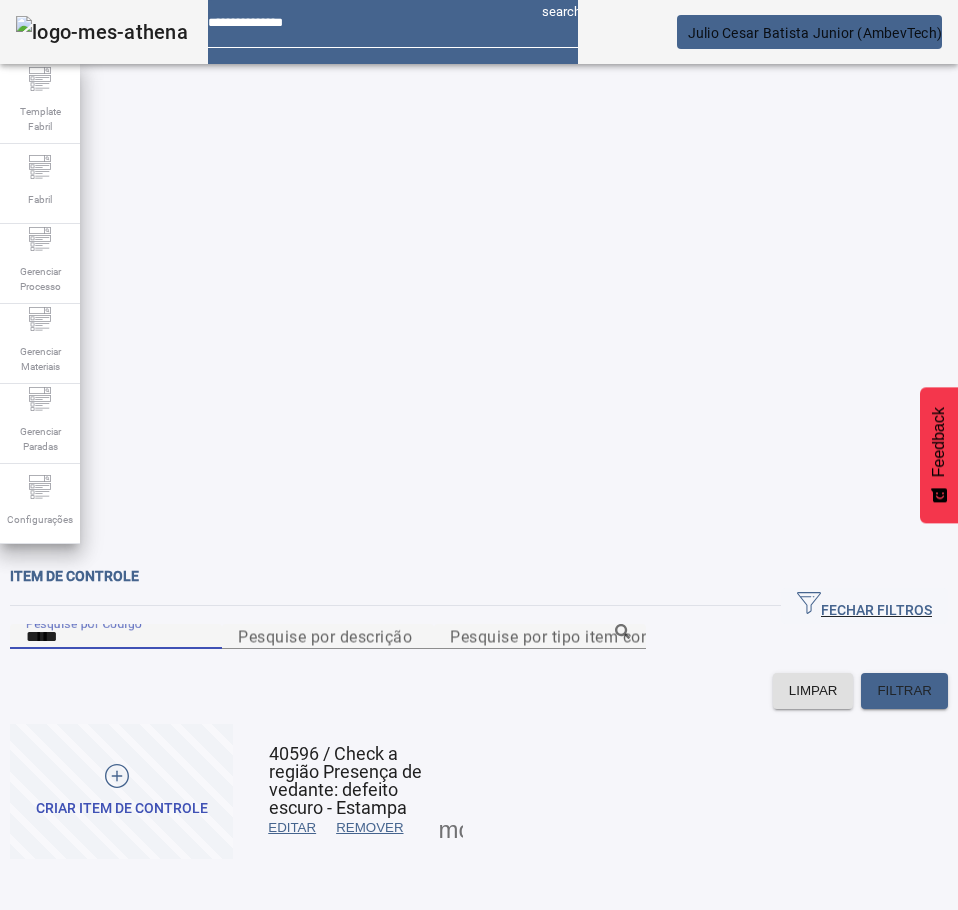click on "*****" at bounding box center [116, 637] 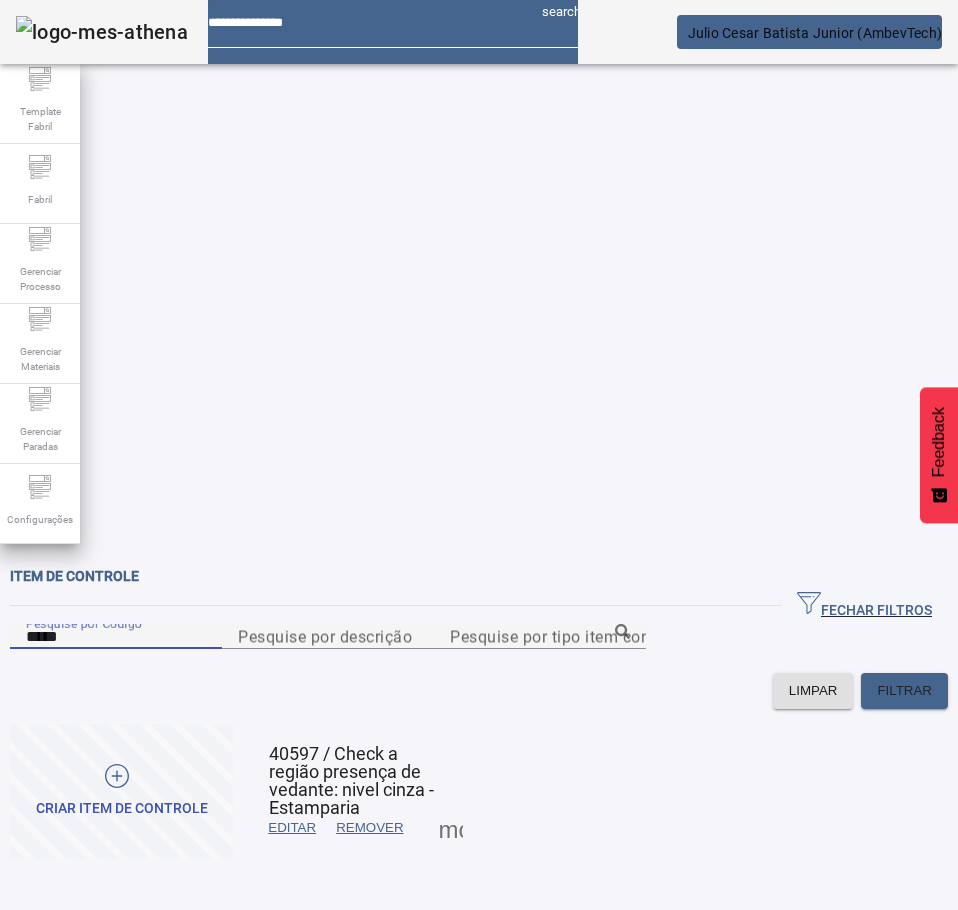 click at bounding box center [292, 828] 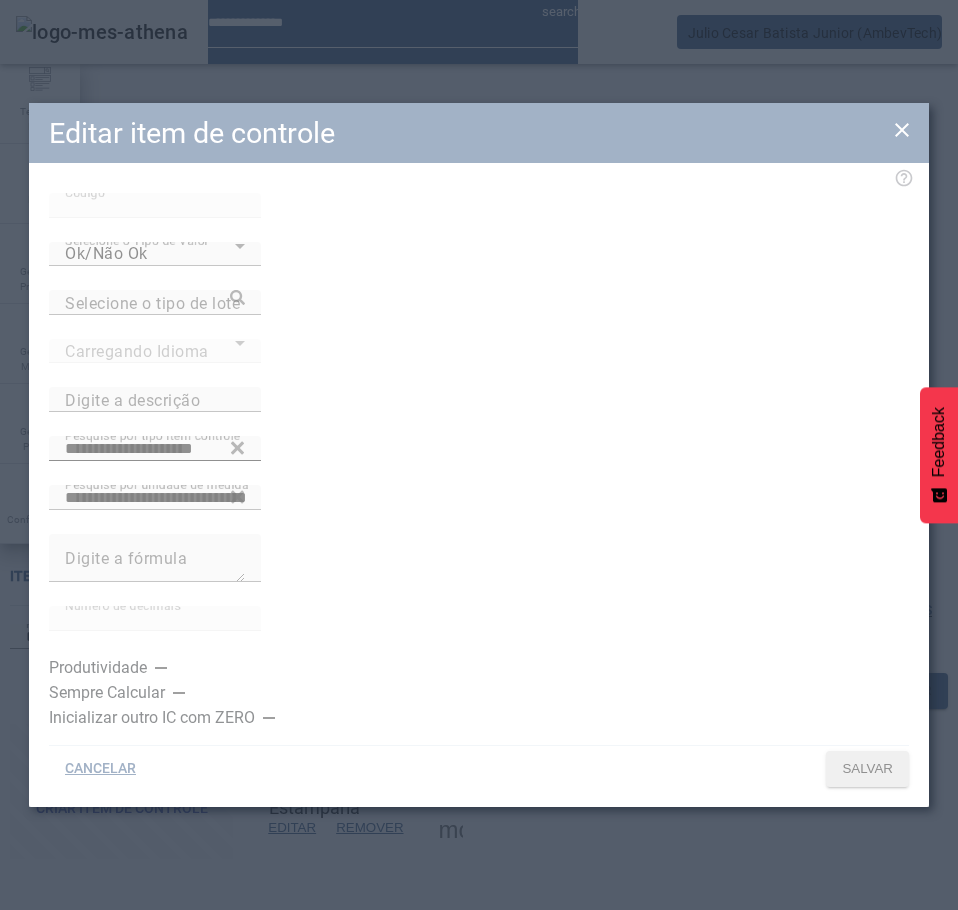 type on "**********" 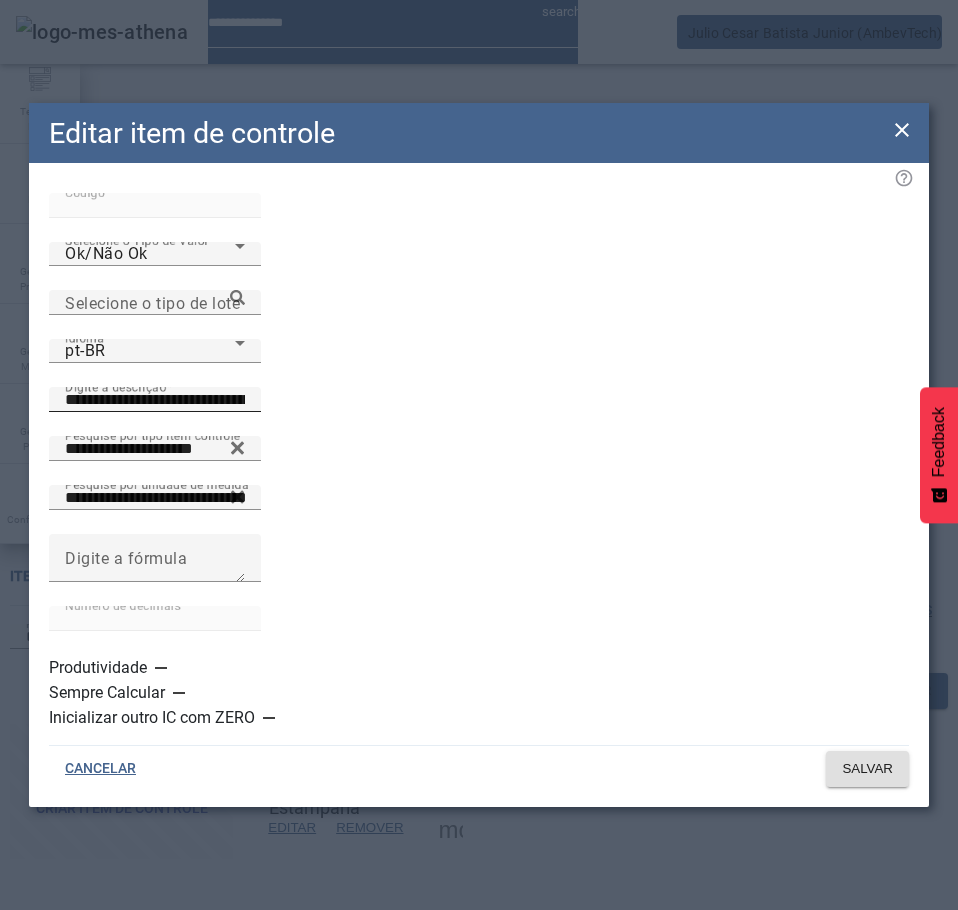 click on "**********" at bounding box center (155, 400) 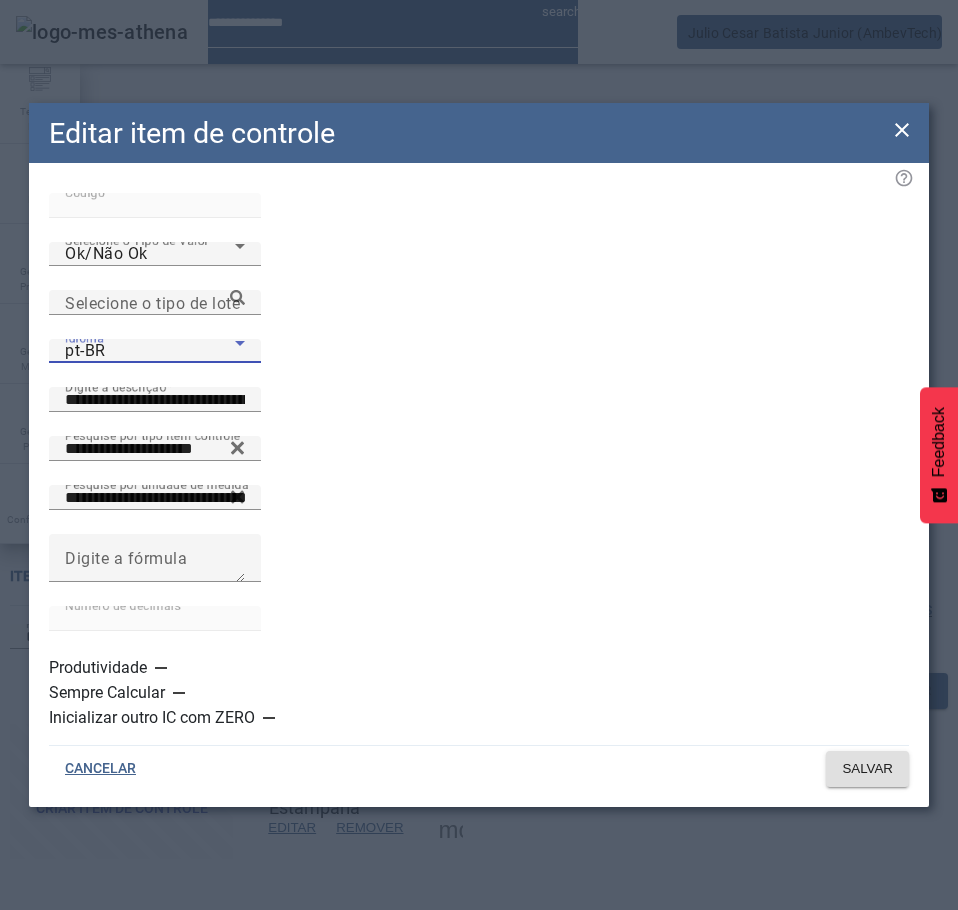 click on "pt-BR" at bounding box center [150, 351] 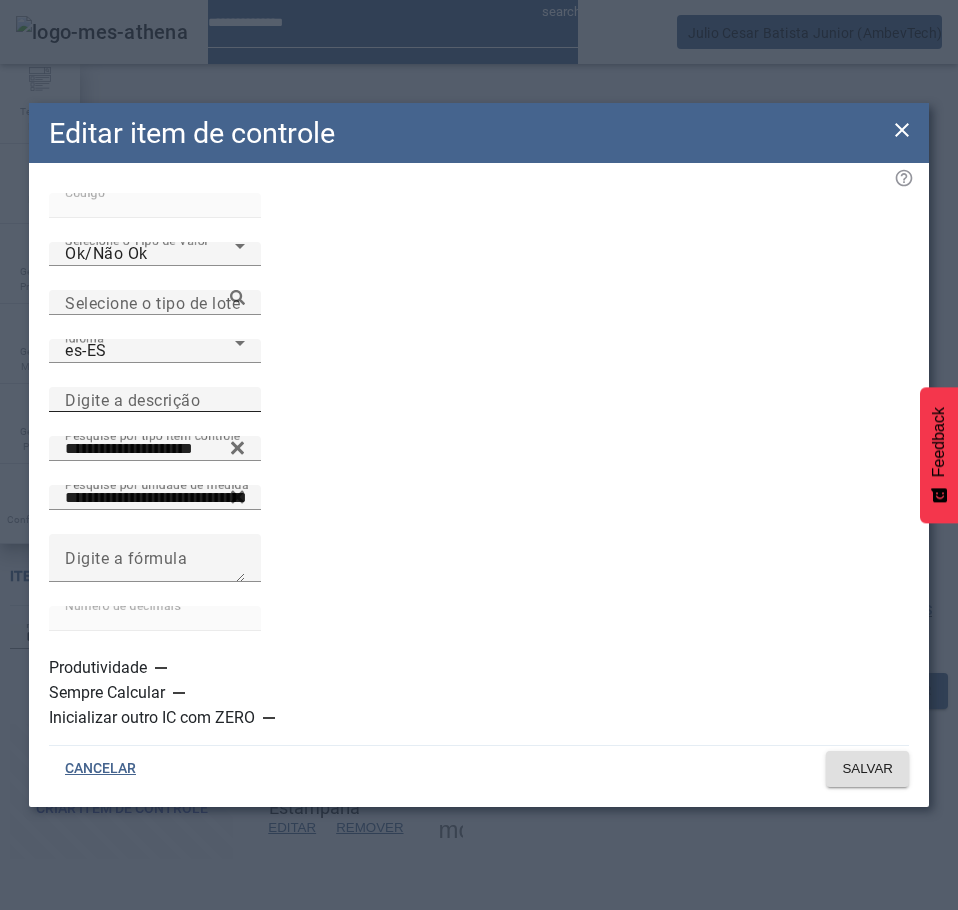 click on "Digite a descrição" at bounding box center [132, 399] 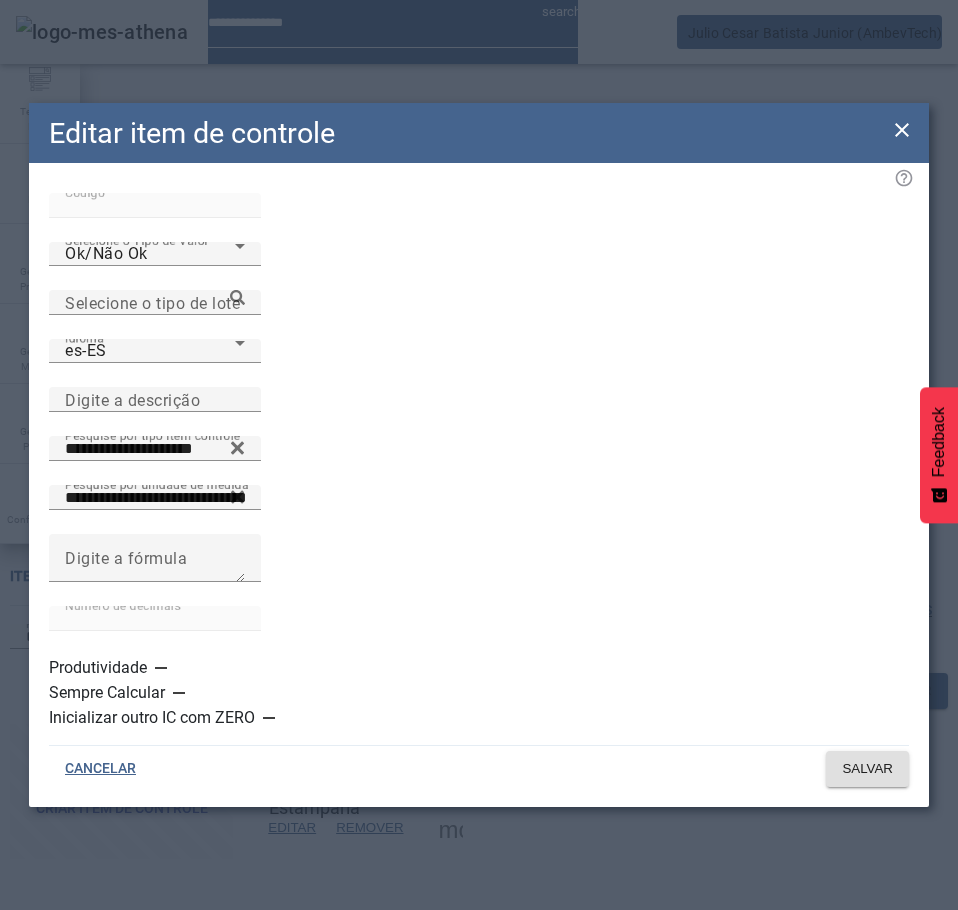 paste on "**********" 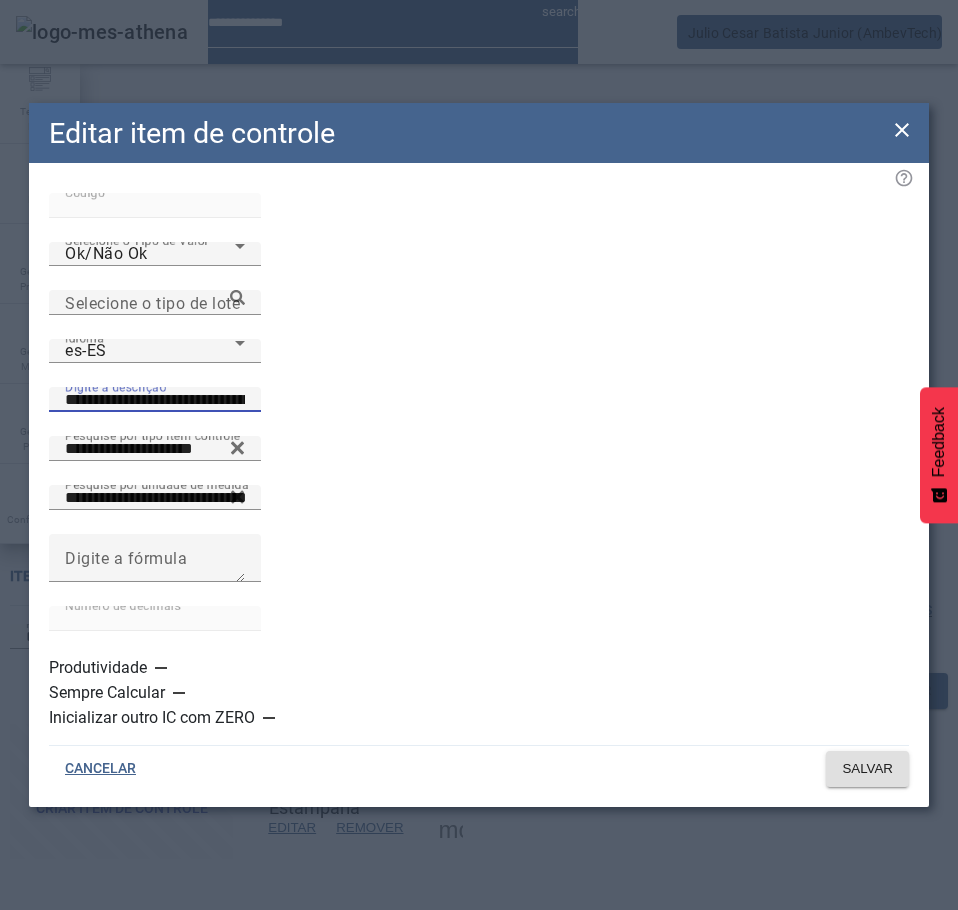 scroll, scrollTop: 0, scrollLeft: 64, axis: horizontal 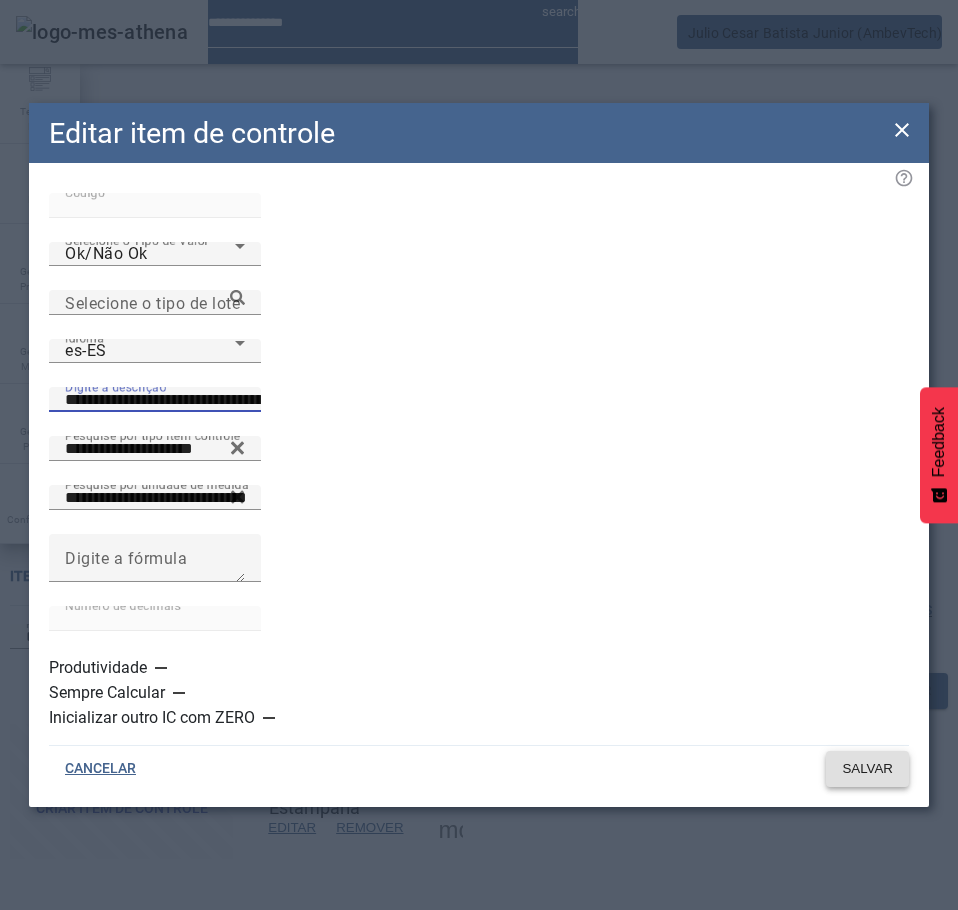 type on "**********" 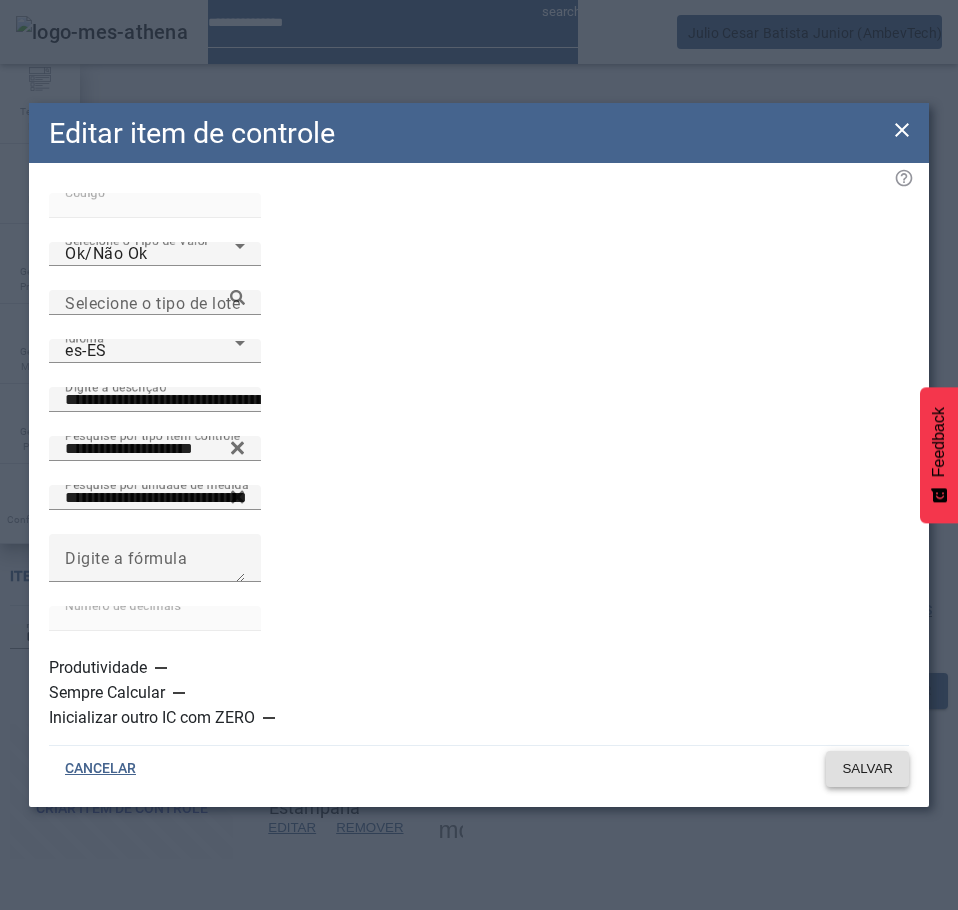 click 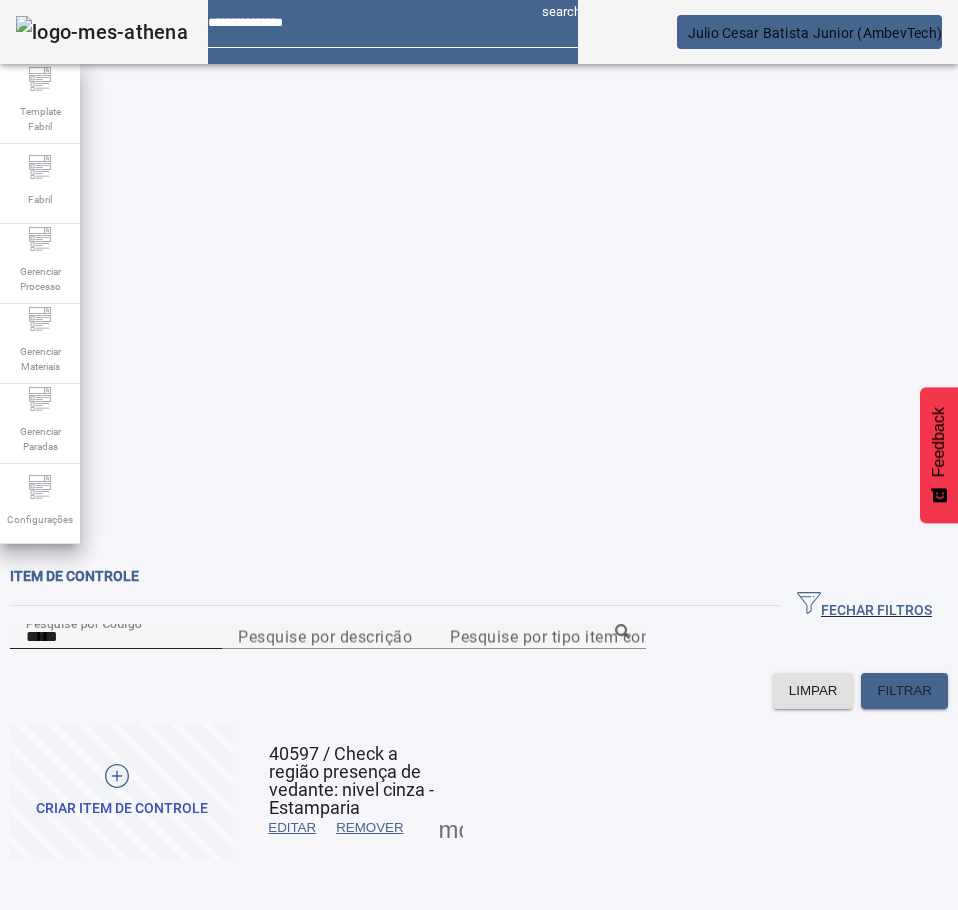 click on "*****" at bounding box center (116, 637) 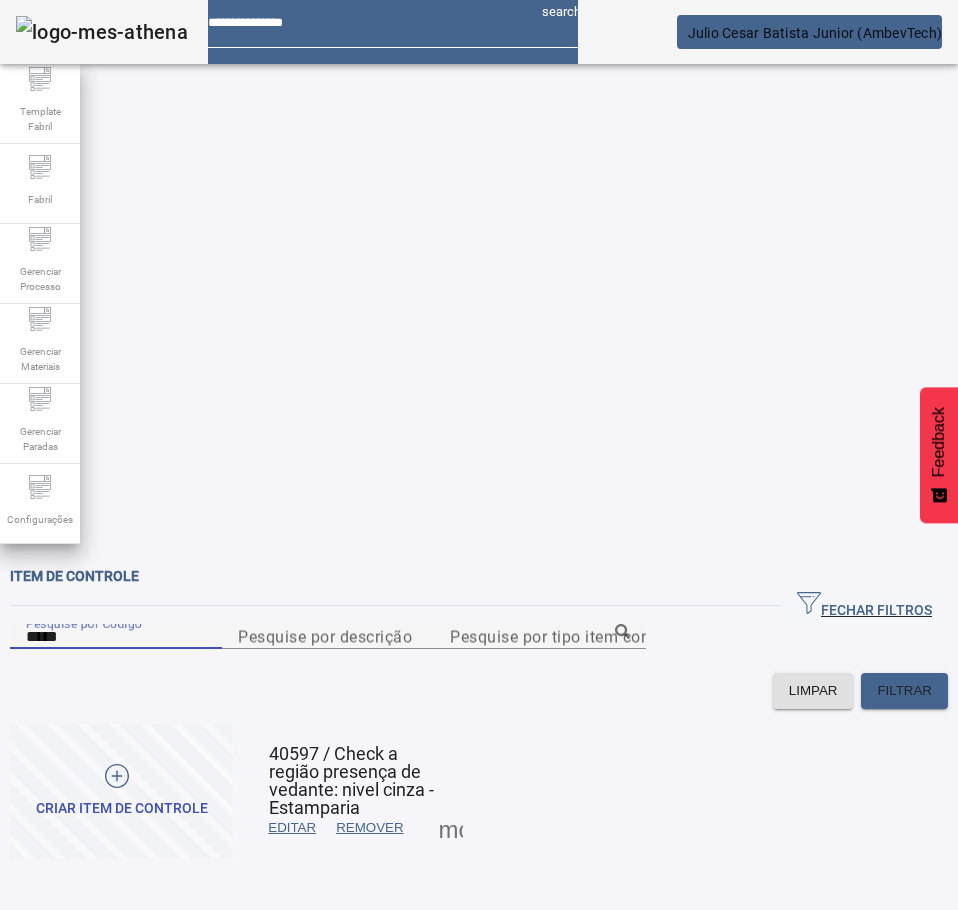 click on "*****" at bounding box center (116, 637) 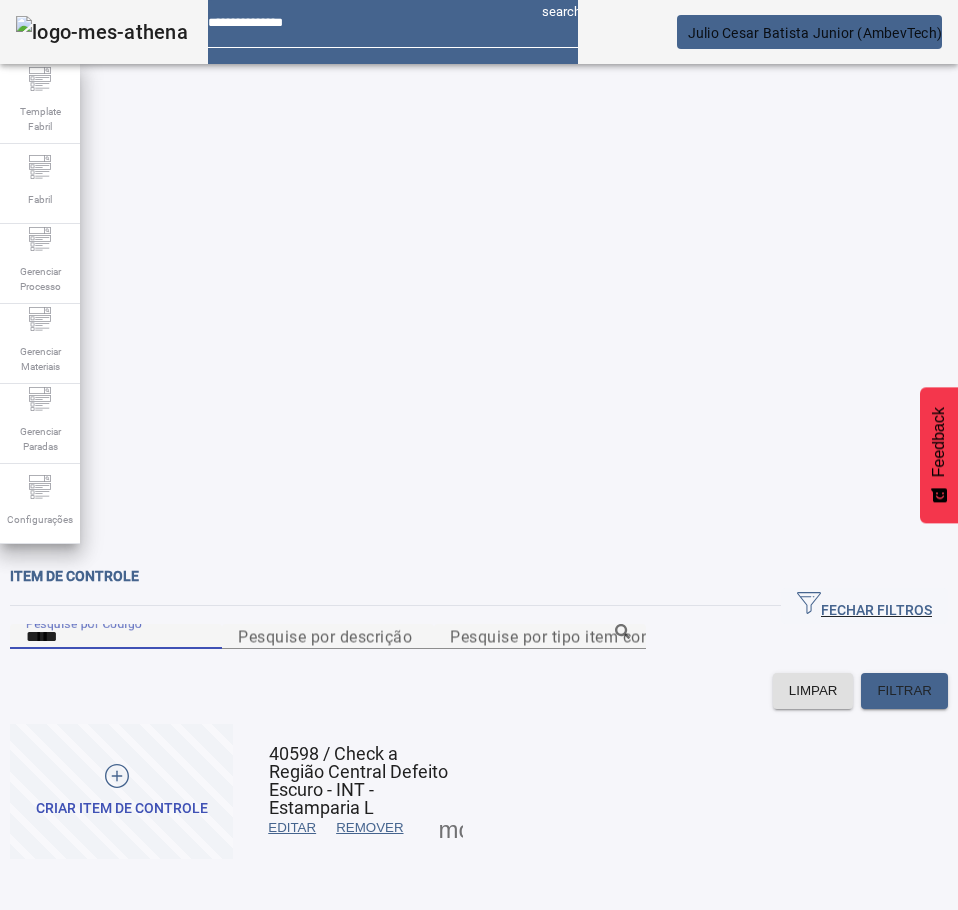 click on "EDITAR" at bounding box center [292, 828] 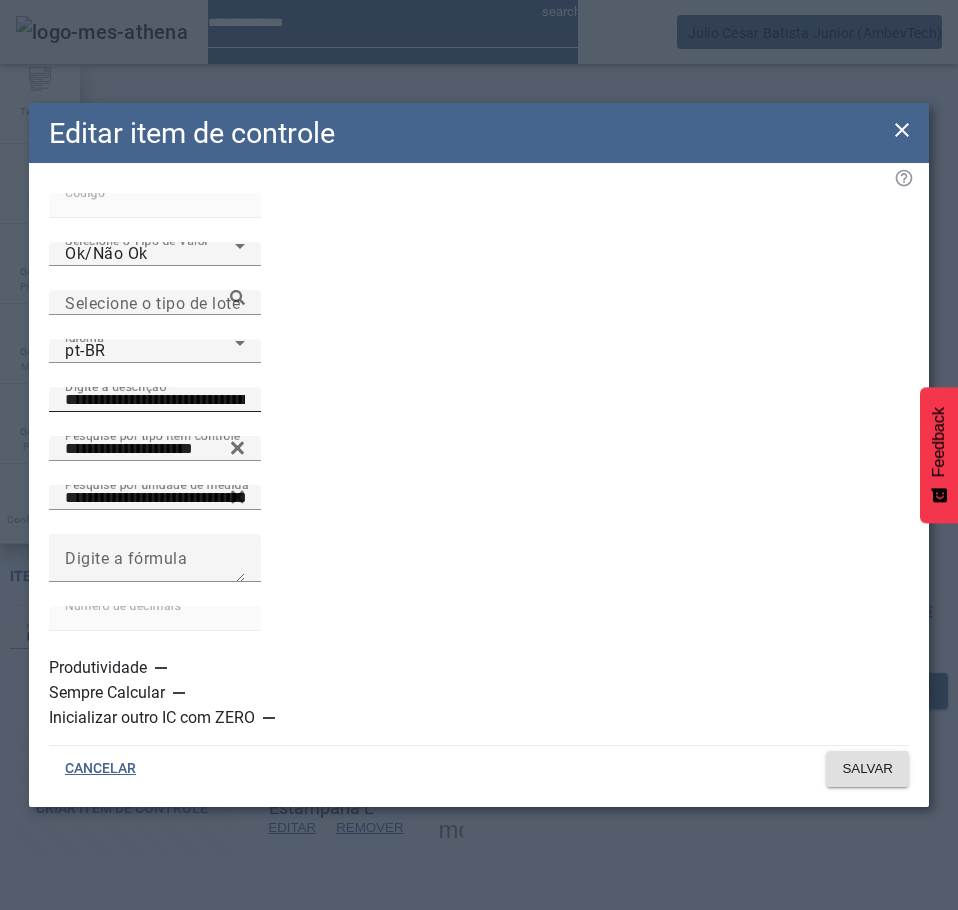 click on "**********" at bounding box center [155, 400] 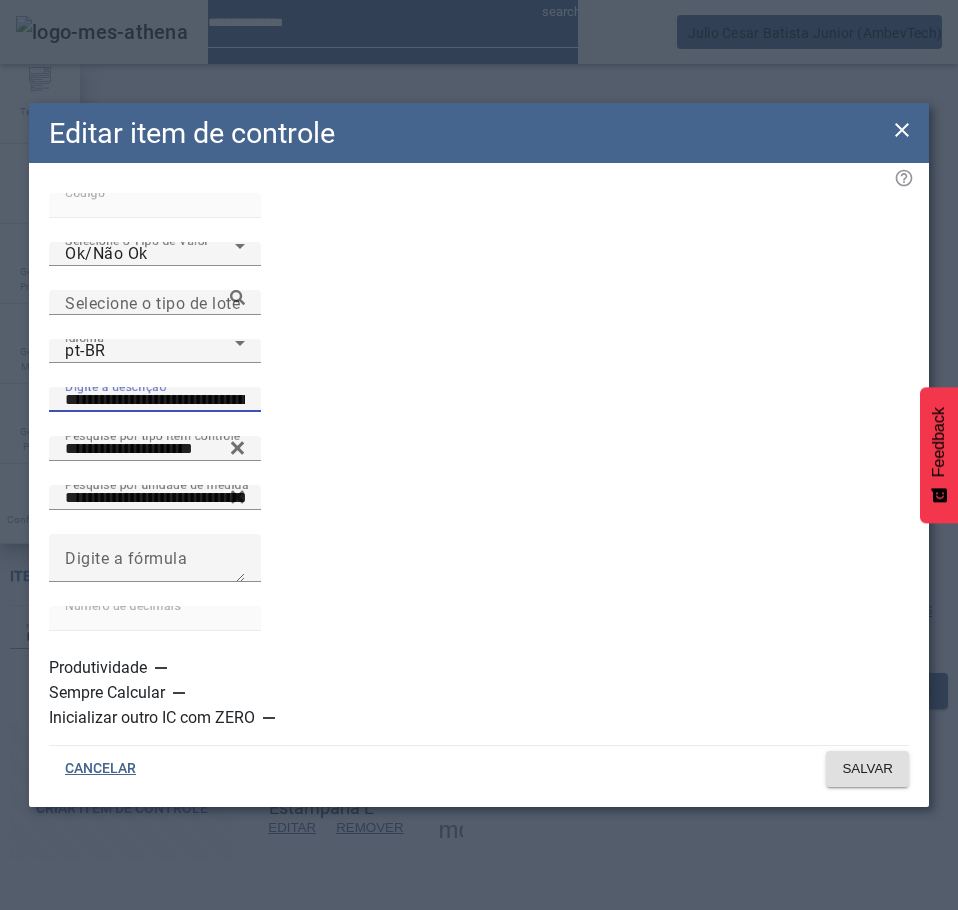 click on "**********" at bounding box center [155, 400] 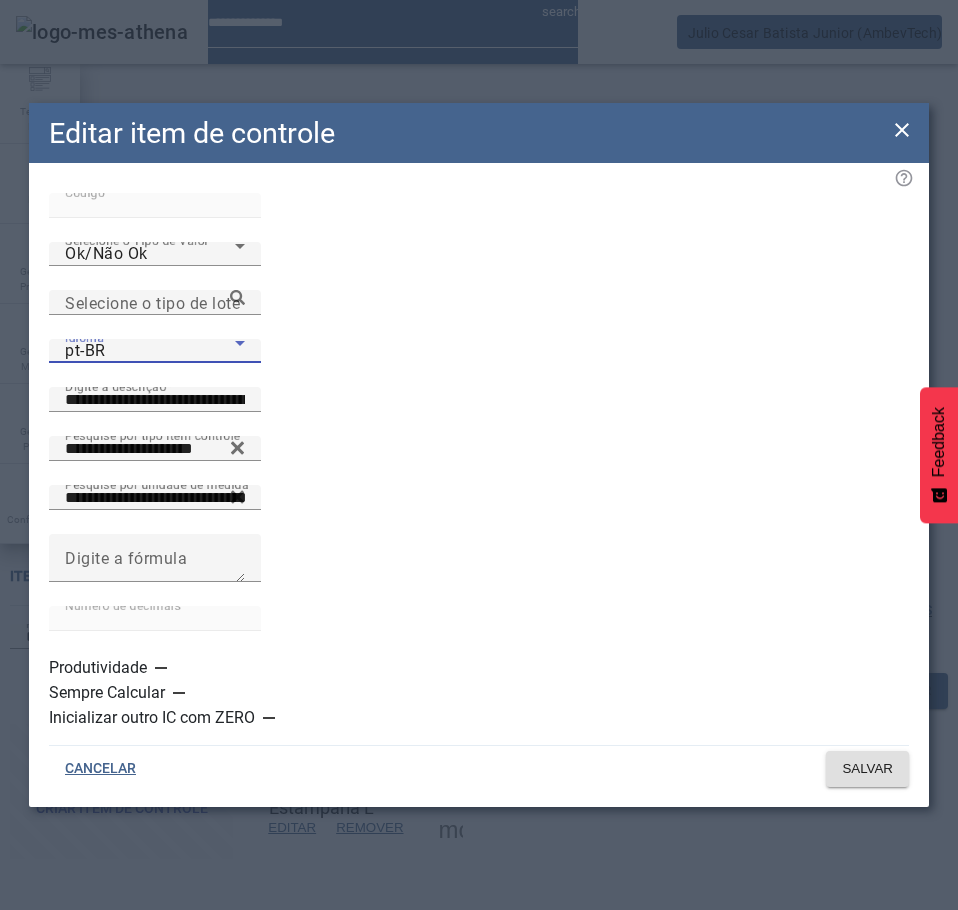click on "pt-BR" at bounding box center [150, 351] 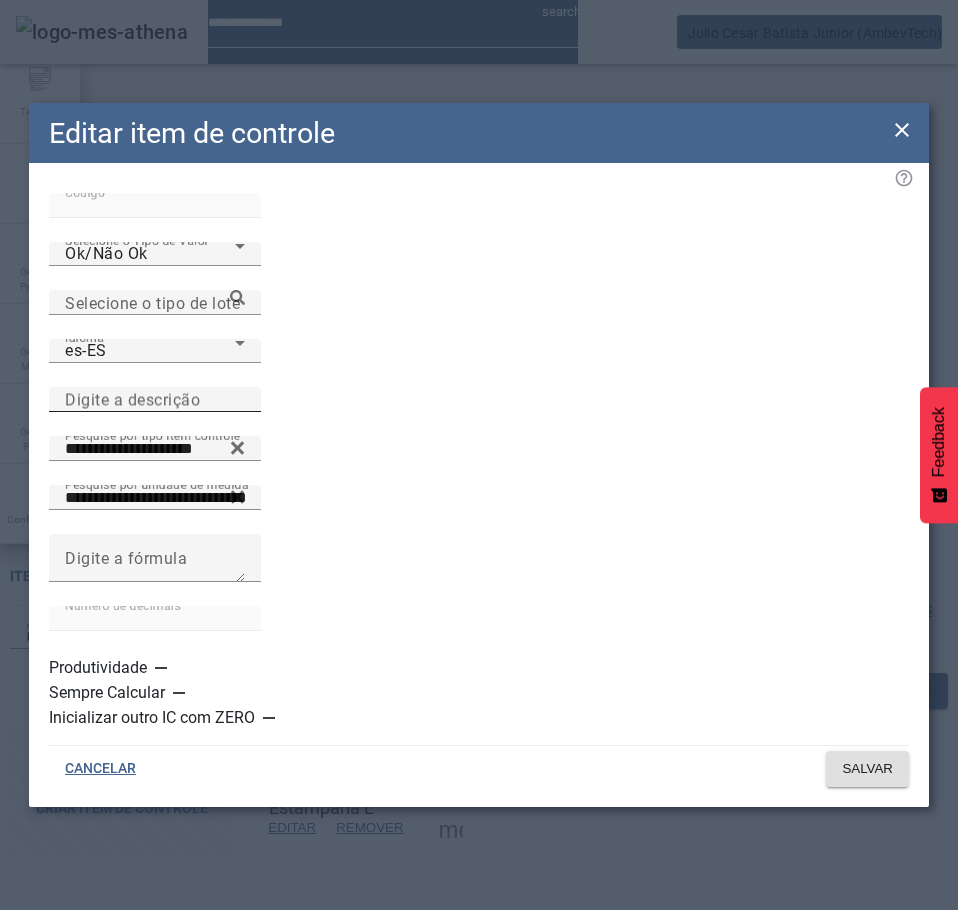 click on "Digite a descrição" at bounding box center (132, 399) 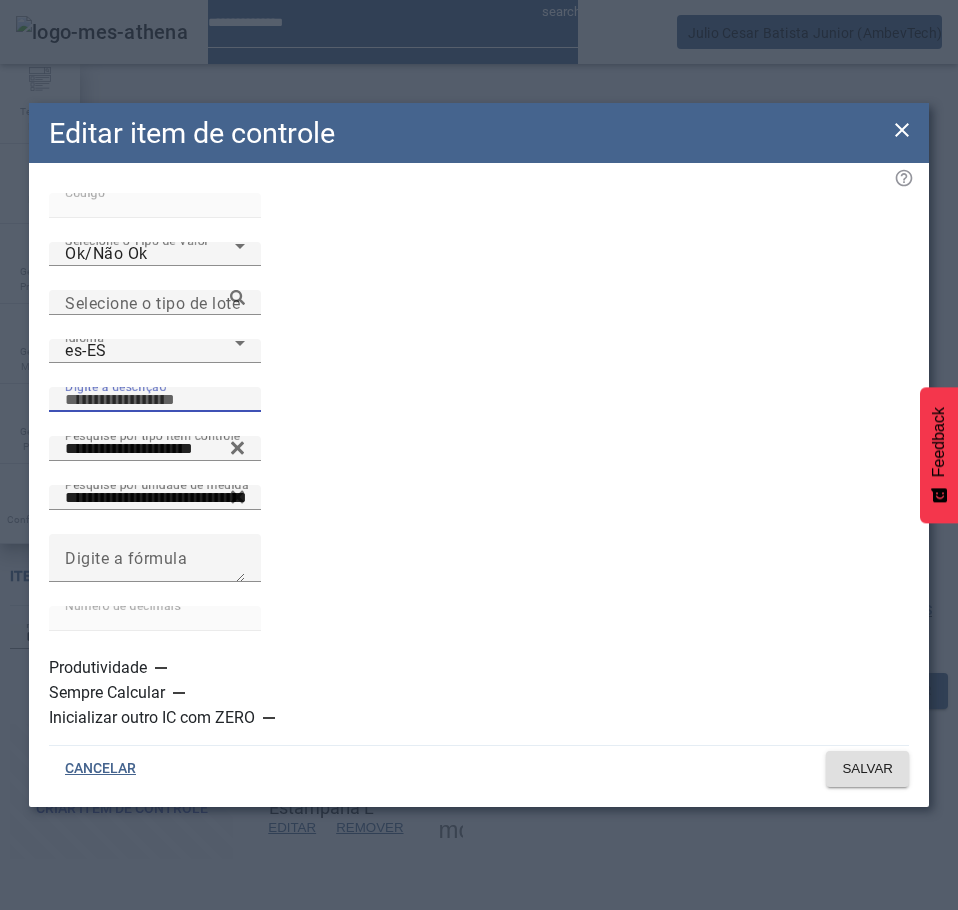 paste on "**********" 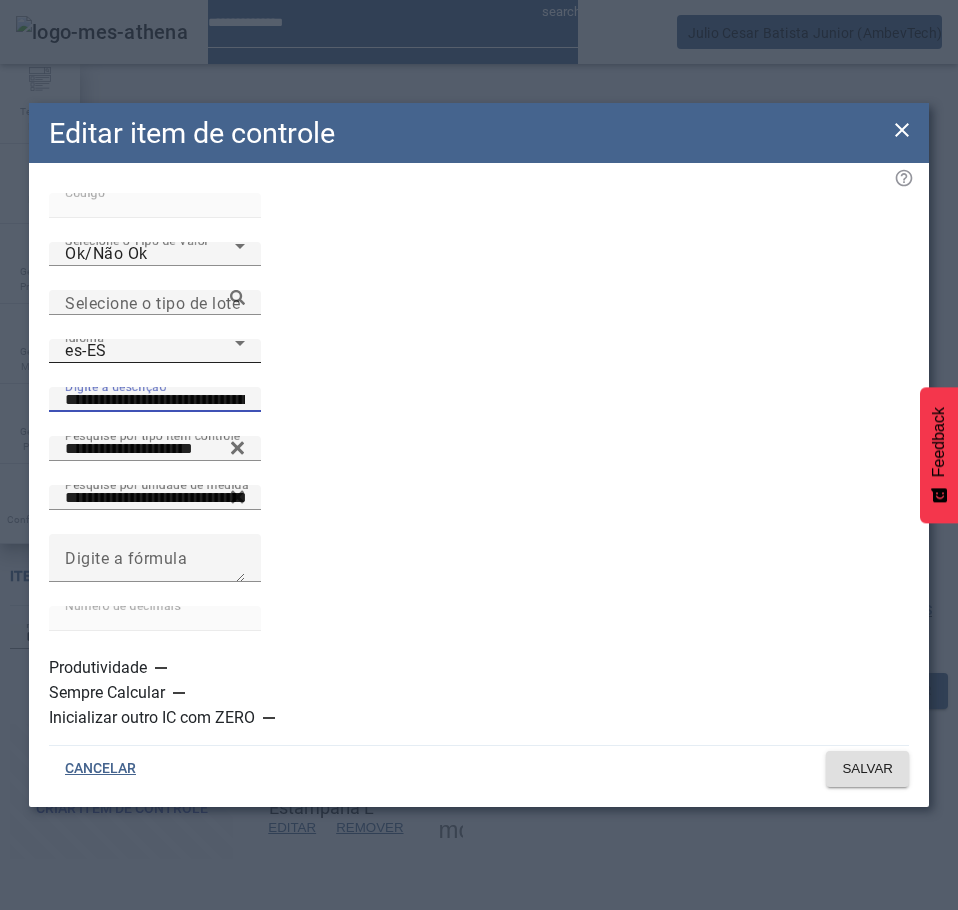 click on "es-ES" at bounding box center (150, 351) 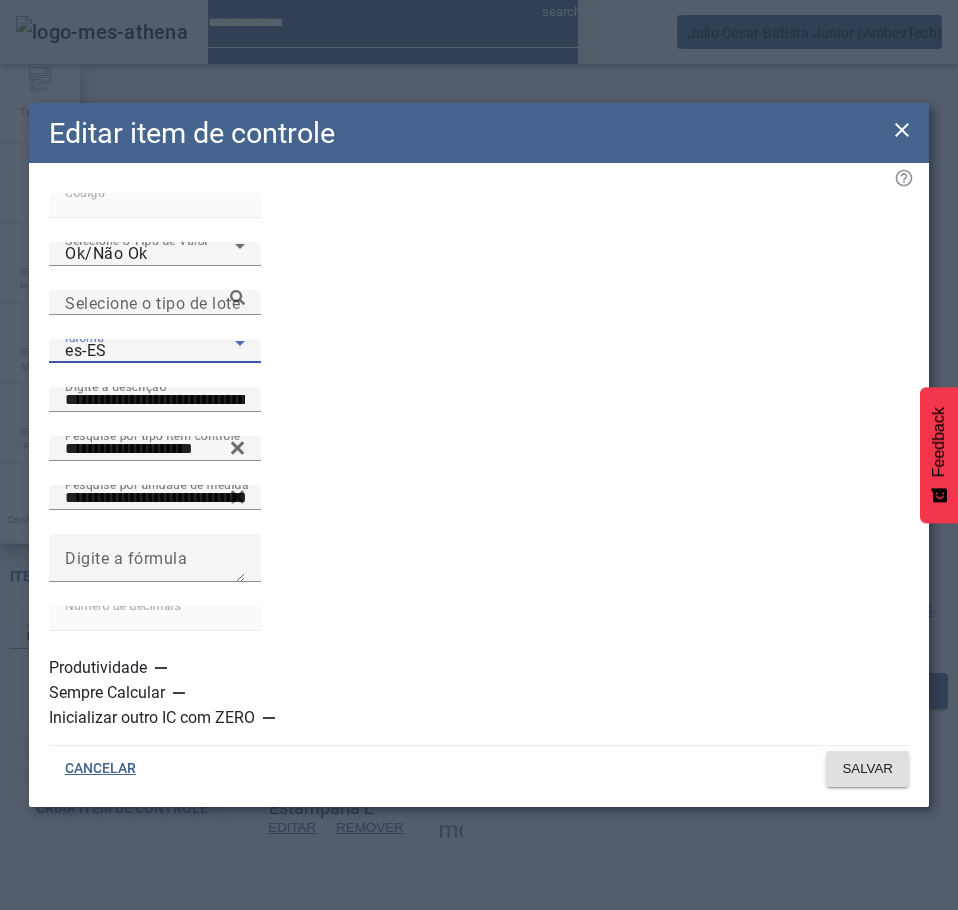 click on "pt-BR" at bounding box center [131, 1014] 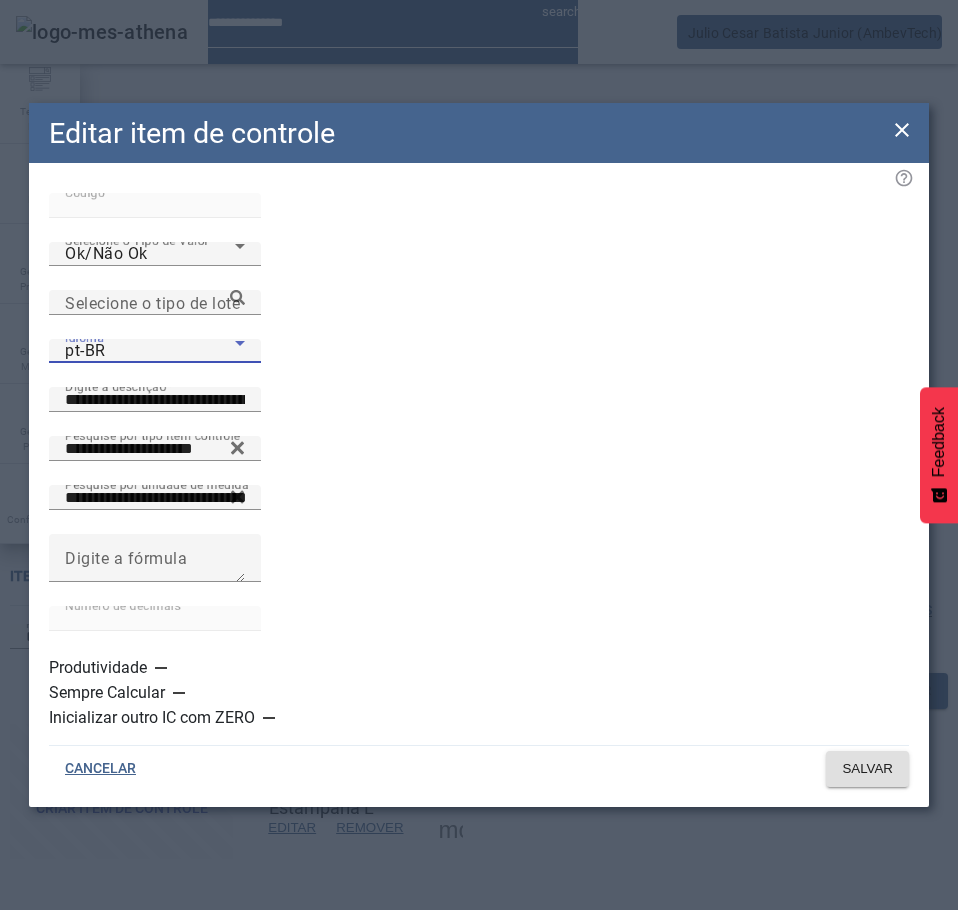 click on "pt-BR" at bounding box center (150, 351) 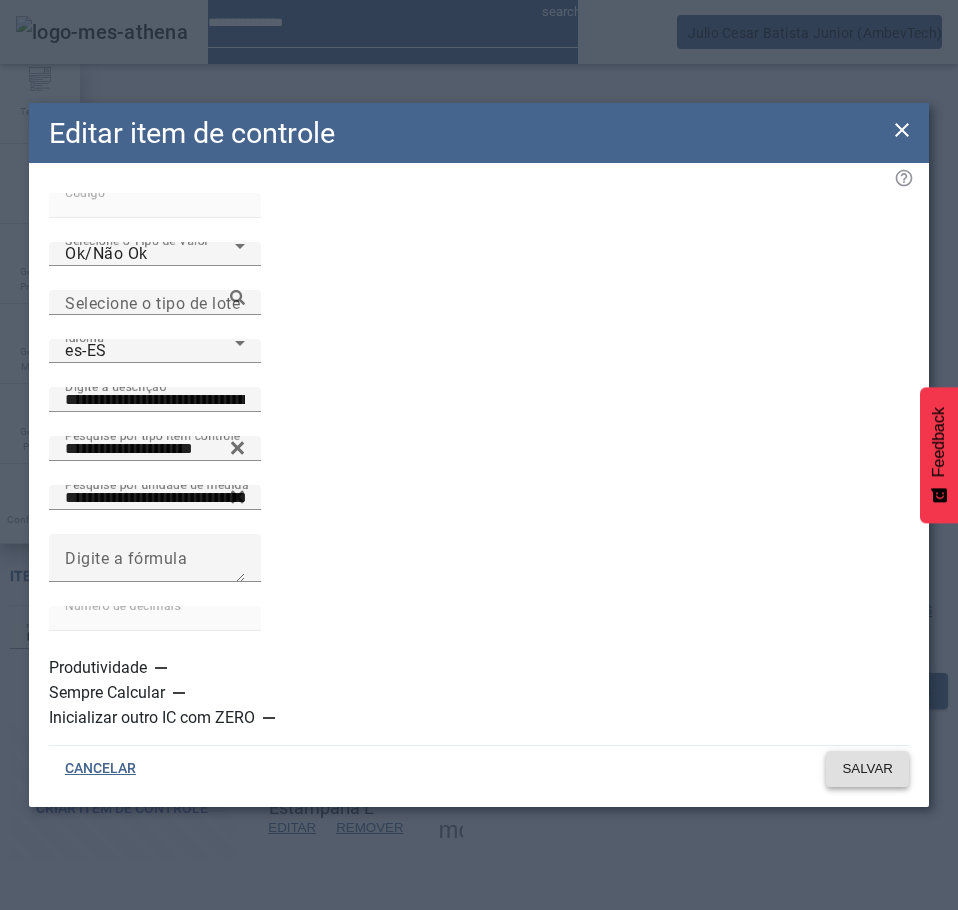 click on "SALVAR" 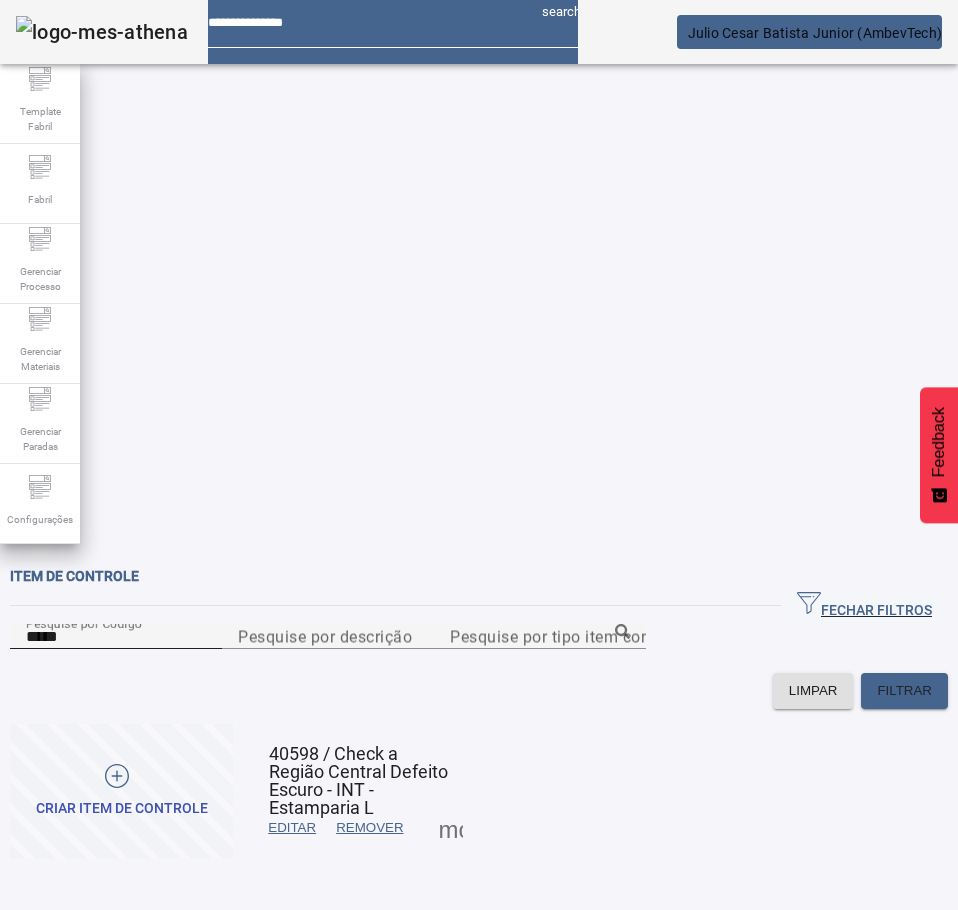 click on "*****" at bounding box center [116, 637] 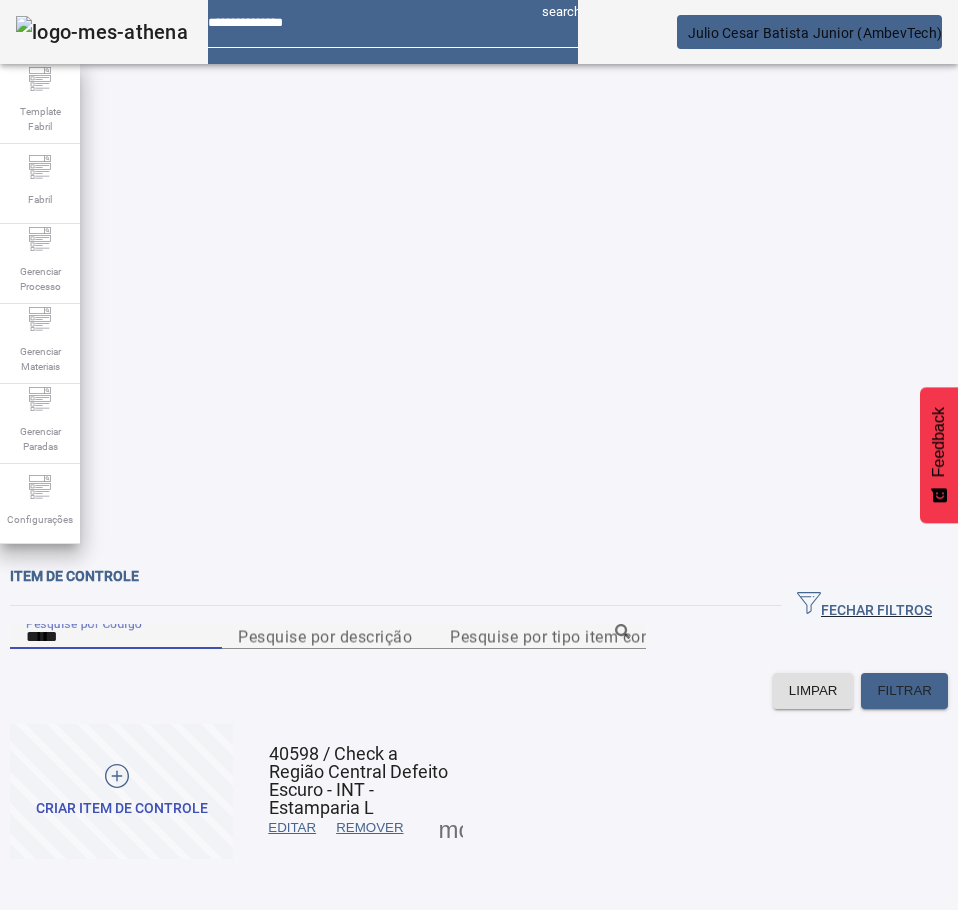 click on "*****" at bounding box center (116, 637) 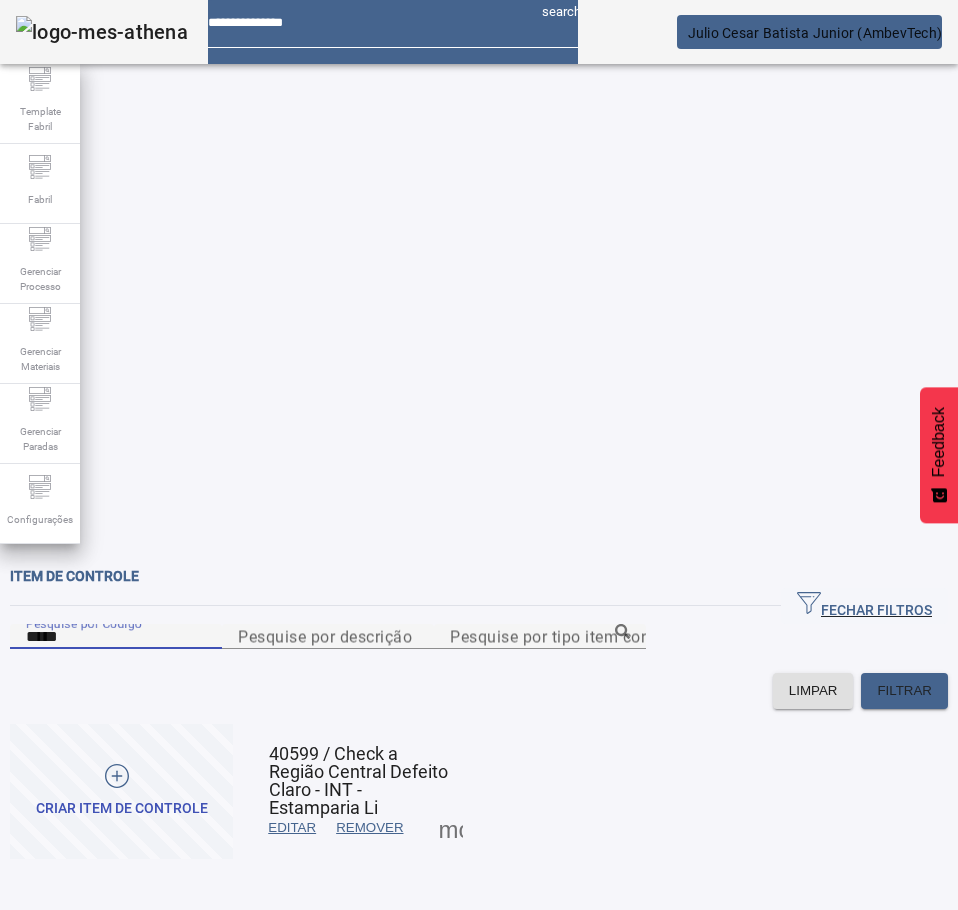 click at bounding box center [292, 828] 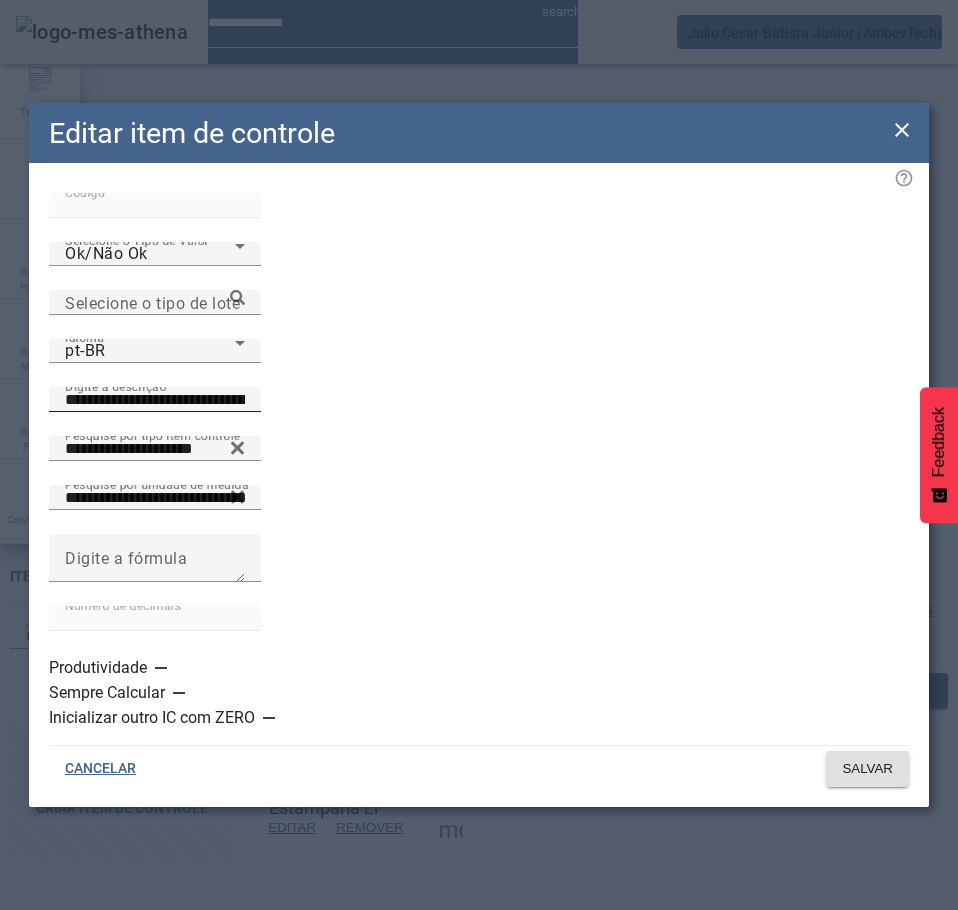 click on "**********" at bounding box center (155, 400) 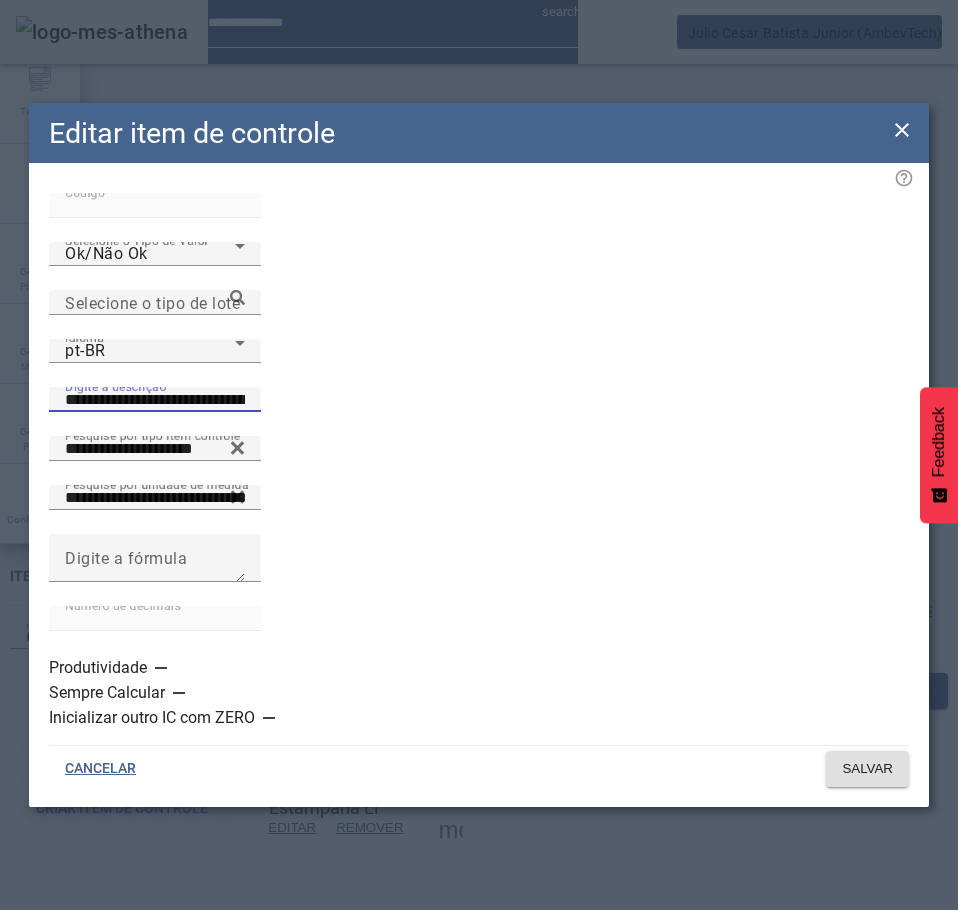 click on "**********" at bounding box center (155, 400) 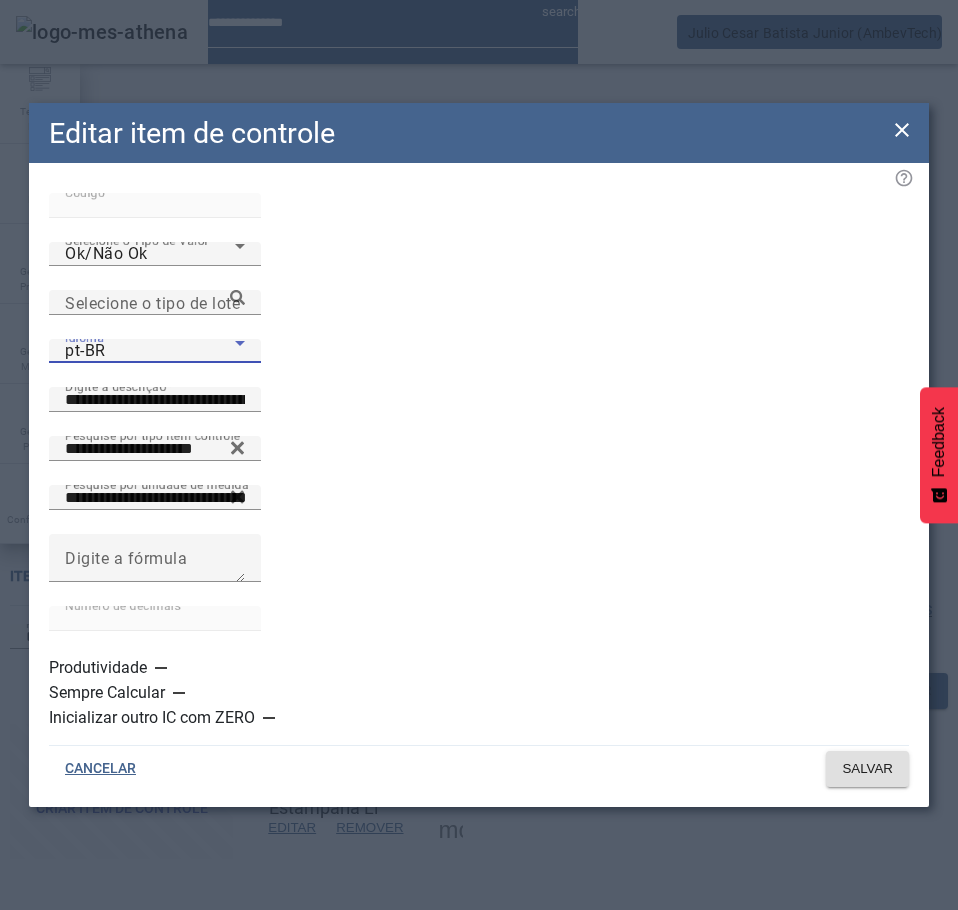 click on "pt-BR" at bounding box center (150, 351) 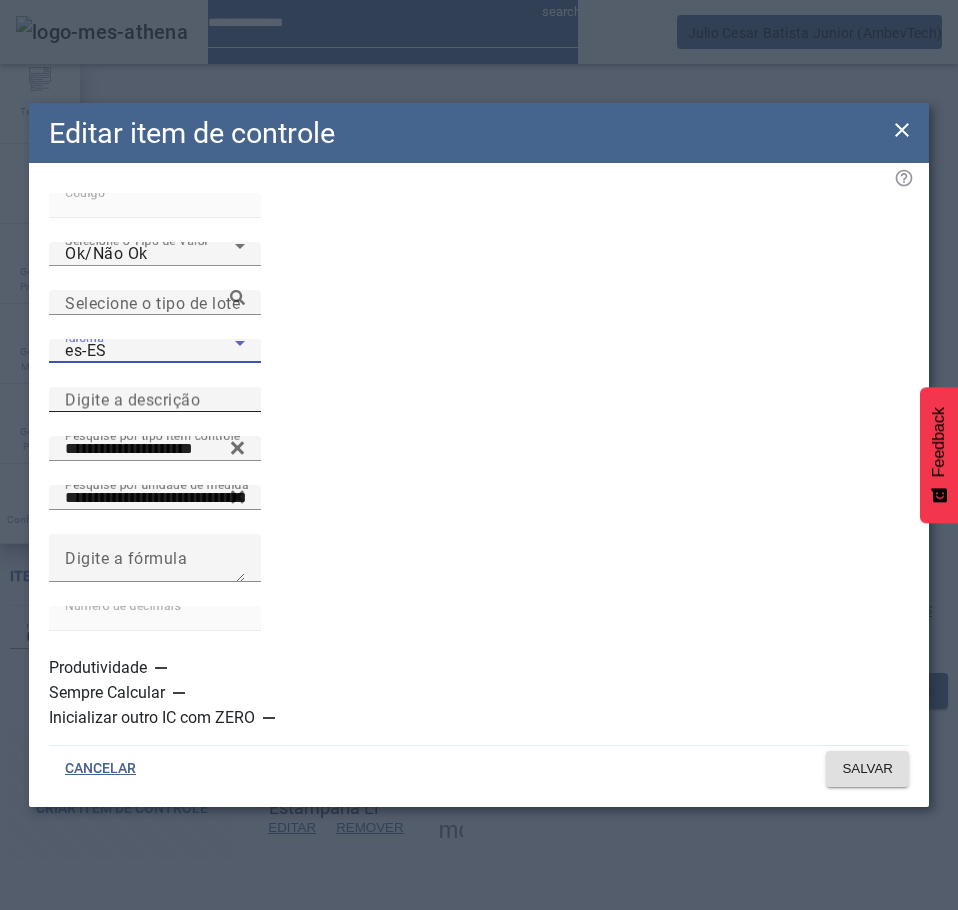click on "Digite a descrição" at bounding box center [132, 399] 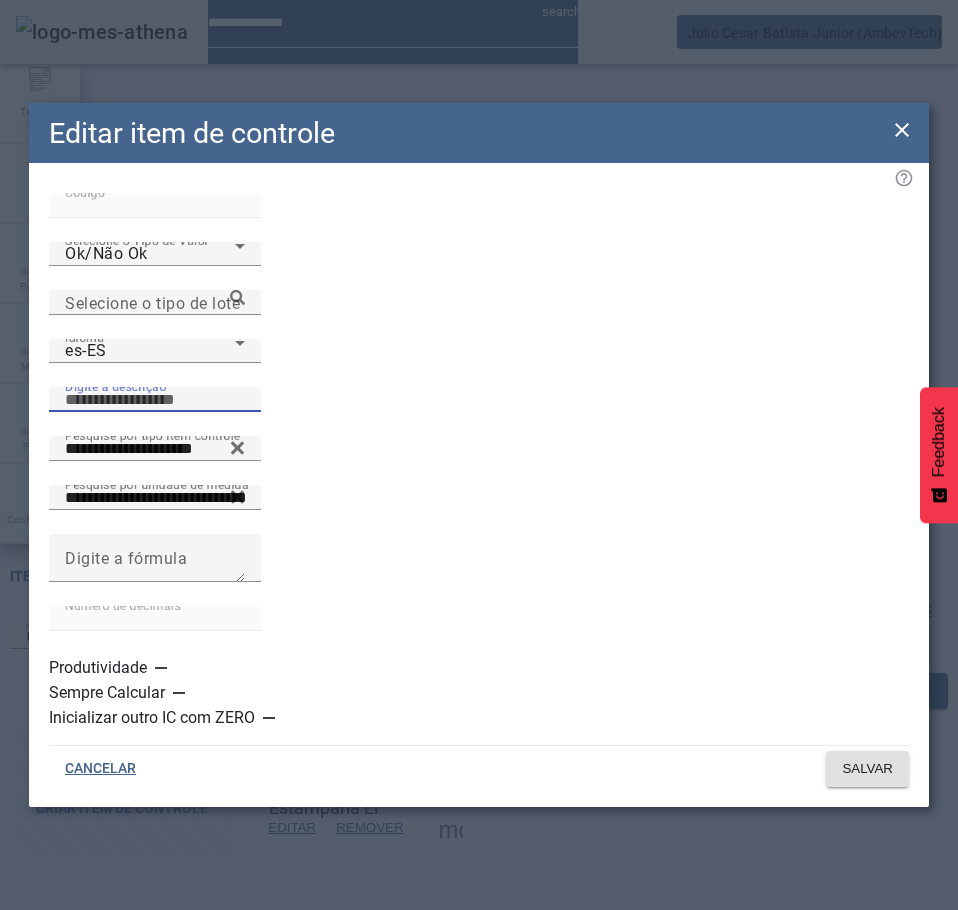 paste on "**********" 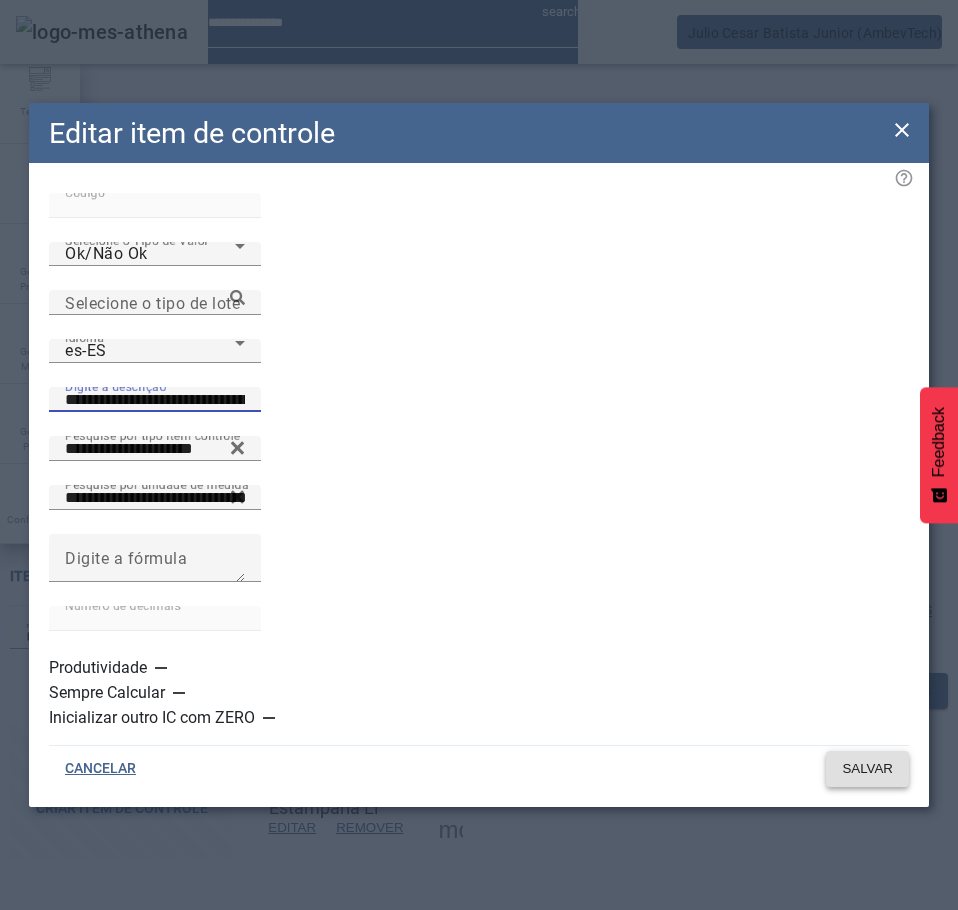 type on "**********" 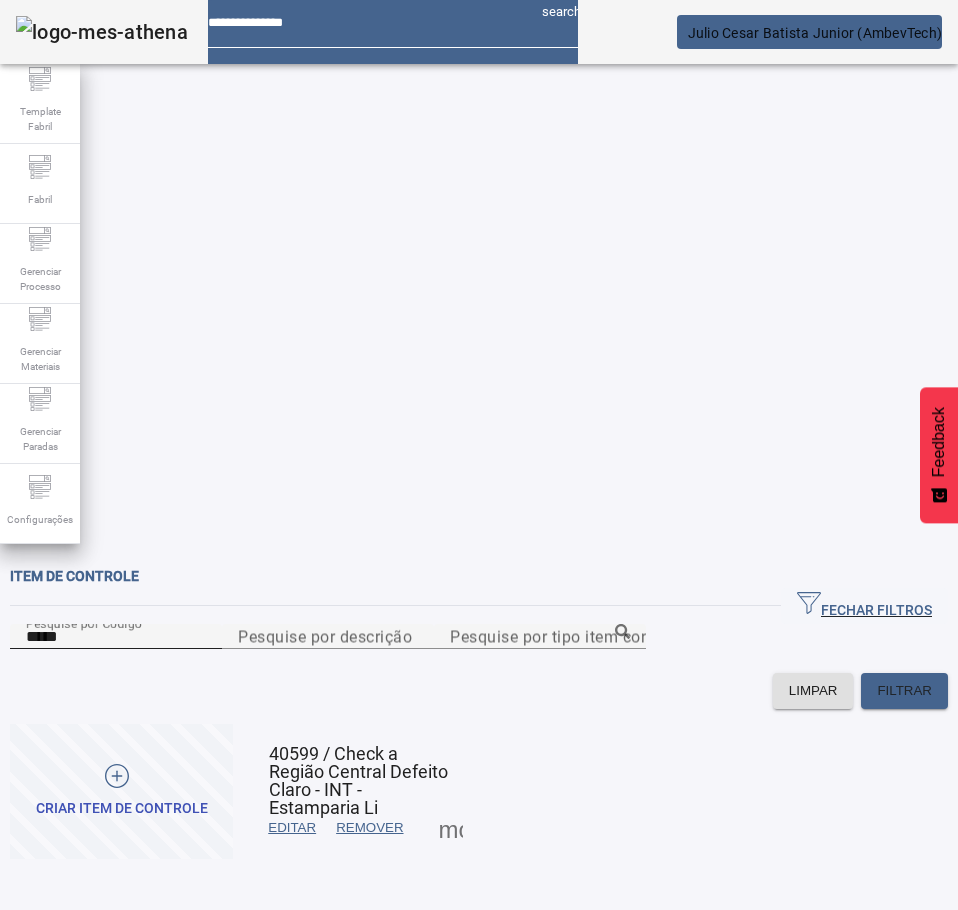 click on "*****" at bounding box center (116, 637) 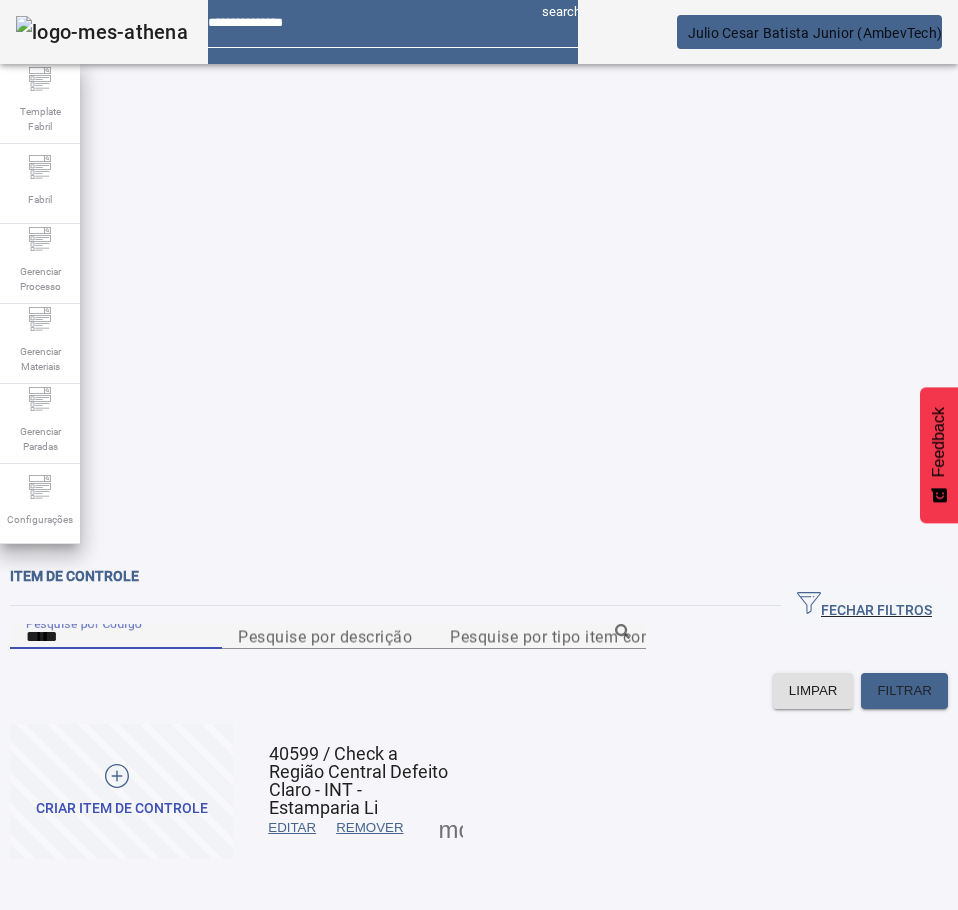 click on "*****" at bounding box center (116, 637) 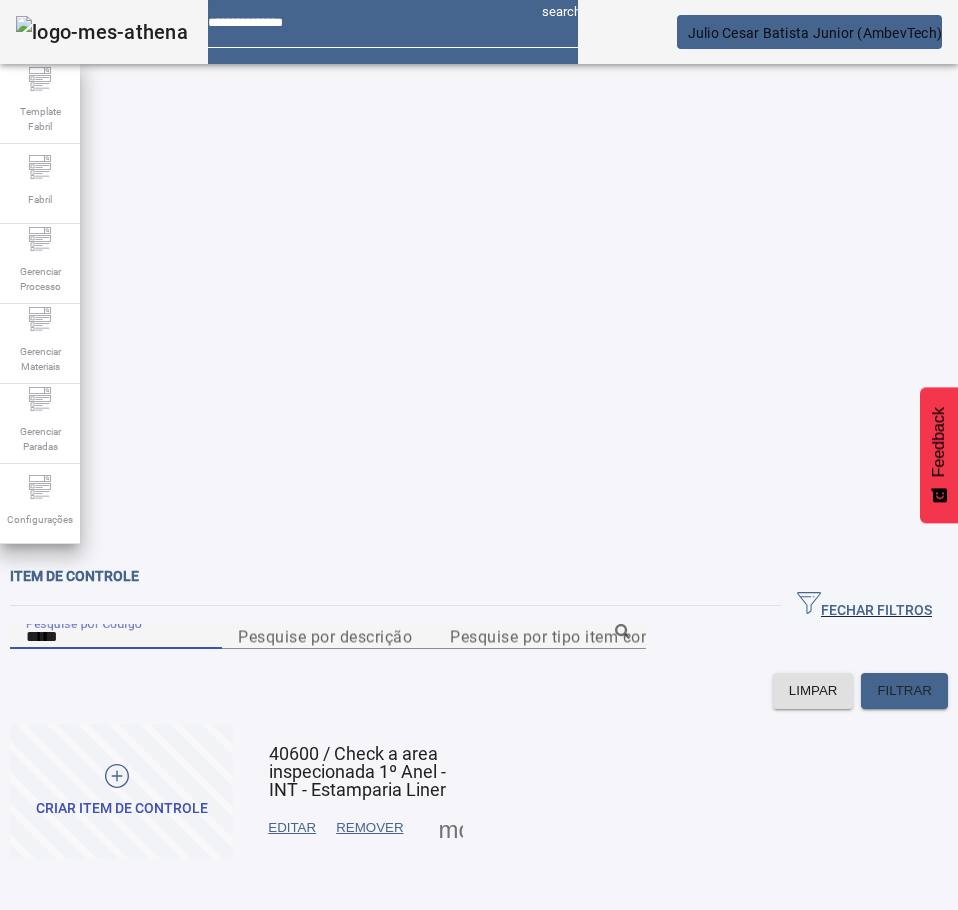 click on "EDITAR REMOVER  more_vert" at bounding box center (359, 828) 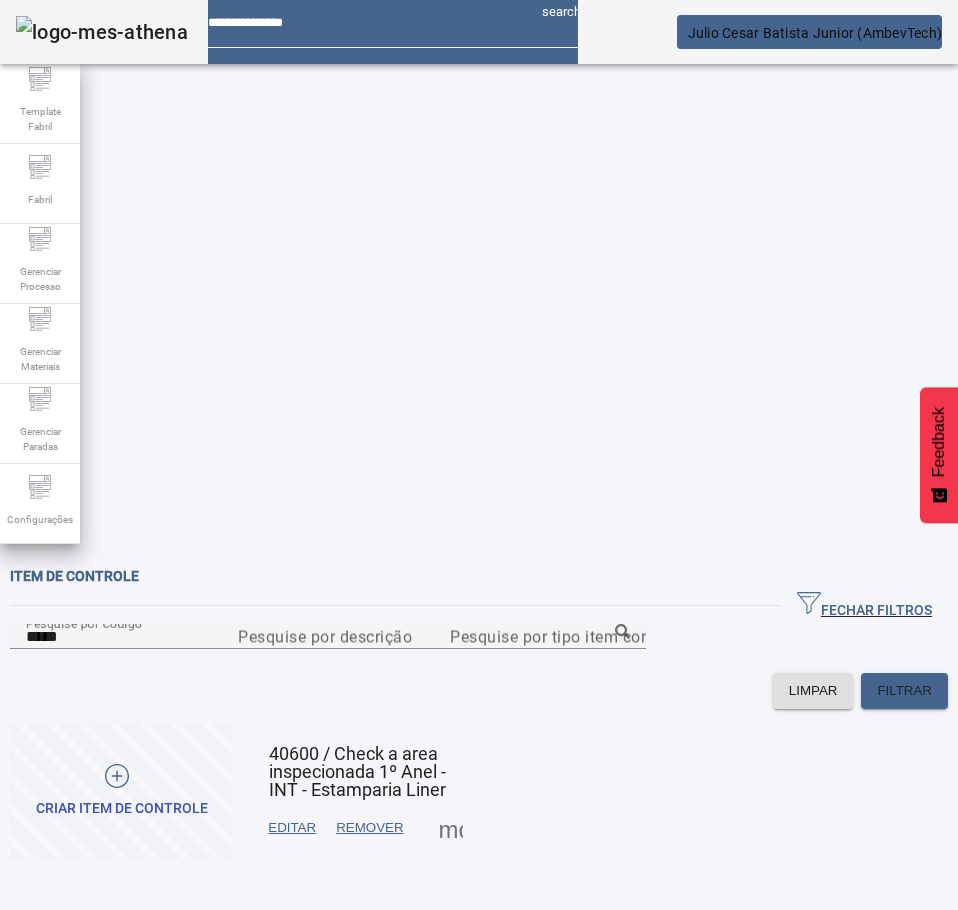click on "EDITAR" at bounding box center (292, 828) 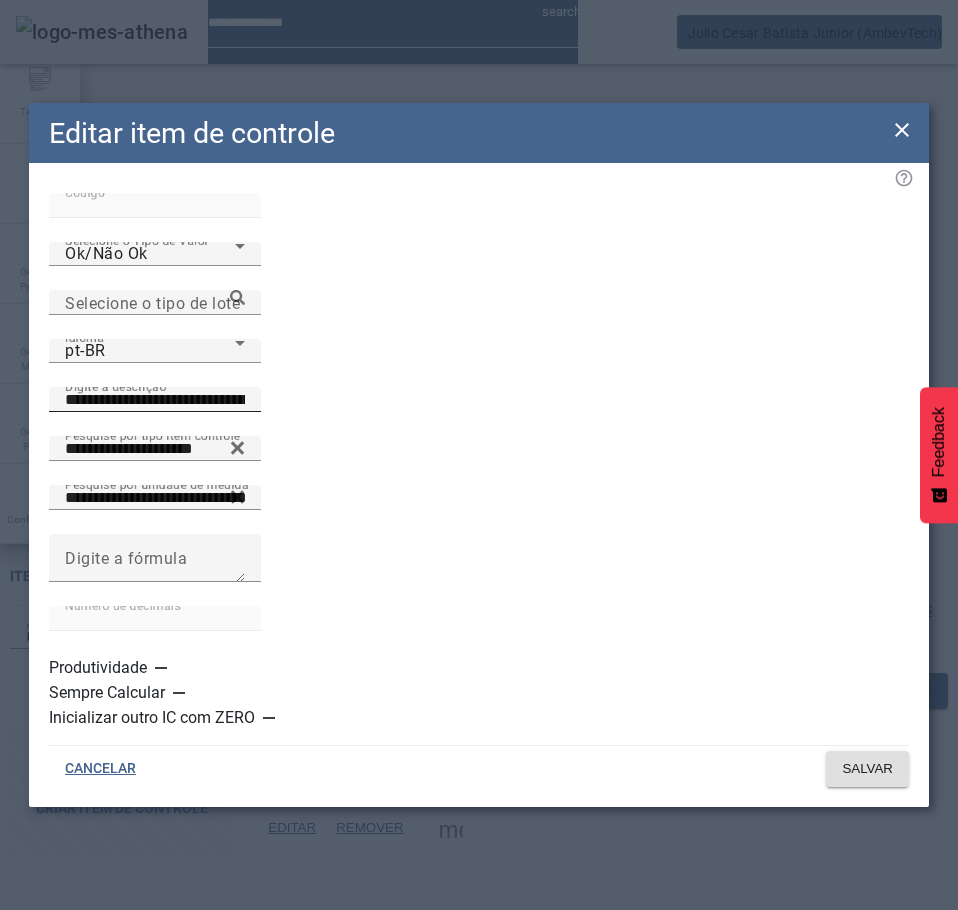 click on "**********" at bounding box center (155, 400) 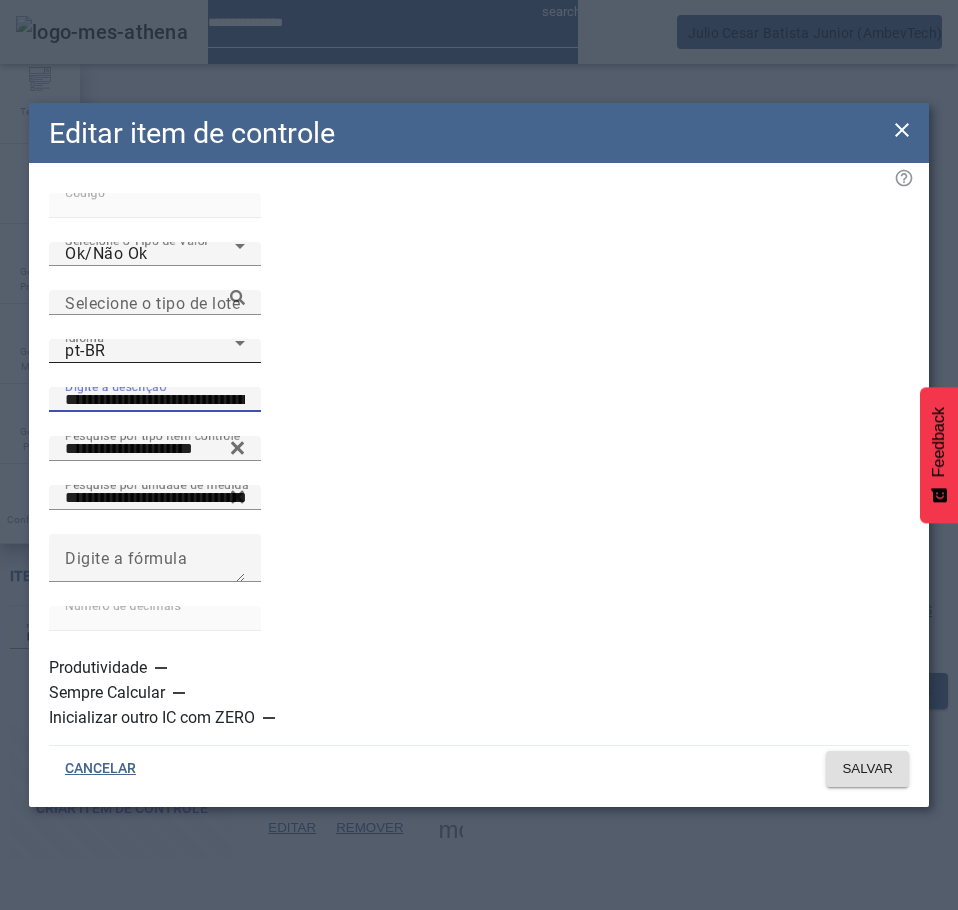 click on "pt-BR" at bounding box center [150, 351] 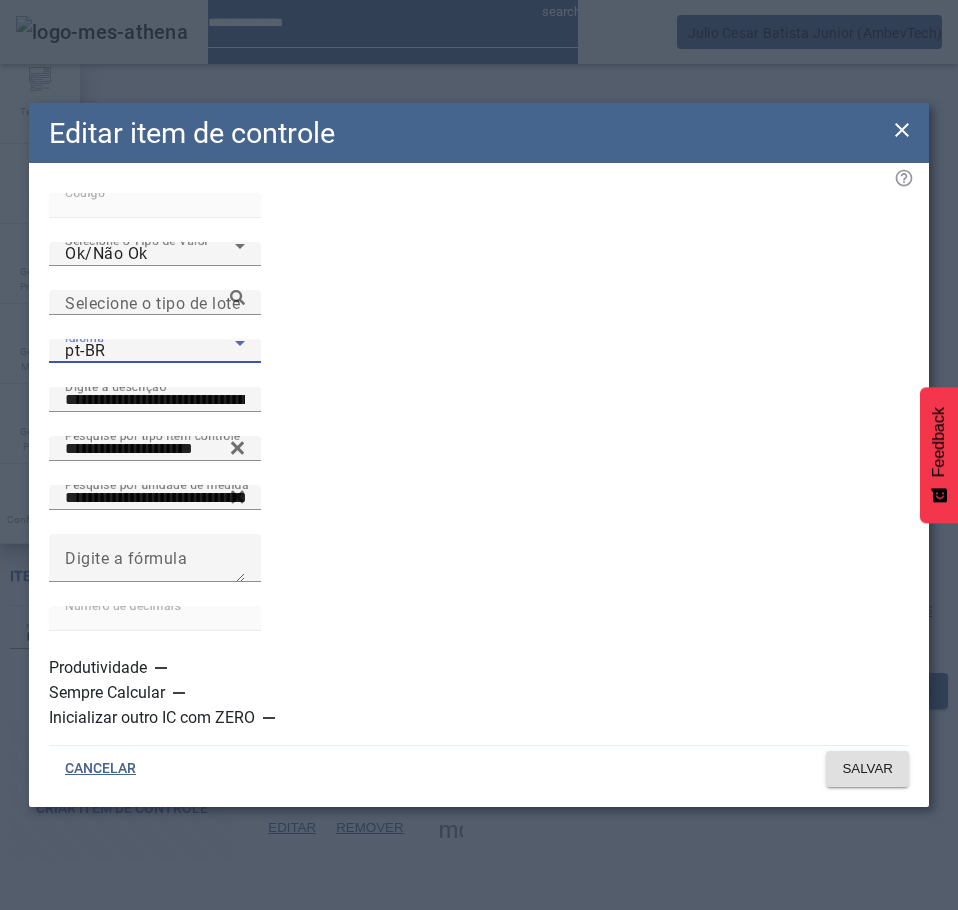 click on "es-ES" at bounding box center (131, 1110) 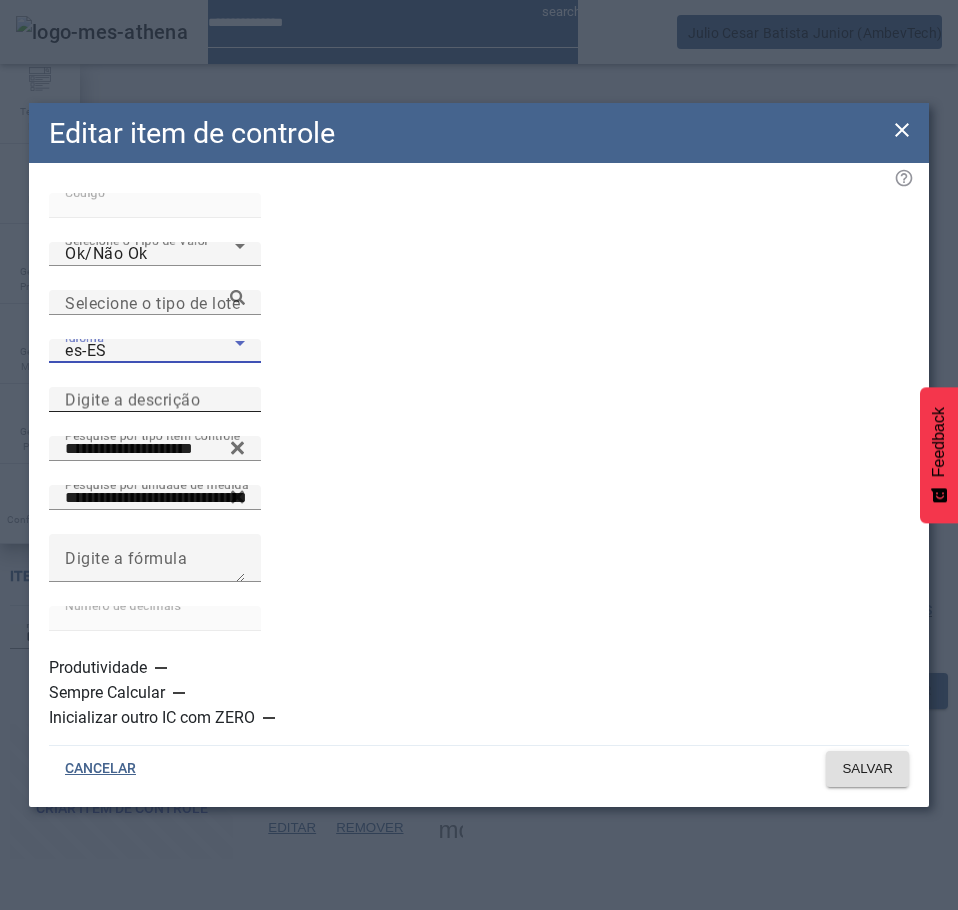 click on "Digite a descrição" at bounding box center [132, 399] 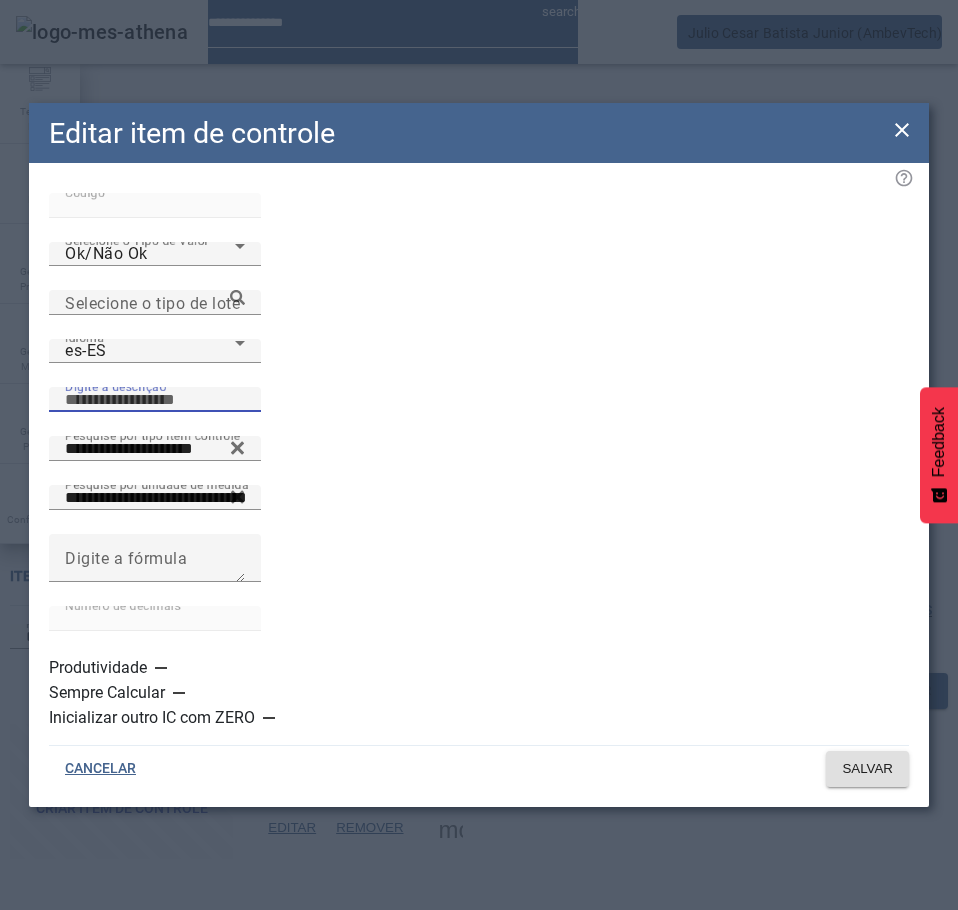 paste on "**********" 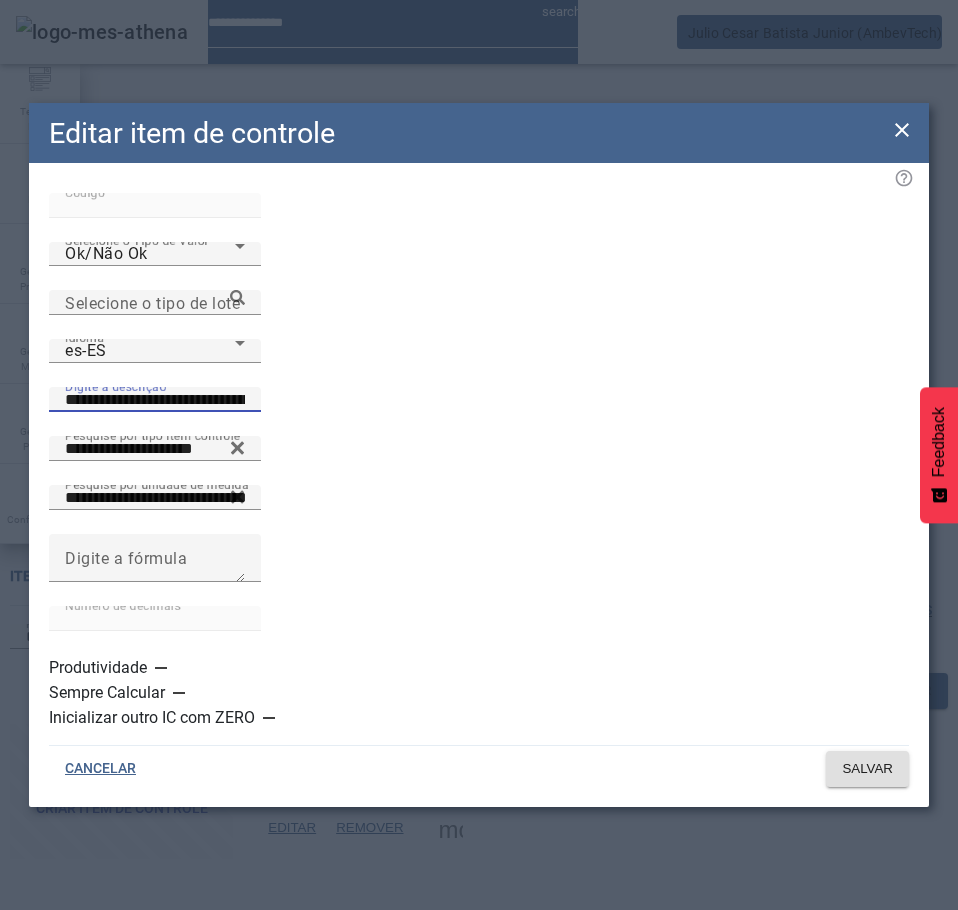 click on "**********" at bounding box center (155, 400) 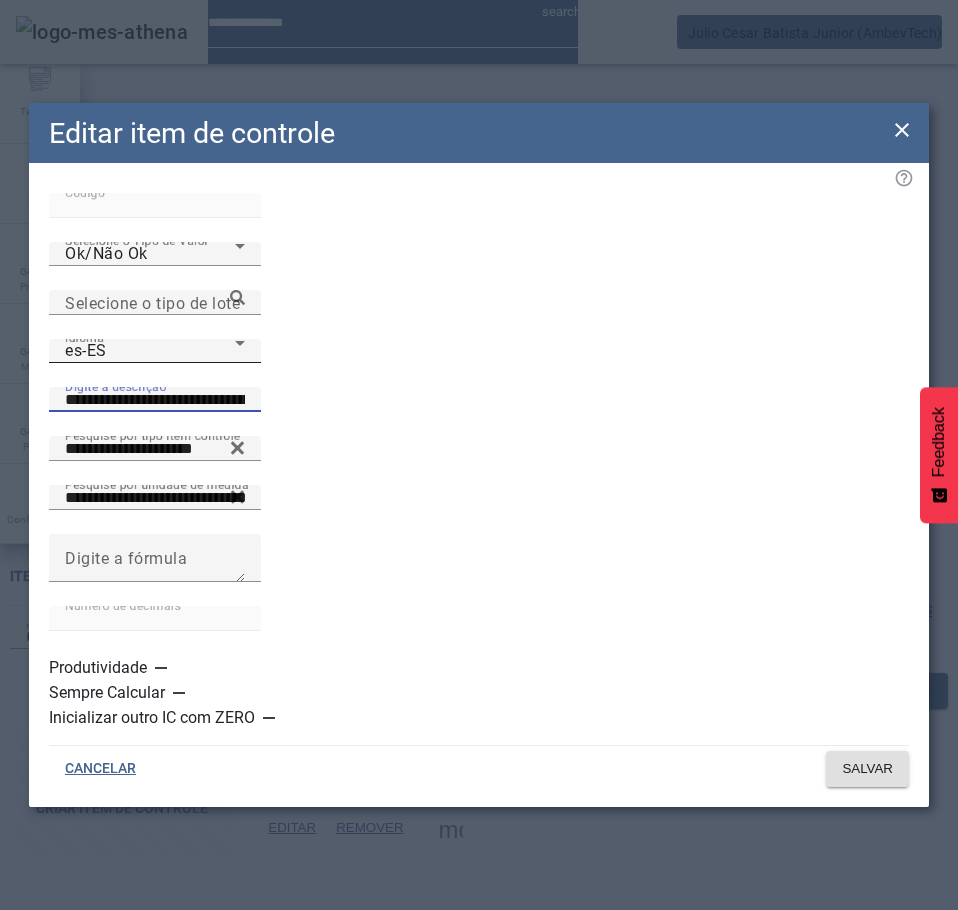 click on "es-ES" at bounding box center (150, 351) 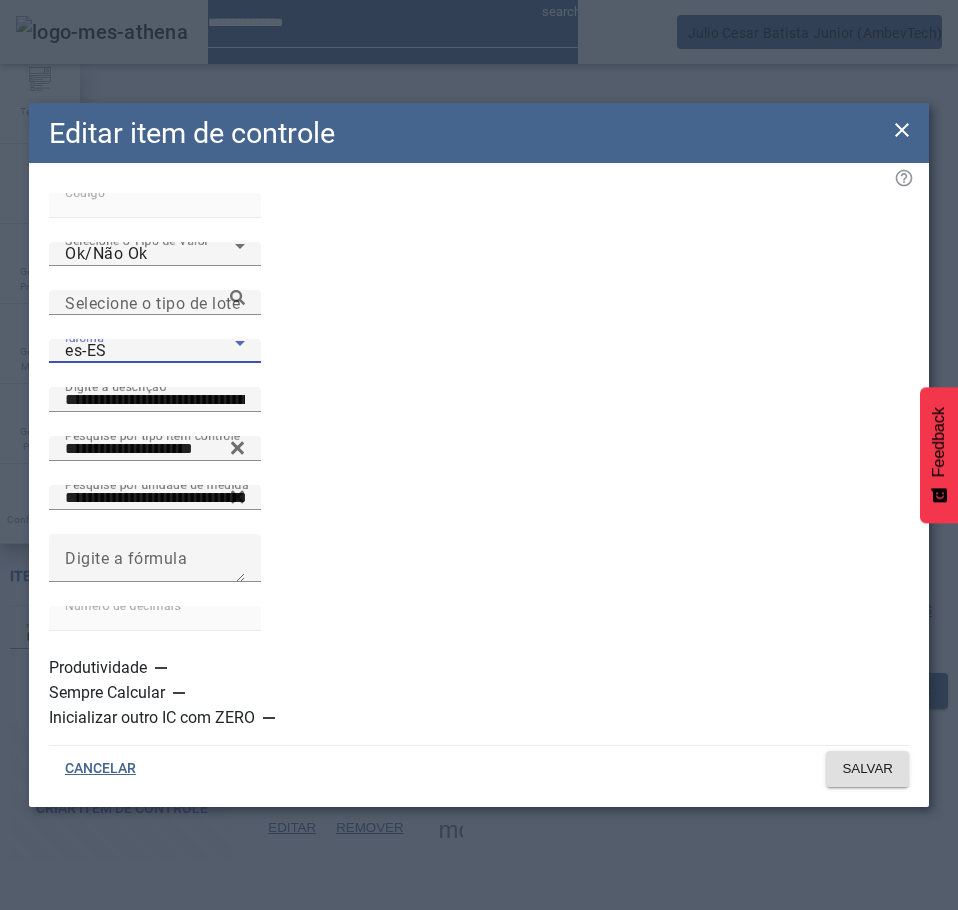 click on "pt-BR" at bounding box center (131, 1014) 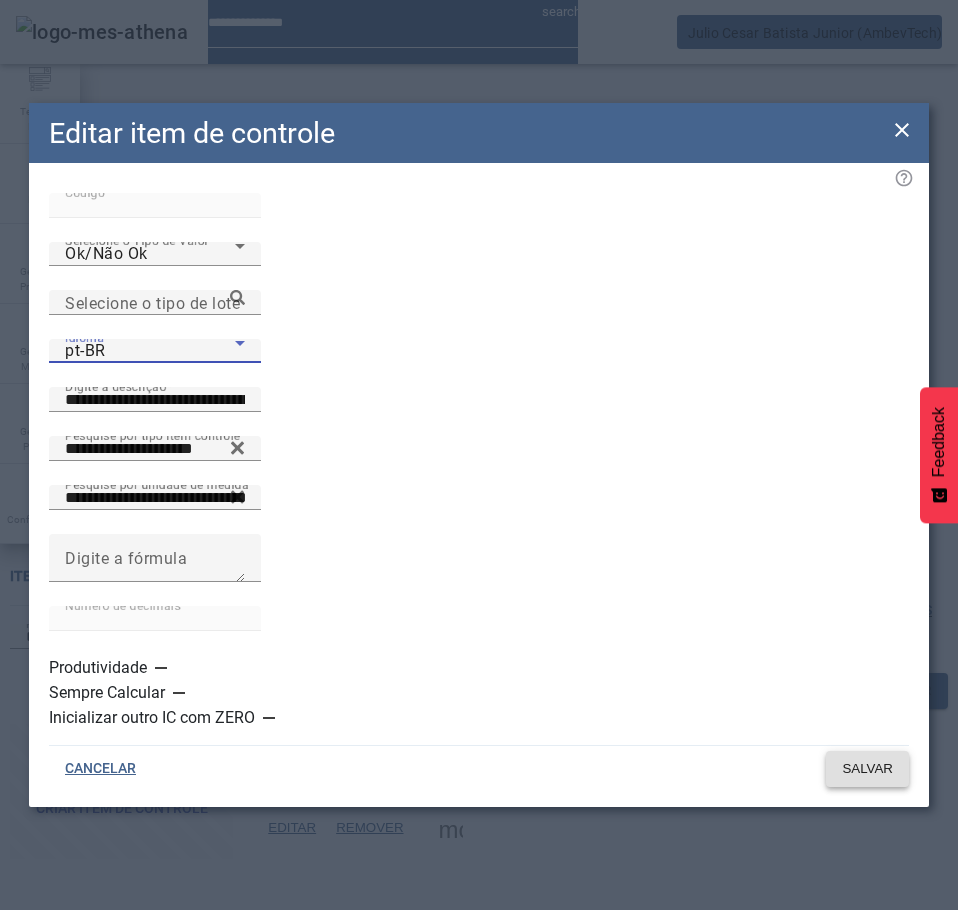 click on "SALVAR" 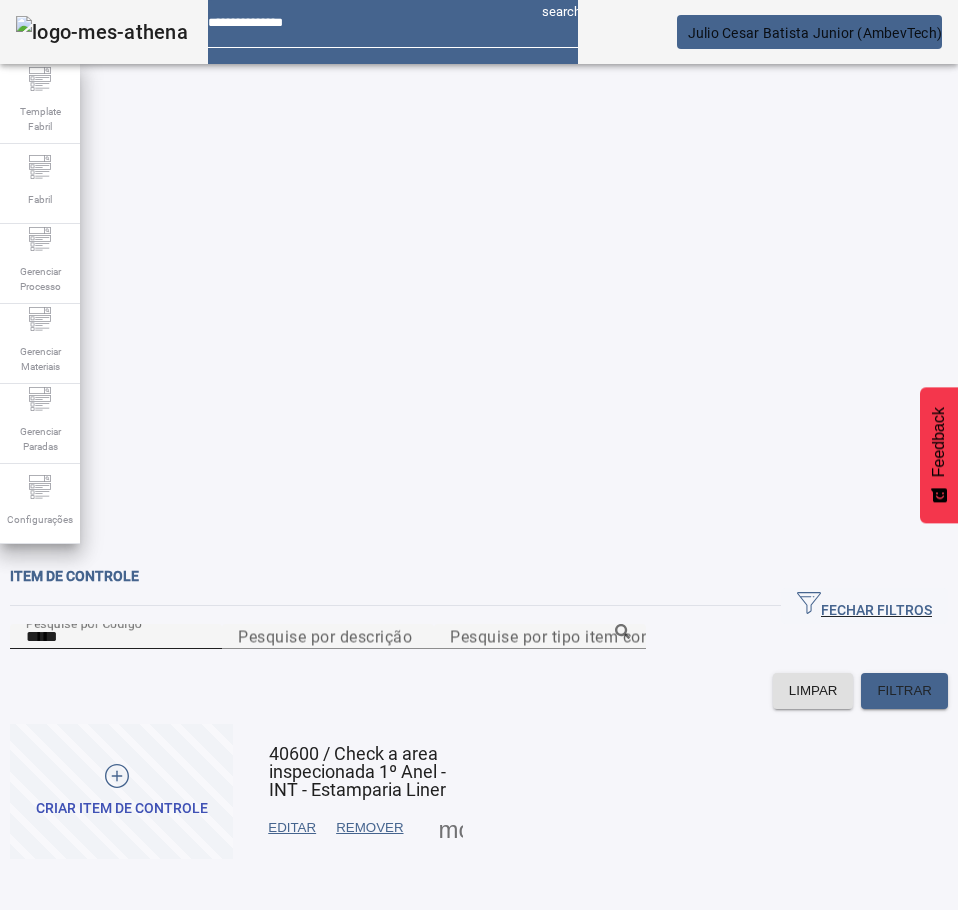 click on "*****" at bounding box center (116, 637) 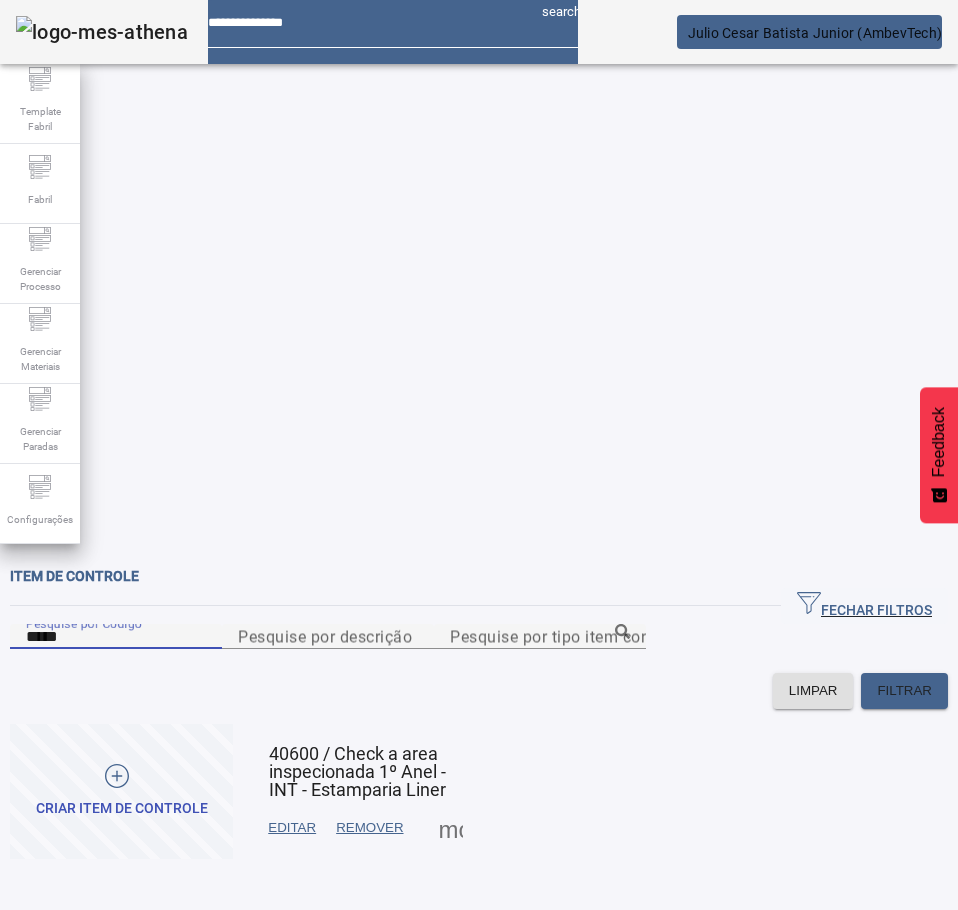 paste 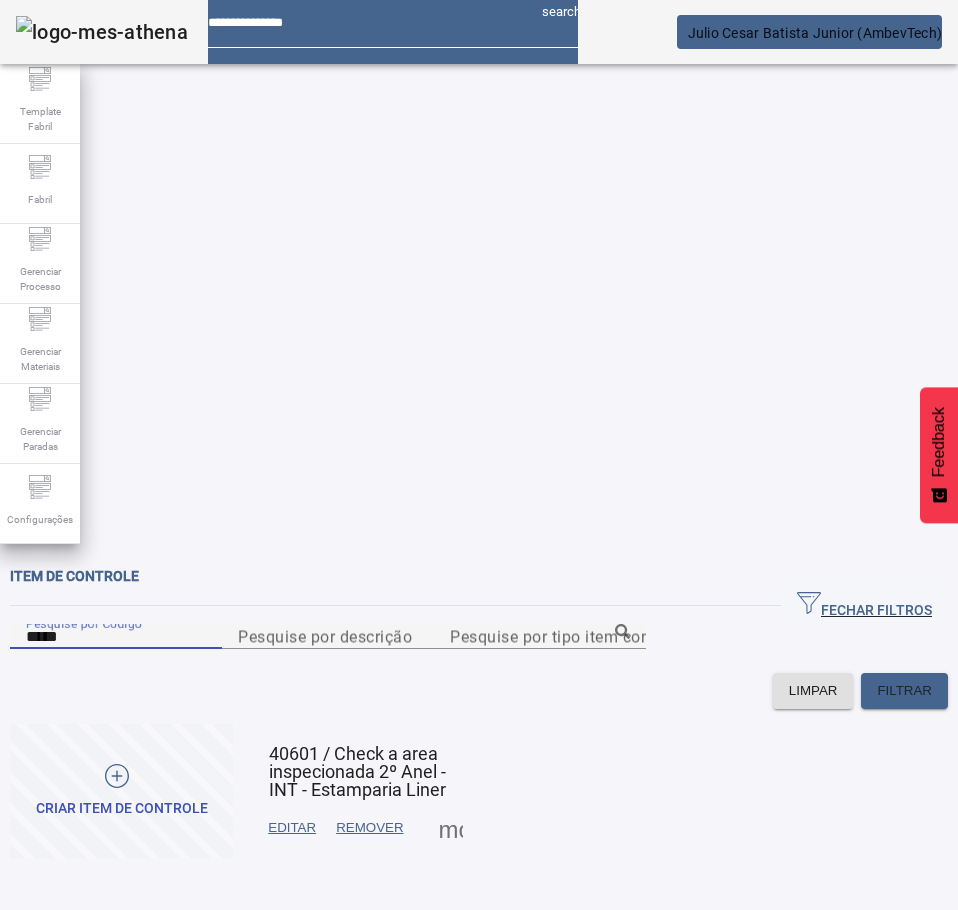 click on "EDITAR" at bounding box center [292, 828] 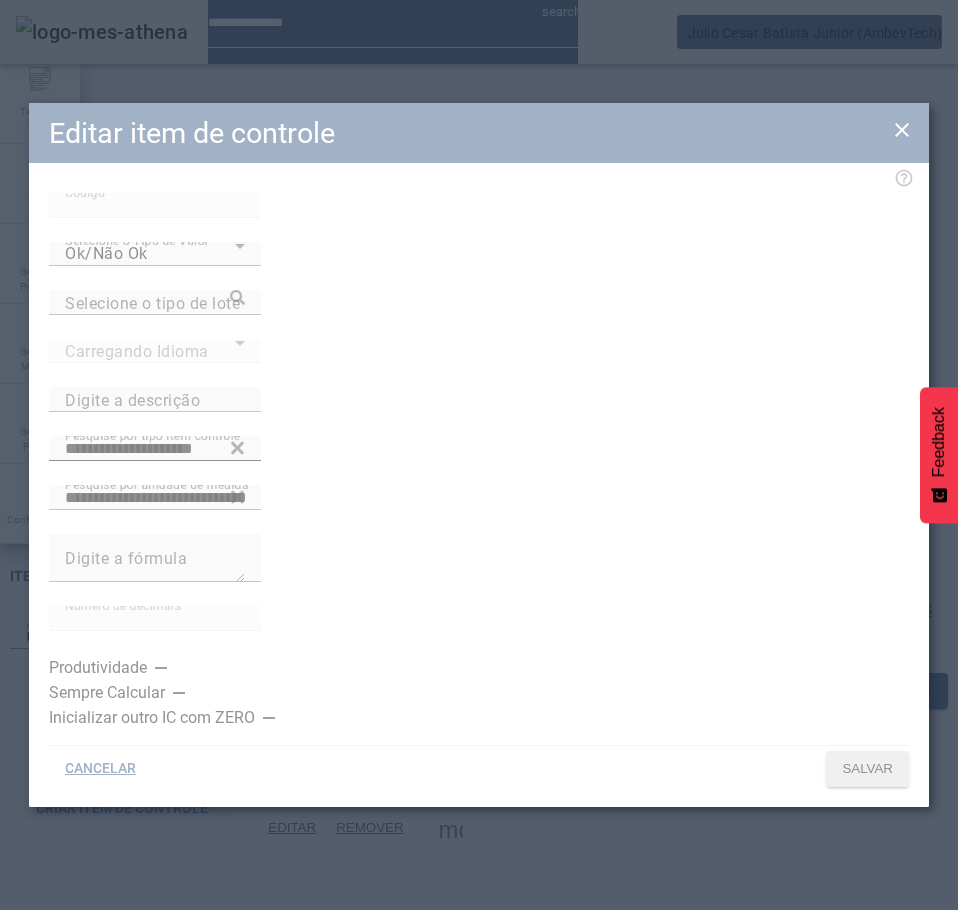 type on "**********" 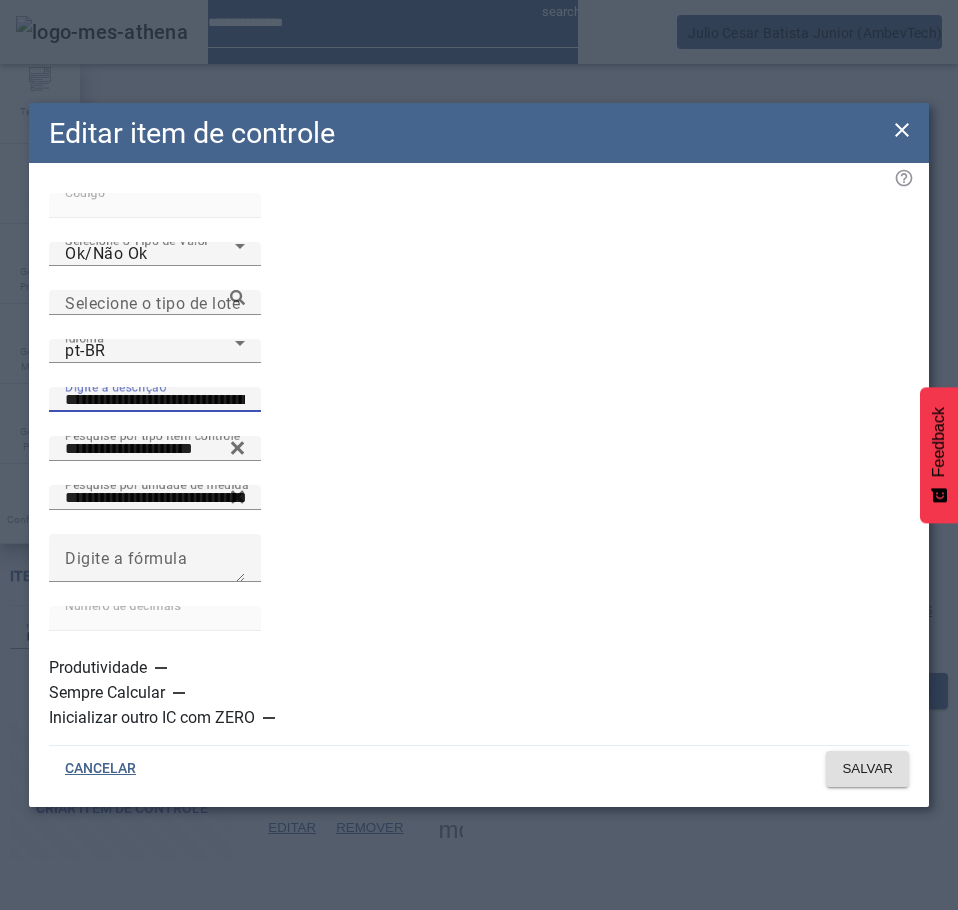 click on "**********" at bounding box center [155, 400] 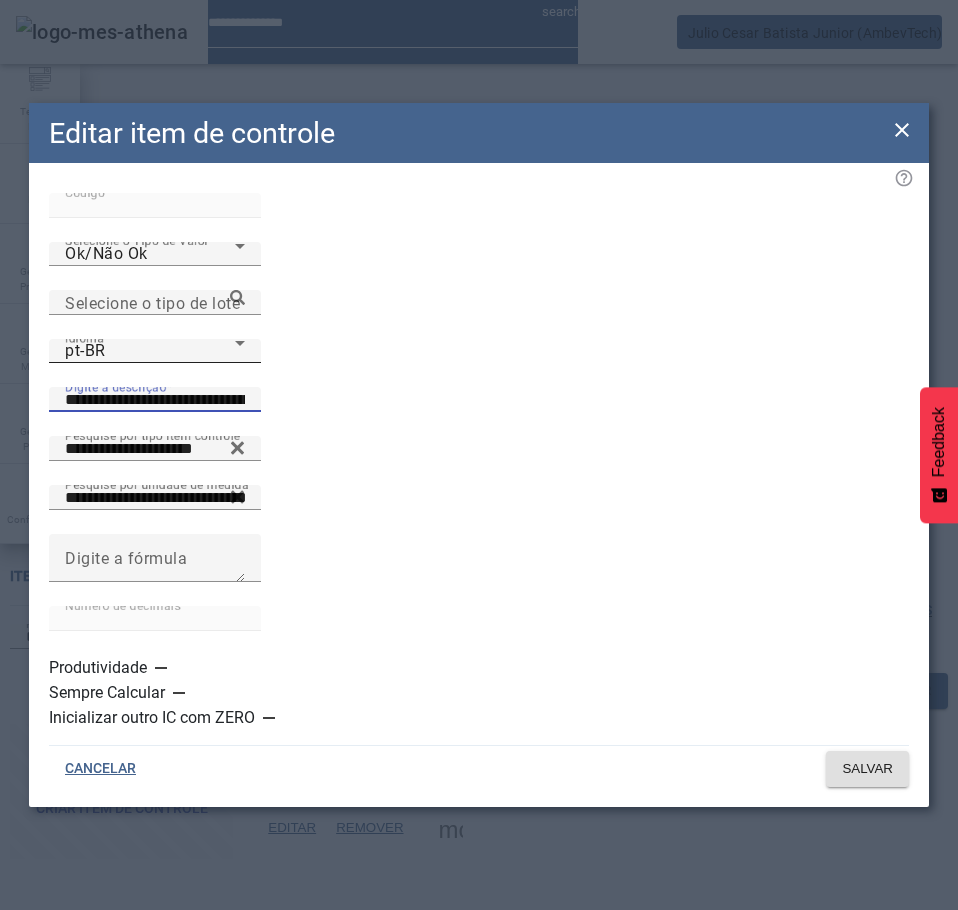 click on "pt-BR" at bounding box center (150, 351) 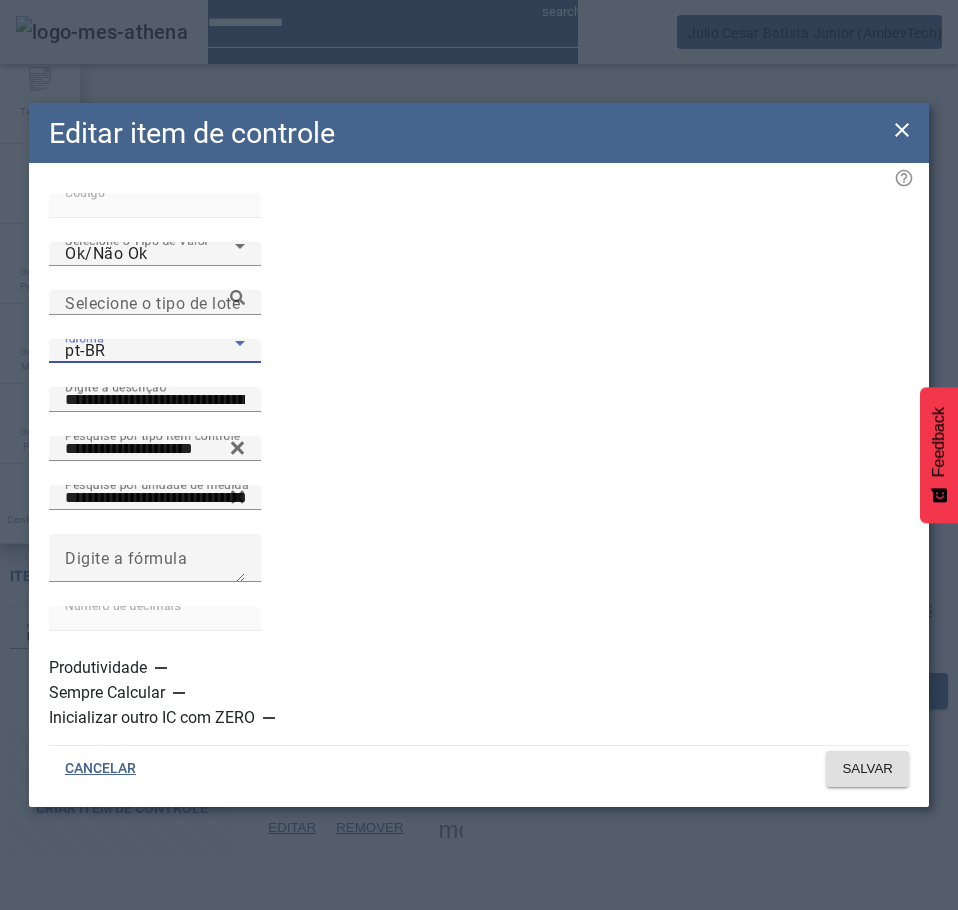 click on "es-ES" at bounding box center [131, 1110] 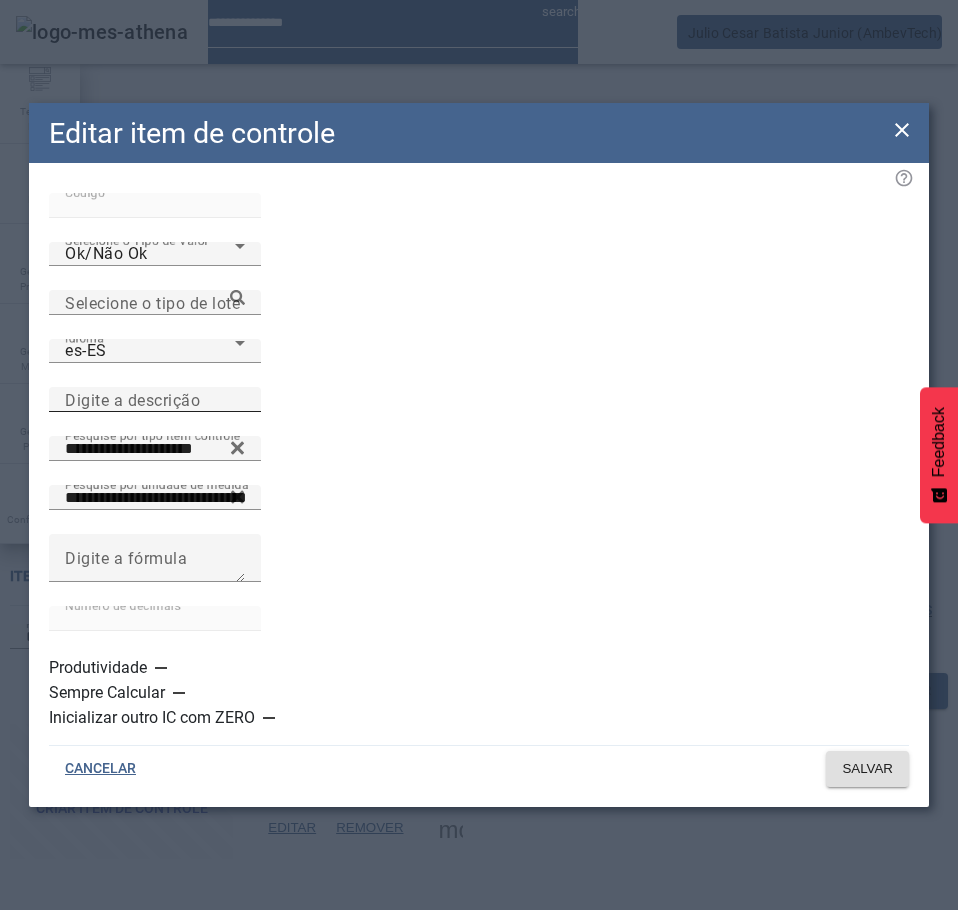 click on "Digite a descrição" 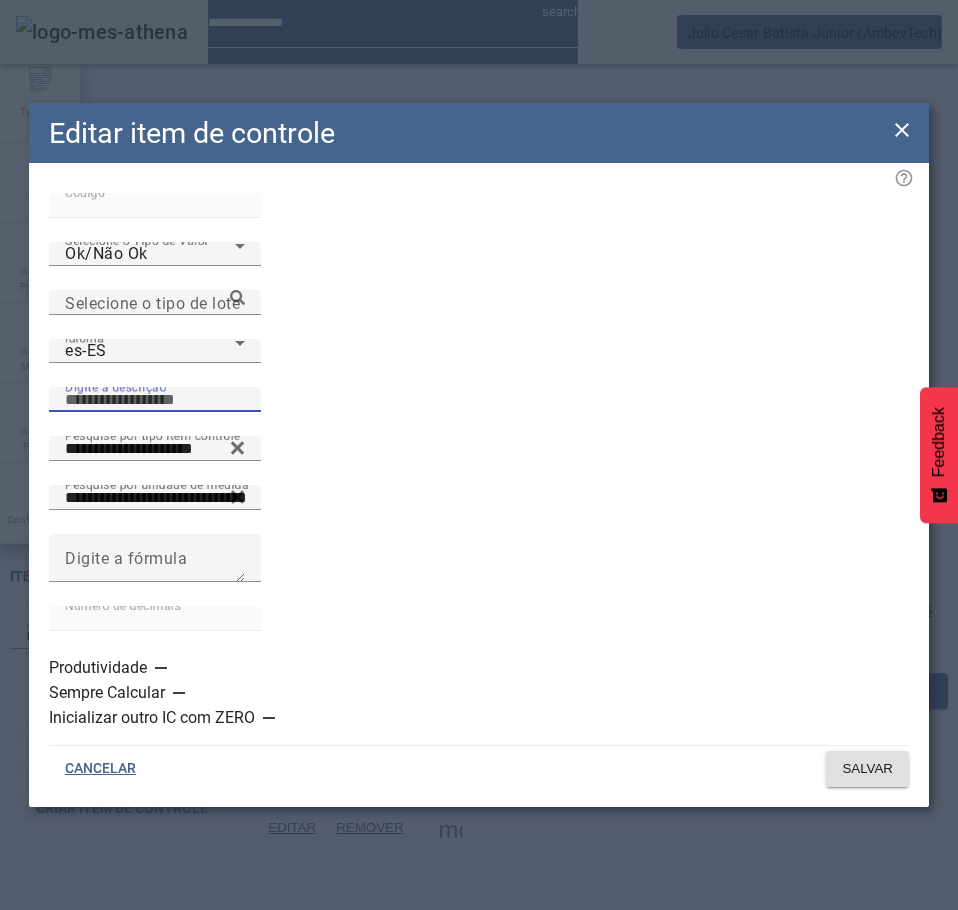 paste on "**********" 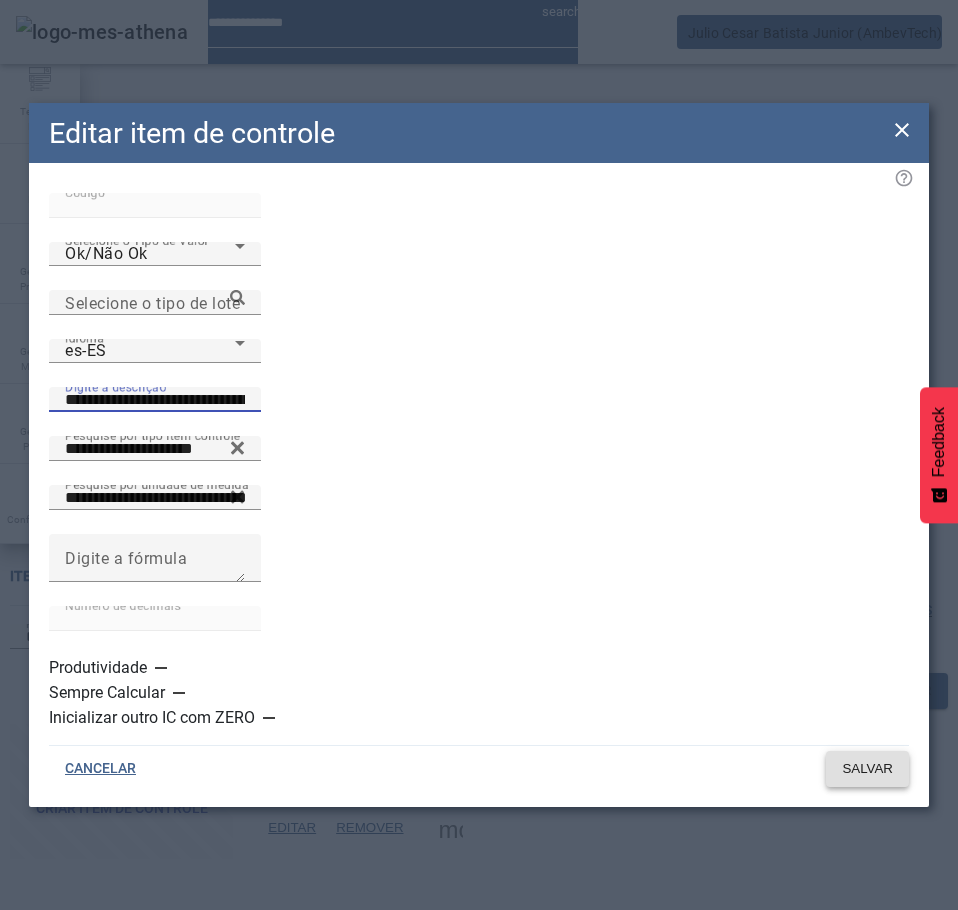 type on "**********" 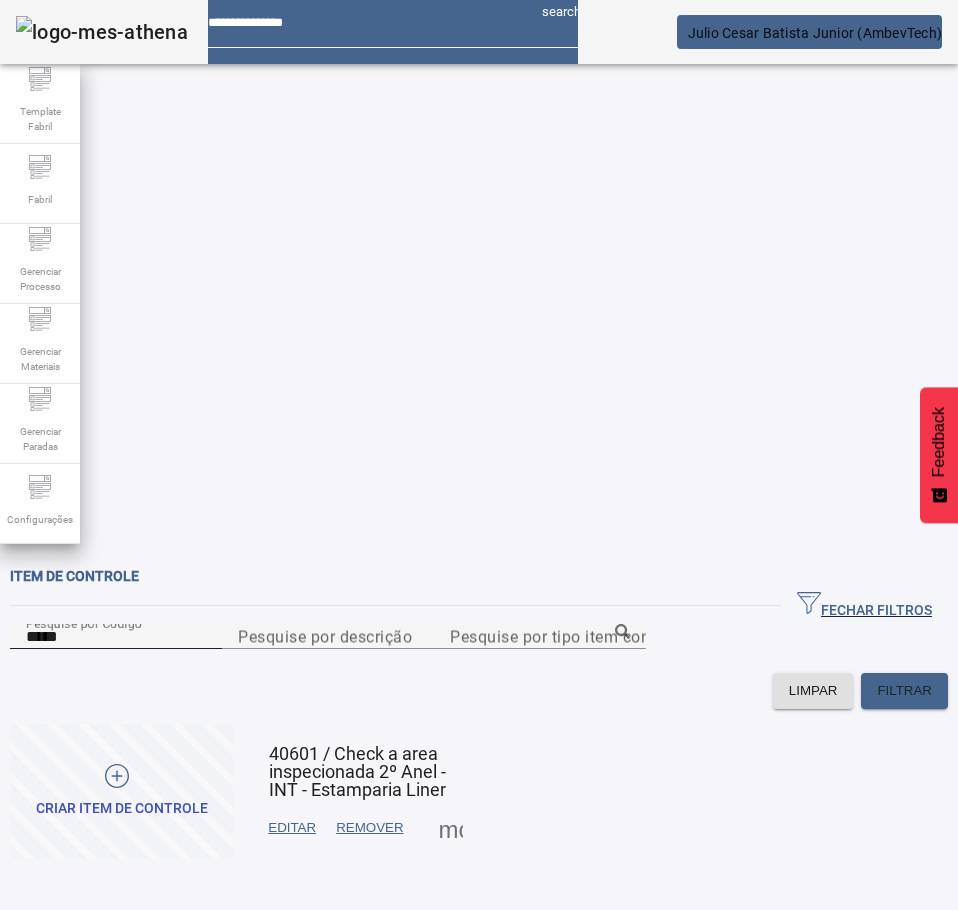 click on "*****" at bounding box center [116, 637] 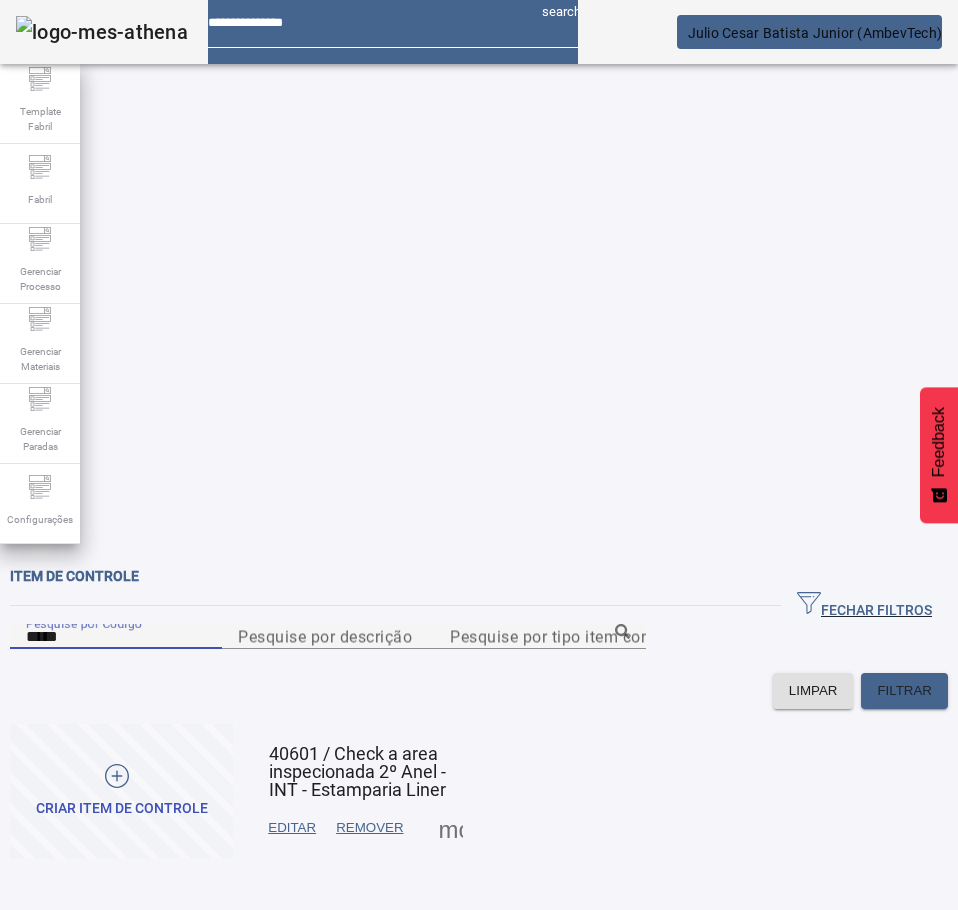 click on "*****" at bounding box center [116, 637] 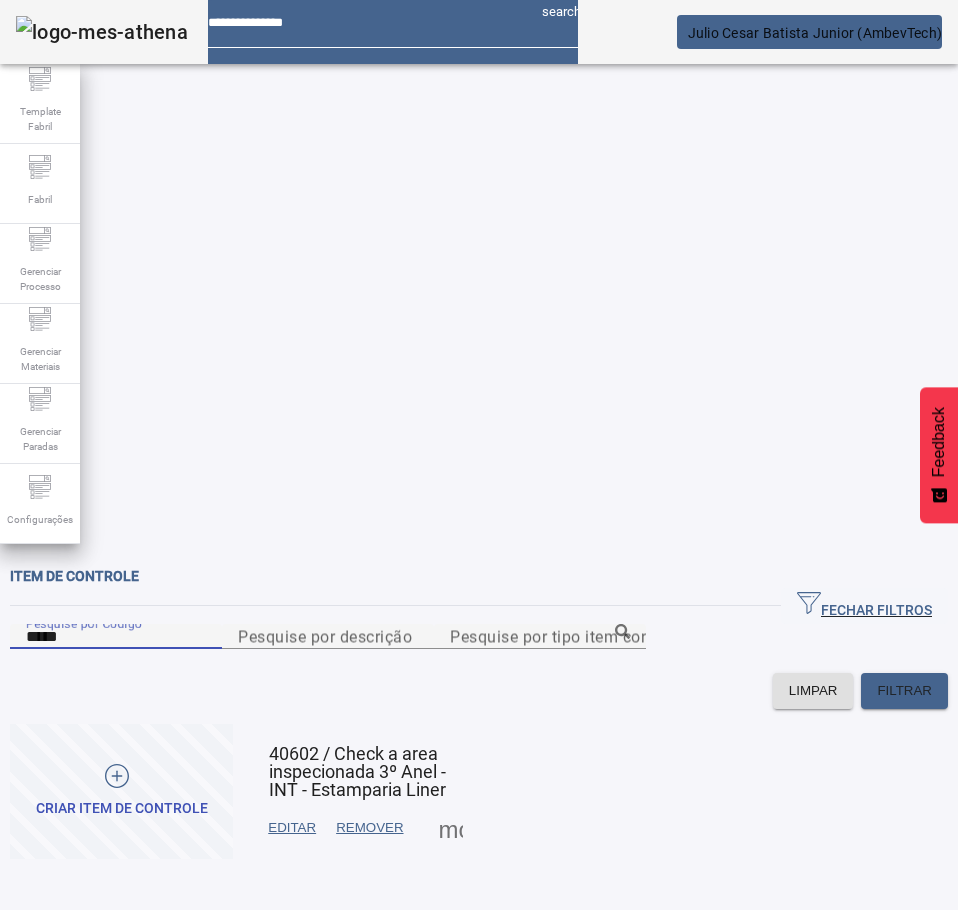 click on "EDITAR" at bounding box center (292, 828) 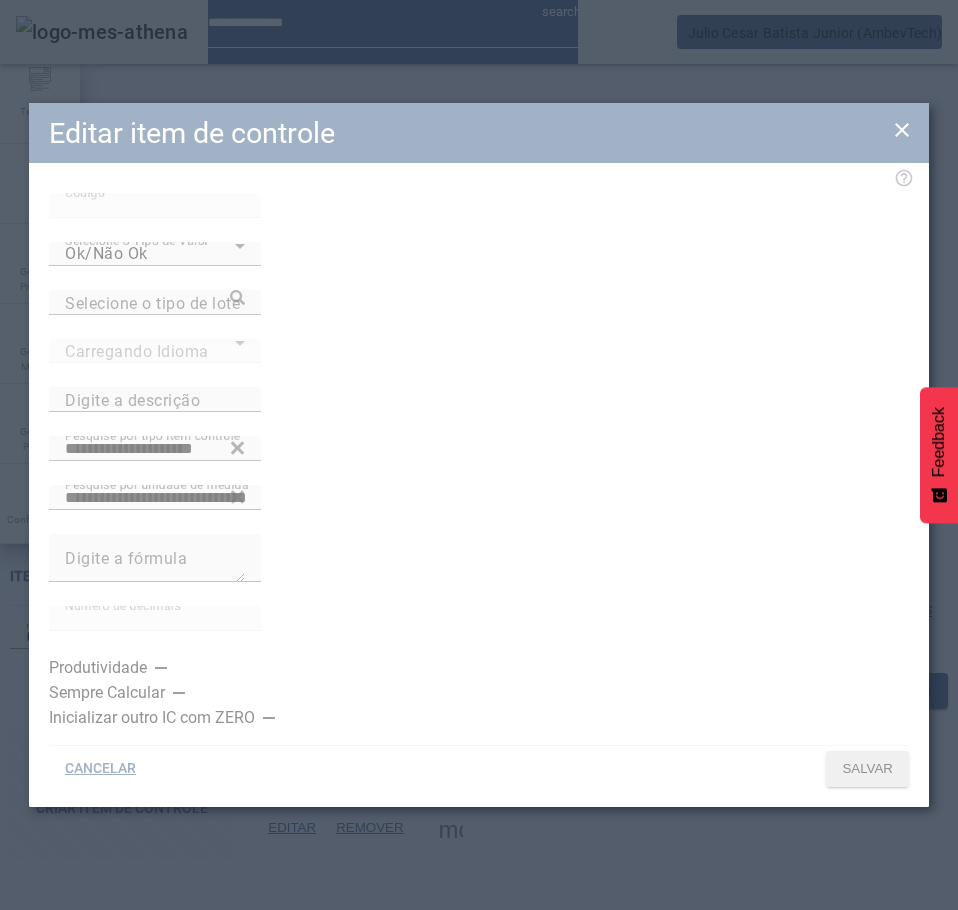 type on "**********" 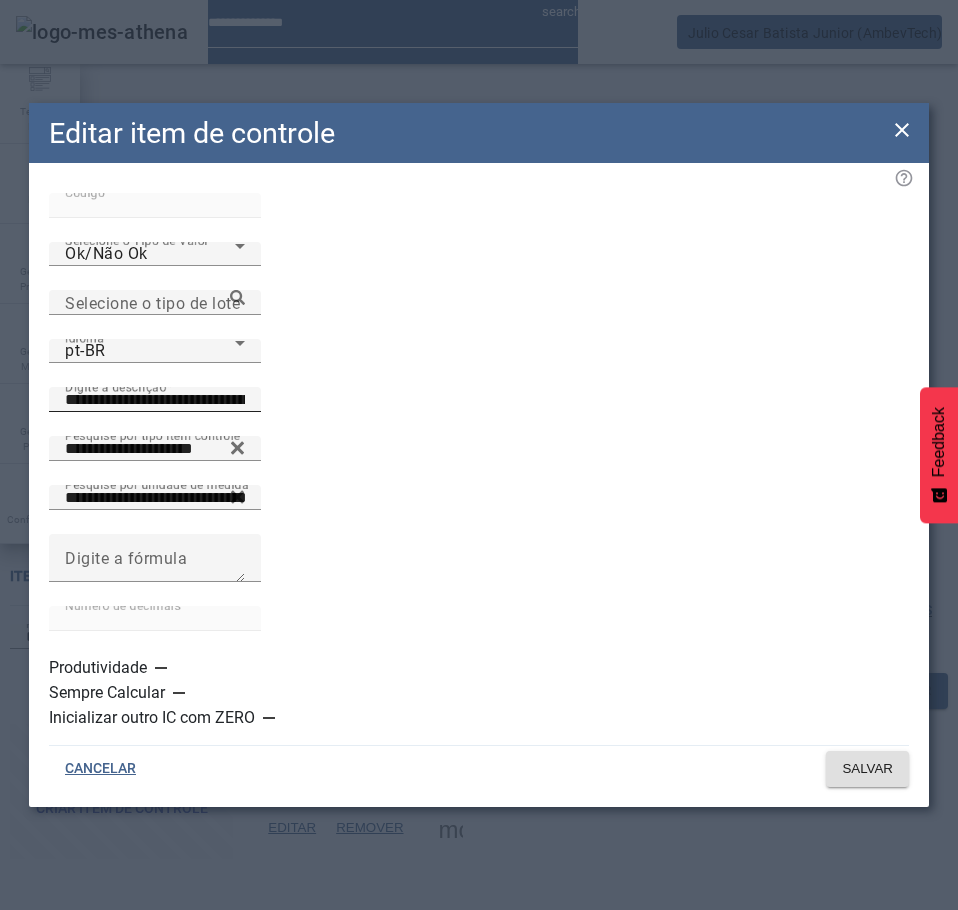 click on "**********" at bounding box center (155, 400) 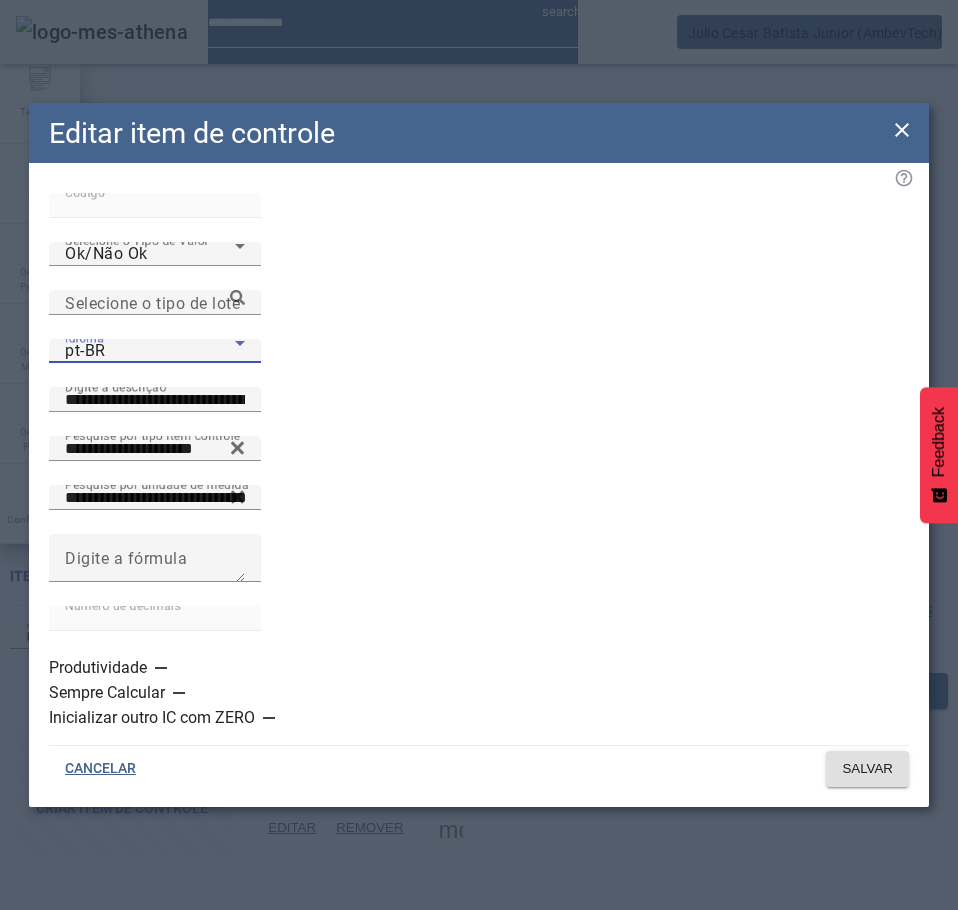 click on "pt-BR" at bounding box center [150, 351] 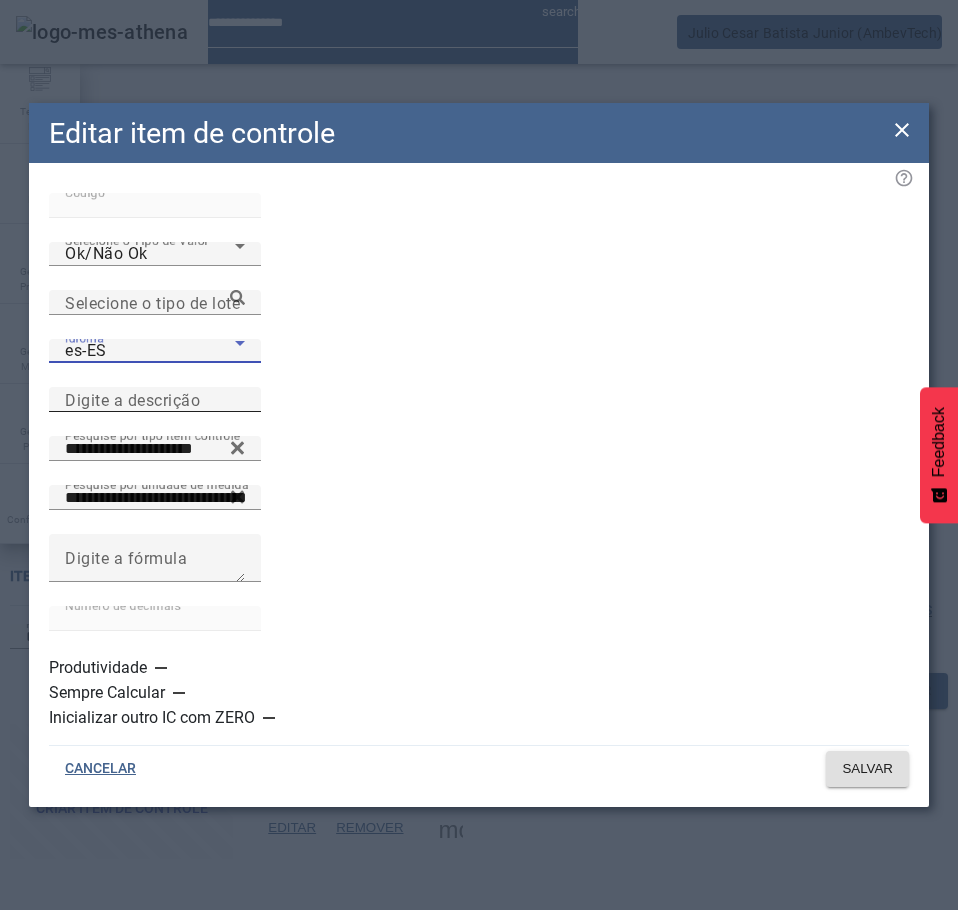 click on "Digite a descrição" 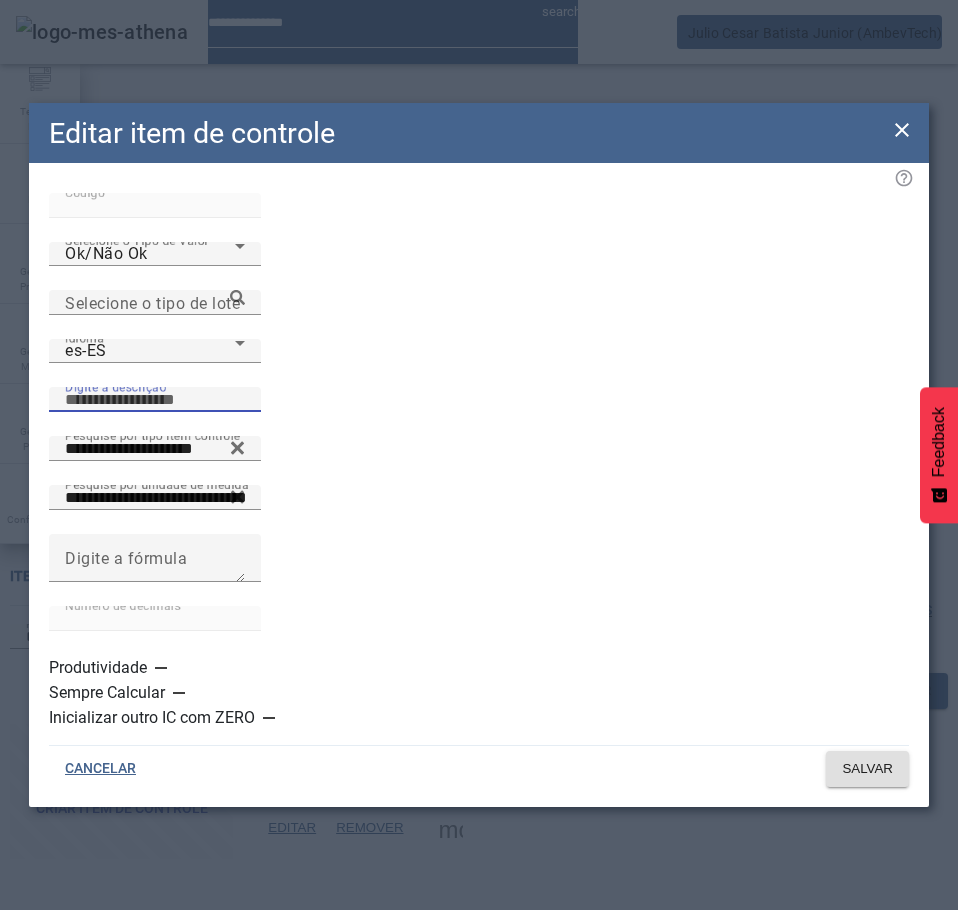 paste on "**********" 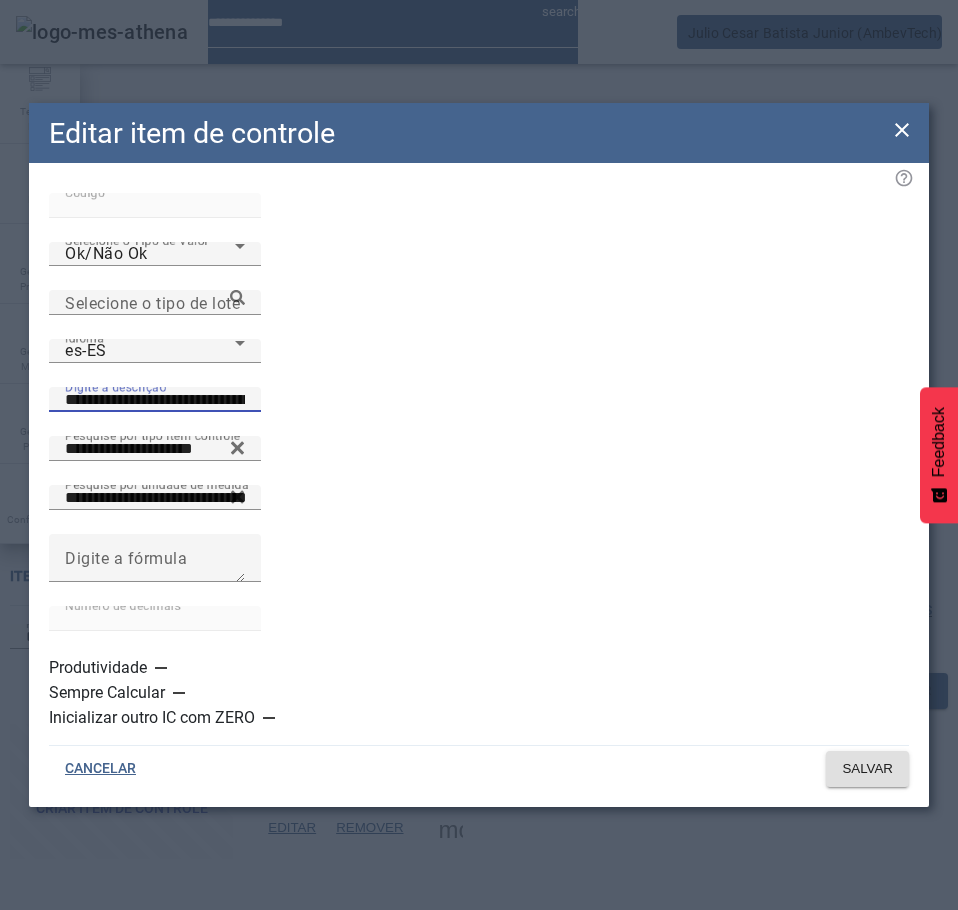 scroll, scrollTop: 0, scrollLeft: 31, axis: horizontal 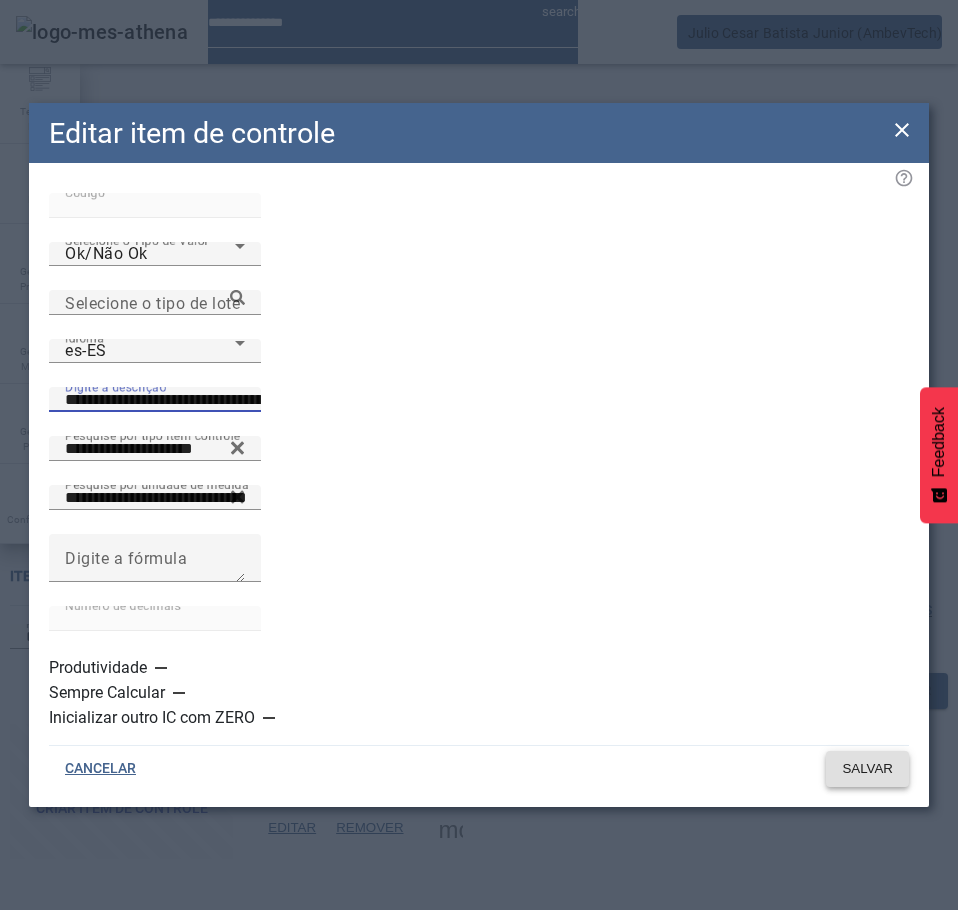 type on "**********" 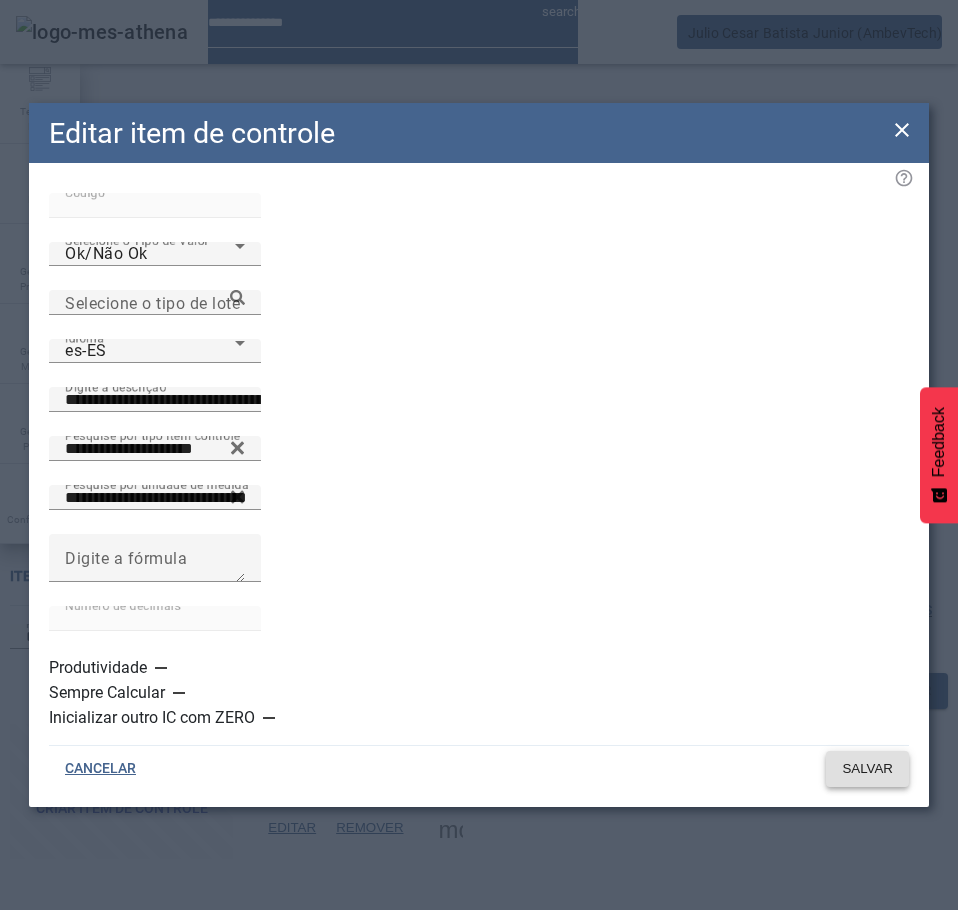click on "SALVAR" 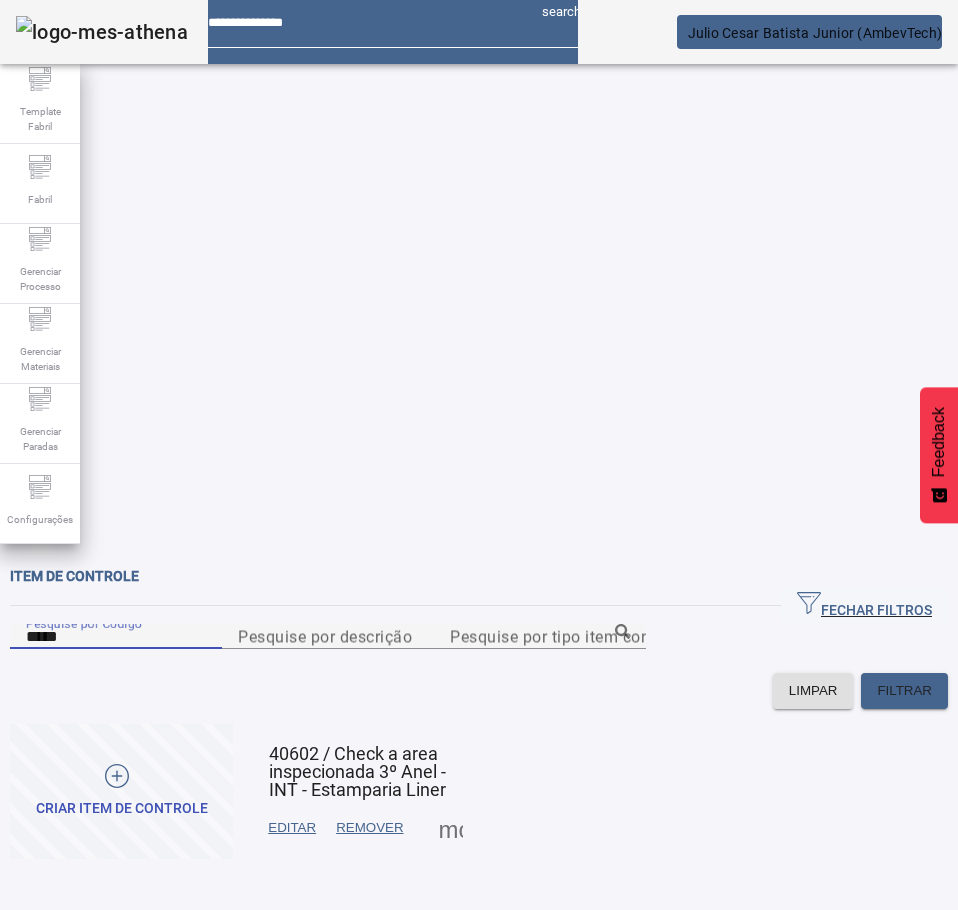 click on "*****" at bounding box center [116, 637] 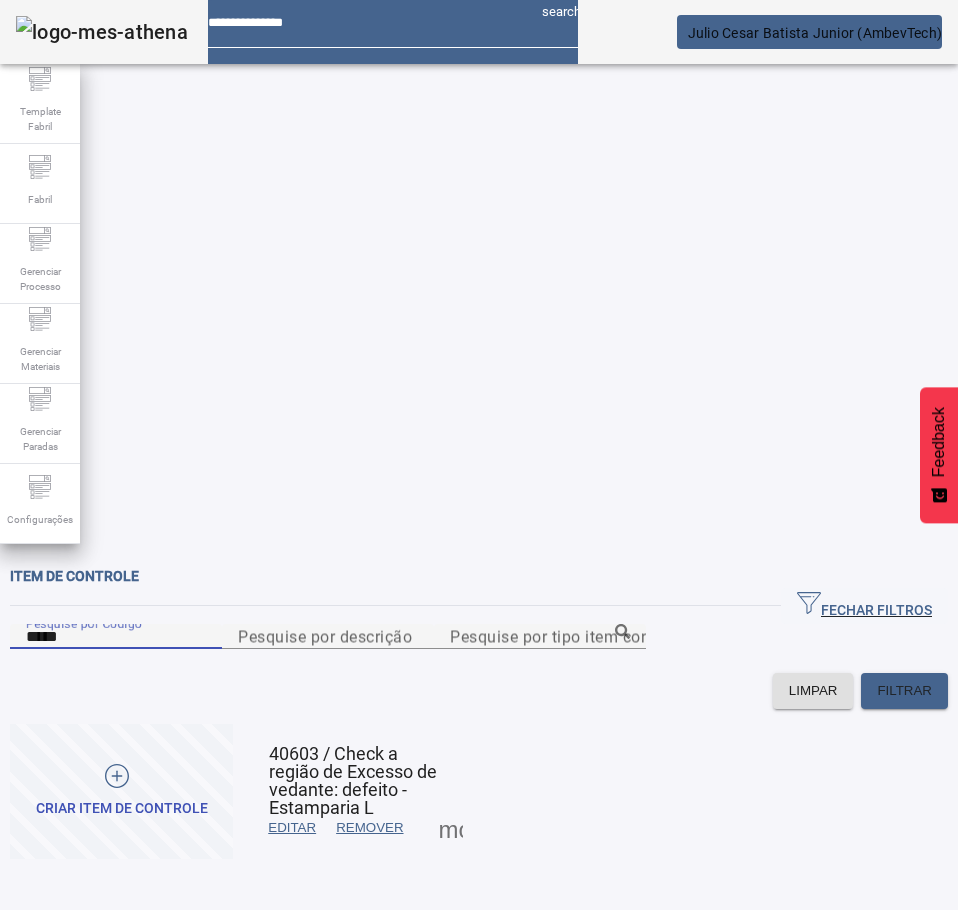 click on "EDITAR" at bounding box center [292, 828] 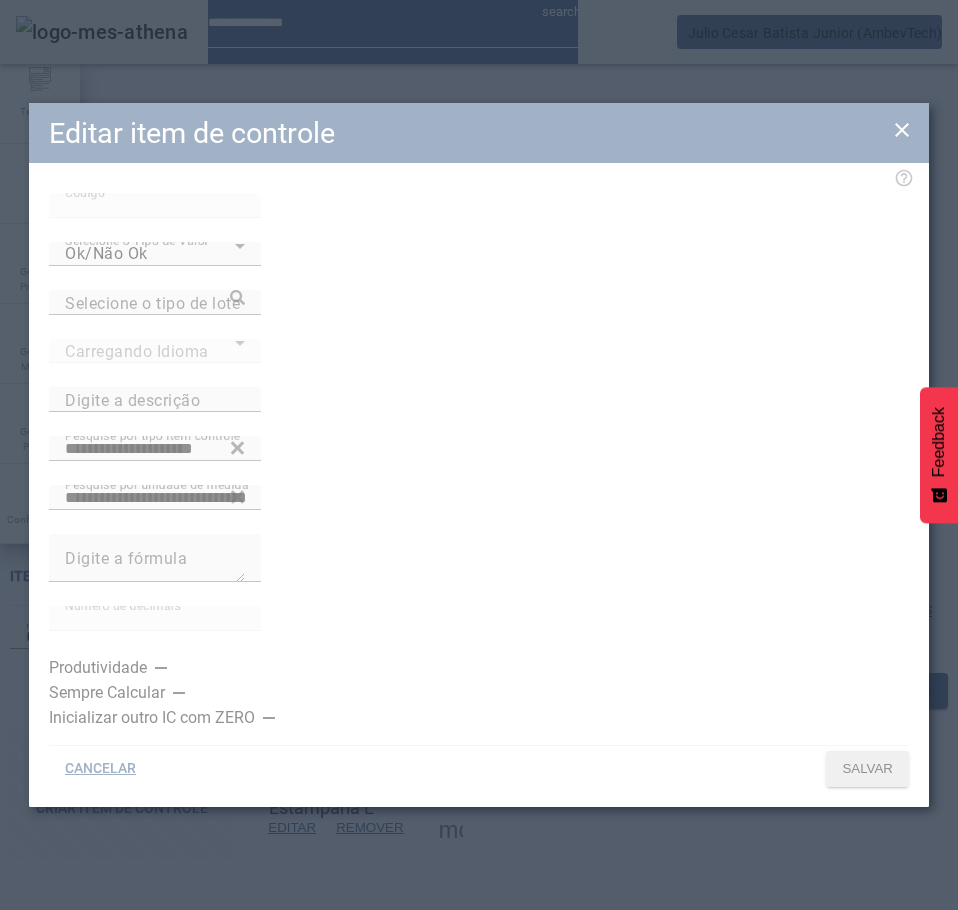 type on "**********" 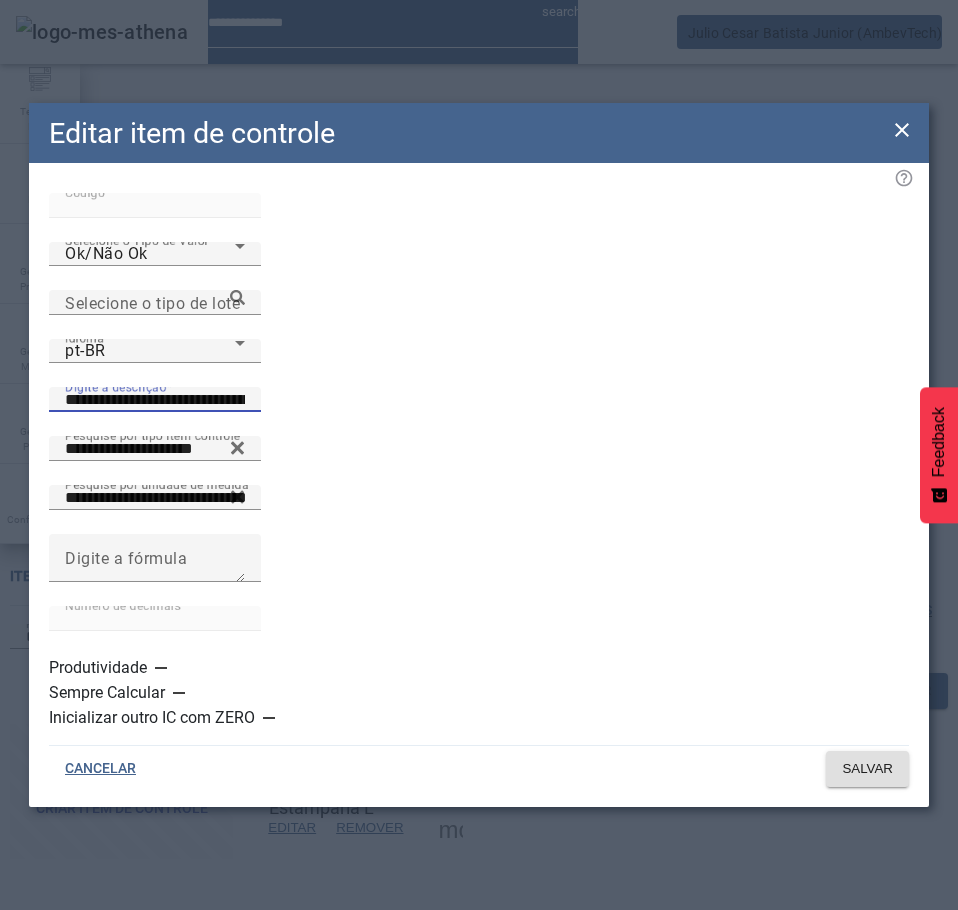 click on "**********" at bounding box center (155, 400) 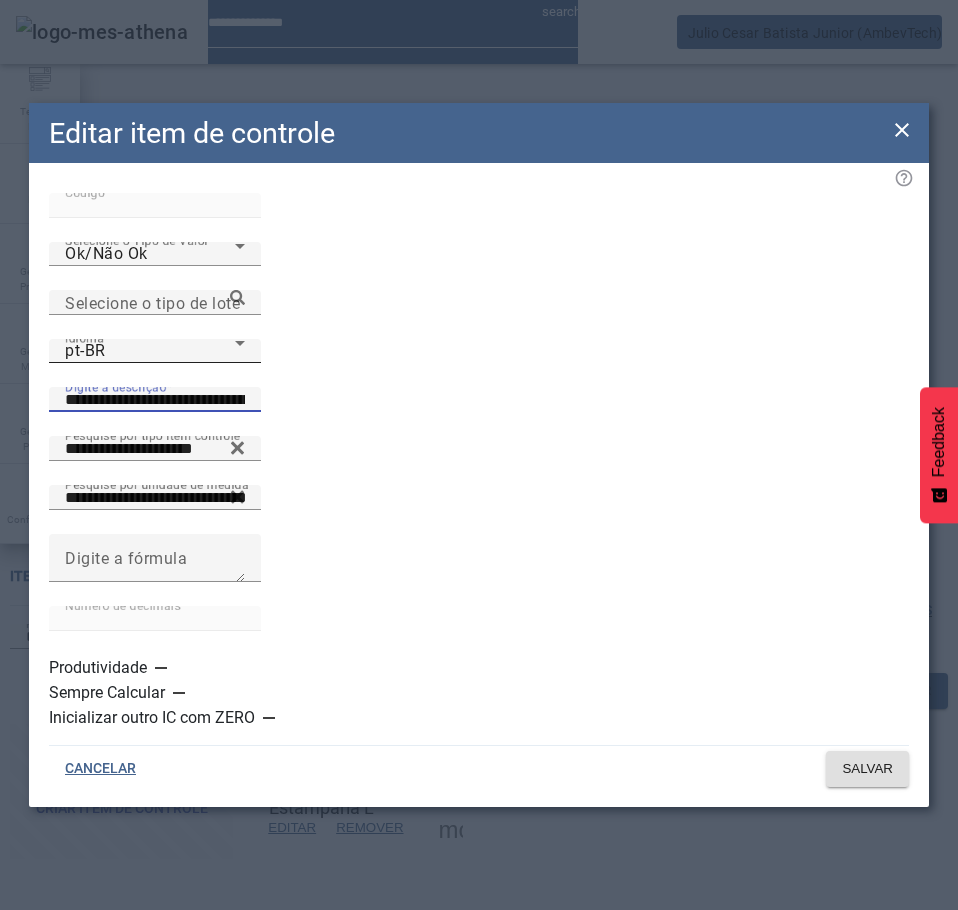 click on "pt-BR" at bounding box center [150, 351] 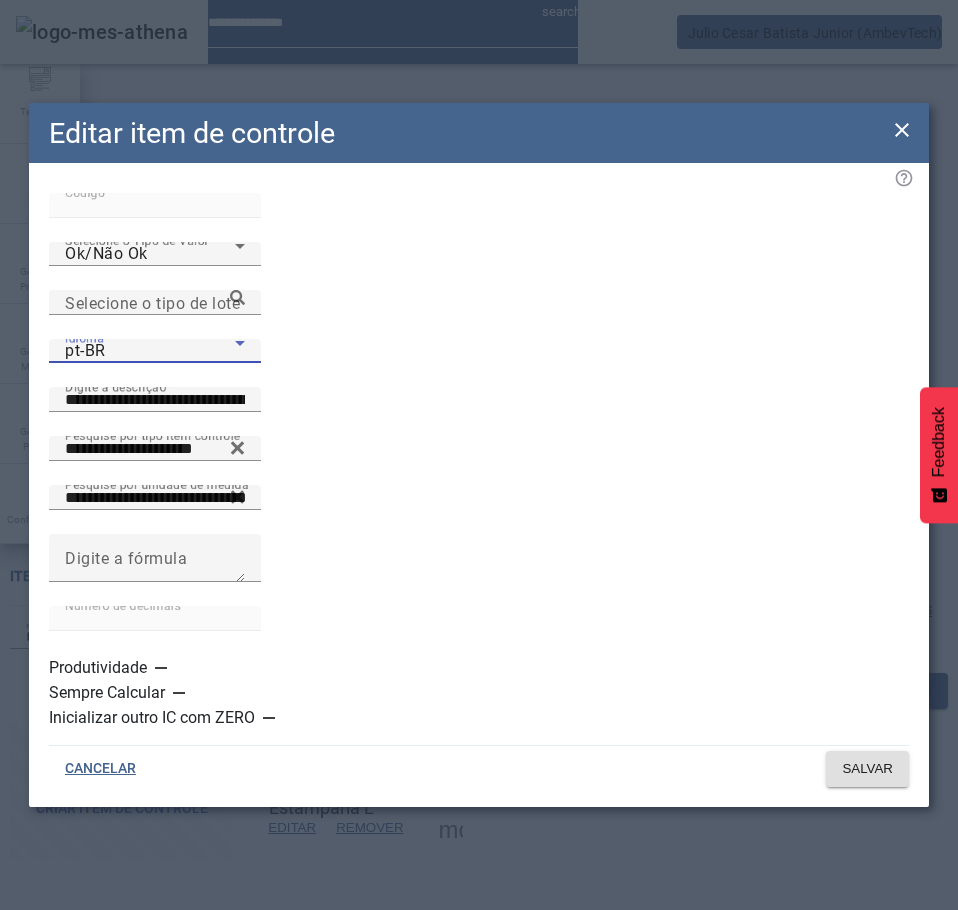 click on "es-ES" at bounding box center [131, 1110] 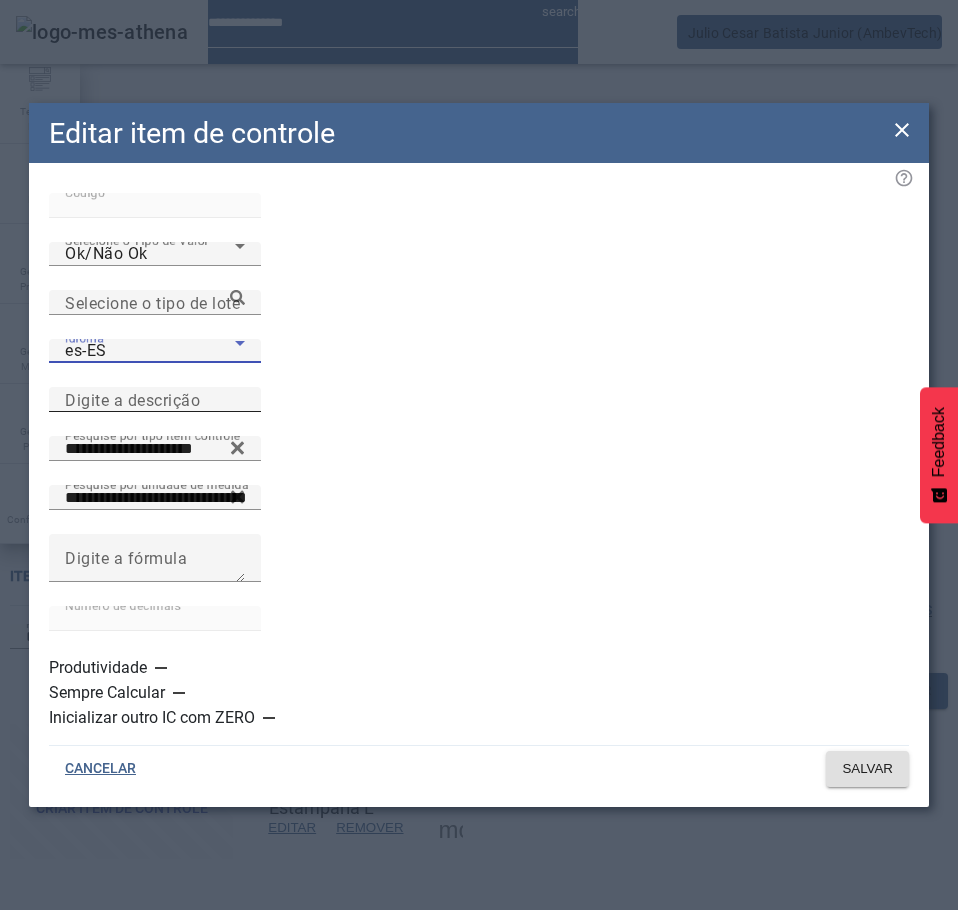 click on "Digite a descrição" 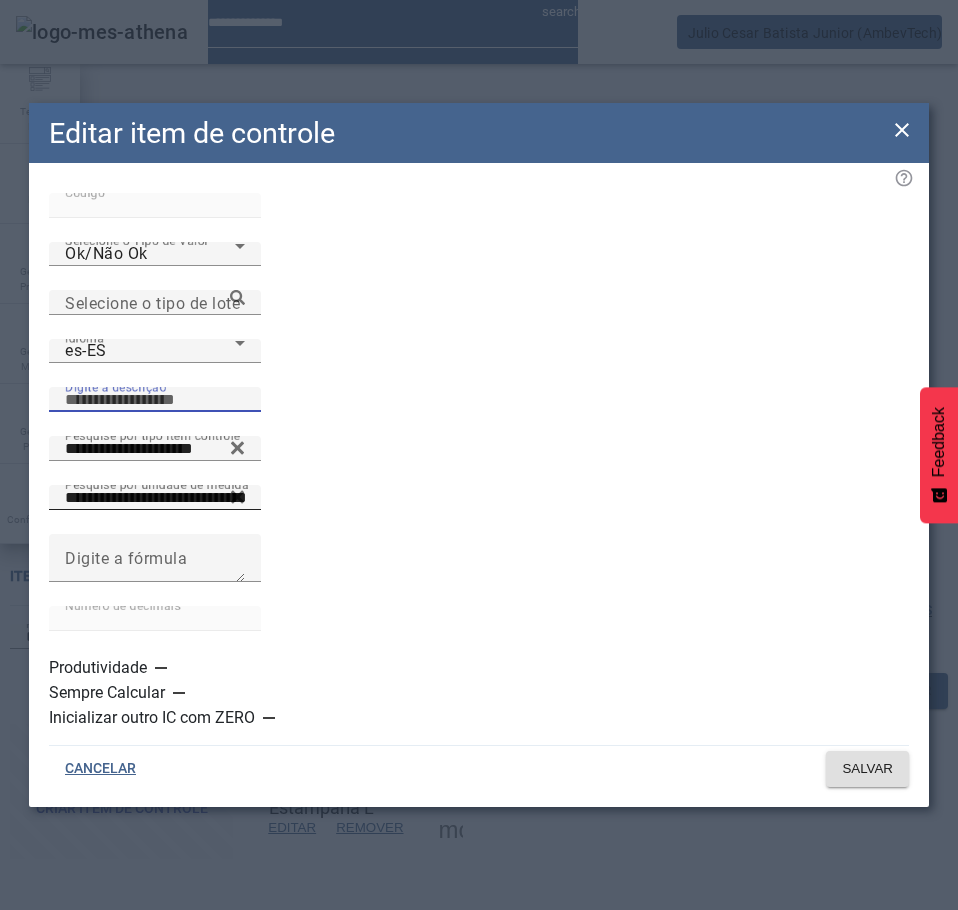 paste on "**********" 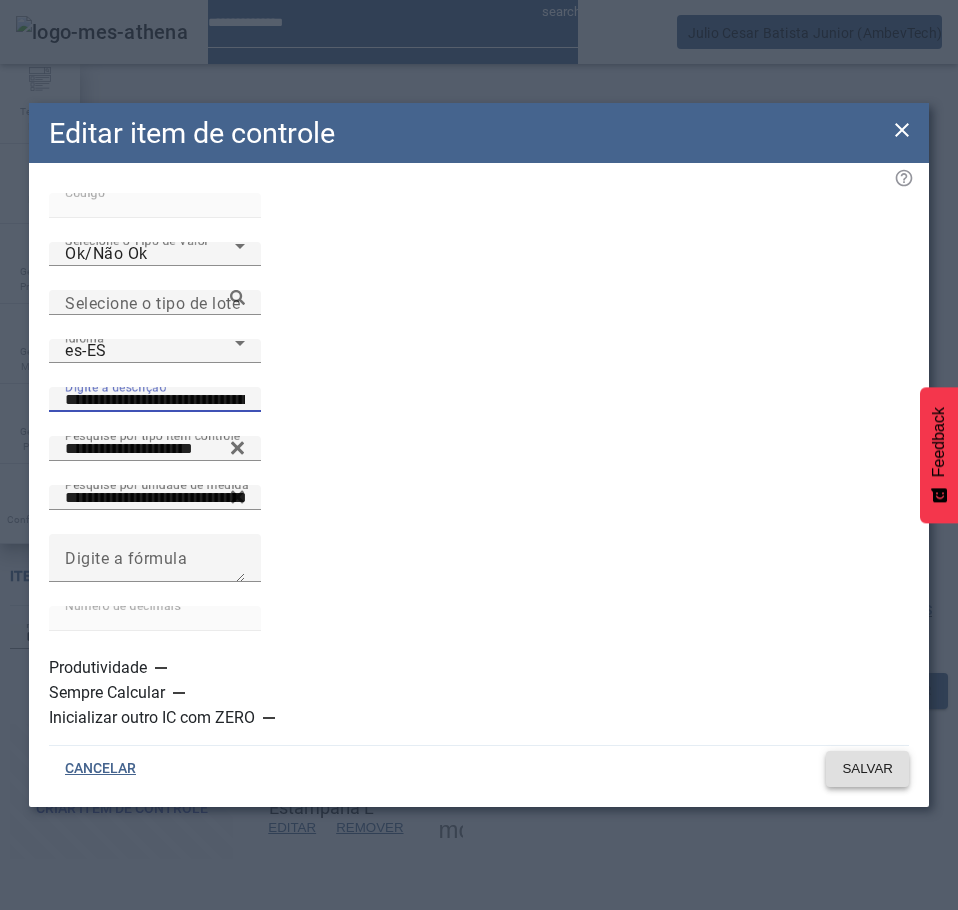 type on "**********" 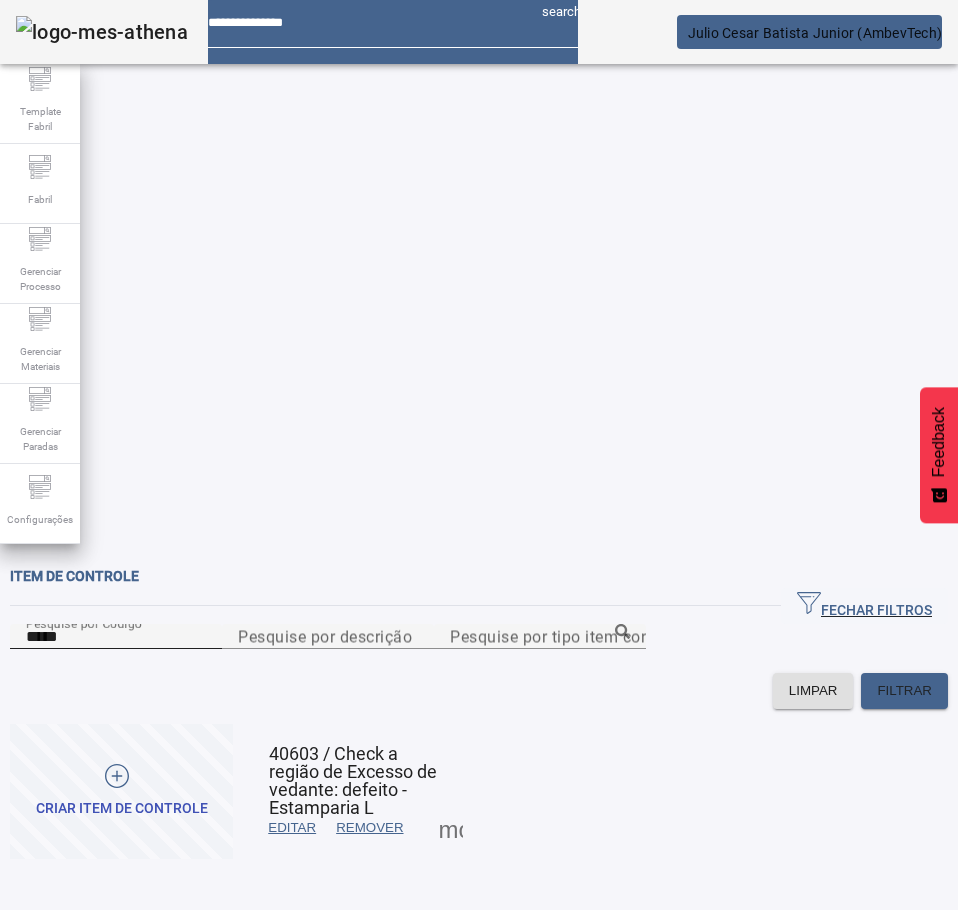 click on "*****" at bounding box center [116, 637] 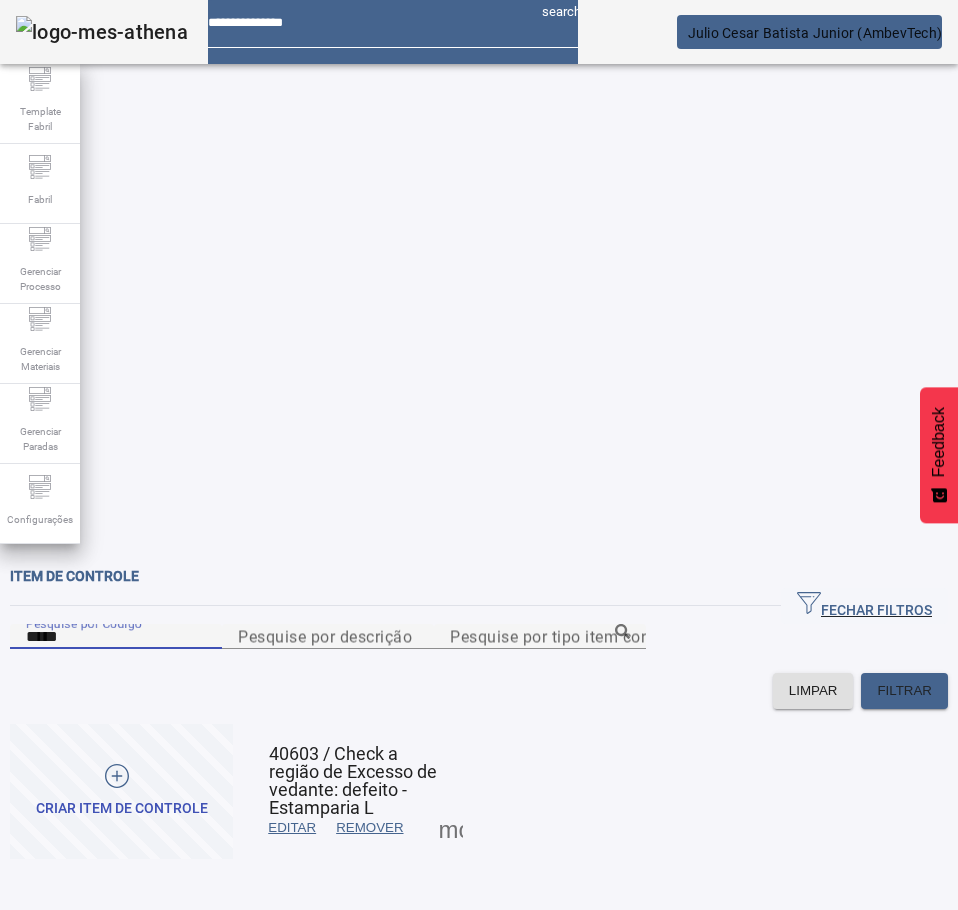 paste 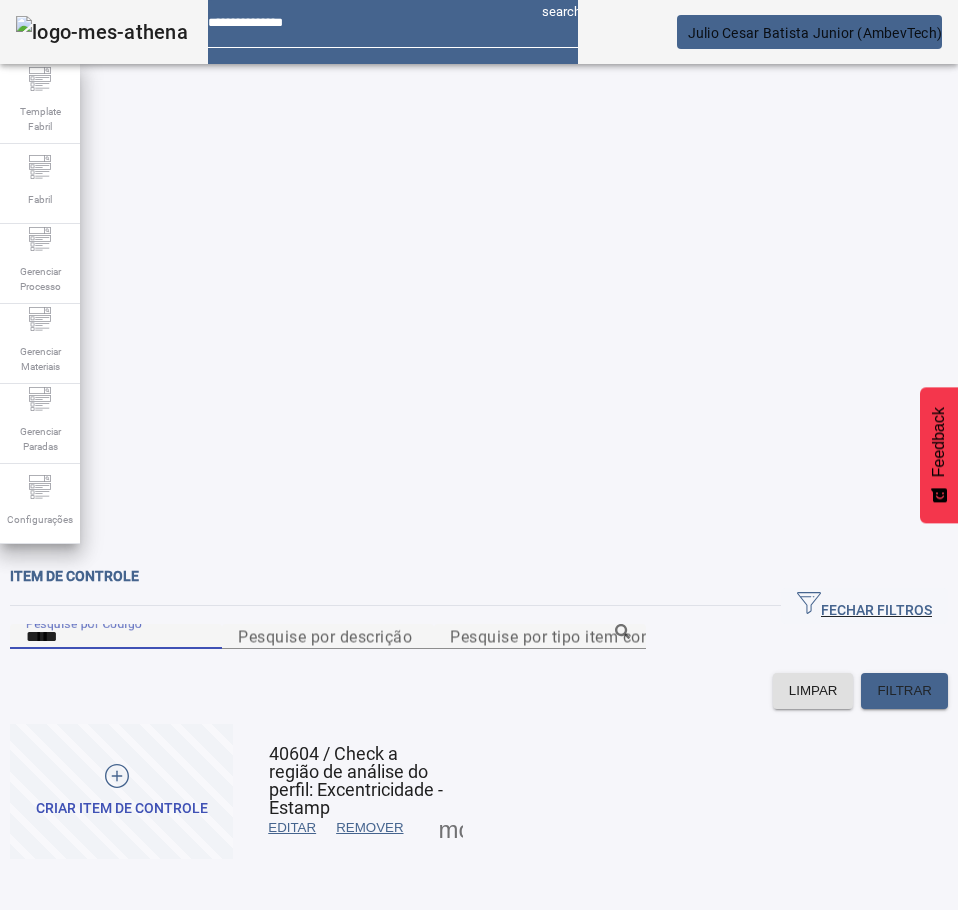 click at bounding box center (292, 828) 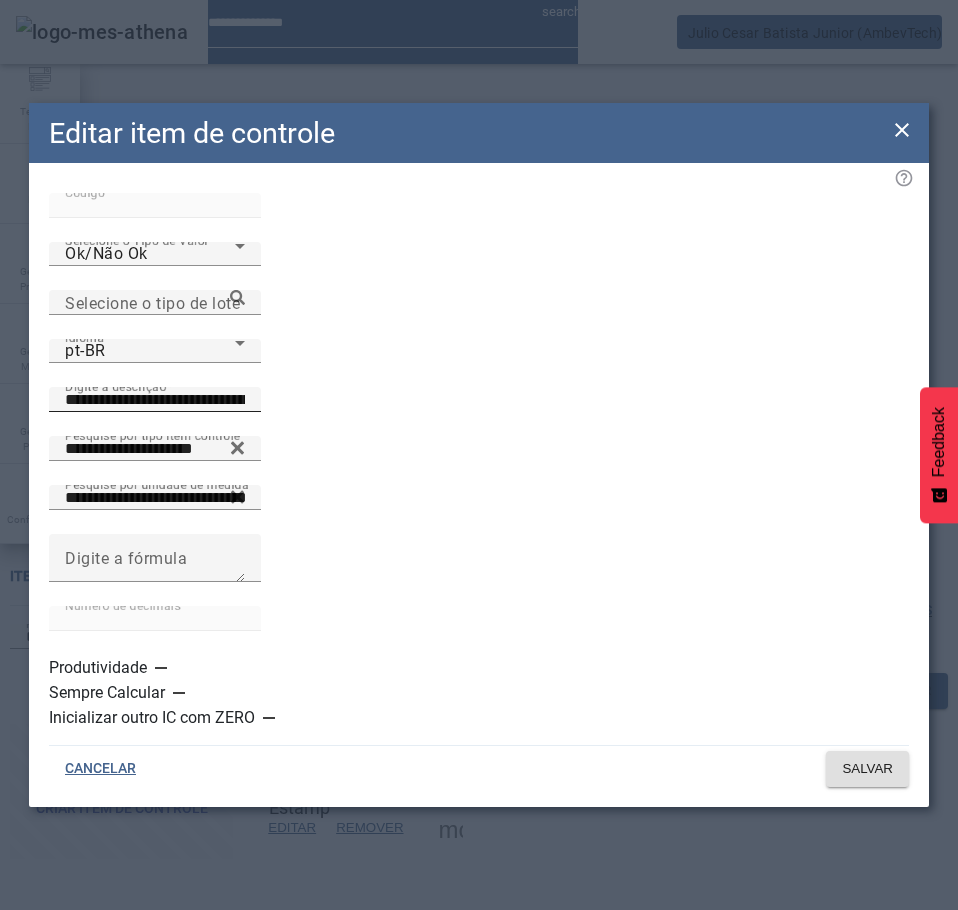 click on "**********" at bounding box center (155, 400) 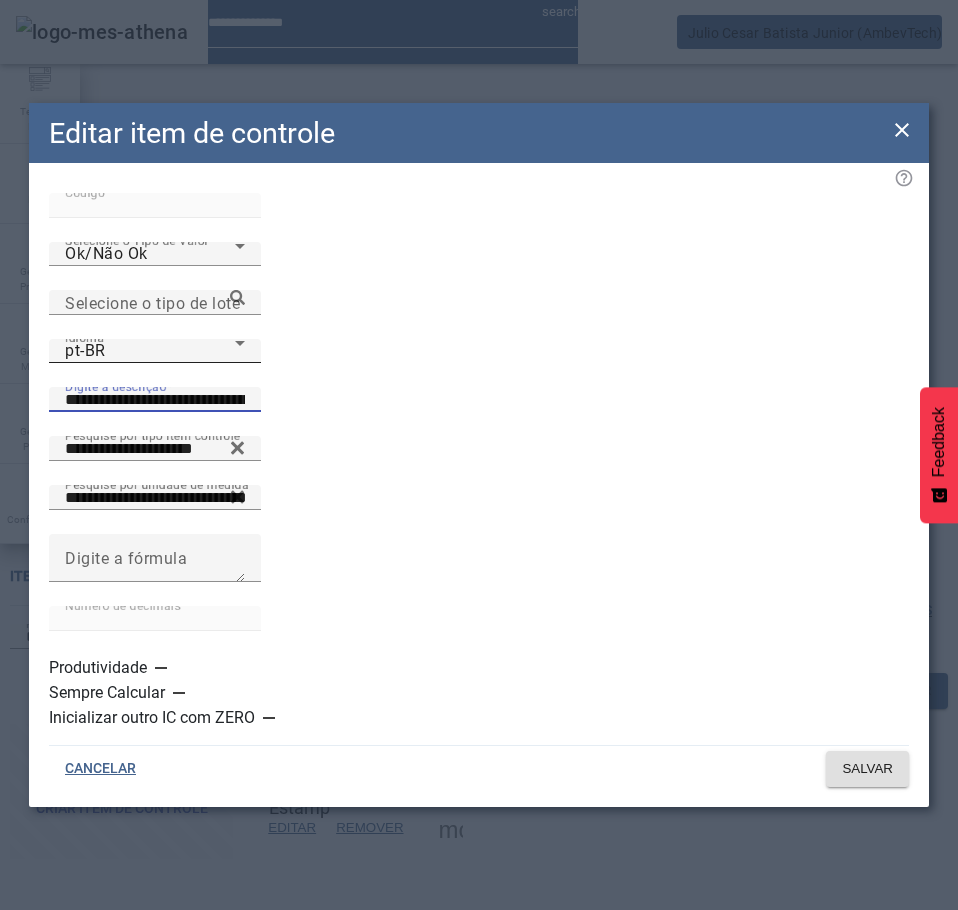 click on "pt-BR" at bounding box center (150, 351) 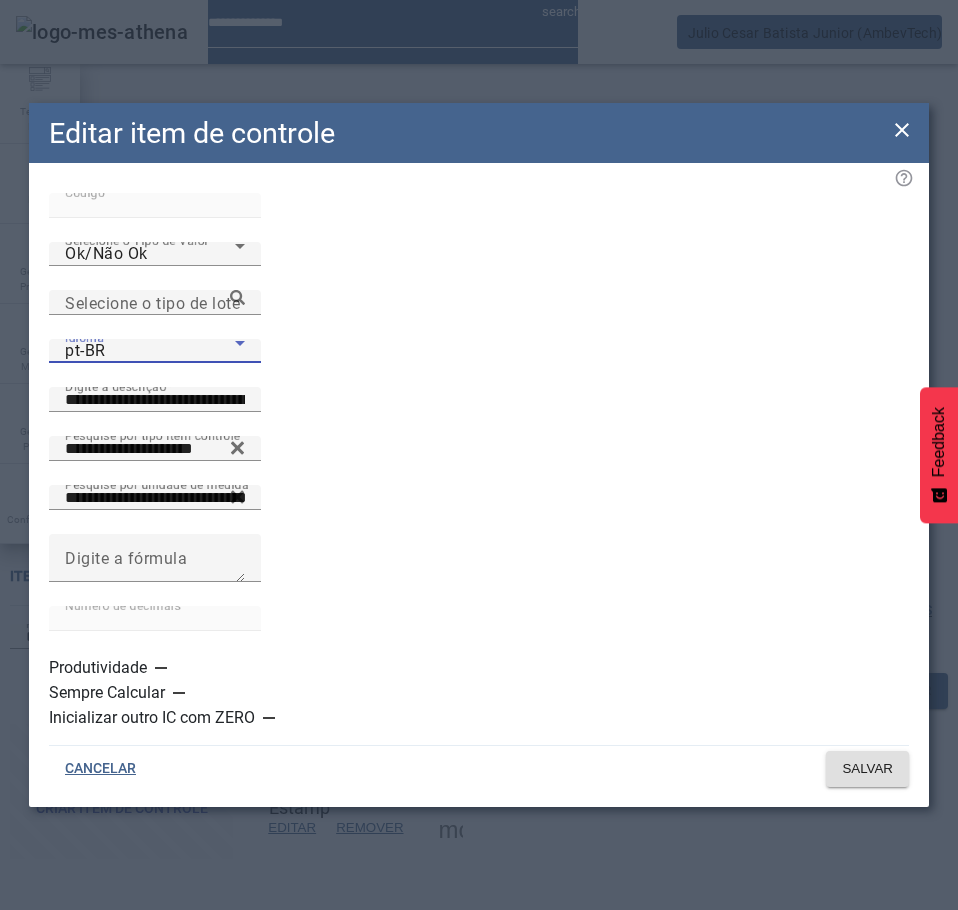 click on "es-ES" at bounding box center (131, 1110) 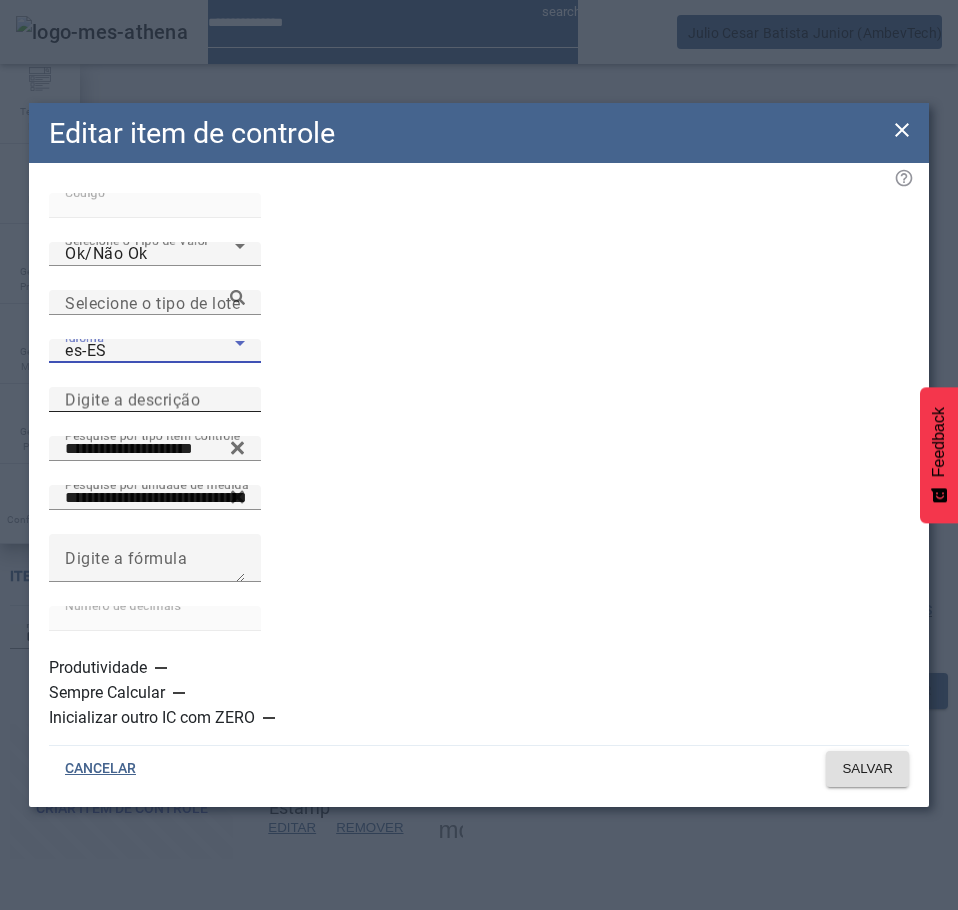 click on "Digite a descrição" 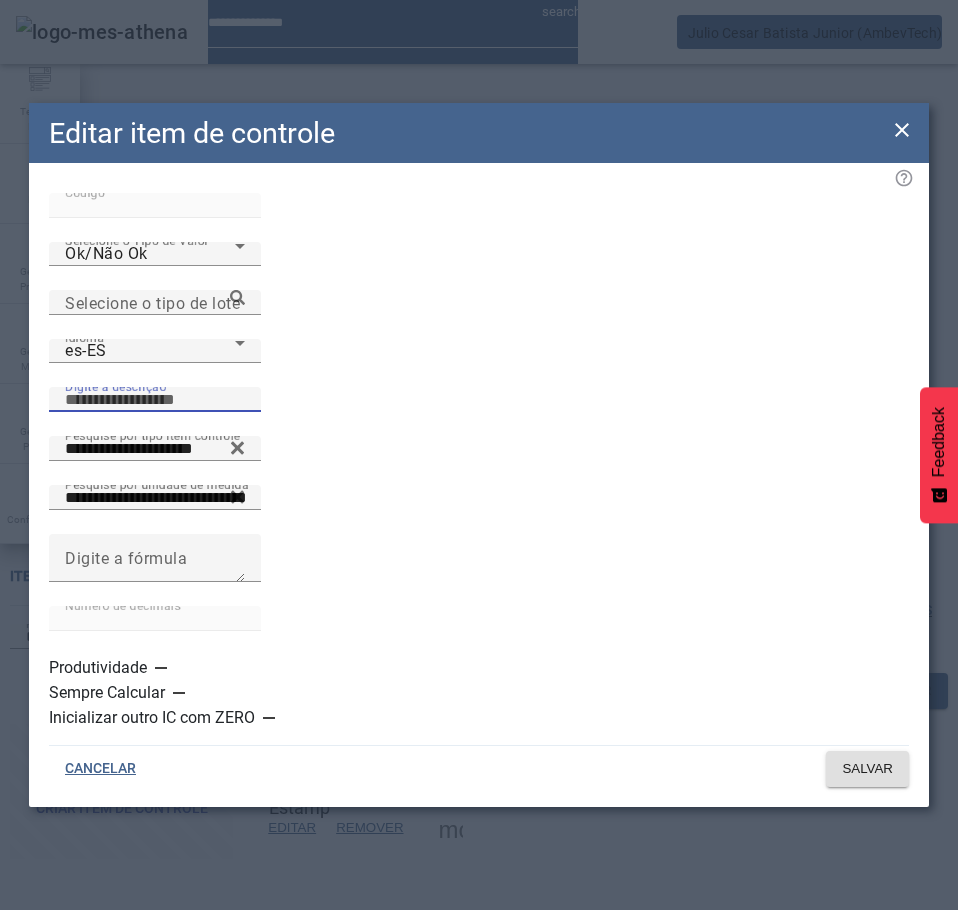 paste on "**********" 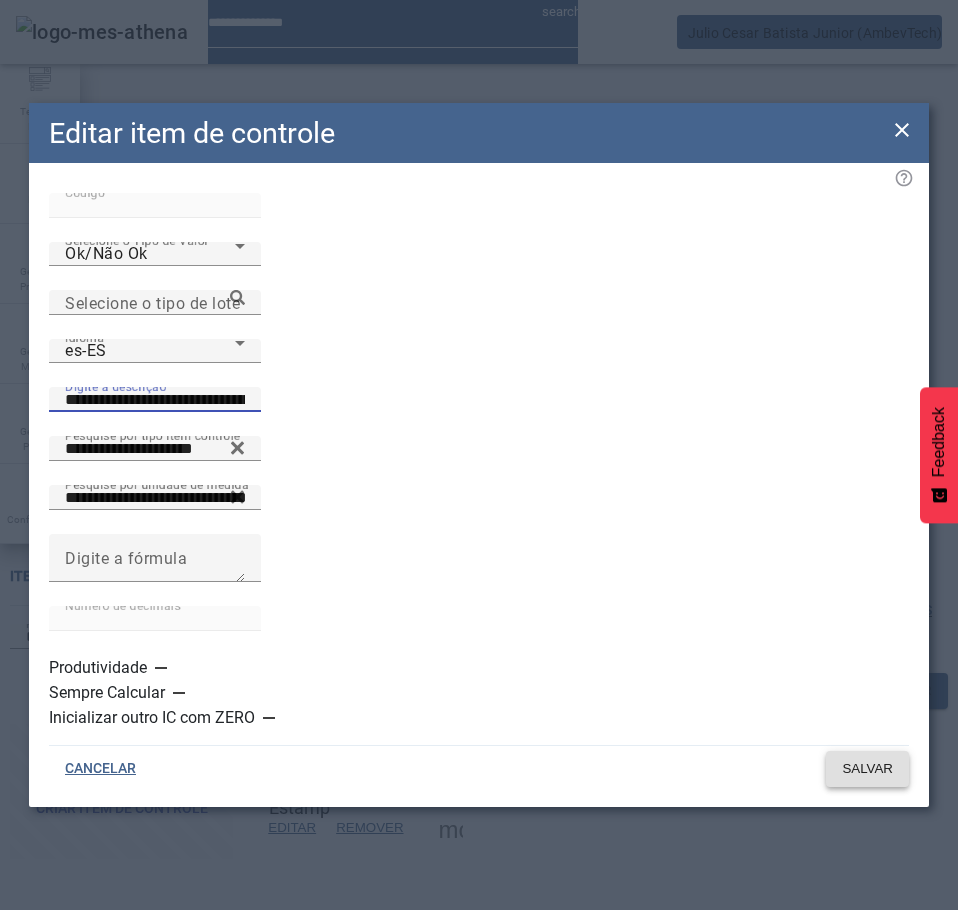 type on "**********" 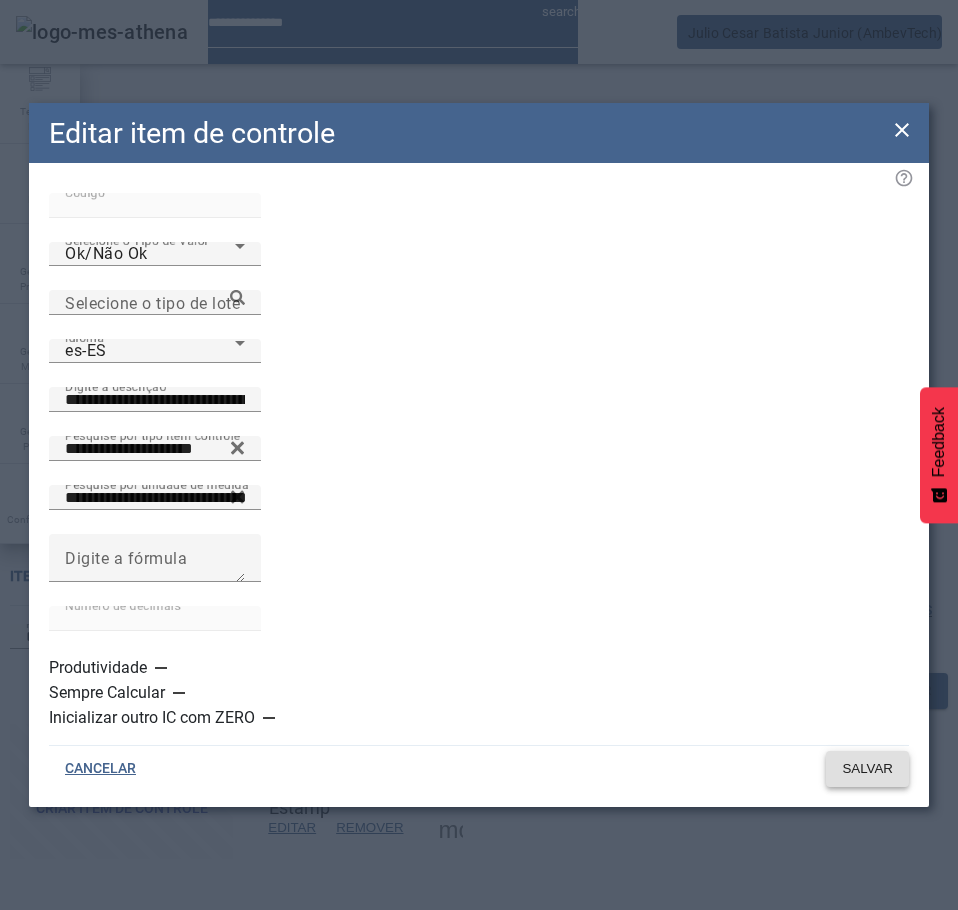 click on "SALVAR" 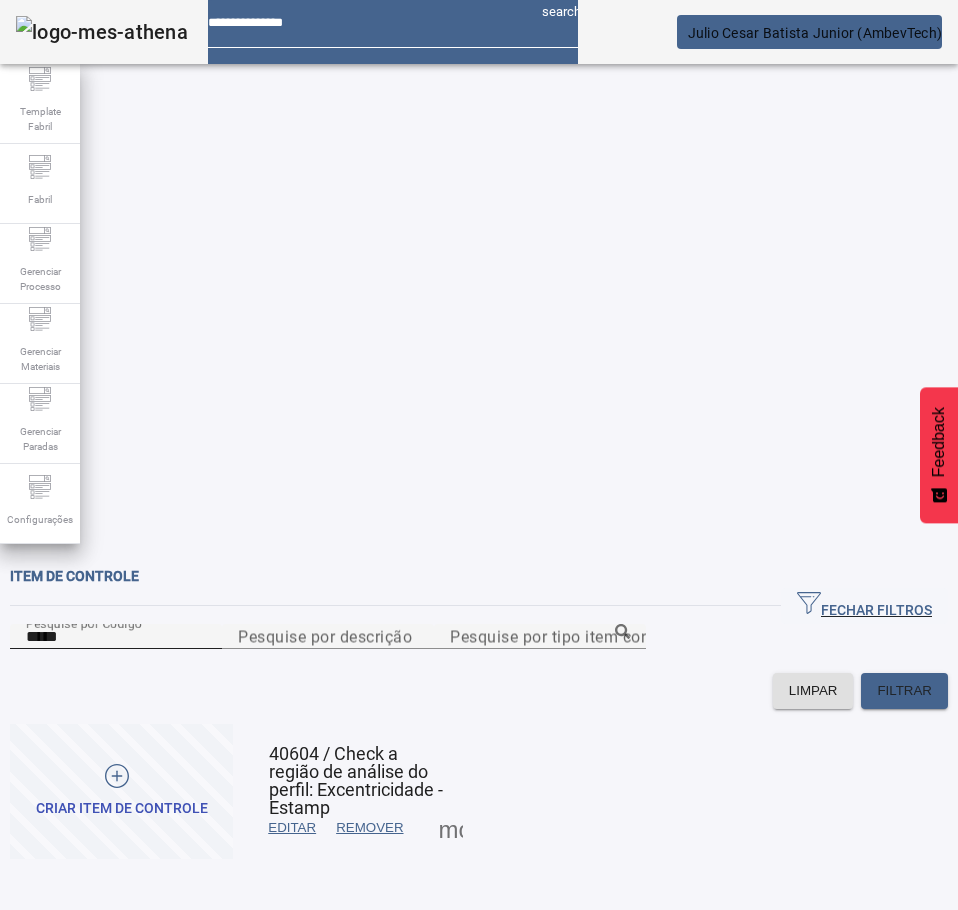 click on "*****" at bounding box center [116, 637] 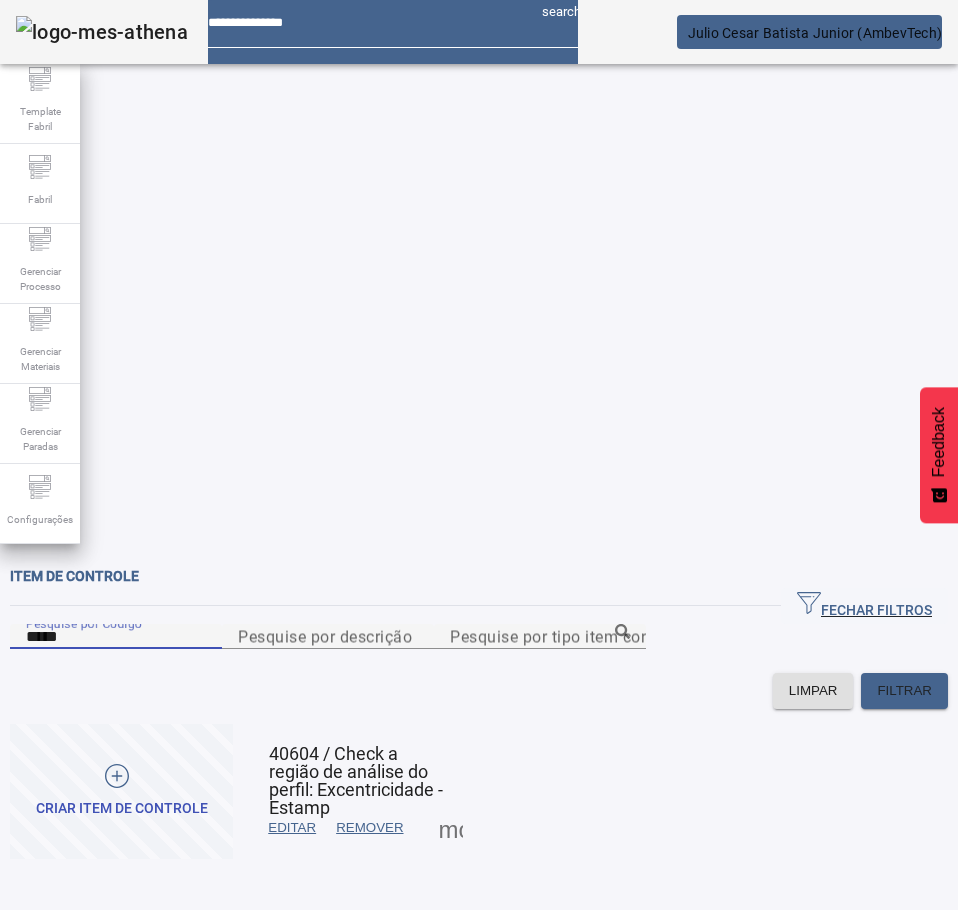click on "*****" at bounding box center (116, 637) 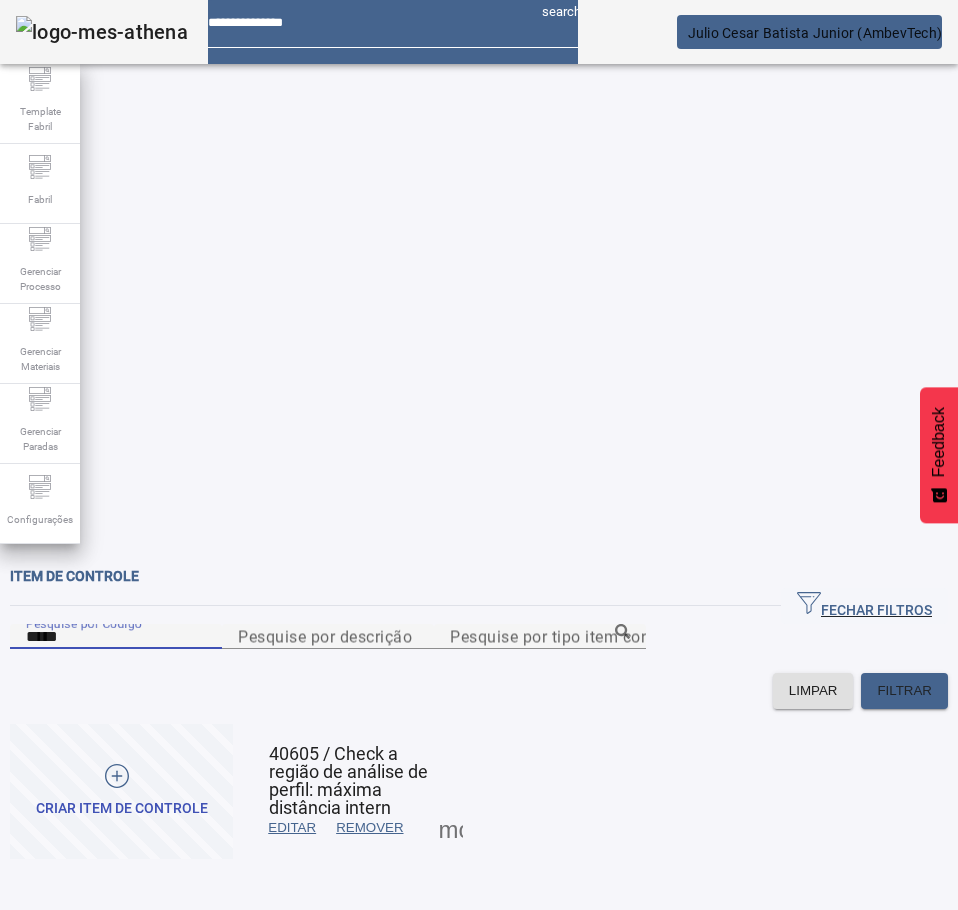 click at bounding box center (292, 828) 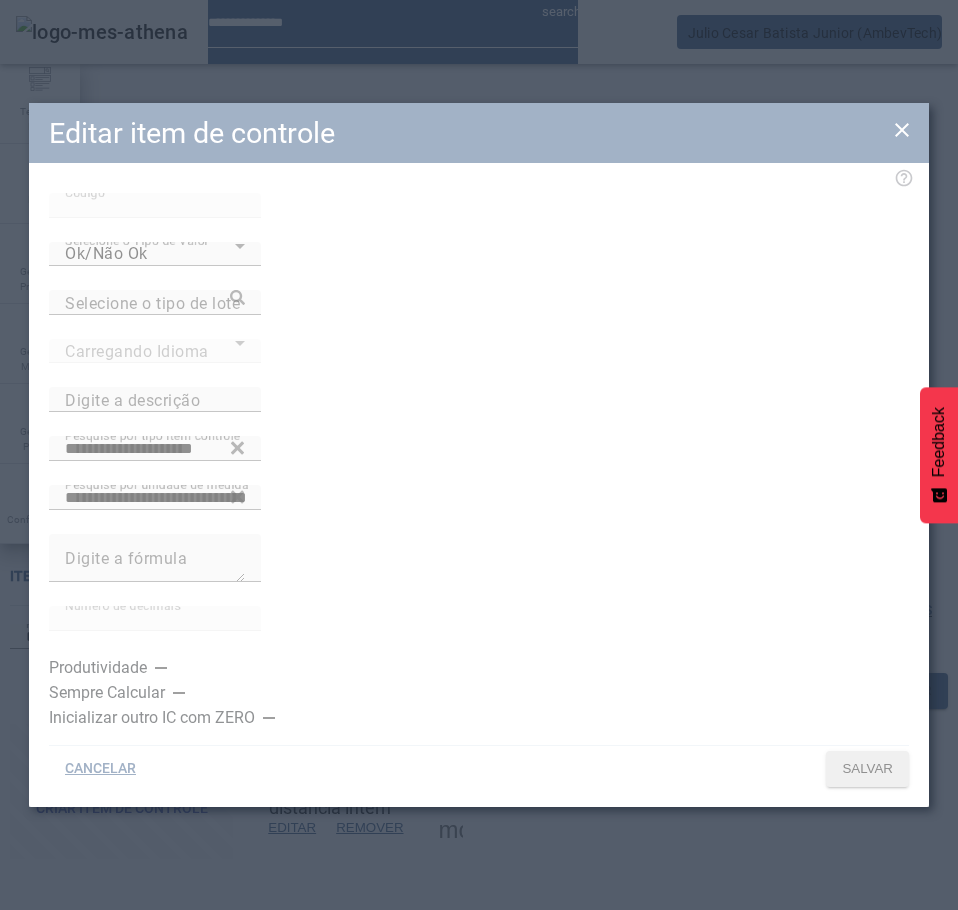 type on "**********" 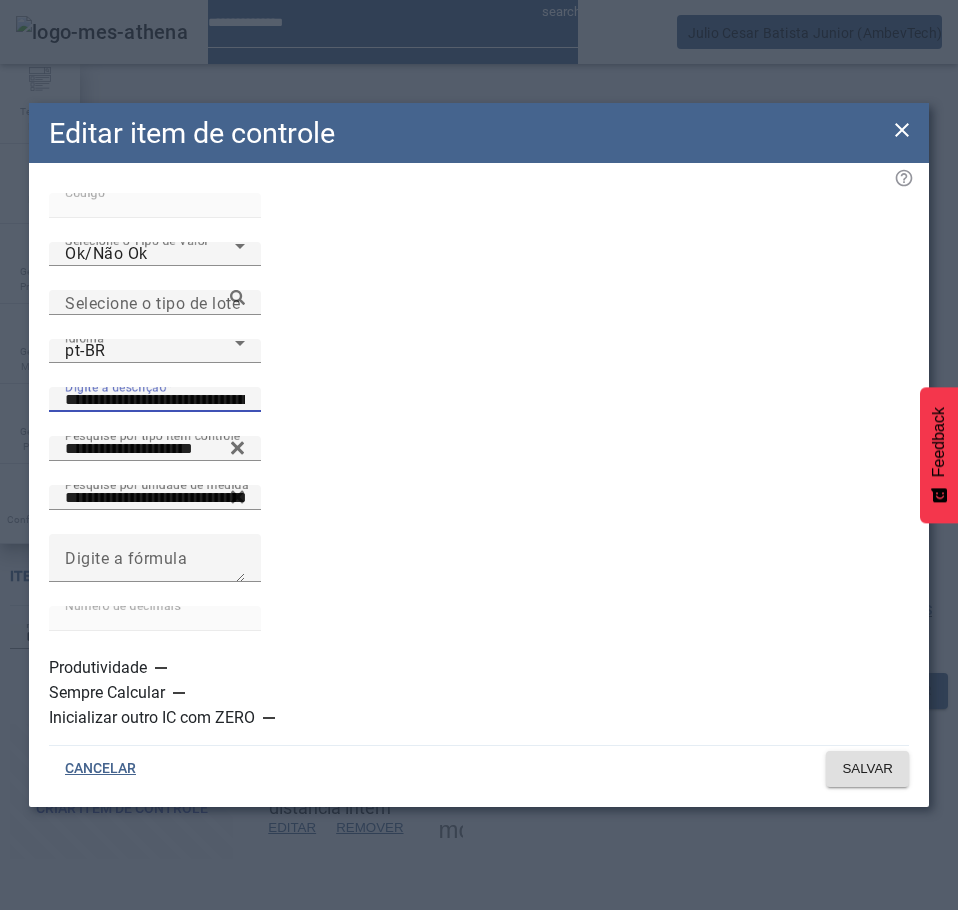 click on "**********" at bounding box center [155, 400] 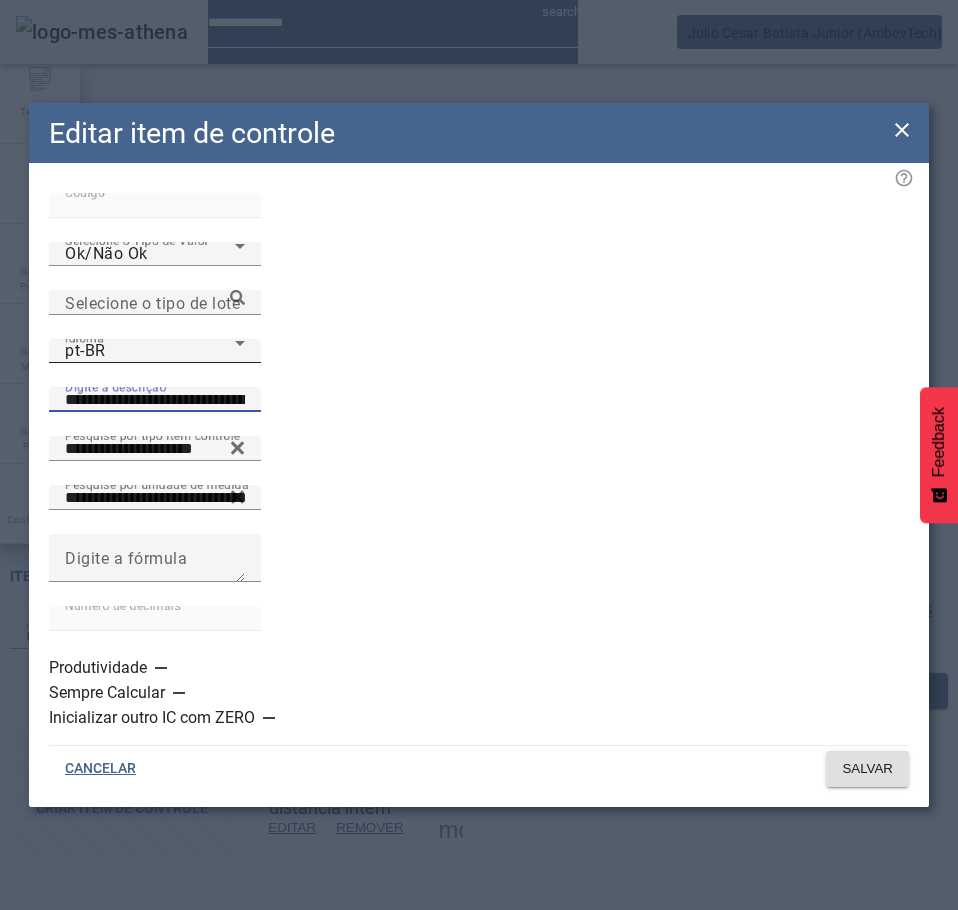 click on "pt-BR" at bounding box center [150, 351] 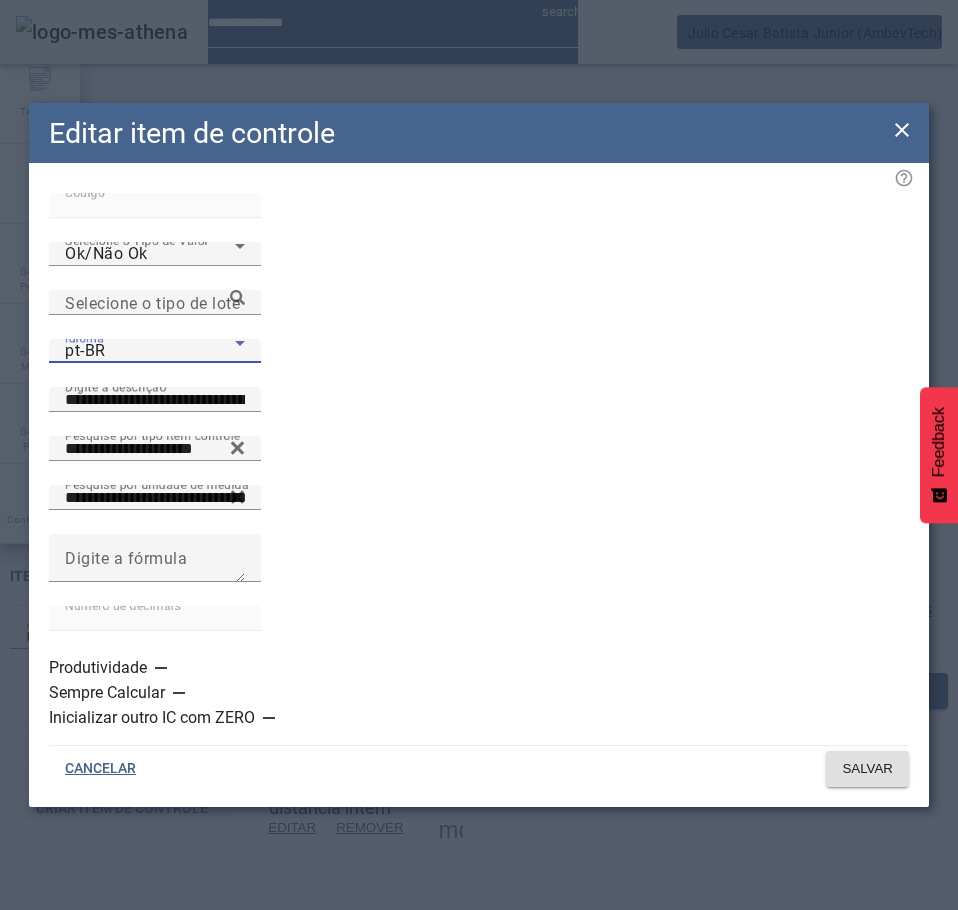 click on "es-ES" at bounding box center (131, 1110) 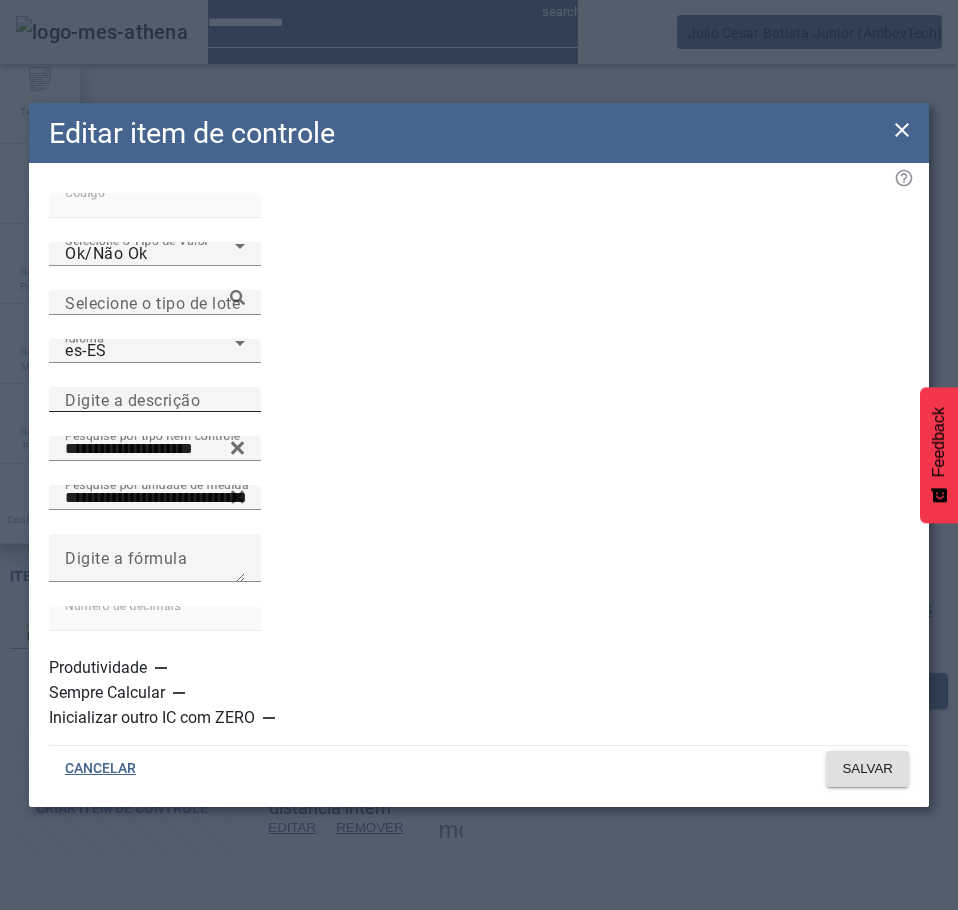 click on "Digite a descrição" at bounding box center (132, 399) 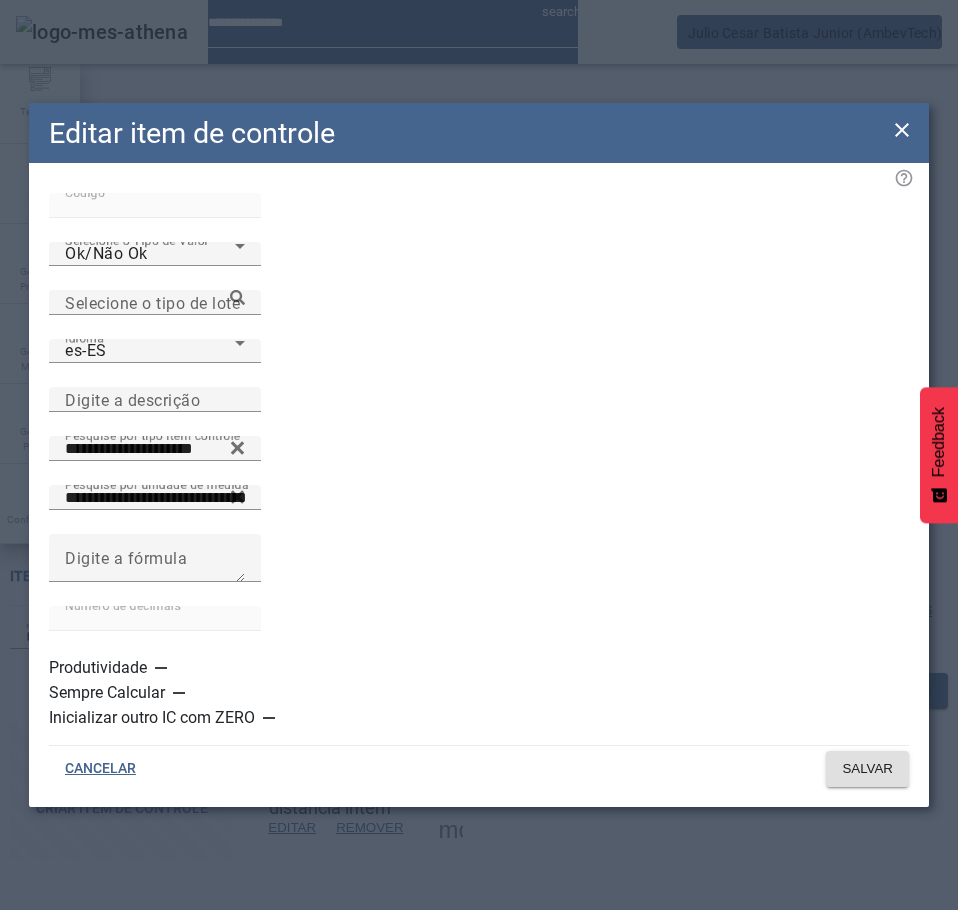 paste on "**********" 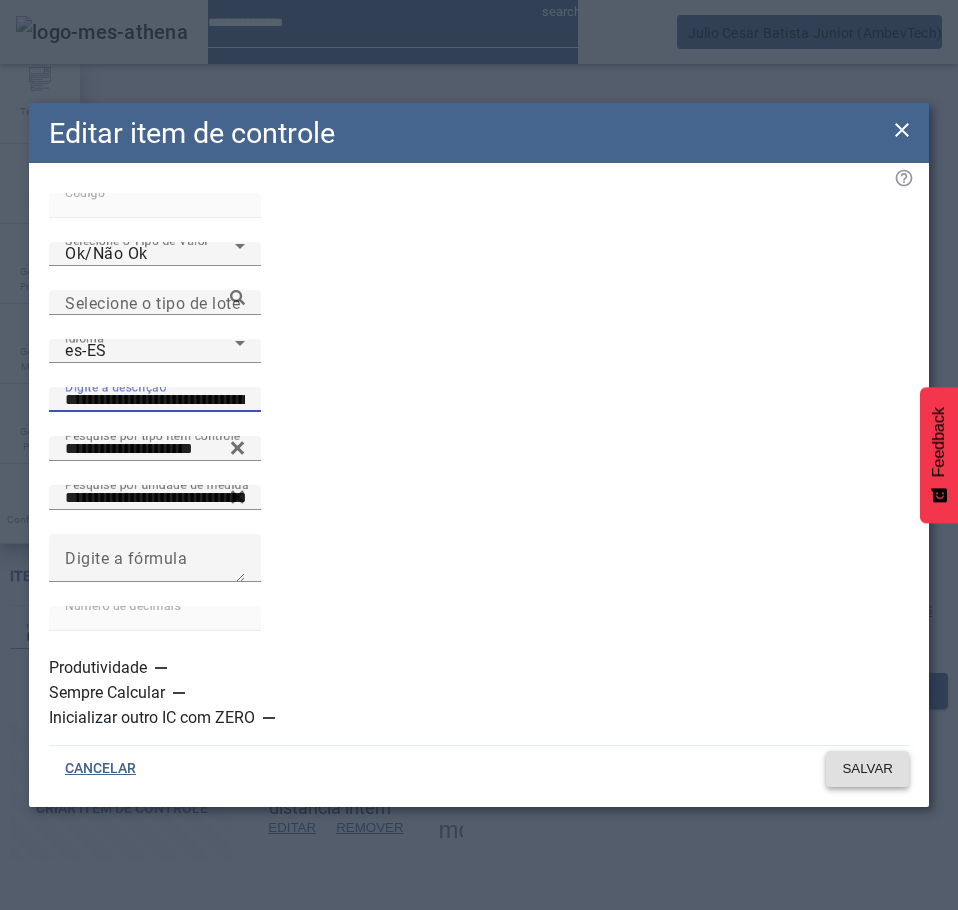 type on "**********" 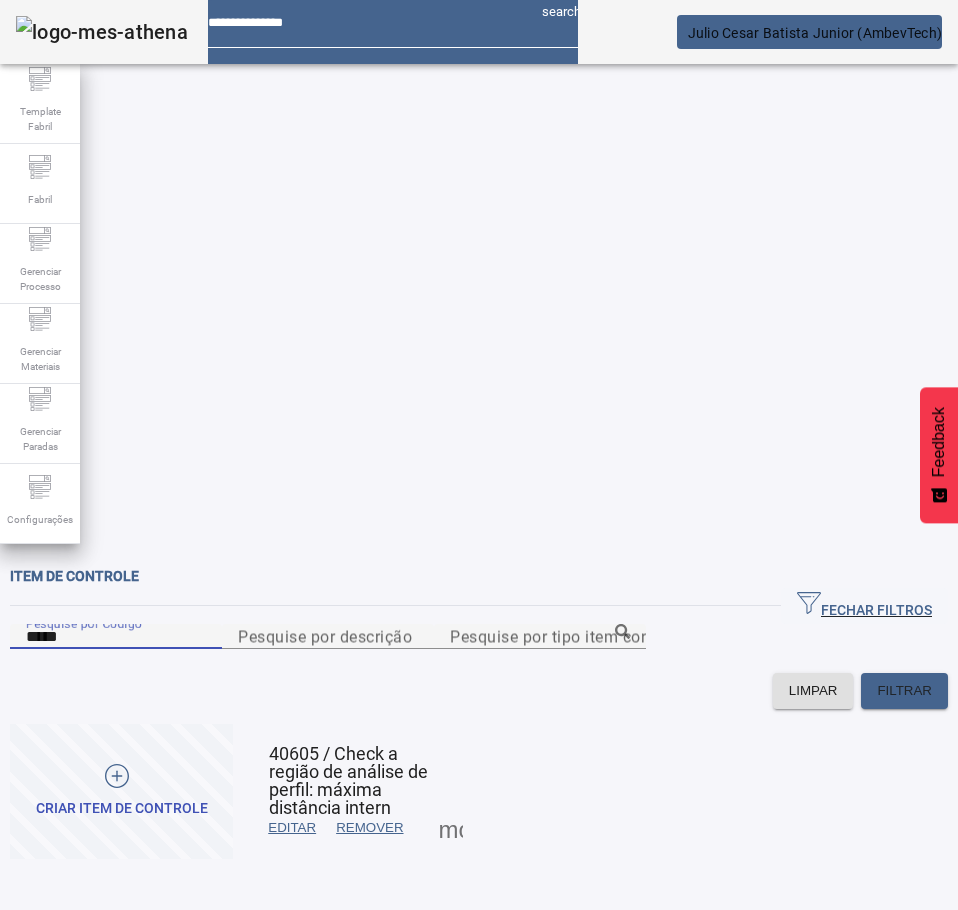click on "*****" at bounding box center (116, 637) 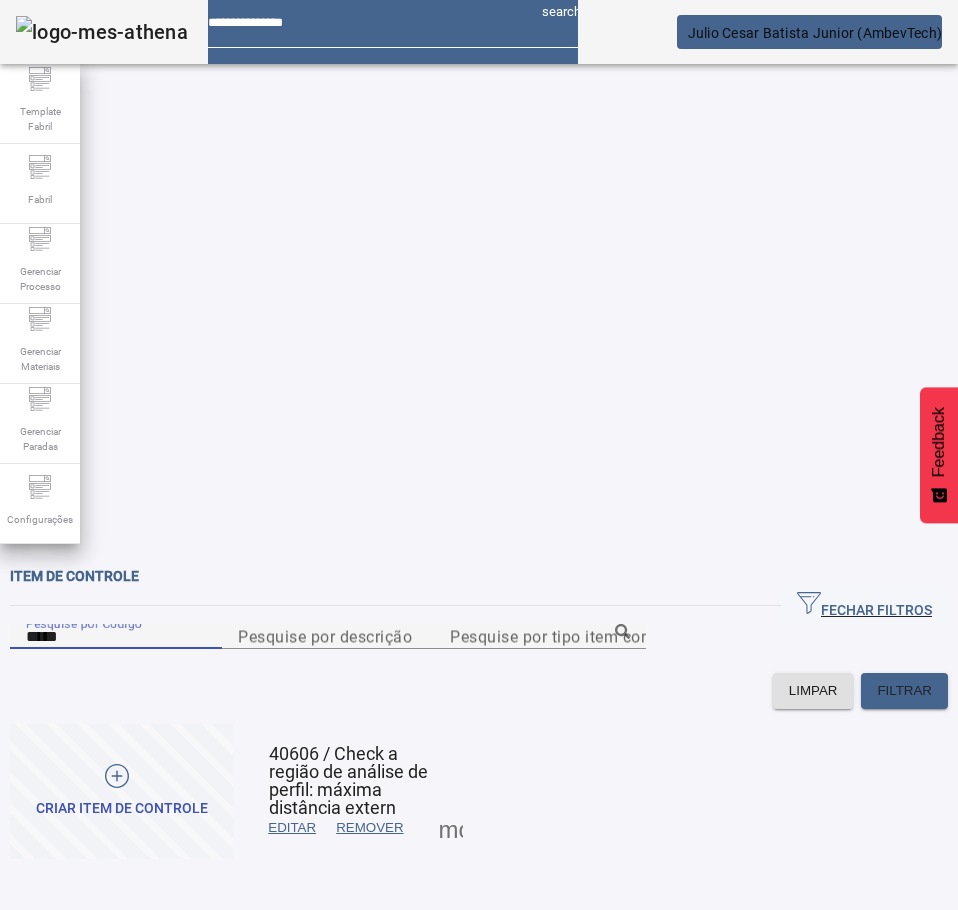 click at bounding box center [292, 828] 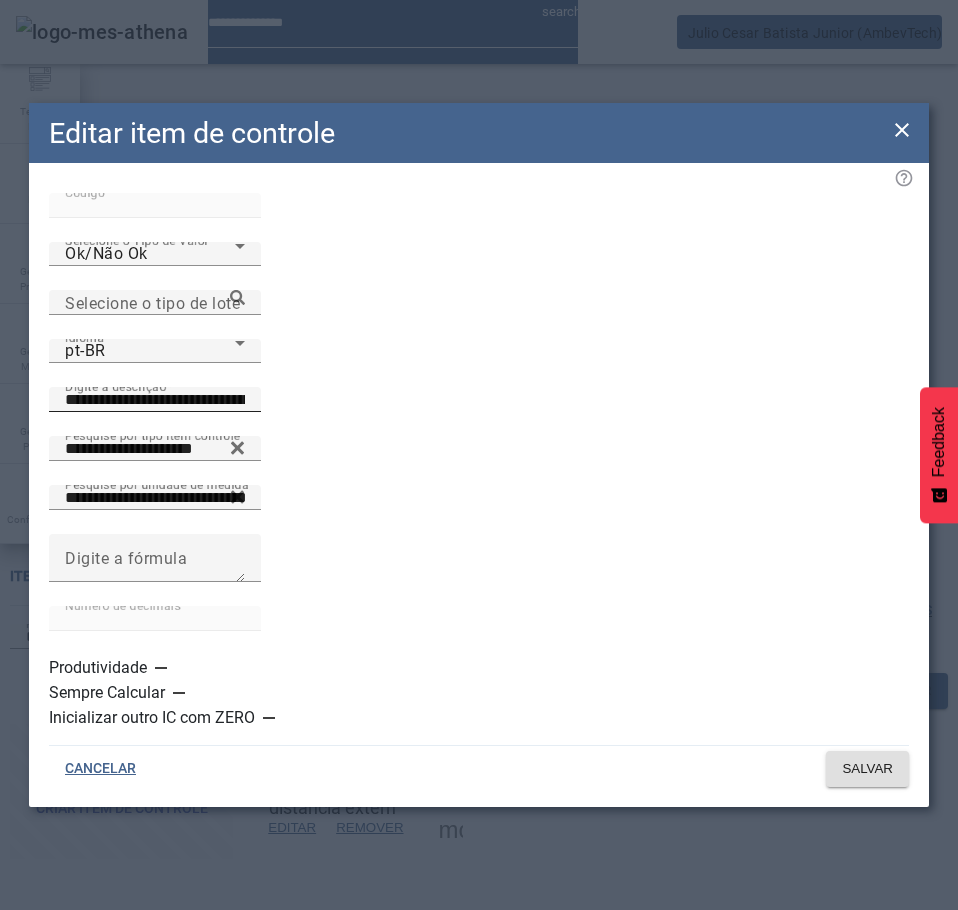 click on "**********" at bounding box center [155, 400] 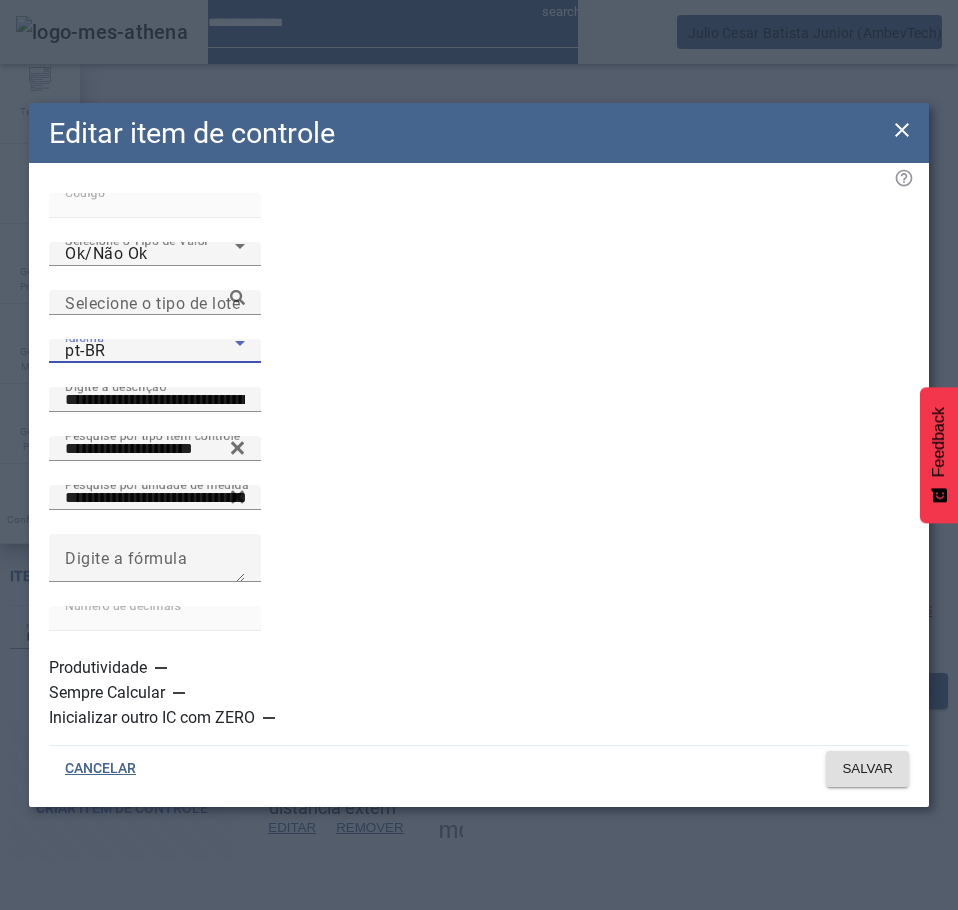 click on "pt-BR" at bounding box center (150, 351) 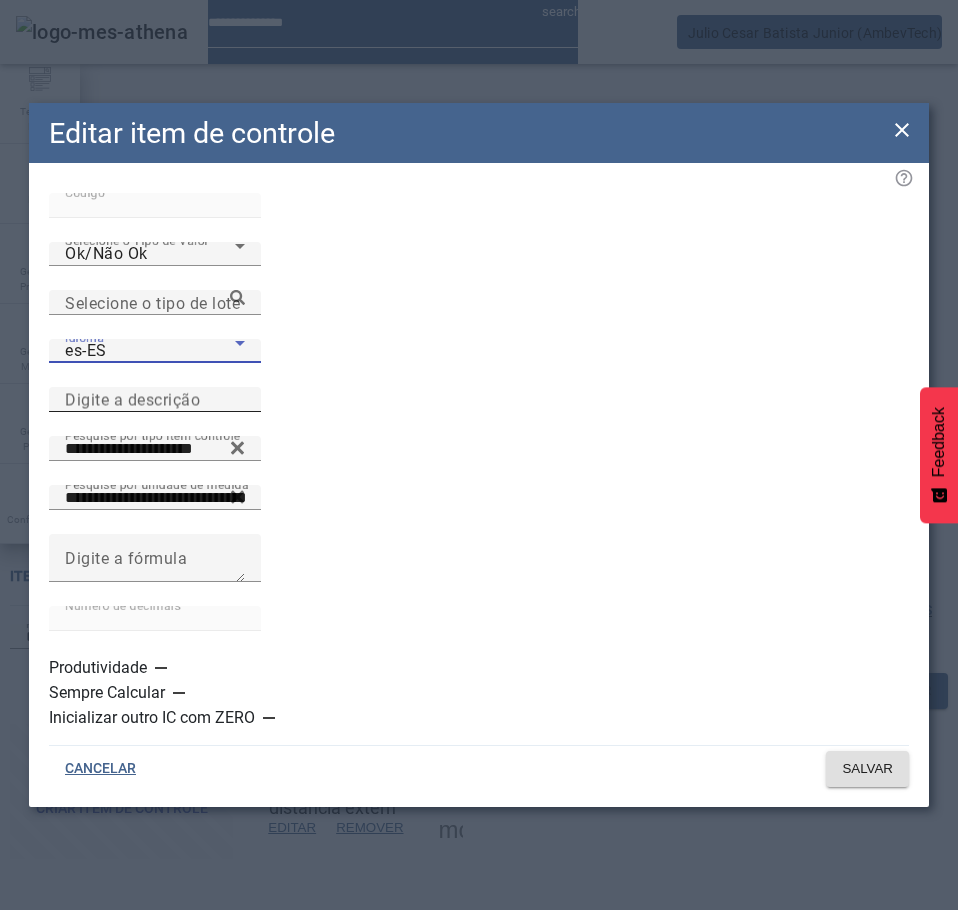 click on "Digite a descrição" 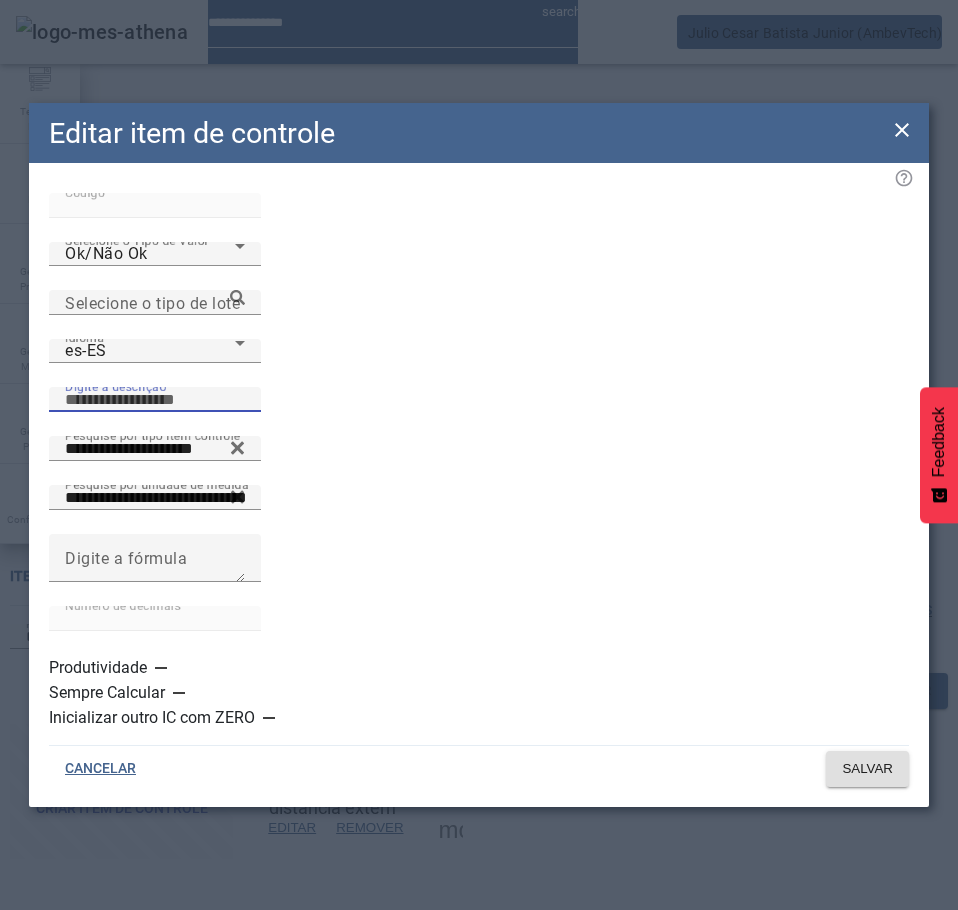 paste on "**********" 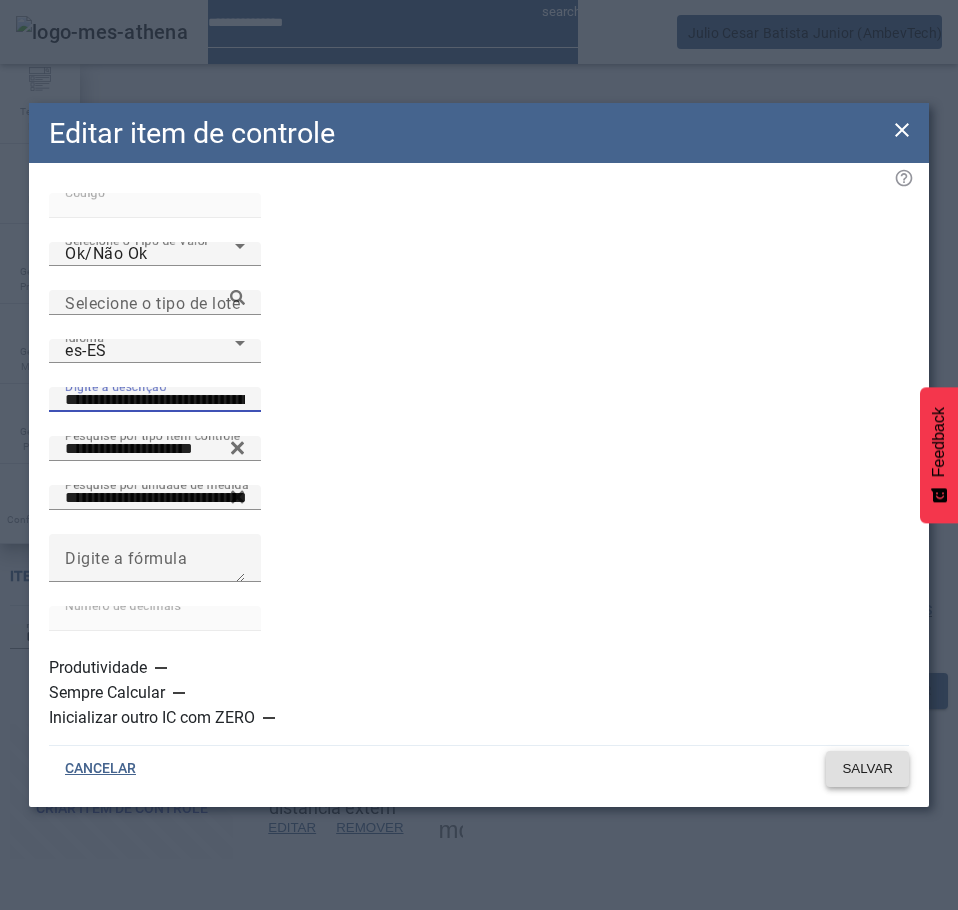 type on "**********" 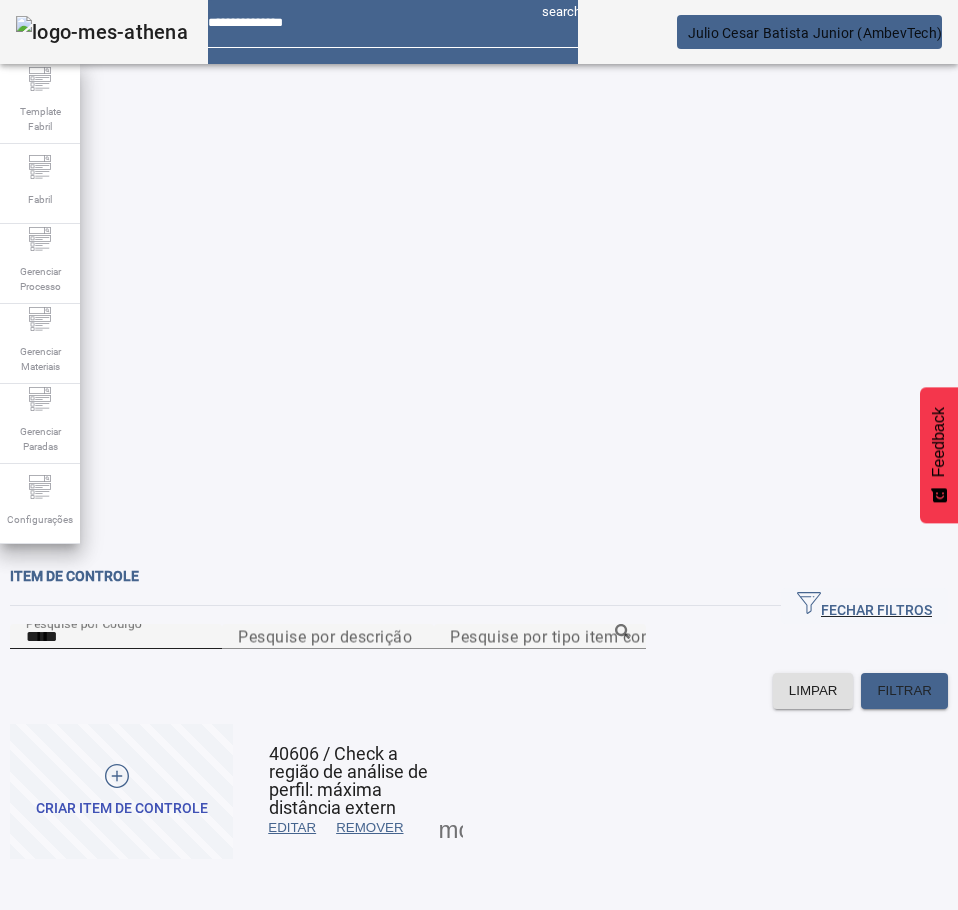 click on "*****" at bounding box center (116, 637) 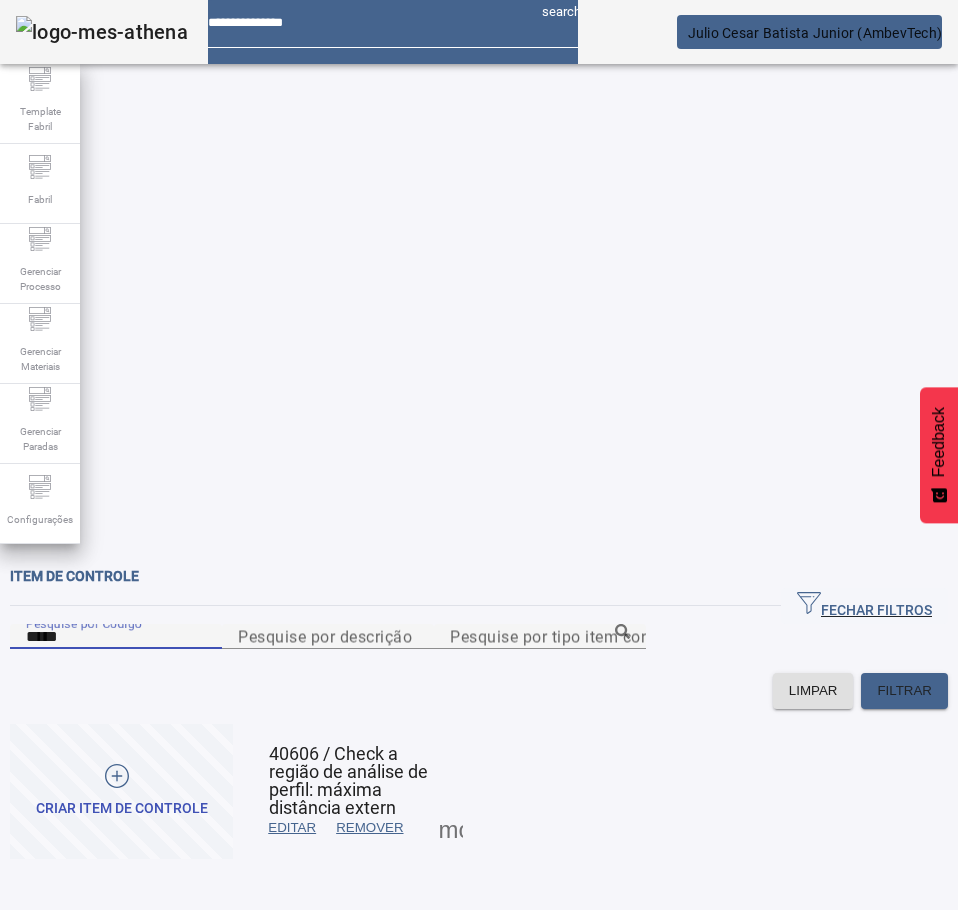 click on "*****" at bounding box center (116, 637) 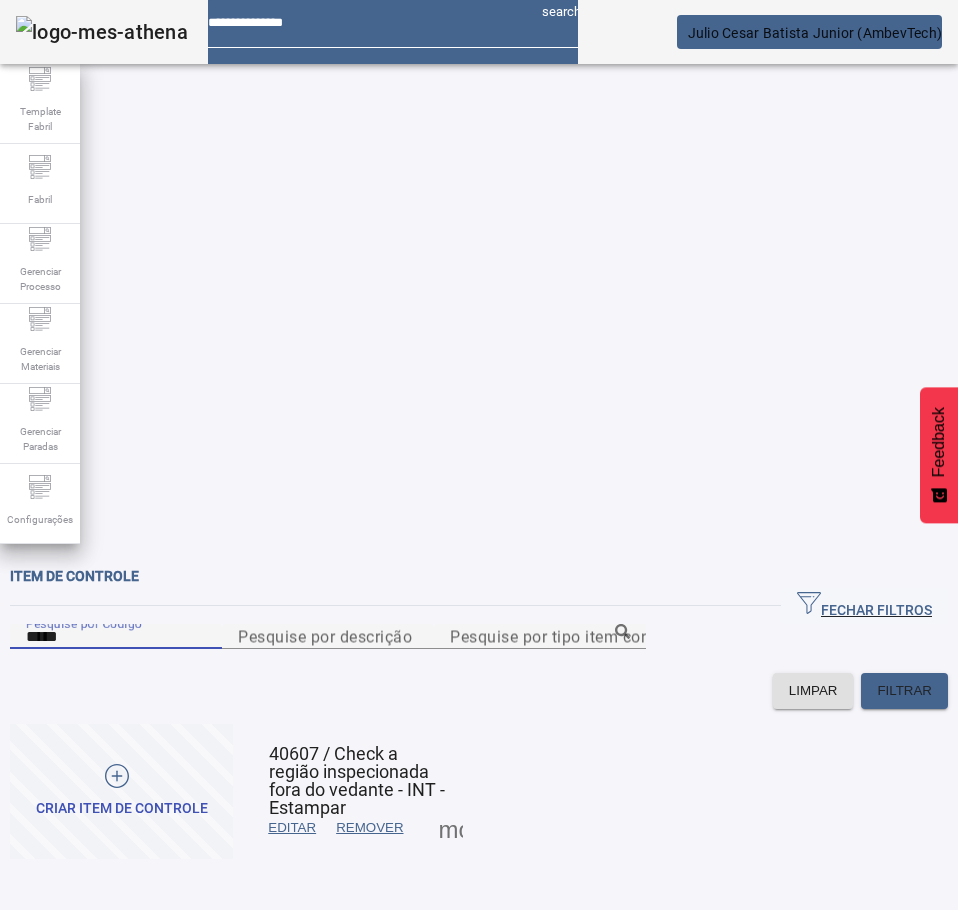 click on "EDITAR" at bounding box center [292, 828] 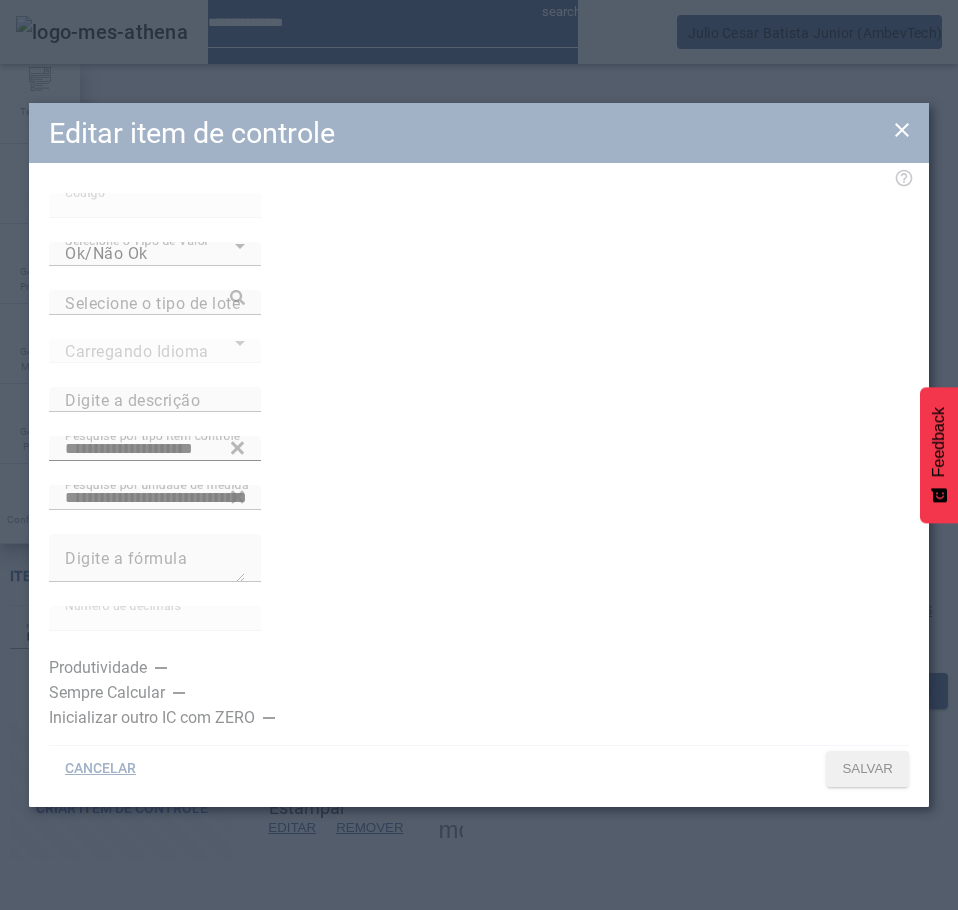 type on "**********" 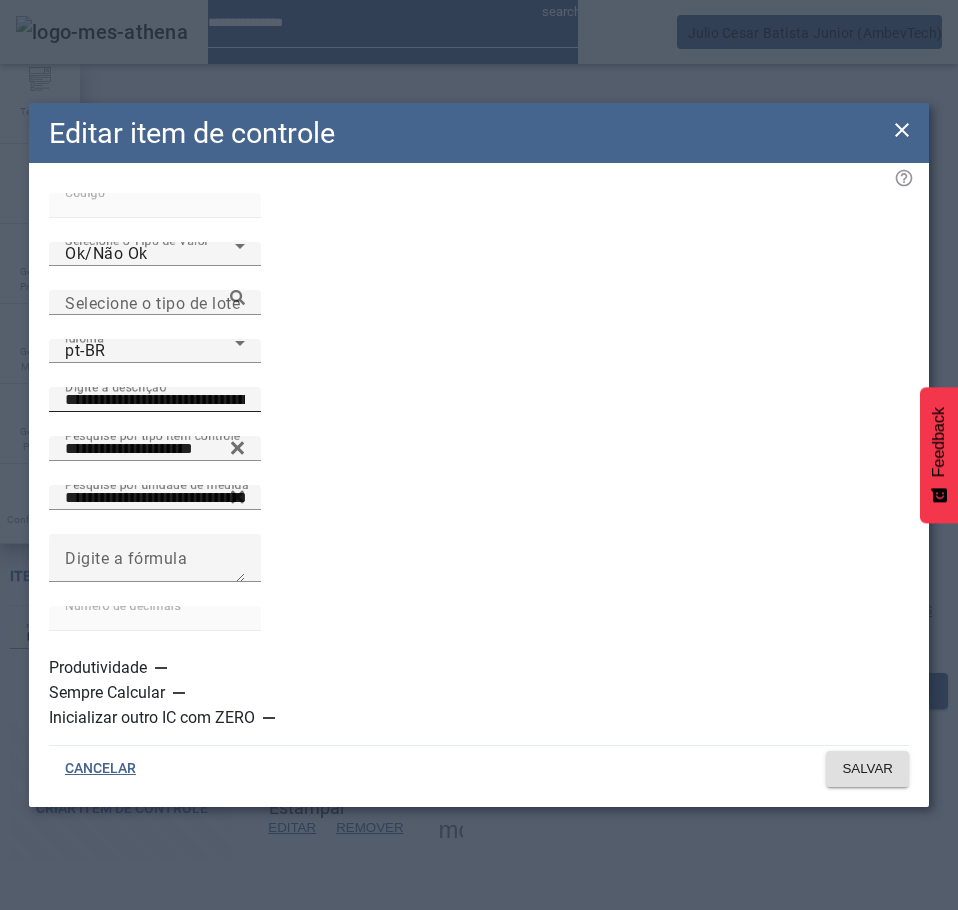 click on "**********" at bounding box center [155, 400] 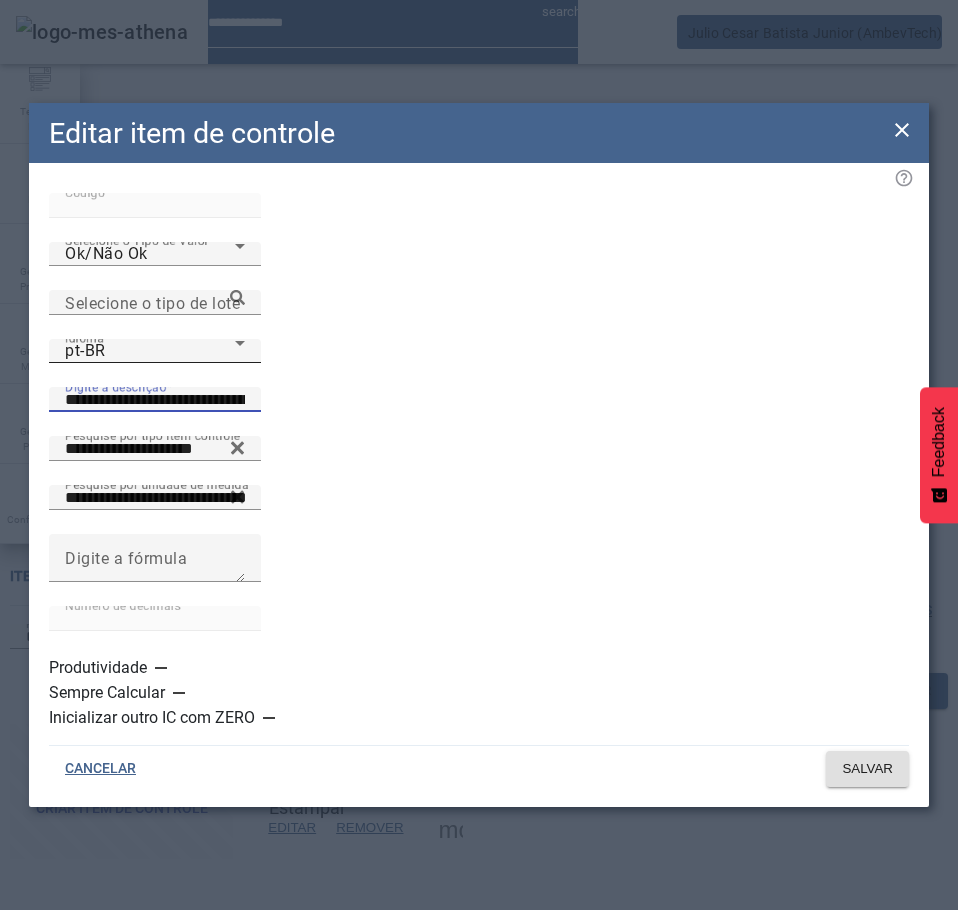 click on "Idioma pt-BR" 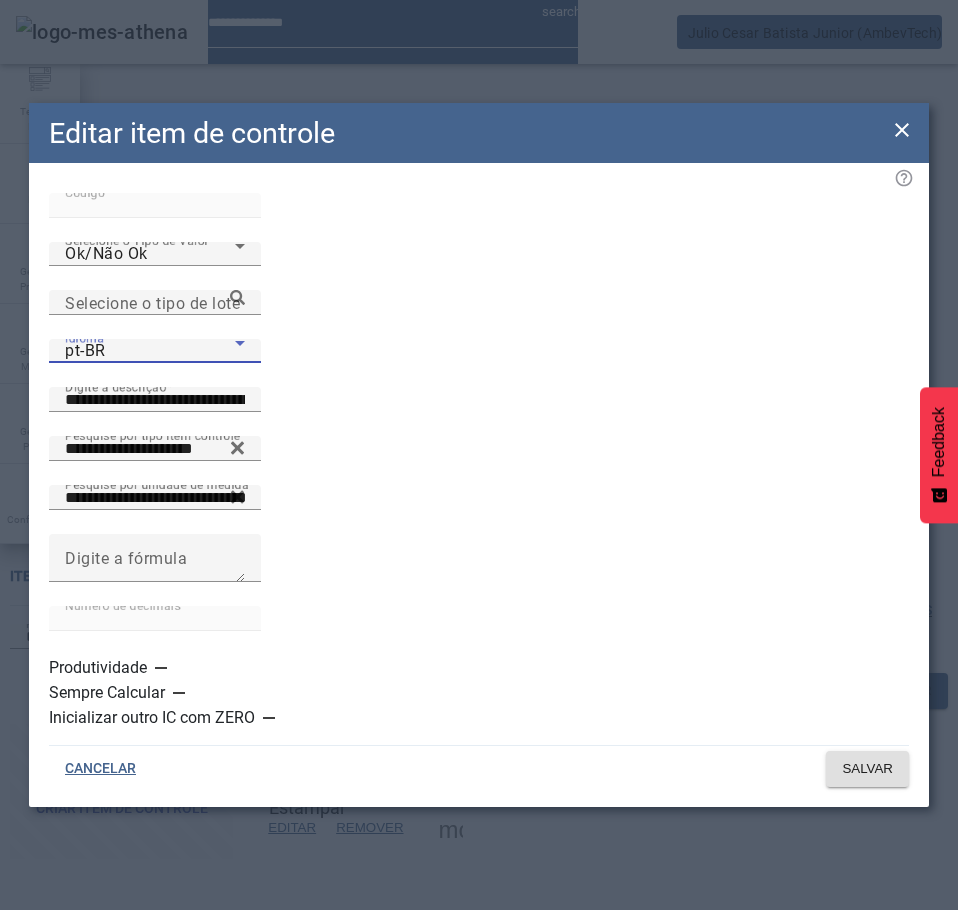click on "es-ES" at bounding box center (131, 1110) 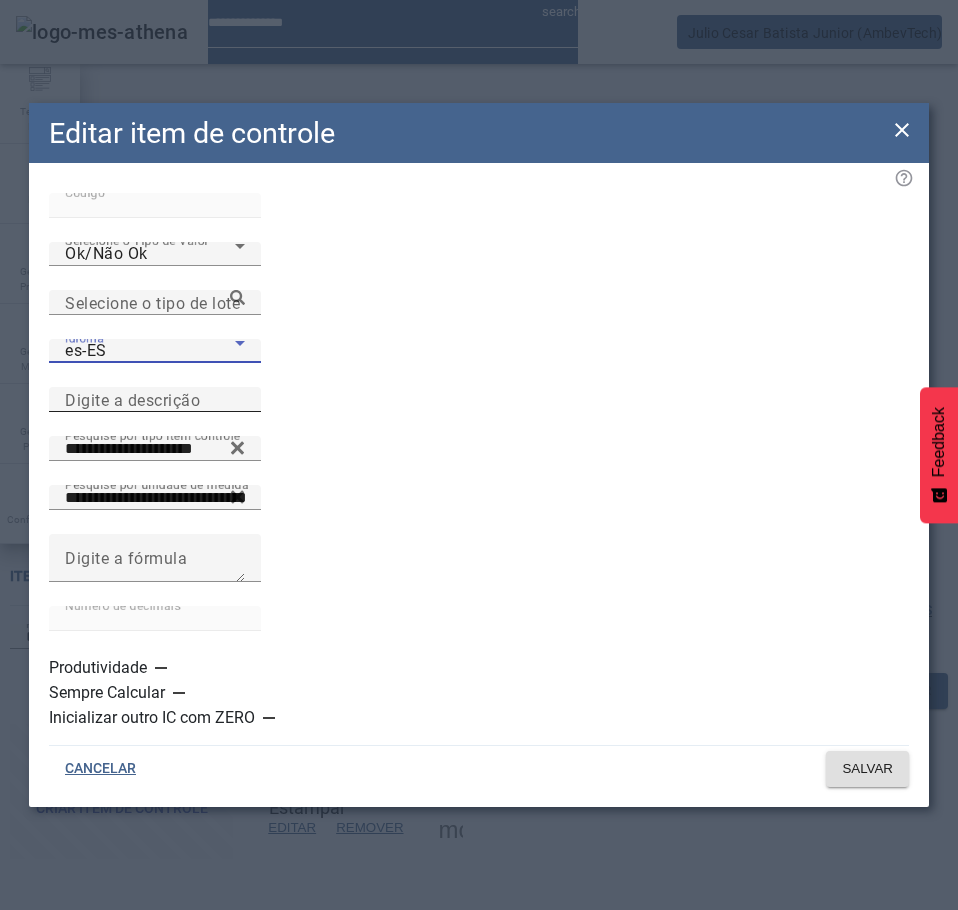click on "Digite a descrição" at bounding box center (132, 399) 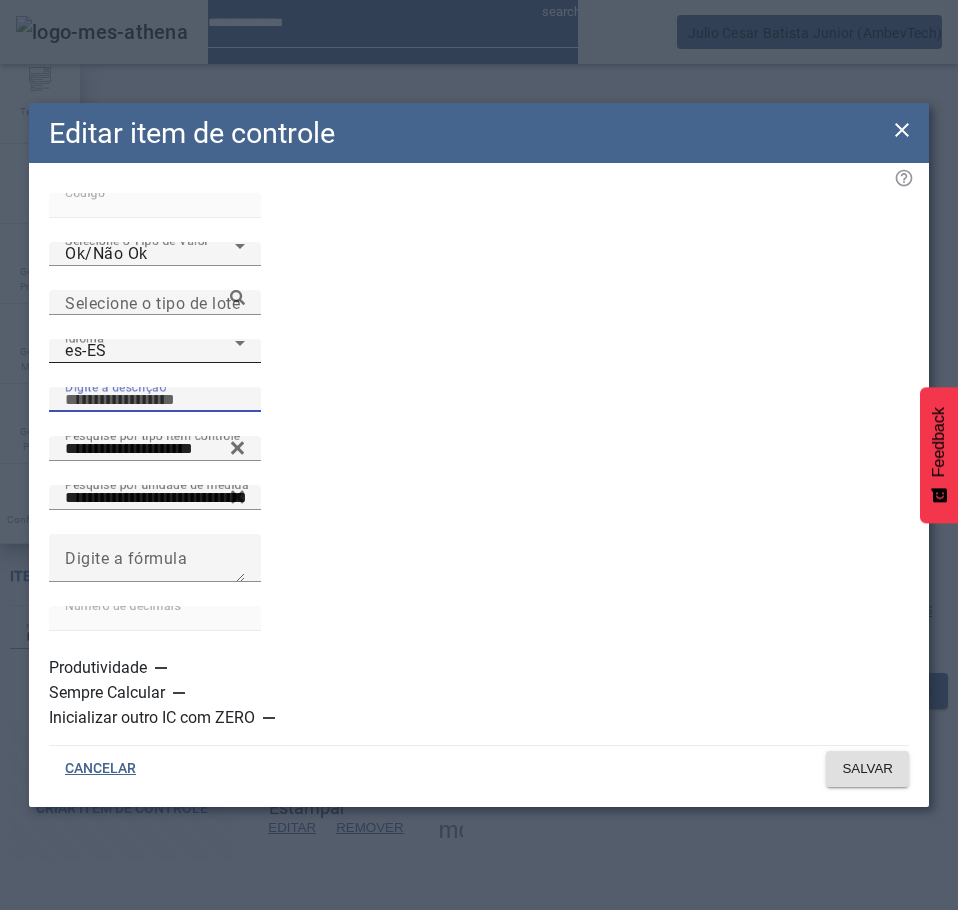 paste on "**********" 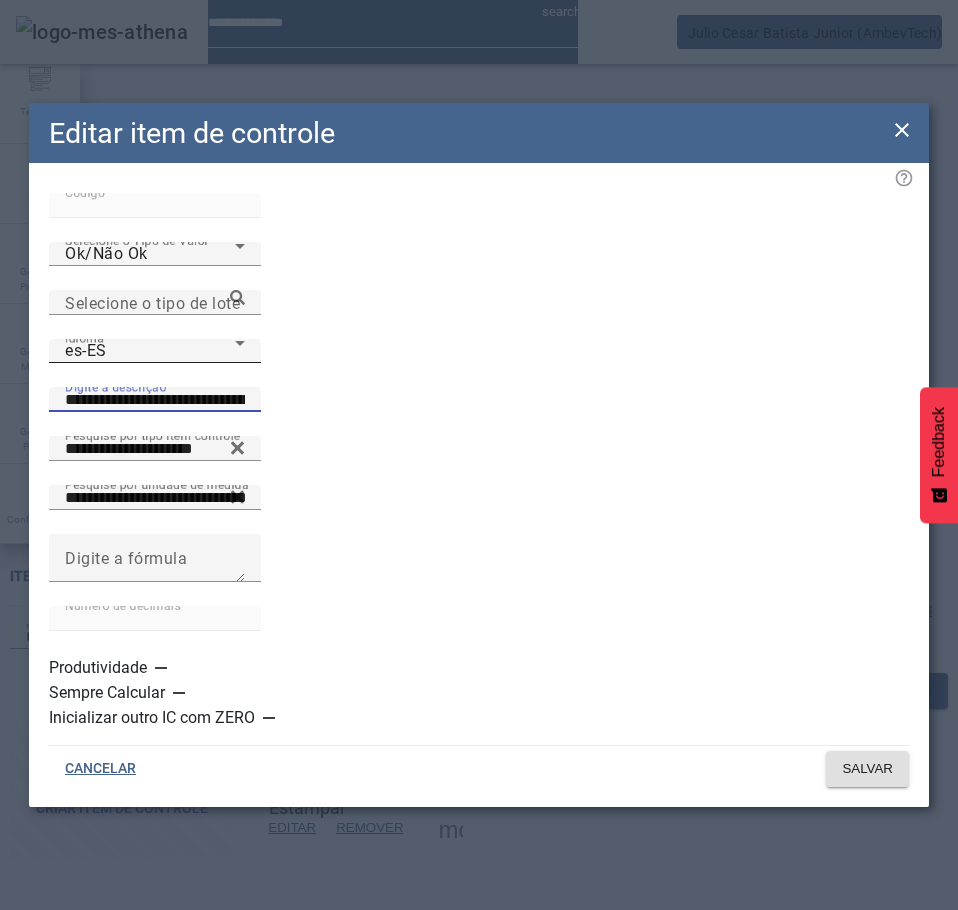 click on "es-ES" at bounding box center [150, 351] 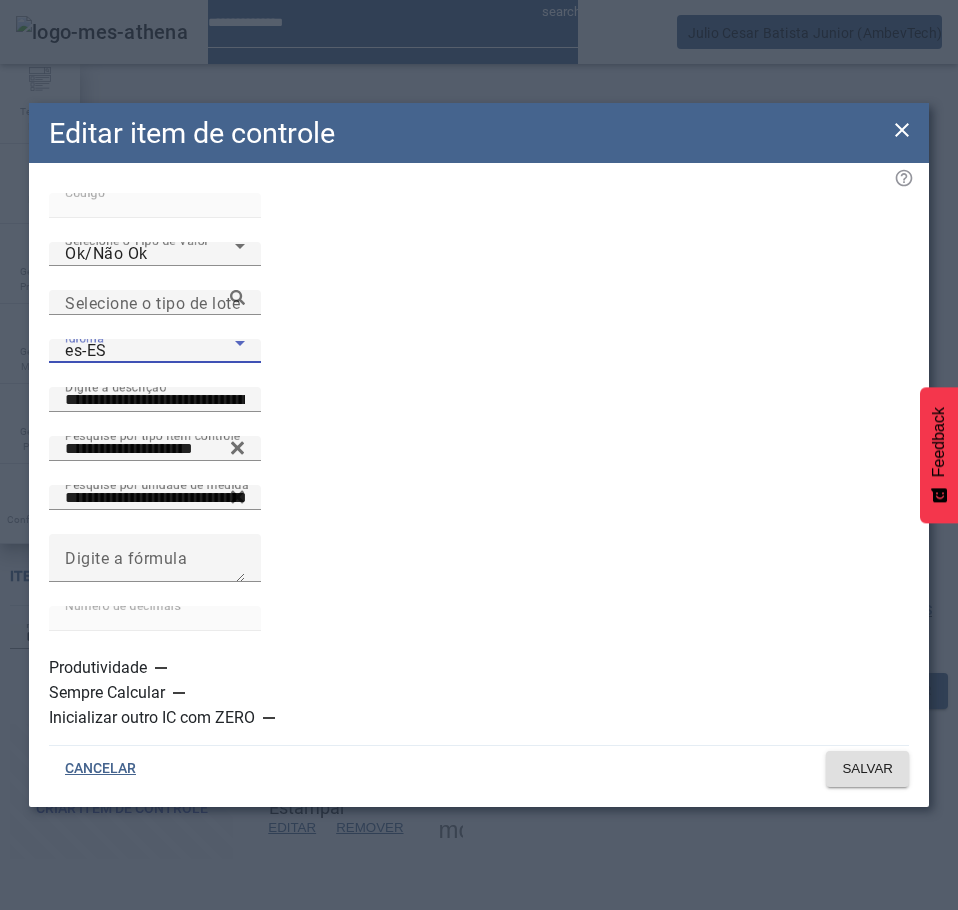 click on "pt-BR" at bounding box center [131, 1014] 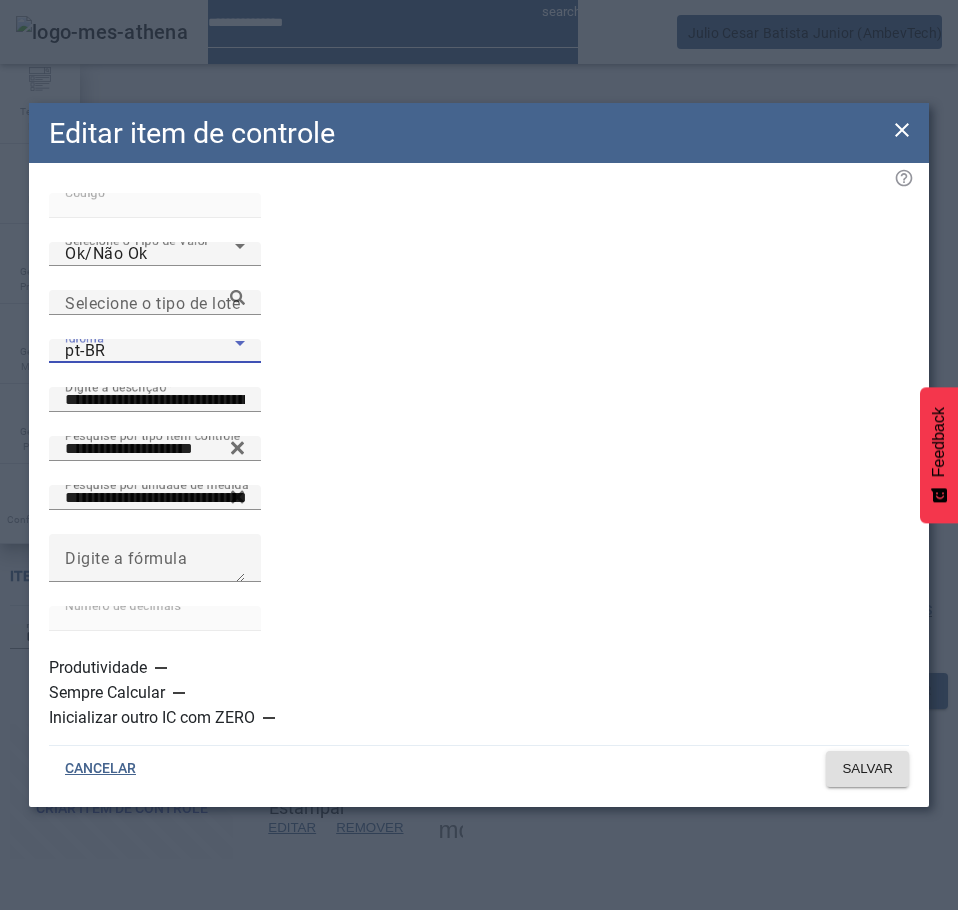 click on "pt-BR" at bounding box center (150, 351) 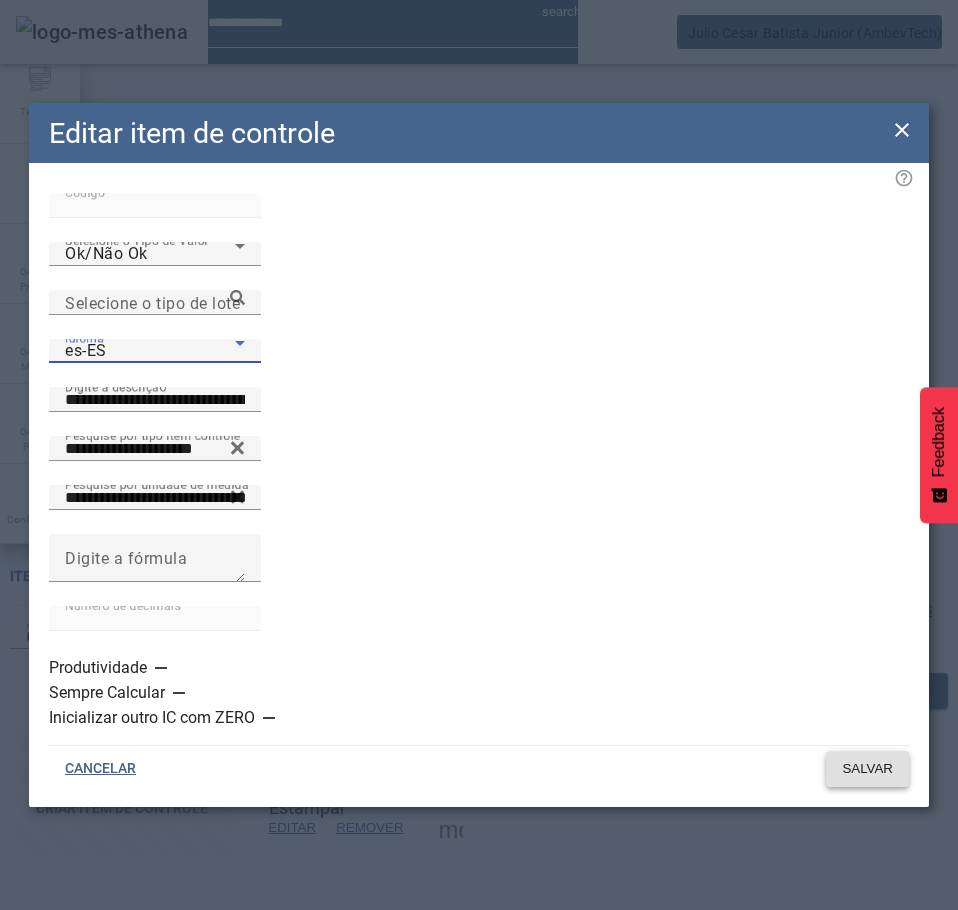 click on "SALVAR" 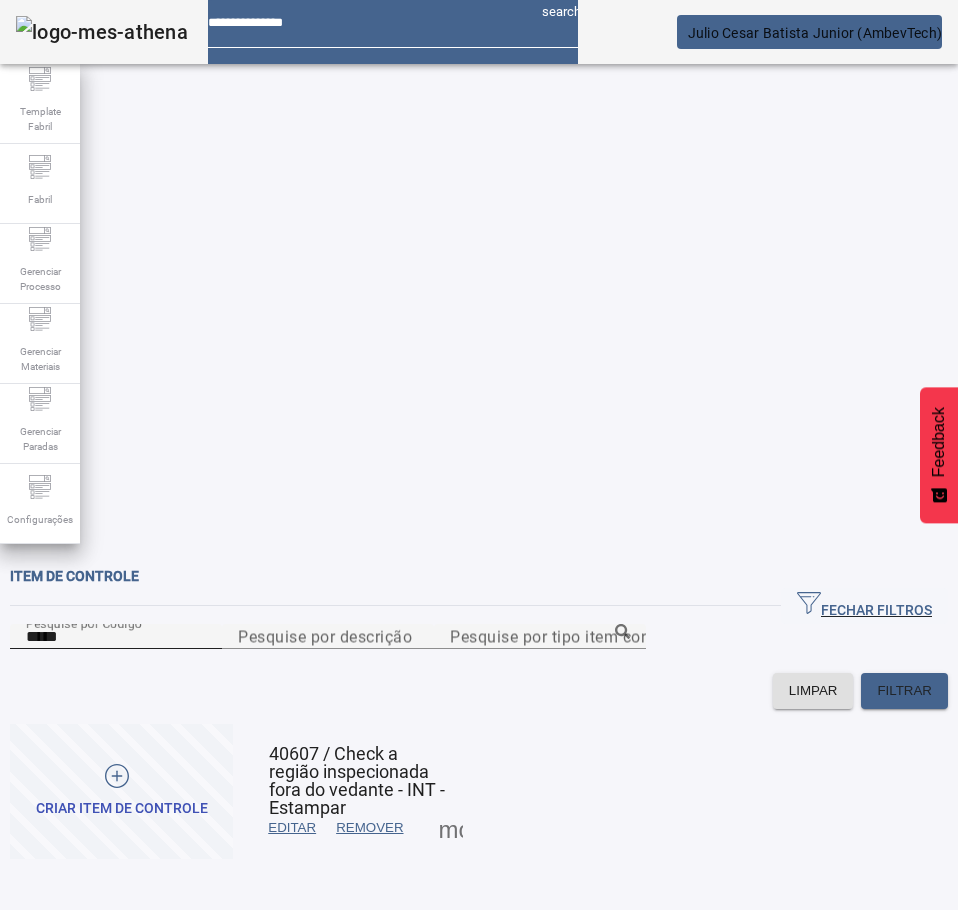 click on "*****" at bounding box center [116, 637] 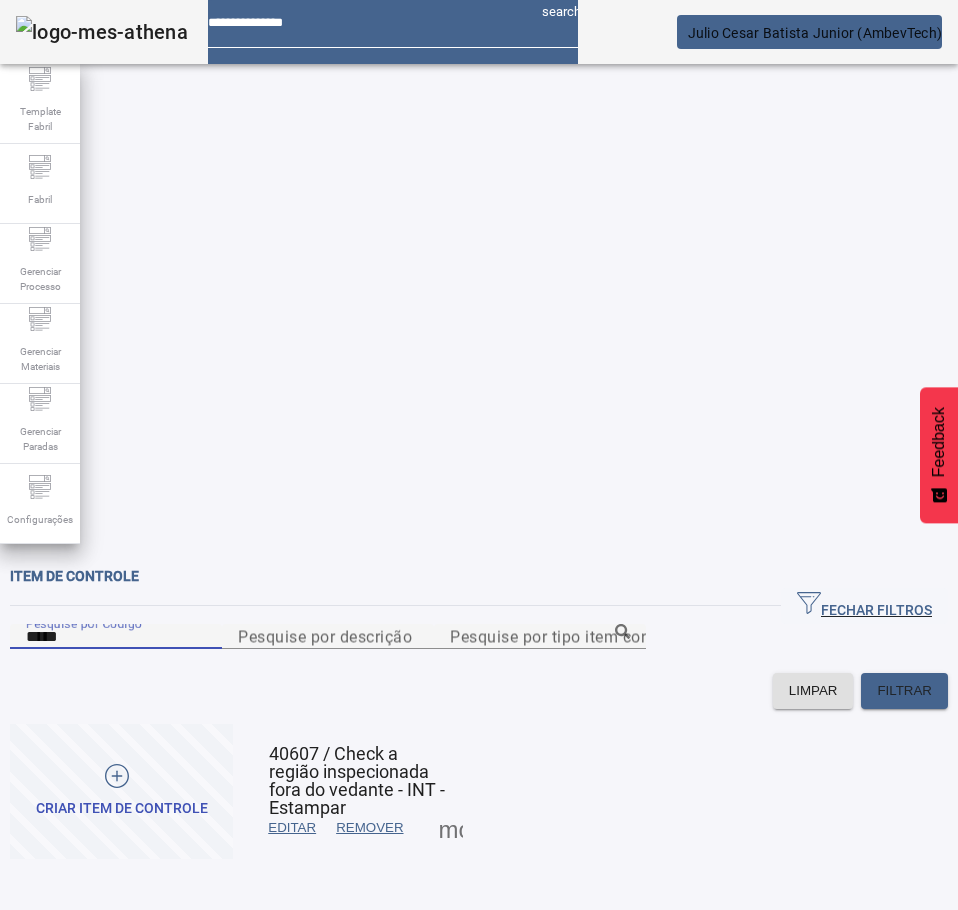 click on "*****" at bounding box center (116, 637) 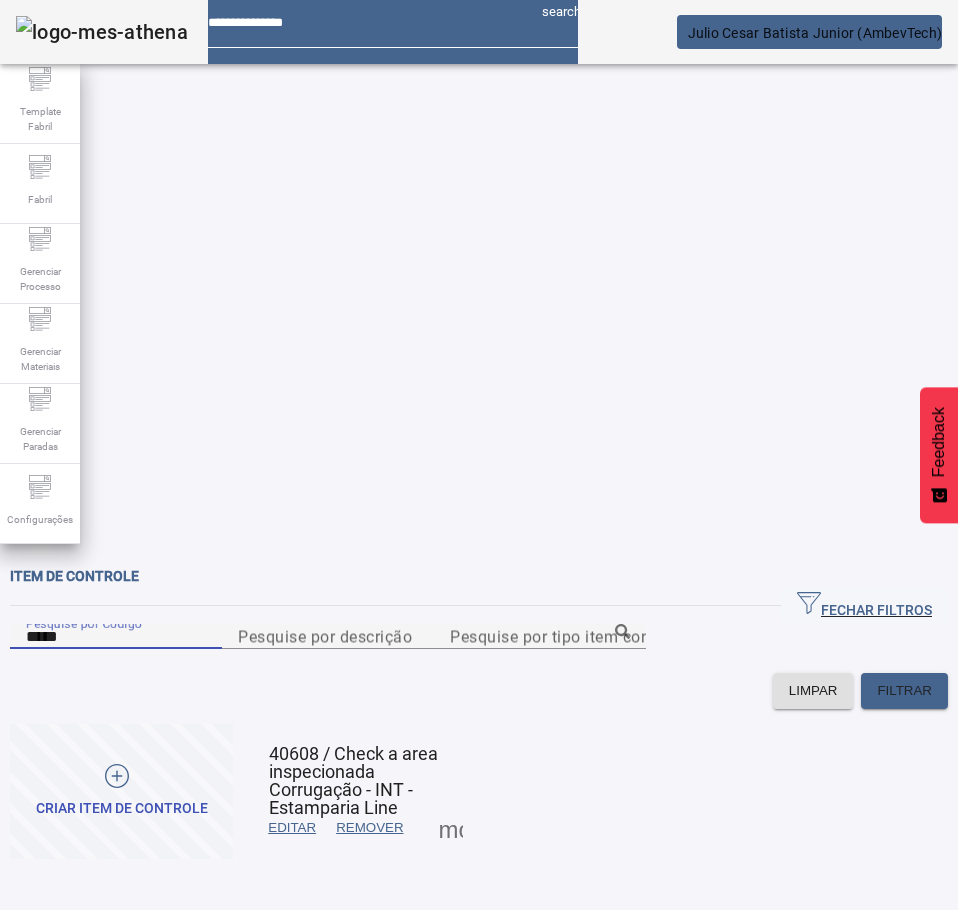 click at bounding box center (292, 828) 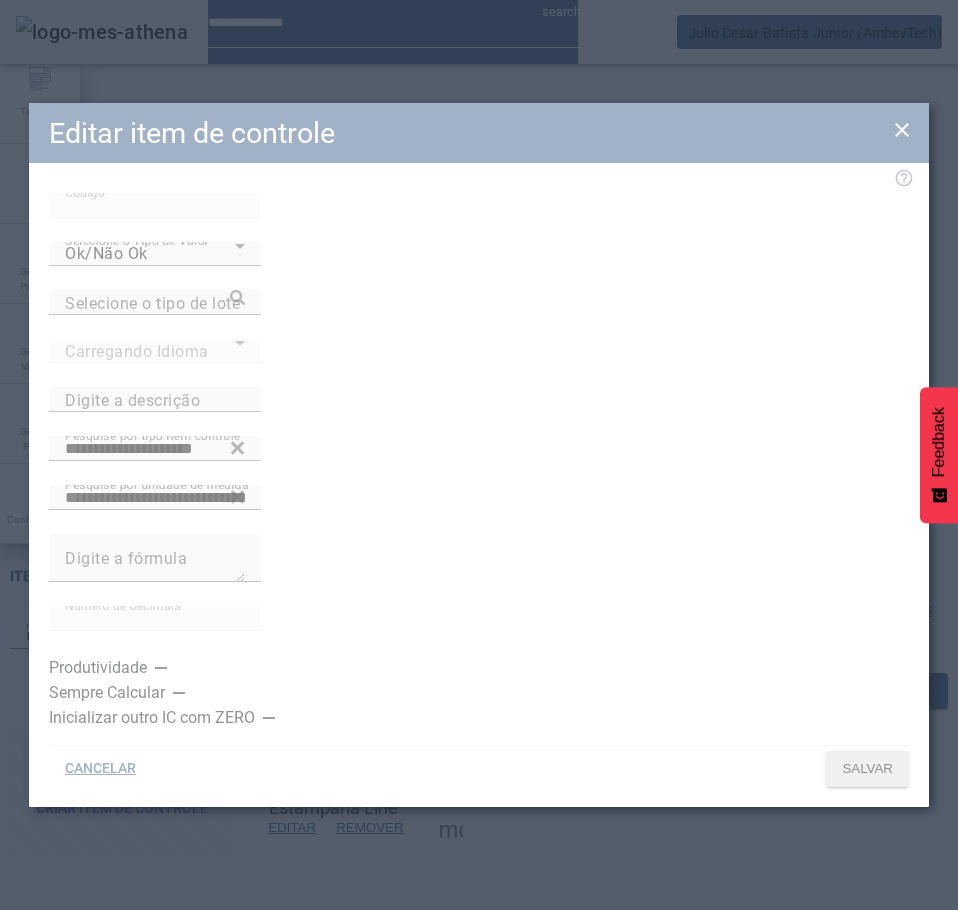 type on "**********" 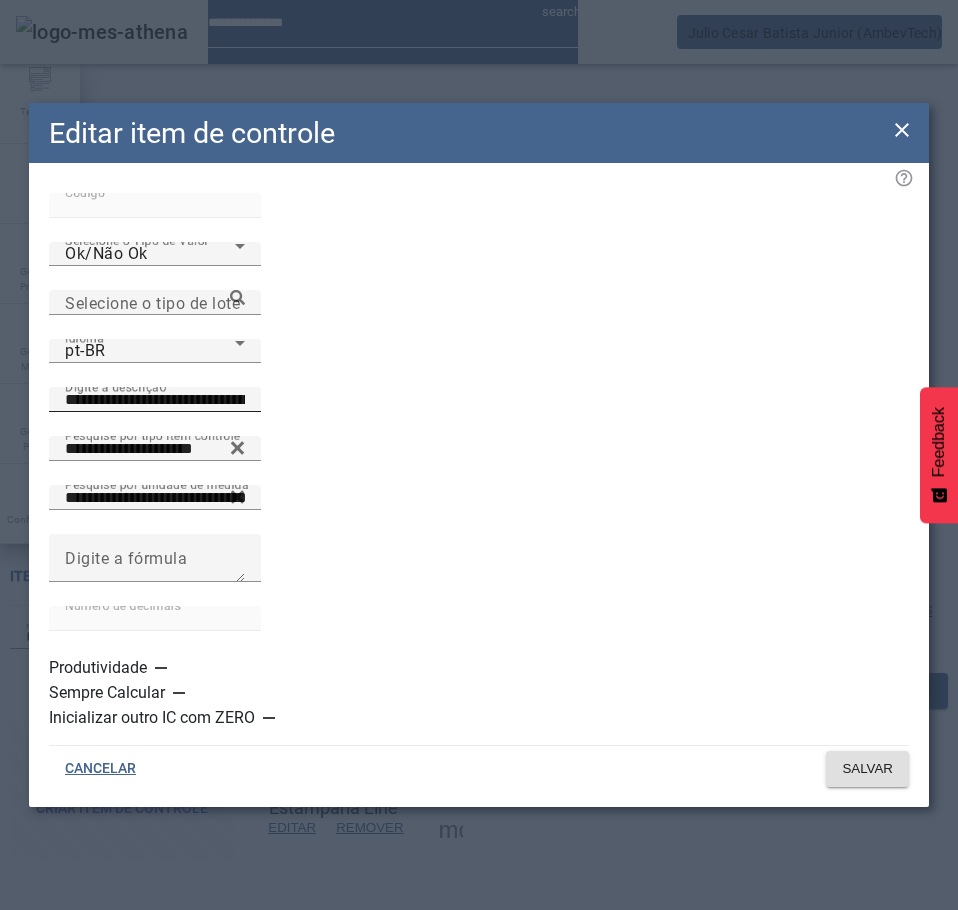 click on "**********" at bounding box center (155, 400) 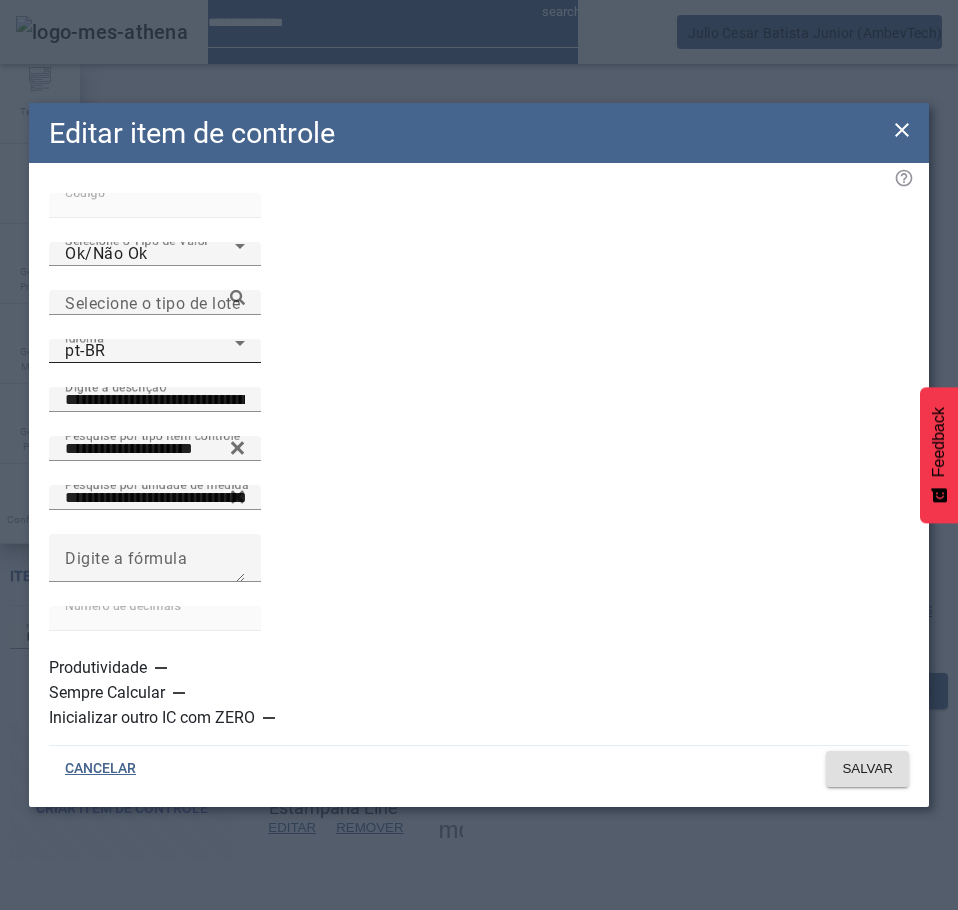 click on "Idioma pt-BR" 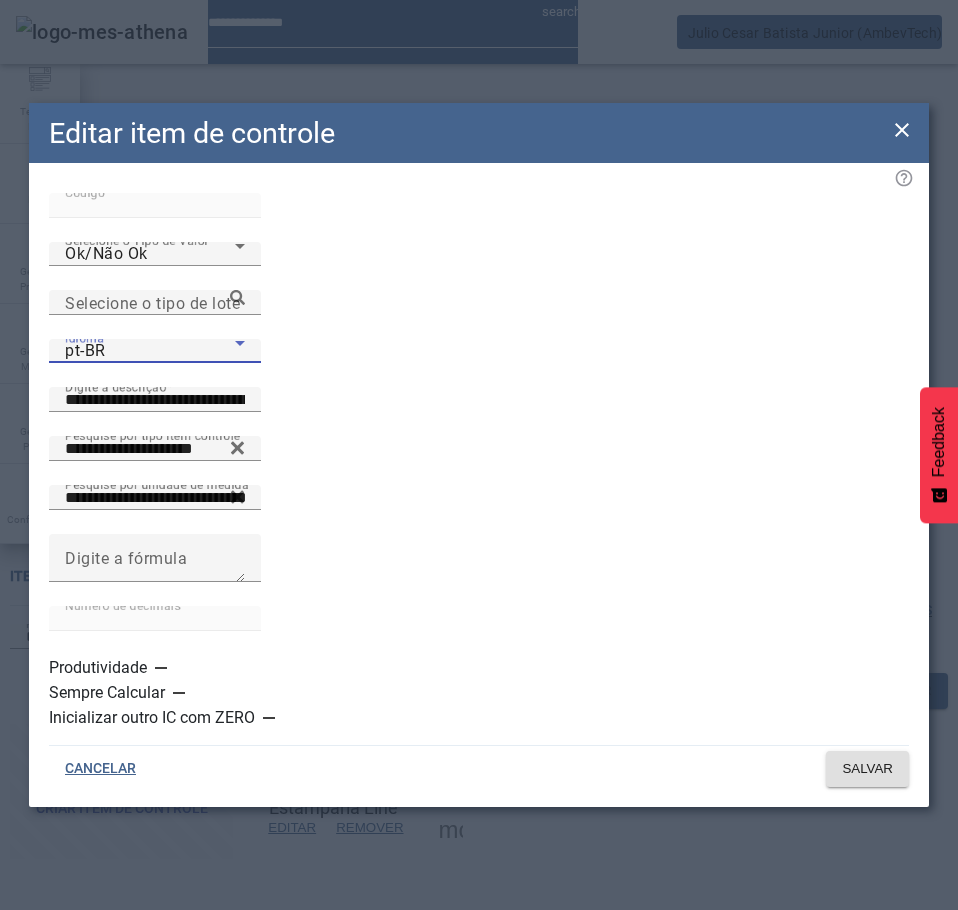click on "en-US" at bounding box center [131, 1062] 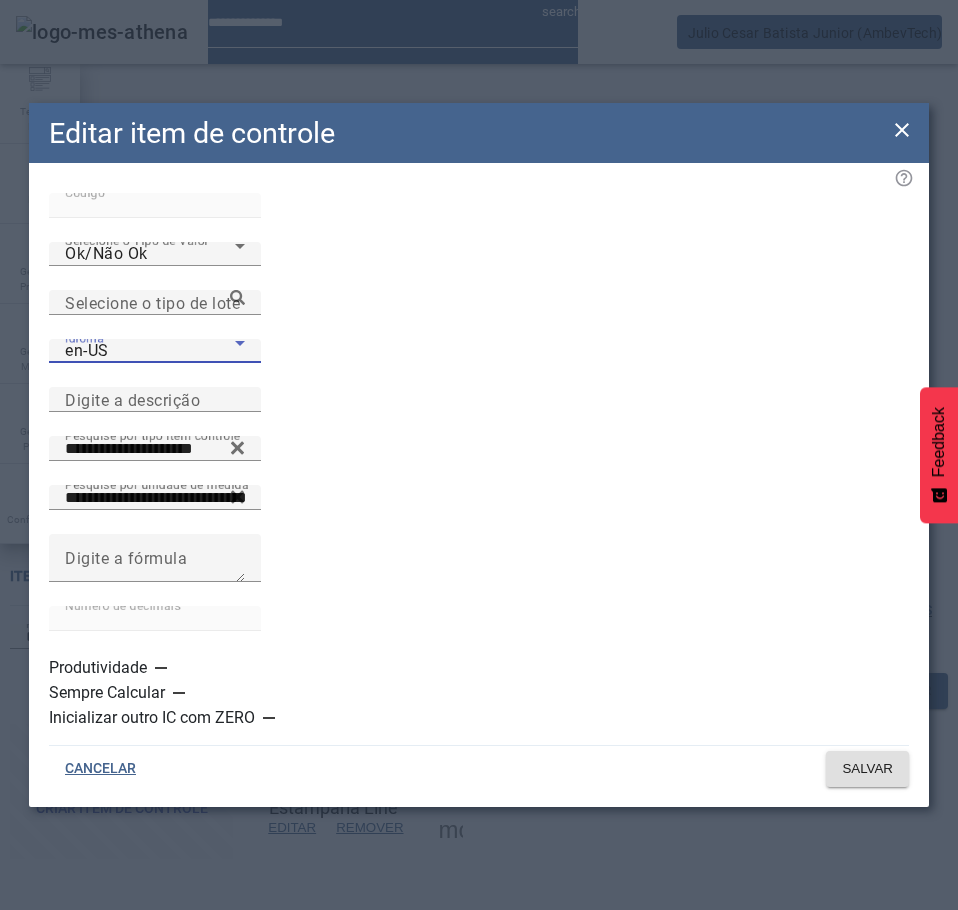 click on "en-US" at bounding box center (150, 351) 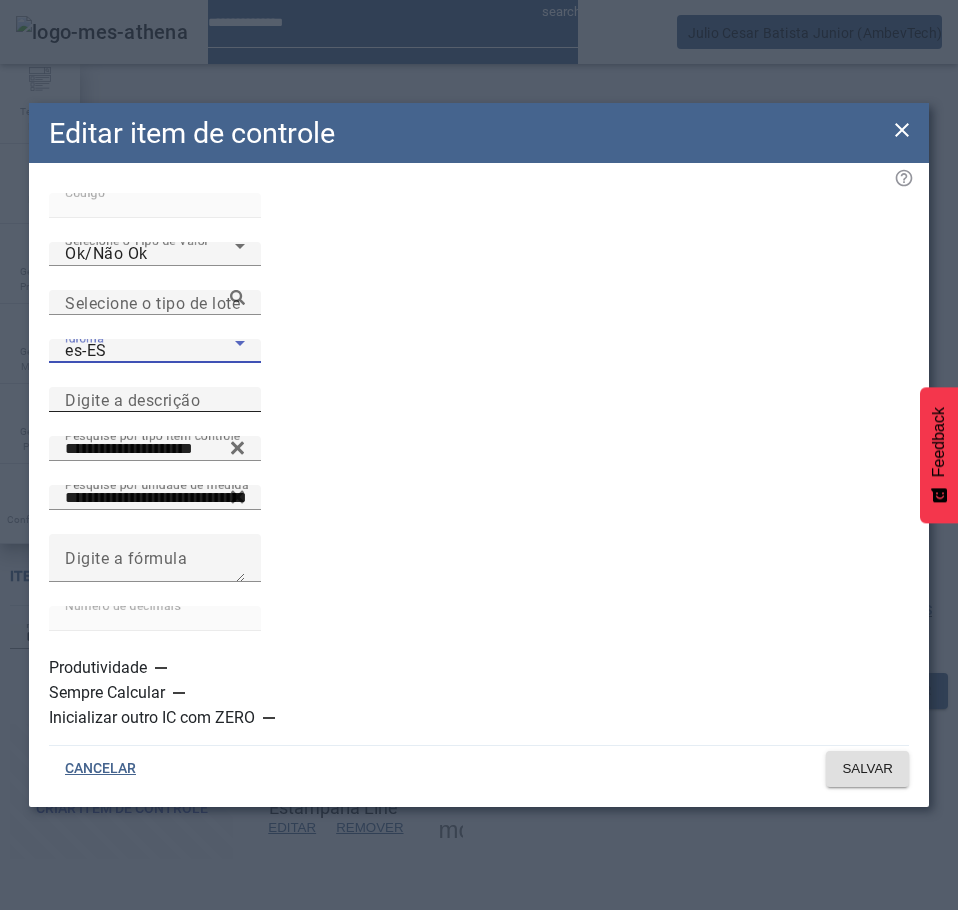 click on "Digite a descrição" at bounding box center [155, 400] 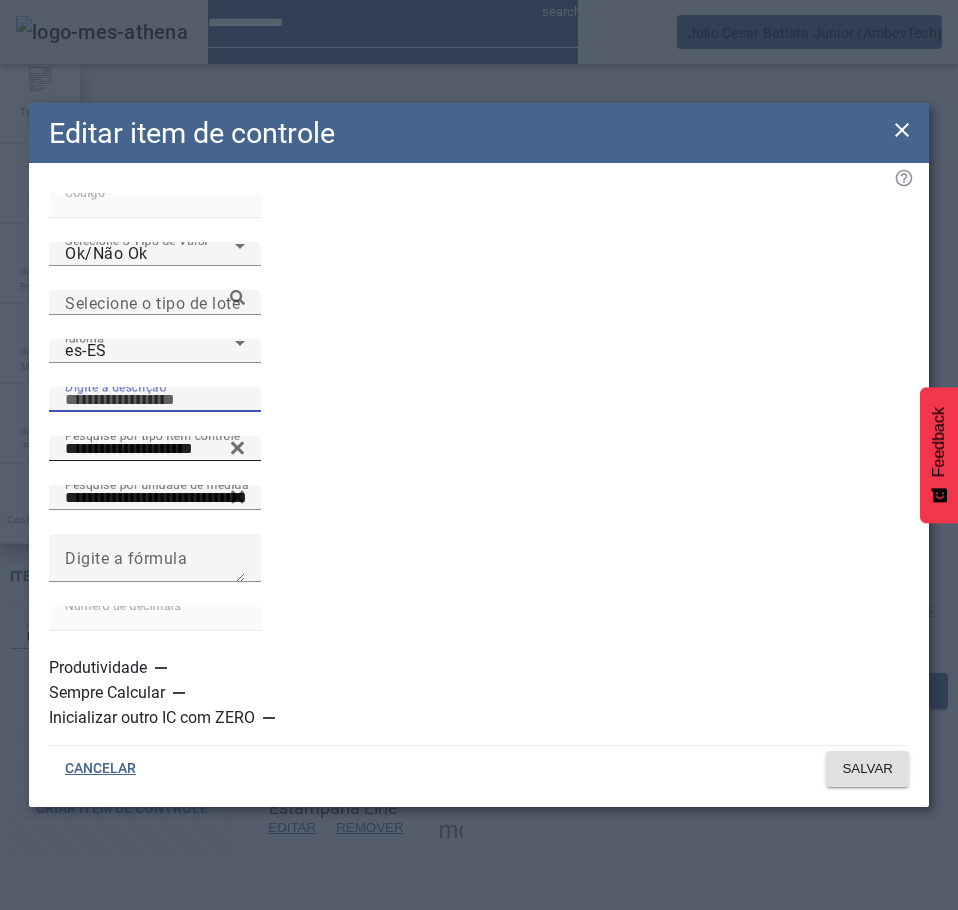 paste on "**********" 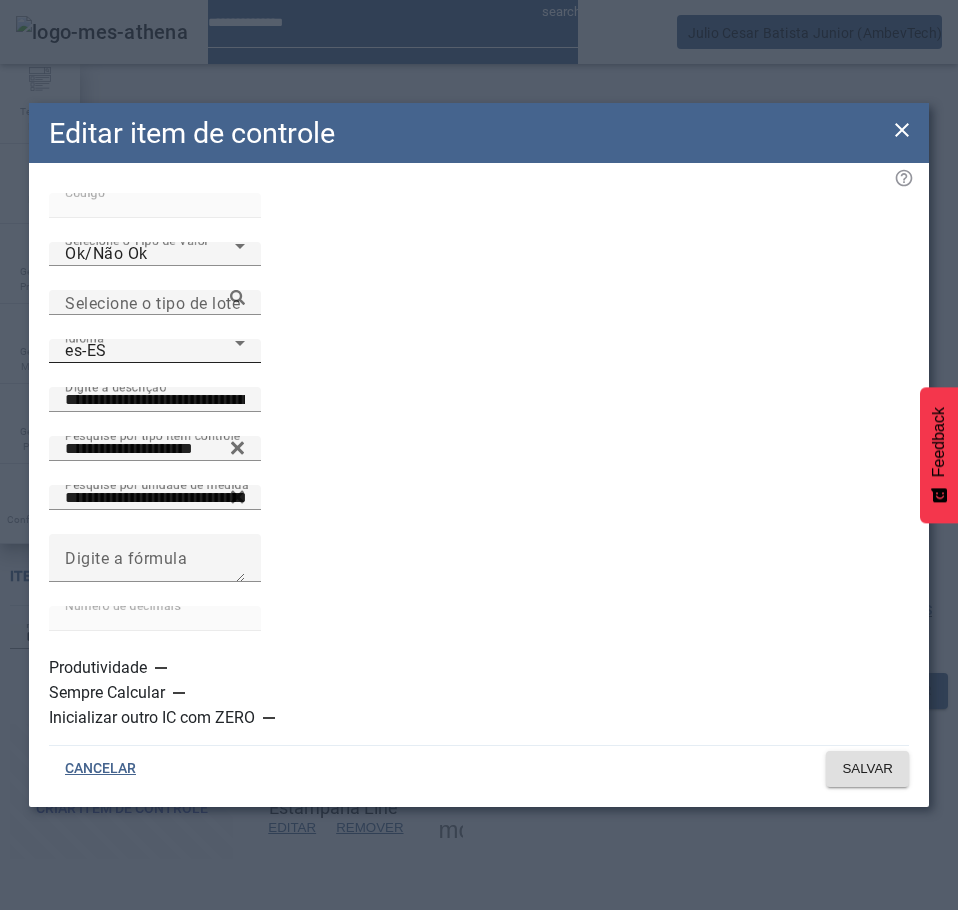 click on "Idioma es-ES" 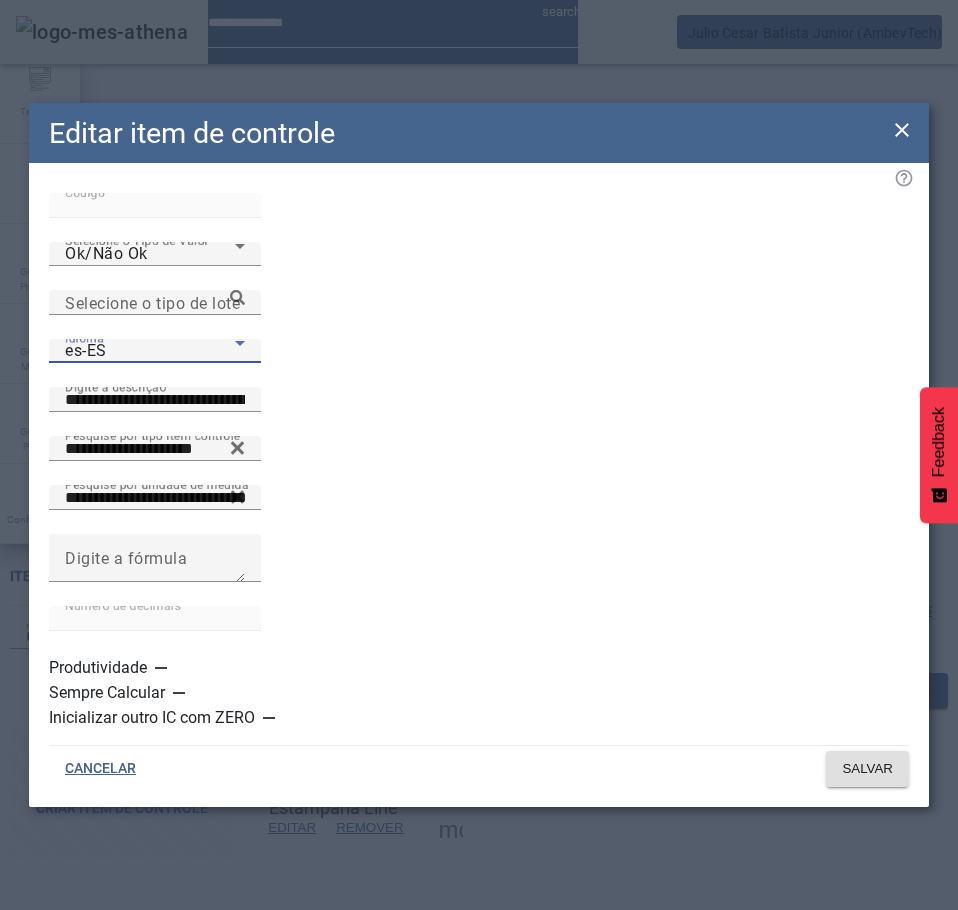 click on "pt-BR" at bounding box center (131, 1014) 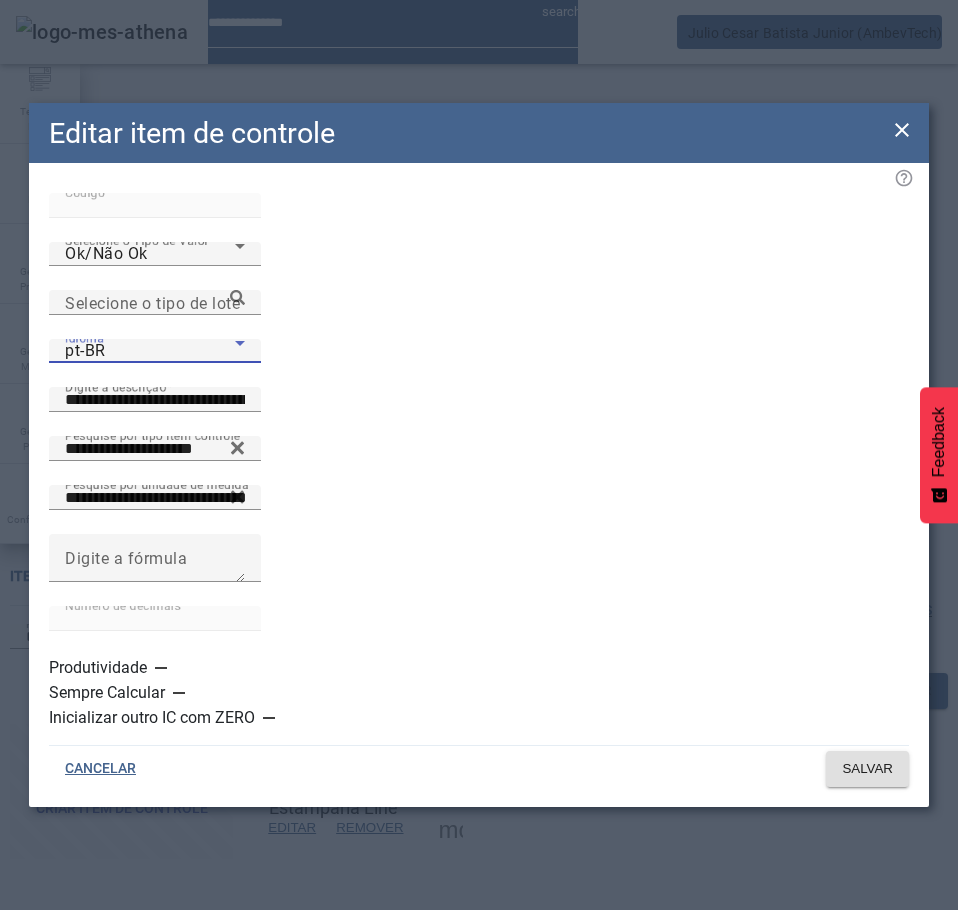 click on "pt-BR" at bounding box center (150, 351) 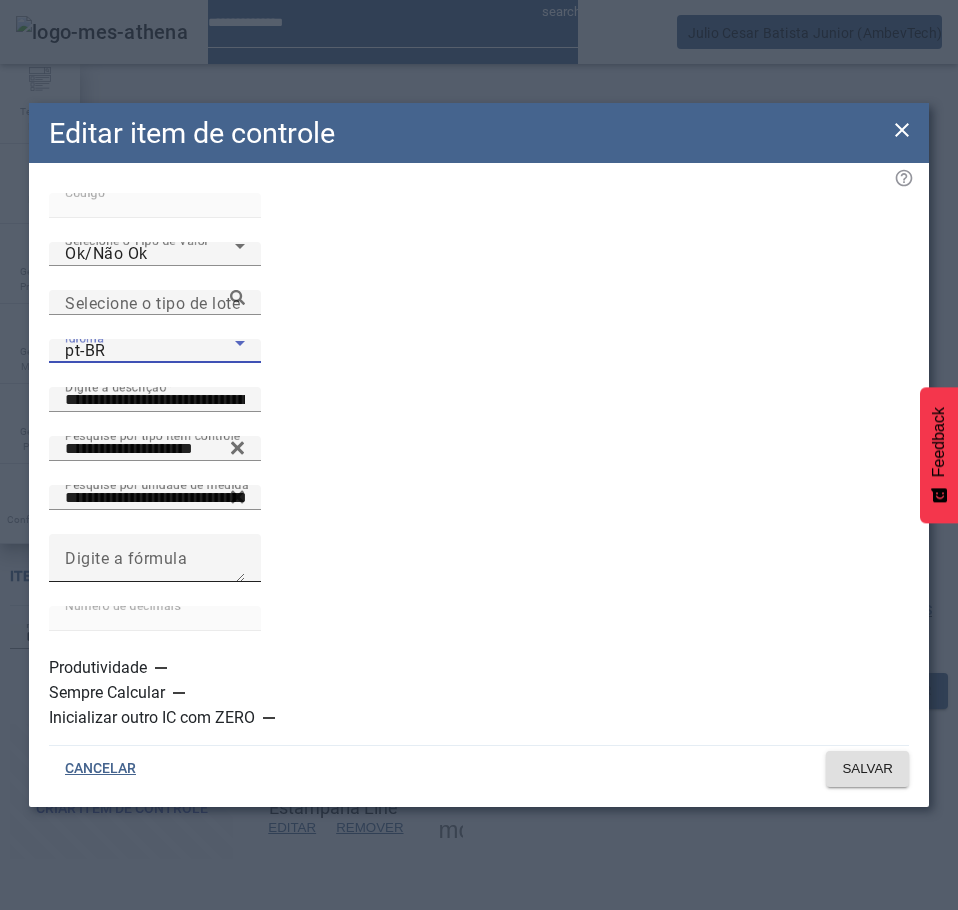 drag, startPoint x: 202, startPoint y: 533, endPoint x: 225, endPoint y: 534, distance: 23.021729 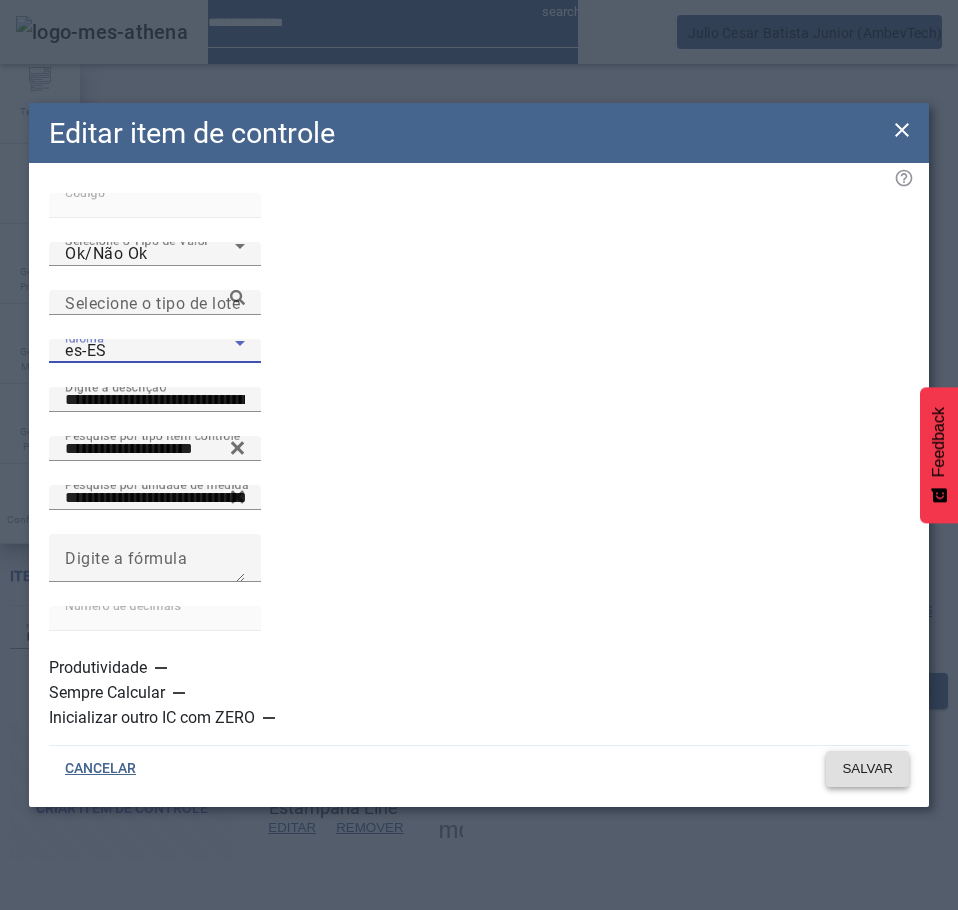 click 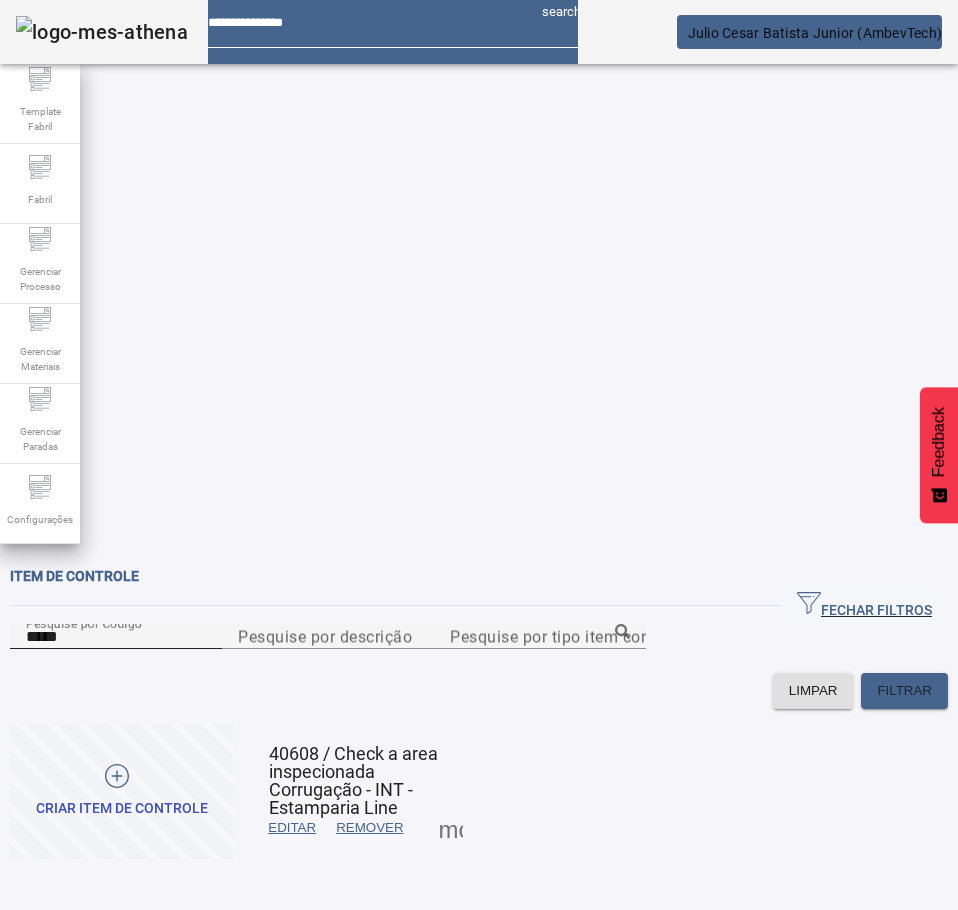 click on "*****" at bounding box center [116, 637] 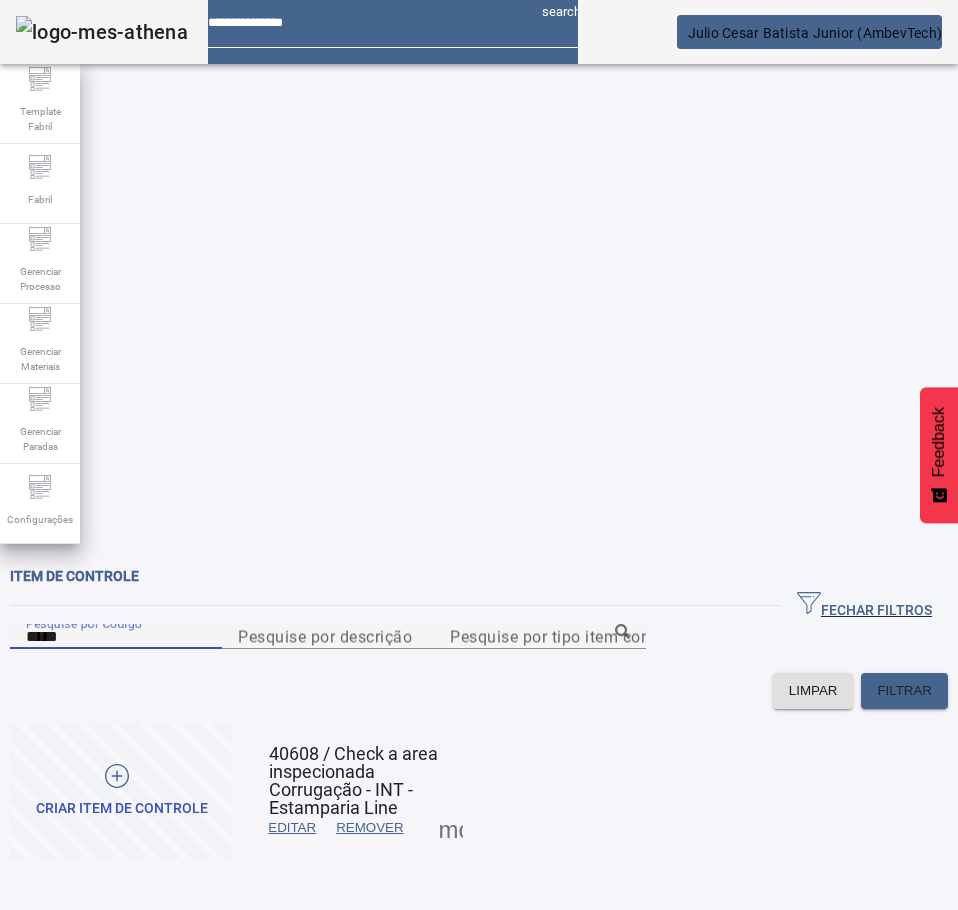 click on "*****" at bounding box center [116, 637] 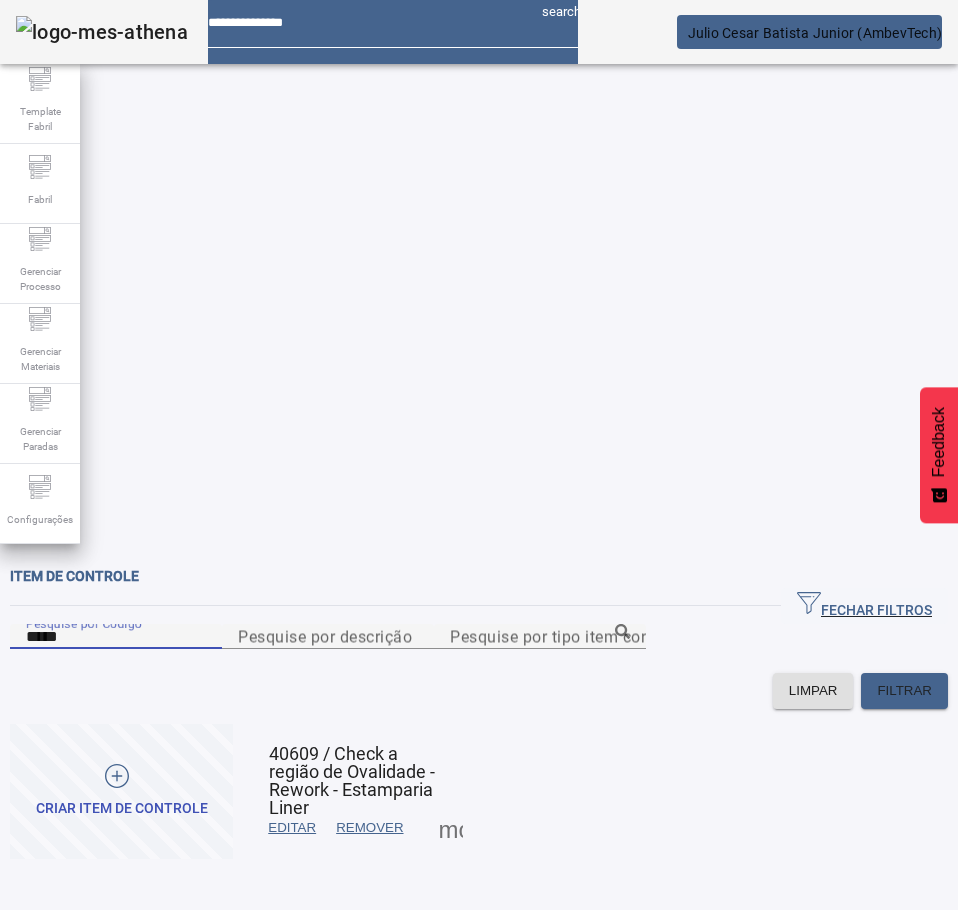 click on "EDITAR" at bounding box center (292, 828) 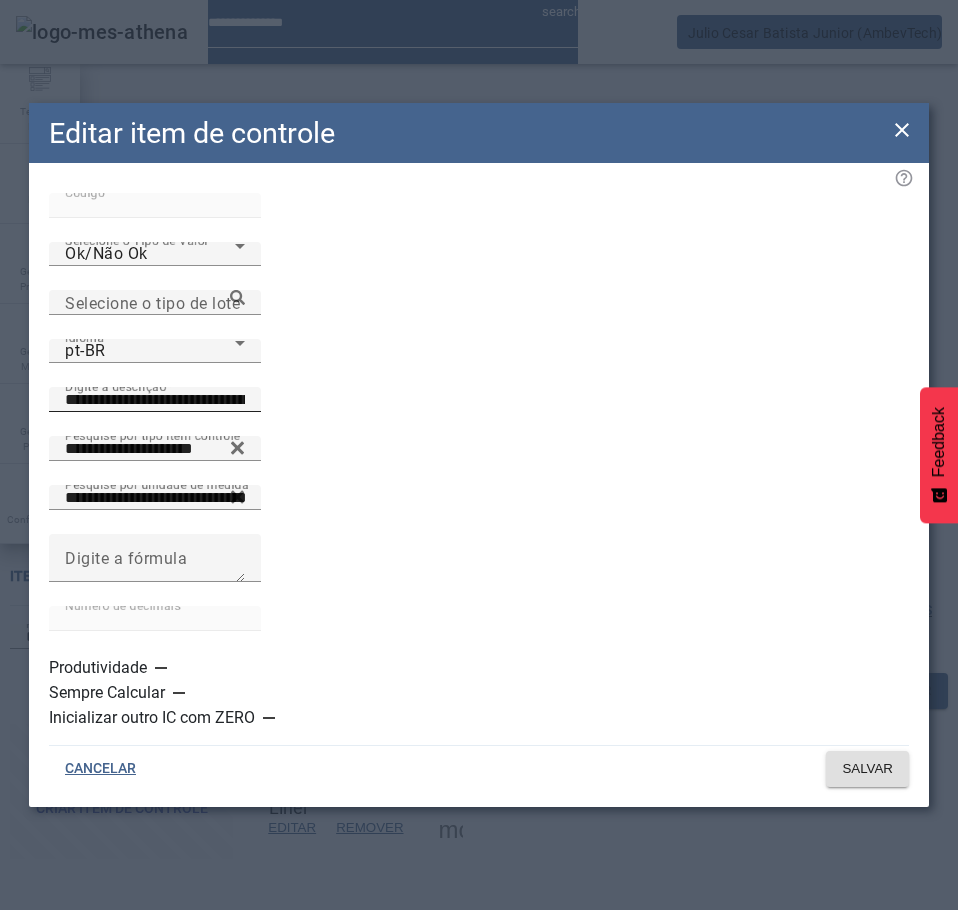 click on "**********" at bounding box center [155, 400] 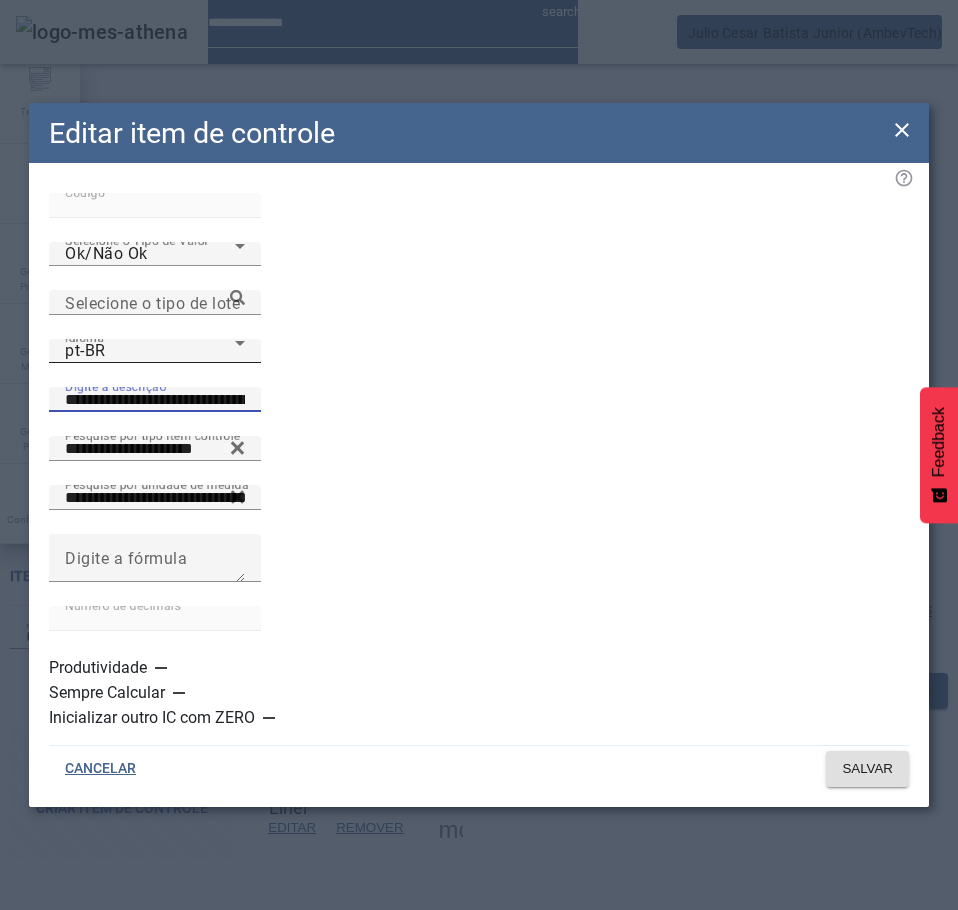 click on "Idioma pt-BR" 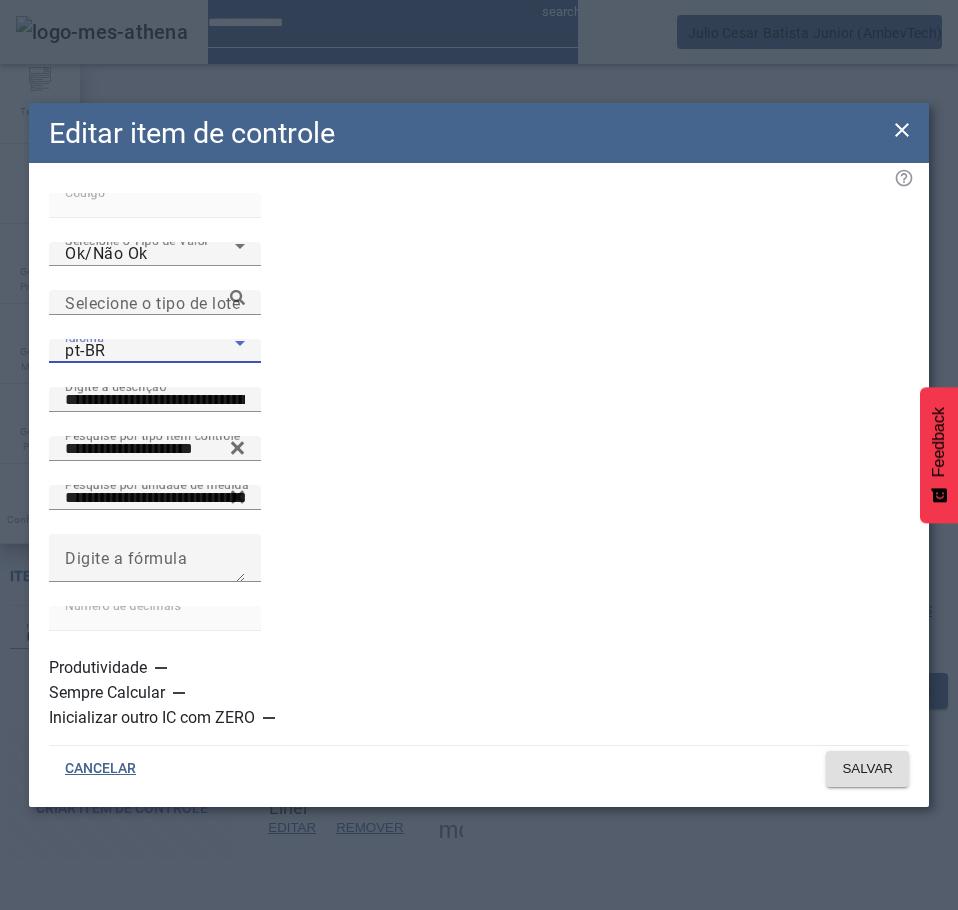 click on "es-ES" at bounding box center [131, 1110] 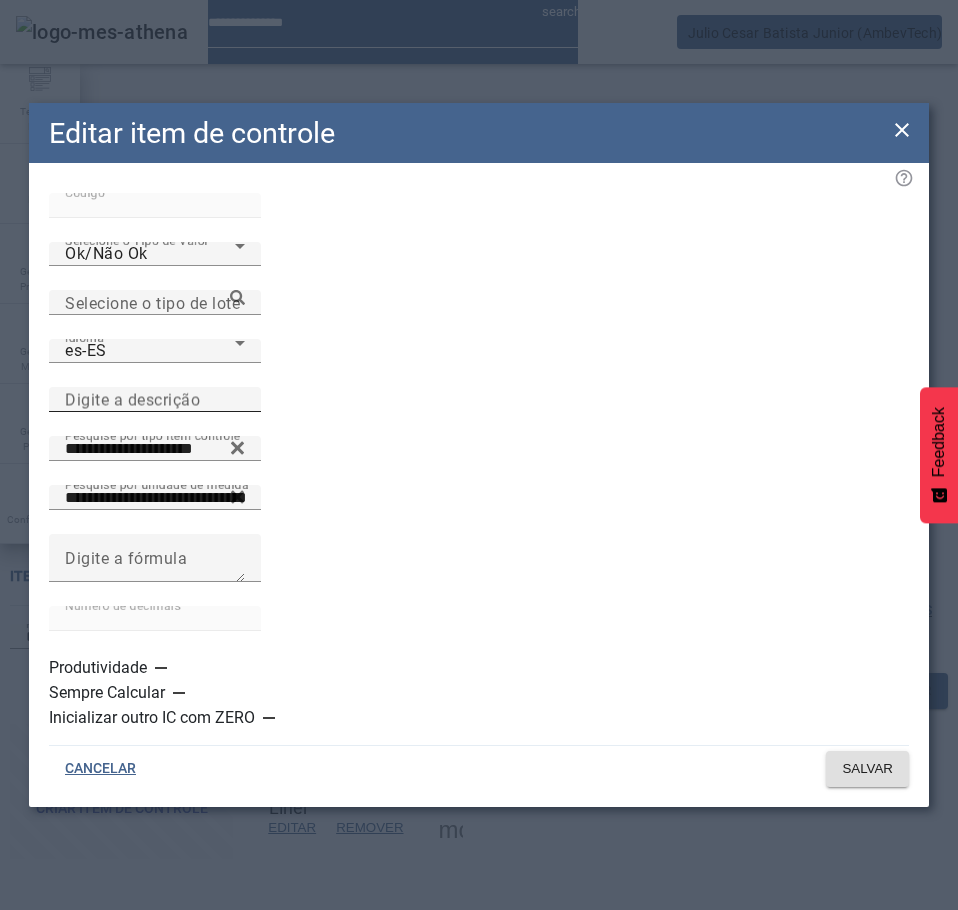 click on "Digite a descrição" at bounding box center (132, 399) 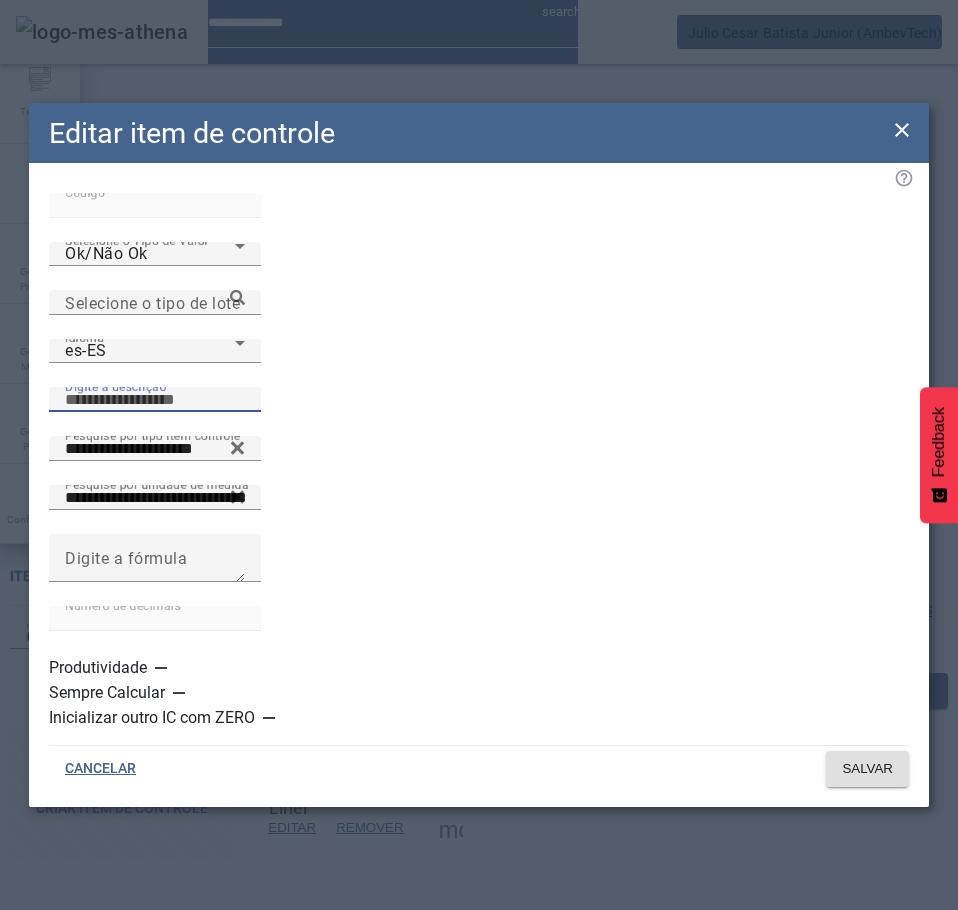 paste on "**********" 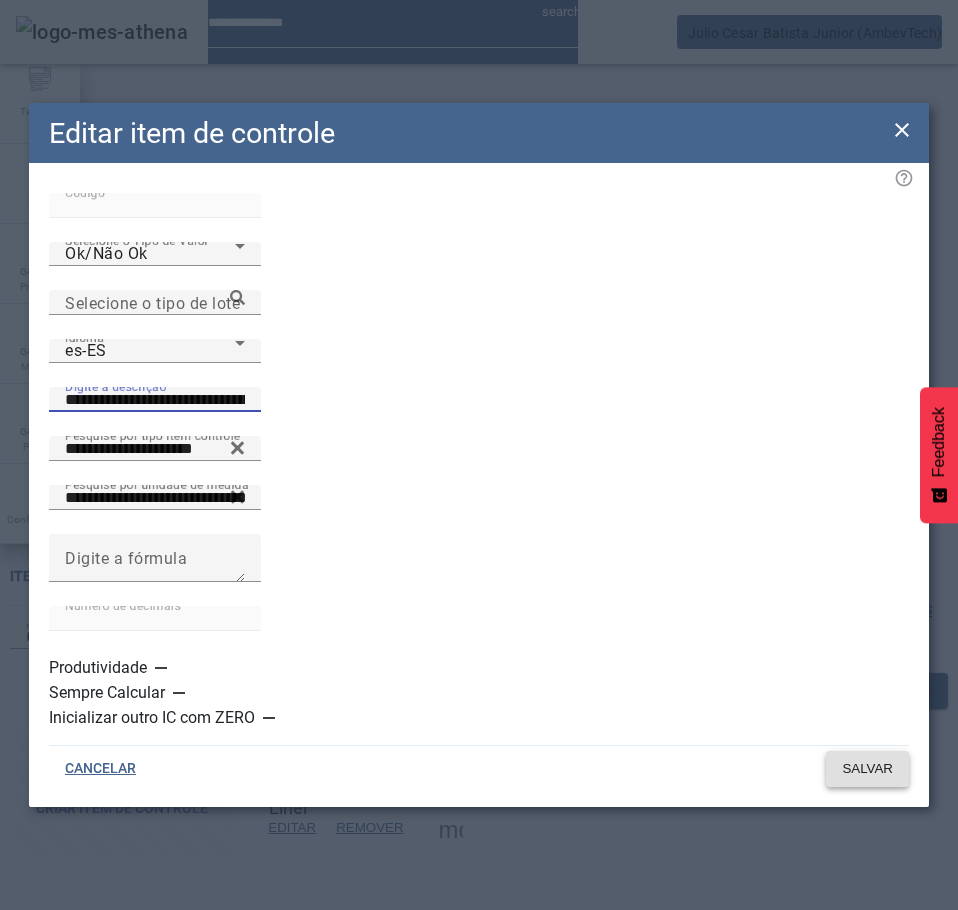type on "**********" 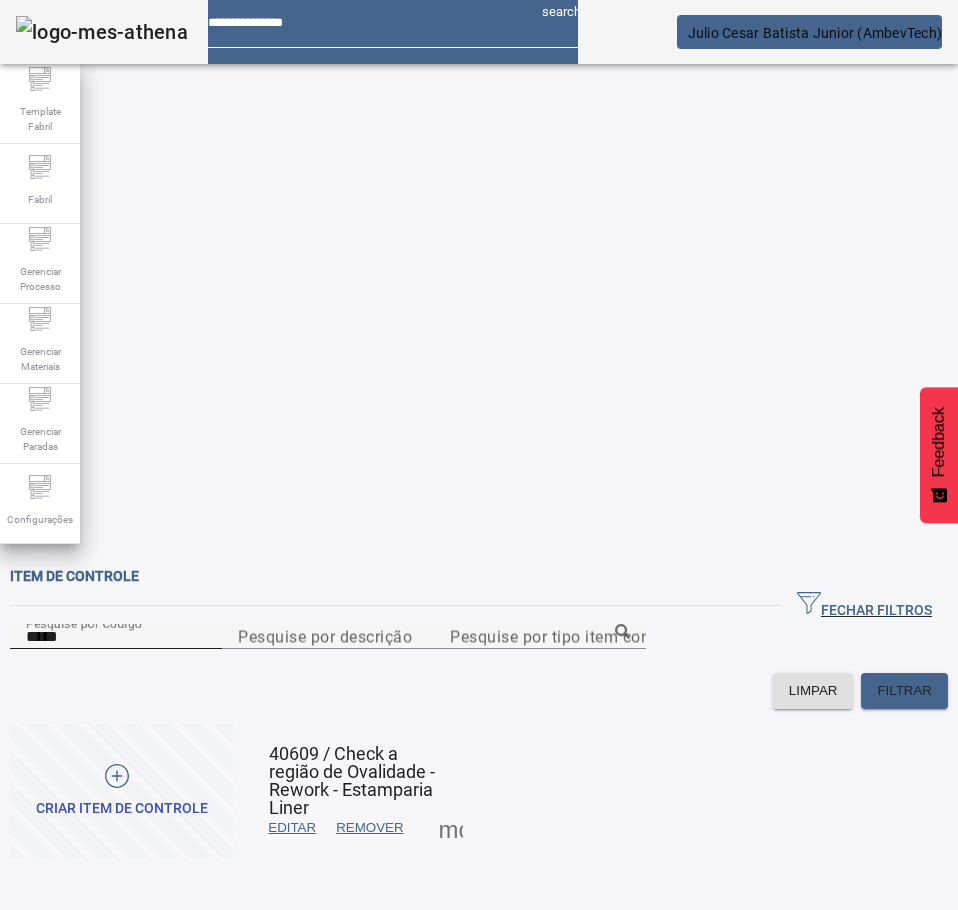 click on "*****" at bounding box center [116, 637] 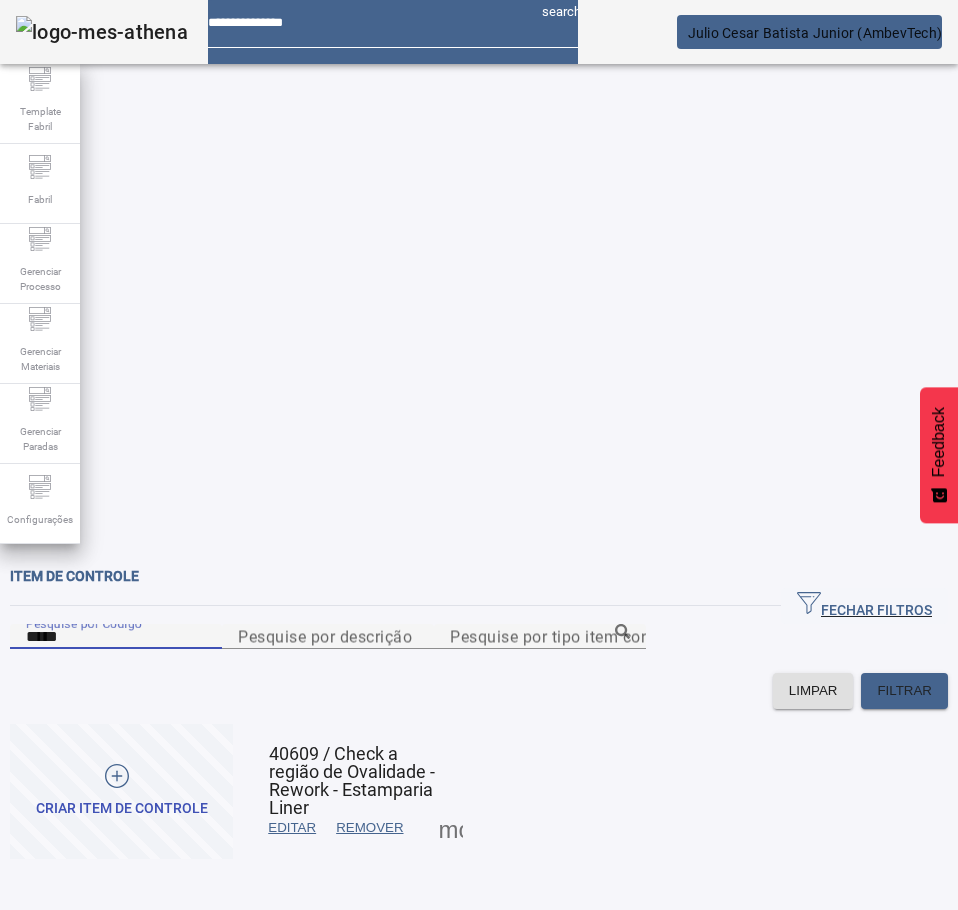 click on "*****" at bounding box center (116, 637) 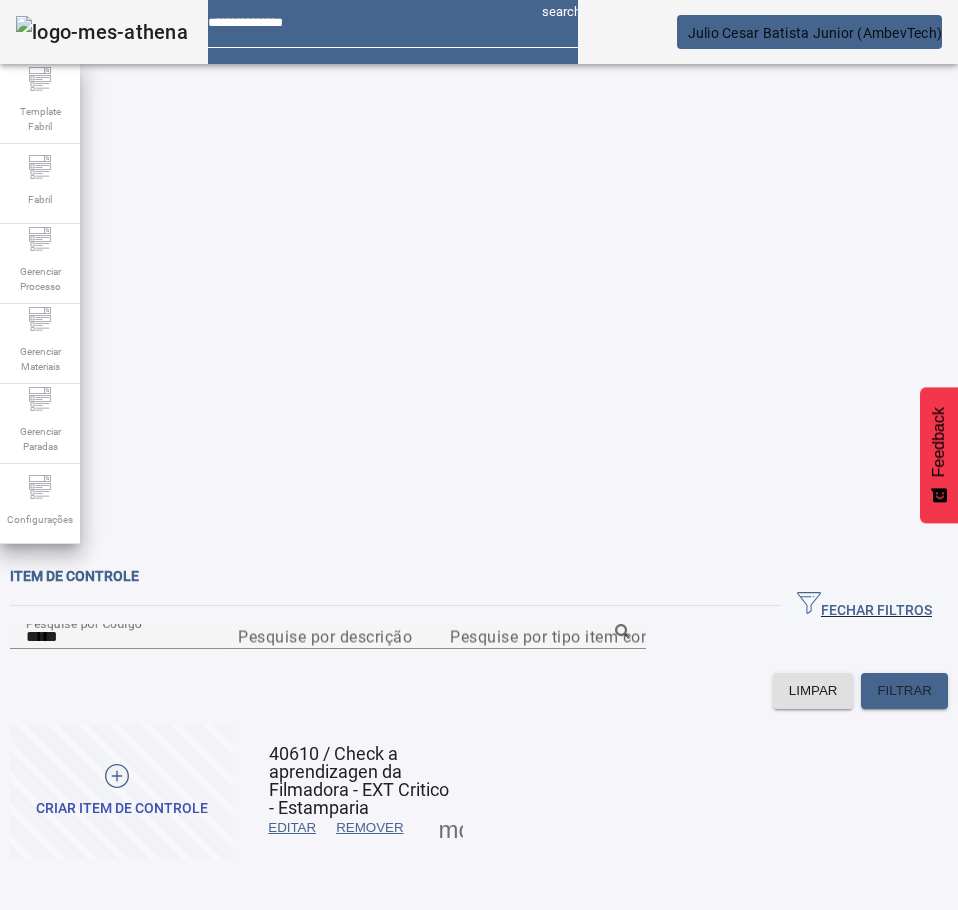 click at bounding box center (292, 828) 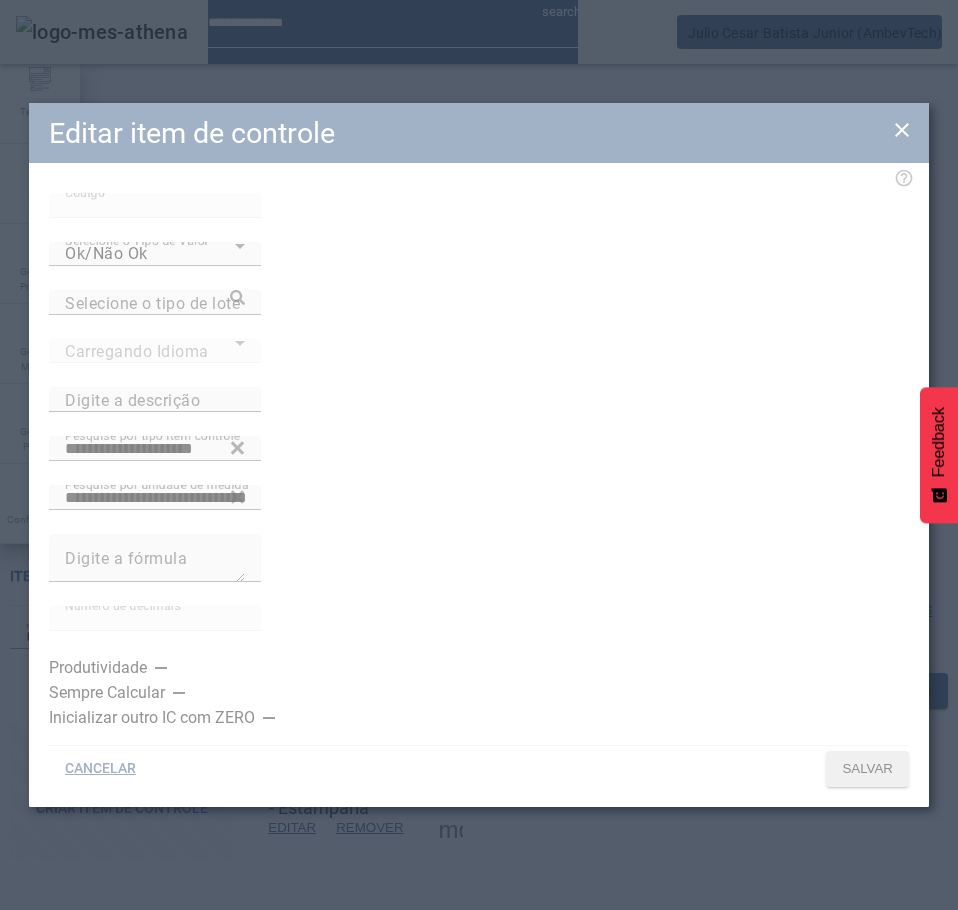 type on "**********" 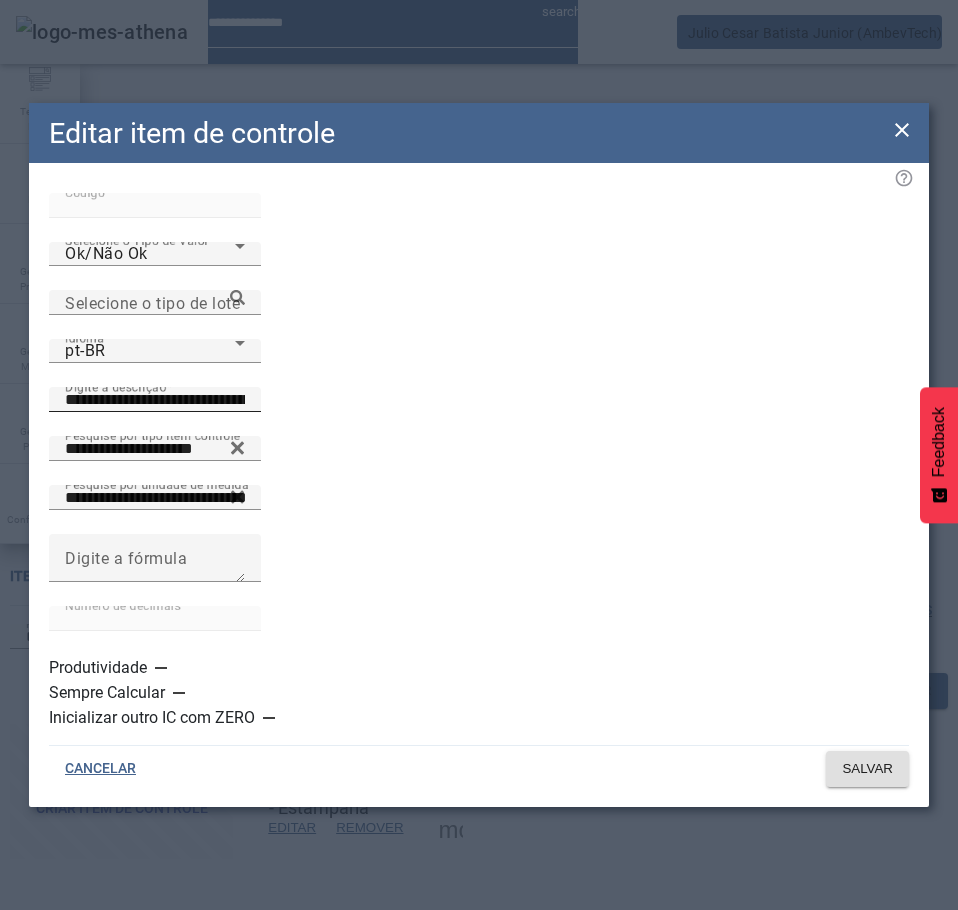 click on "**********" at bounding box center (155, 400) 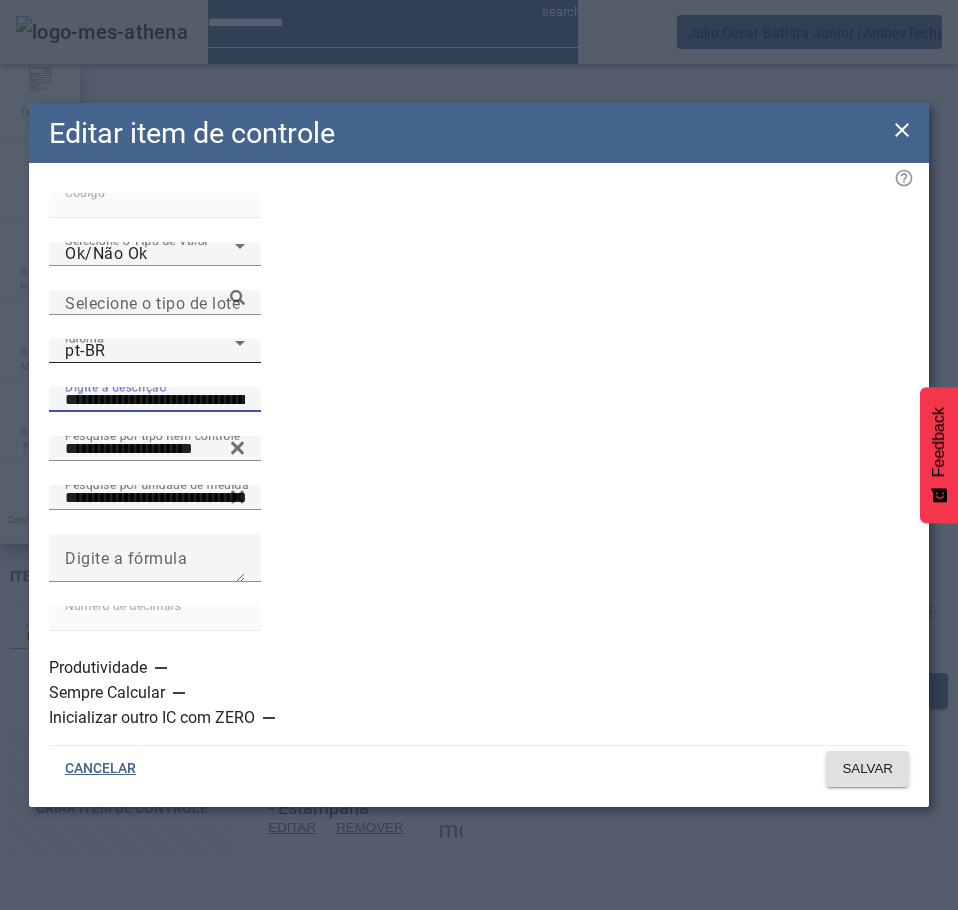 click on "pt-BR" at bounding box center (150, 351) 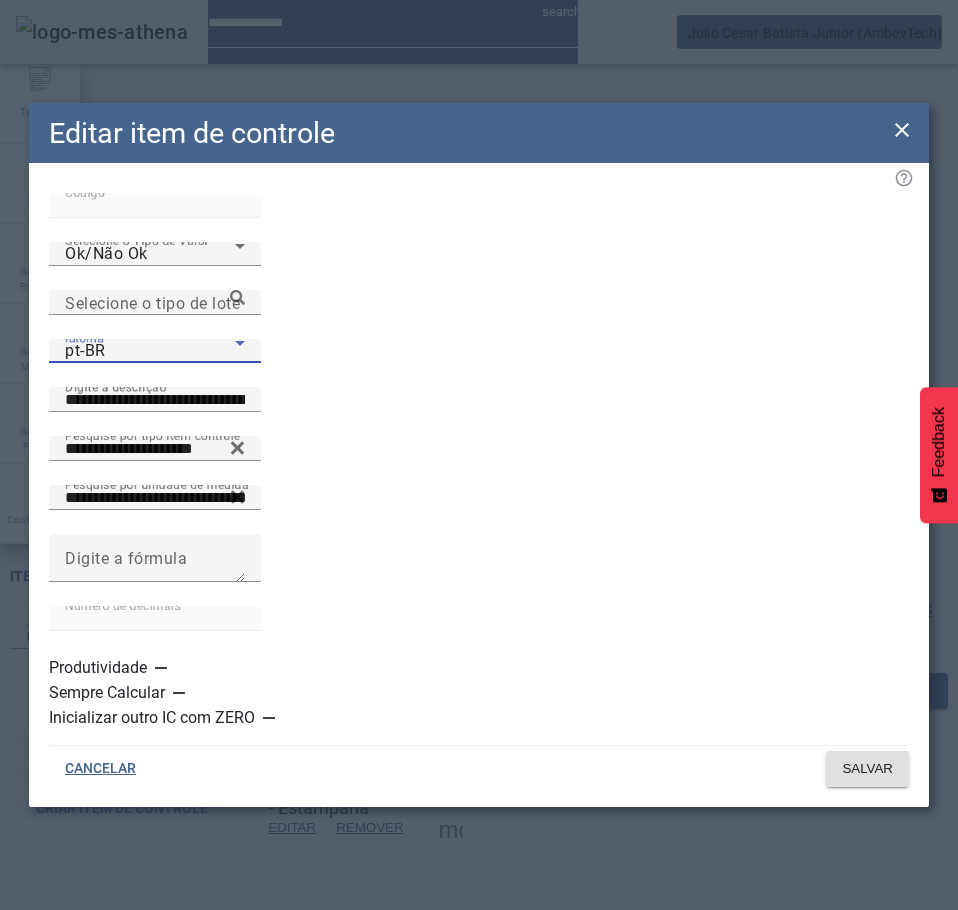 click on "es-ES" at bounding box center [131, 1110] 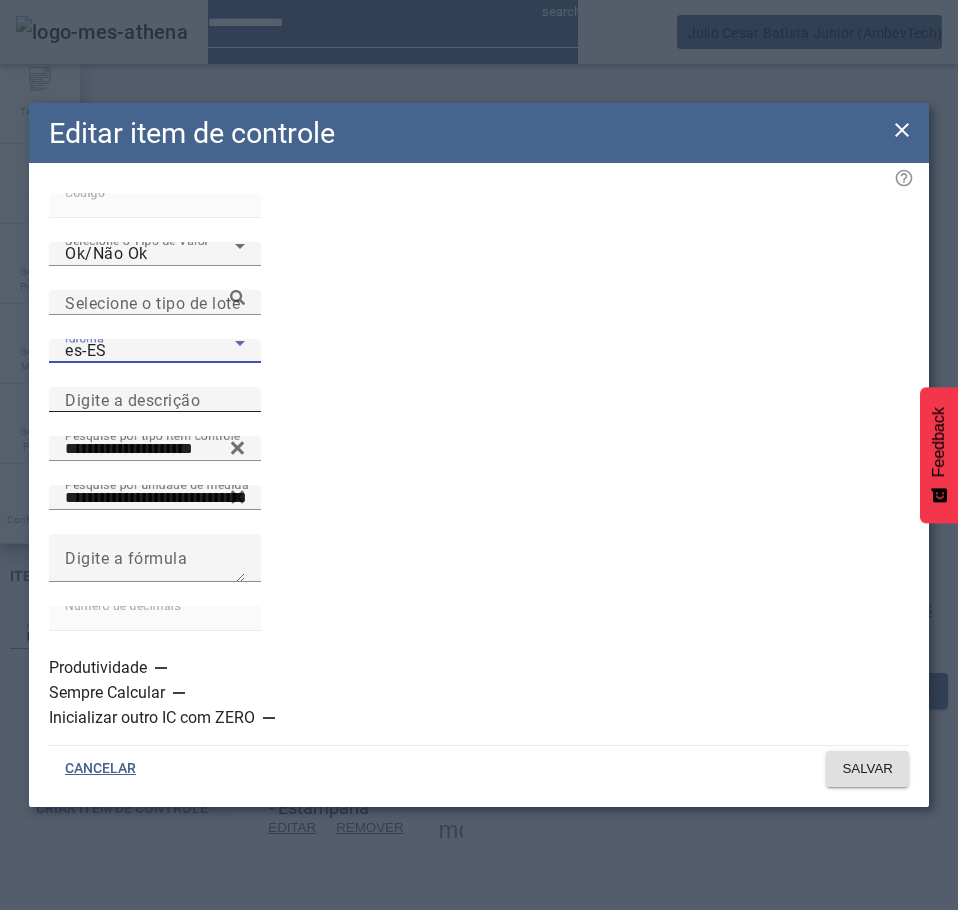 click on "Digite a descrição" at bounding box center (155, 400) 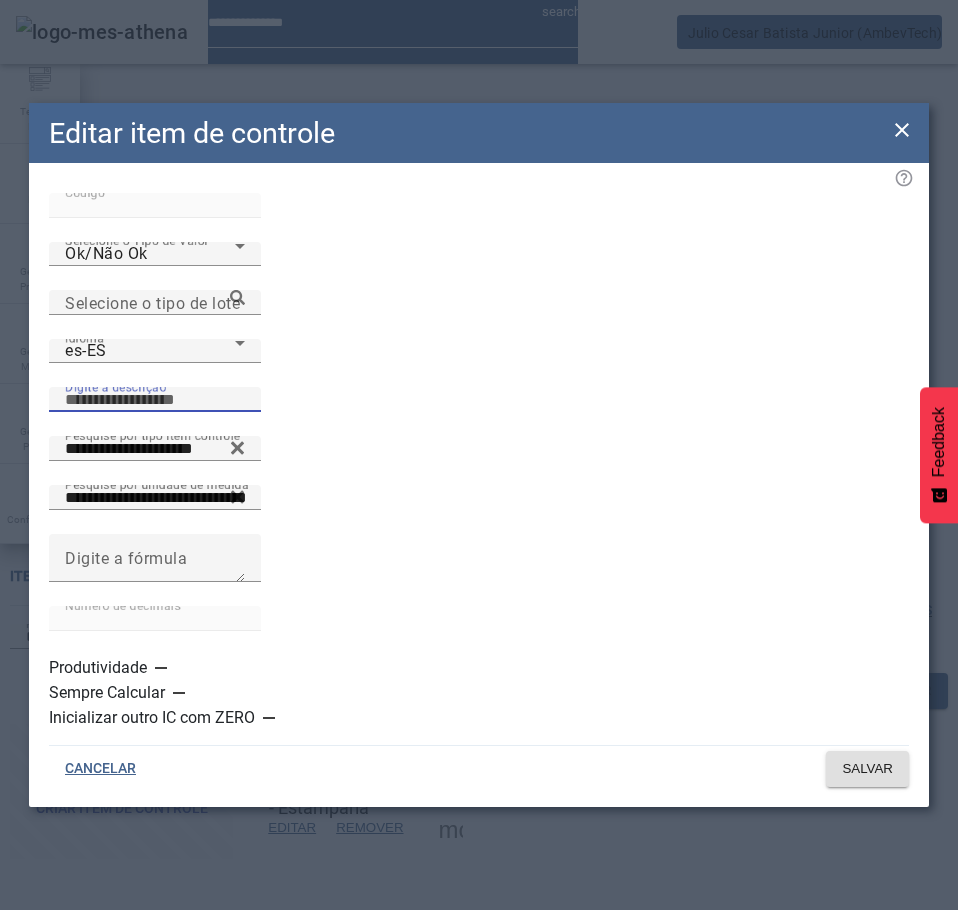 paste on "**********" 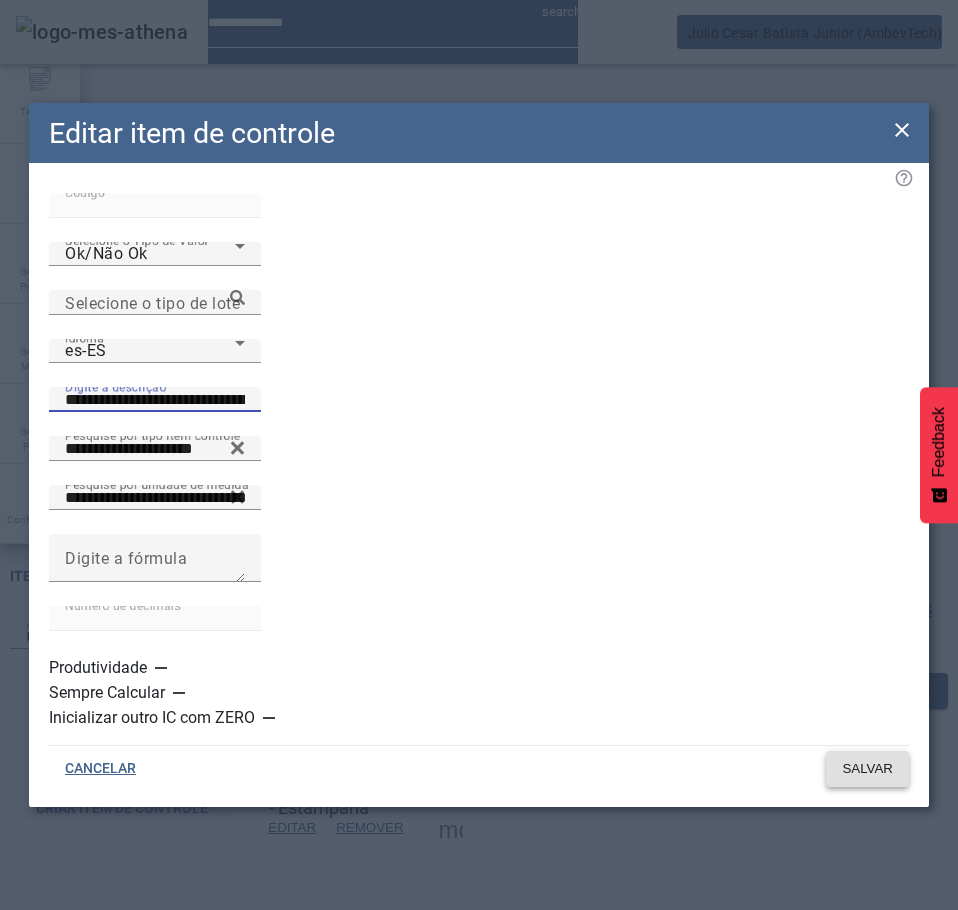 type on "**********" 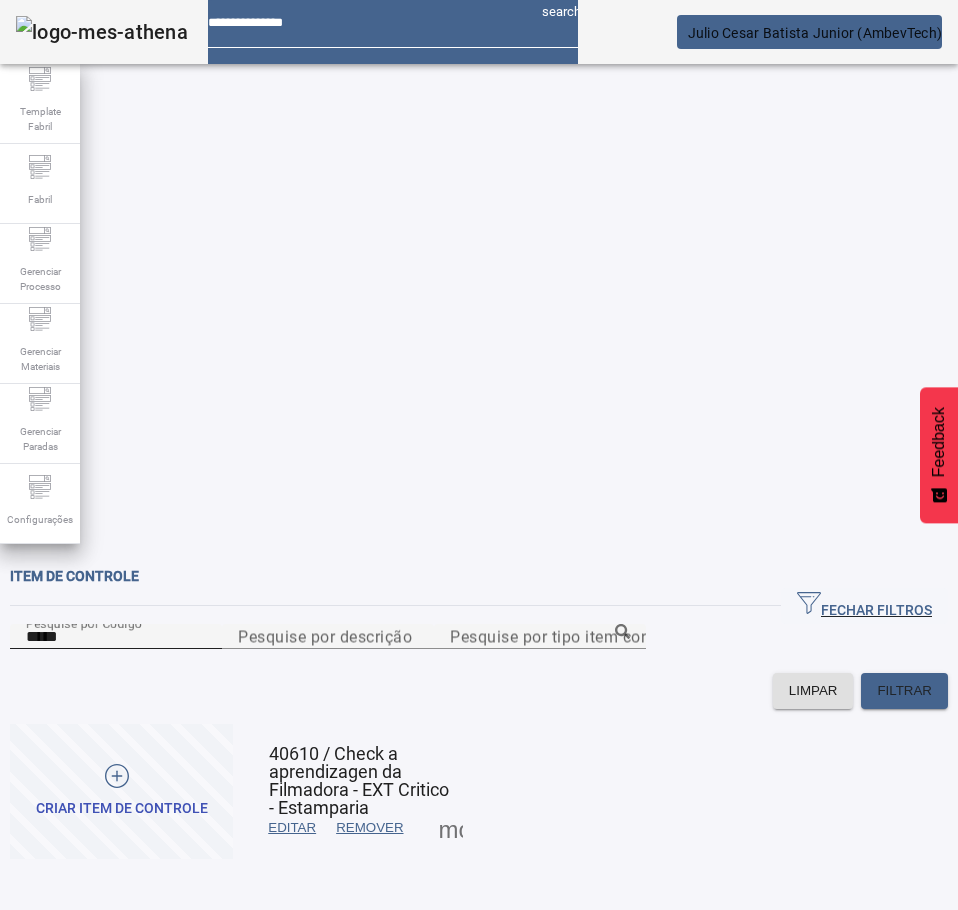 click on "*****" at bounding box center [116, 637] 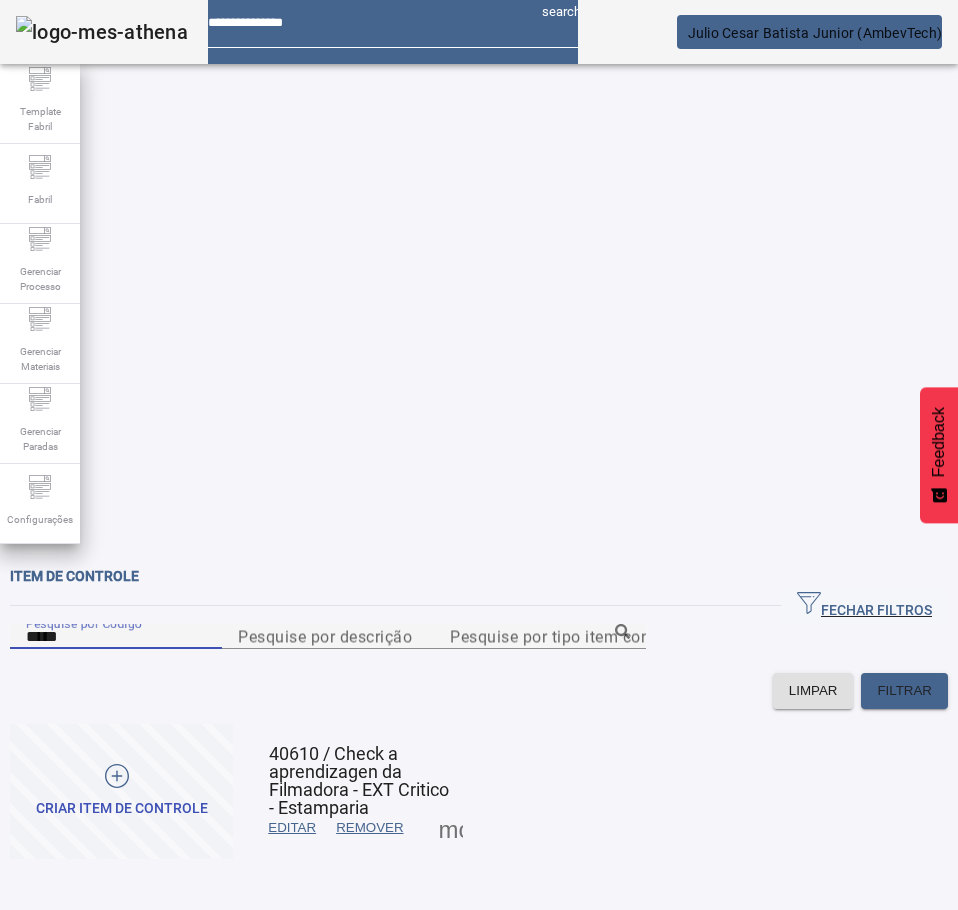 paste 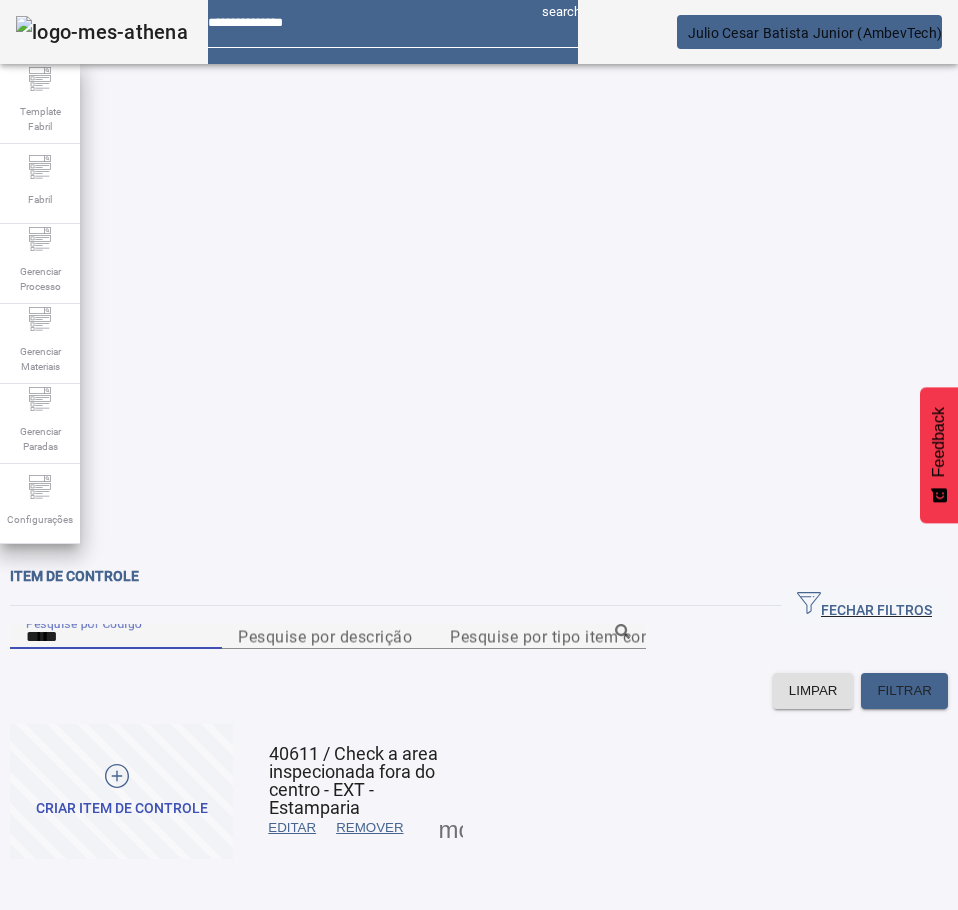 click on "EDITAR" at bounding box center [292, 828] 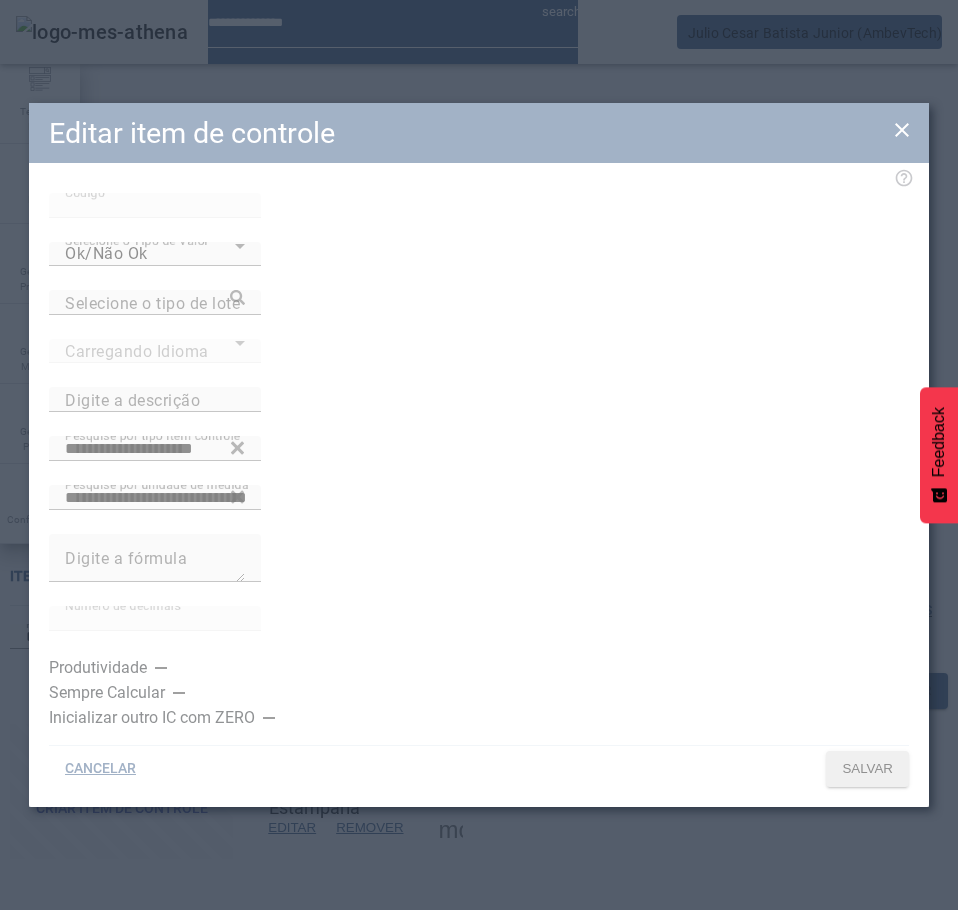 type on "**********" 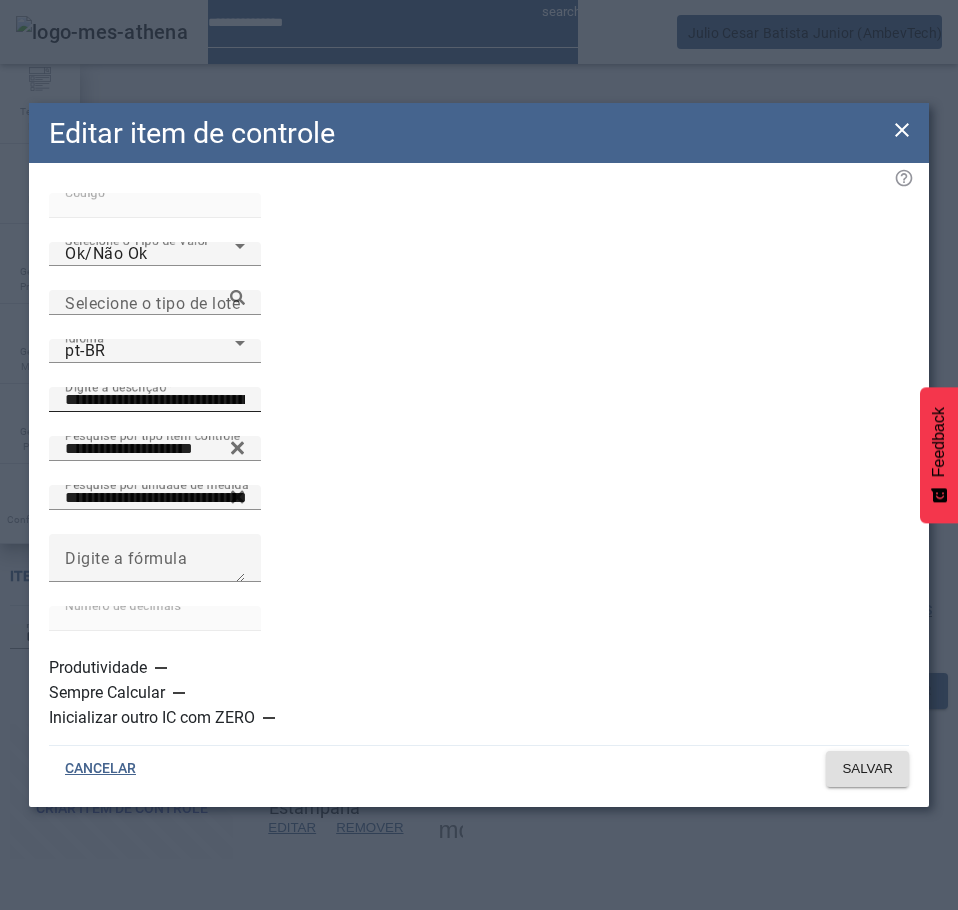 click on "**********" at bounding box center [155, 400] 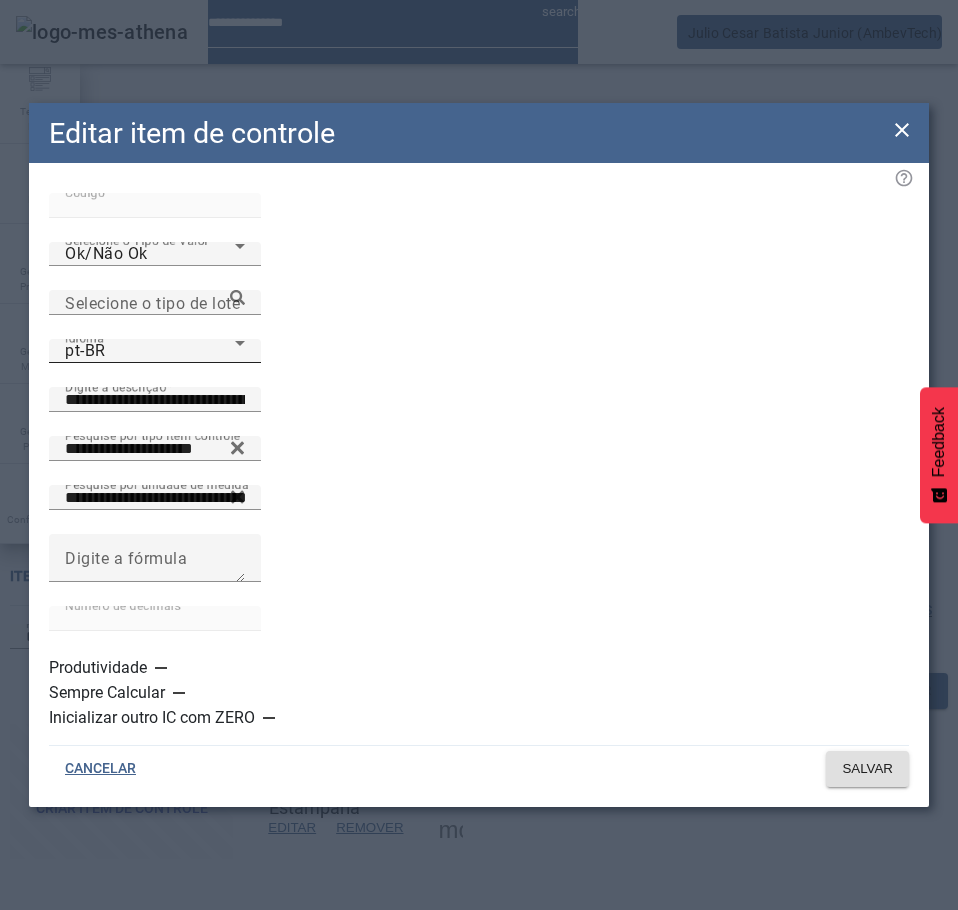 click on "Idioma pt-BR" 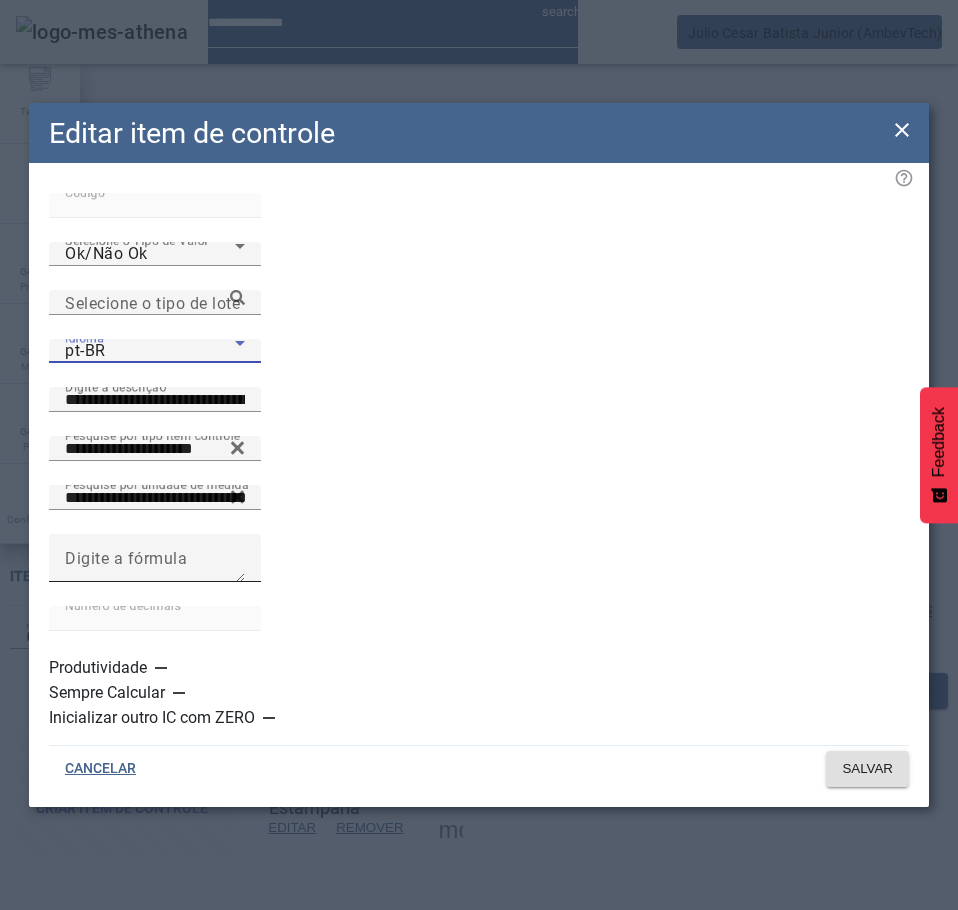 click on "es-ES" at bounding box center (131, 1110) 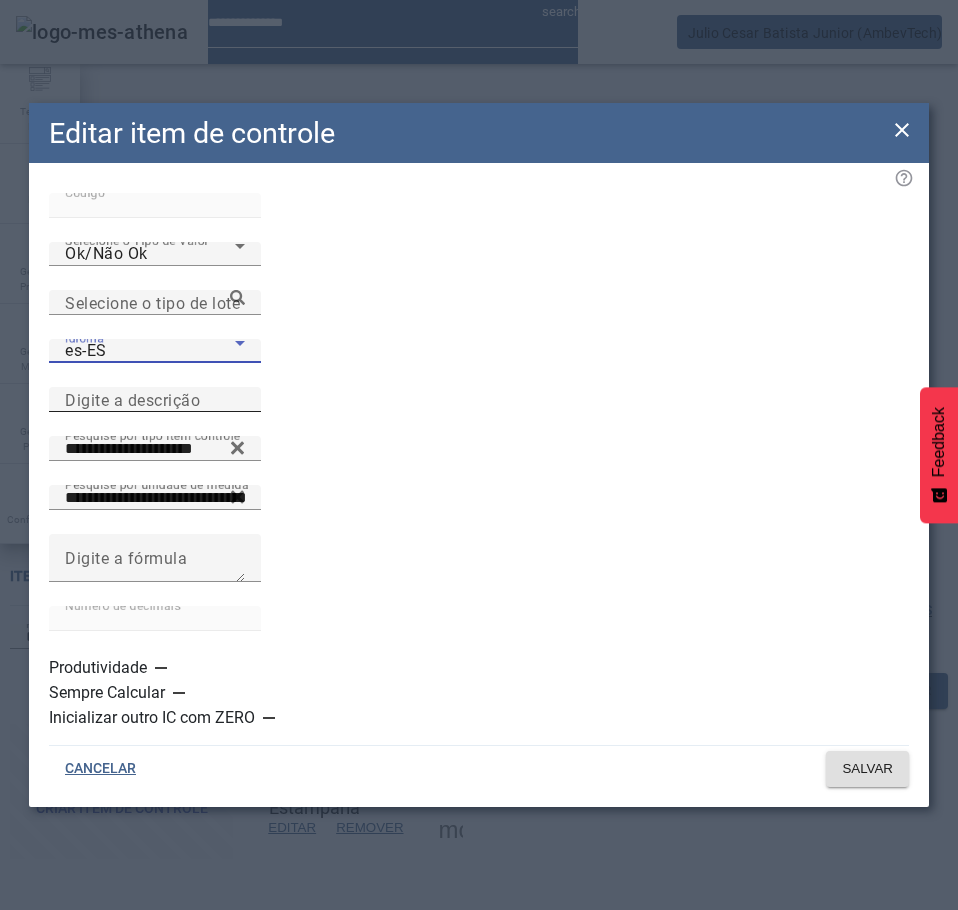click on "Digite a descrição" at bounding box center (132, 399) 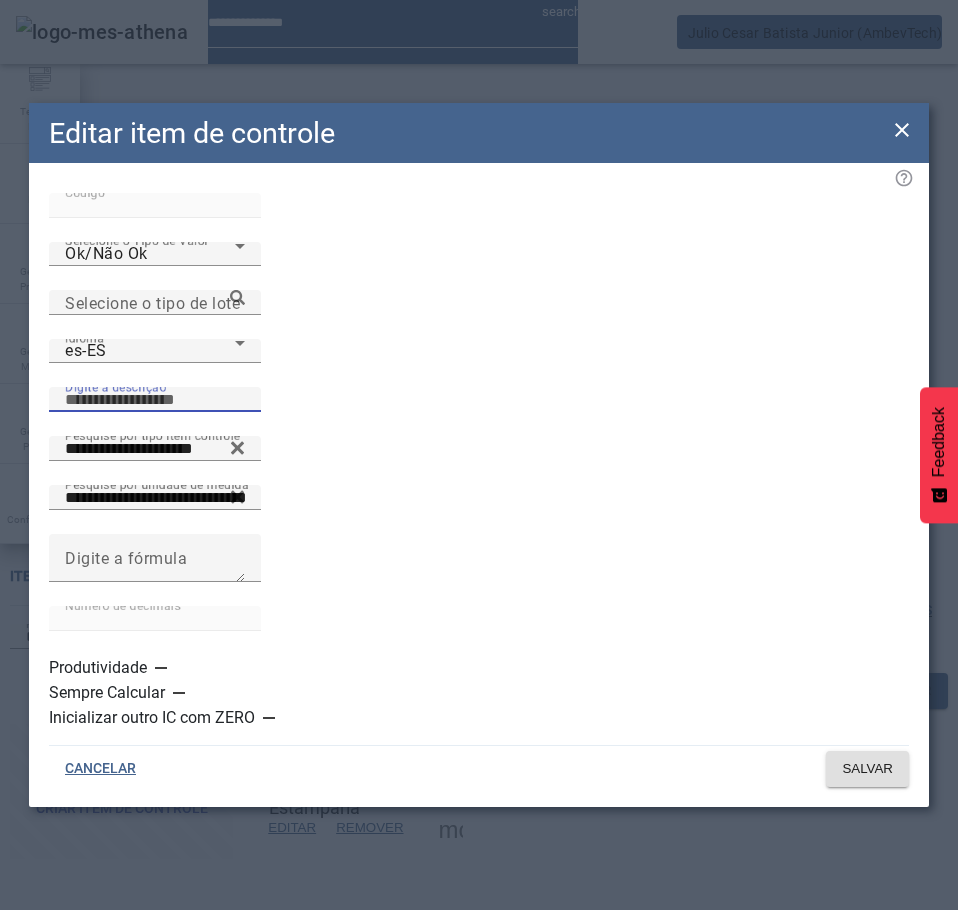 paste on "**********" 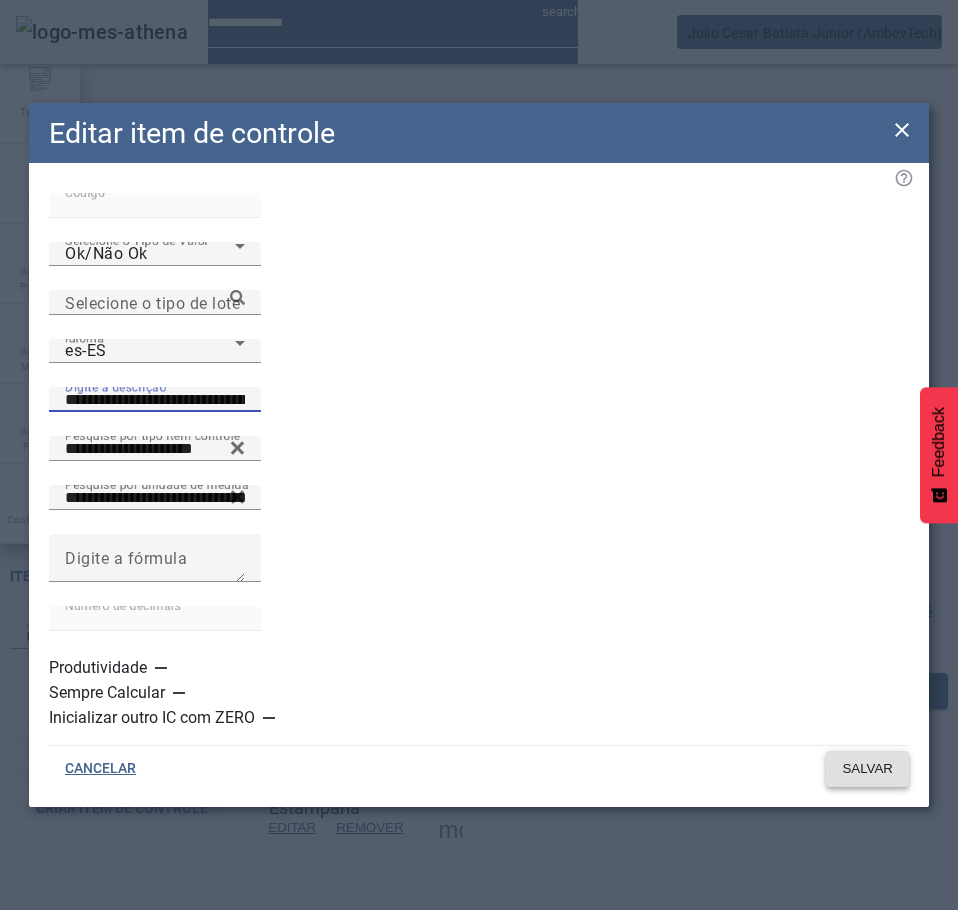 type on "**********" 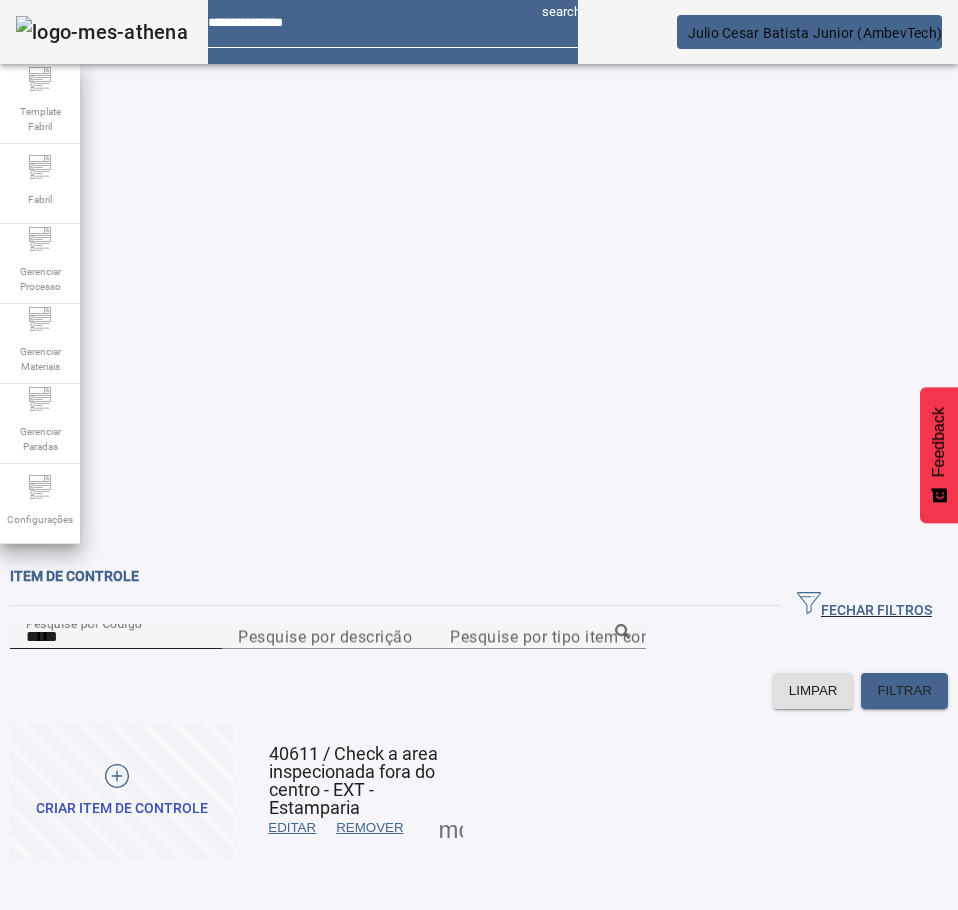 click on "*****" at bounding box center (116, 637) 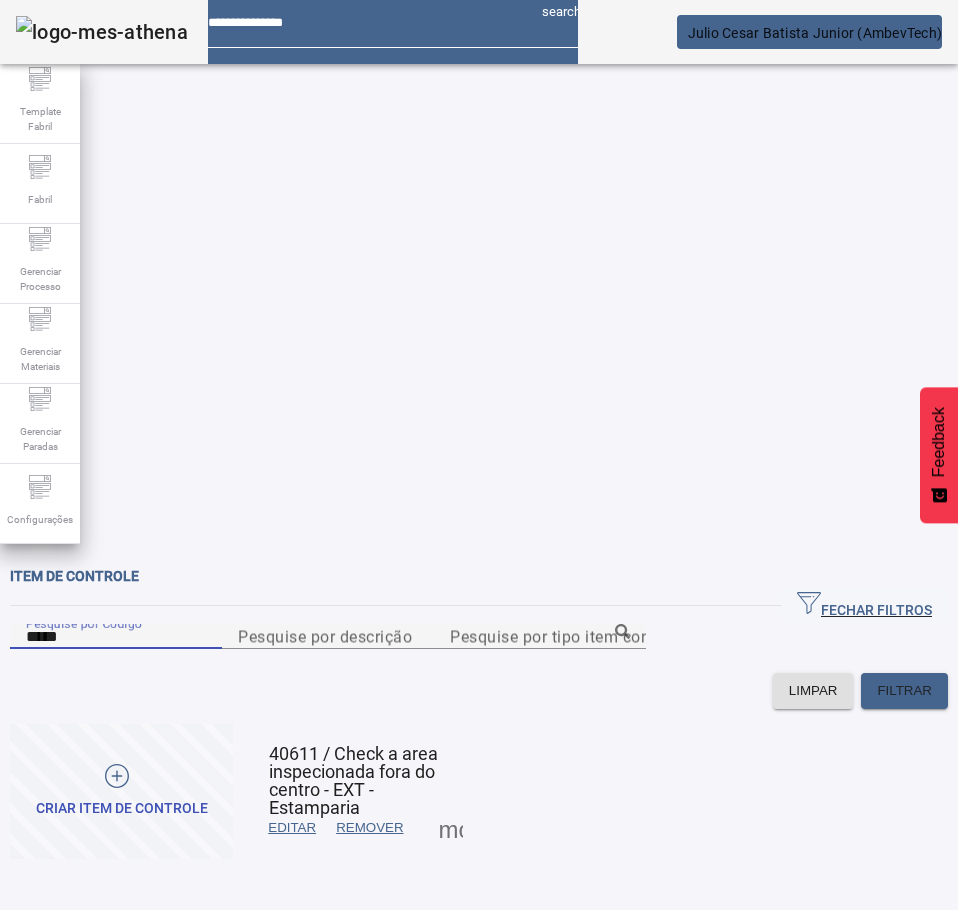 paste 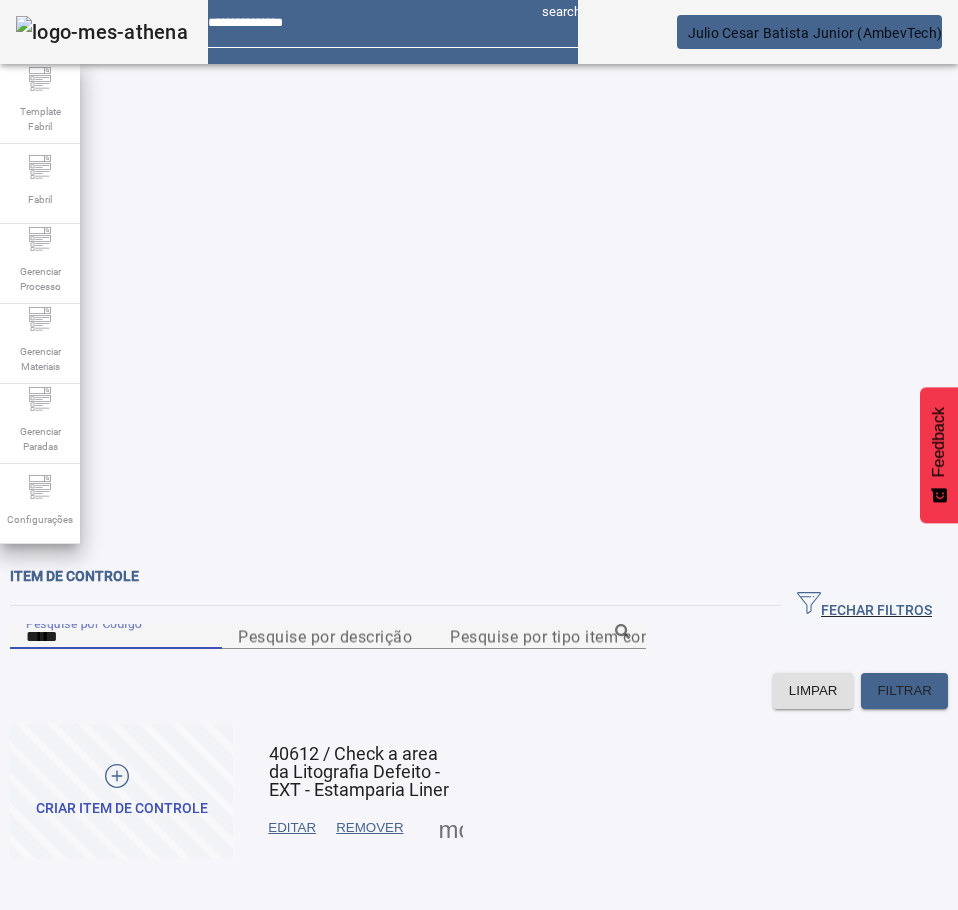 click on "EDITAR" at bounding box center [292, 828] 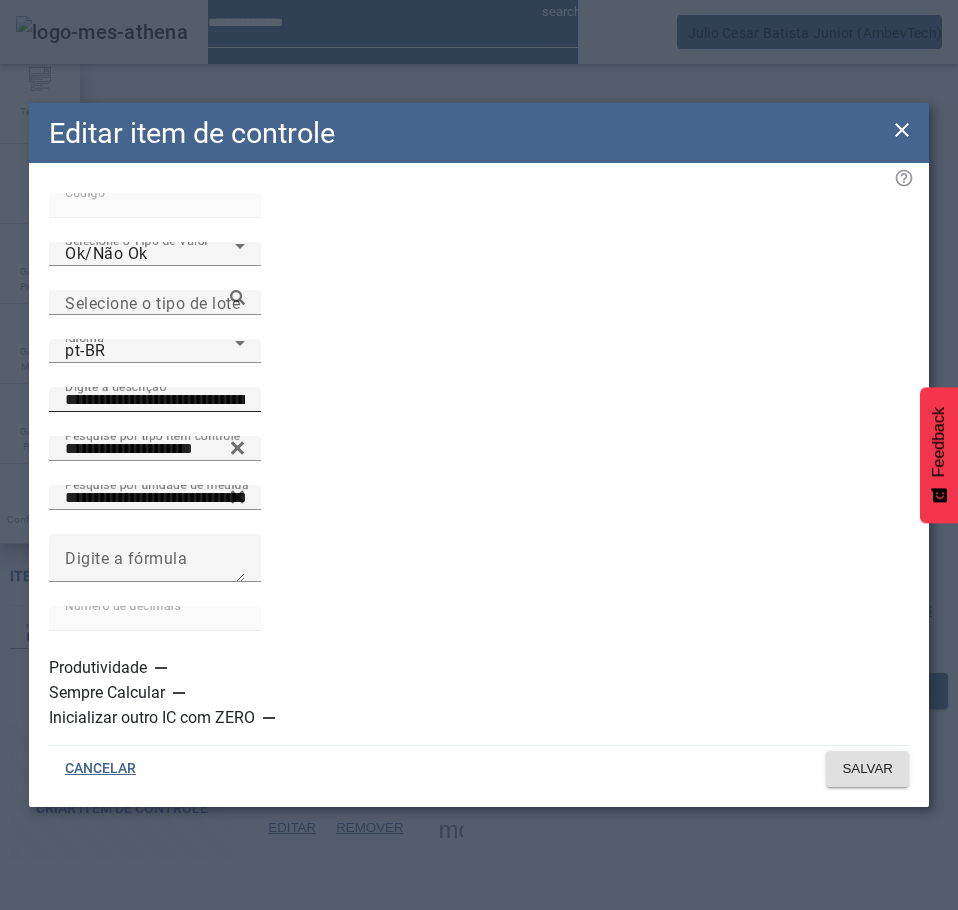 click on "**********" at bounding box center (155, 400) 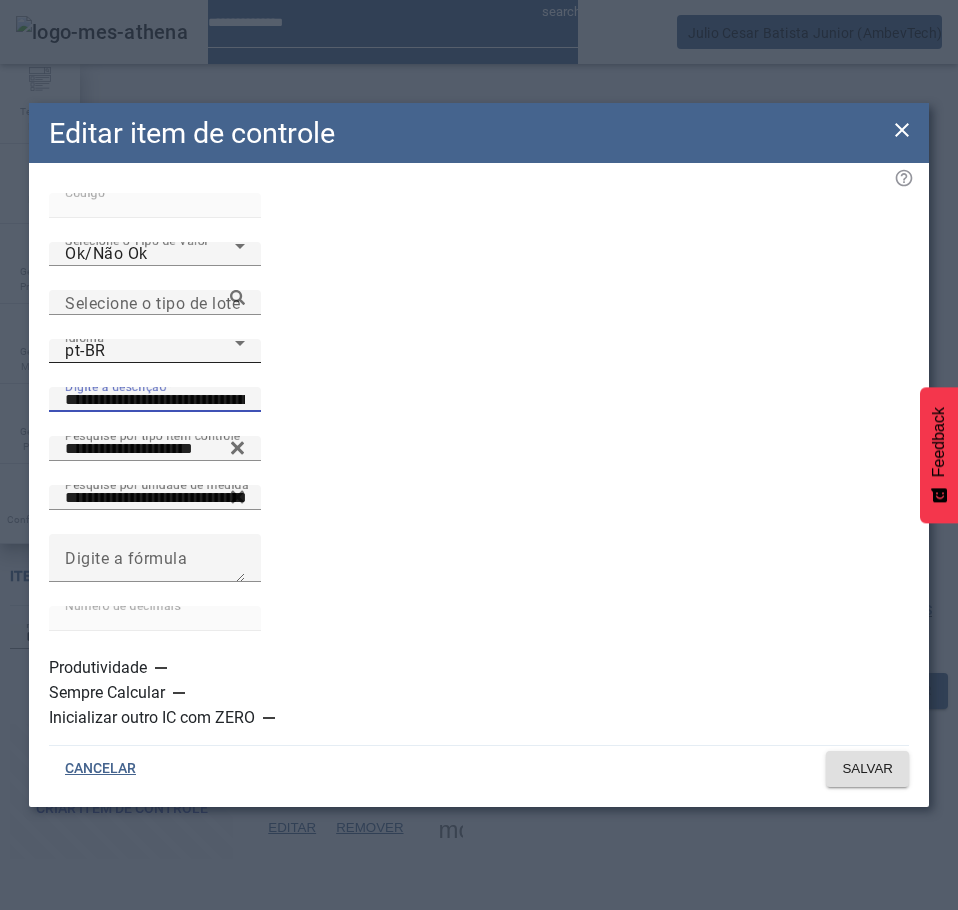 click on "pt-BR" at bounding box center (150, 351) 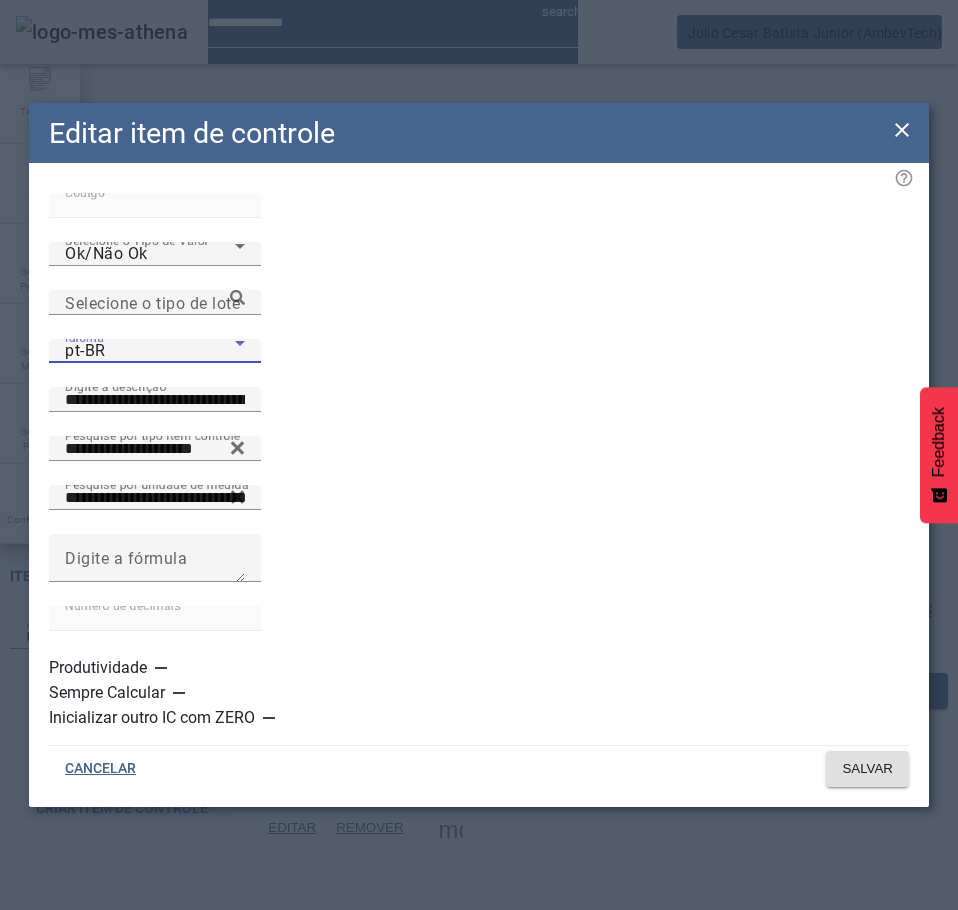 click on "es-ES" at bounding box center [131, 1110] 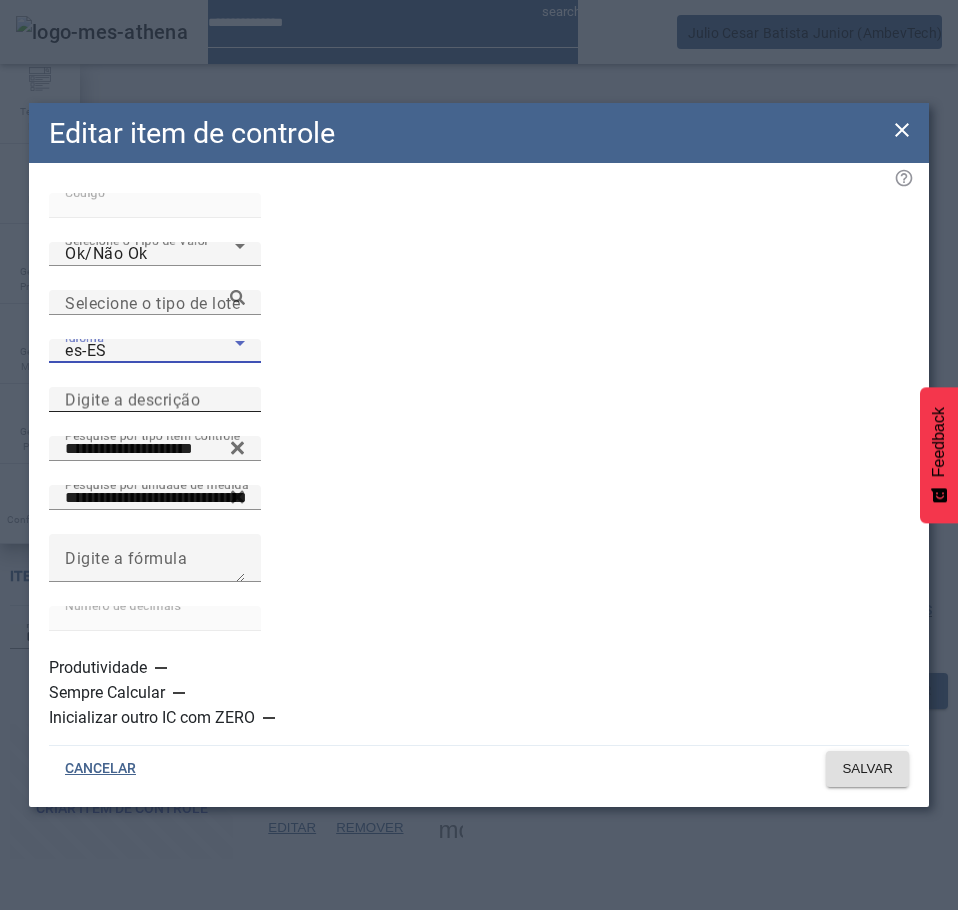 click on "Digite a descrição" at bounding box center (132, 399) 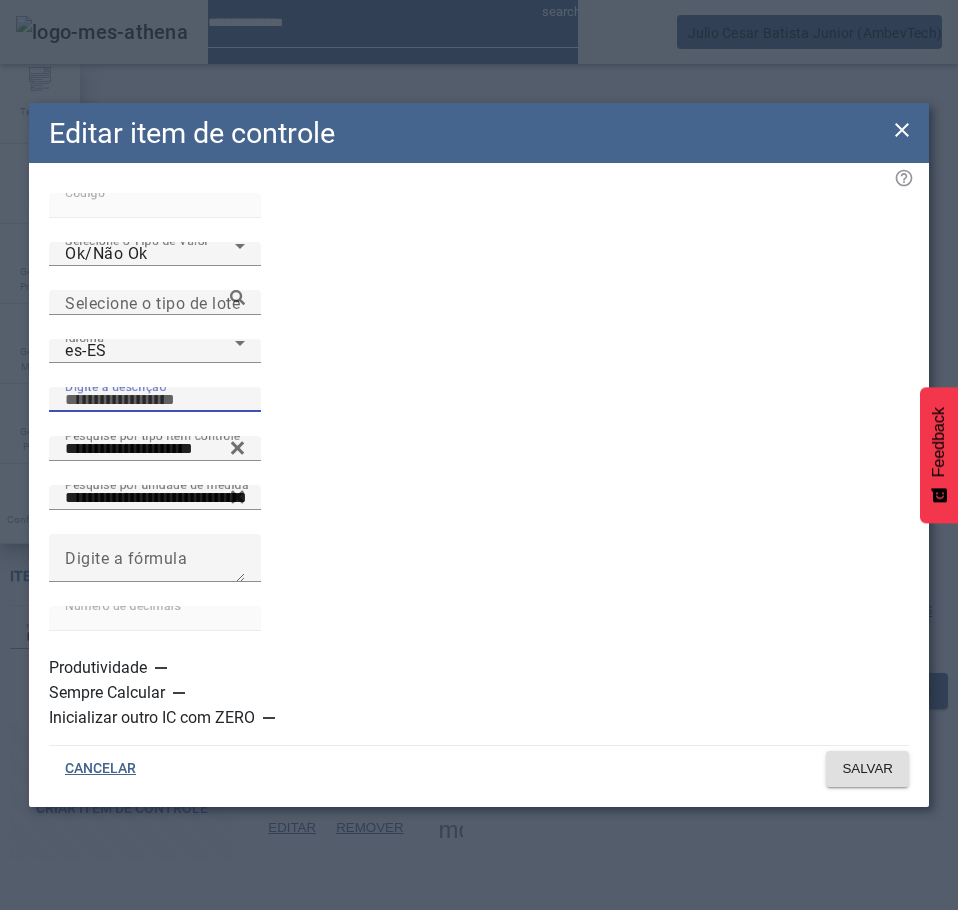 paste on "**********" 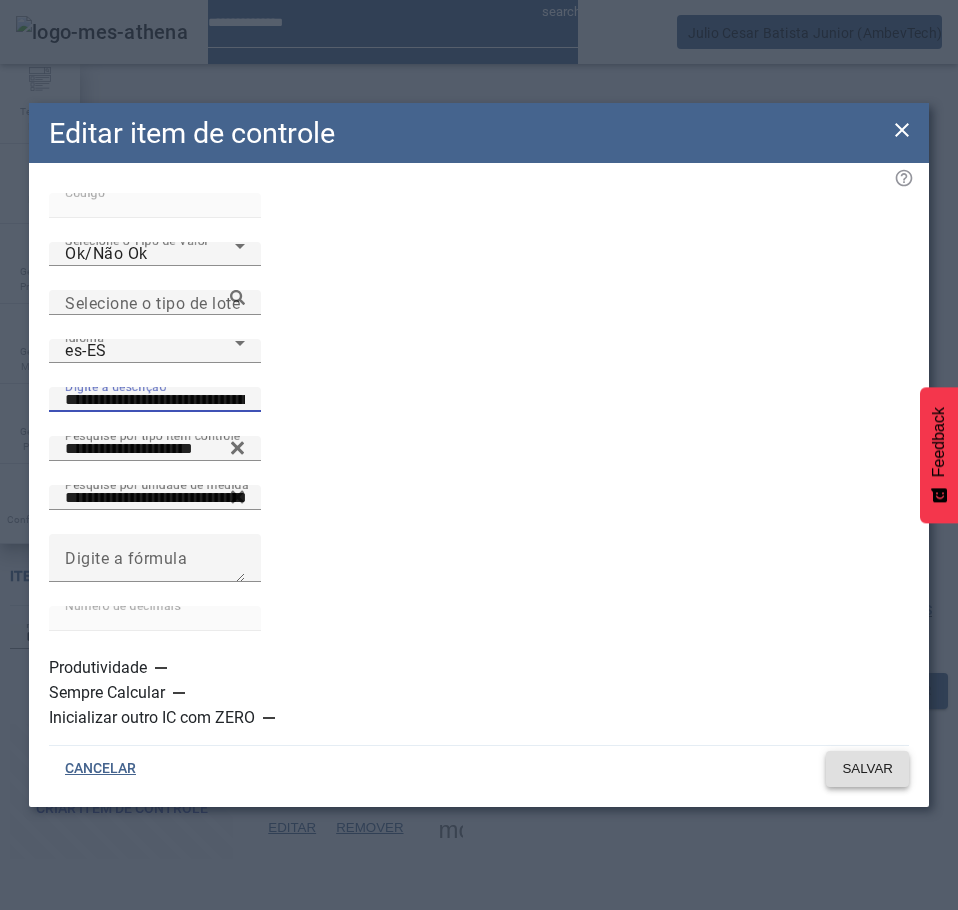 type on "**********" 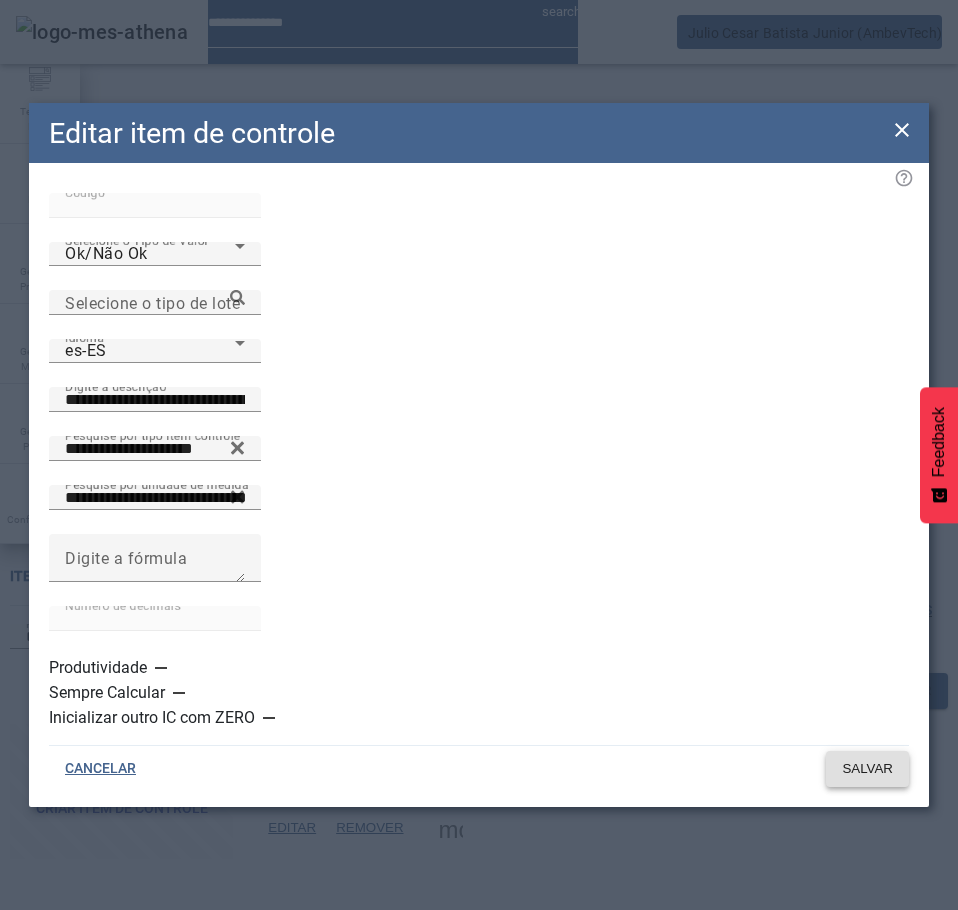 click on "SALVAR" 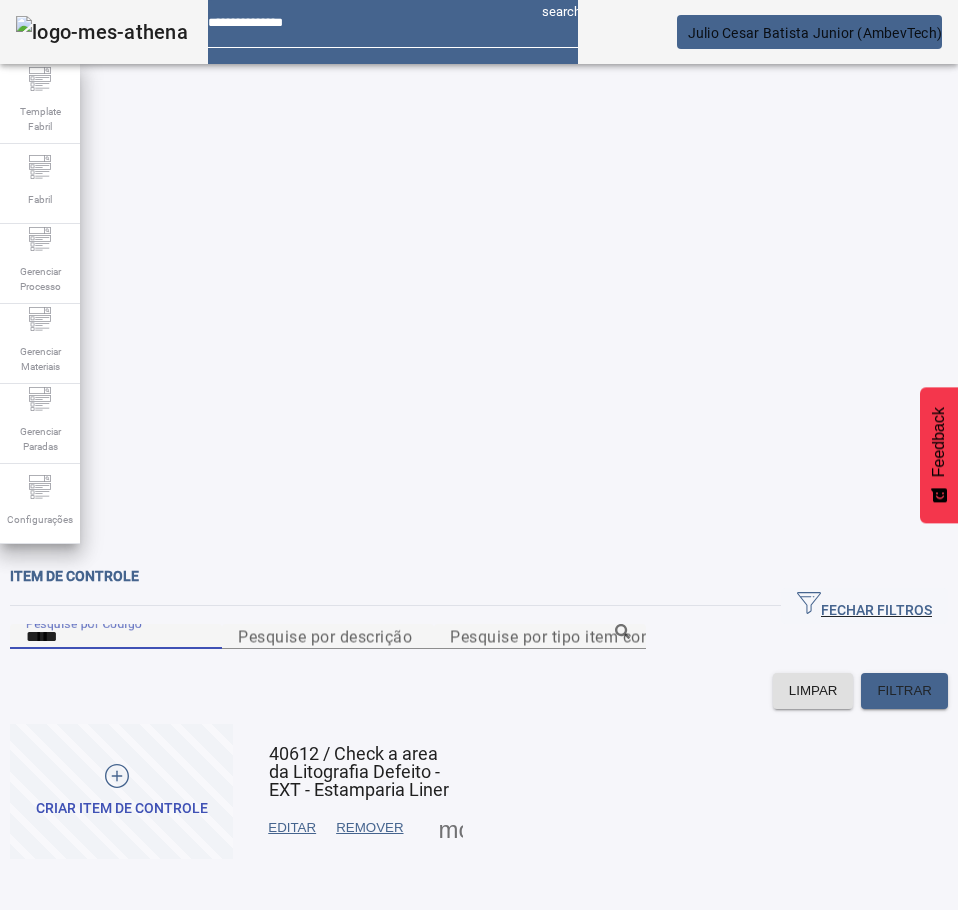 click on "*****" at bounding box center [116, 637] 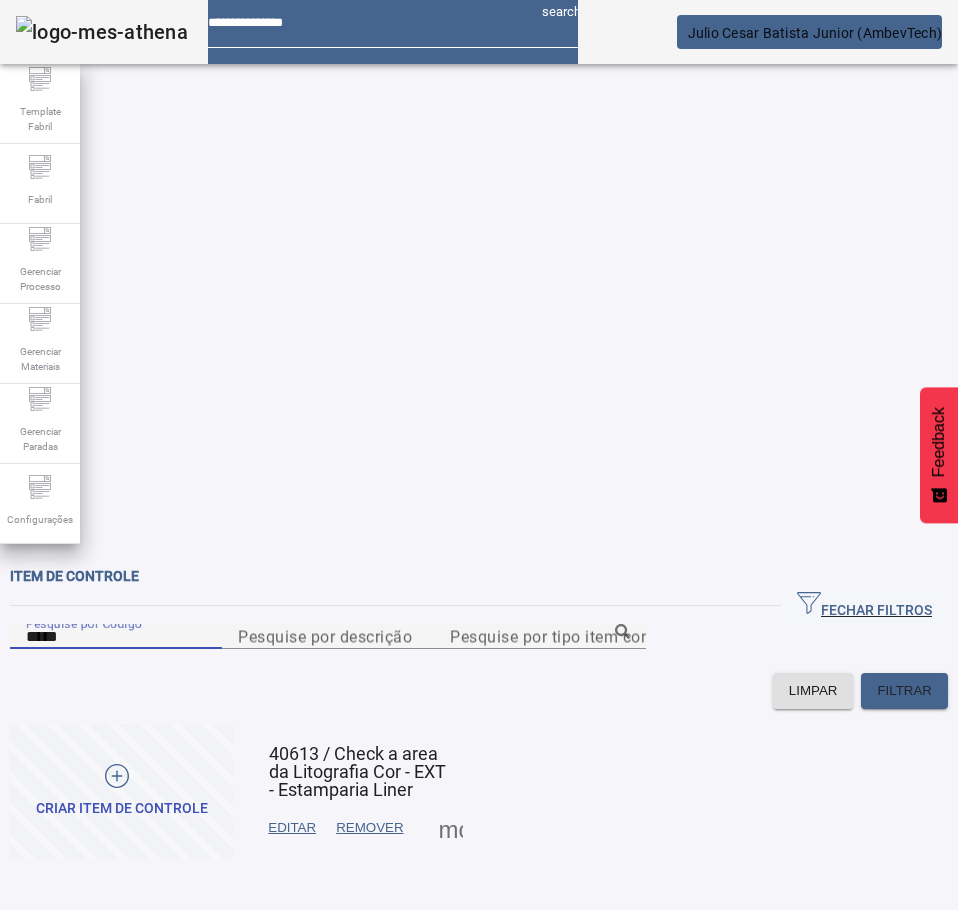 click at bounding box center [292, 828] 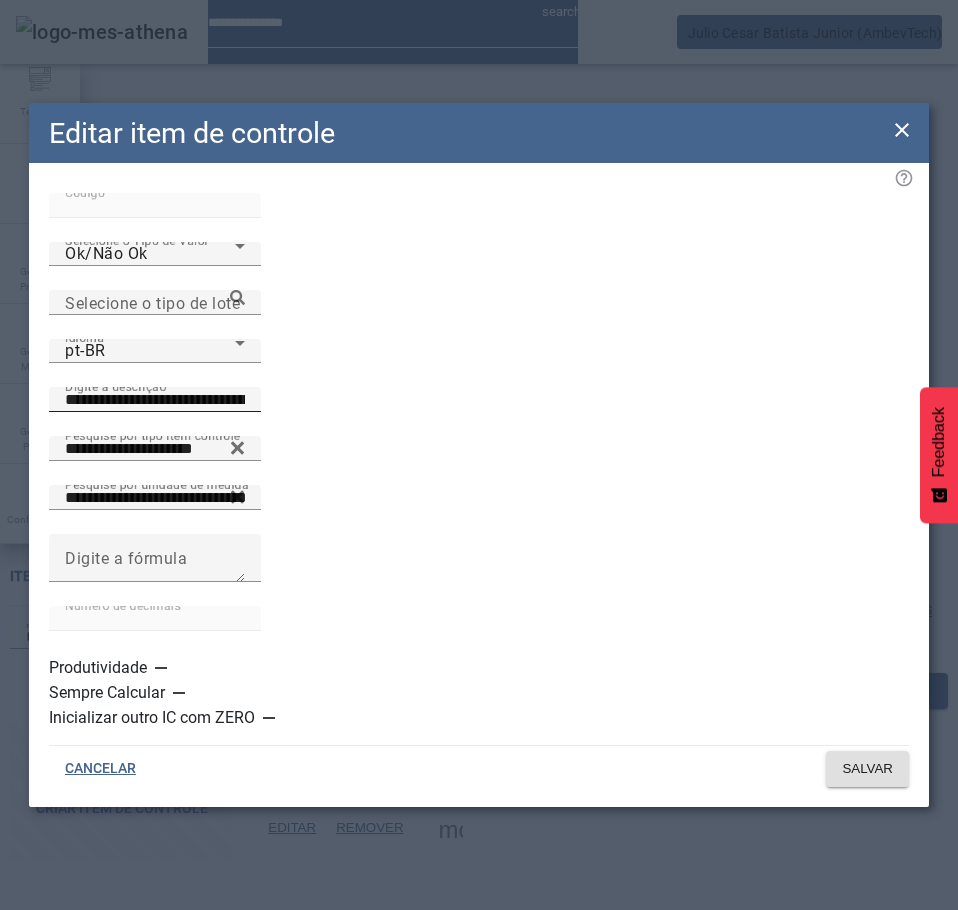 click on "**********" at bounding box center [155, 400] 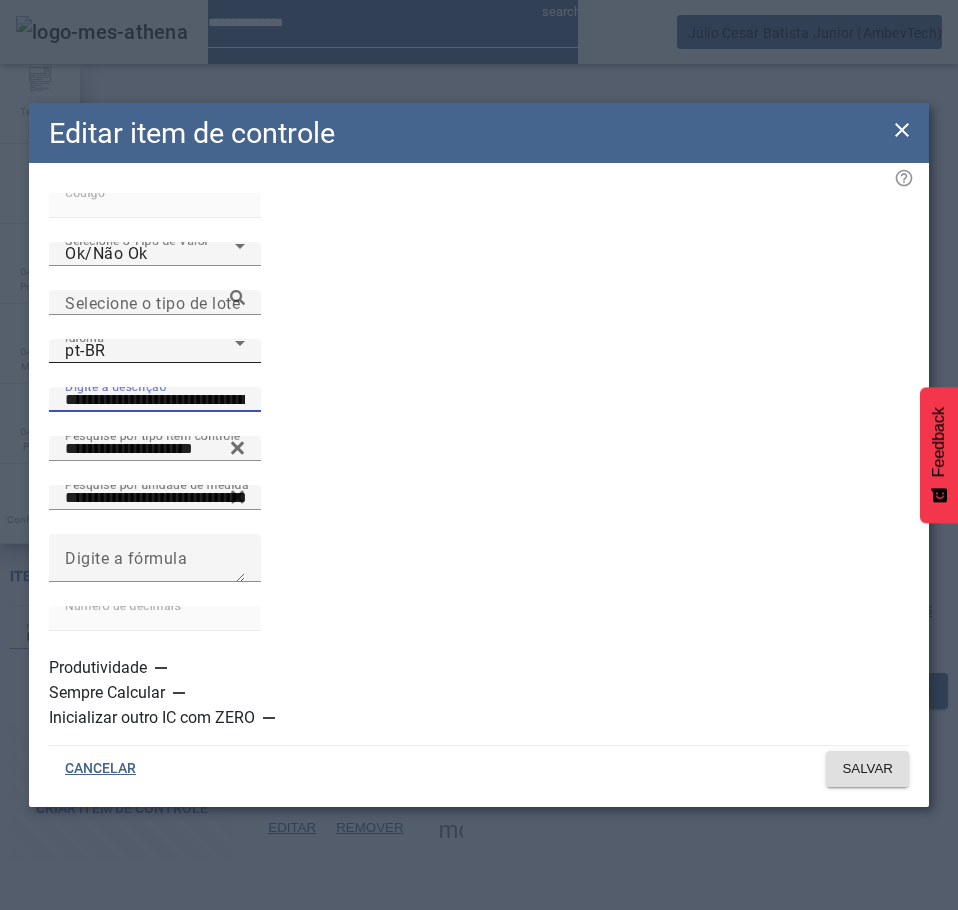 click on "Idioma pt-BR" 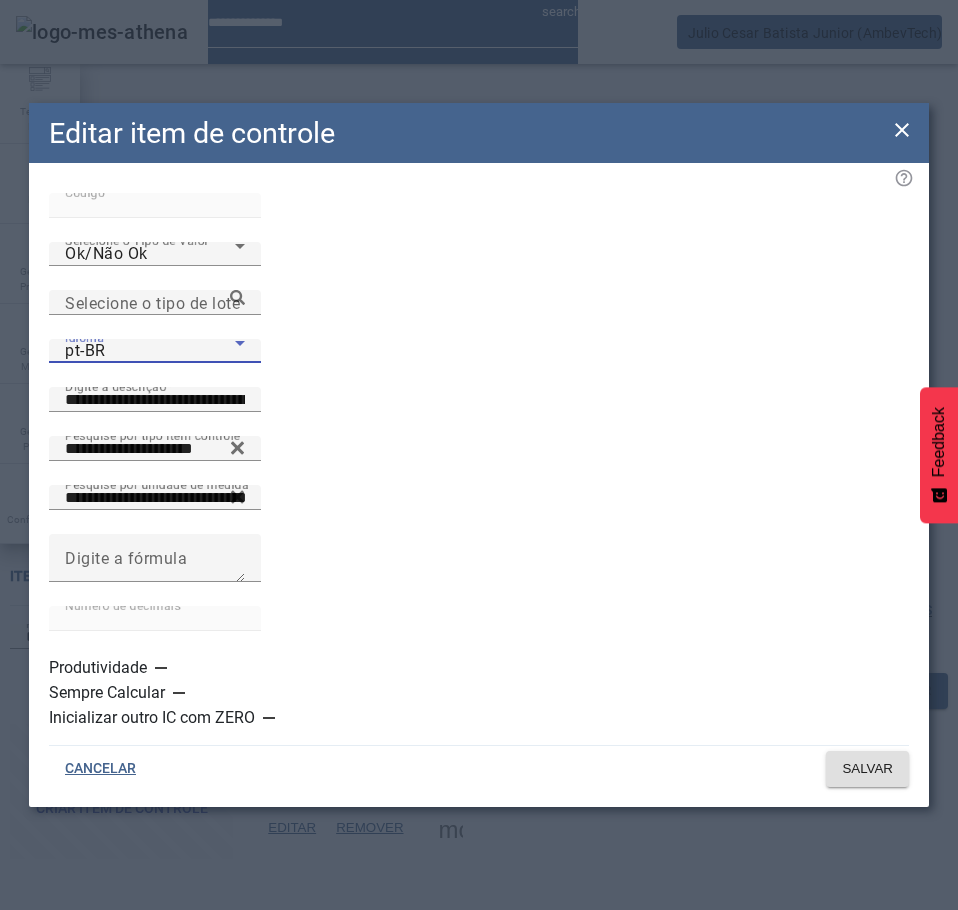 click on "es-ES" at bounding box center (131, 1110) 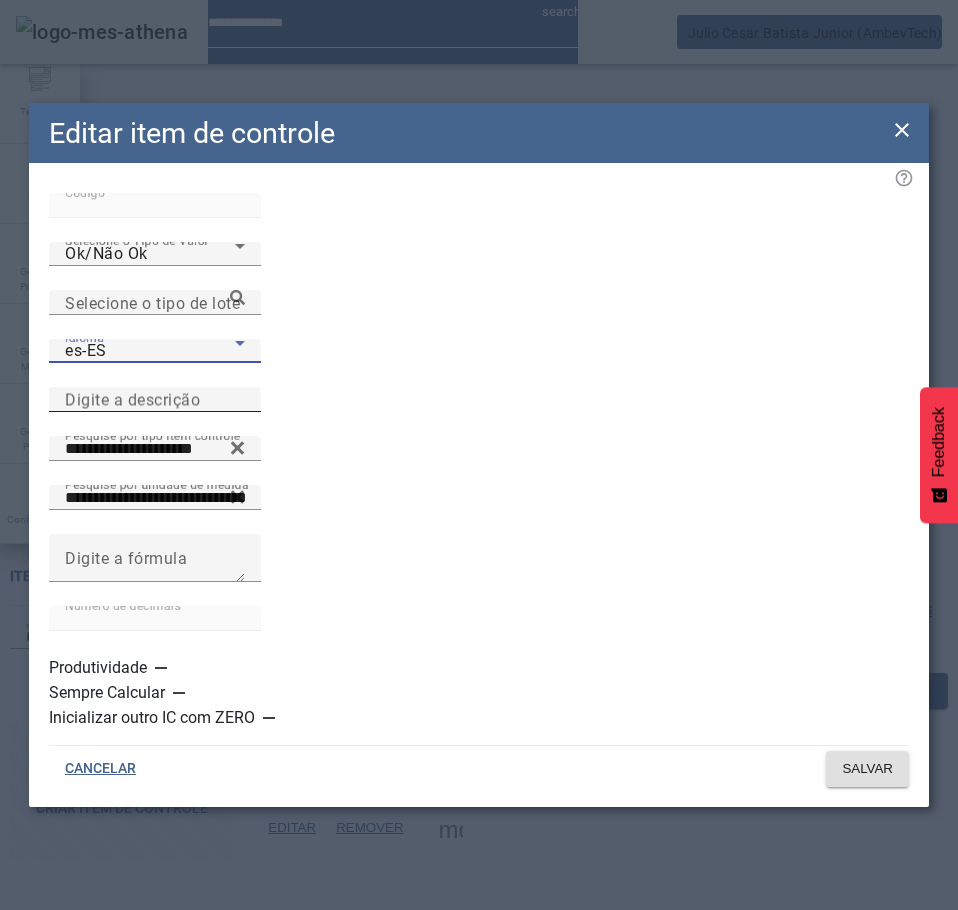 click on "Digite a descrição" at bounding box center (132, 399) 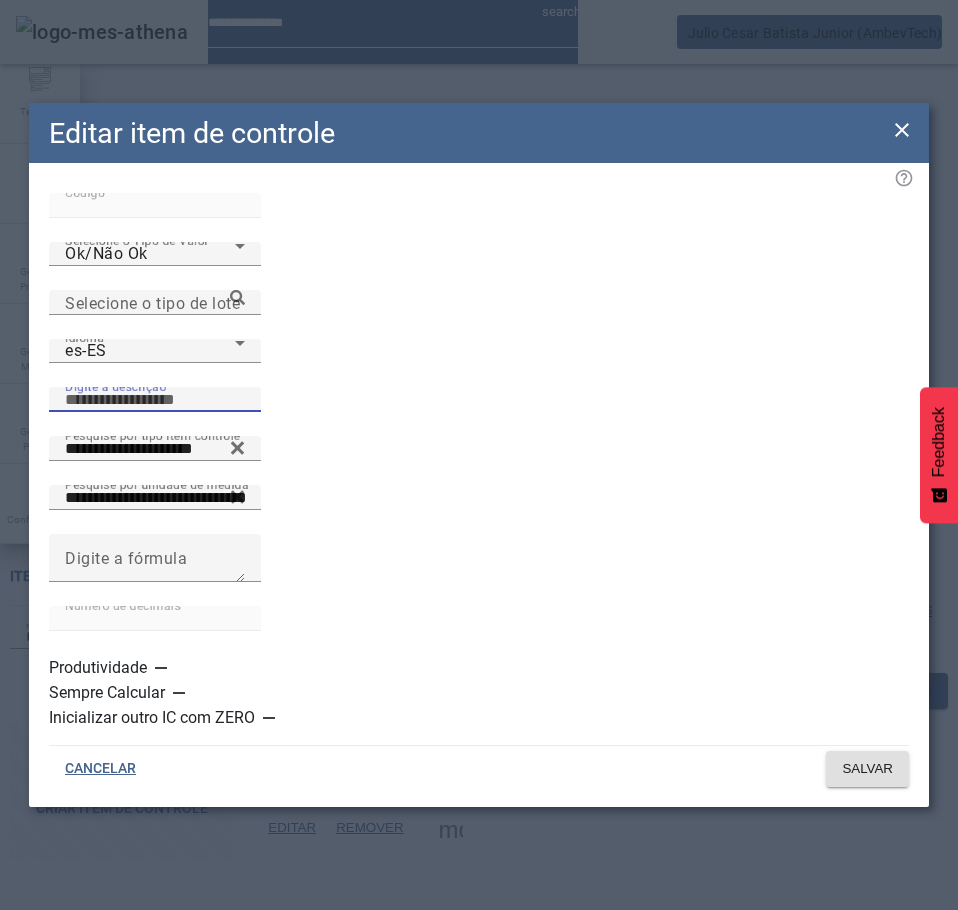 paste on "**********" 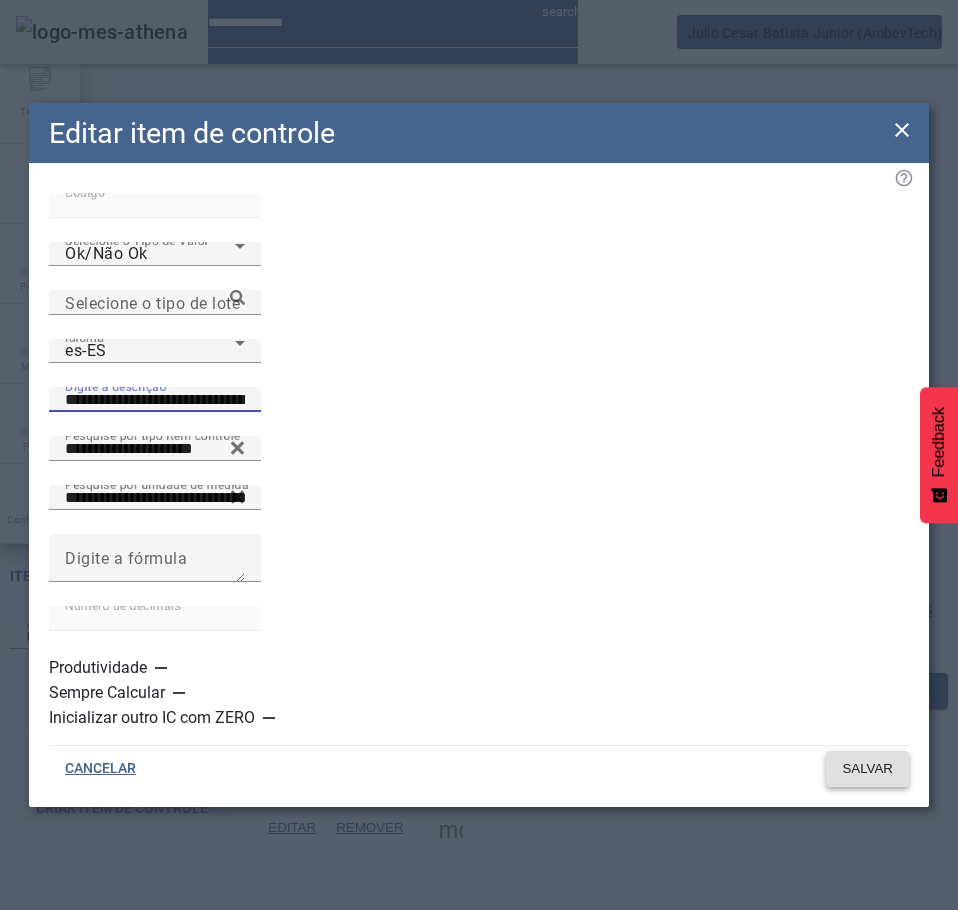 type on "**********" 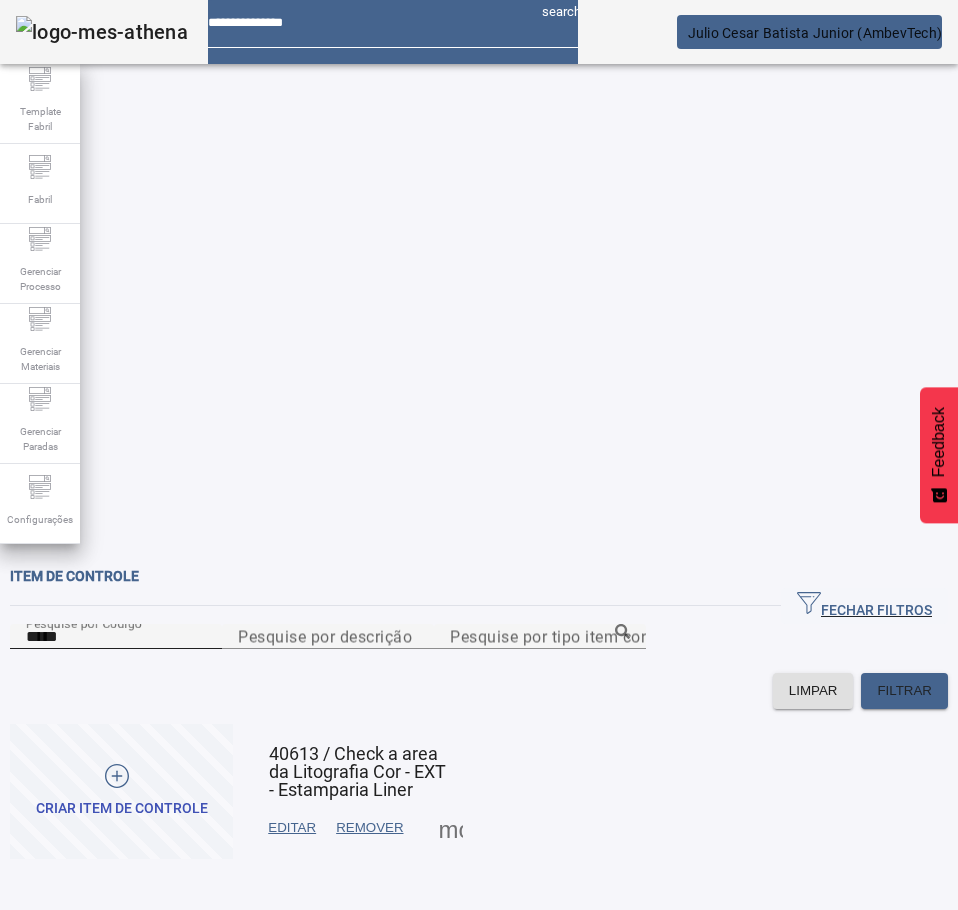 click on "*****" at bounding box center [116, 637] 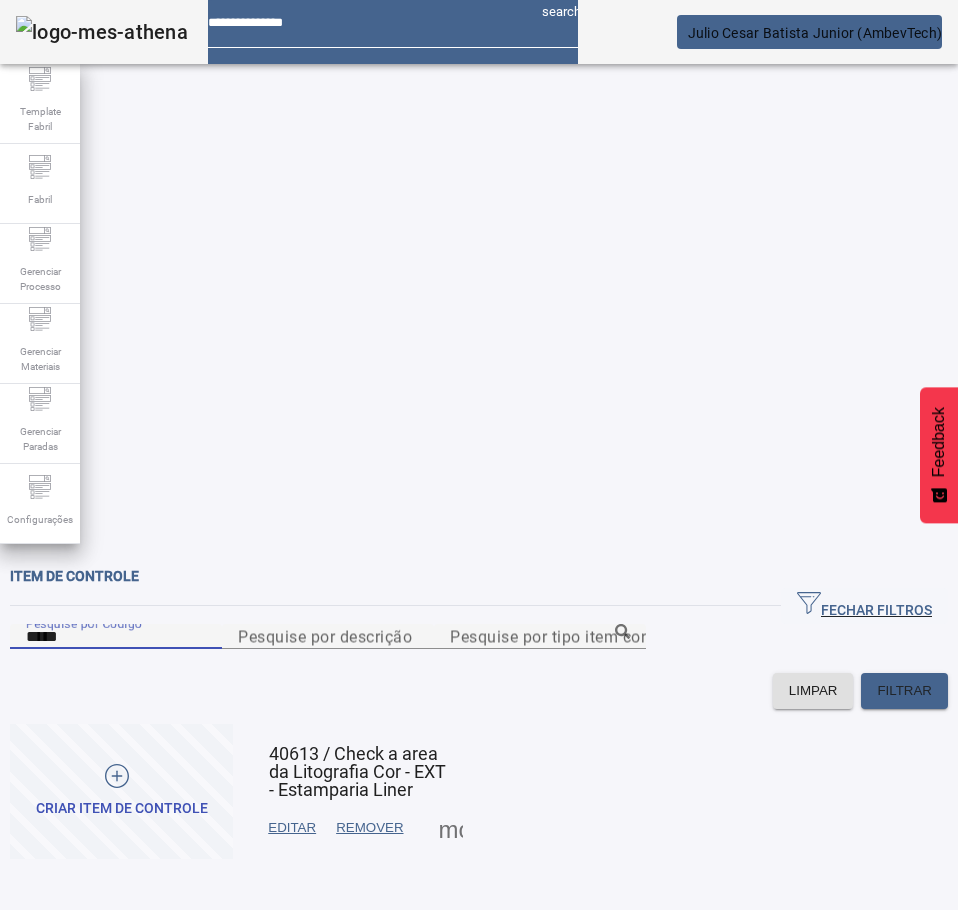 click on "*****" at bounding box center [116, 637] 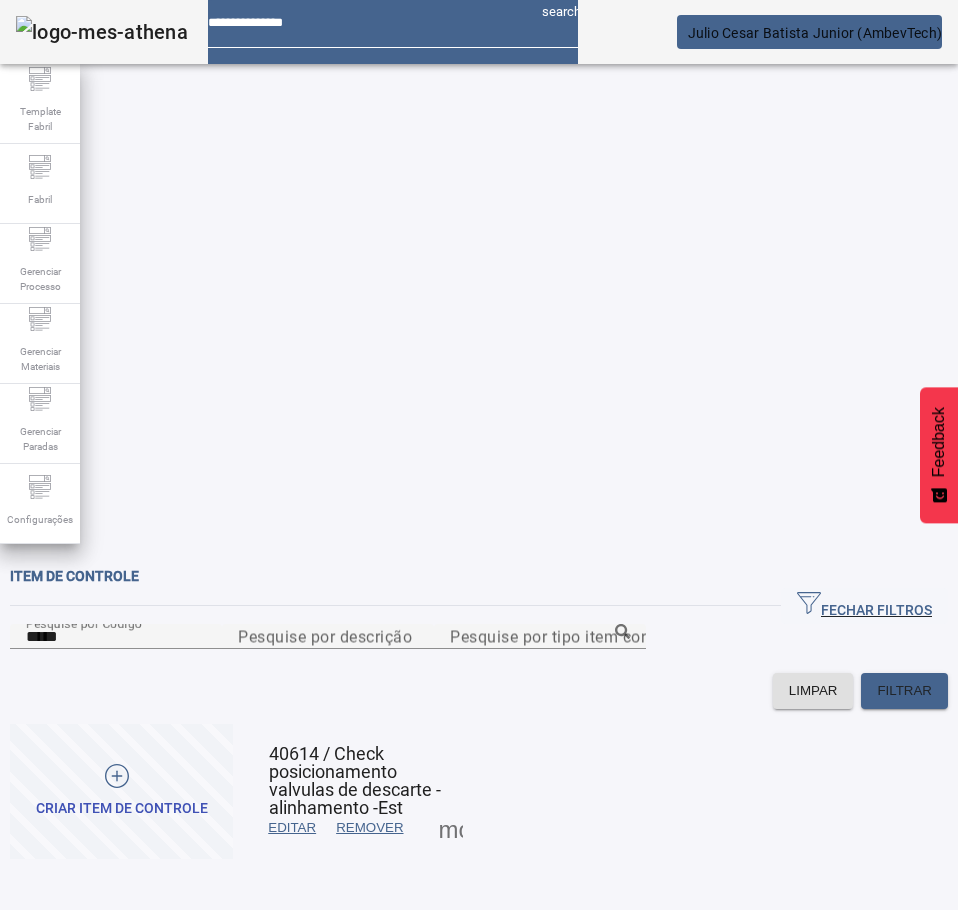 click on "EDITAR" at bounding box center [292, 828] 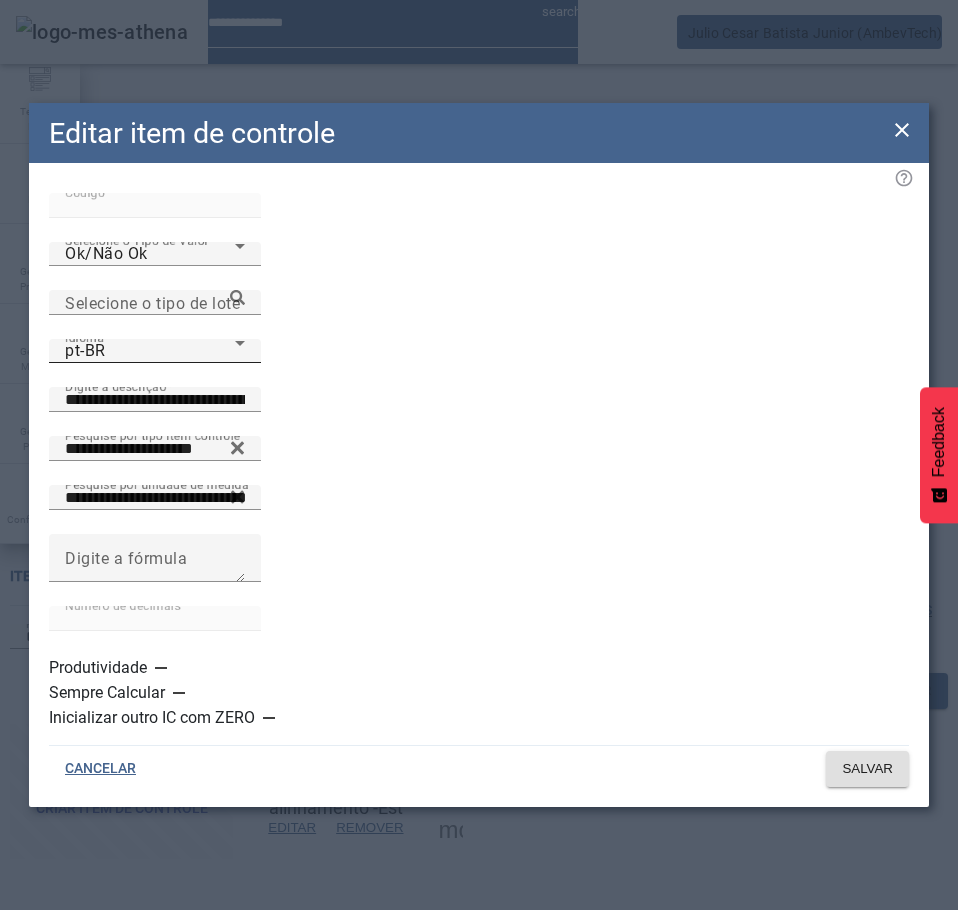 click on "pt-BR" at bounding box center (150, 351) 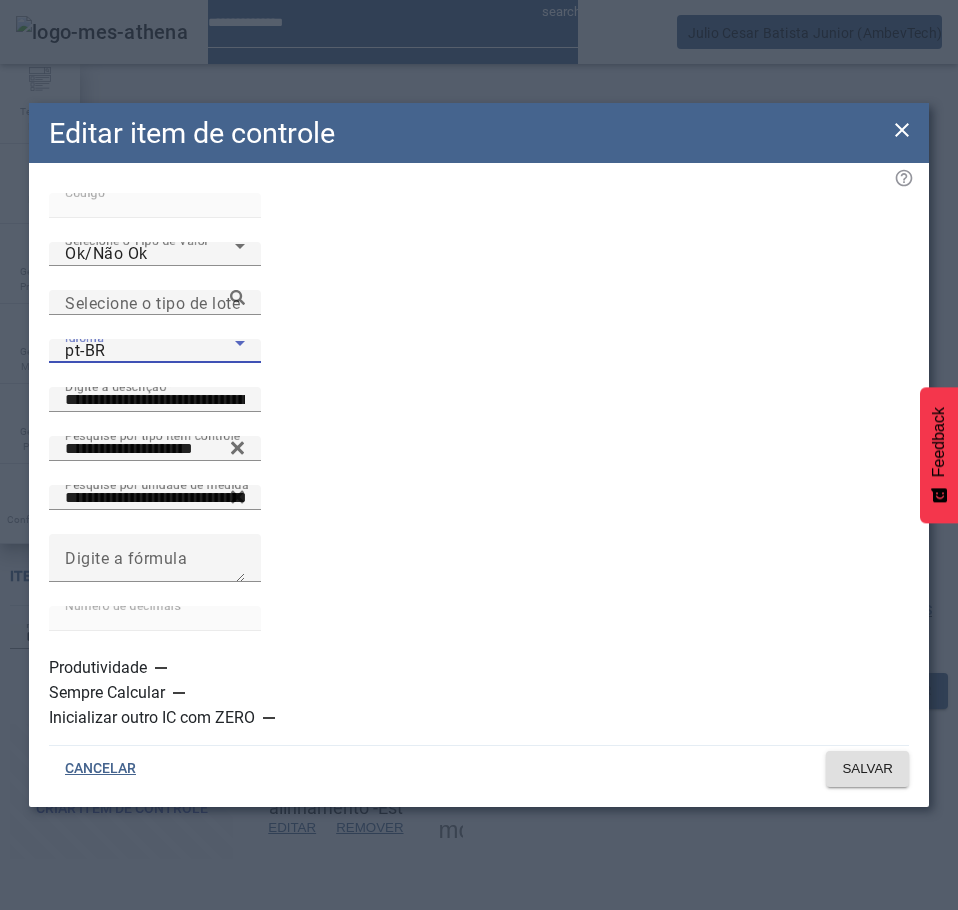 click on "es-ES" at bounding box center [131, 1110] 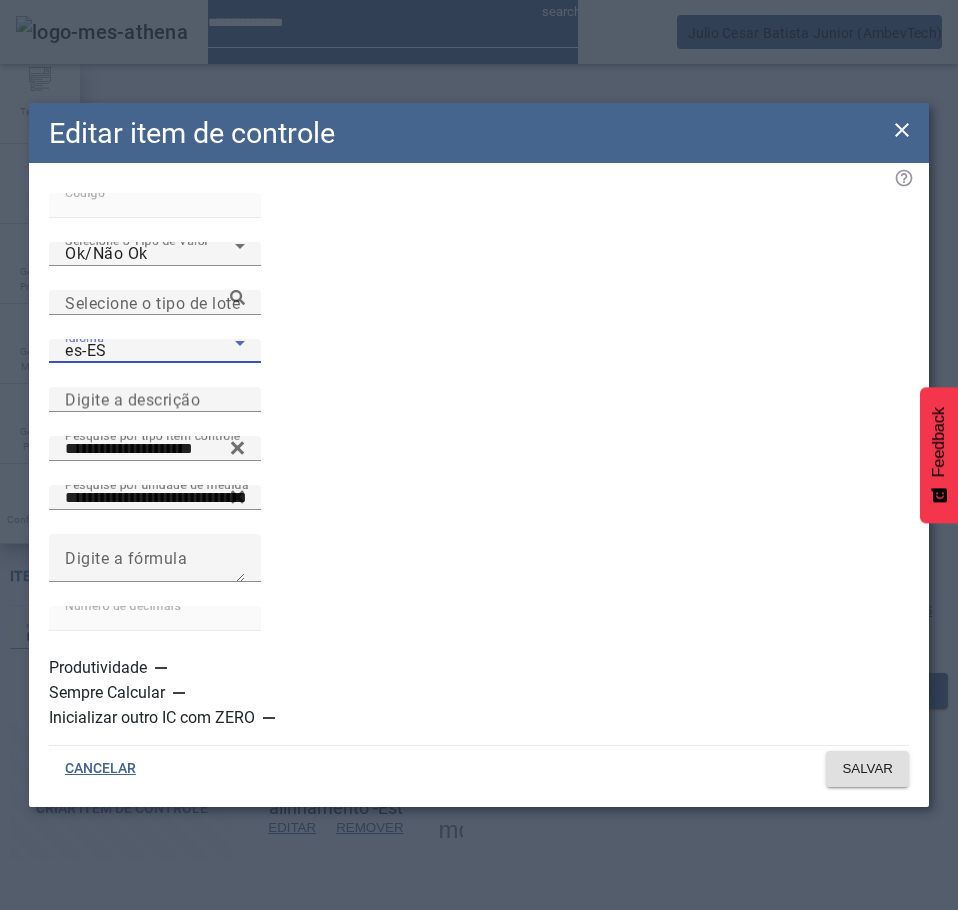 click on "es-ES" at bounding box center [150, 351] 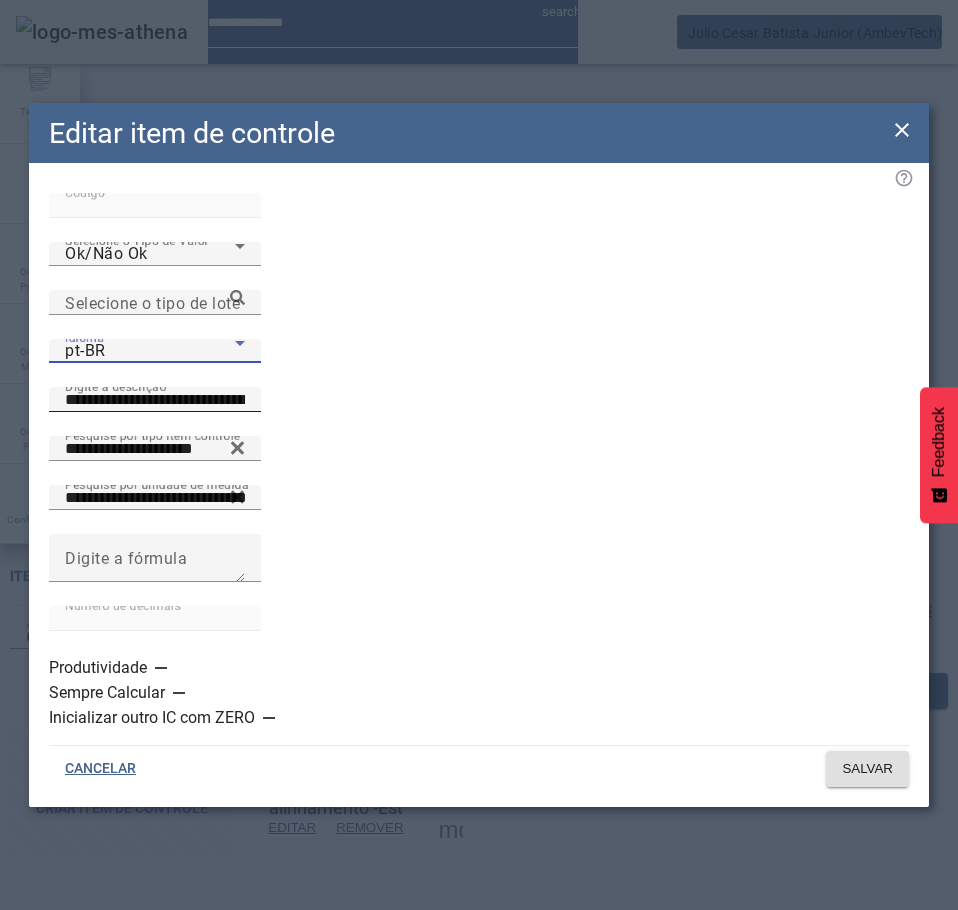 click on "**********" at bounding box center (155, 400) 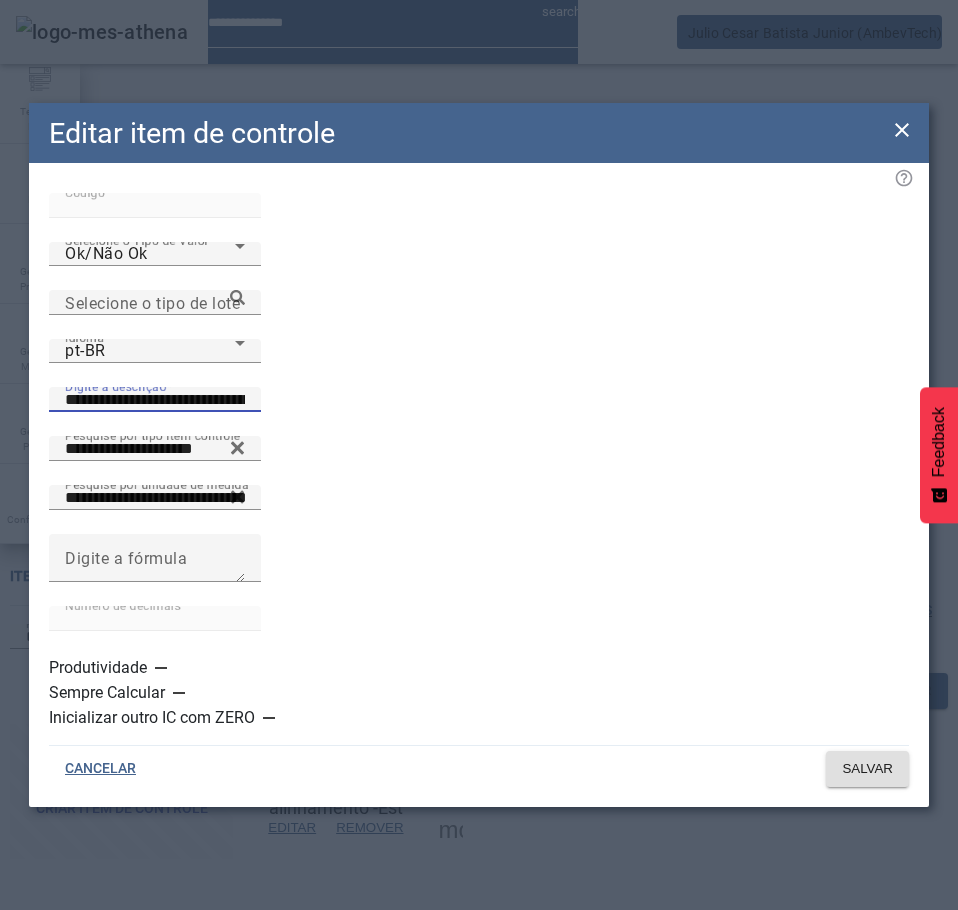 click on "**********" at bounding box center [155, 400] 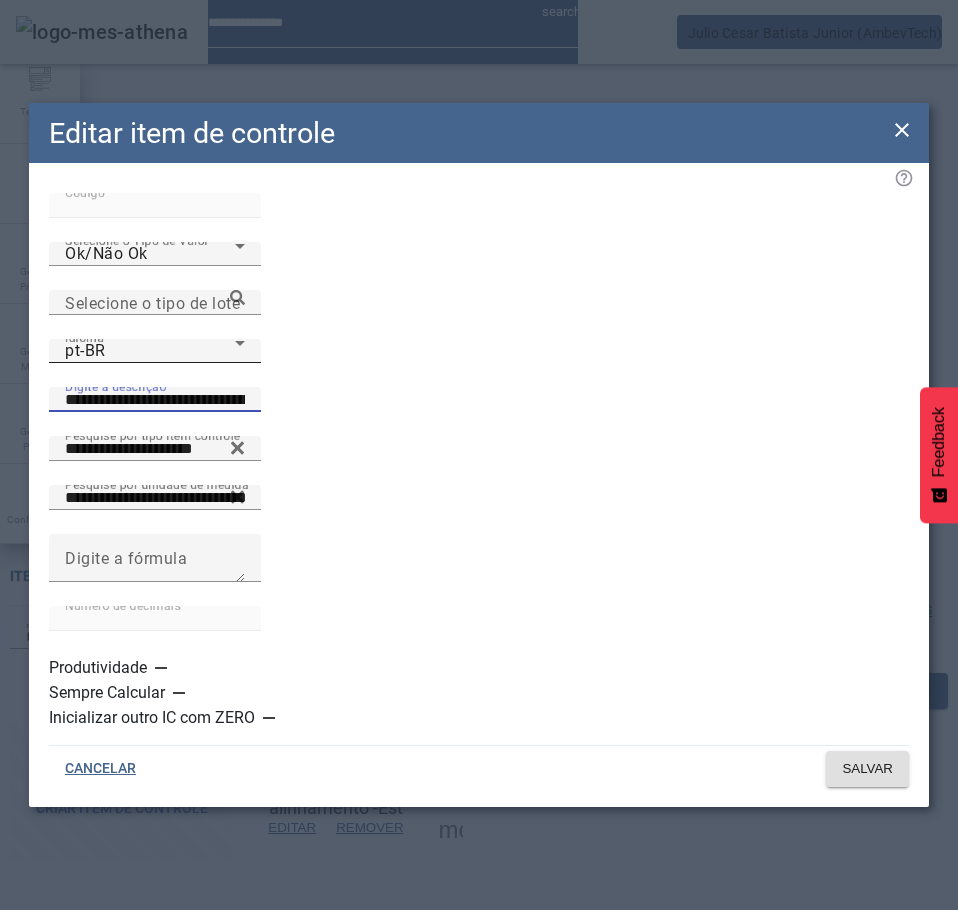 click on "Idioma pt-BR" 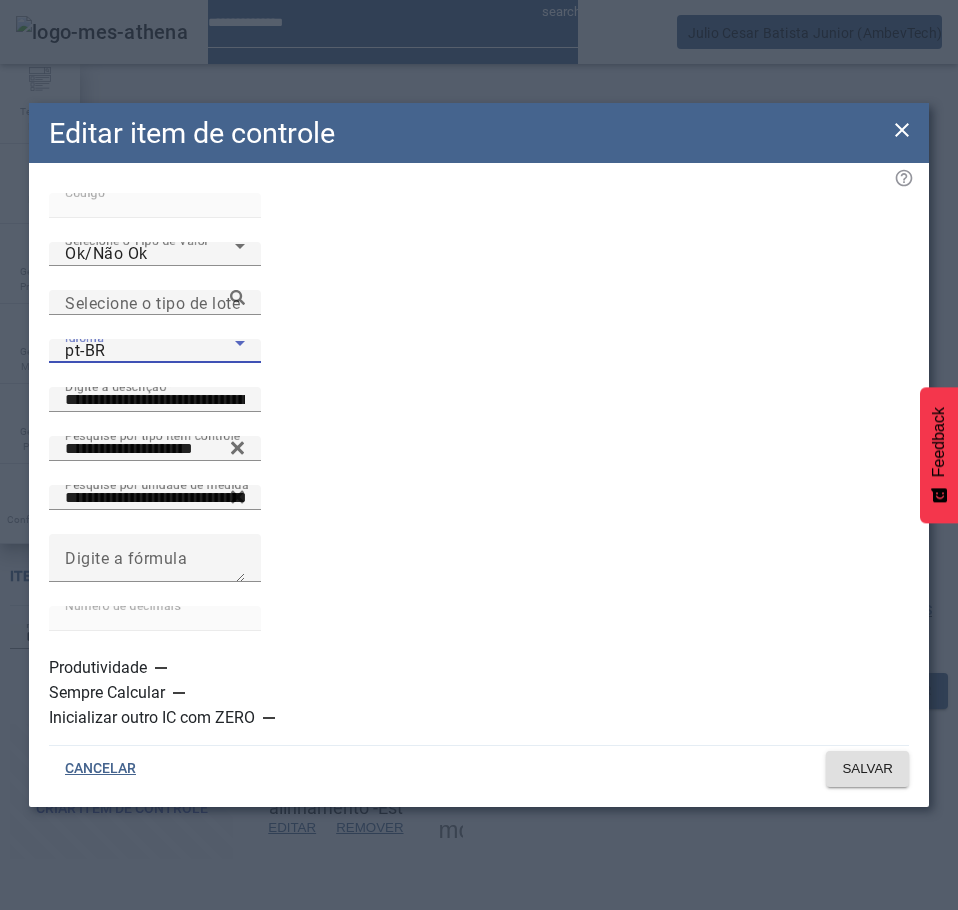 click on "es-ES" at bounding box center [131, 1110] 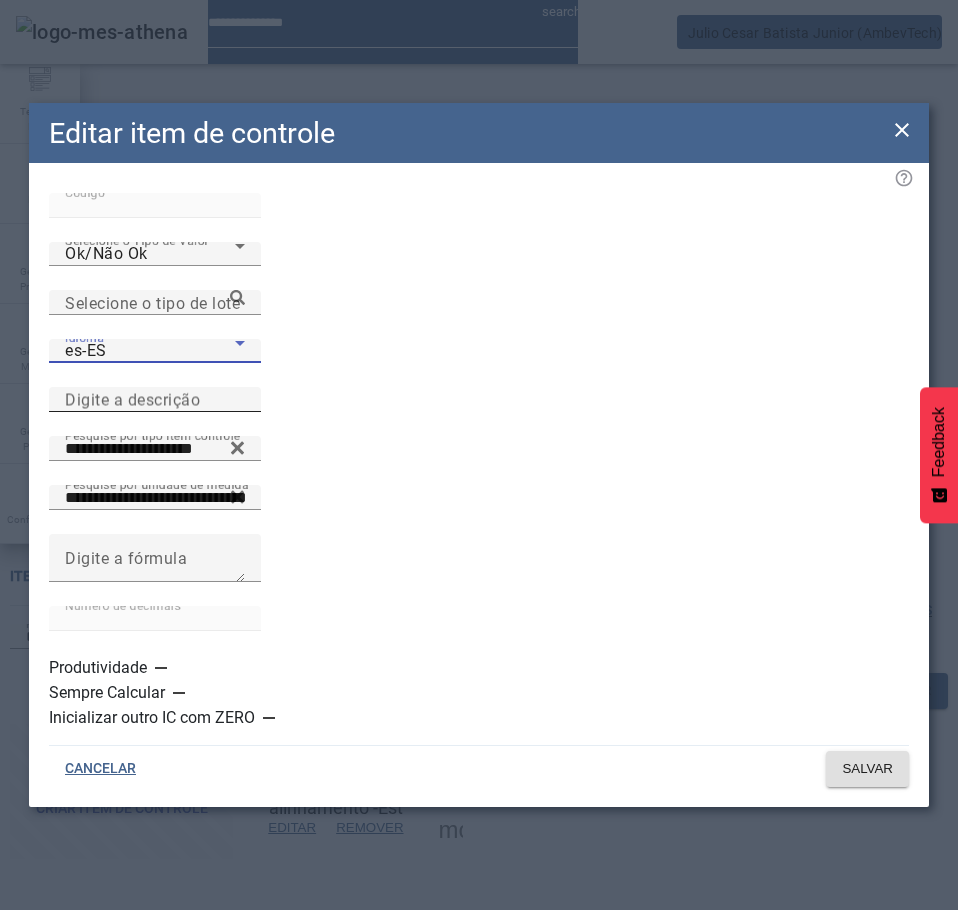 click on "Digite a descrição" at bounding box center (155, 400) 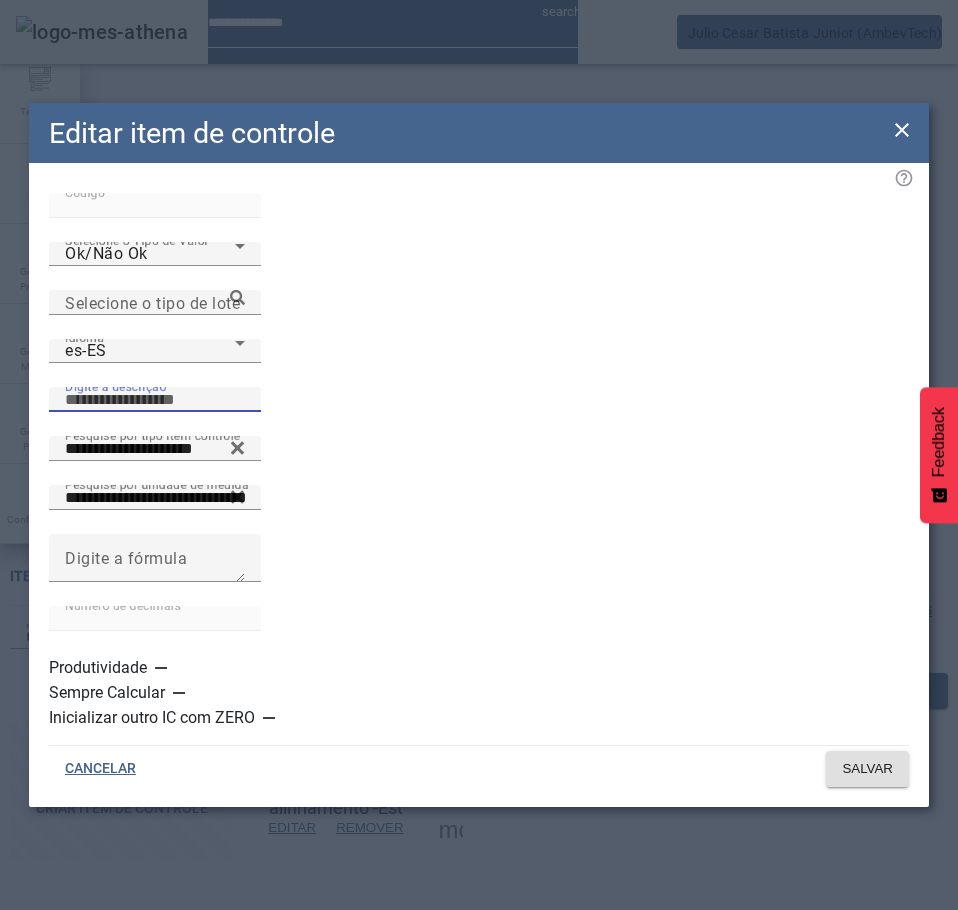 paste on "**********" 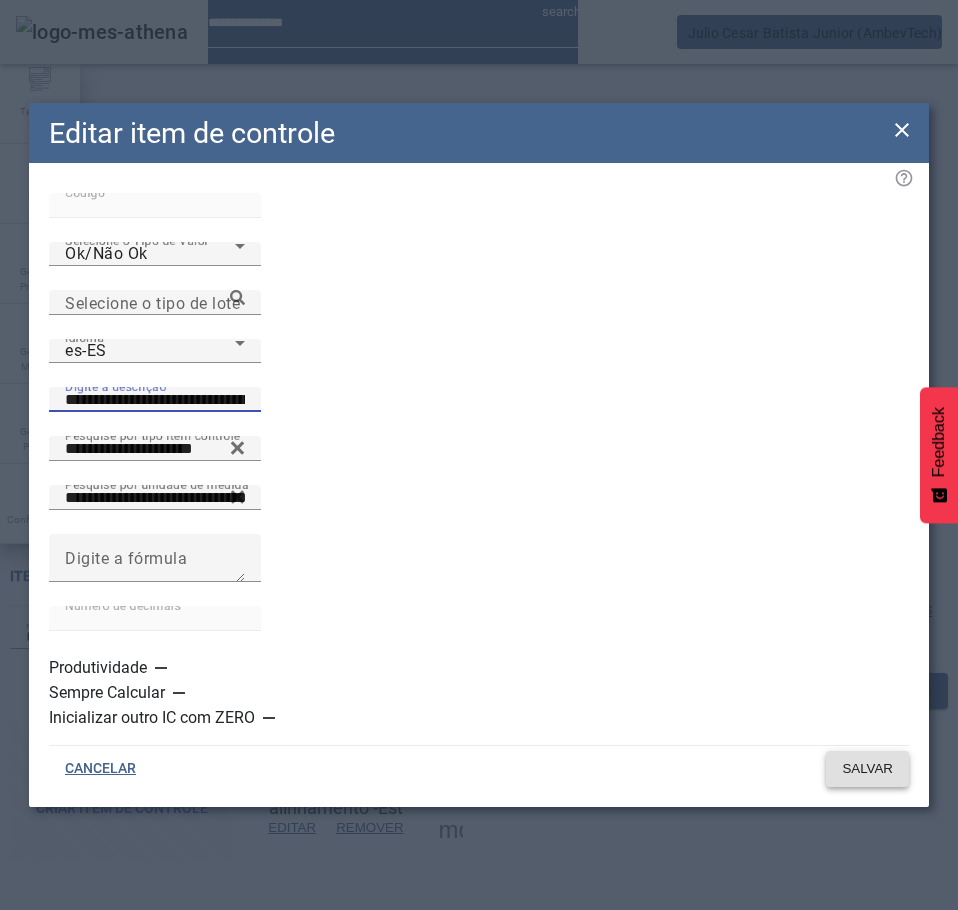 type on "**********" 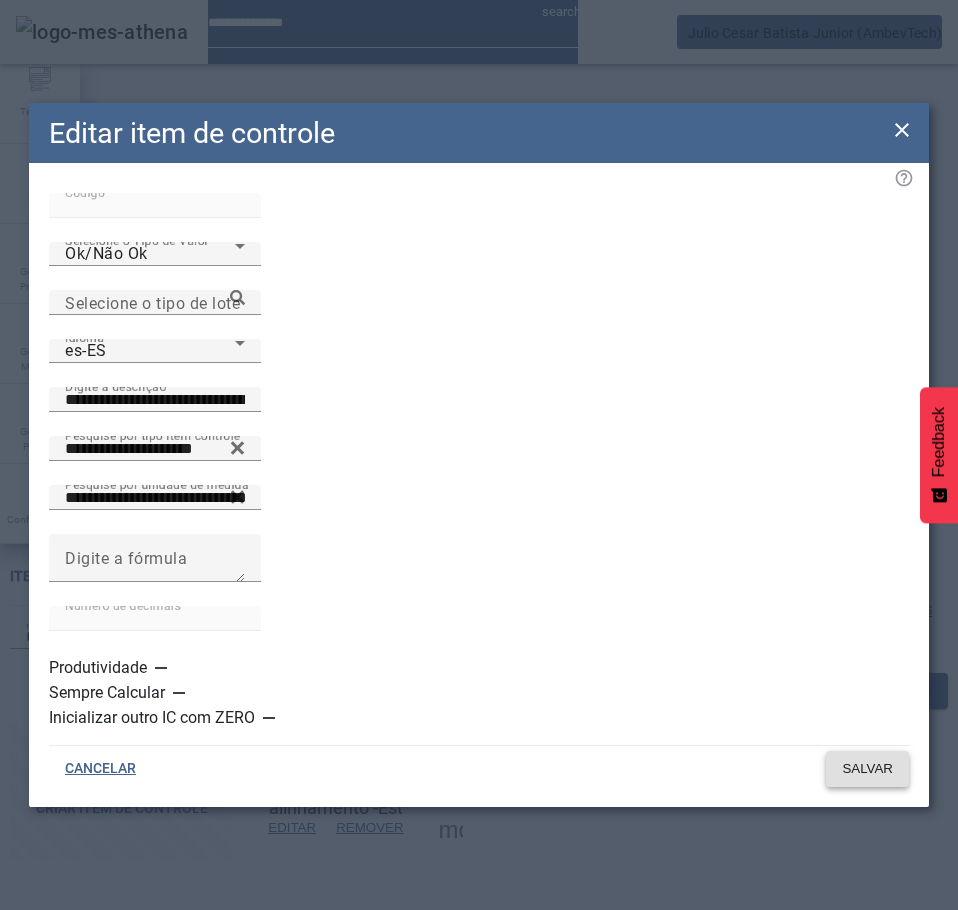 click on "SALVAR" 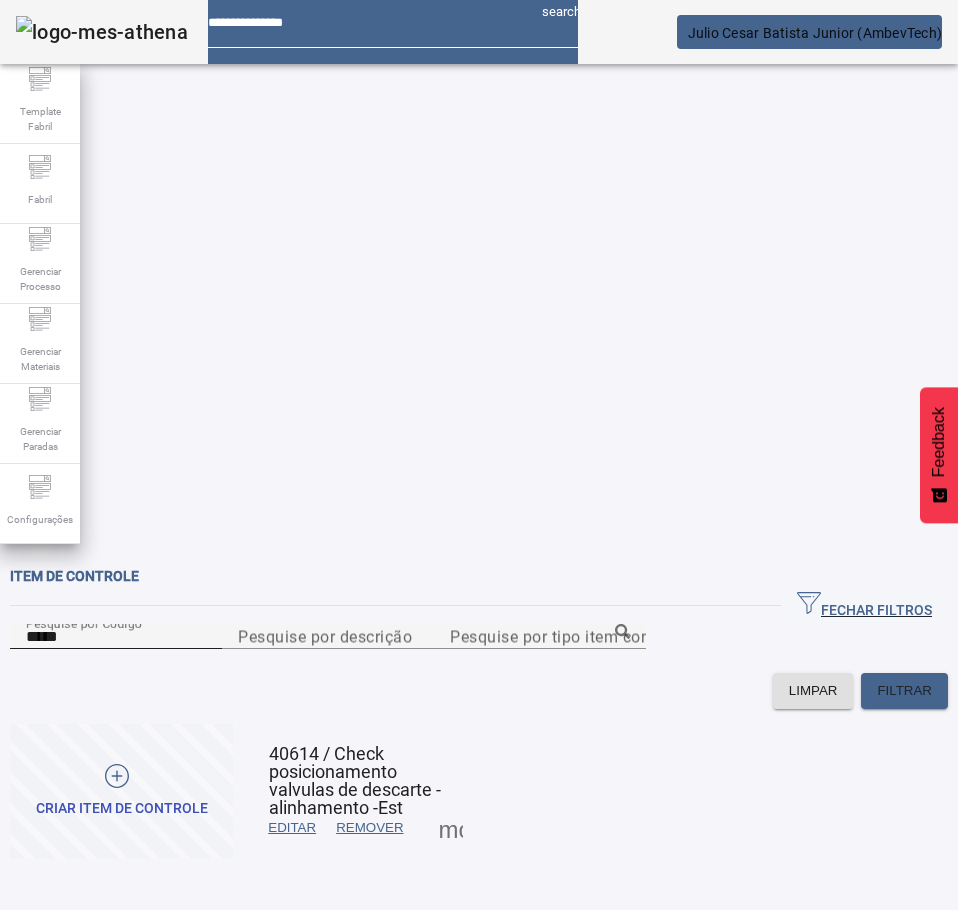 click on "*****" at bounding box center [116, 637] 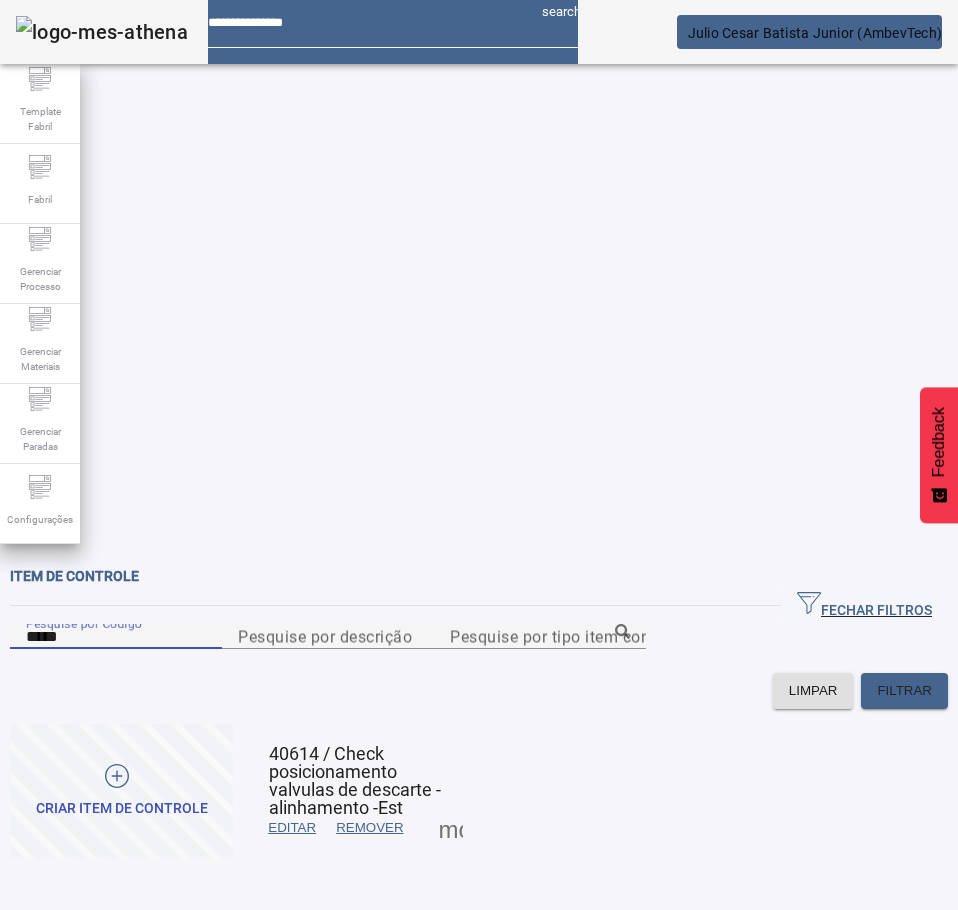 click on "*****" at bounding box center [116, 637] 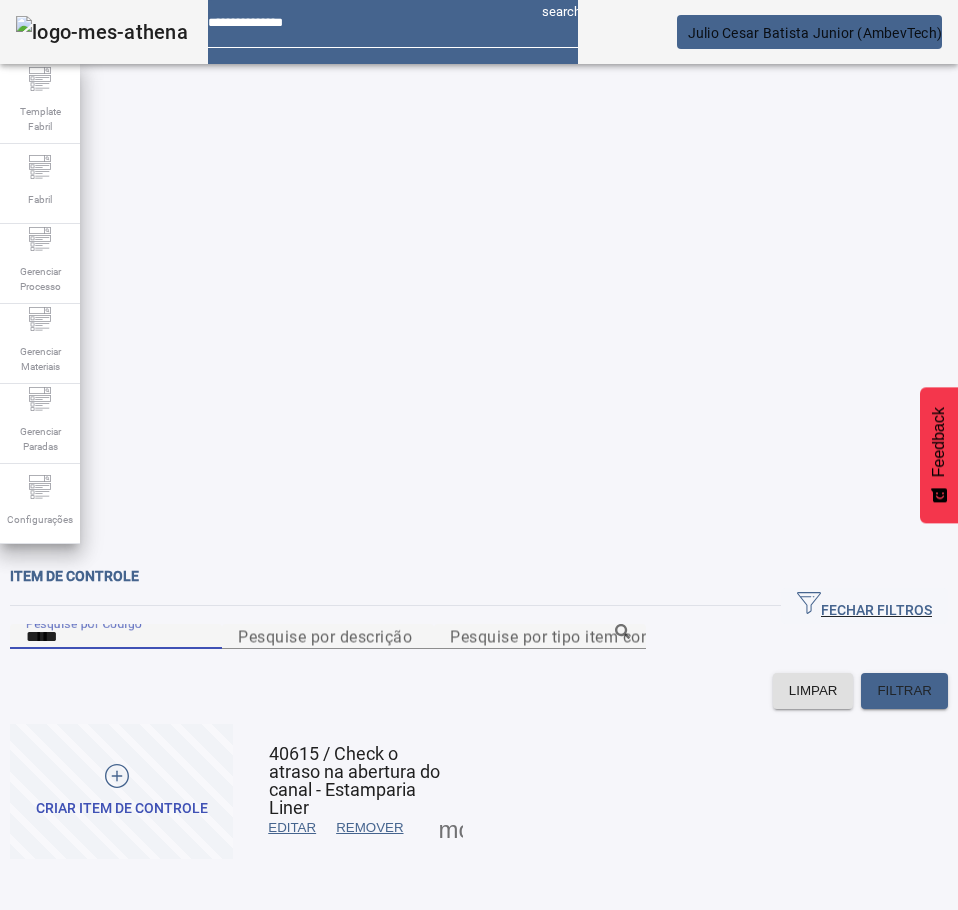click on "EDITAR" at bounding box center [292, 828] 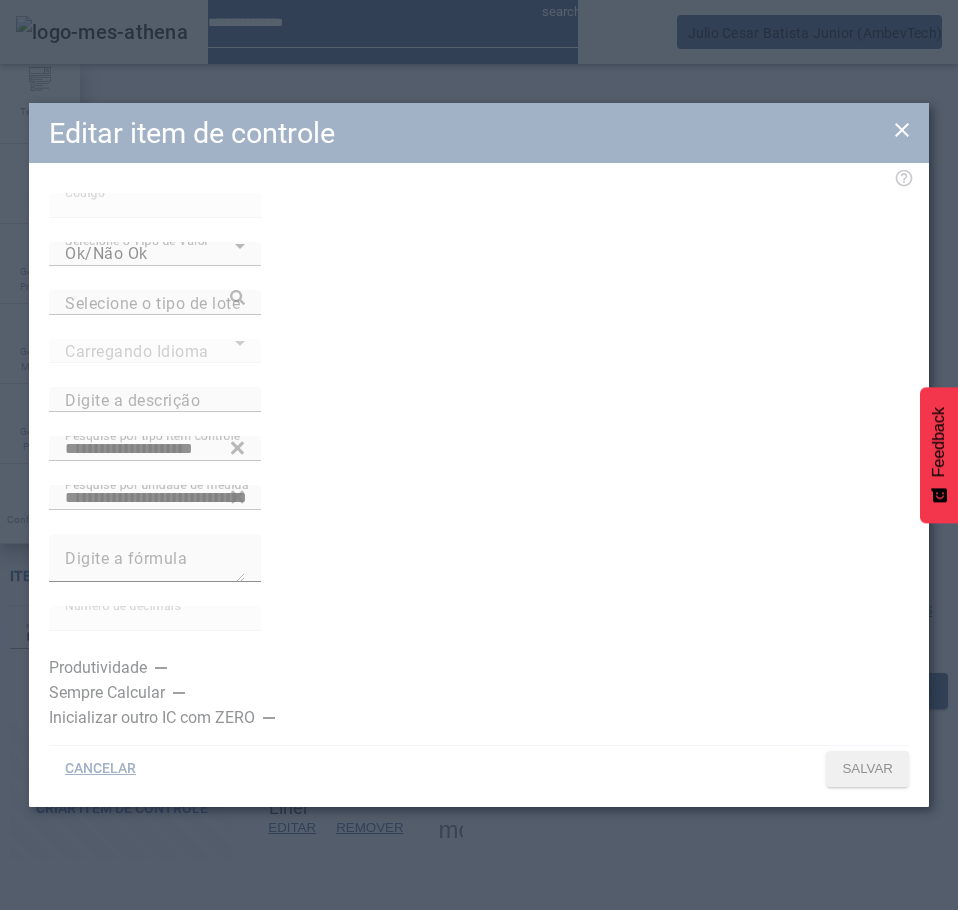 type on "**********" 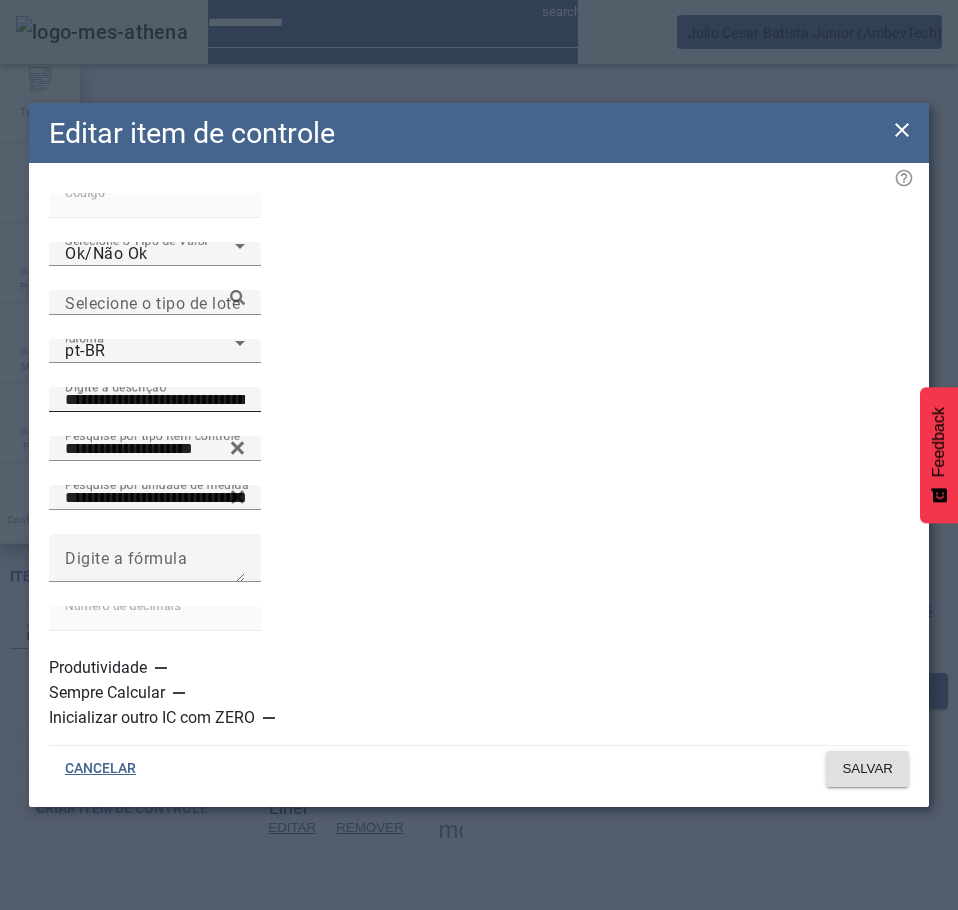 click on "**********" at bounding box center [155, 400] 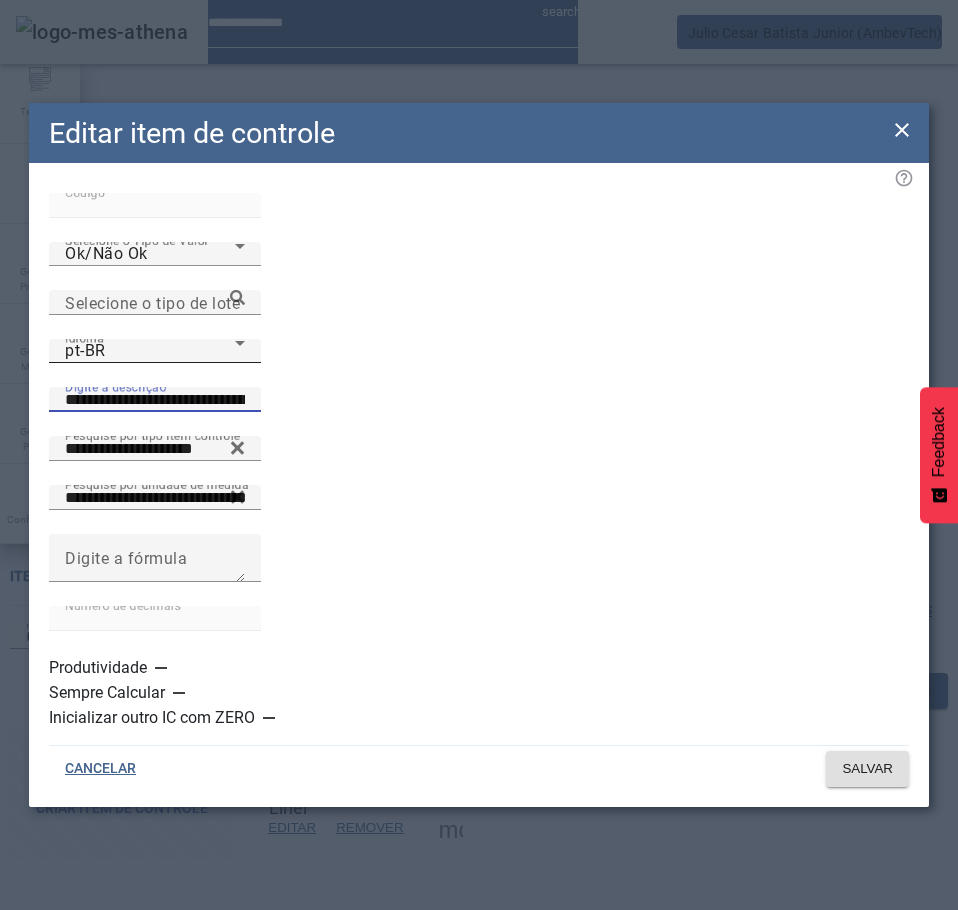 click on "Idioma pt-BR" 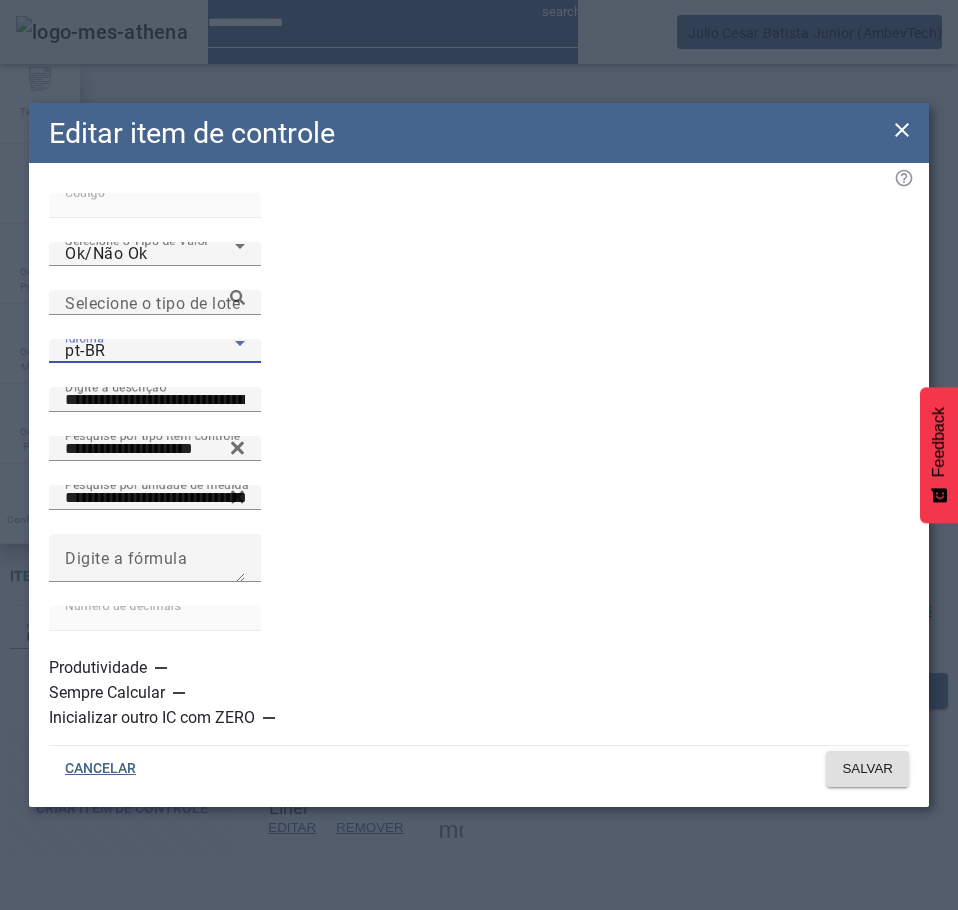 click on "es-ES" at bounding box center [131, 1110] 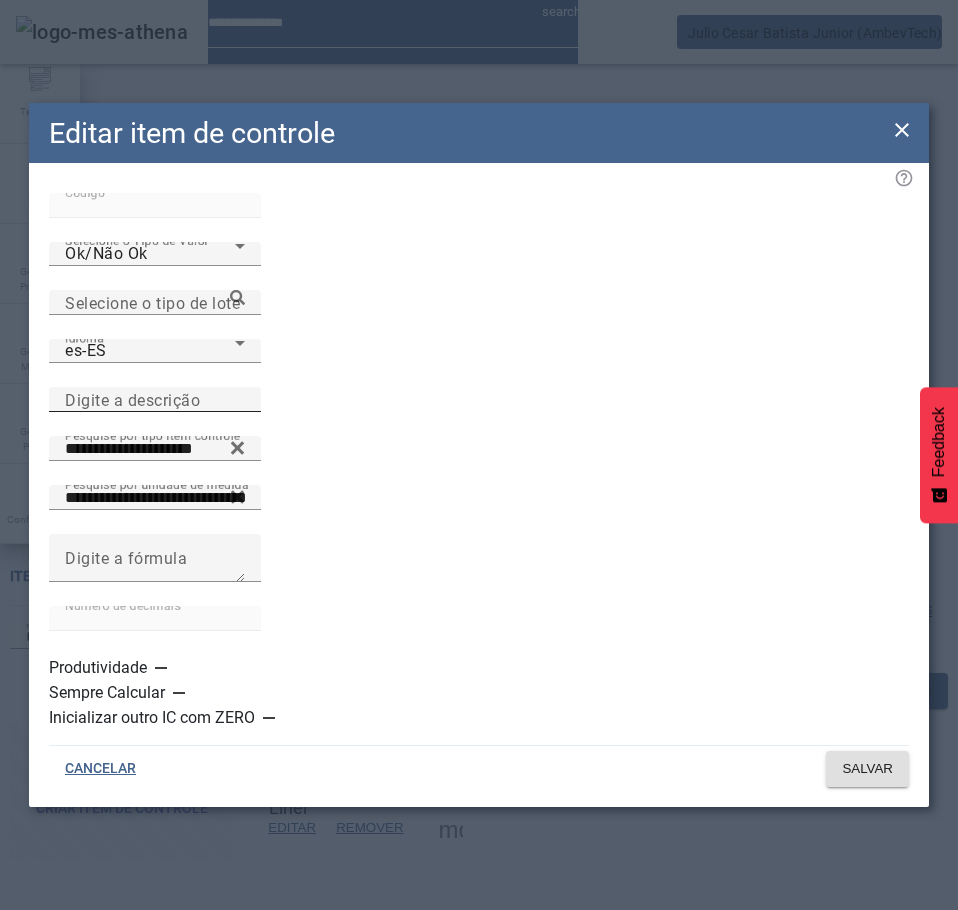 click on "Digite a descrição" at bounding box center [132, 399] 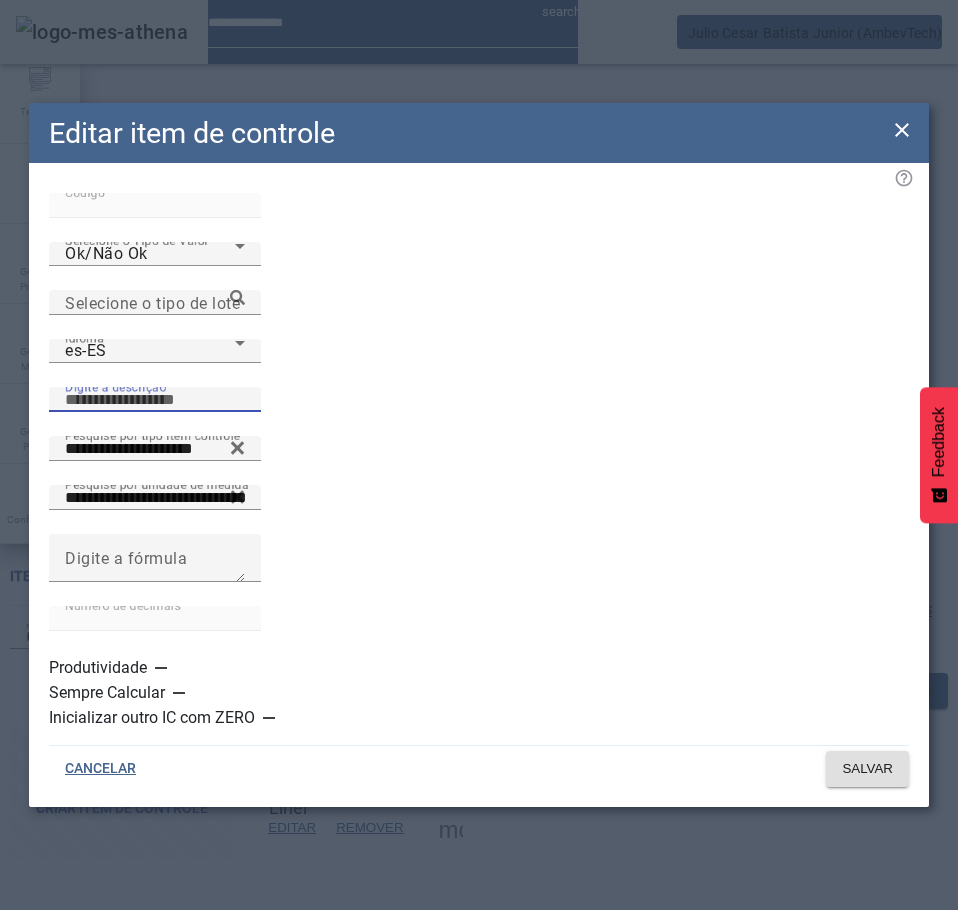 paste on "**********" 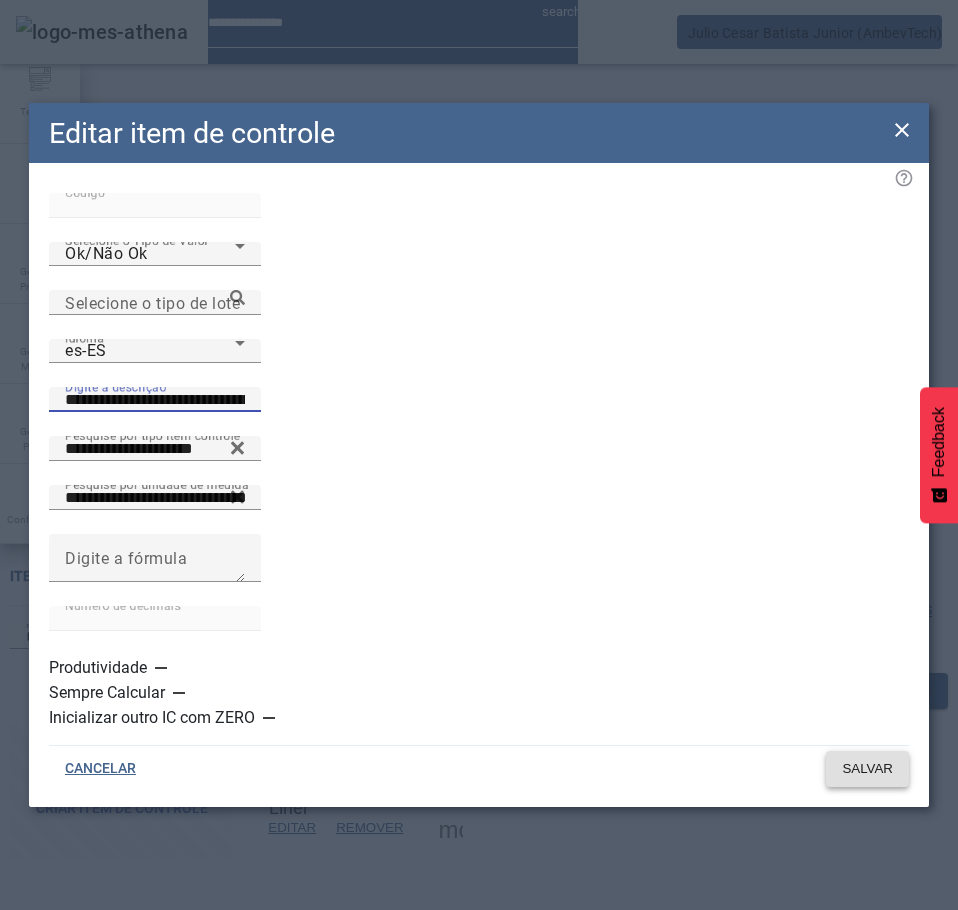 type on "**********" 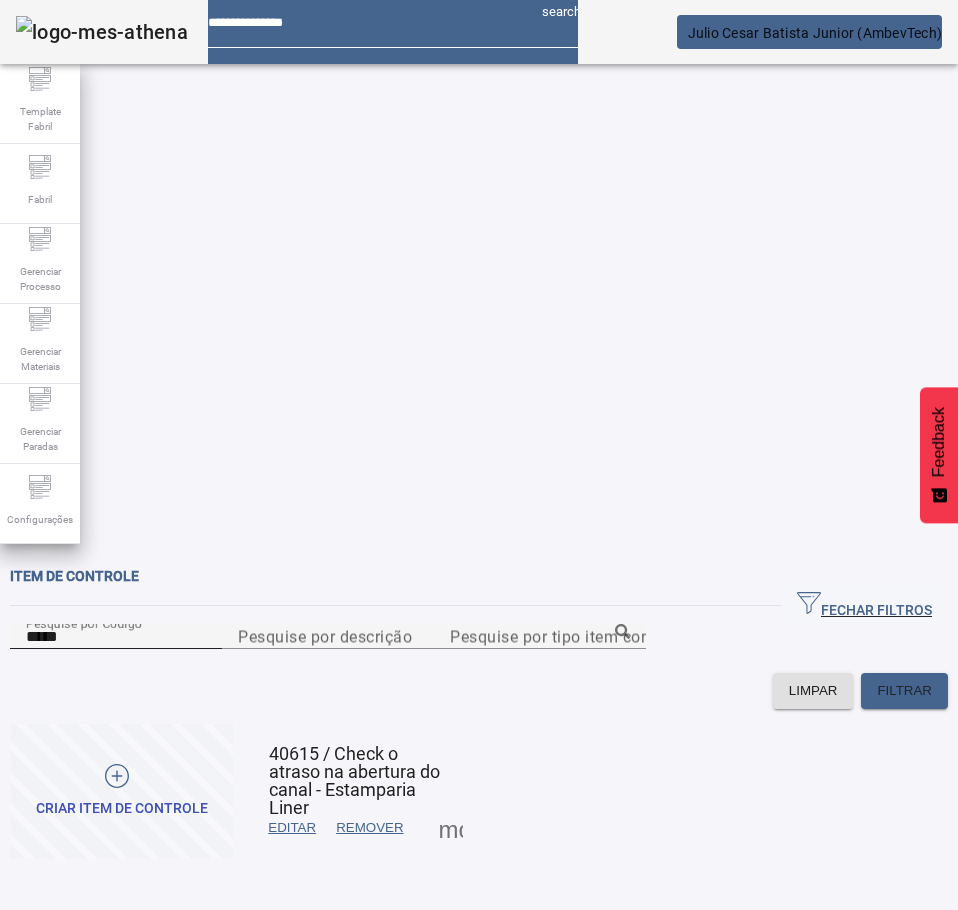 click on "*****" at bounding box center [116, 637] 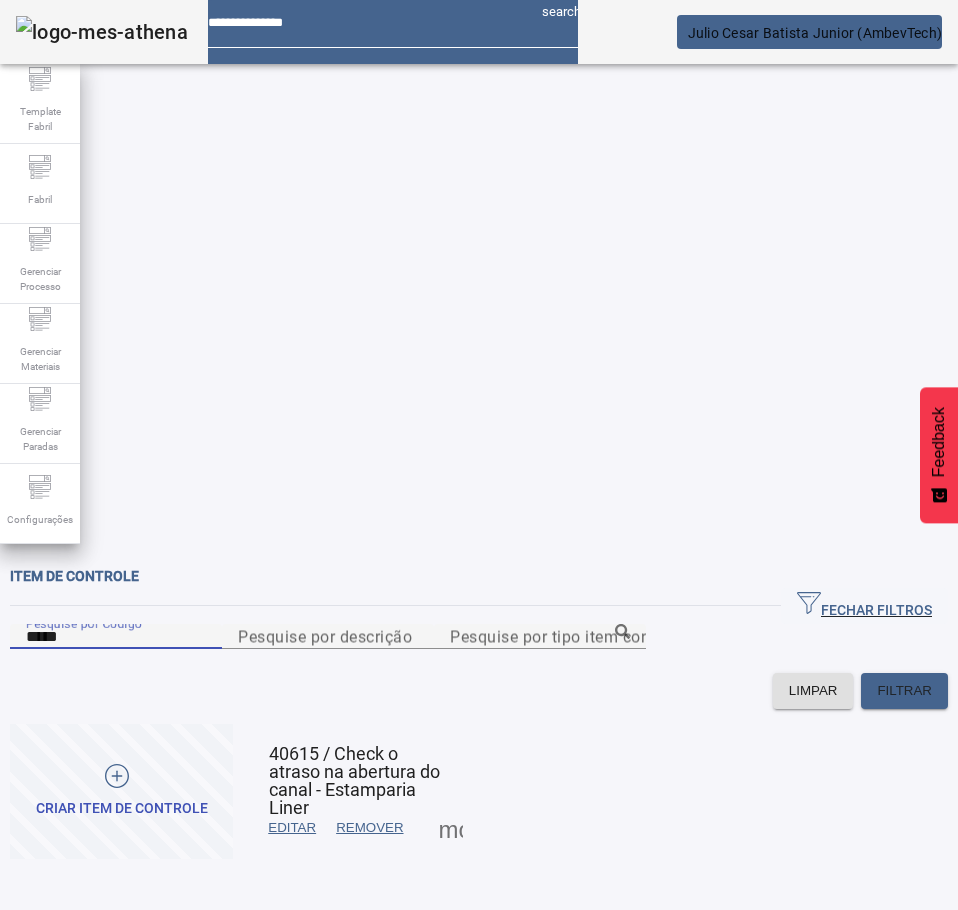 click on "*****" at bounding box center (116, 637) 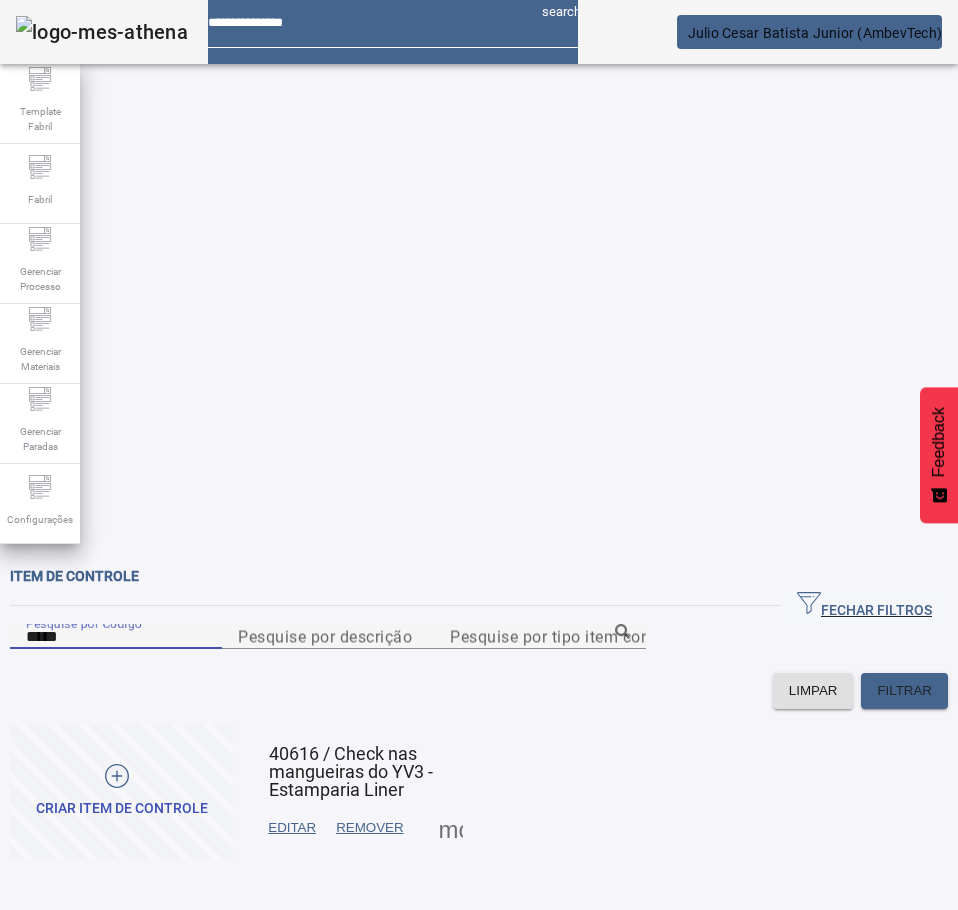 click on "EDITAR" at bounding box center [292, 828] 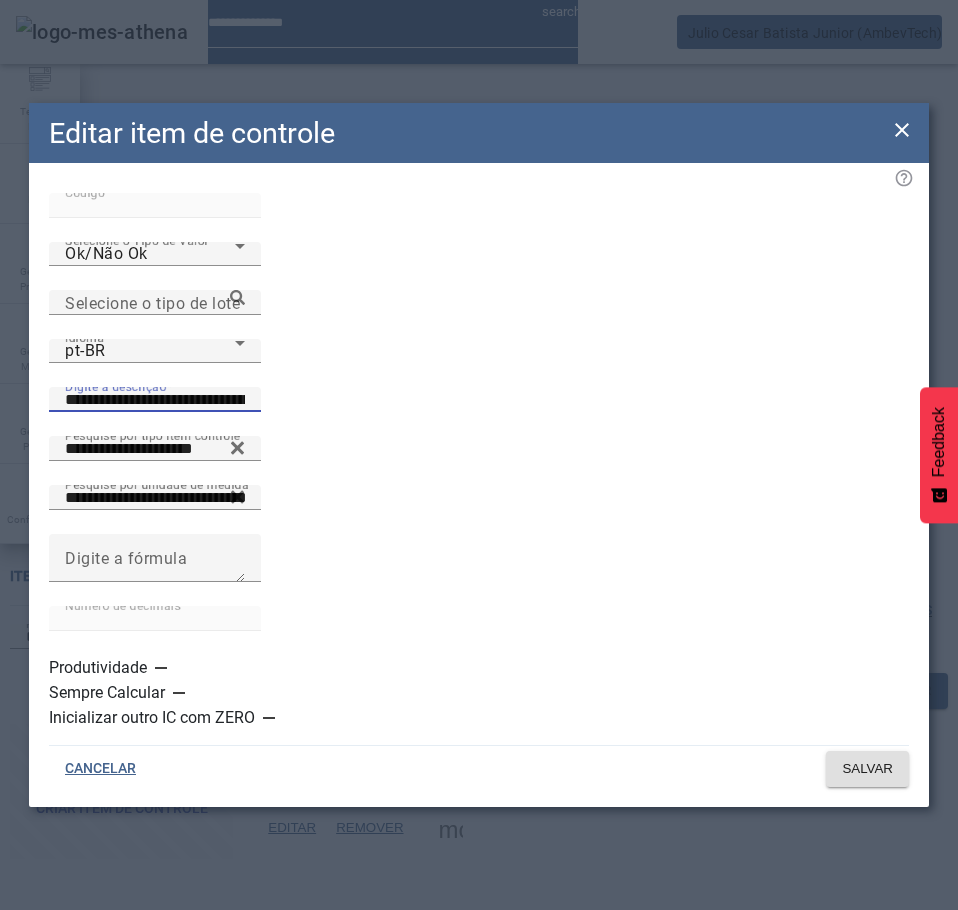 click on "**********" at bounding box center (155, 400) 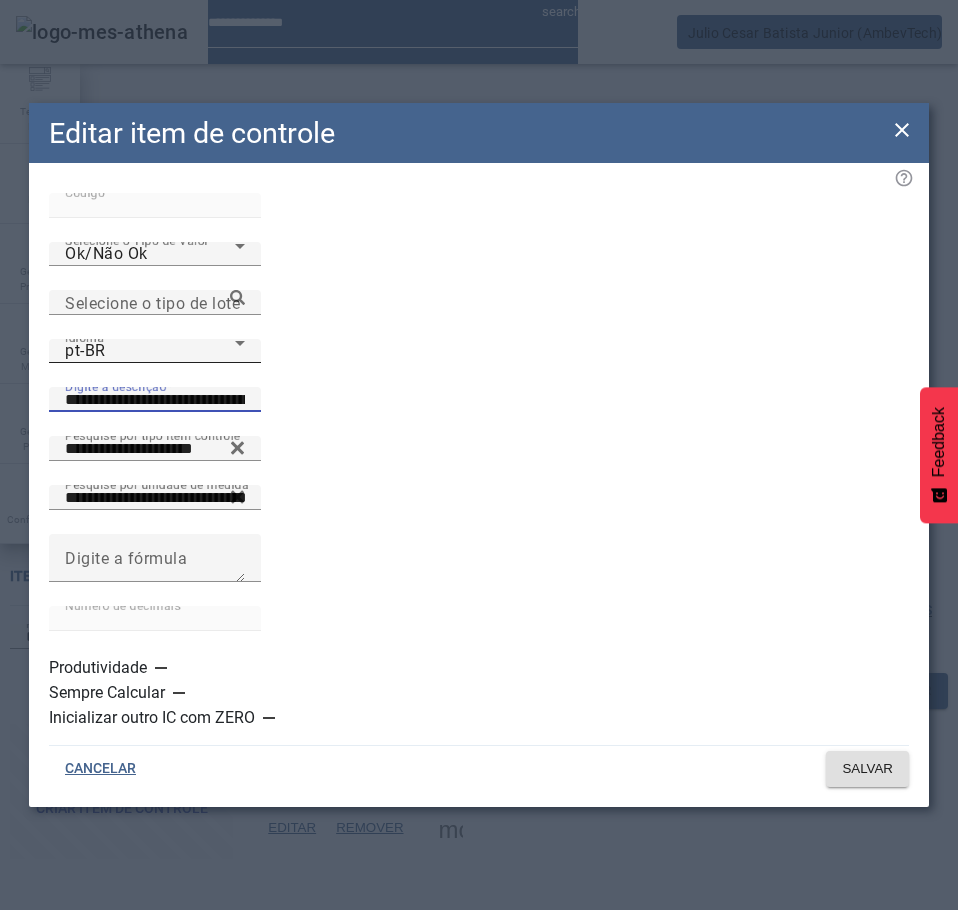 click on "pt-BR" at bounding box center (150, 351) 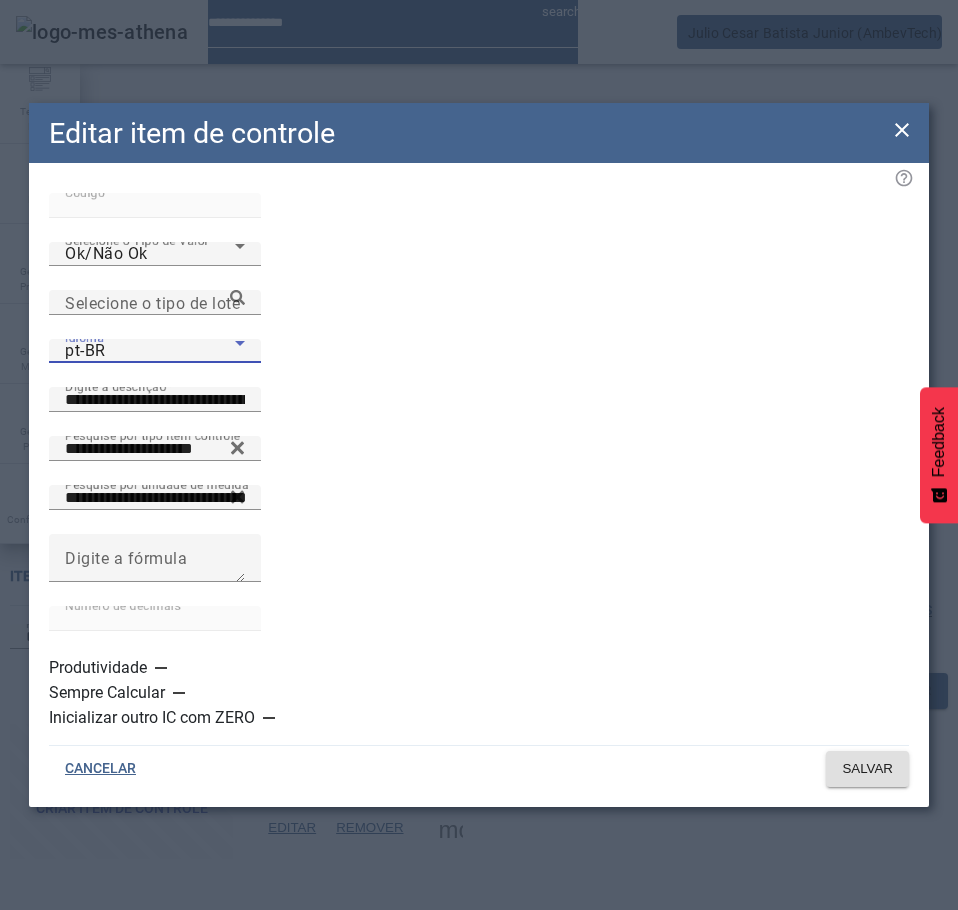 click on "es-ES" at bounding box center [131, 1110] 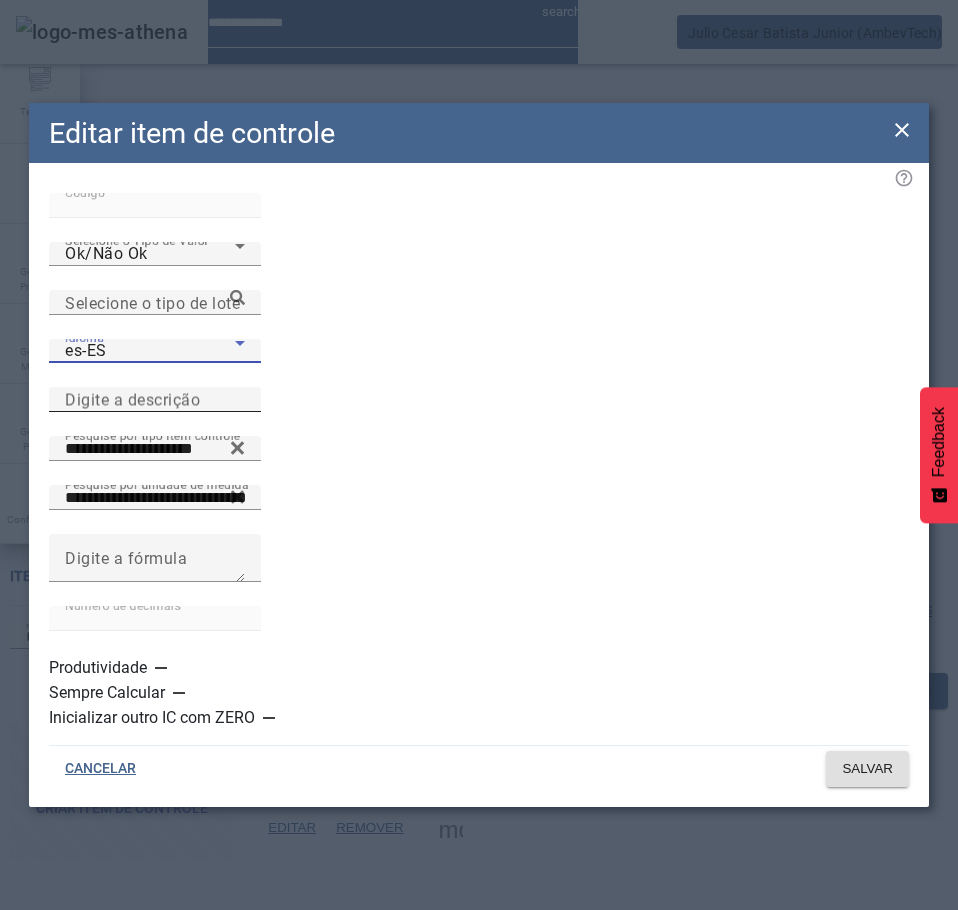 click on "Digite a descrição" at bounding box center (155, 400) 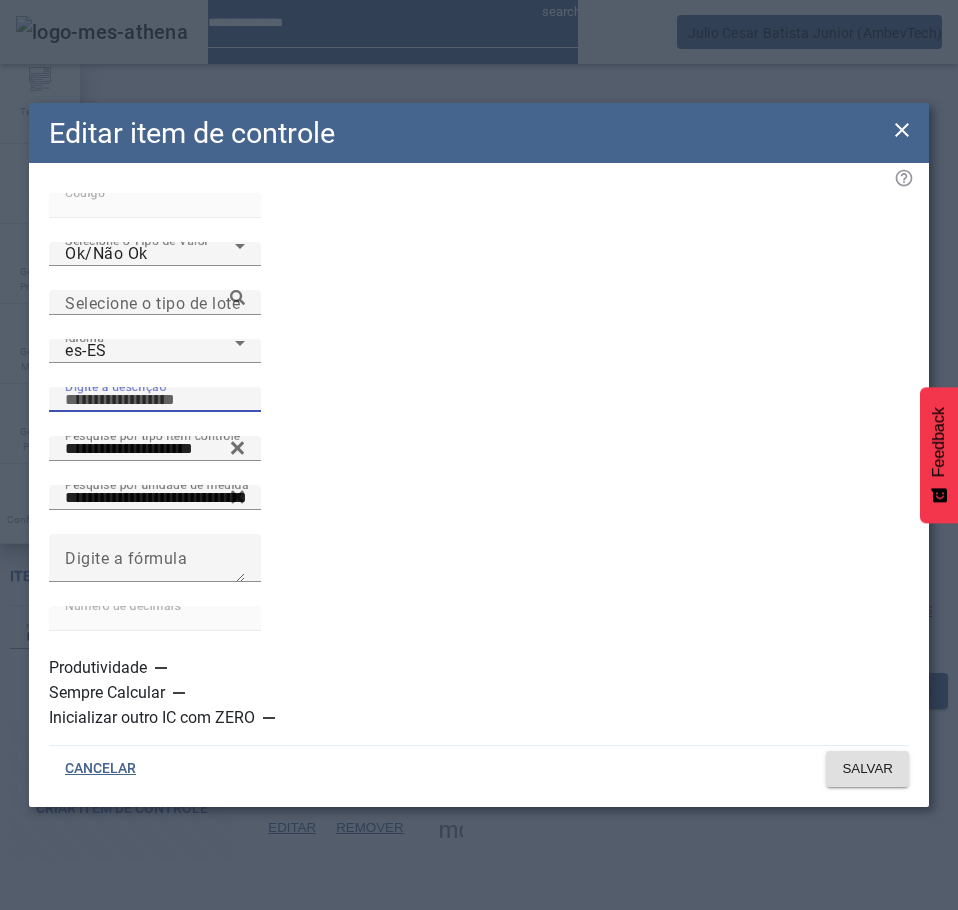 paste on "**********" 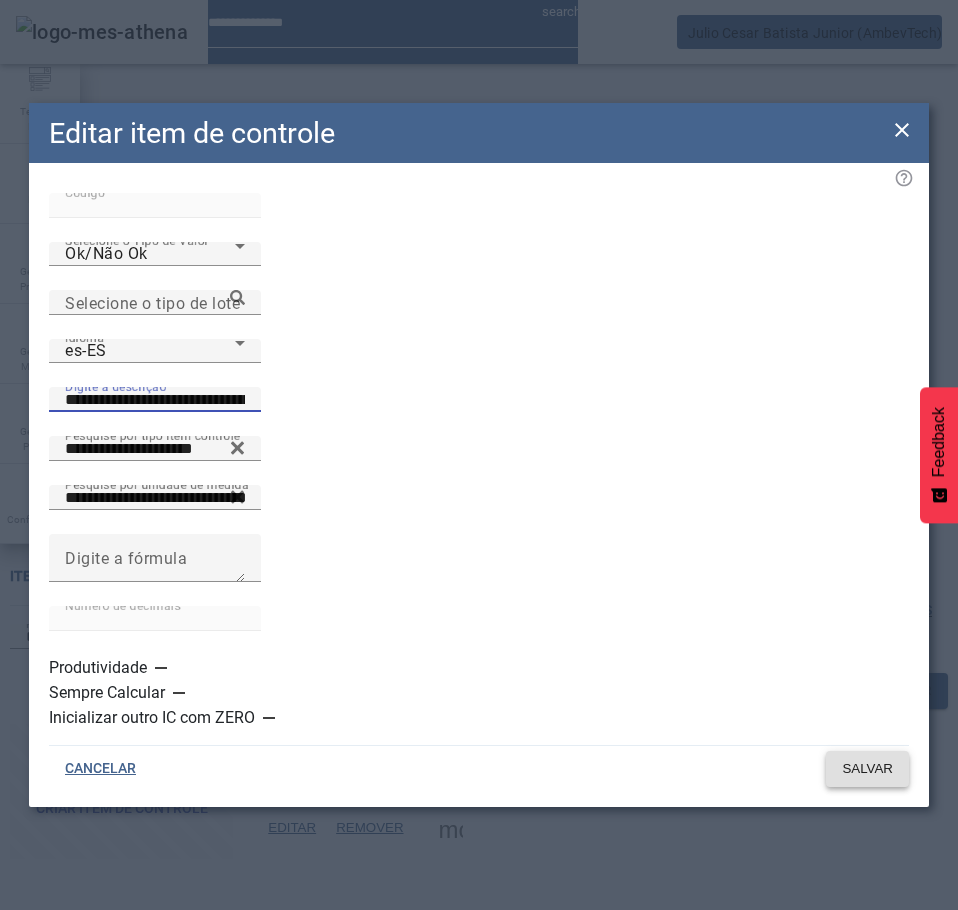 type on "**********" 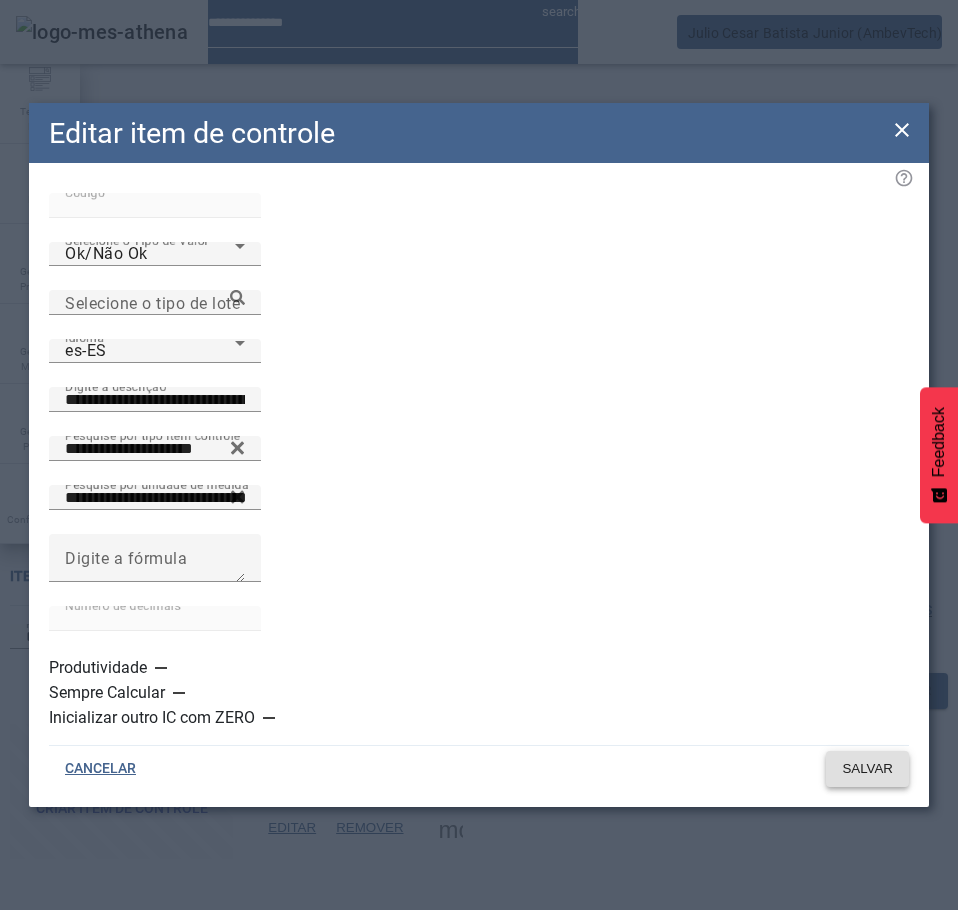 click on "SALVAR" 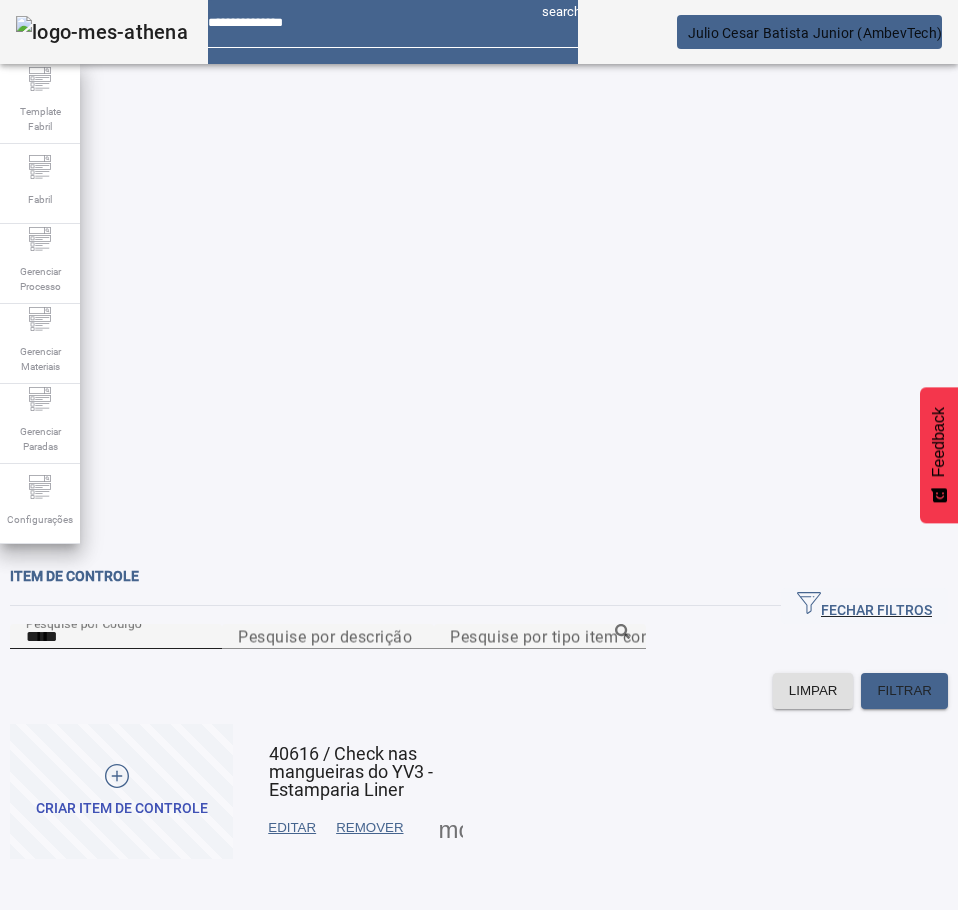 click on "Pesquise por Código *****" 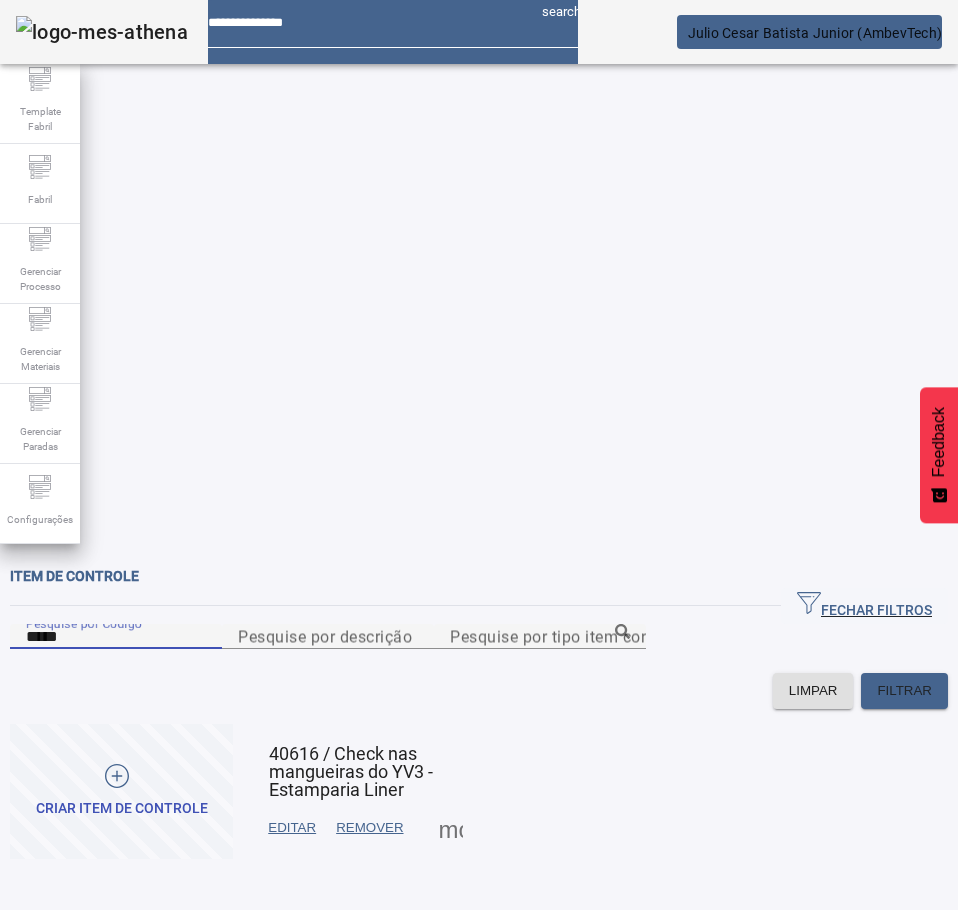 click on "*****" at bounding box center [116, 637] 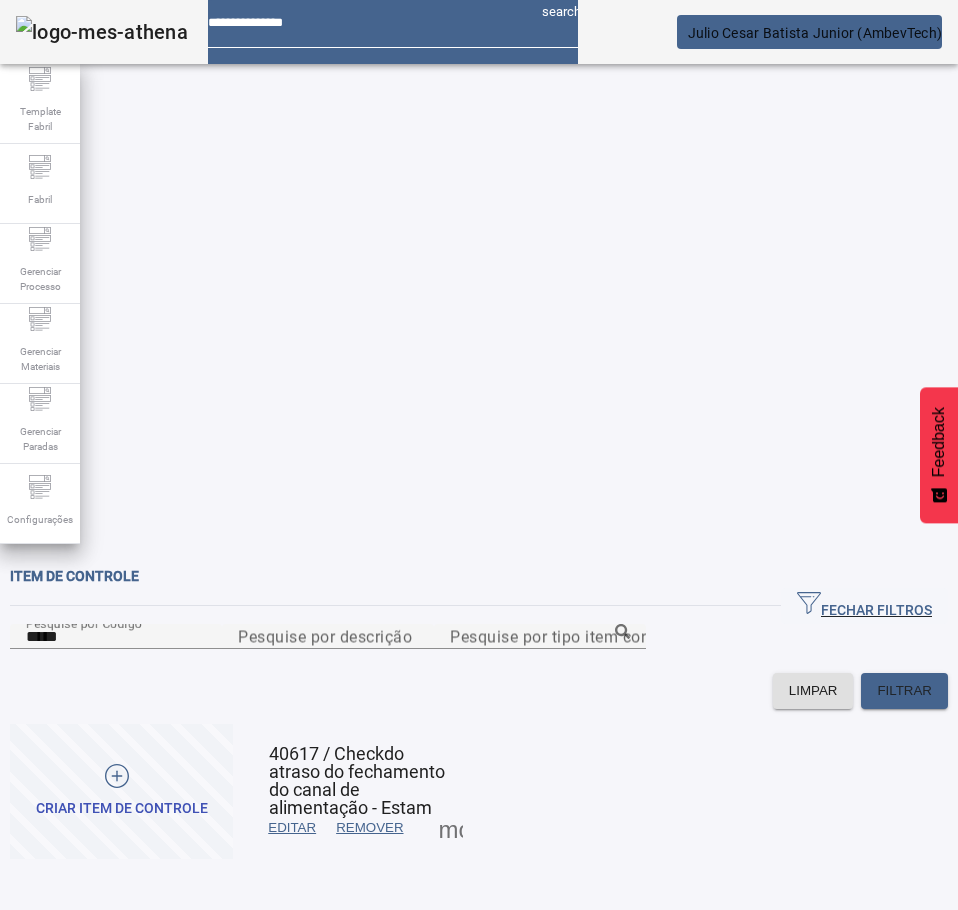 click on "EDITAR" at bounding box center [292, 828] 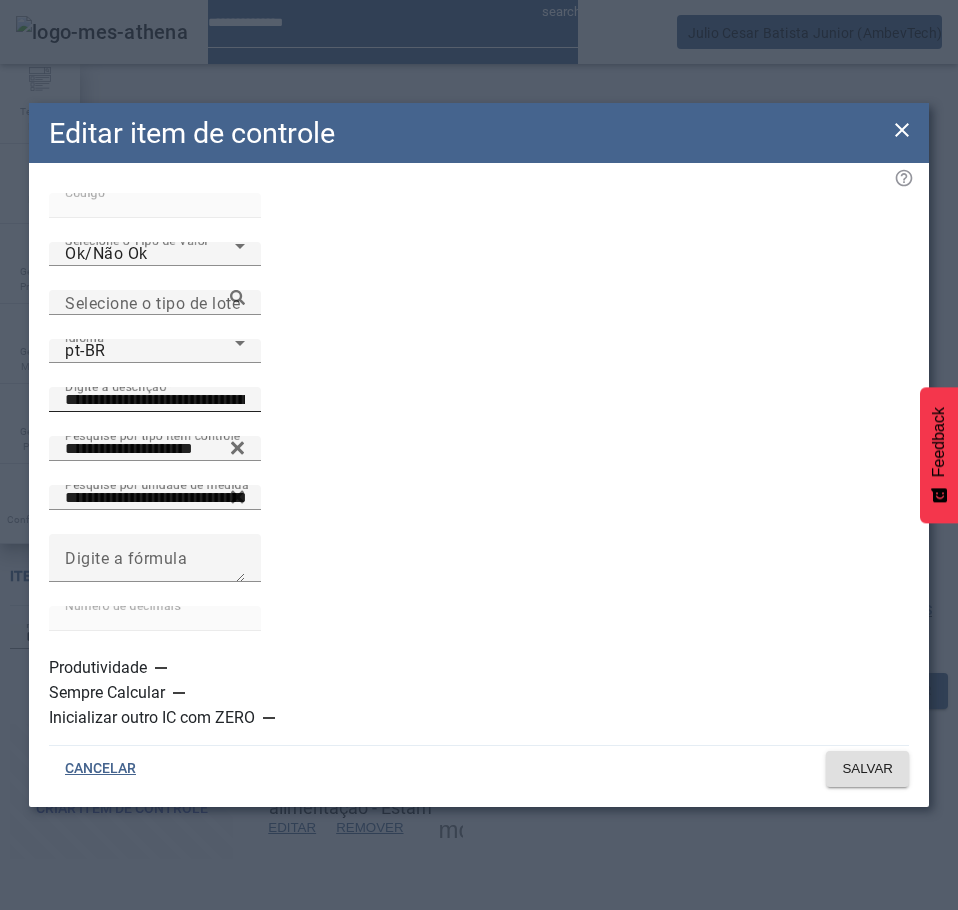 click on "**********" at bounding box center (155, 400) 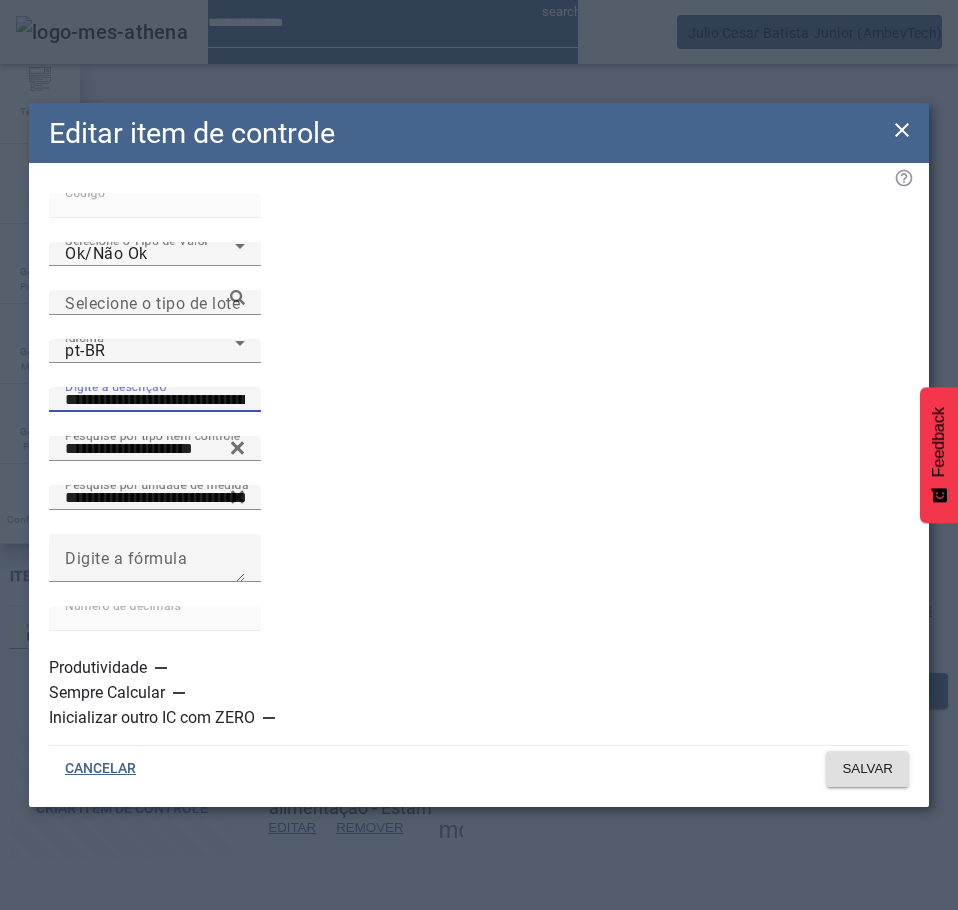 click on "**********" at bounding box center [155, 400] 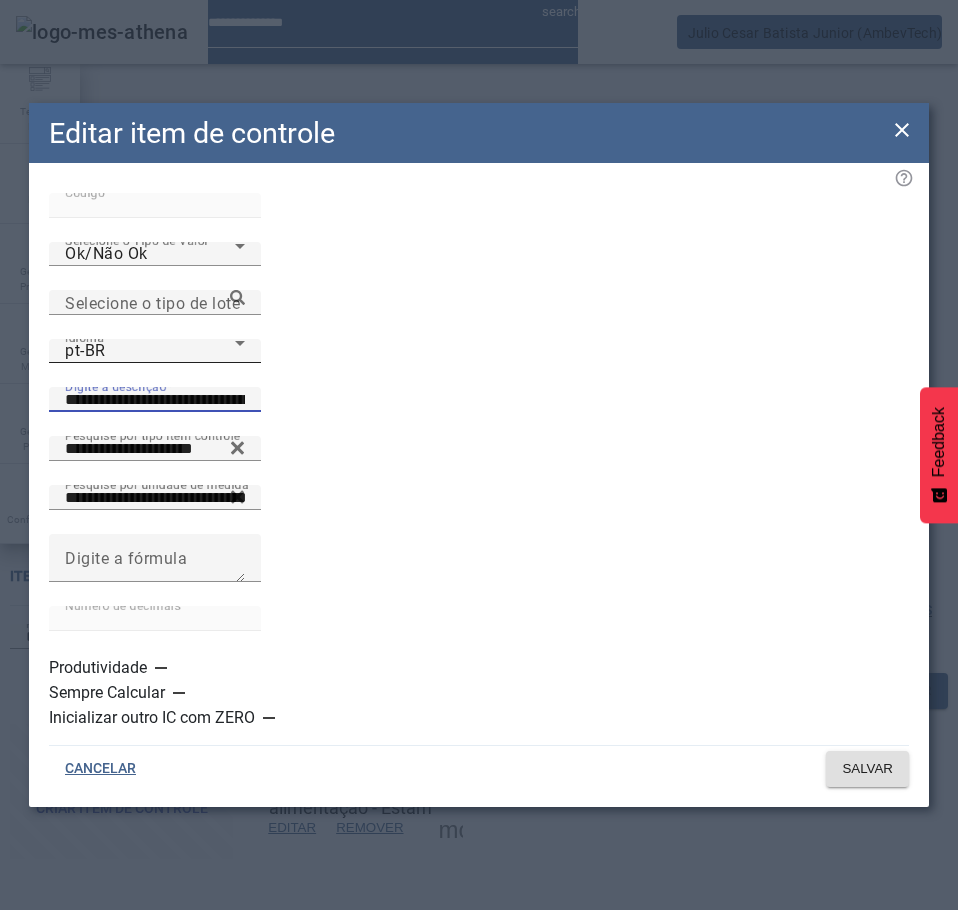 click on "pt-BR" at bounding box center [150, 351] 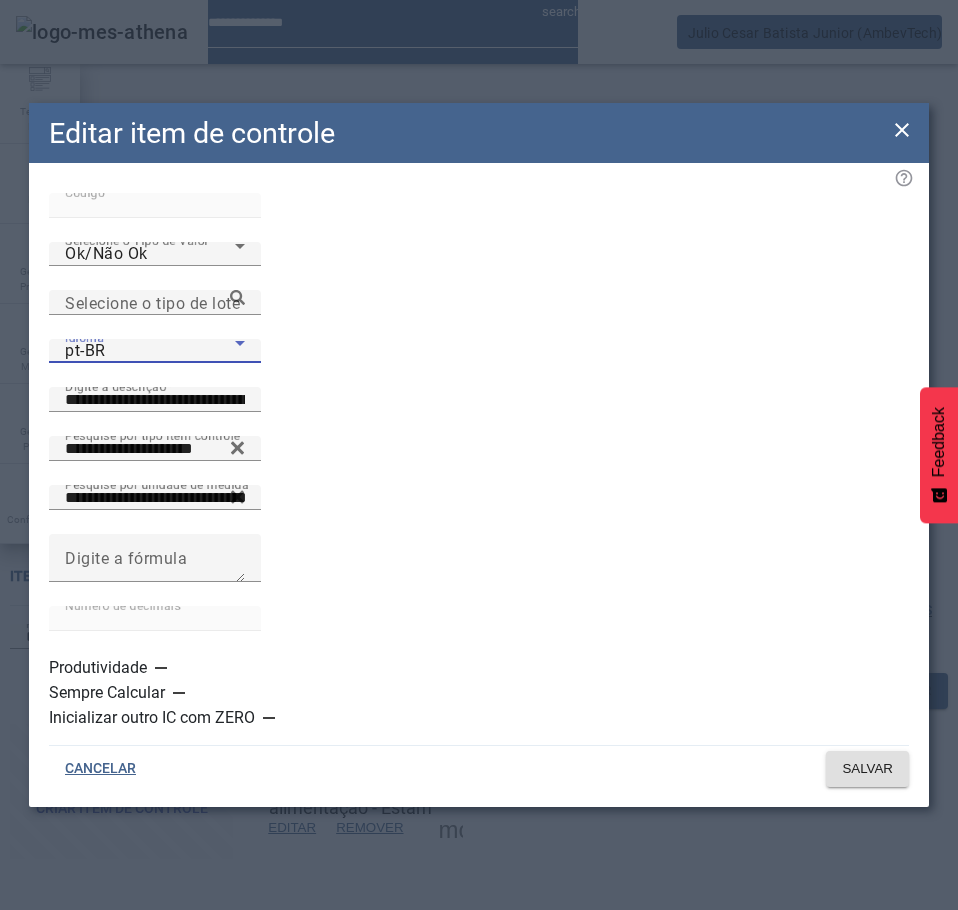 click on "es-ES" at bounding box center (131, 1110) 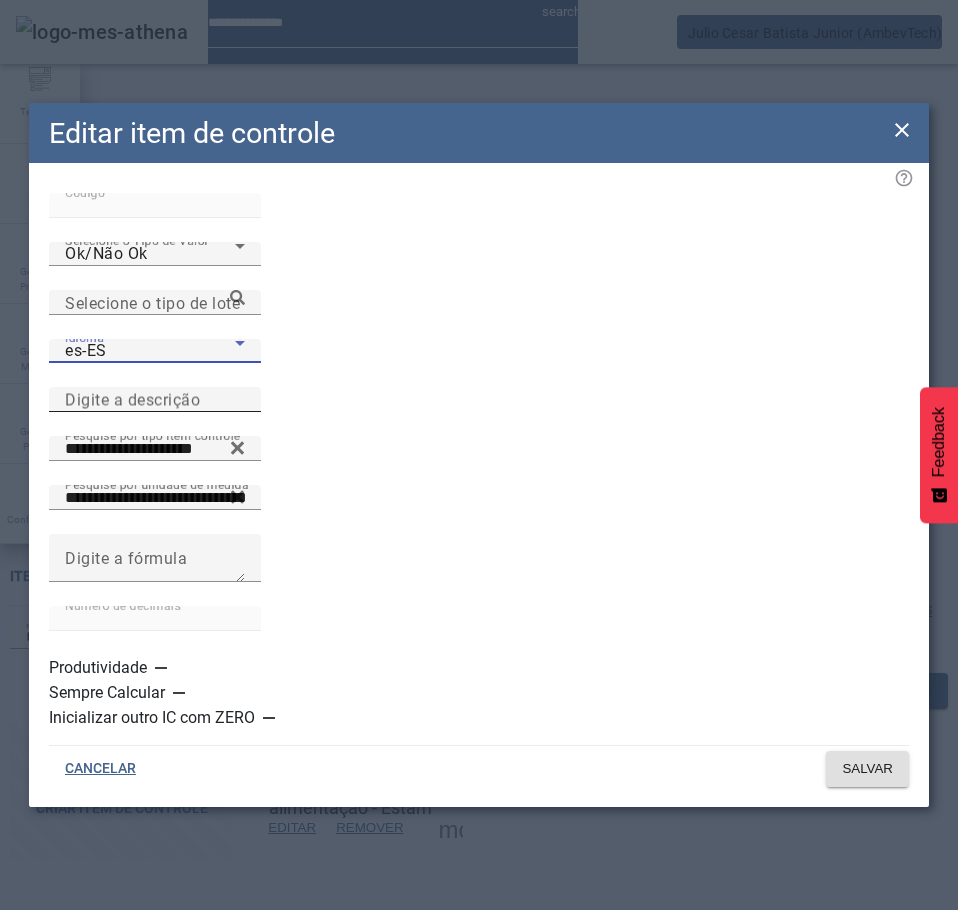 click on "Digite a descrição" at bounding box center (132, 399) 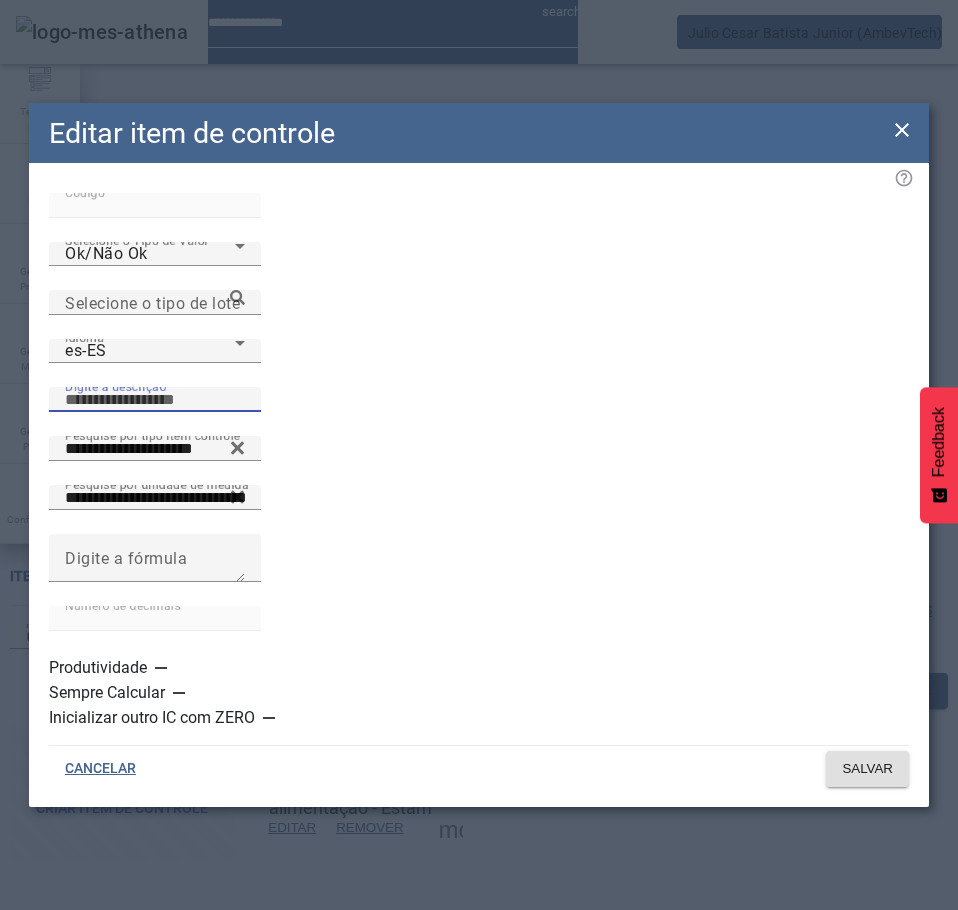 paste on "**********" 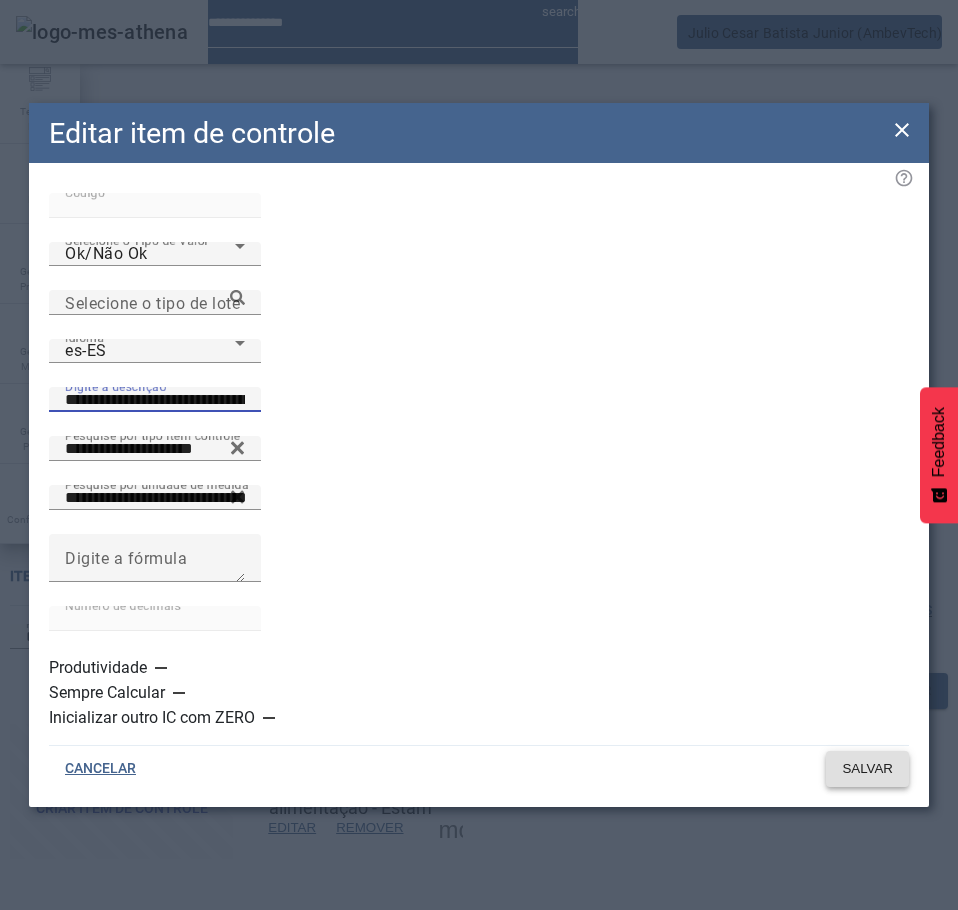 type on "**********" 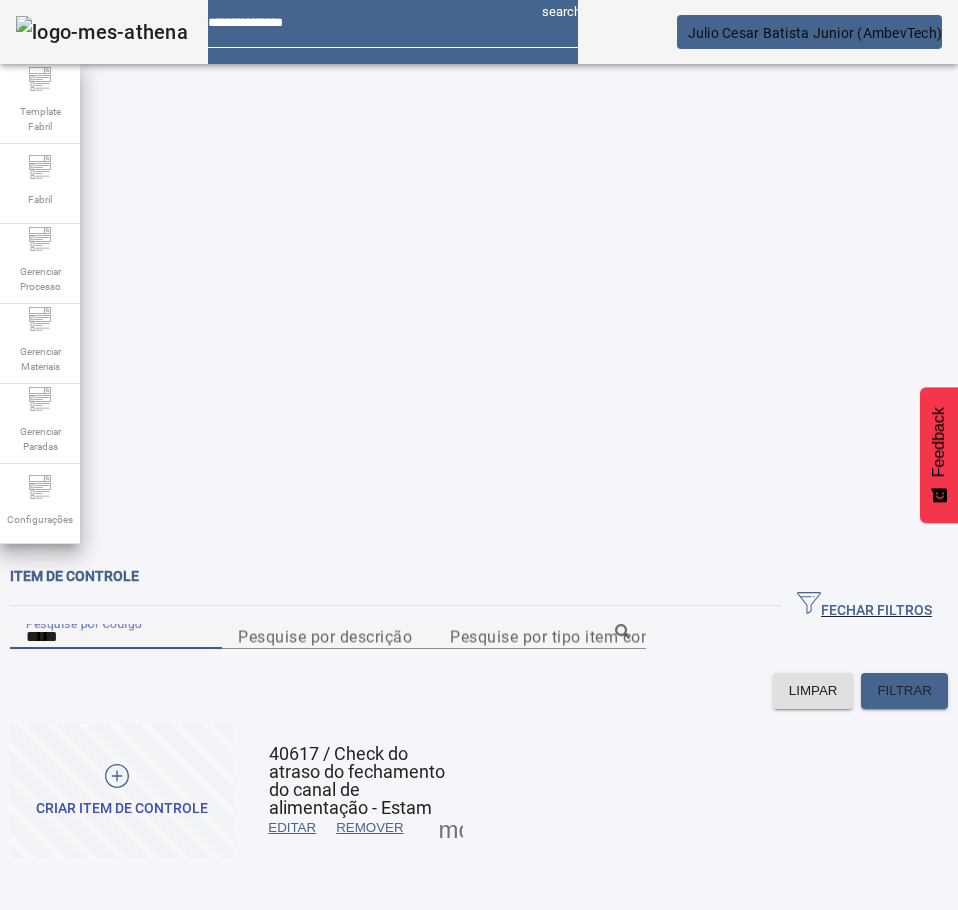 click on "*****" at bounding box center [116, 637] 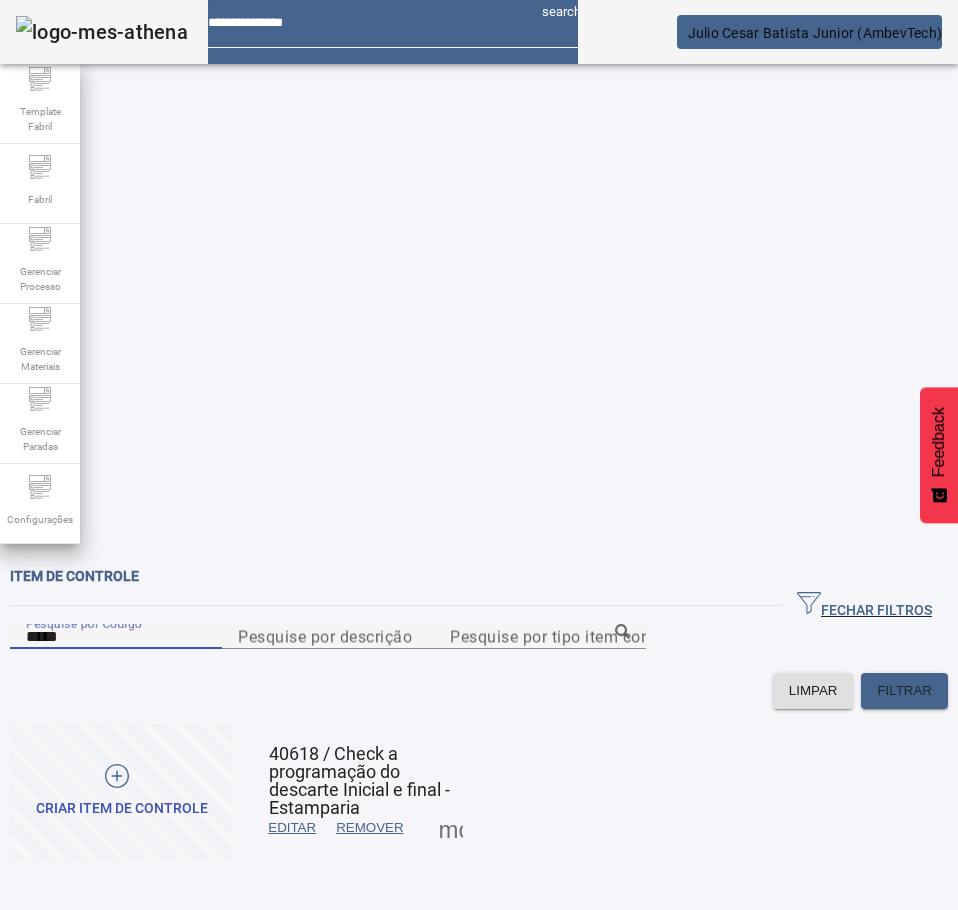 click on "EDITAR" at bounding box center [292, 828] 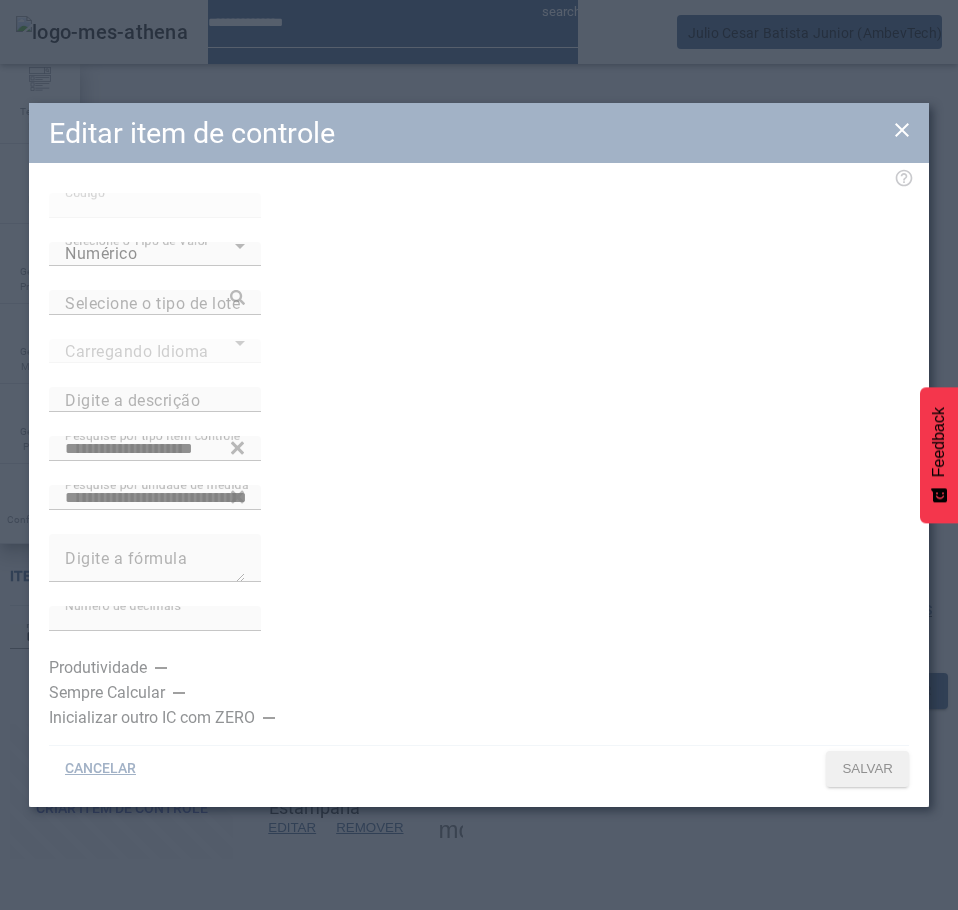 type on "**********" 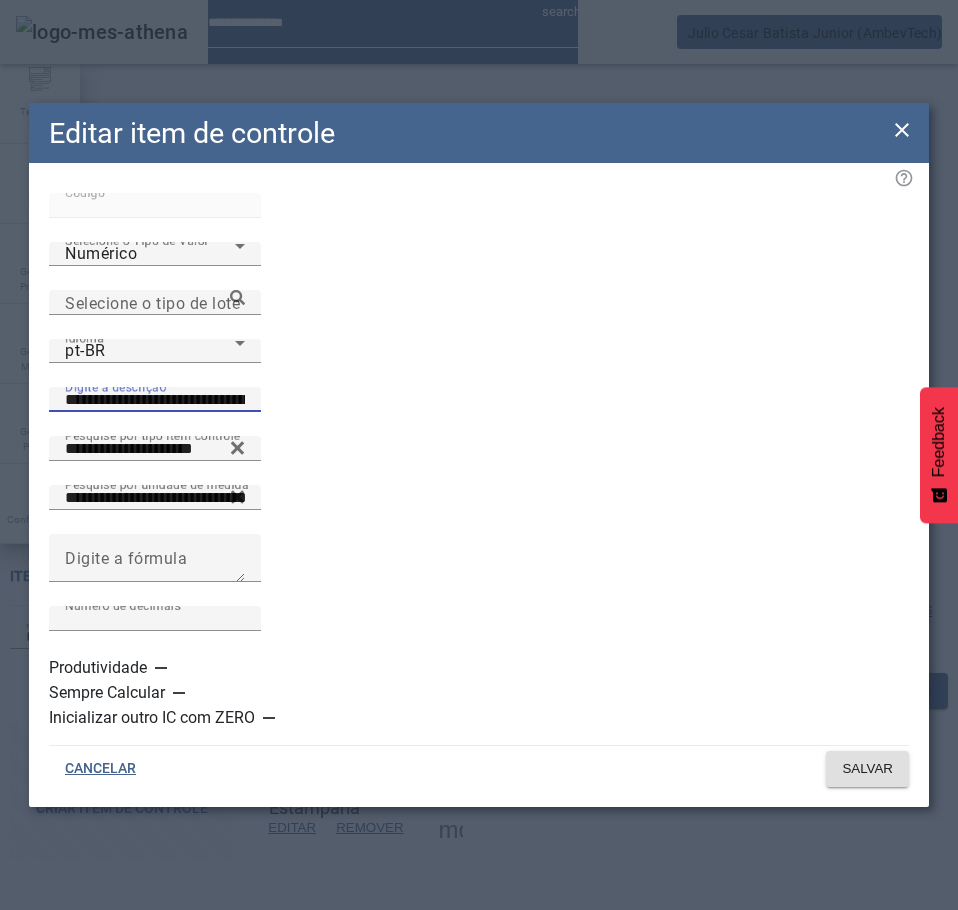 click on "**********" at bounding box center [155, 400] 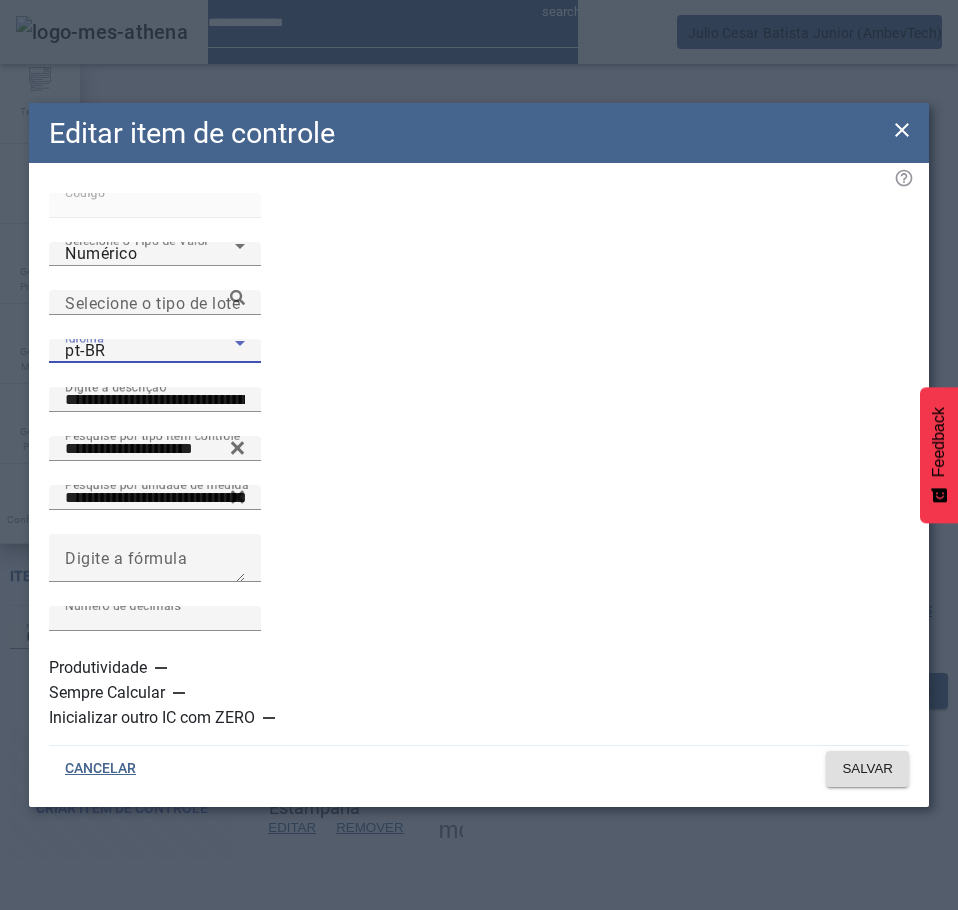 click on "pt-BR" at bounding box center [150, 351] 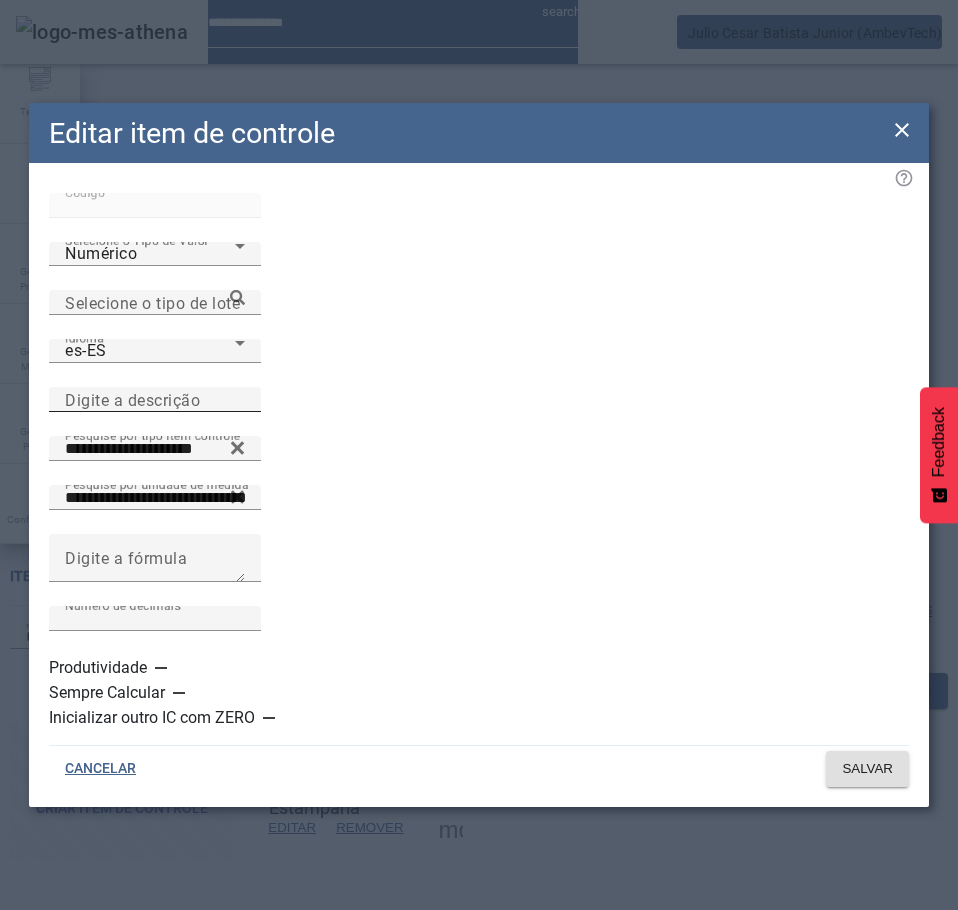 click on "Digite a descrição" at bounding box center (132, 399) 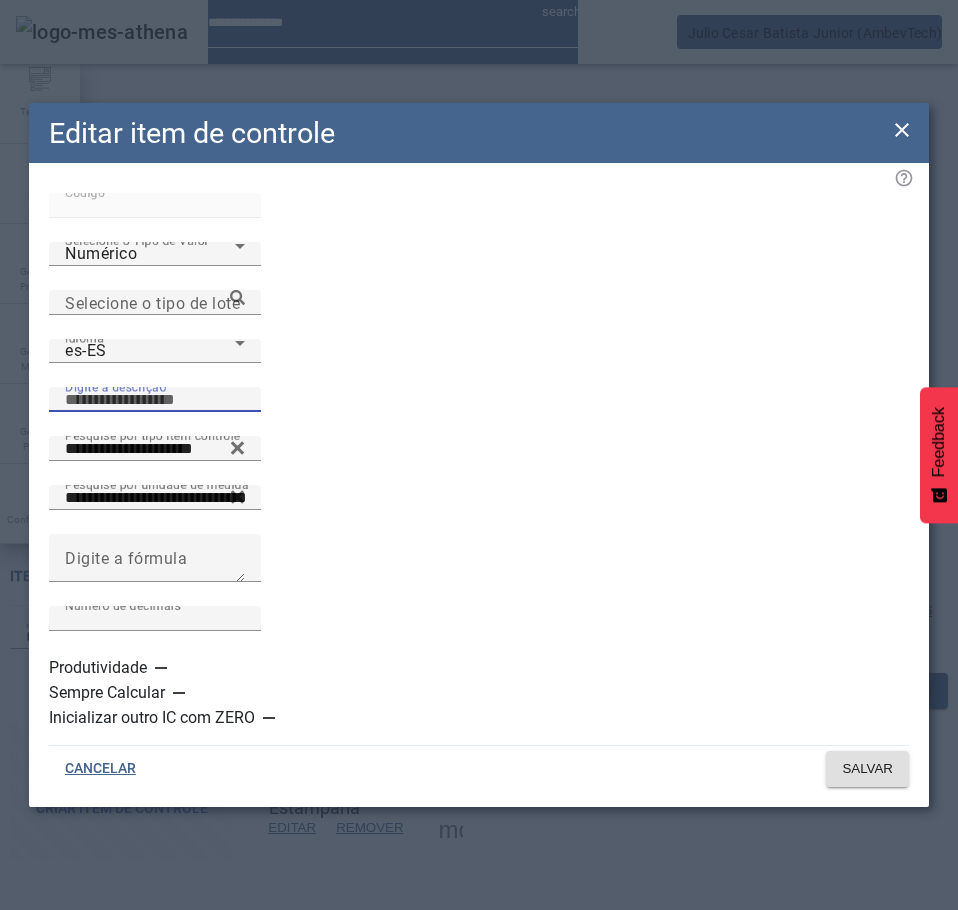 paste on "**********" 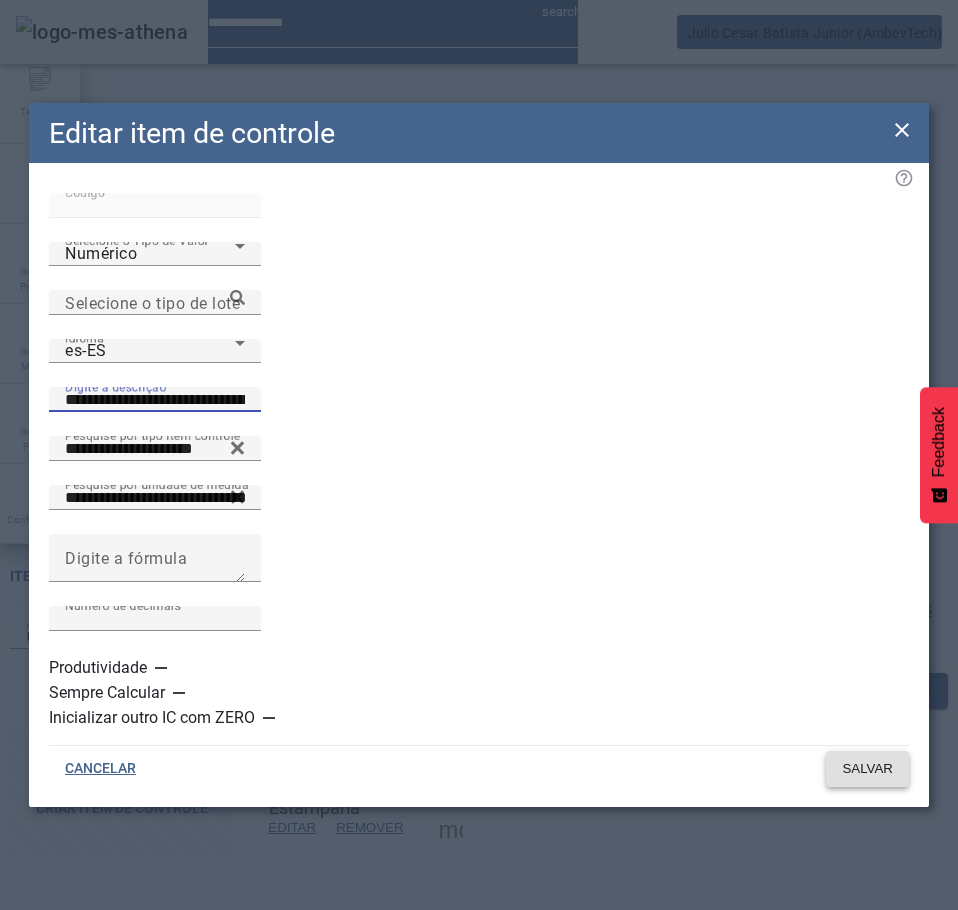 type on "**********" 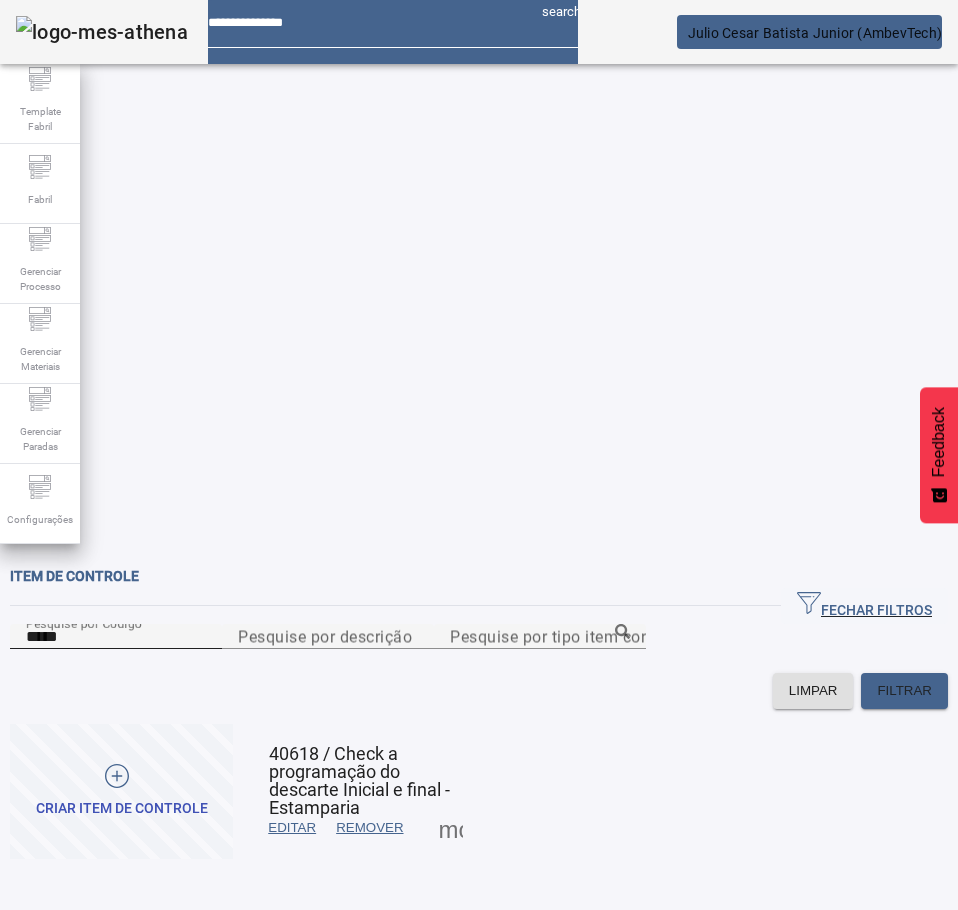 click on "*****" at bounding box center (116, 637) 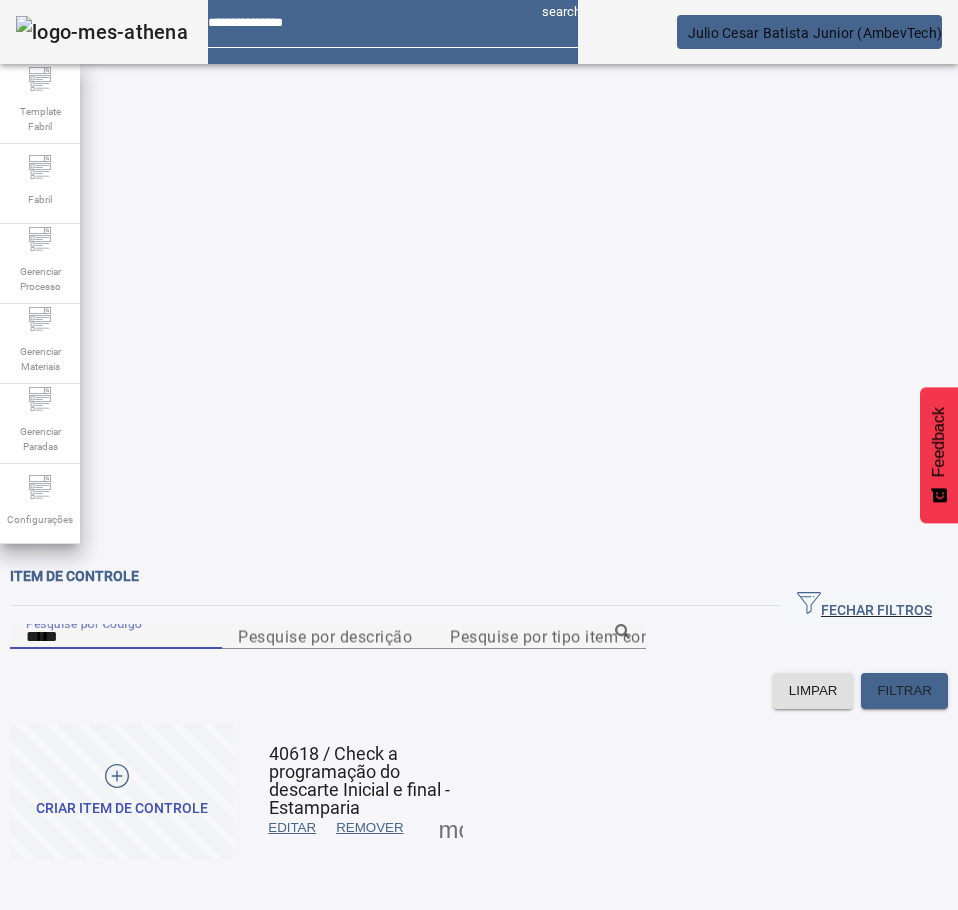 click on "*****" at bounding box center (116, 637) 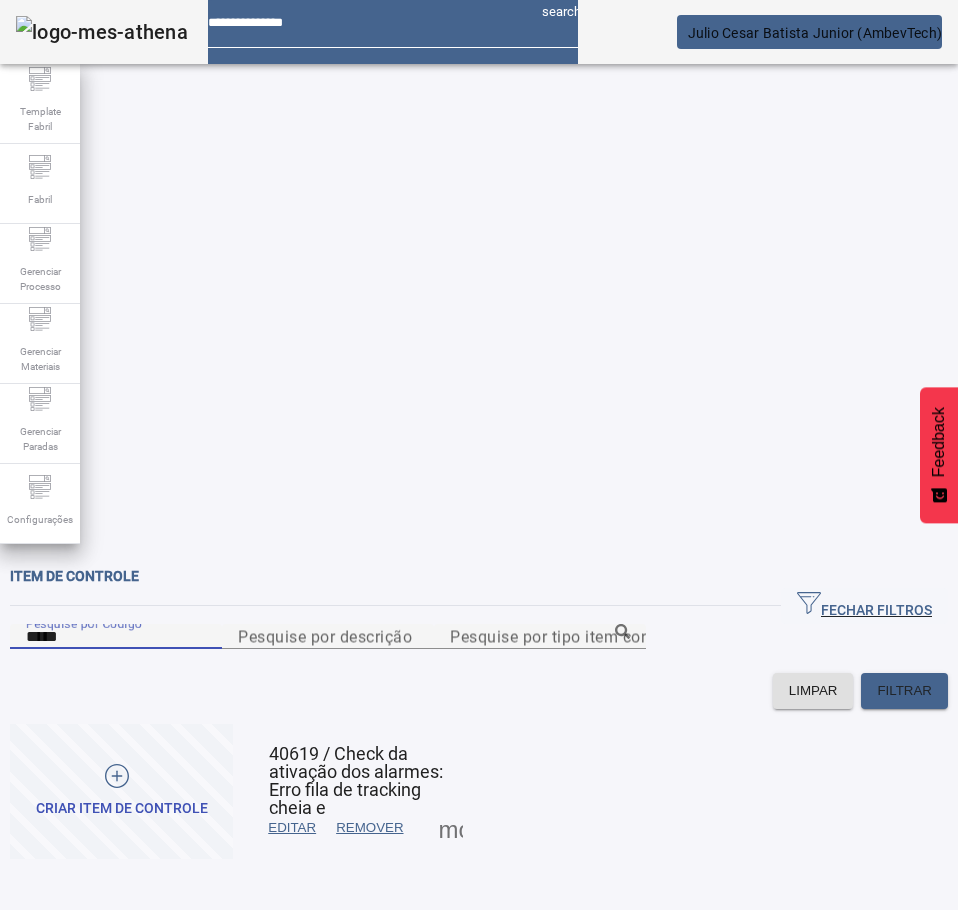 click at bounding box center (292, 828) 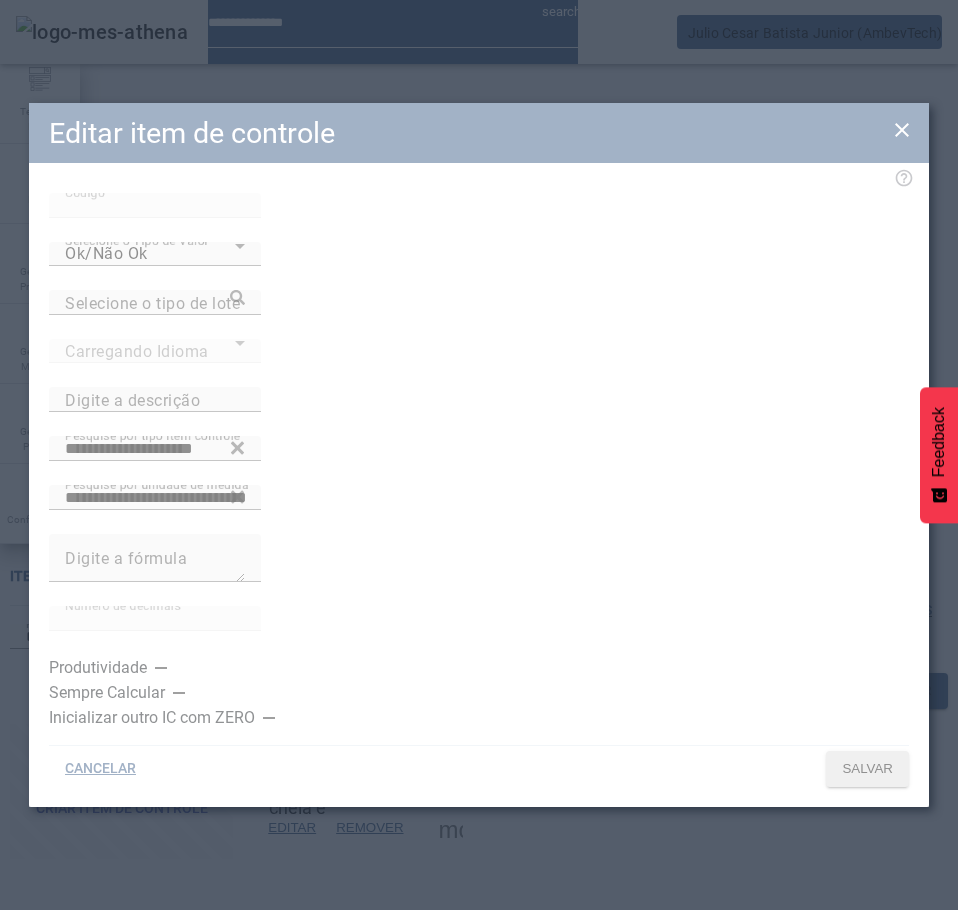 type on "**********" 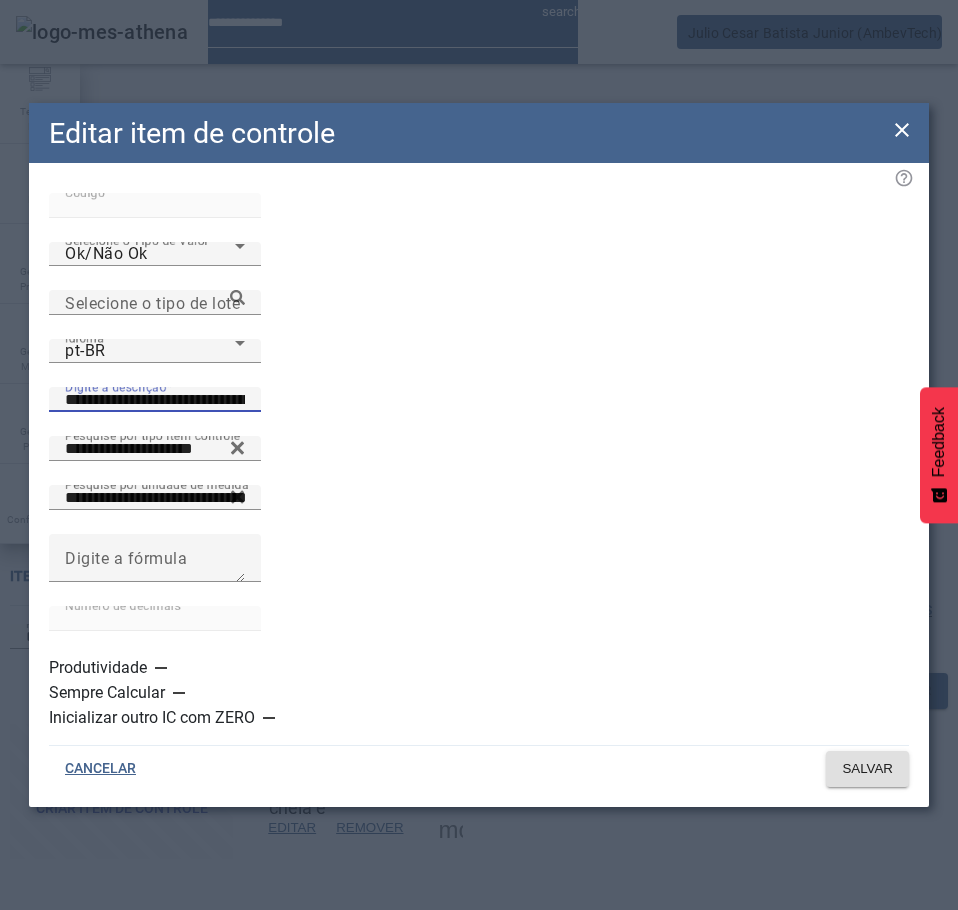 click on "**********" at bounding box center (155, 400) 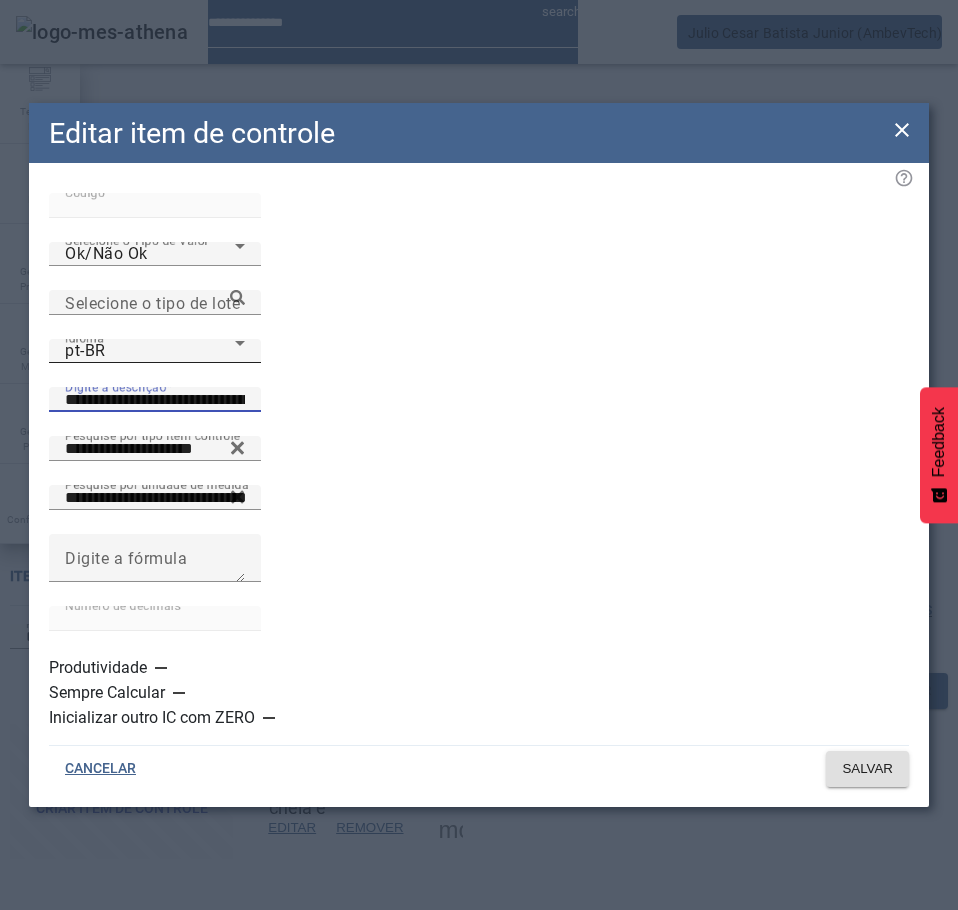 click on "pt-BR" at bounding box center [150, 351] 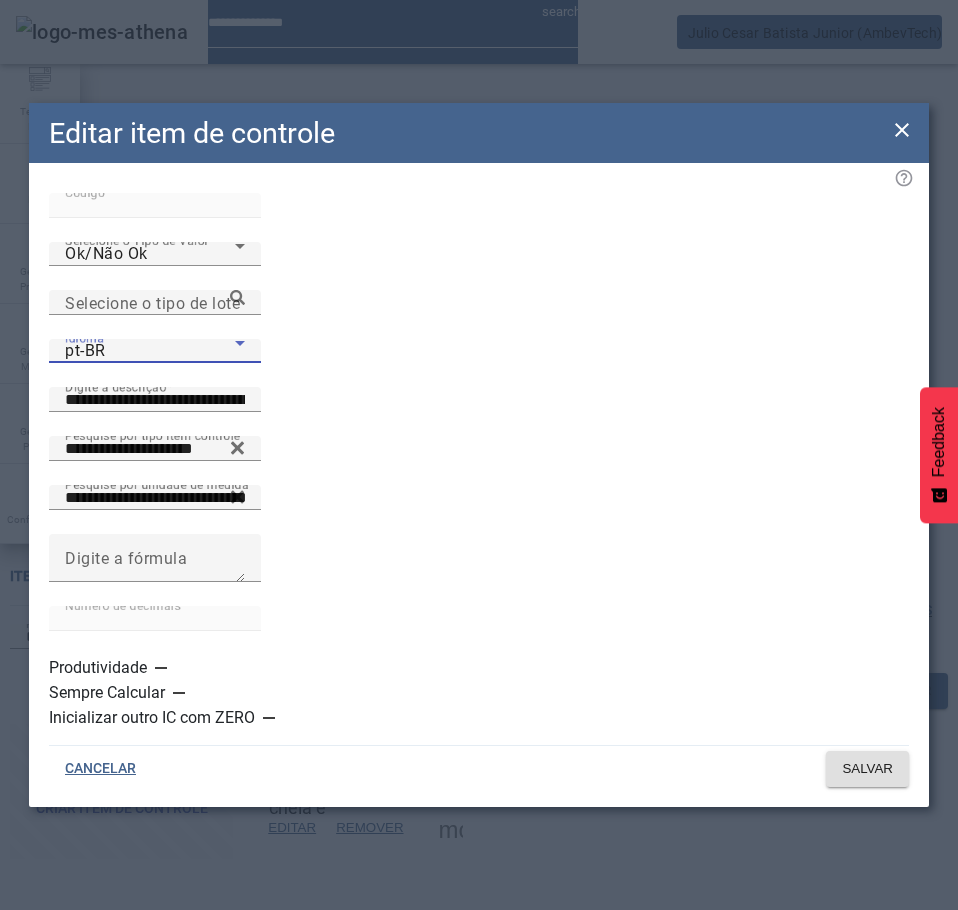click on "es-ES" at bounding box center [131, 1110] 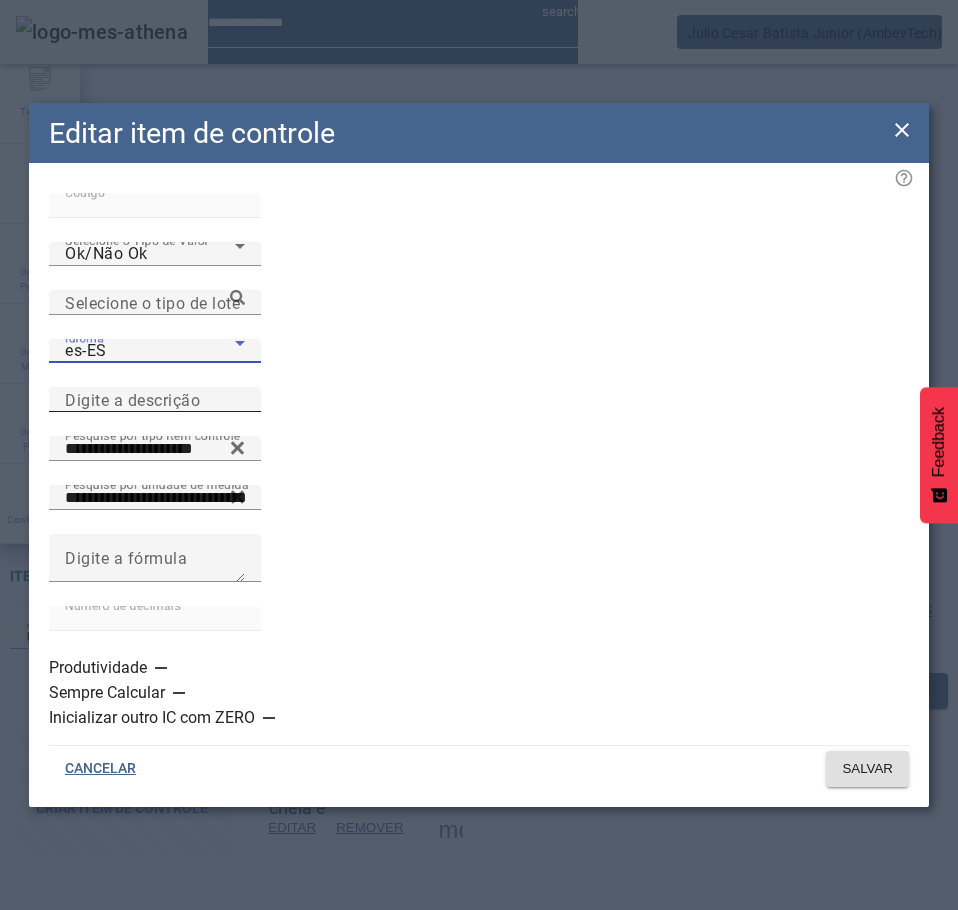 click on "Digite a descrição" at bounding box center [132, 399] 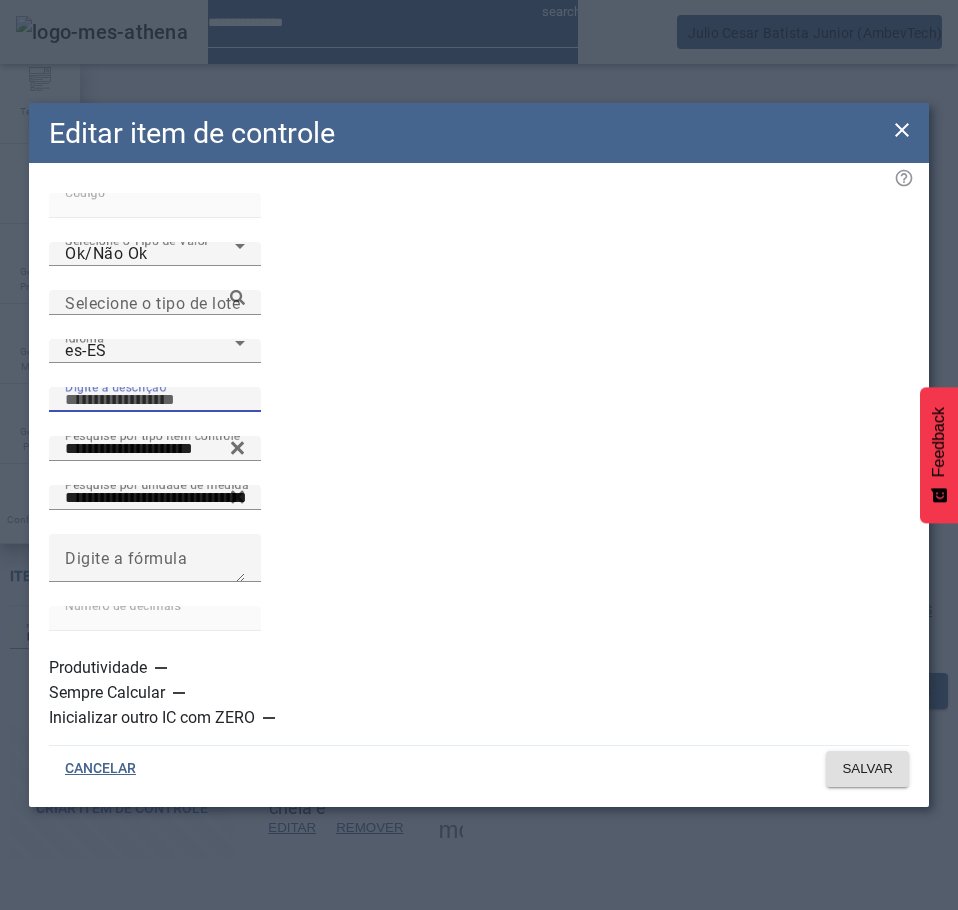 paste 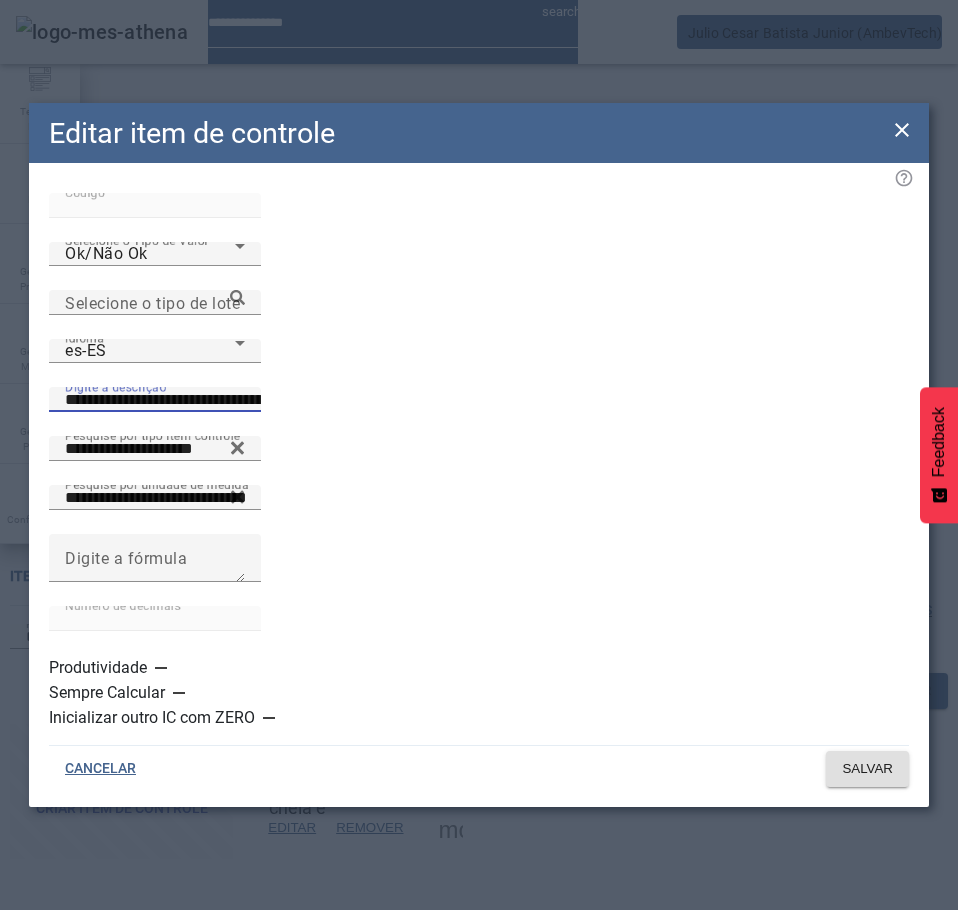 scroll, scrollTop: 0, scrollLeft: 0, axis: both 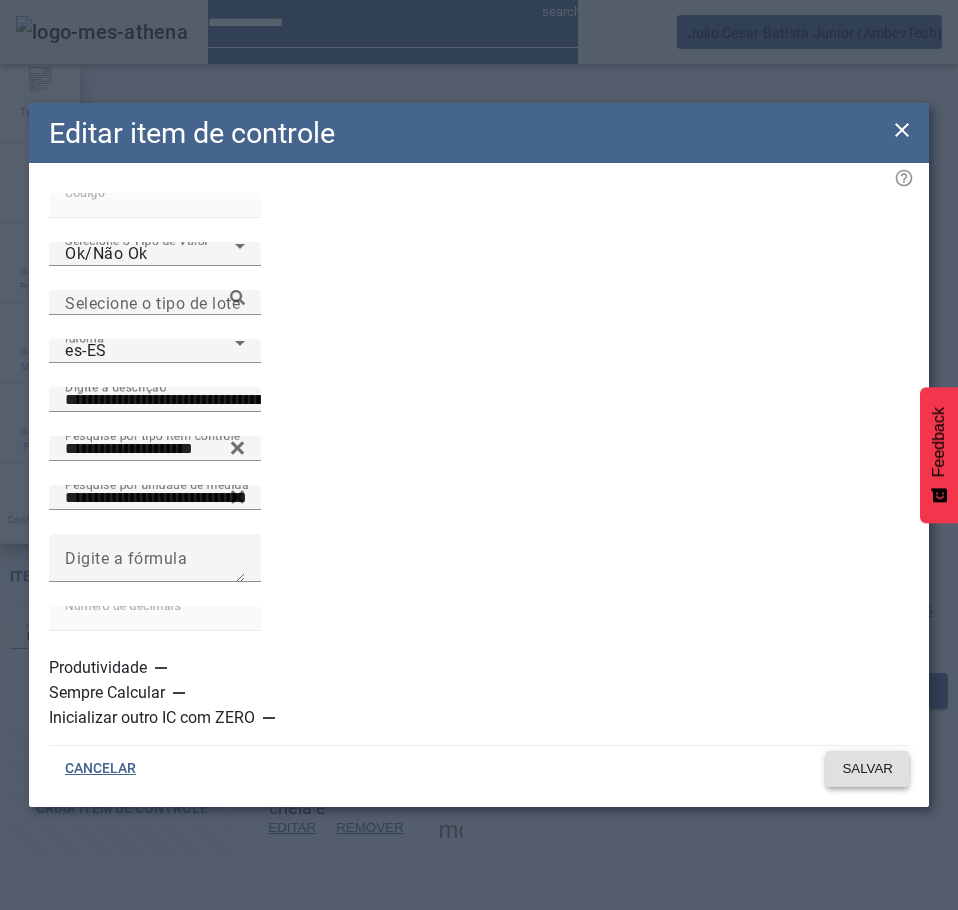 click 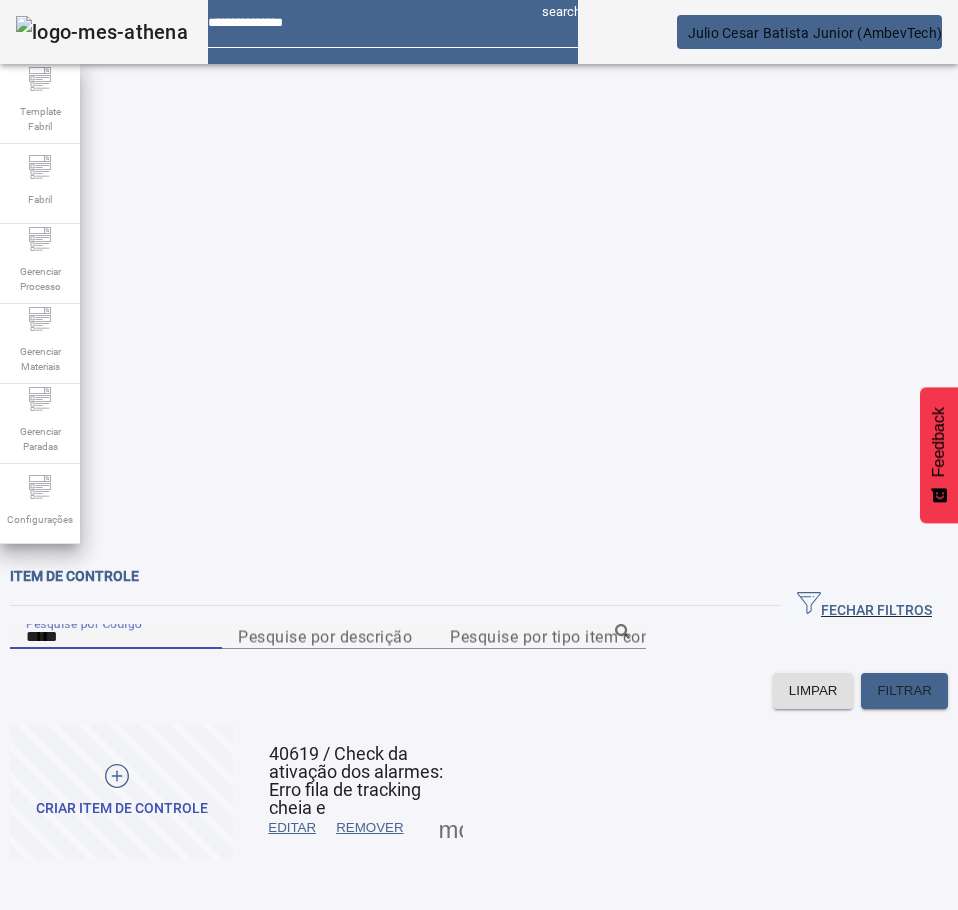 click on "*****" at bounding box center (116, 637) 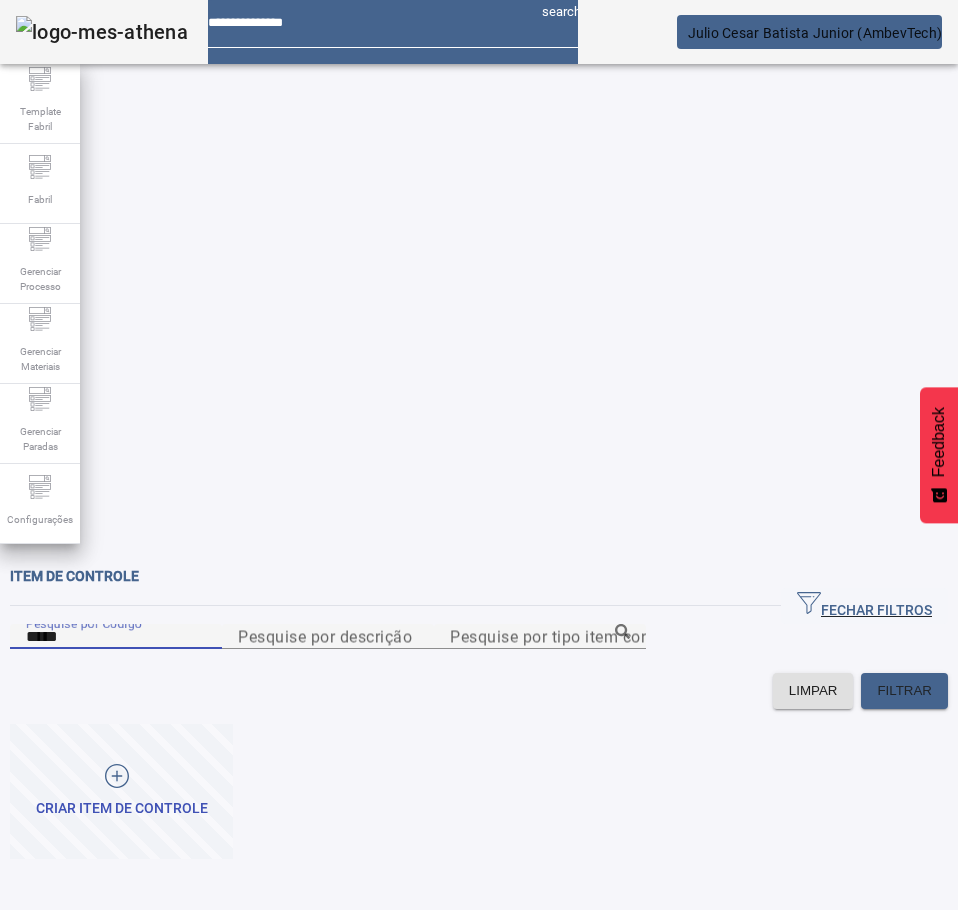 type on "*****" 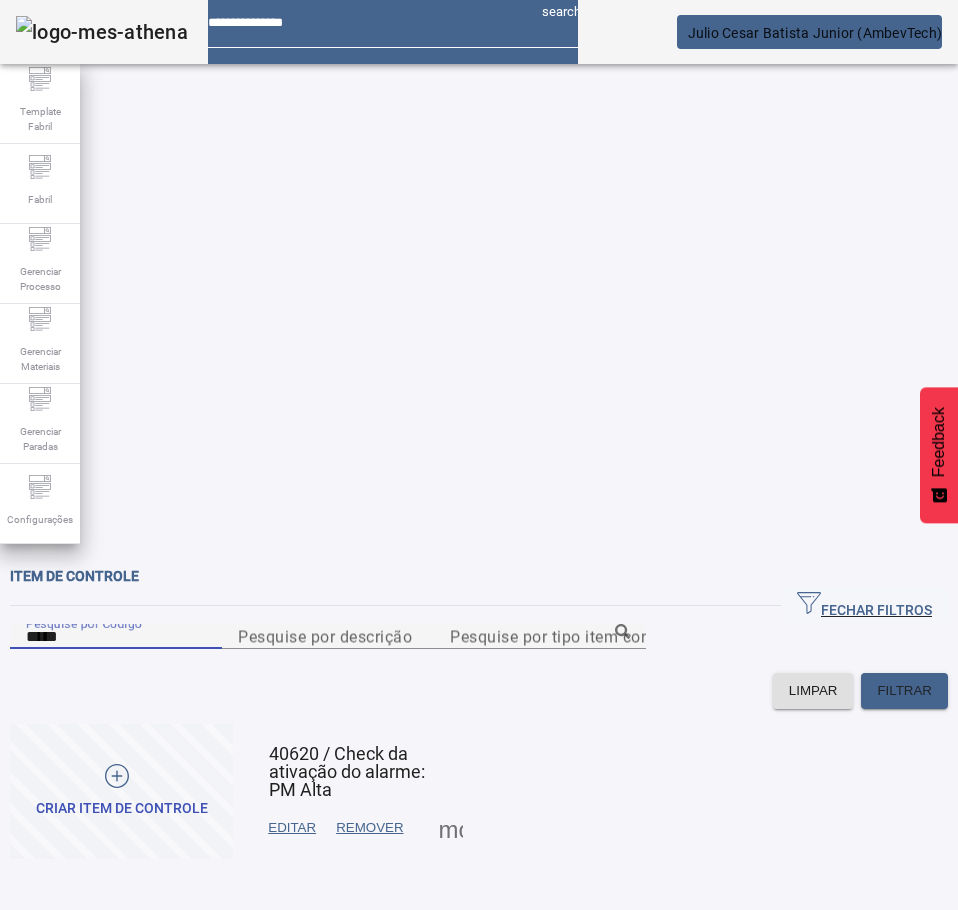 click on "EDITAR" at bounding box center (292, 828) 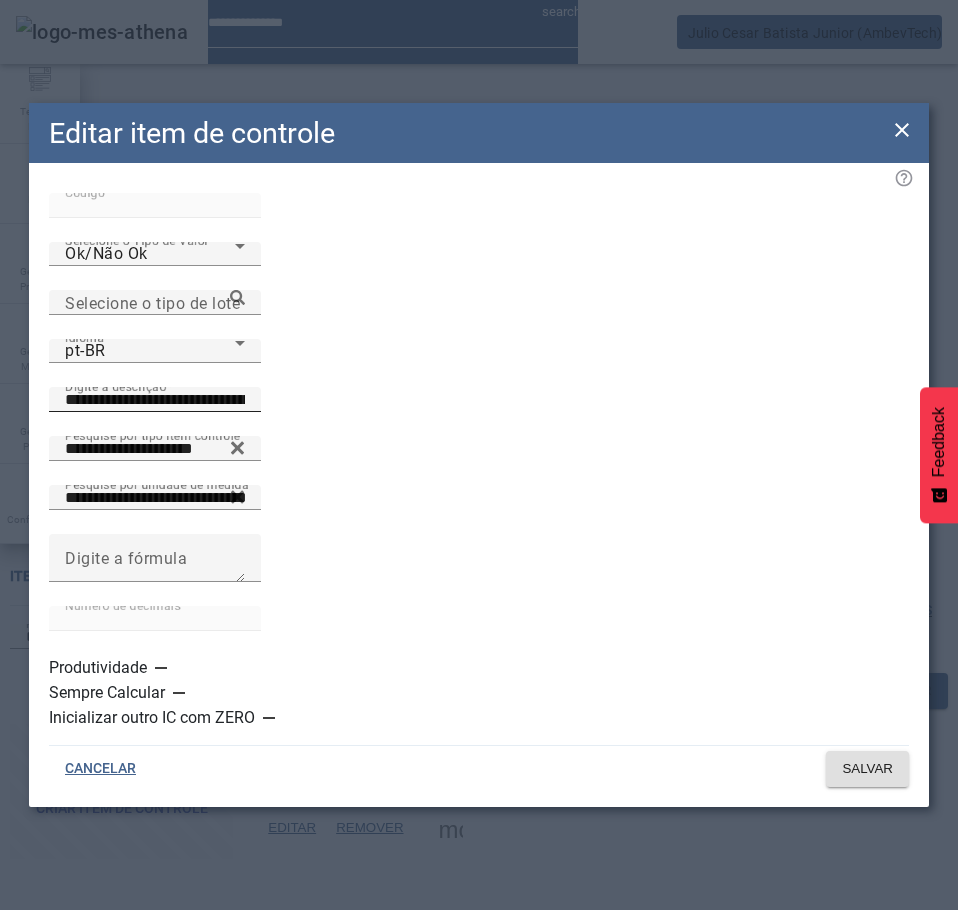 click on "**********" at bounding box center (155, 400) 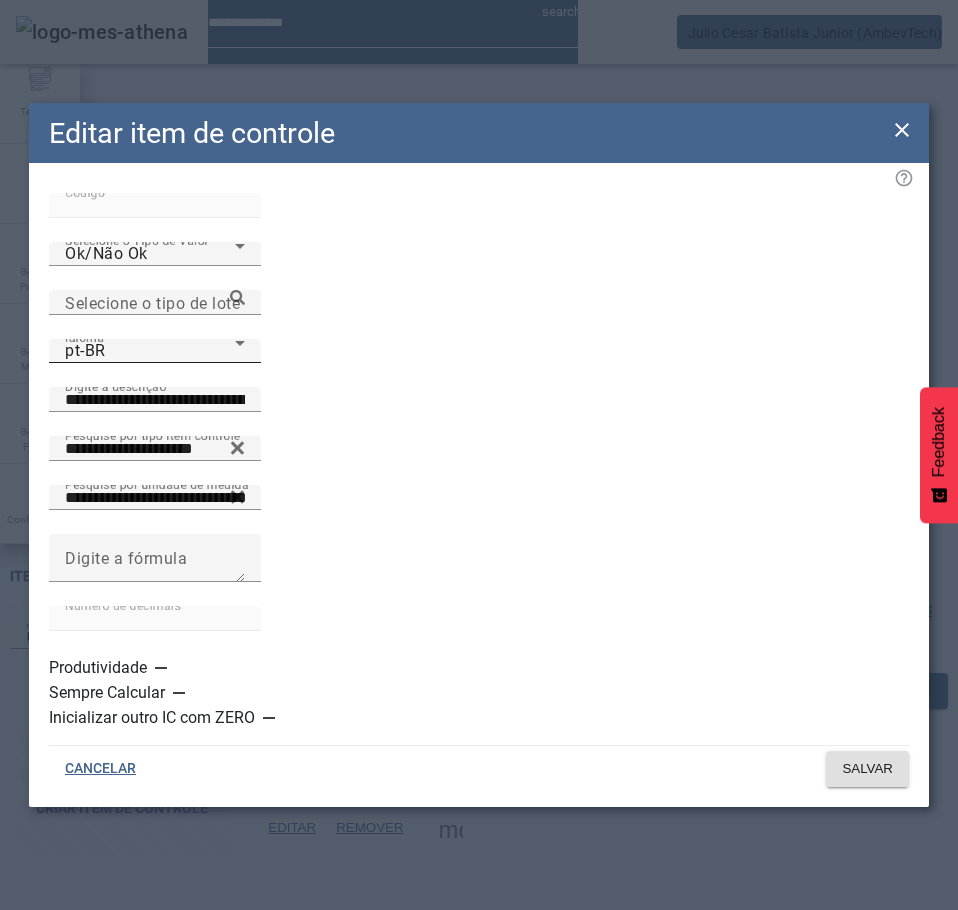 click on "Idioma pt-BR" 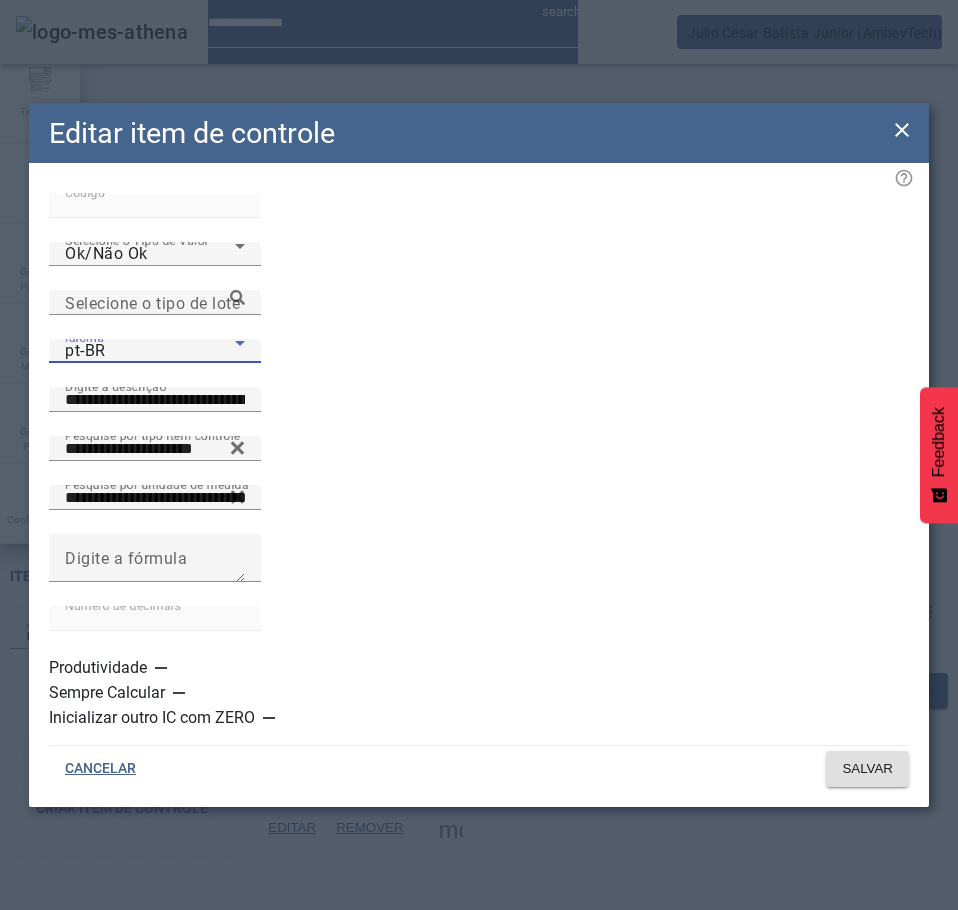 click on "es-ES" at bounding box center [131, 1110] 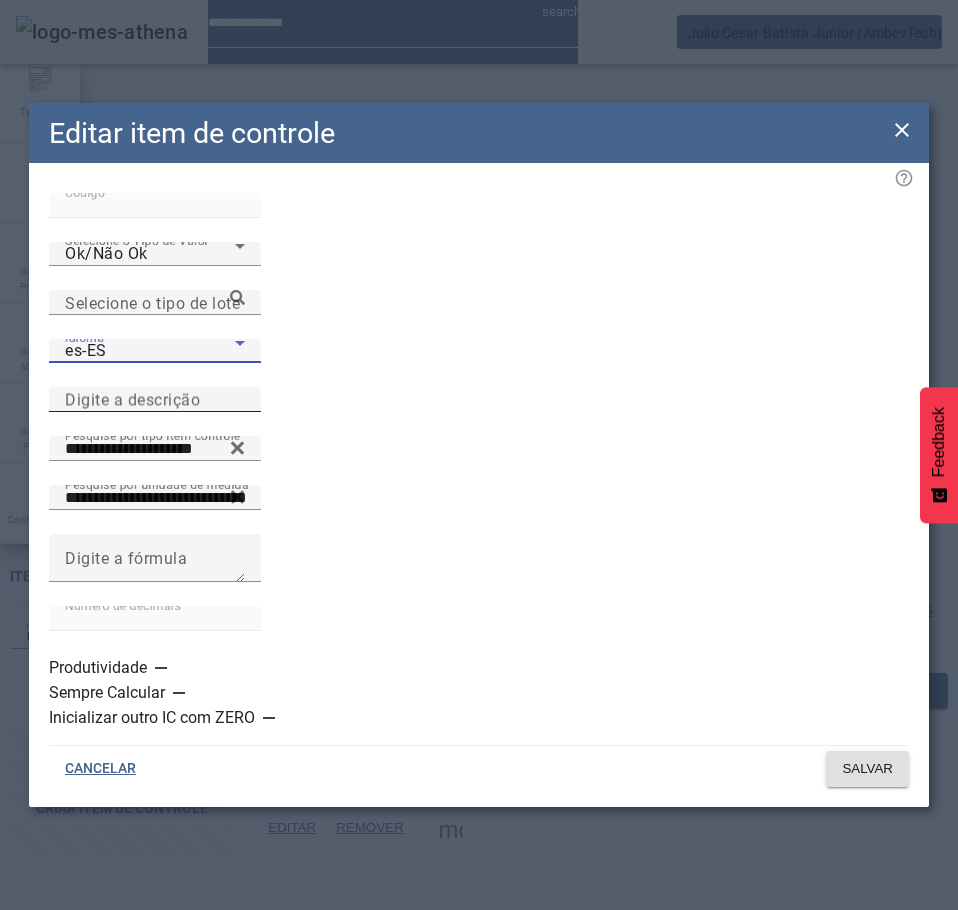 click on "Digite a descrição" at bounding box center (132, 399) 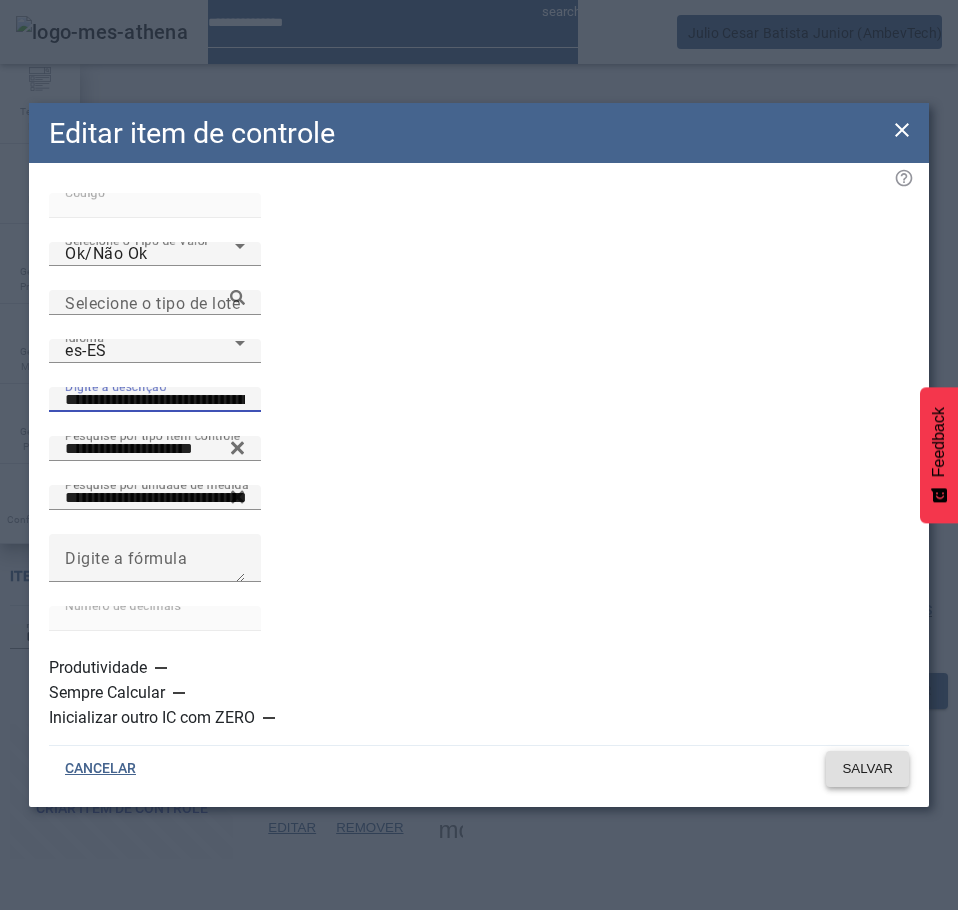 type on "**********" 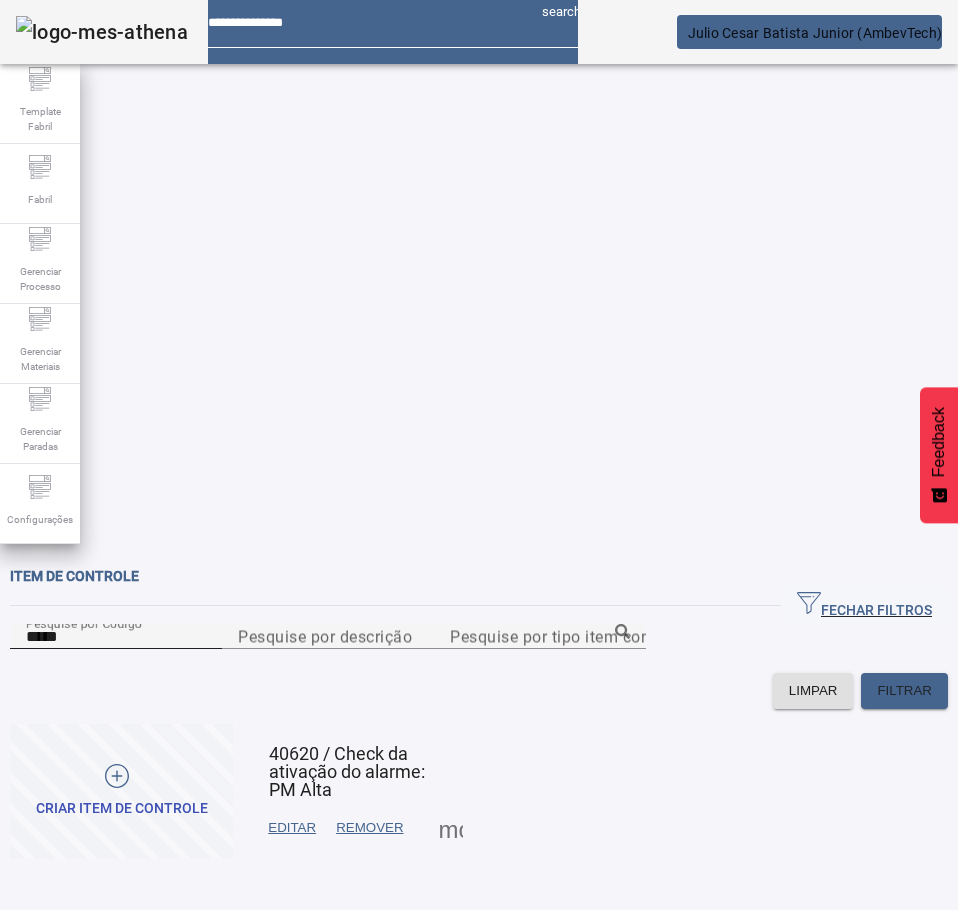 click on "*****" at bounding box center (116, 637) 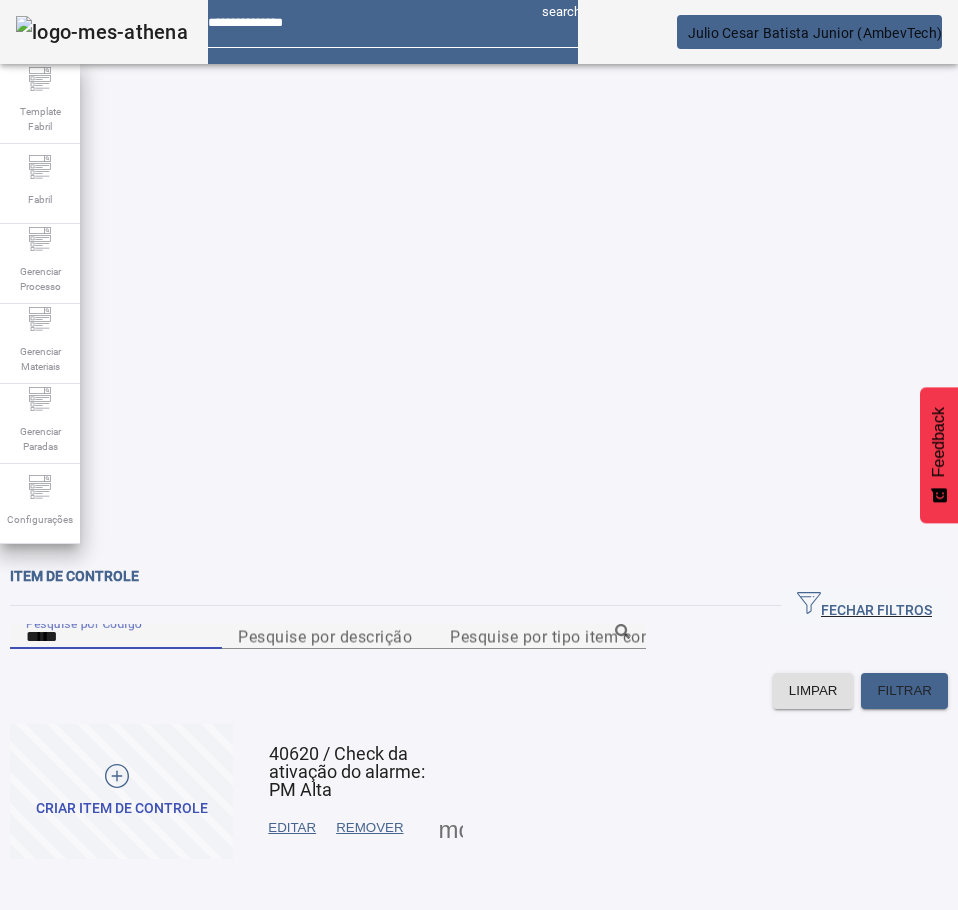 click on "*****" at bounding box center [116, 637] 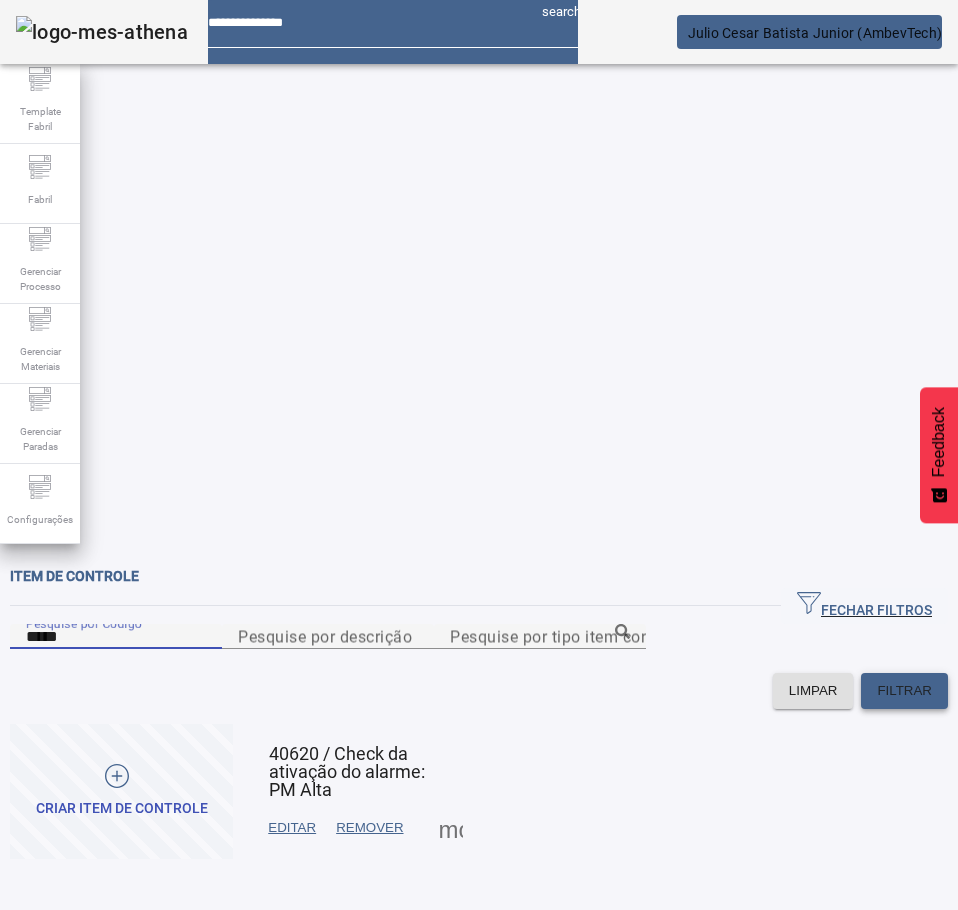 type on "*****" 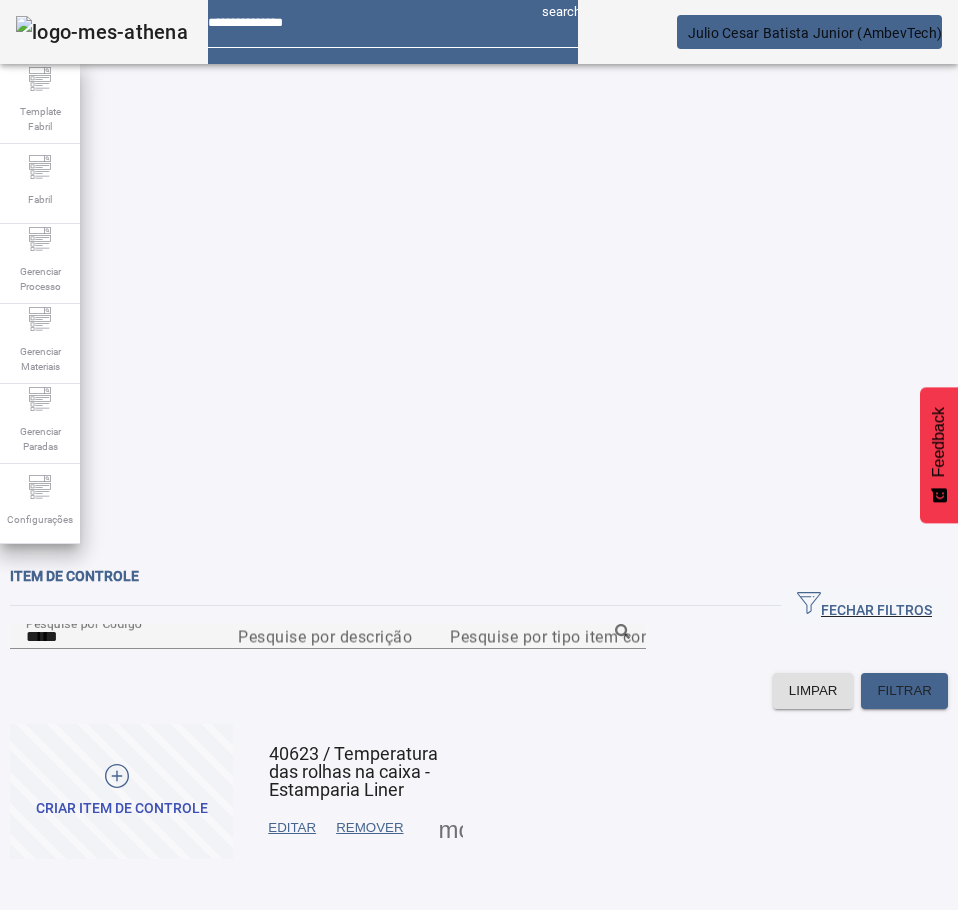click on "EDITAR" at bounding box center [292, 828] 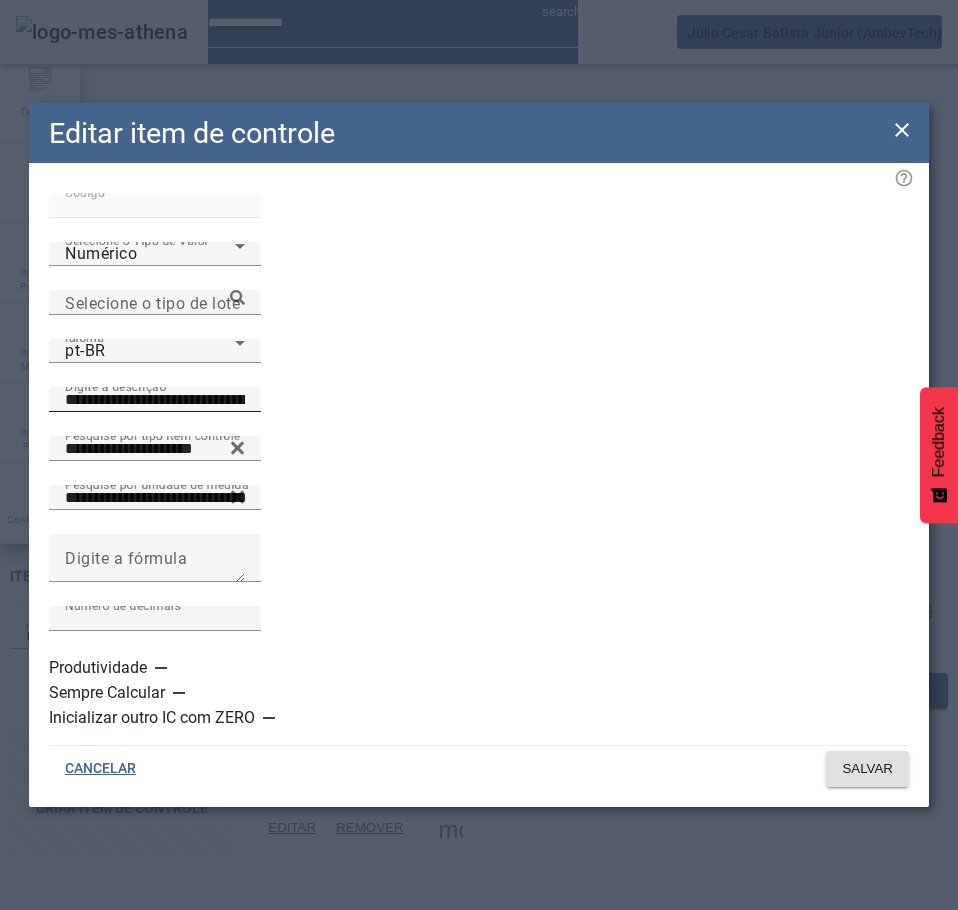 click on "**********" at bounding box center (155, 400) 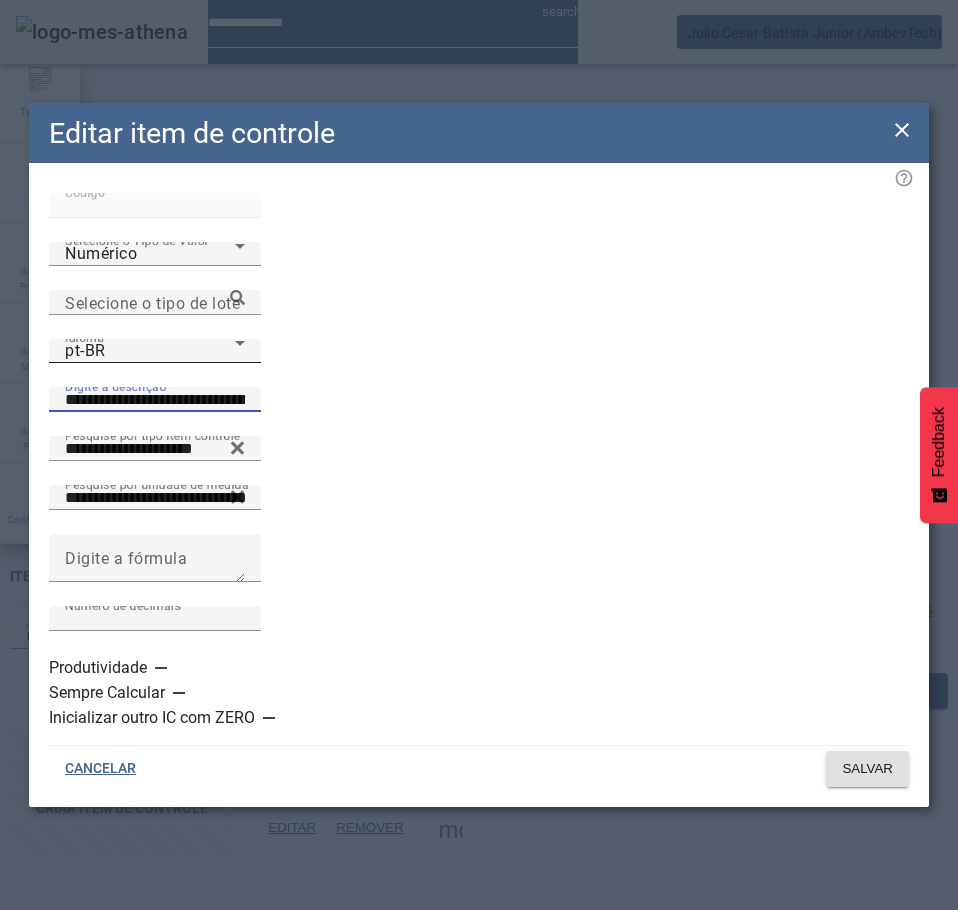 click on "pt-BR" at bounding box center (150, 351) 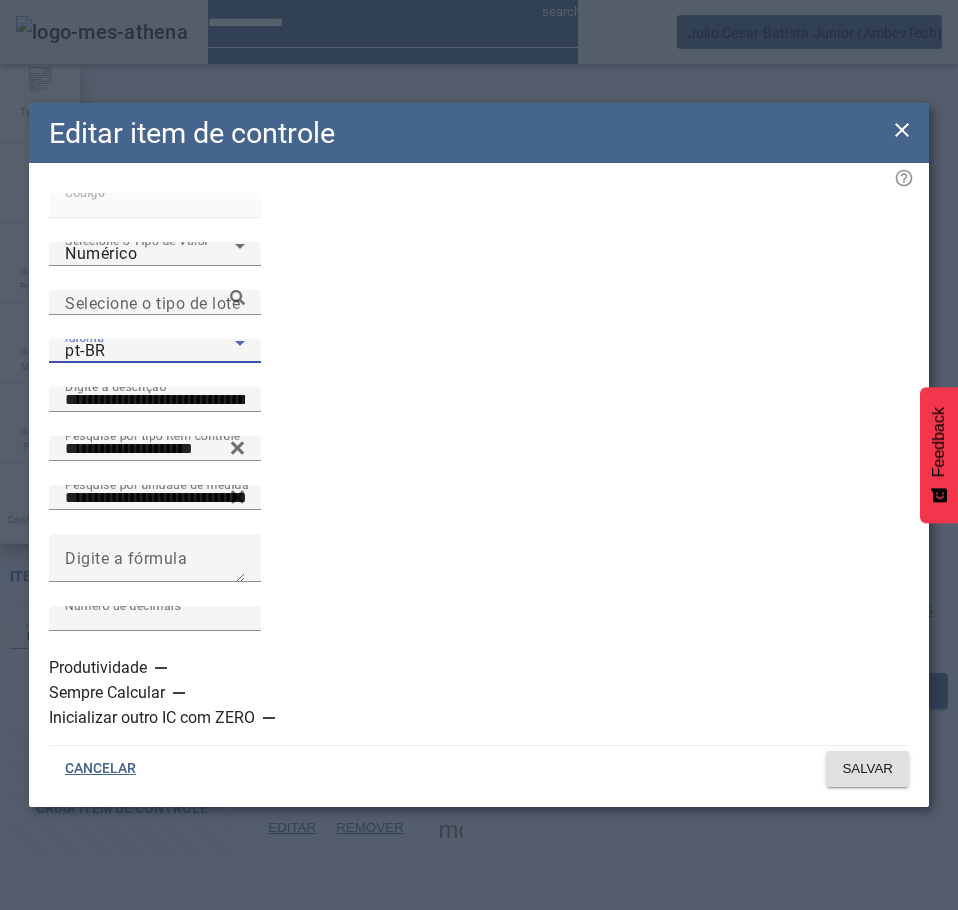 click on "es-ES" at bounding box center [131, 1110] 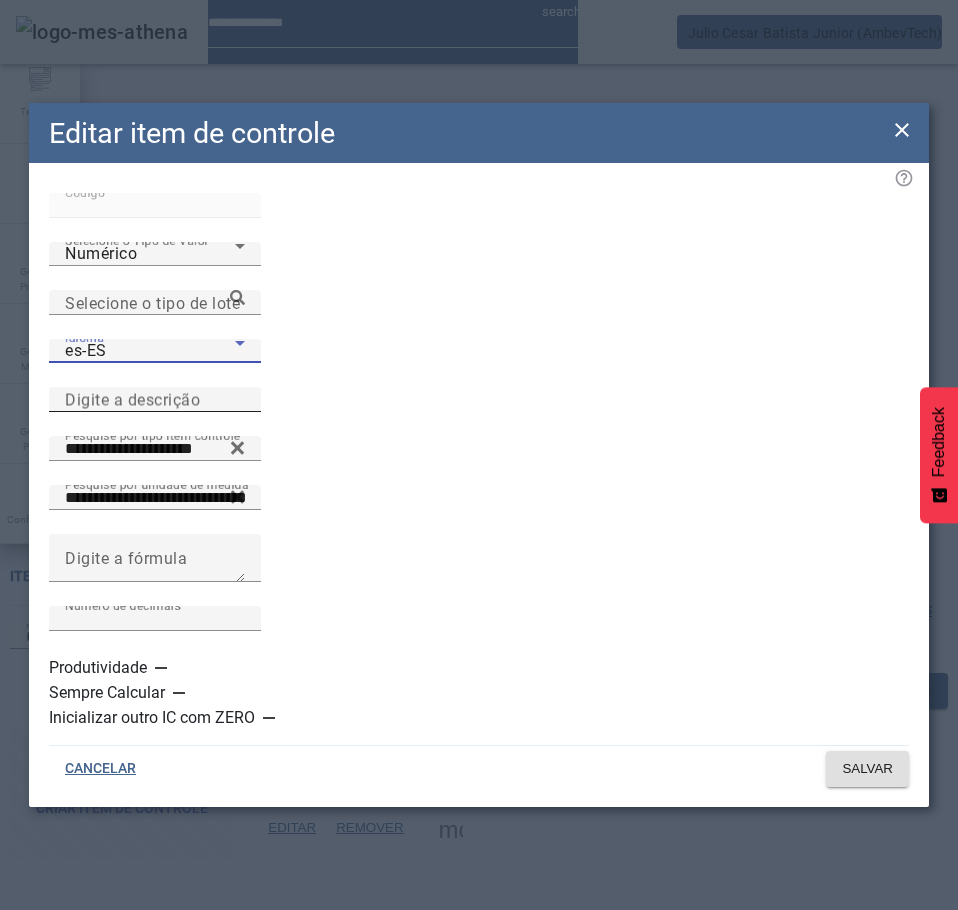 click on "Digite a descrição" at bounding box center [132, 399] 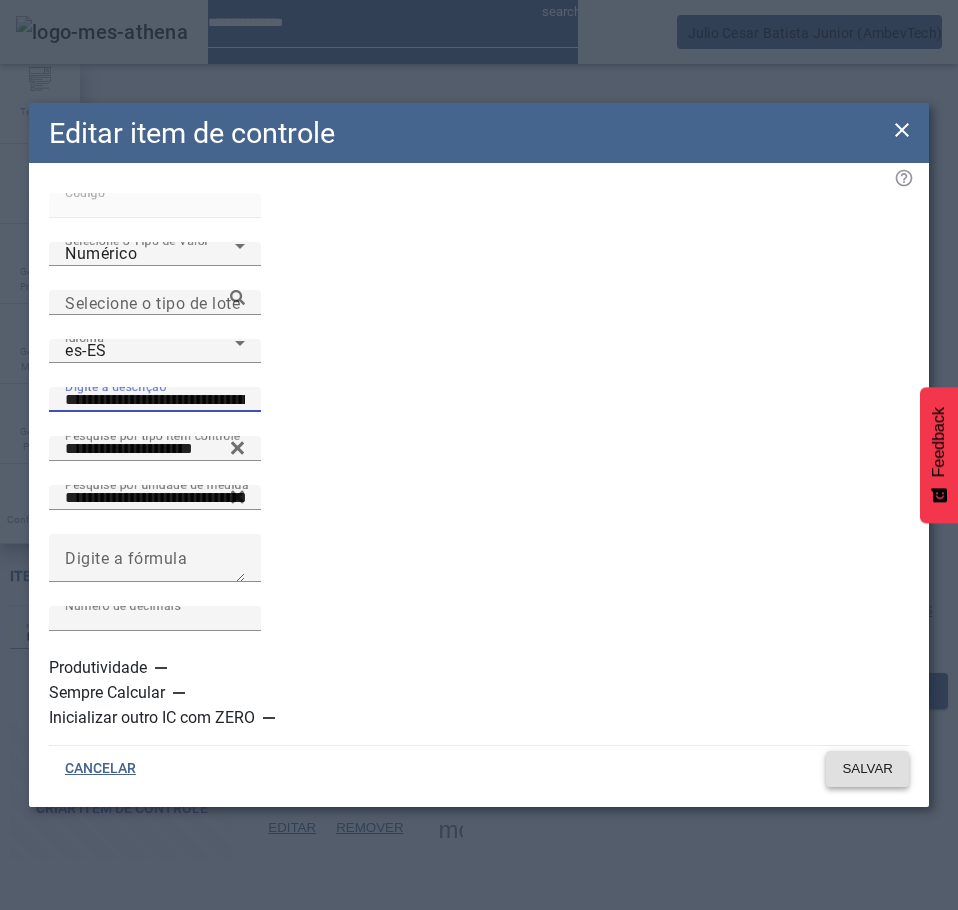 type on "**********" 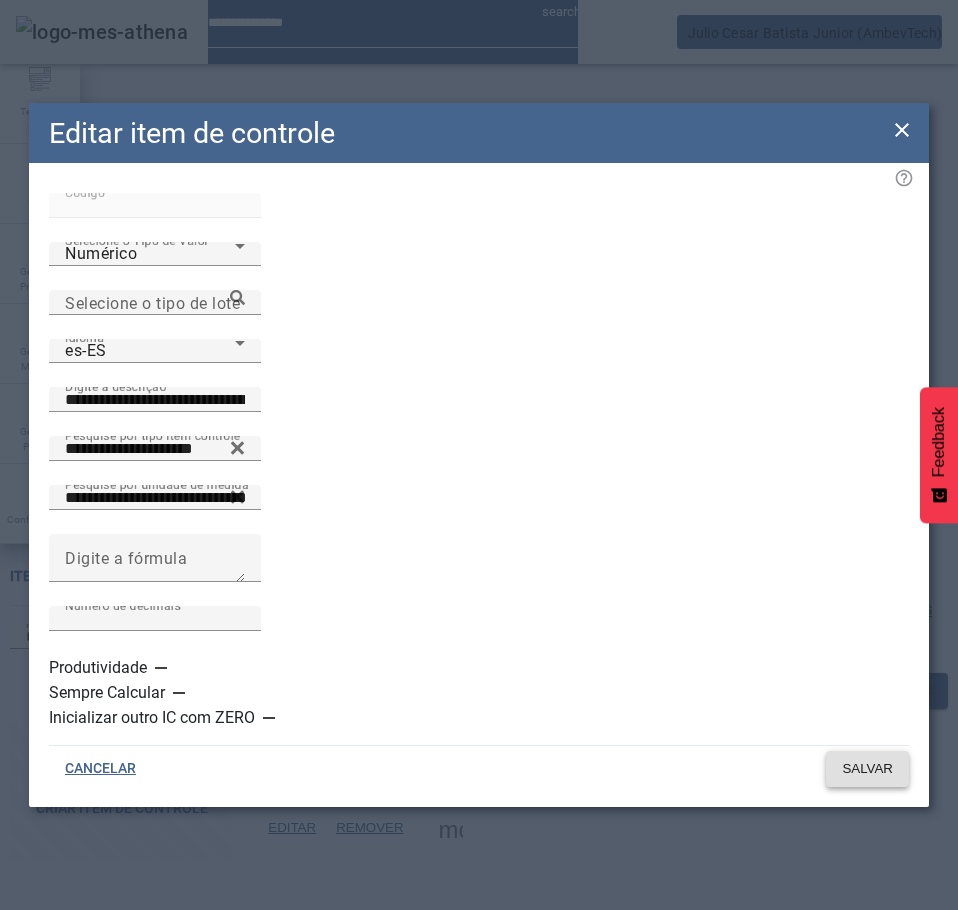click on "SALVAR" 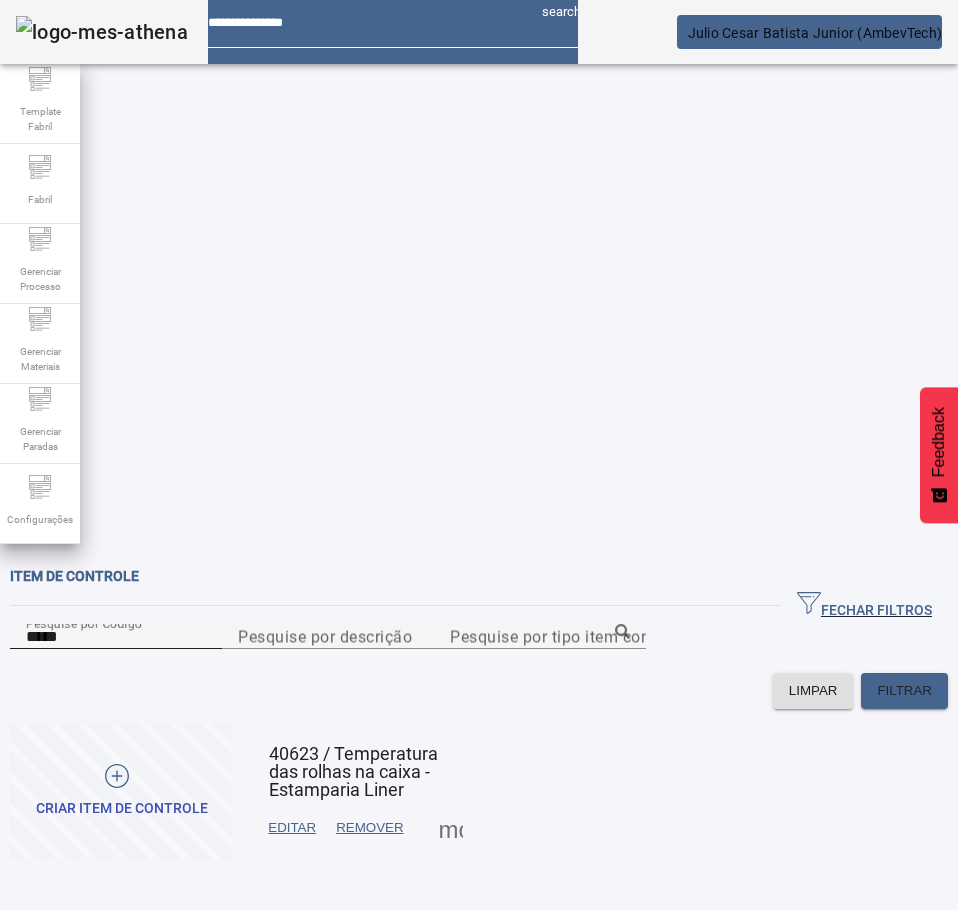 click on "*****" at bounding box center (116, 637) 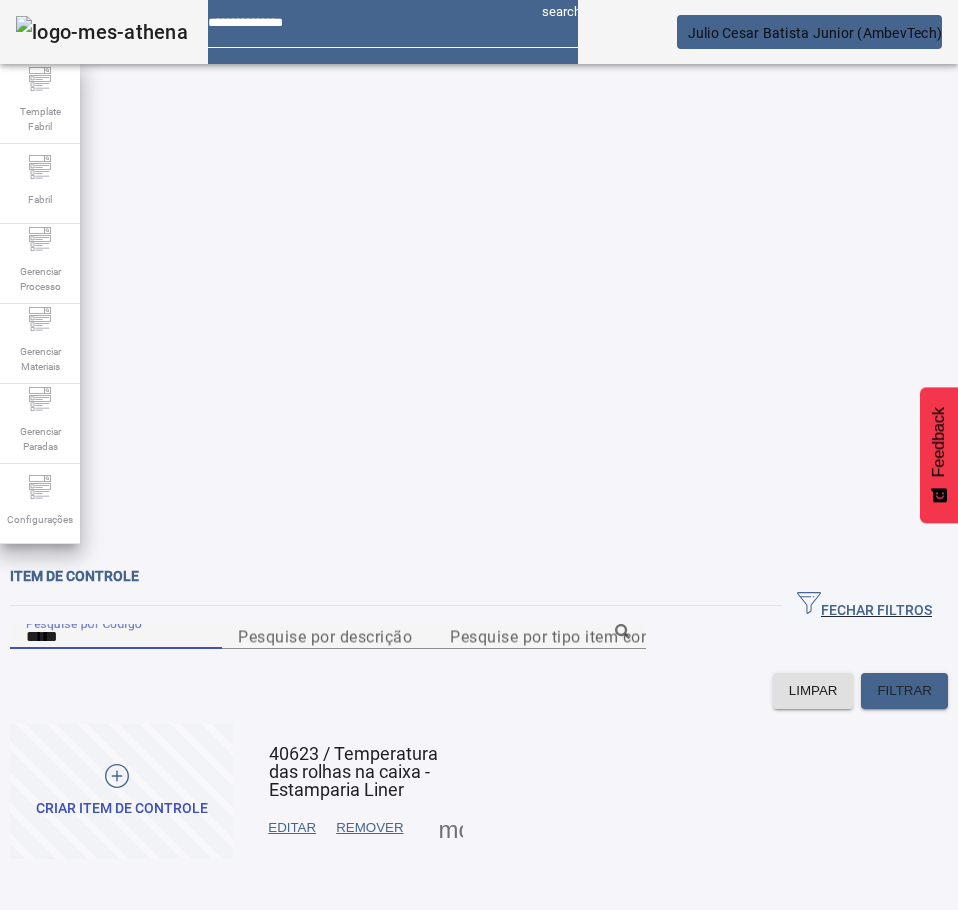 click on "*****" at bounding box center (116, 637) 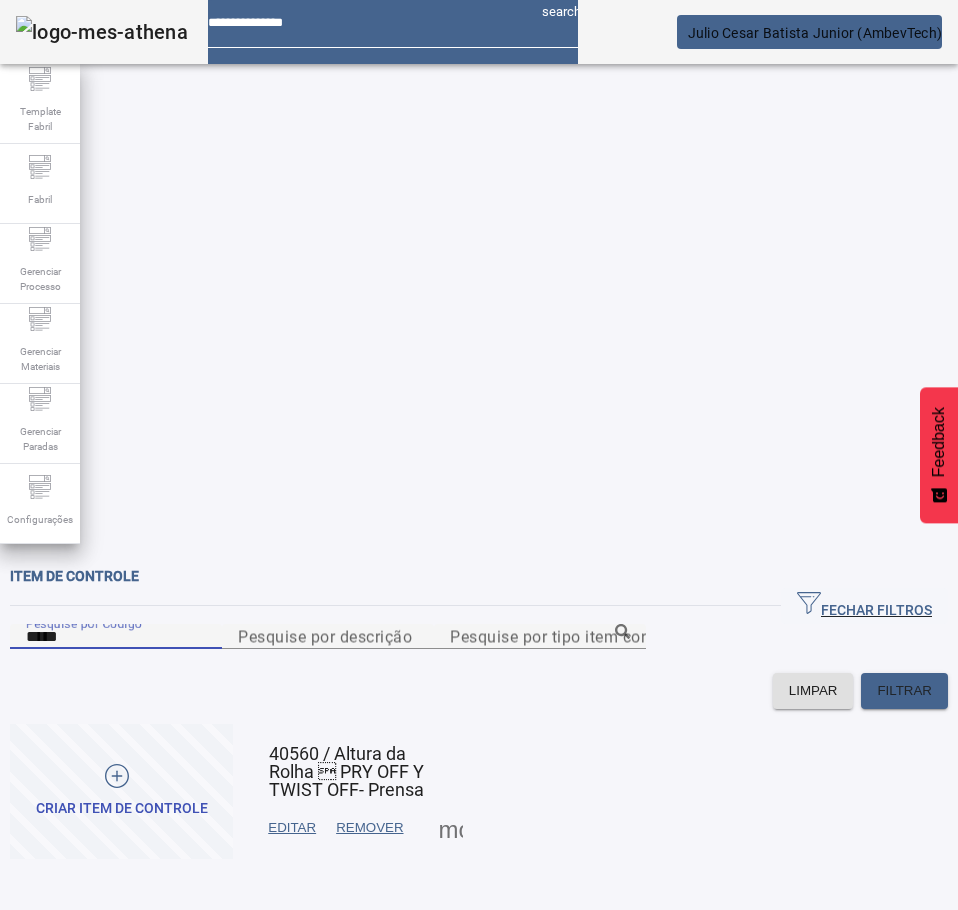 click on "EDITAR" at bounding box center [292, 828] 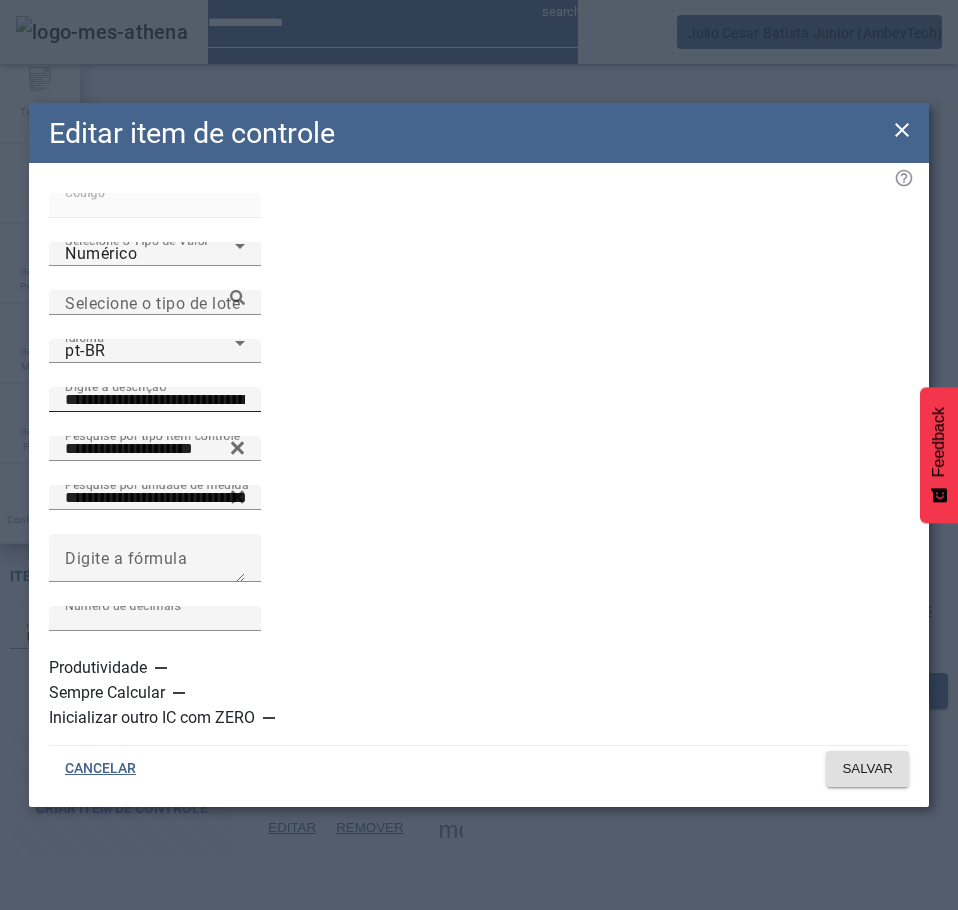 click on "**********" at bounding box center (155, 400) 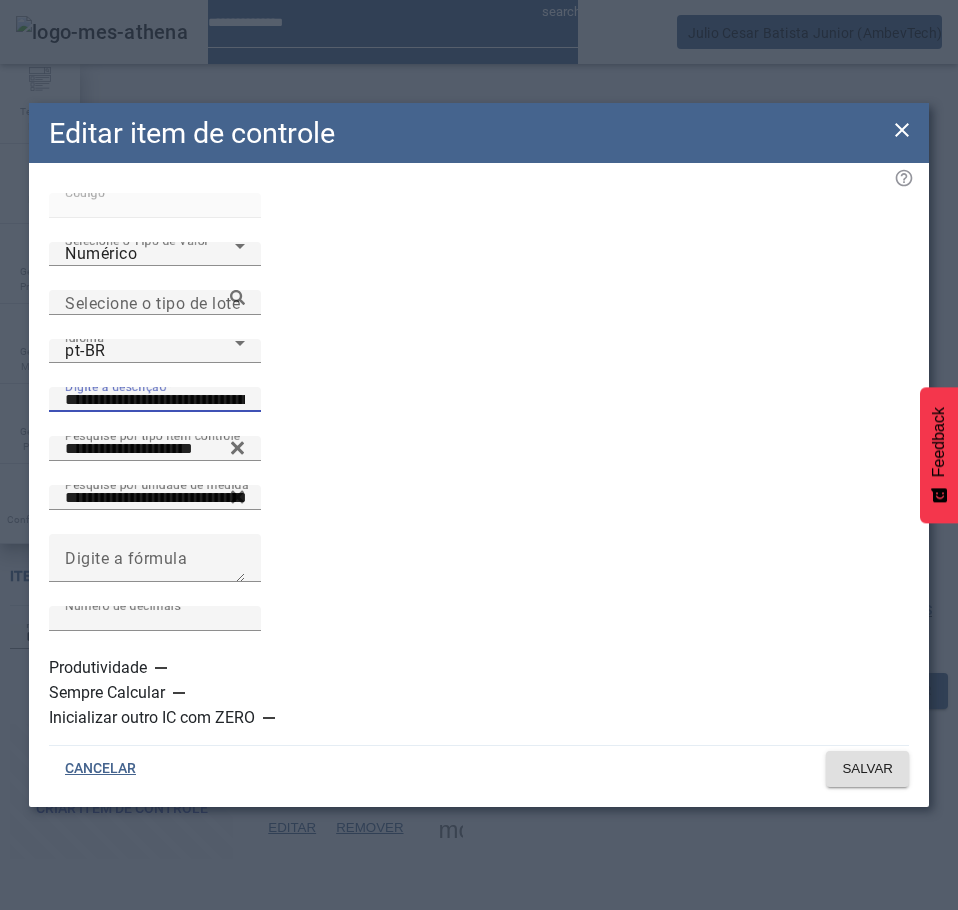 type on "**********" 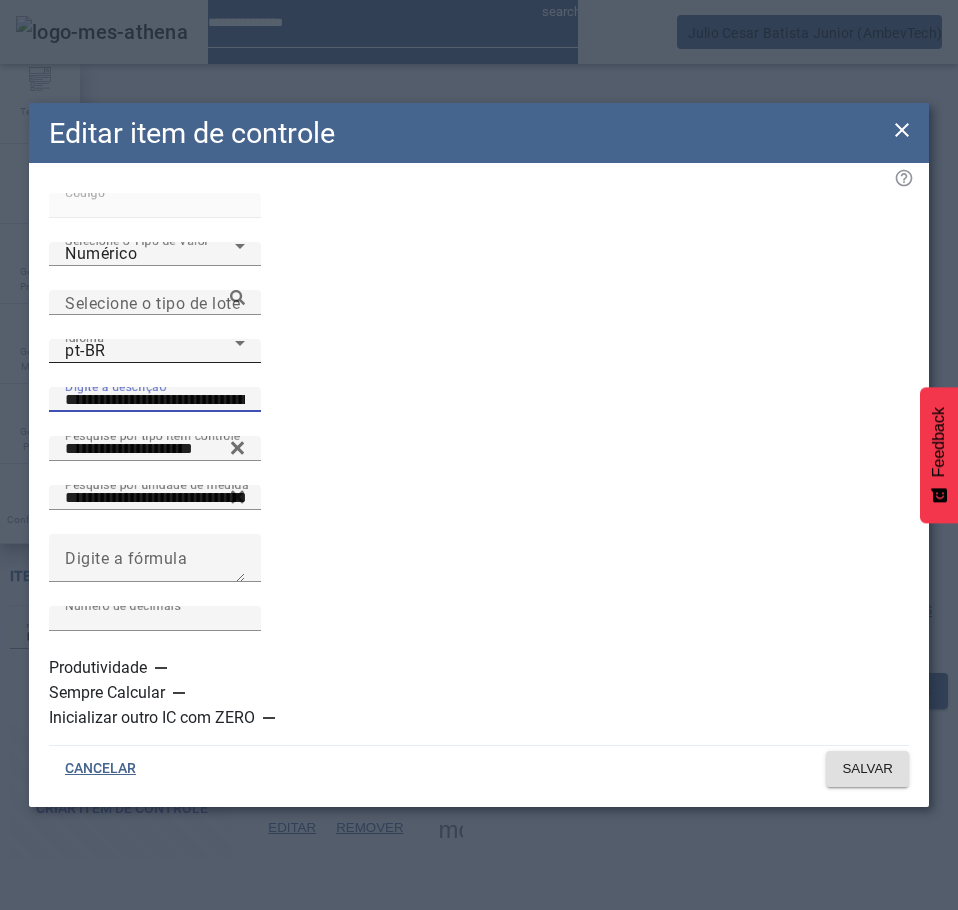 click on "Idioma pt-BR" 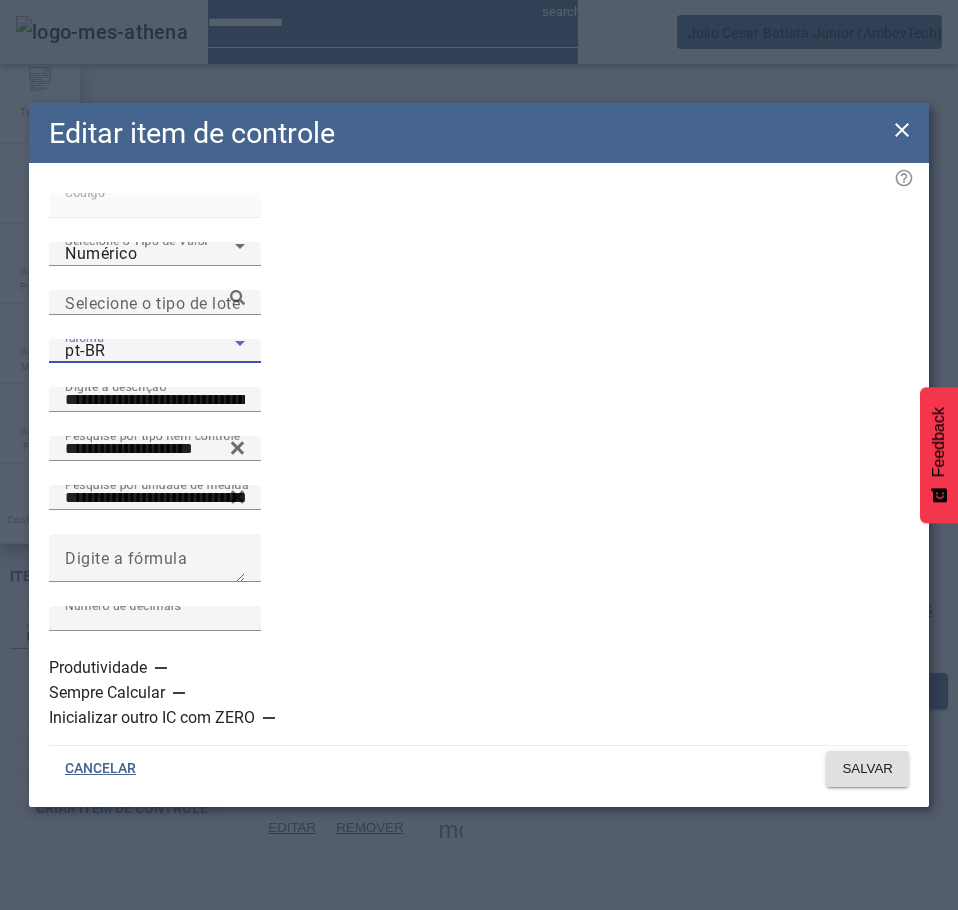 click on "es-ES" at bounding box center [131, 1110] 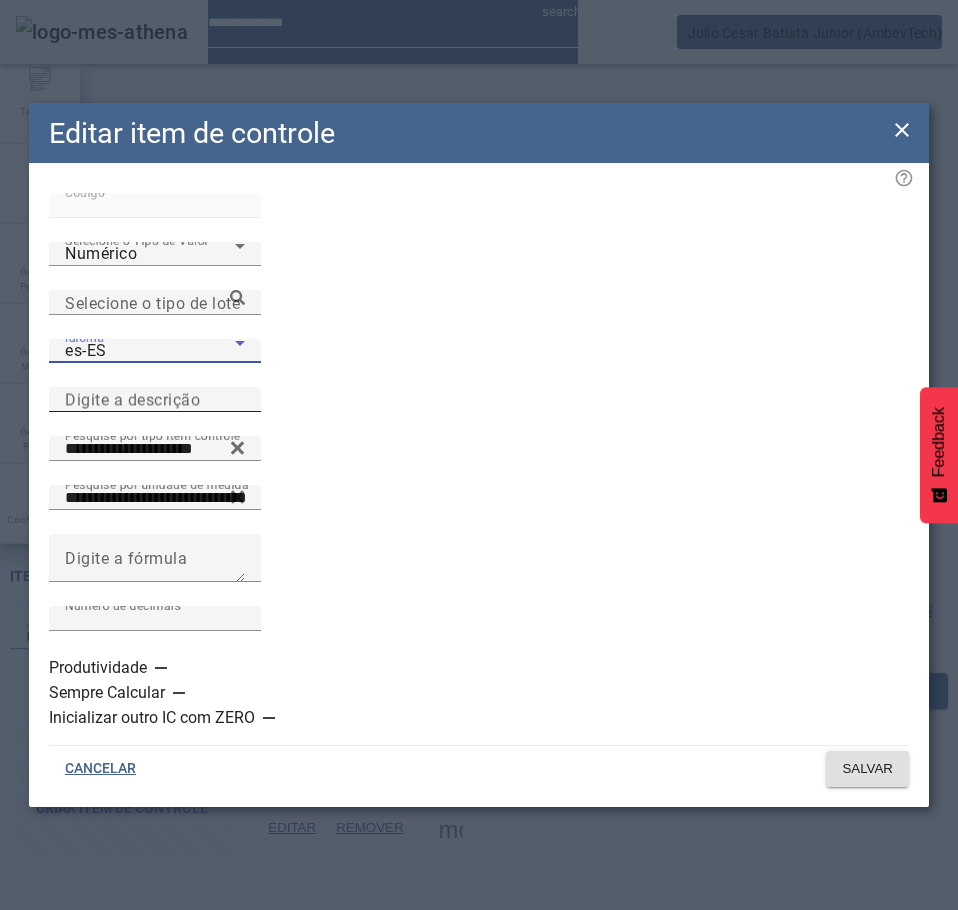 click on "Digite a descrição" at bounding box center (132, 399) 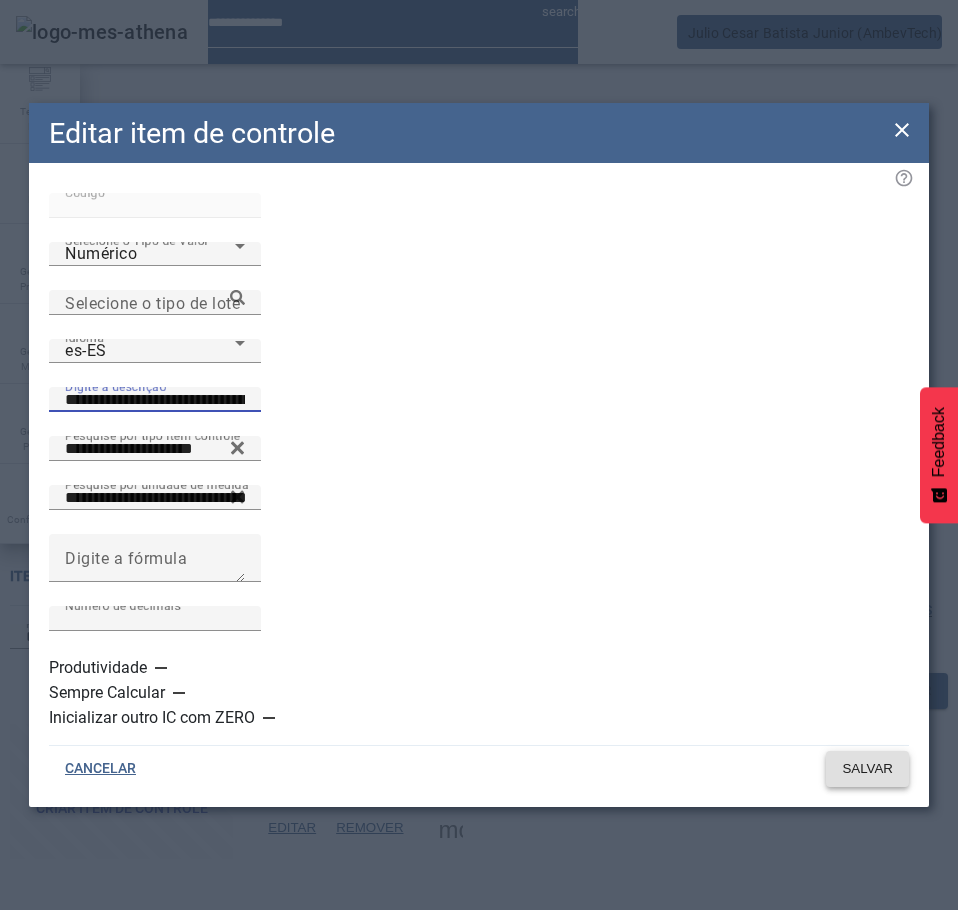 type on "**********" 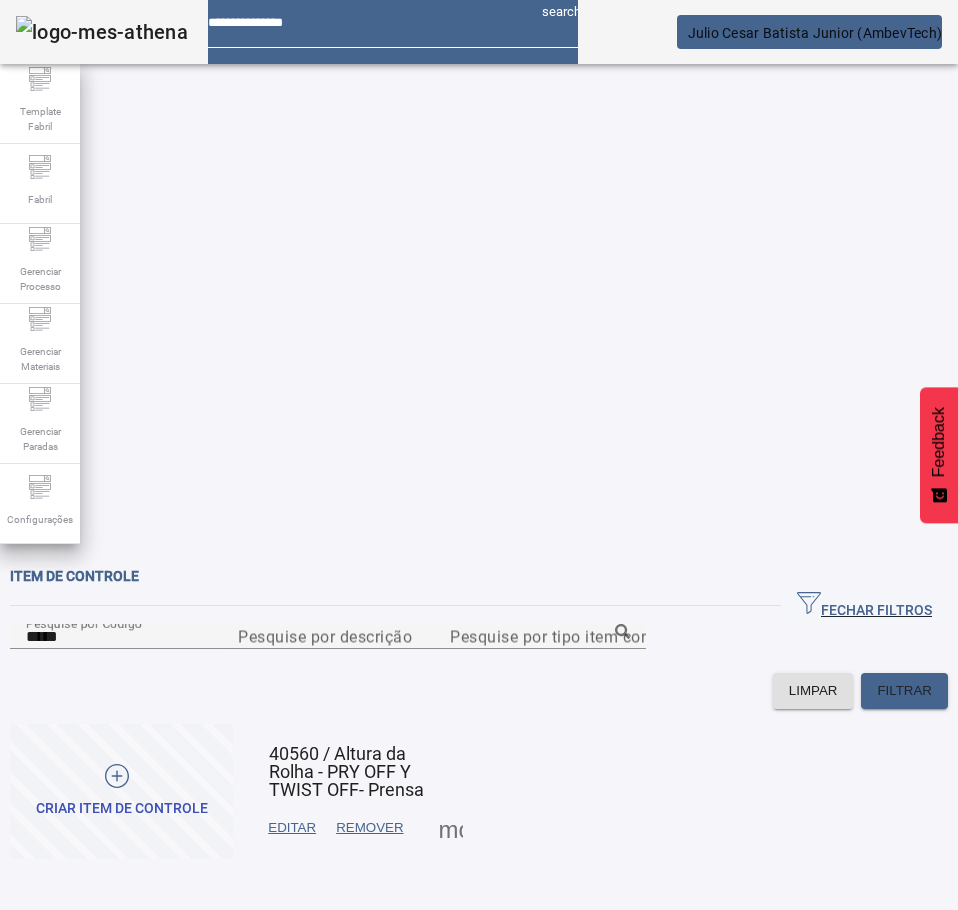 click at bounding box center (292, 828) 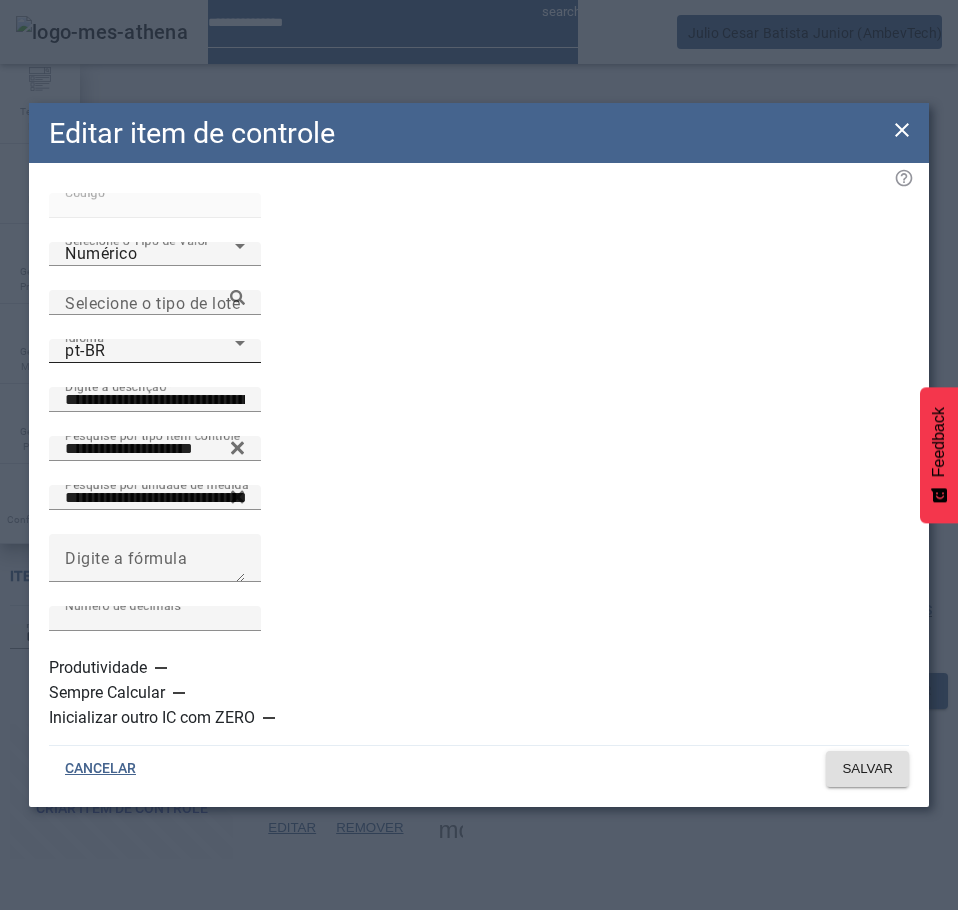 click on "pt-BR" at bounding box center [150, 351] 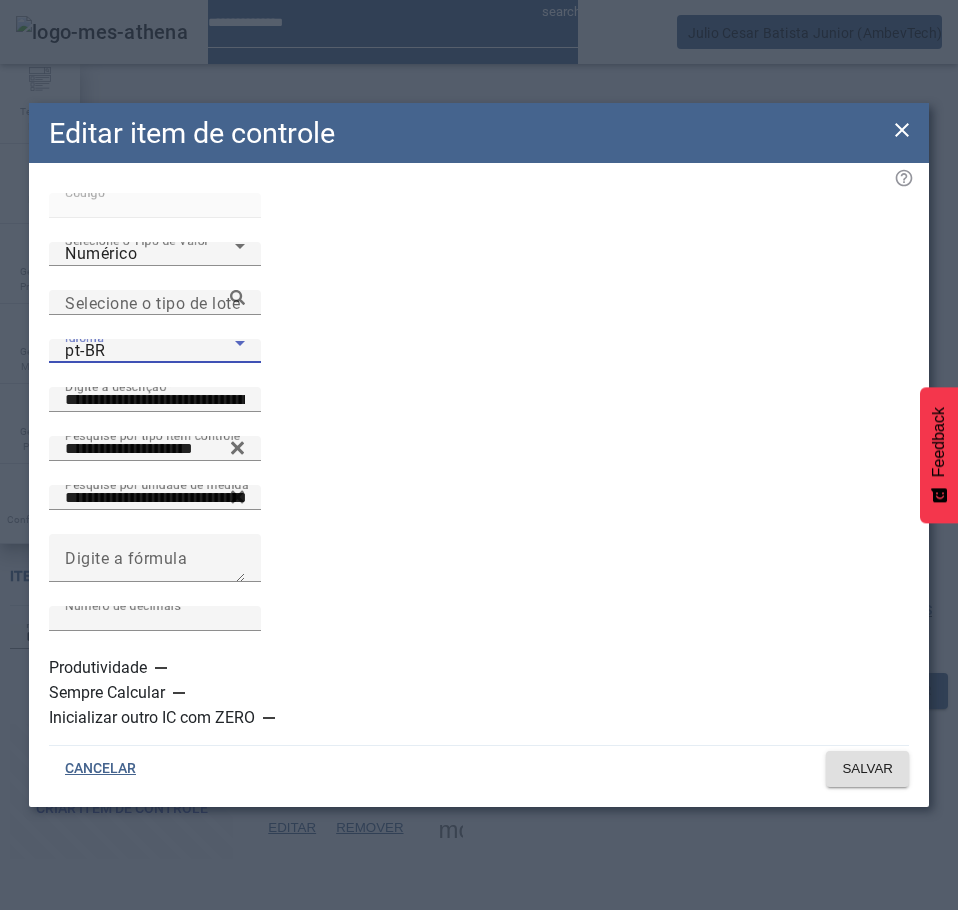 click on "es-ES" at bounding box center (131, 1110) 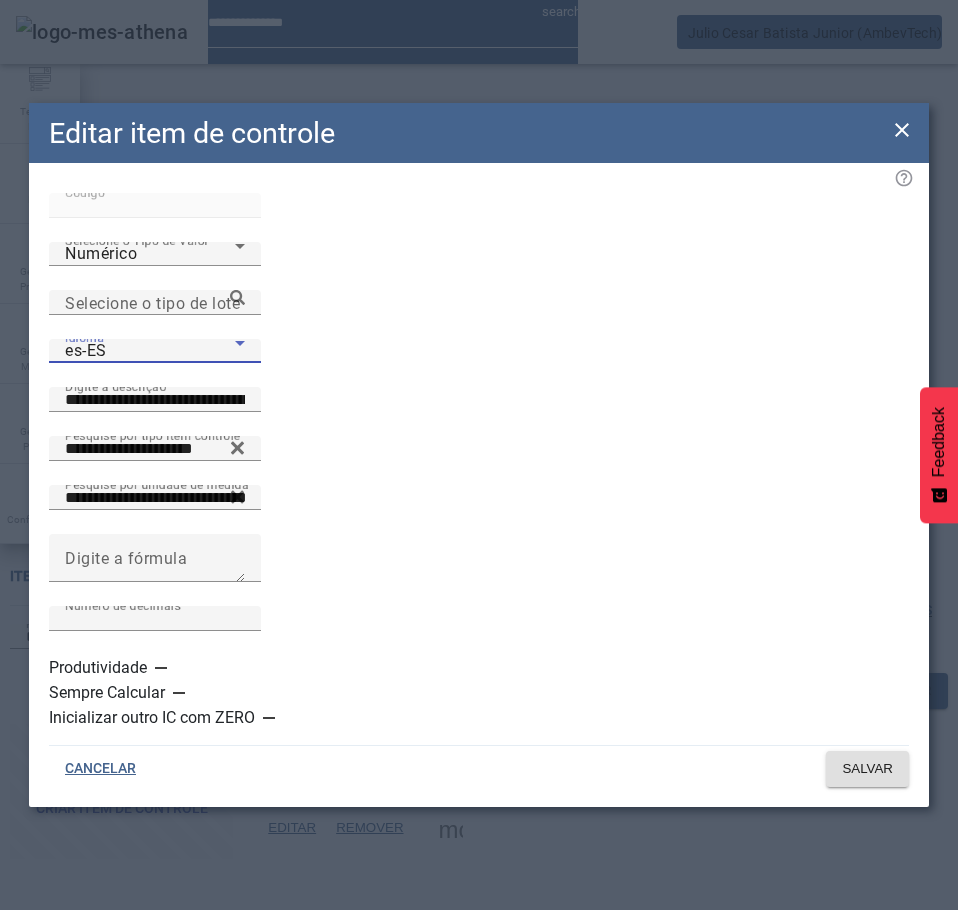 click 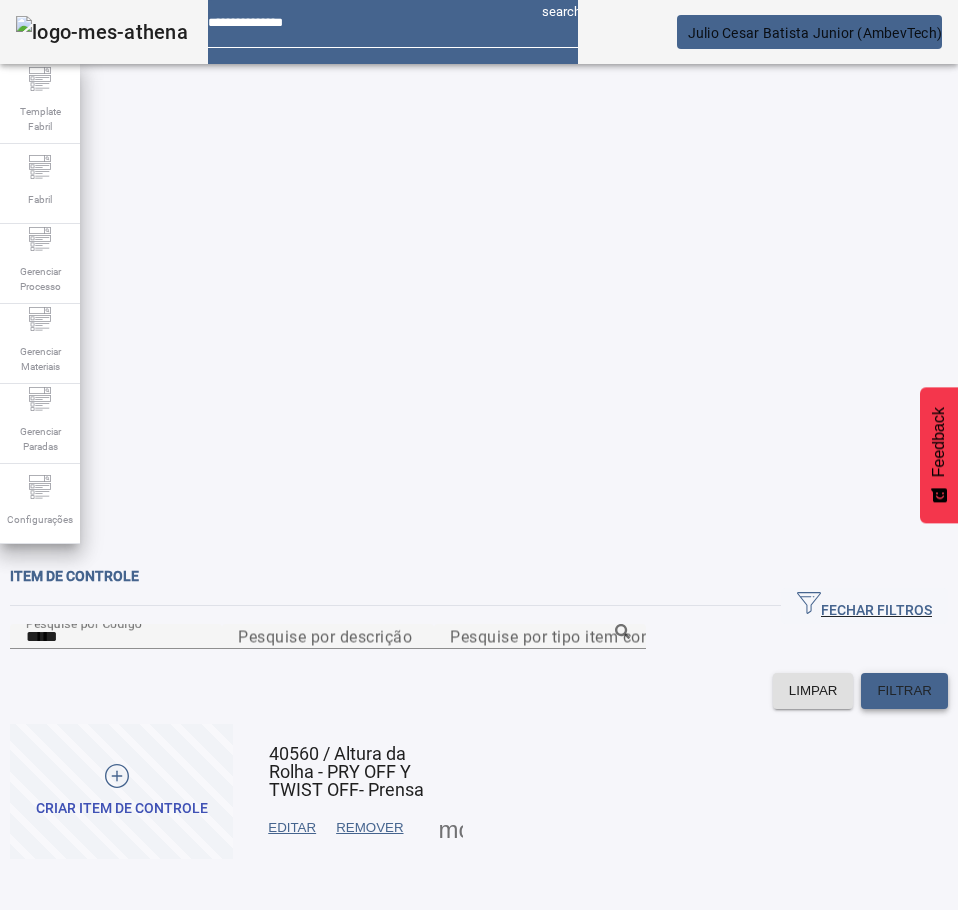 click on "FILTRAR" 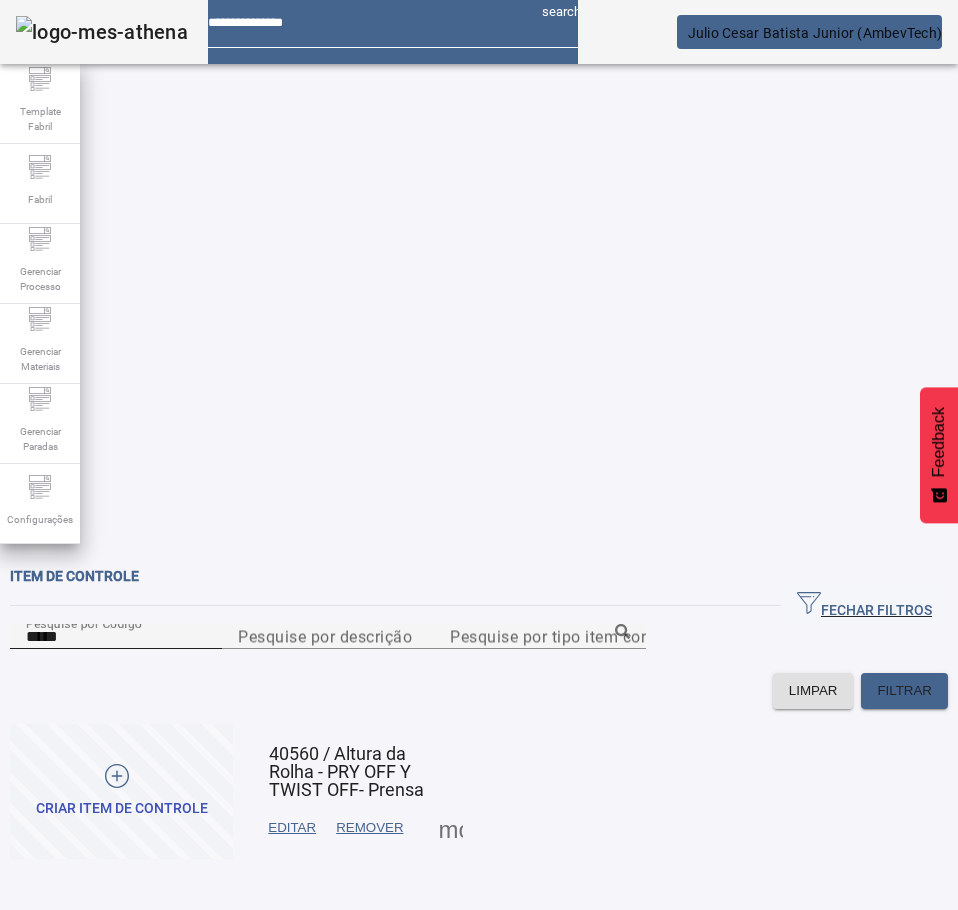 click on "*****" at bounding box center [116, 637] 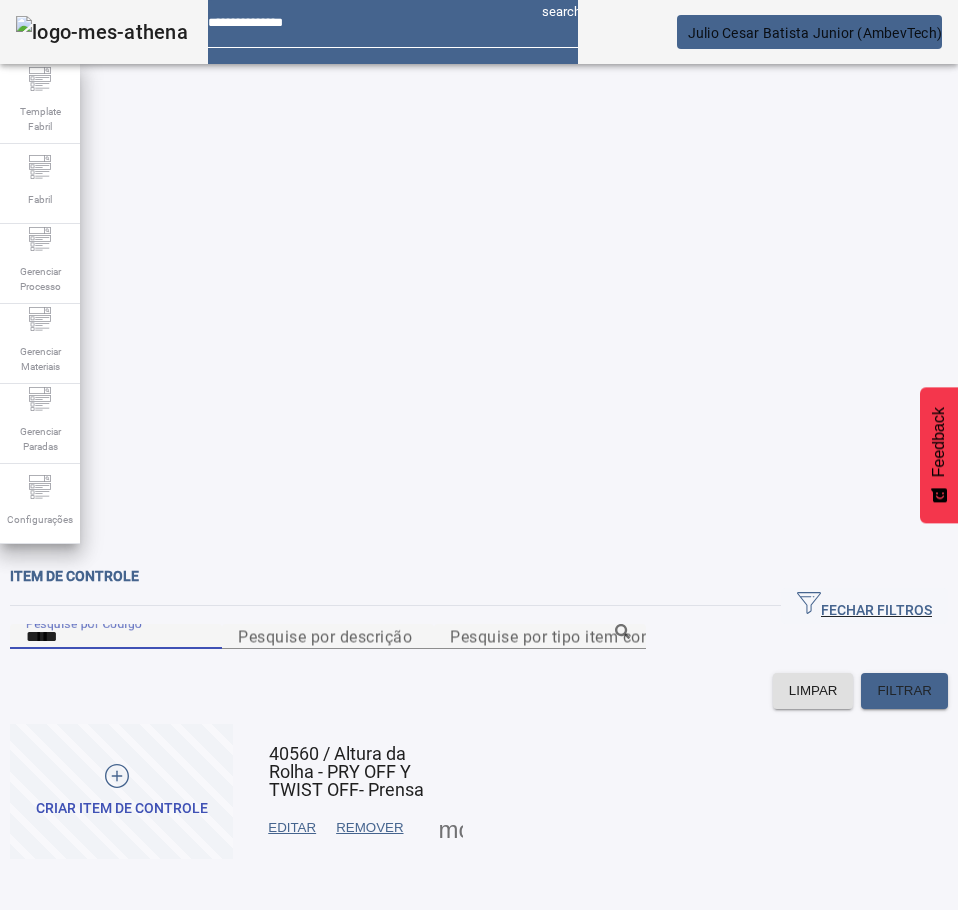 click on "*****" at bounding box center (116, 637) 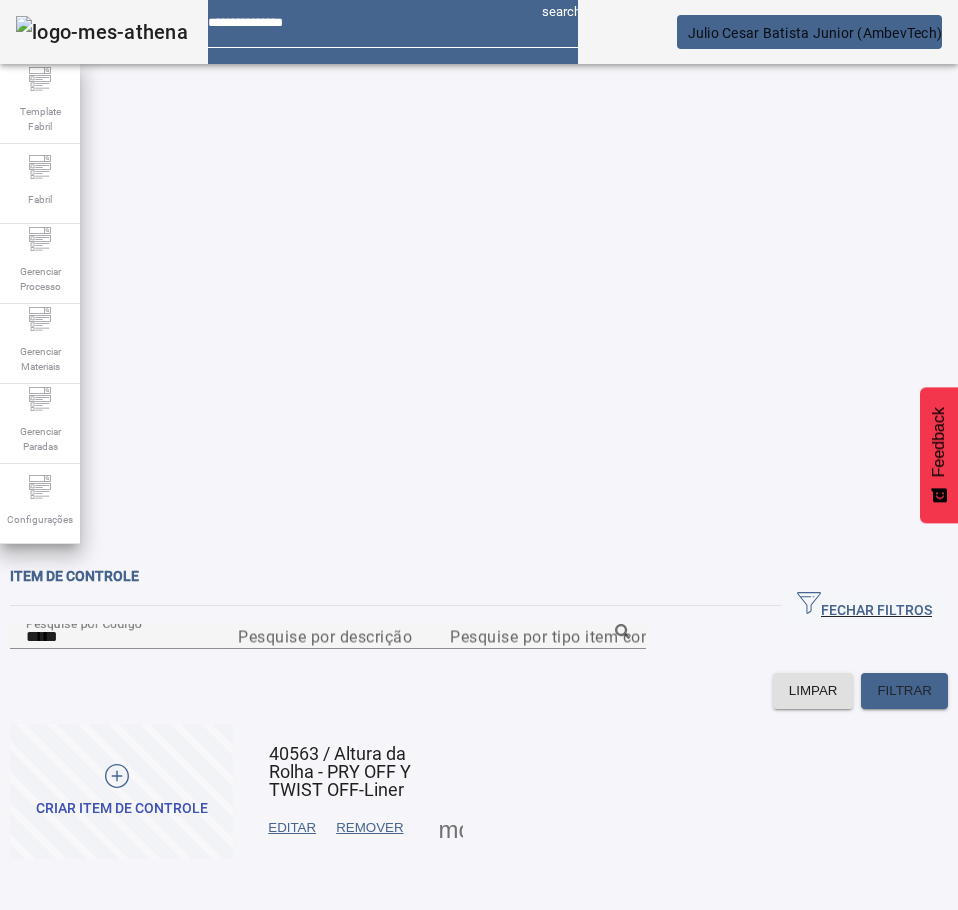 click on "EDITAR" at bounding box center [292, 828] 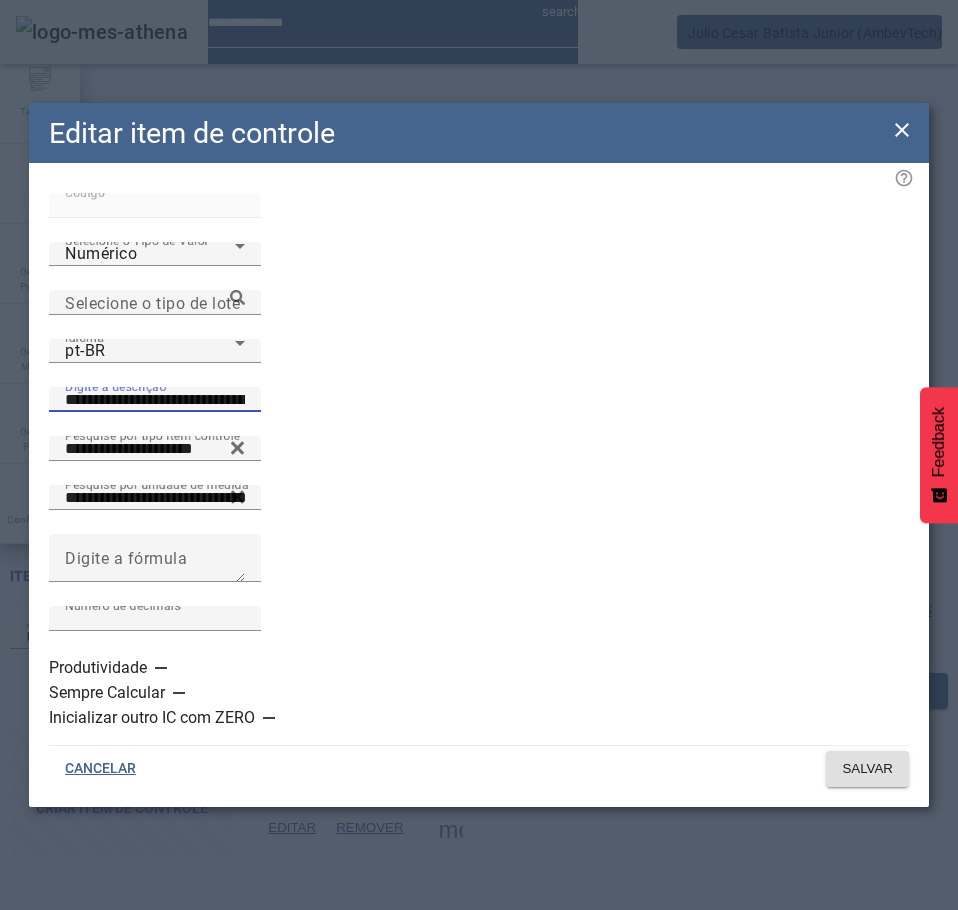 click on "**********" at bounding box center (155, 400) 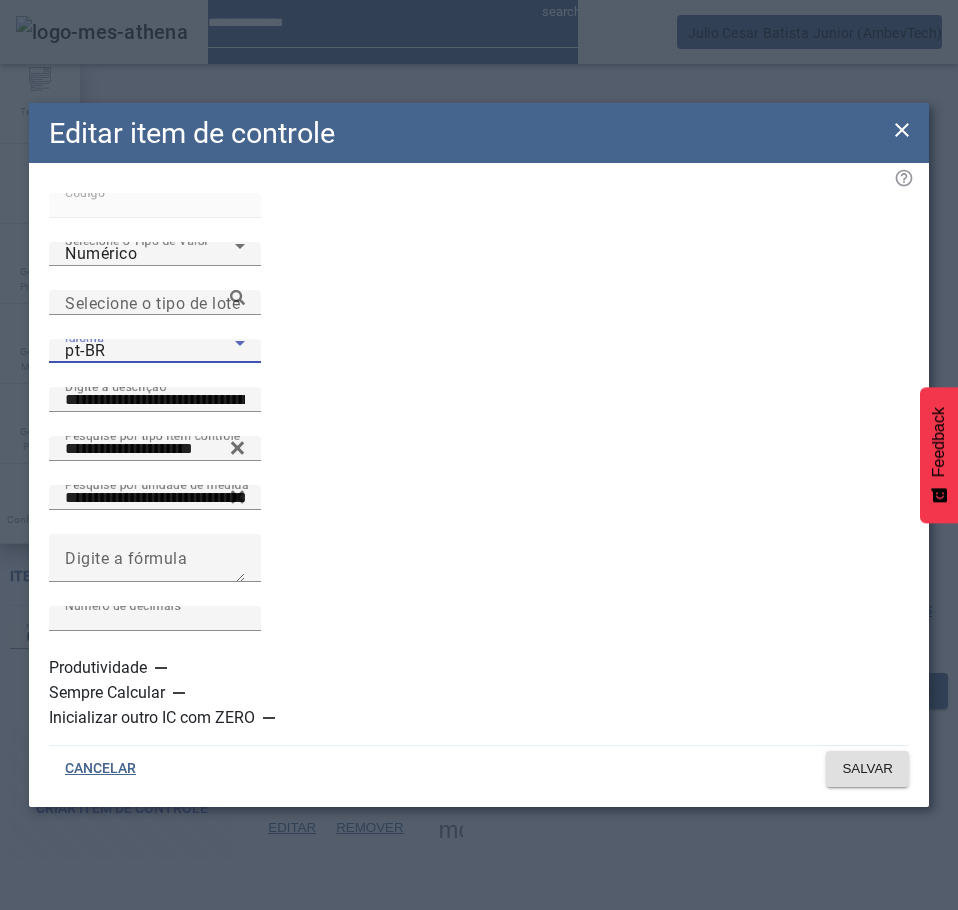 click on "pt-BR" at bounding box center [150, 351] 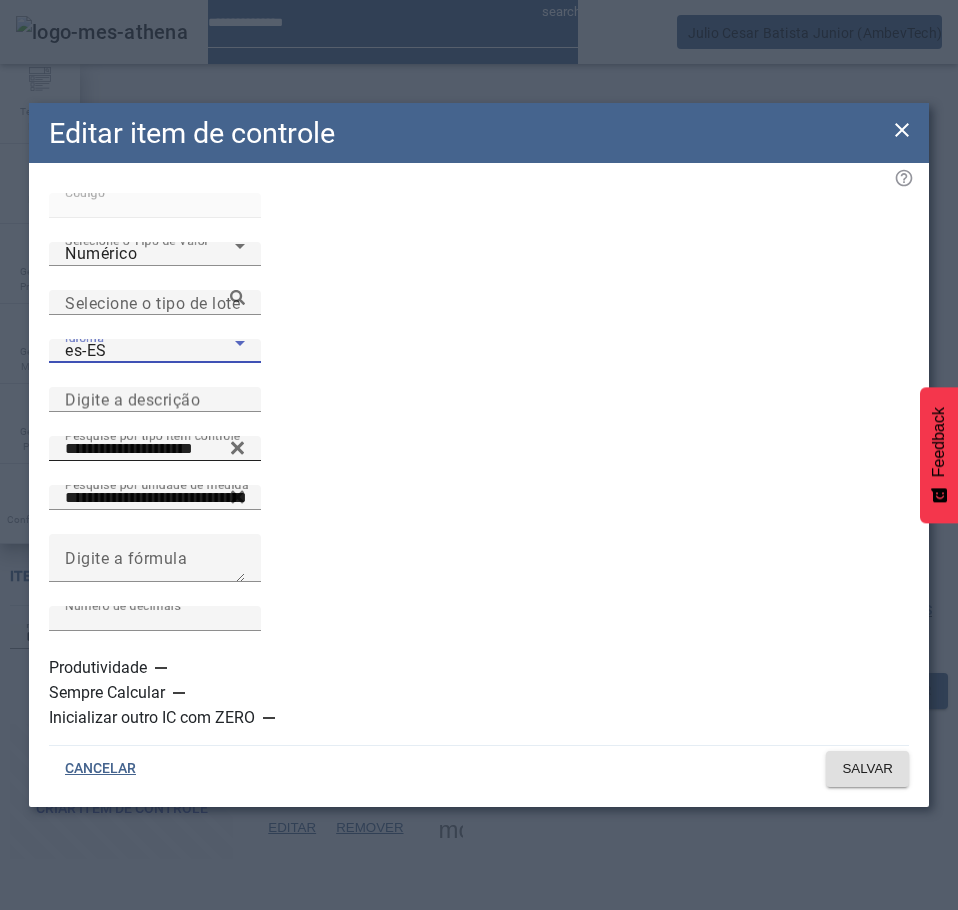 drag, startPoint x: 393, startPoint y: 388, endPoint x: 416, endPoint y: 439, distance: 55.946404 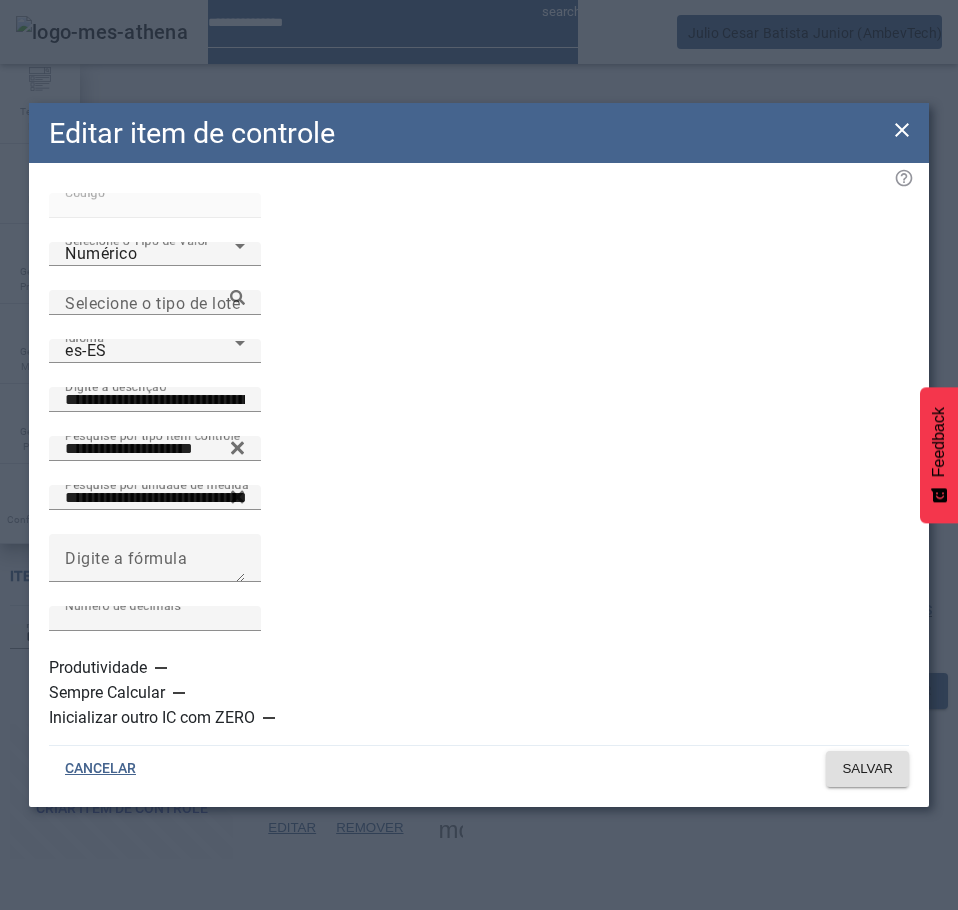 click 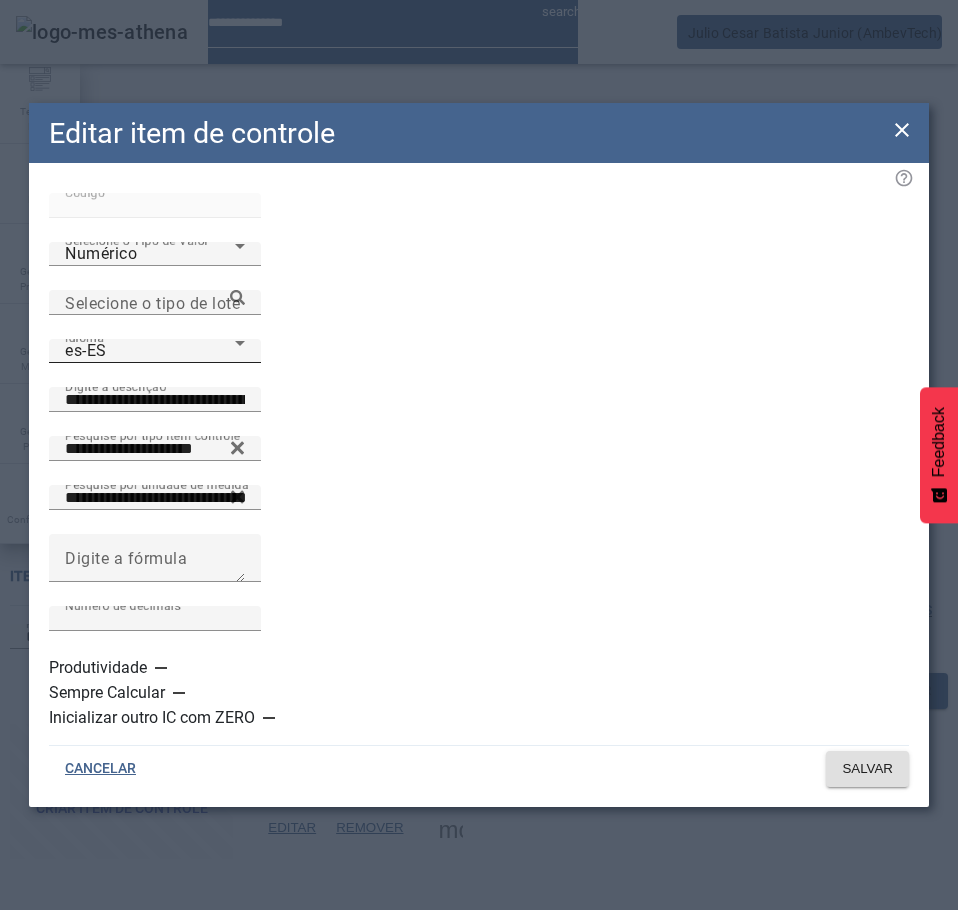 click on "es-ES" at bounding box center (150, 351) 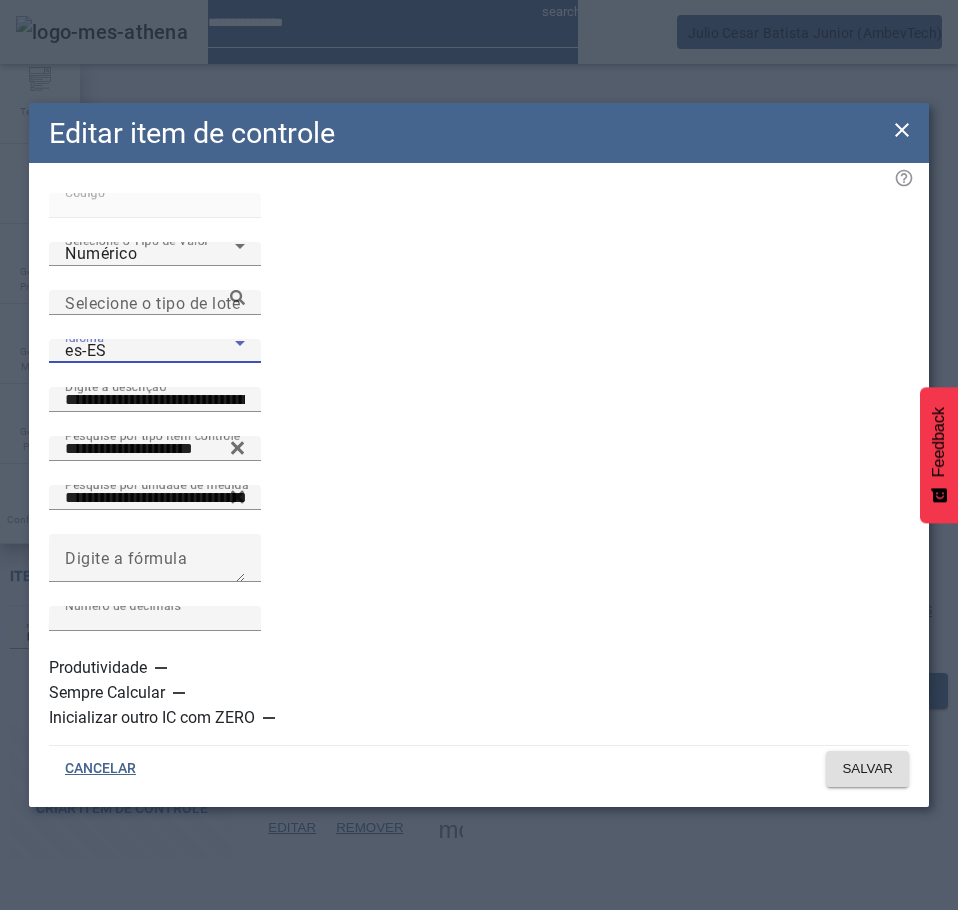 click on "pt-BR" at bounding box center (131, 1014) 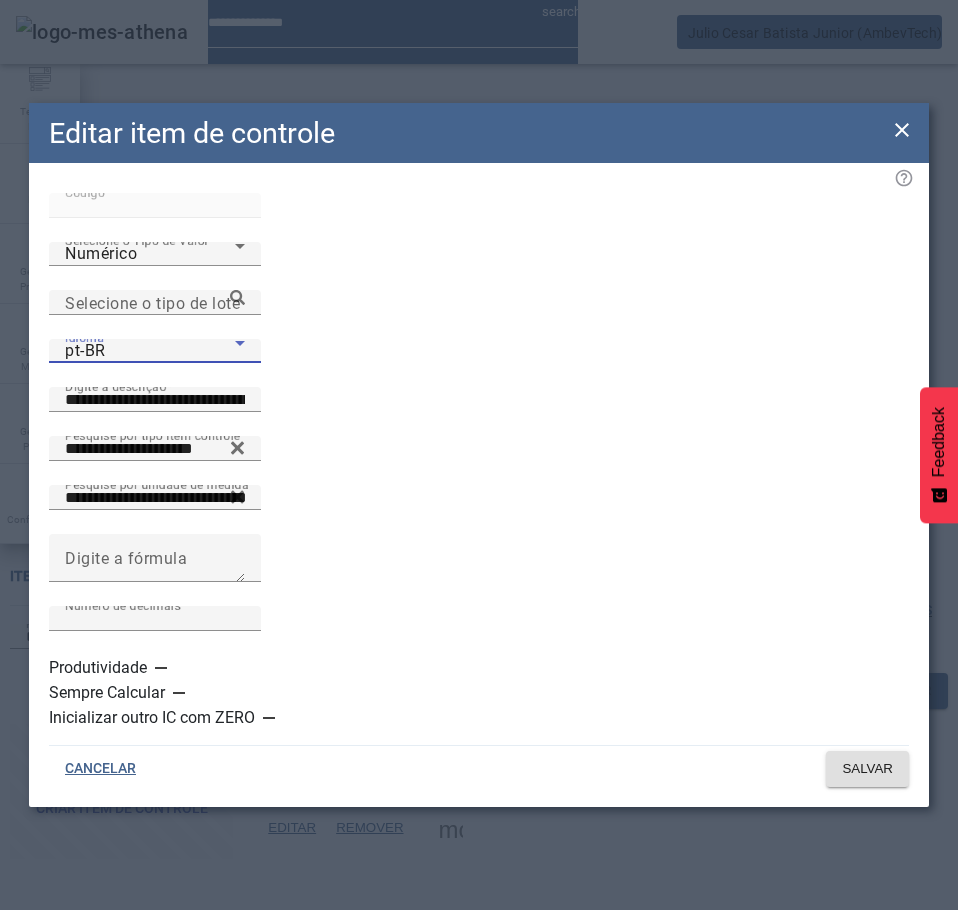 click on "pt-BR" at bounding box center [150, 351] 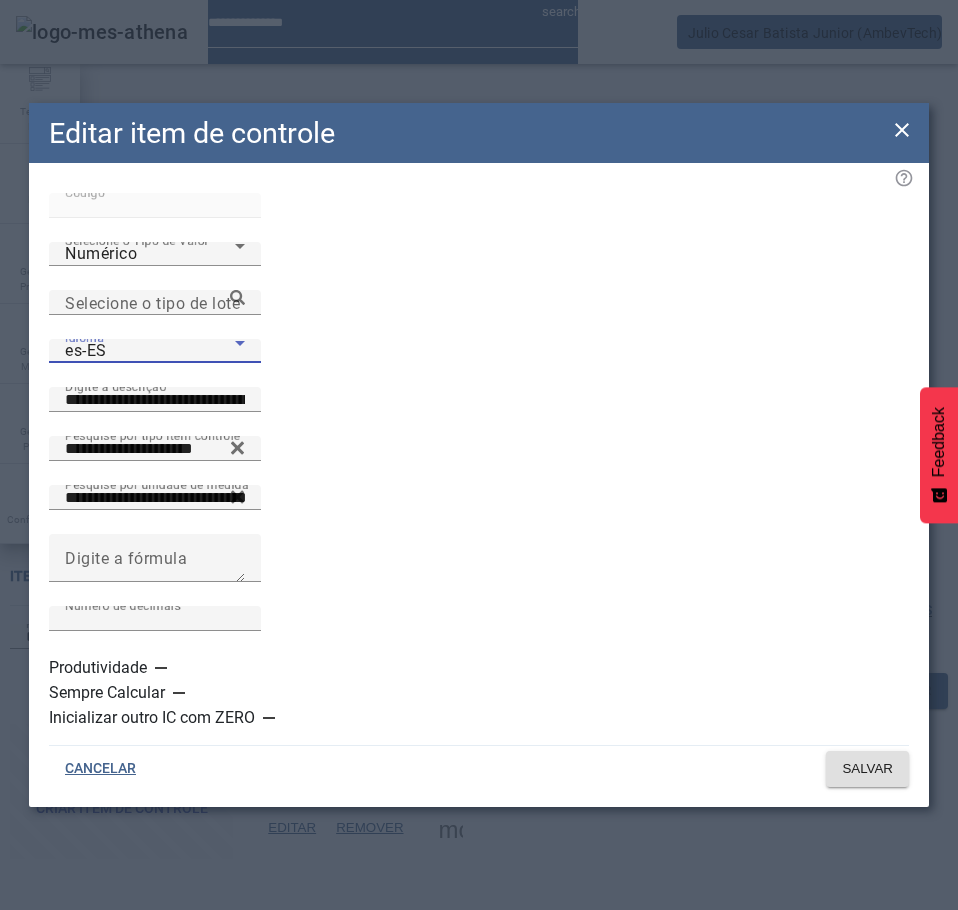 click on "Idioma es-ES" 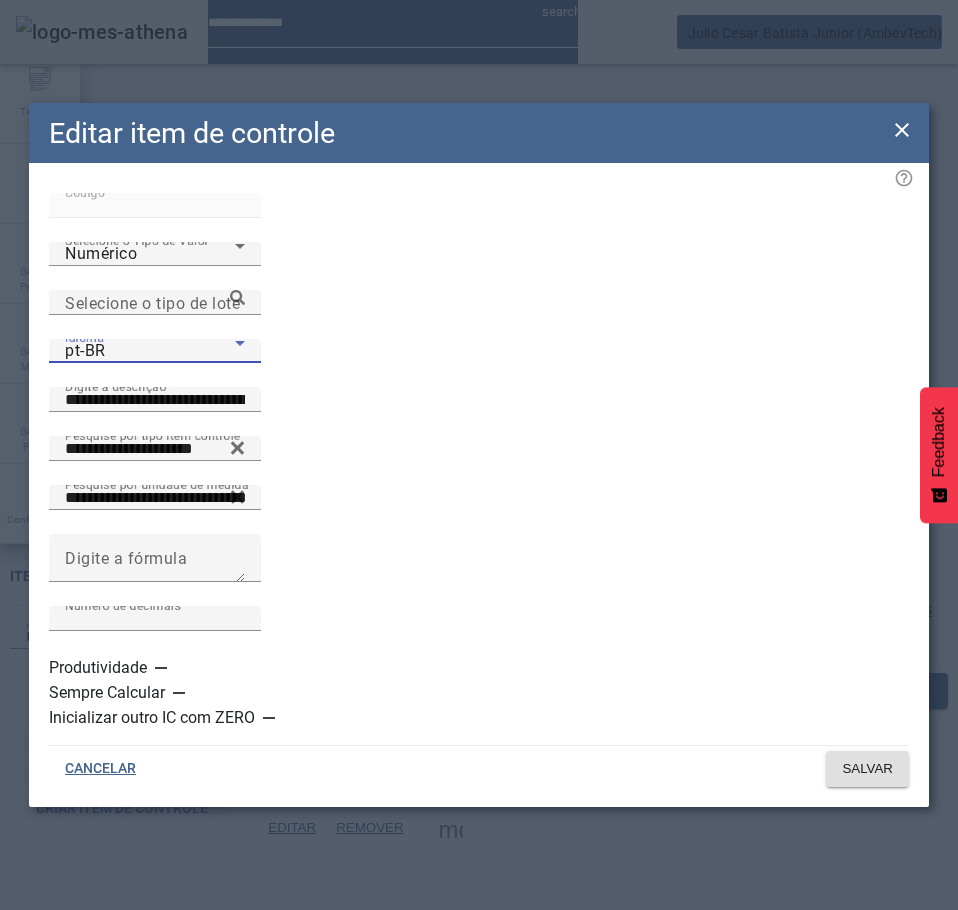 click on "pt-BR" at bounding box center [150, 351] 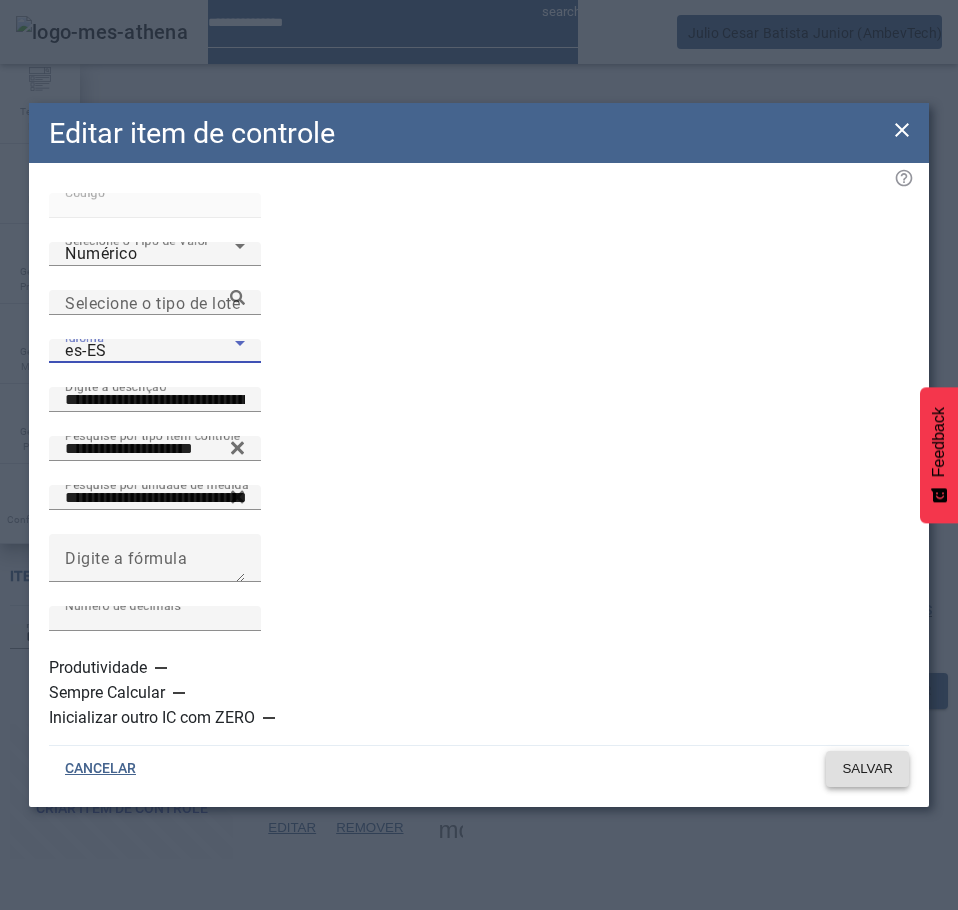 click on "SALVAR" 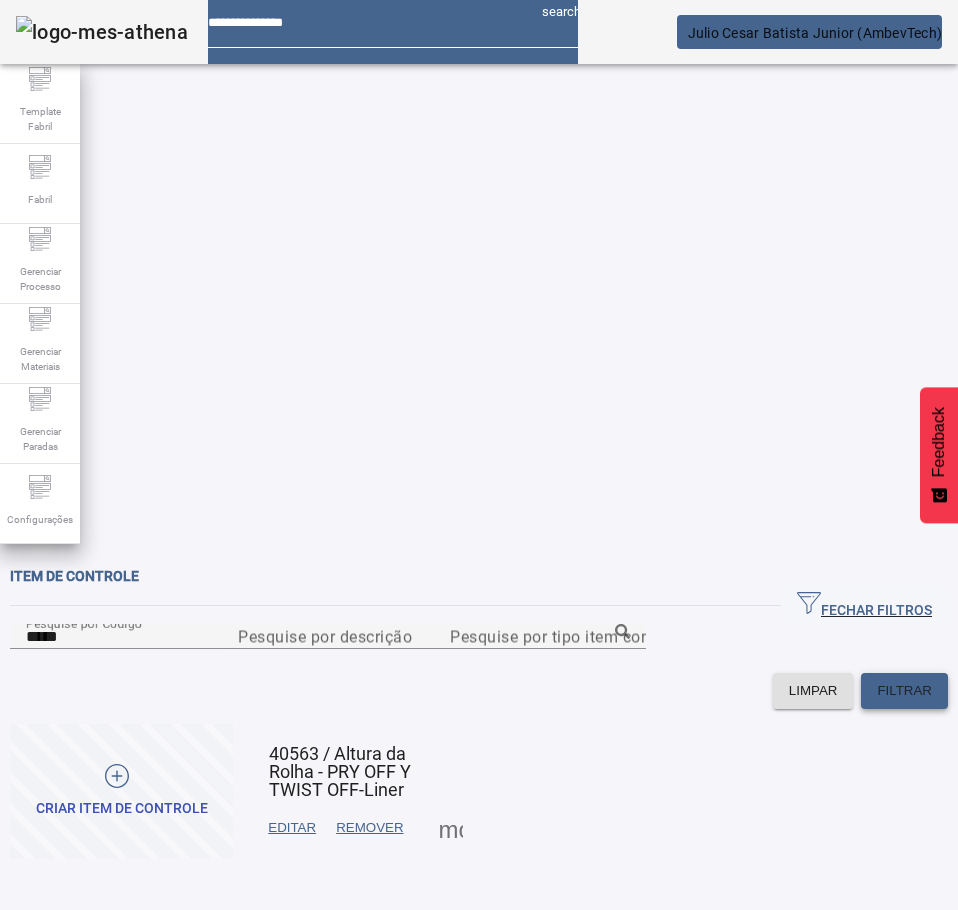 click 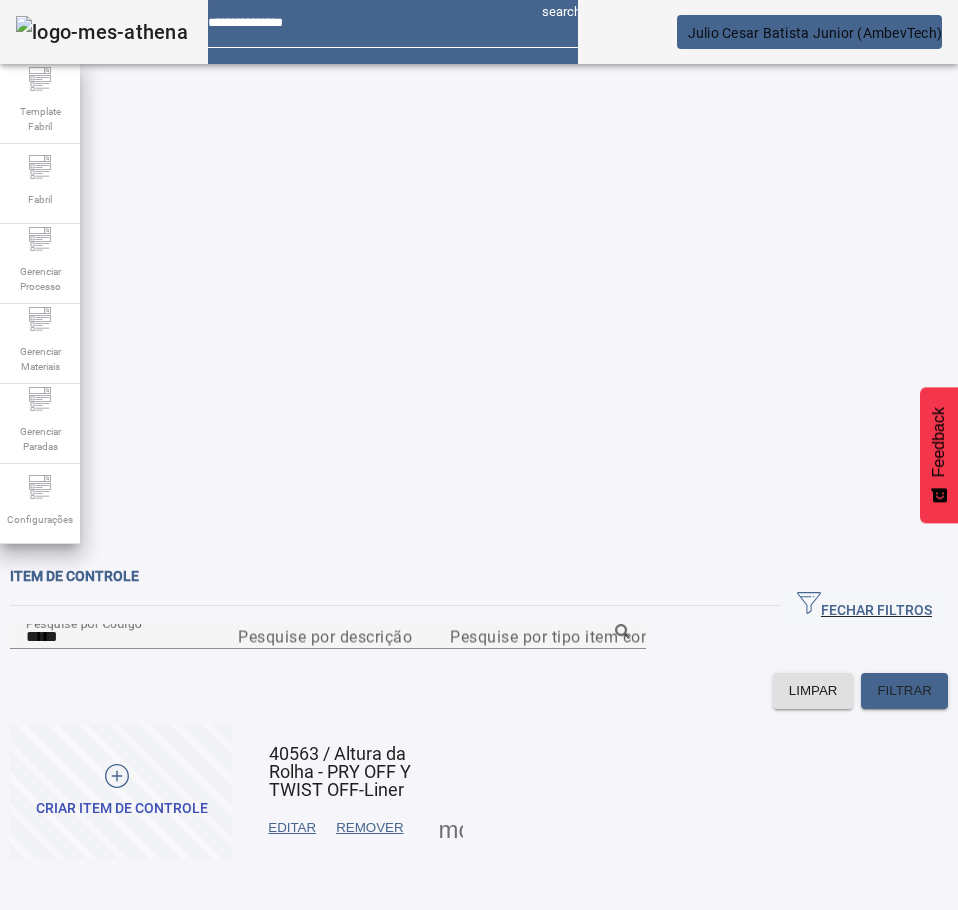 click on "EDITAR" at bounding box center [292, 828] 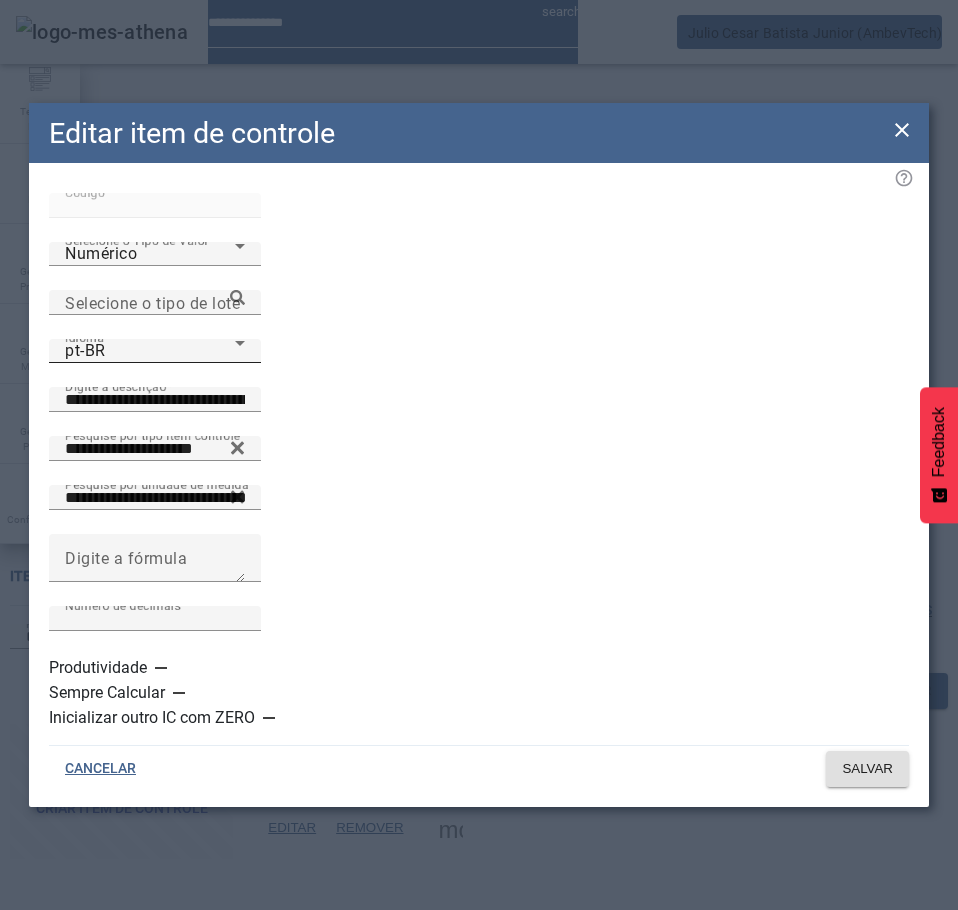 click on "pt-BR" at bounding box center (150, 351) 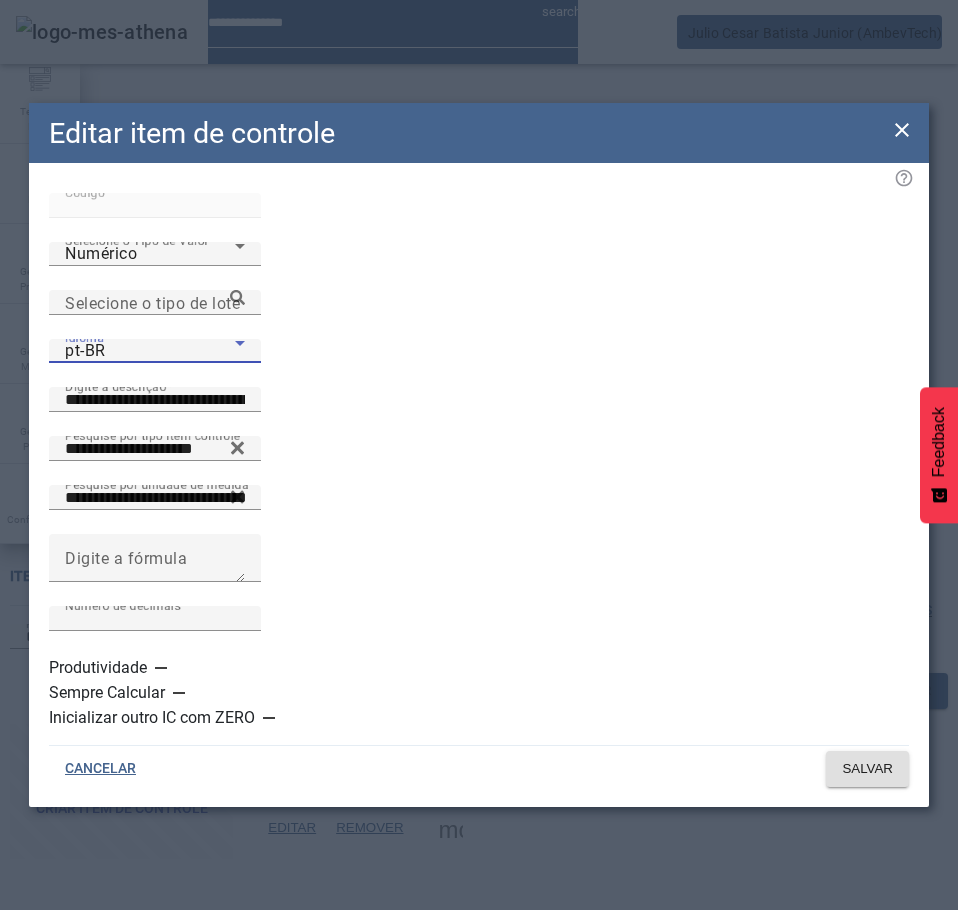 click on "es-ES" at bounding box center [131, 1110] 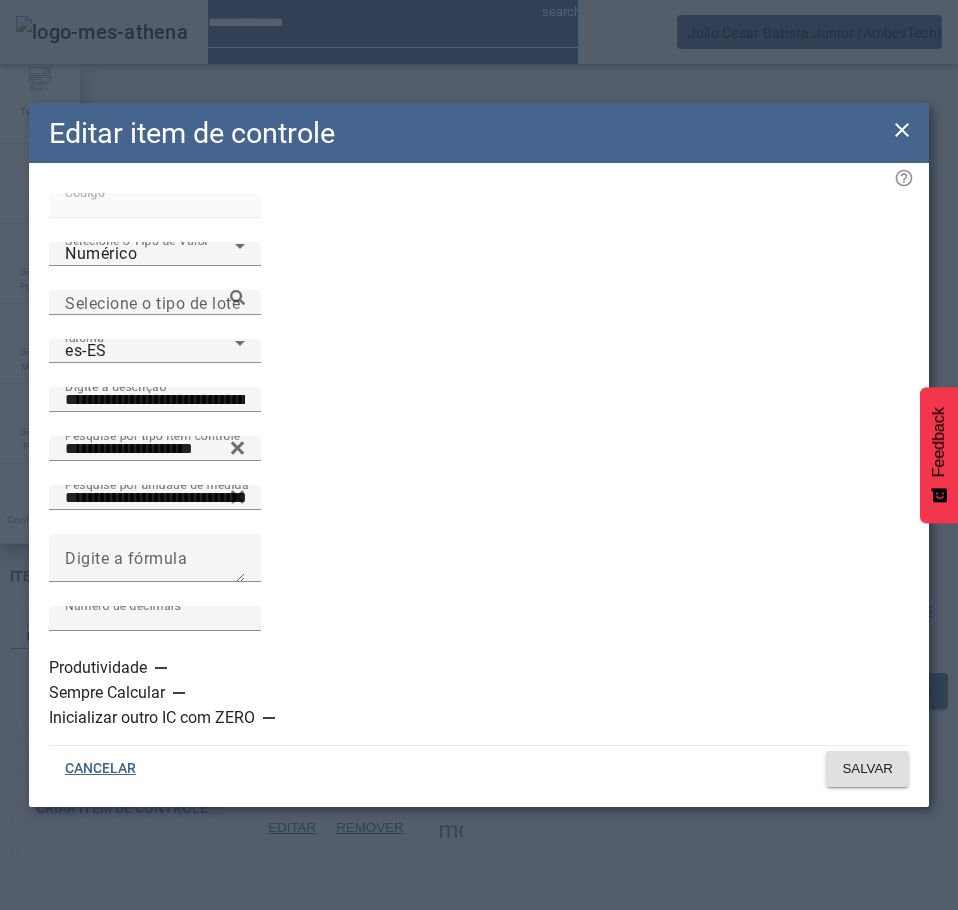 click 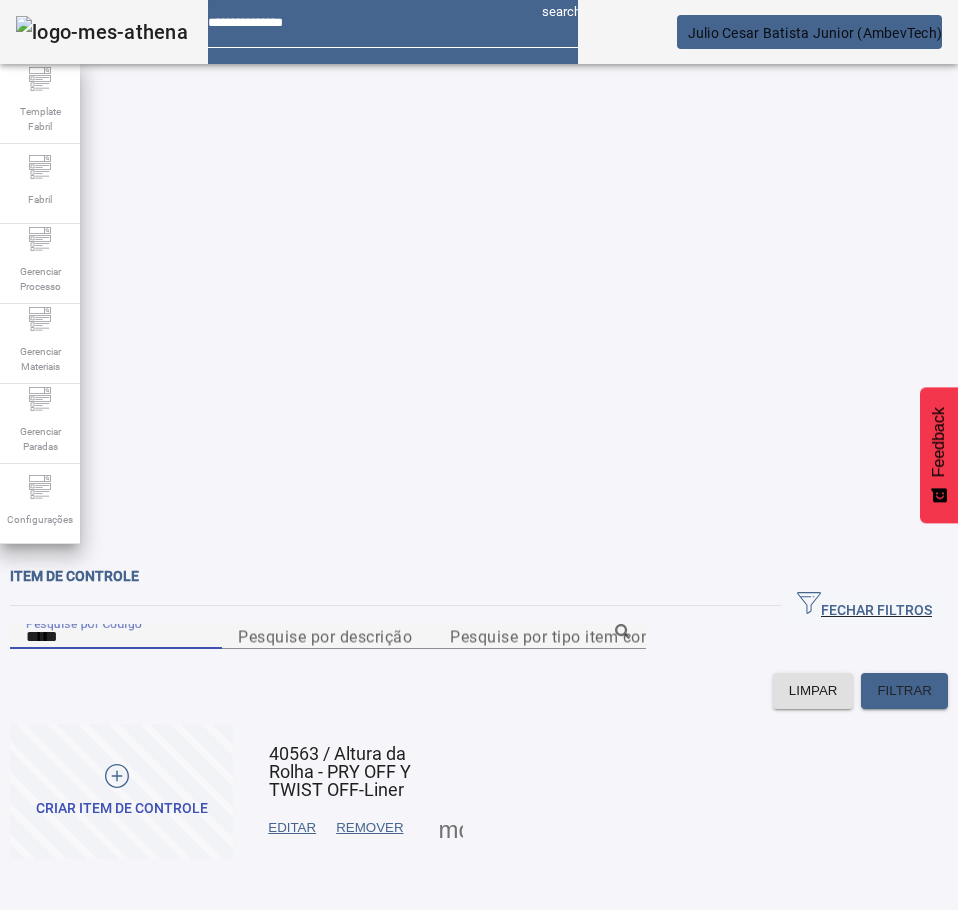 click on "*****" at bounding box center [116, 637] 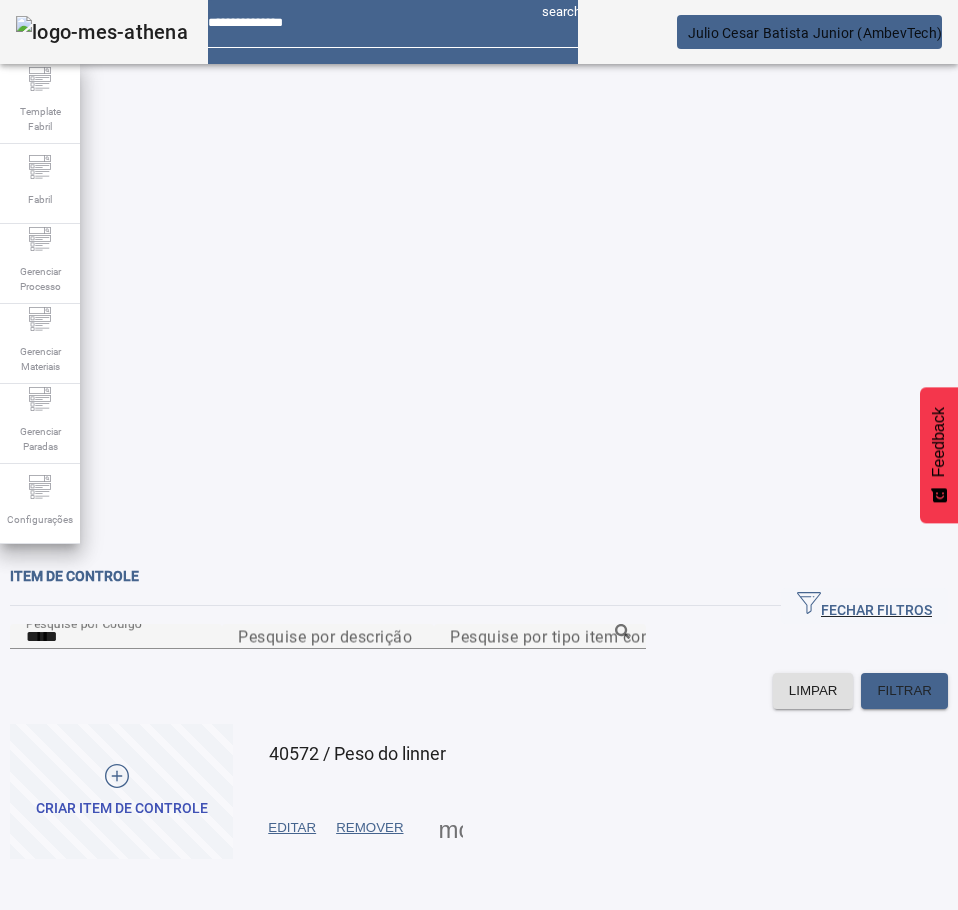 click on "EDITAR" at bounding box center (292, 828) 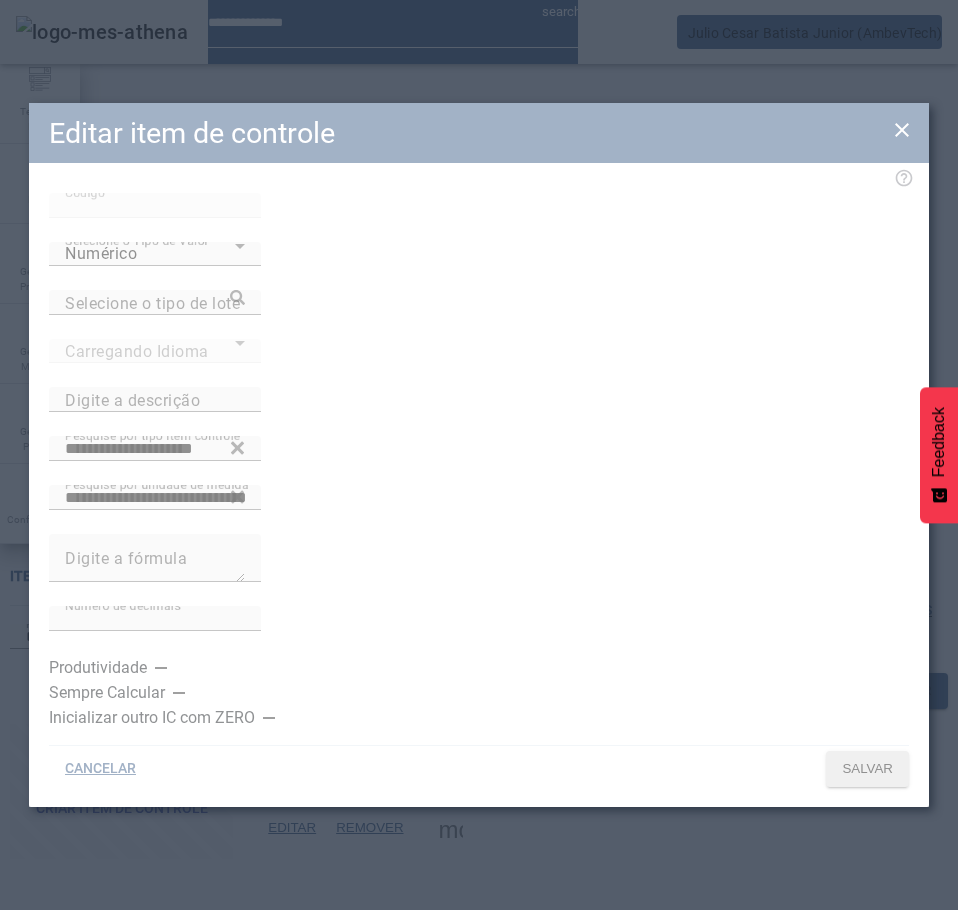 type on "**********" 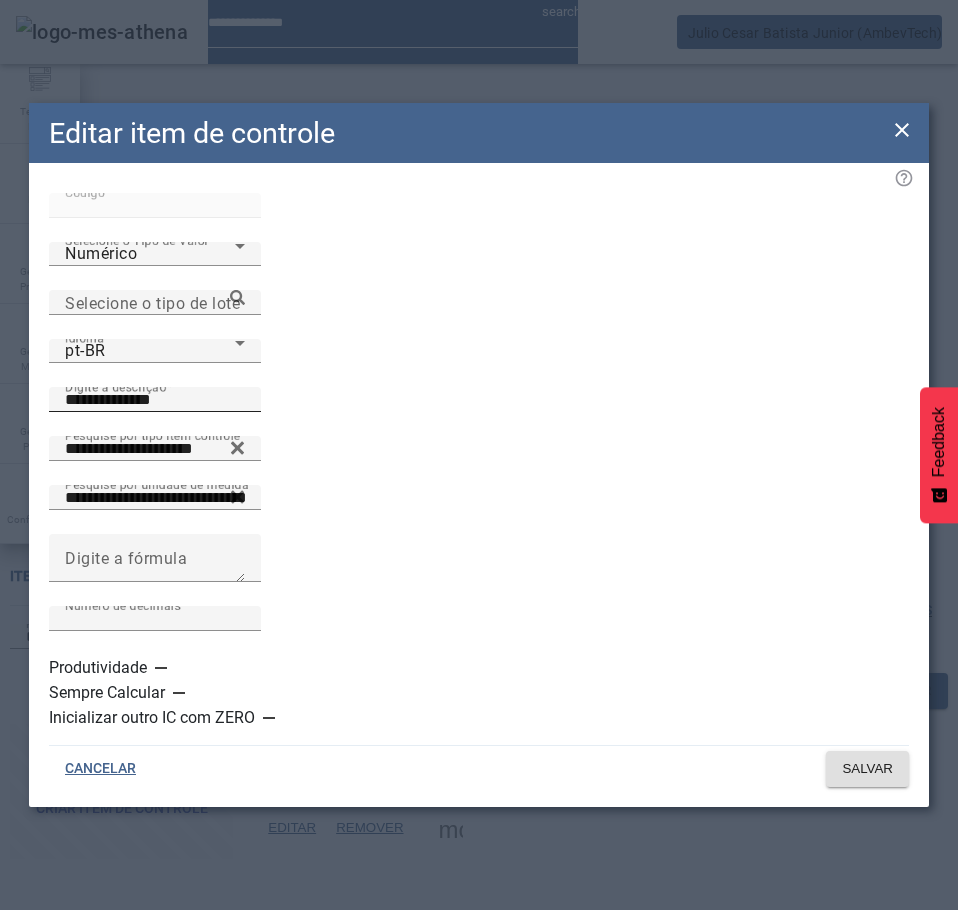 click on "**********" at bounding box center [155, 400] 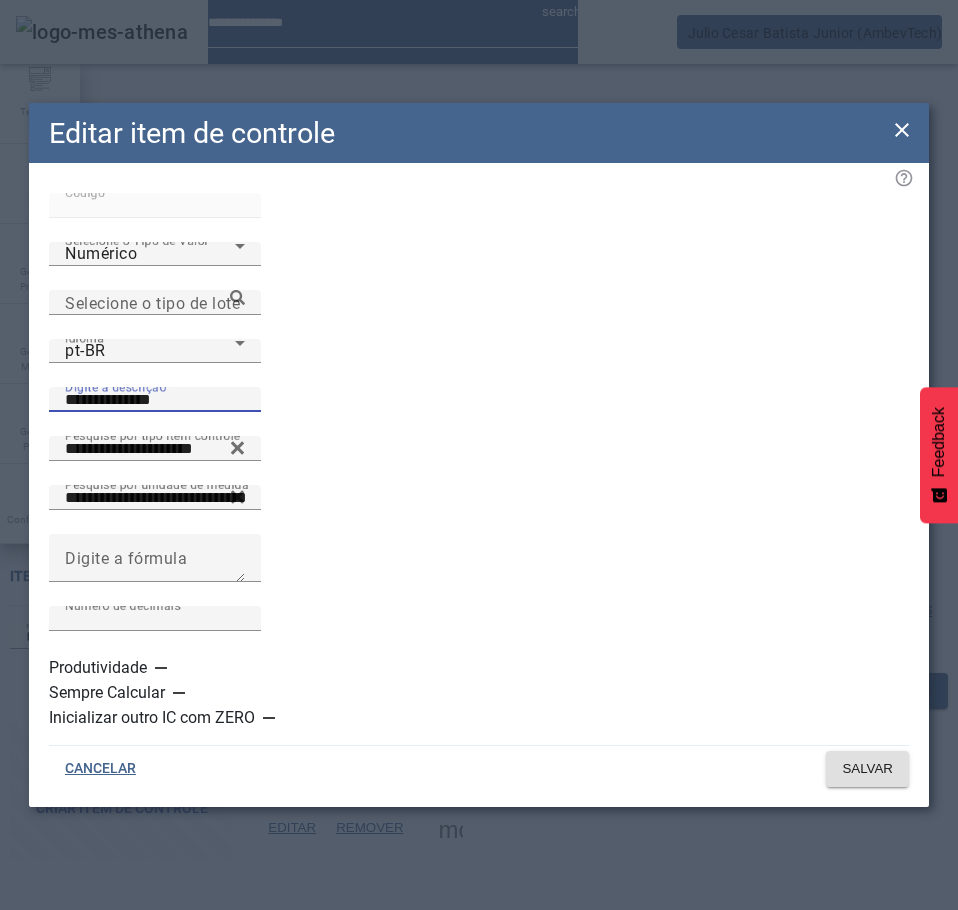click 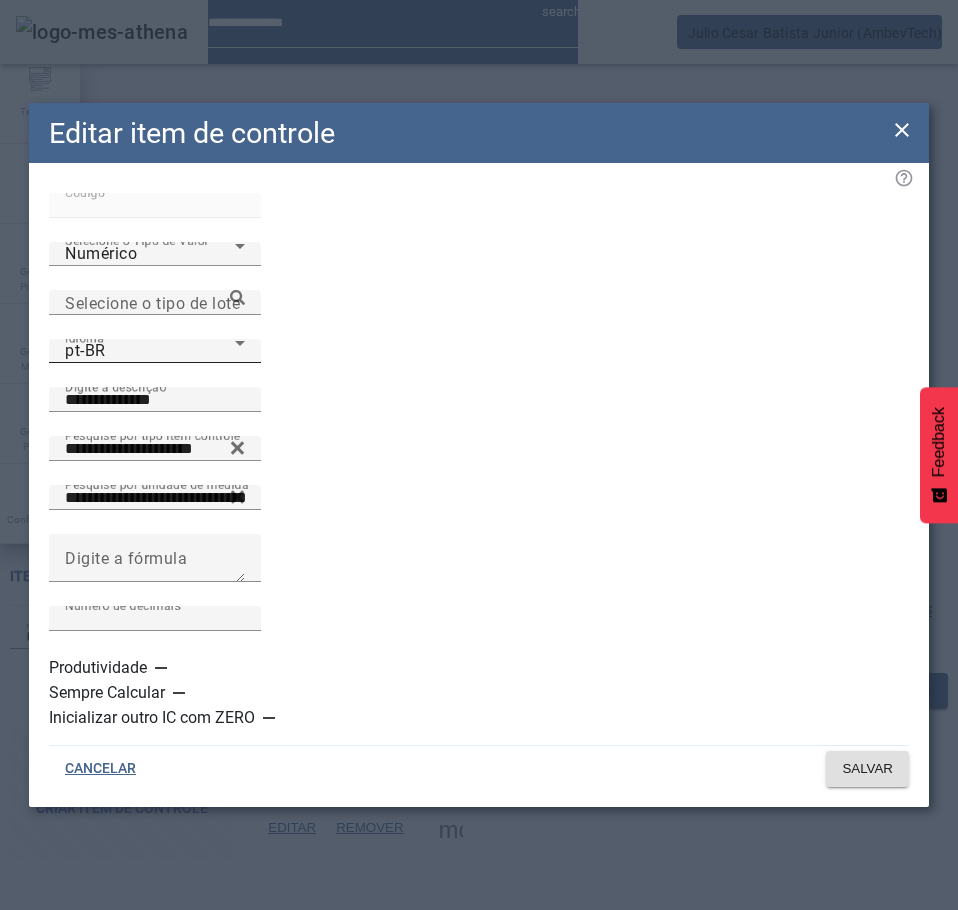 click on "pt-BR" at bounding box center (150, 351) 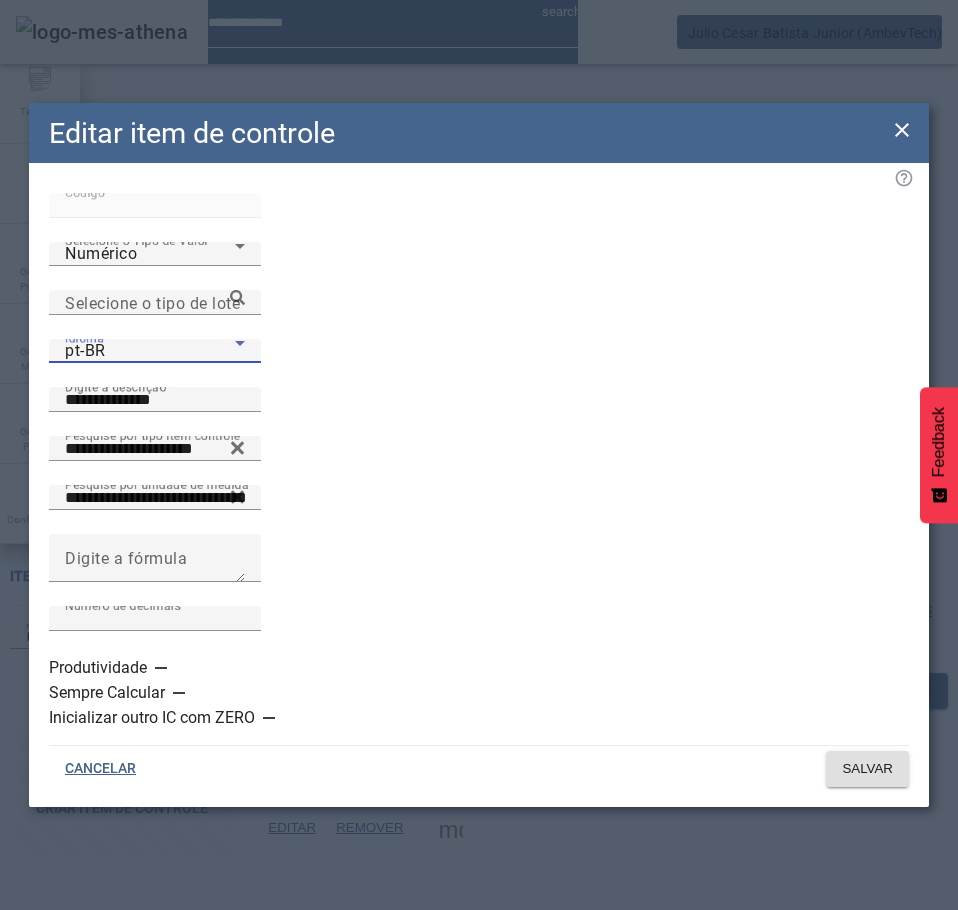 click on "es-ES" at bounding box center [131, 1110] 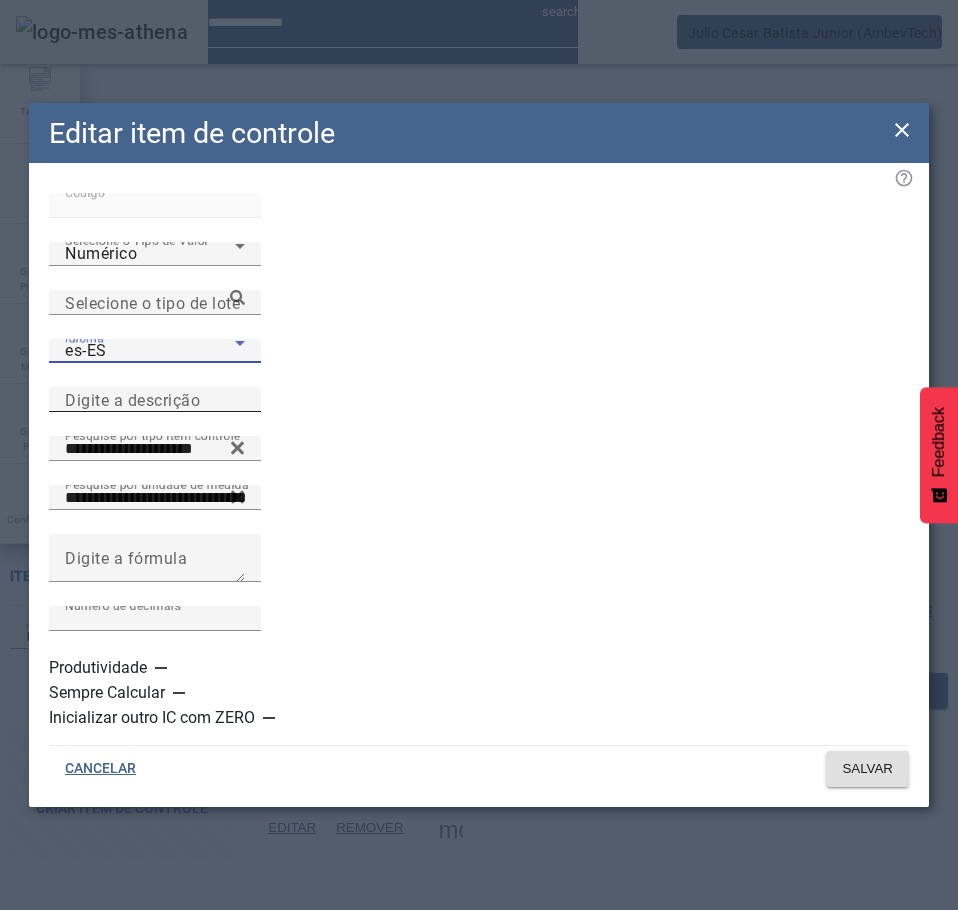 click on "Digite a descrição" at bounding box center (132, 399) 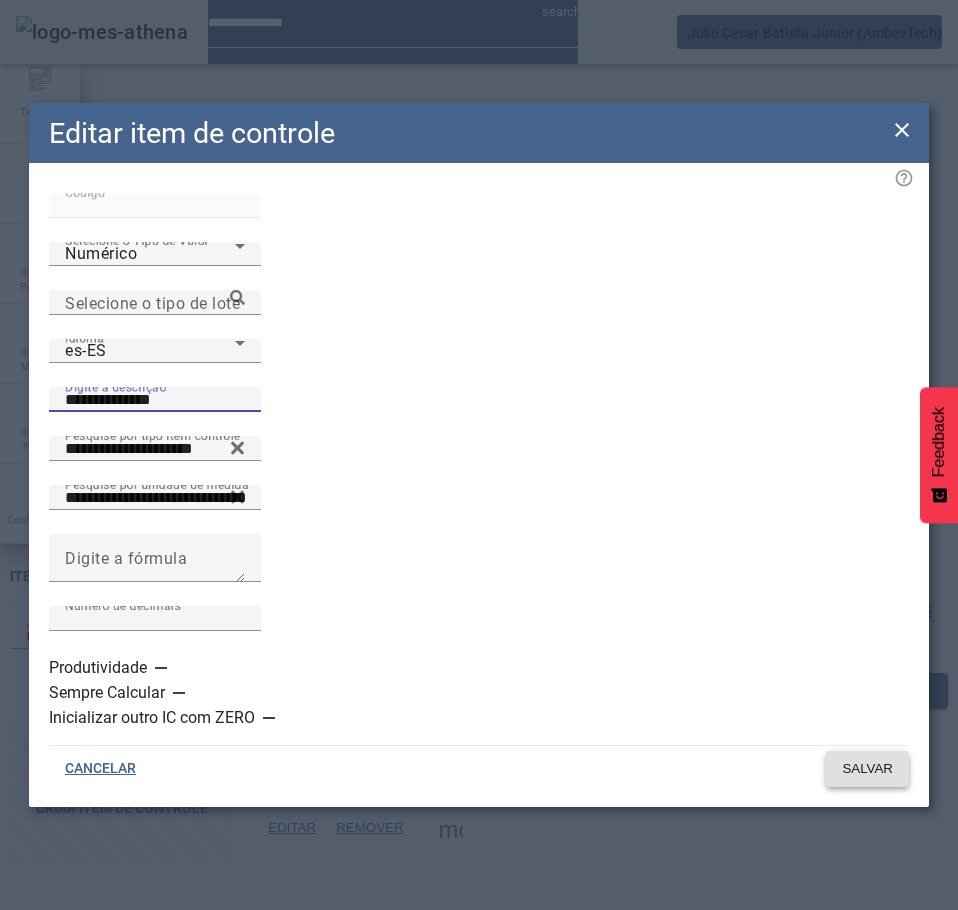 type on "**********" 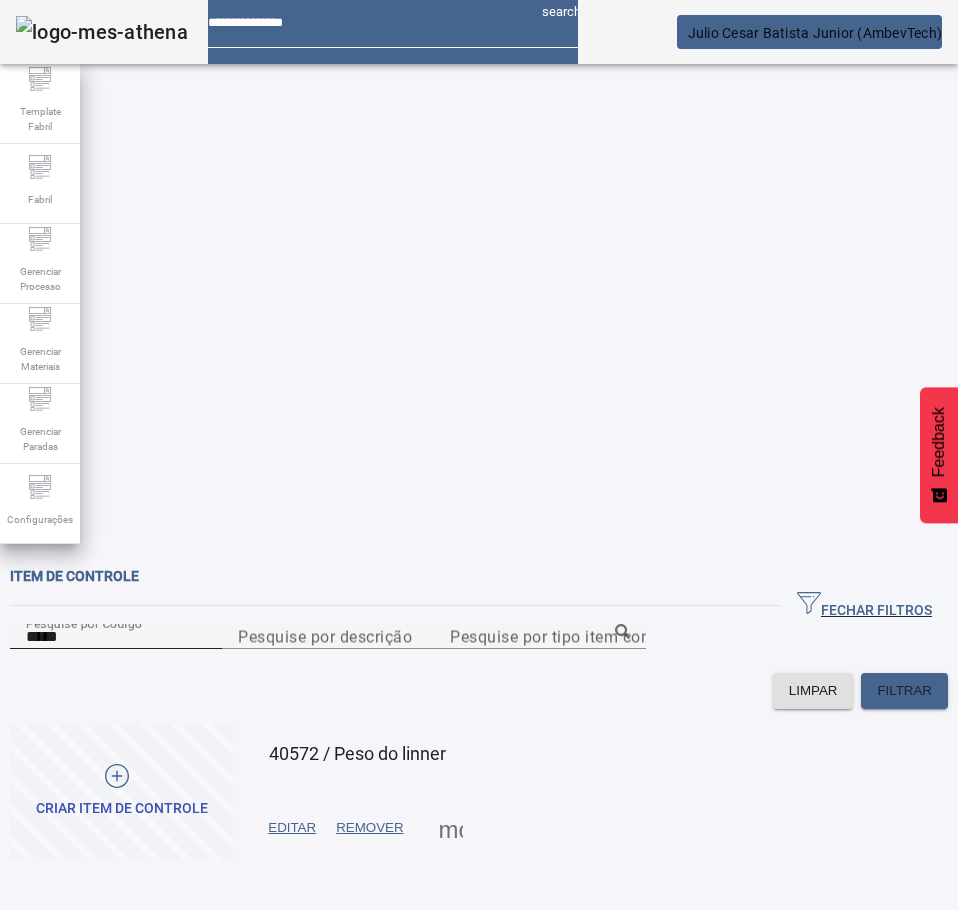 click on "*****" at bounding box center (116, 637) 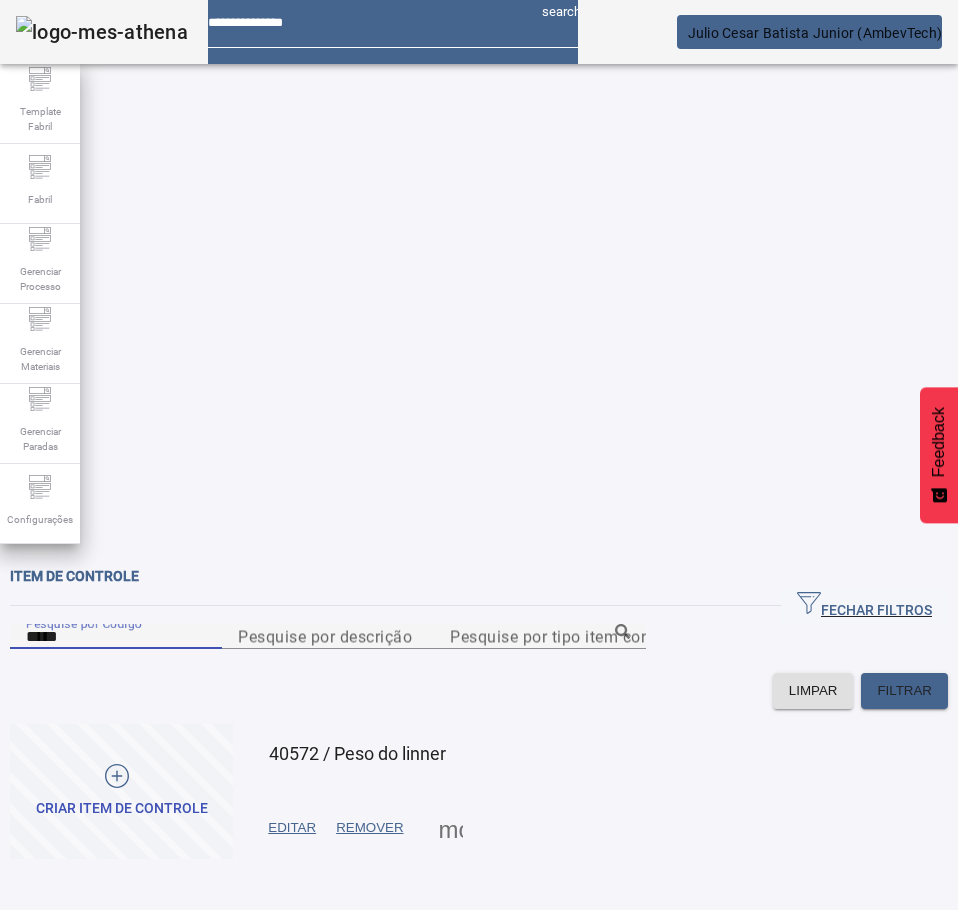 click on "*****" at bounding box center [116, 637] 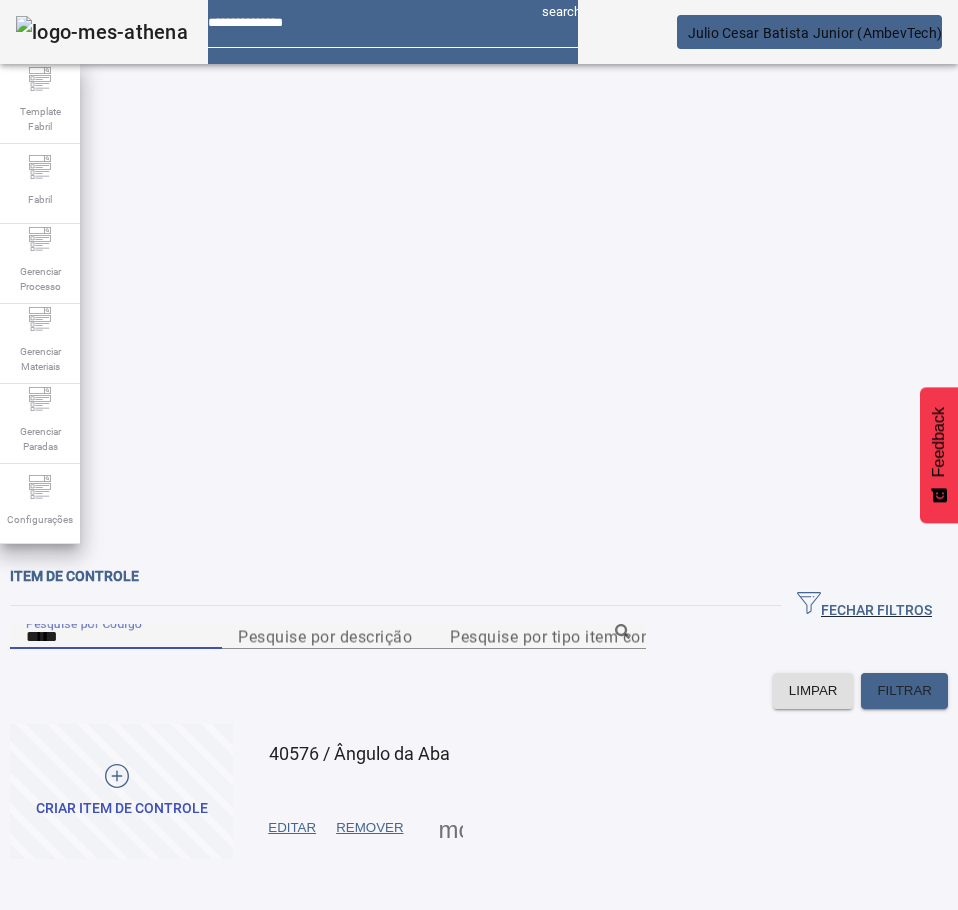 click on "EDITAR" at bounding box center (292, 828) 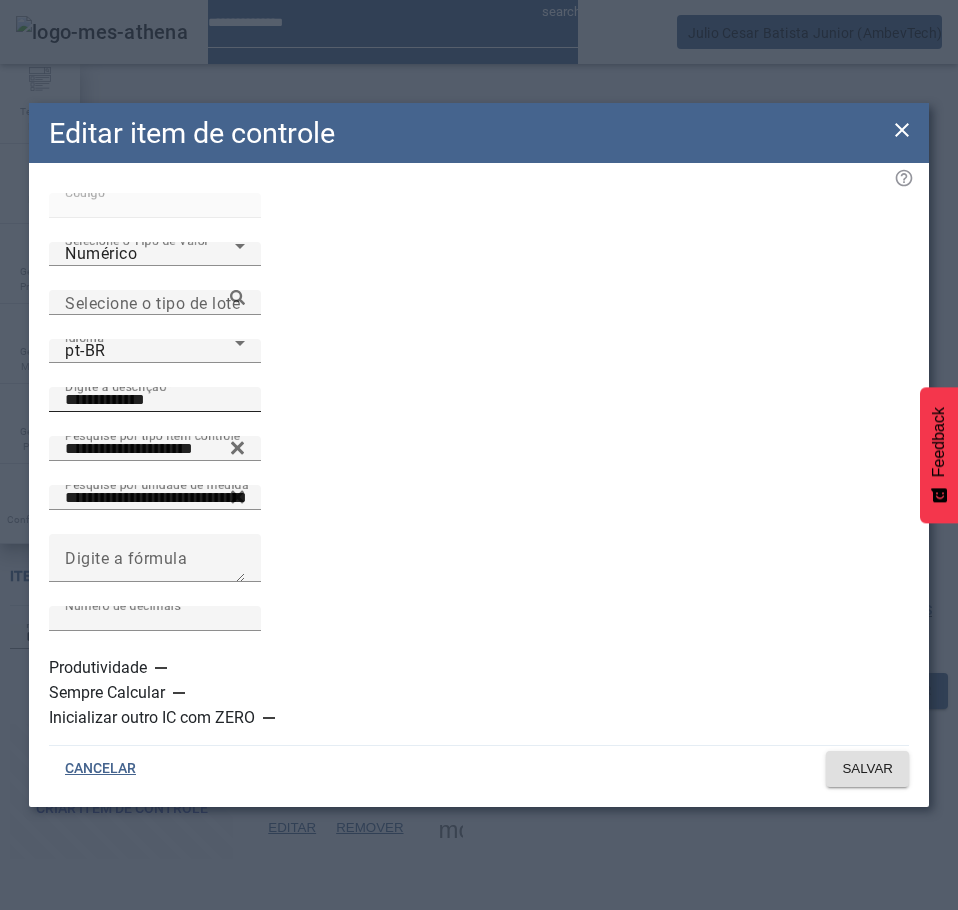 click on "**********" at bounding box center (155, 400) 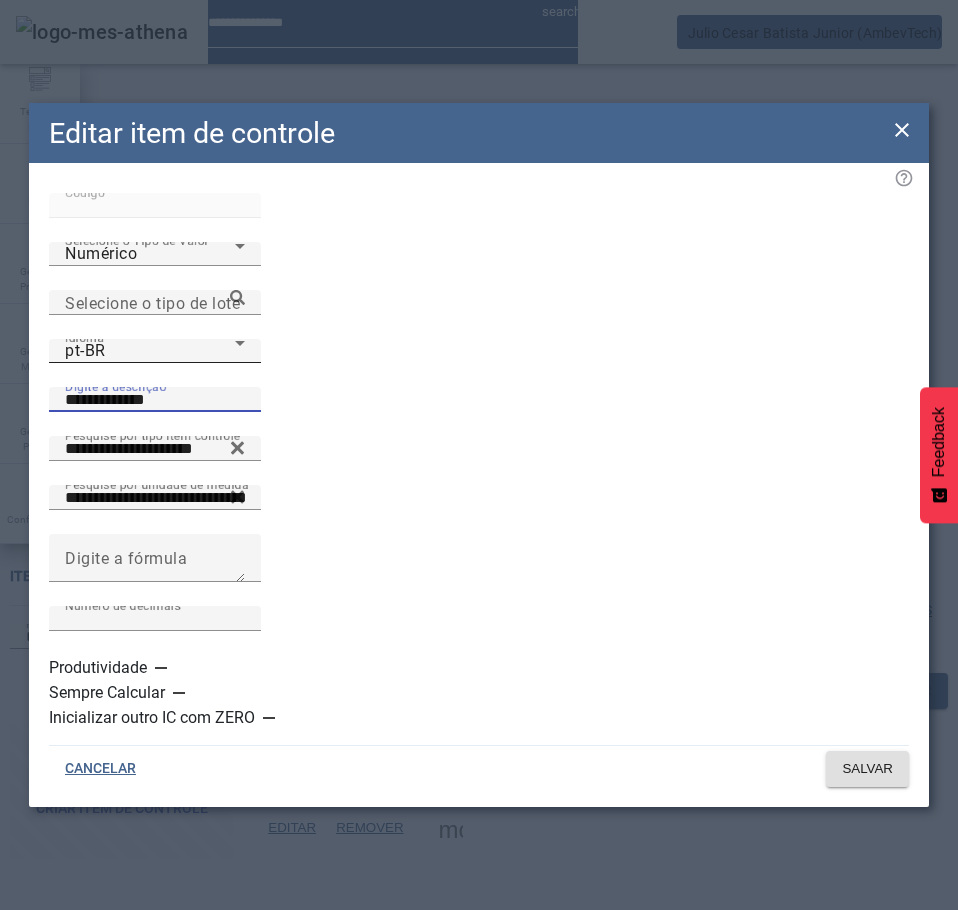click on "pt-BR" at bounding box center [150, 351] 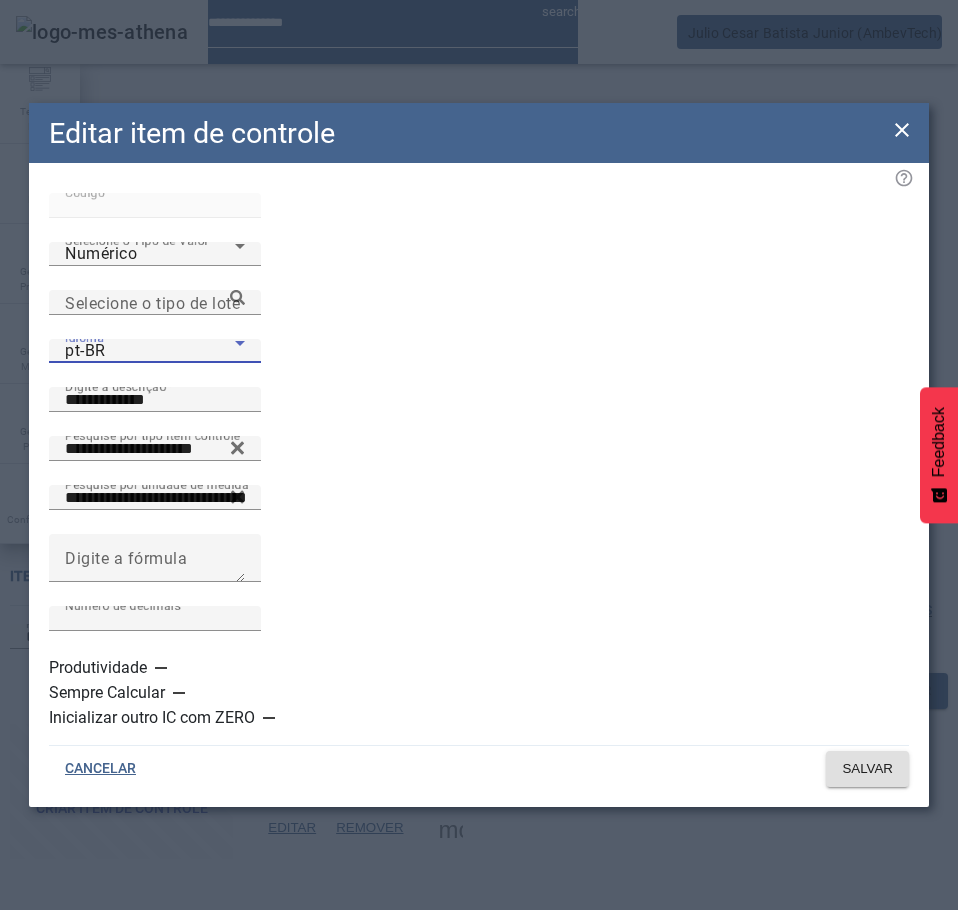 click on "es-ES" at bounding box center [131, 1110] 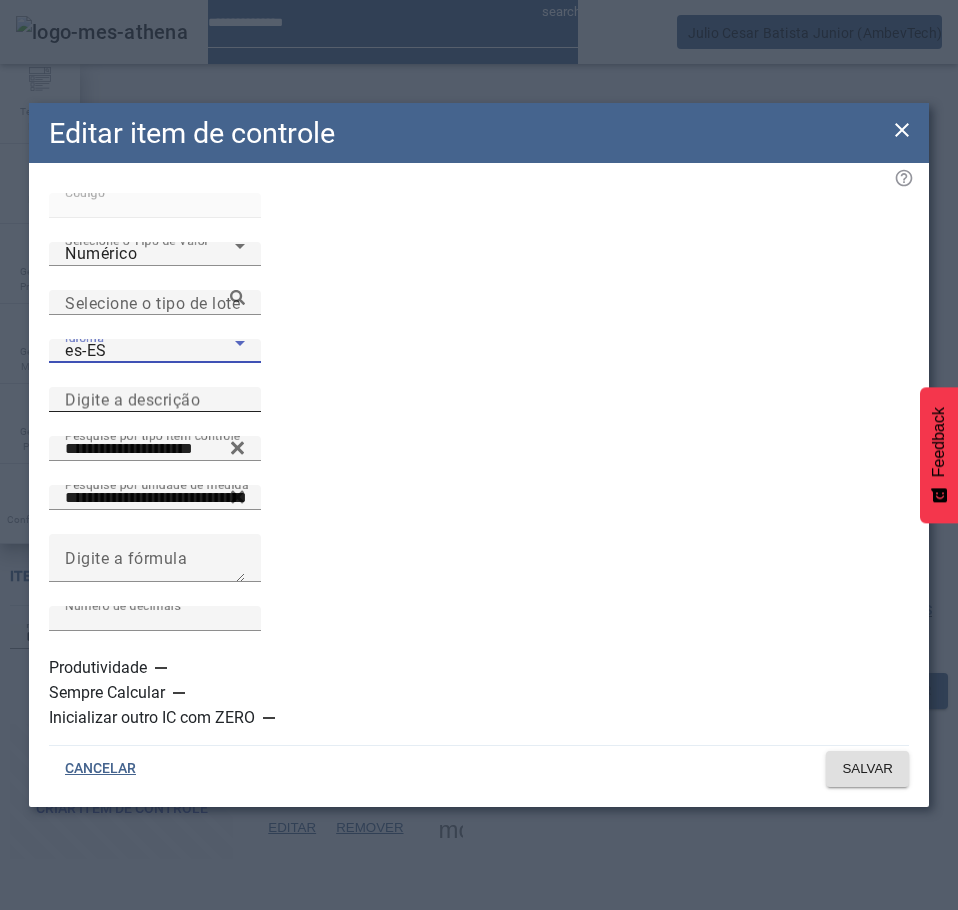 click on "Digite a descrição" 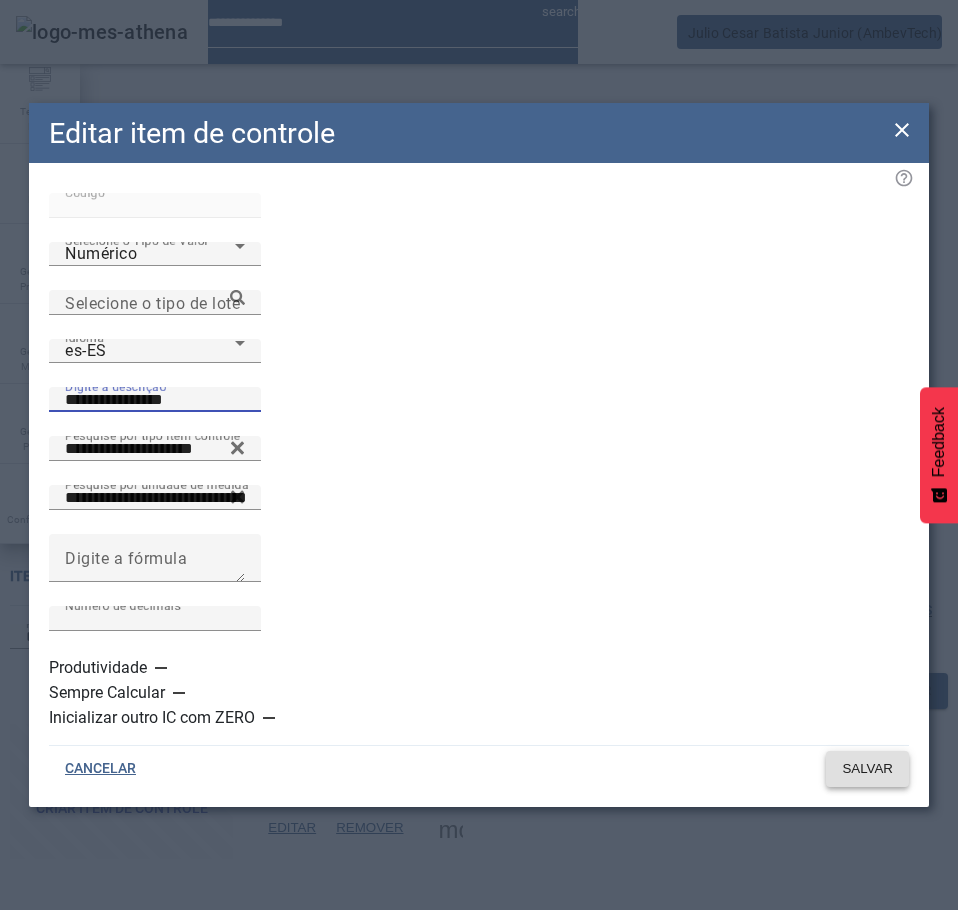 type on "**********" 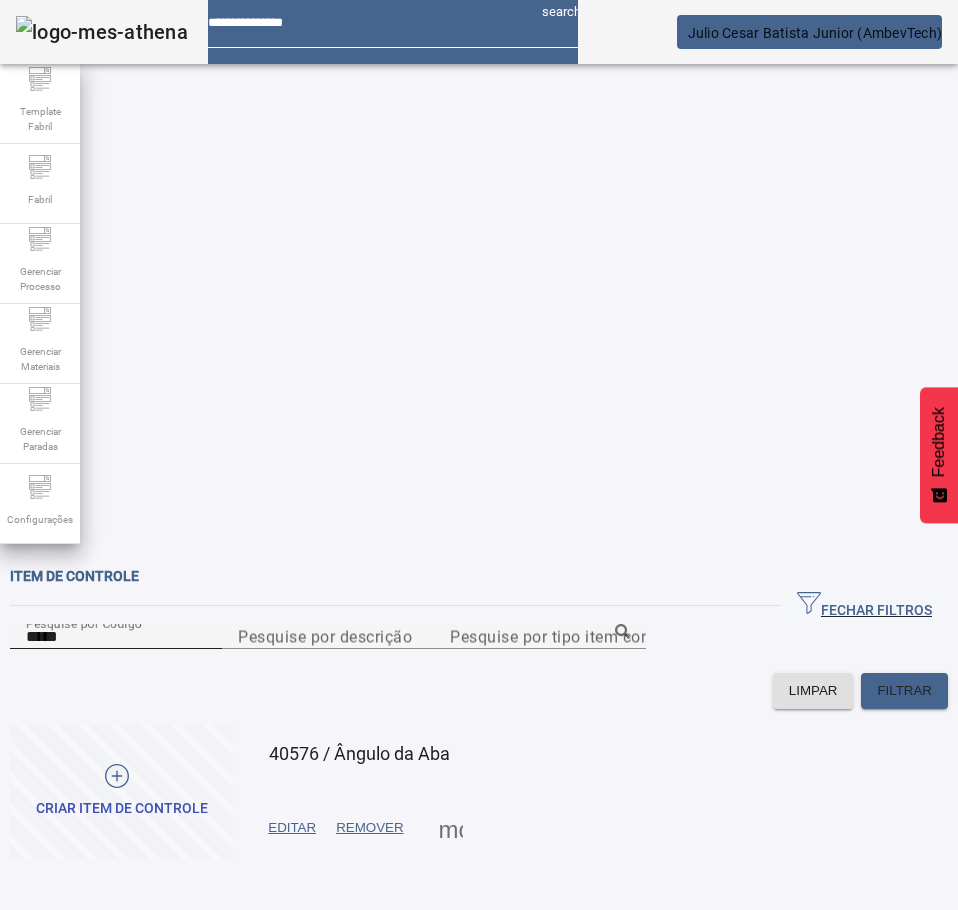click on "*****" at bounding box center (116, 637) 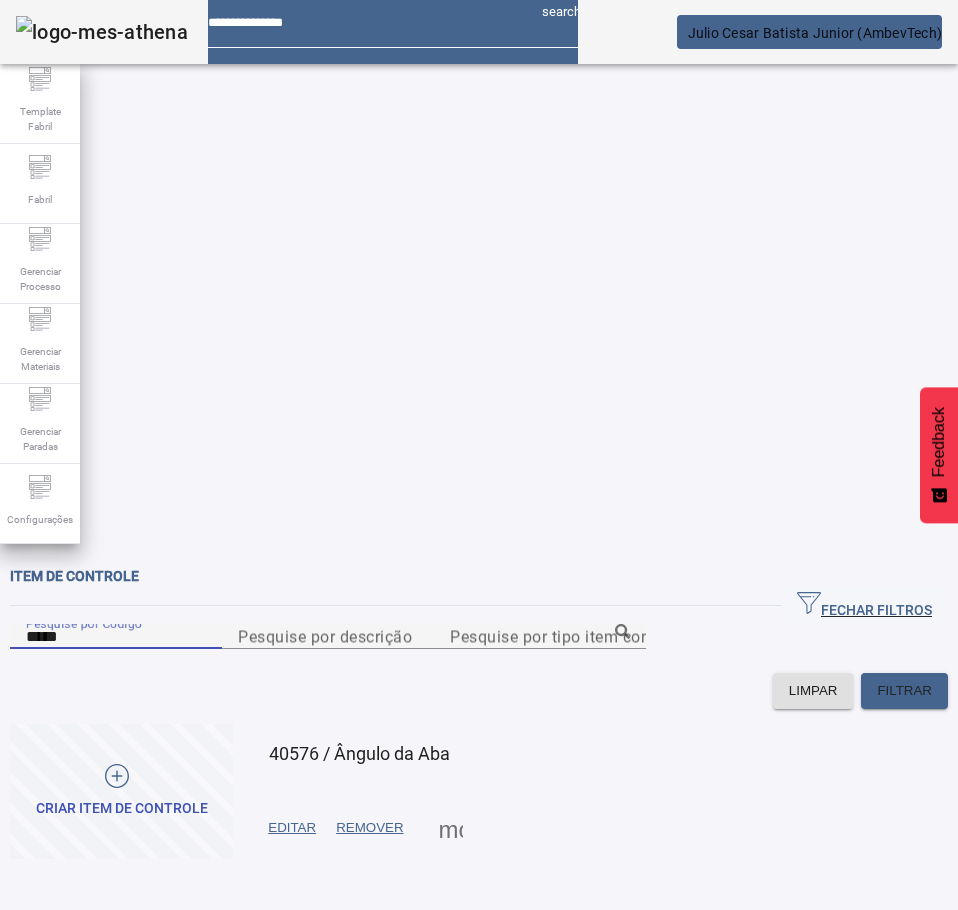 click on "*****" at bounding box center [116, 637] 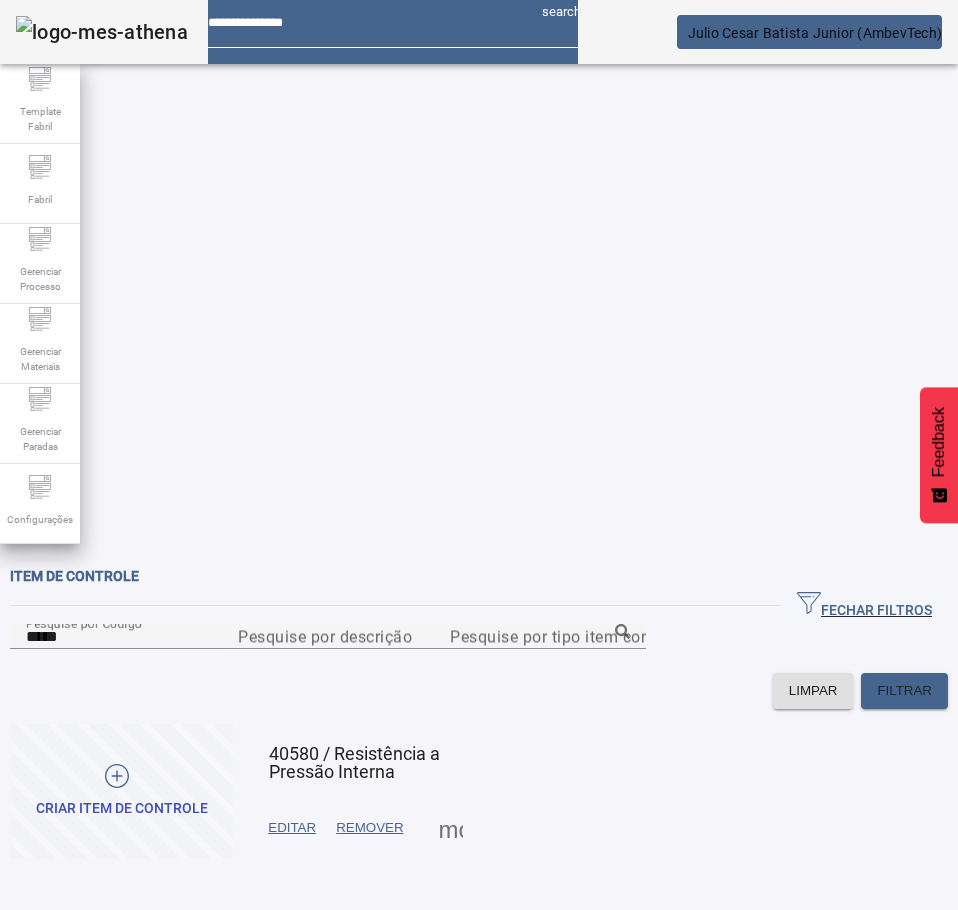click at bounding box center [292, 828] 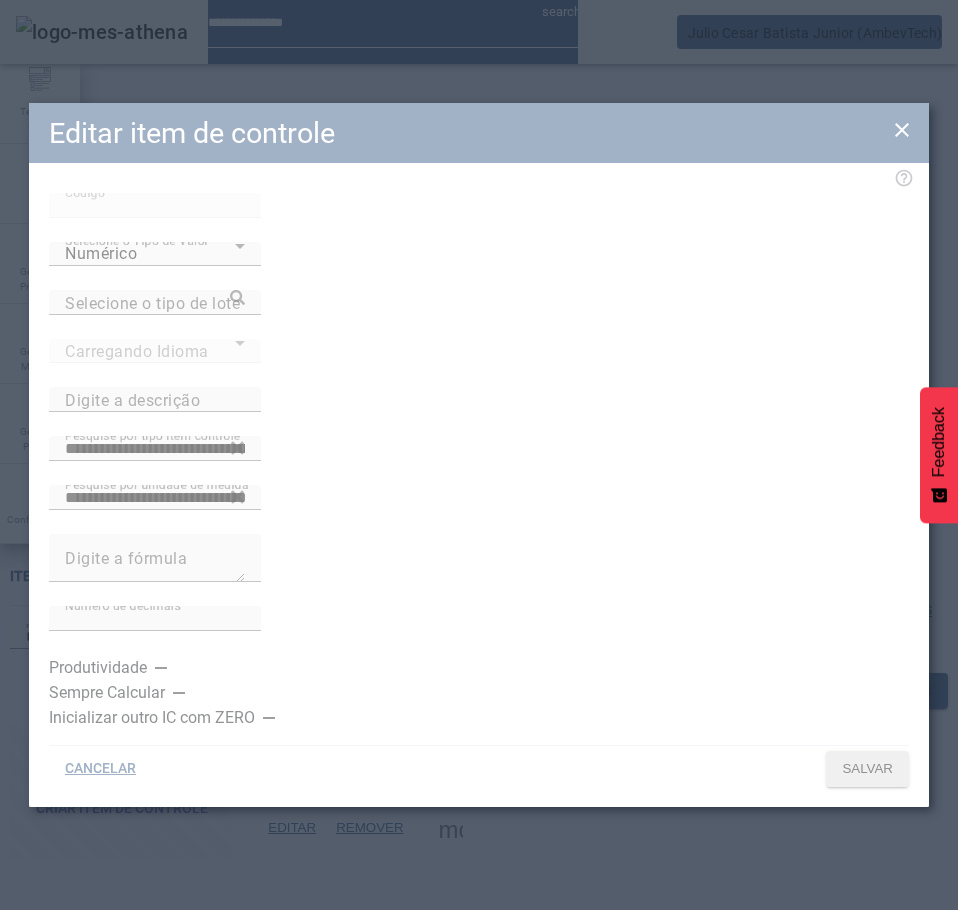 type on "**********" 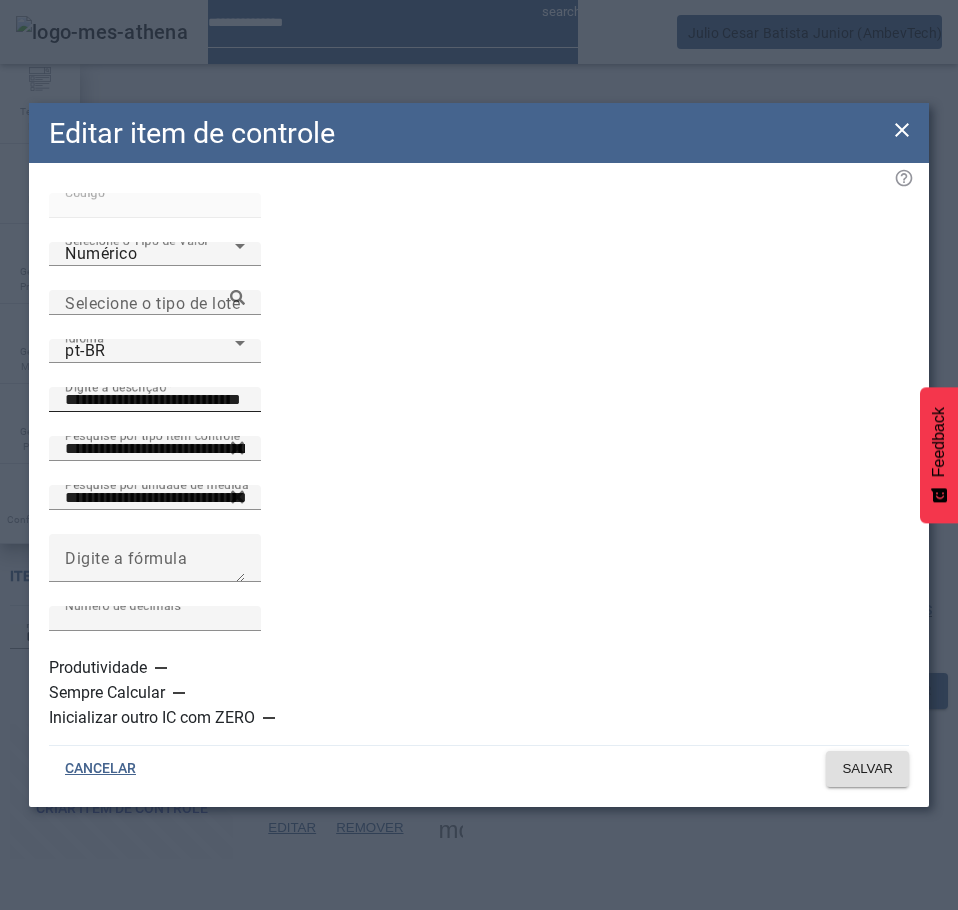click on "**********" at bounding box center [155, 400] 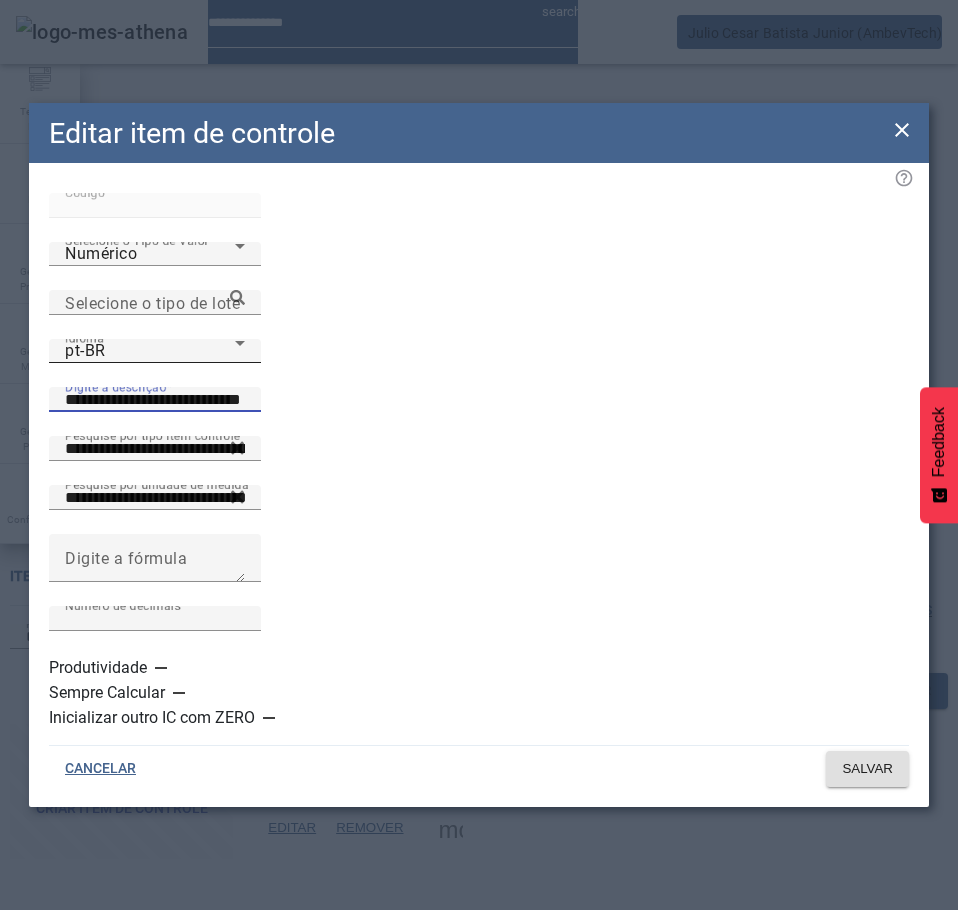 click on "pt-BR" at bounding box center [150, 351] 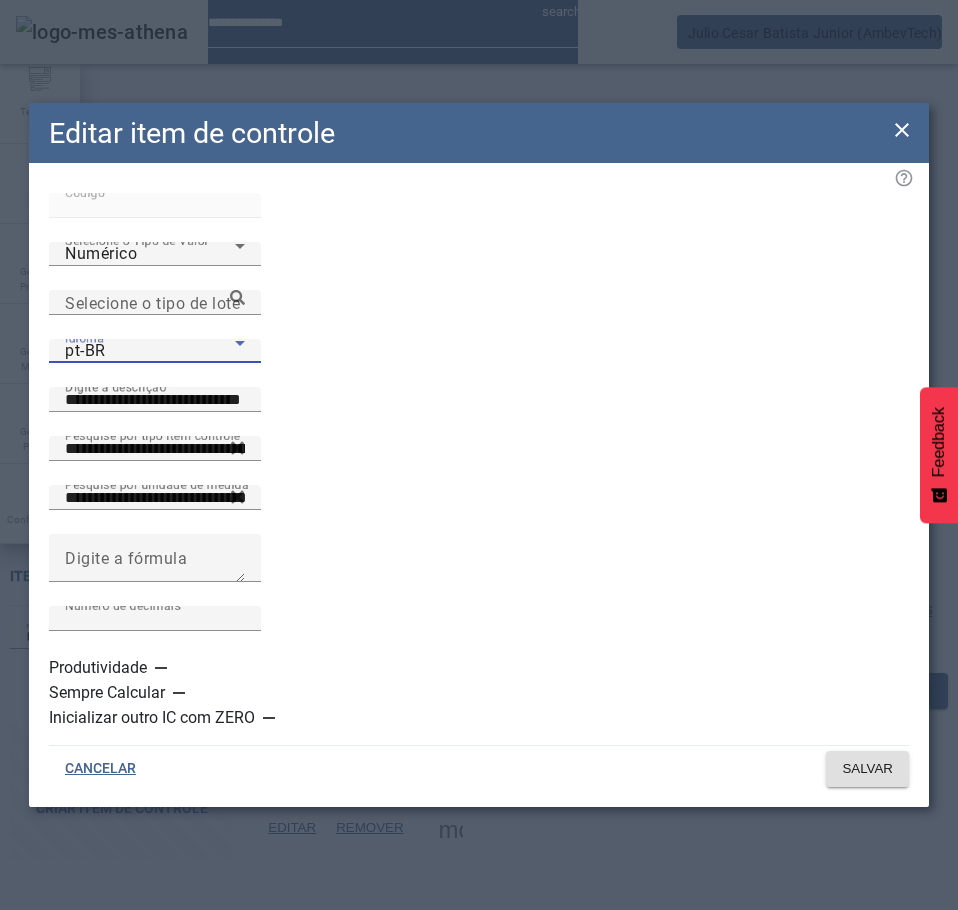 click on "es-ES" at bounding box center (131, 1110) 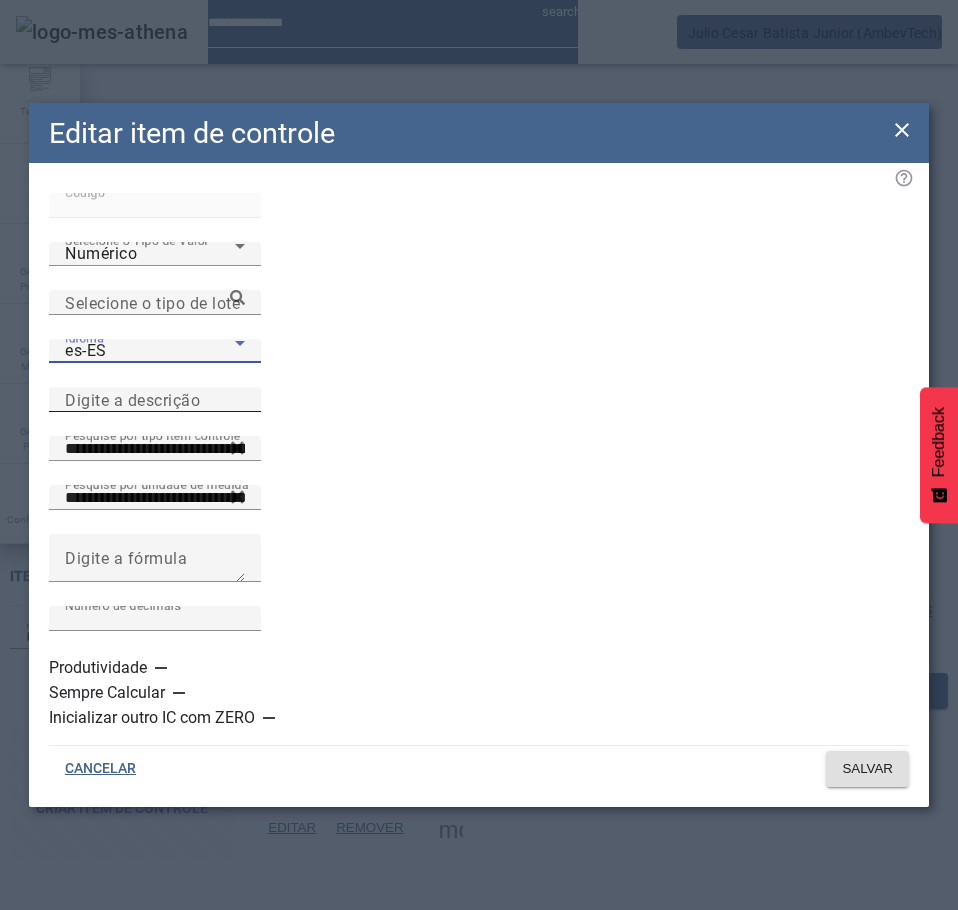click on "Digite a descrição" at bounding box center [132, 399] 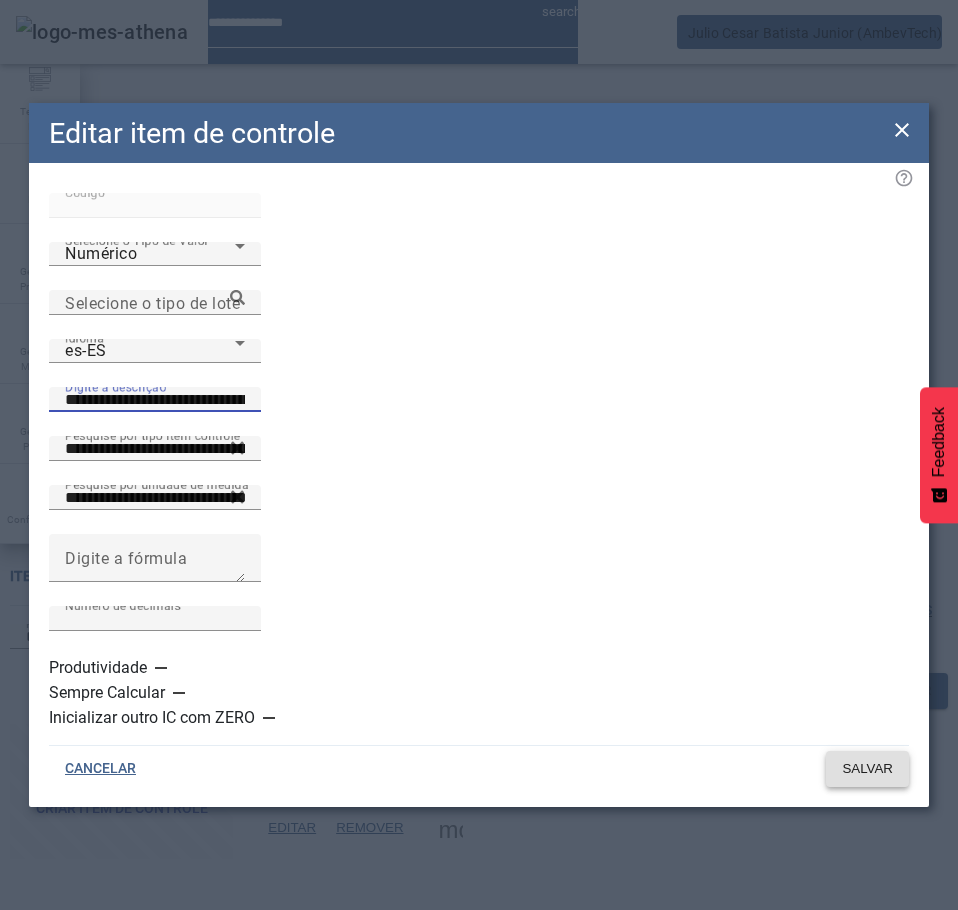 type on "**********" 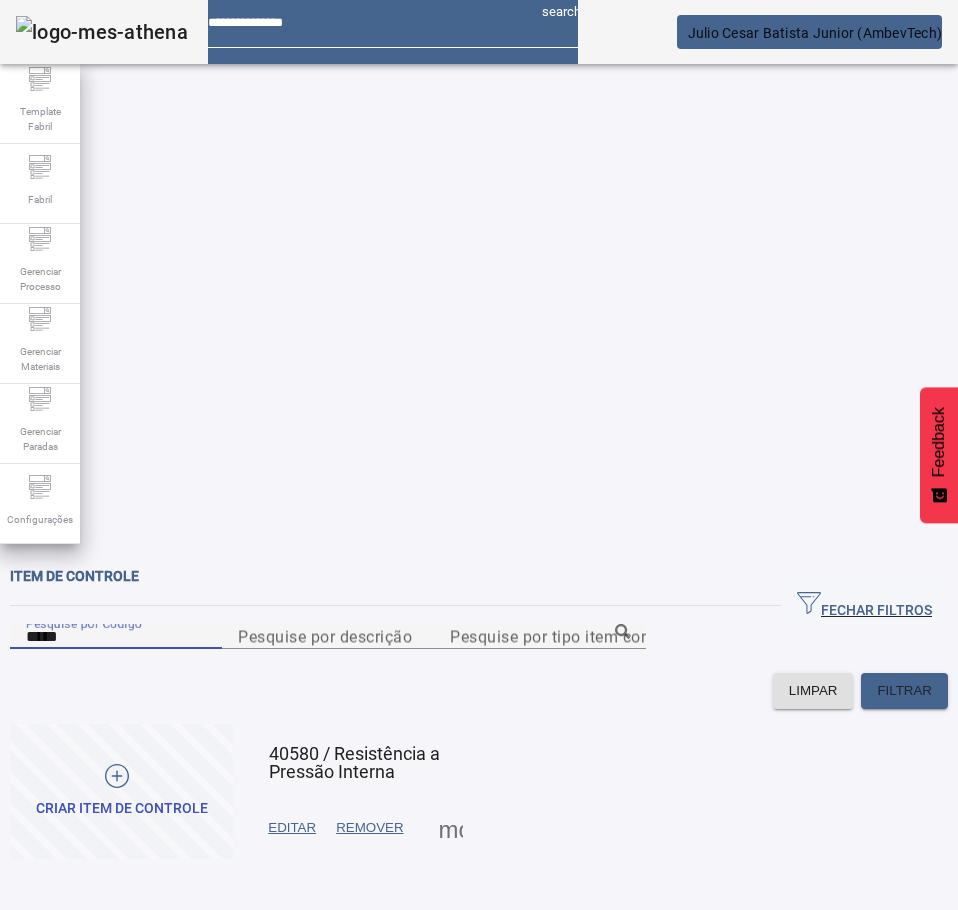 click on "*****" at bounding box center (116, 637) 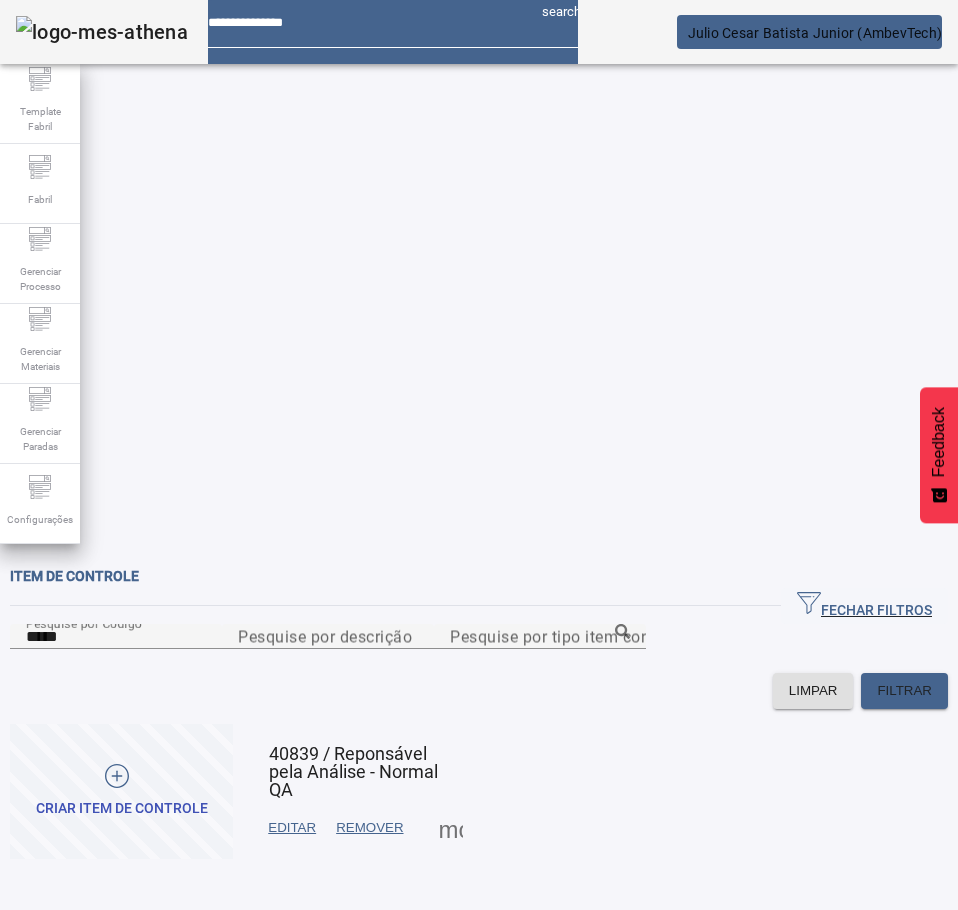 click on "EDITAR" at bounding box center [292, 828] 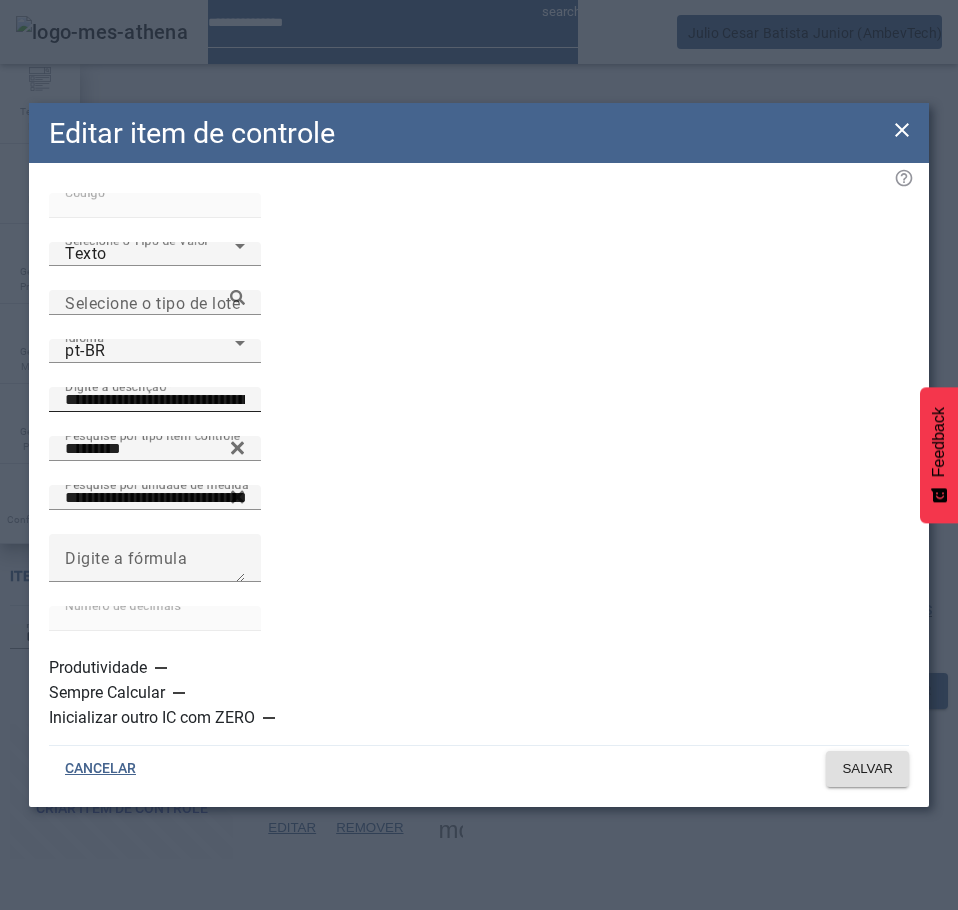 click on "**********" 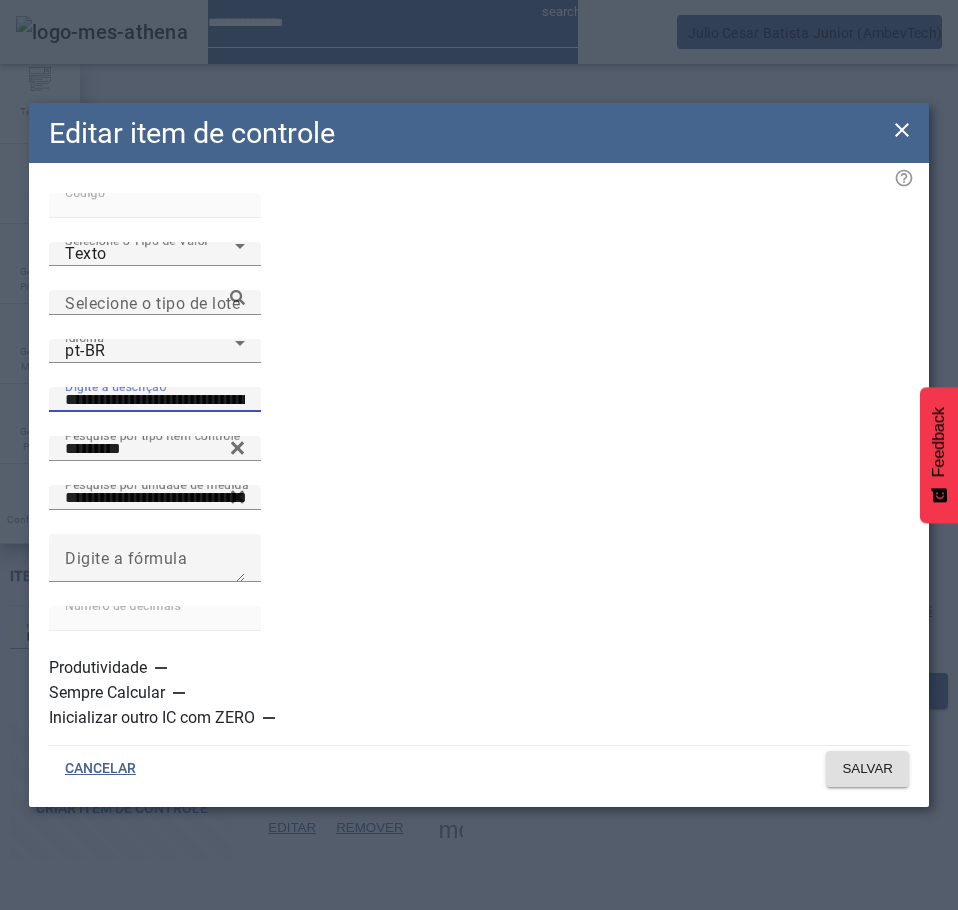 click on "**********" at bounding box center [155, 400] 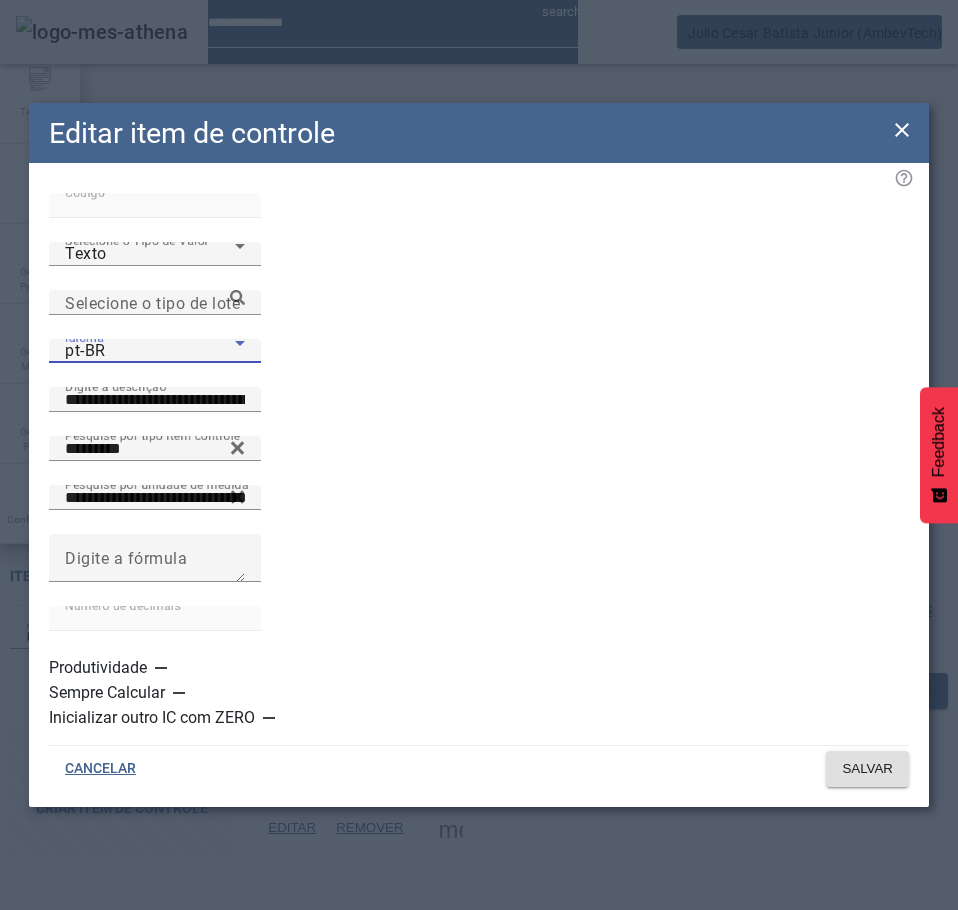 click on "pt-BR" at bounding box center (150, 351) 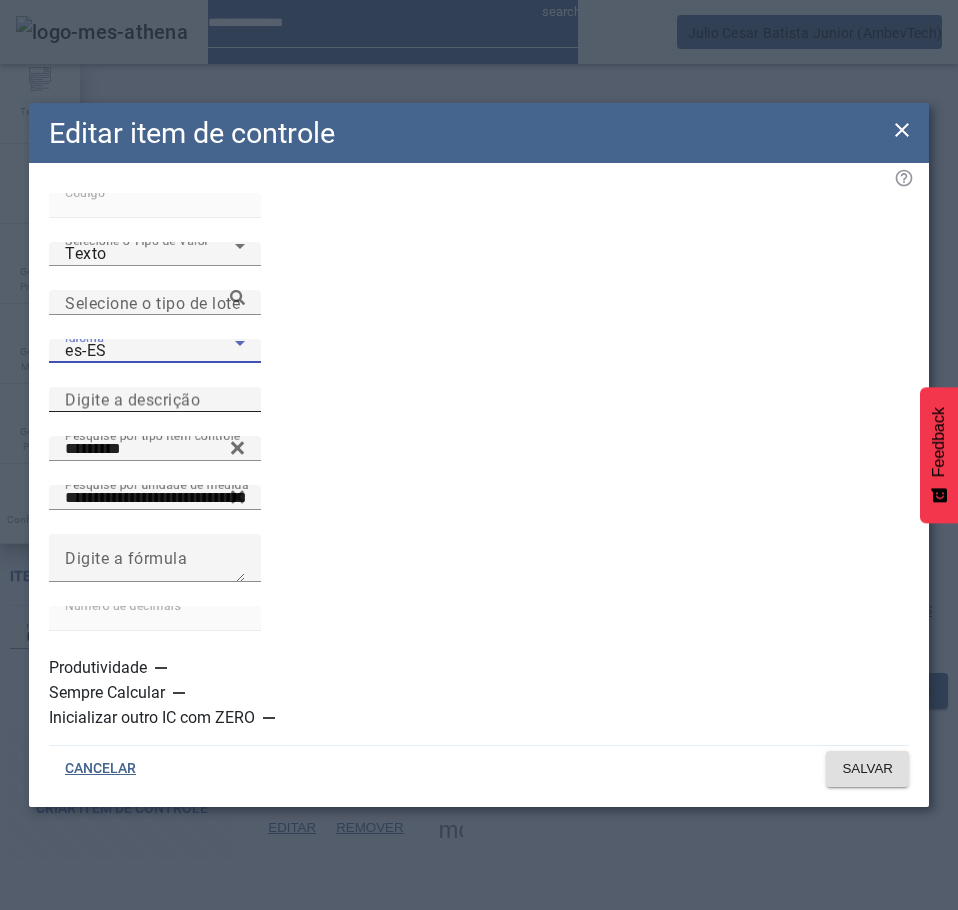 click on "Digite a descrição" 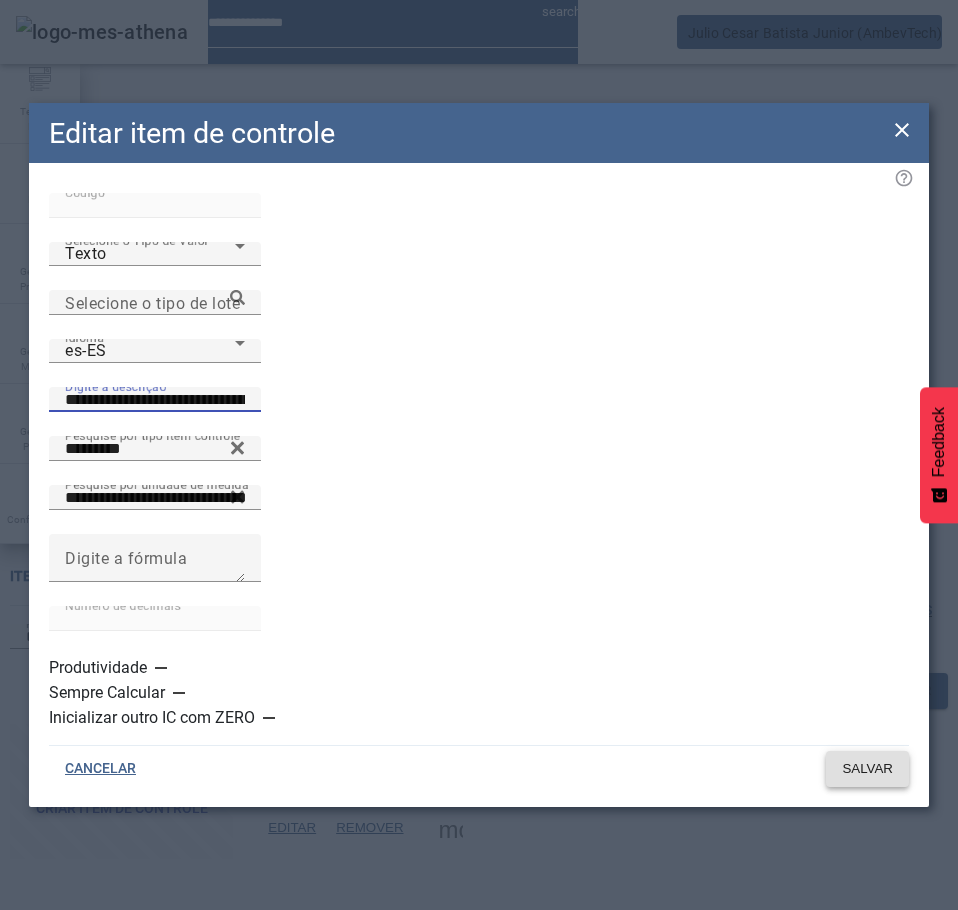 type on "**********" 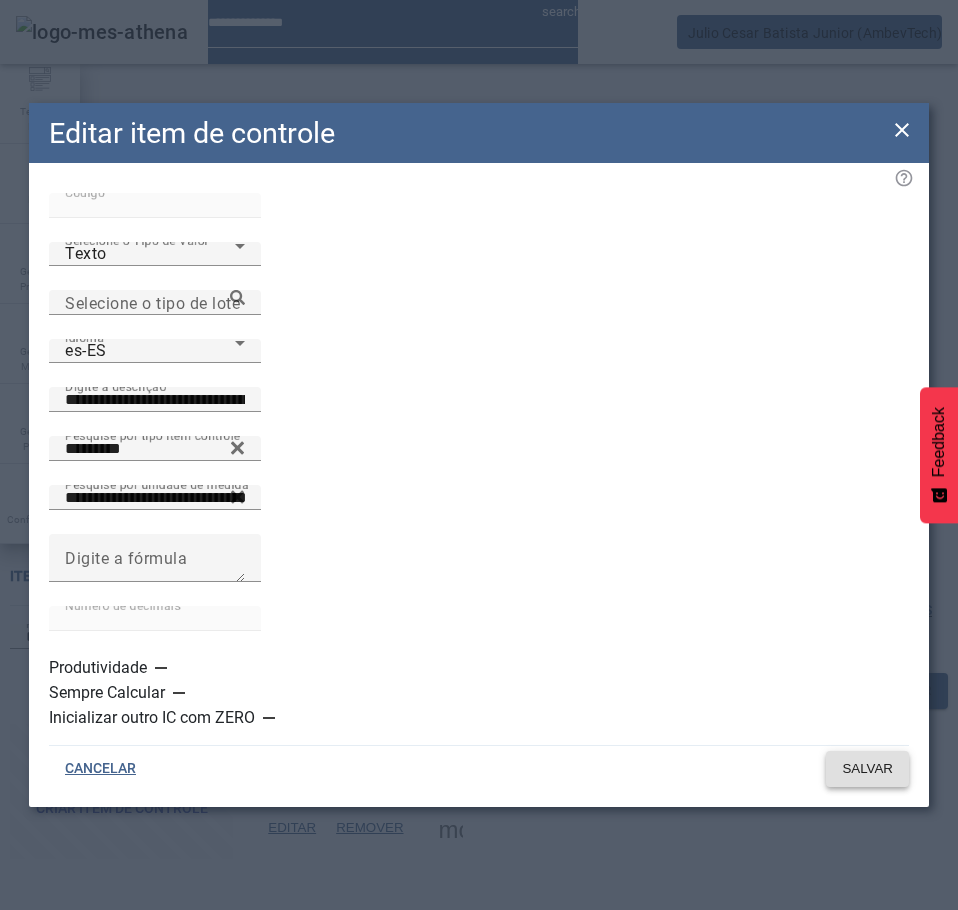 click on "SALVAR" 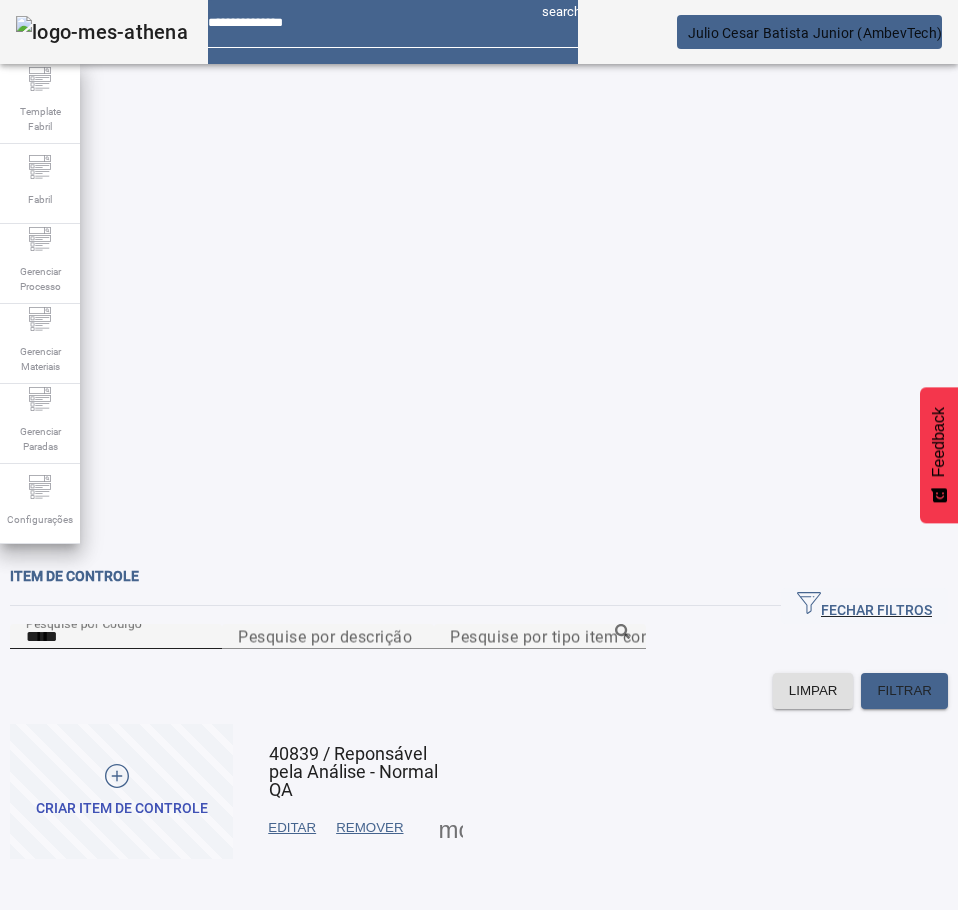 click on "*****" at bounding box center (116, 637) 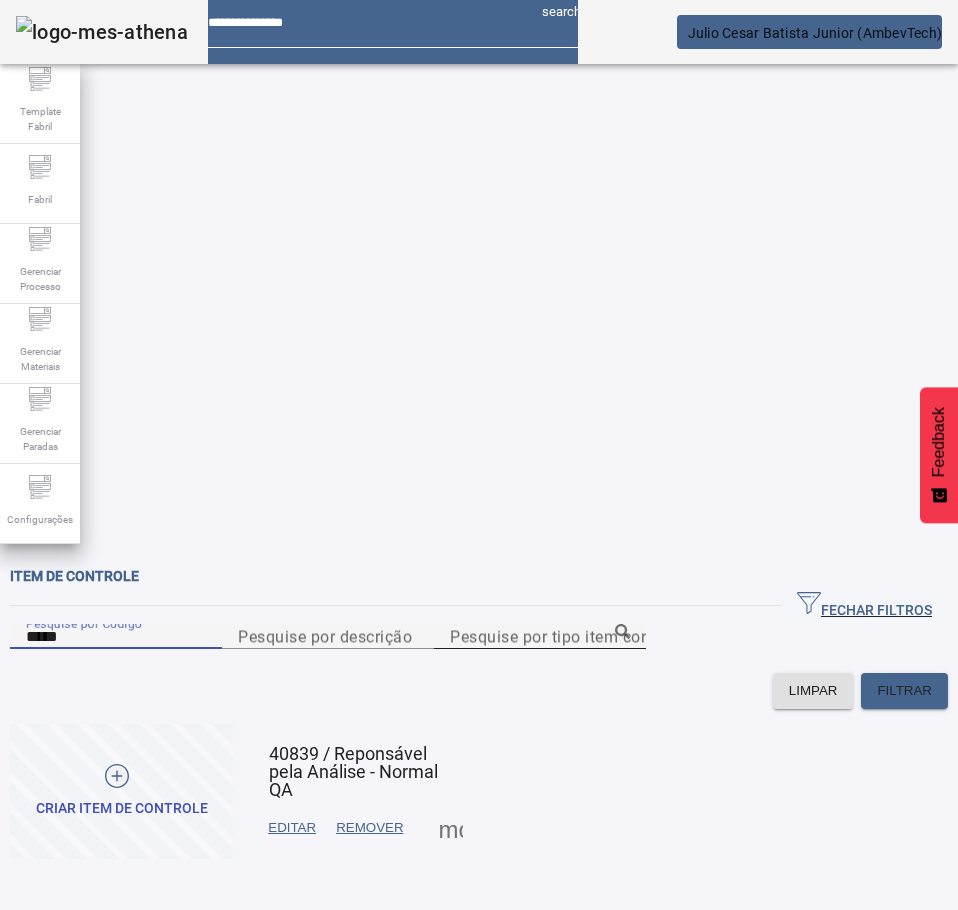 type on "*****" 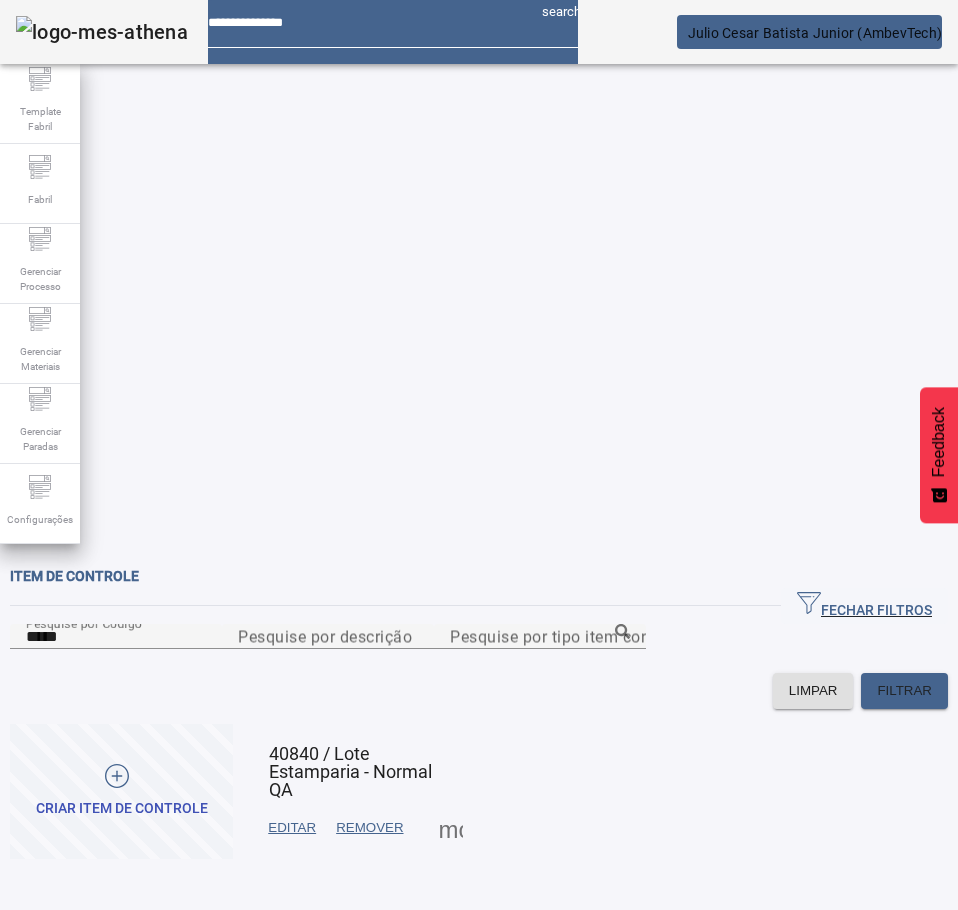 click at bounding box center [292, 828] 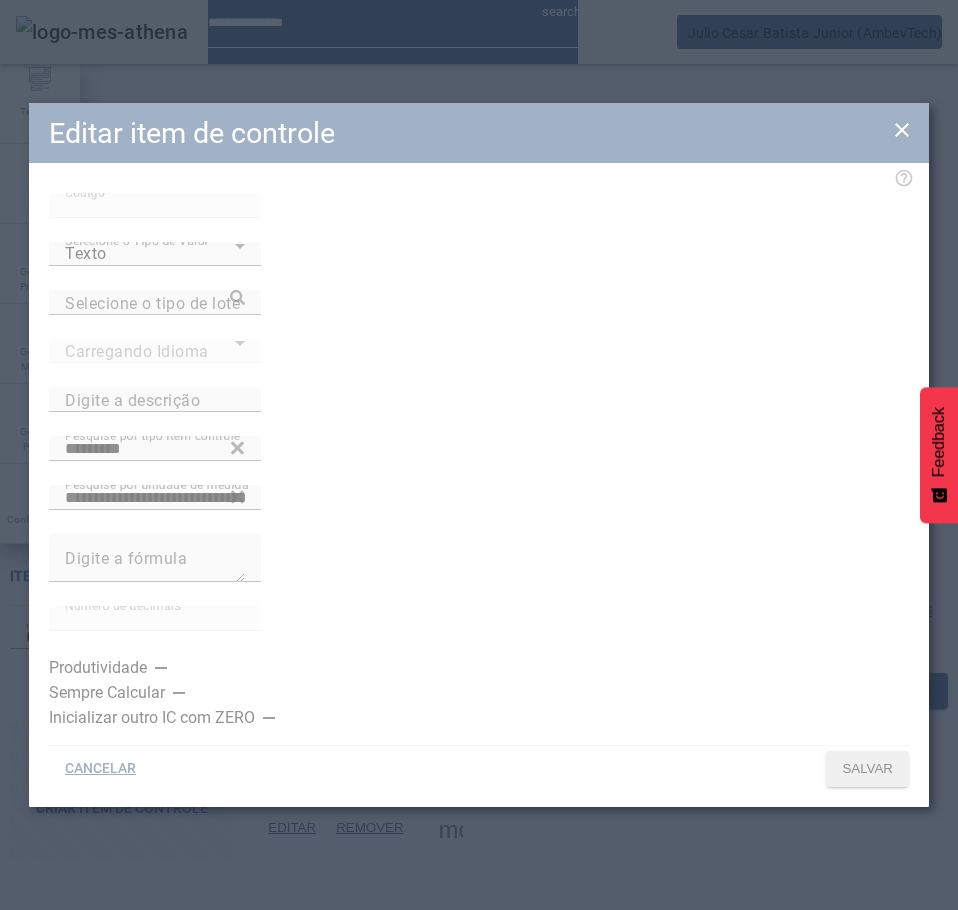type on "**********" 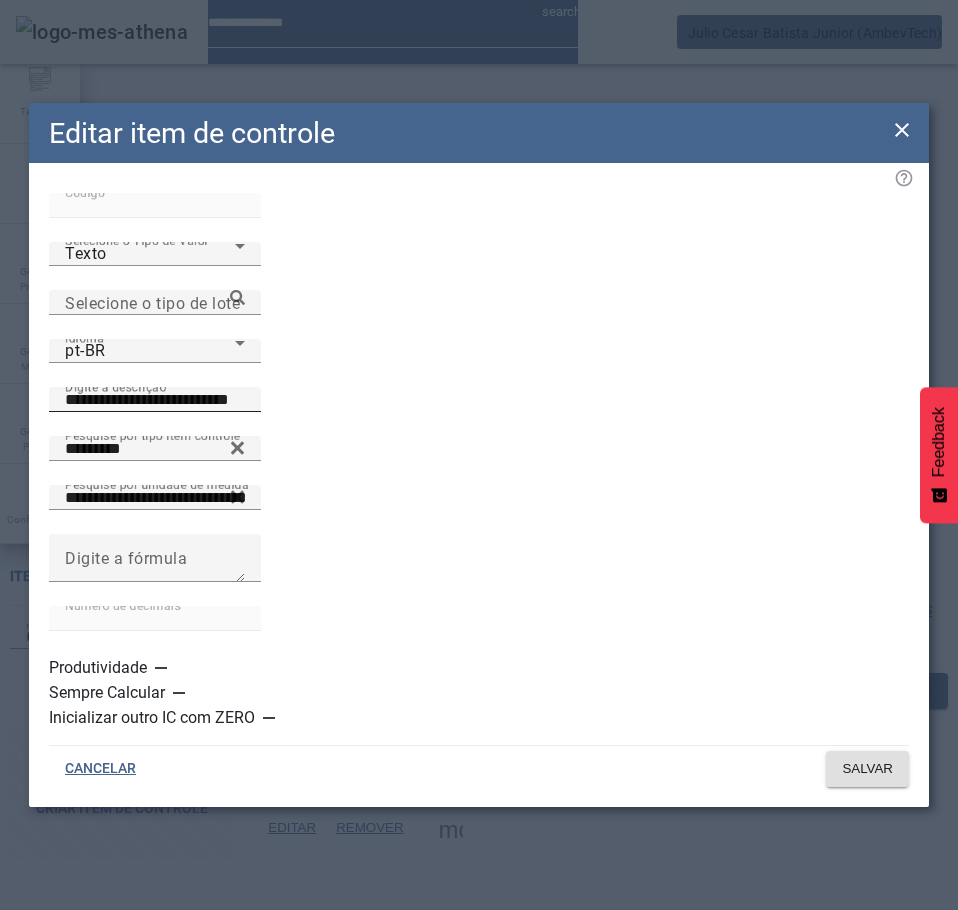 click on "**********" at bounding box center (155, 400) 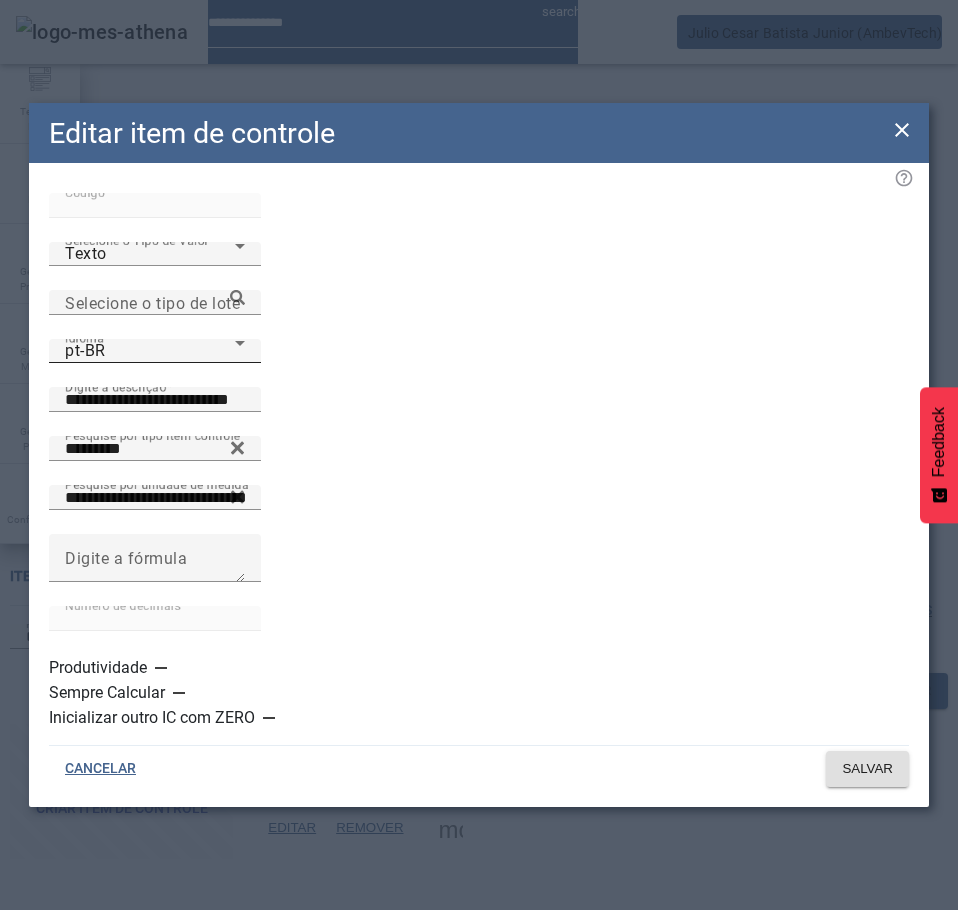 click on "Idioma pt-BR" 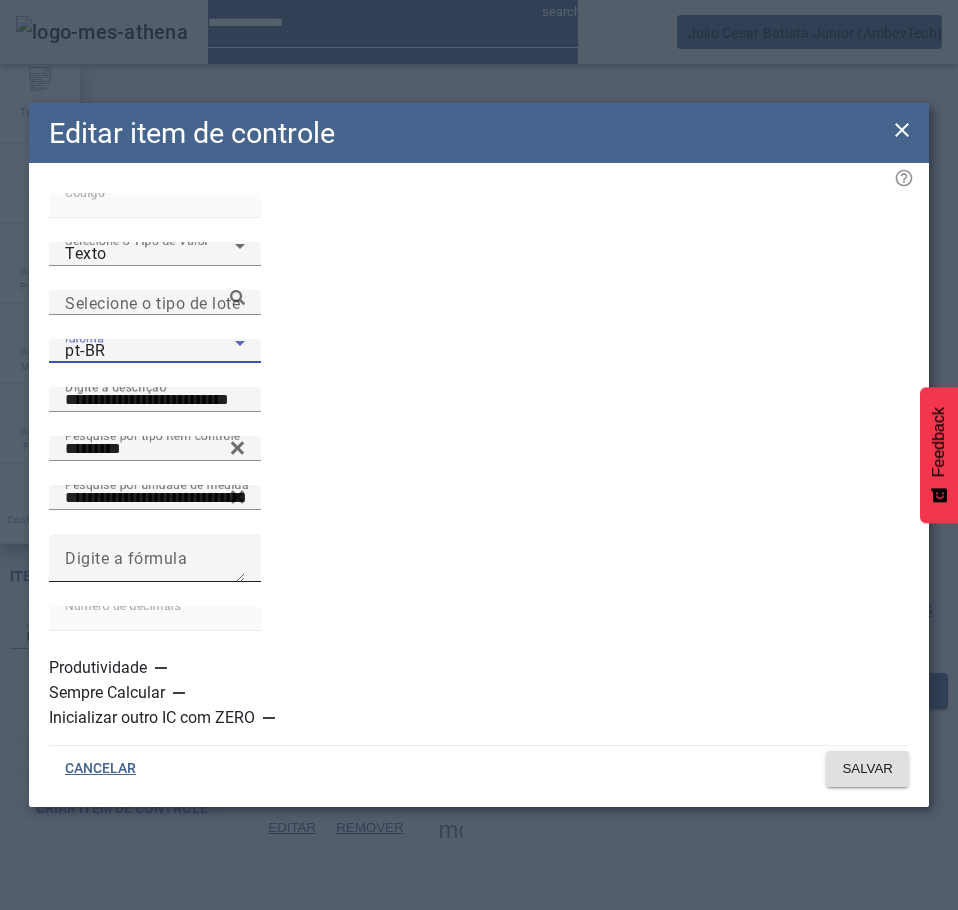 click on "es-ES" at bounding box center (131, 1110) 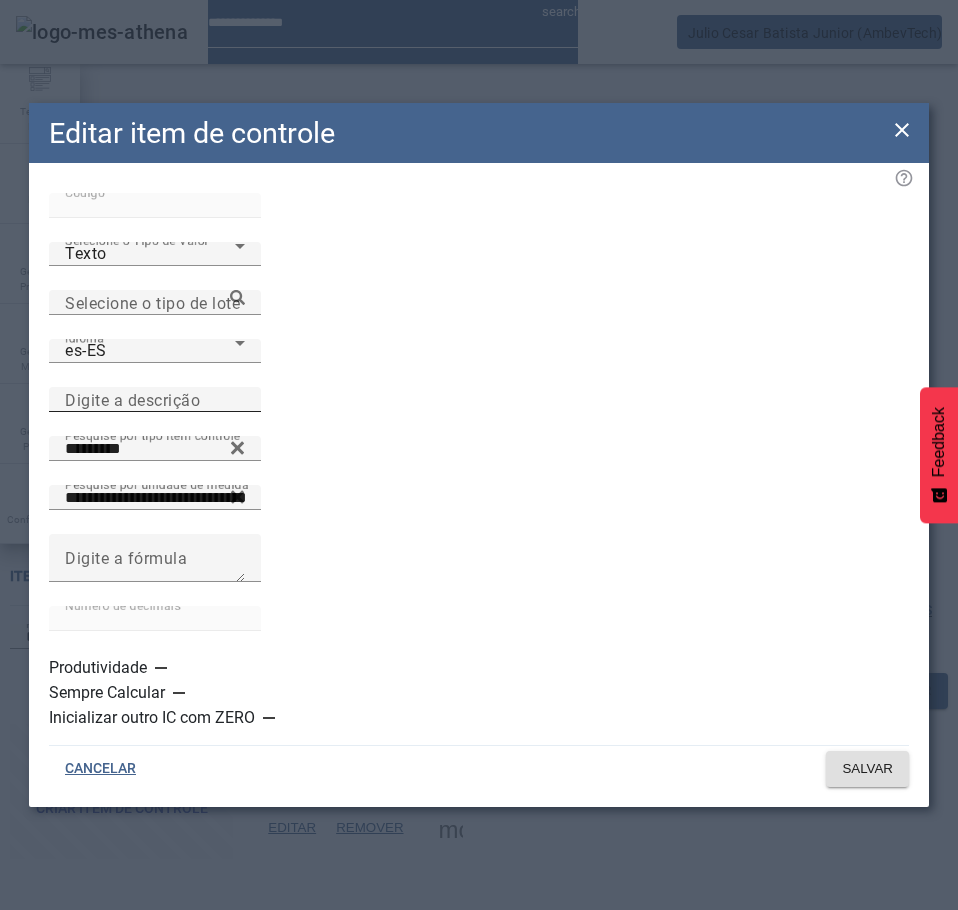 click on "Digite a descrição" at bounding box center (132, 399) 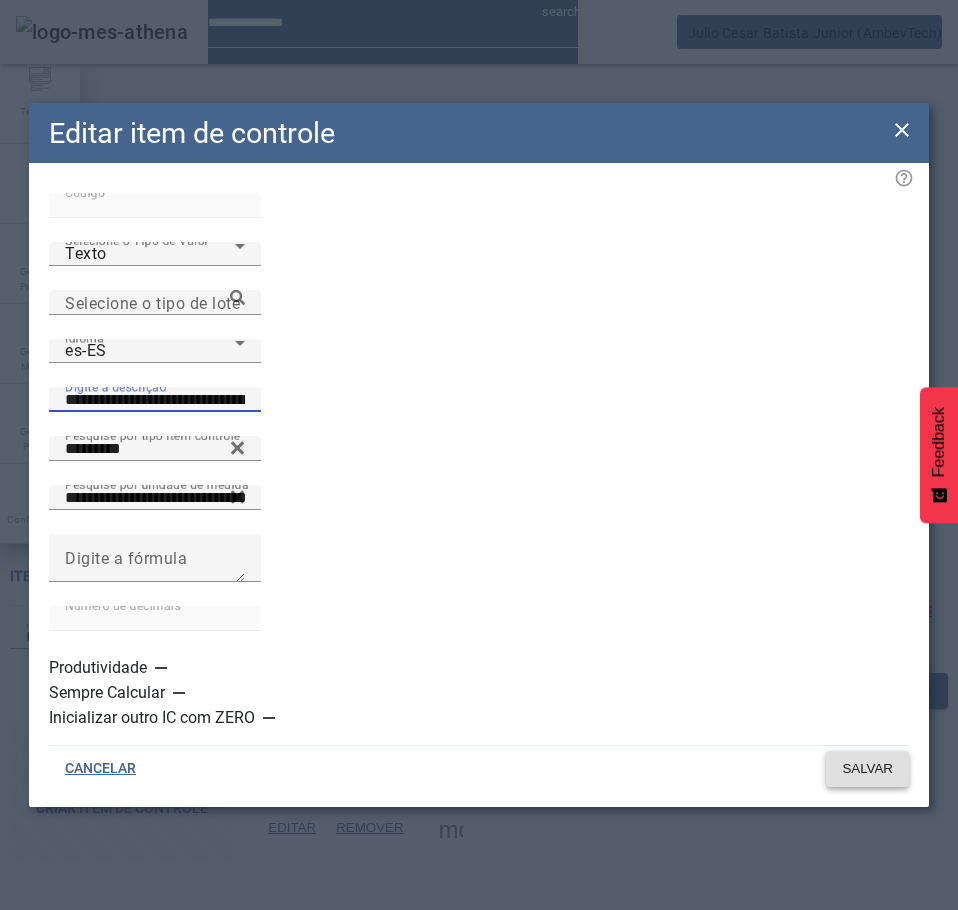 type on "**********" 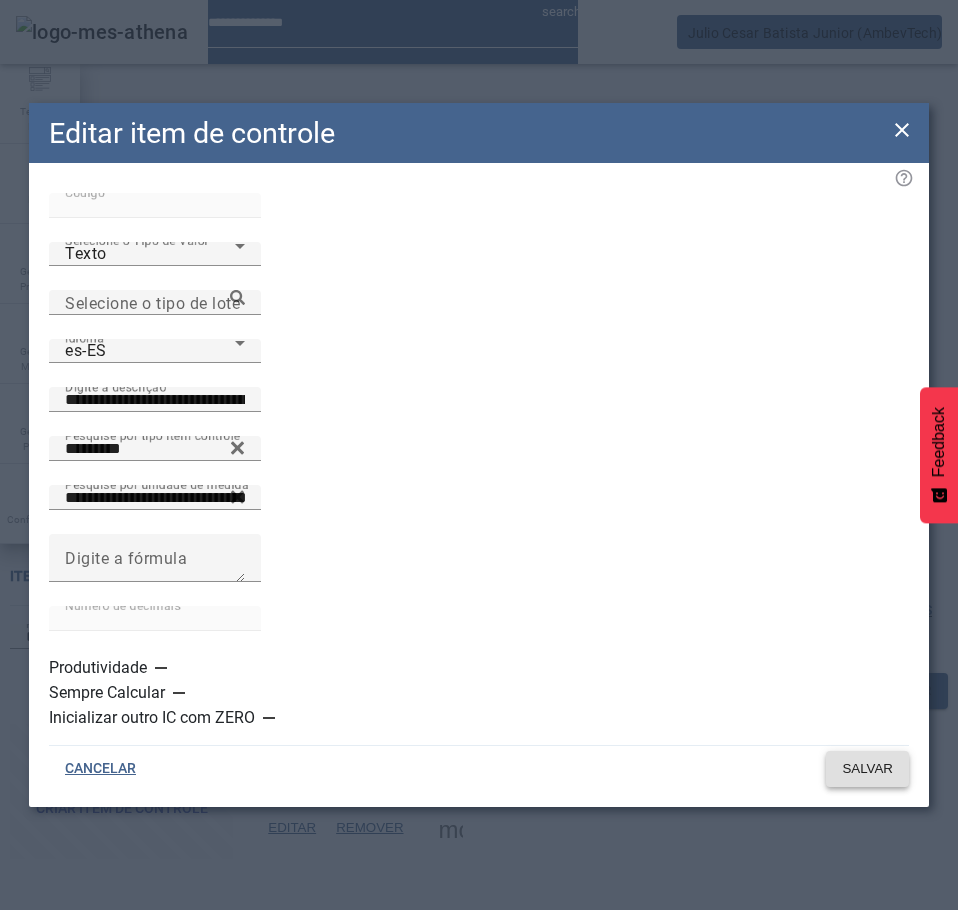 click on "SALVAR" 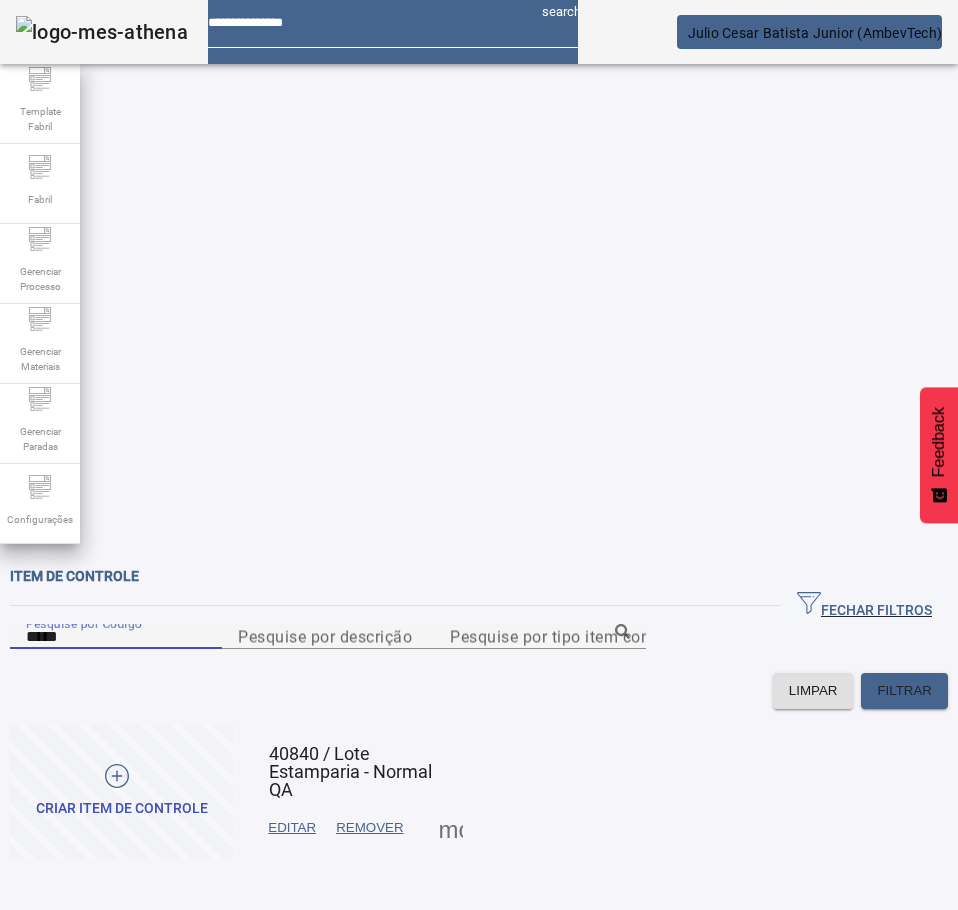 click on "*****" at bounding box center (116, 637) 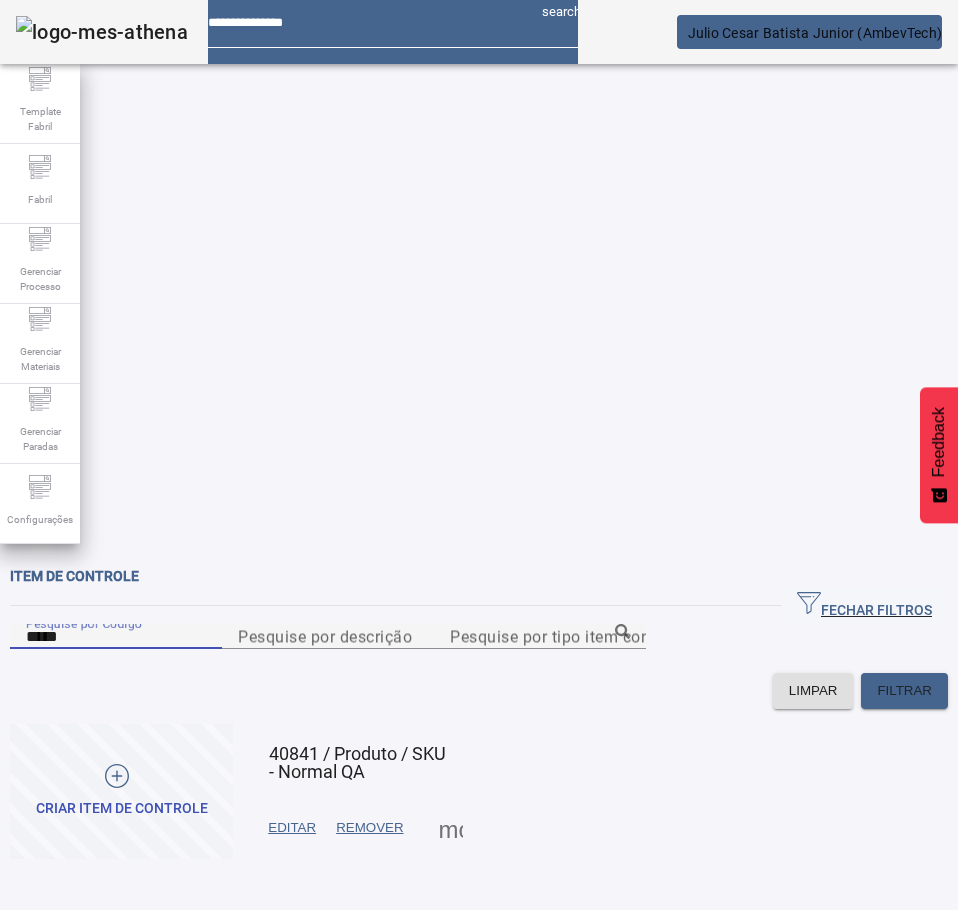 click at bounding box center (292, 828) 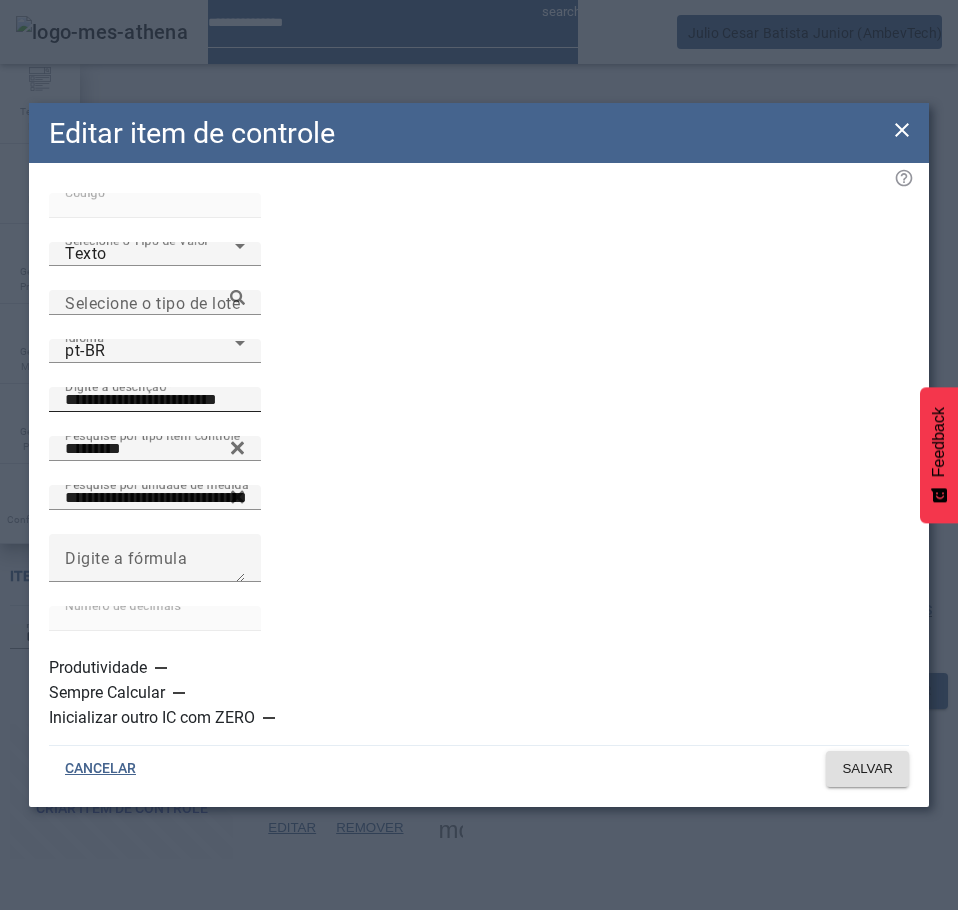 click on "**********" at bounding box center (155, 400) 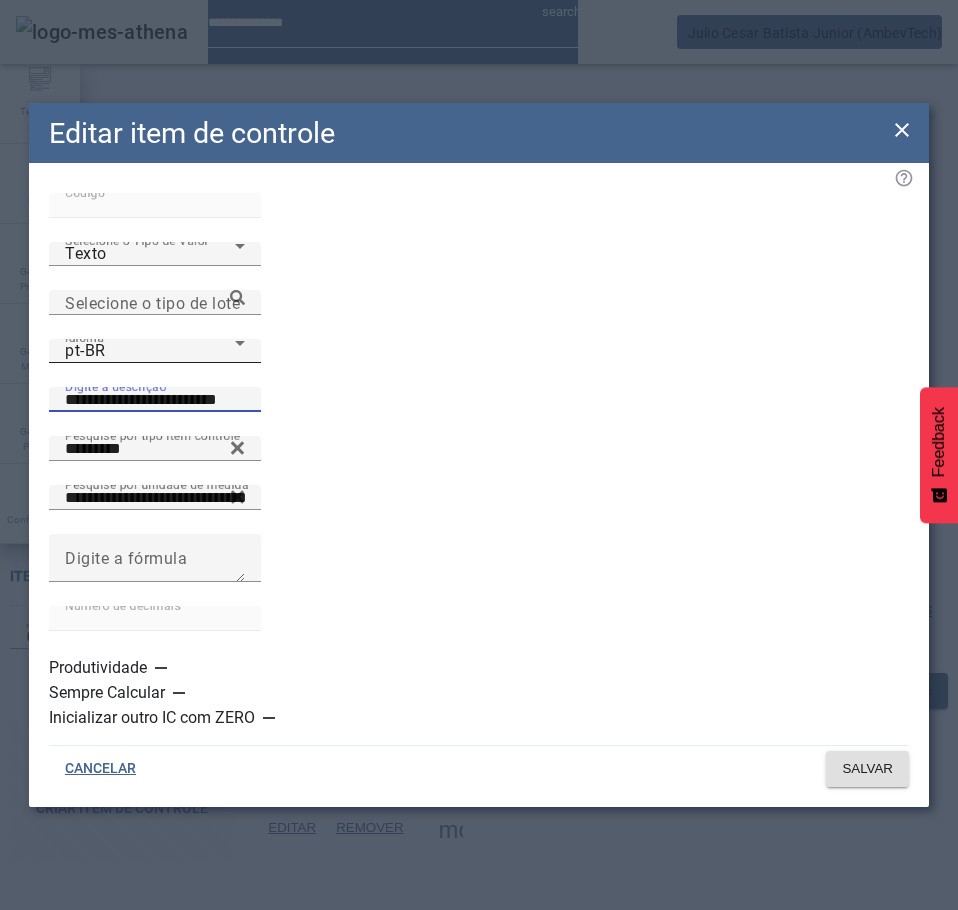 click on "pt-BR" at bounding box center (150, 351) 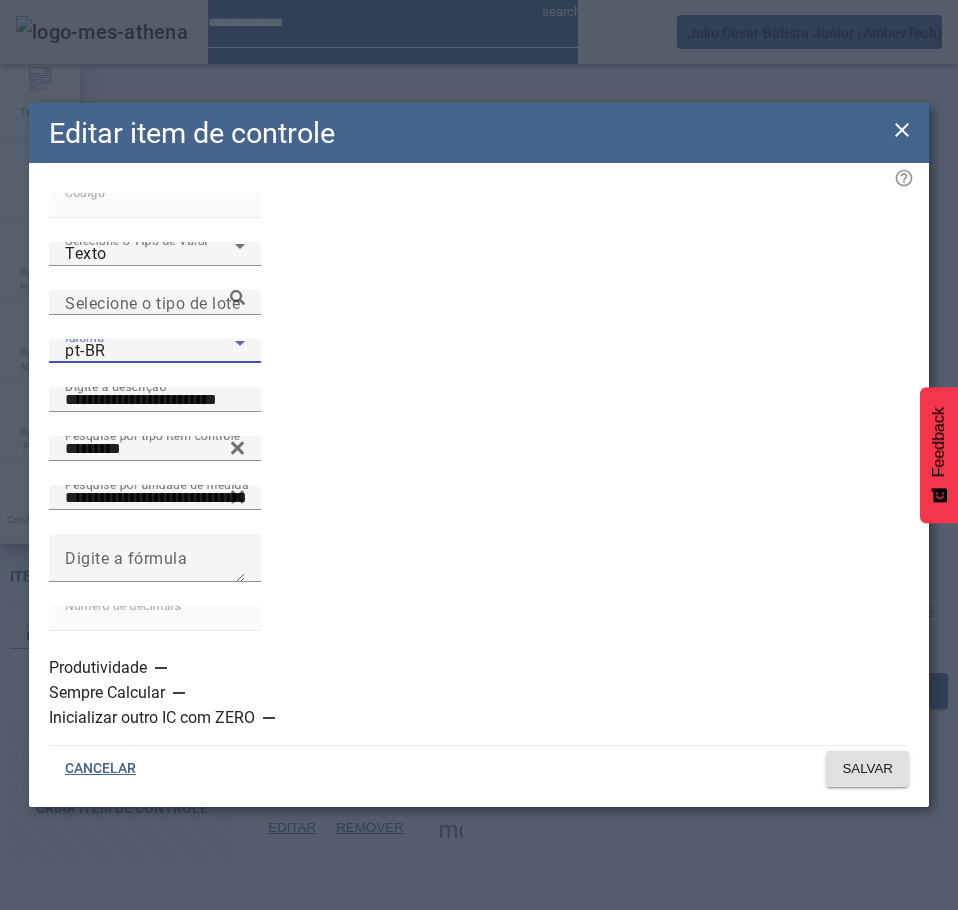 click on "es-ES" at bounding box center [131, 1110] 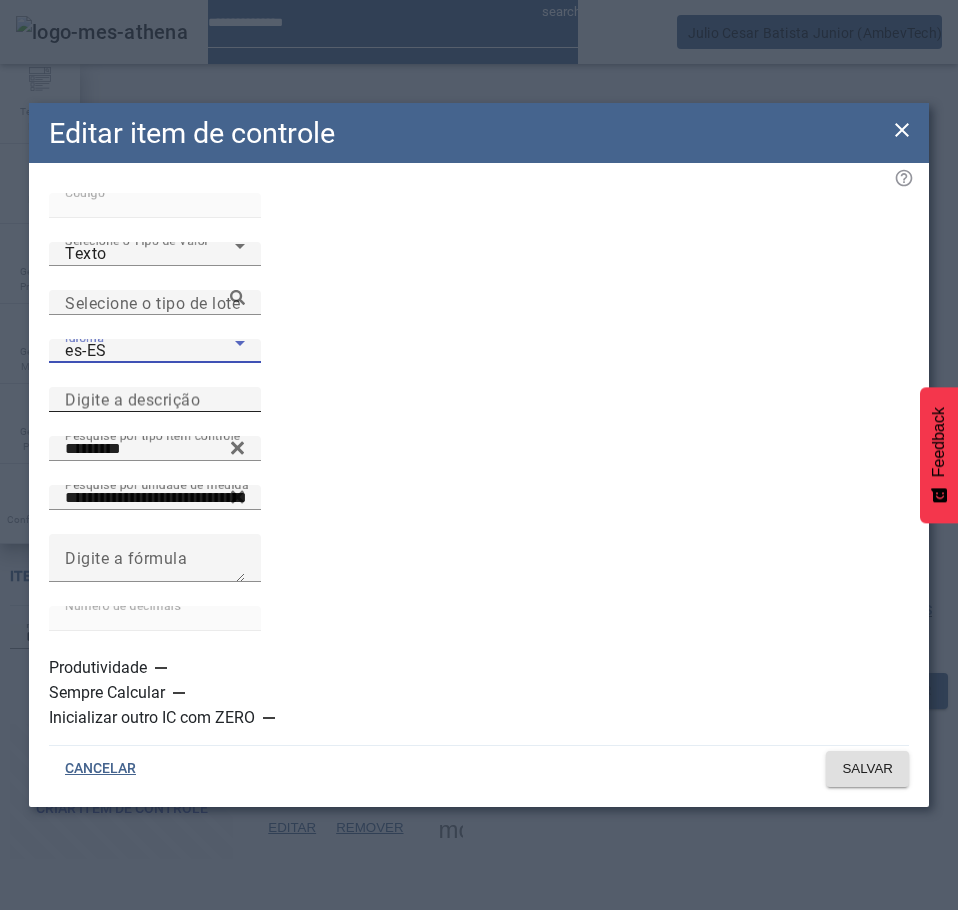 click on "Digite a descrição" at bounding box center (132, 399) 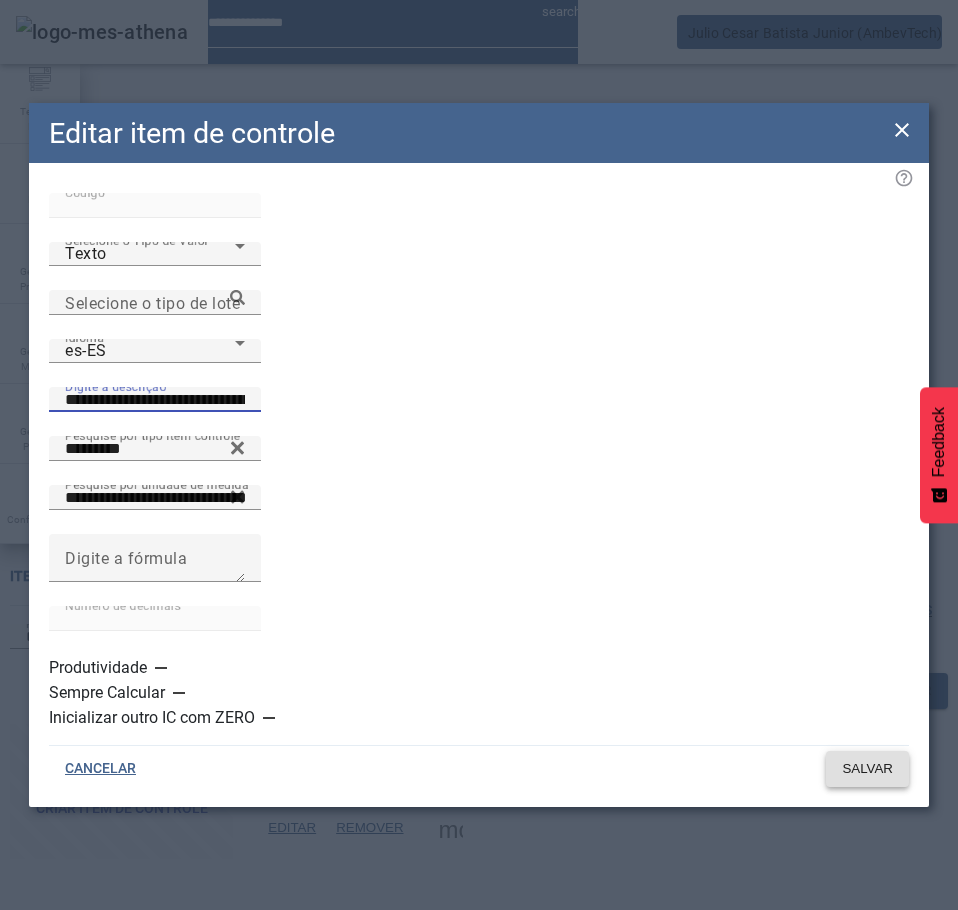type on "**********" 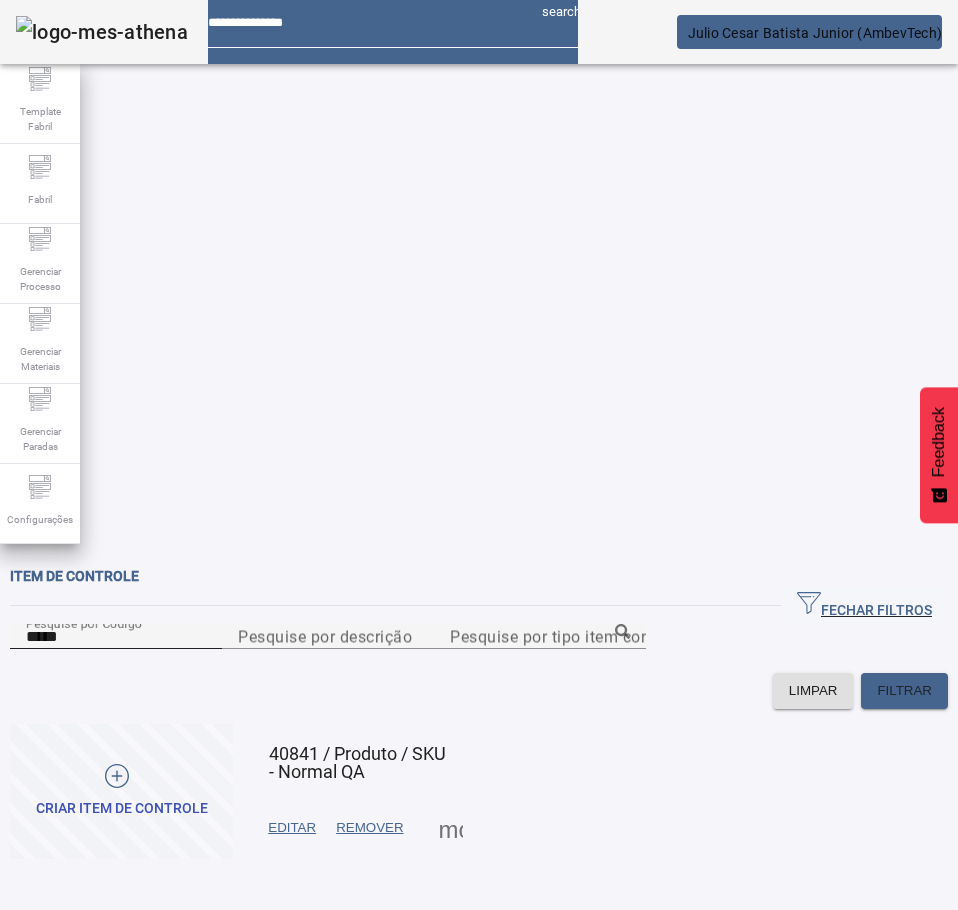 click on "*****" at bounding box center [116, 637] 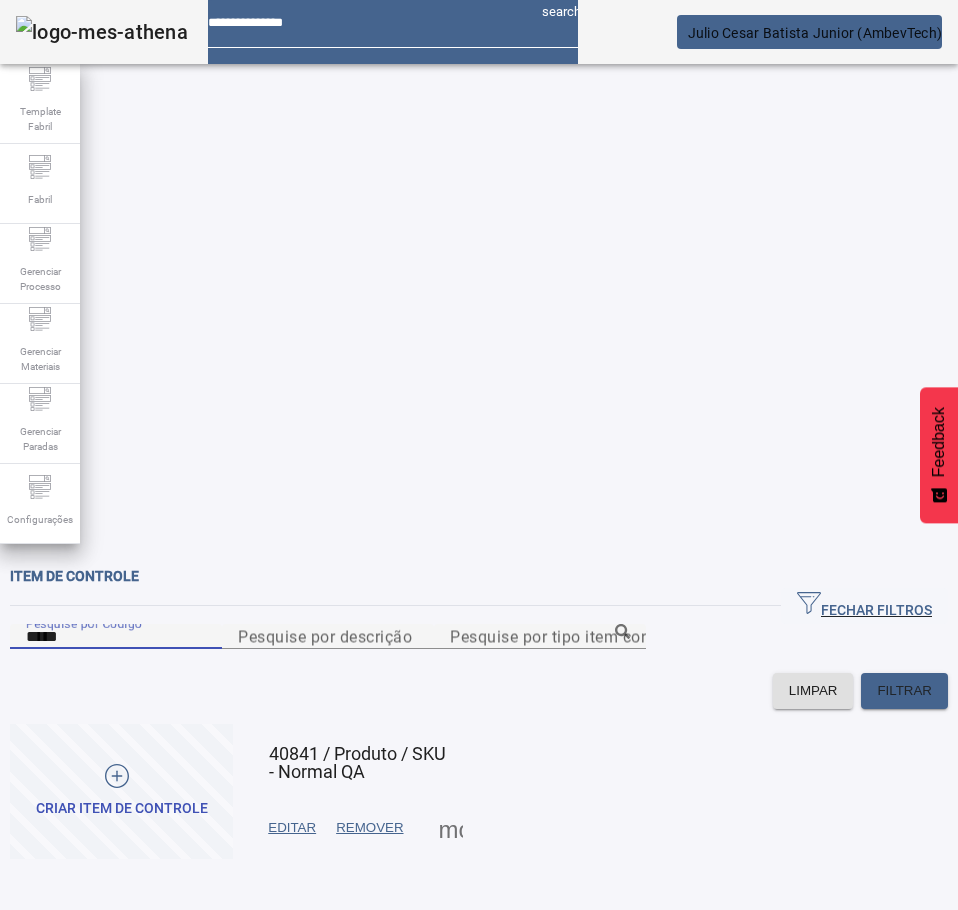 click on "*****" at bounding box center (116, 637) 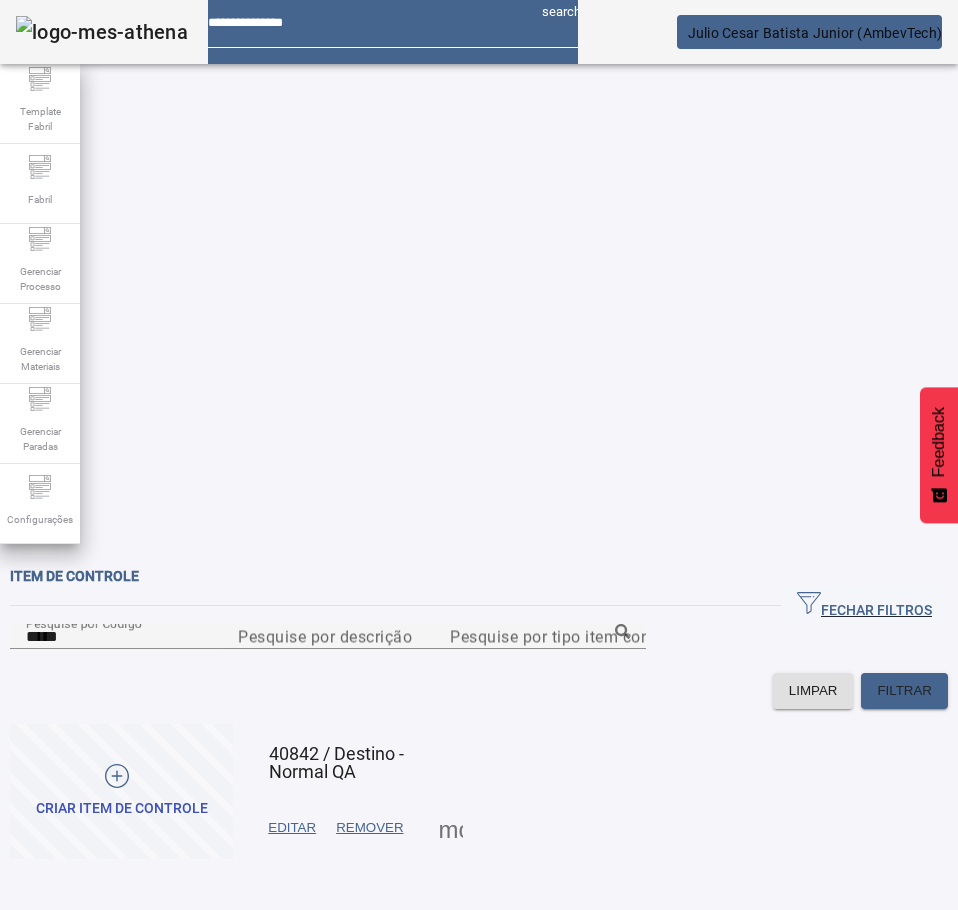 click at bounding box center [292, 828] 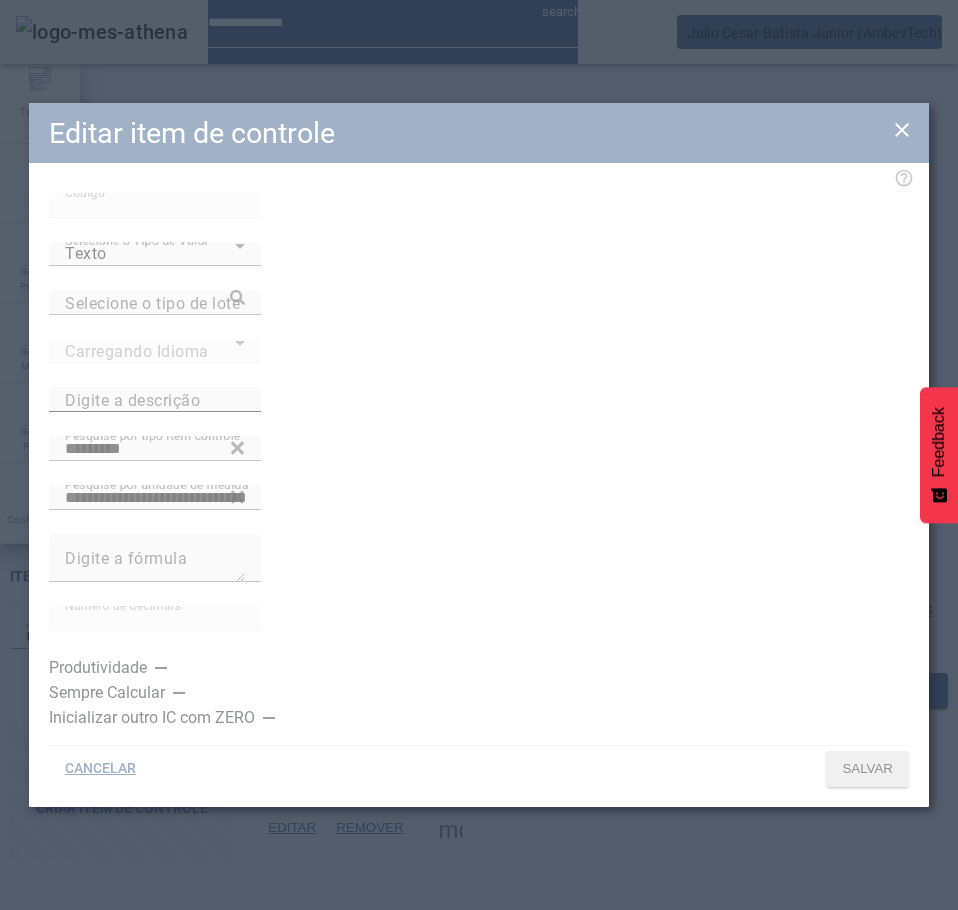 type on "**********" 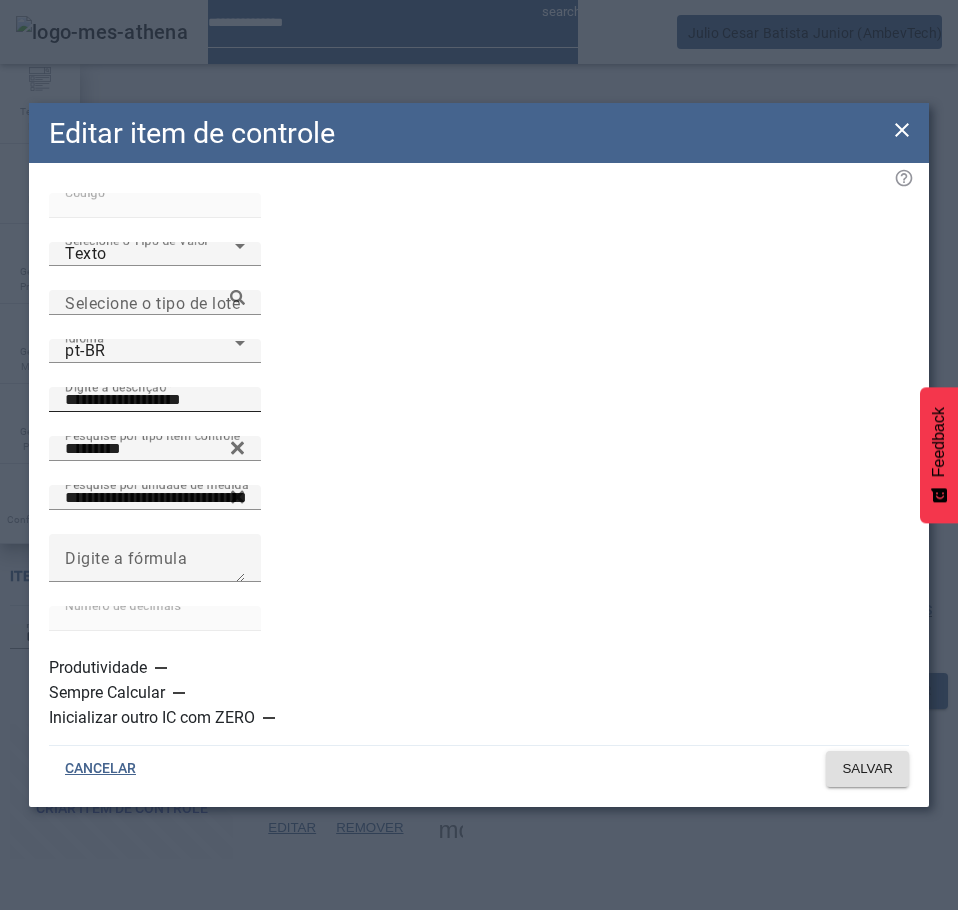 click on "**********" at bounding box center (155, 400) 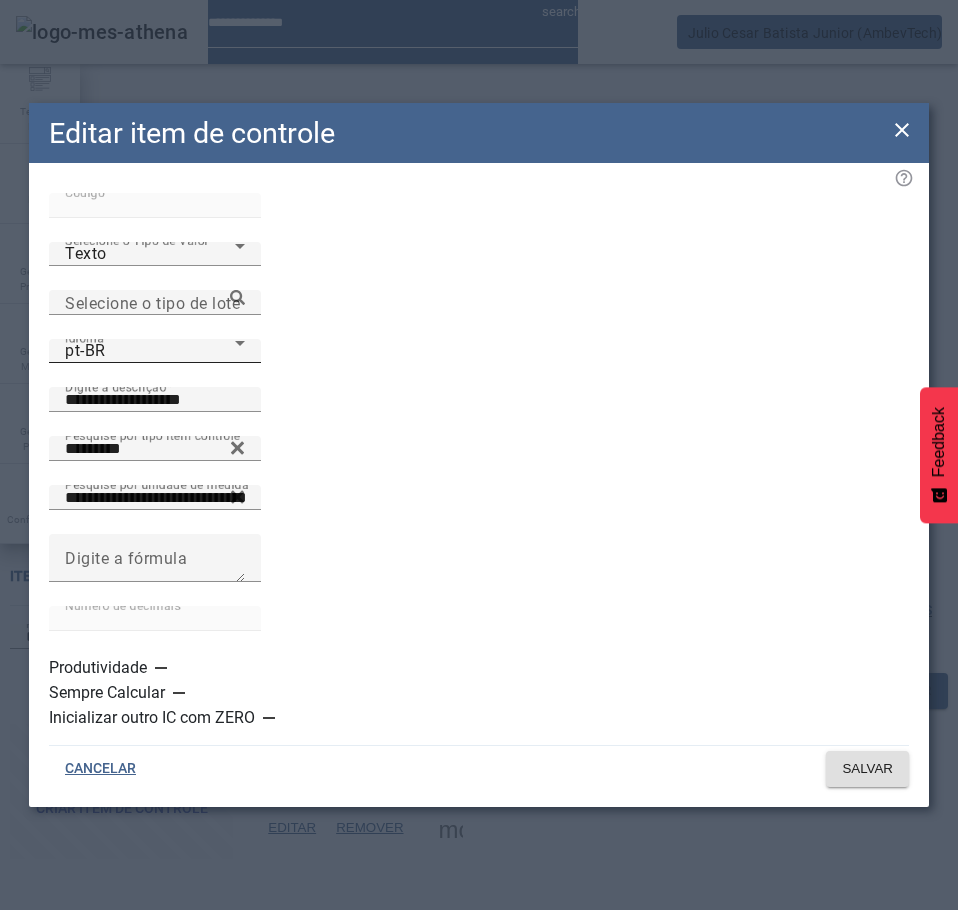 click on "Idioma pt-BR" 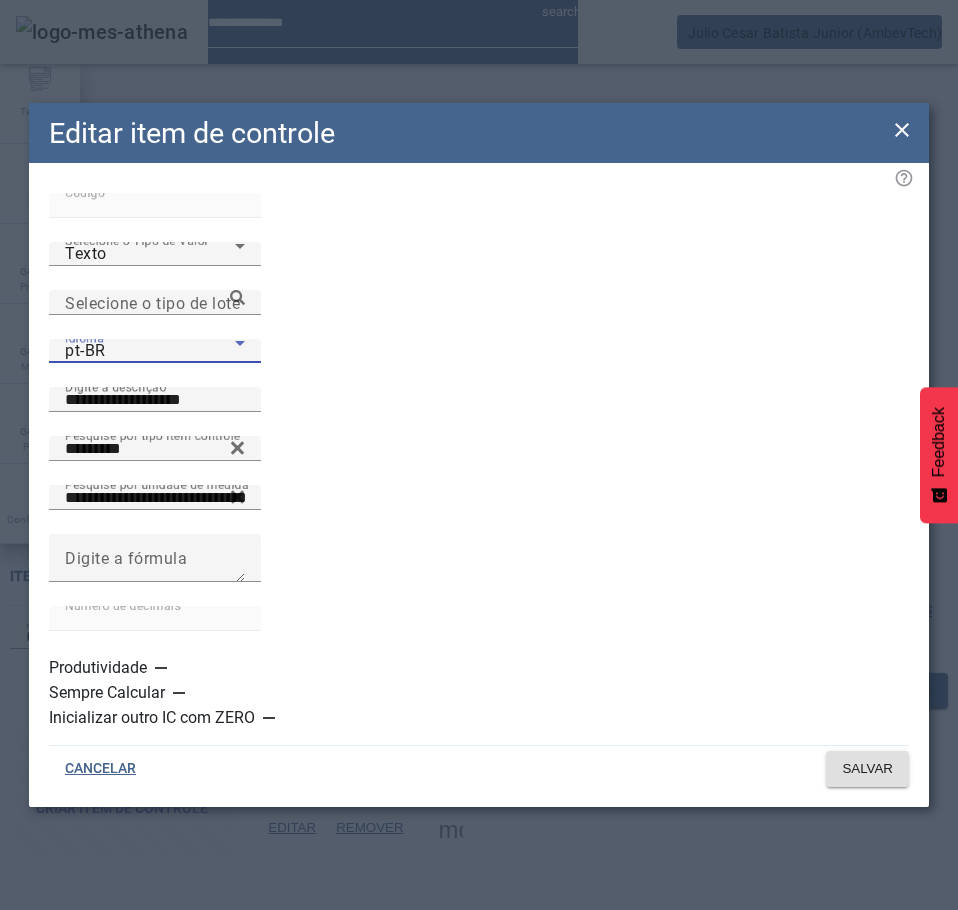 click on "es-ES" at bounding box center (131, 1110) 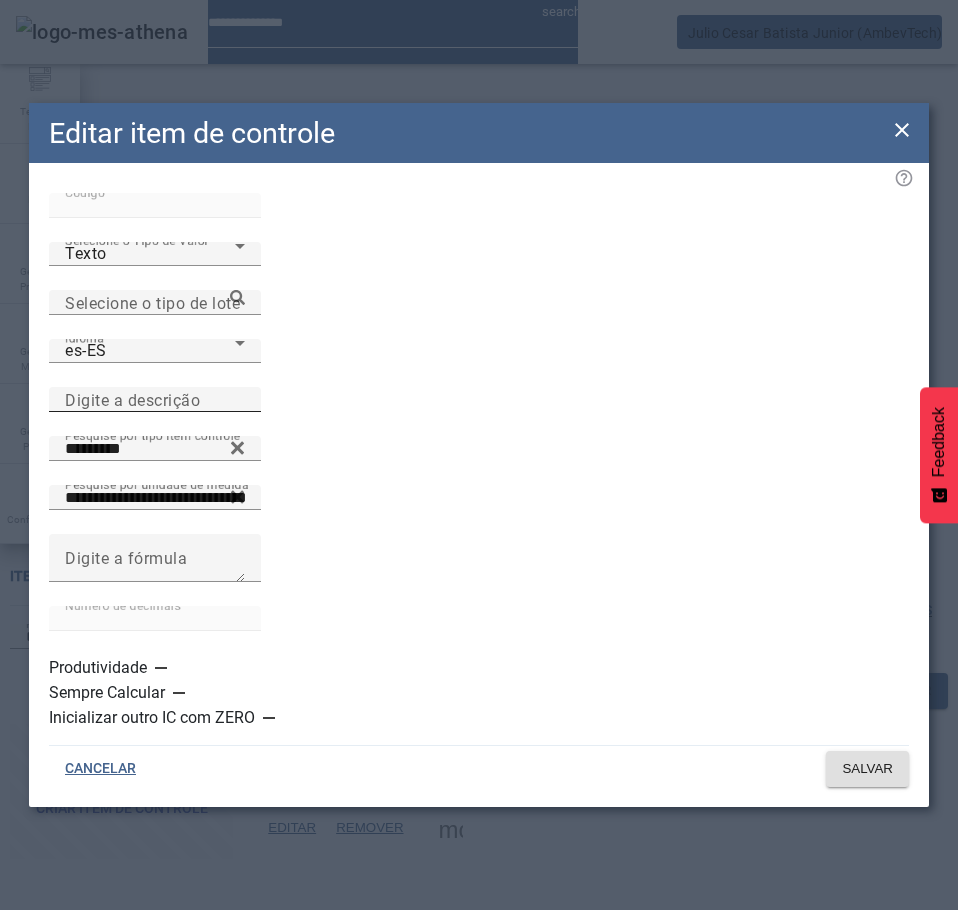 click on "Digite a descrição" at bounding box center [132, 399] 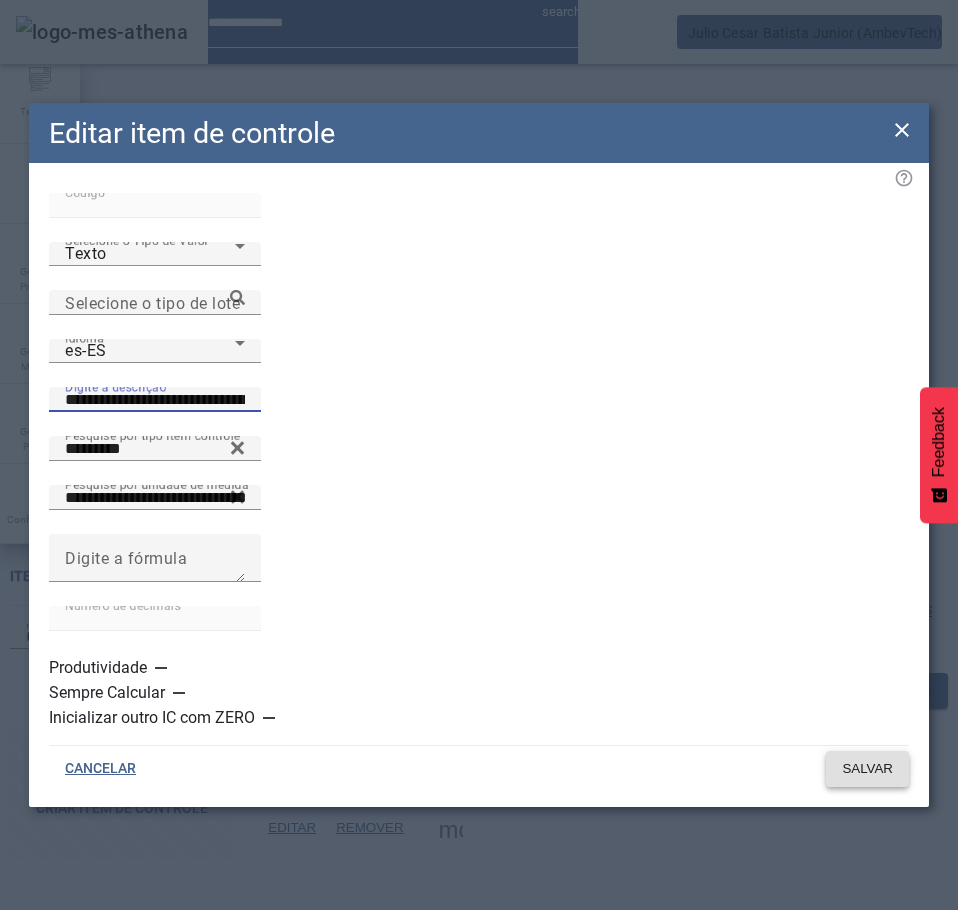type on "**********" 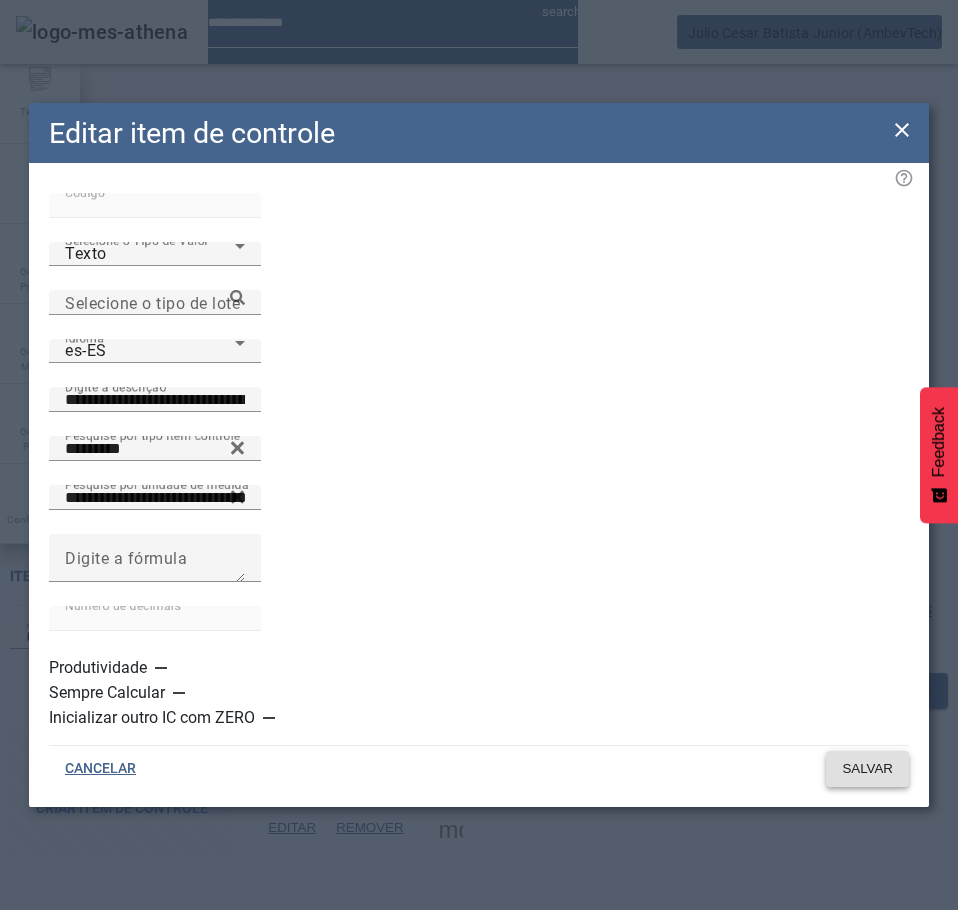 click on "SALVAR" 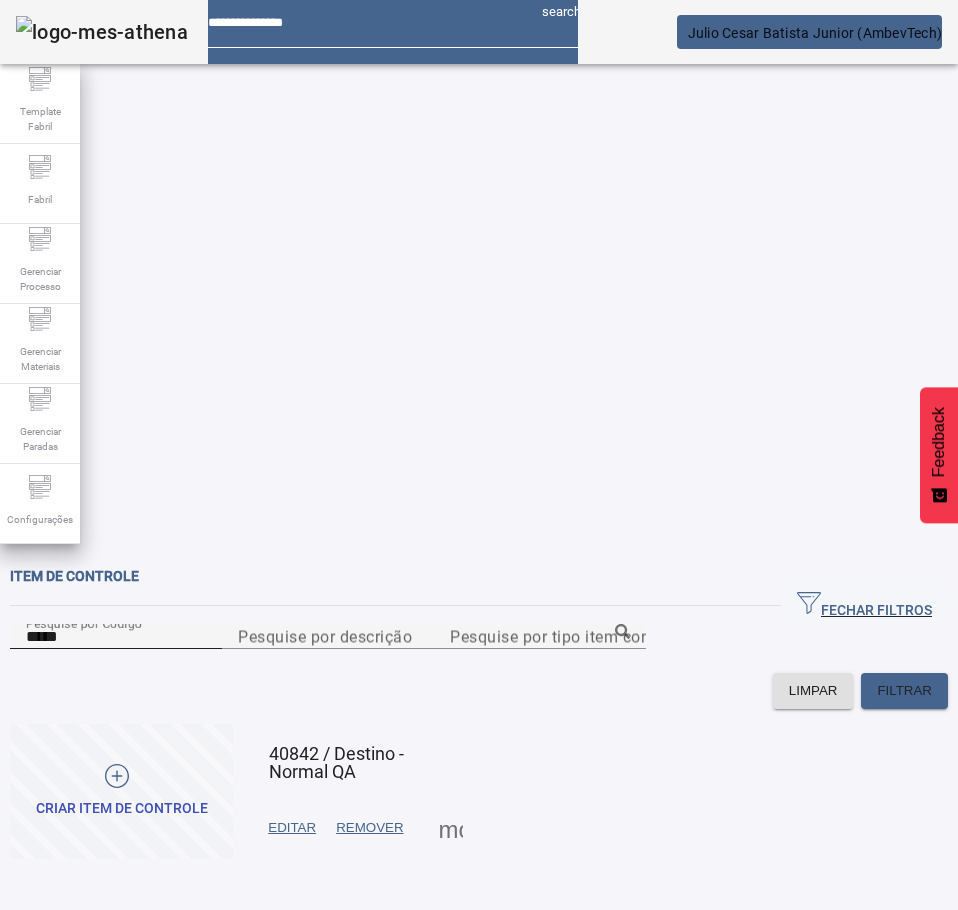 click on "*****" at bounding box center [116, 637] 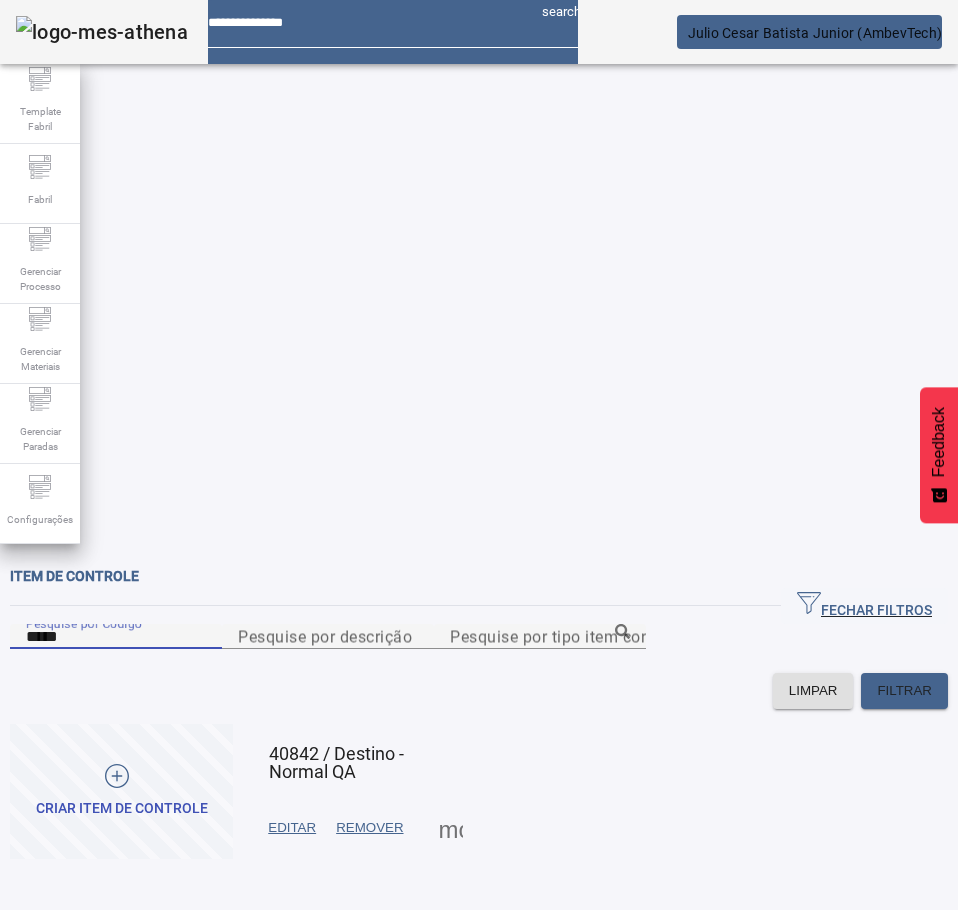 click on "*****" at bounding box center [116, 637] 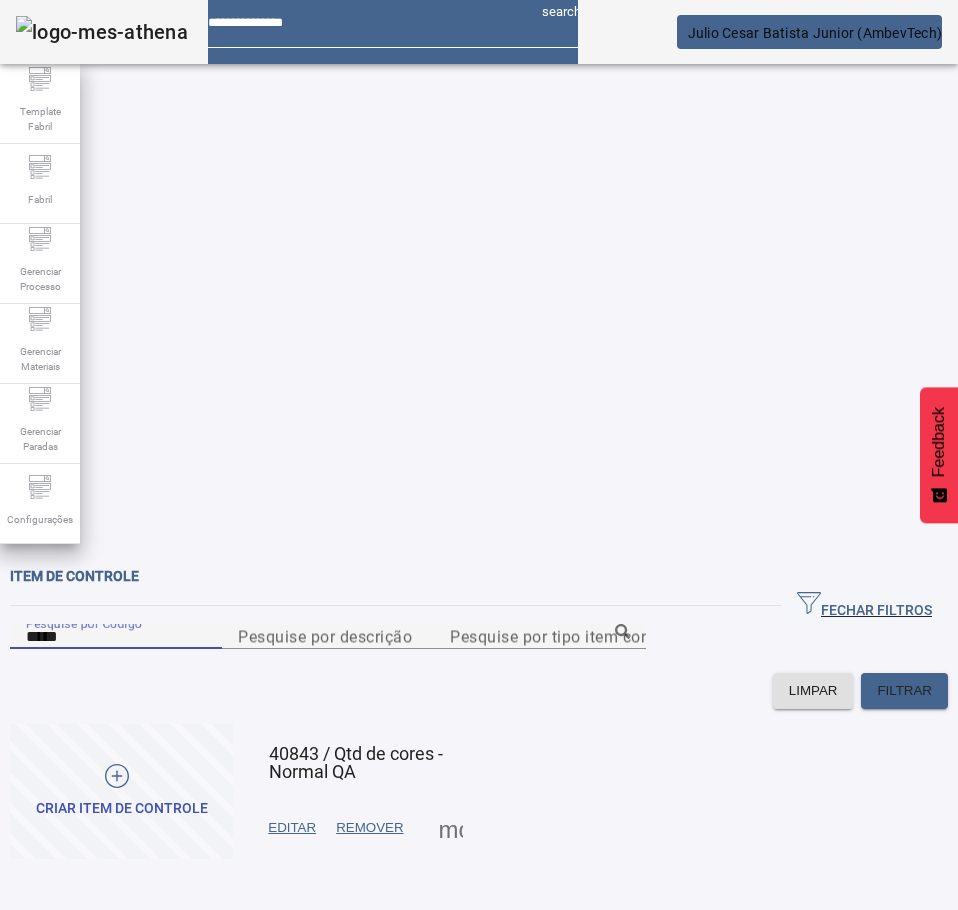 click at bounding box center [292, 828] 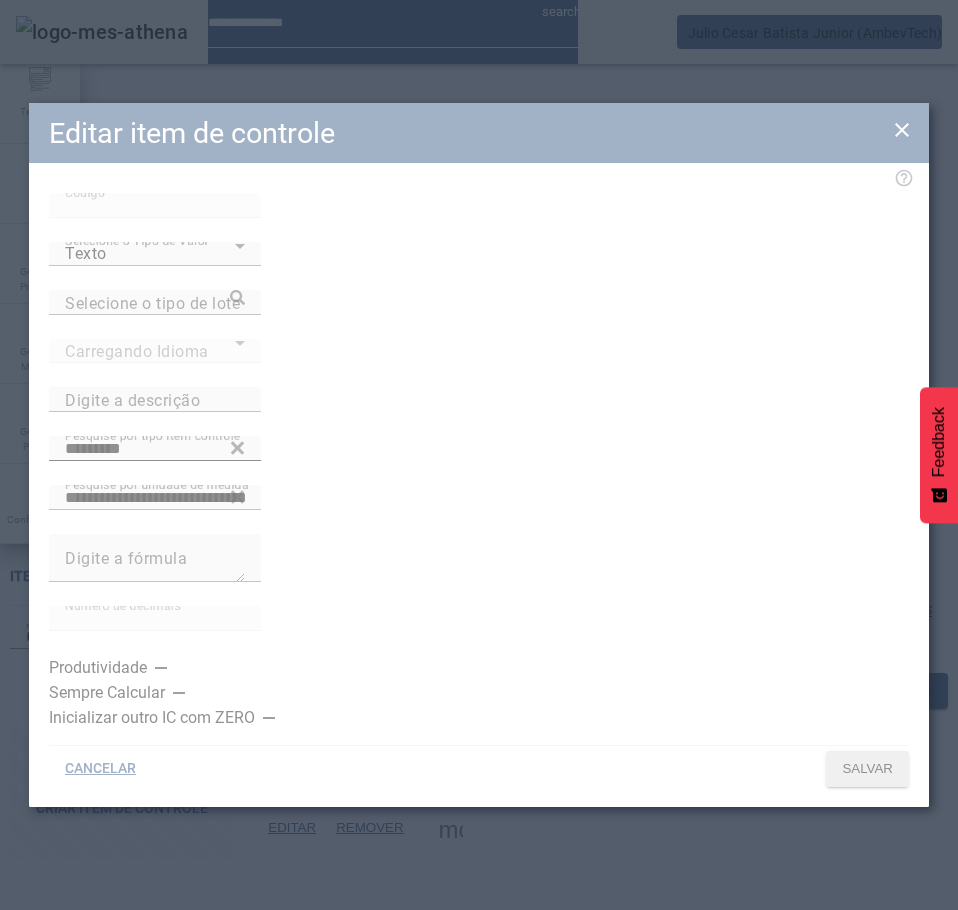 type on "**********" 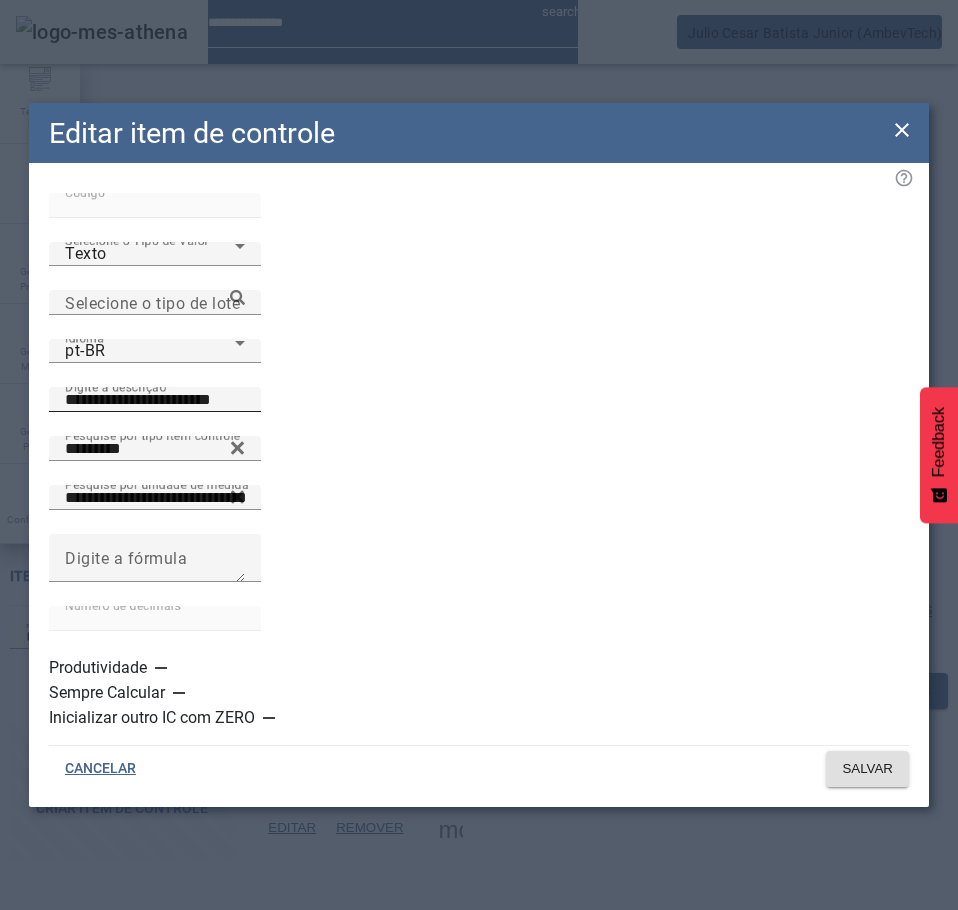 click on "**********" at bounding box center (155, 400) 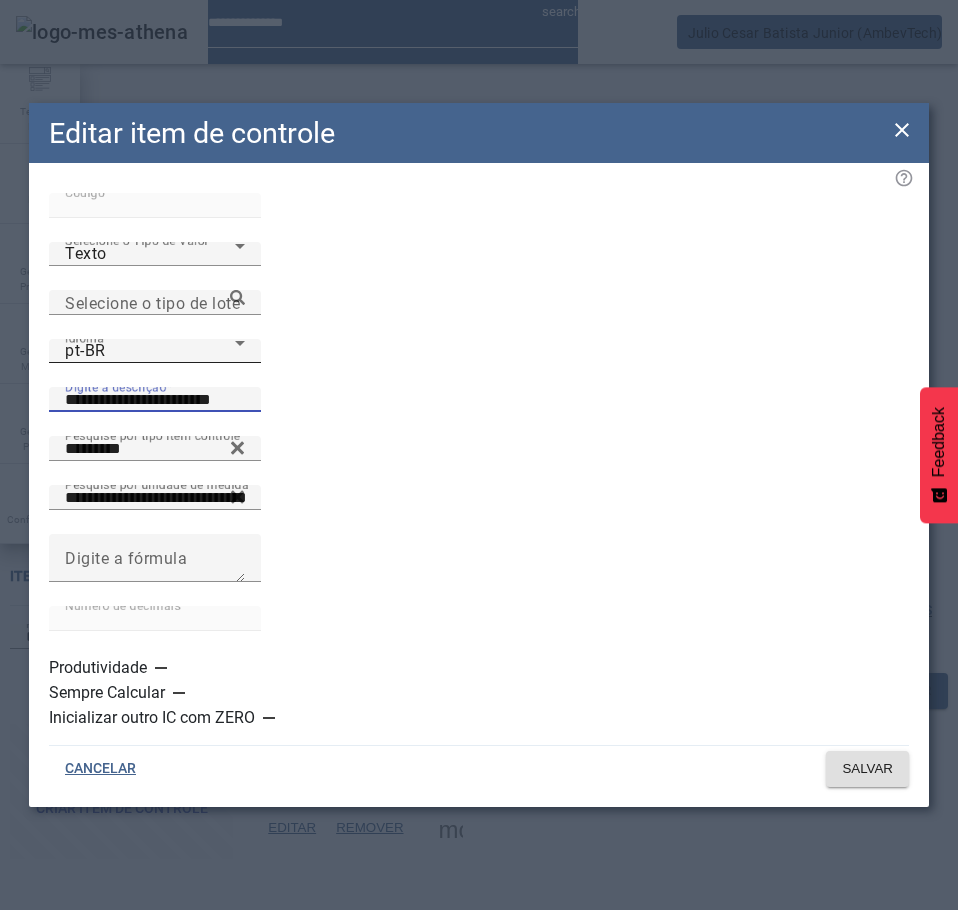 click on "Idioma pt-BR" 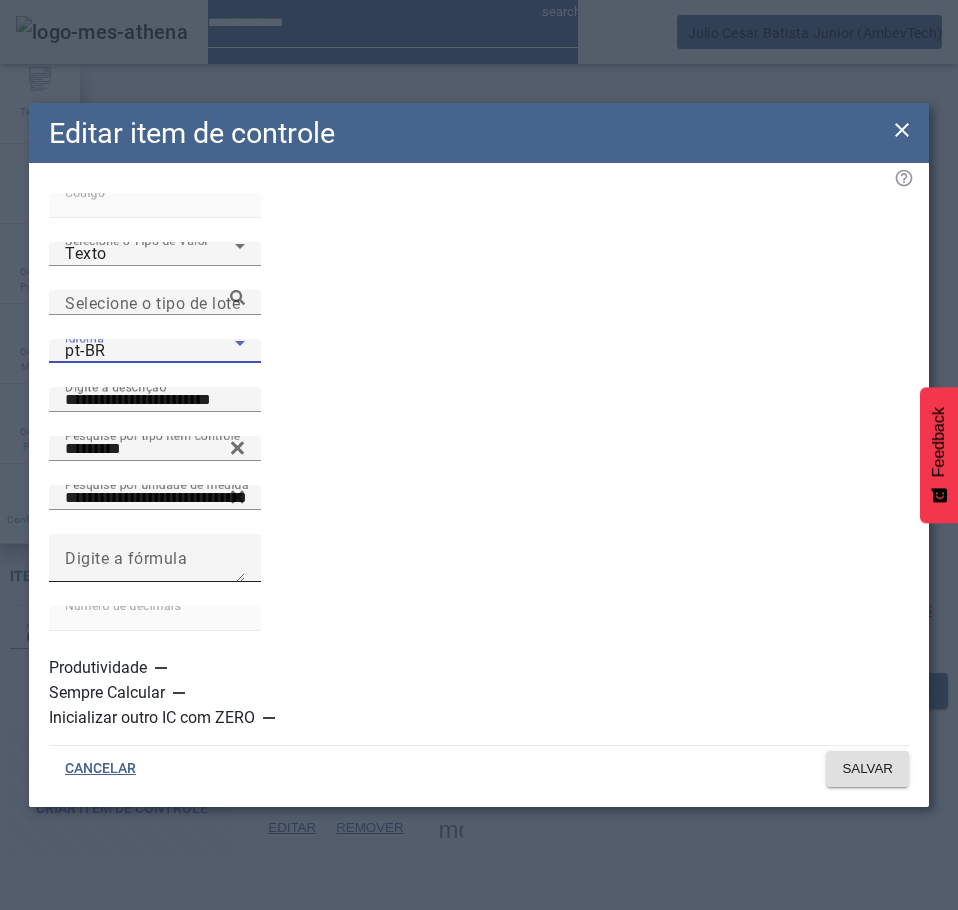 click on "es-ES" at bounding box center (131, 1110) 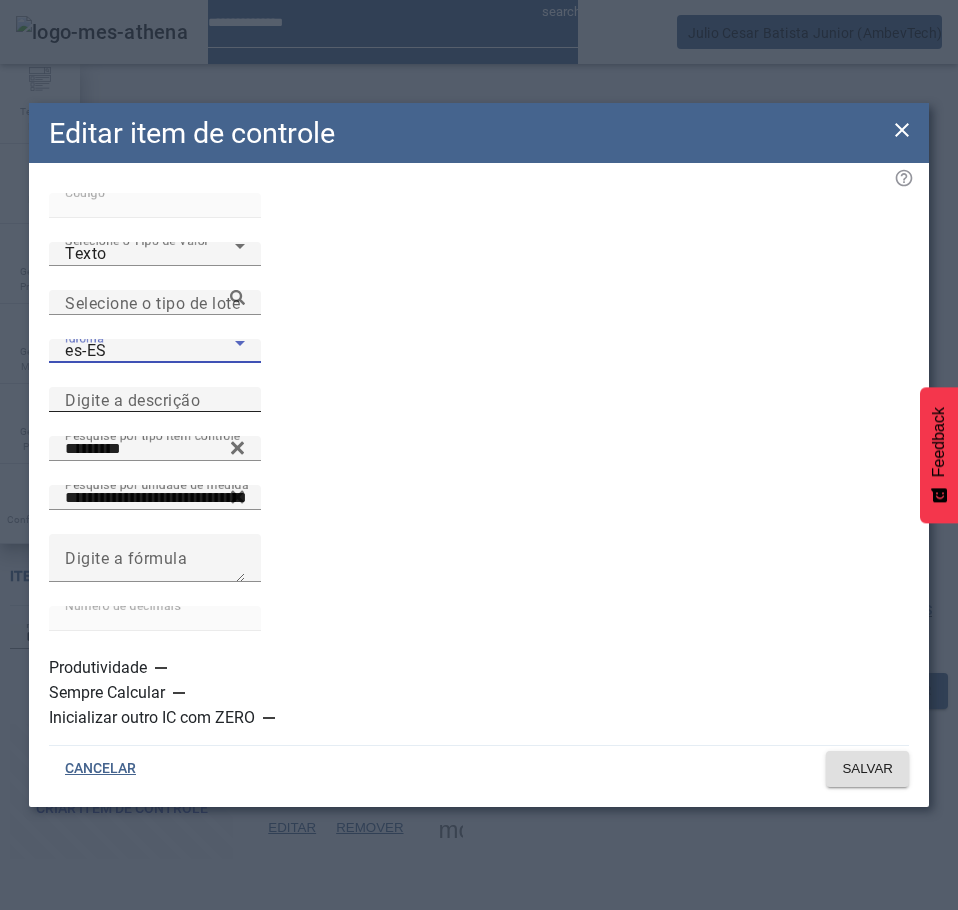 click on "Digite a descrição" at bounding box center [155, 400] 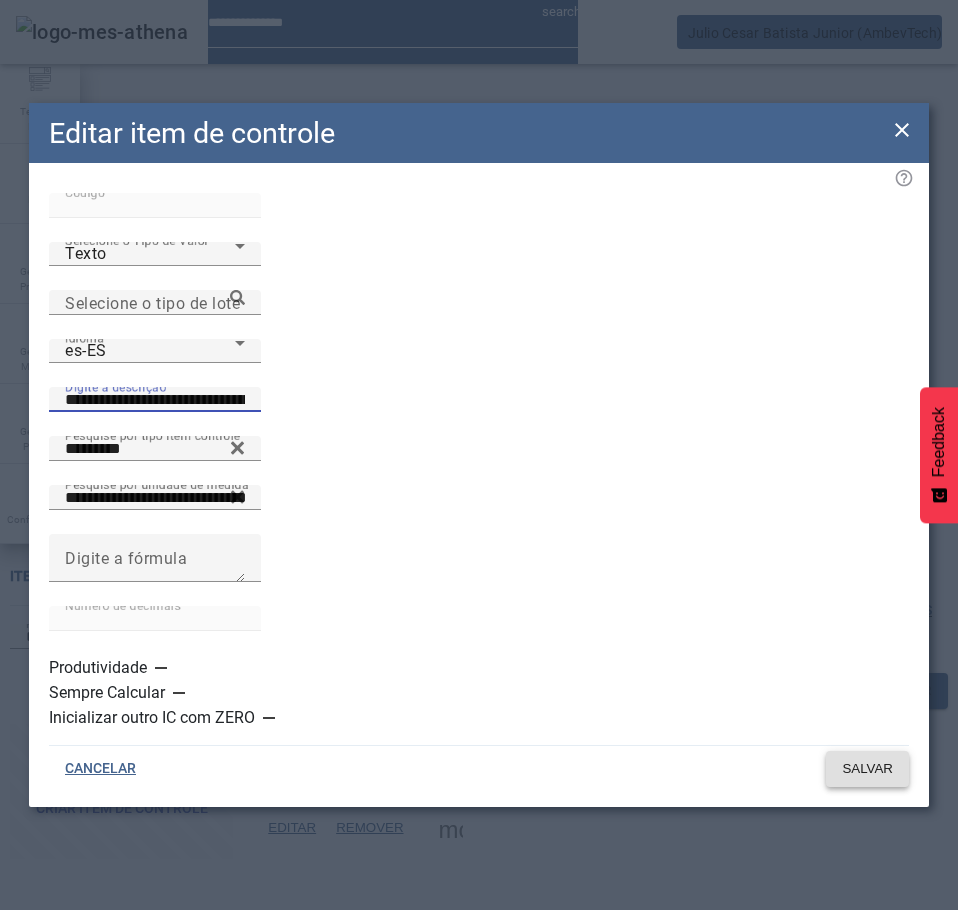 type on "**********" 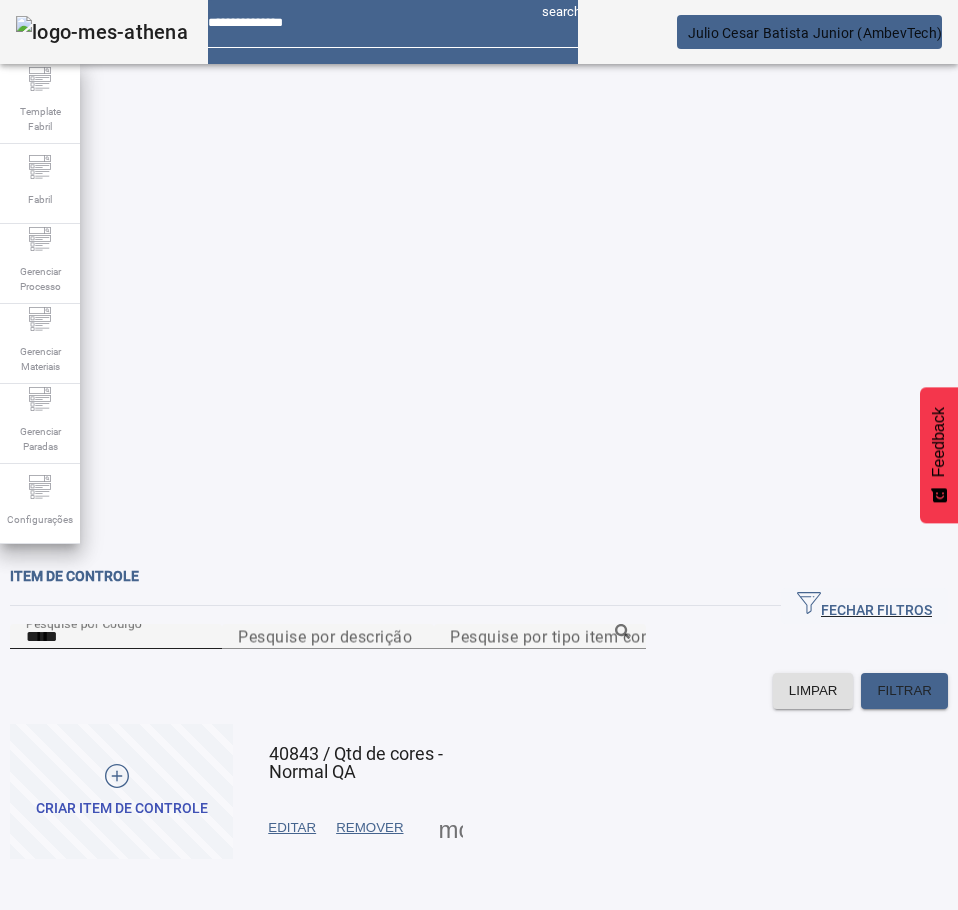 click on "*****" at bounding box center [116, 637] 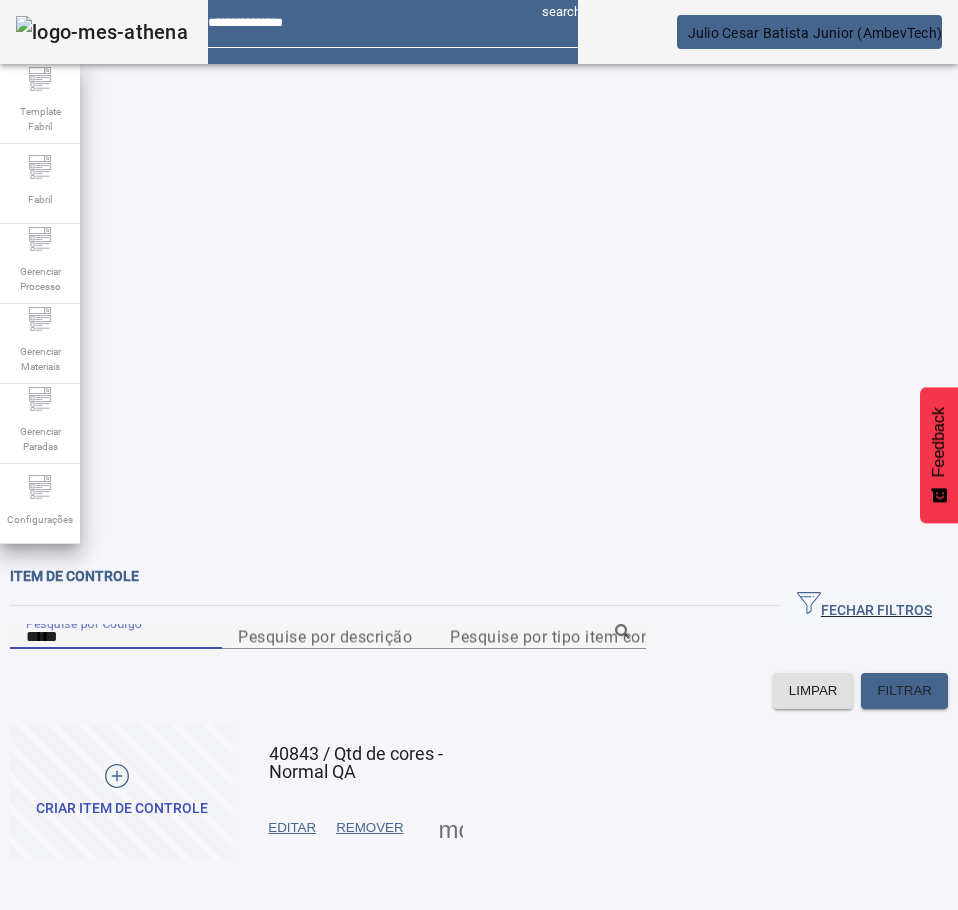 click on "*****" at bounding box center (116, 637) 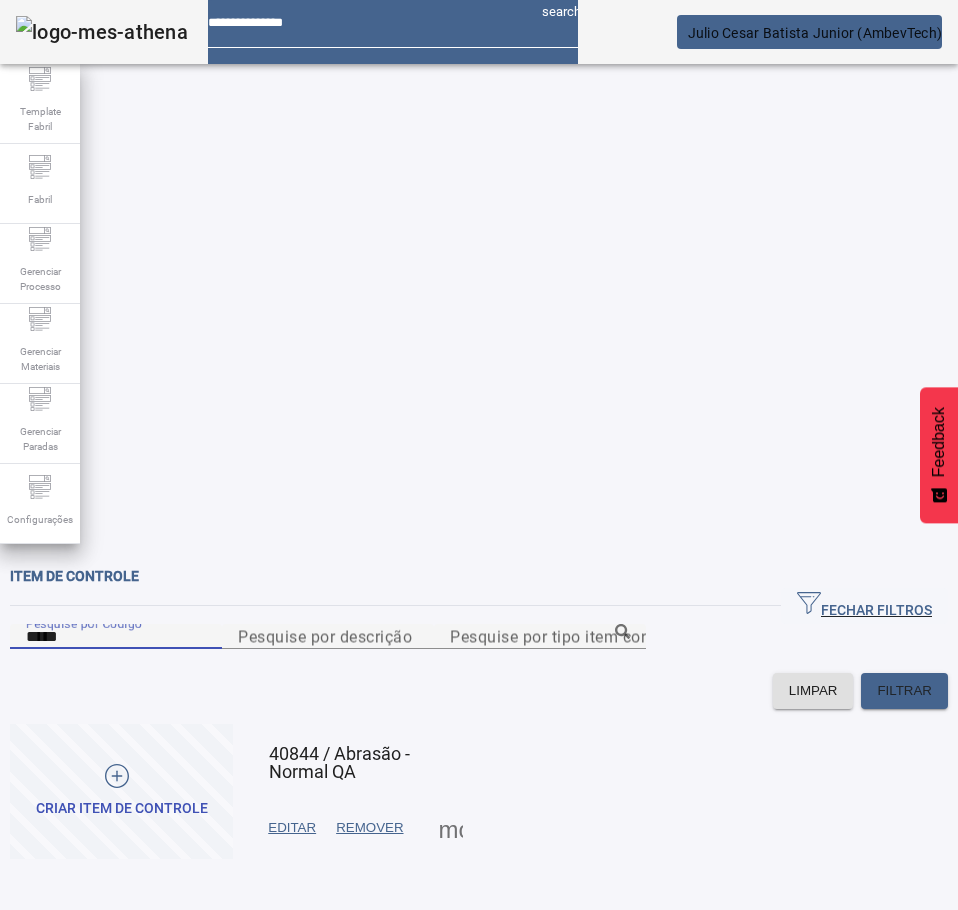 click on "EDITAR" at bounding box center [292, 828] 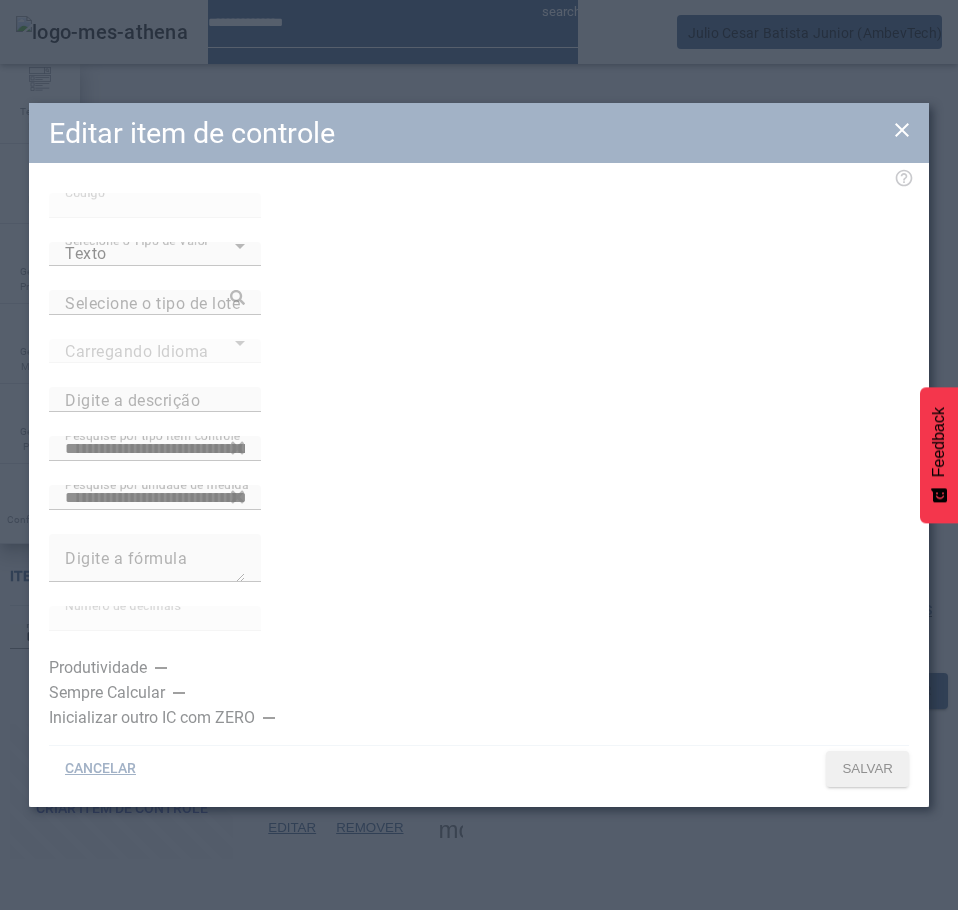 type on "**********" 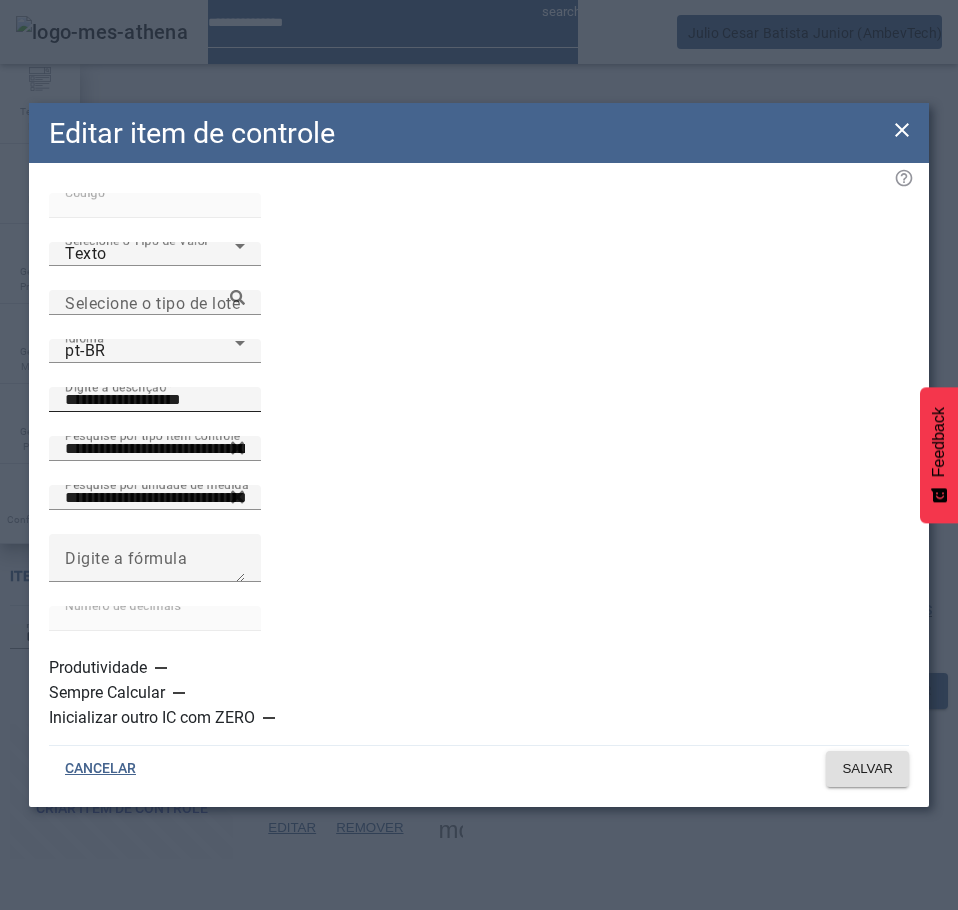 click on "**********" at bounding box center (155, 400) 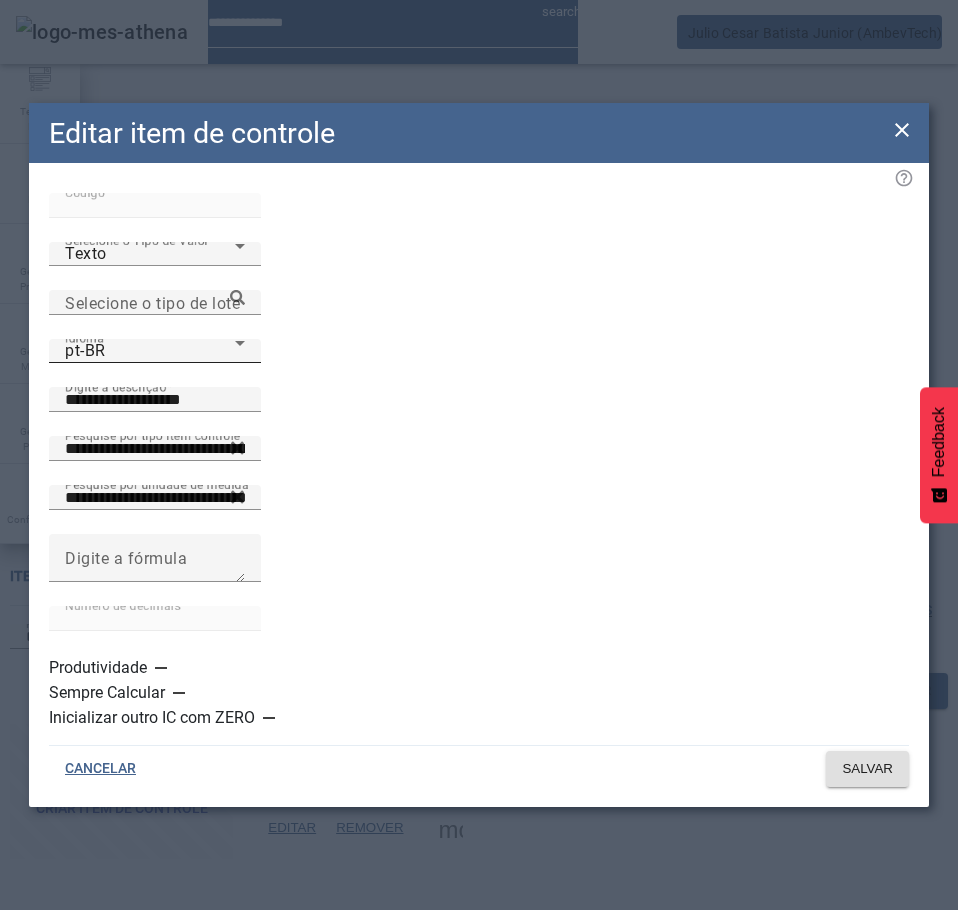 click on "Idioma pt-BR" 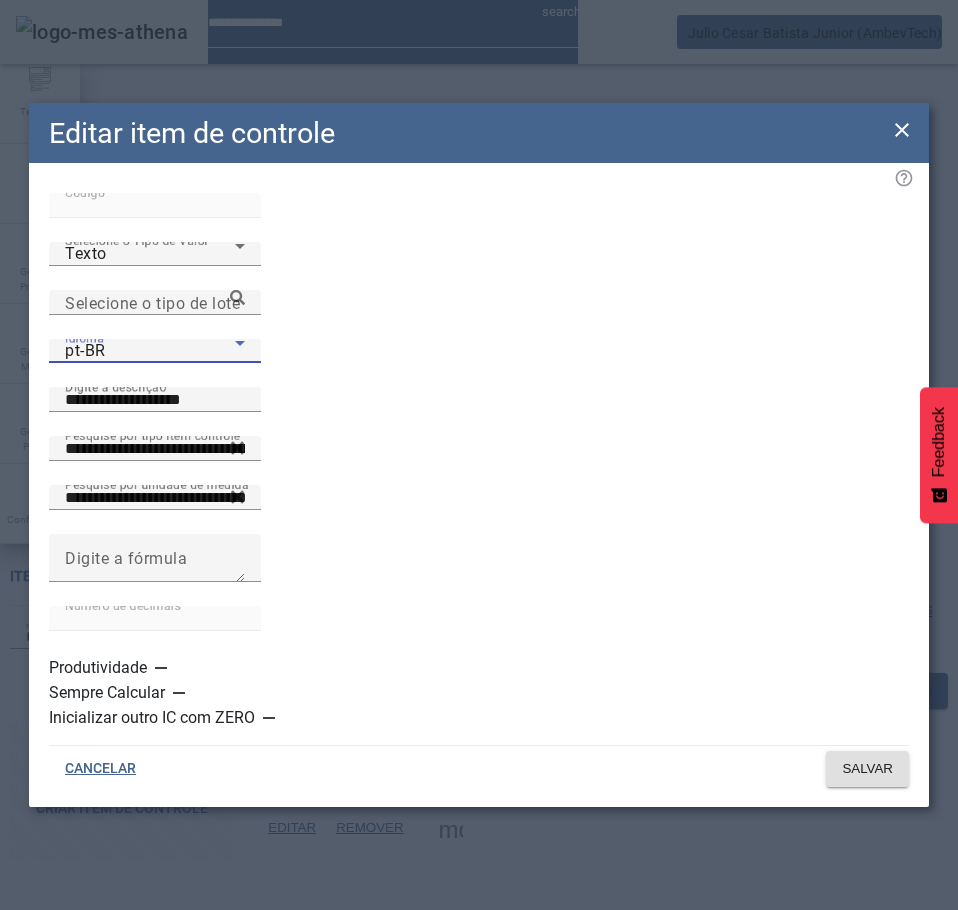 click on "es-ES" at bounding box center [131, 1110] 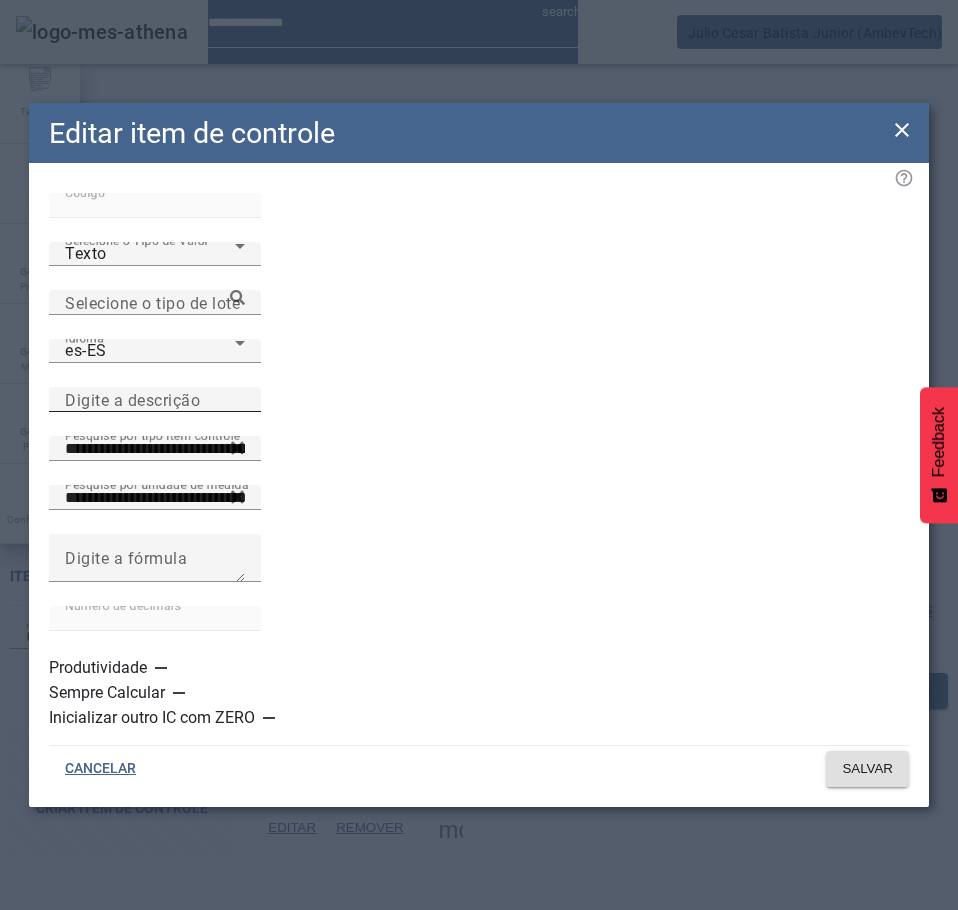 click on "Digite a descrição" at bounding box center [132, 399] 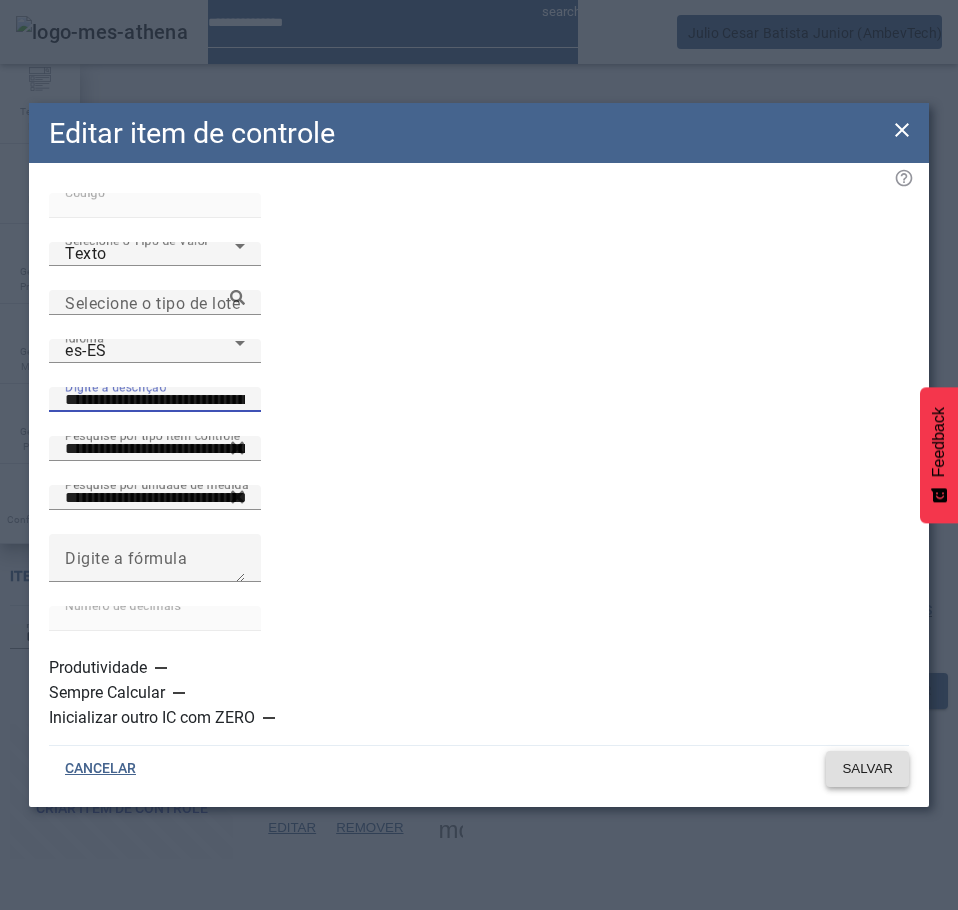 type on "**********" 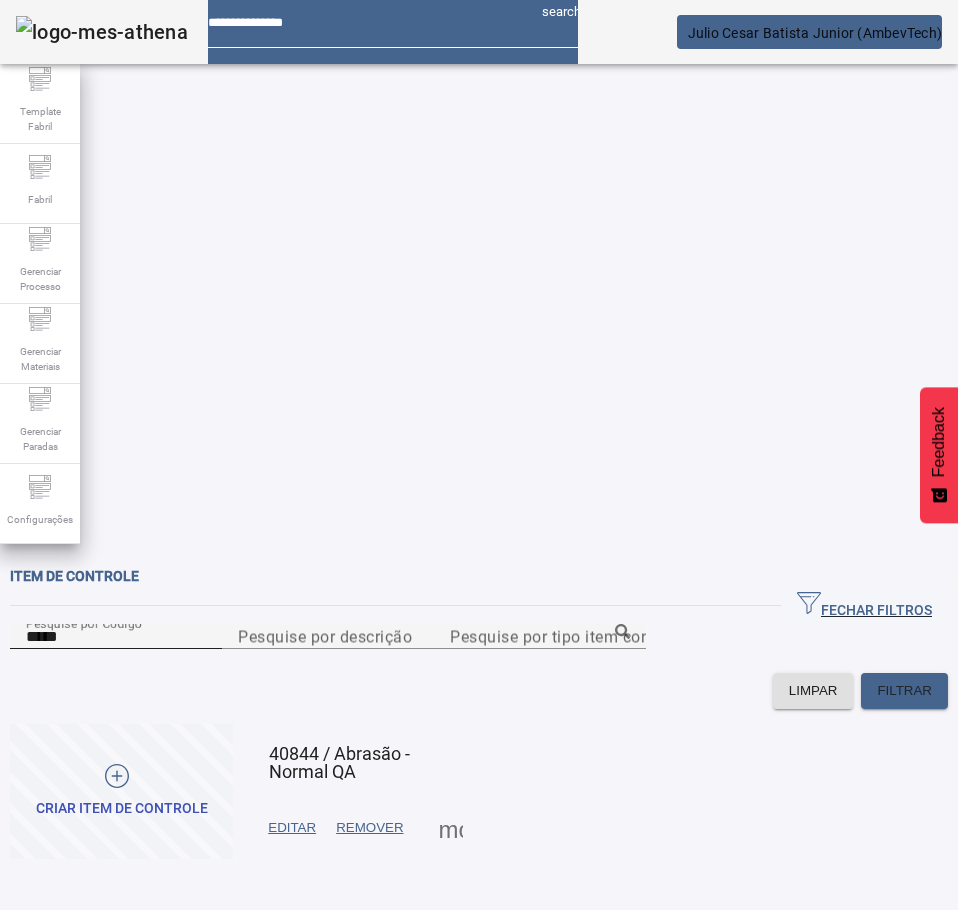 click on "Pesquise por Código *****" 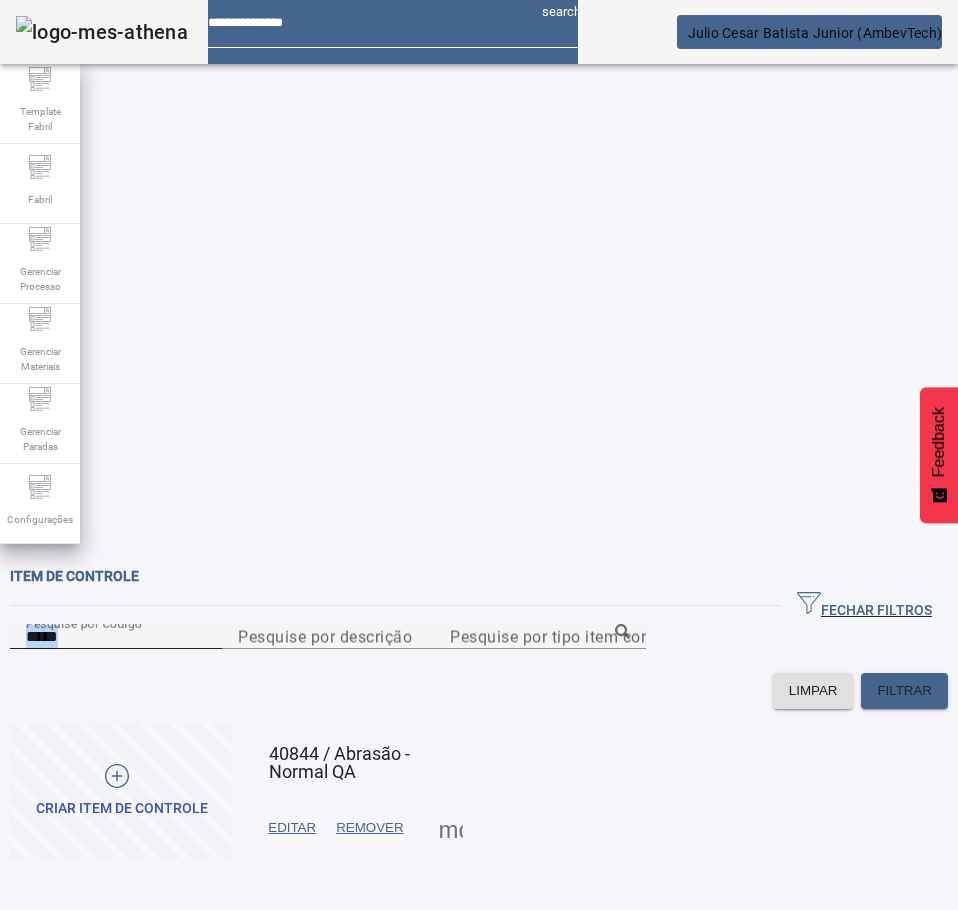 click on "Pesquise por Código *****" 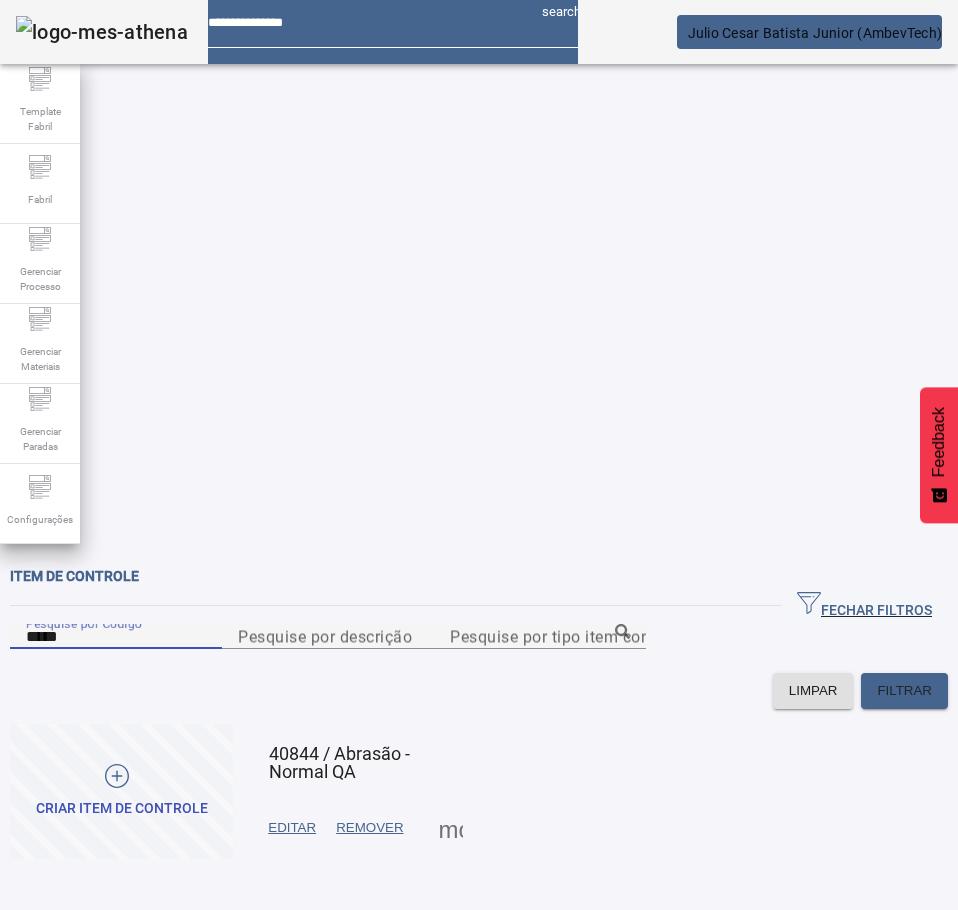 click on "*****" at bounding box center [116, 637] 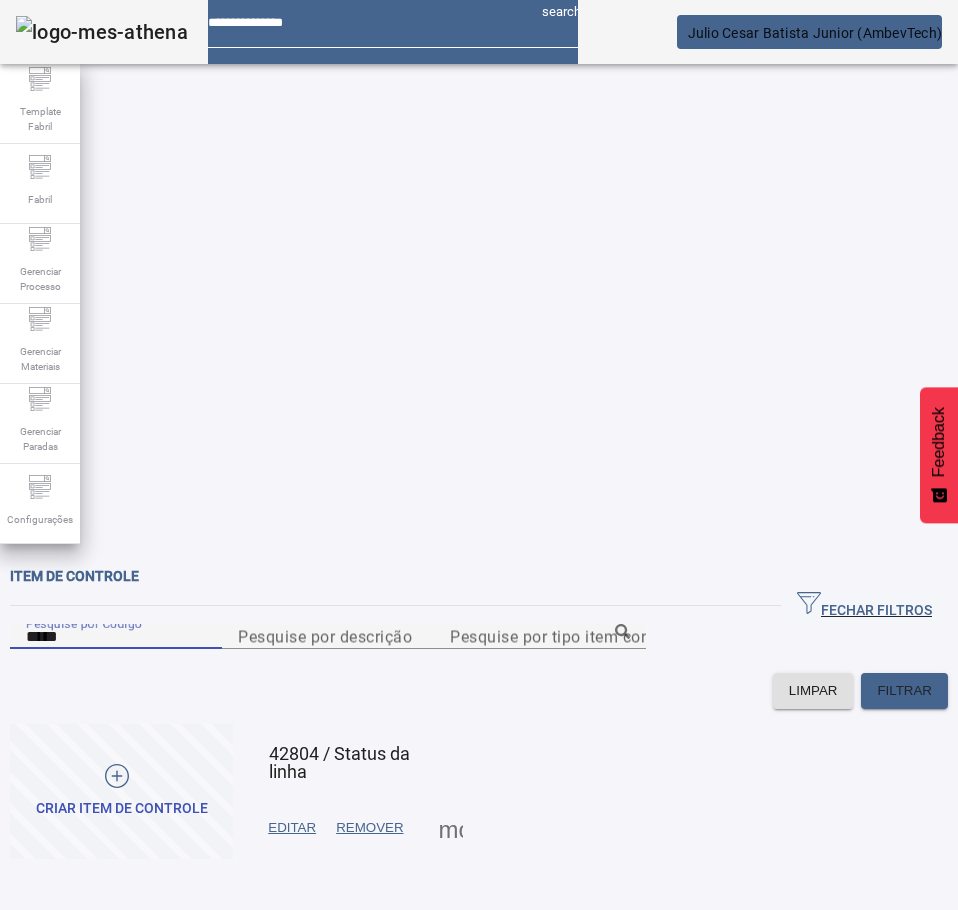 click on "EDITAR" at bounding box center (292, 828) 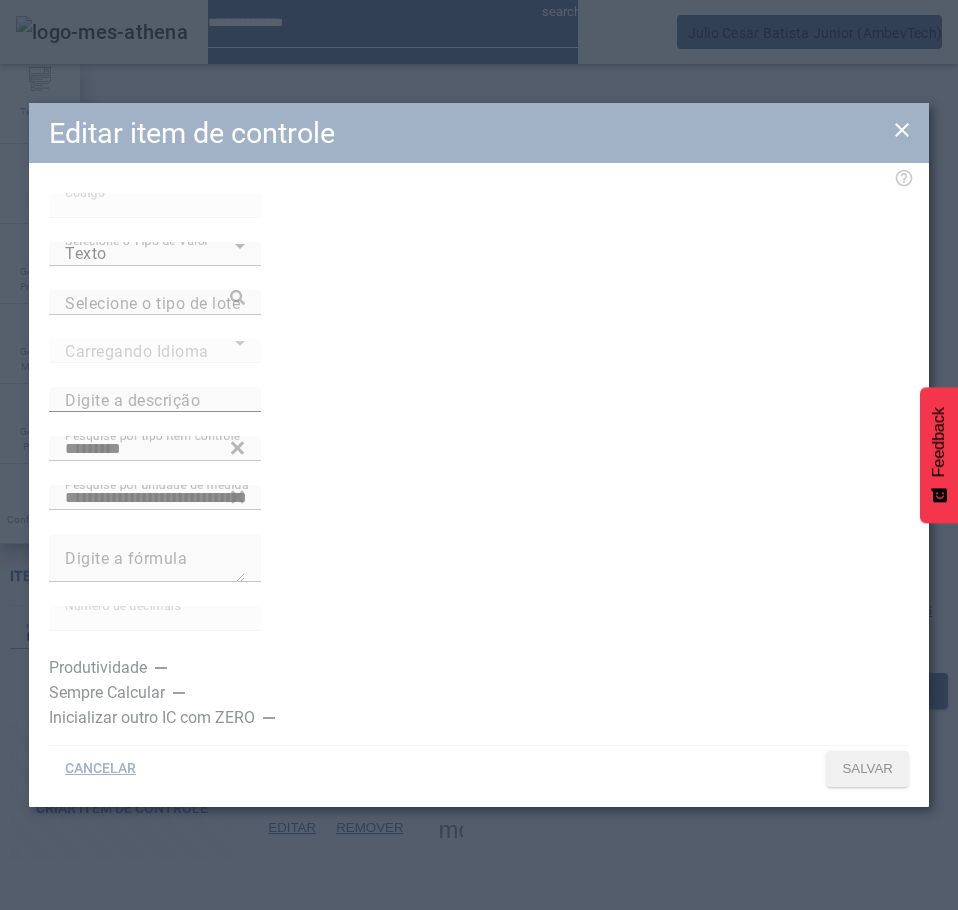 type on "**********" 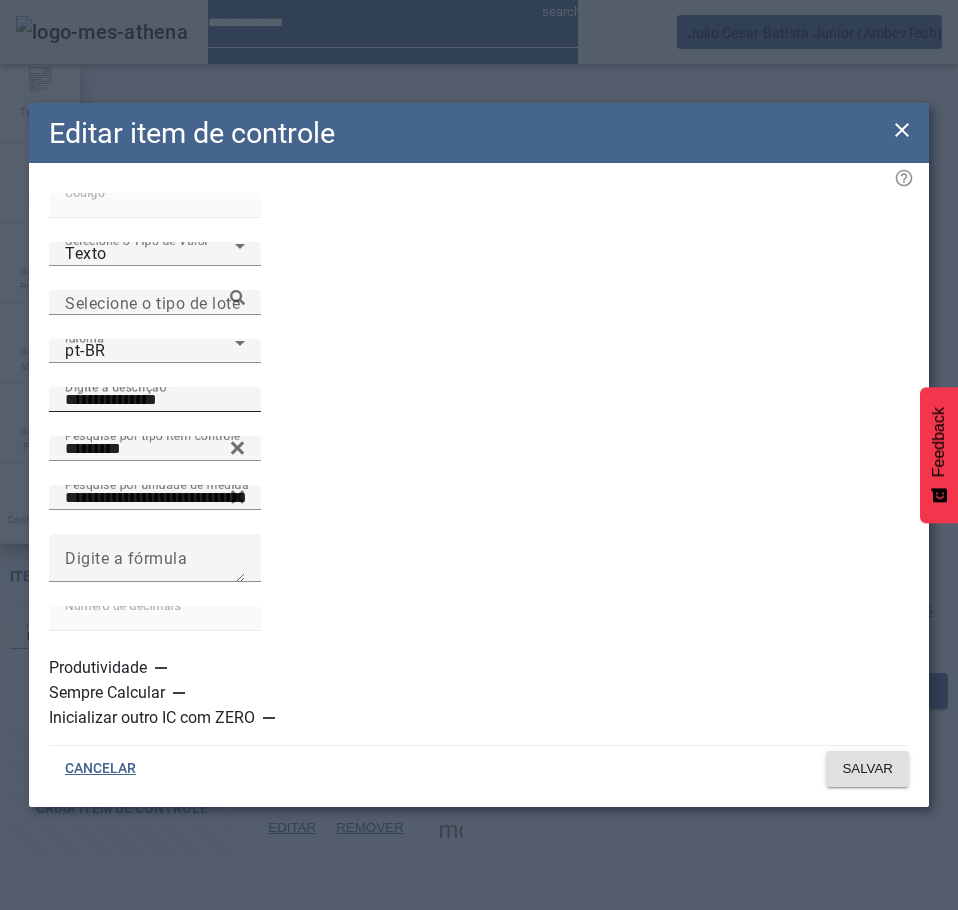 click on "**********" at bounding box center [155, 400] 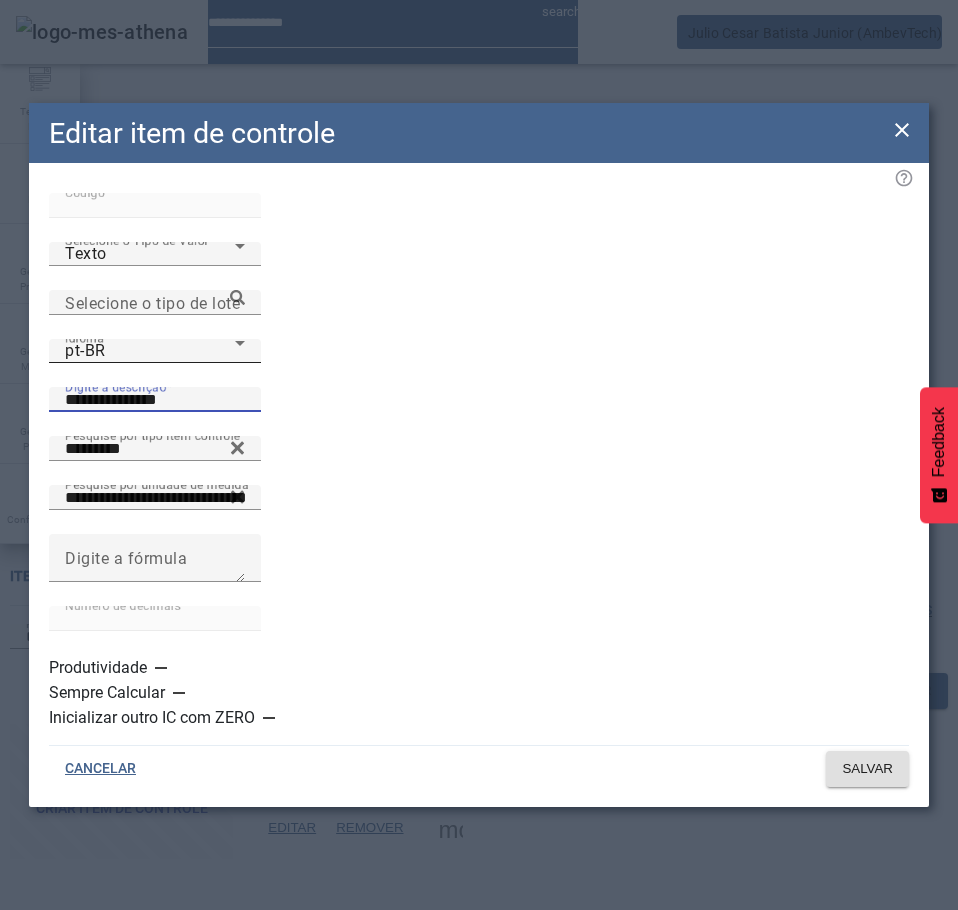 click on "pt-BR" at bounding box center [150, 351] 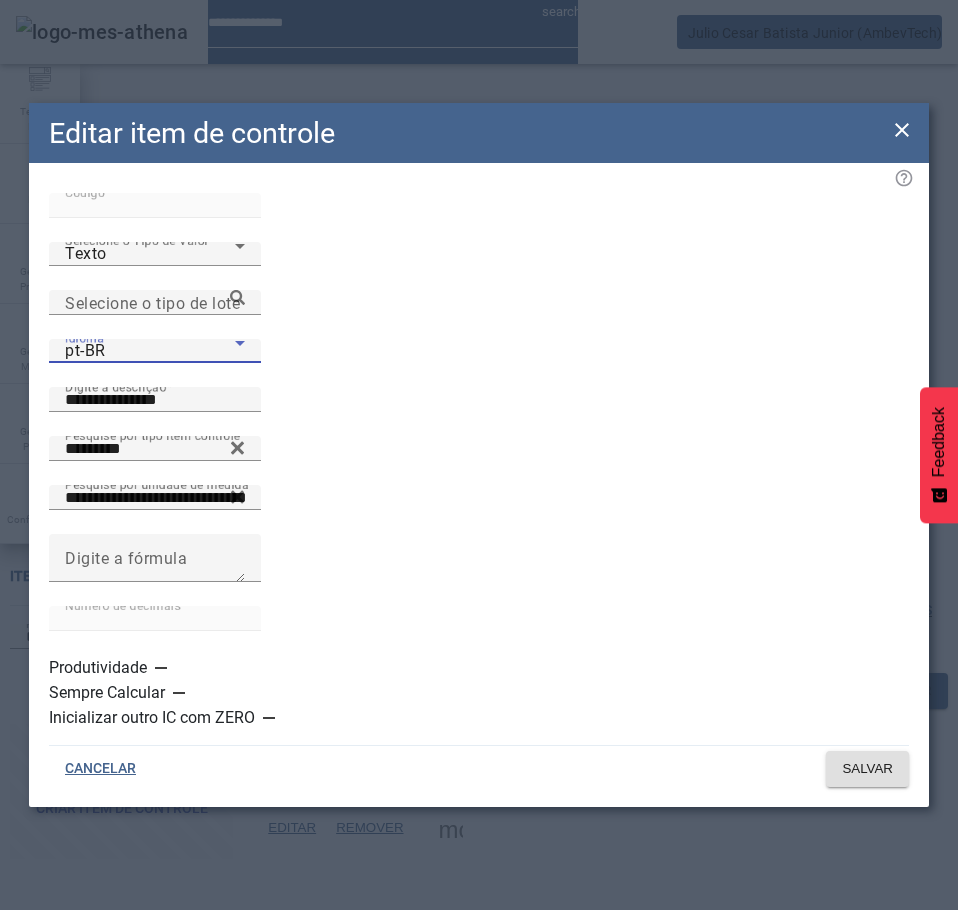 click on "es-ES" at bounding box center [131, 1110] 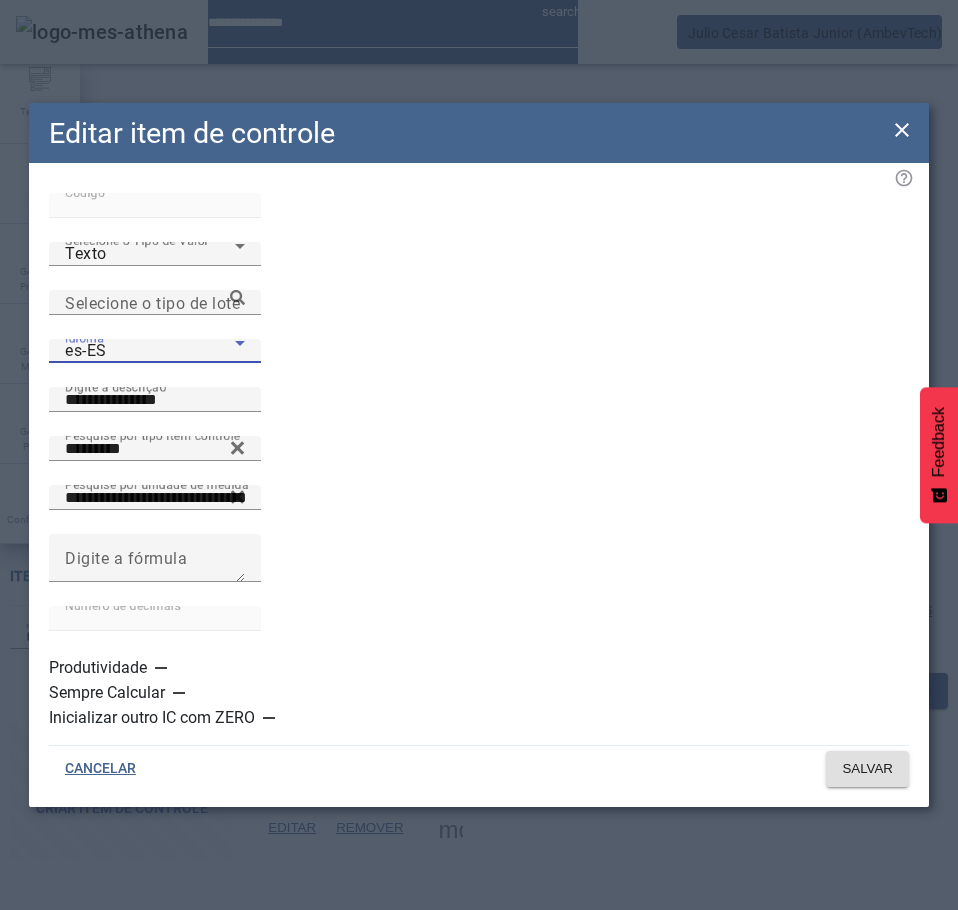 click 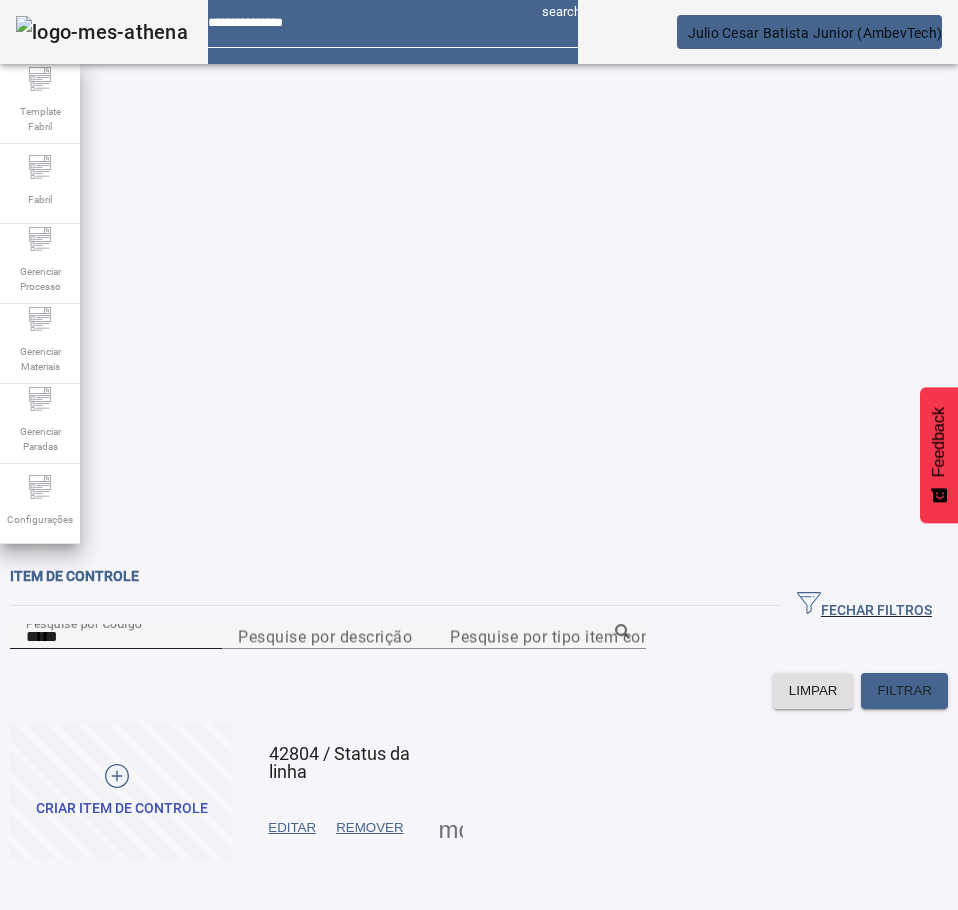 click on "*****" at bounding box center [116, 637] 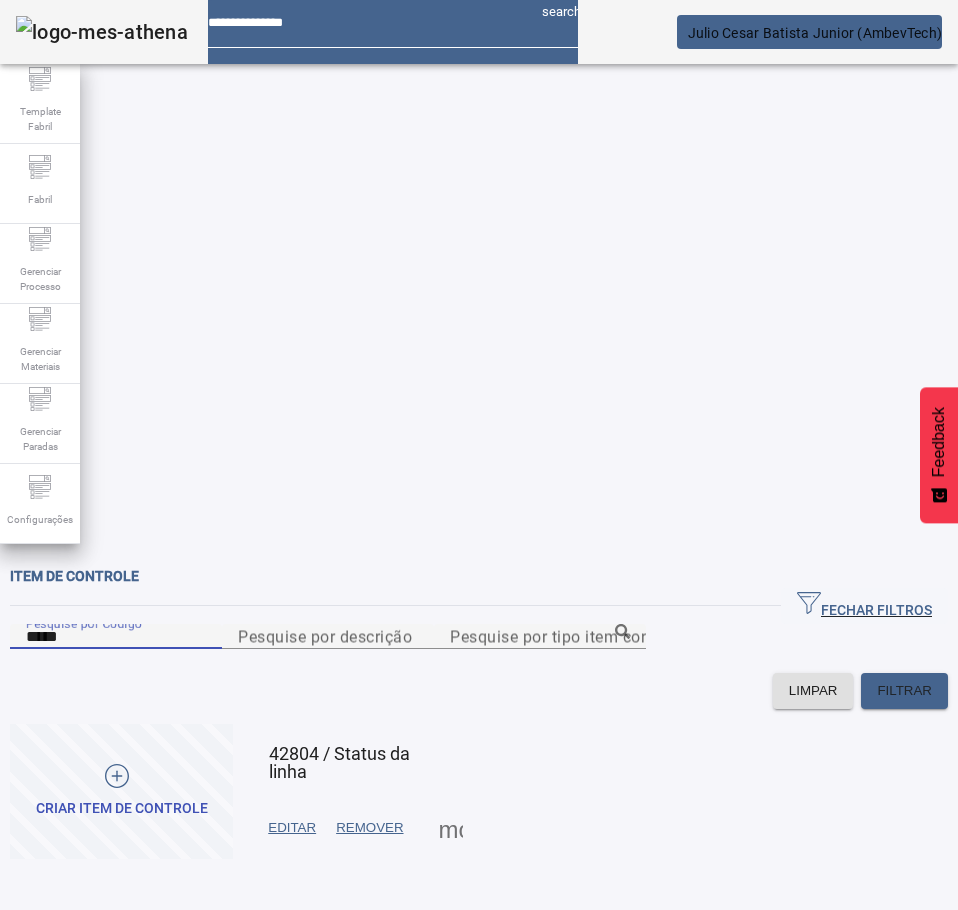 click on "*****" at bounding box center [116, 637] 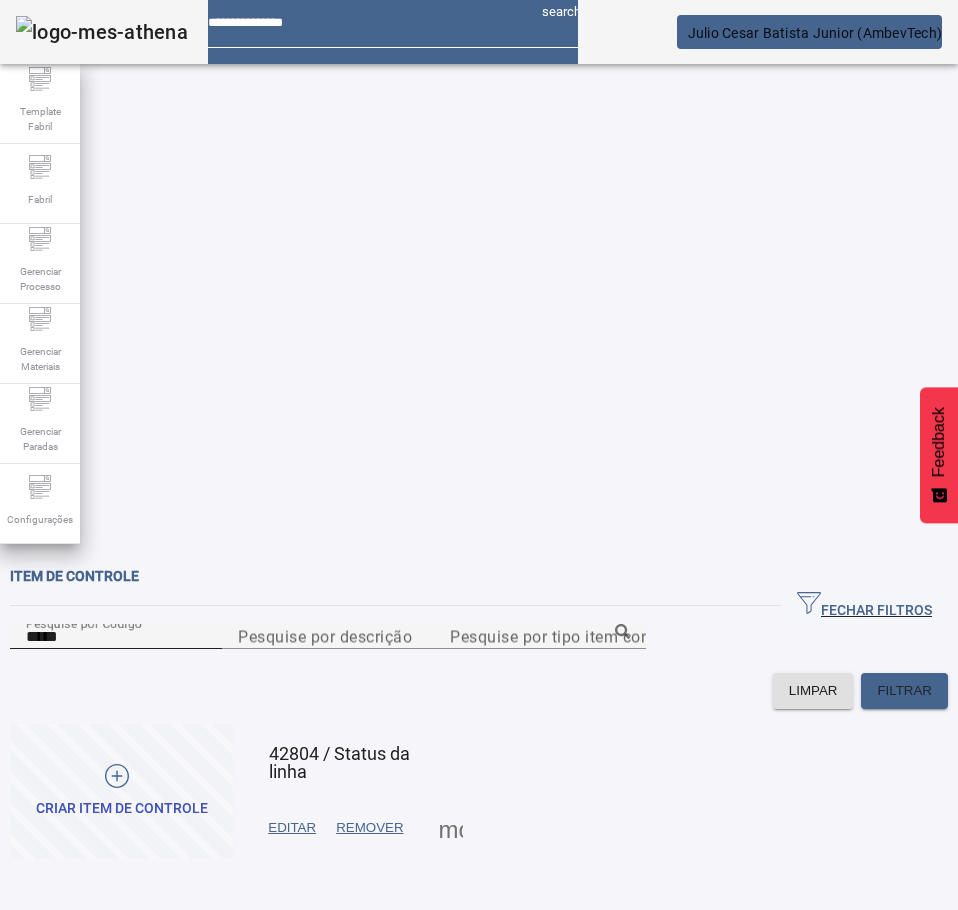 click on "Pesquise por Código *****" 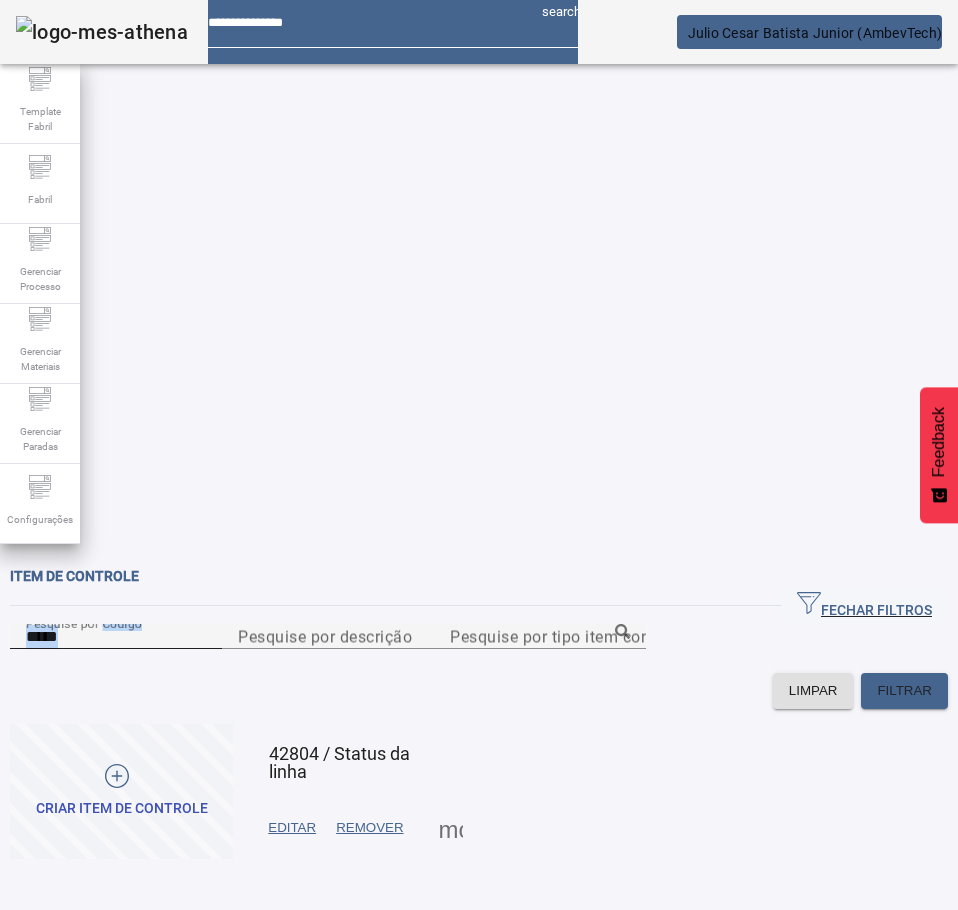 click on "Pesquise por Código *****" 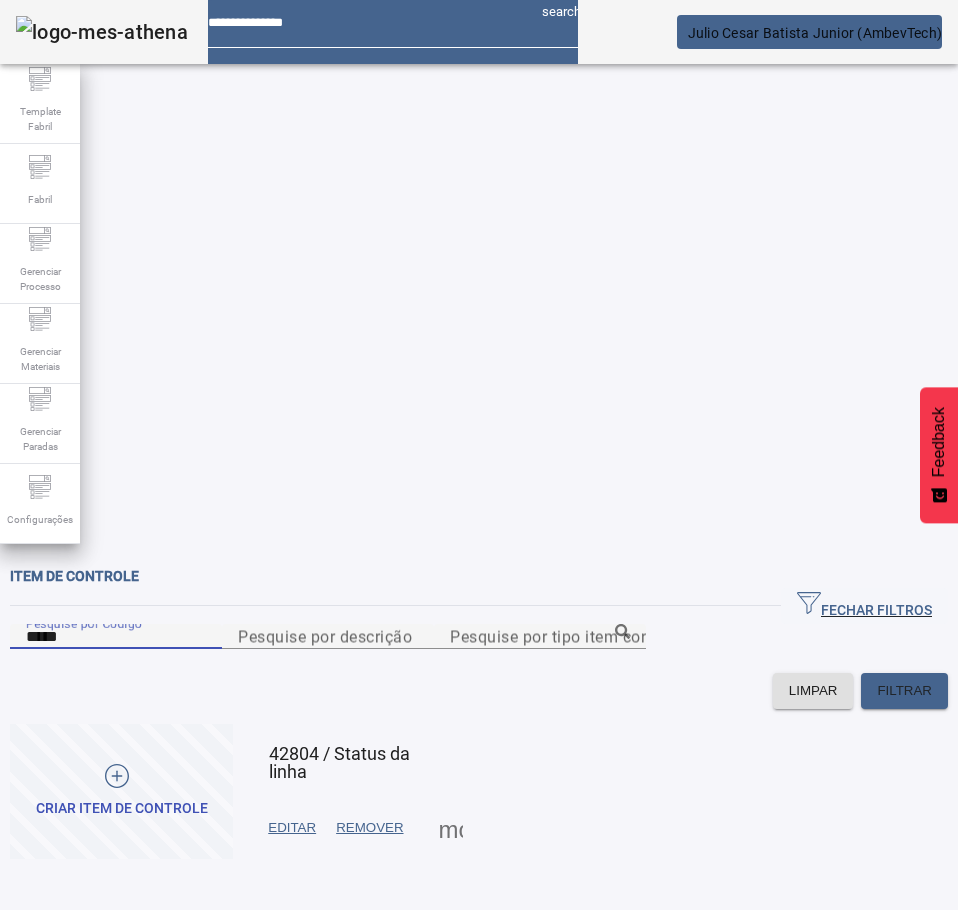 type on "*****" 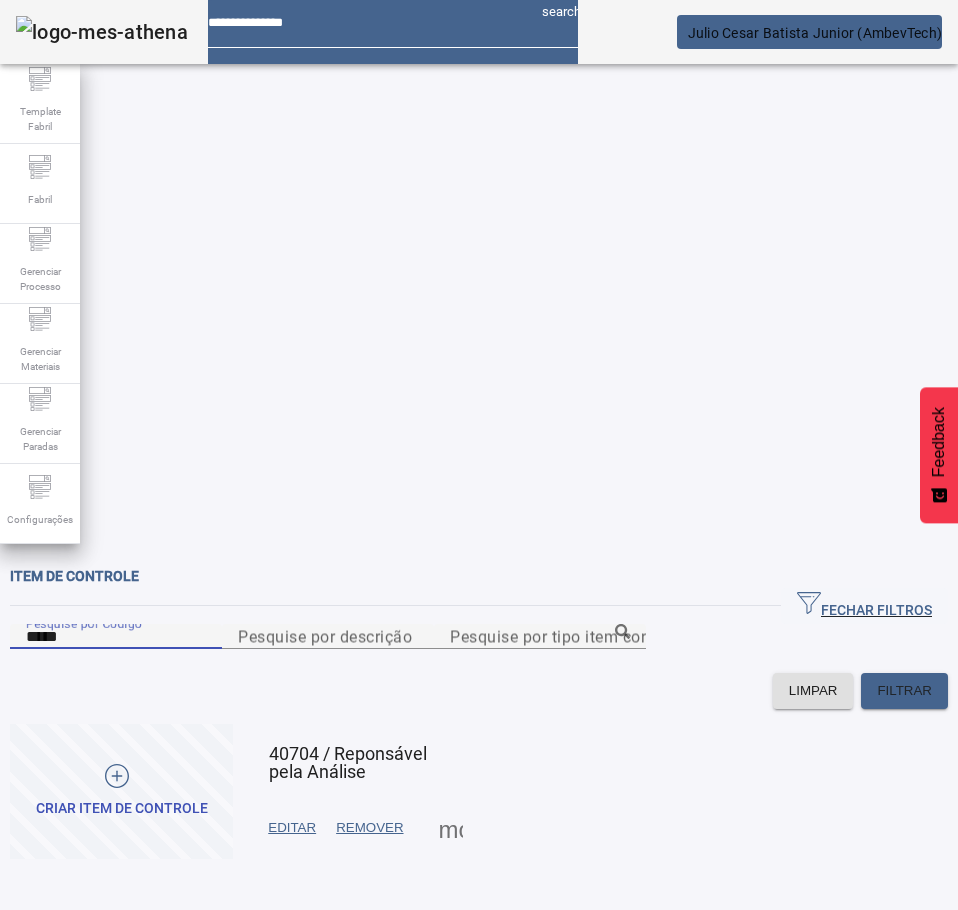 click on "EDITAR" at bounding box center [292, 828] 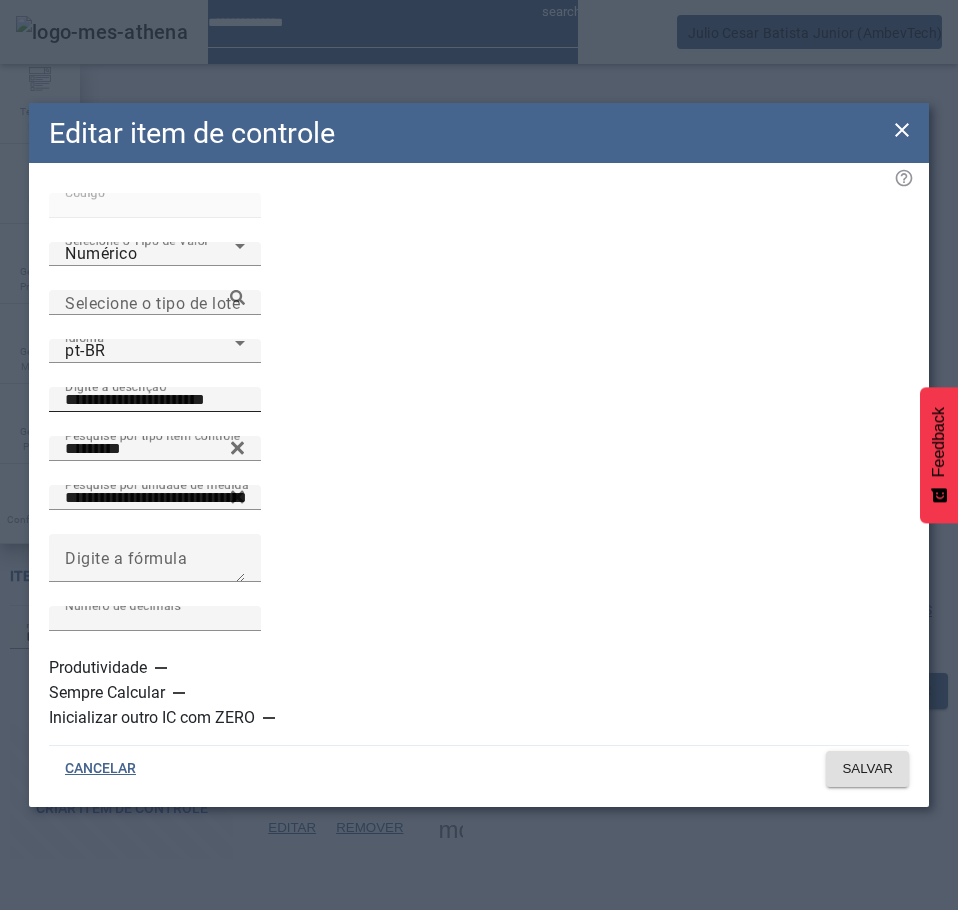 click on "**********" at bounding box center (155, 400) 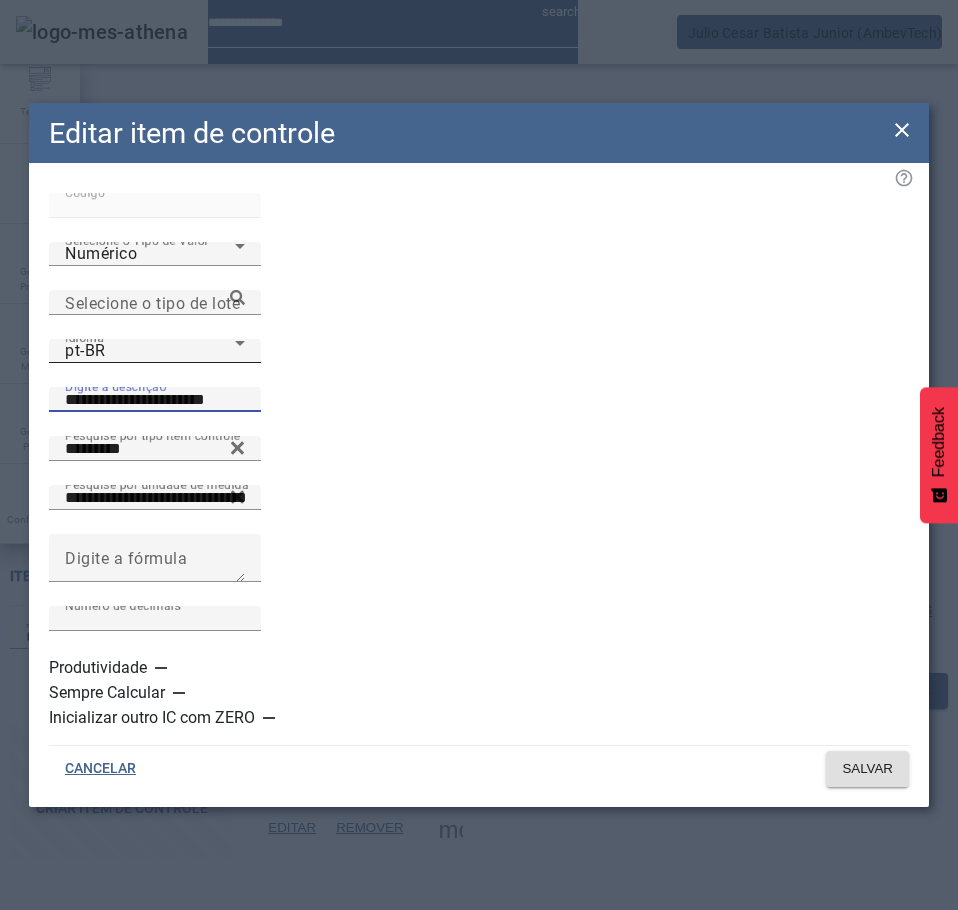 click on "pt-BR" at bounding box center [150, 351] 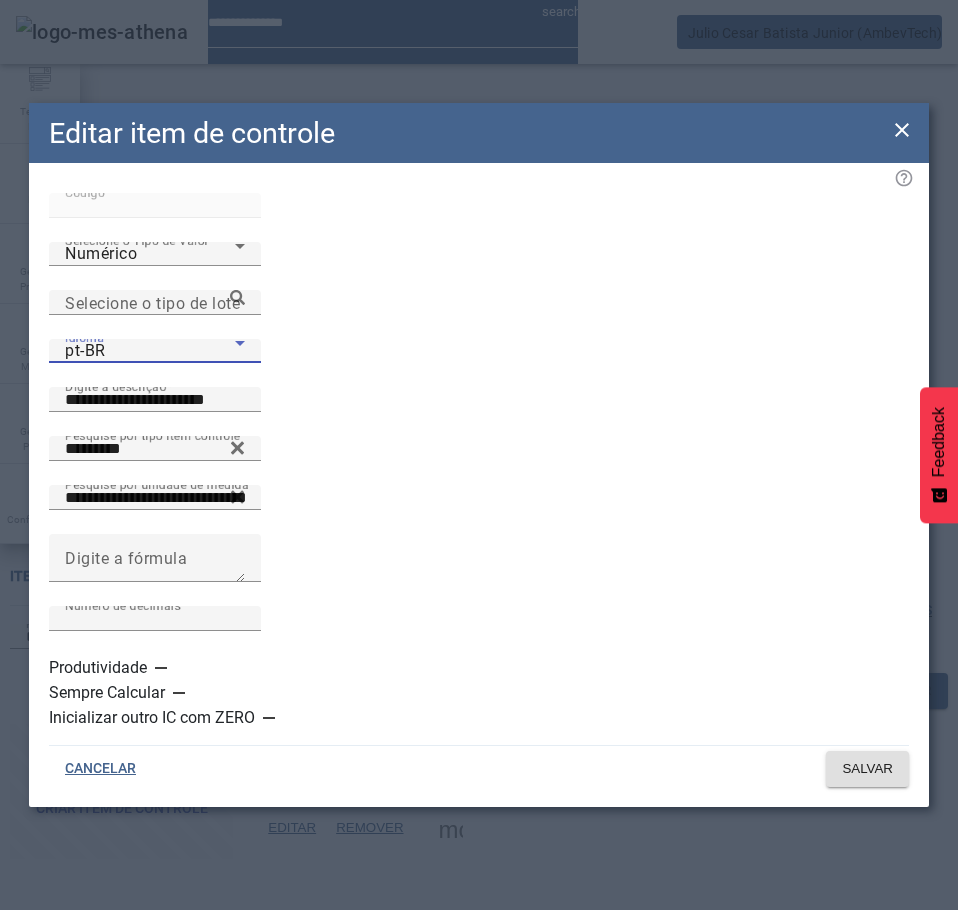 click on "es-ES" at bounding box center (131, 1110) 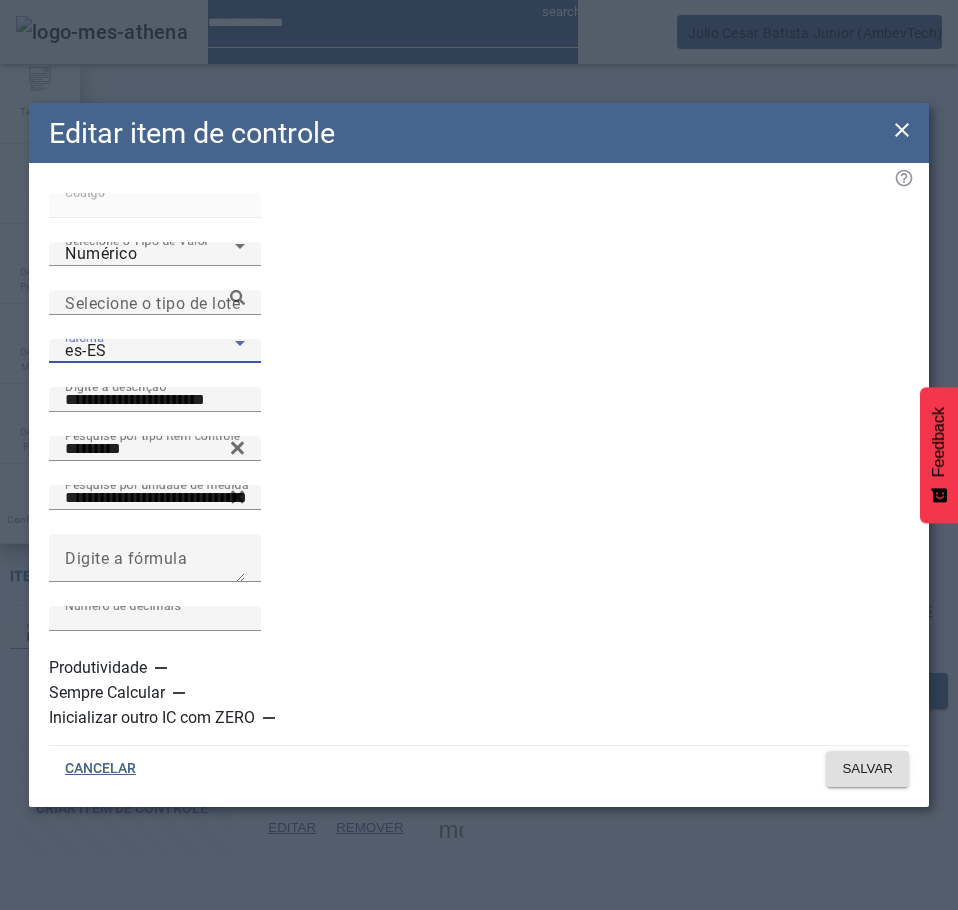 click 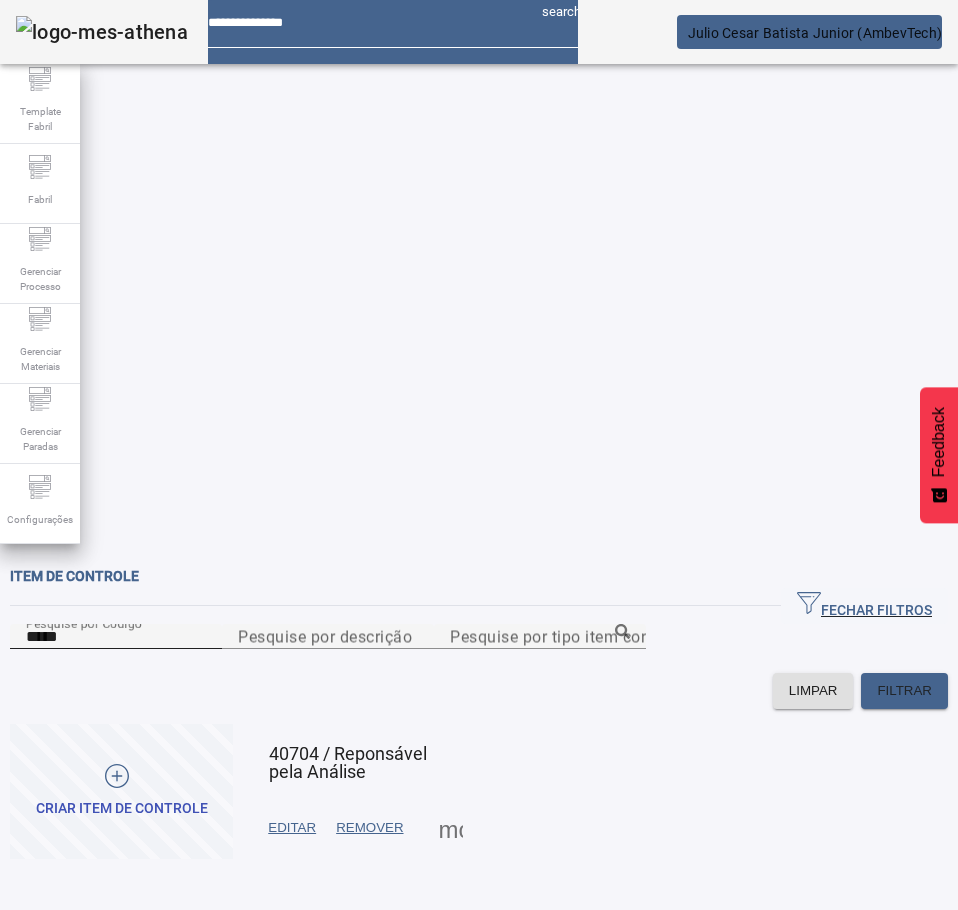 click on "*****" at bounding box center (116, 637) 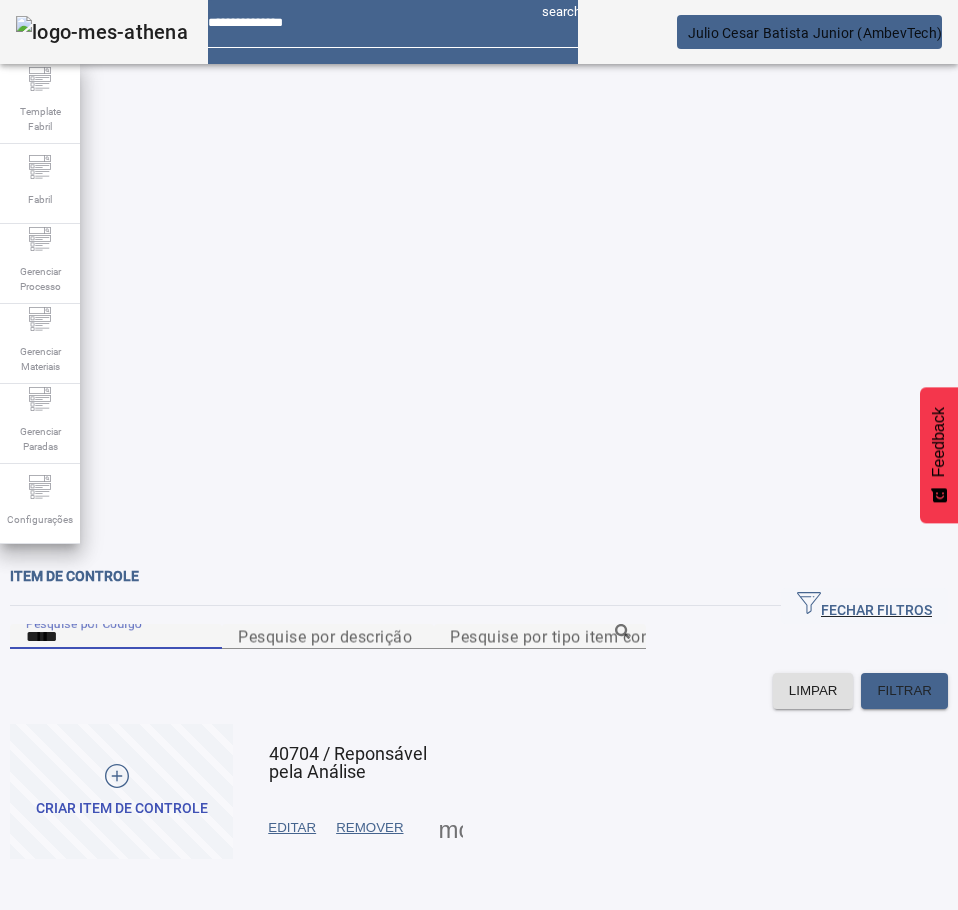 click on "*****" at bounding box center [116, 637] 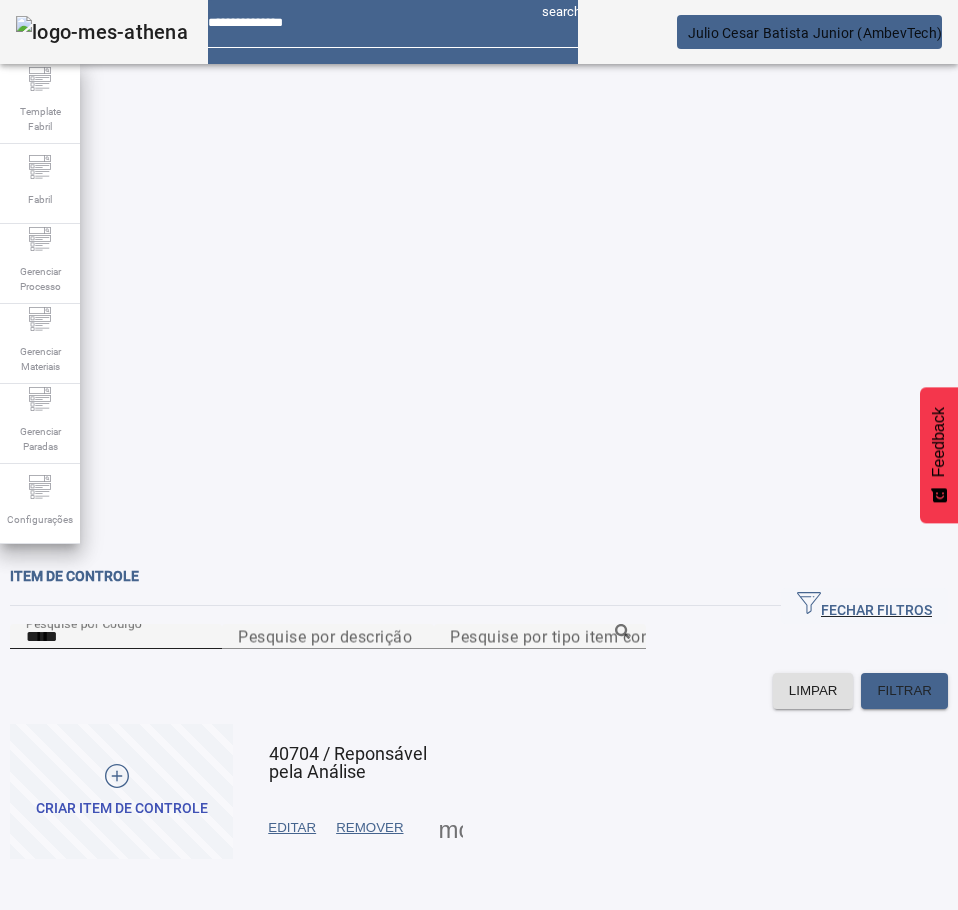 click on "*****" at bounding box center [116, 637] 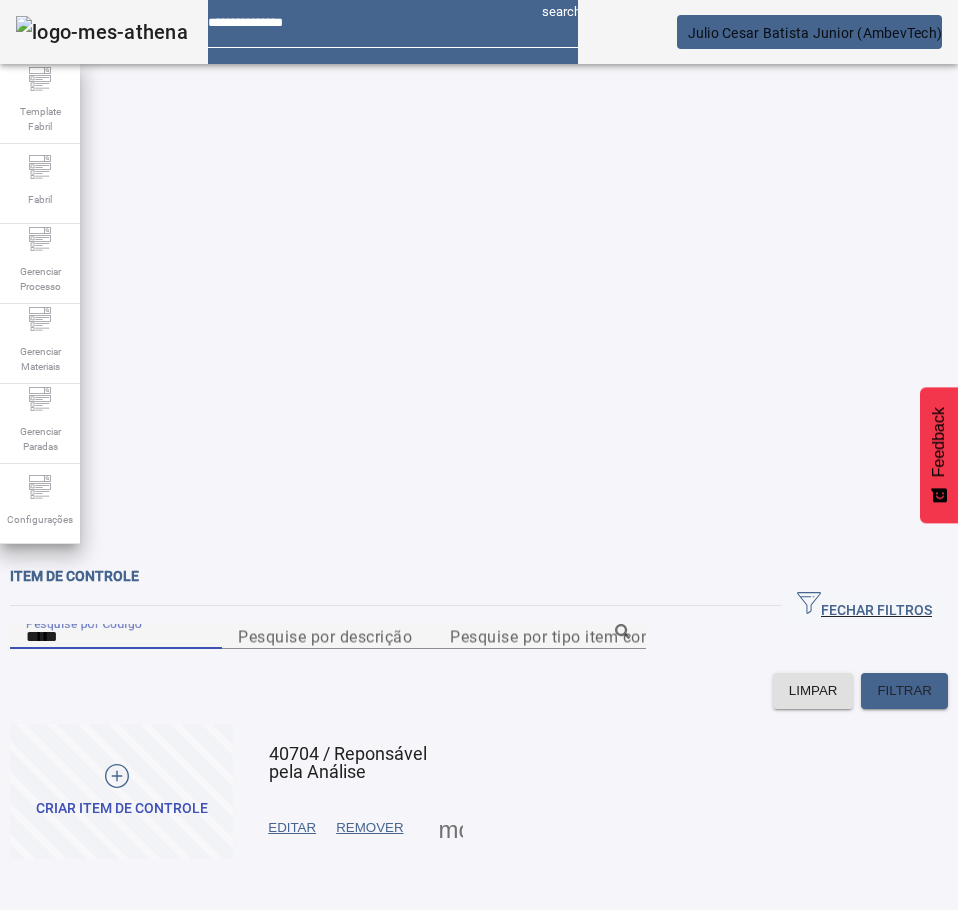 click on "*****" at bounding box center (116, 637) 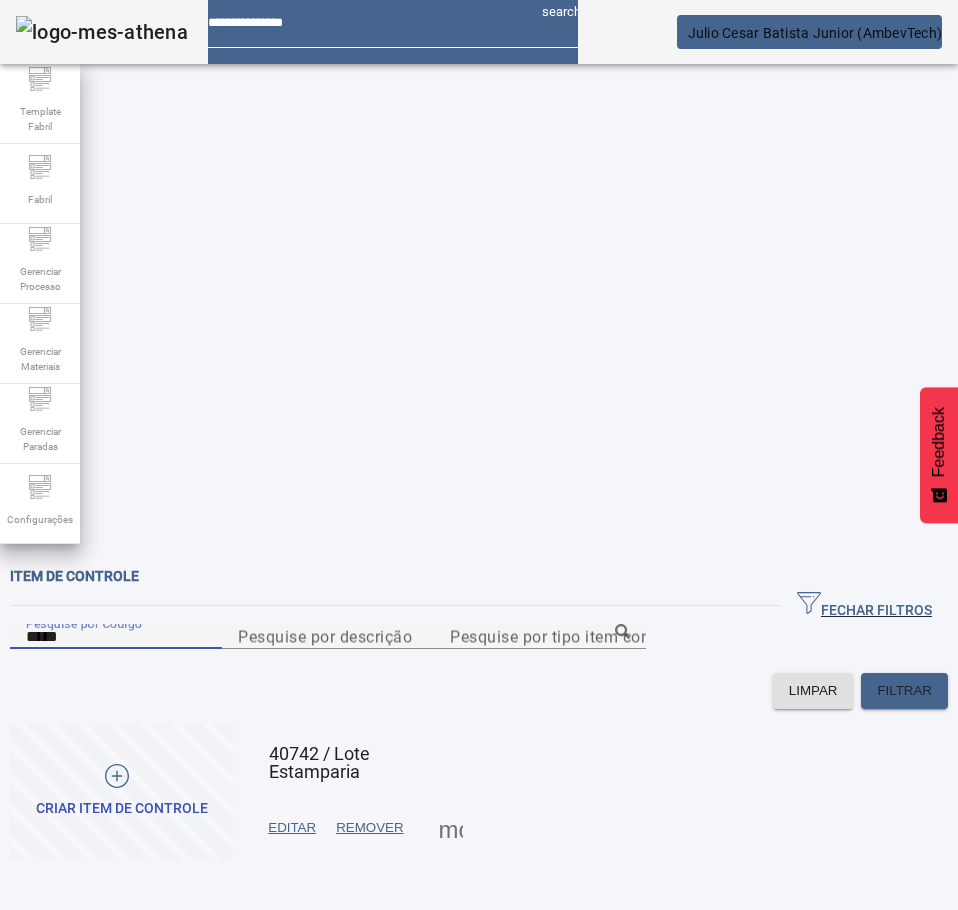 click at bounding box center (292, 828) 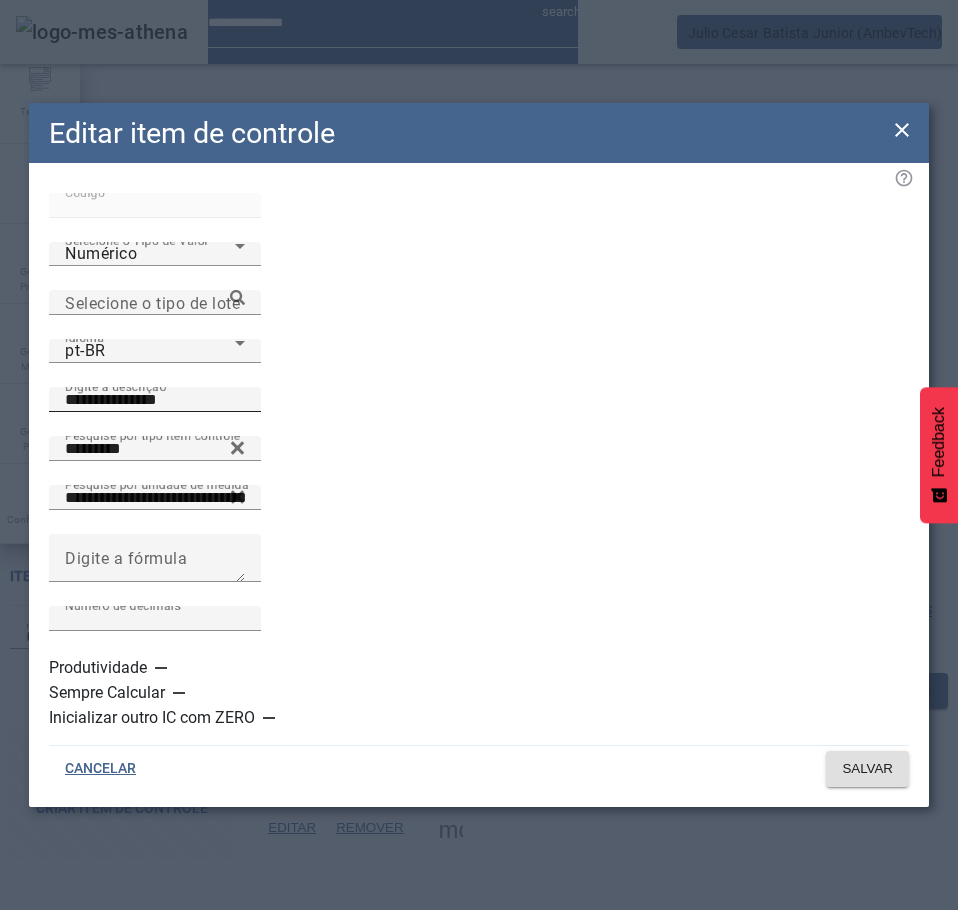 click on "**********" at bounding box center [155, 400] 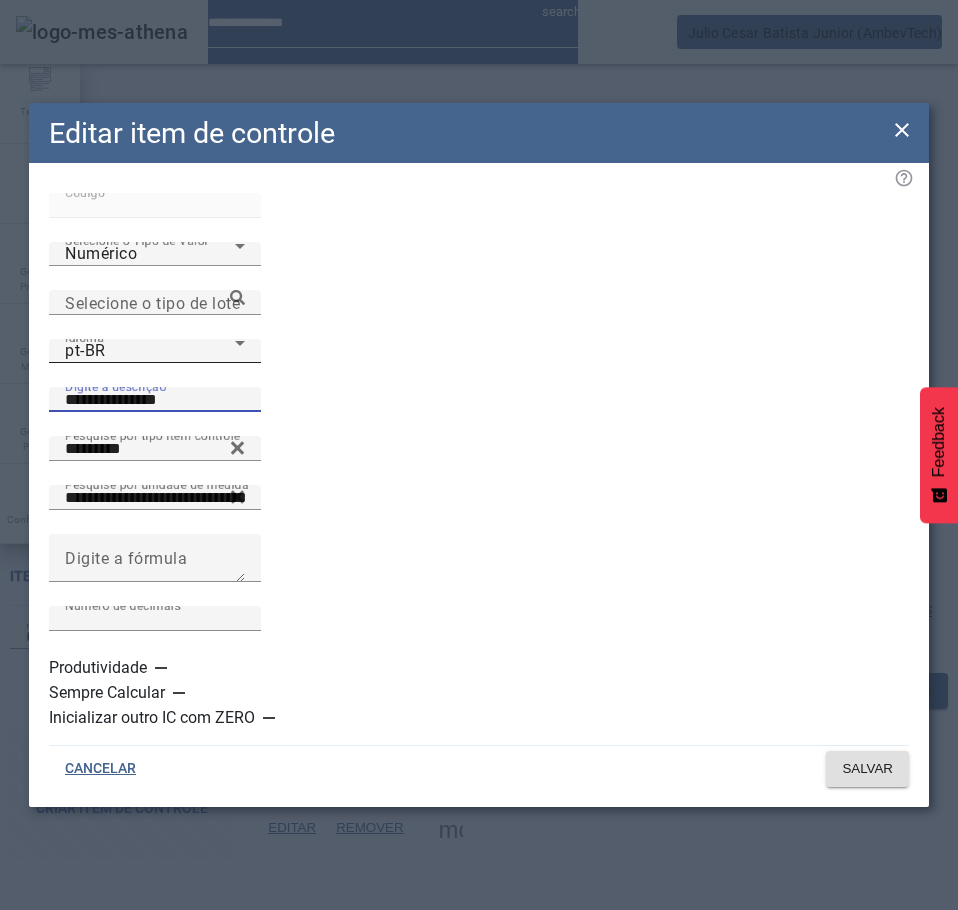 click on "Idioma pt-BR" 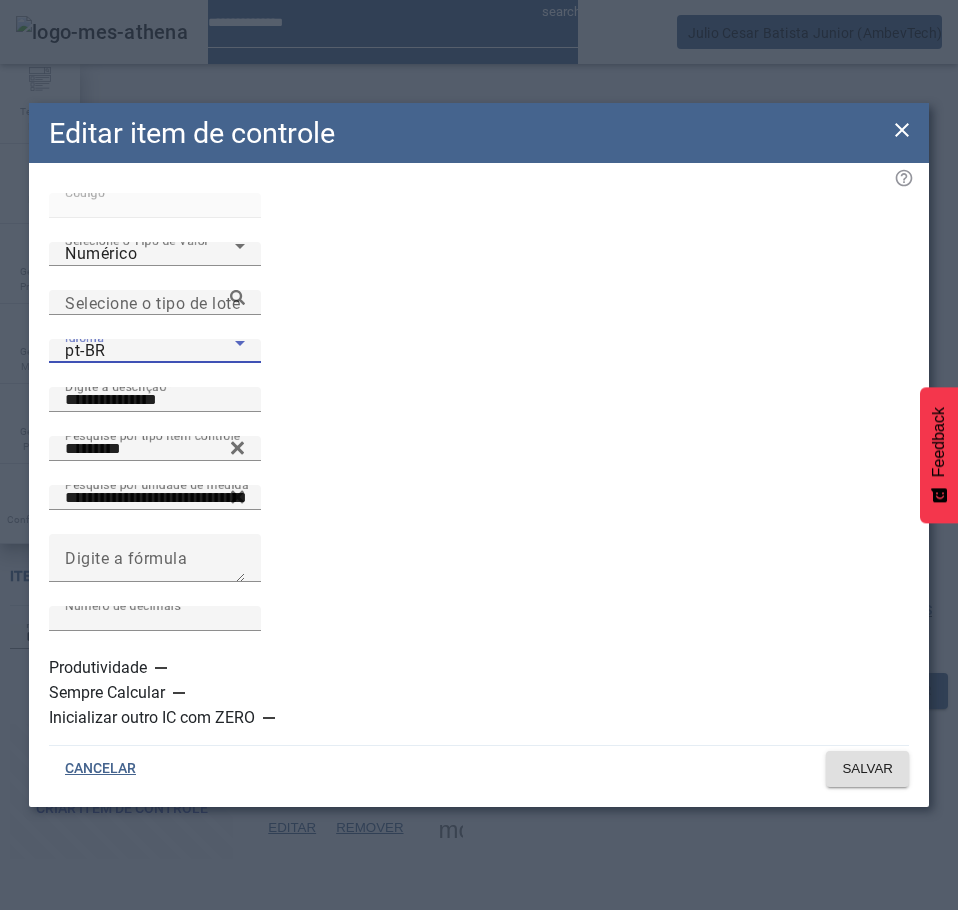 click on "es-ES" at bounding box center [131, 1110] 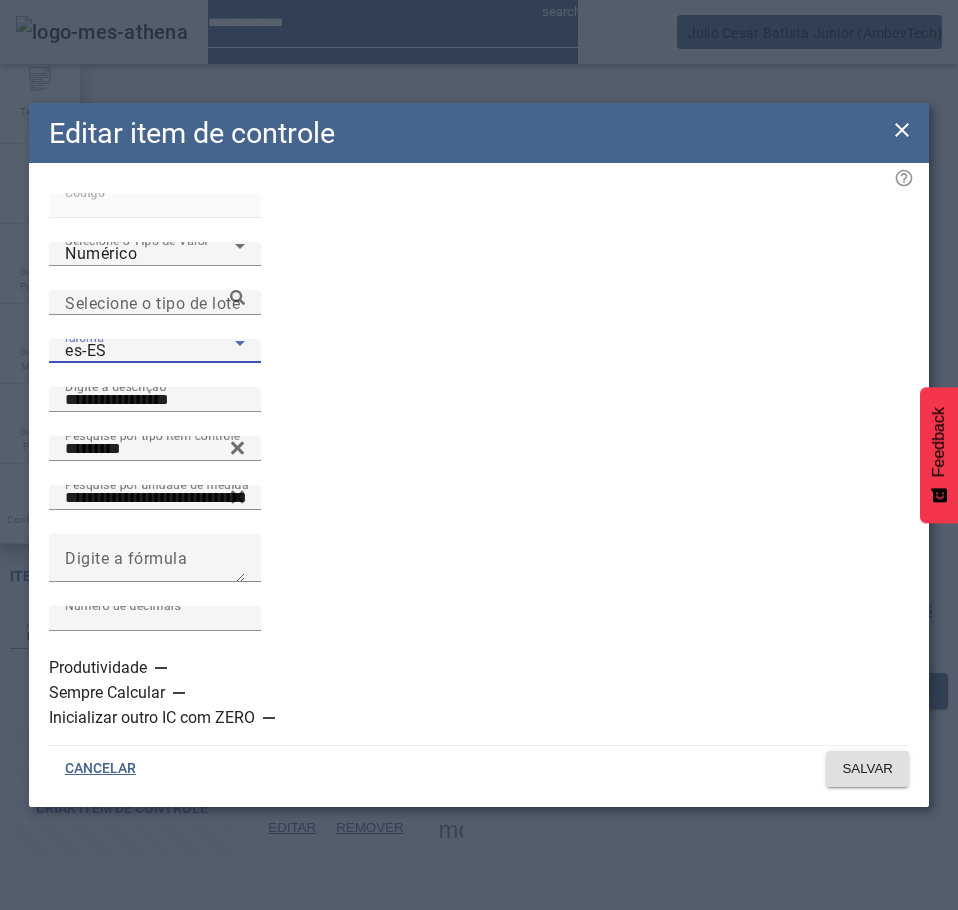 click 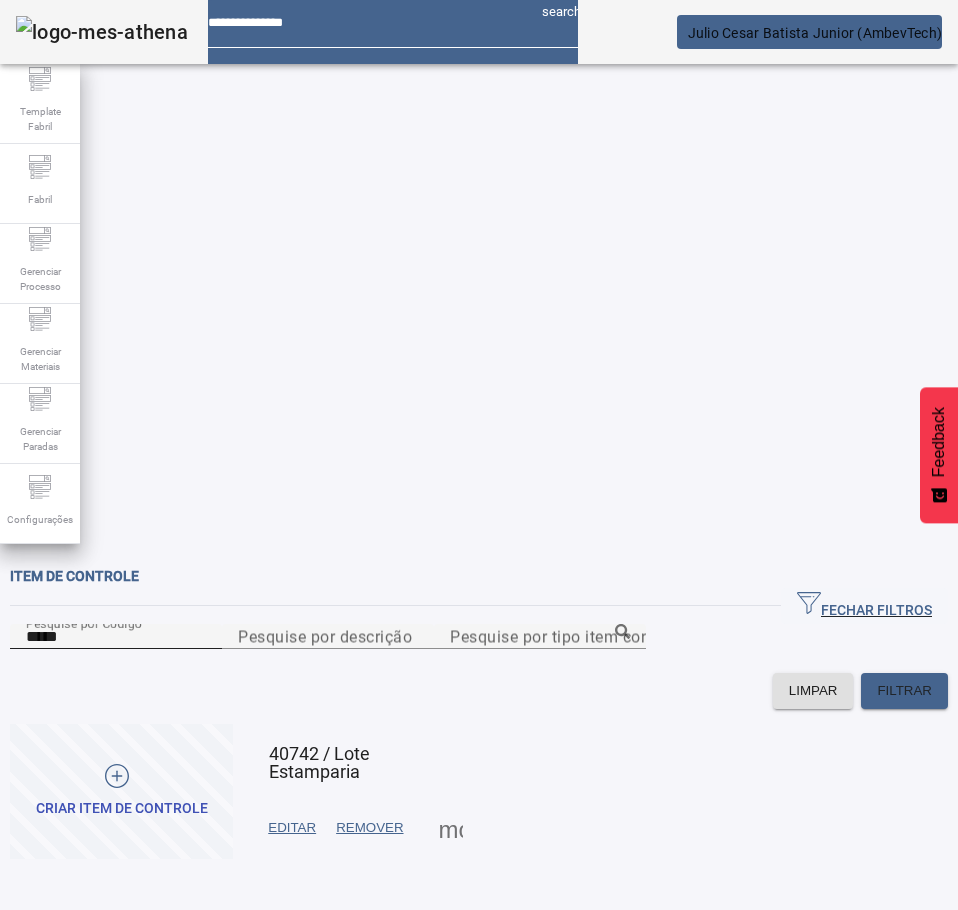 click on "*****" at bounding box center [116, 637] 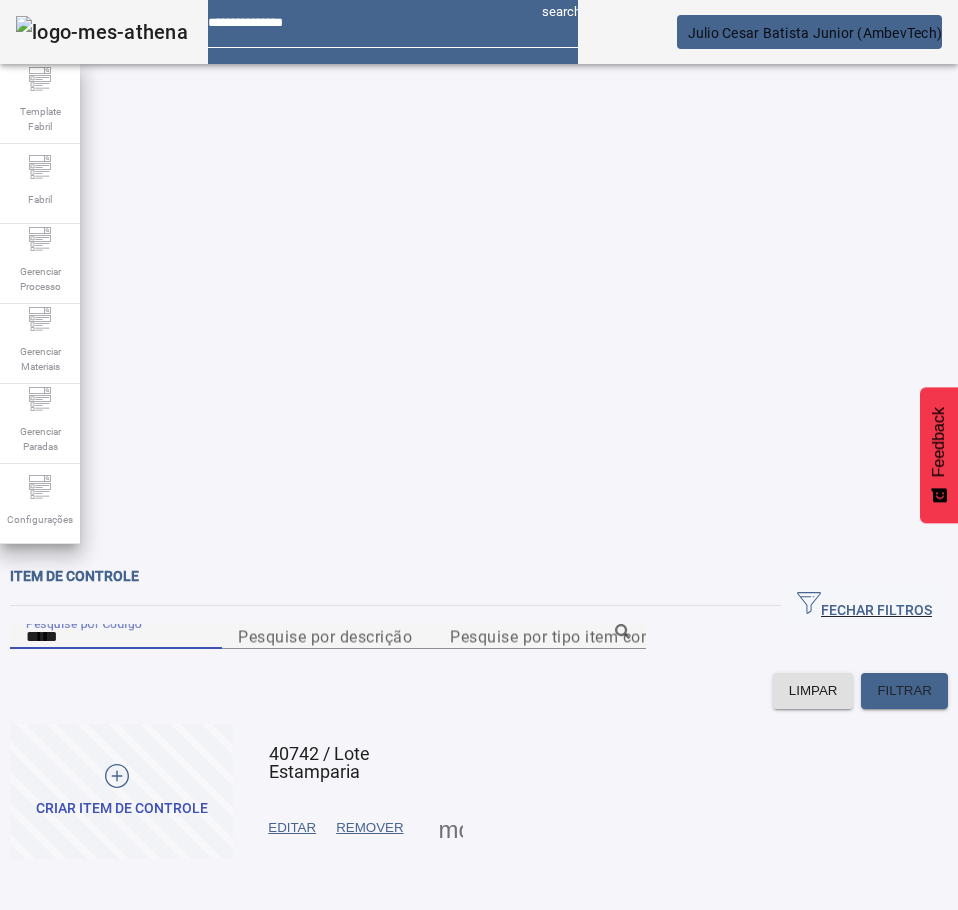 click on "*****" at bounding box center [116, 637] 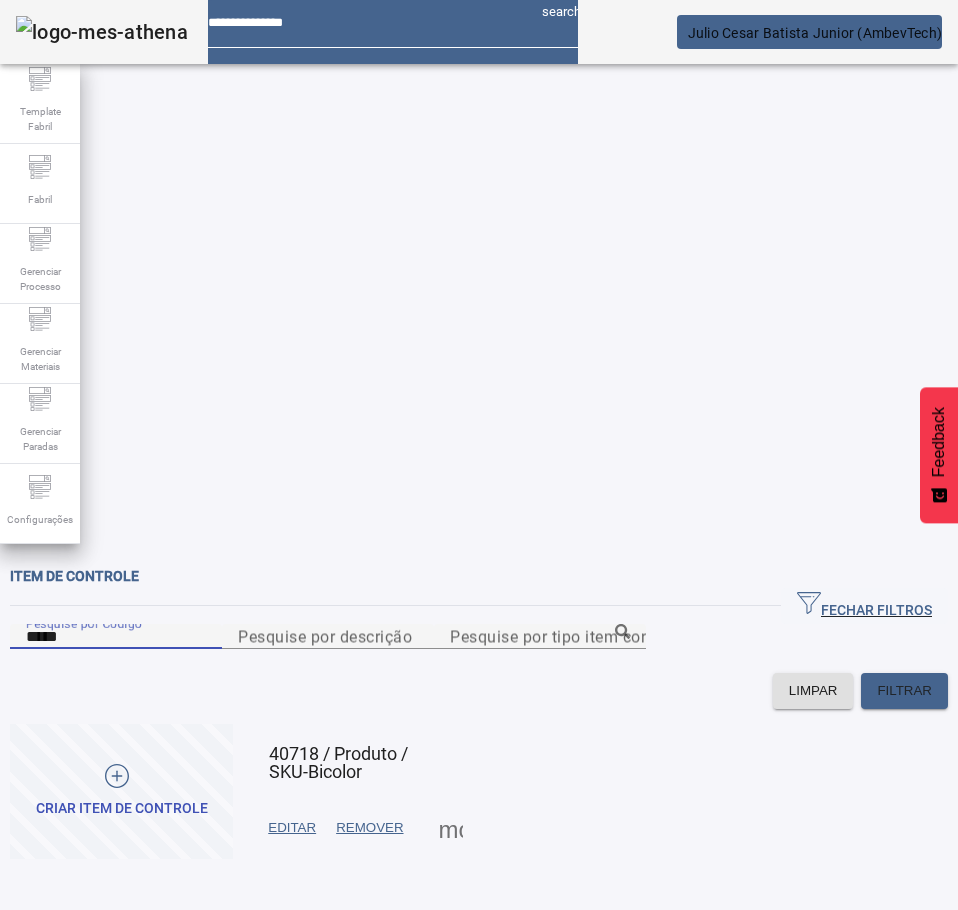 click on "EDITAR" at bounding box center [292, 828] 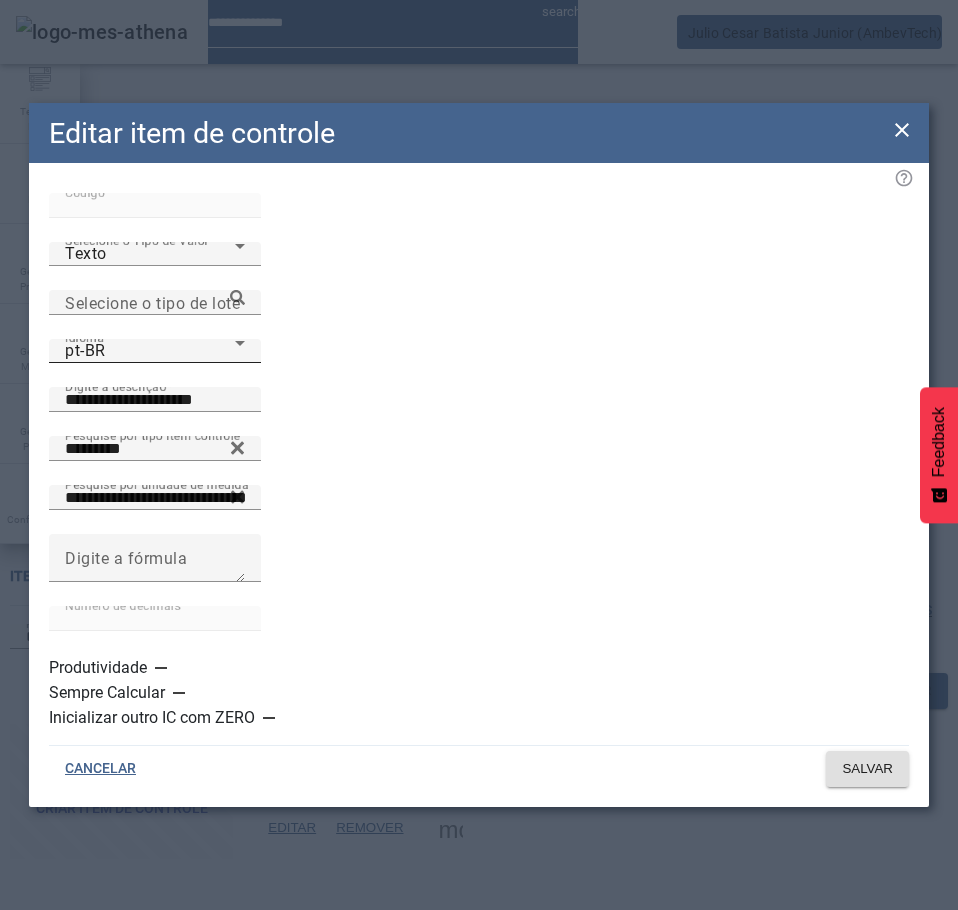 click on "pt-BR" at bounding box center (150, 351) 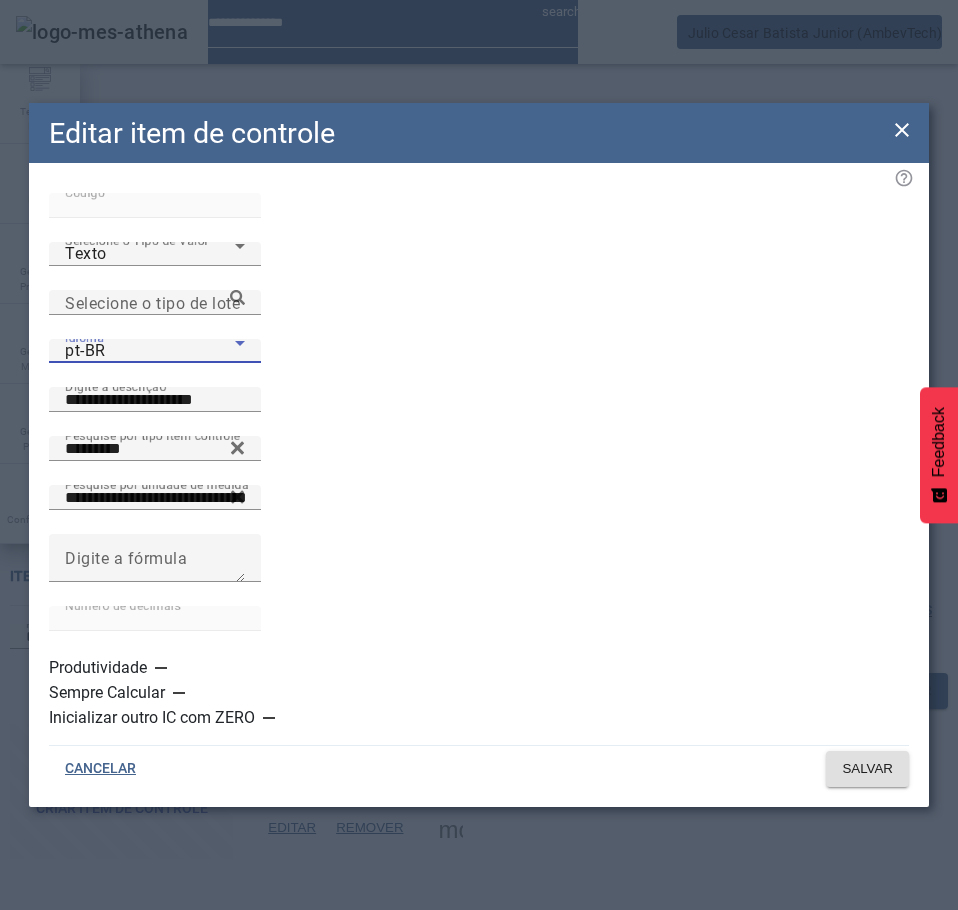 click on "es-ES" at bounding box center [131, 1110] 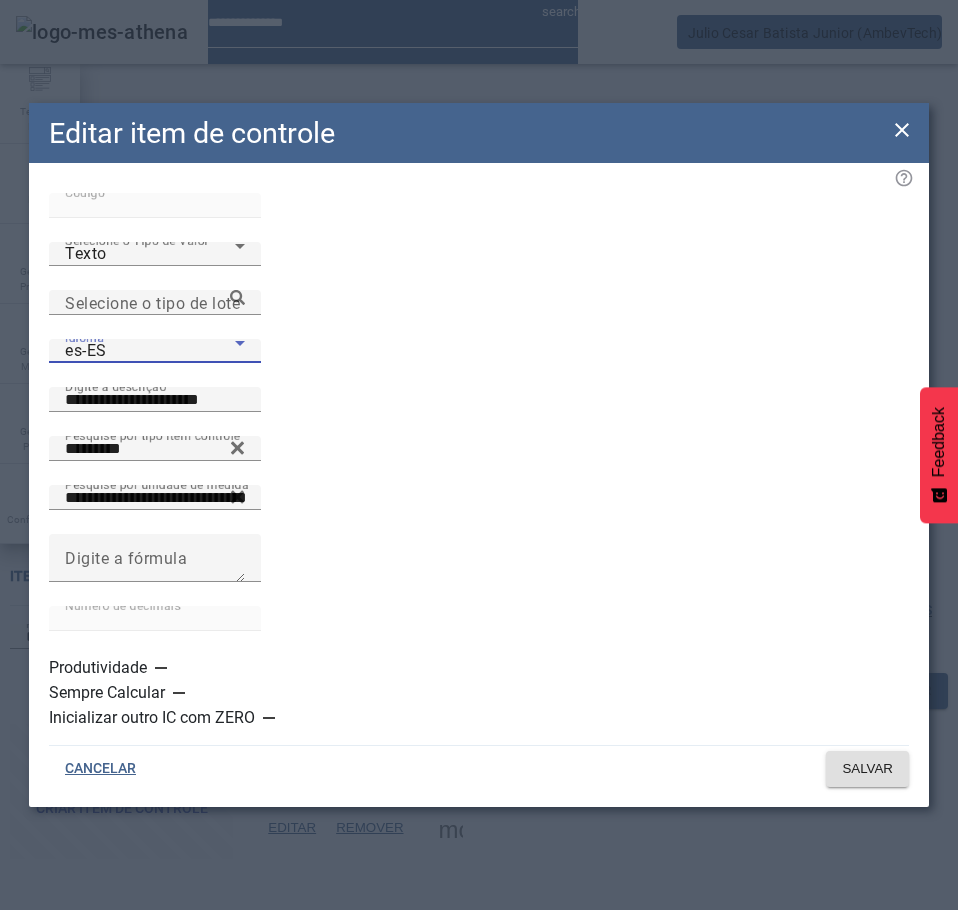 click on "es-ES" at bounding box center (150, 351) 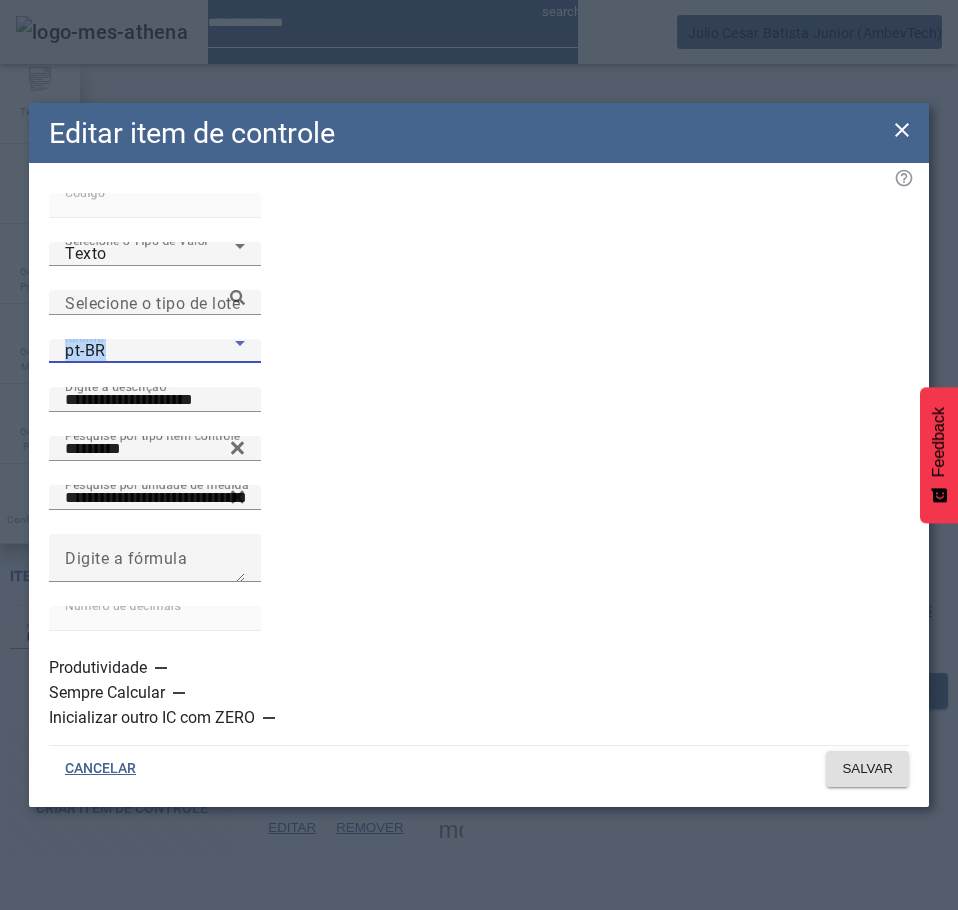 click on "Idioma pt-BR" 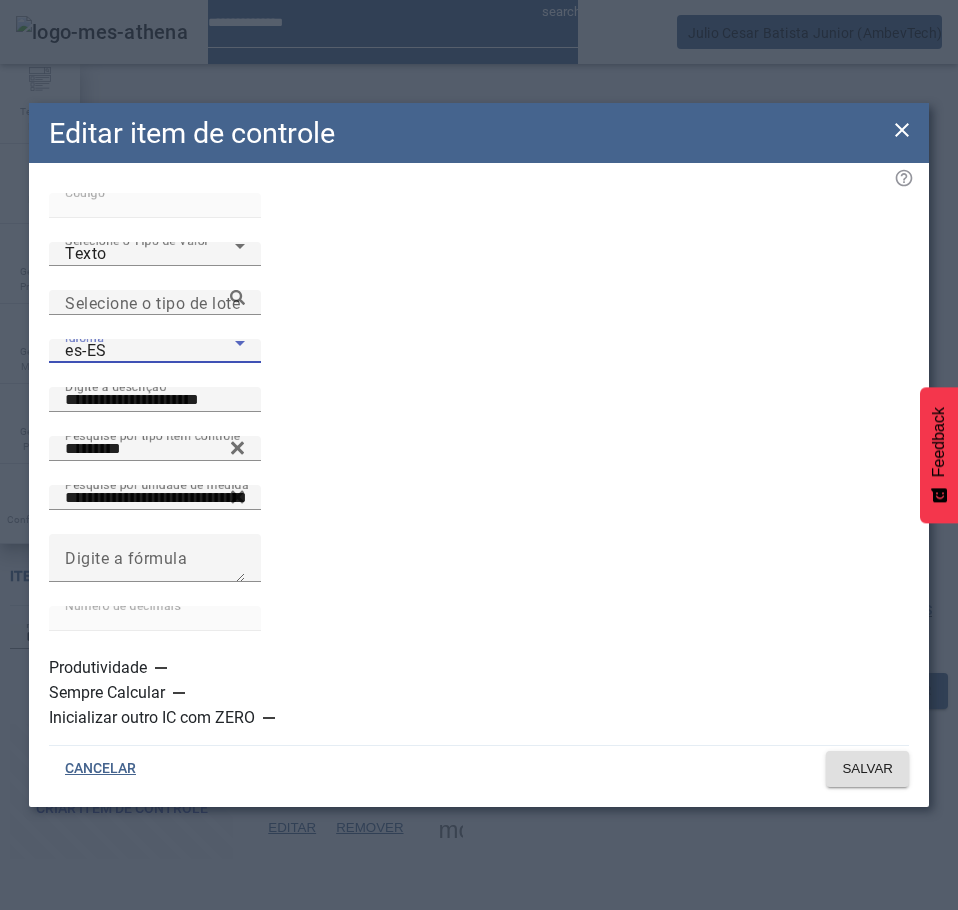 click 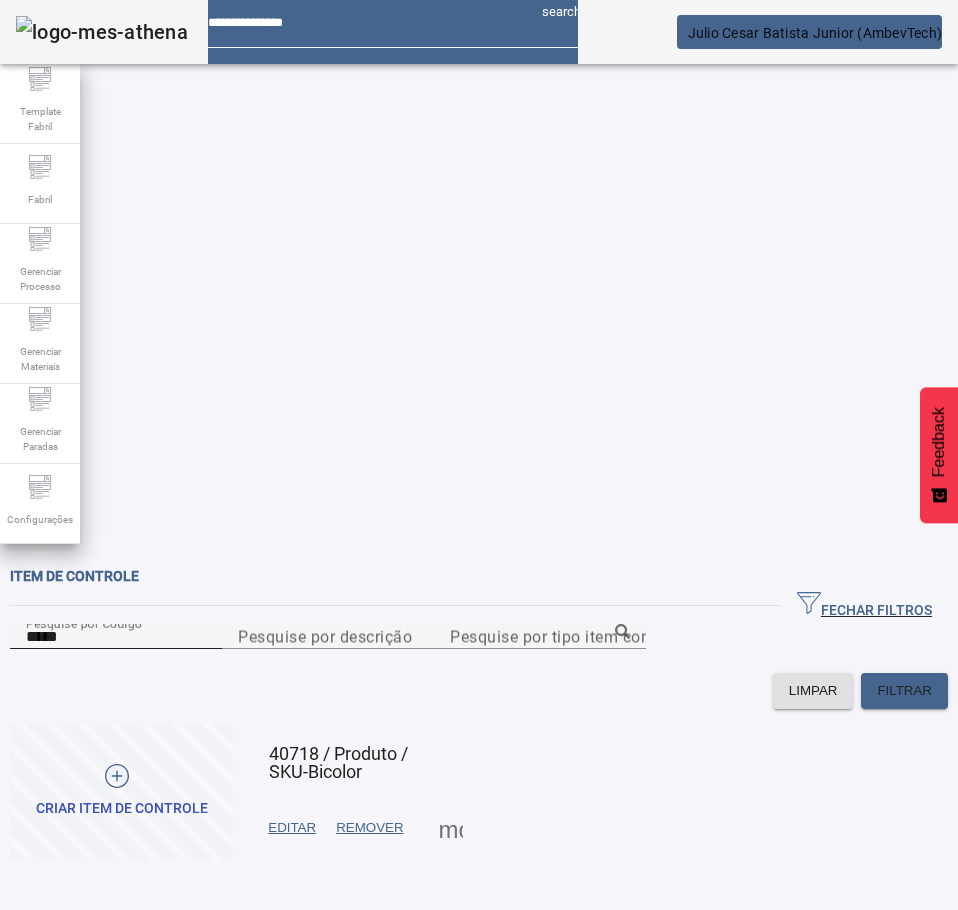 click on "*****" at bounding box center [116, 637] 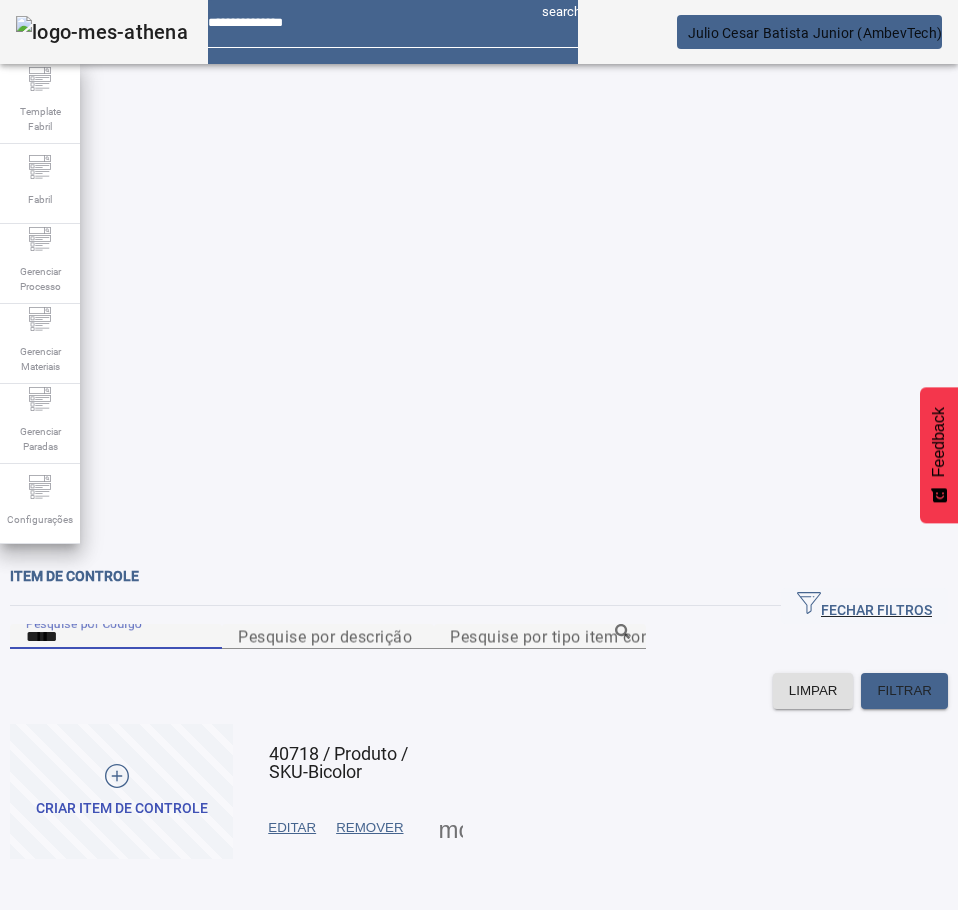 click on "*****" at bounding box center (116, 637) 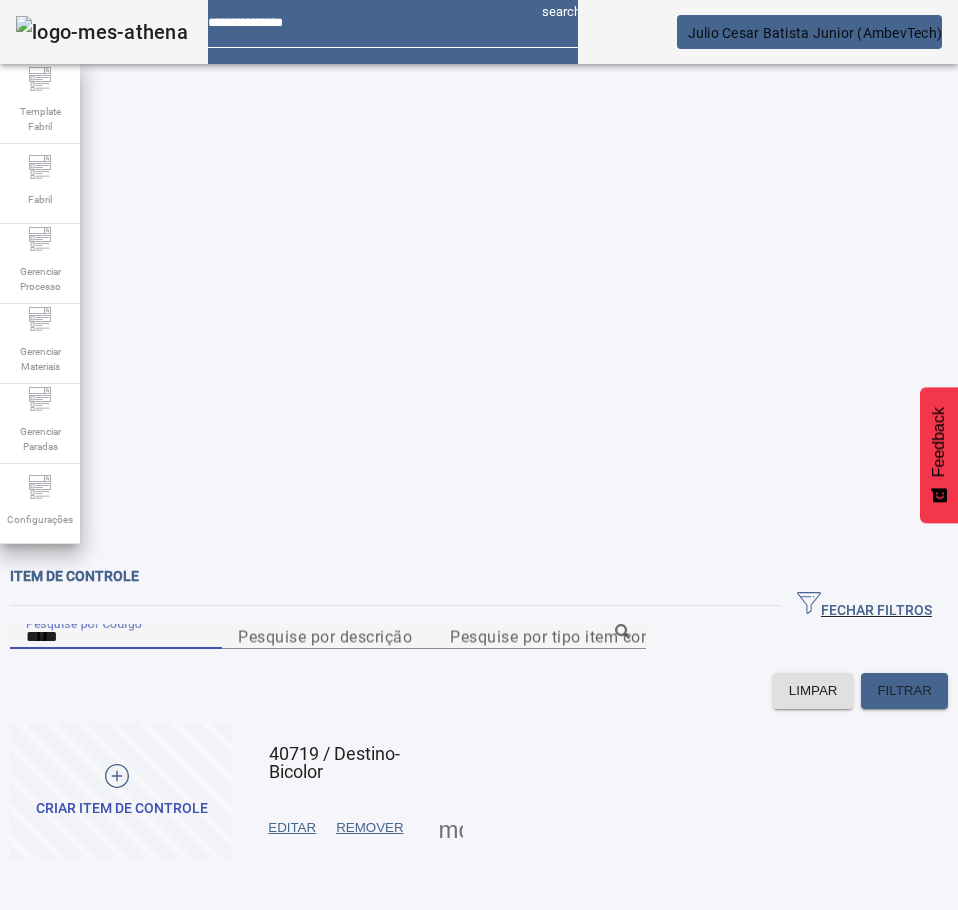 click on "EDITAR" at bounding box center [292, 828] 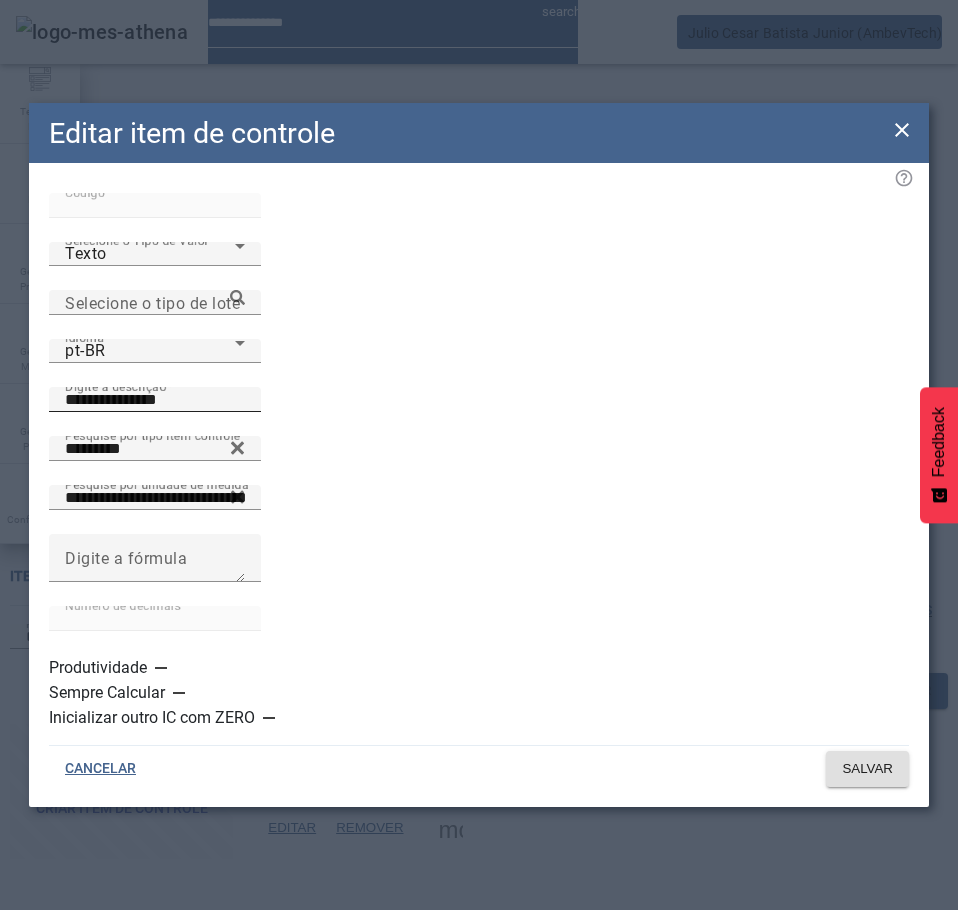 click on "**********" at bounding box center [155, 400] 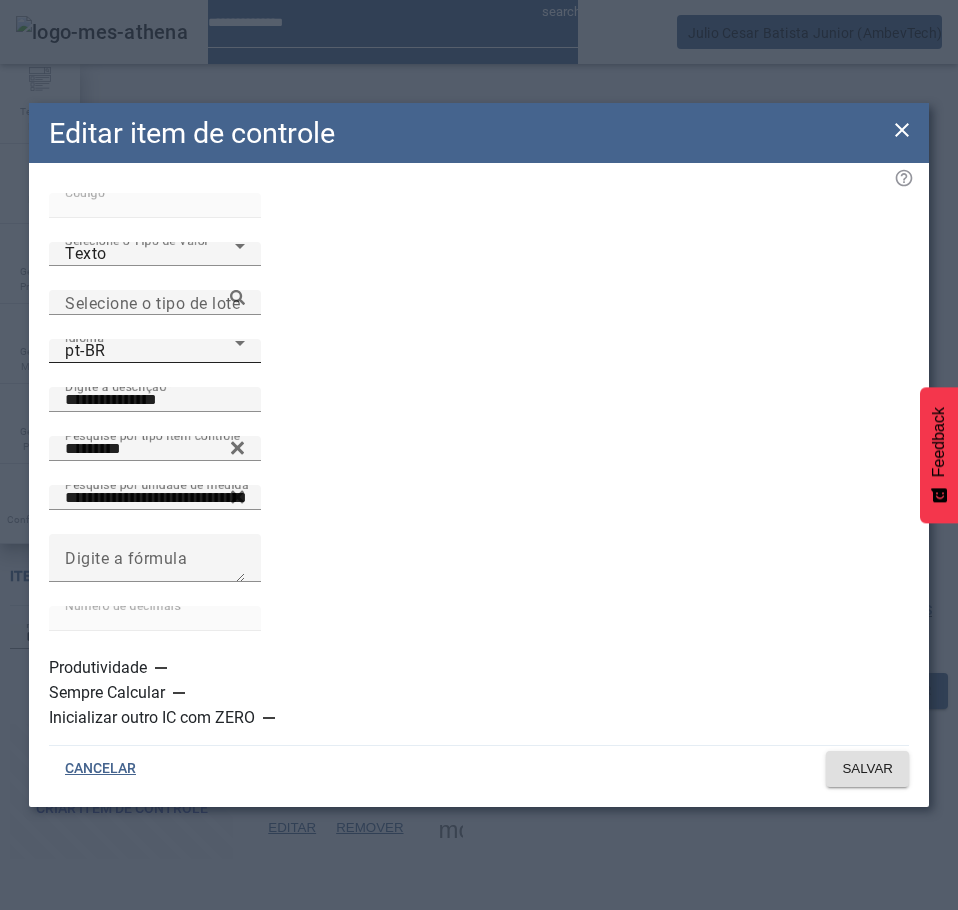 click on "Idioma pt-BR" 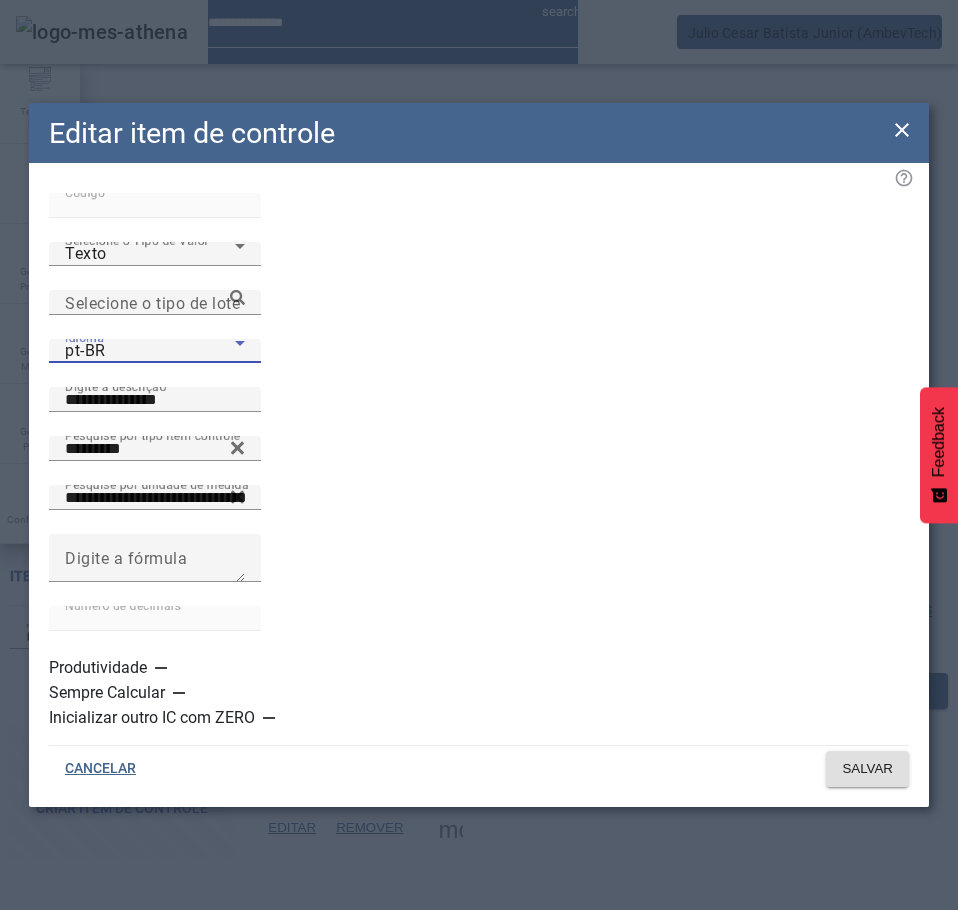 click on "es-ES" at bounding box center [131, 1110] 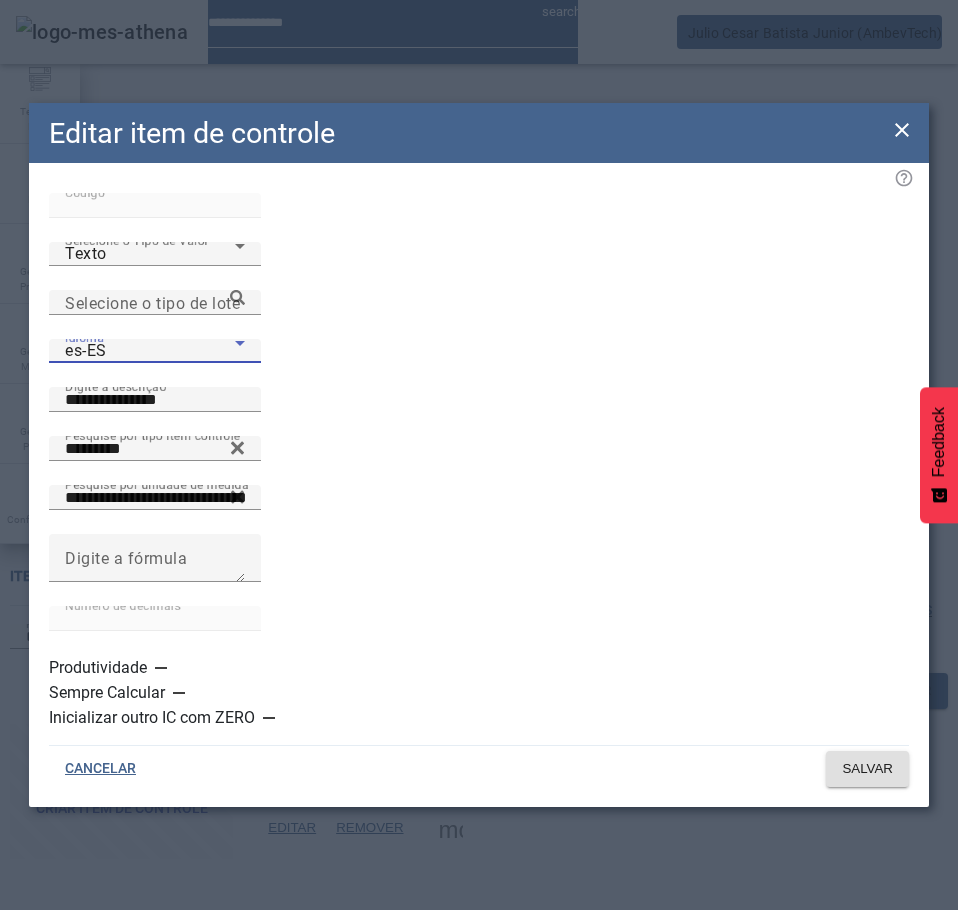 click 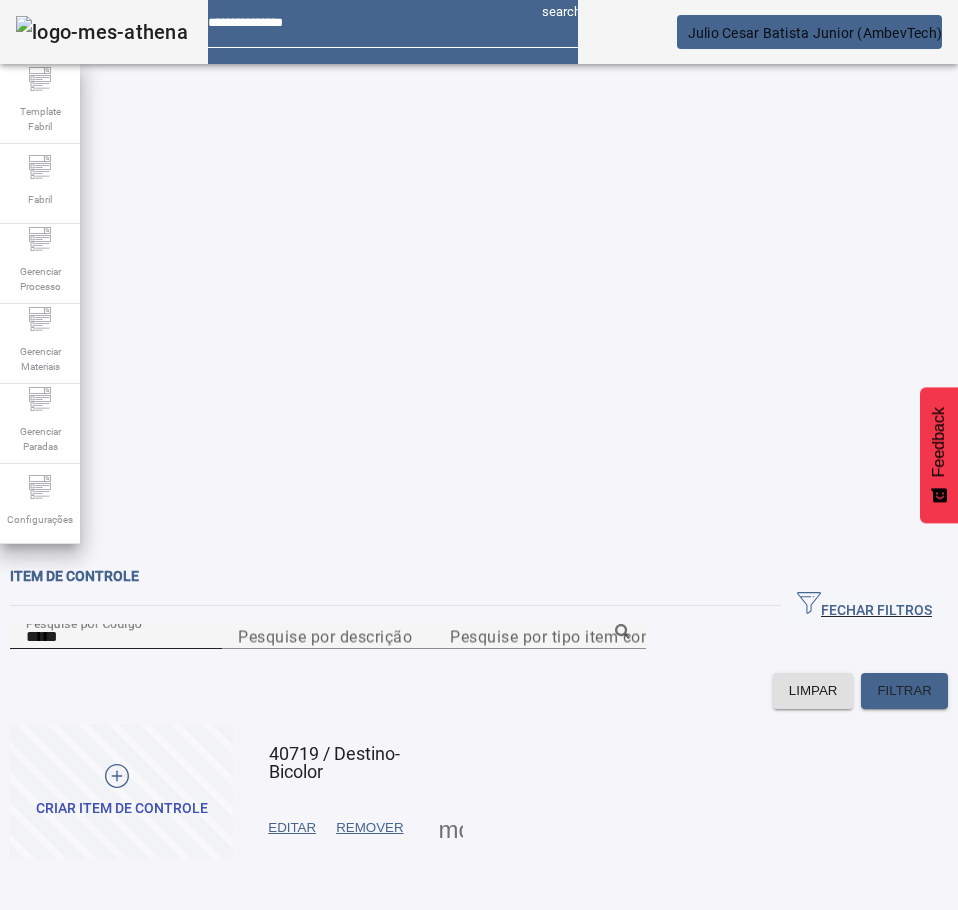 click on "*****" at bounding box center (116, 637) 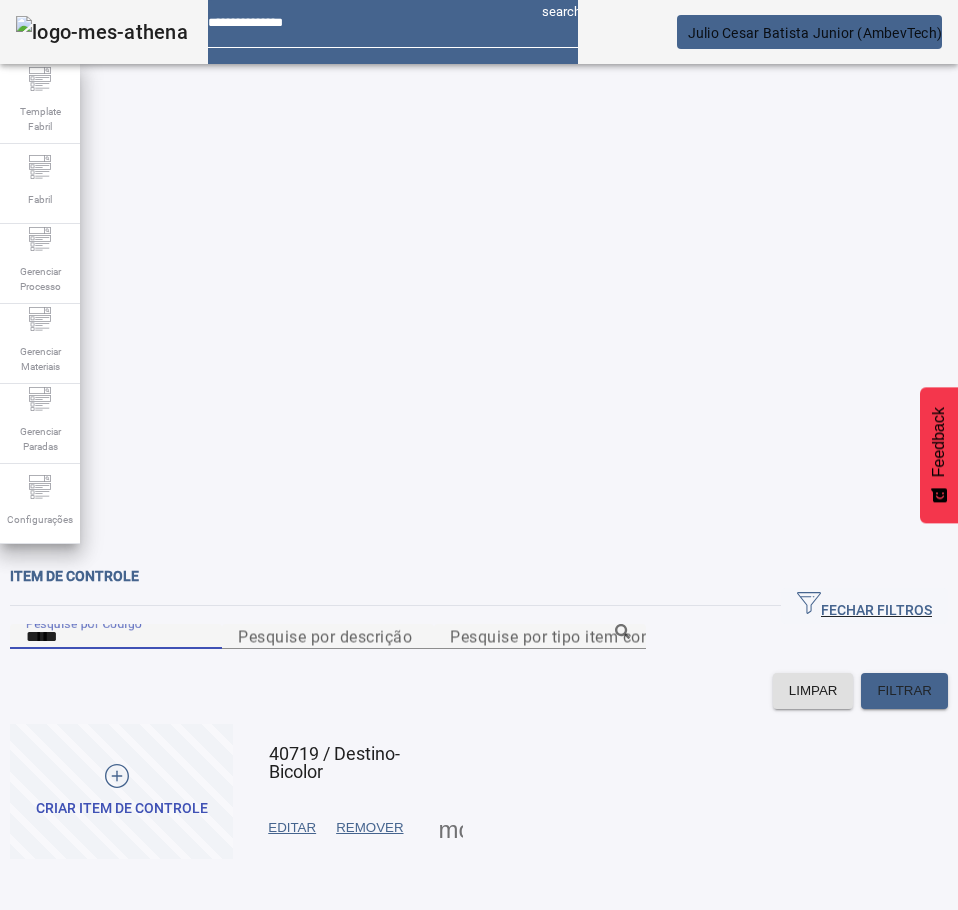 click on "*****" at bounding box center [116, 637] 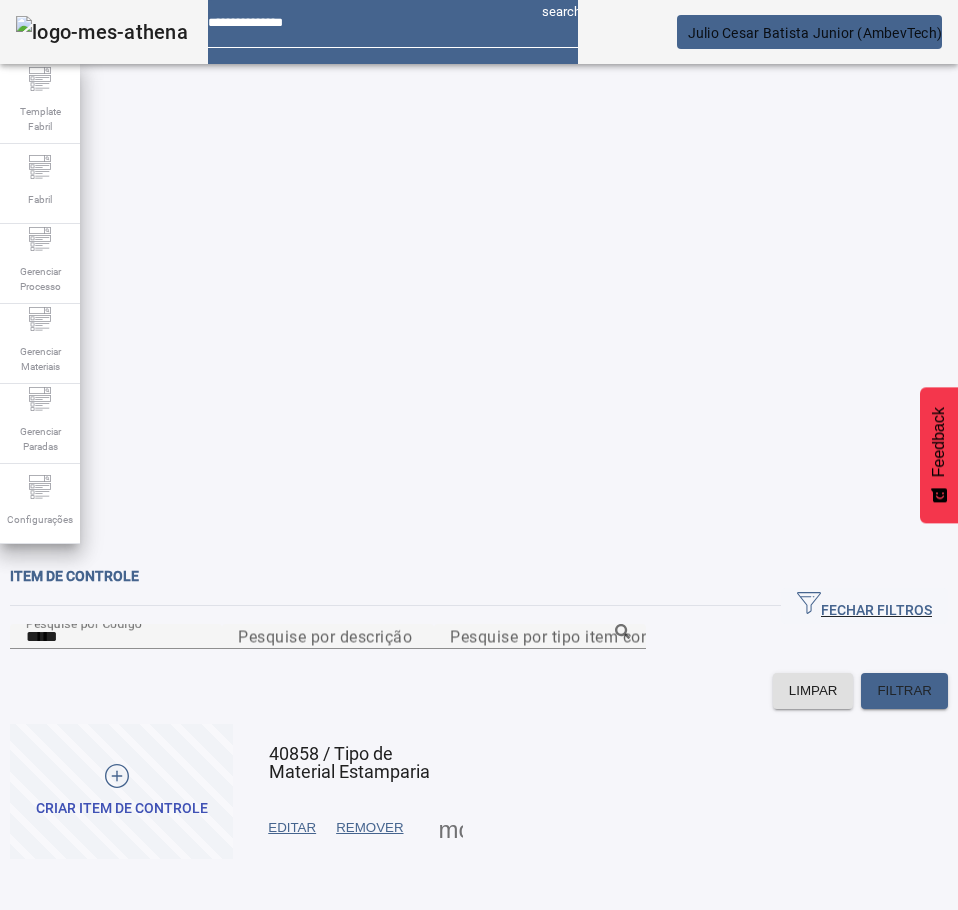 click on "EDITAR" at bounding box center [292, 828] 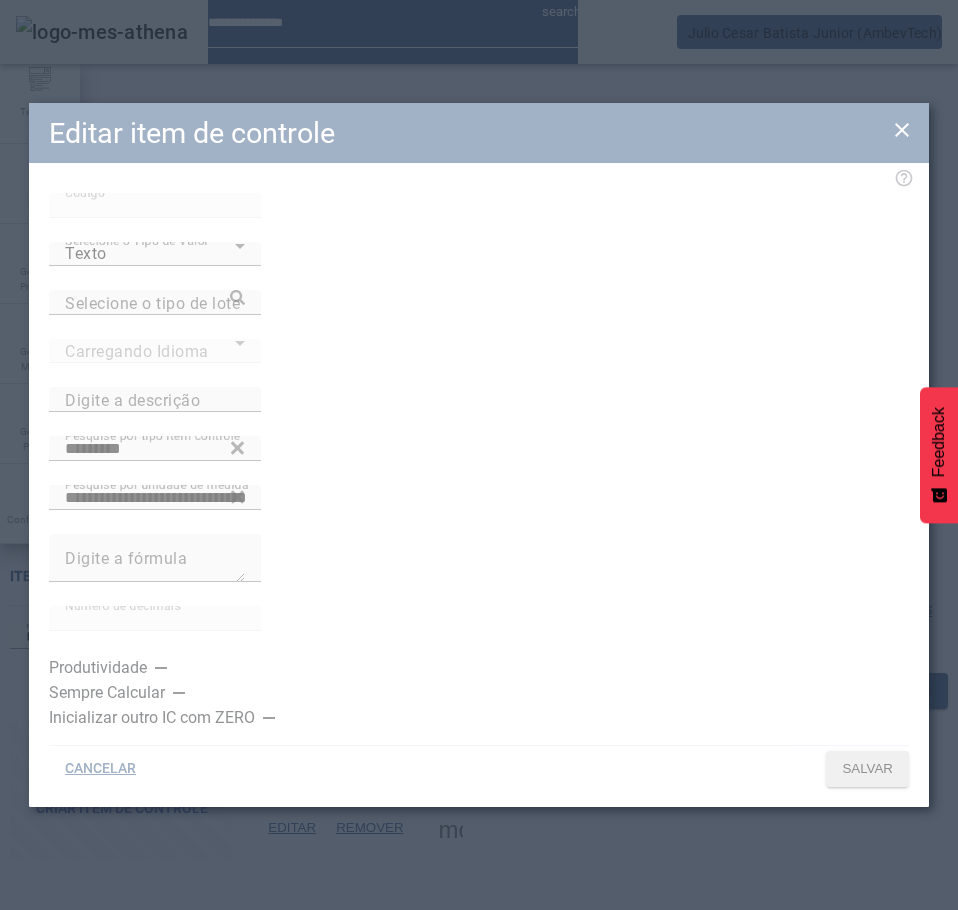 type on "**********" 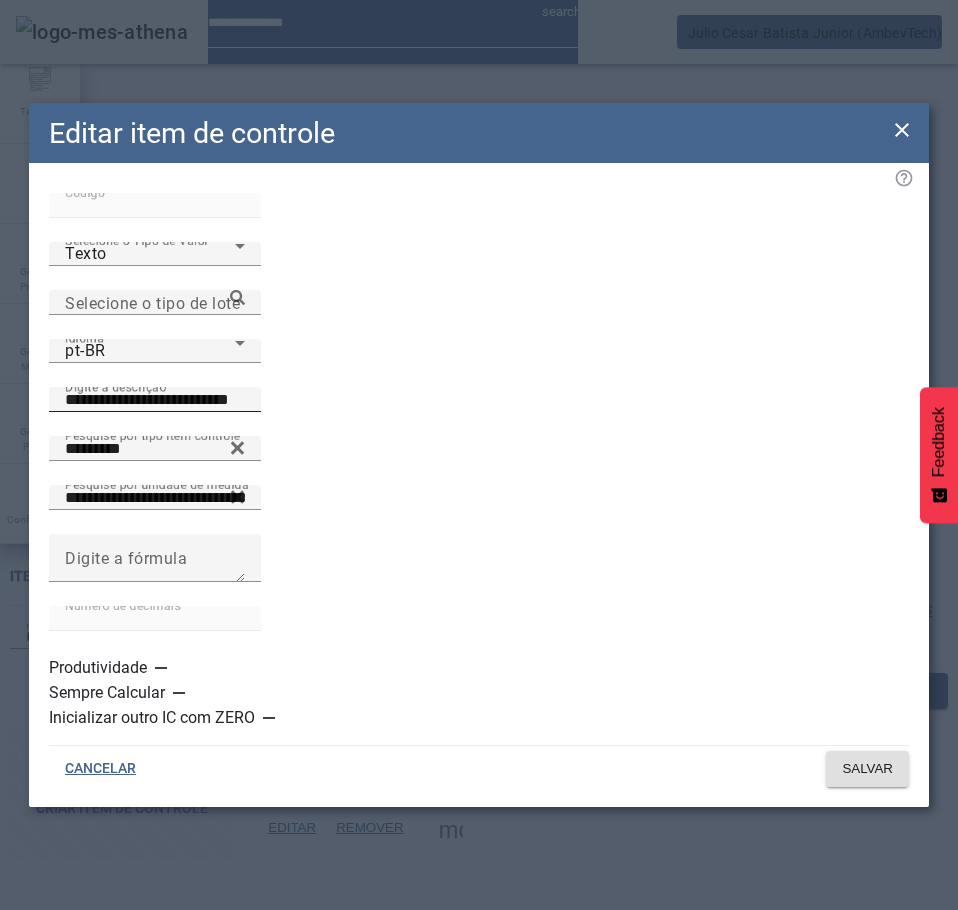 click on "**********" at bounding box center (155, 400) 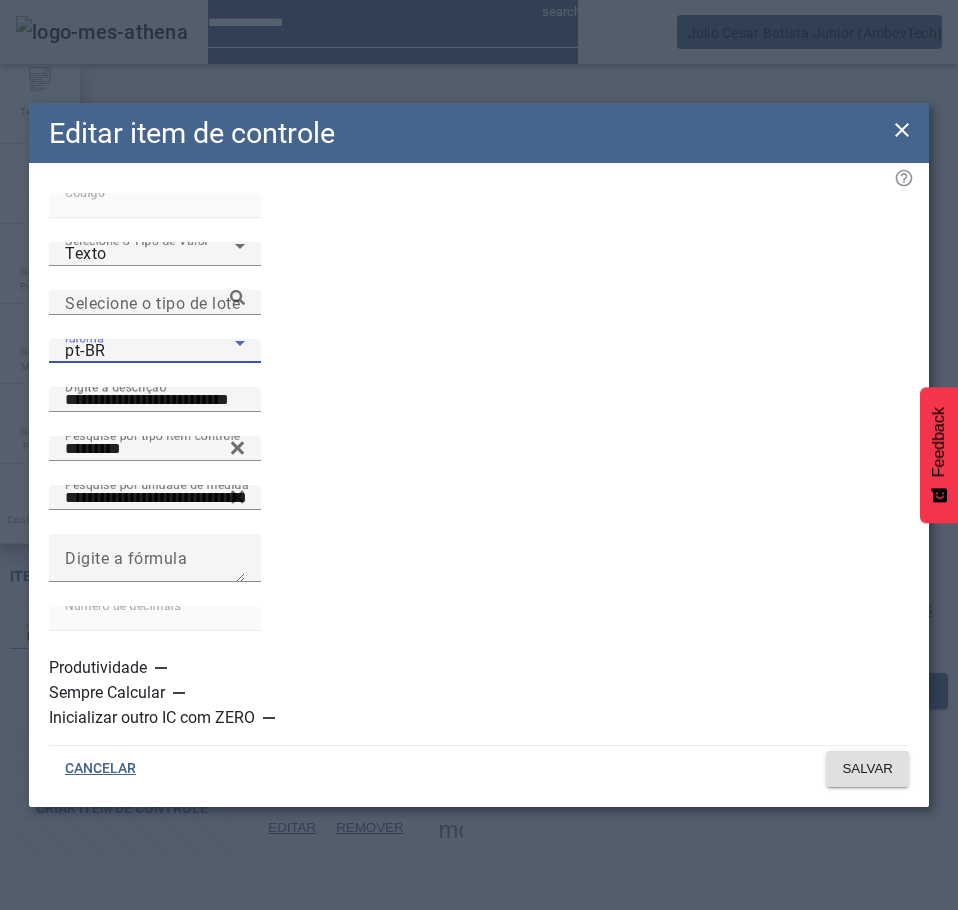 click on "pt-BR" at bounding box center [150, 351] 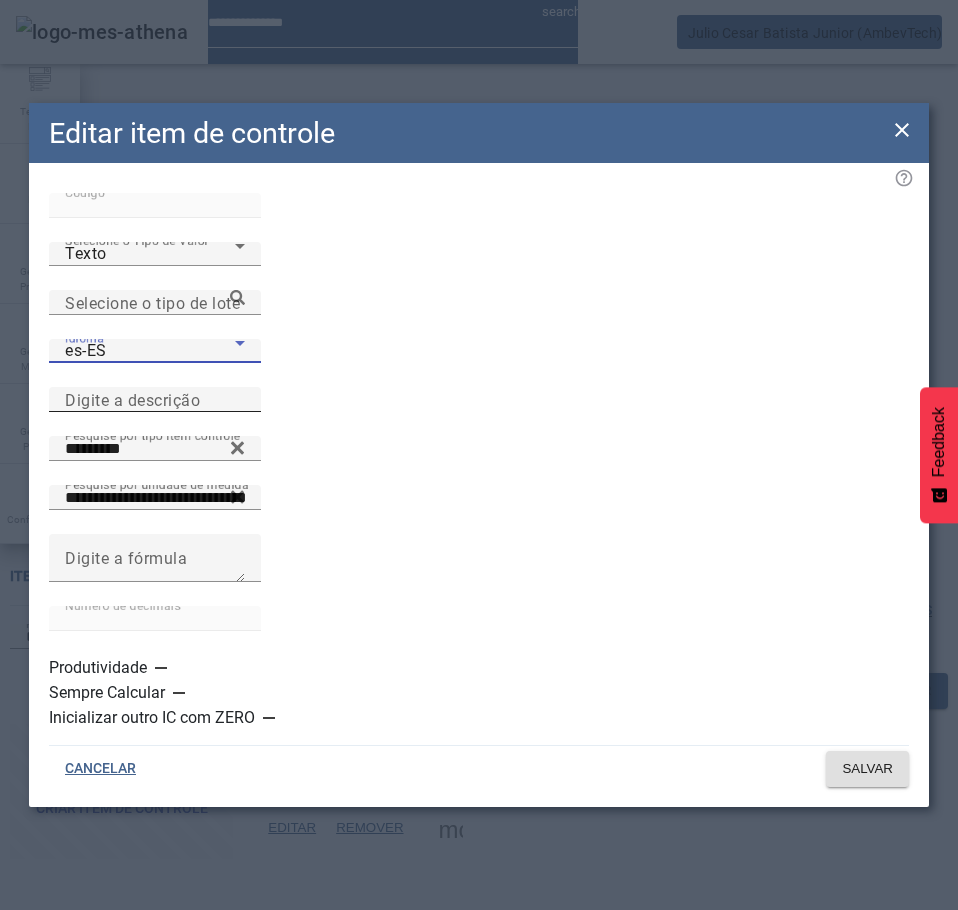 click on "Digite a descrição" at bounding box center [132, 399] 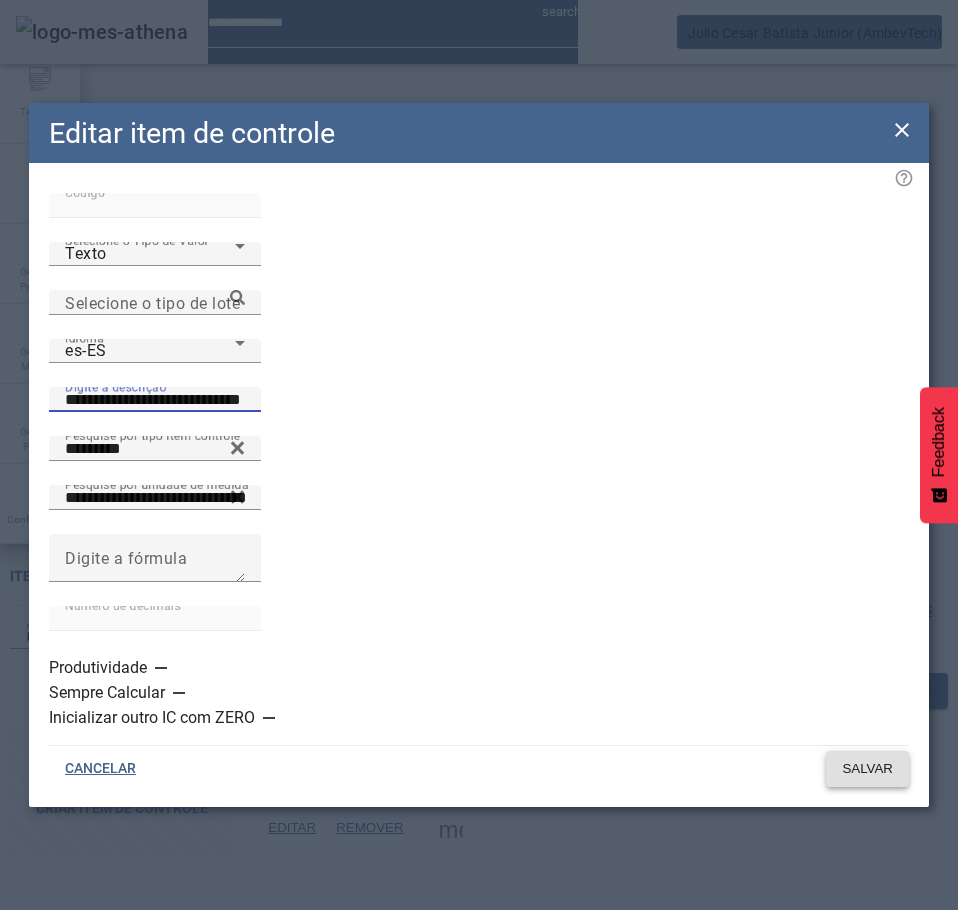 type on "**********" 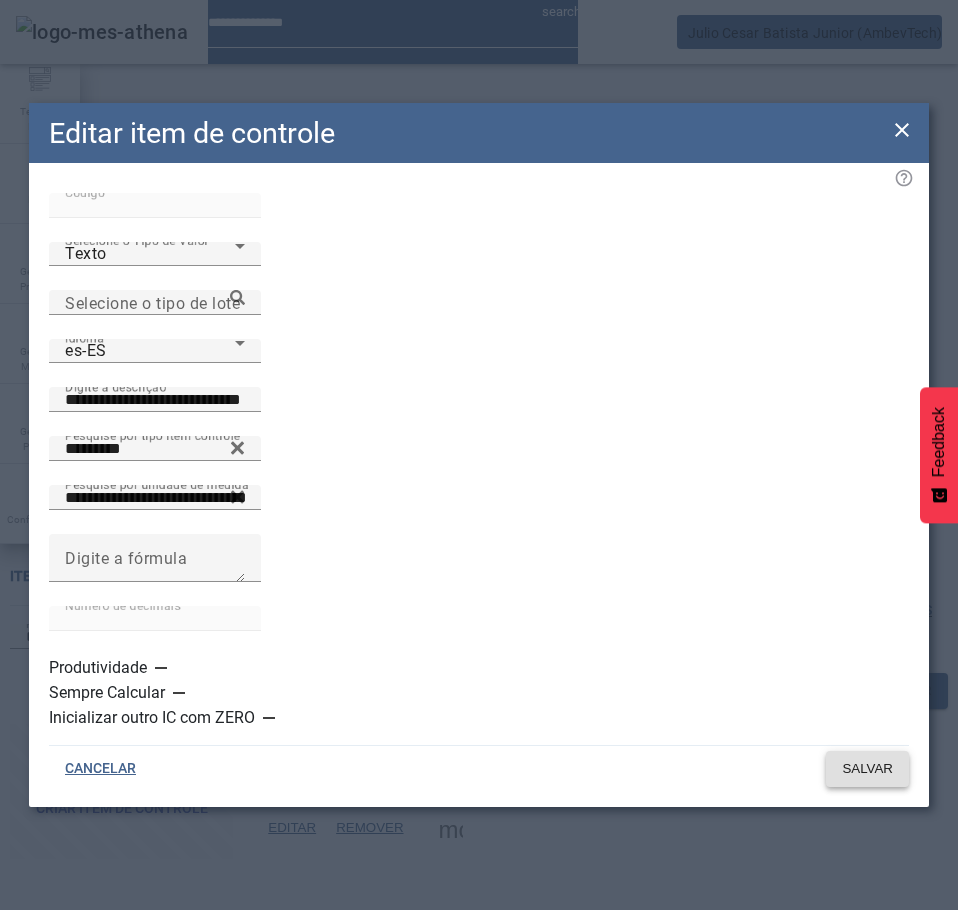click 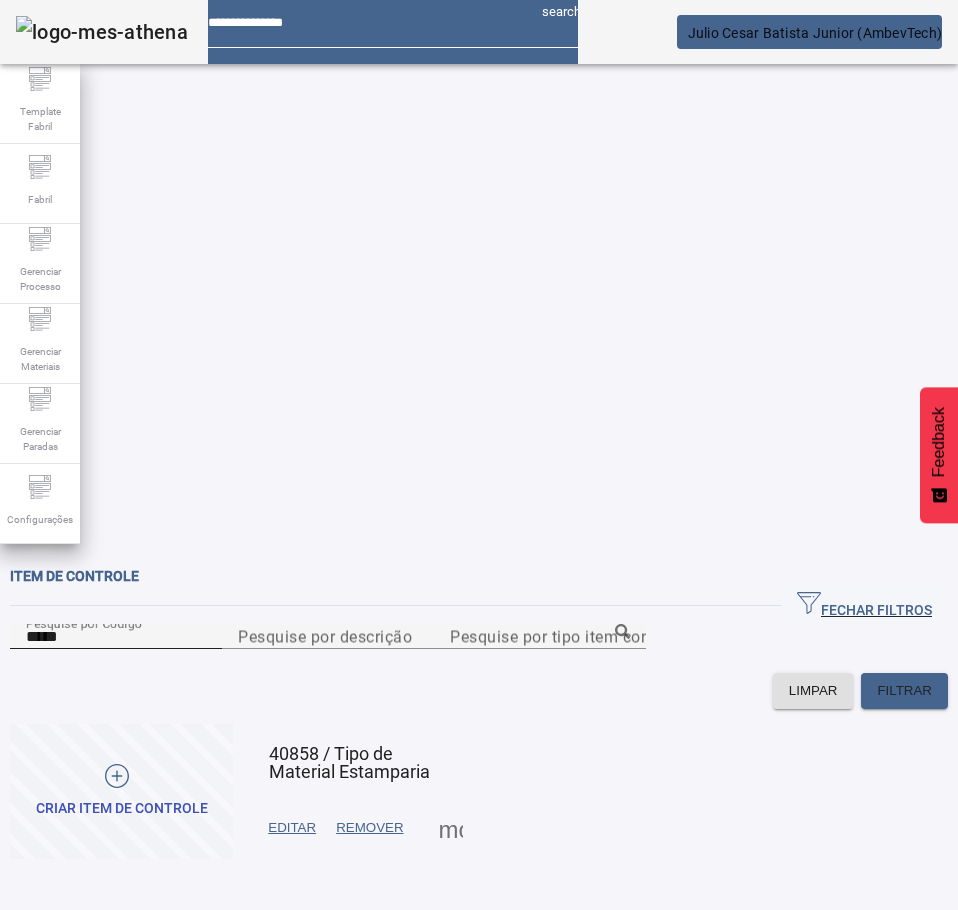 click on "*****" at bounding box center [116, 637] 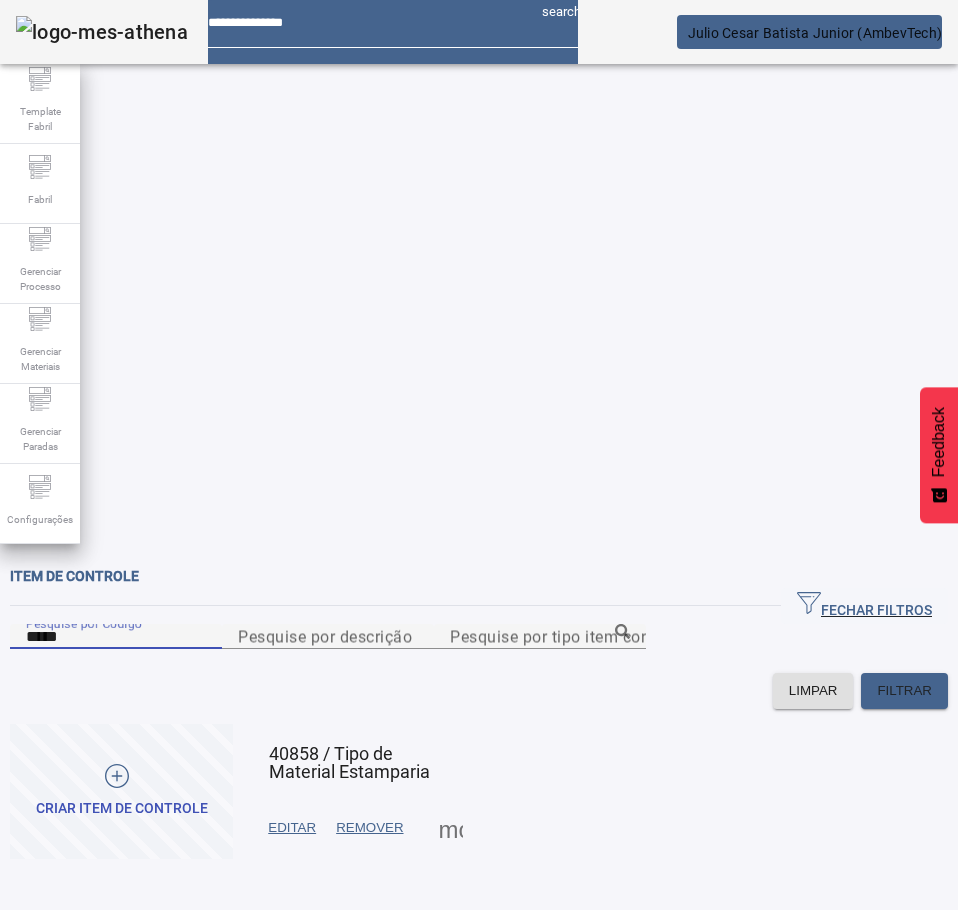 click on "*****" at bounding box center [116, 637] 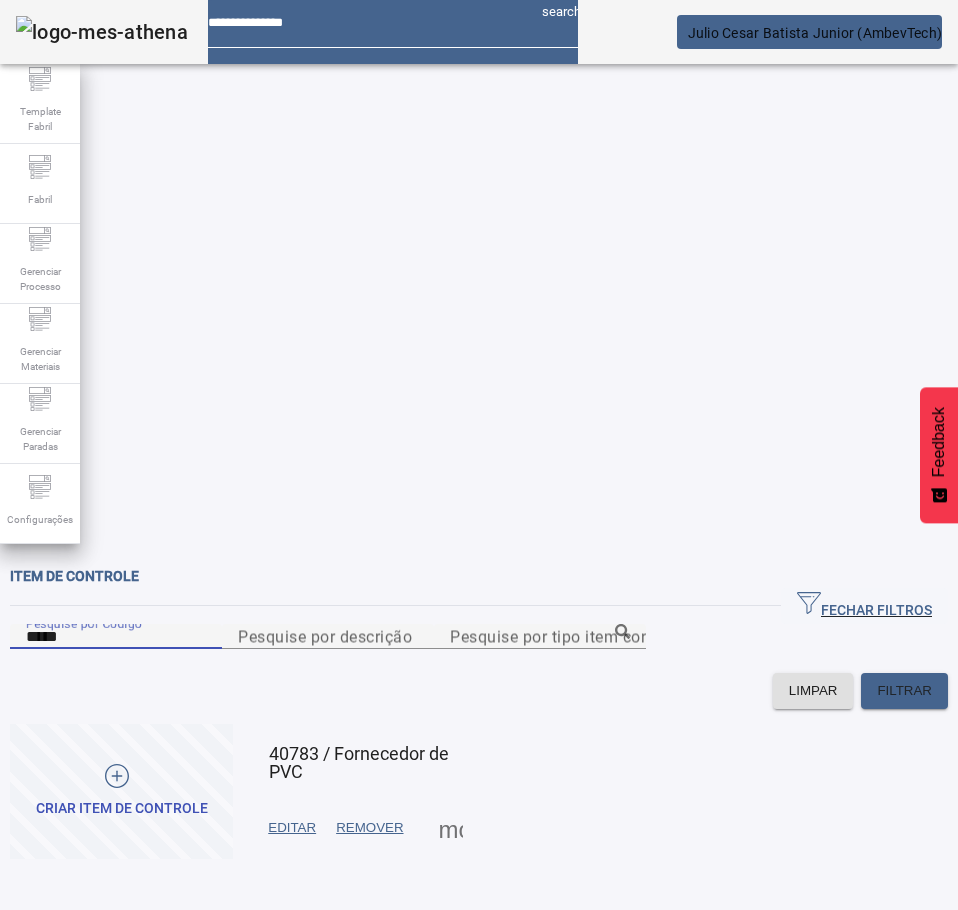 click on "EDITAR" at bounding box center [292, 828] 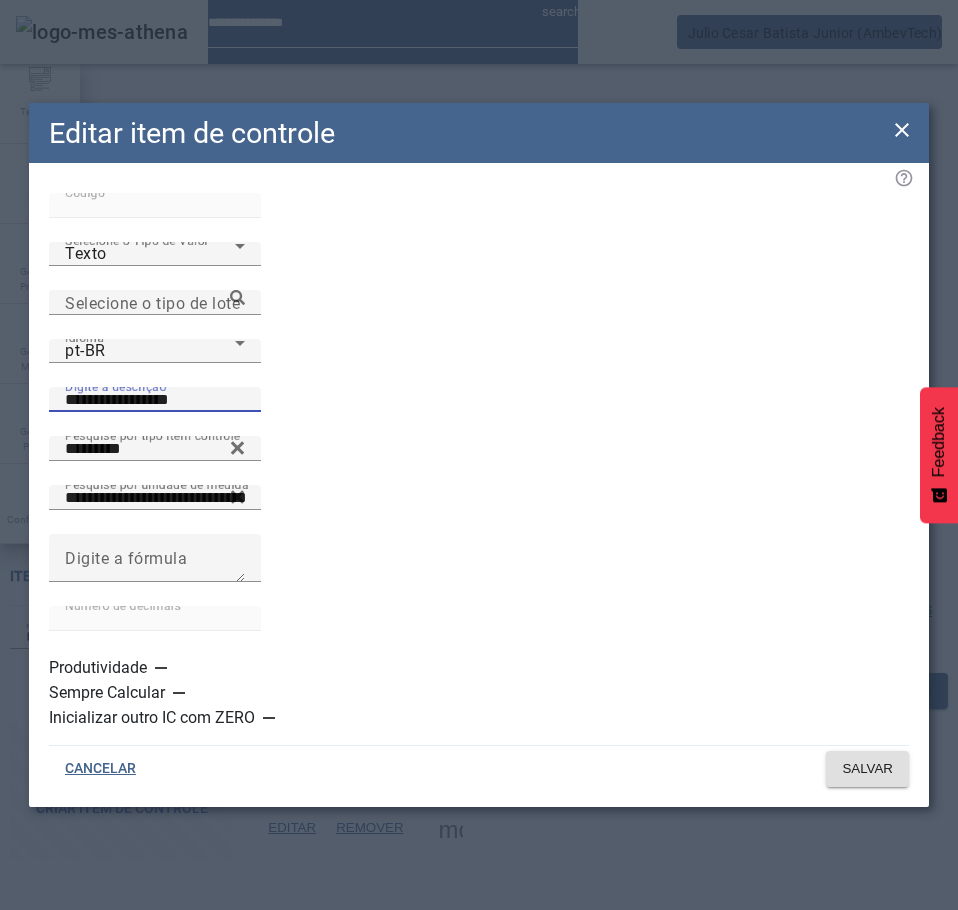 click on "**********" at bounding box center (155, 400) 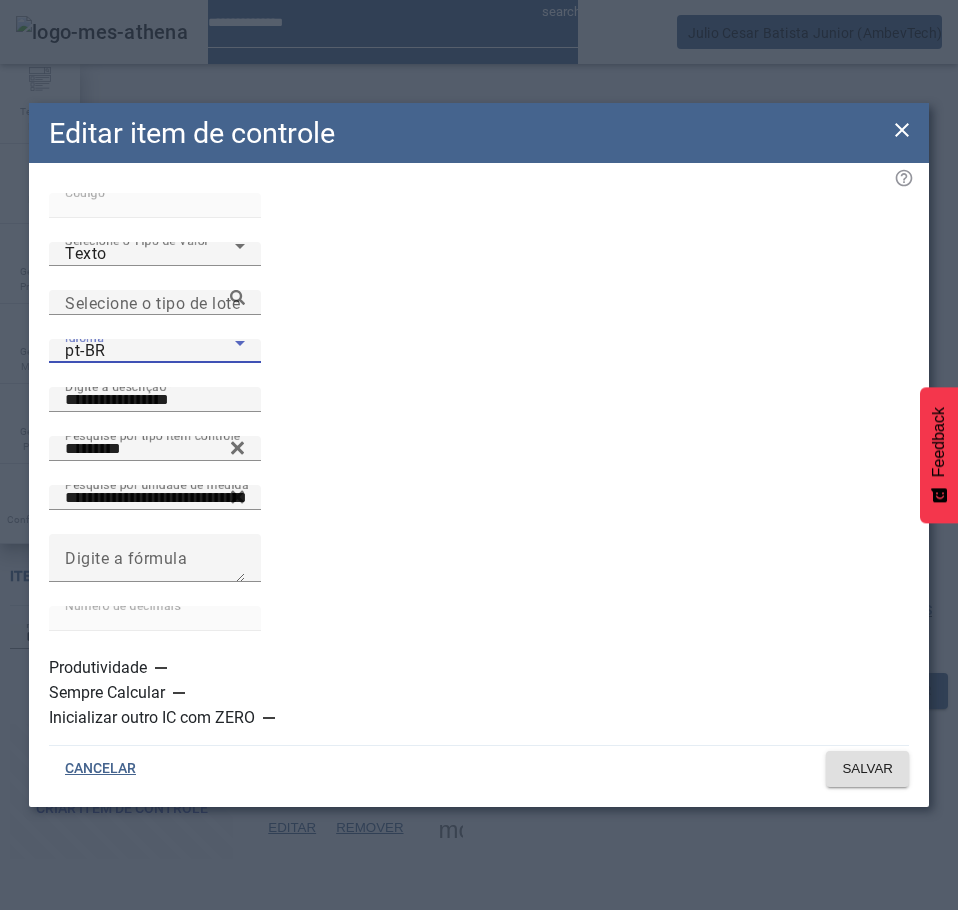 click on "pt-BR" at bounding box center [150, 351] 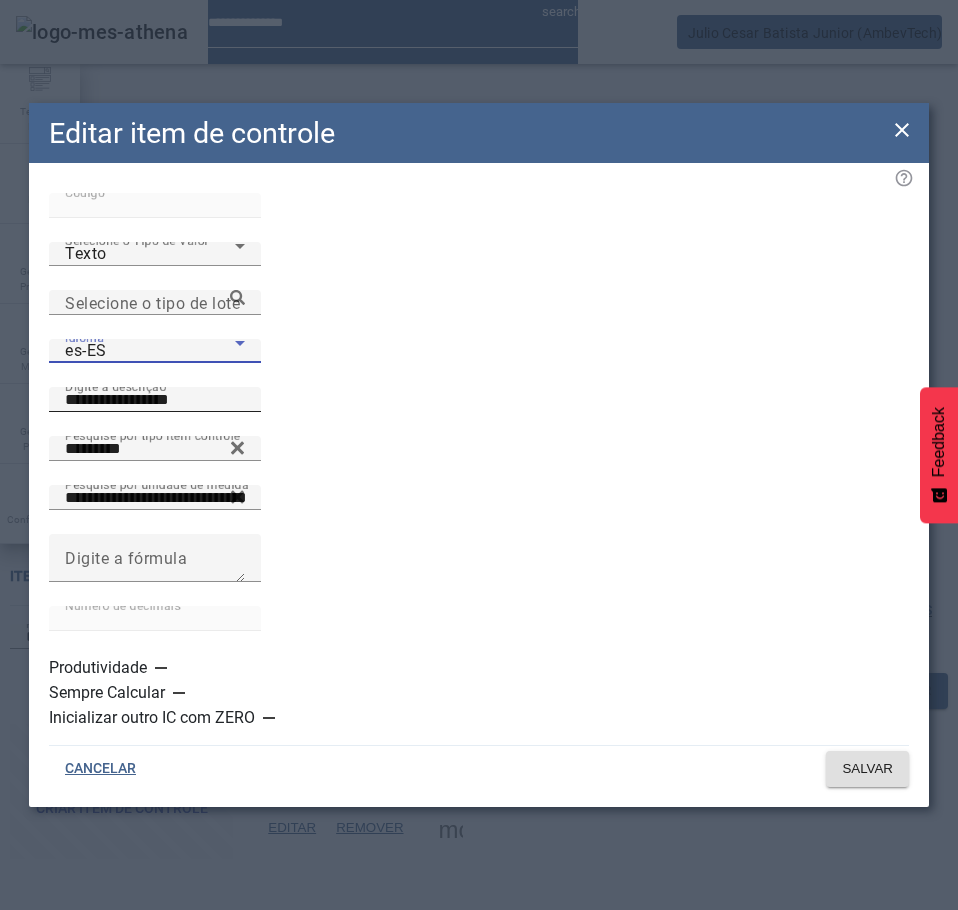 click on "**********" at bounding box center (155, 400) 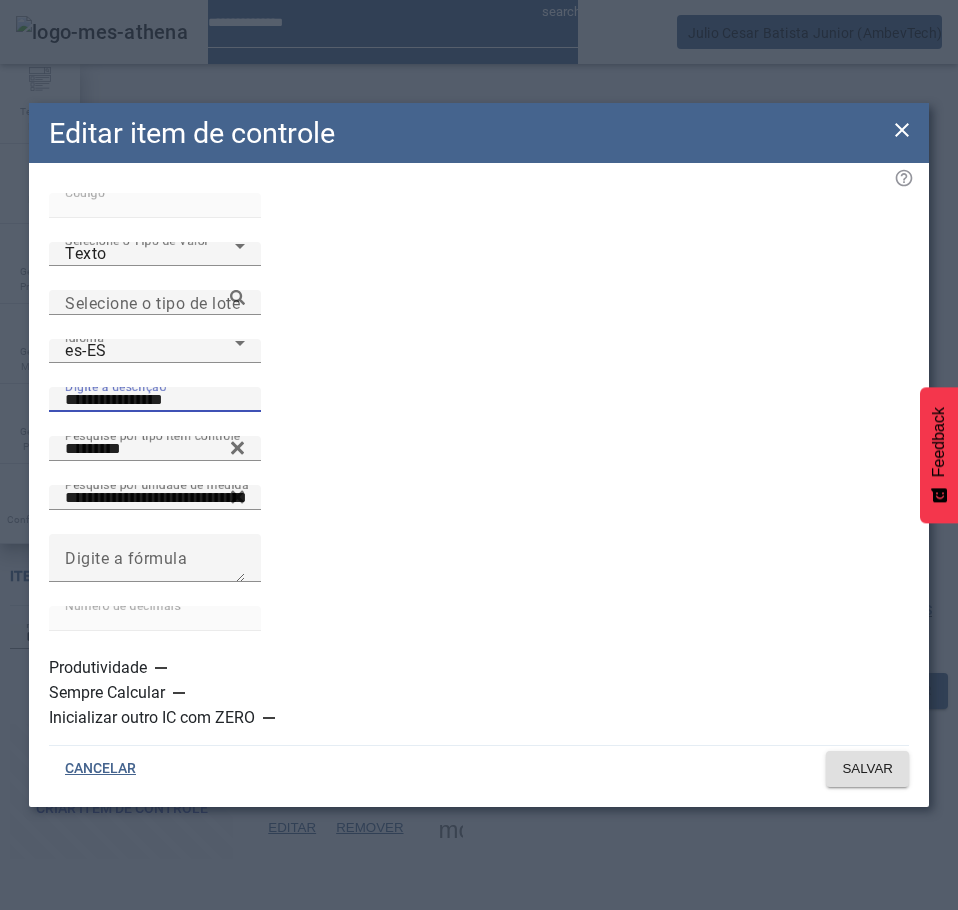 type on "**********" 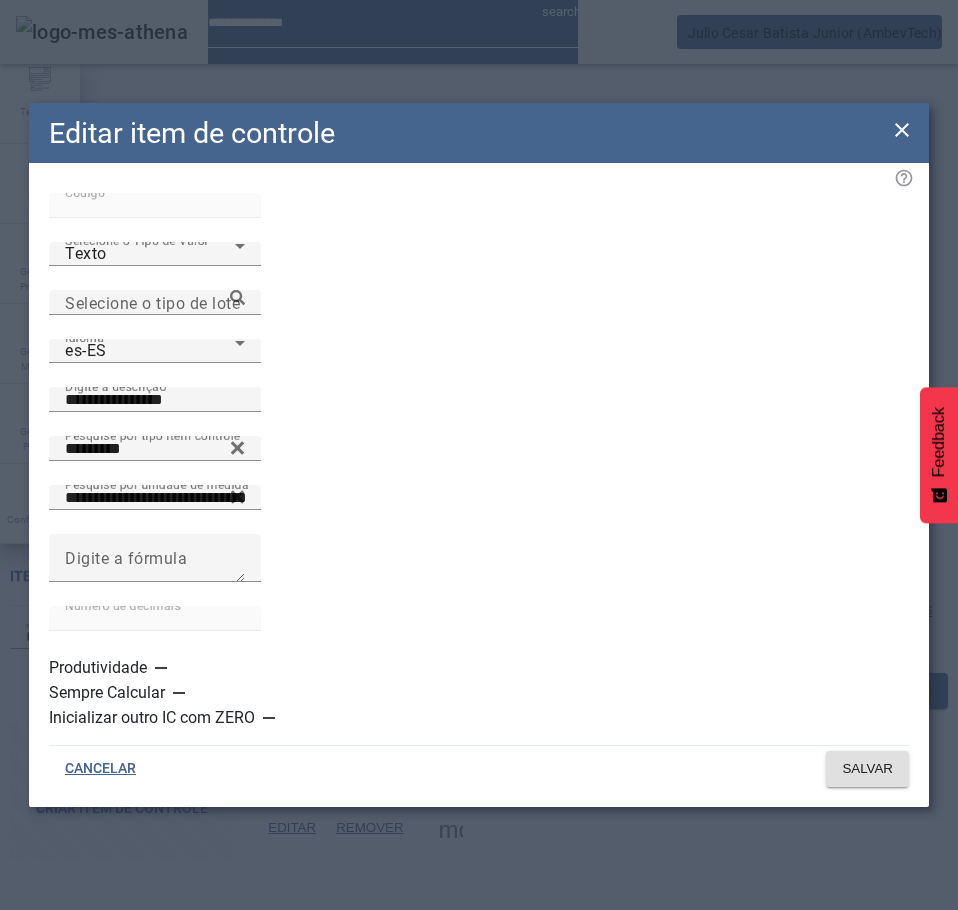 click 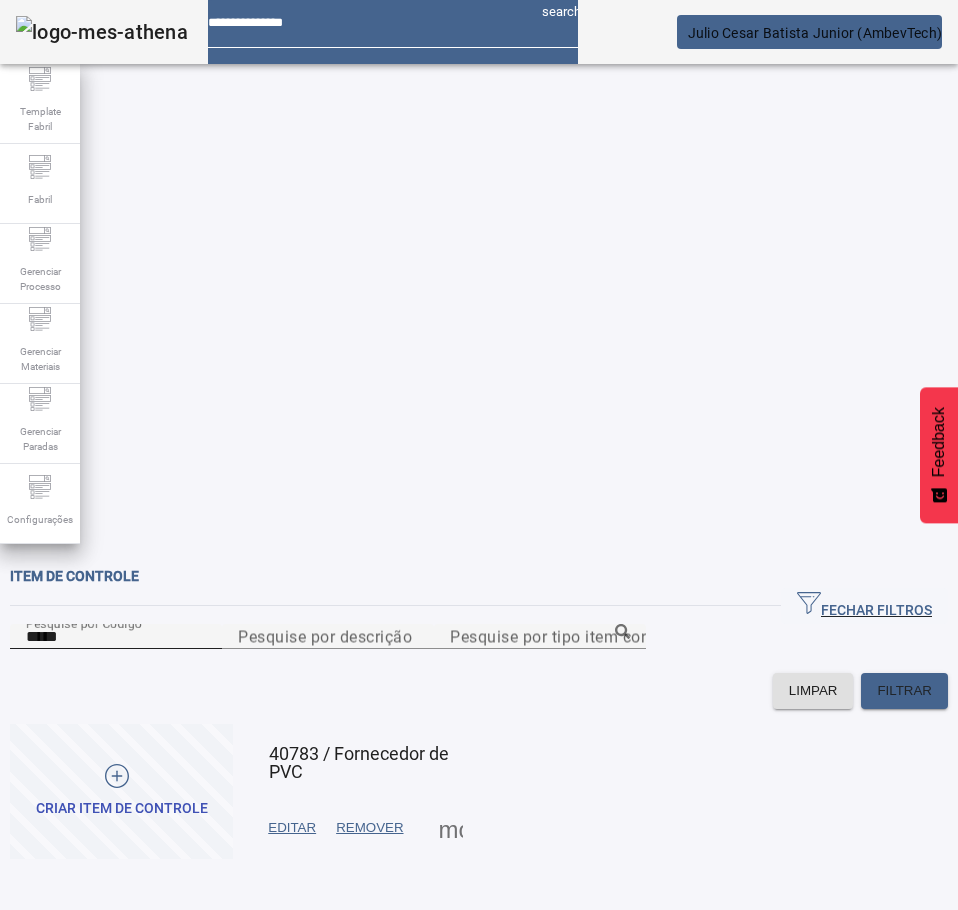 click on "*****" at bounding box center (116, 637) 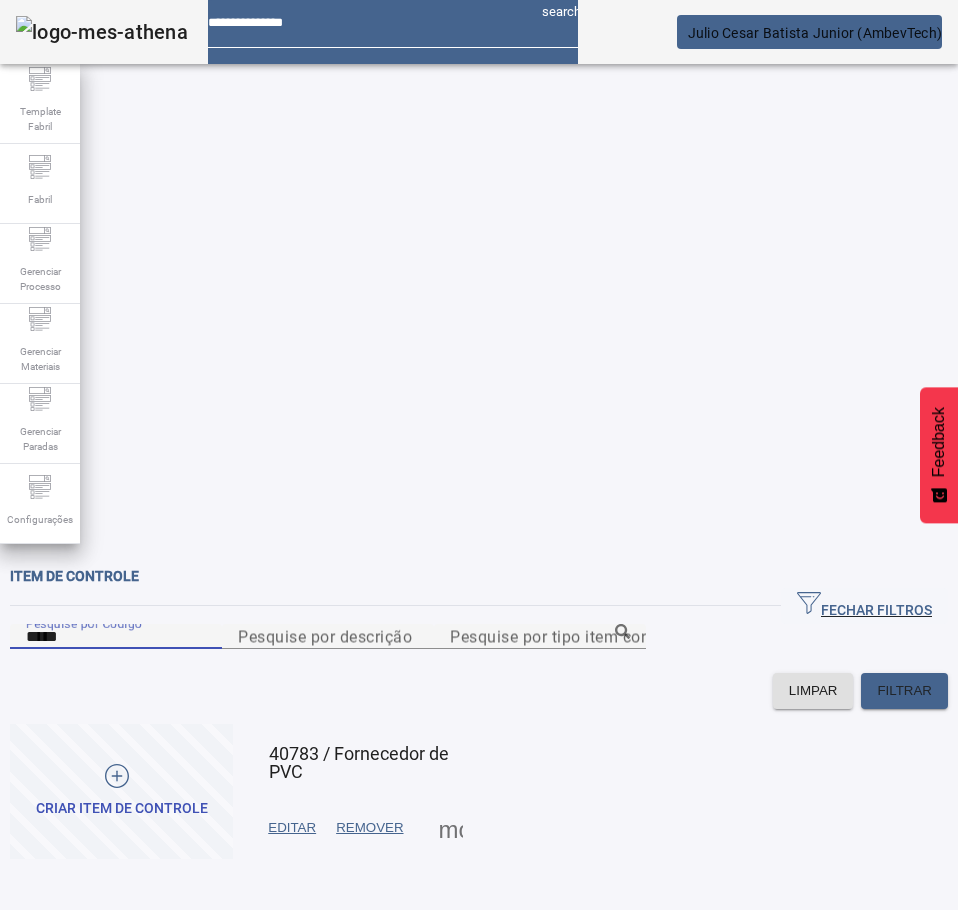type on "*****" 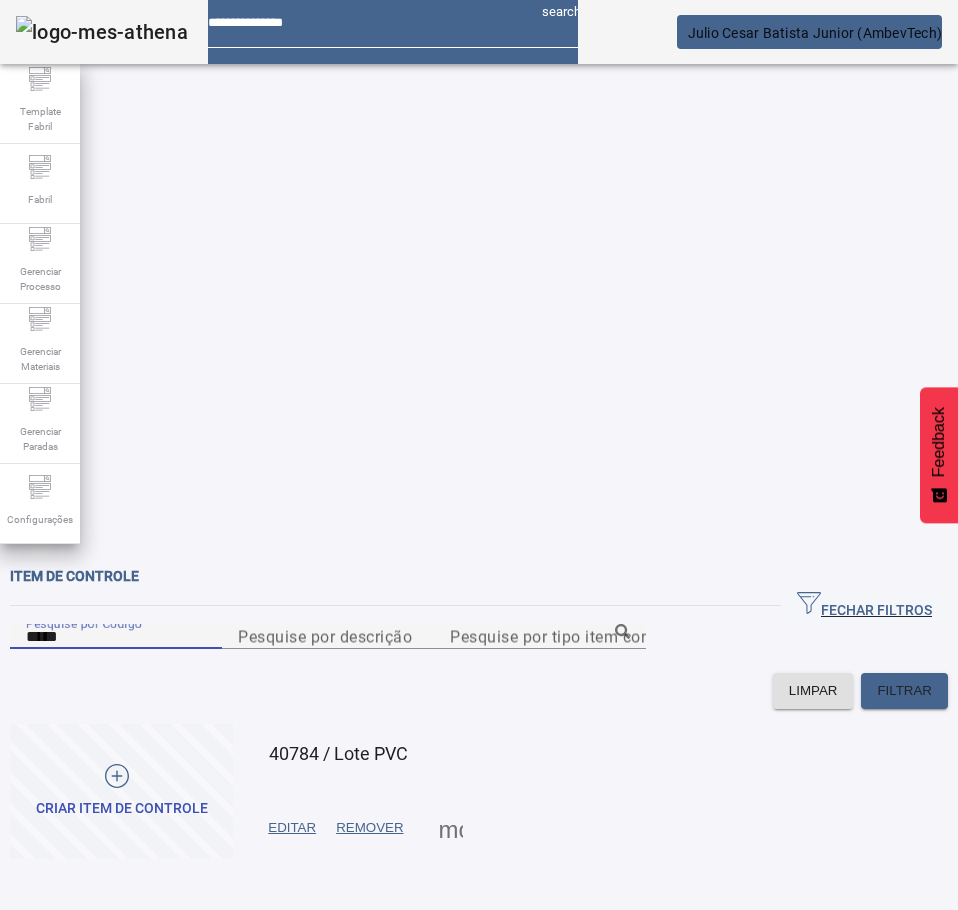 click on "EDITAR" at bounding box center [292, 828] 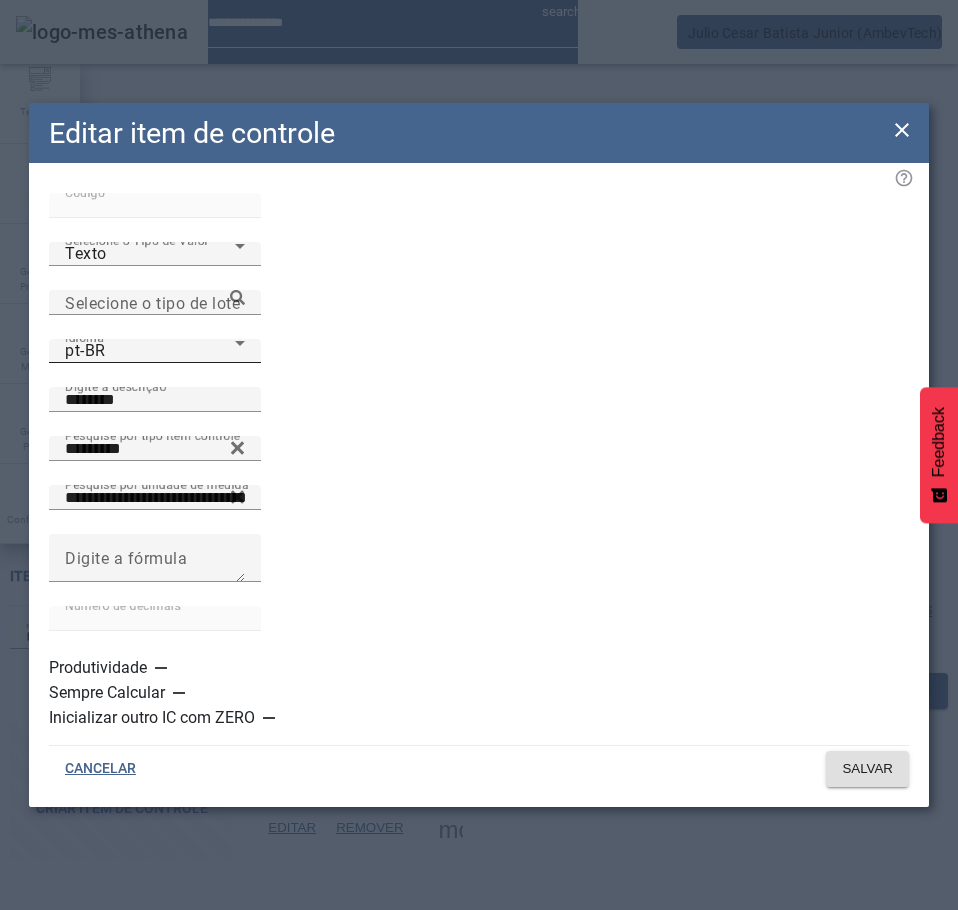 click on "pt-BR" at bounding box center [150, 351] 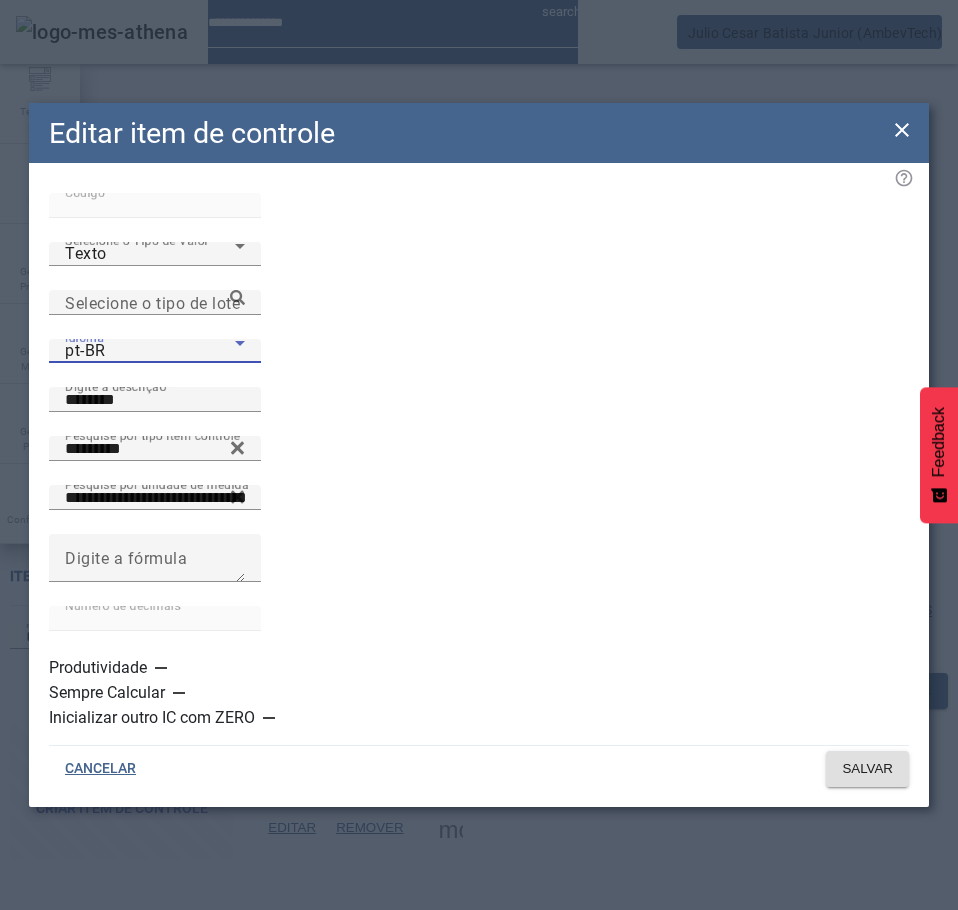 click on "es-ES" at bounding box center (131, 1110) 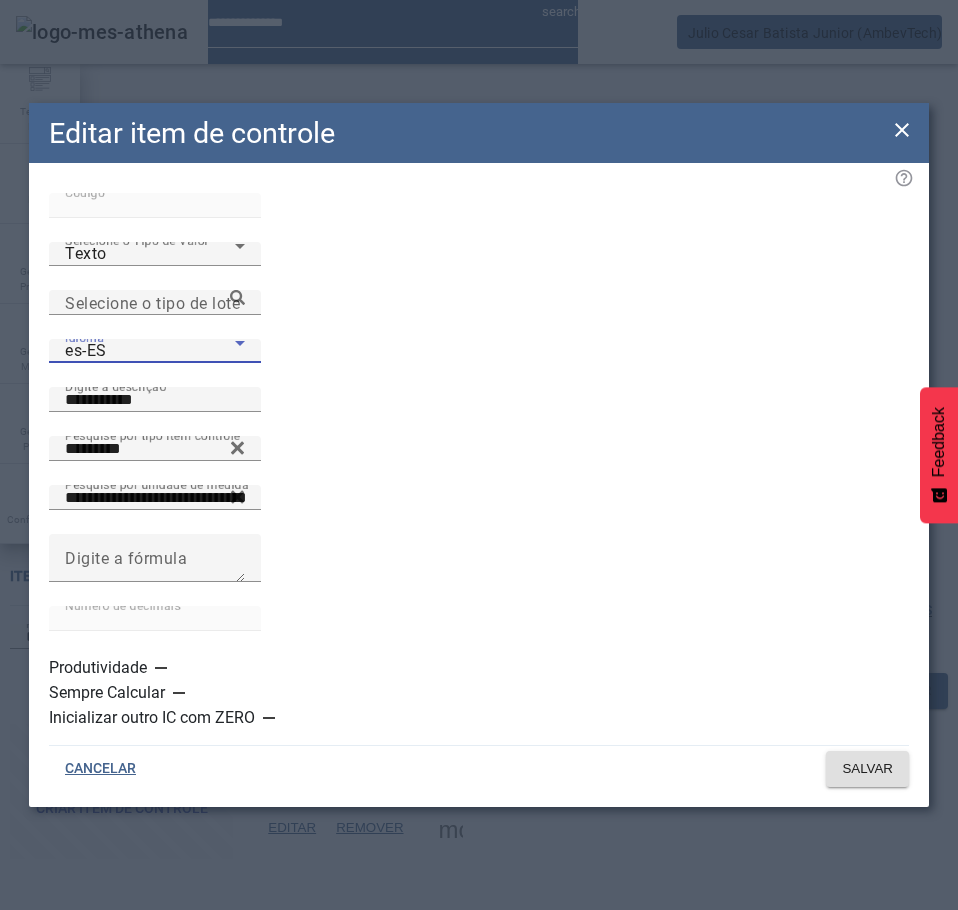click 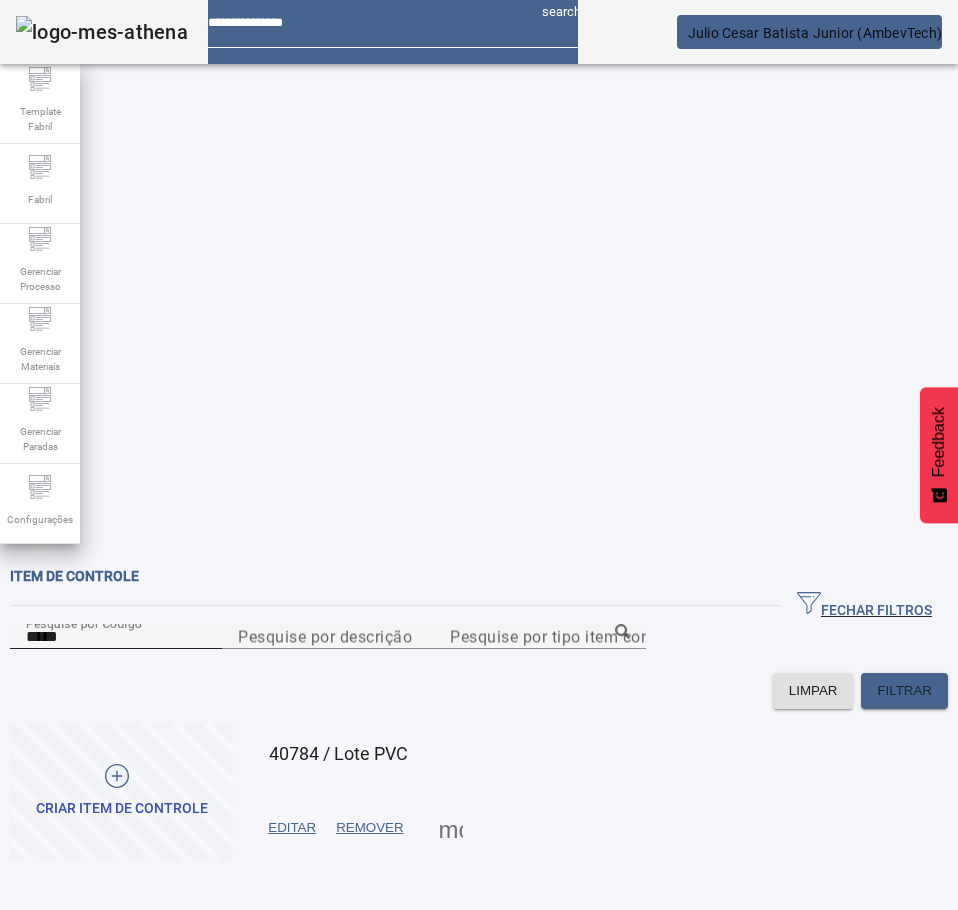 click on "*****" at bounding box center [116, 637] 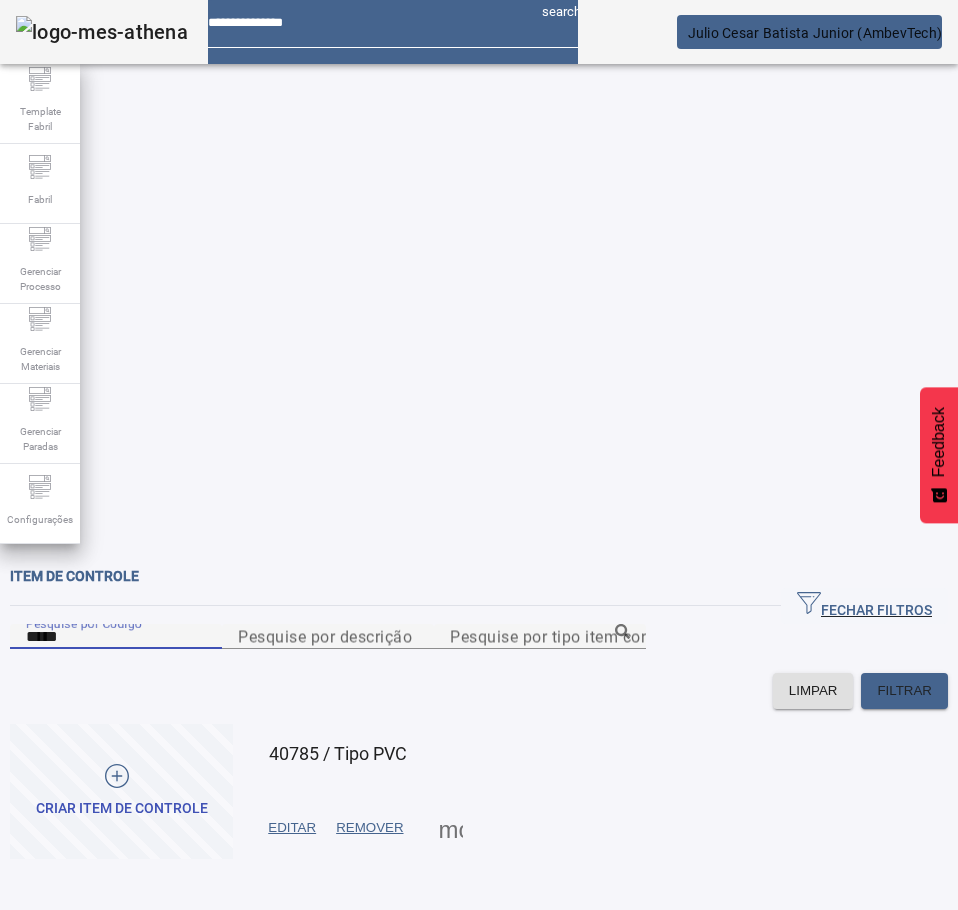 click on "EDITAR" at bounding box center (292, 828) 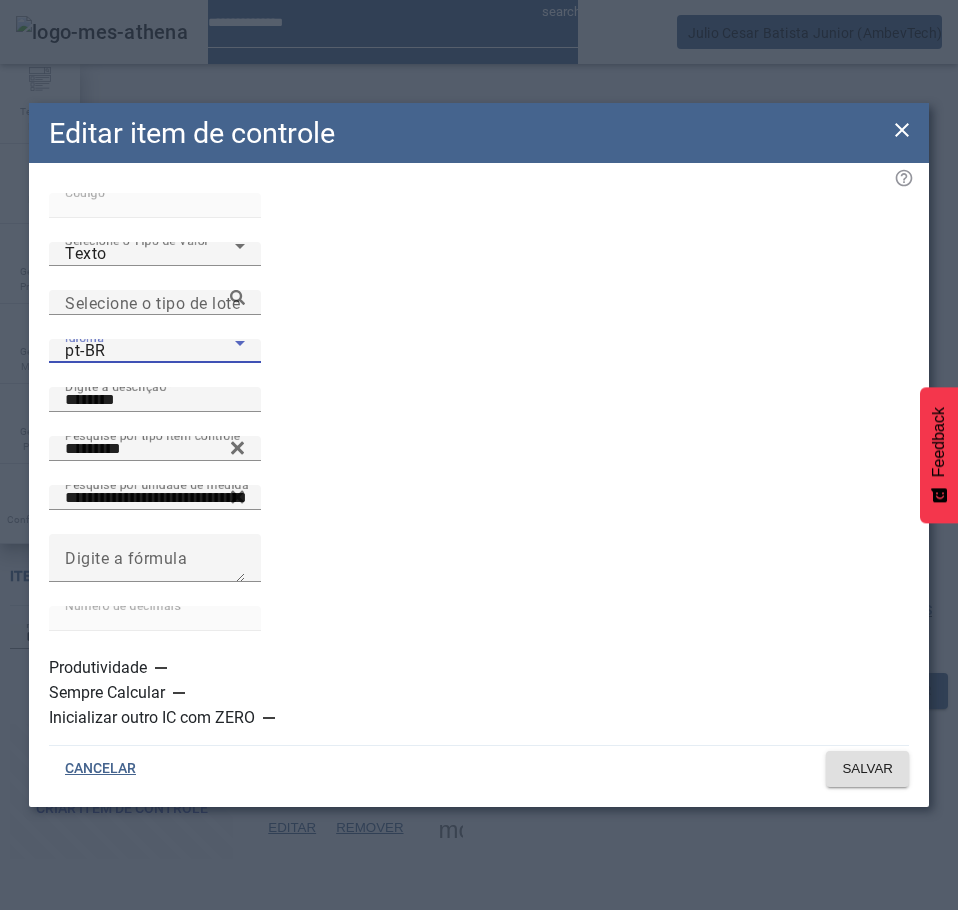 click on "pt-BR" at bounding box center (150, 351) 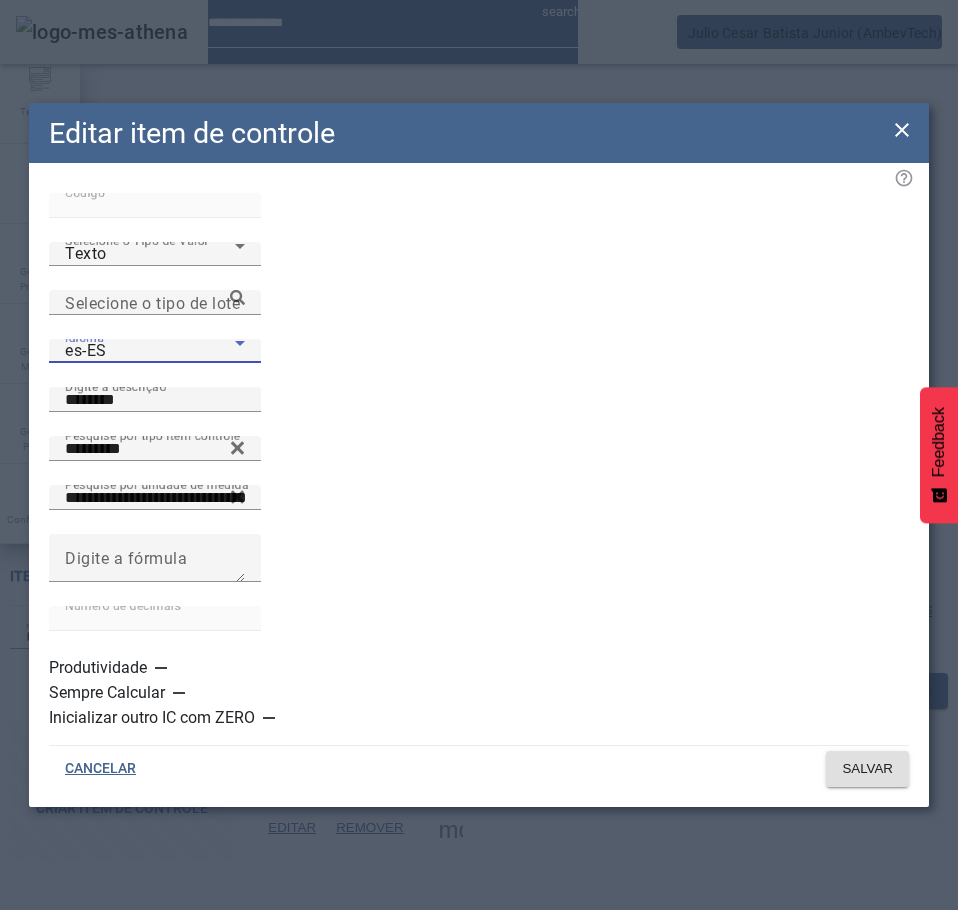 click 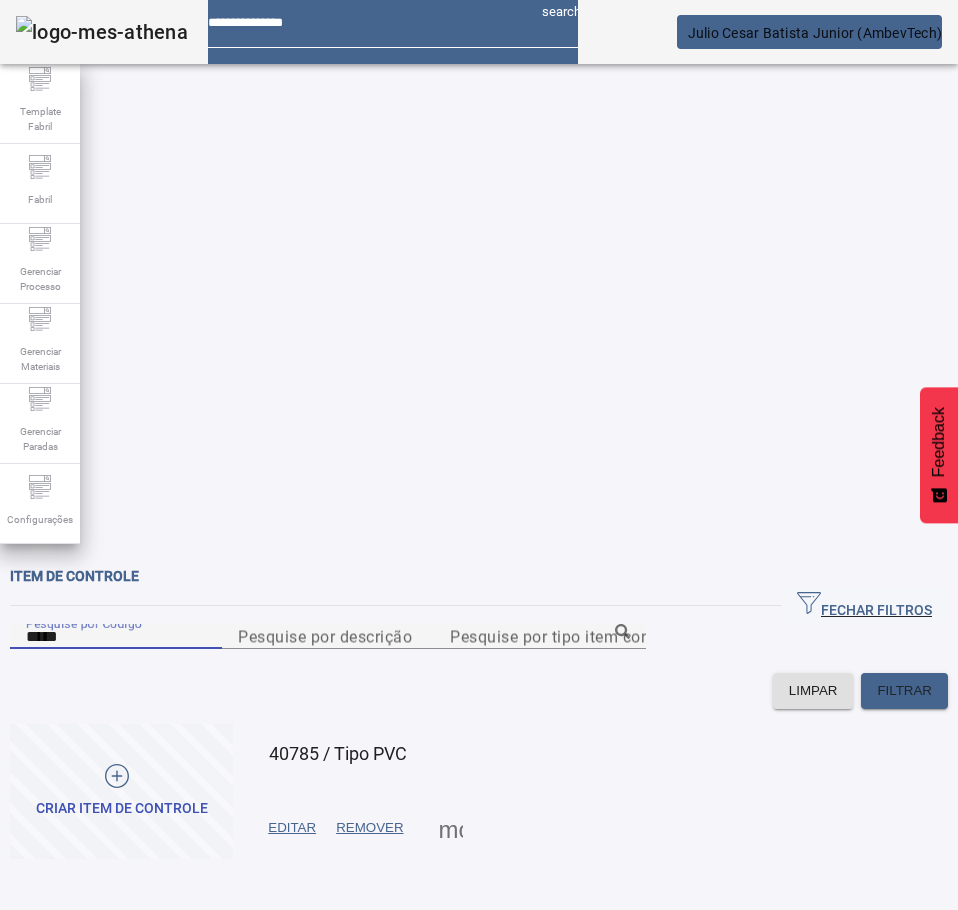 click on "*****" at bounding box center [116, 637] 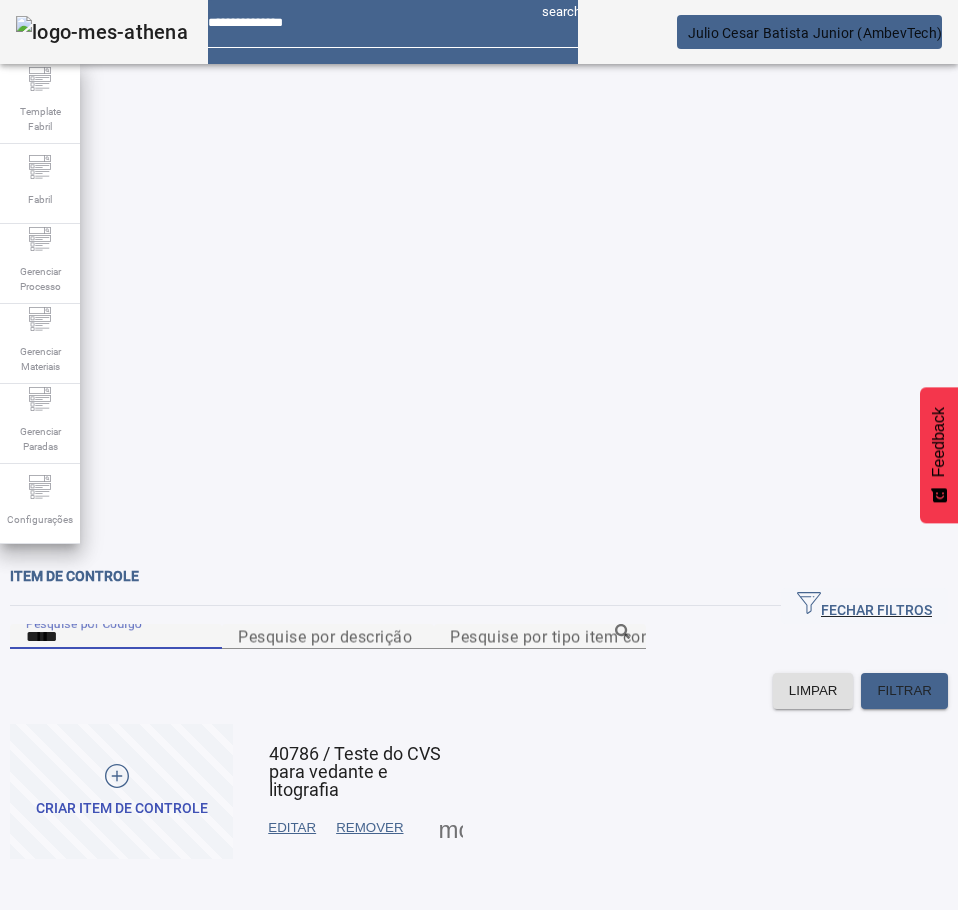 click on "EDITAR" at bounding box center (292, 828) 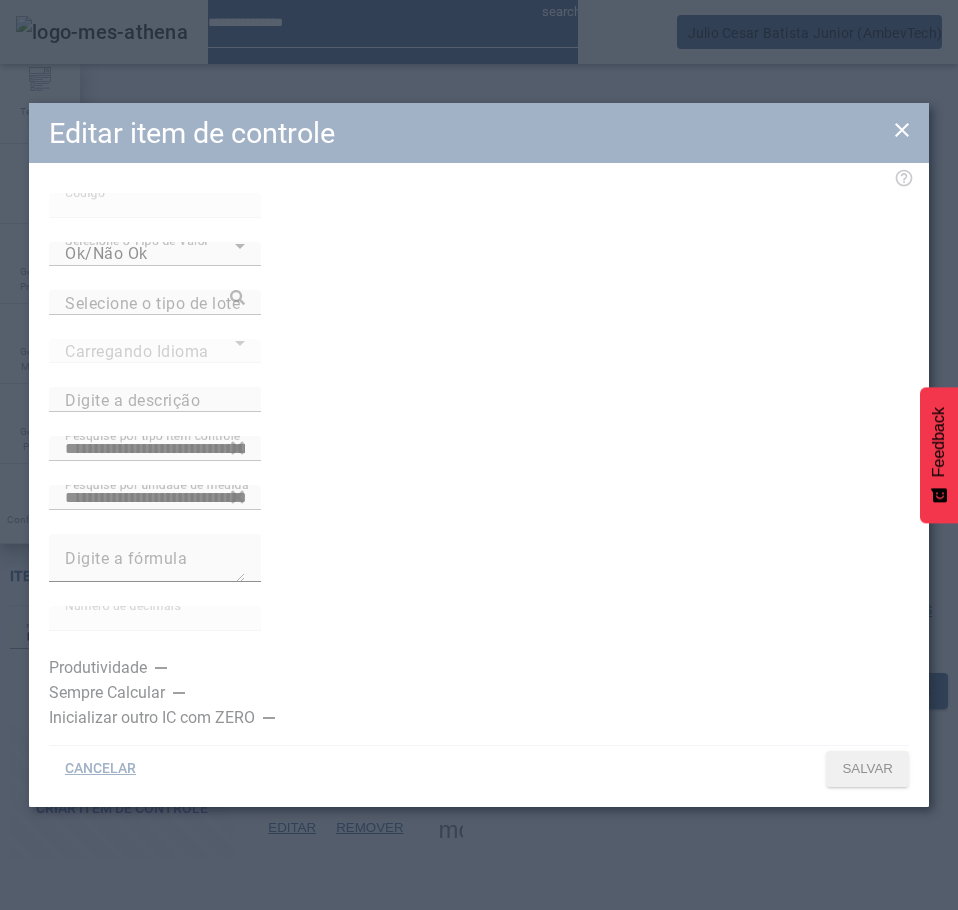 type on "**********" 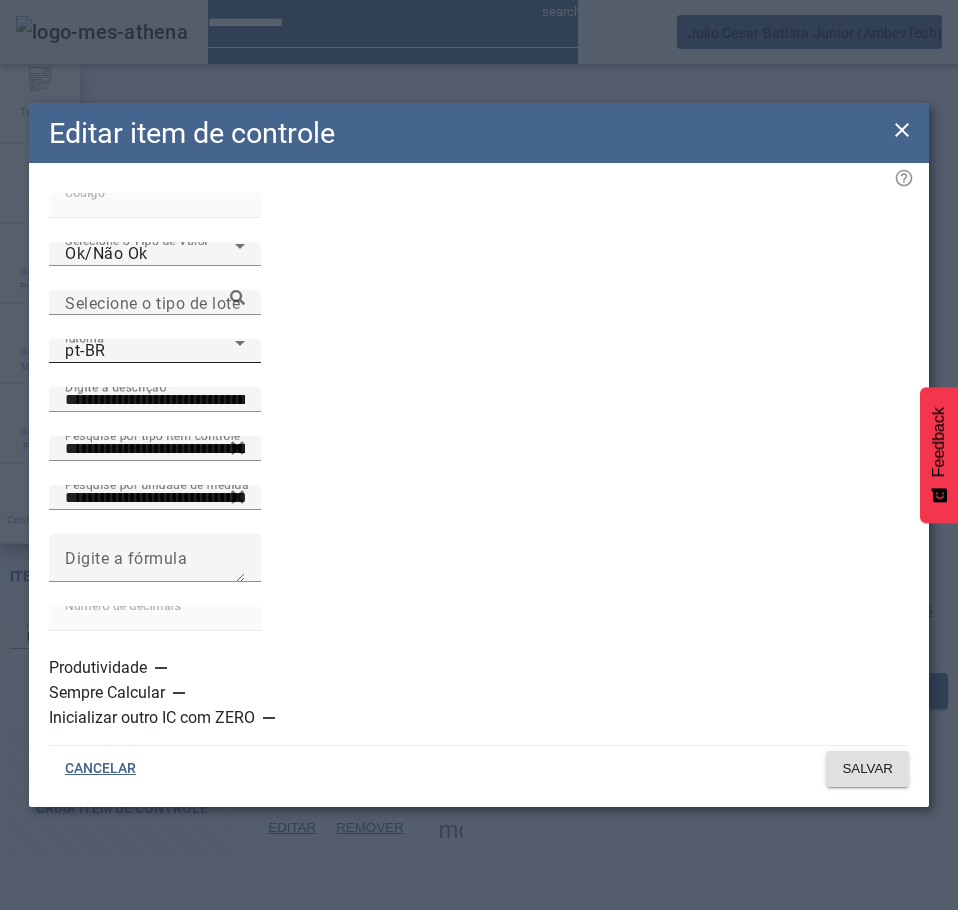 click on "pt-BR" at bounding box center (150, 351) 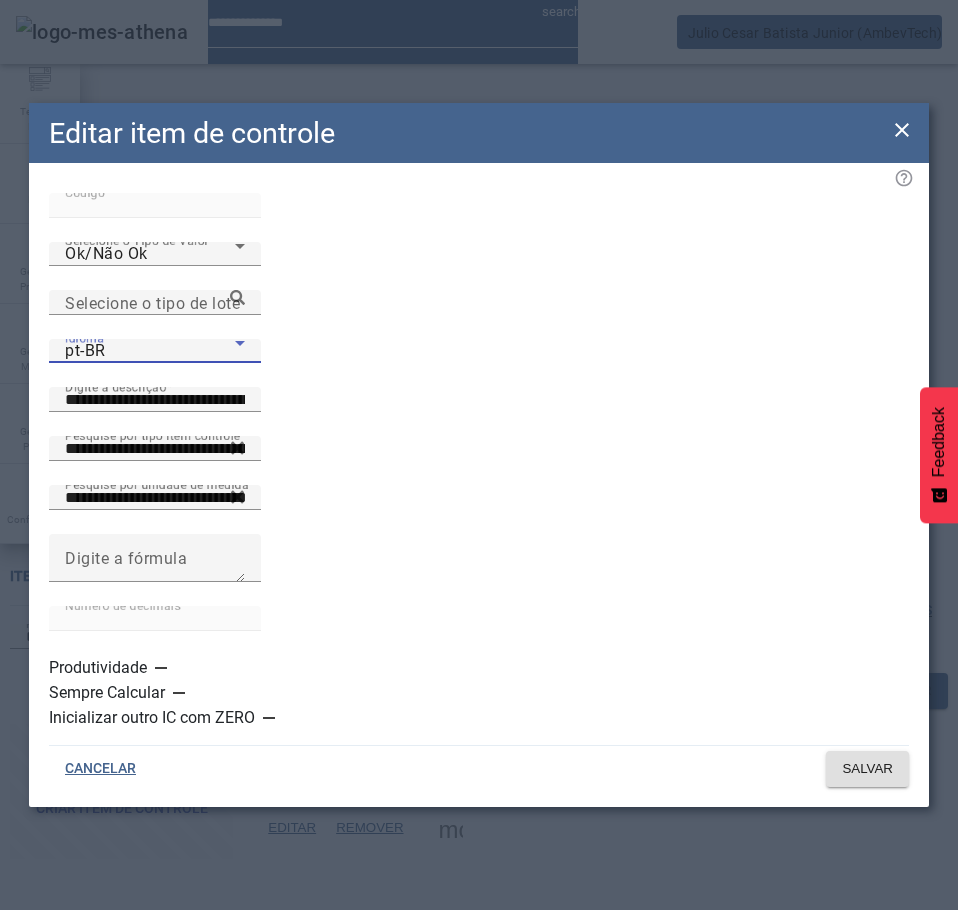 click on "es-ES" at bounding box center [131, 1110] 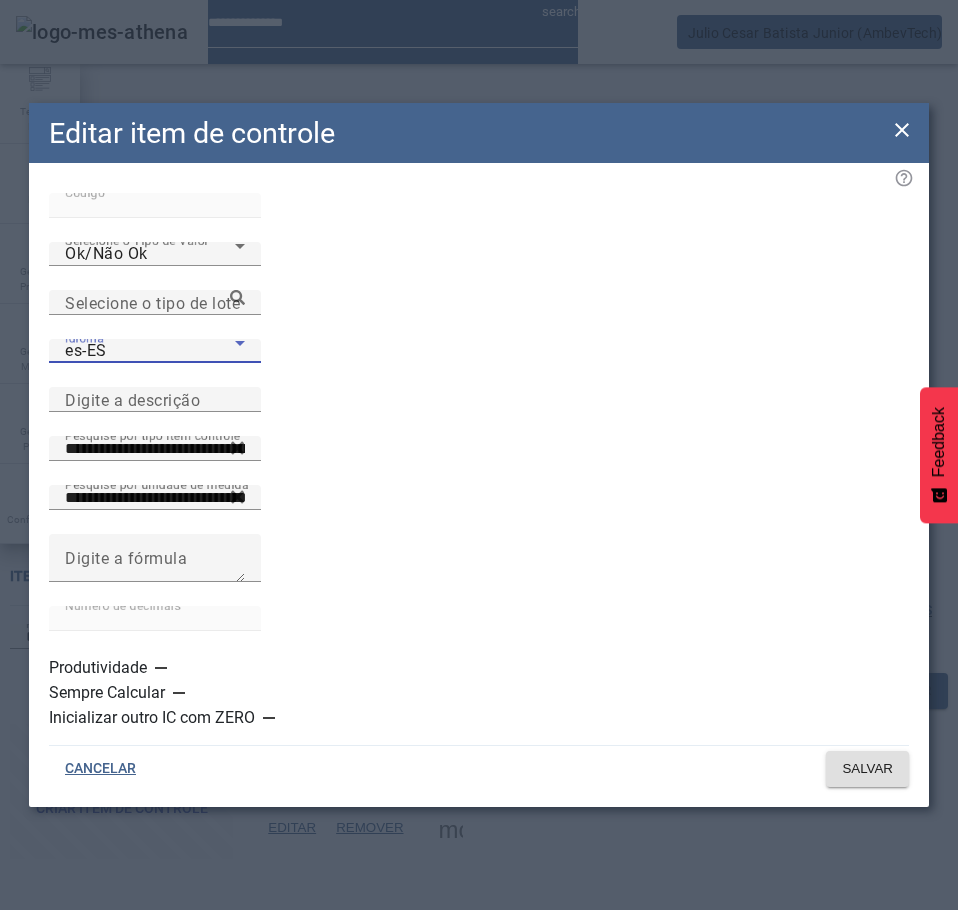 click on "es-ES" at bounding box center (150, 351) 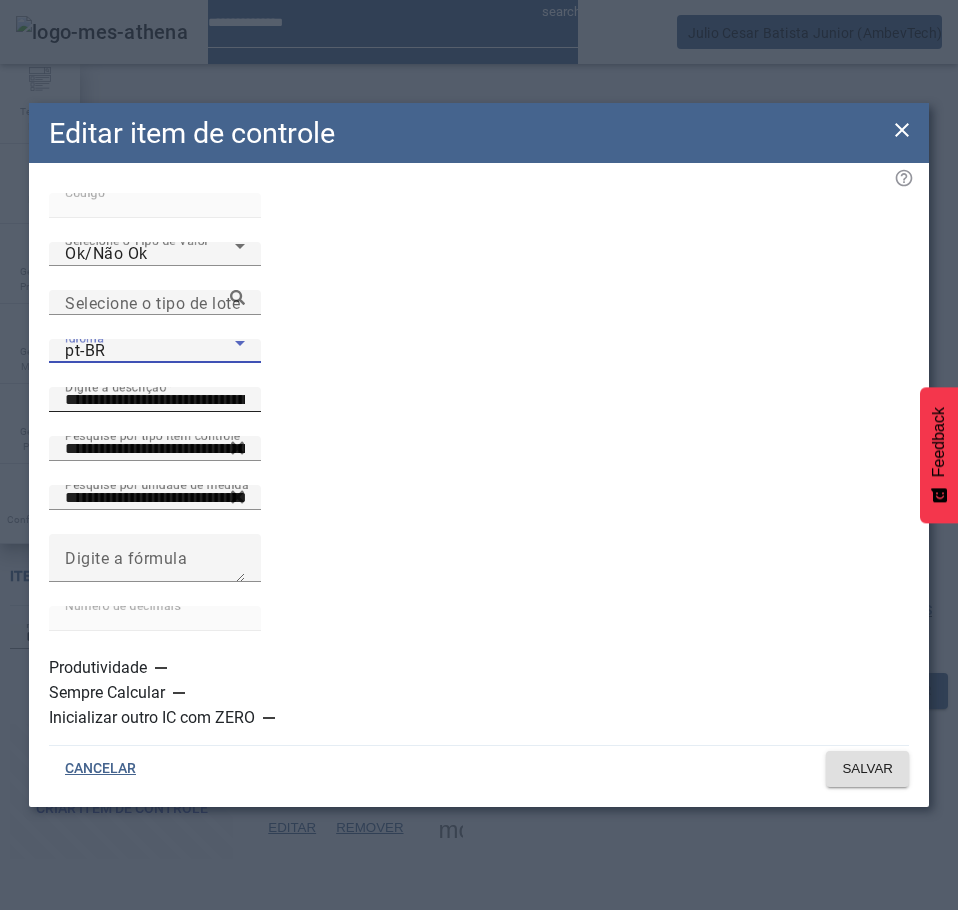 click on "**********" at bounding box center [155, 400] 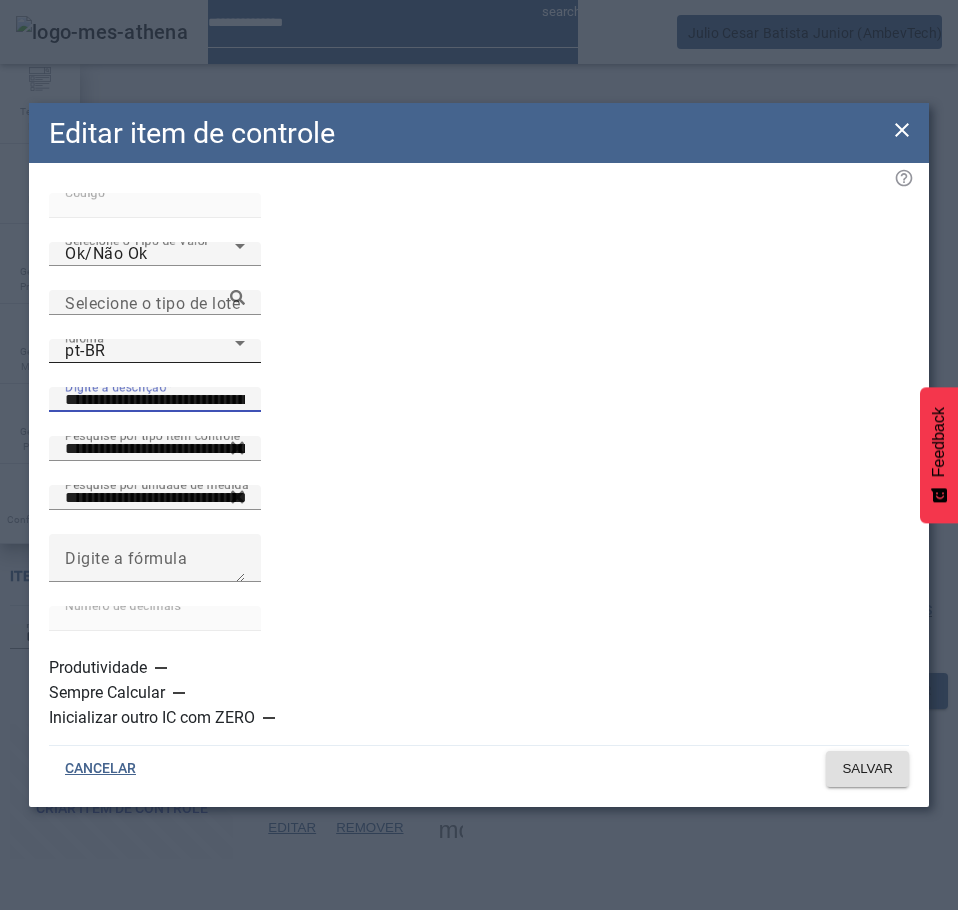 click on "pt-BR" at bounding box center (150, 351) 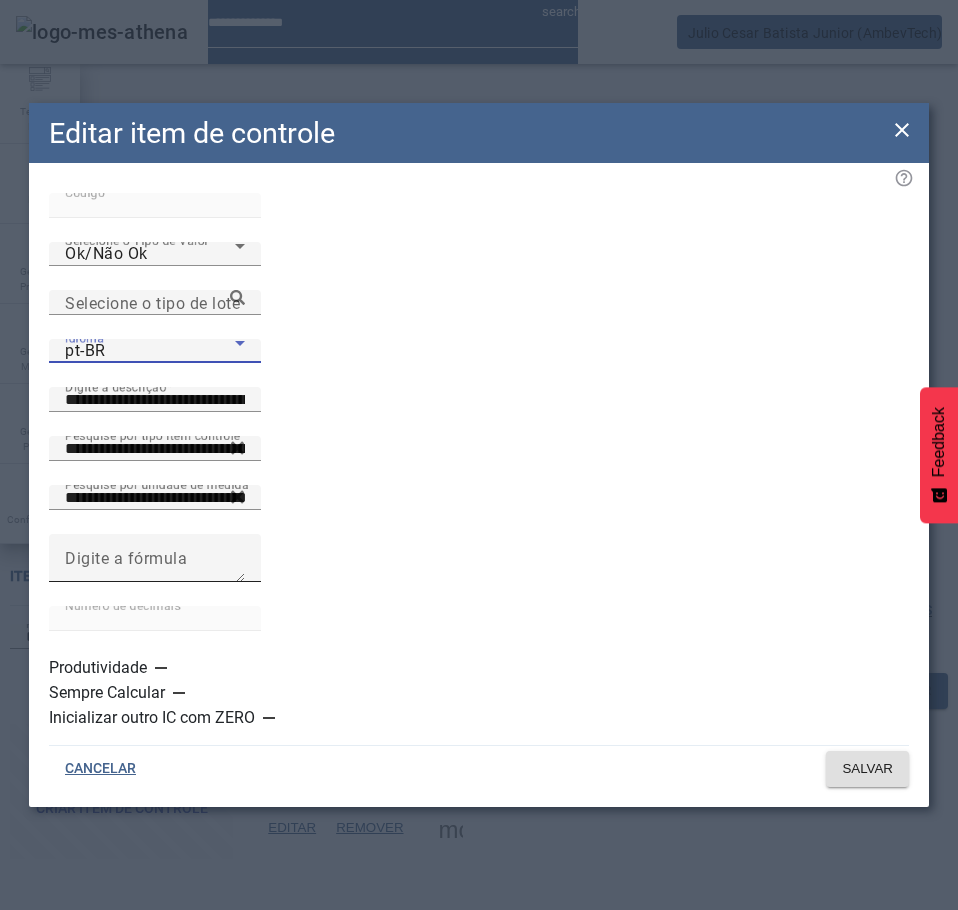 drag, startPoint x: 165, startPoint y: 539, endPoint x: 178, endPoint y: 524, distance: 19.849434 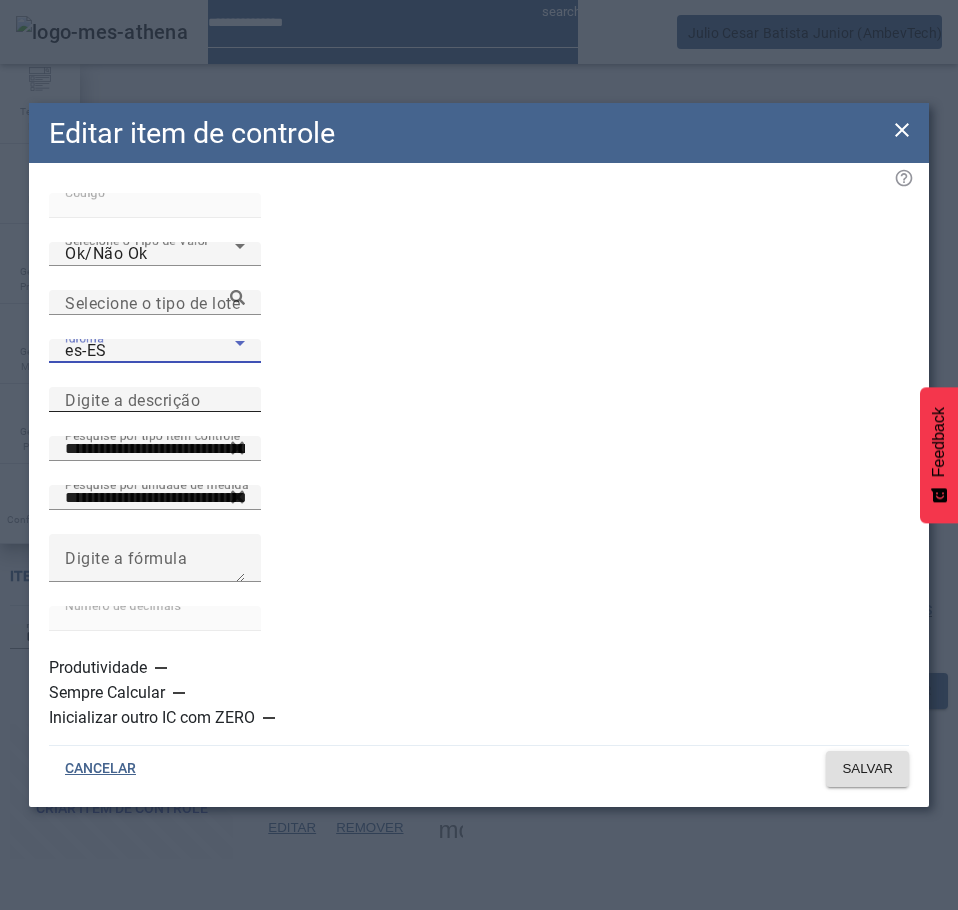 click on "Digite a descrição" at bounding box center [132, 399] 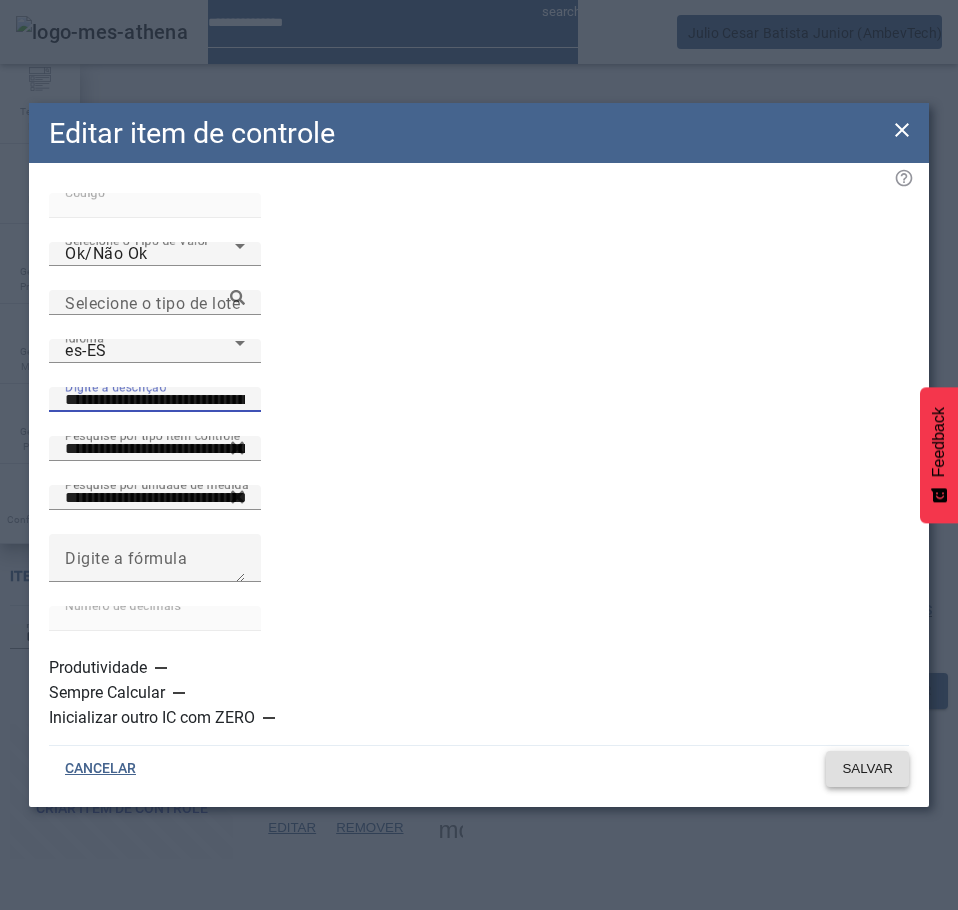 type on "**********" 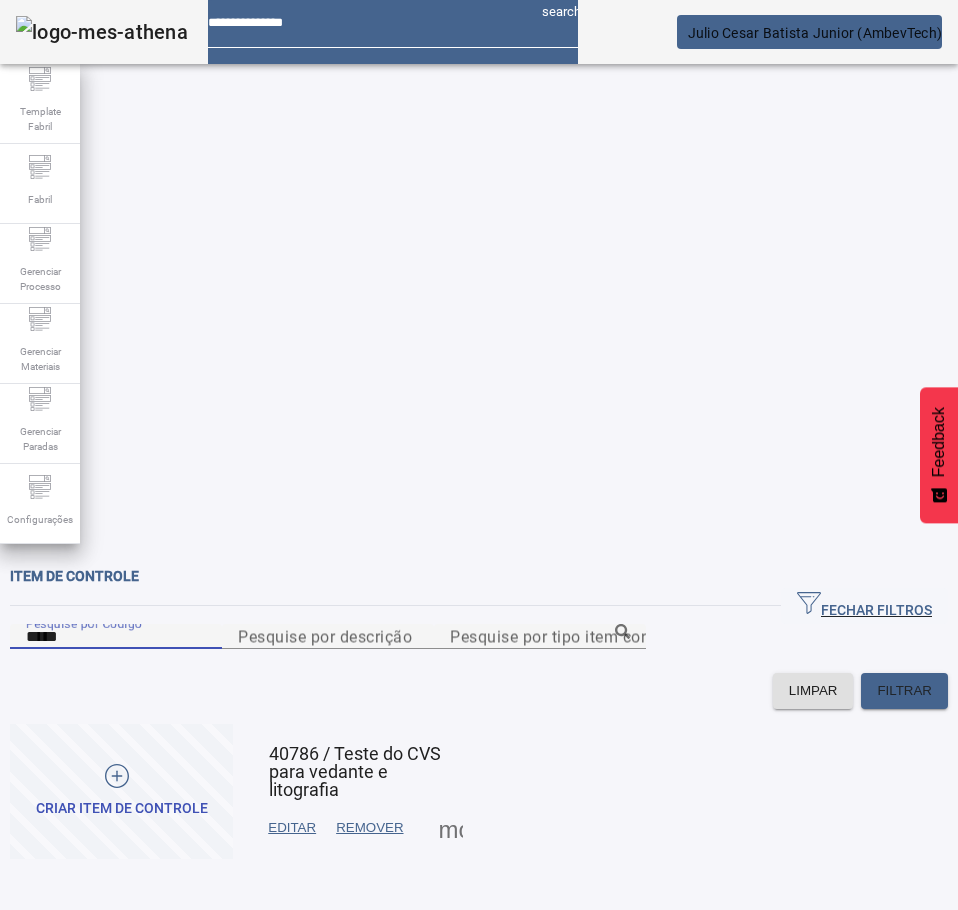 click on "*****" at bounding box center [116, 637] 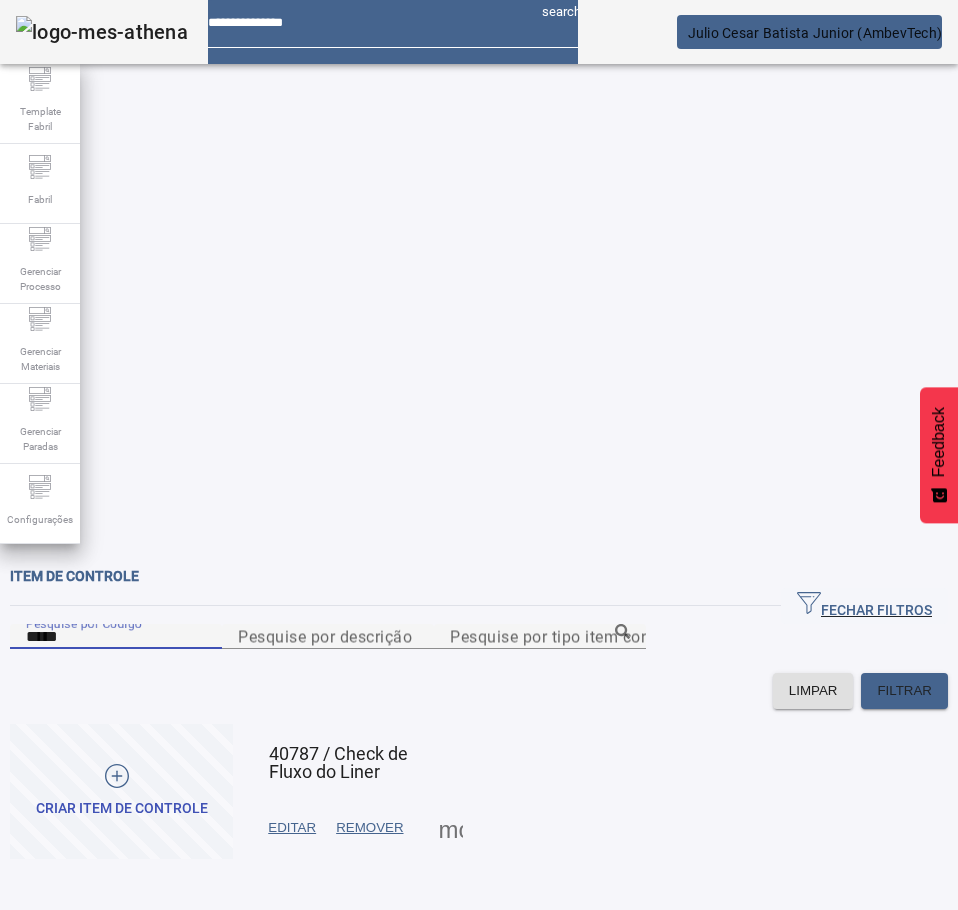 click on "EDITAR" at bounding box center (292, 828) 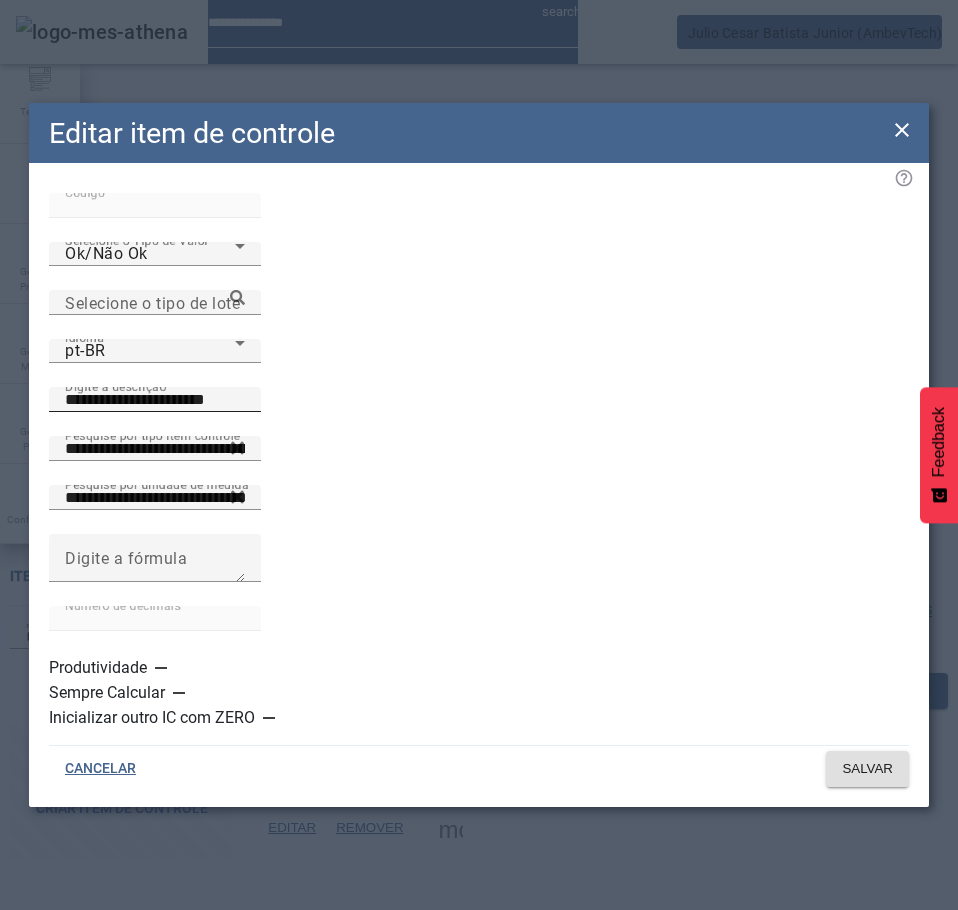 click on "**********" at bounding box center (155, 400) 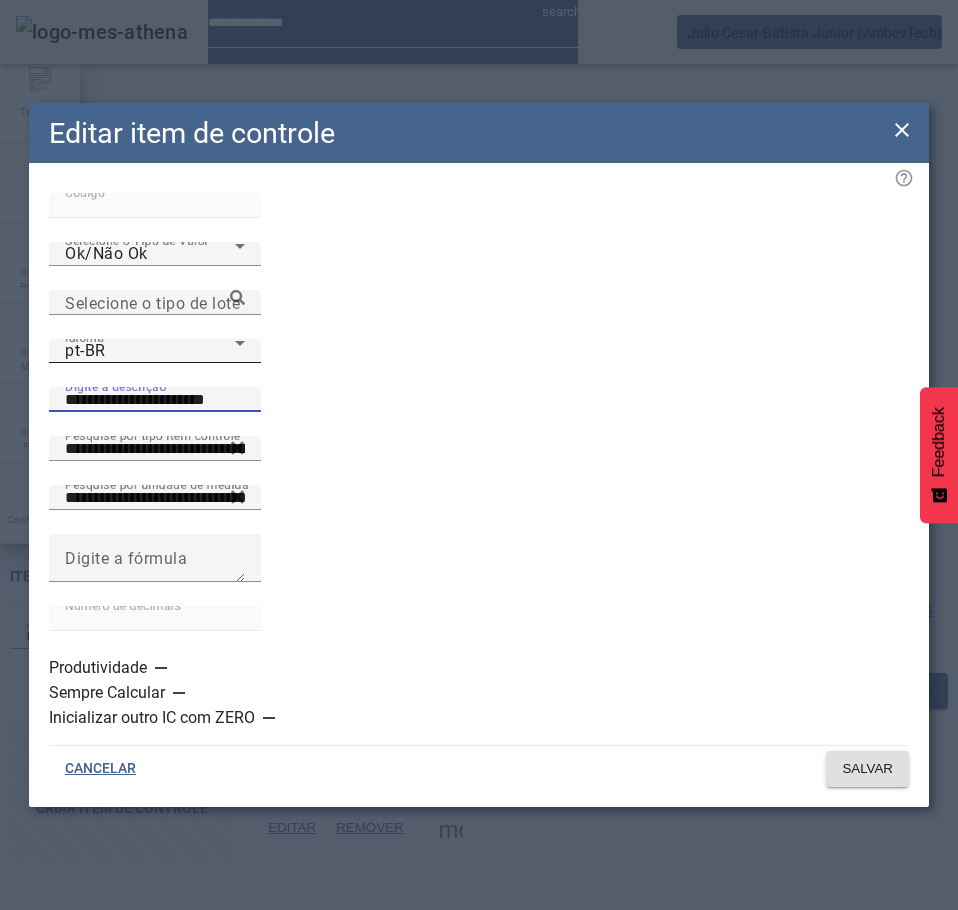 click on "pt-BR" at bounding box center [150, 351] 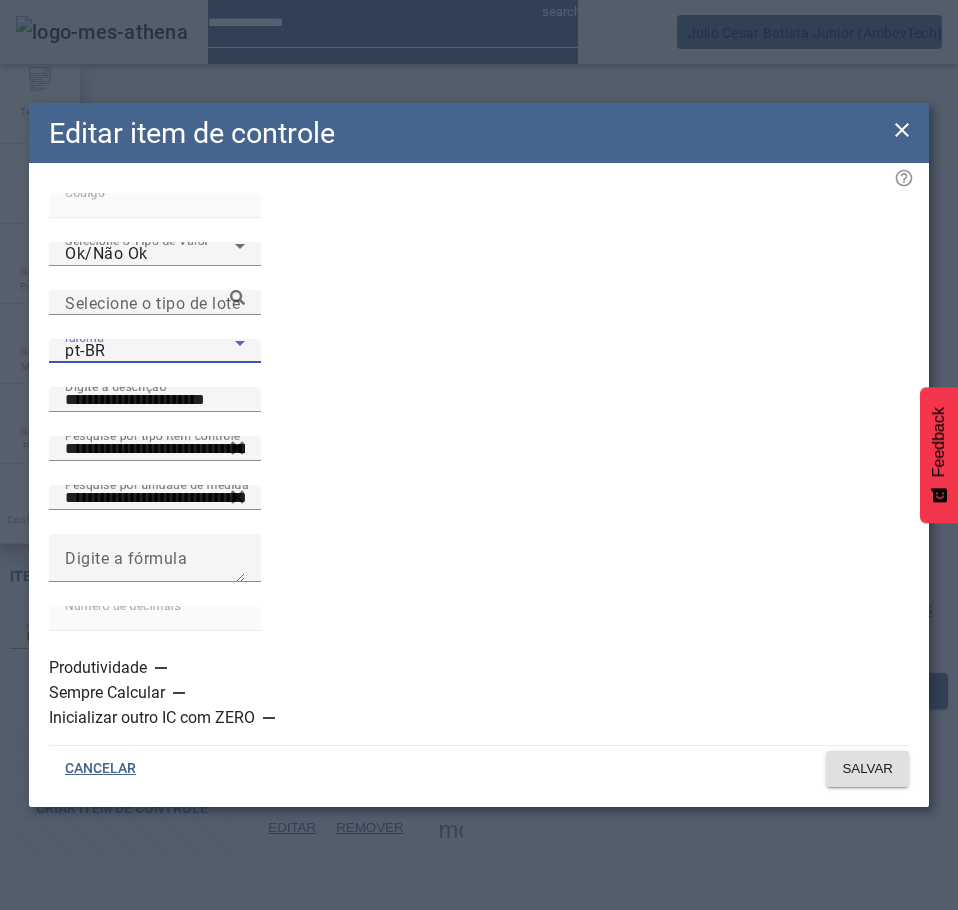 click on "es-ES" at bounding box center [131, 1110] 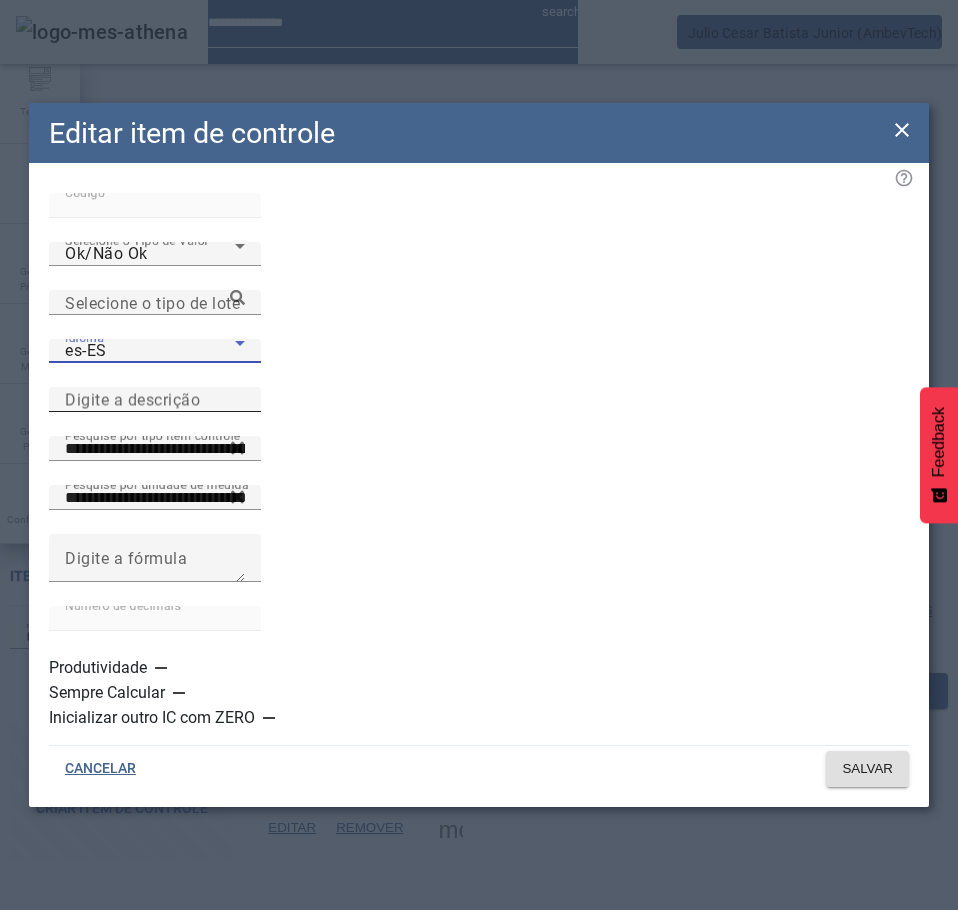click on "Digite a descrição" 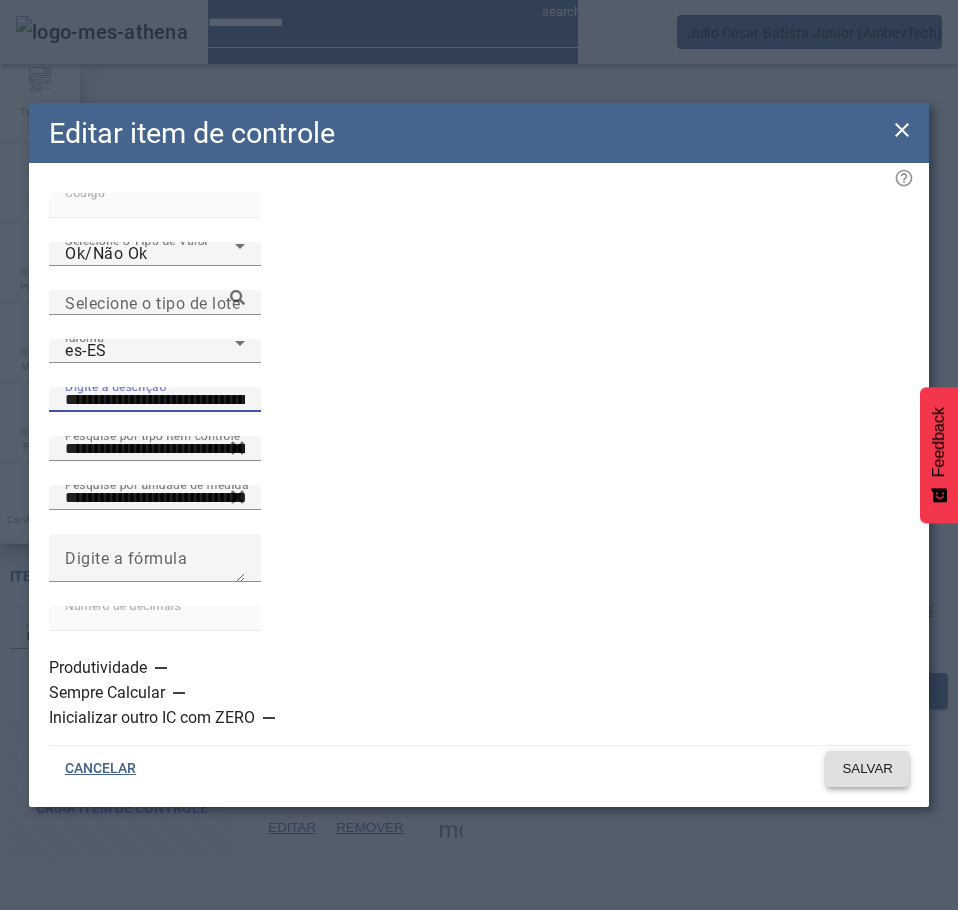 type on "**********" 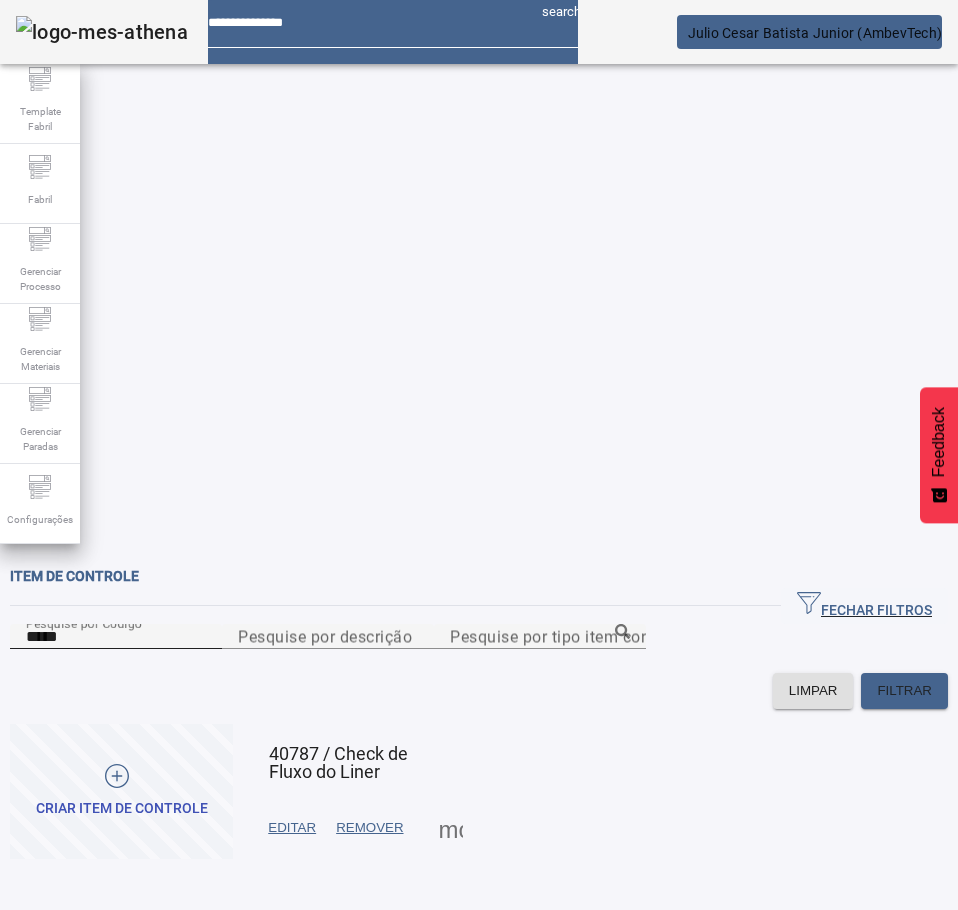 click on "*****" at bounding box center (116, 637) 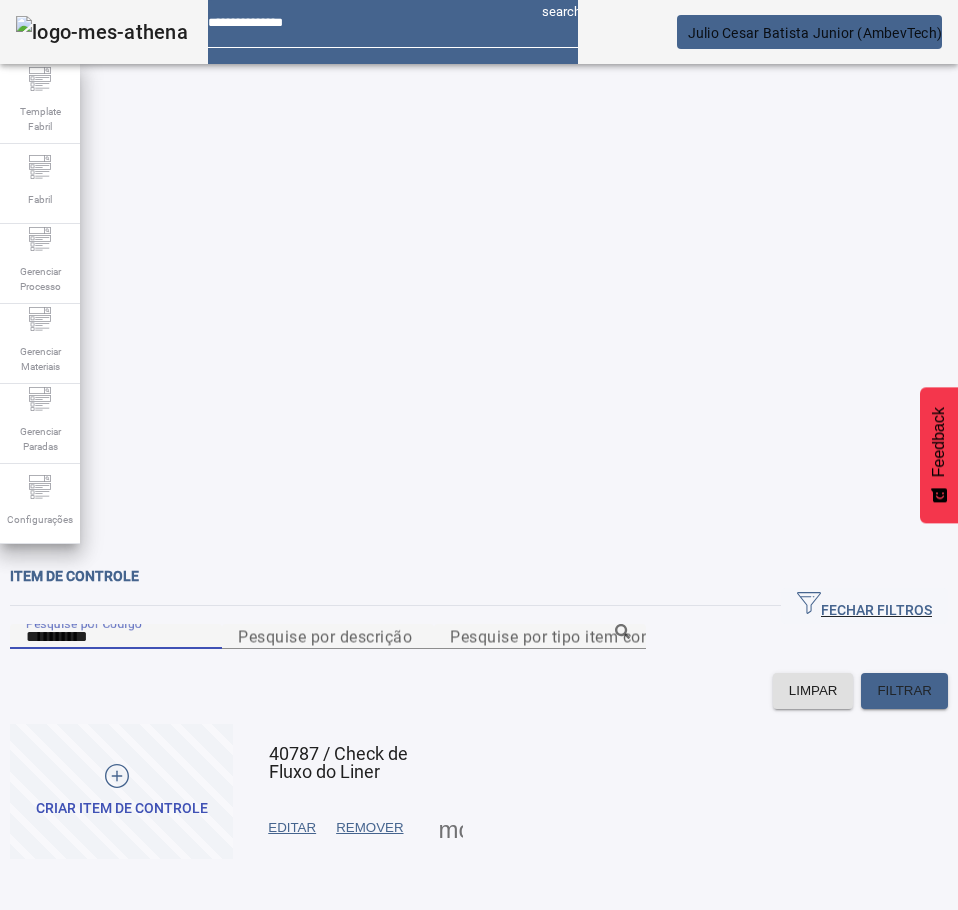click on "**********" at bounding box center [116, 637] 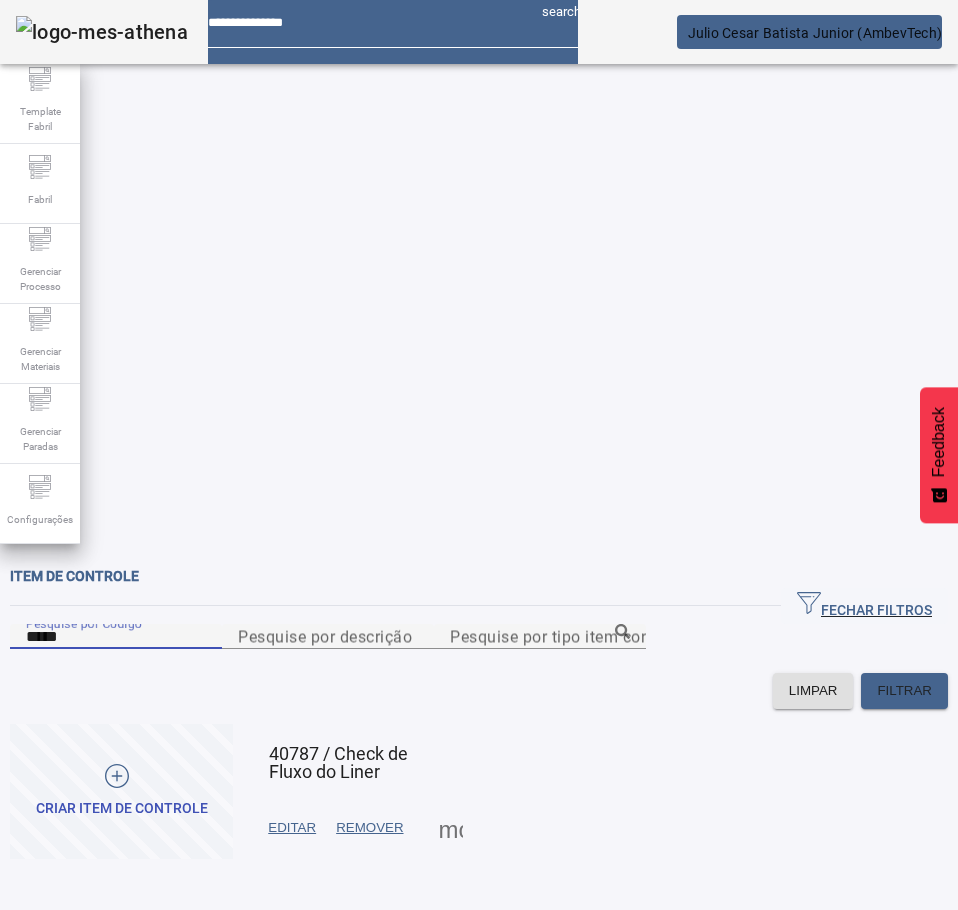 type on "*****" 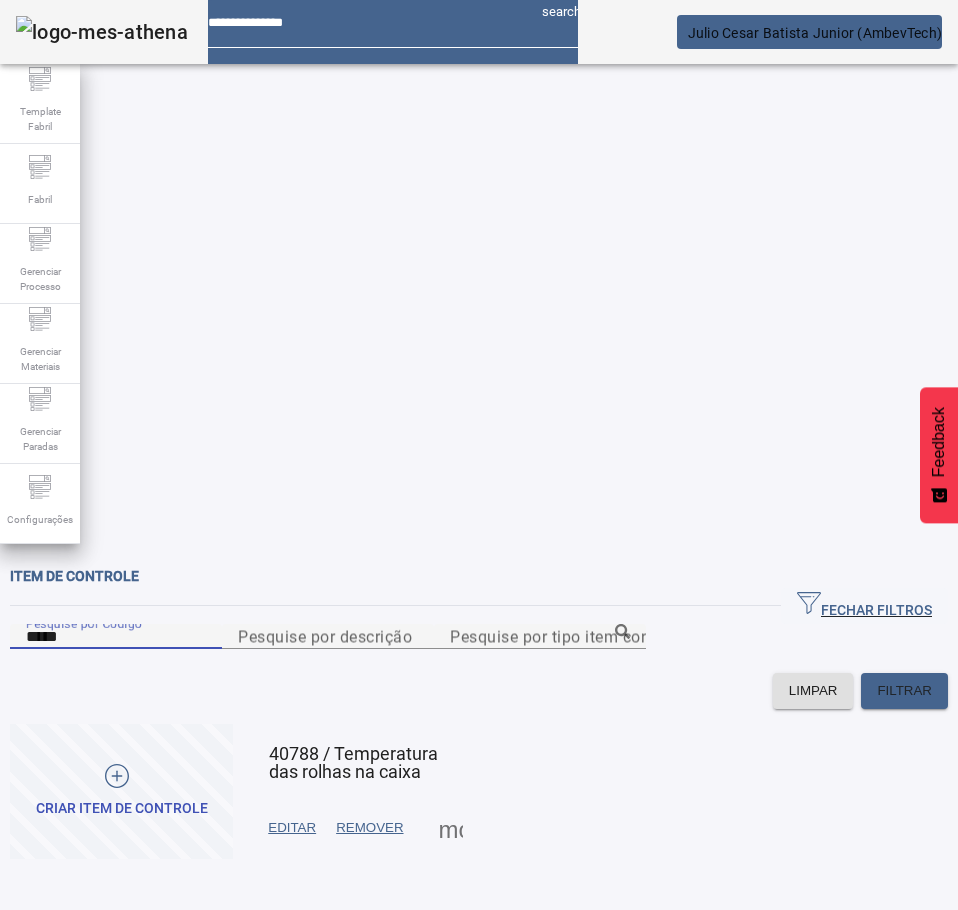 click on "EDITAR" at bounding box center [292, 828] 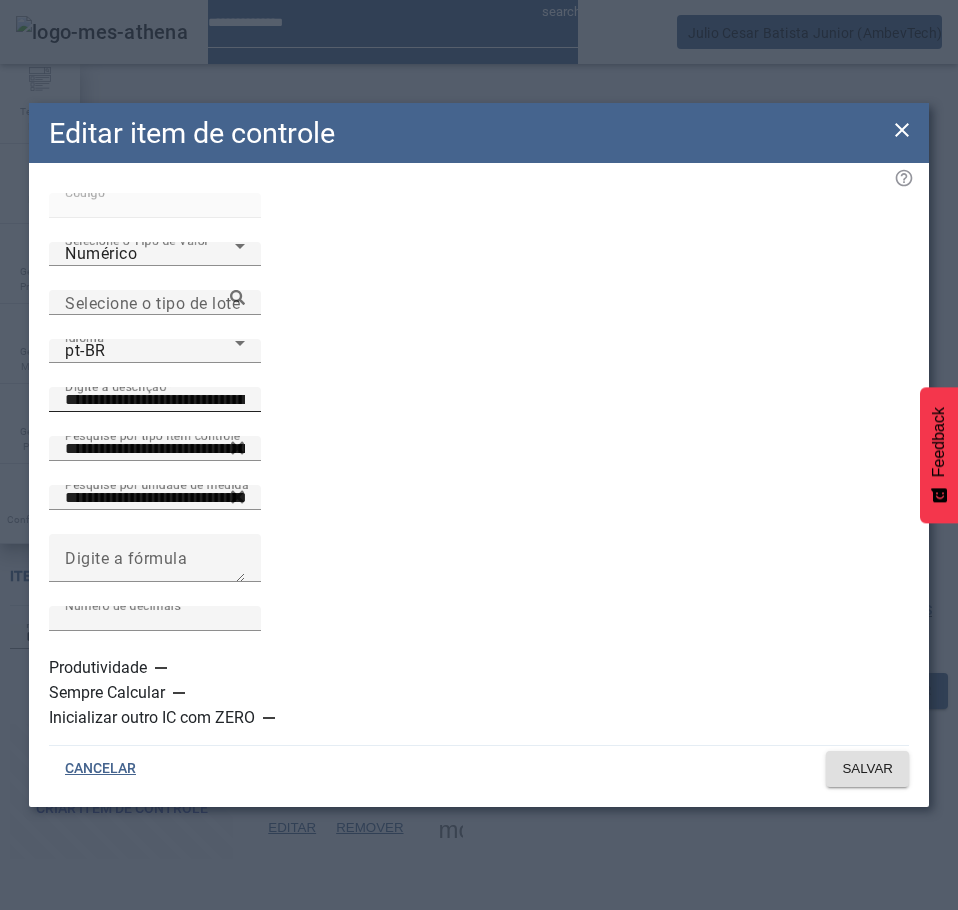 click on "**********" at bounding box center (155, 400) 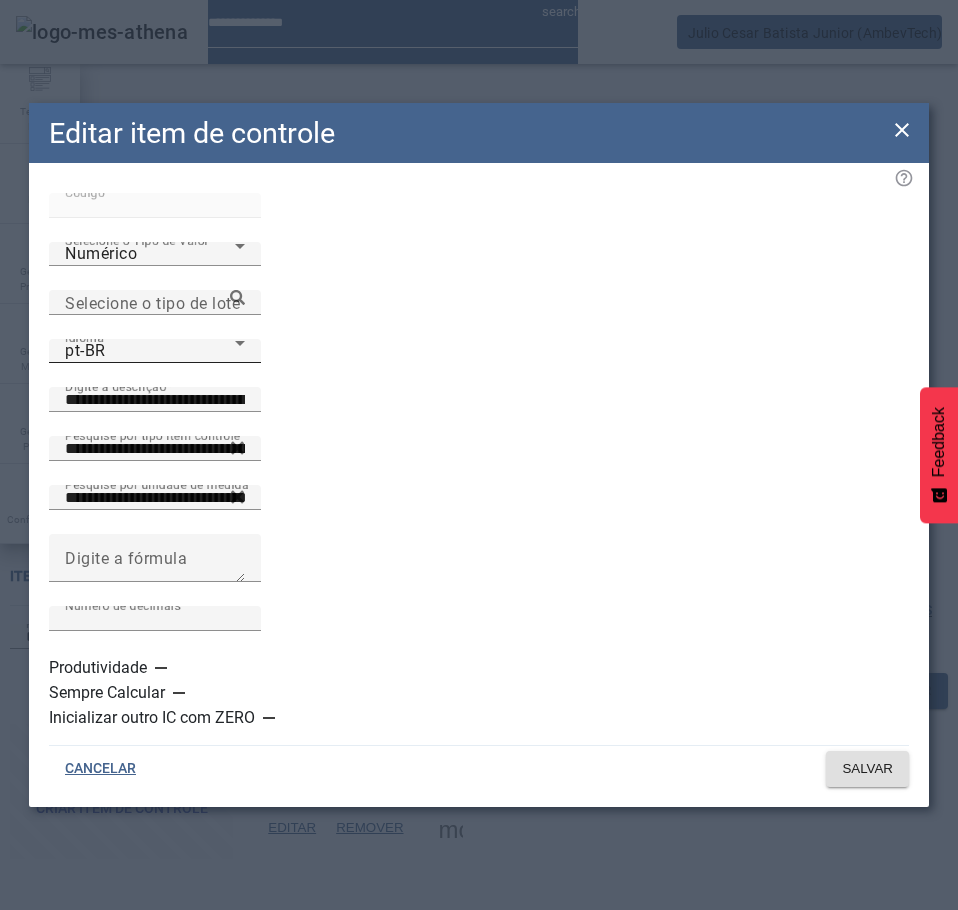 click on "Idioma pt-BR" 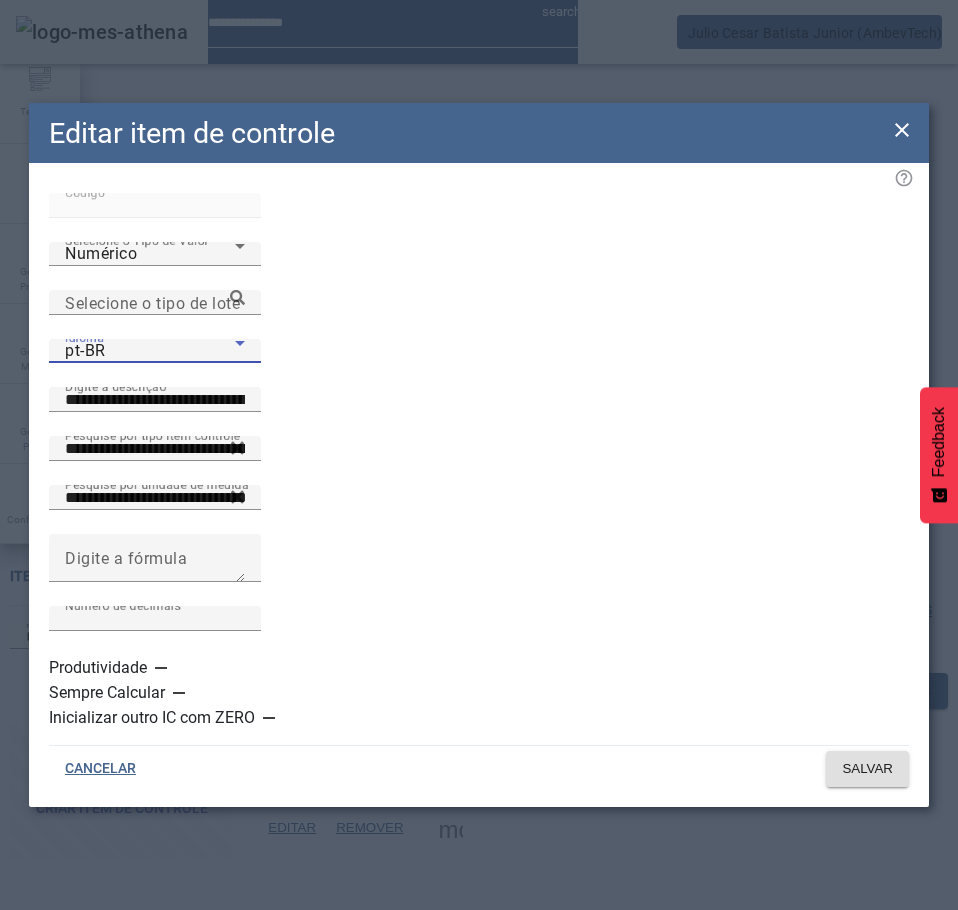click on "es-ES" at bounding box center [131, 1110] 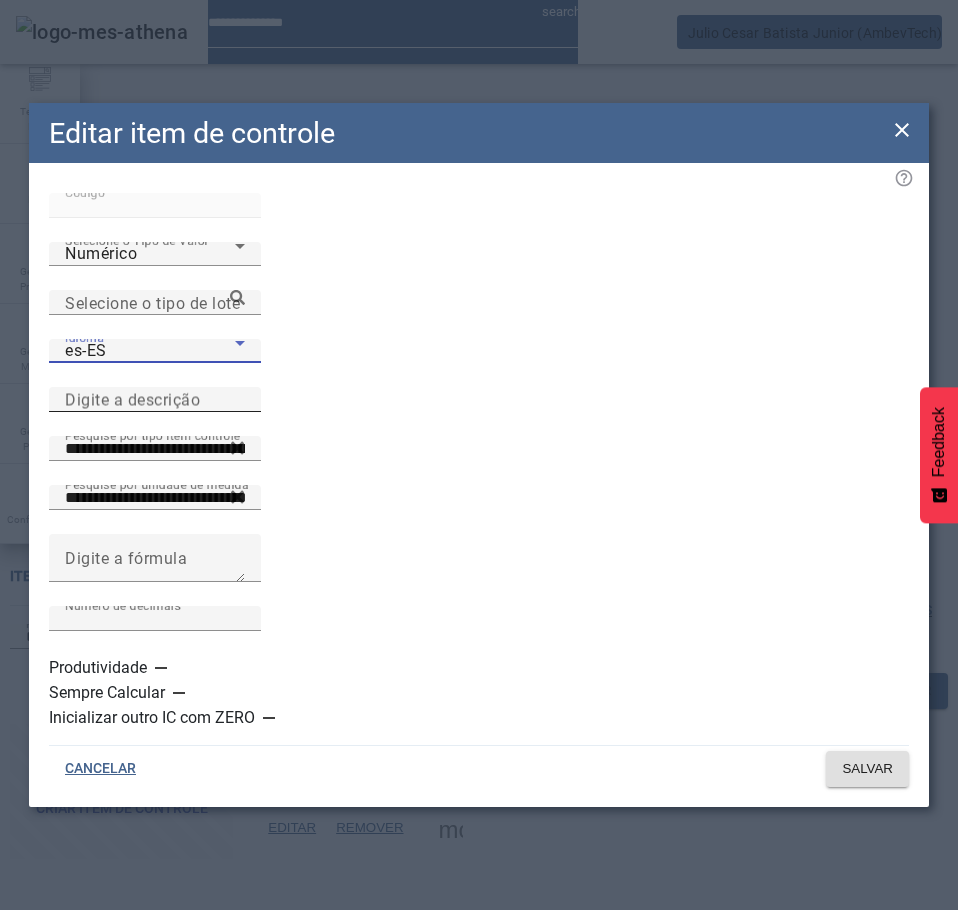 click on "Digite a descrição" at bounding box center (132, 399) 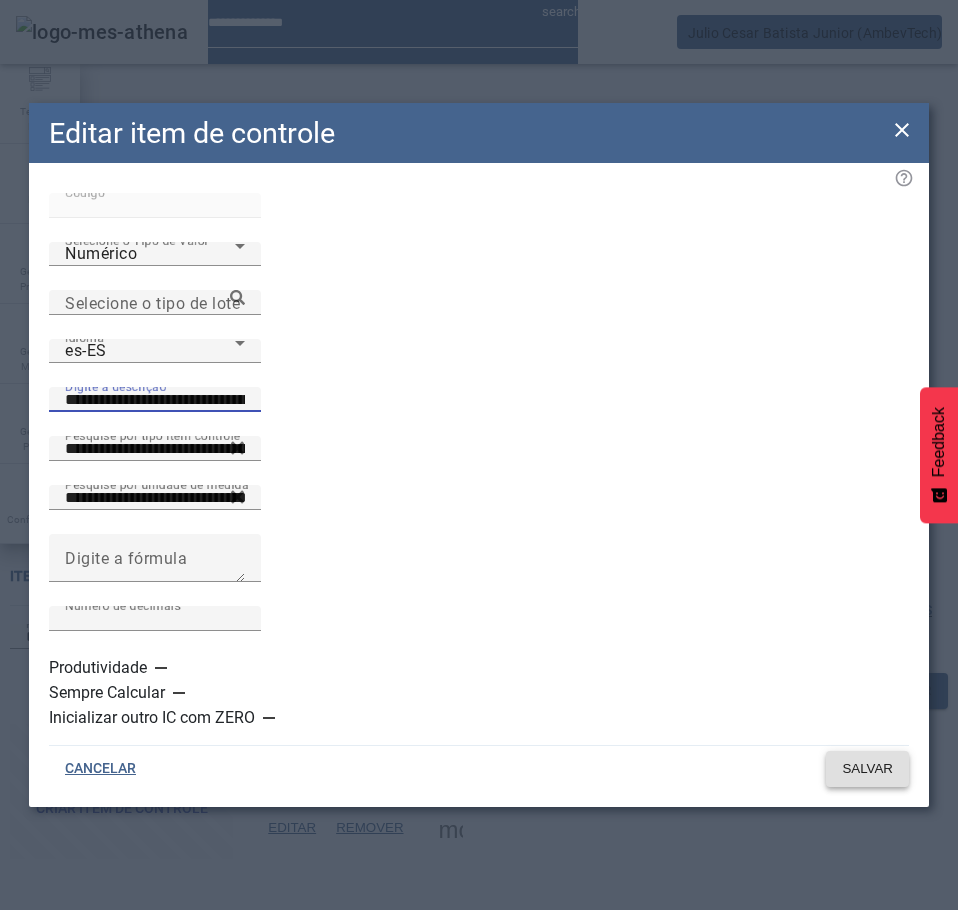 type on "**********" 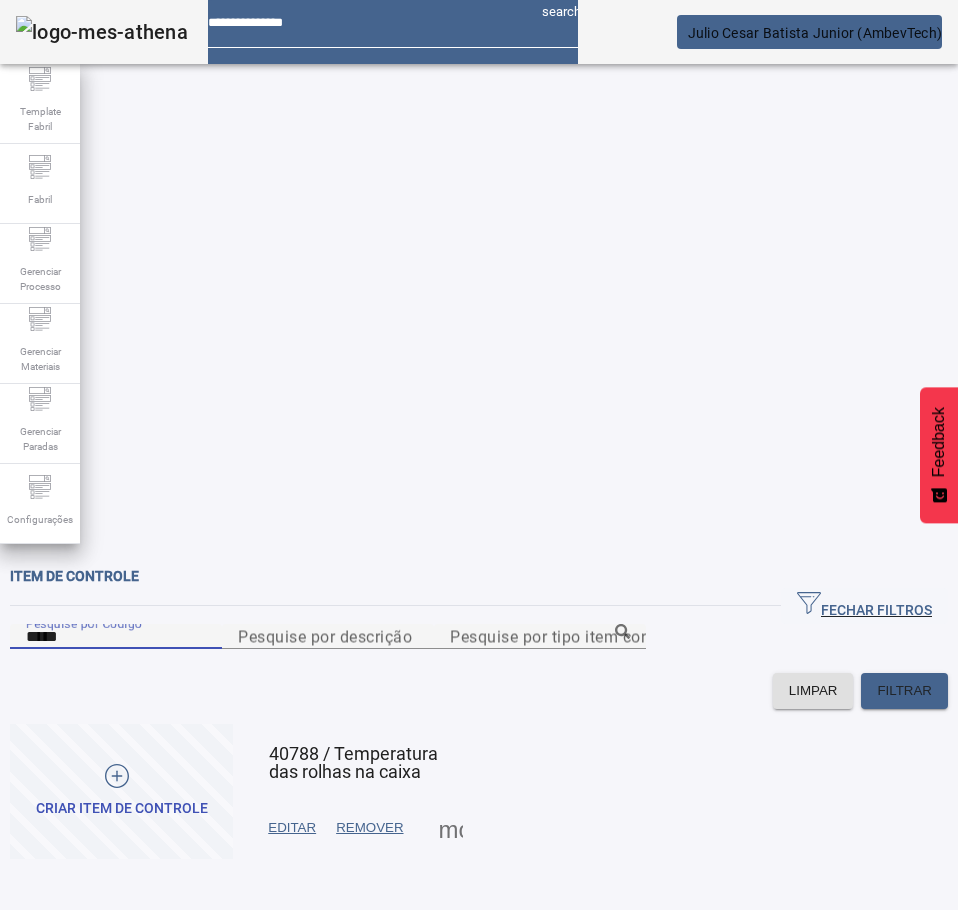type on "*****" 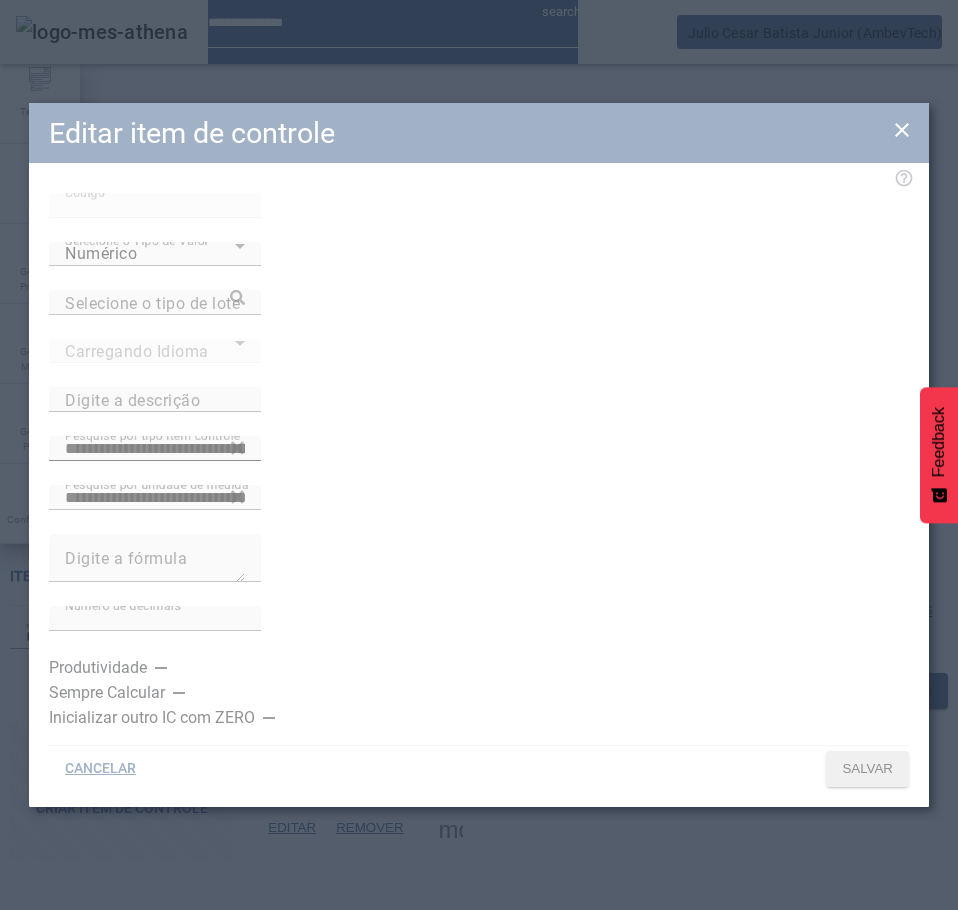 type on "**********" 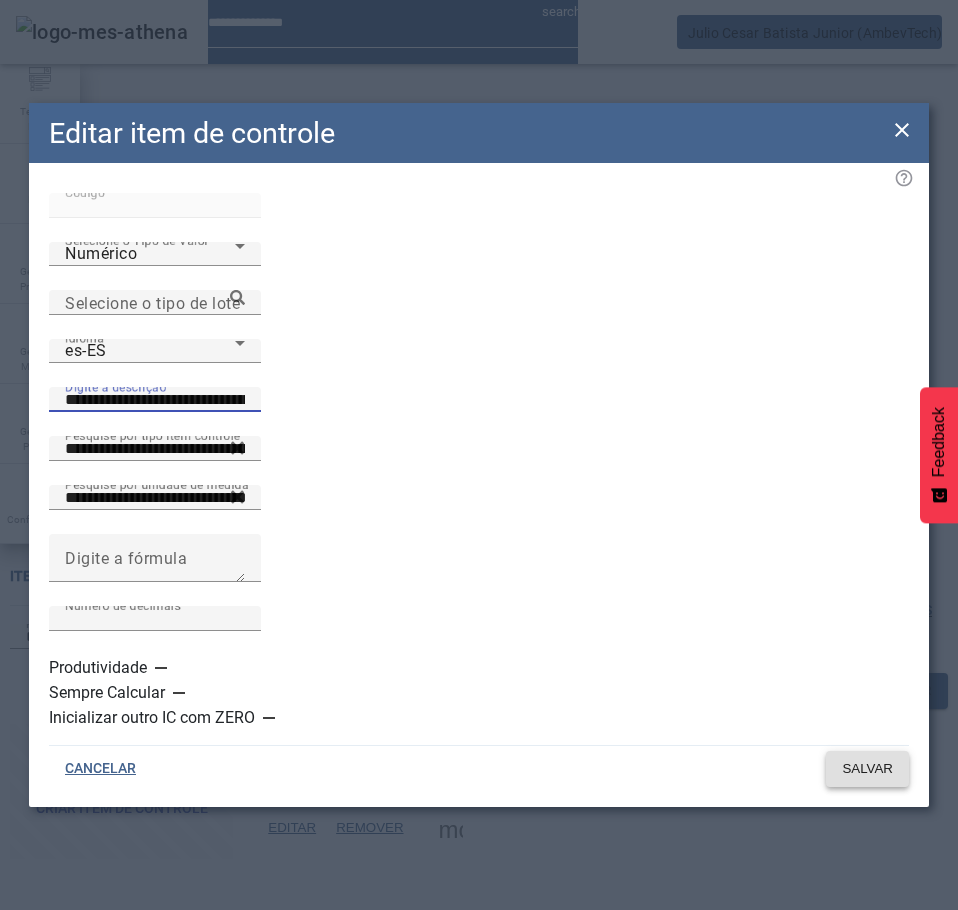 type on "**********" 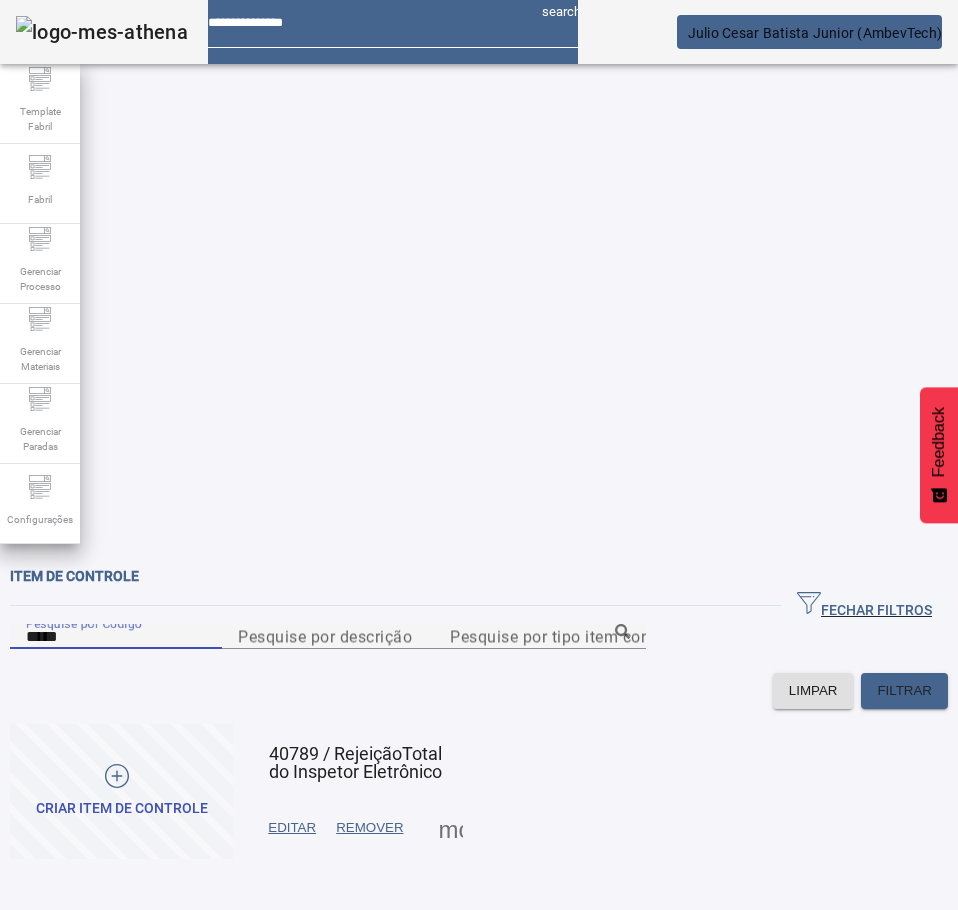 type on "*****" 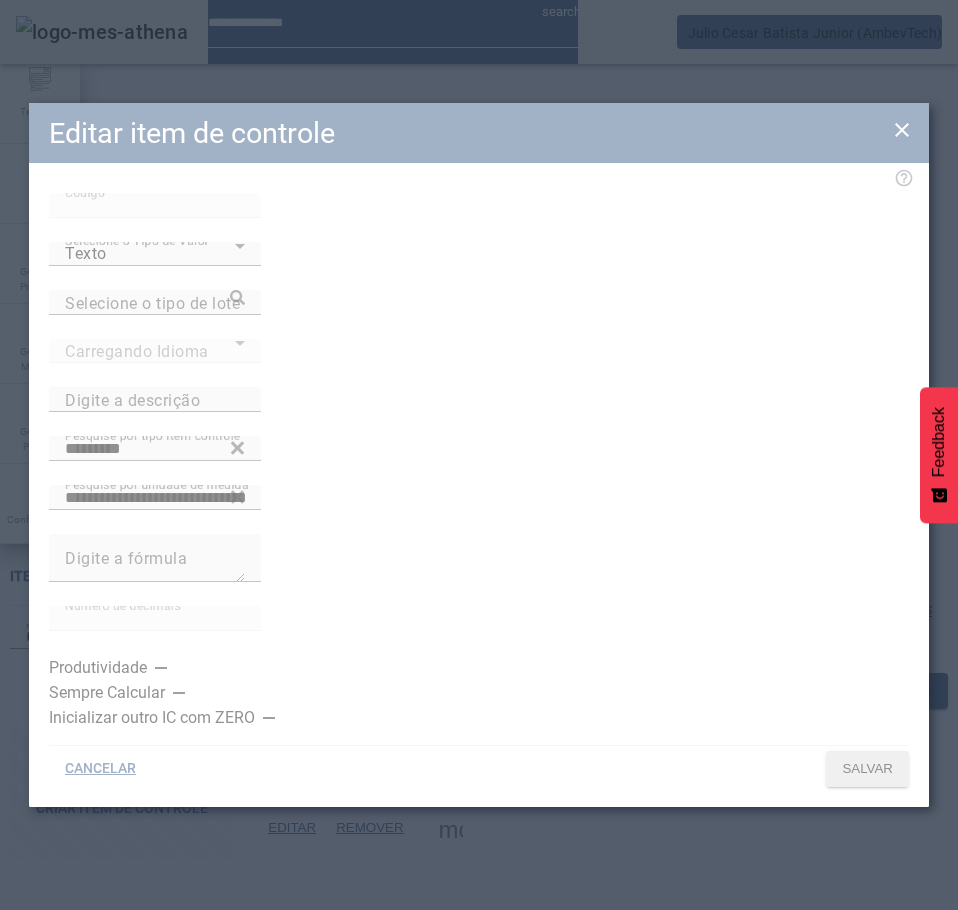type on "**********" 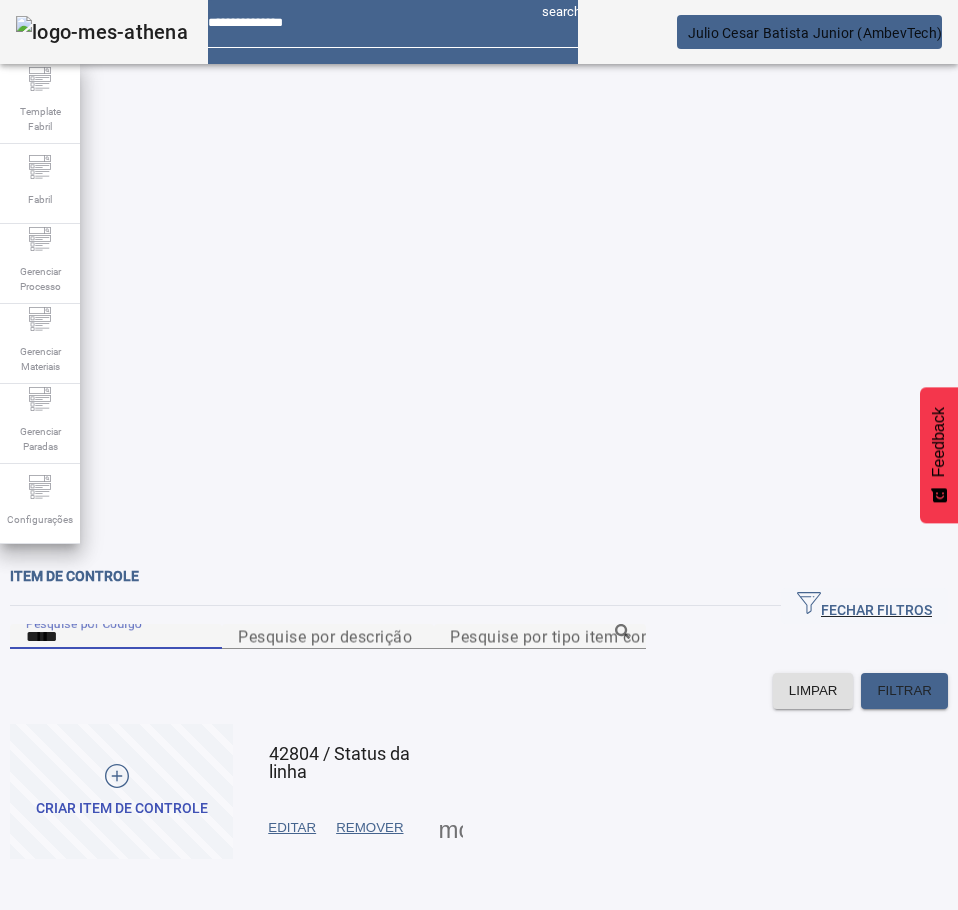 type on "*****" 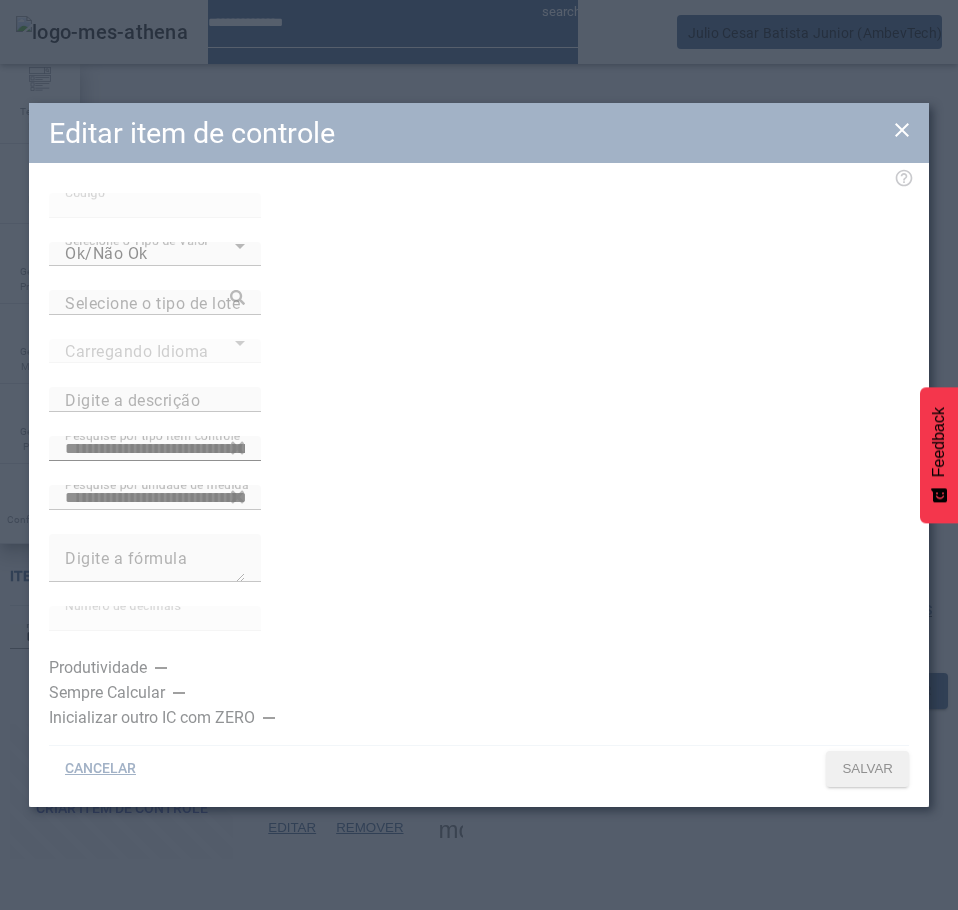 type on "**********" 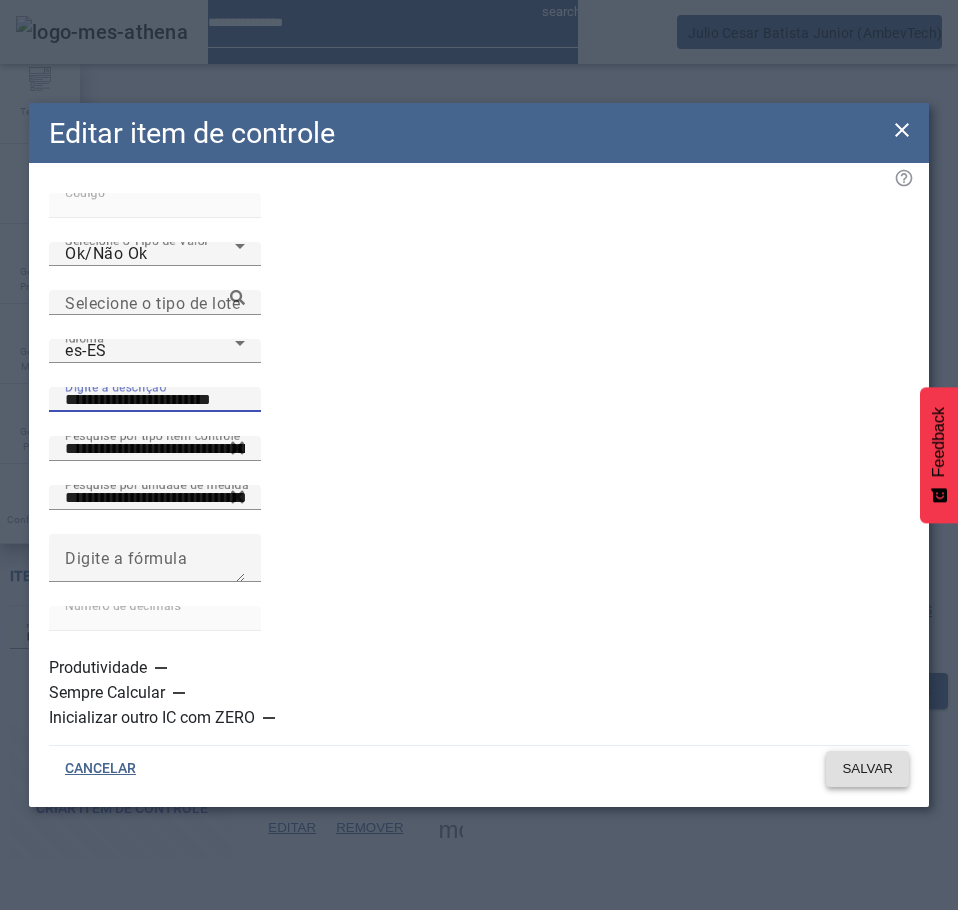 type 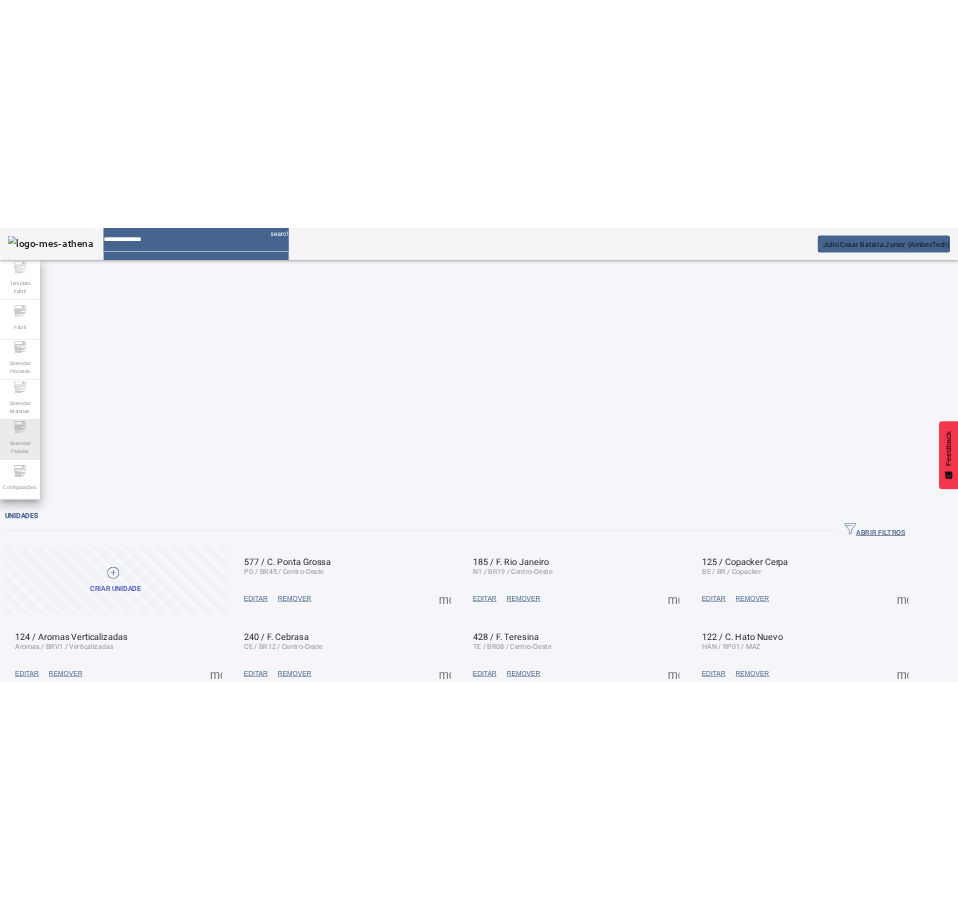 scroll, scrollTop: 0, scrollLeft: 0, axis: both 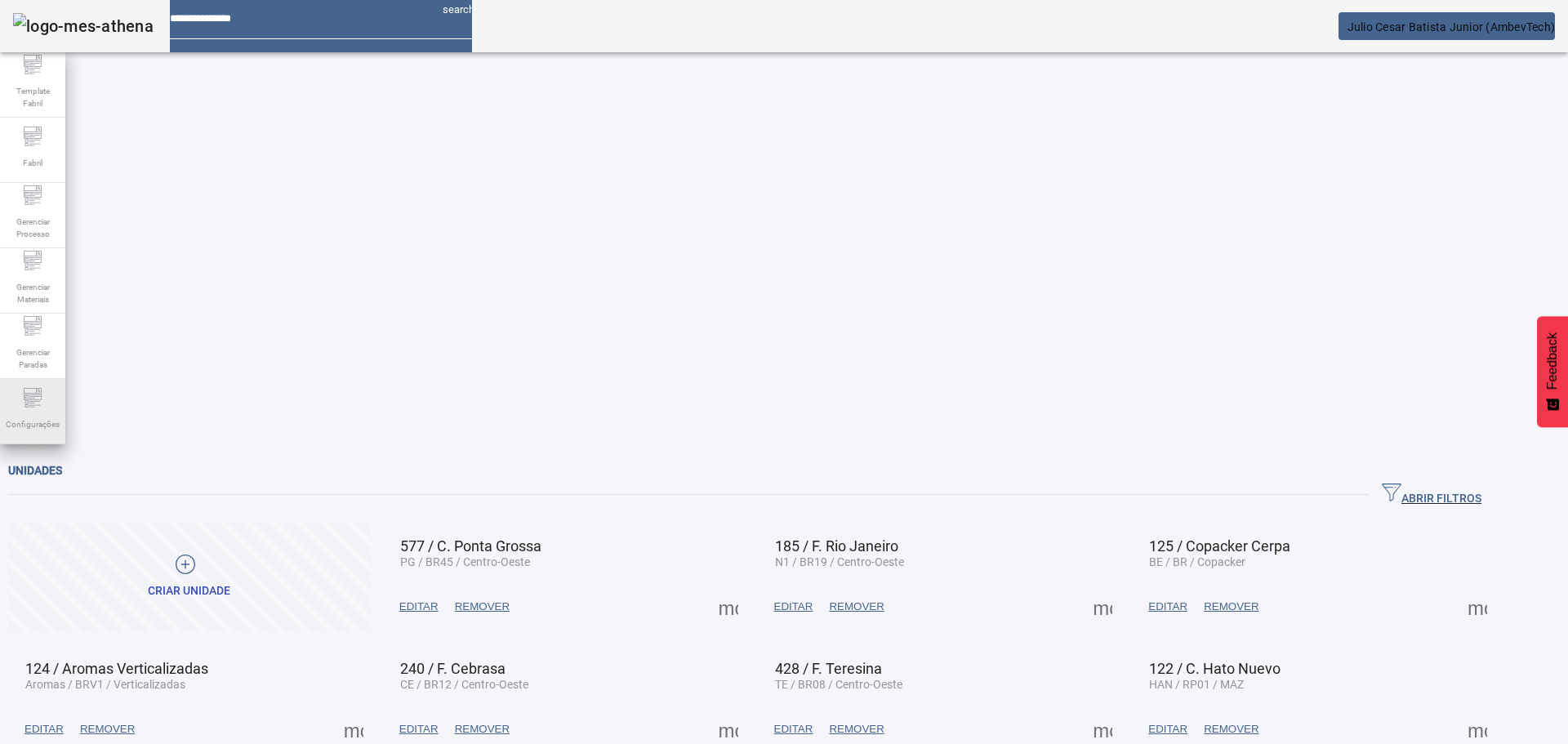 click on "Configurações" 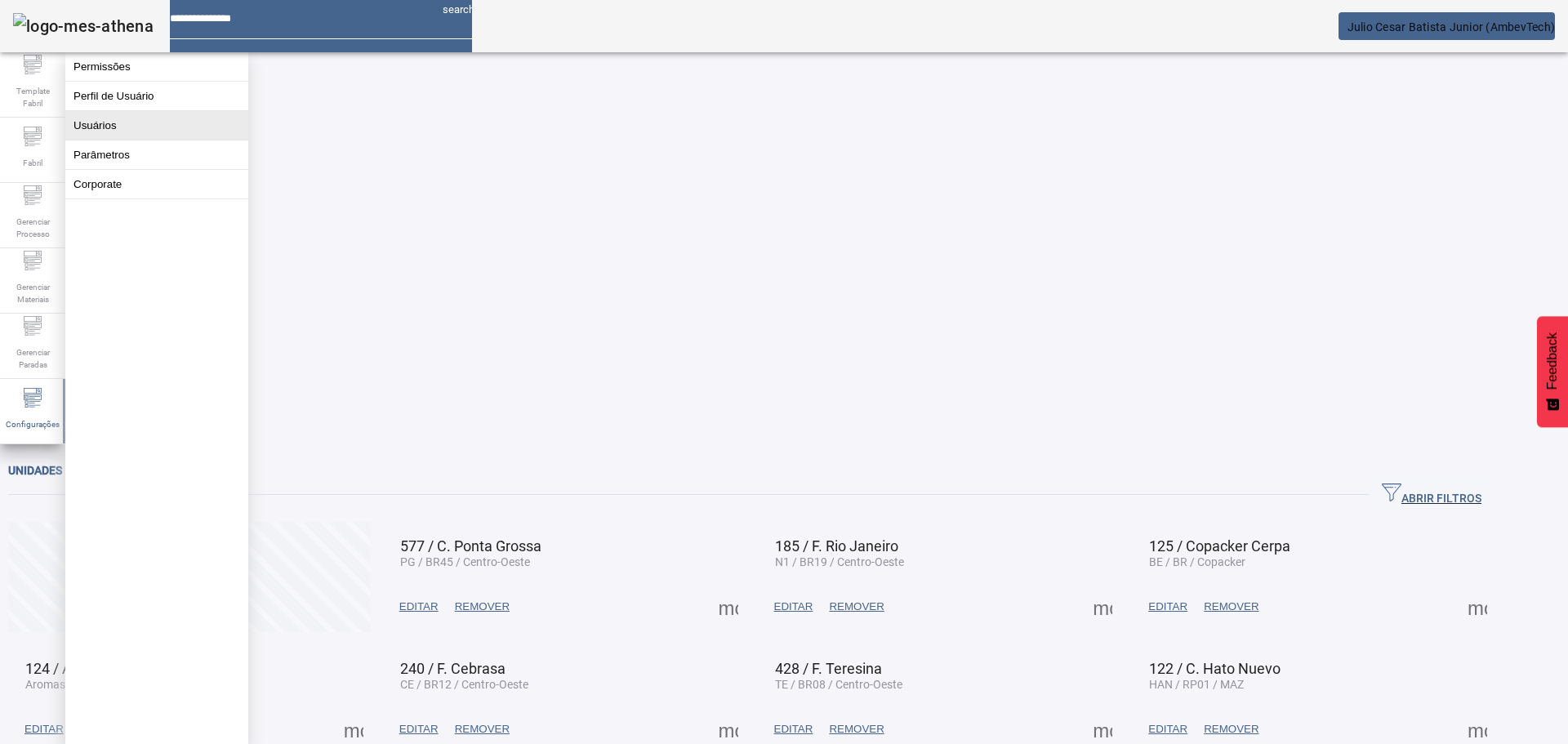 click on "Usuários" 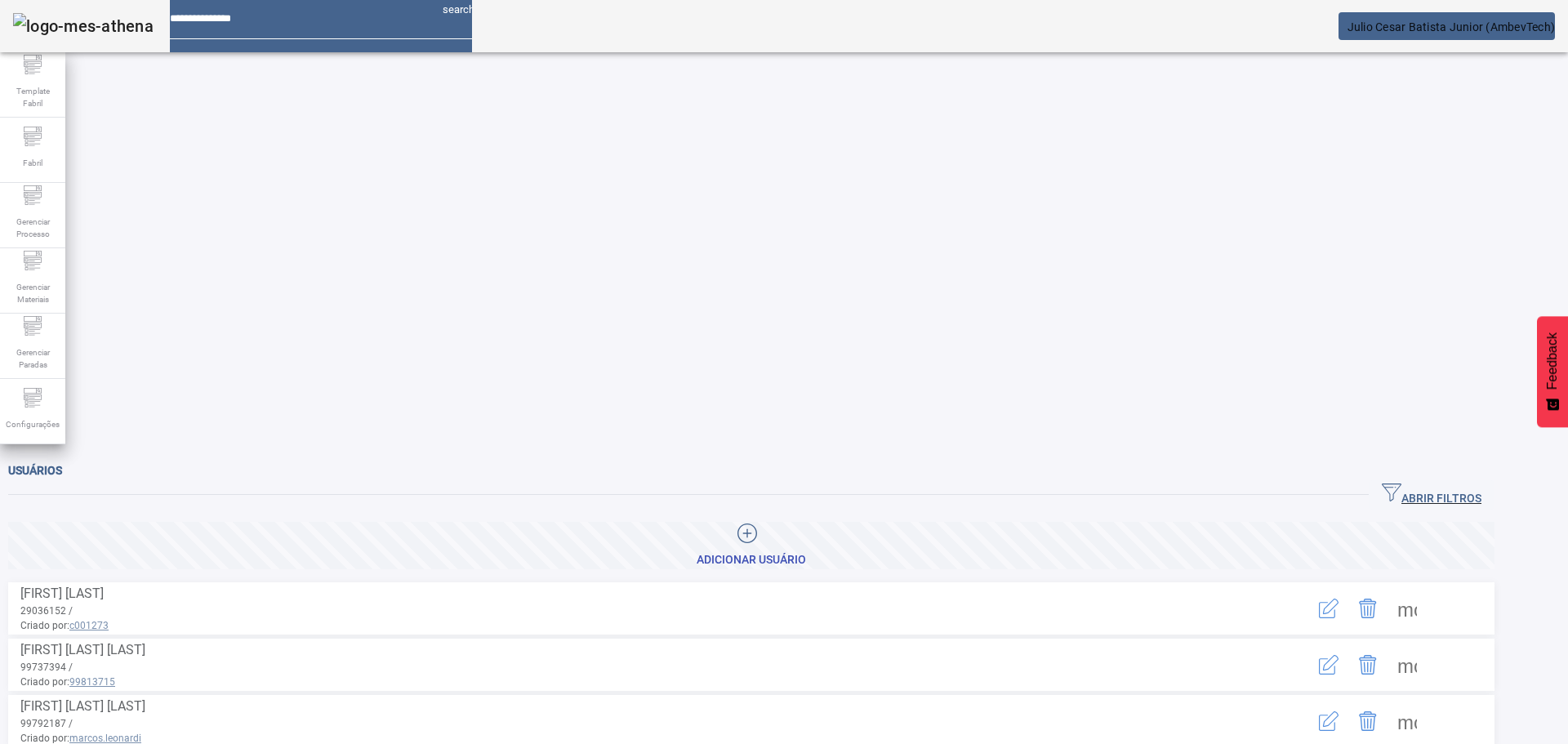 click on "ABRIR FILTROS" 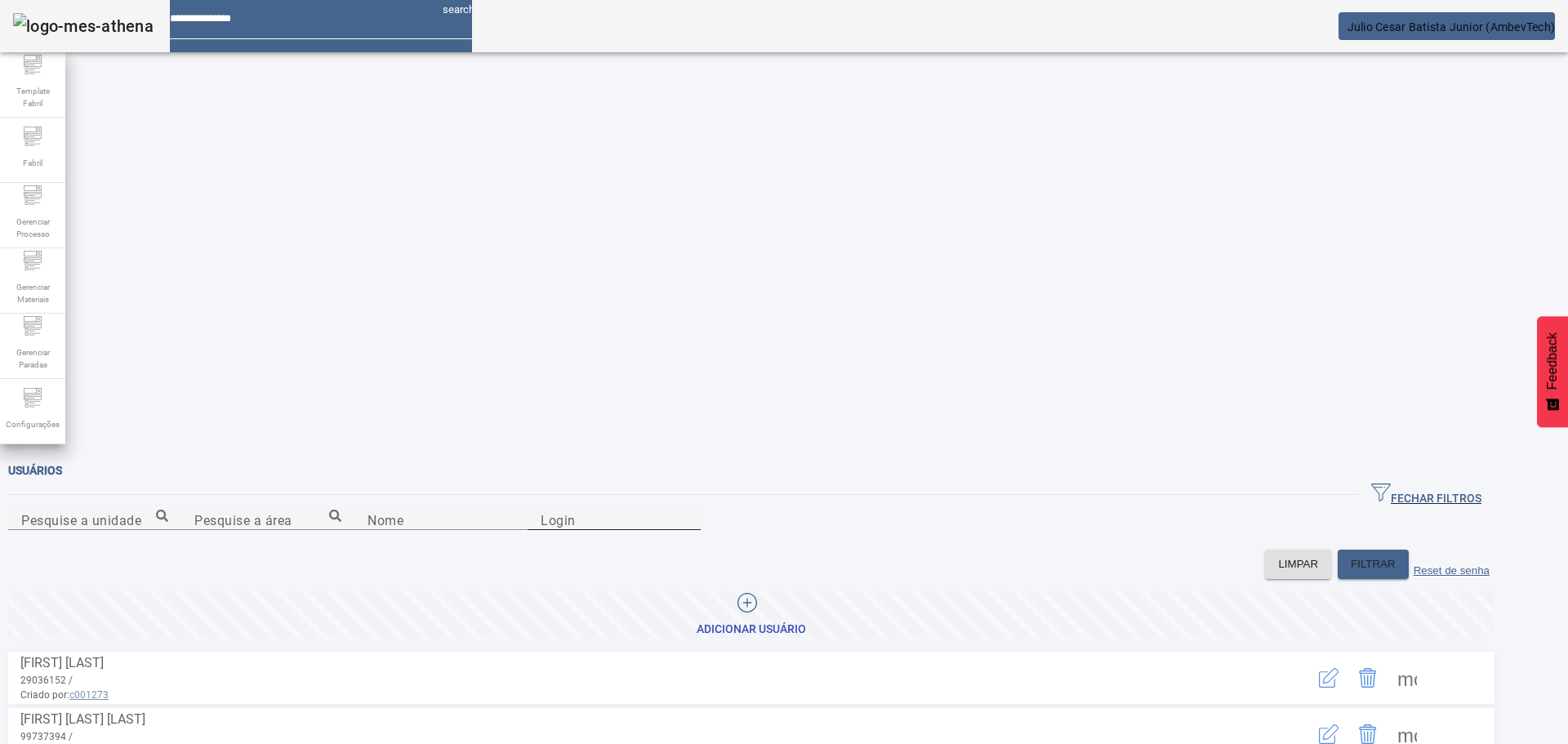 click on "Login" at bounding box center [614, 520] 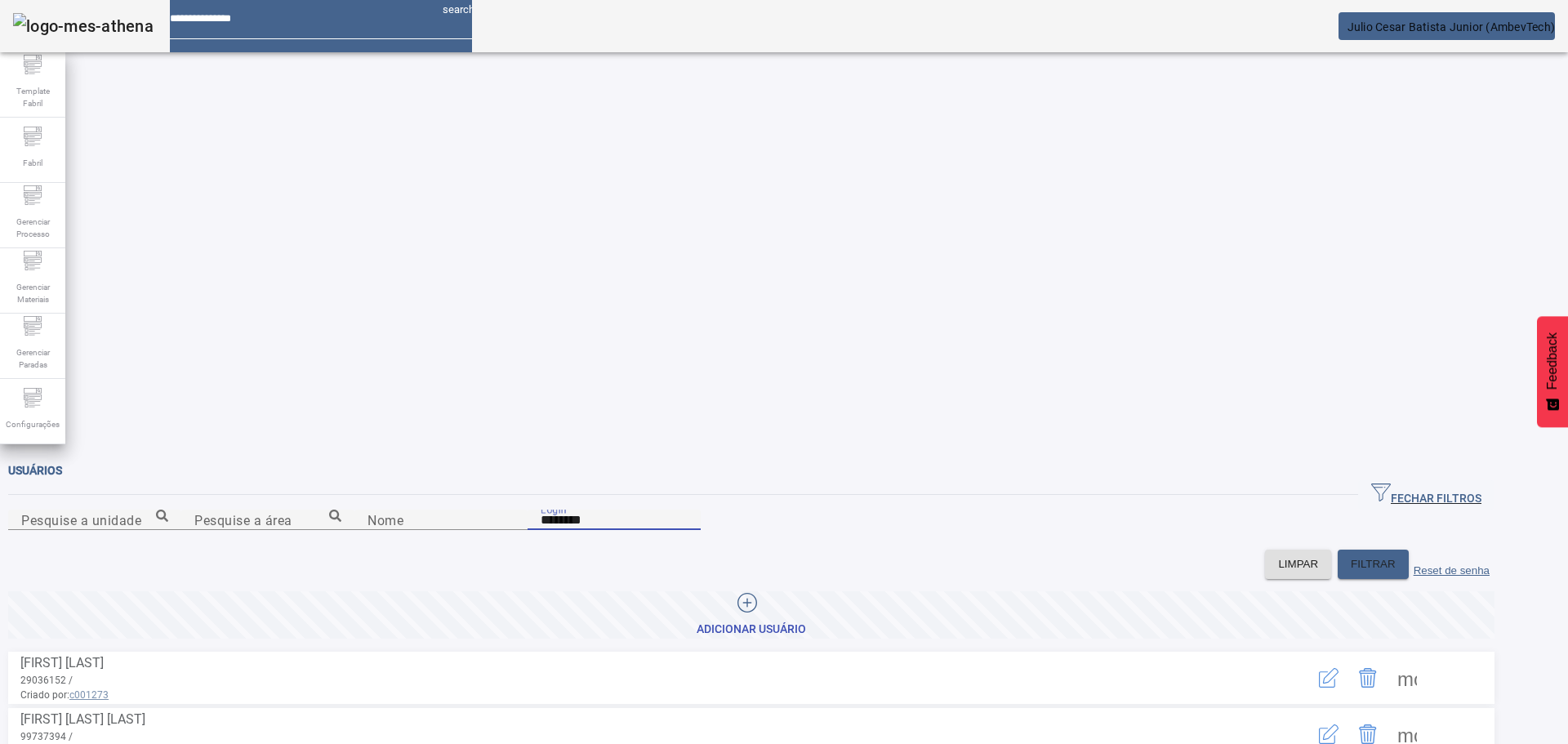 type on "********" 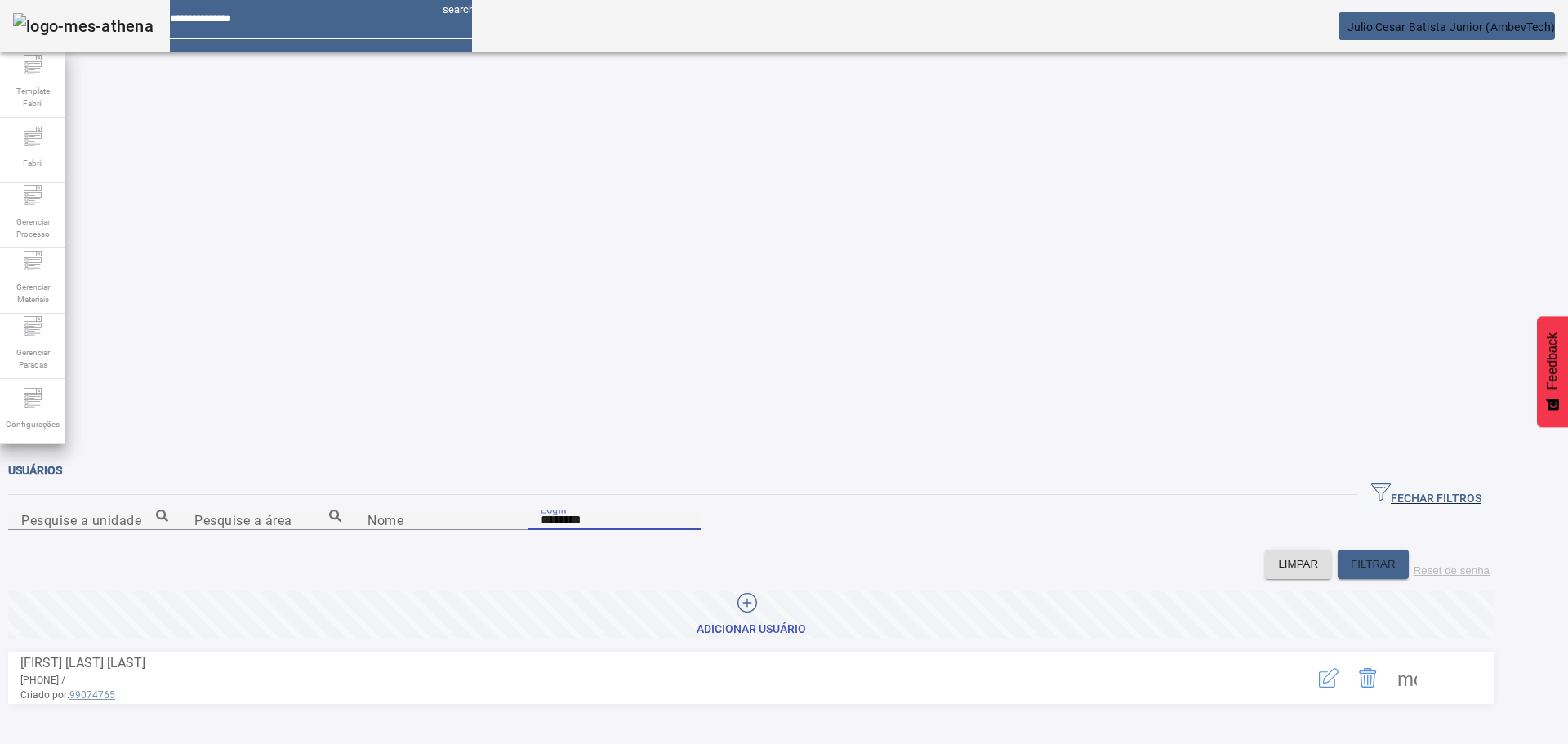click 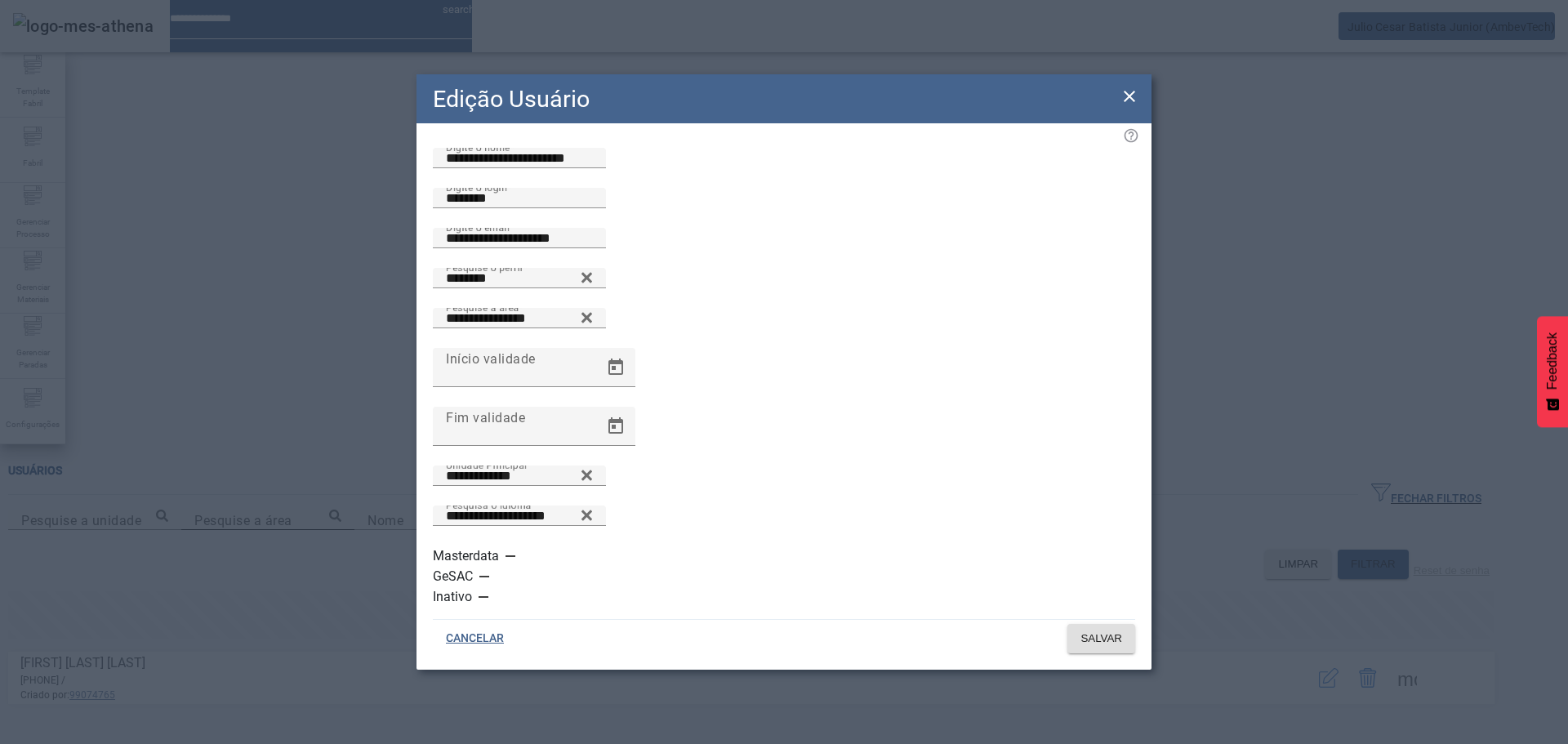 click 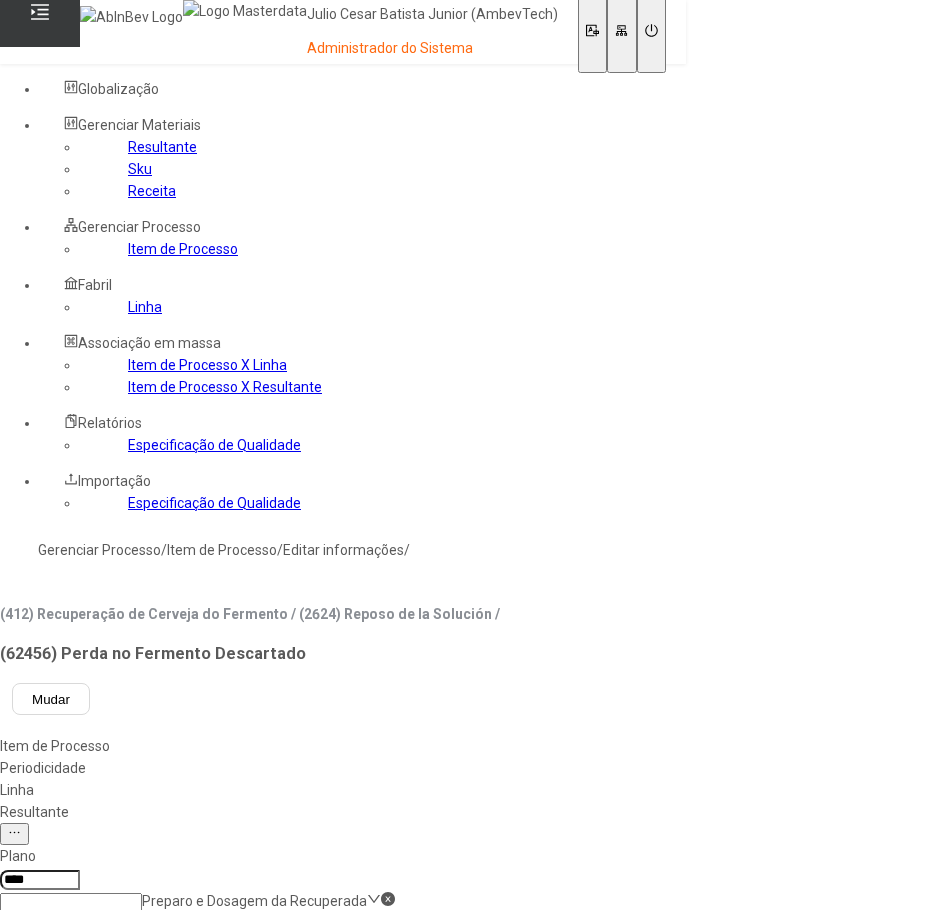 scroll, scrollTop: 0, scrollLeft: 0, axis: both 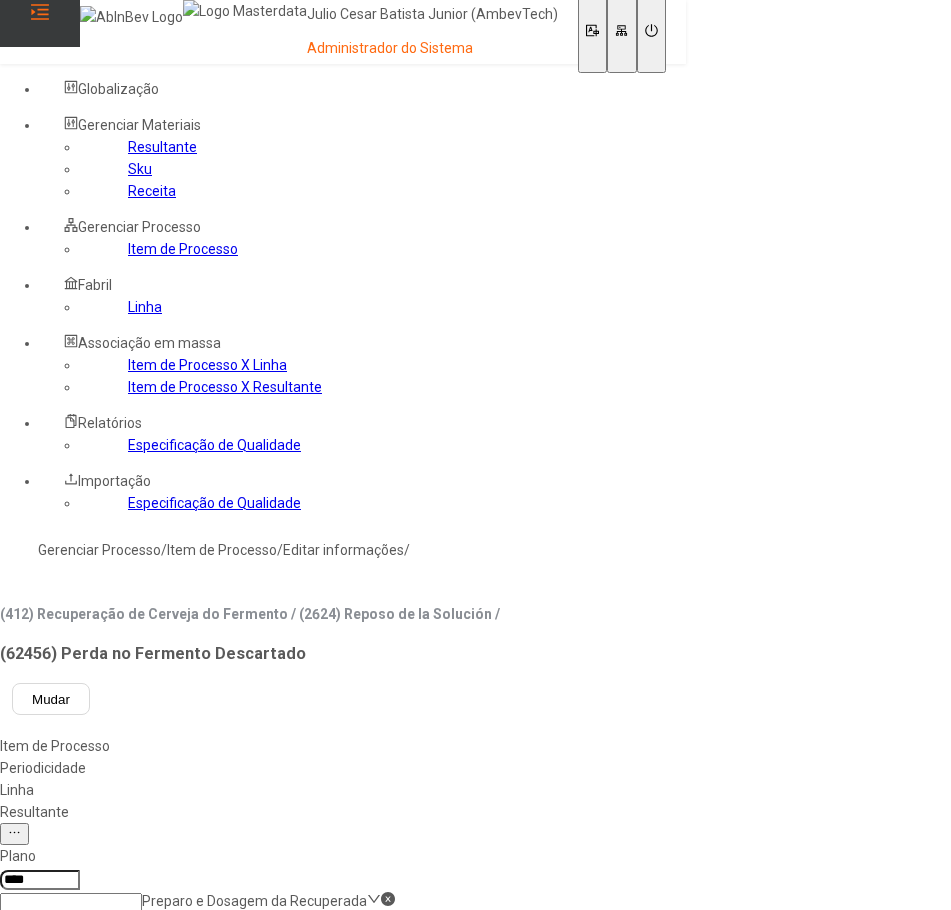 click 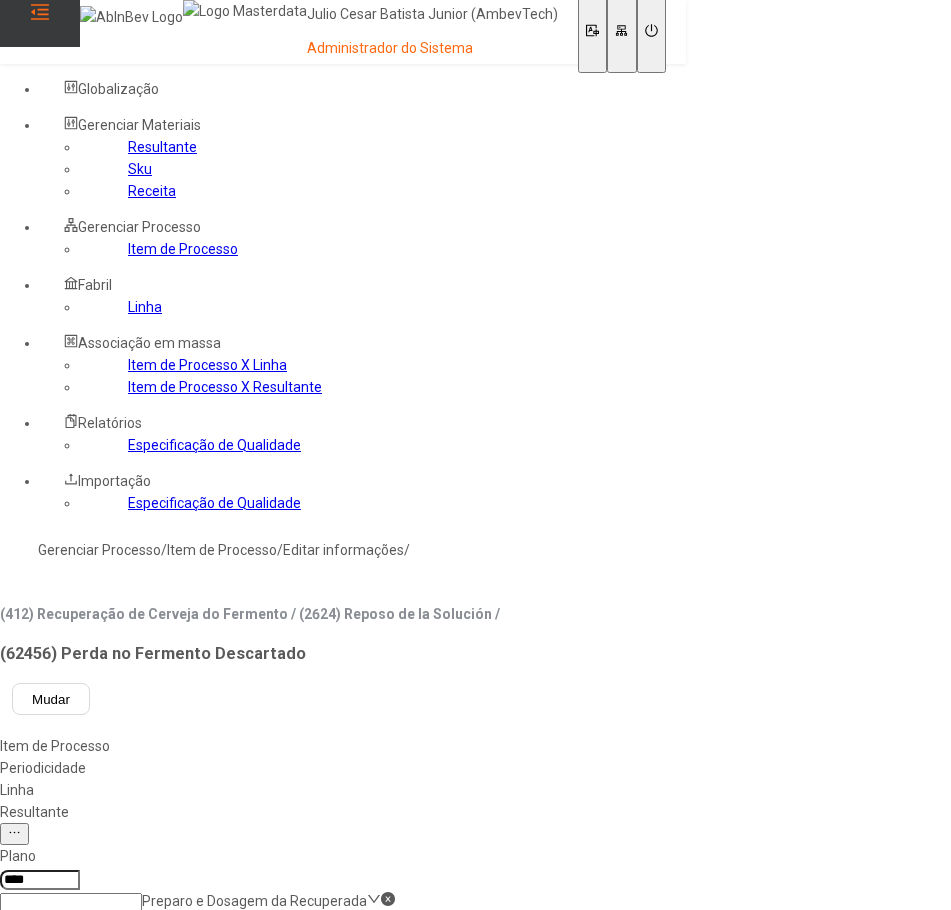 click 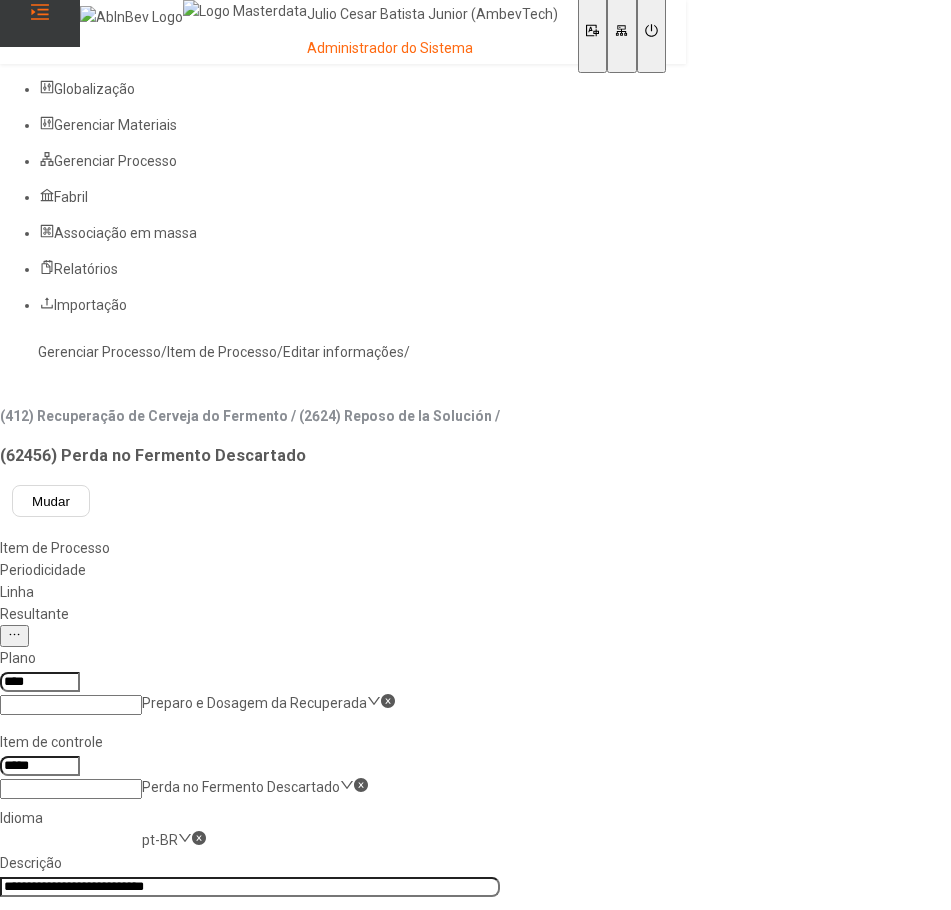 click on "Obrigatório encerramento Rastreabilidade" 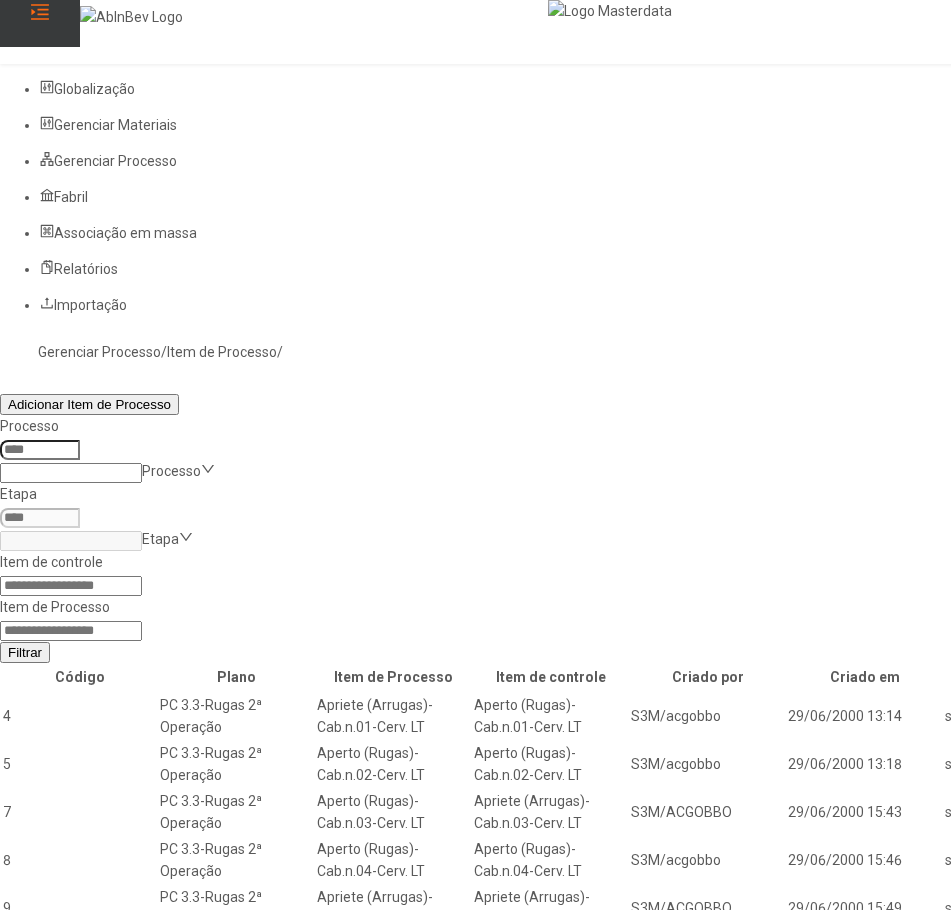 click 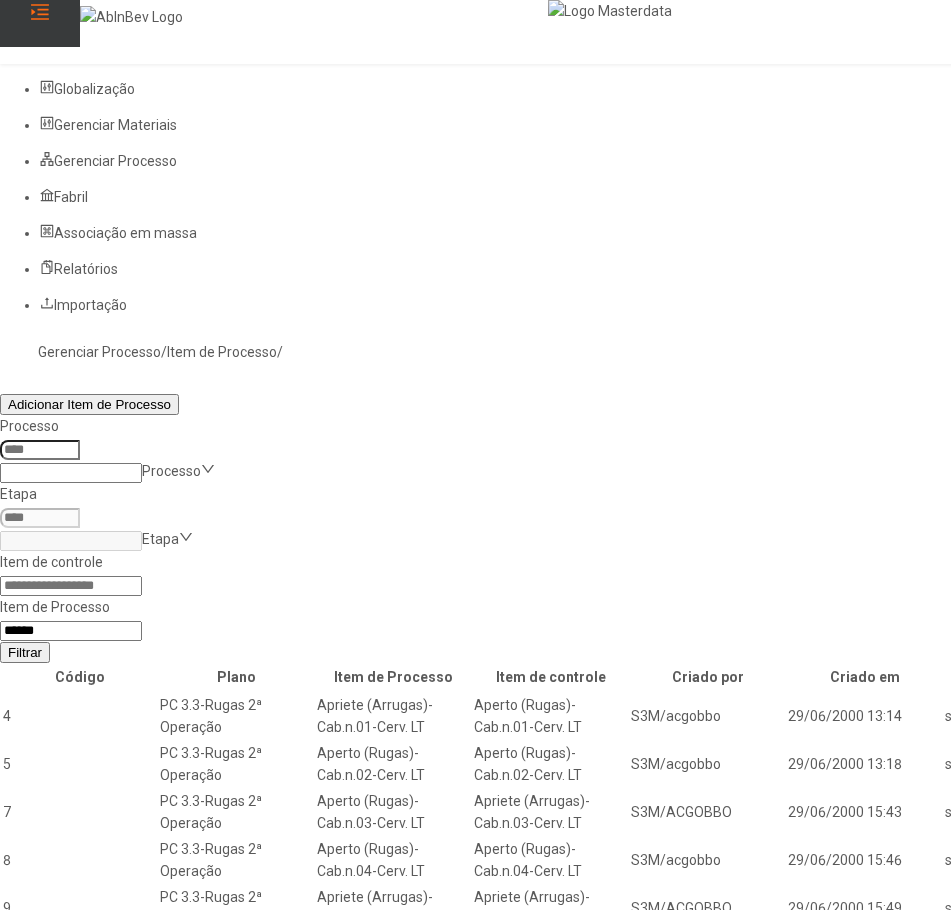 type on "*****" 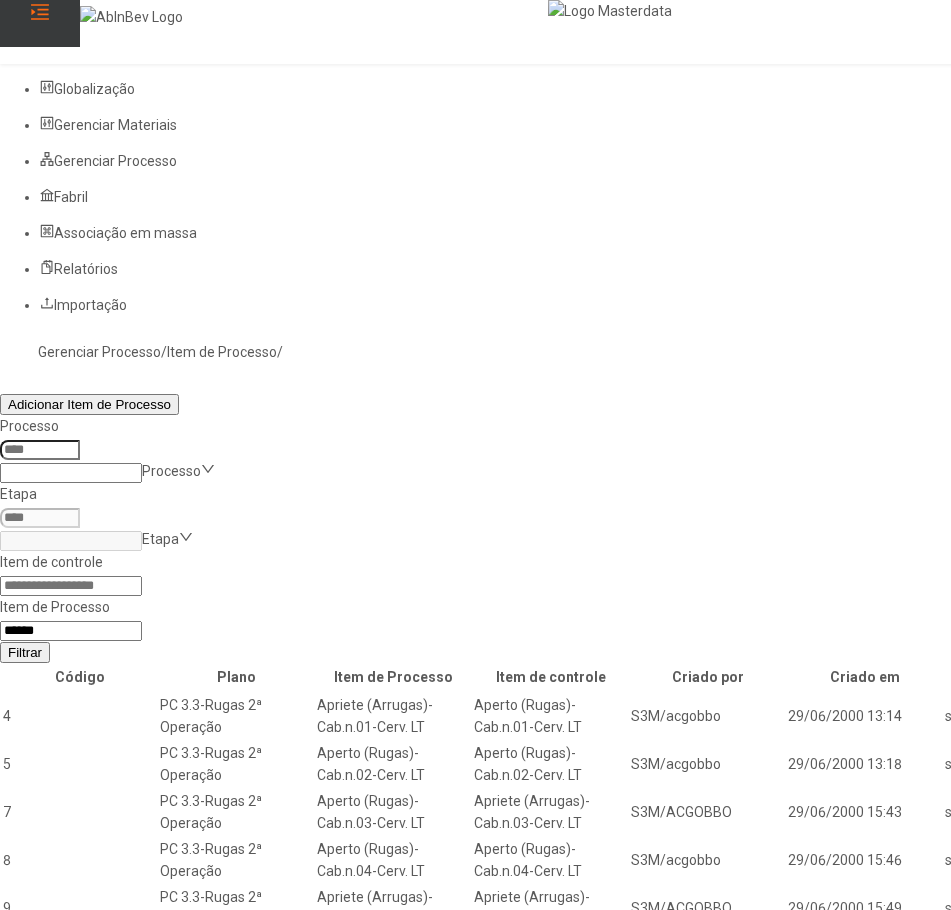 click on "Filtrar" 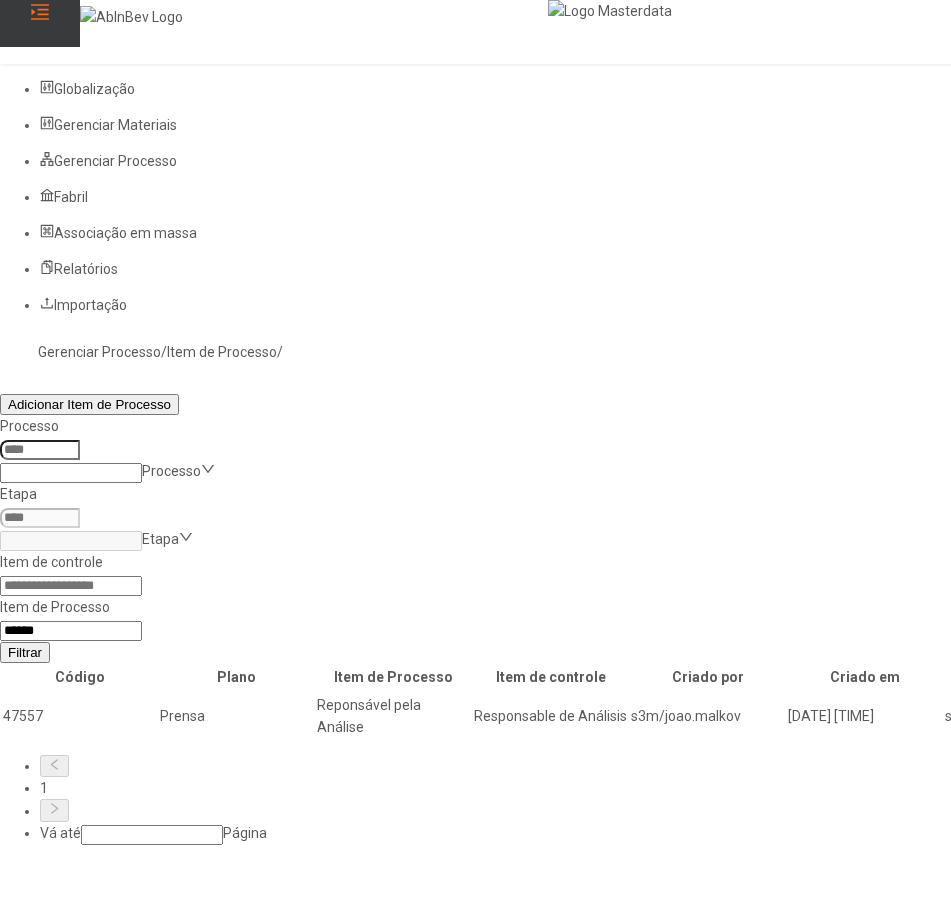 click 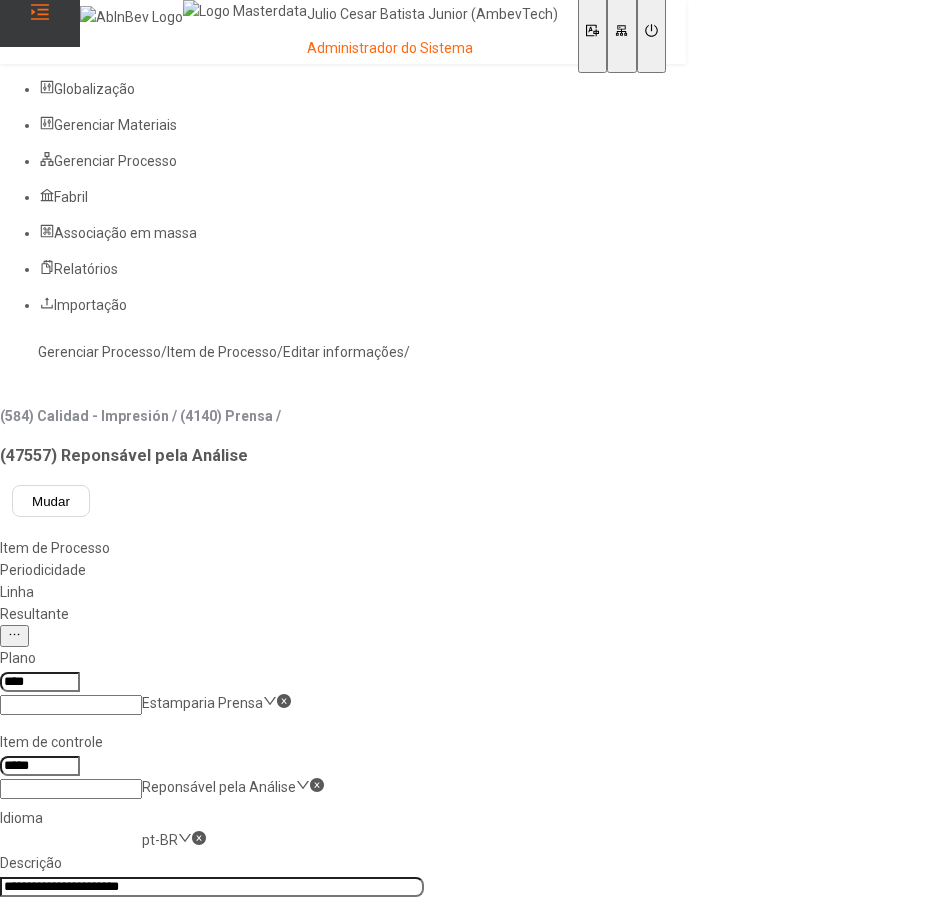click on "pt-BR" 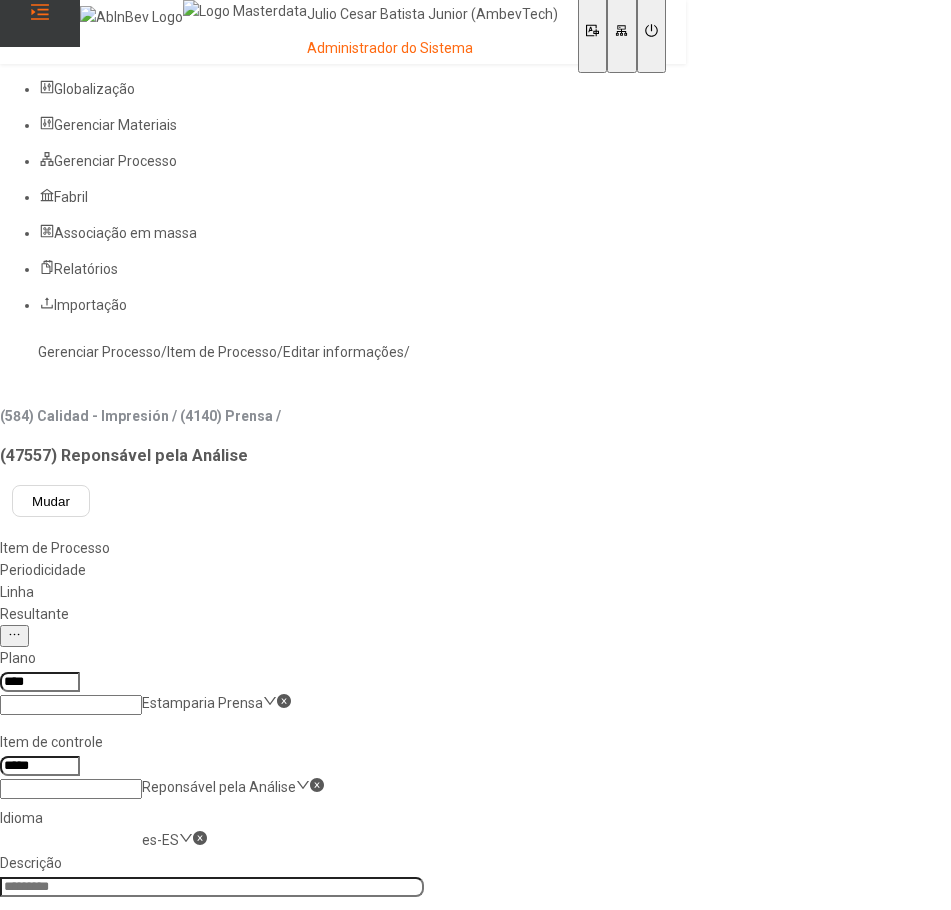 click 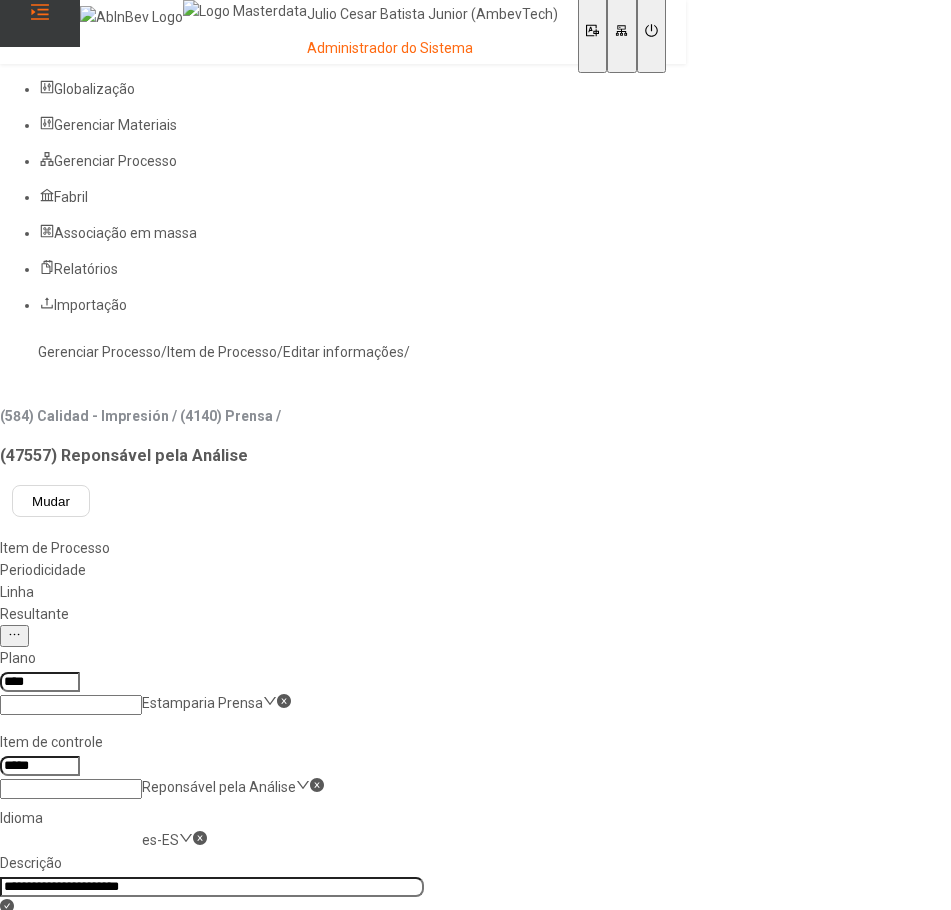 click on "**********" 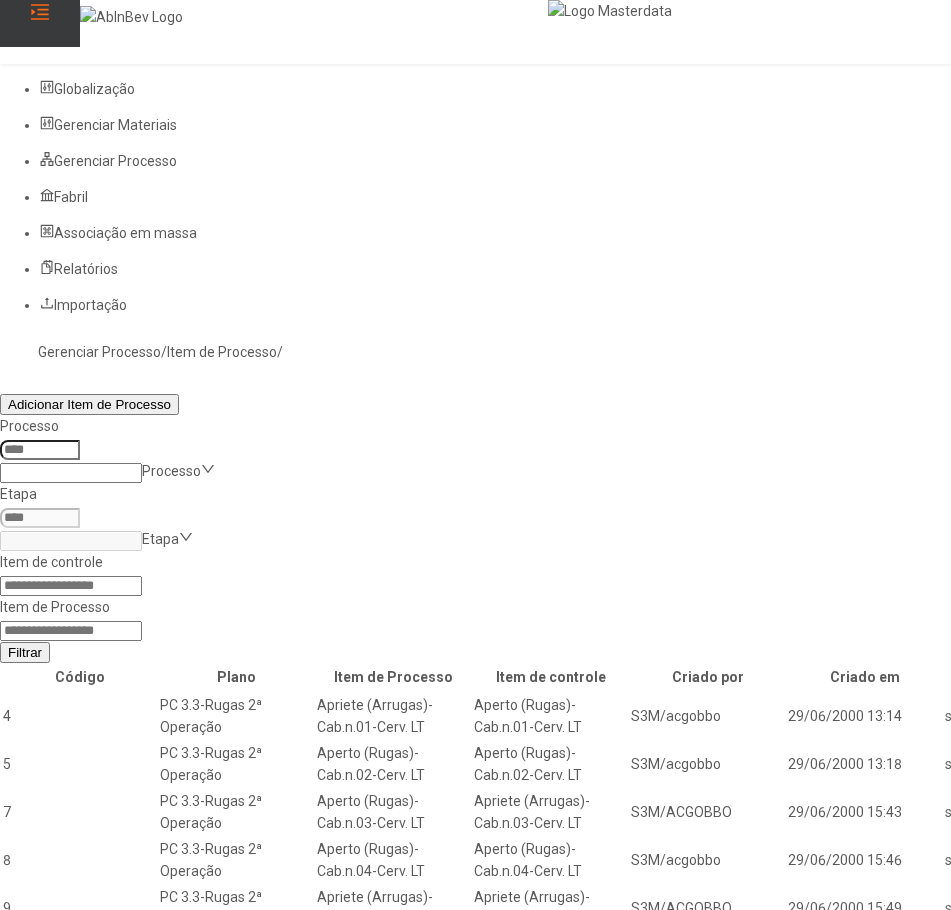 click 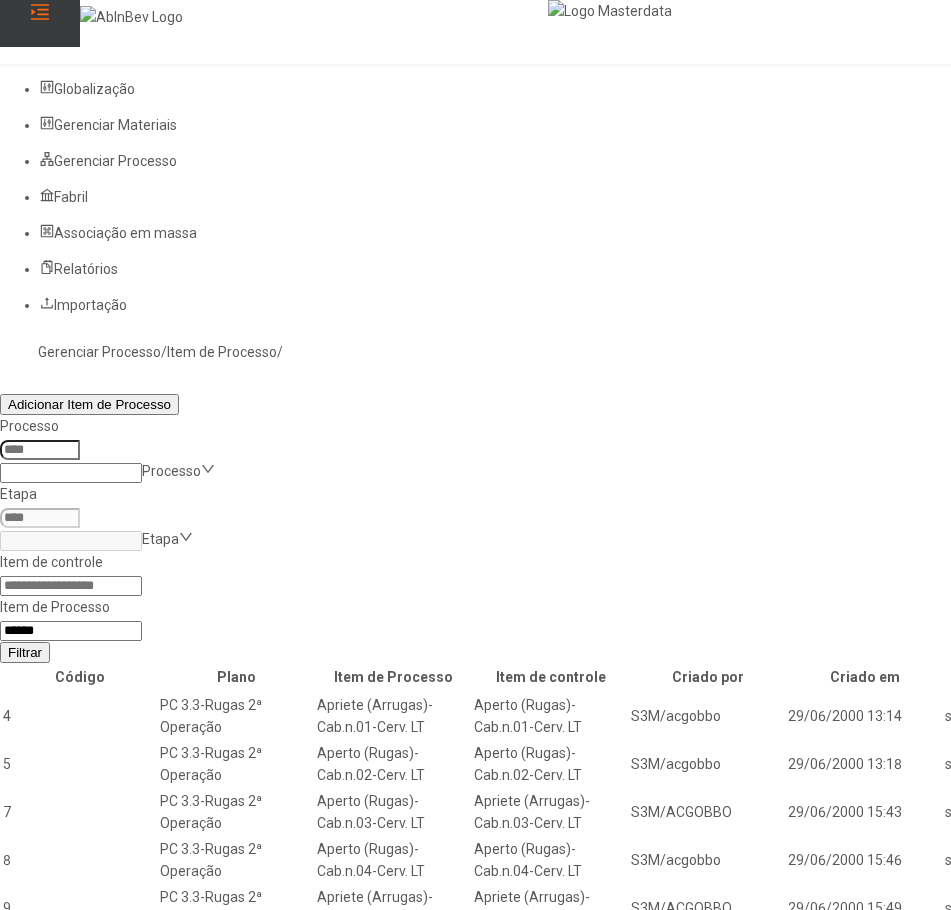 type on "*****" 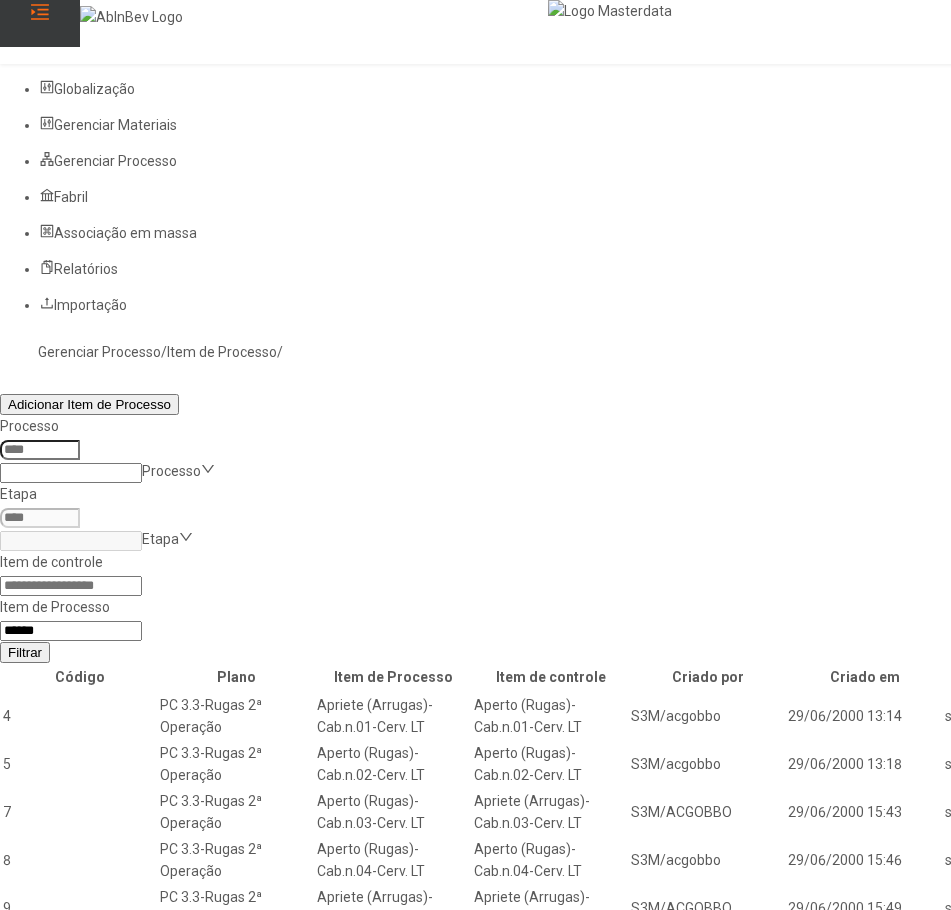 click on "Filtrar" 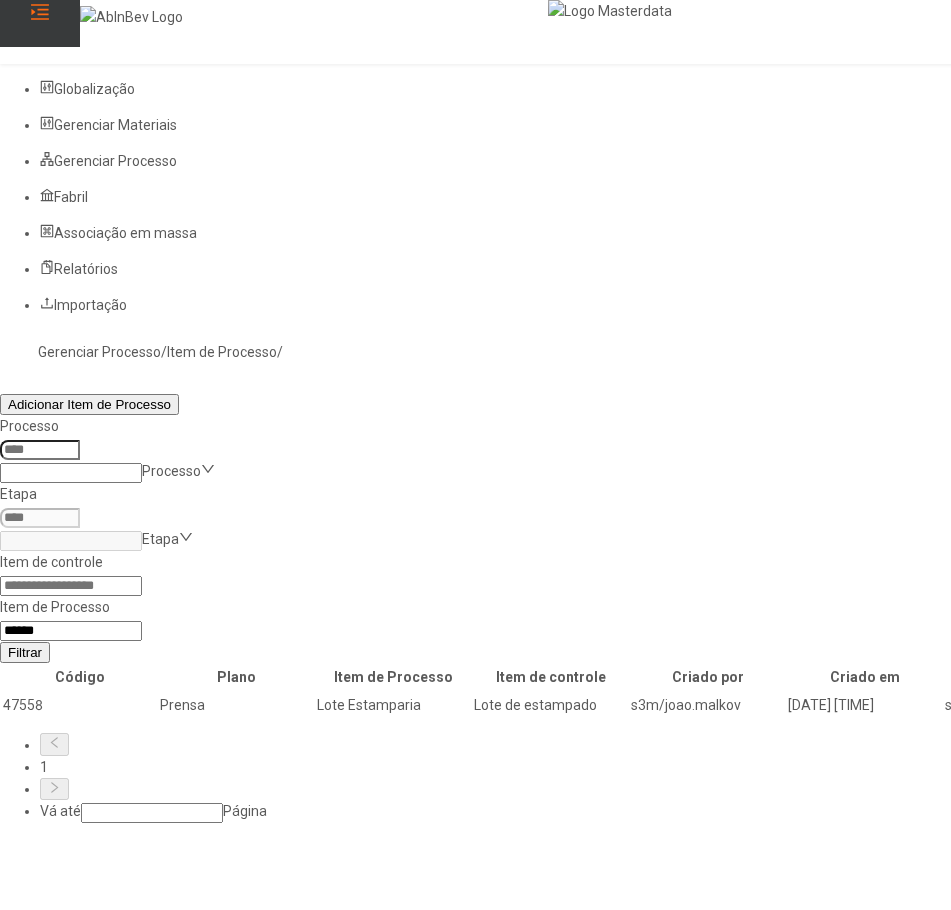 click 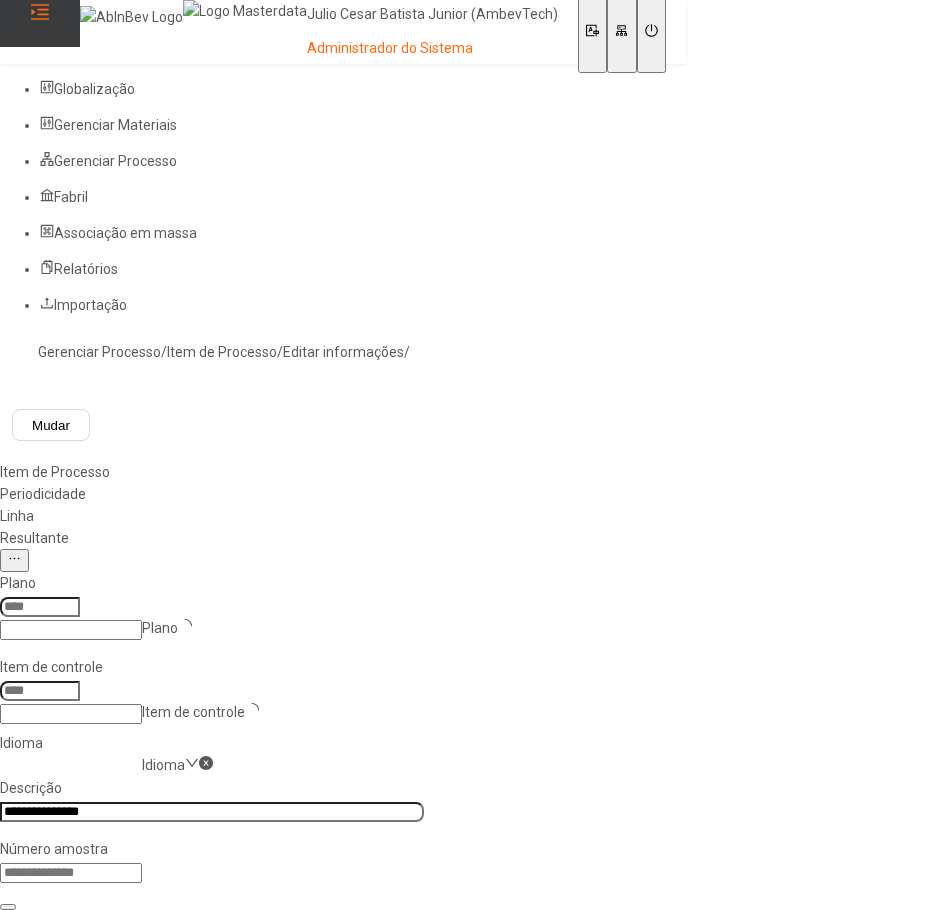 type on "****" 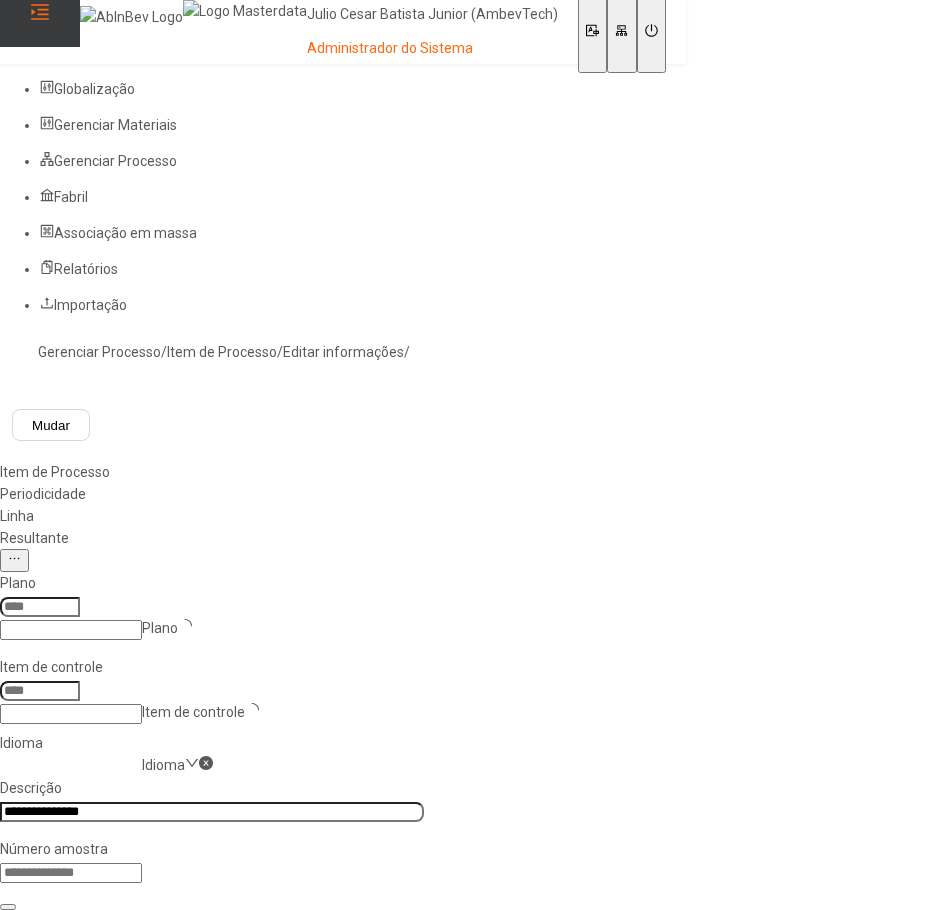 type on "*****" 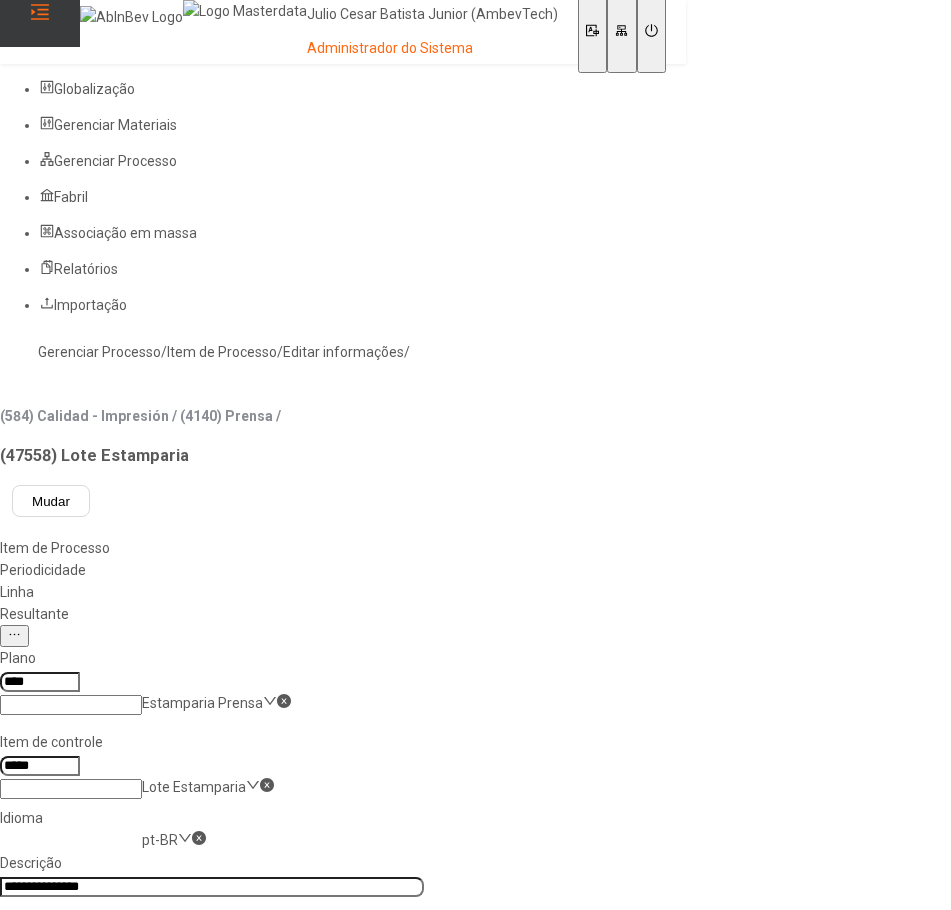click on "pt-BR" 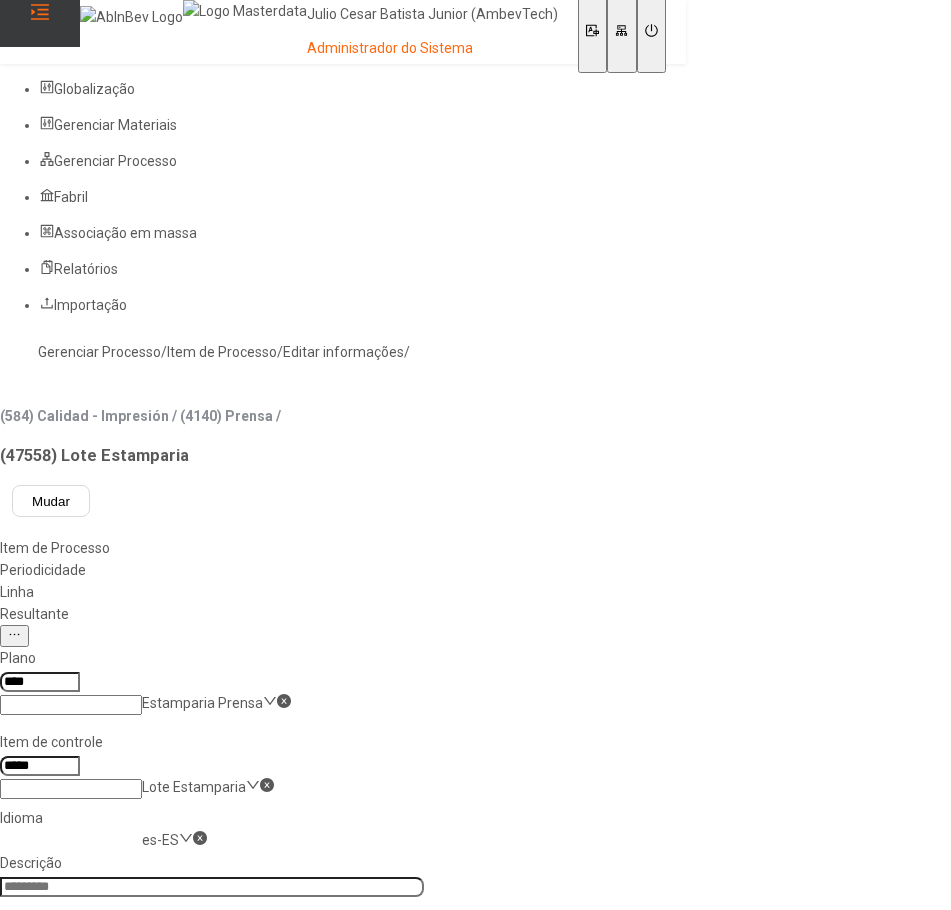 click 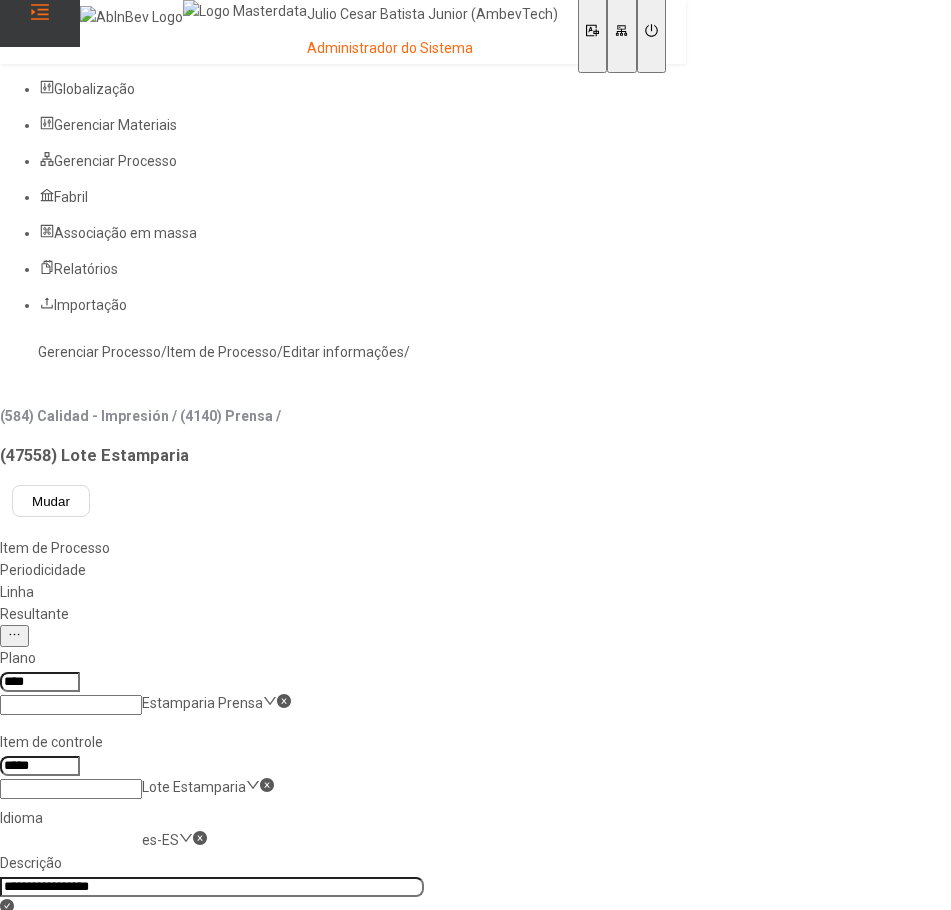 type on "**********" 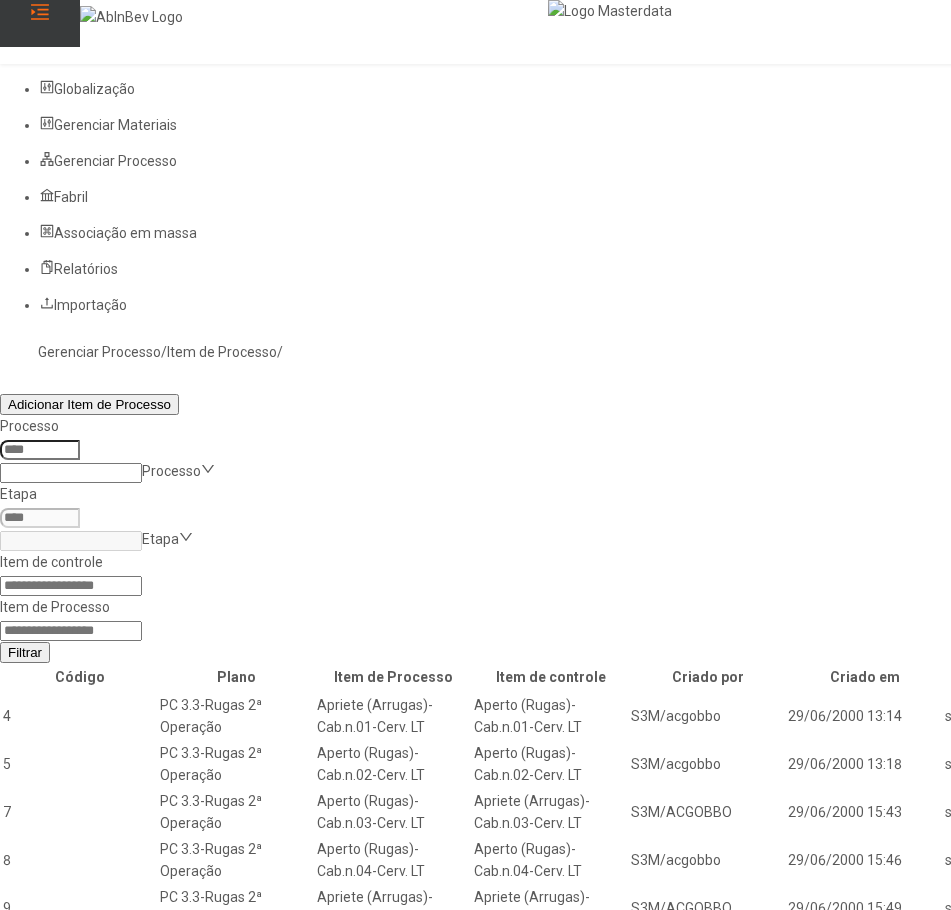 click 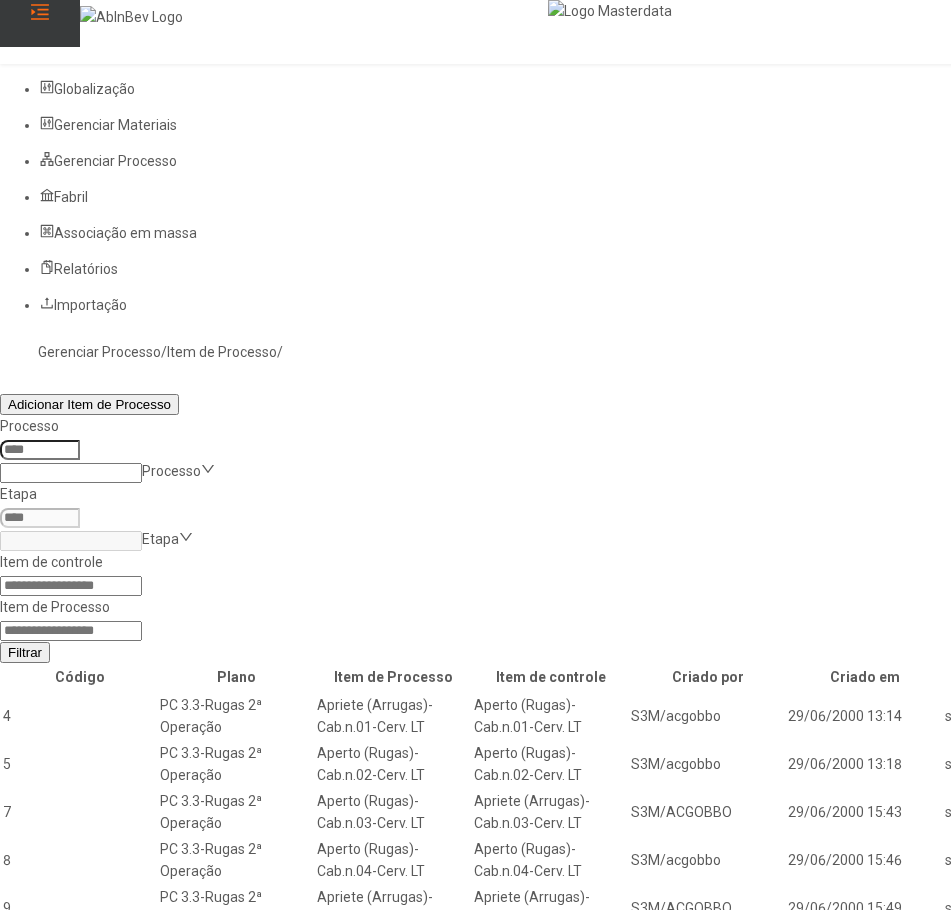 paste on "*****" 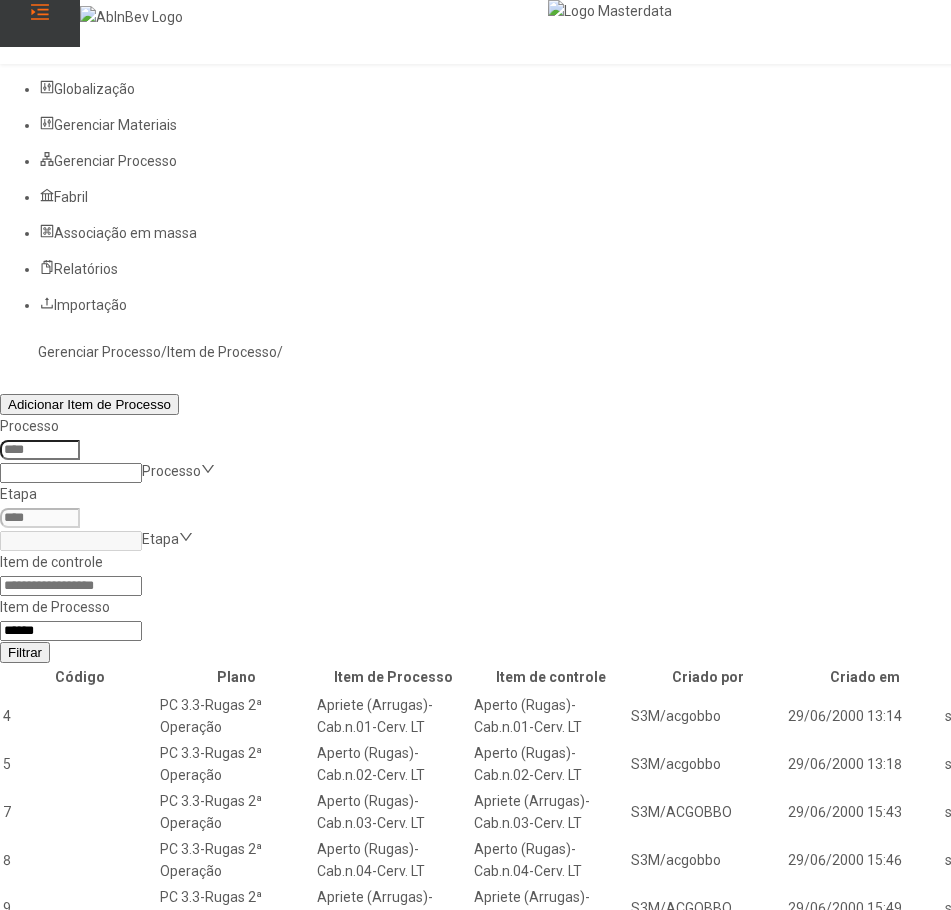 type on "*****" 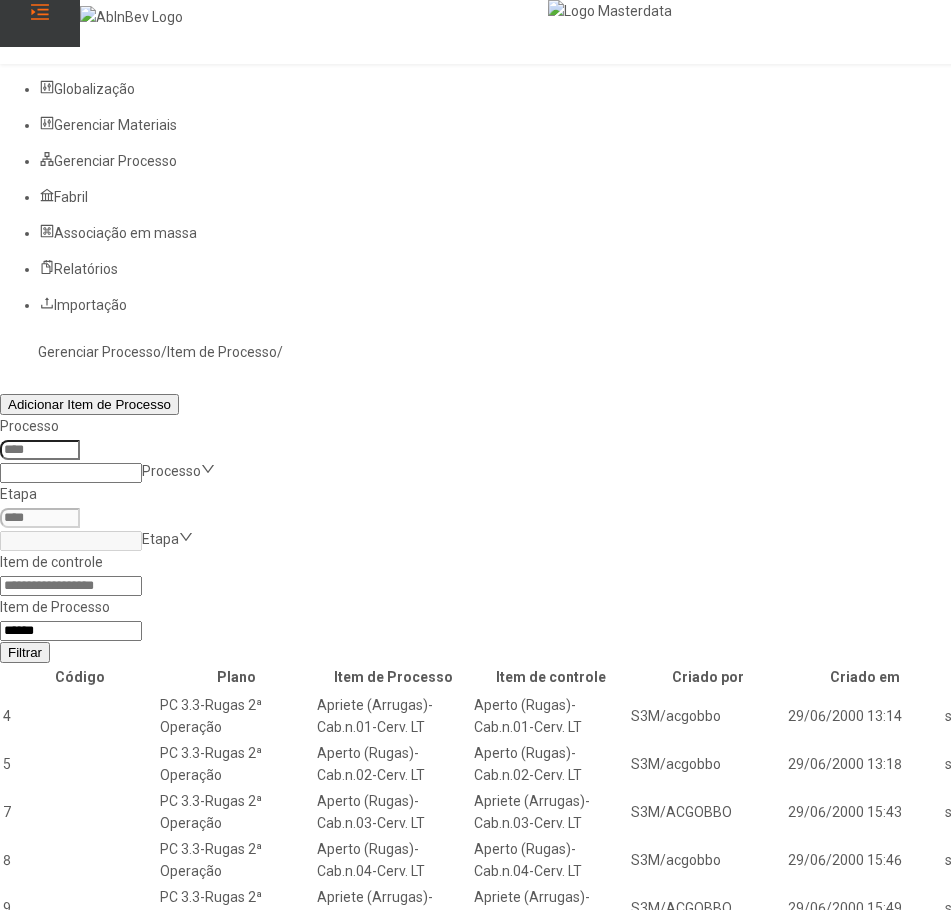 click on "Filtrar" 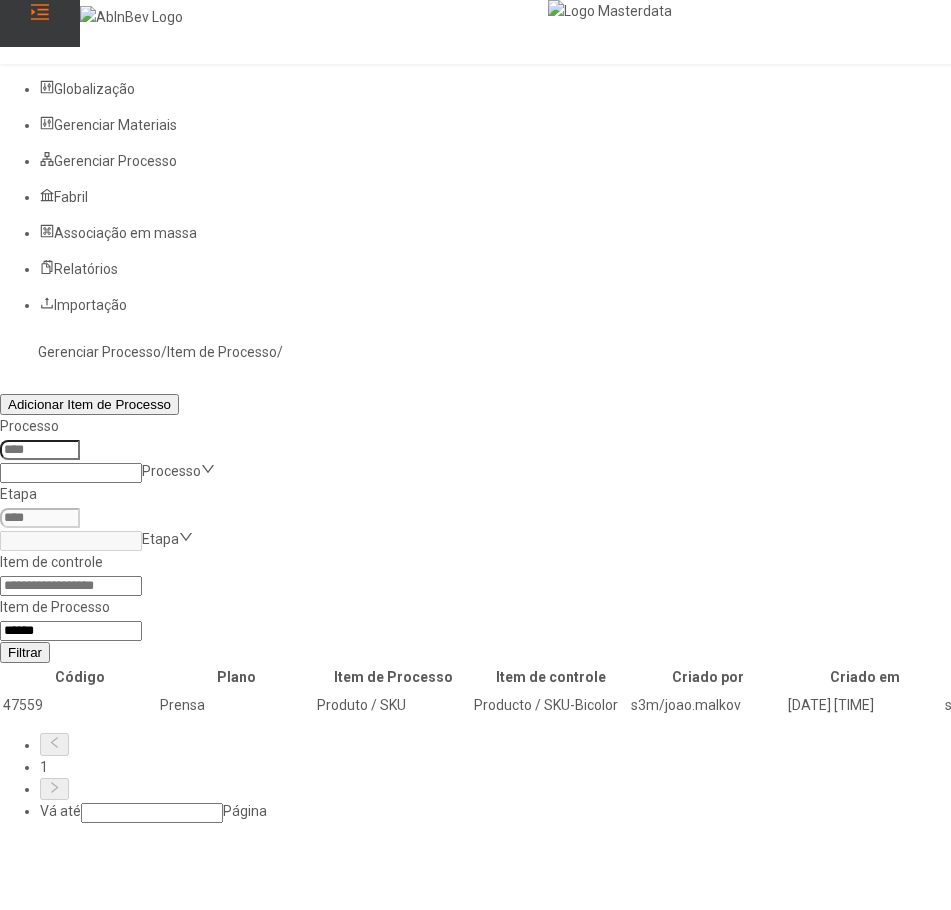 click 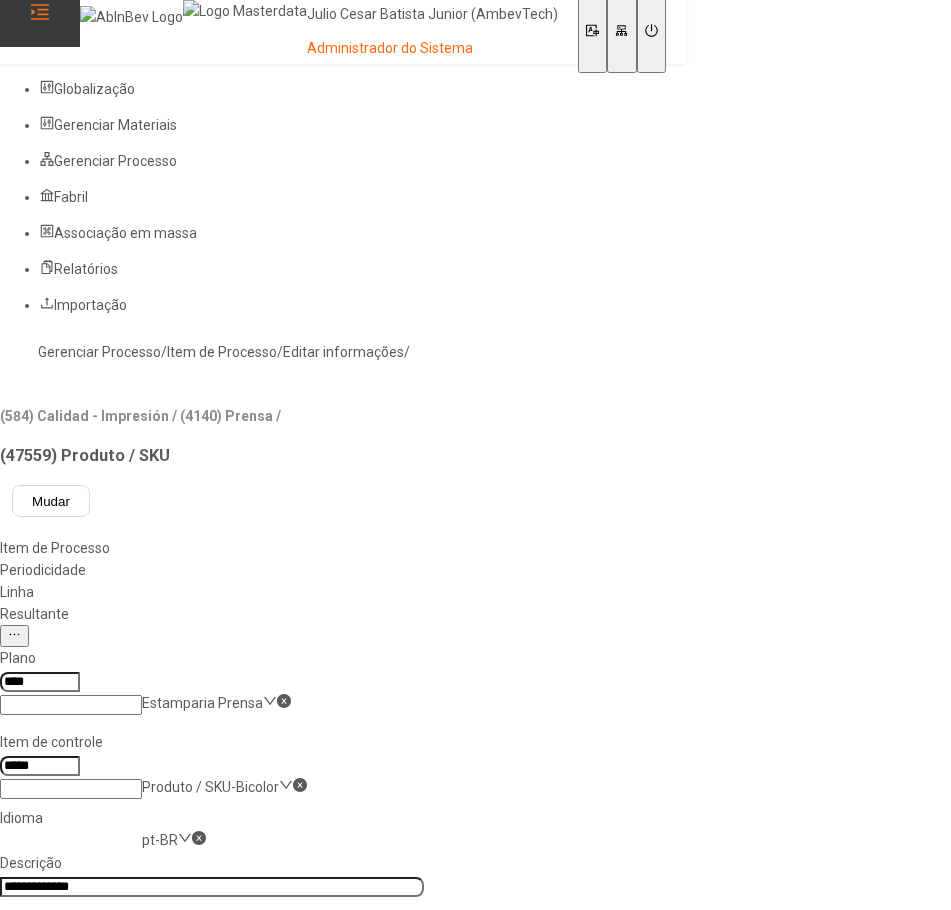 click on "pt-BR" 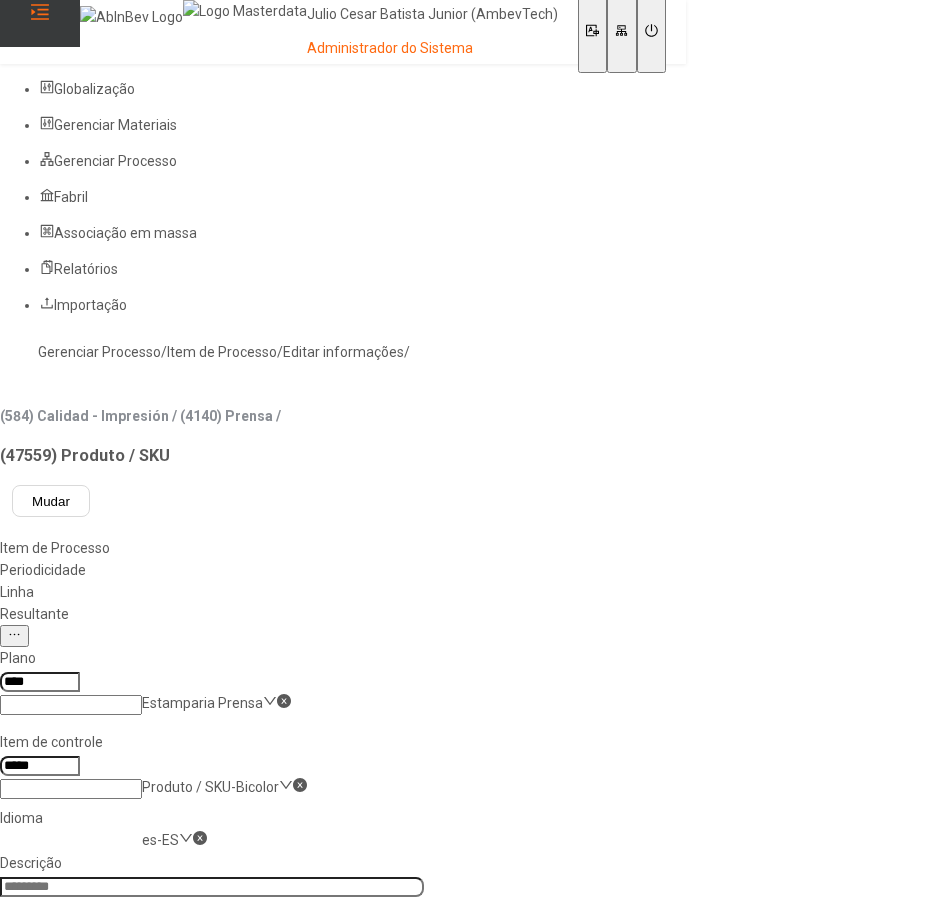 click 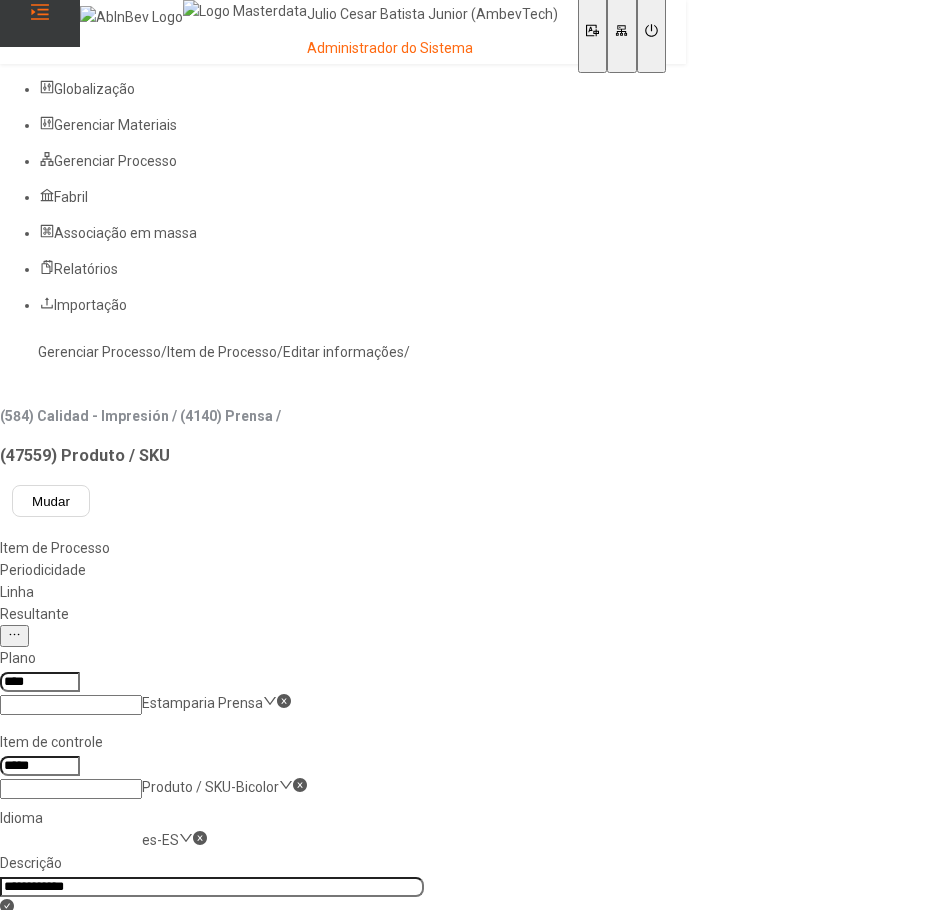 type on "**********" 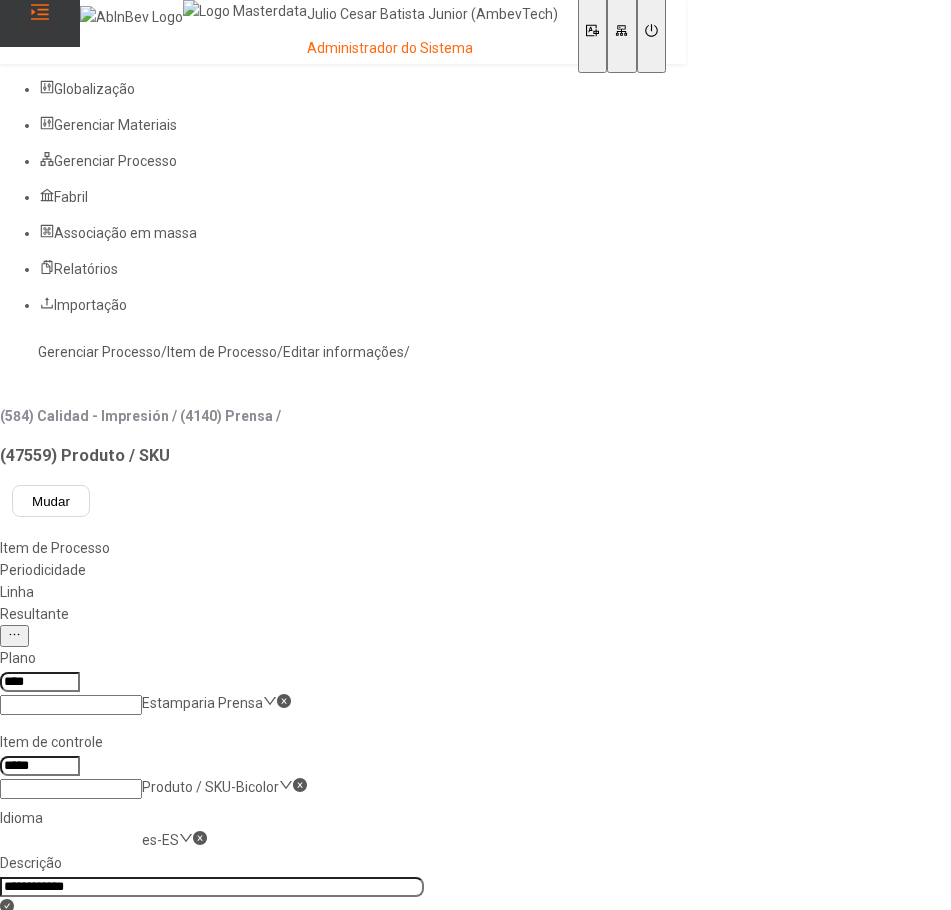 click on "Salvar" 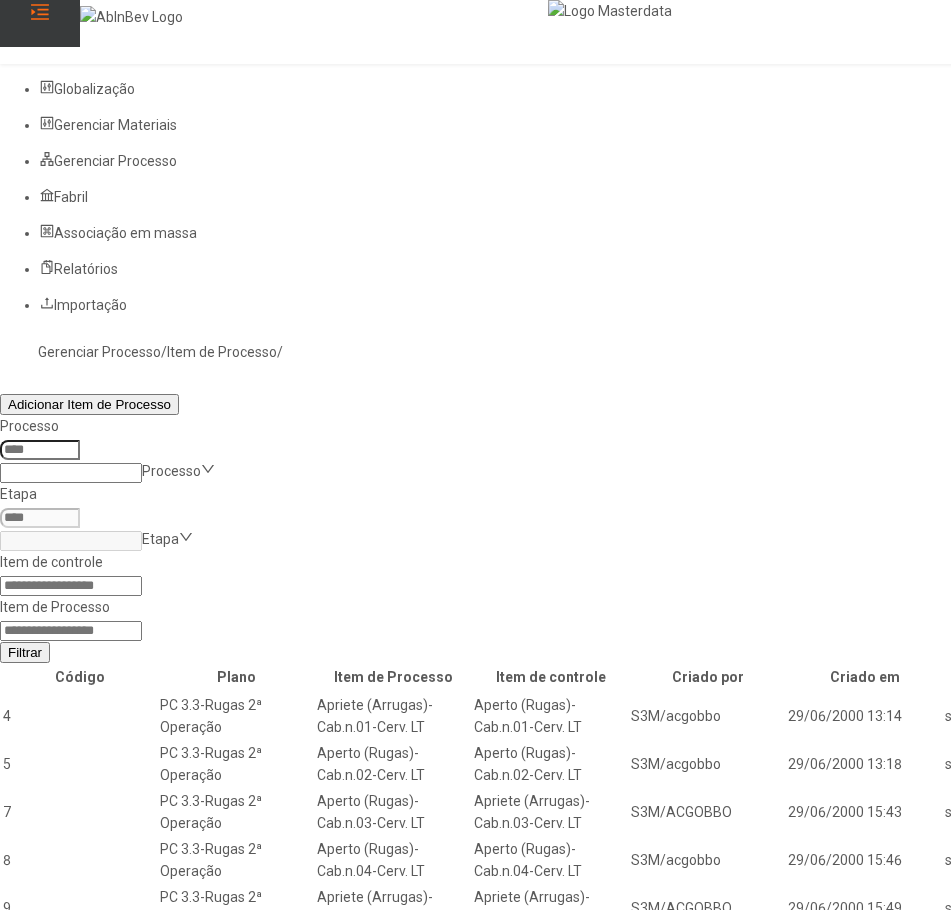 click 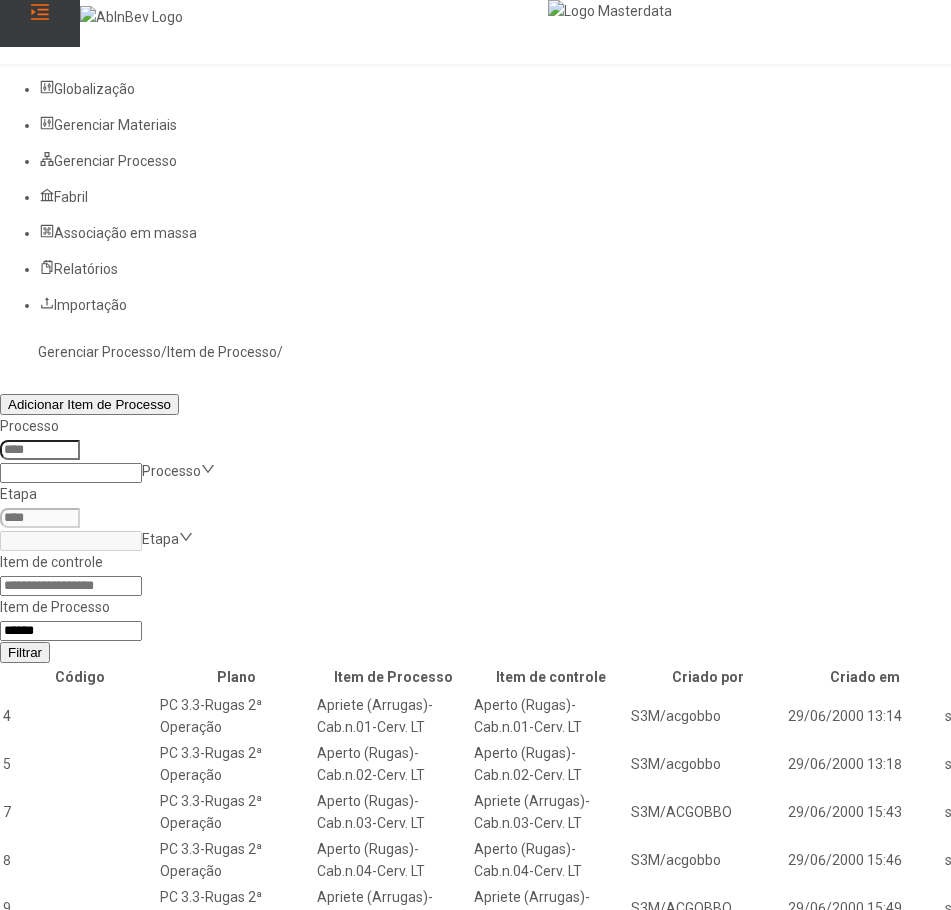 type on "*****" 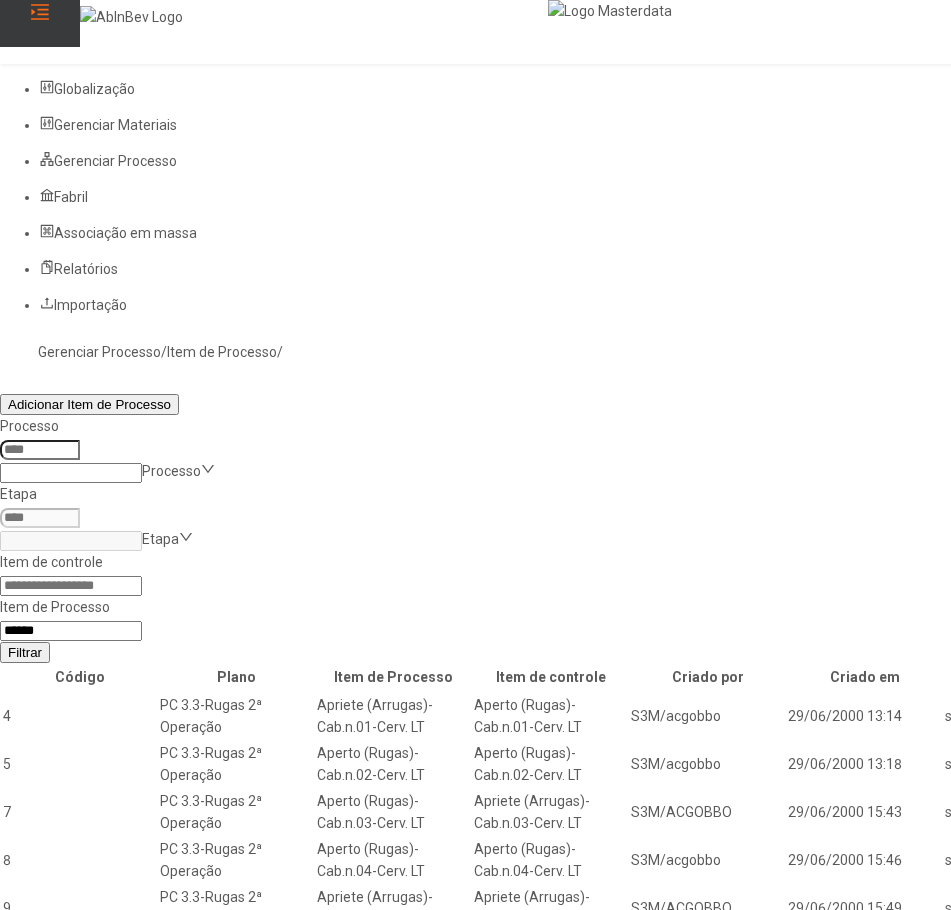 click on "Filtrar" 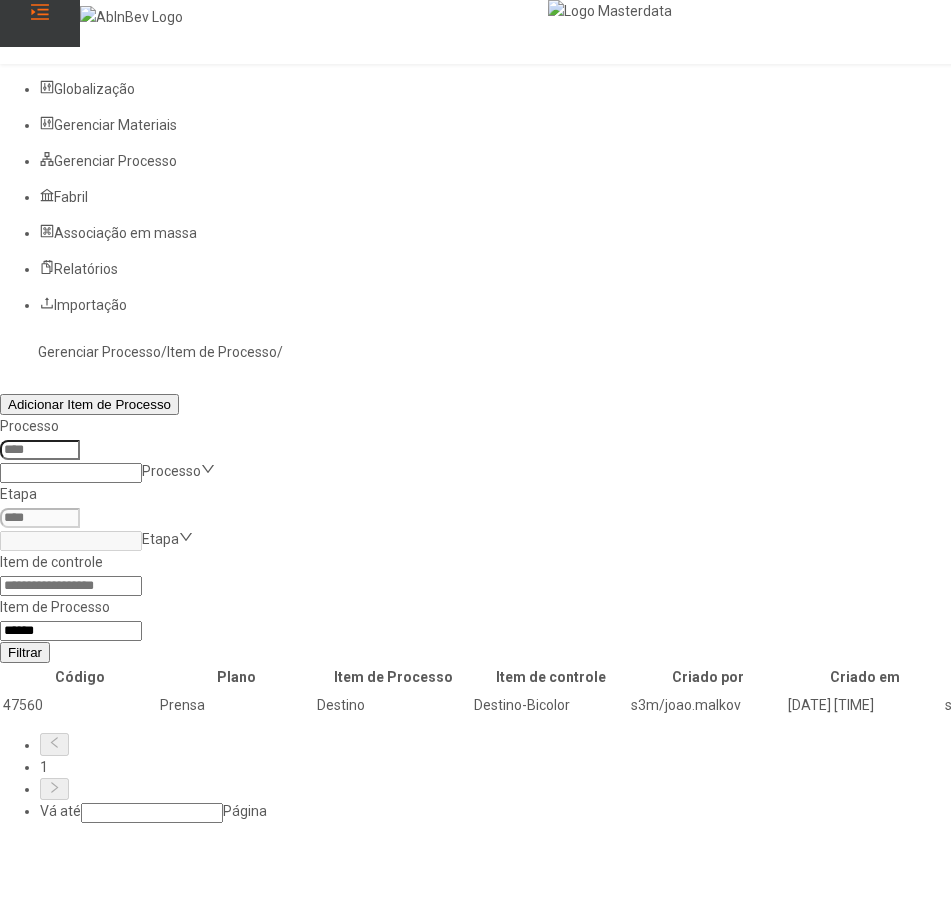 click 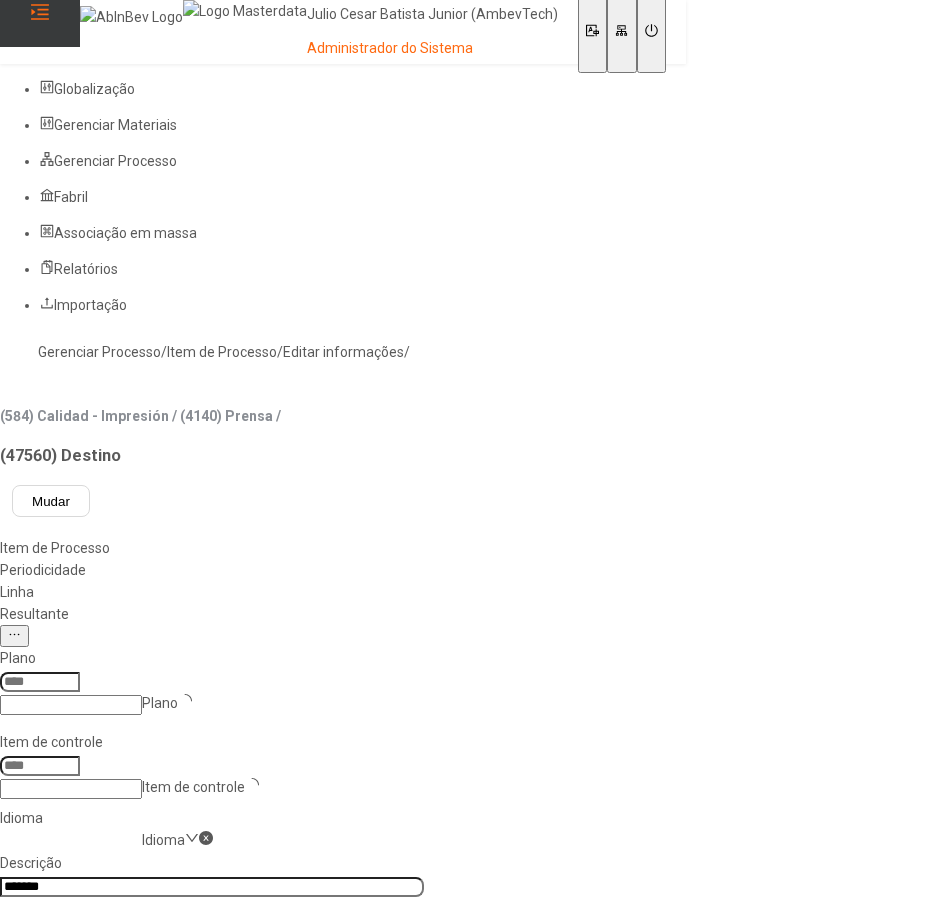 type on "****" 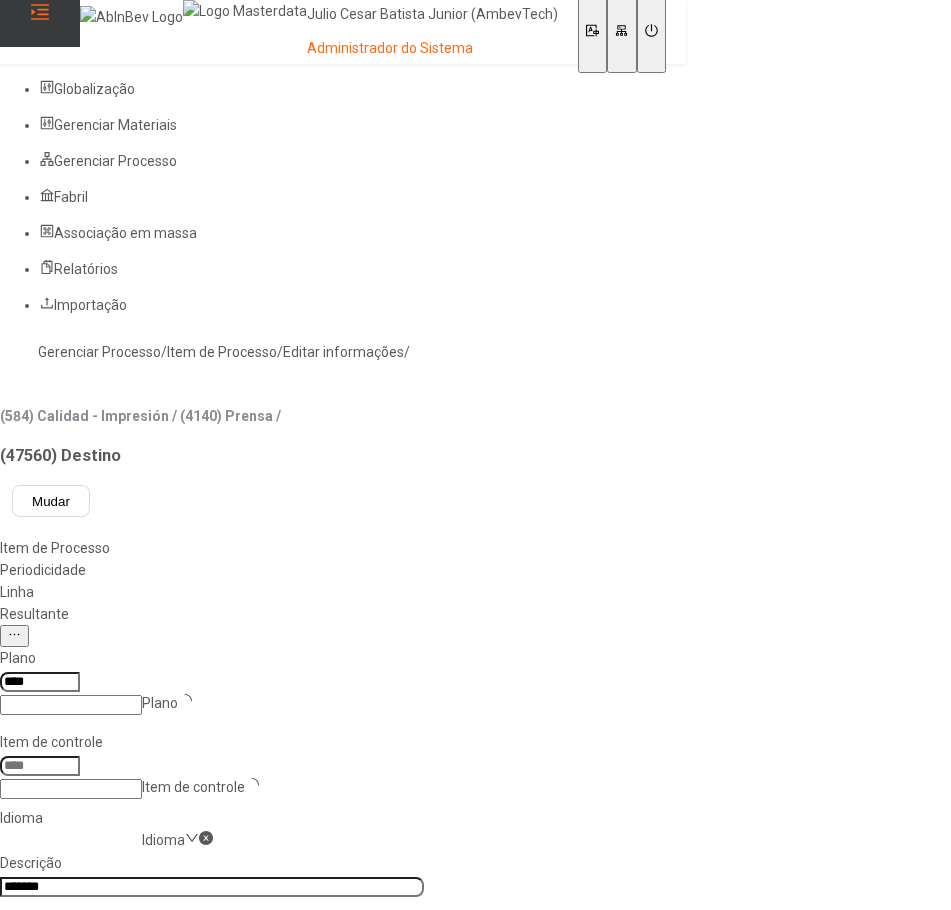 type on "*****" 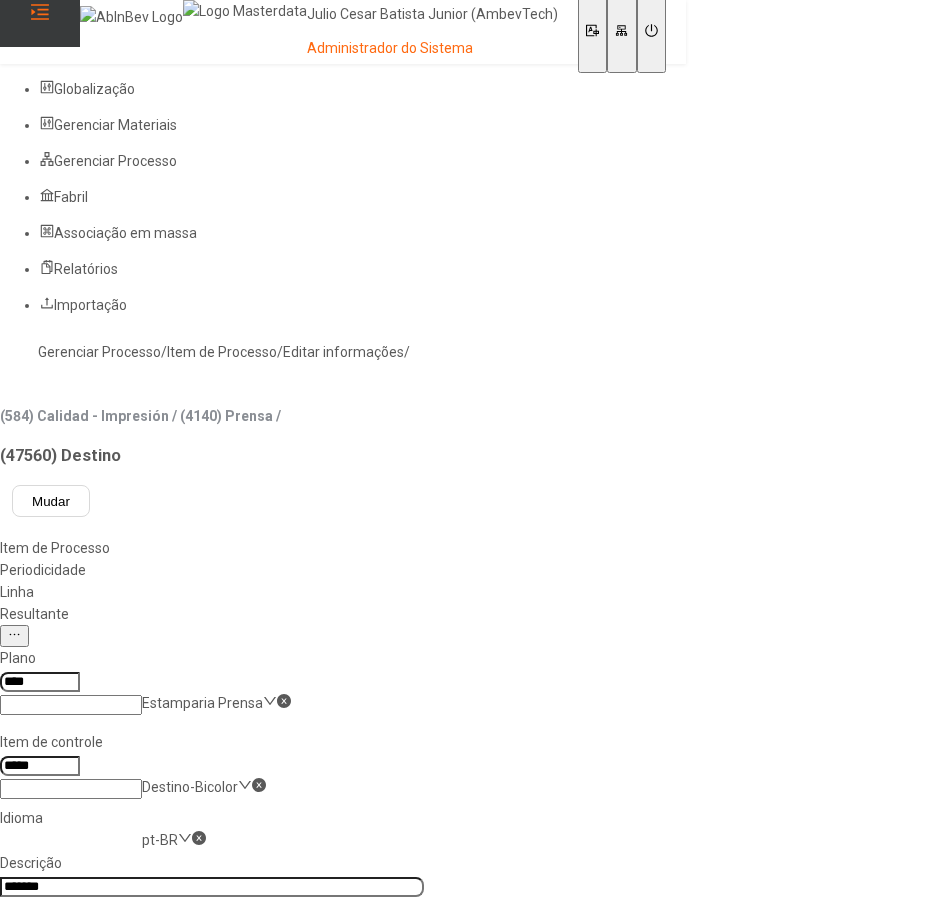 click on "pt-BR" 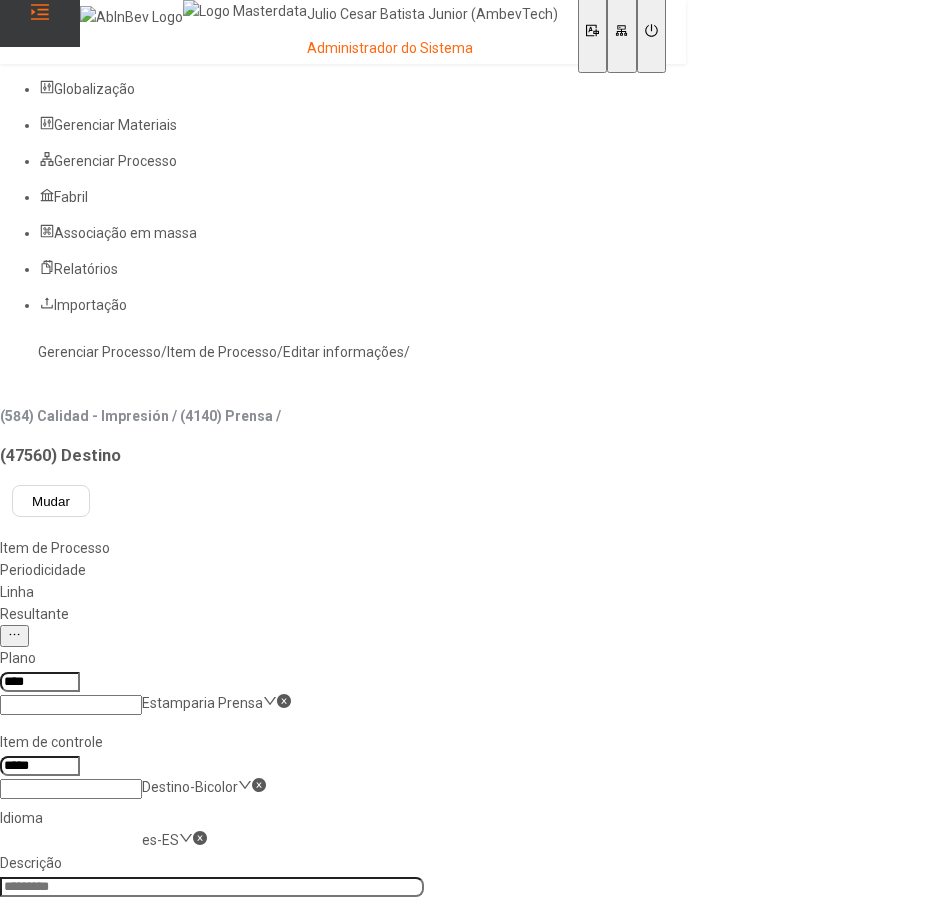 click 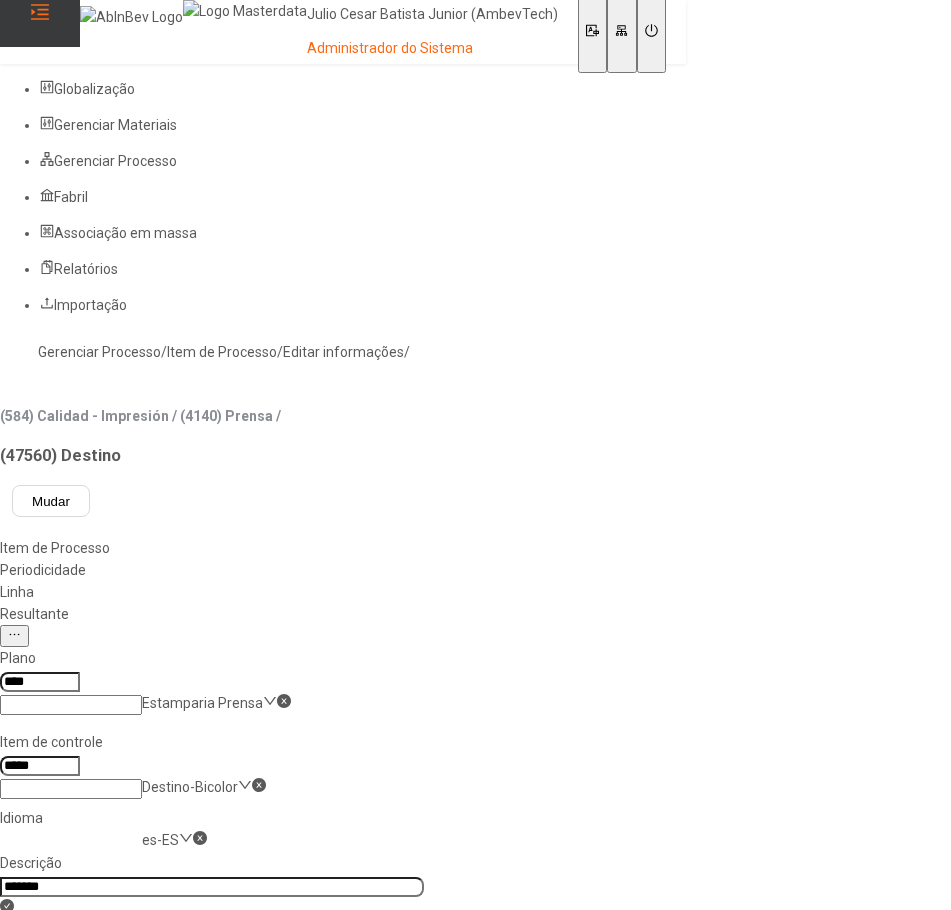 type on "*******" 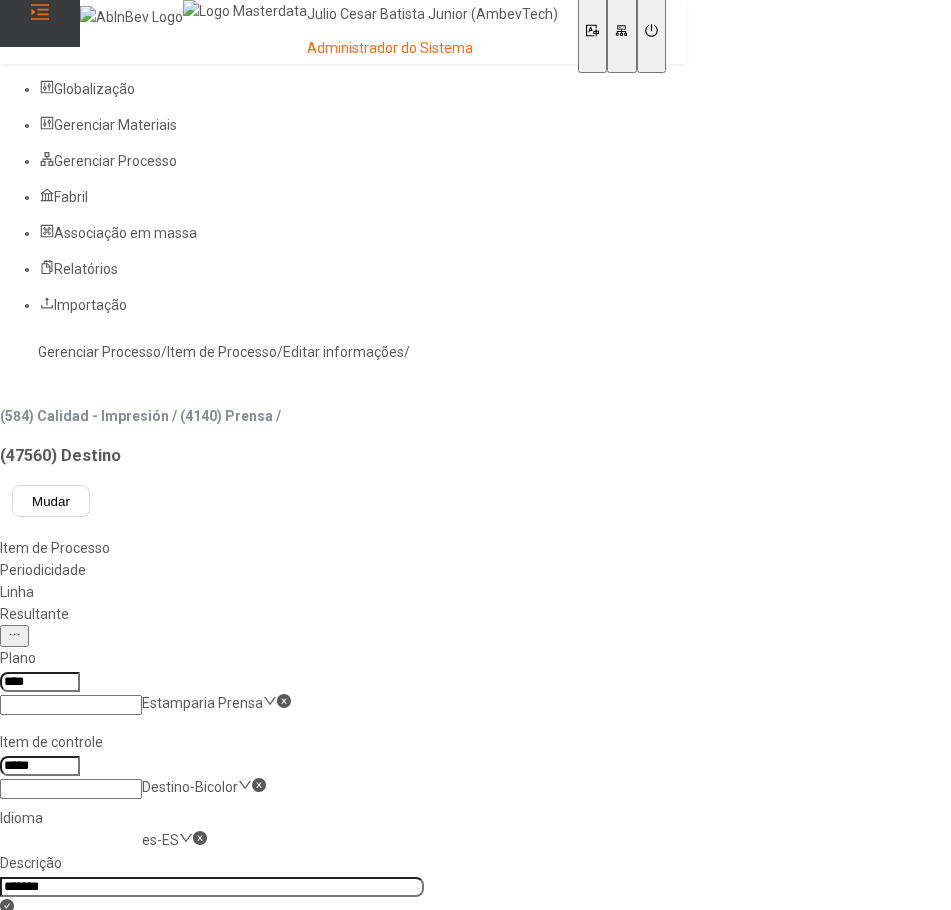 click on "Salvar" 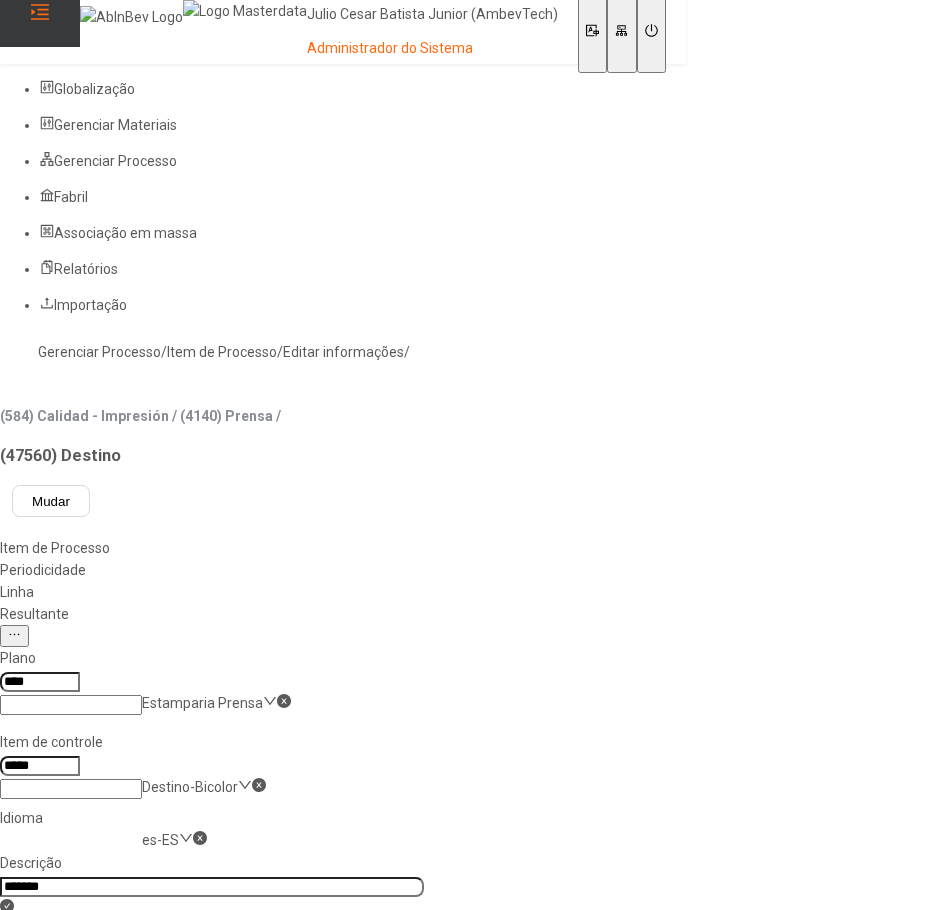 click on "Gerenciar Processo" 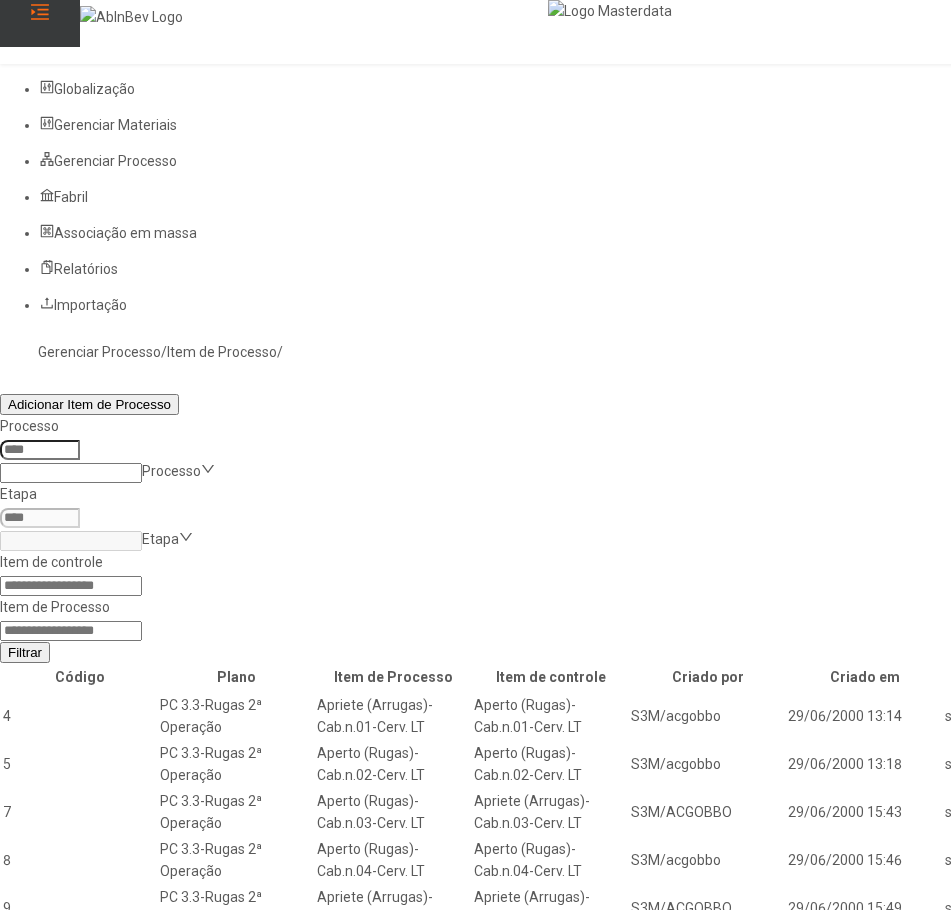 click 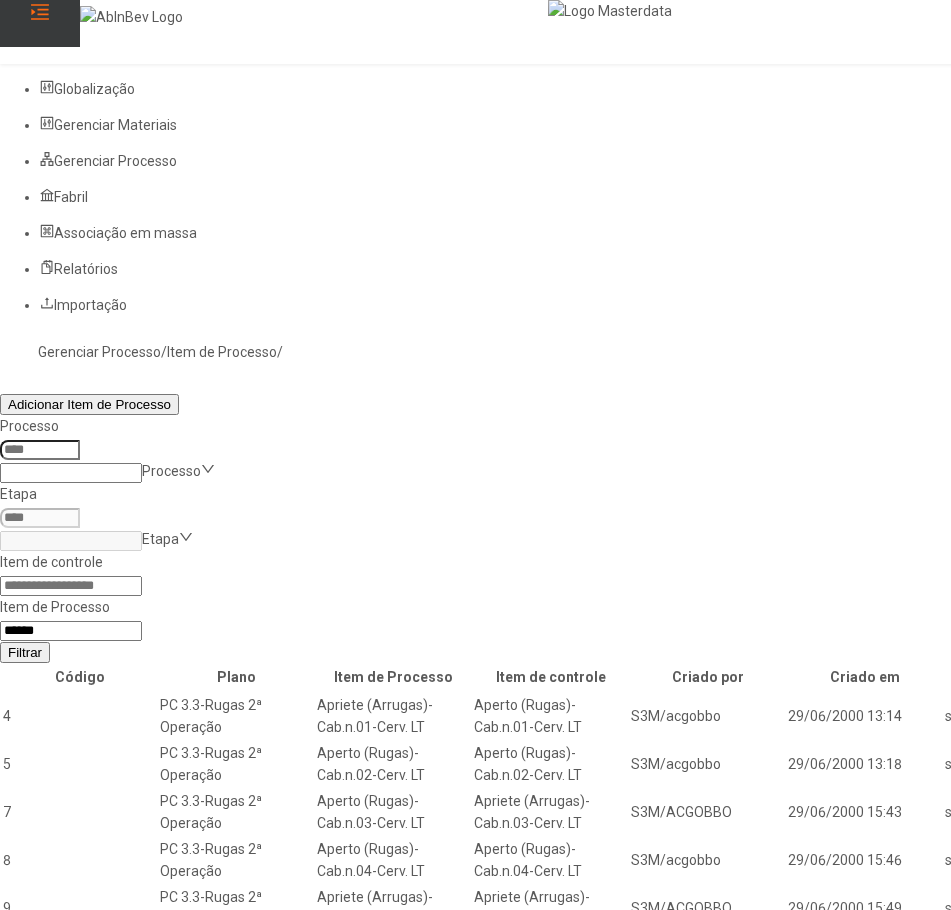 type on "*****" 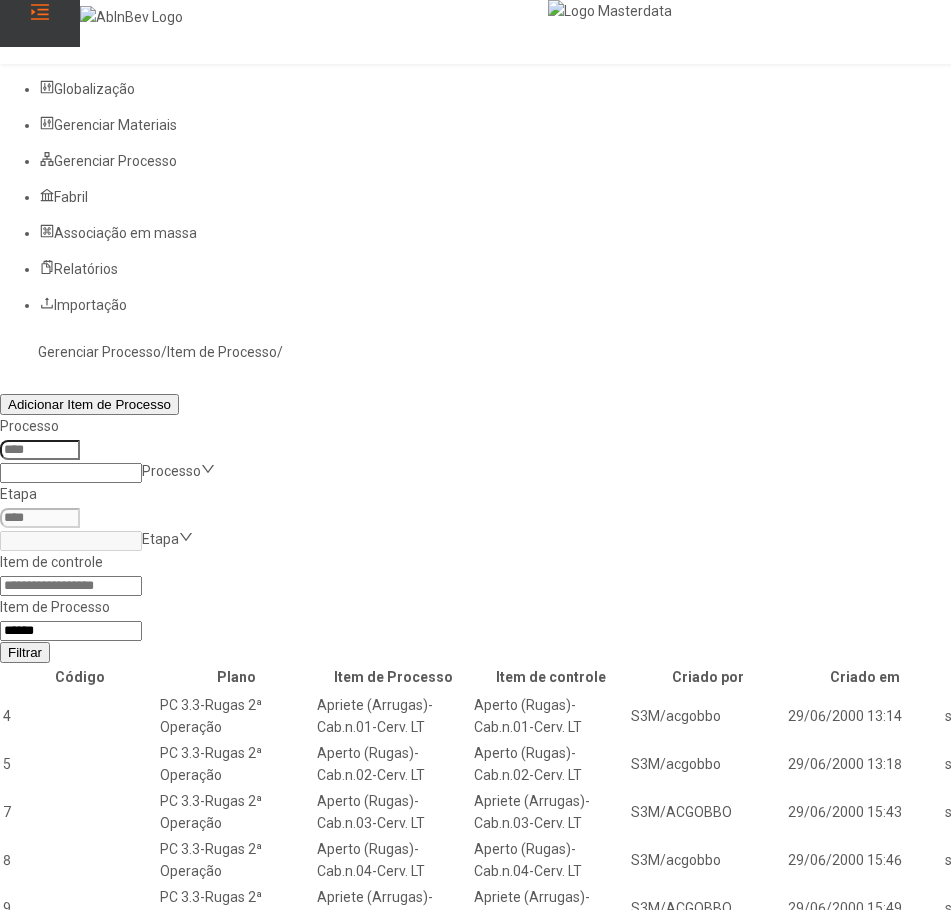 click on "Filtrar" 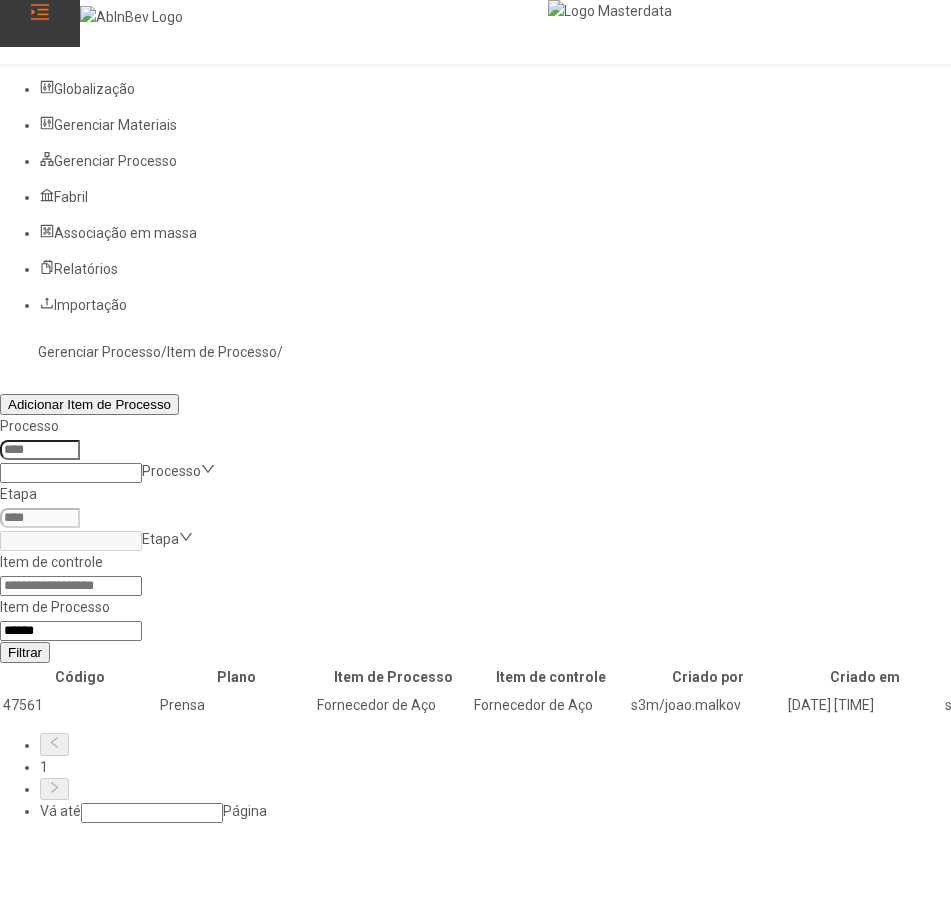 click 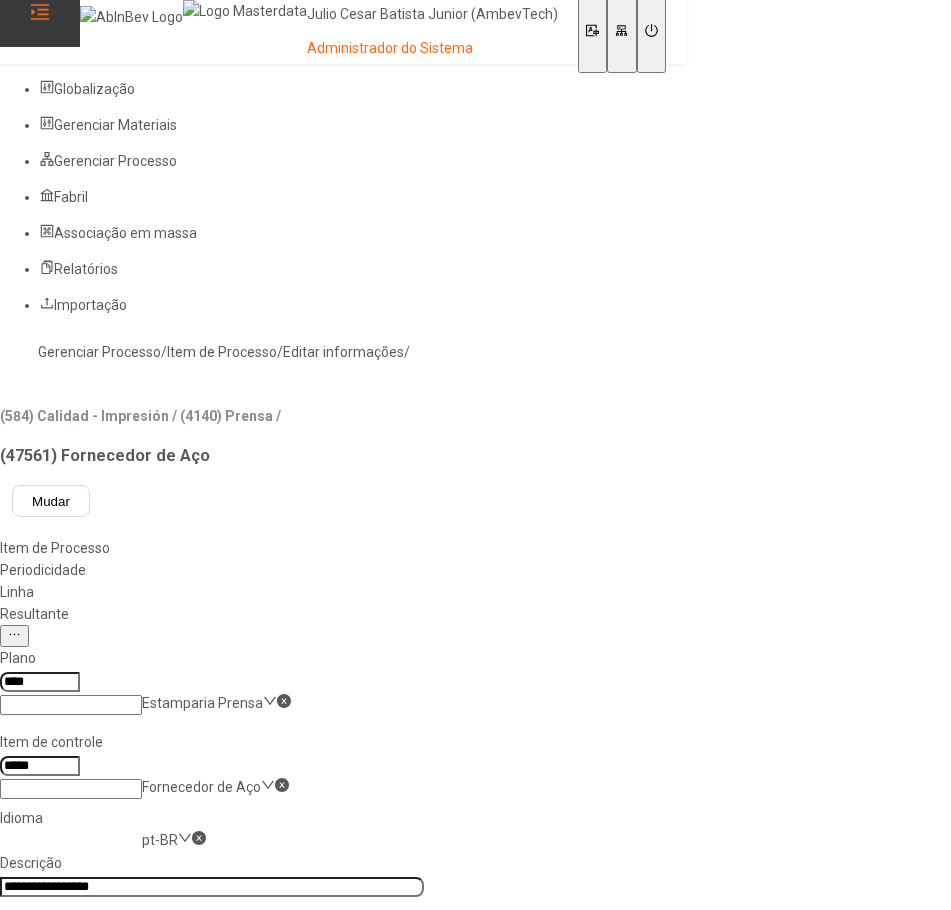 click on "**********" 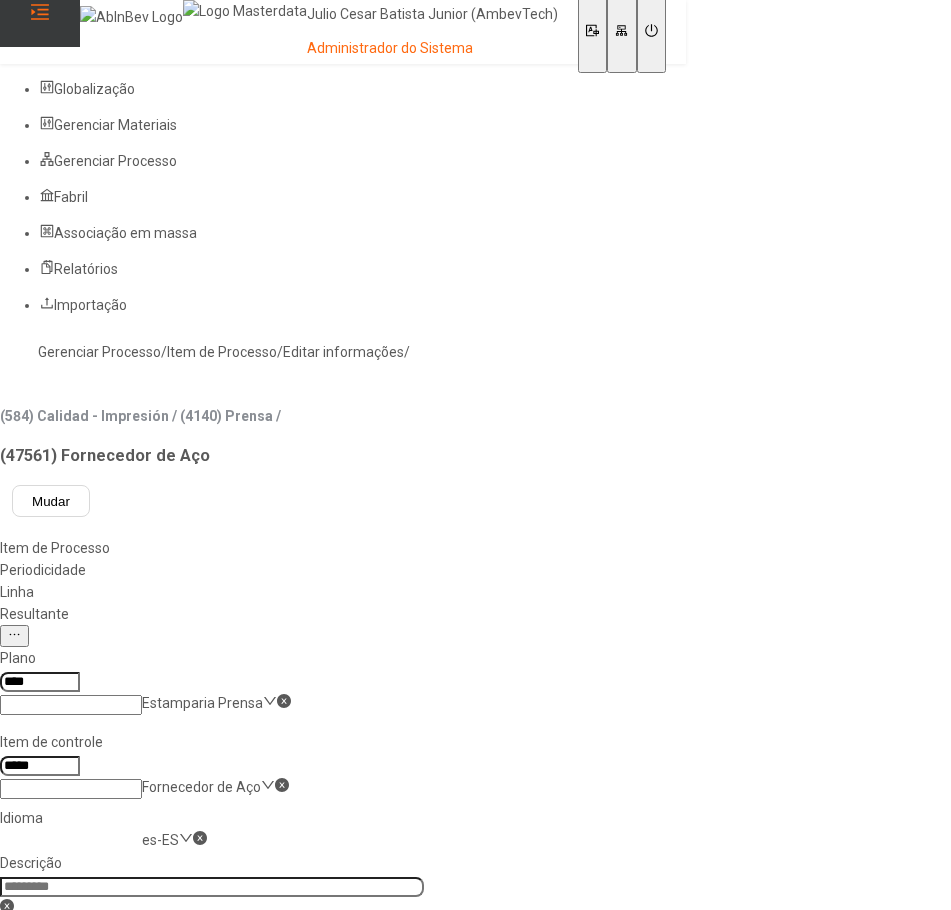 click 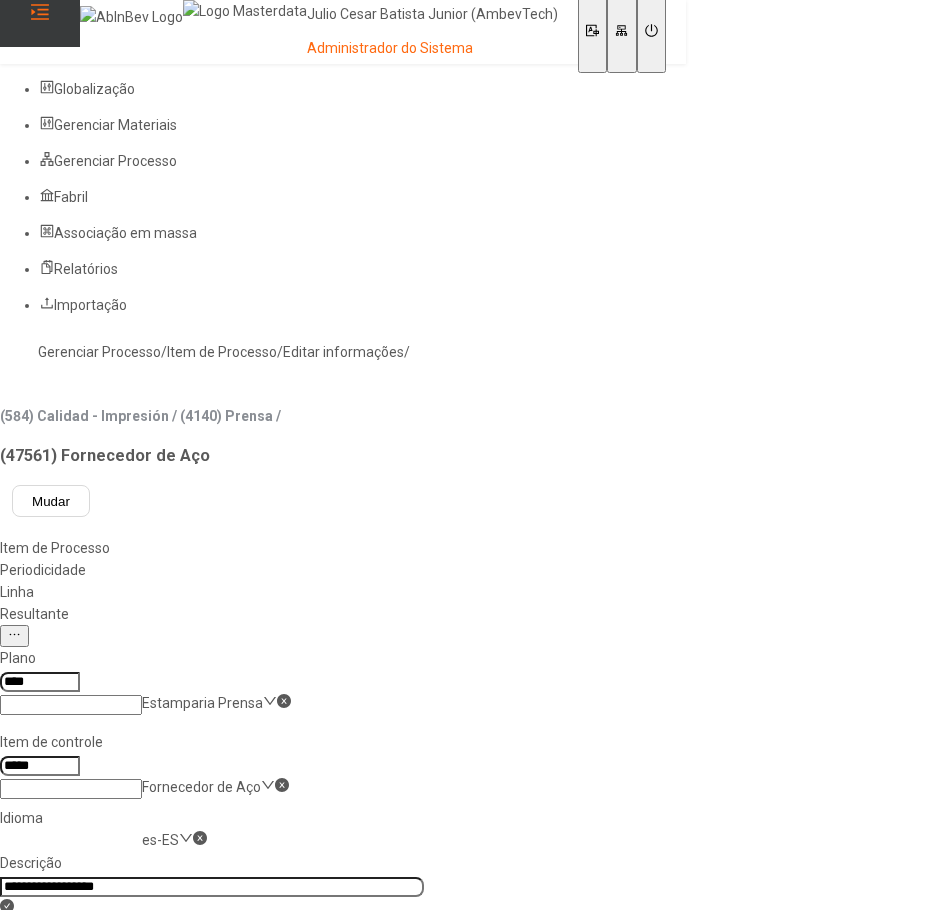 type on "**********" 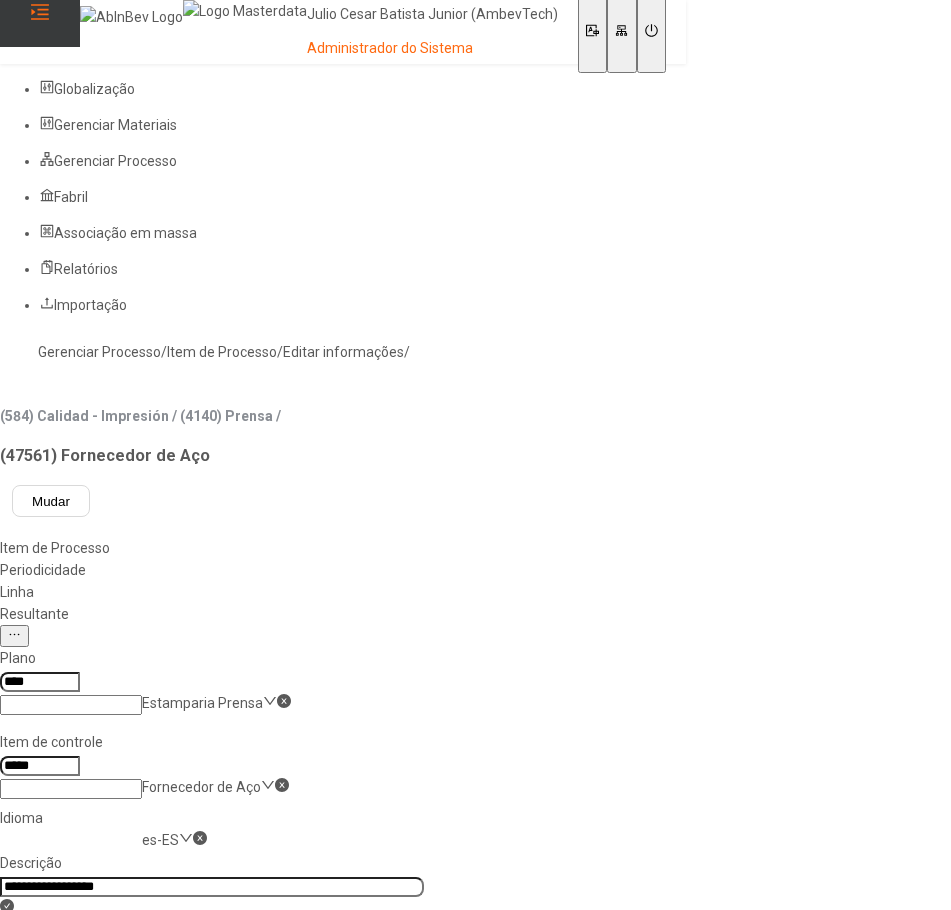click on "Salvar" 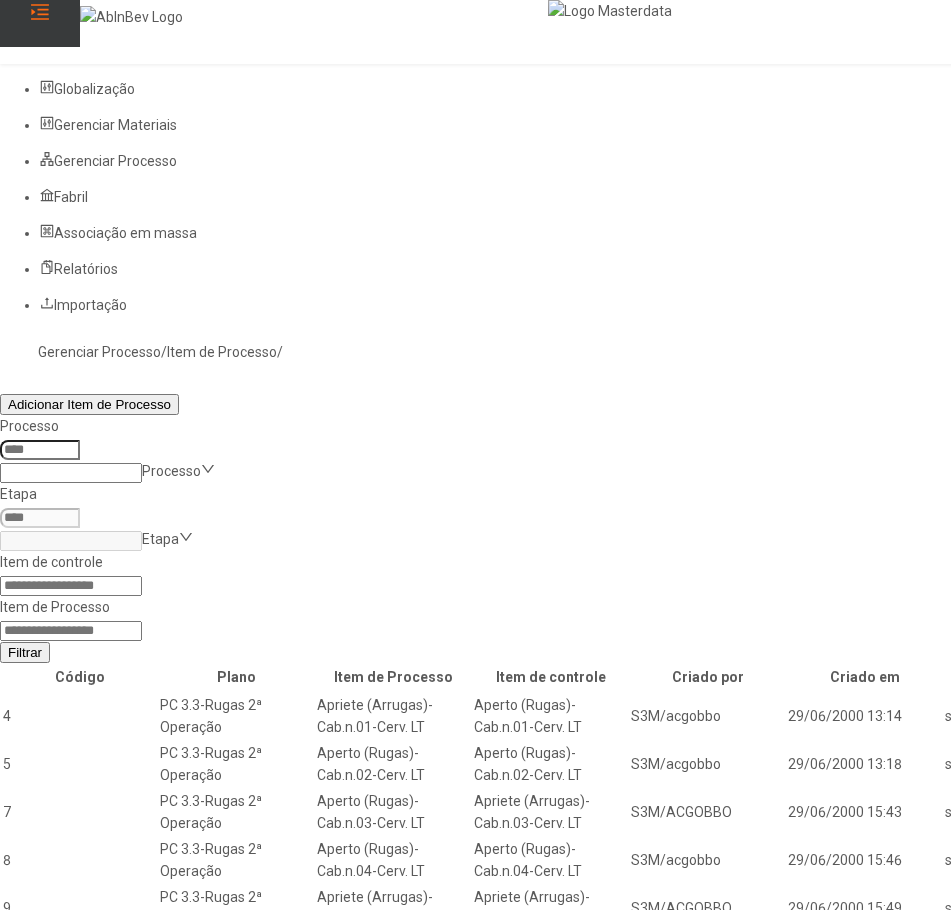 drag, startPoint x: 568, startPoint y: 337, endPoint x: 522, endPoint y: 343, distance: 46.389652 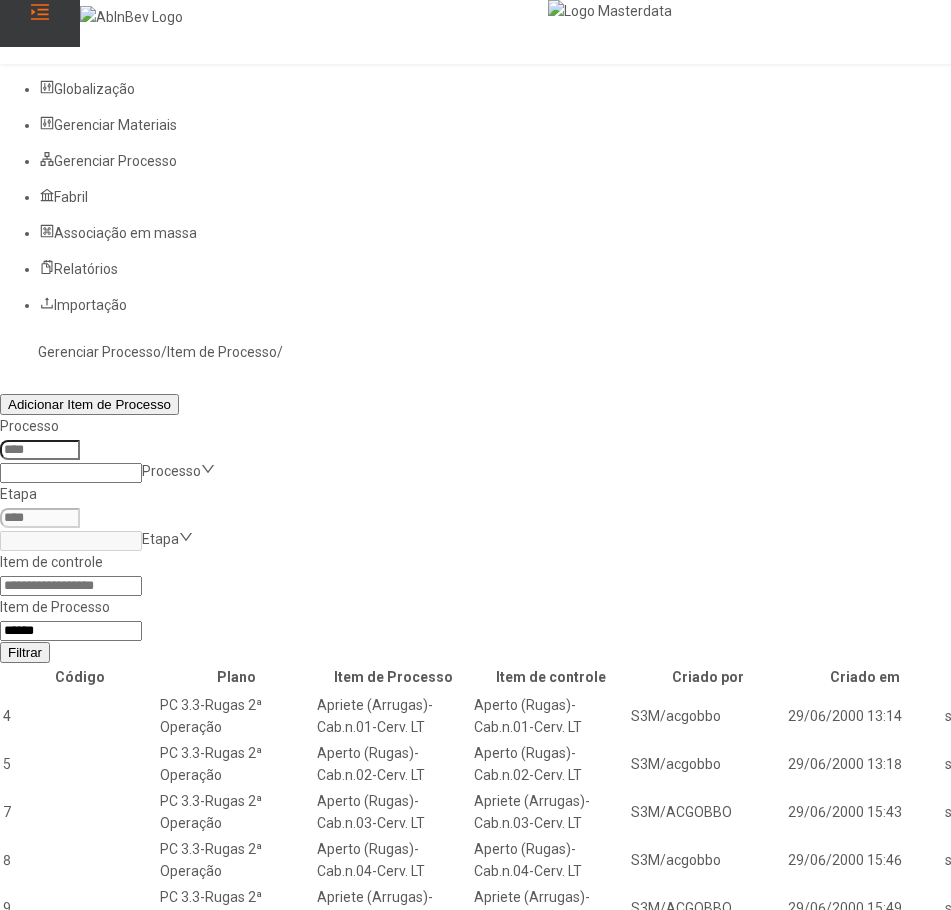 type on "*****" 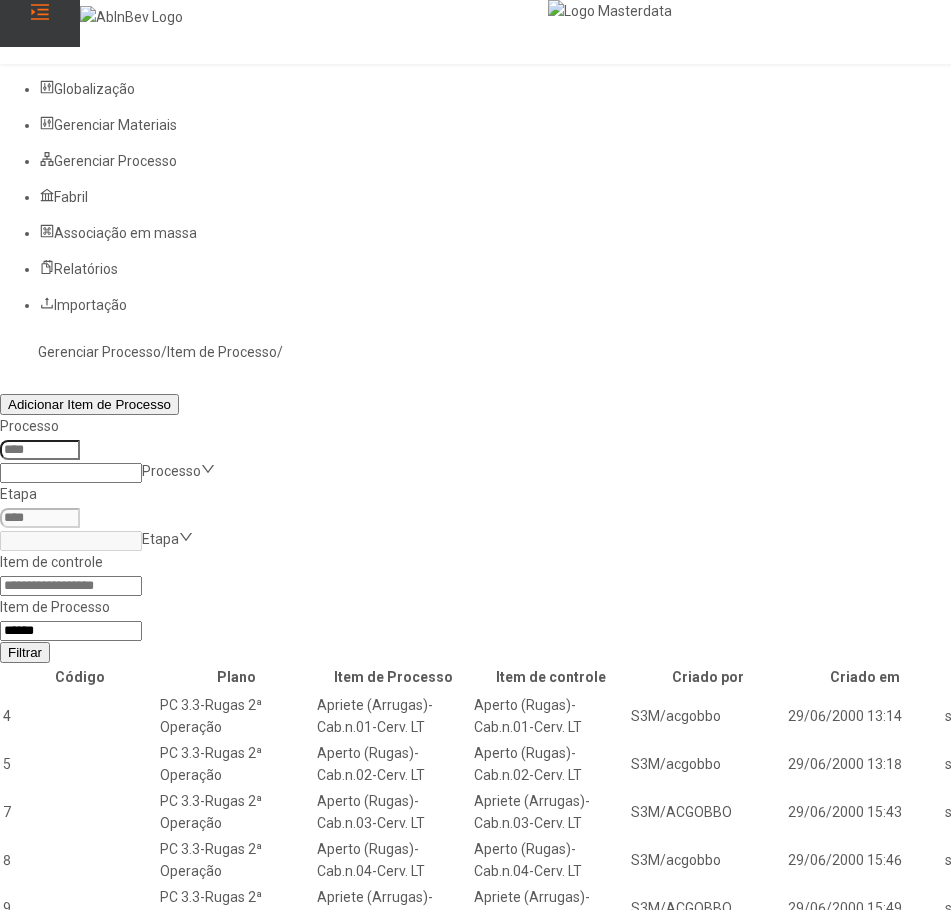 click on "Filtrar" 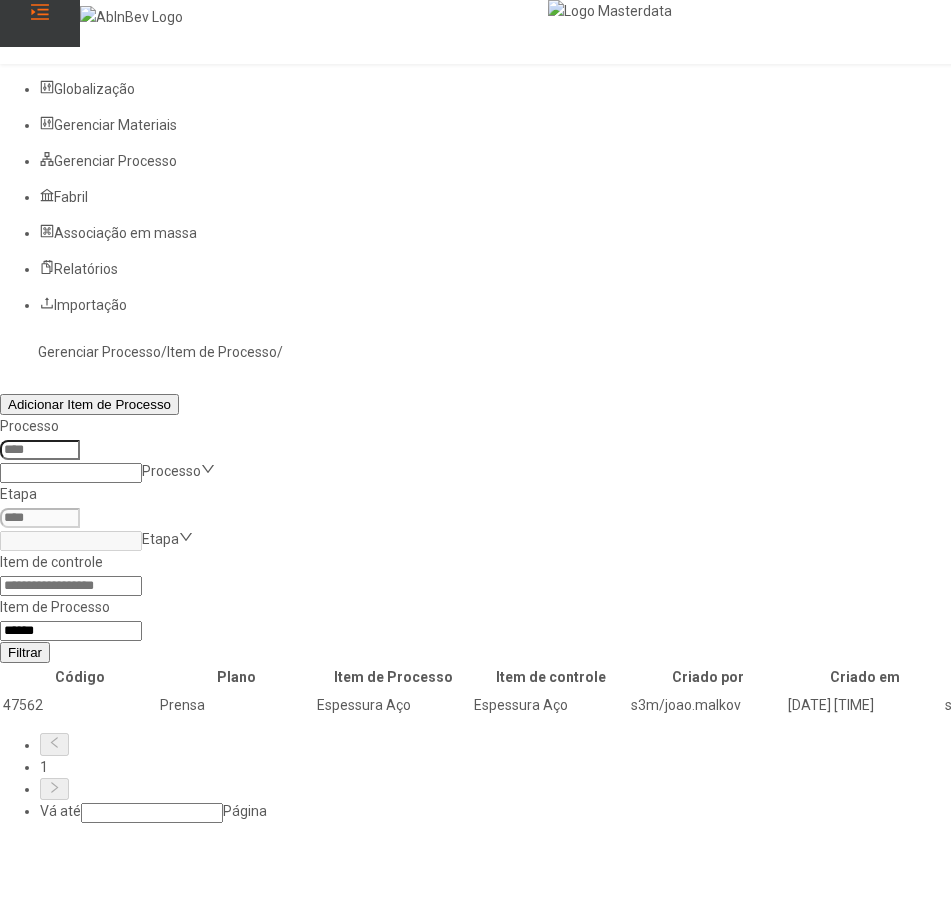click 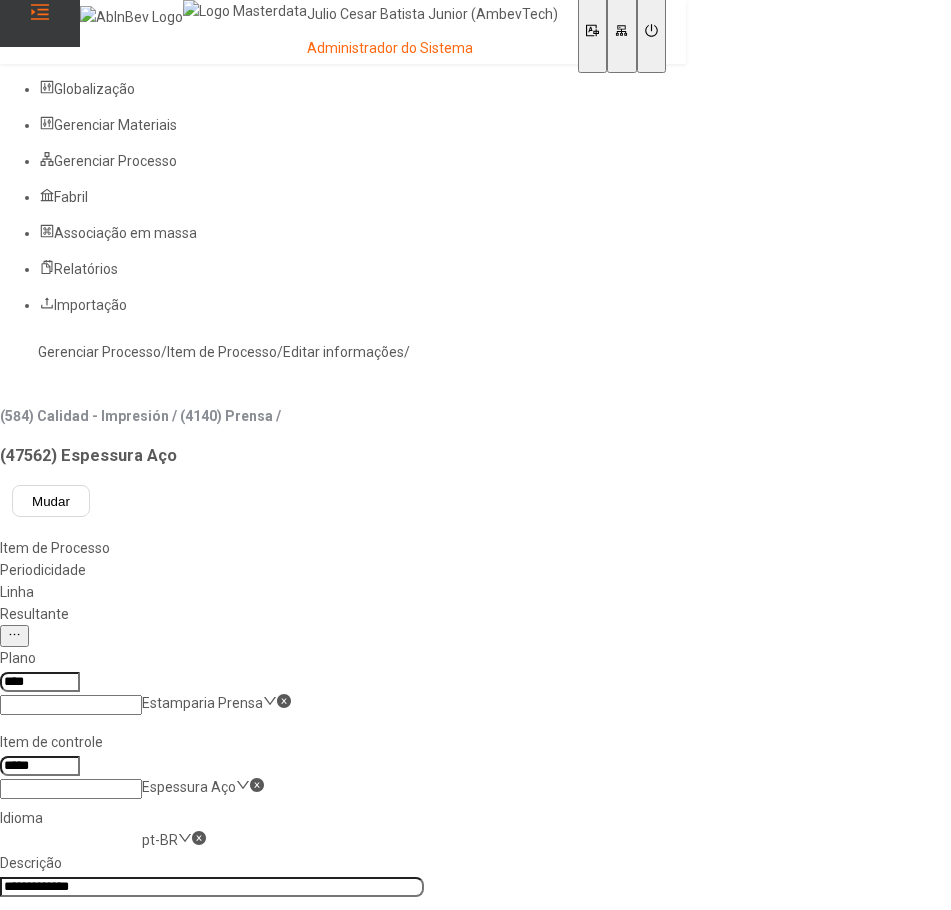 click on "**********" 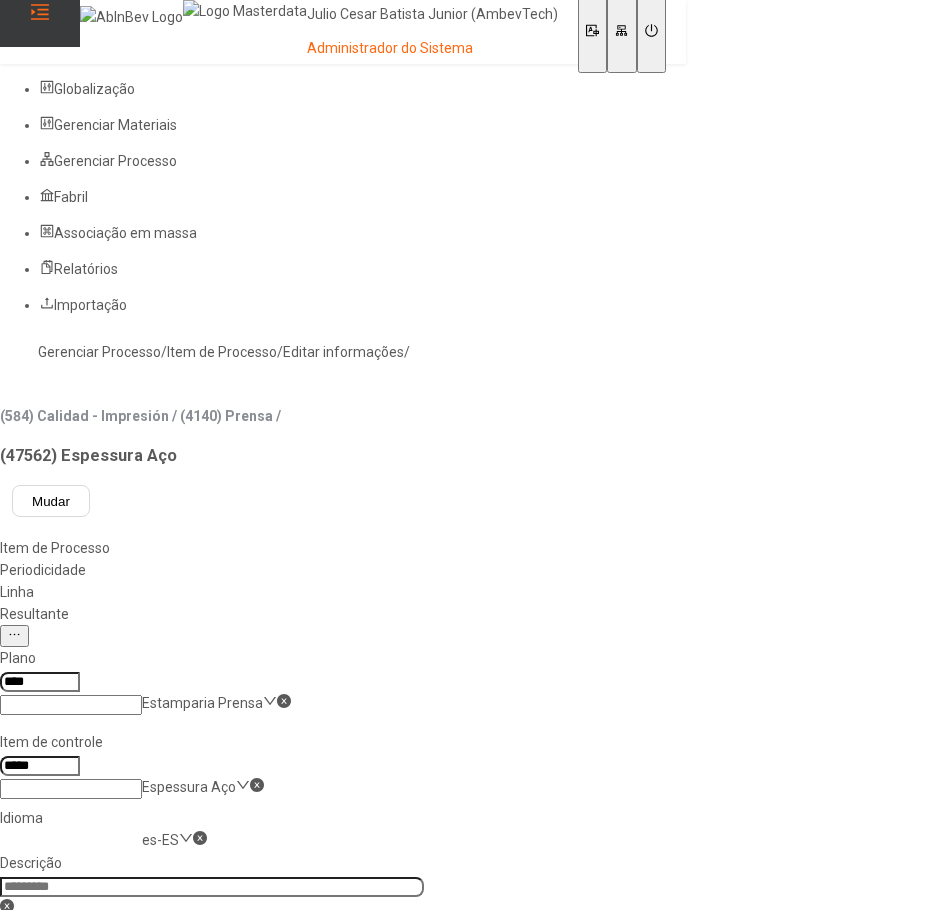 click 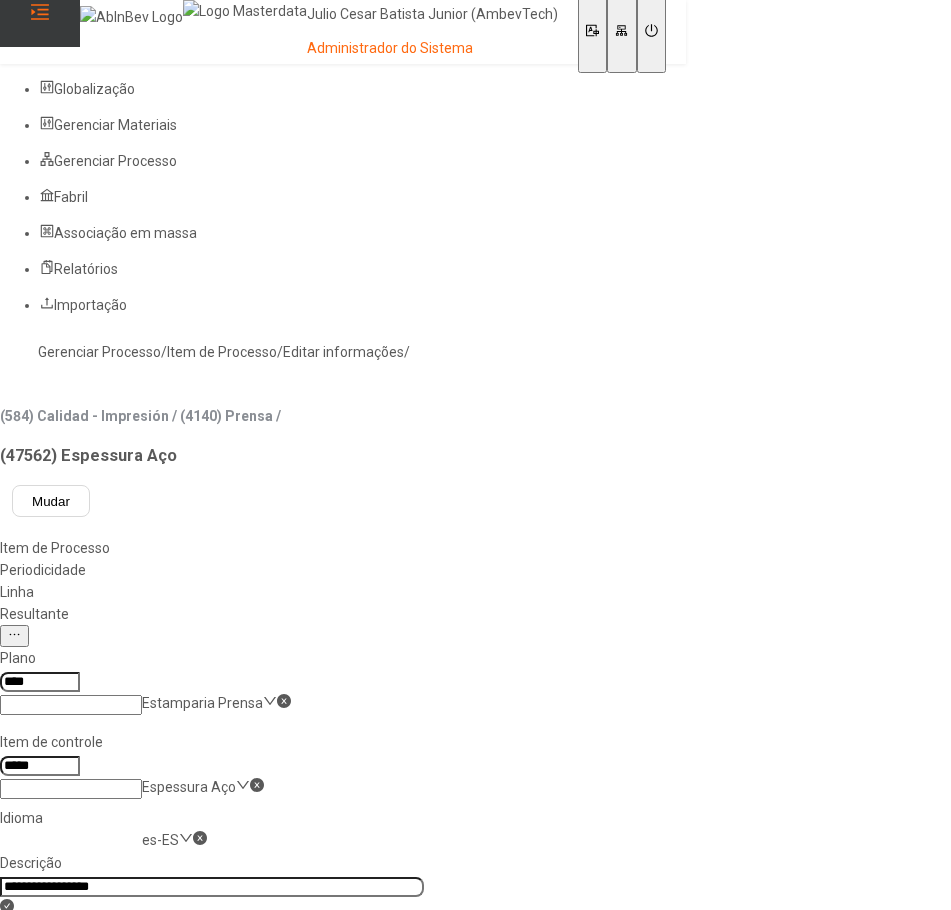 type on "**********" 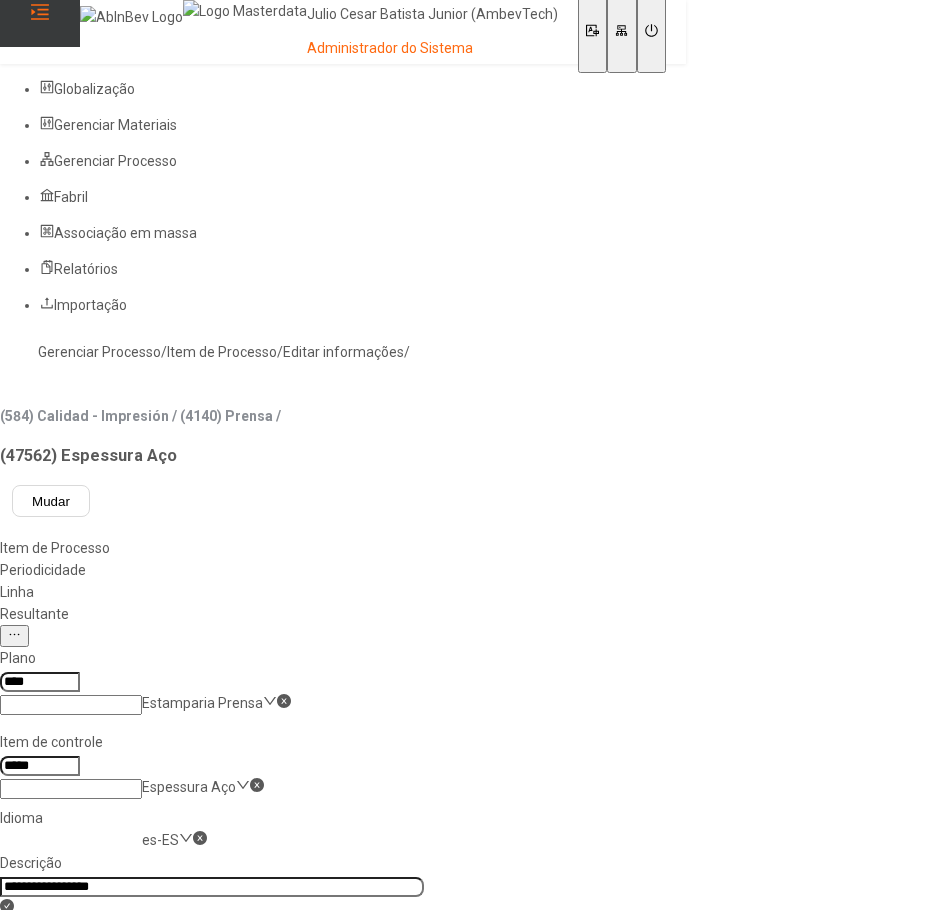 click on "Salvar" 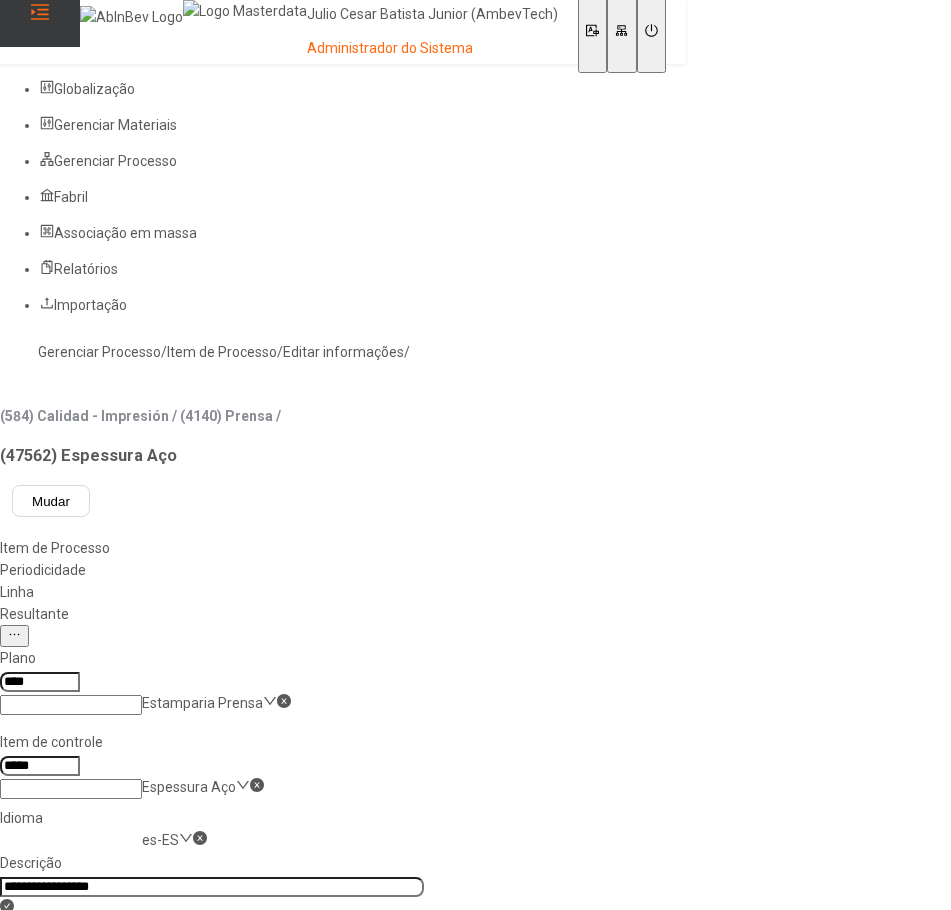 click on "Salvar" 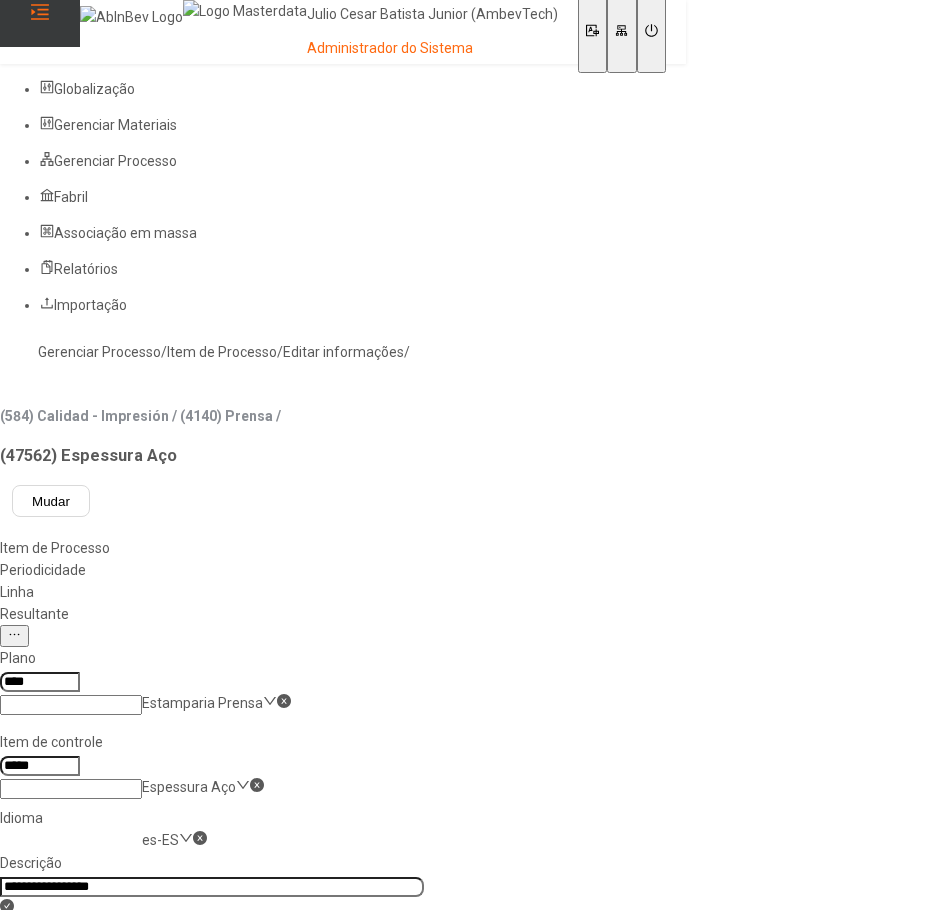 click on "Gerenciar Processo" 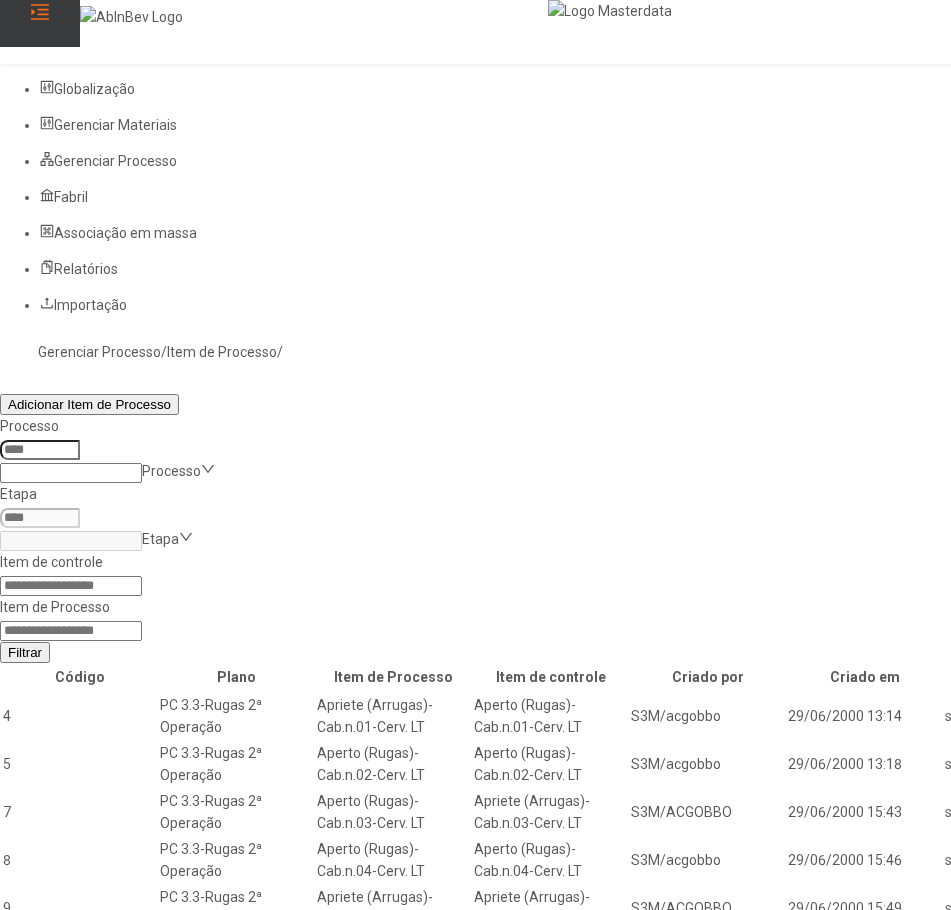 click 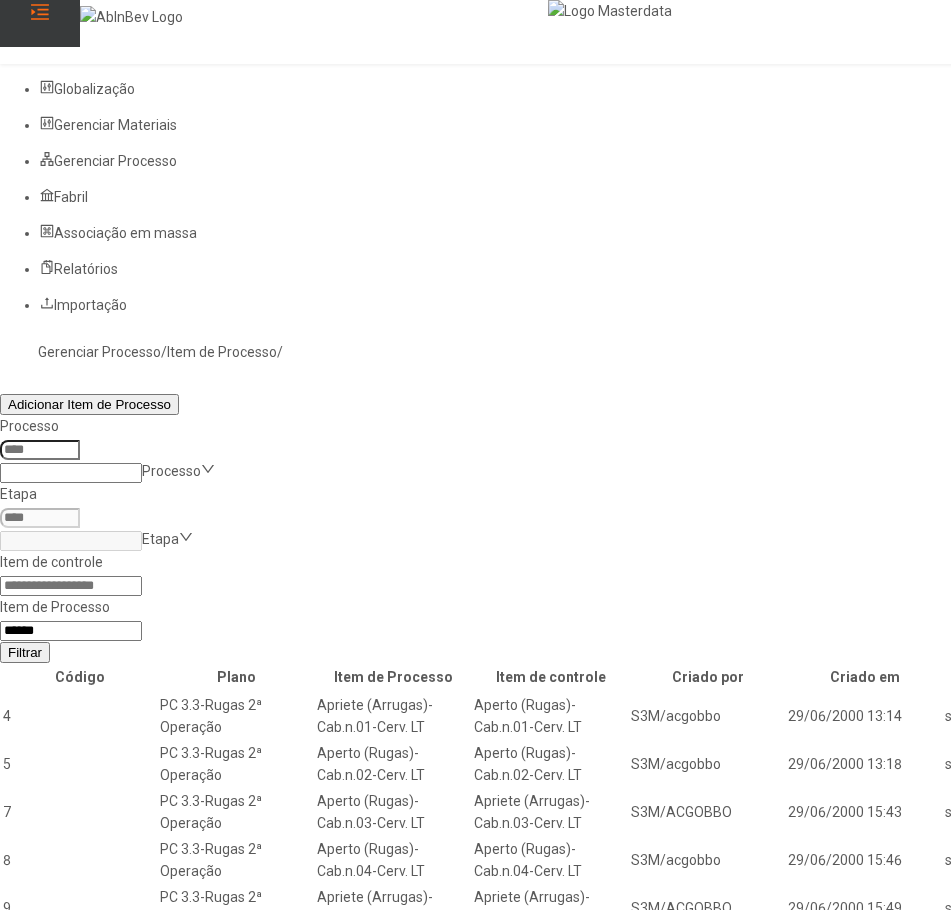 type on "*****" 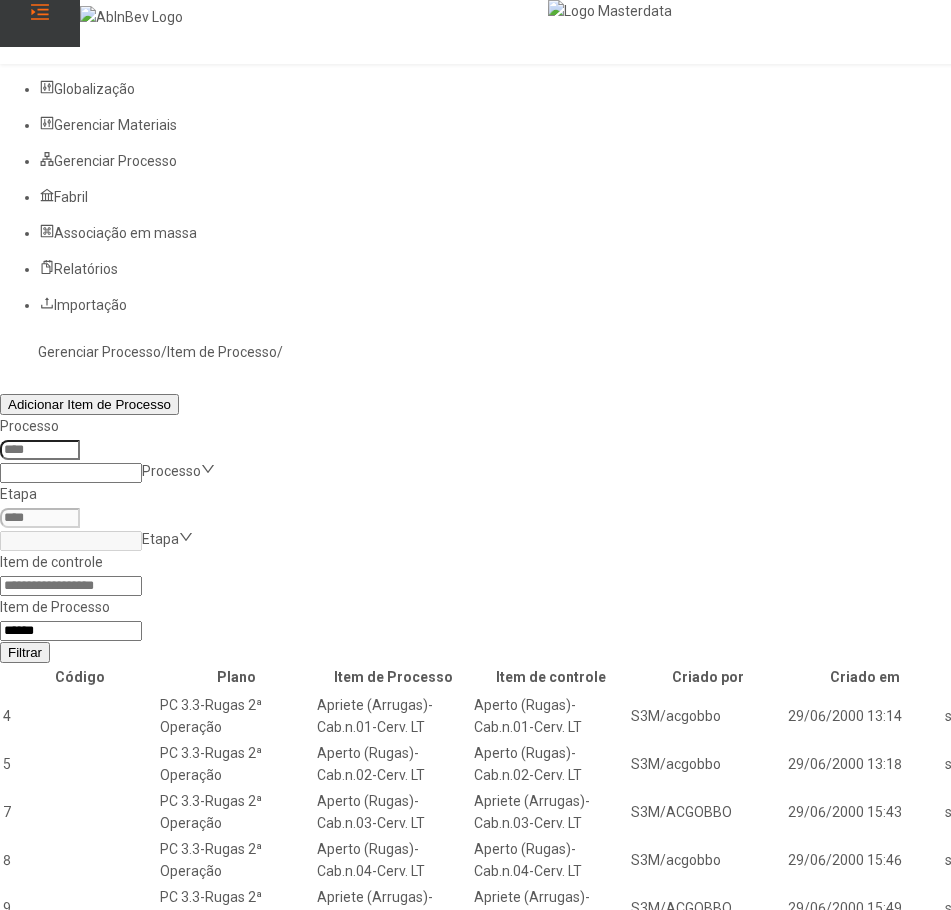 click on "Filtrar" 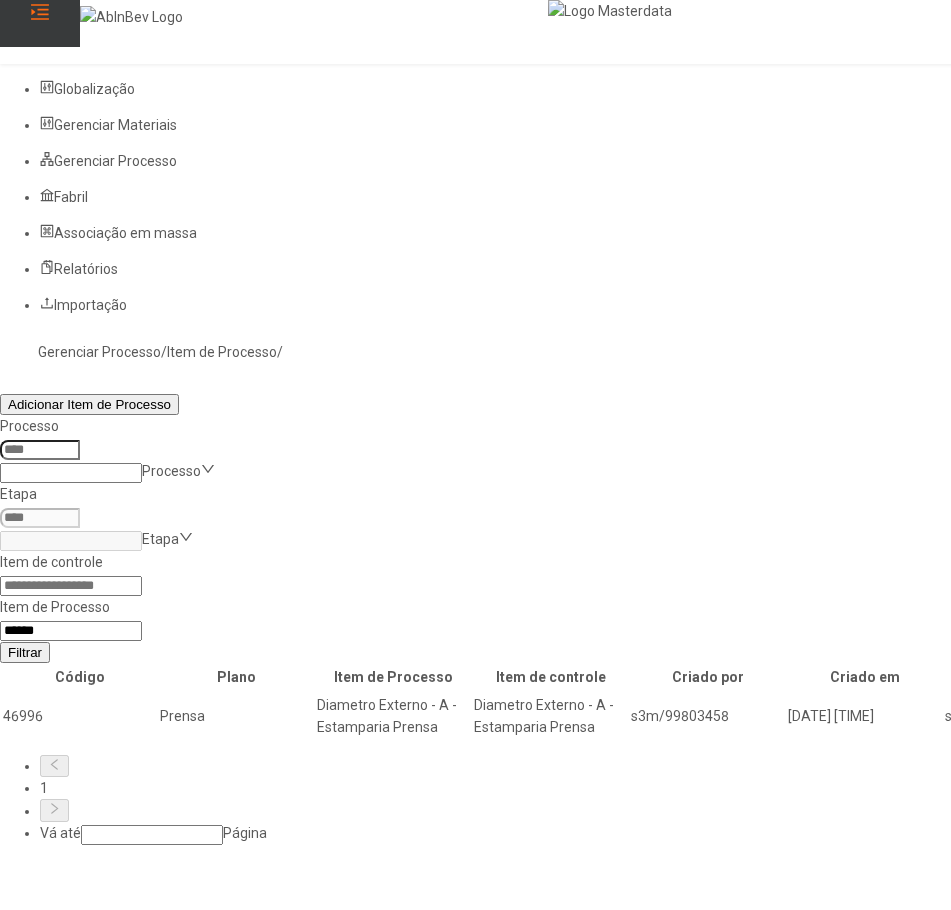 click 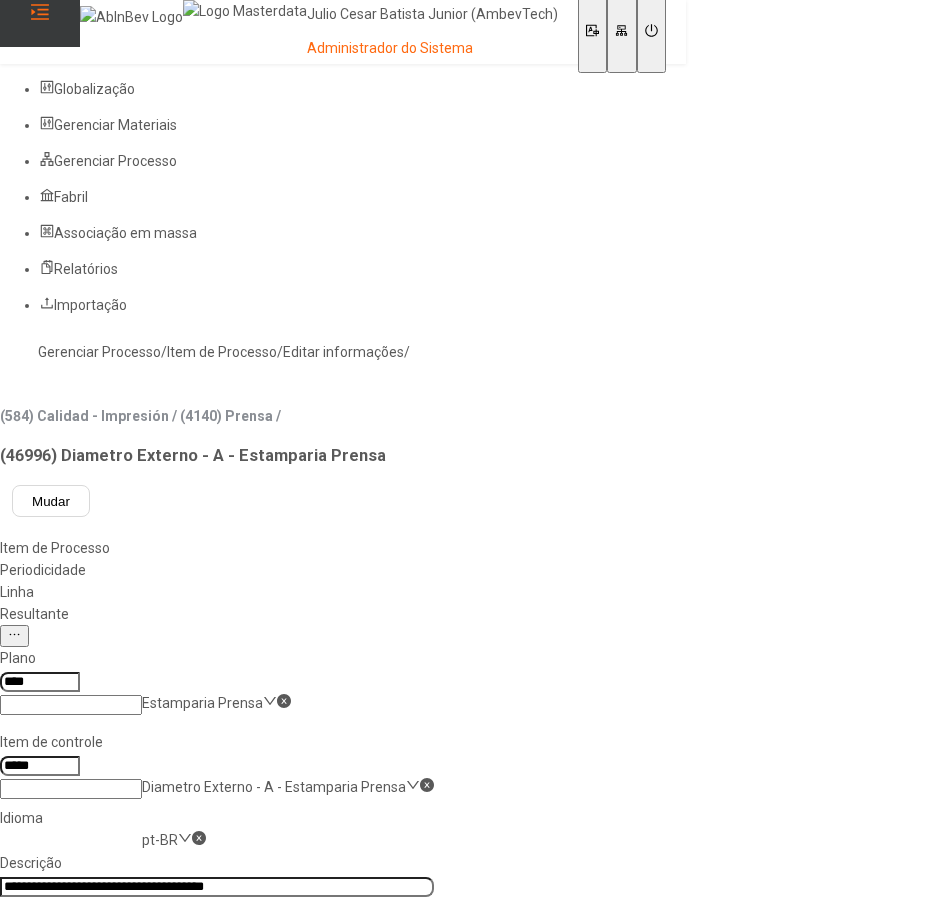 click on "pt-BR" 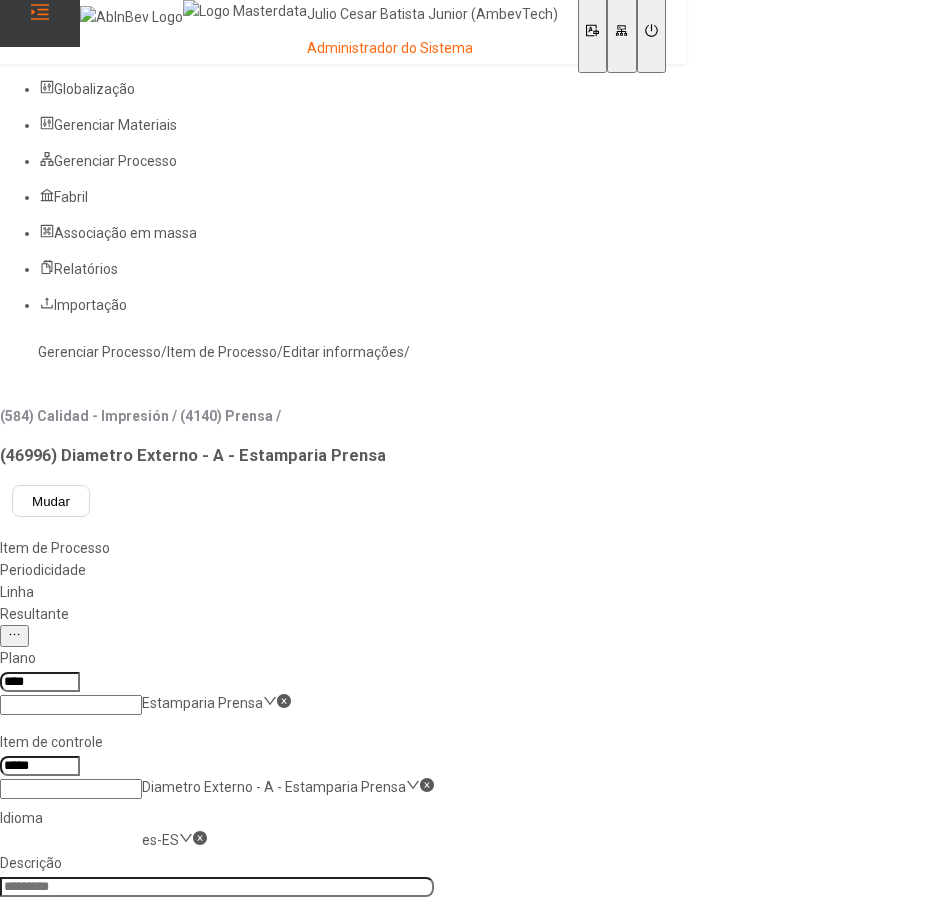 click on "es-ES" 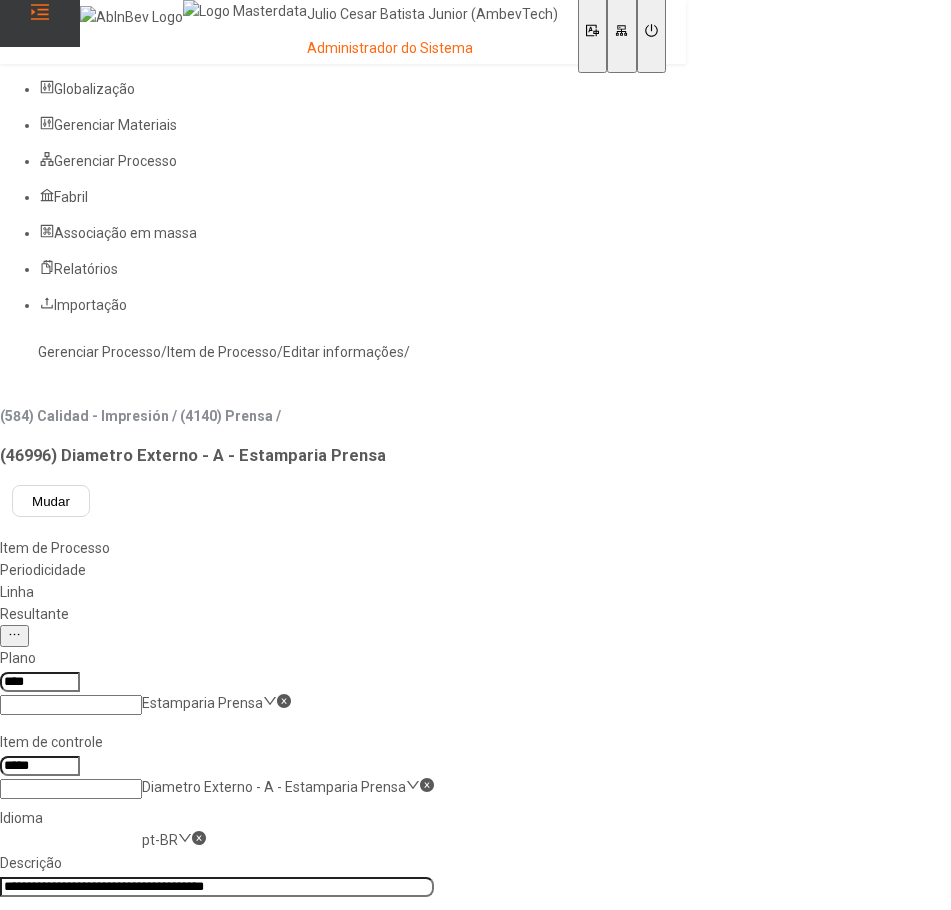 click on "**********" 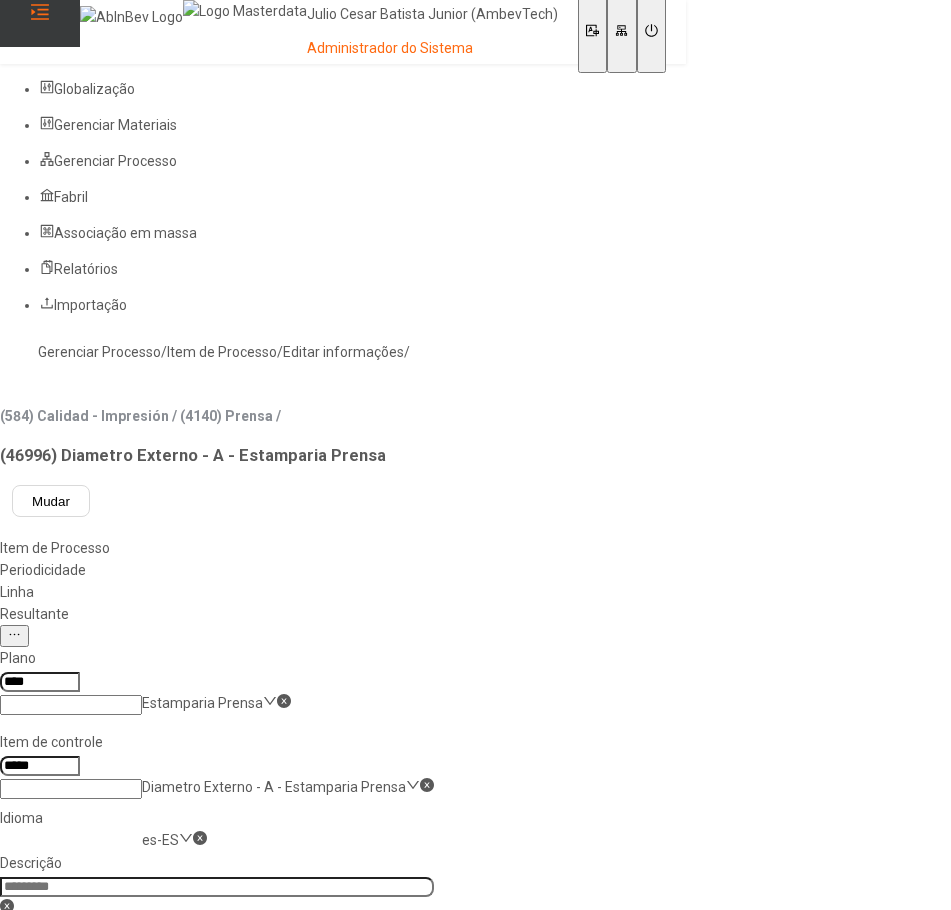 click 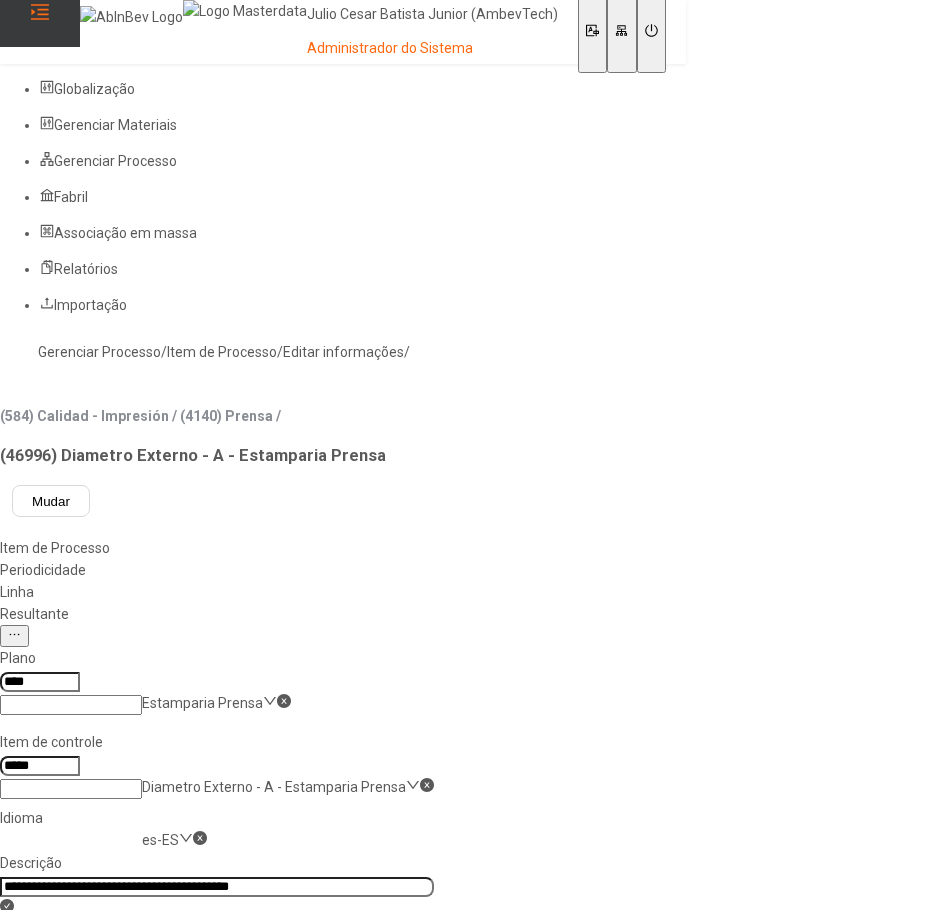 scroll, scrollTop: 0, scrollLeft: 60, axis: horizontal 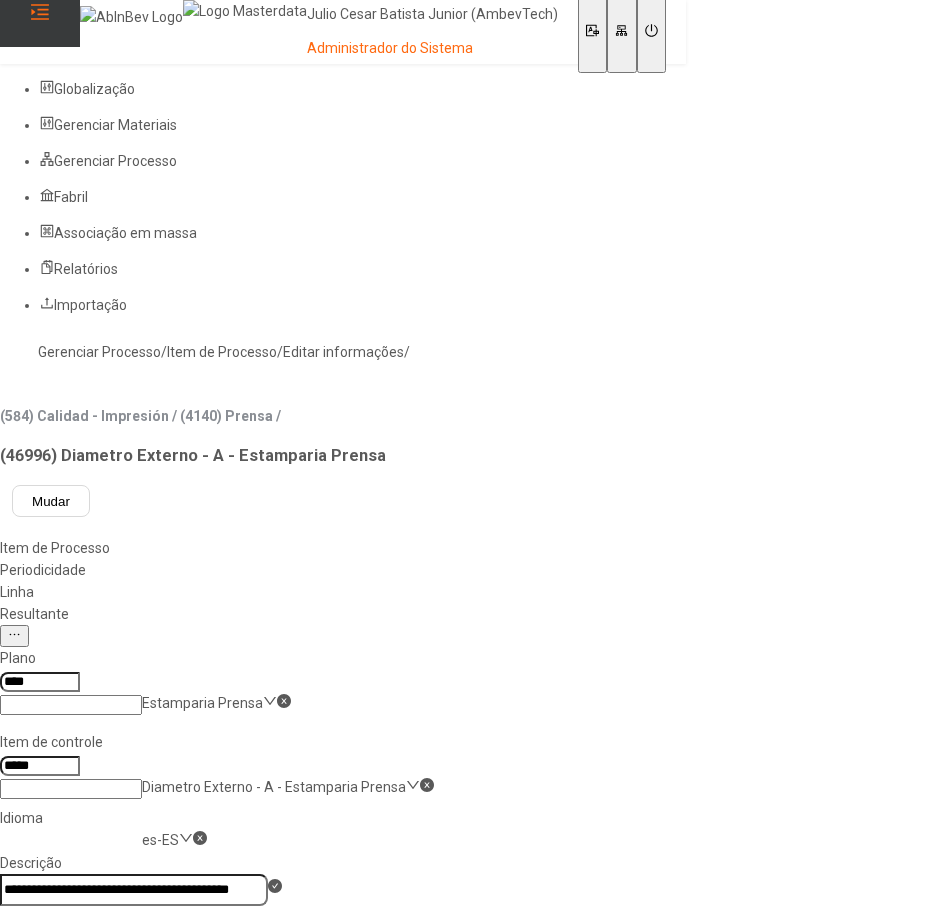 type on "**********" 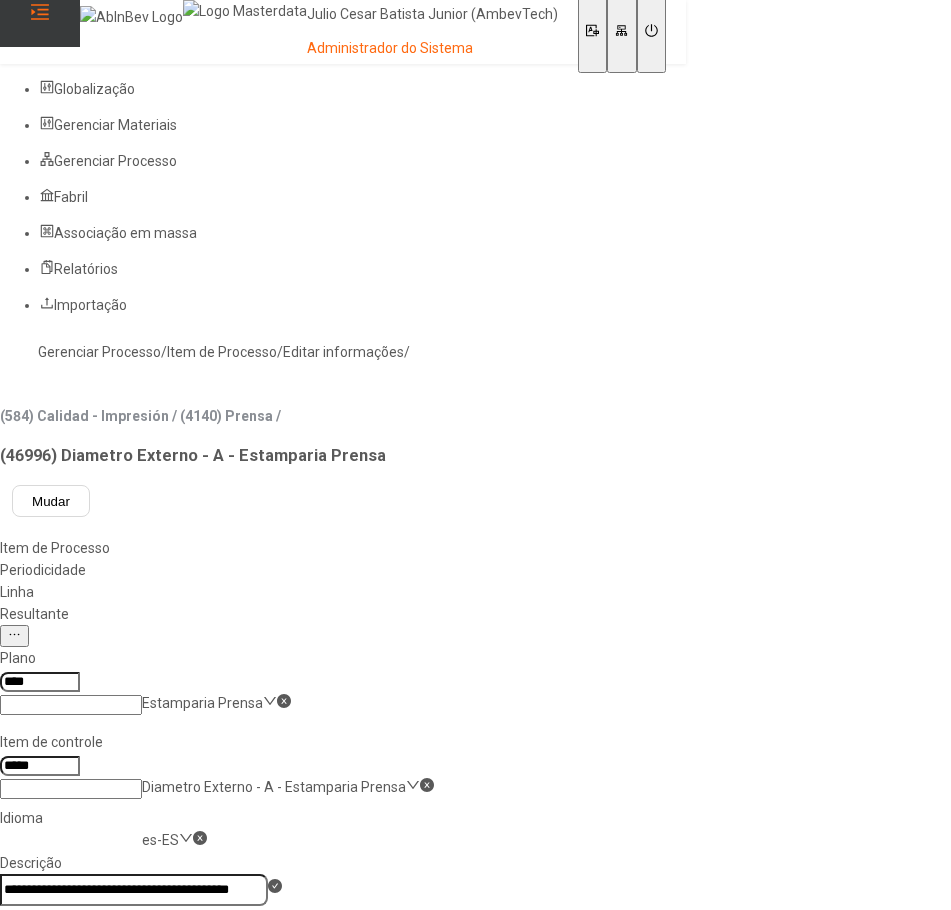 scroll, scrollTop: 0, scrollLeft: 0, axis: both 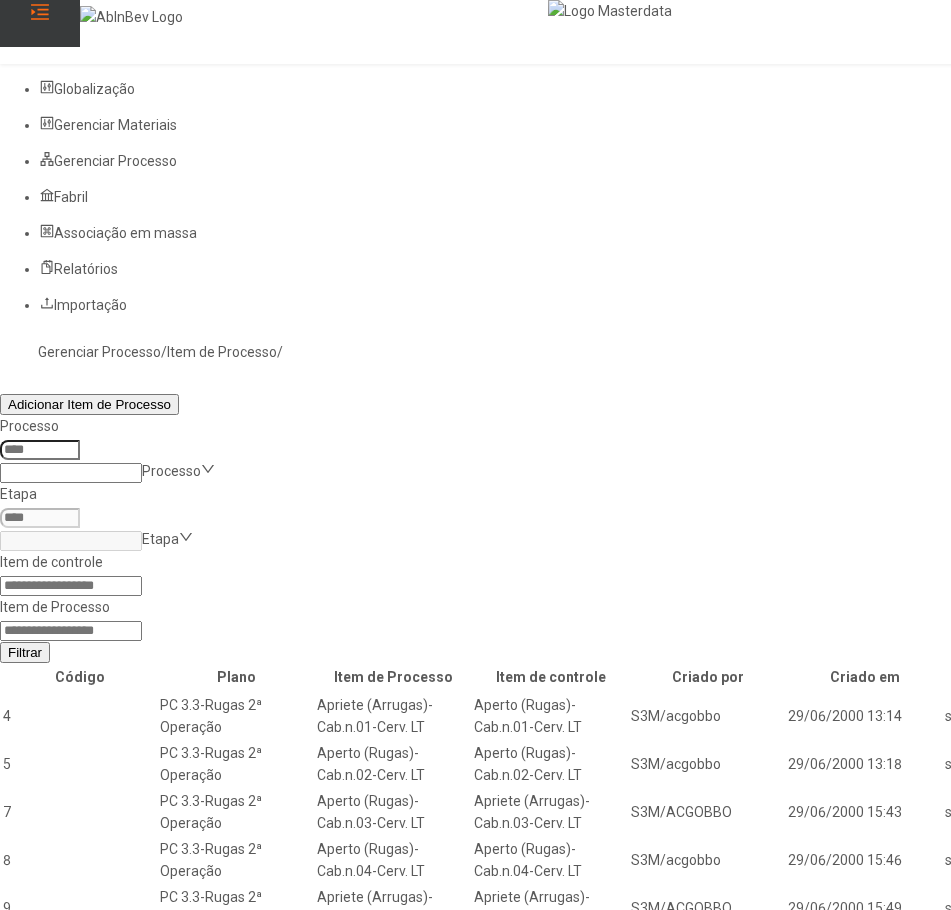 click 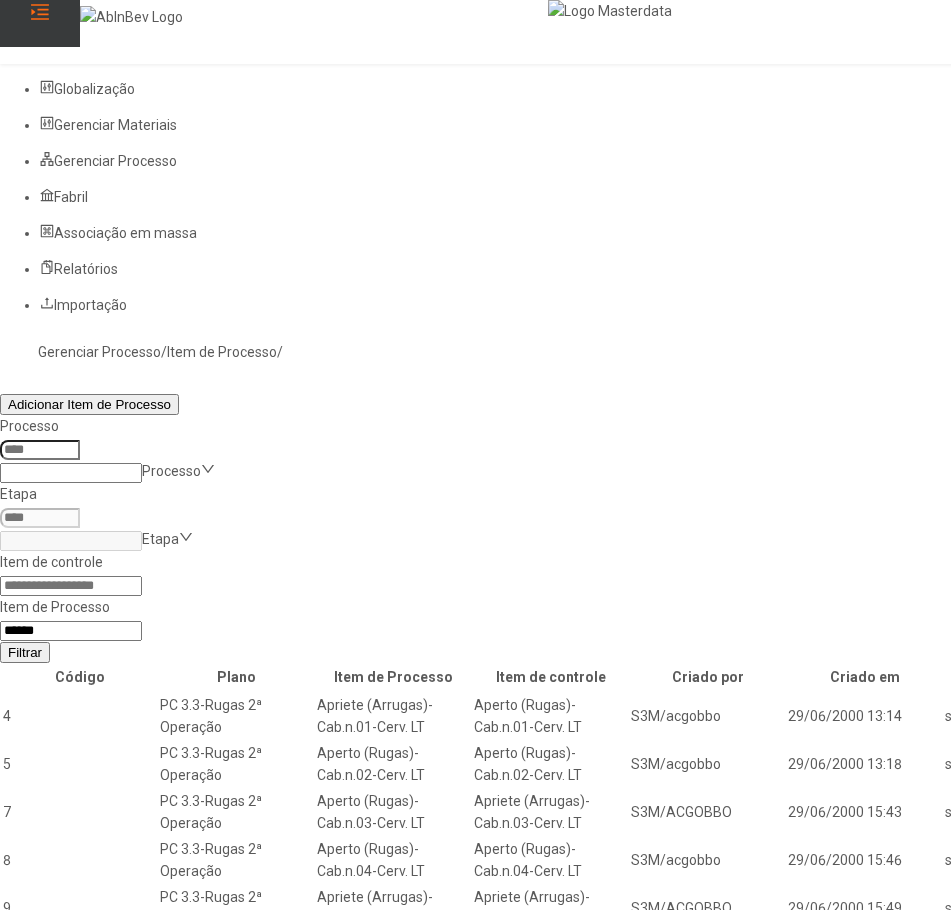 type on "*****" 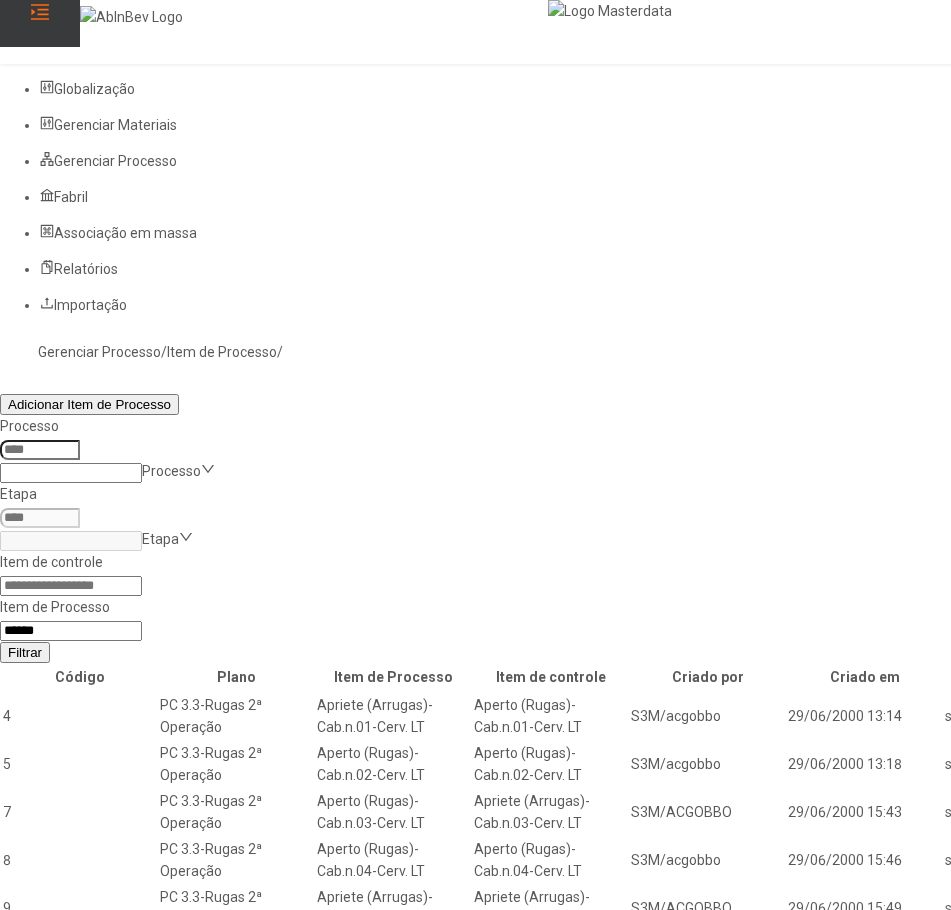 click on "Filtrar" 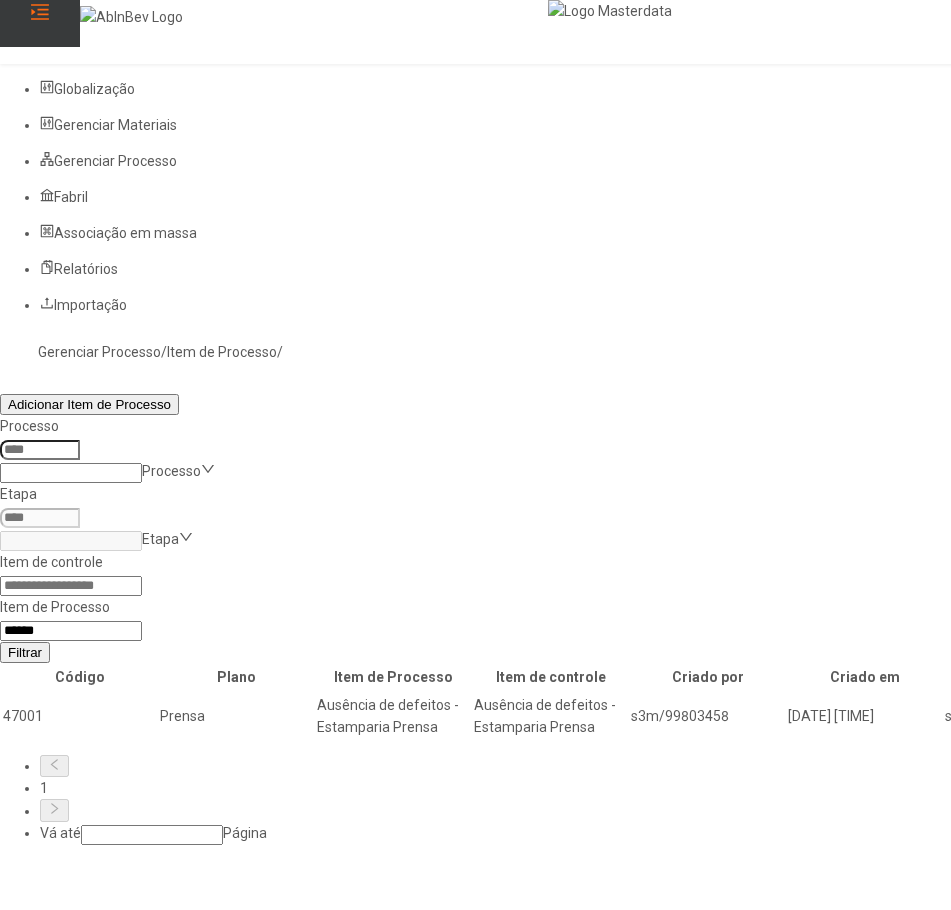 click 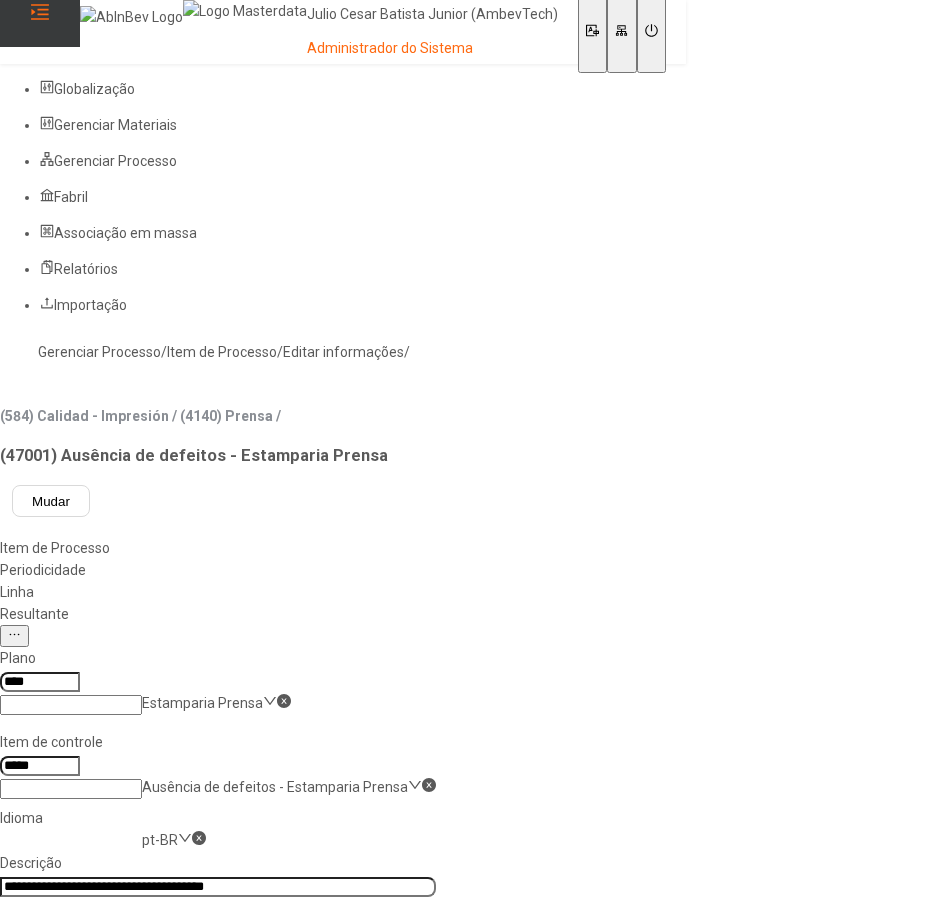 click on "pt-BR" 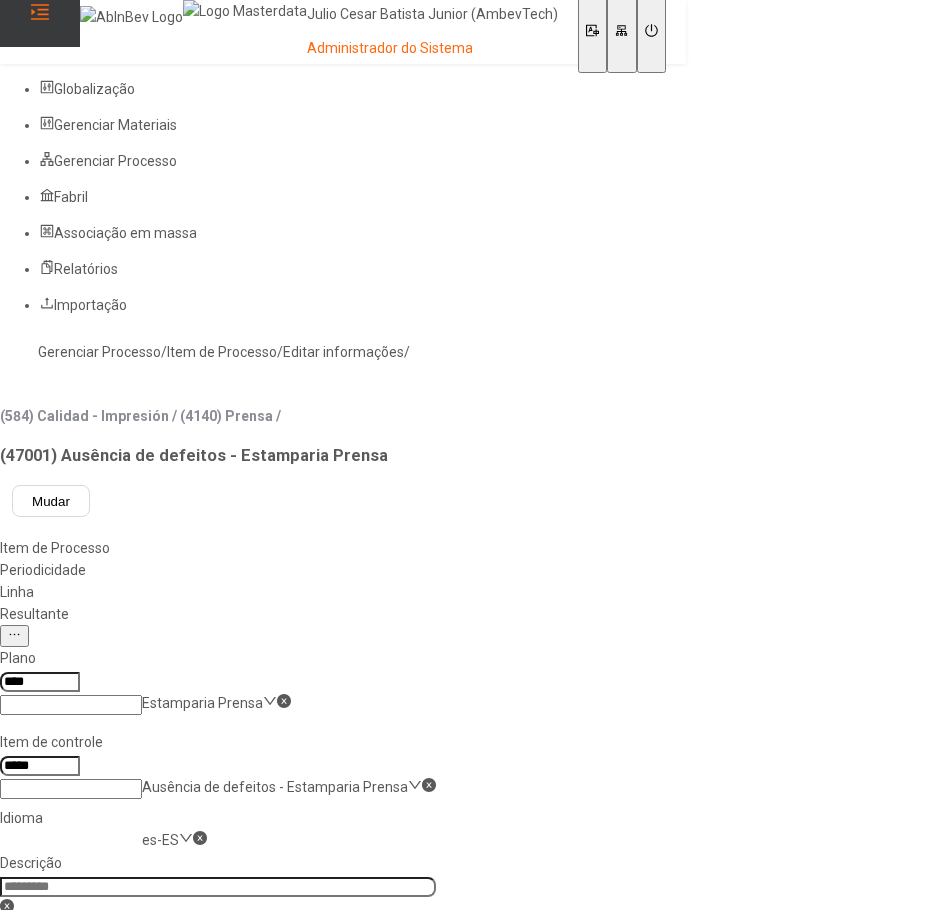 click 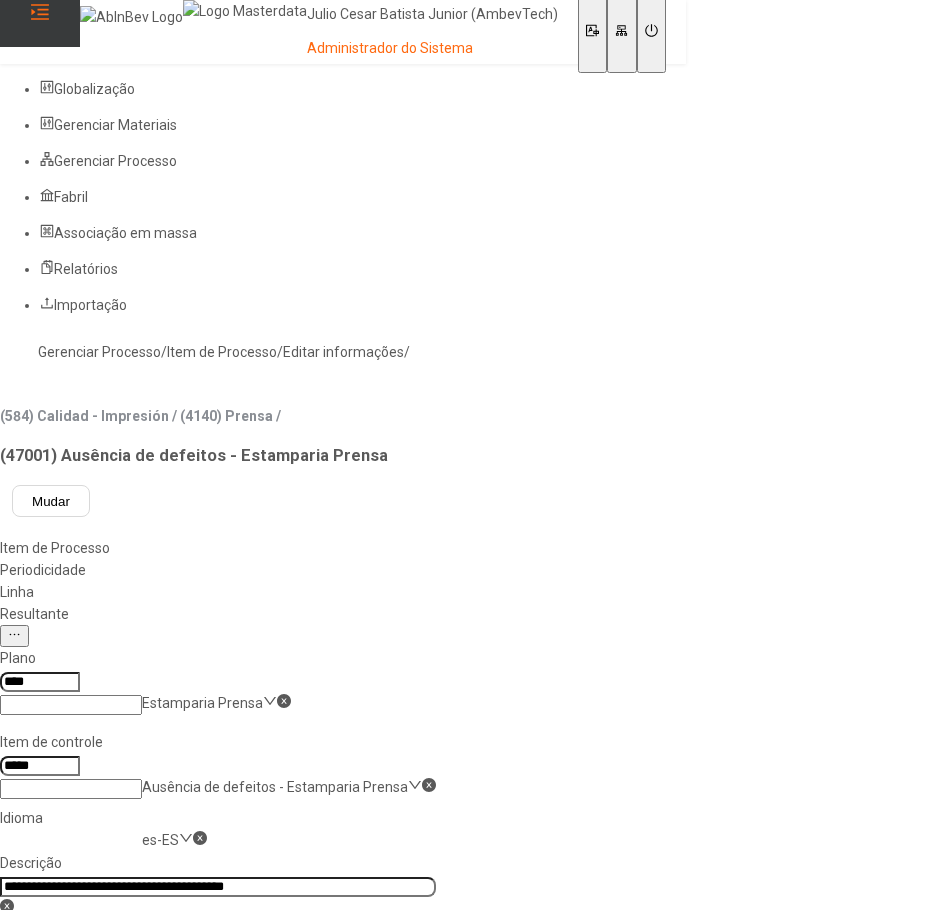 scroll, scrollTop: 0, scrollLeft: 60, axis: horizontal 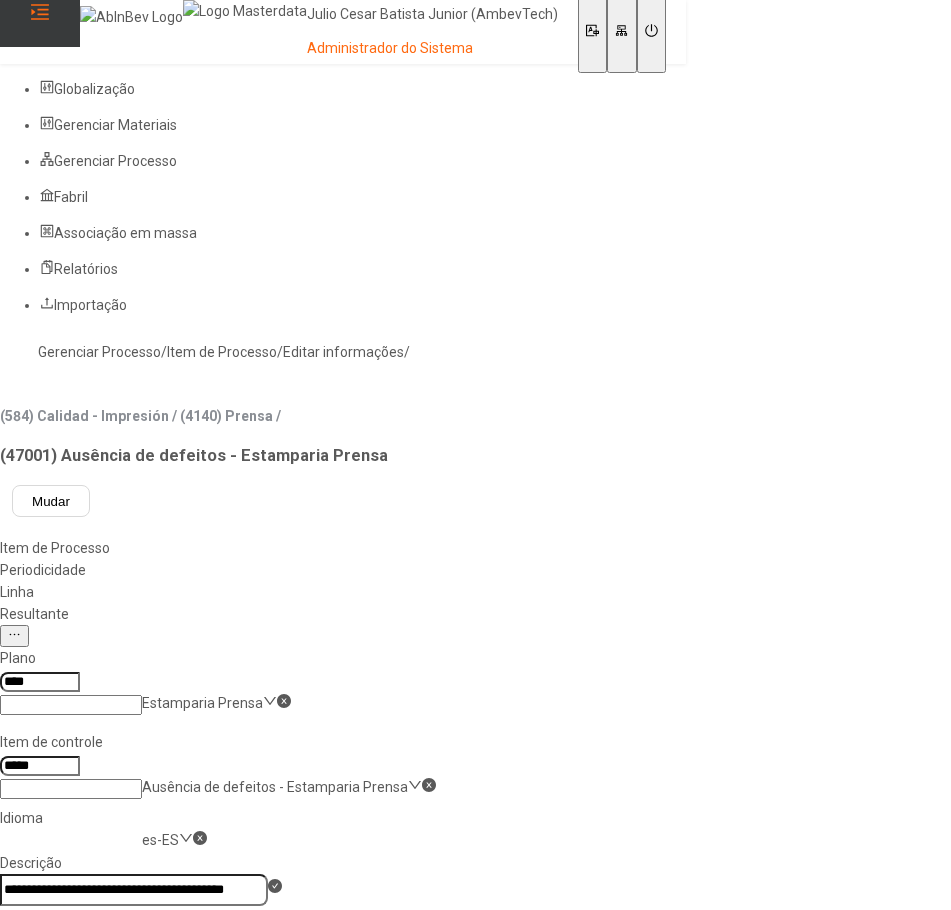type on "**********" 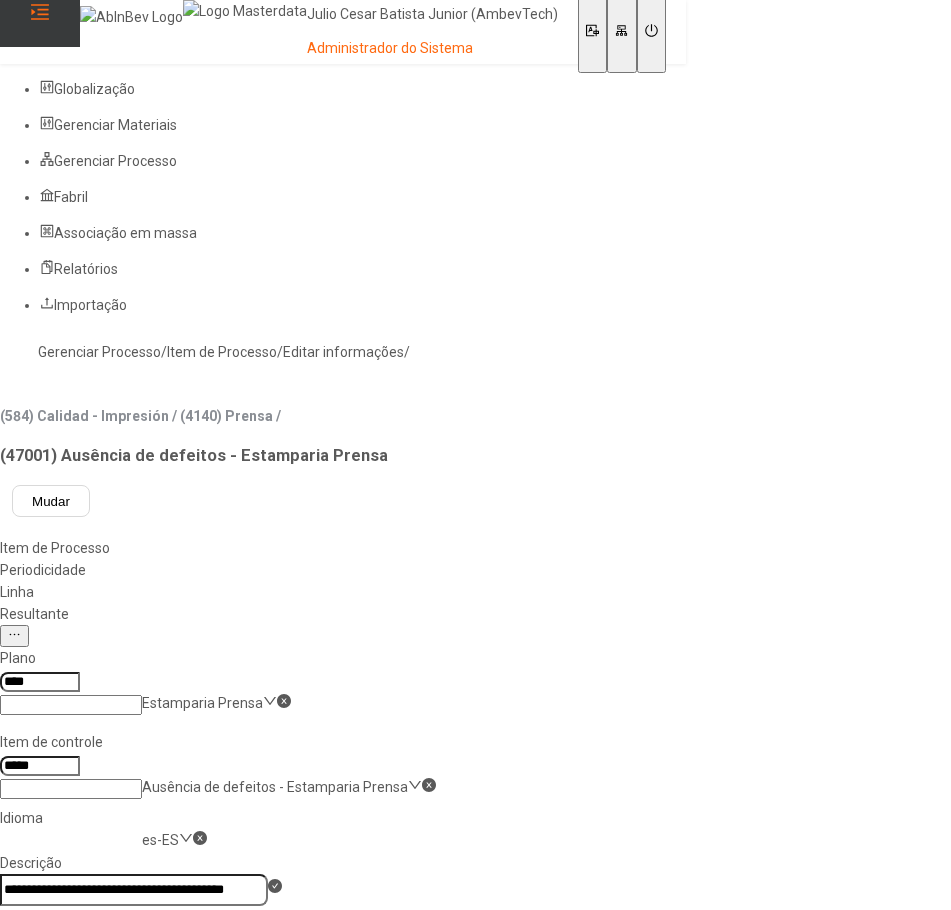click on "Salvar" 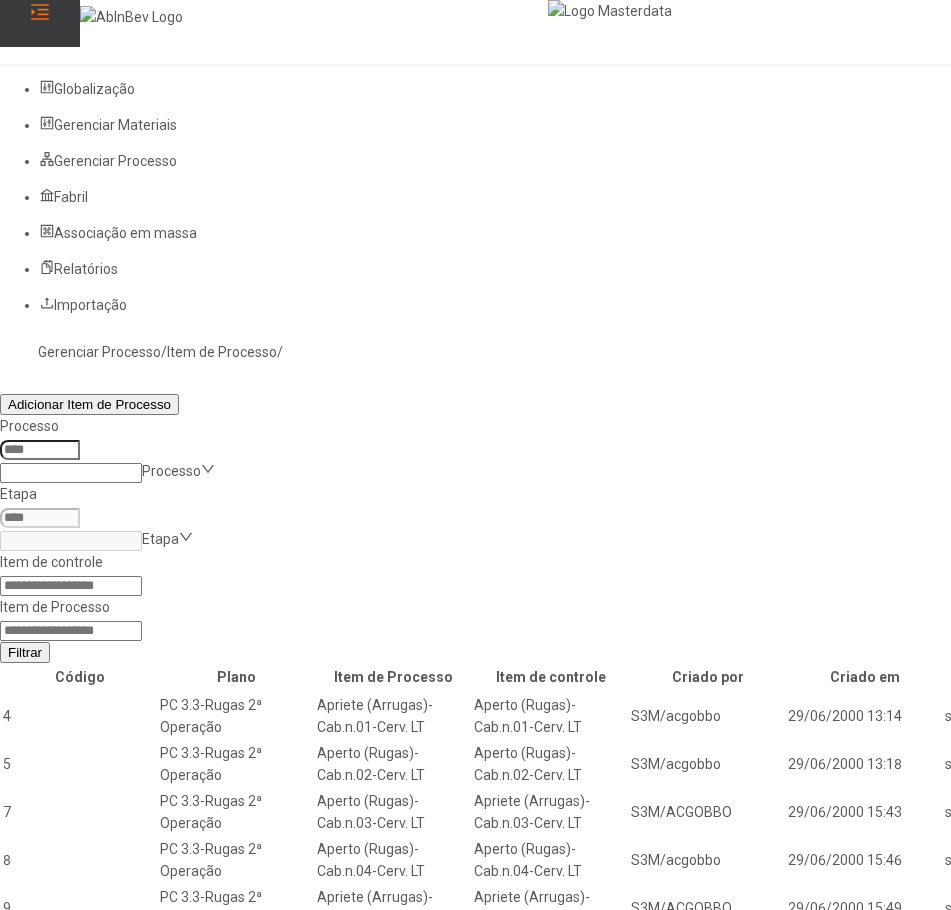 click on "Item de controle Item de Processo Filtrar" 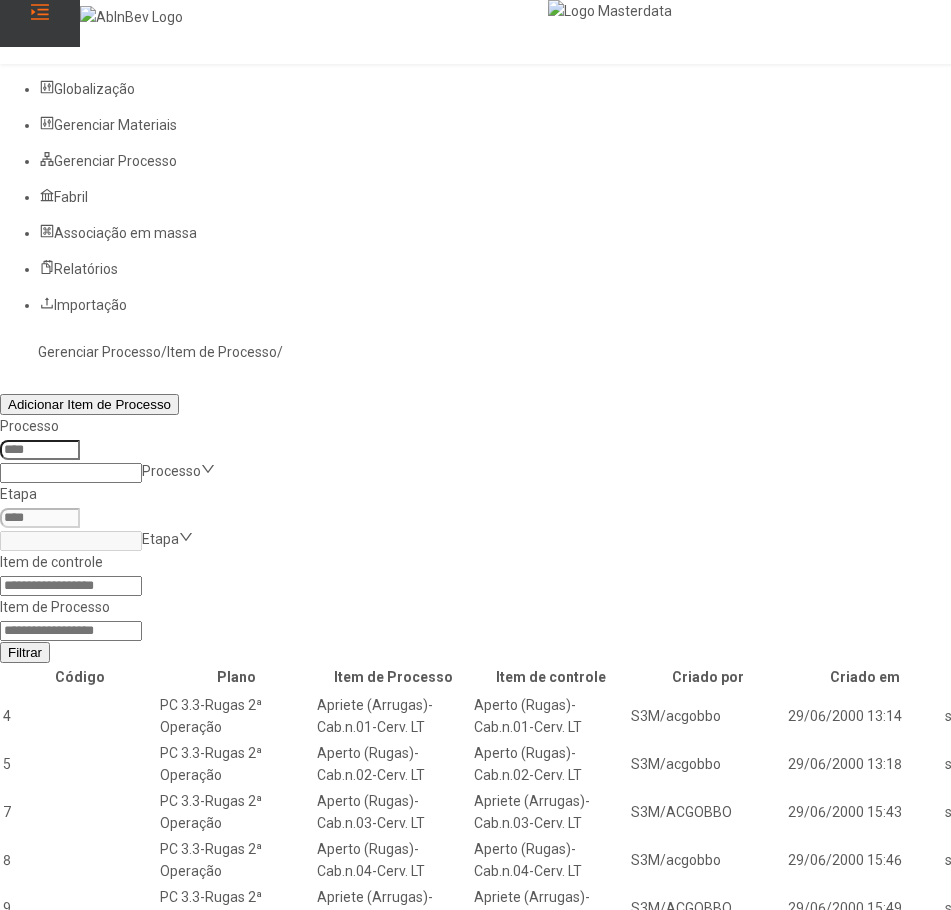click 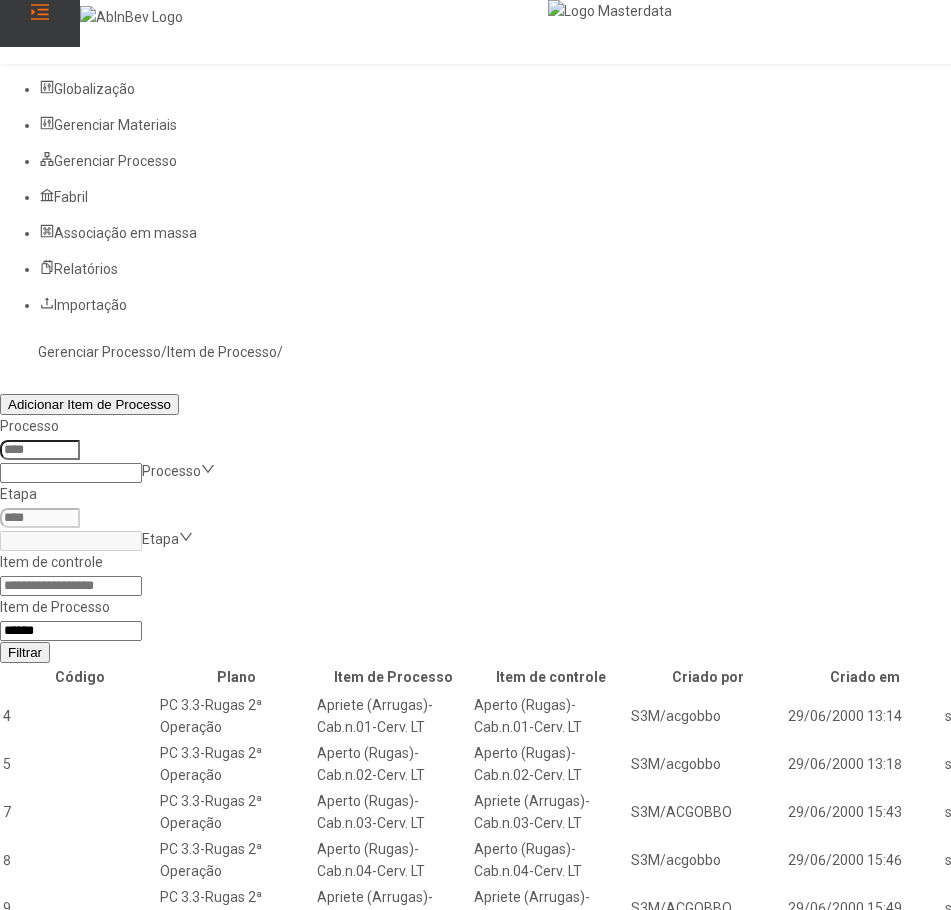 type on "*****" 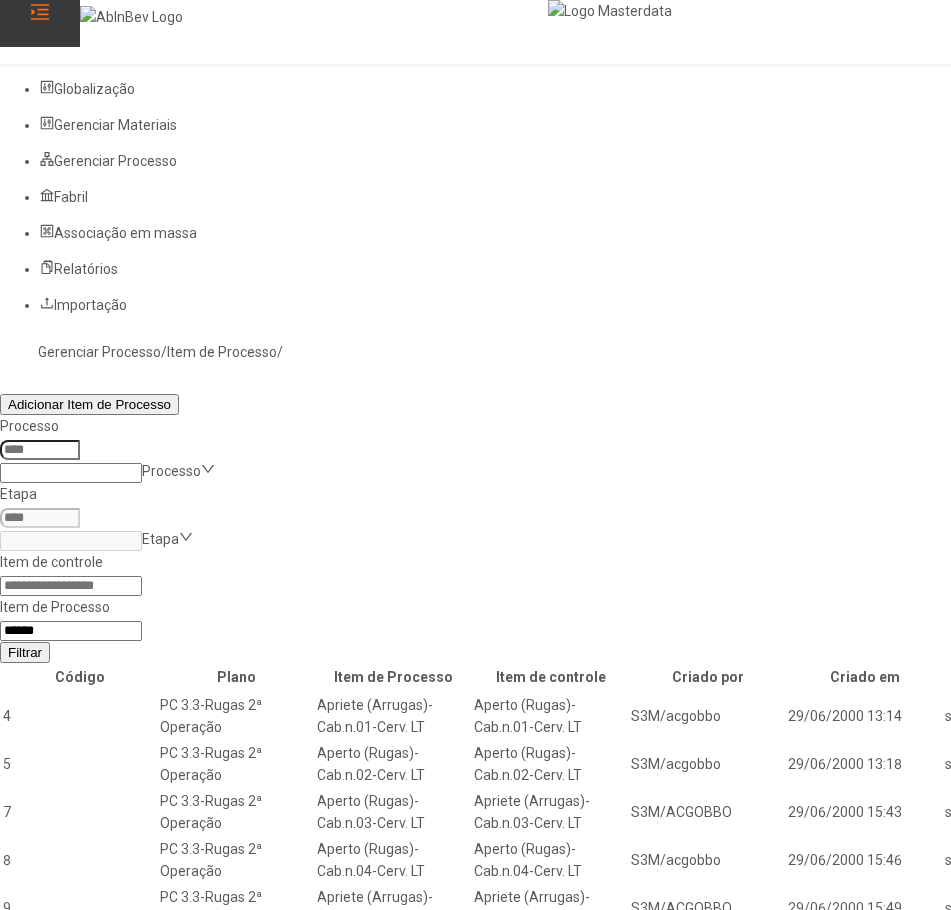 click on "Filtrar" 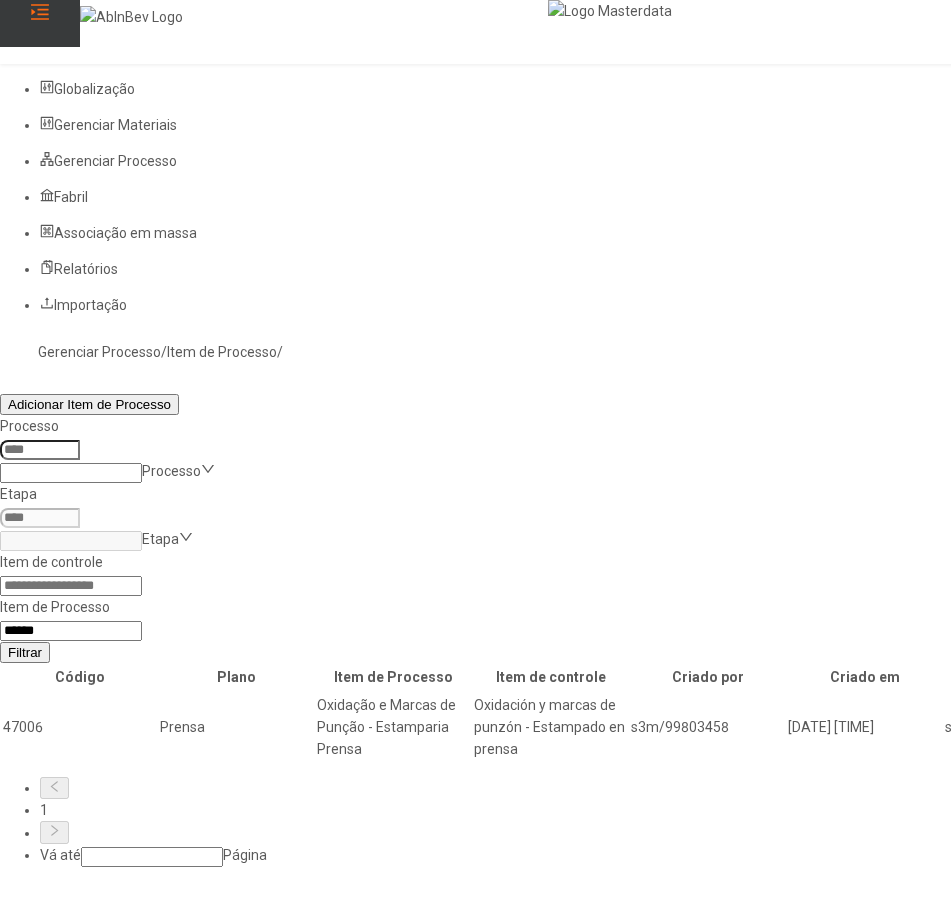 click 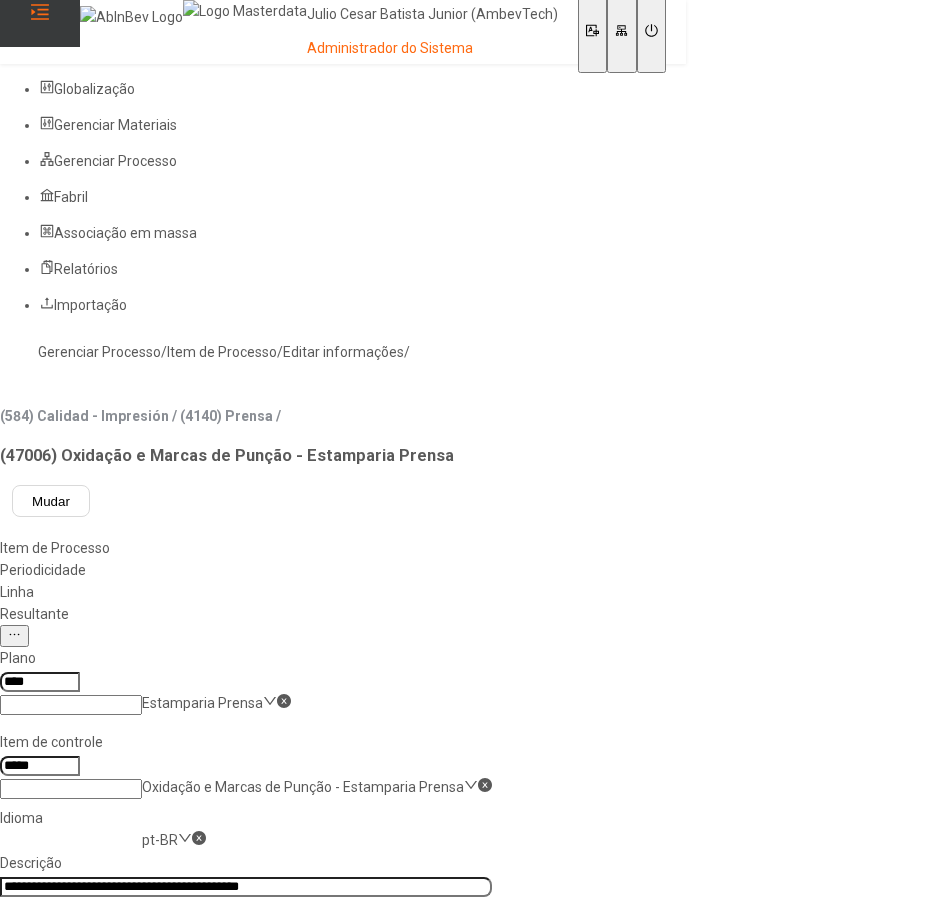 click on "**********" 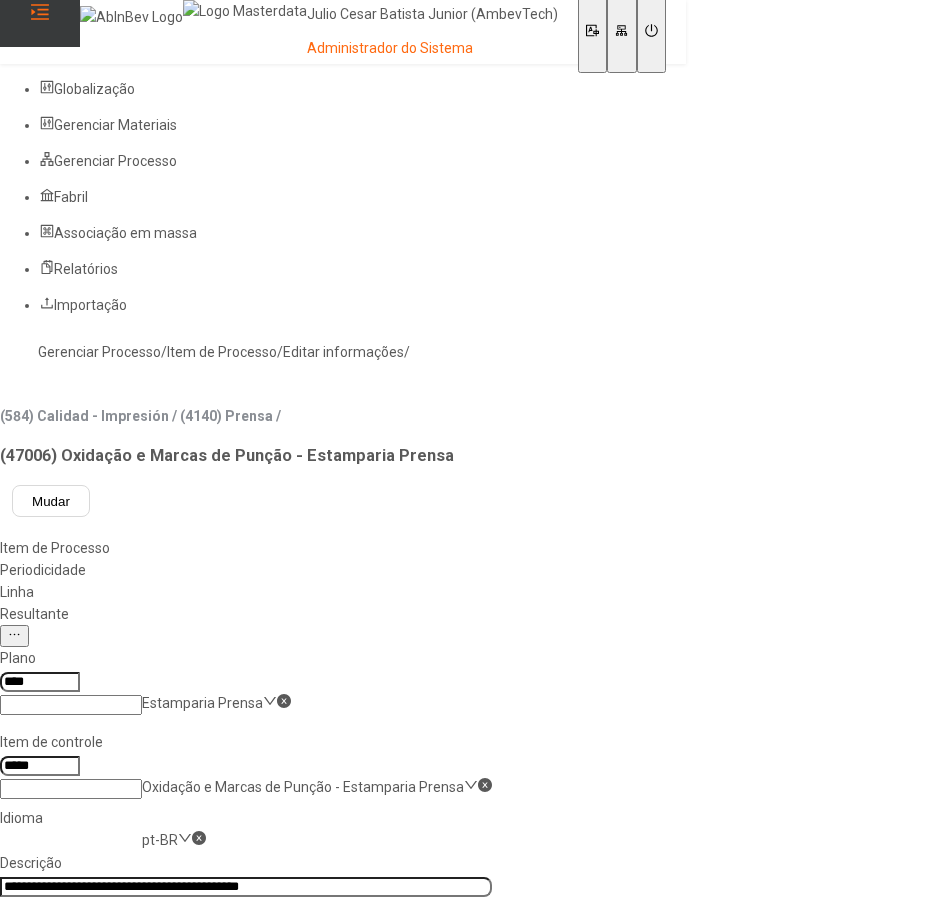 click on "pt-BR" 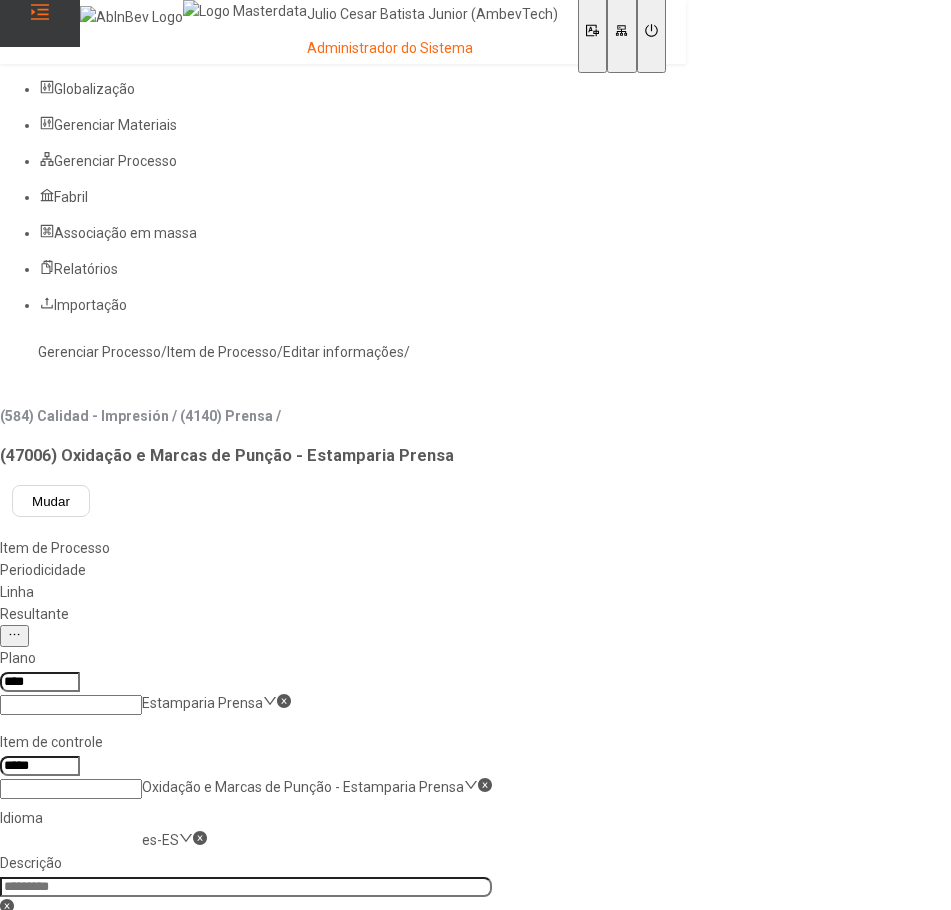 click 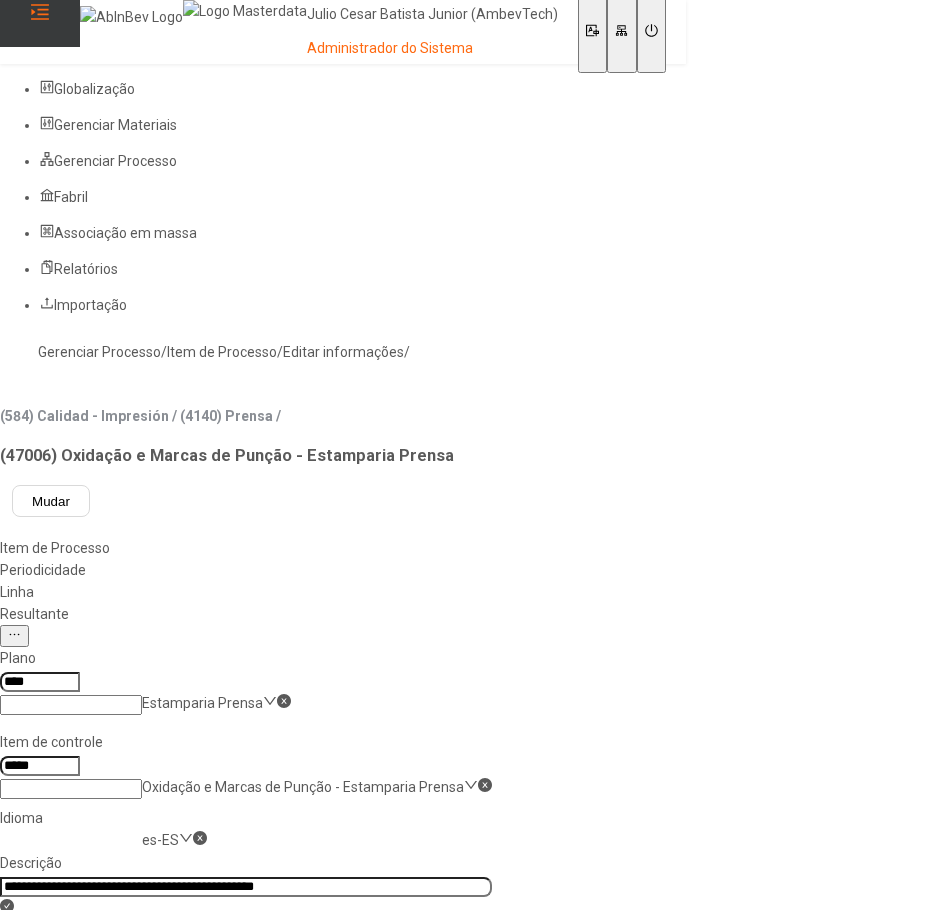 scroll, scrollTop: 0, scrollLeft: 109, axis: horizontal 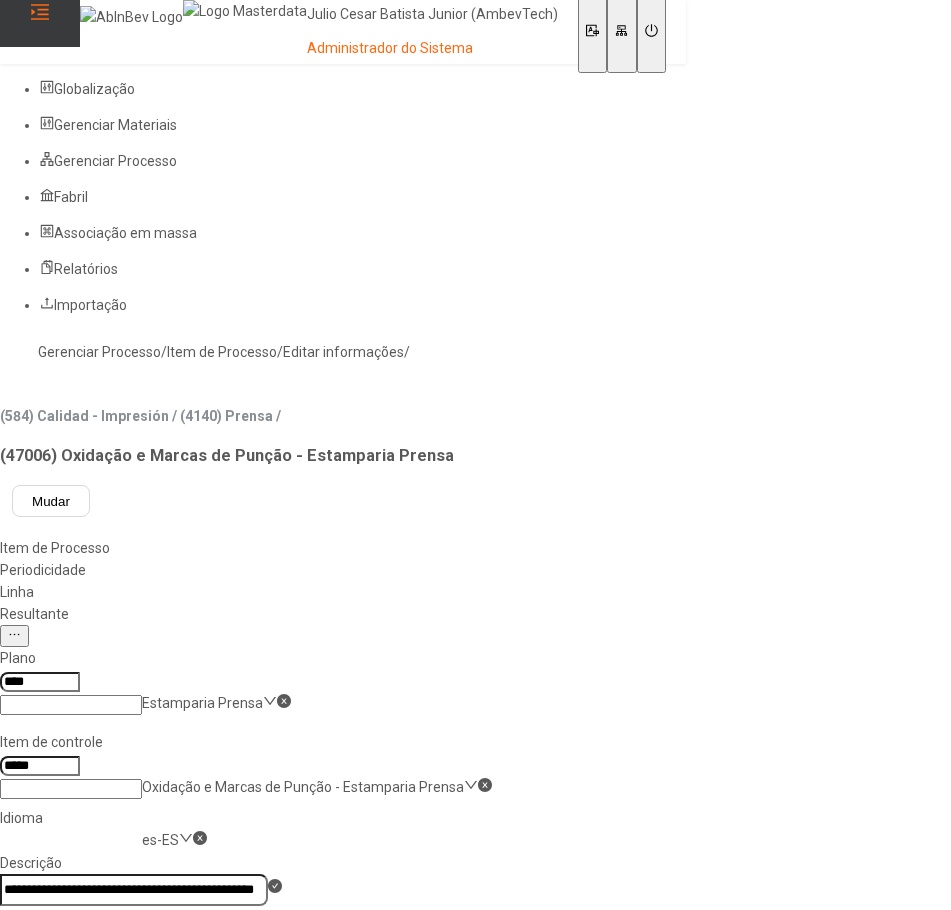 type on "**********" 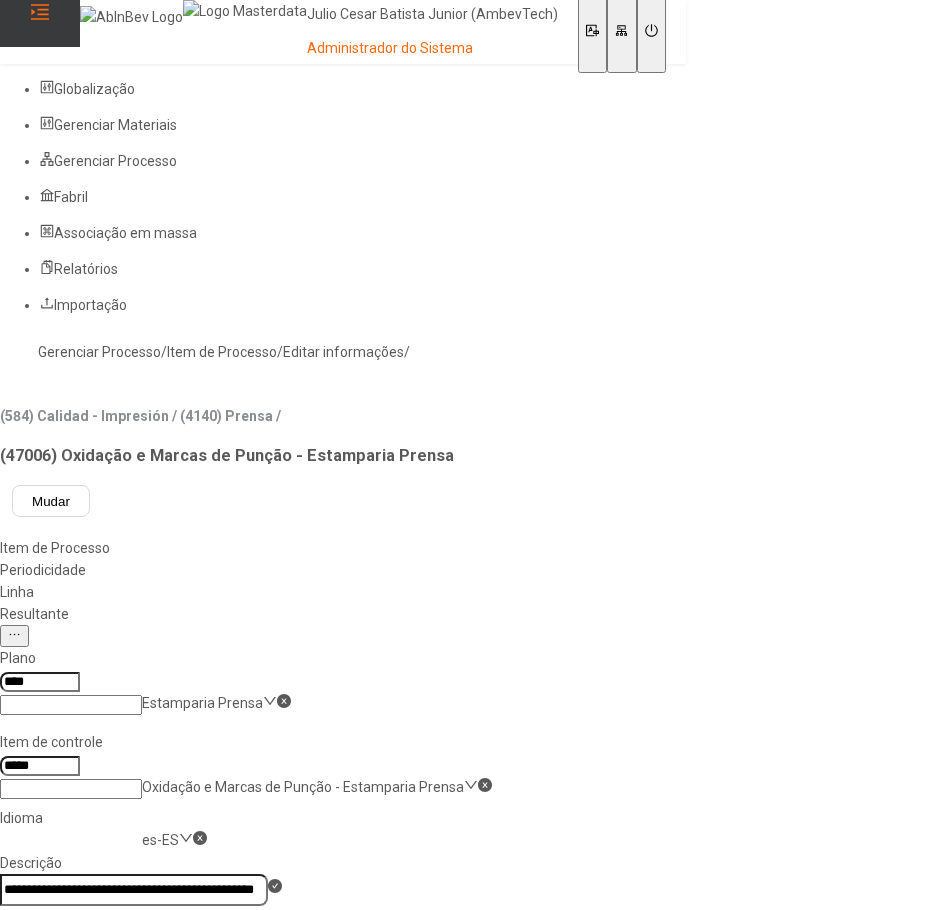 click on "Salvar" 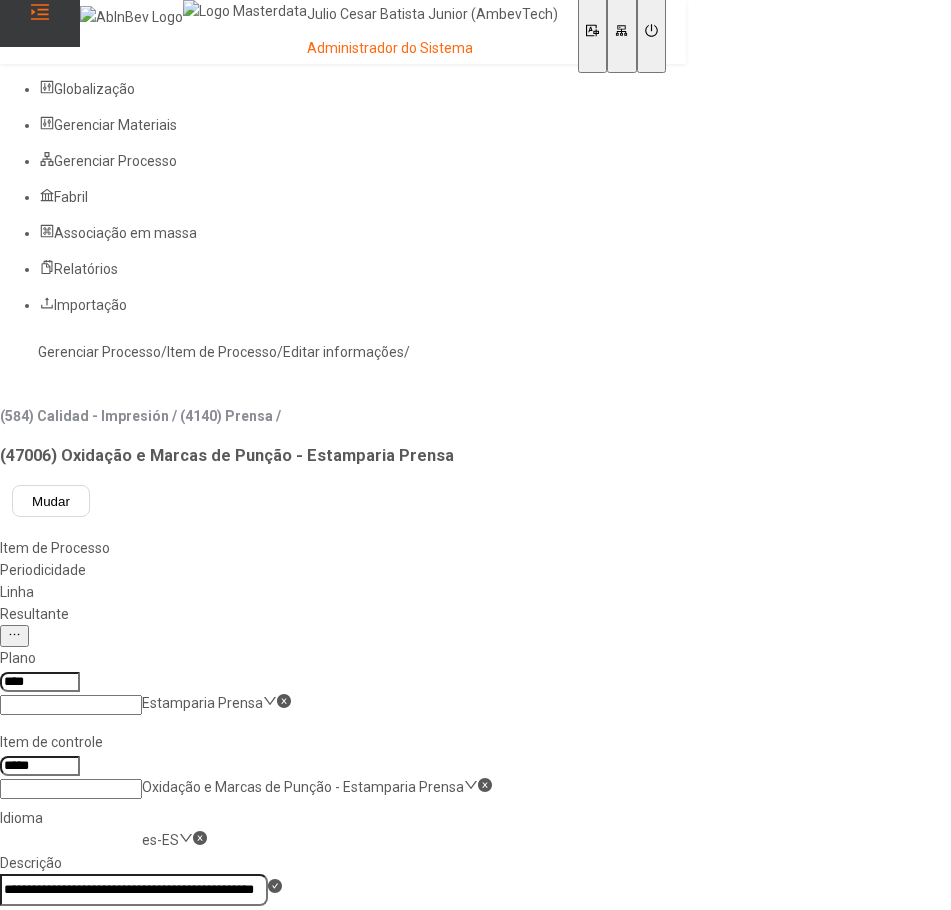 click on "Gerenciar Processo" 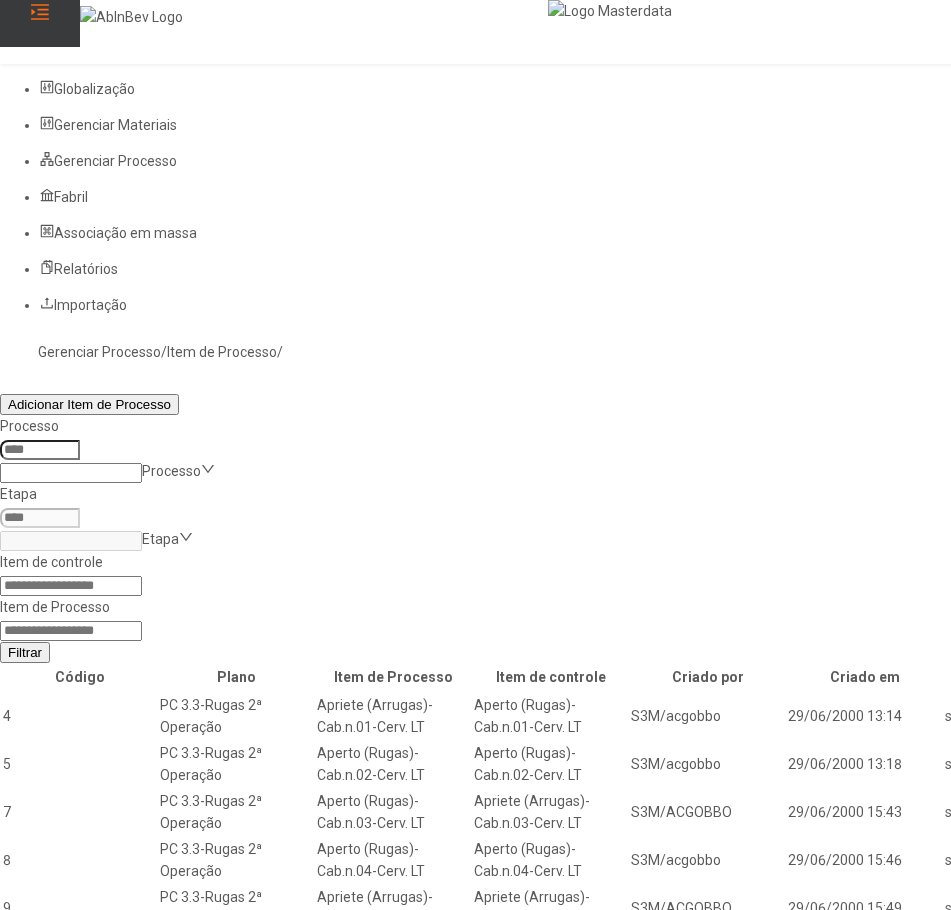 click 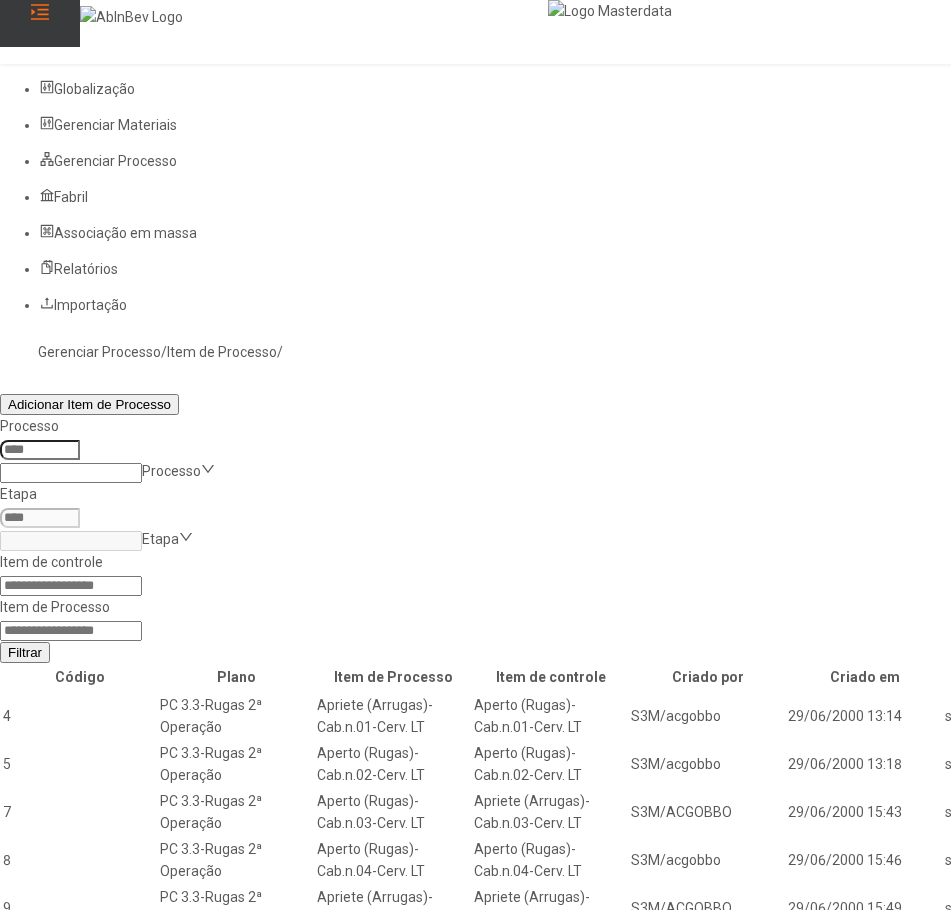 paste on "*****" 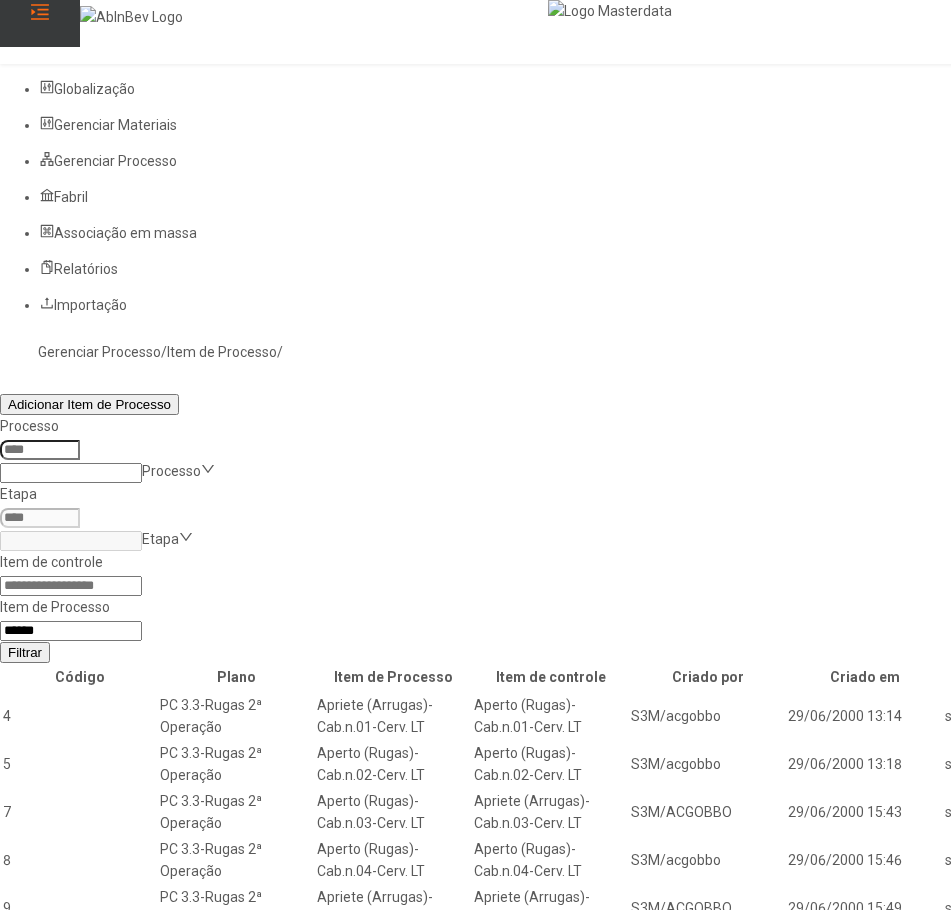 type on "*****" 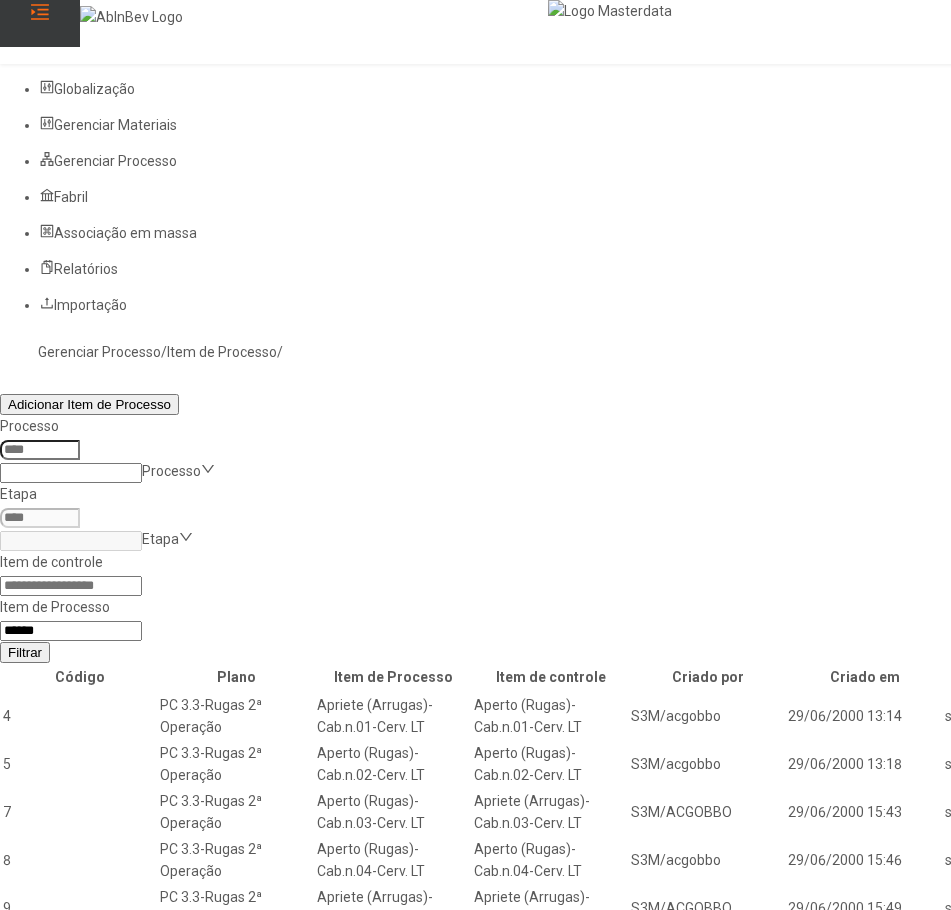click on "Filtrar" 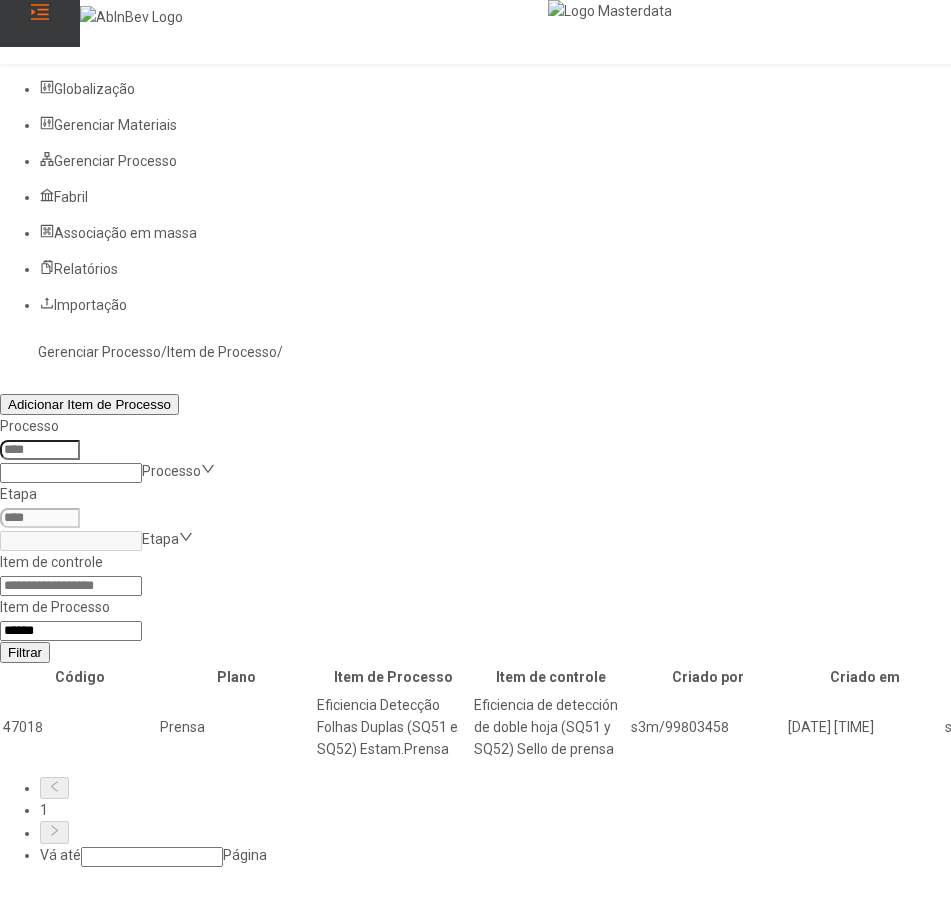 click 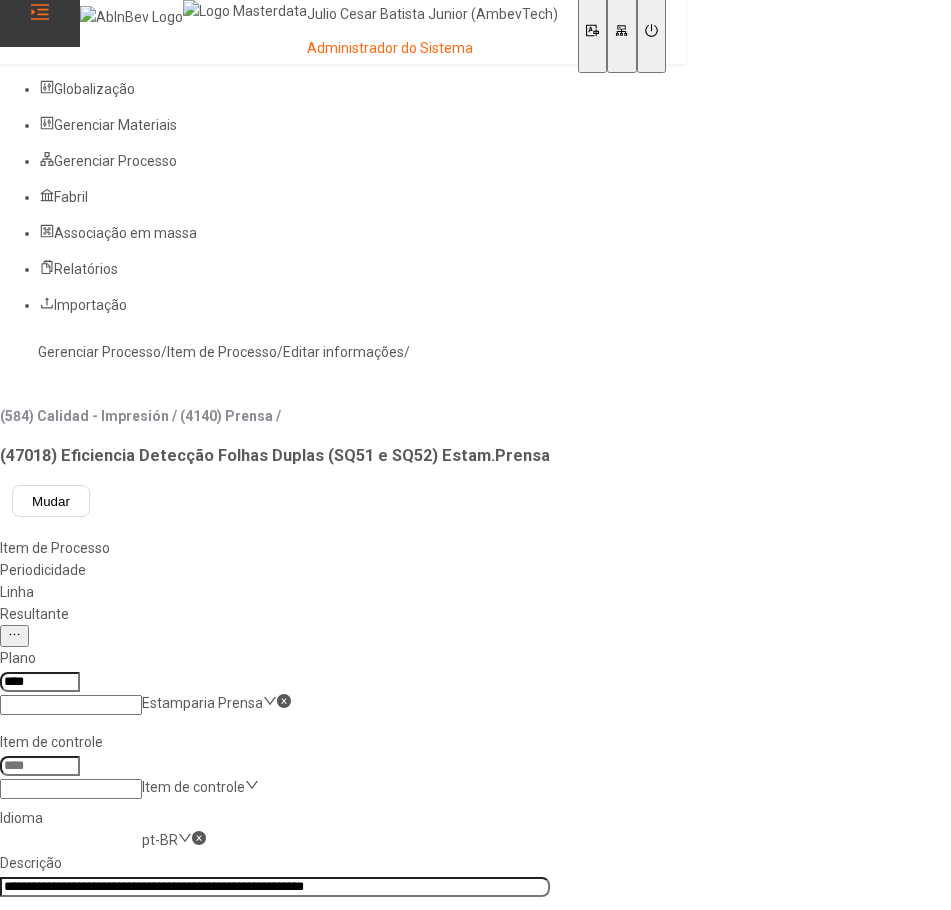 type on "*****" 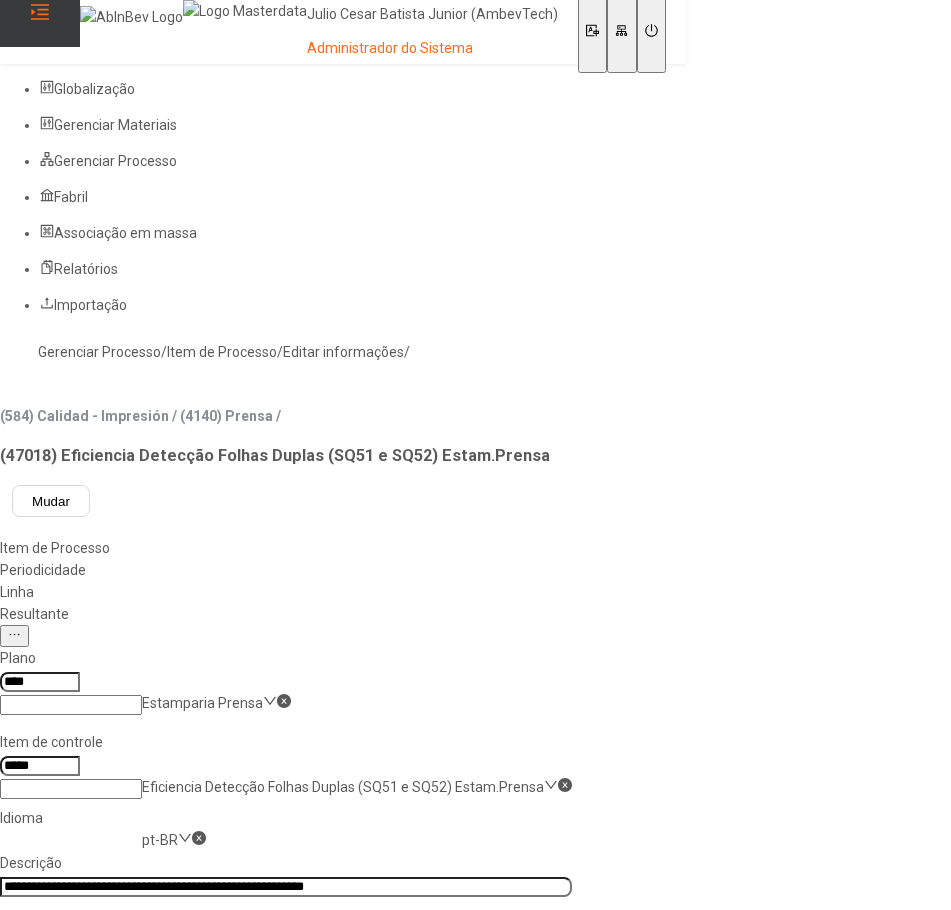 click on "**********" 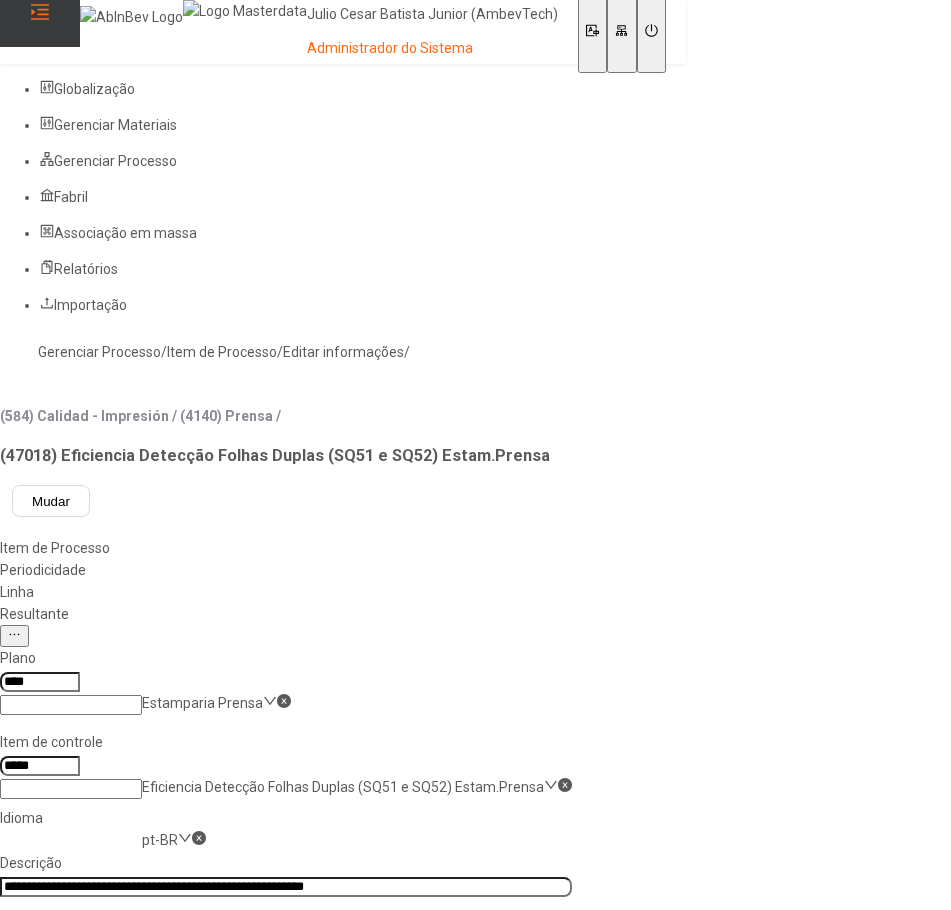 click on "pt-BR" 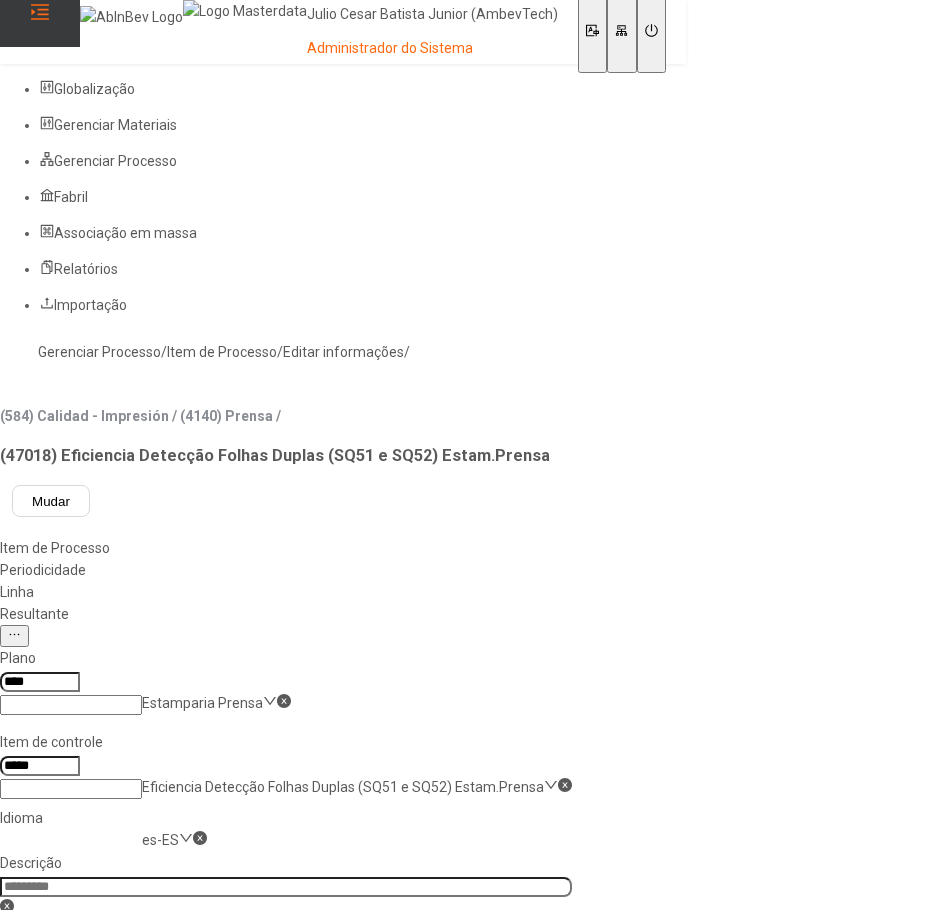 drag, startPoint x: 356, startPoint y: 399, endPoint x: 338, endPoint y: 413, distance: 22.803509 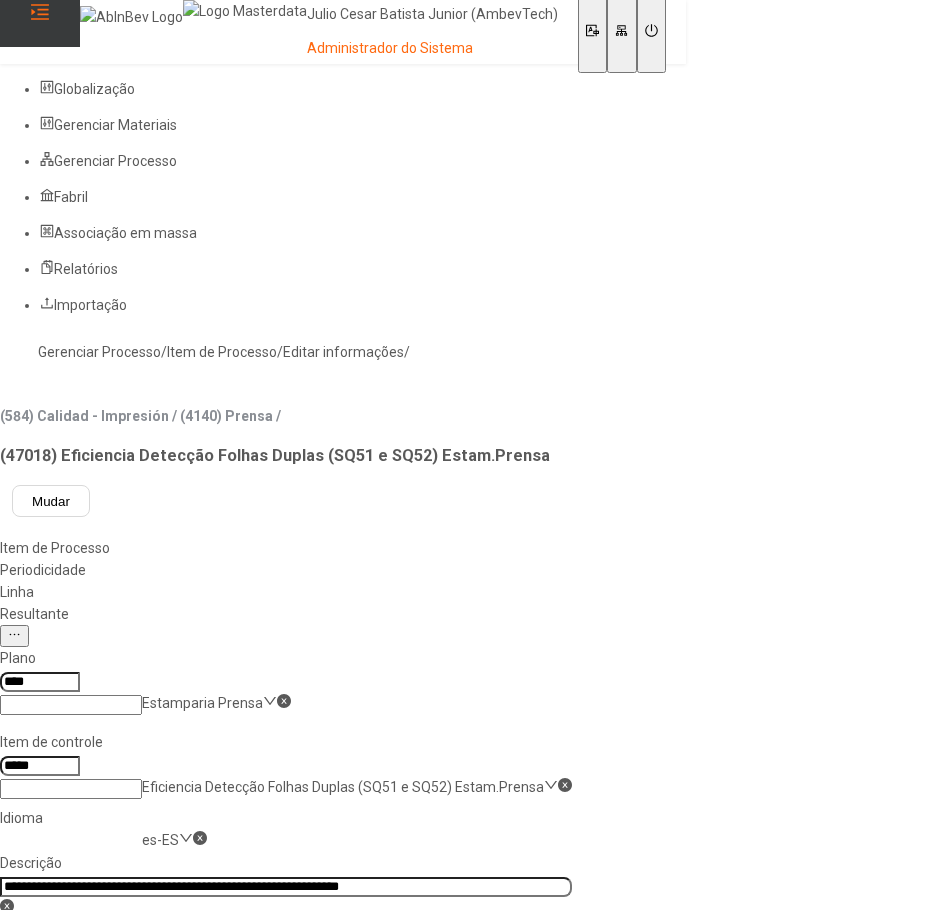 scroll, scrollTop: 0, scrollLeft: 193, axis: horizontal 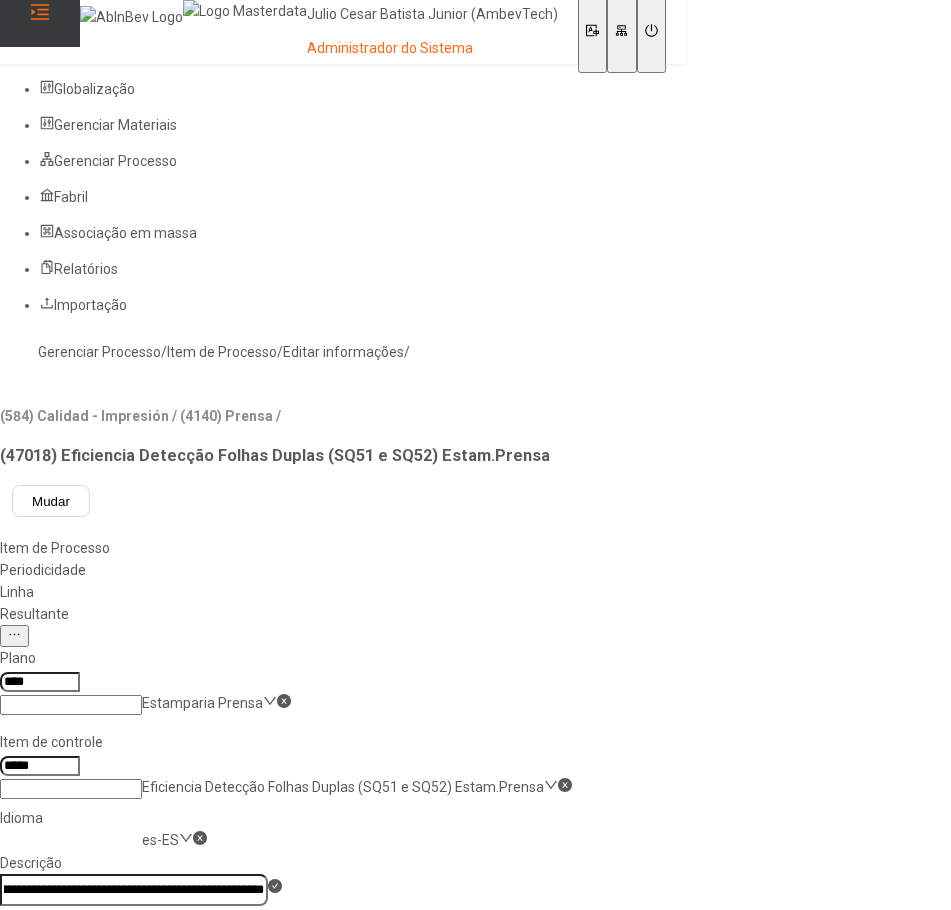 type on "**********" 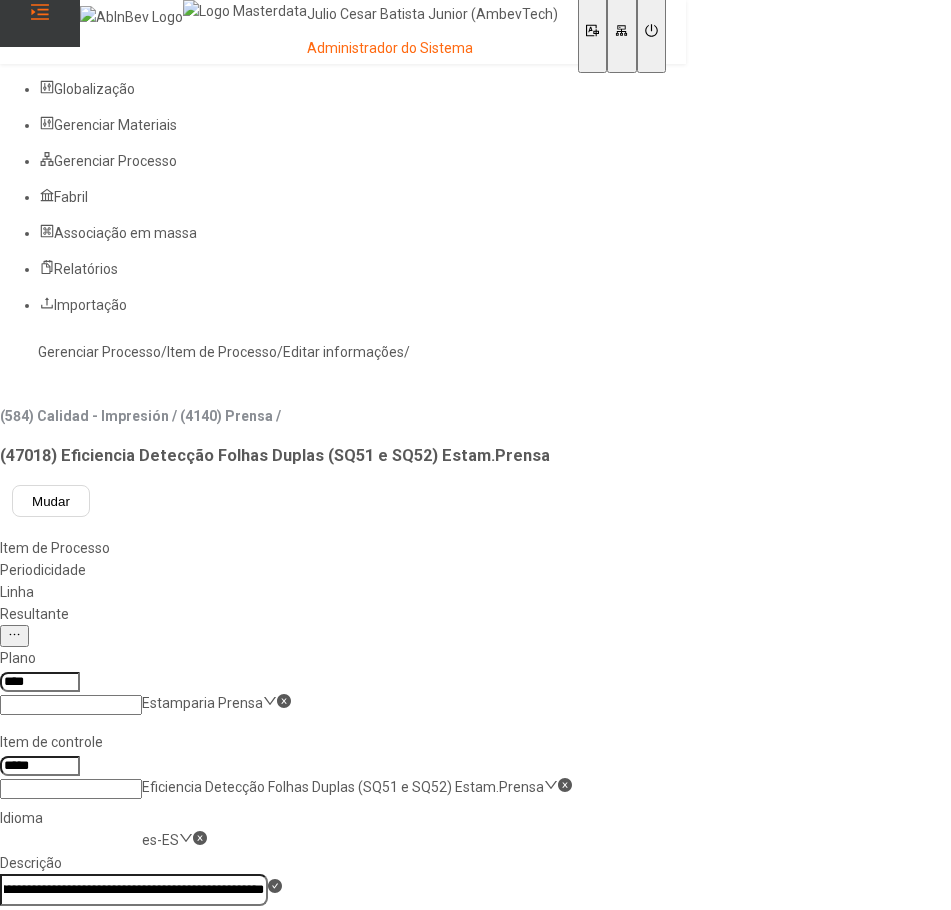 click on "Salvar" 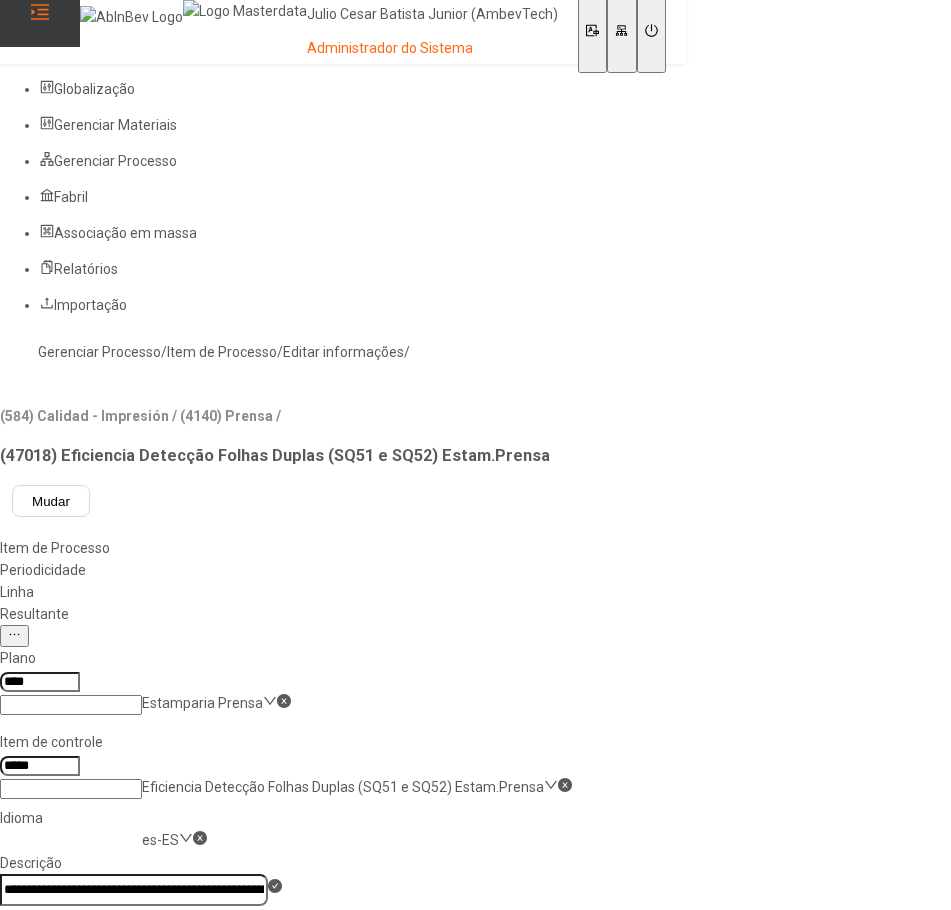 drag, startPoint x: 188, startPoint y: 116, endPoint x: 234, endPoint y: 138, distance: 50.990196 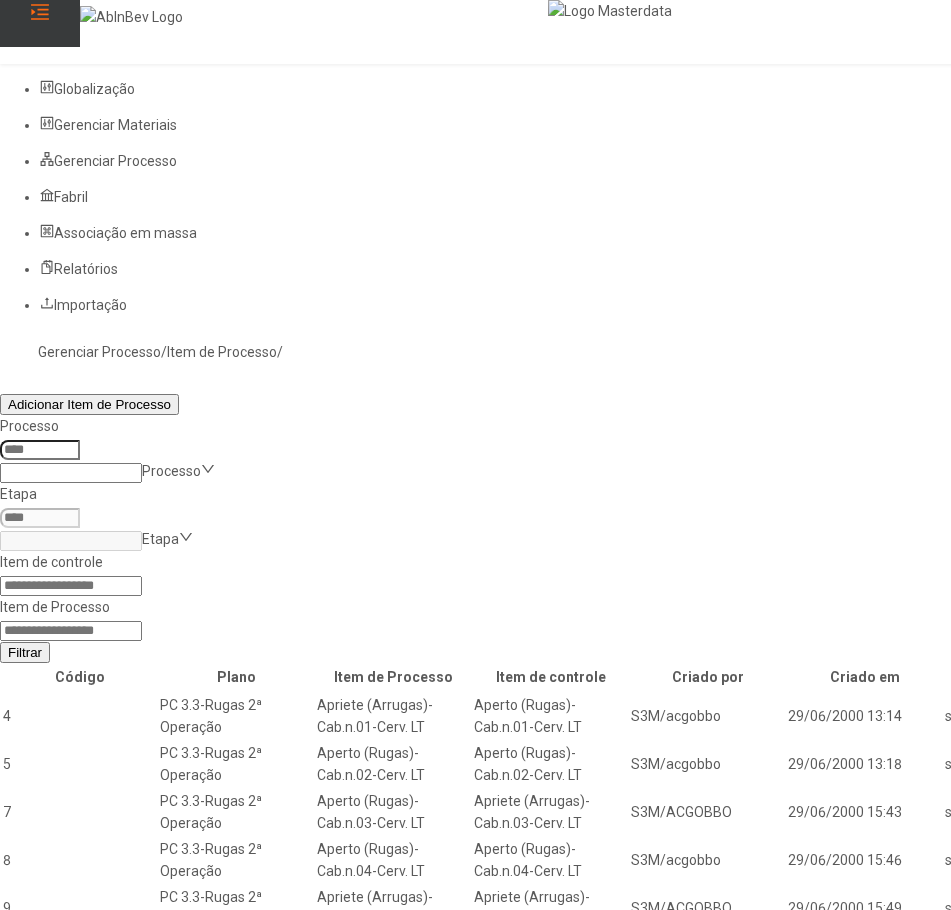 click 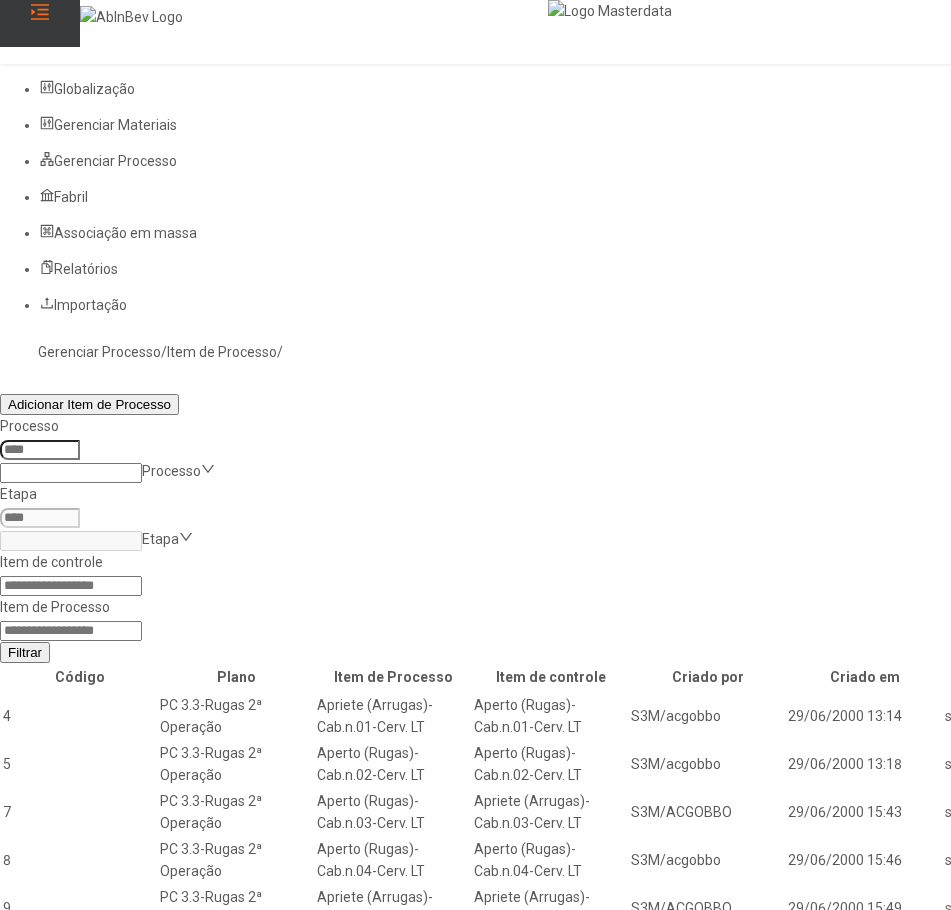 paste on "*****" 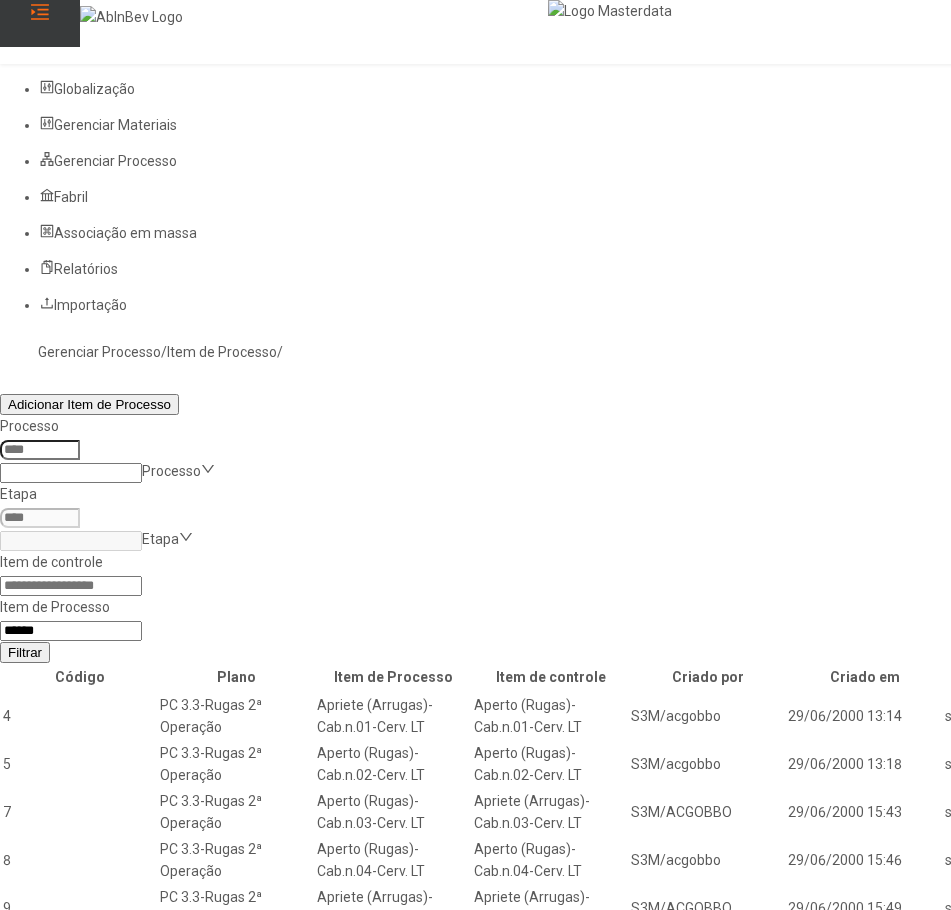 type on "*****" 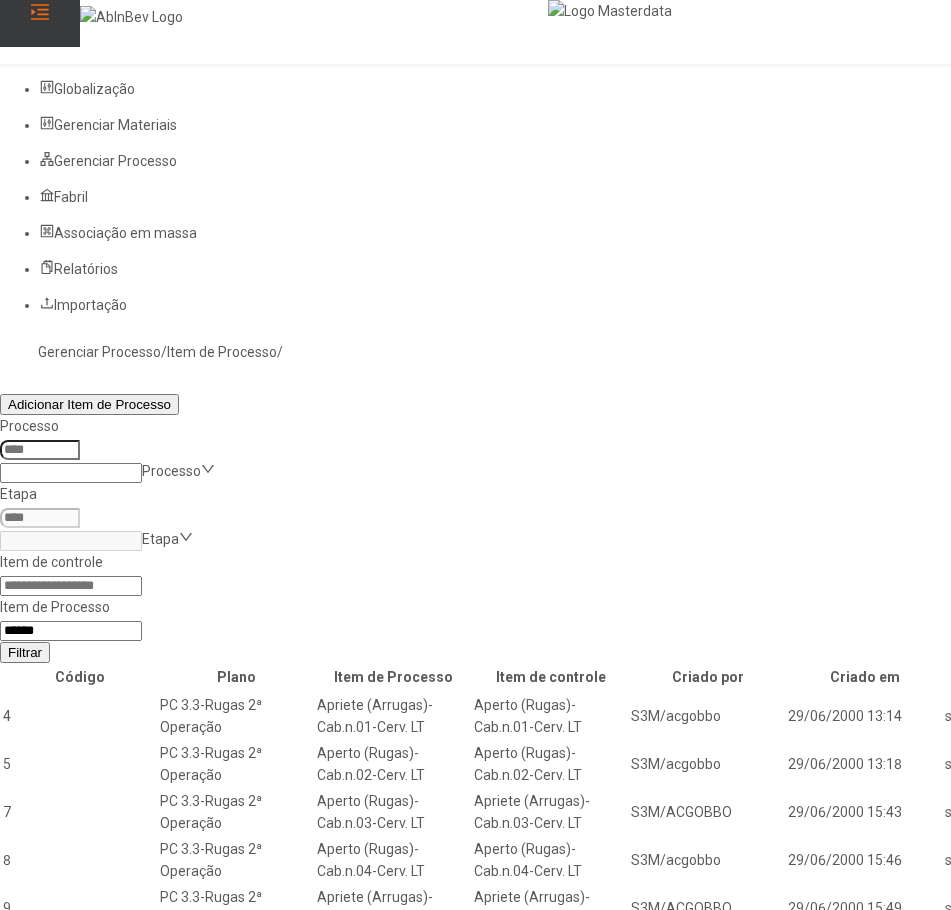 click on "Filtrar" 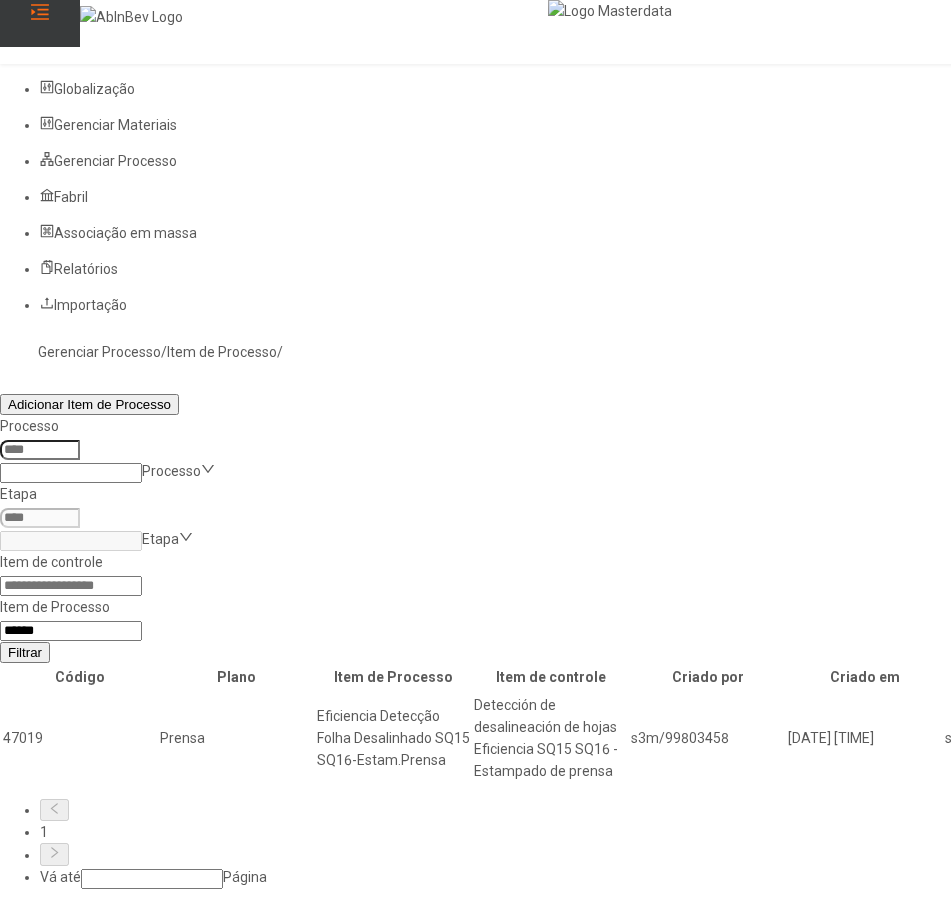 click at bounding box center (1302, 738) 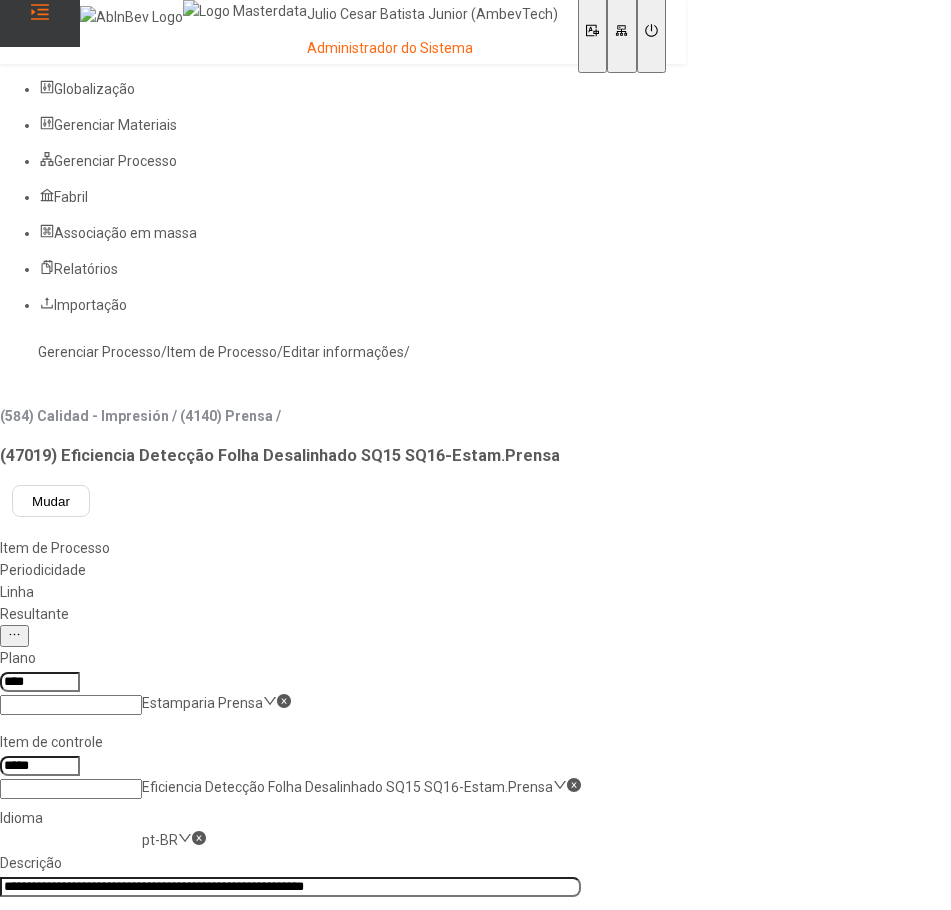 click on "pt-BR" 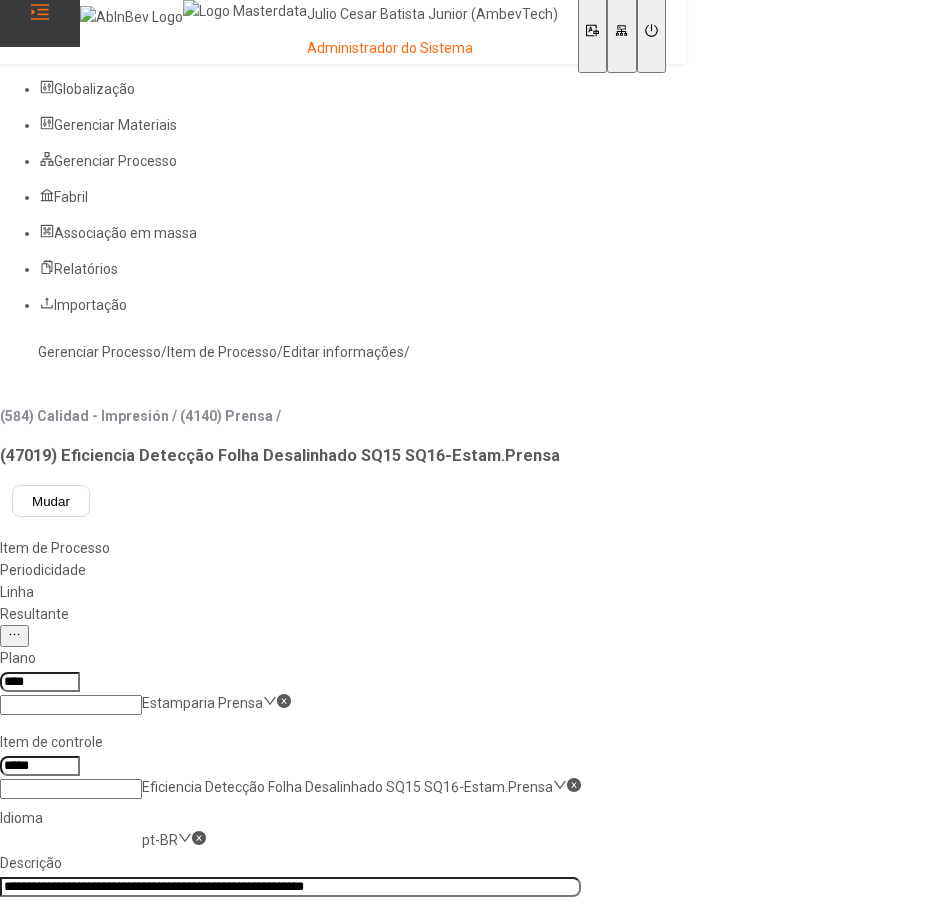 click on "es-ES" at bounding box center (57, 965) 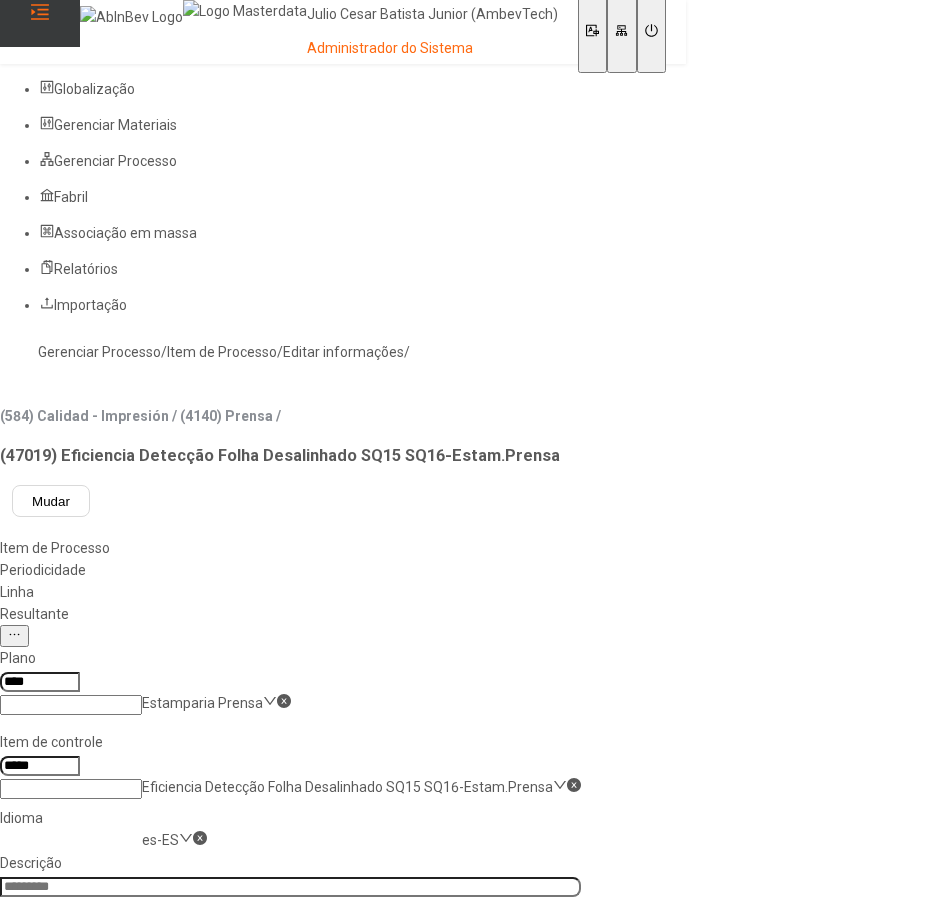 click on "es-ES" 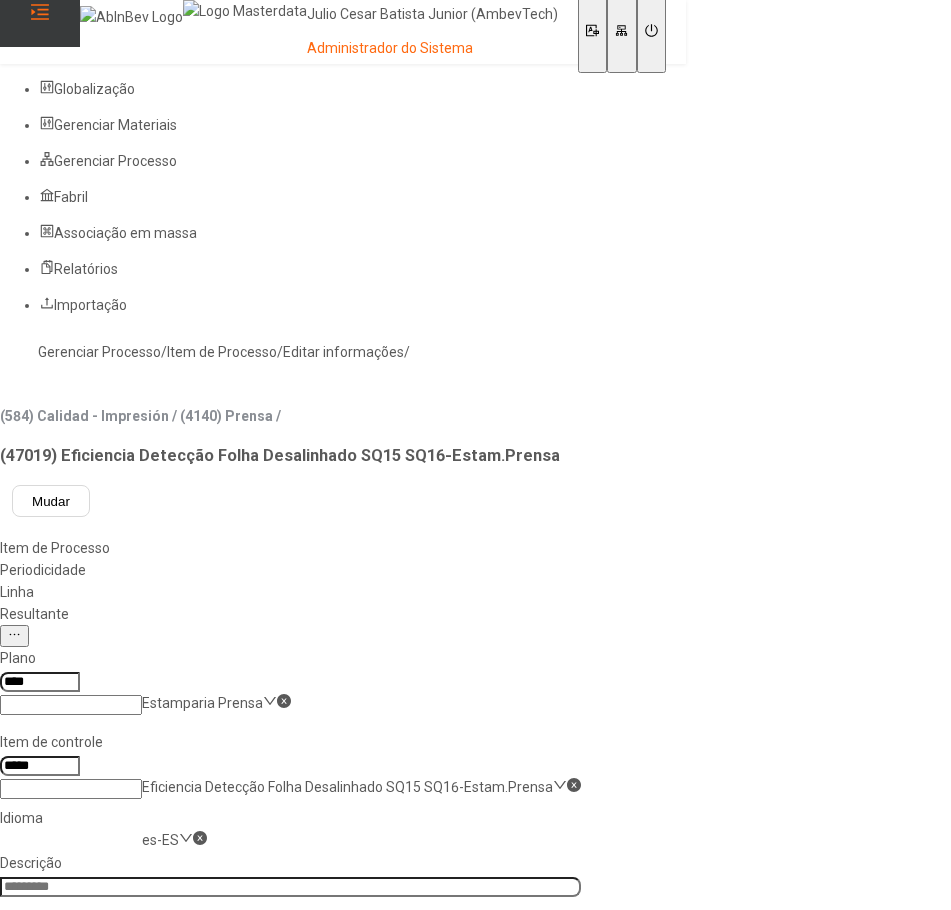 click on "pt-BR" at bounding box center [57, 921] 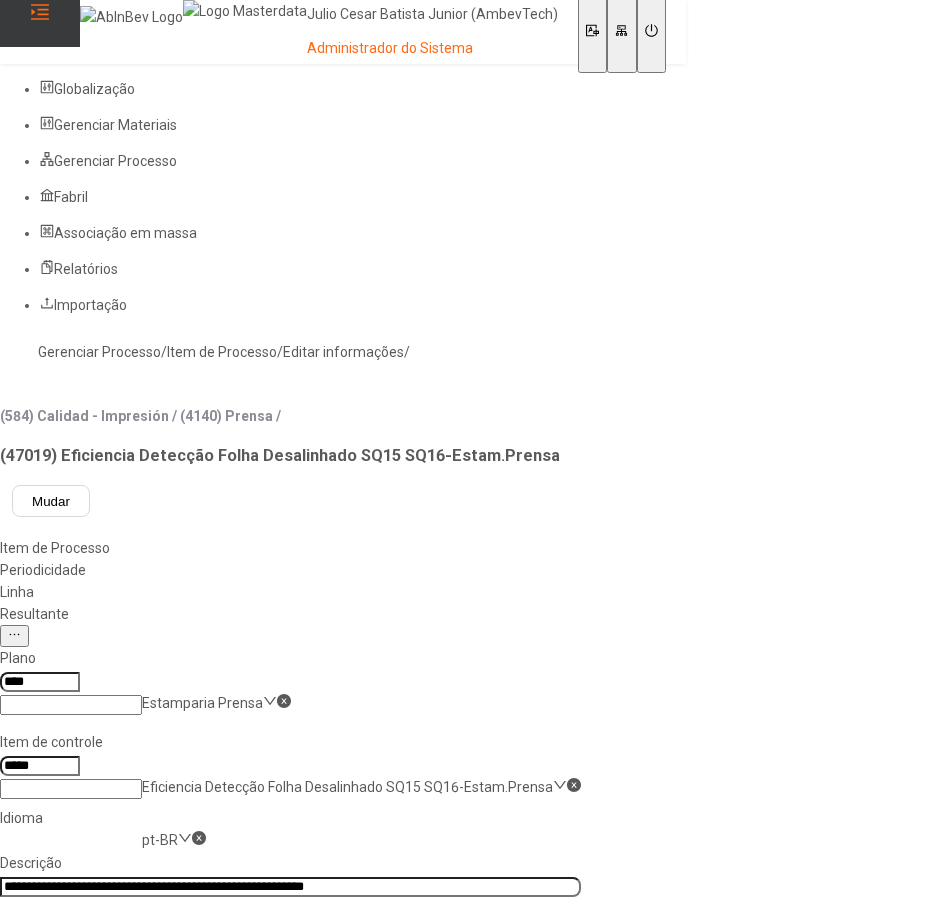 click on "**********" 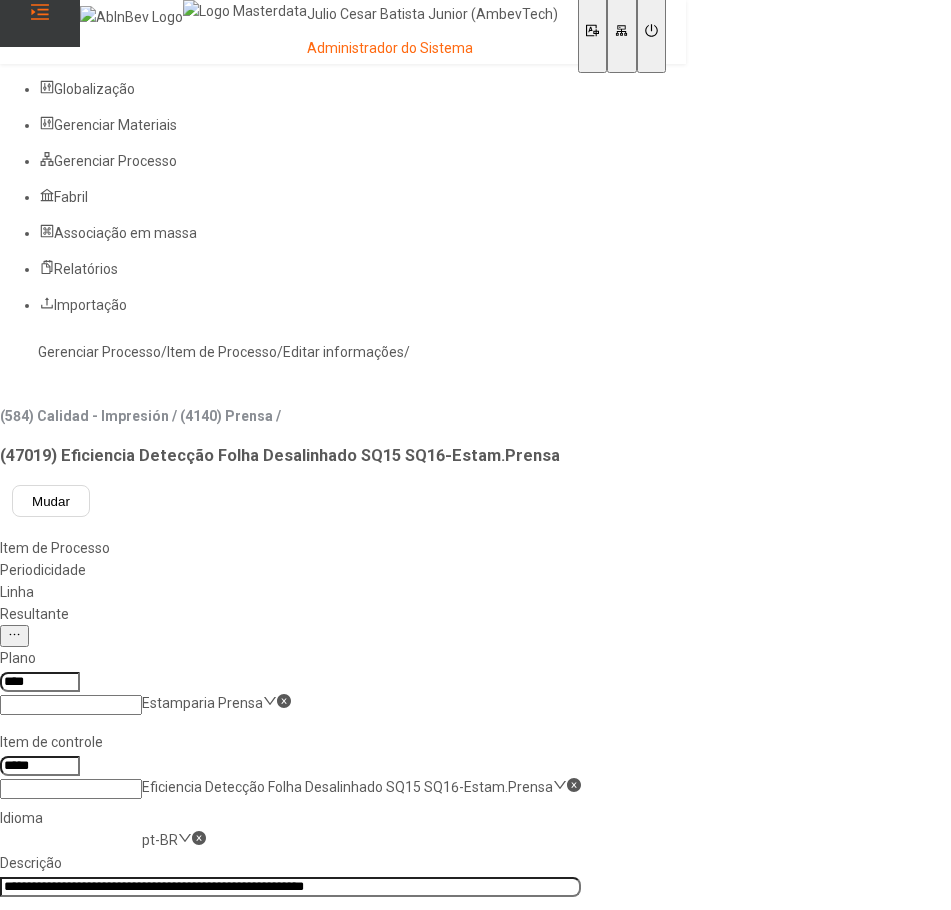 click on "pt-BR" 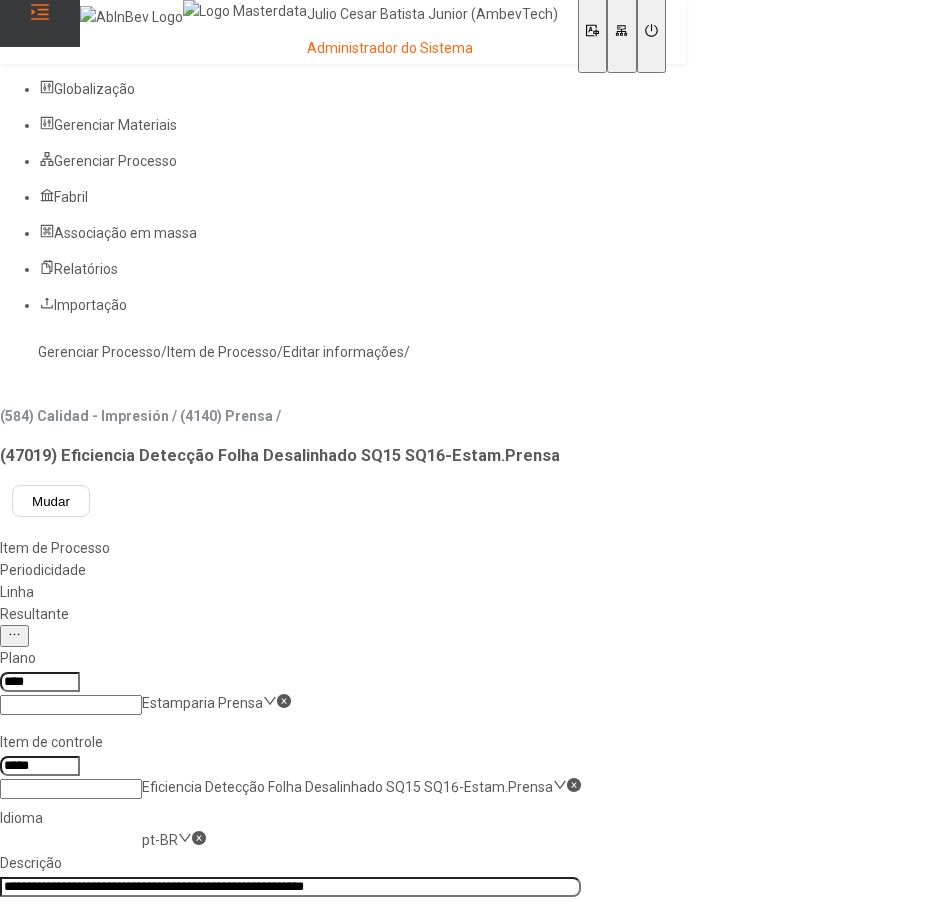click on "es-ES" at bounding box center (57, 965) 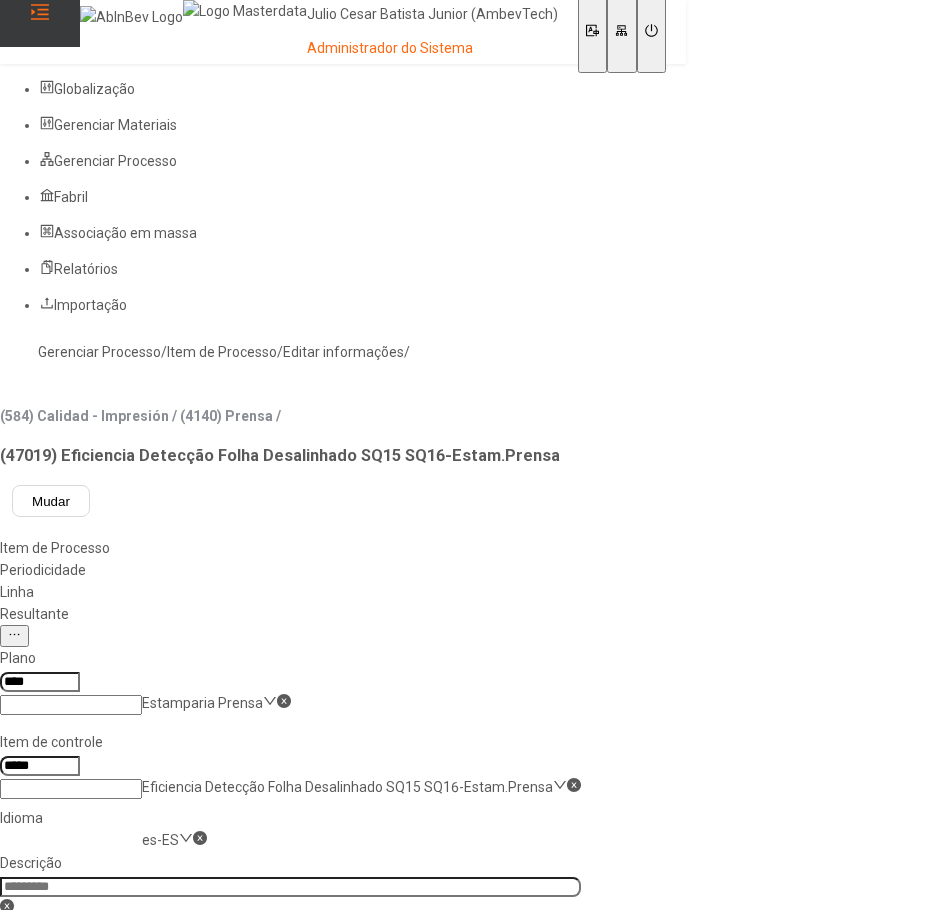 click 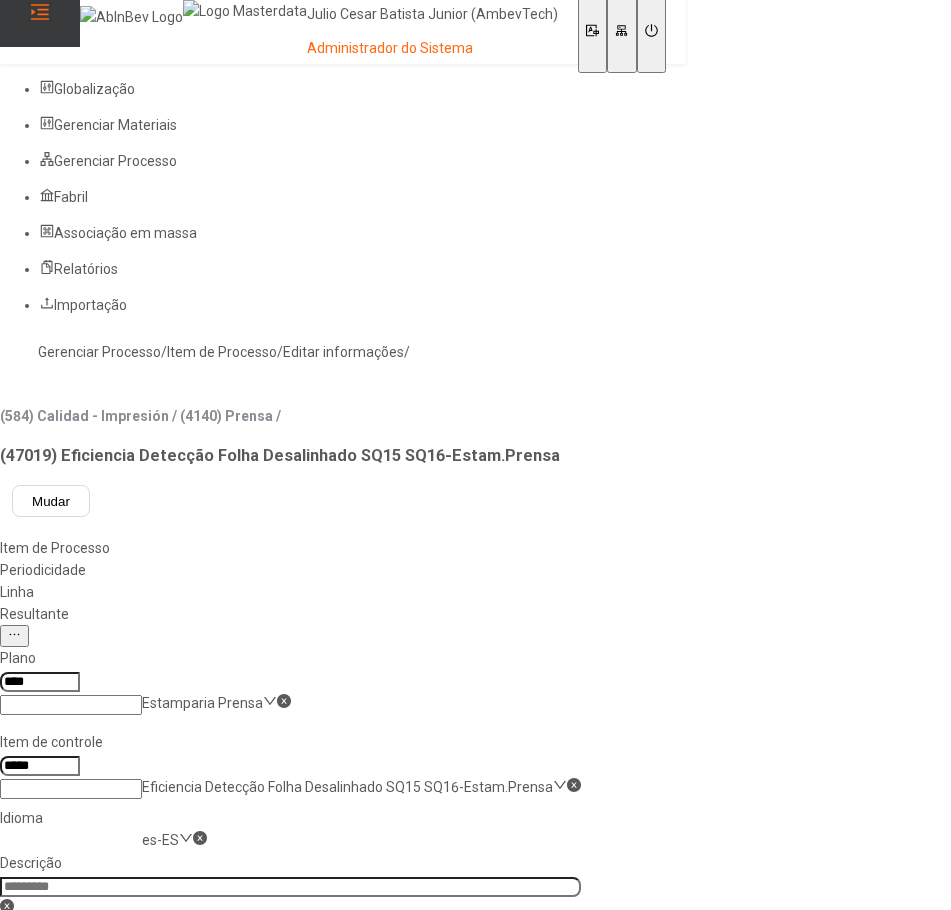 paste on "**********" 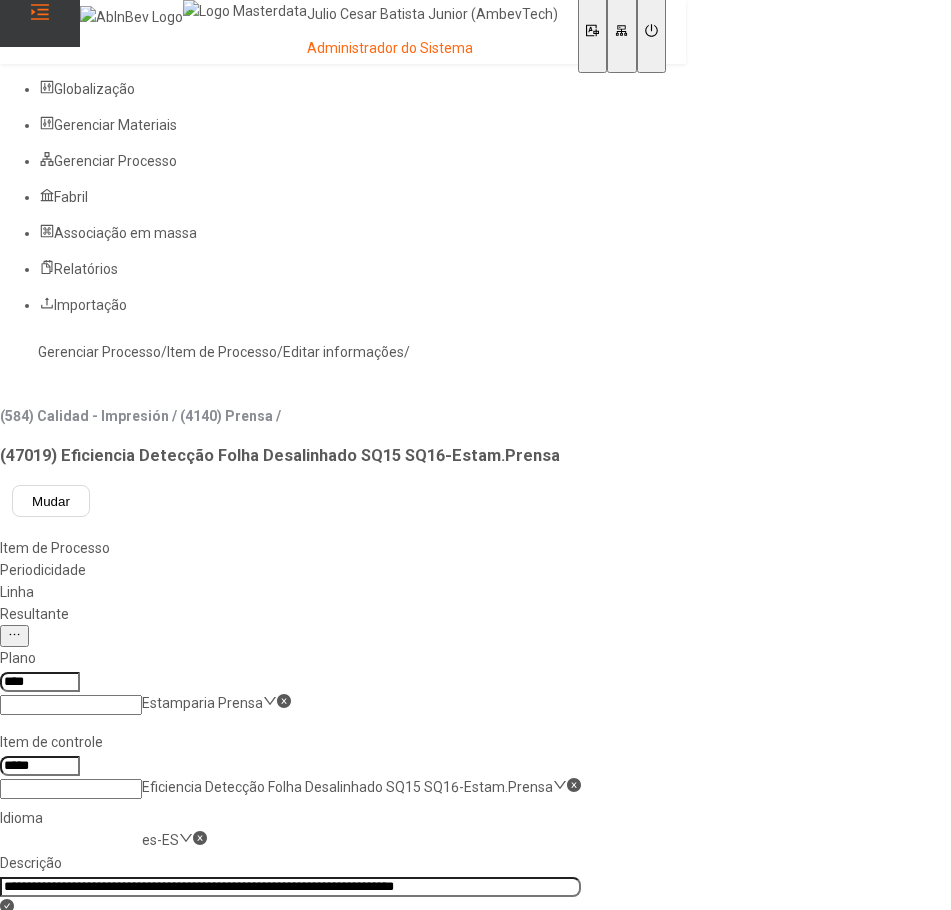 scroll, scrollTop: 0, scrollLeft: 279, axis: horizontal 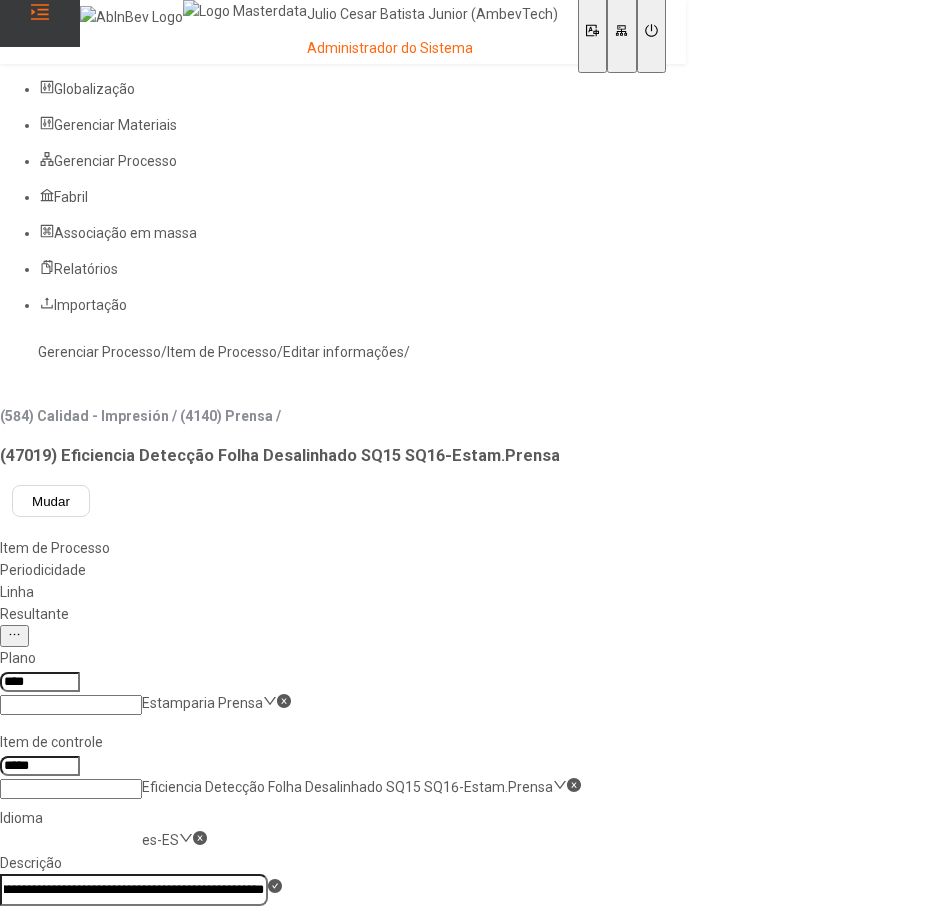 type on "**********" 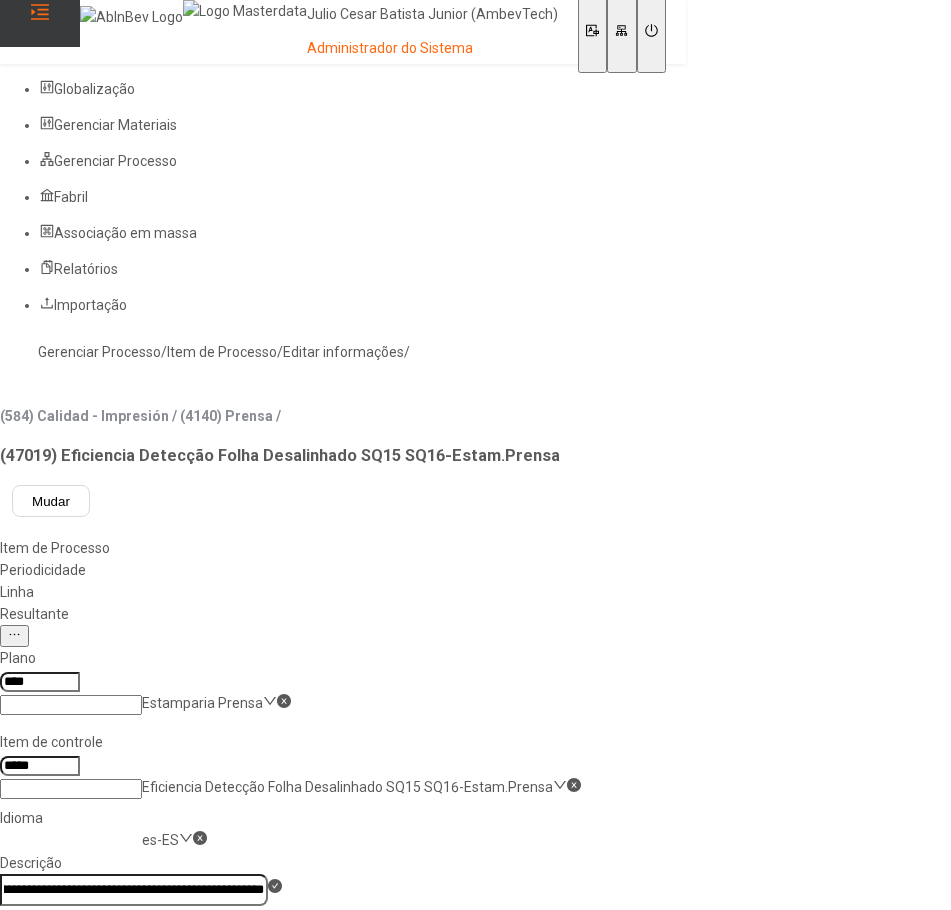 click on "Salvar" 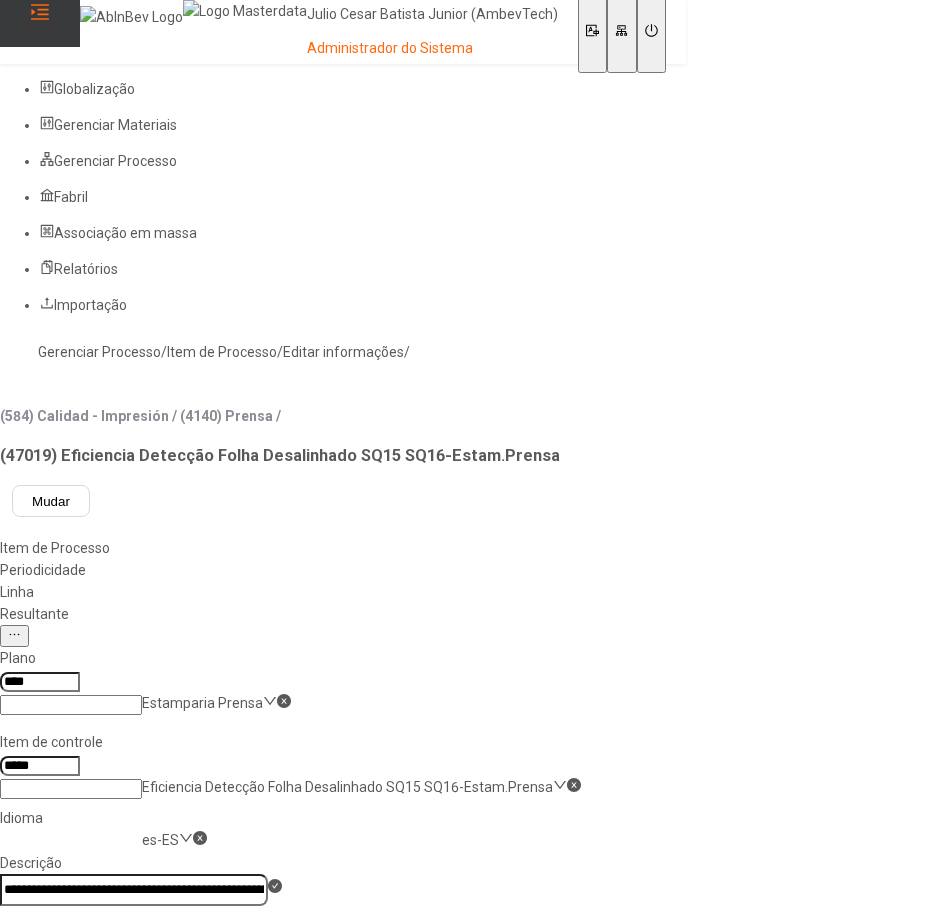 click on "Gerenciar Processo" 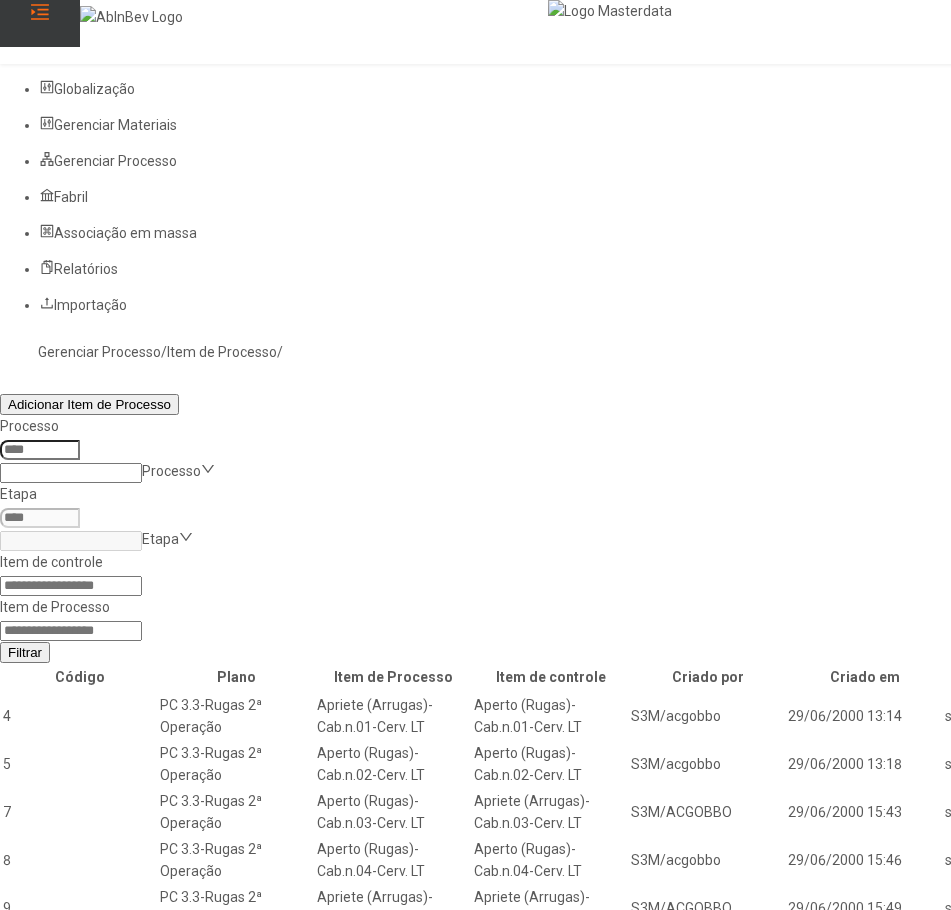 click 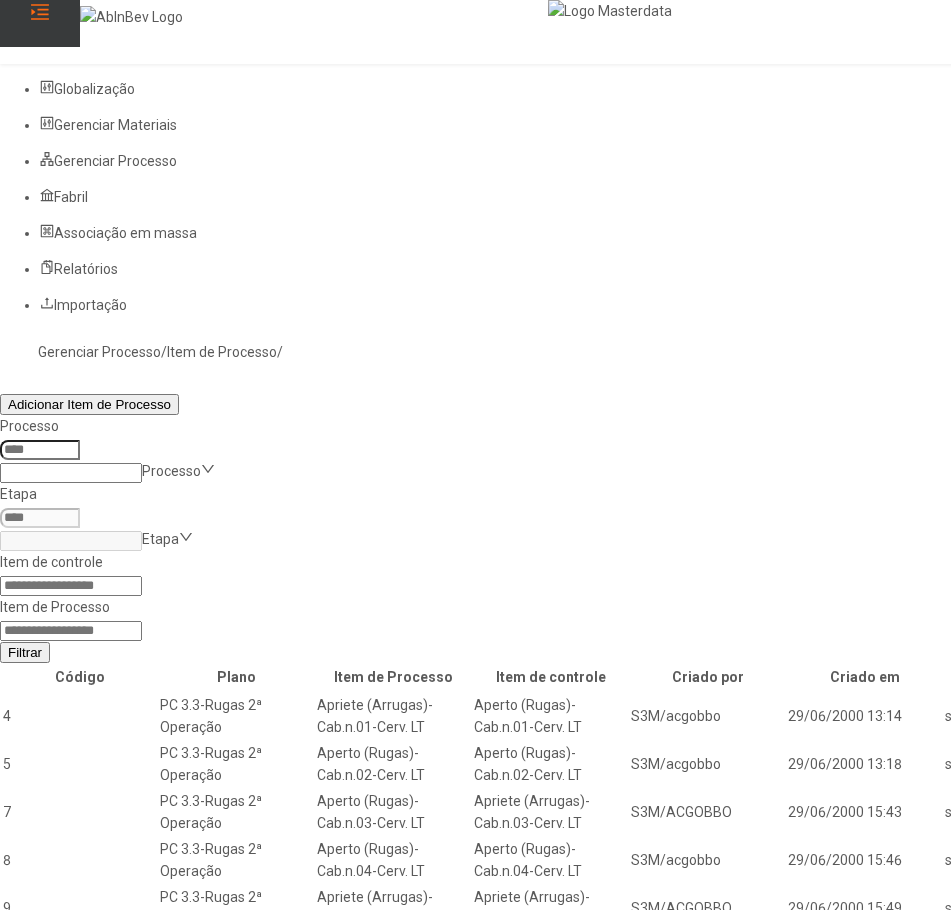 paste on "*****" 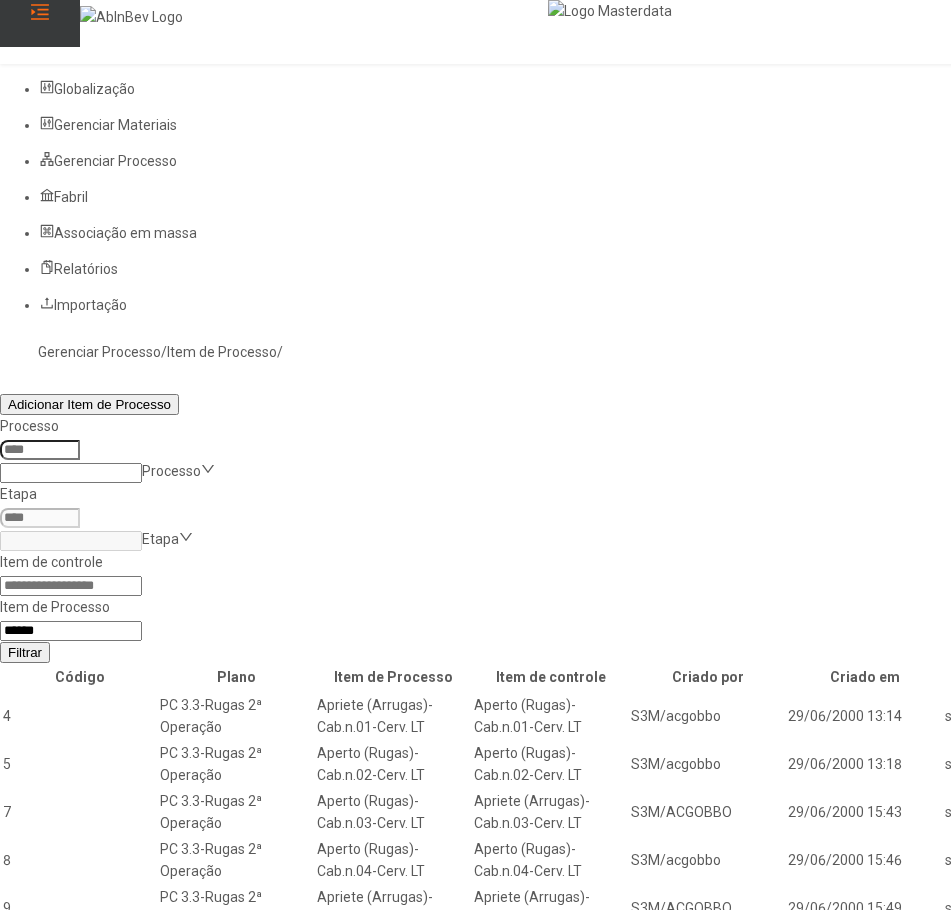 type on "*****" 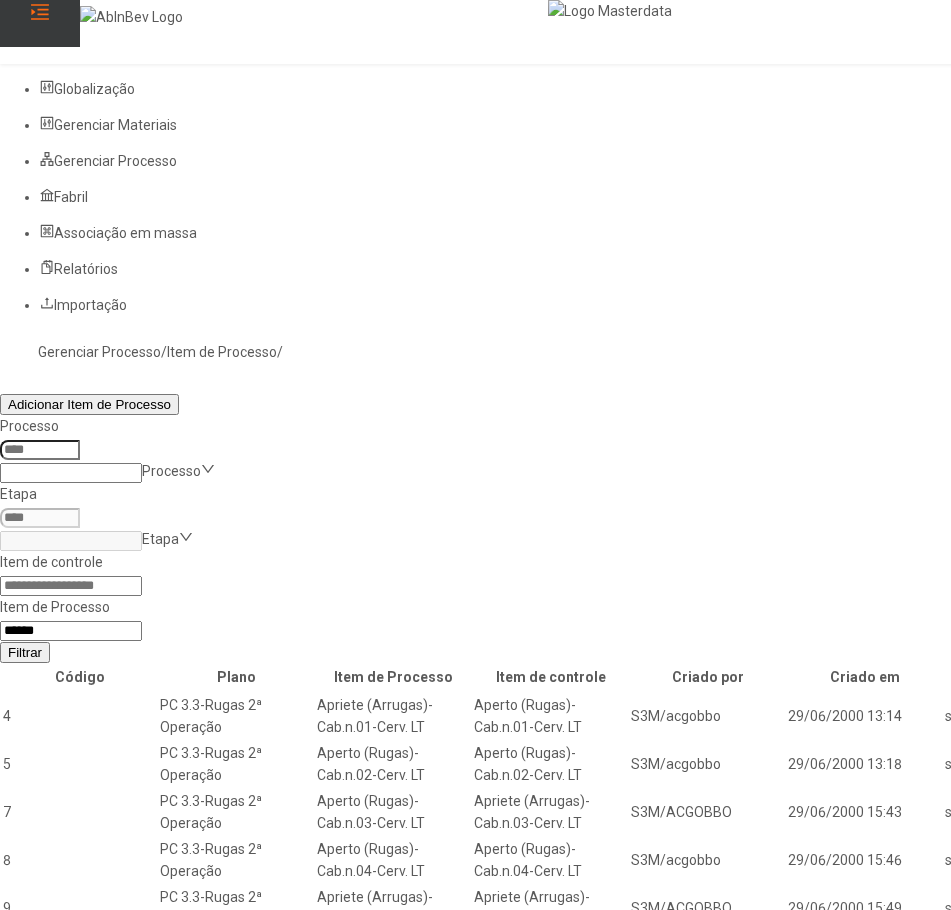 click on "Filtrar" 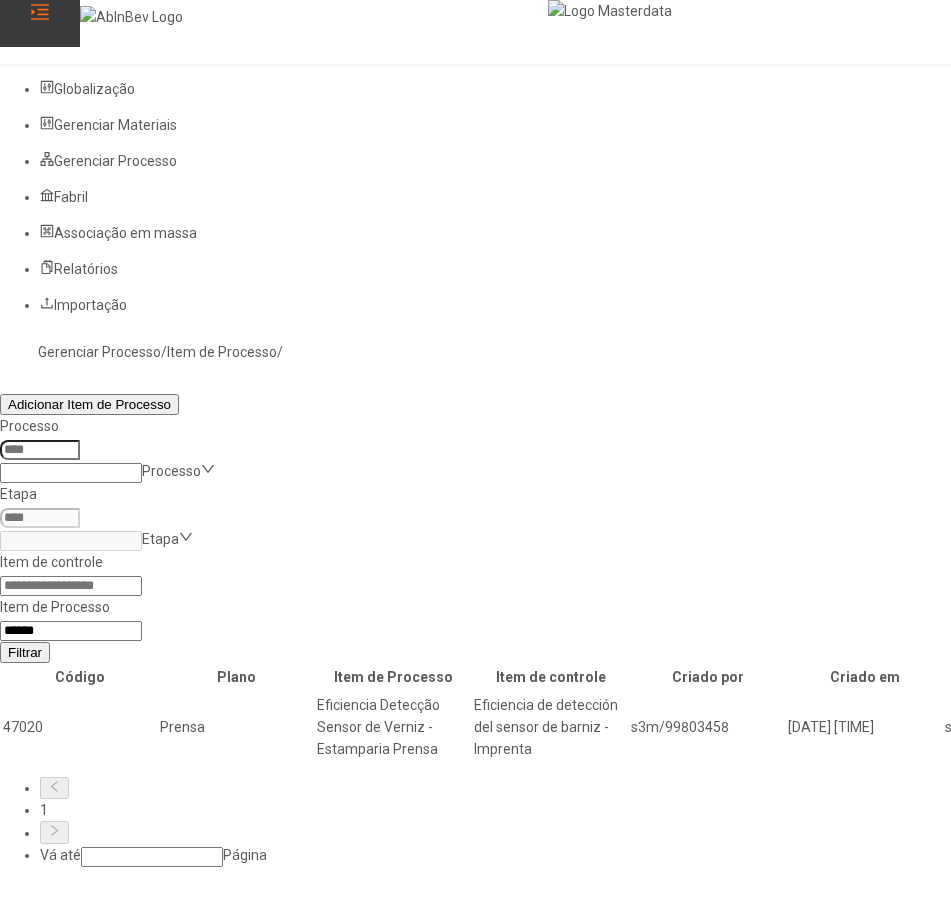 click 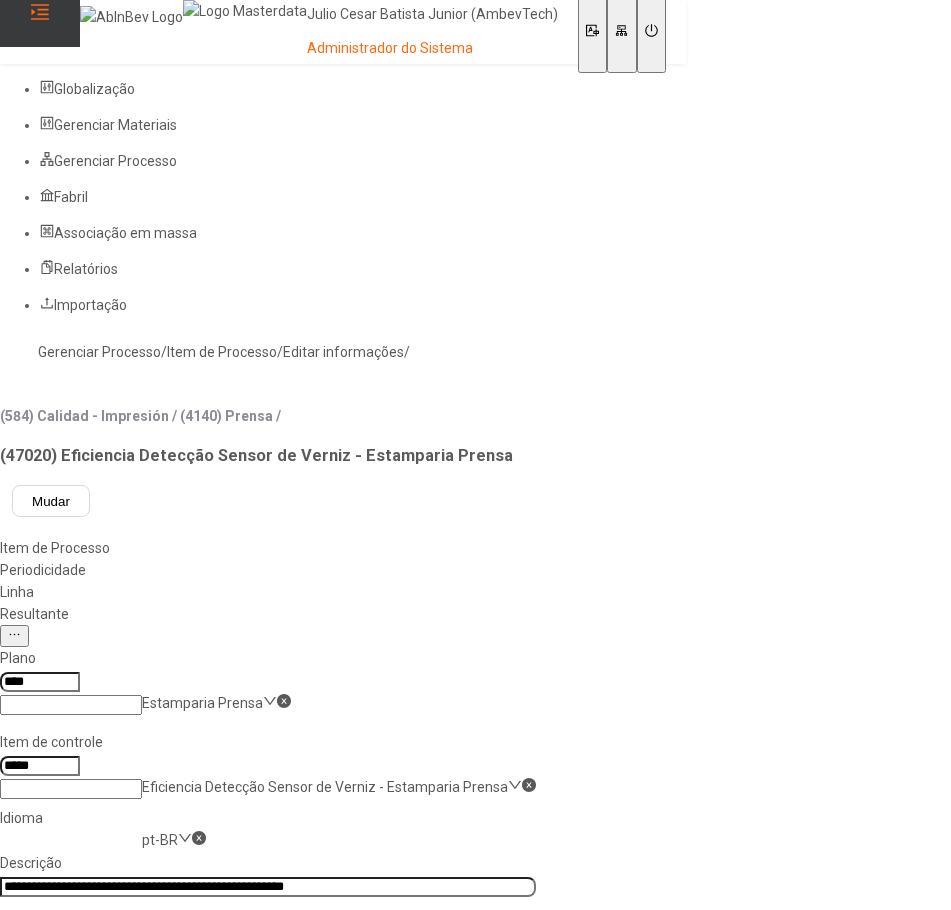 click on "**********" 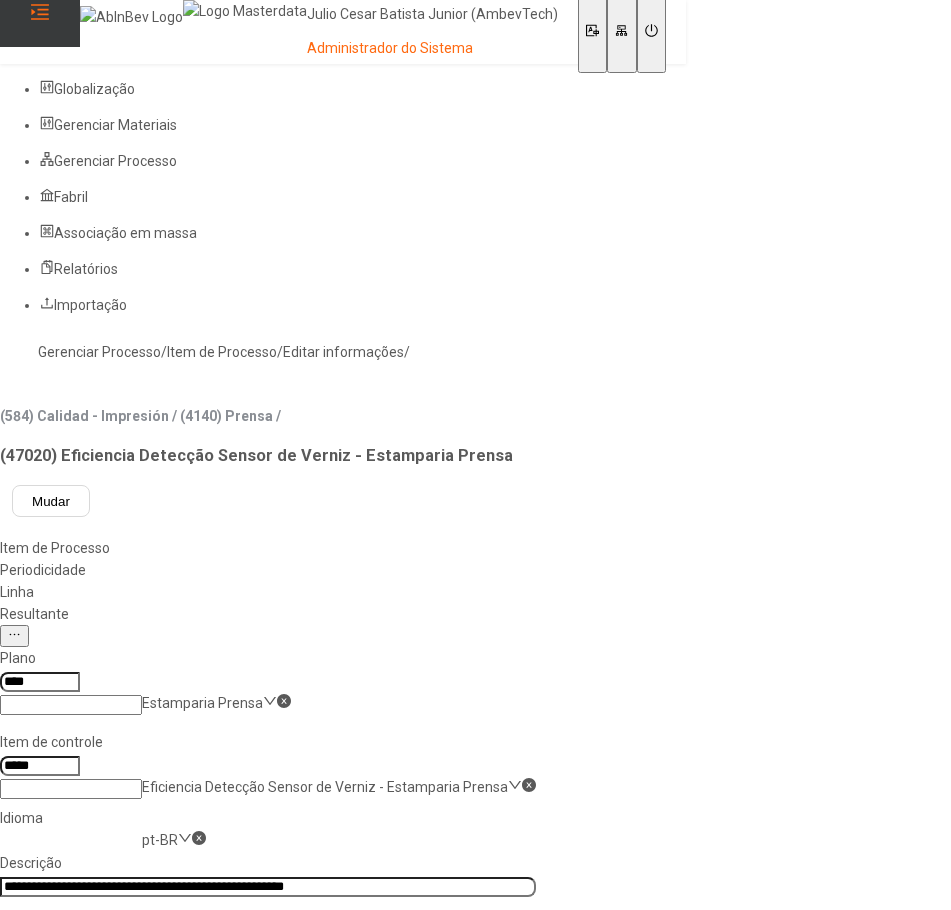 click on "es-ES" at bounding box center (57, 965) 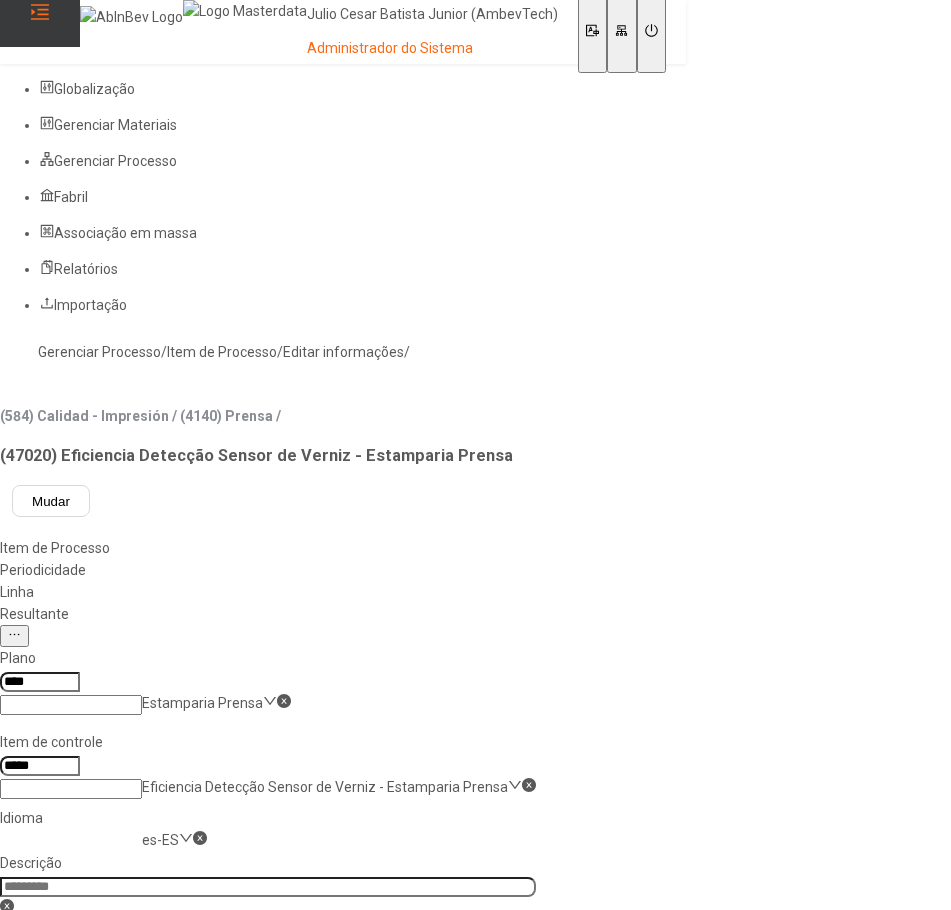 click 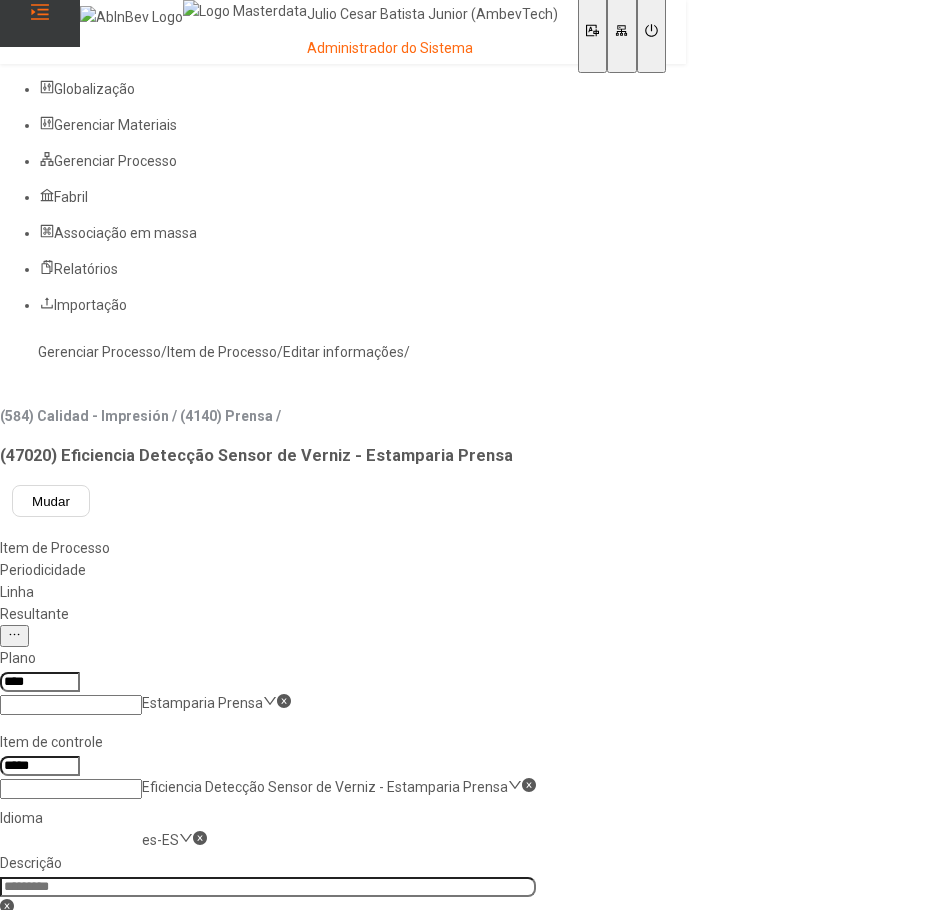 paste on "**********" 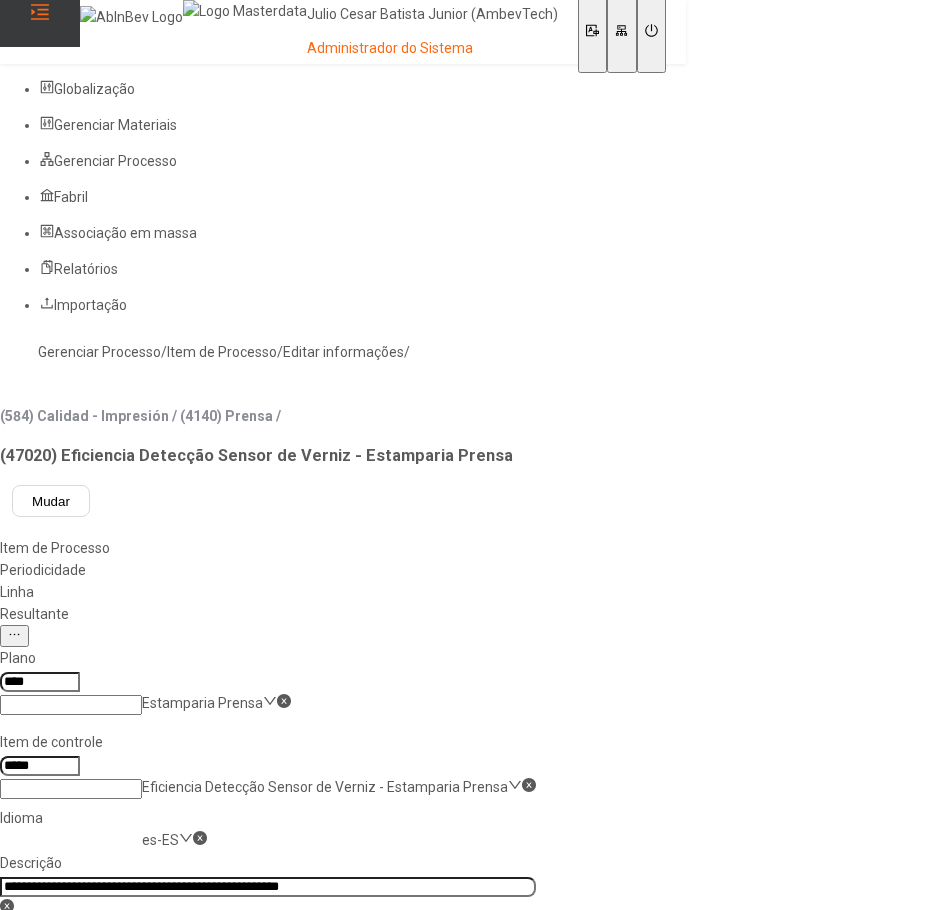 scroll, scrollTop: 0, scrollLeft: 110, axis: horizontal 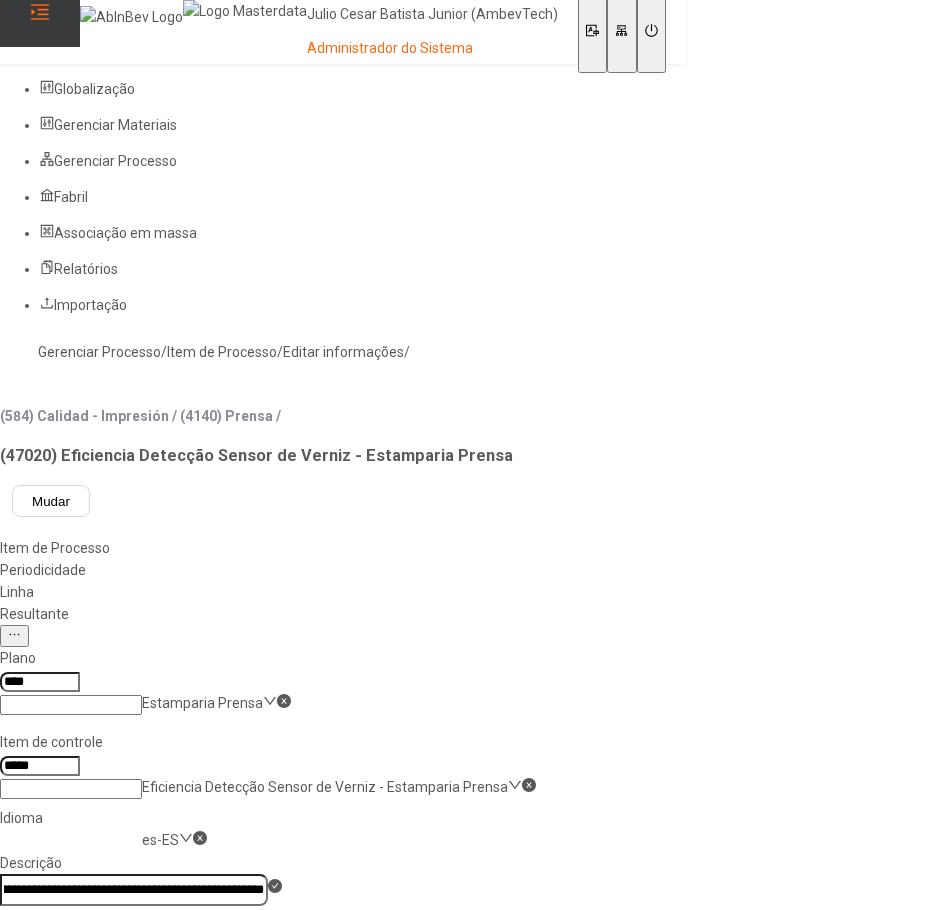 type on "**********" 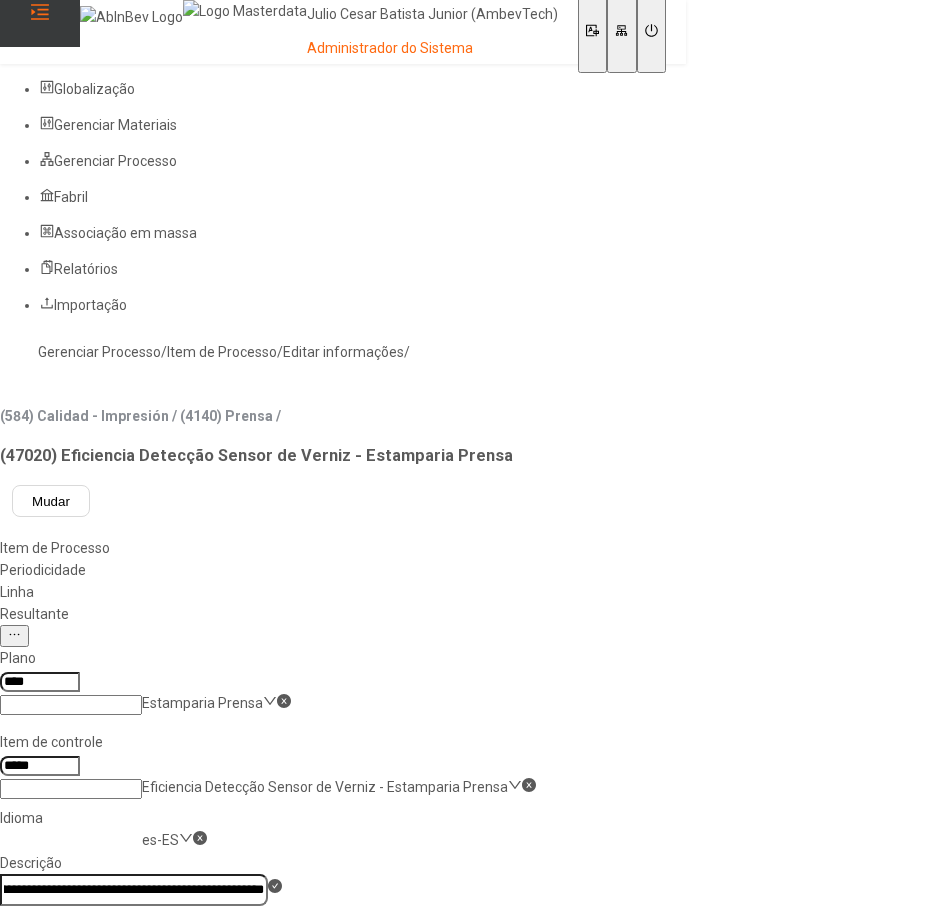 scroll, scrollTop: 0, scrollLeft: 0, axis: both 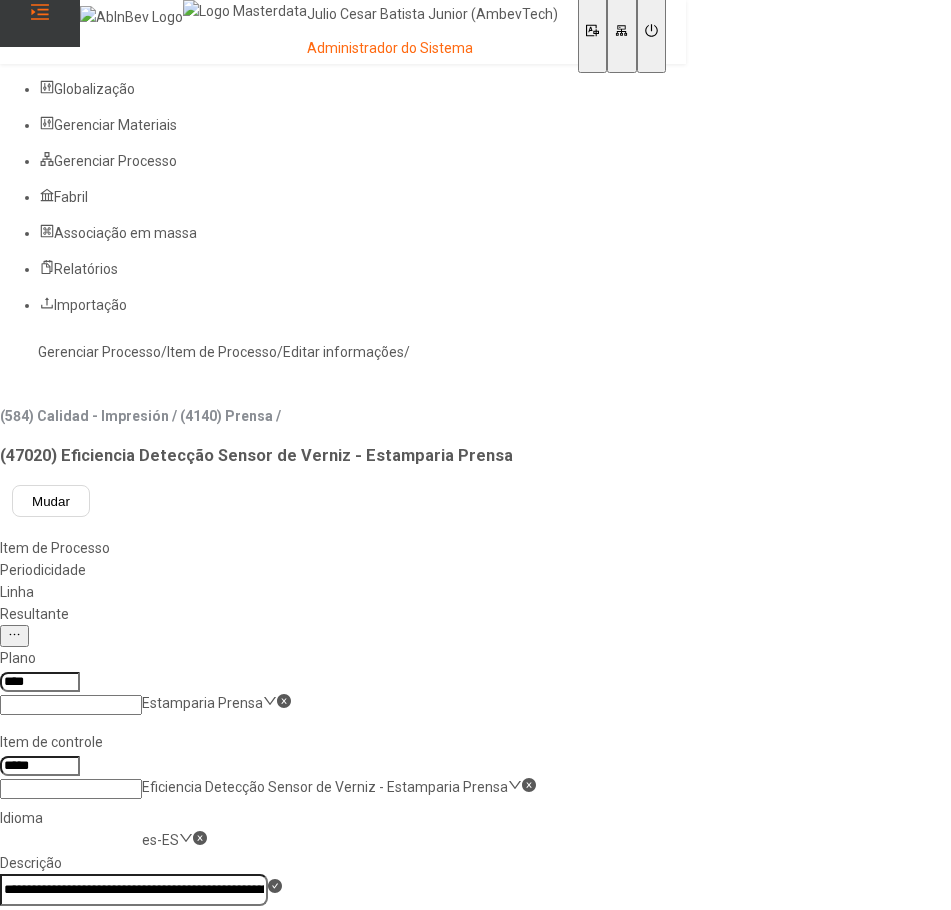 click on "Salvar" 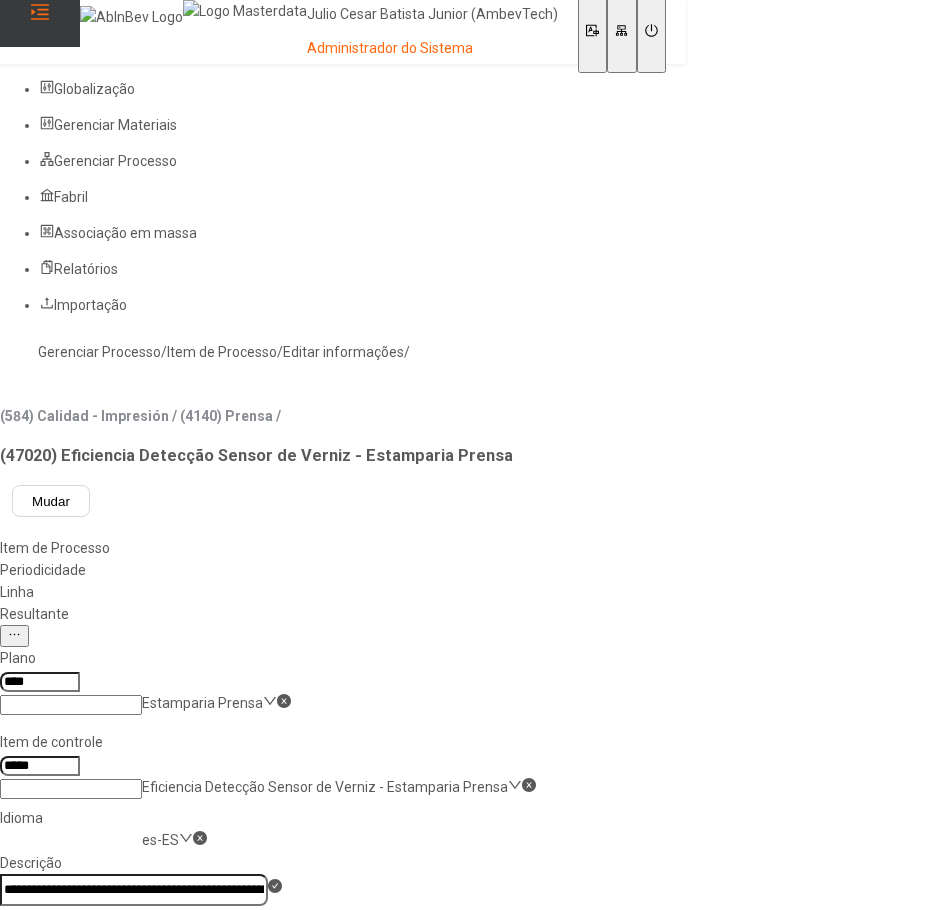 click on "Gerenciar Processo" 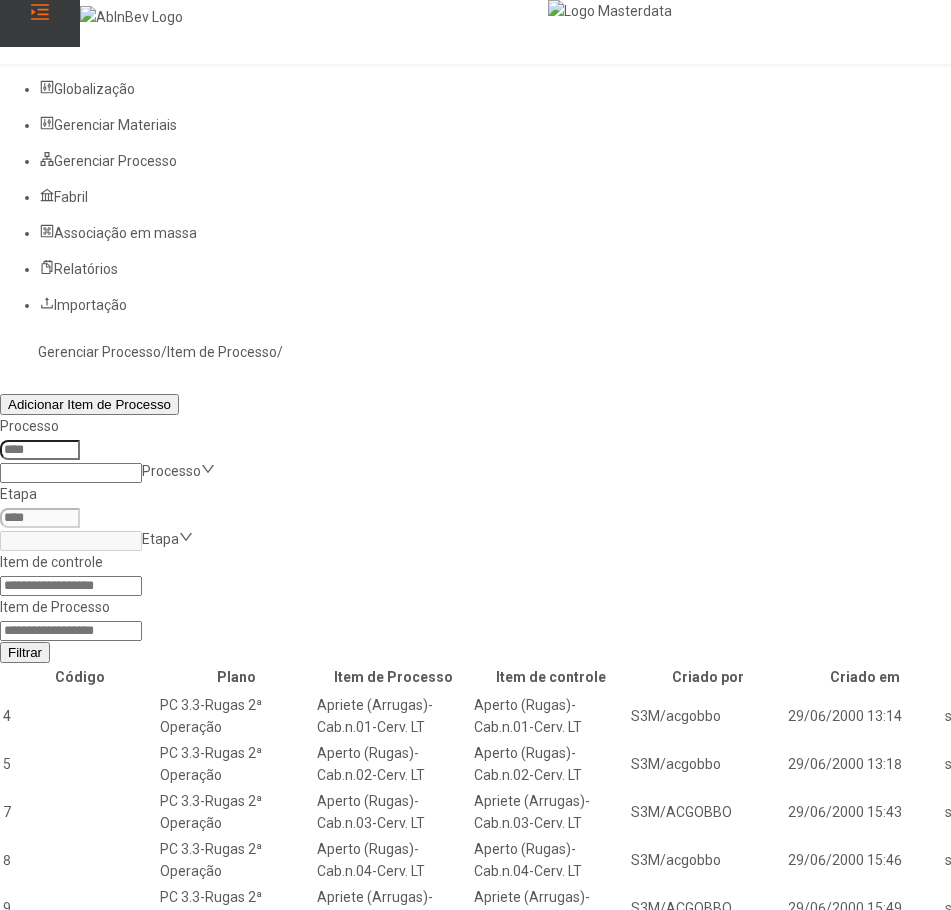 click 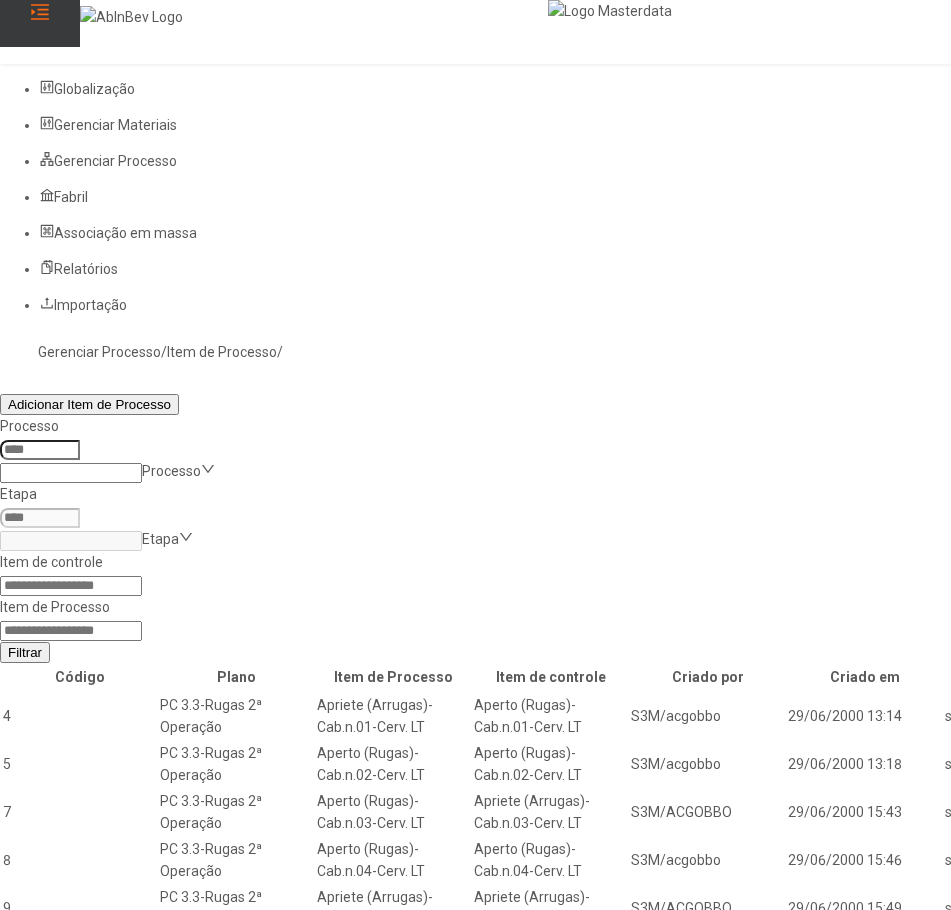 paste on "*****" 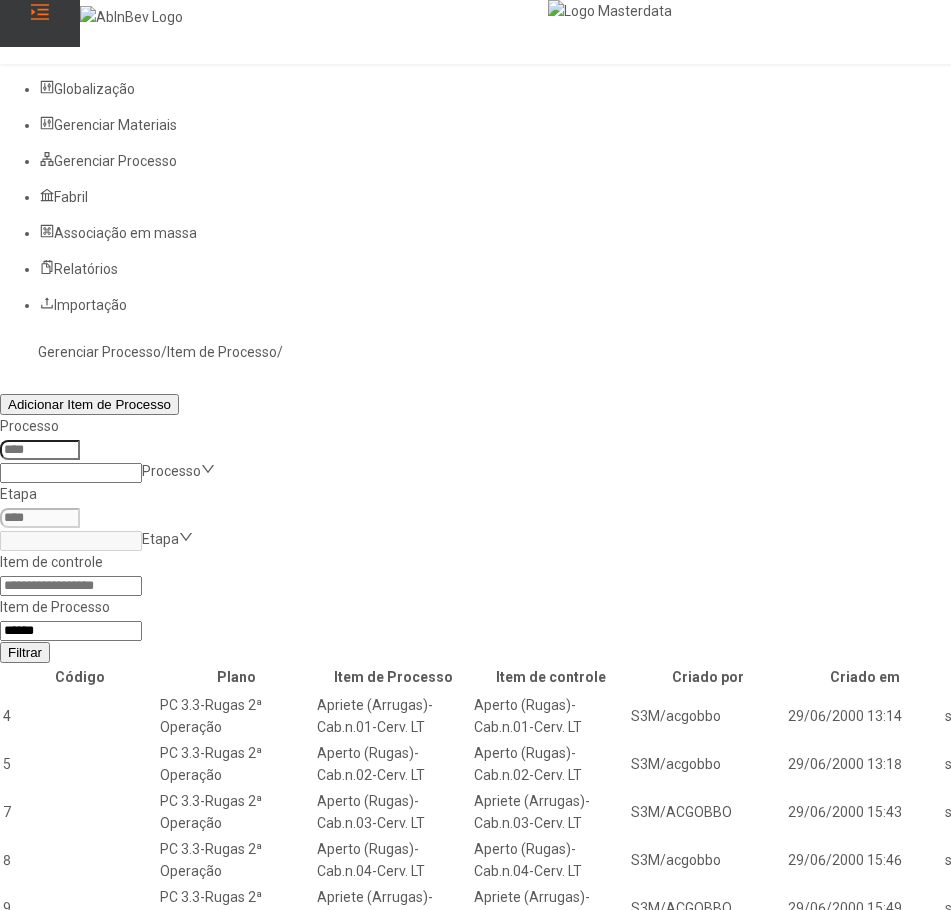 type on "*****" 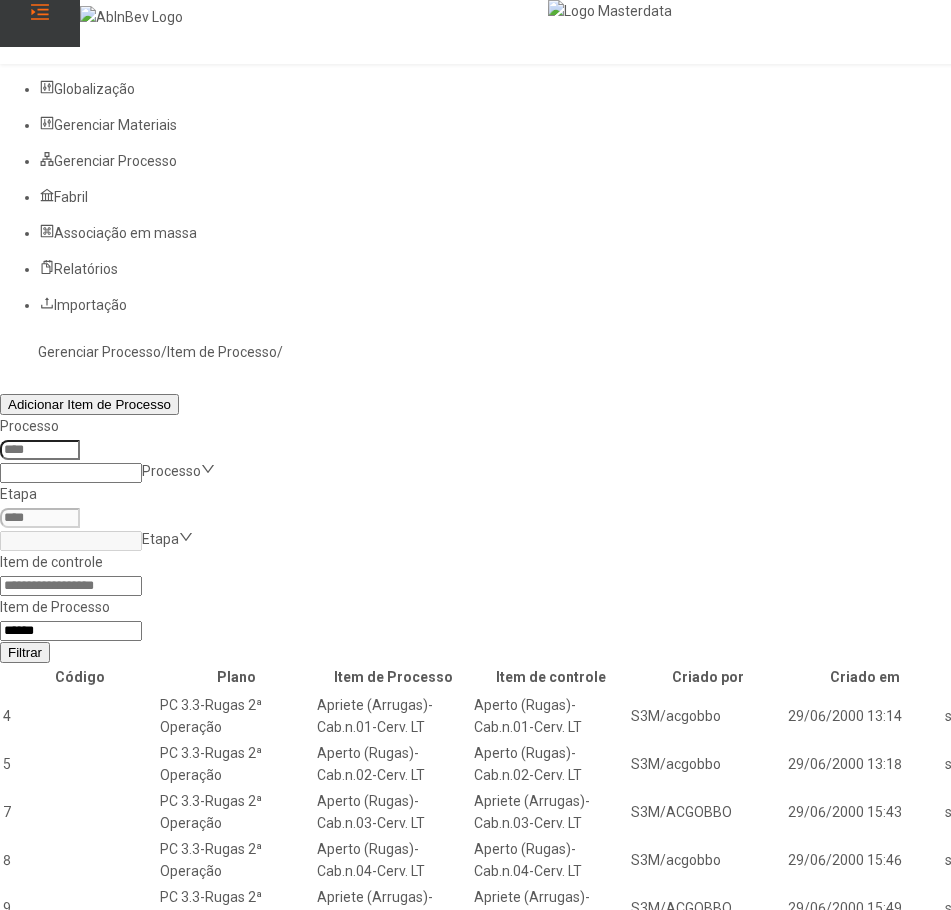 click on "Filtrar" 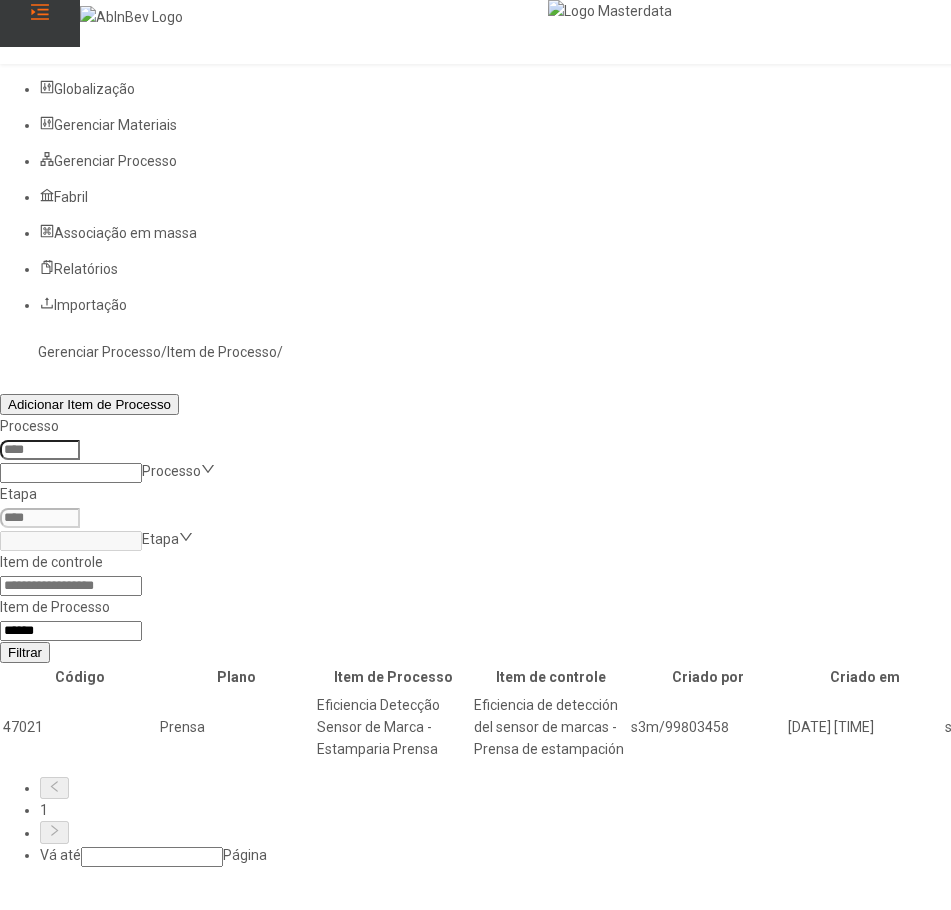 click 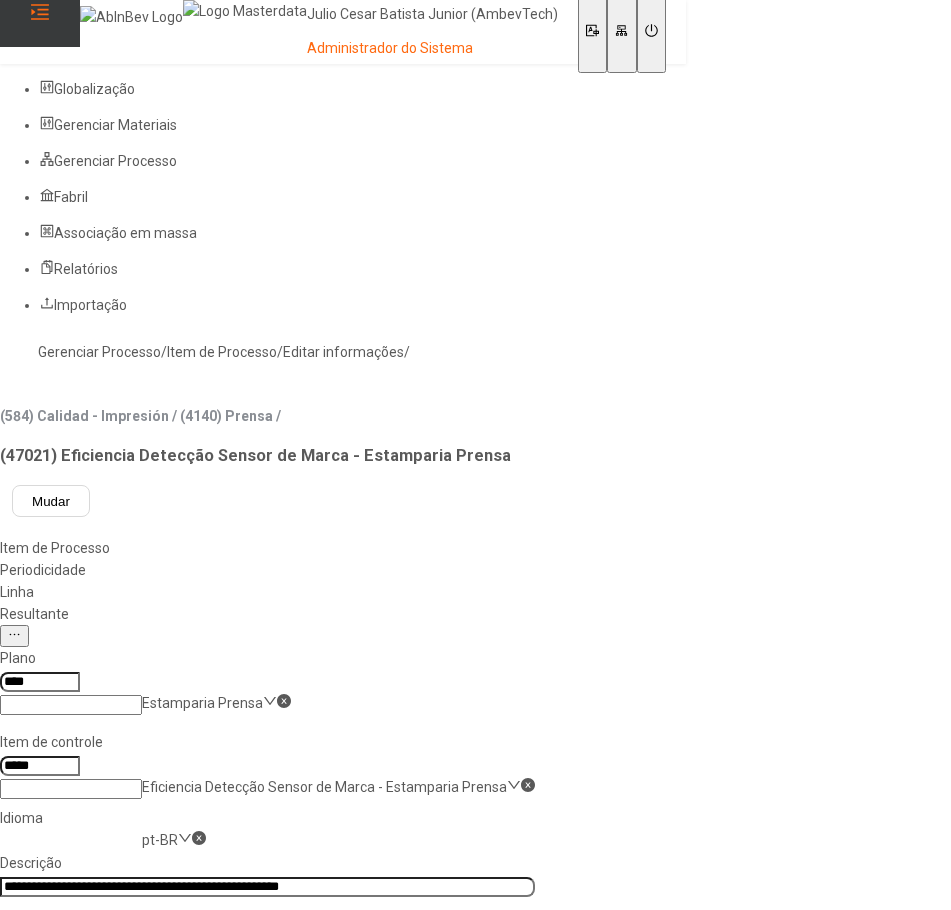 click on "**********" 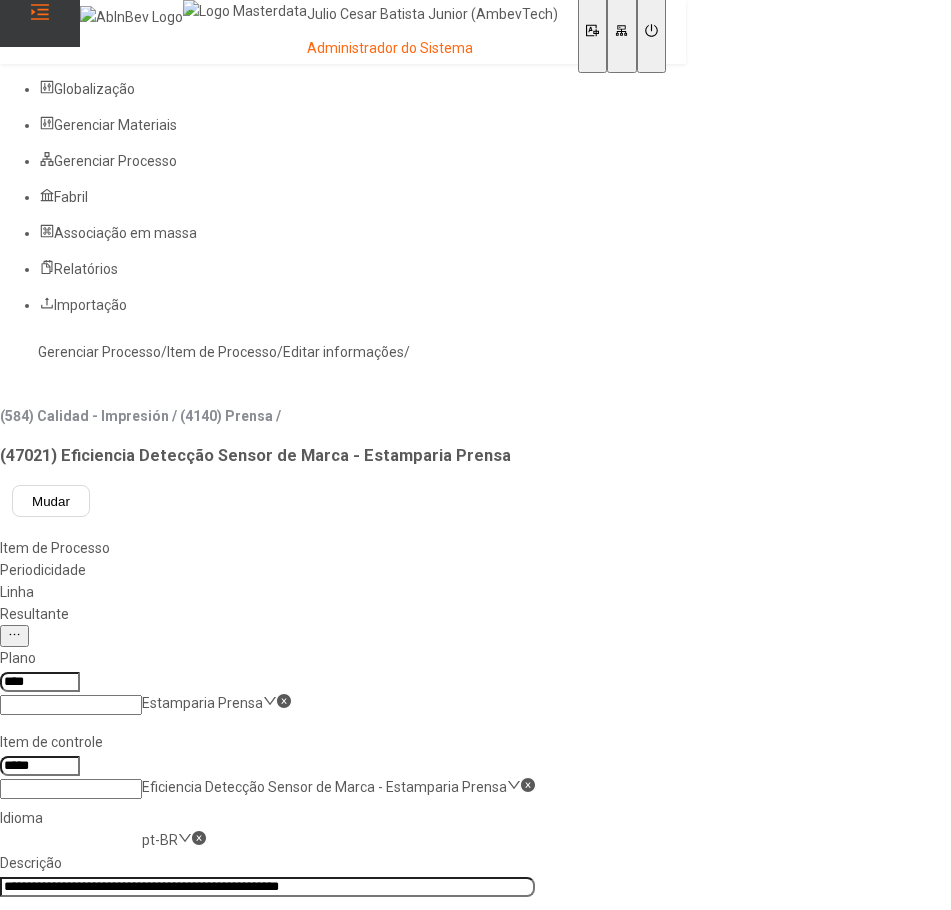 click on "es-ES" at bounding box center [57, 965] 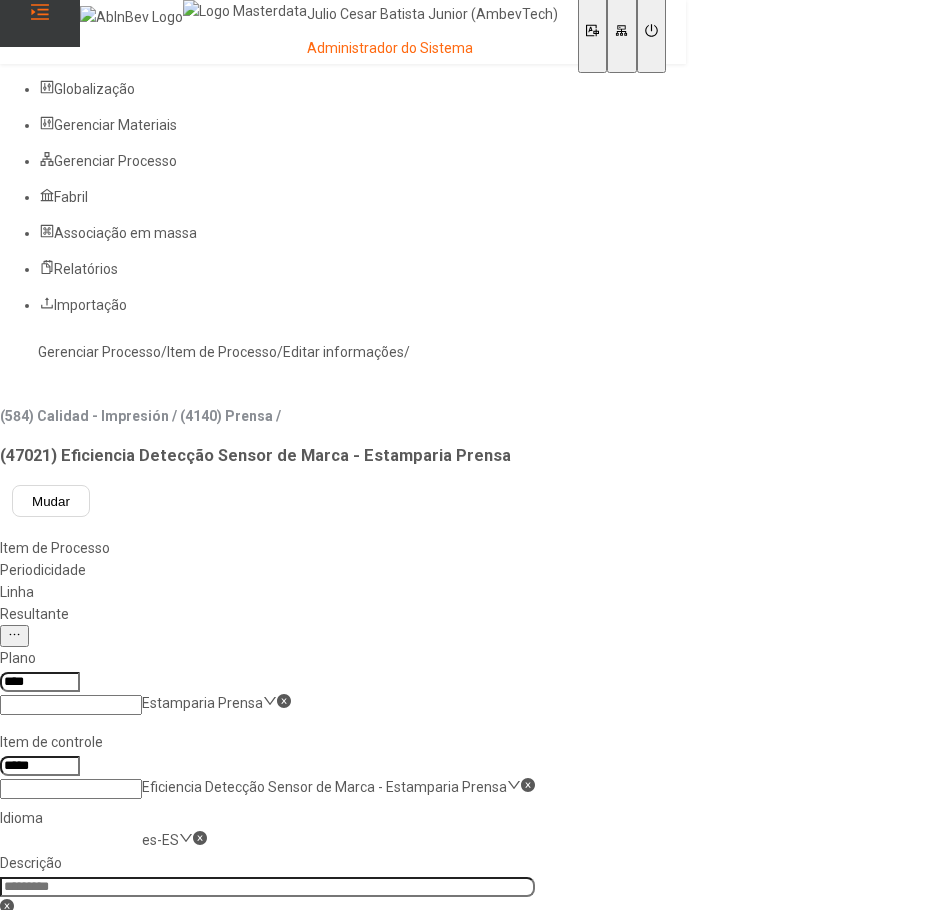 click 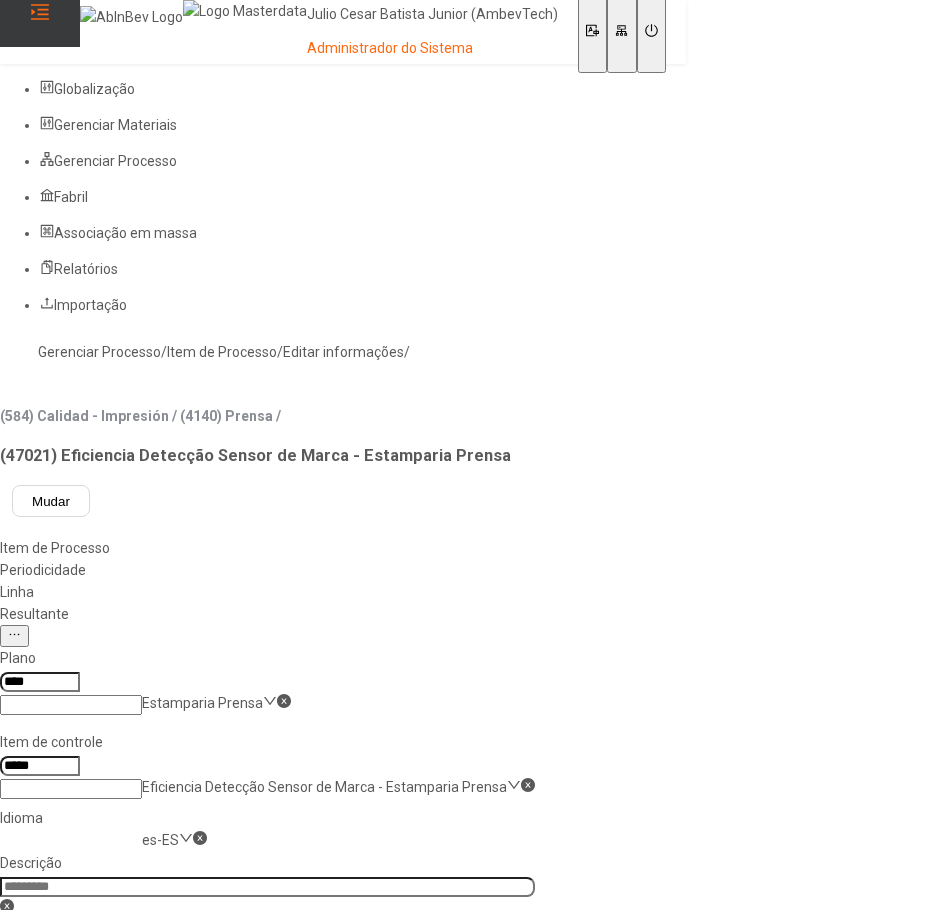 paste on "**********" 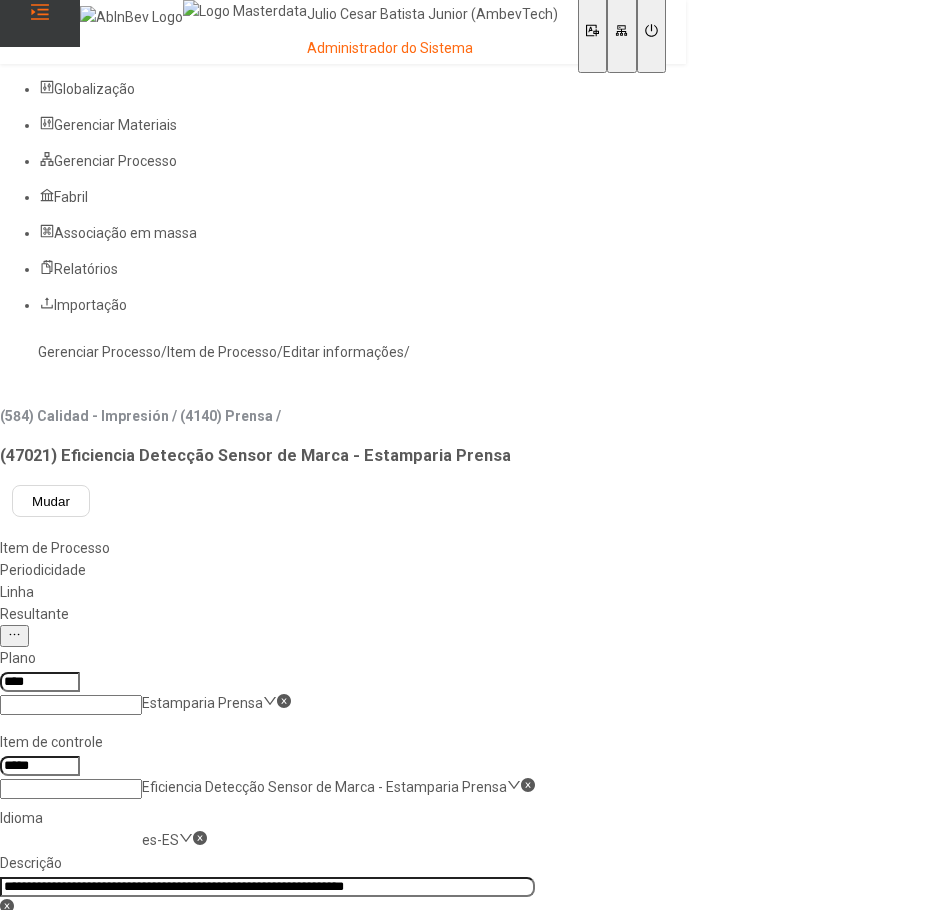 scroll, scrollTop: 0, scrollLeft: 203, axis: horizontal 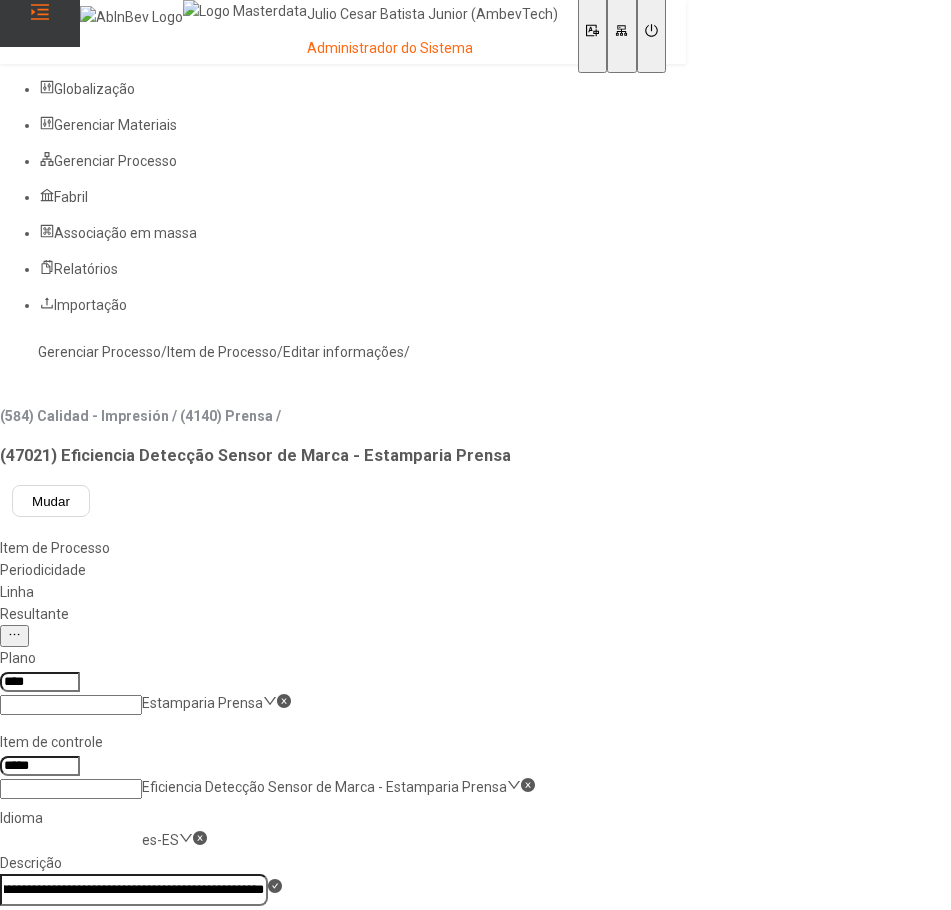 type on "**********" 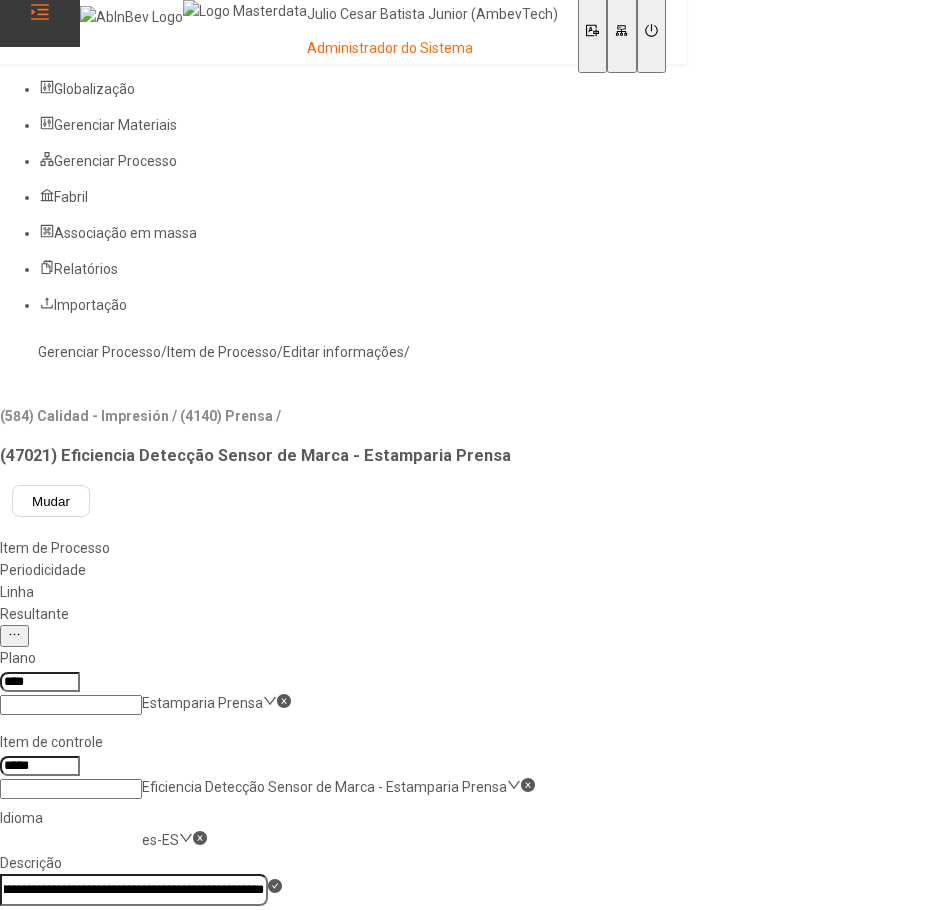 click on "Salvar" 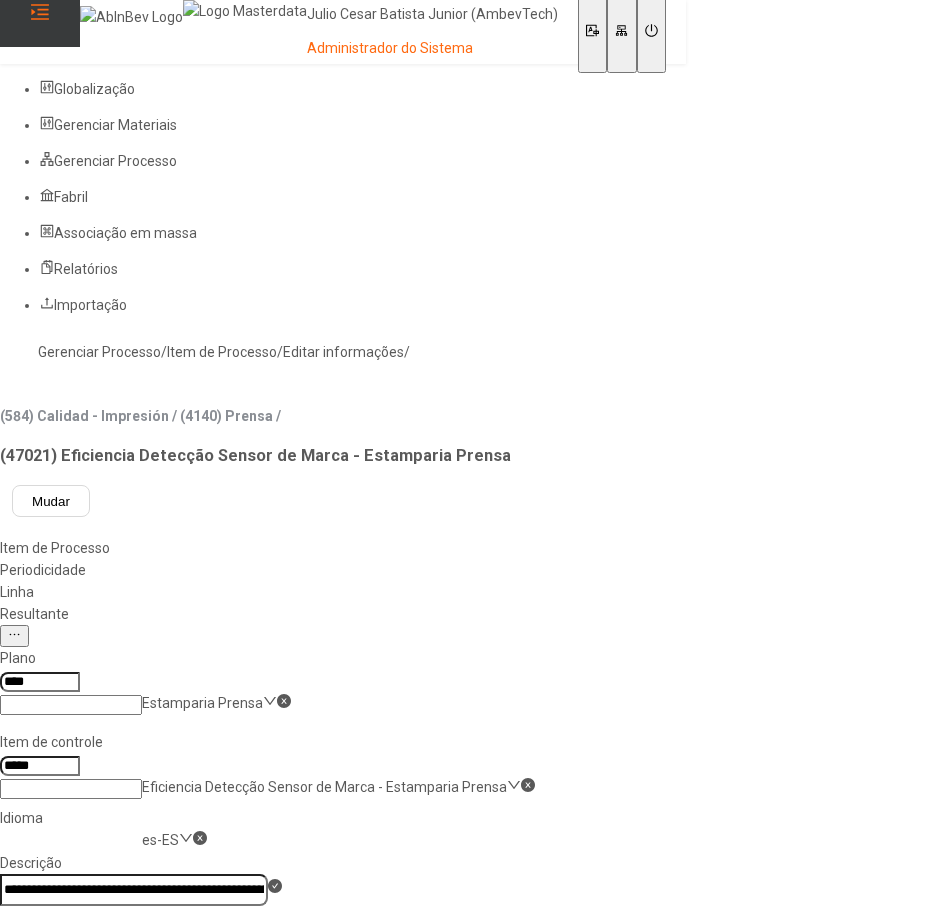 click on "Gerenciar Processo" 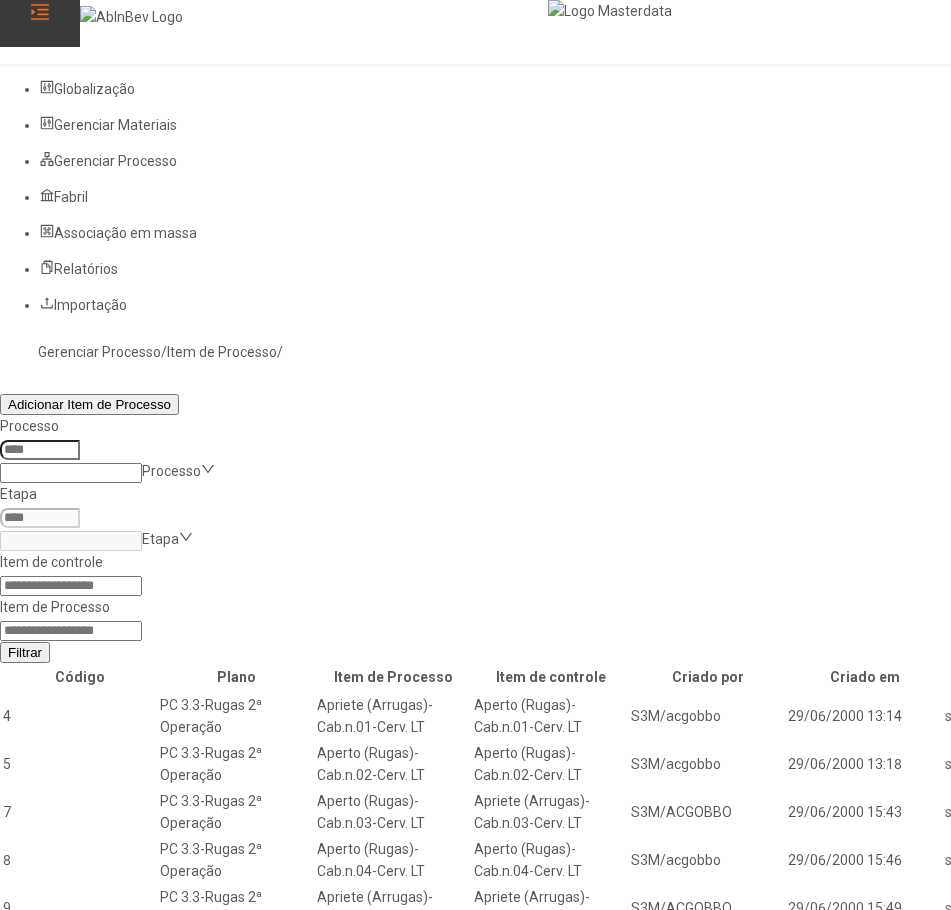 click 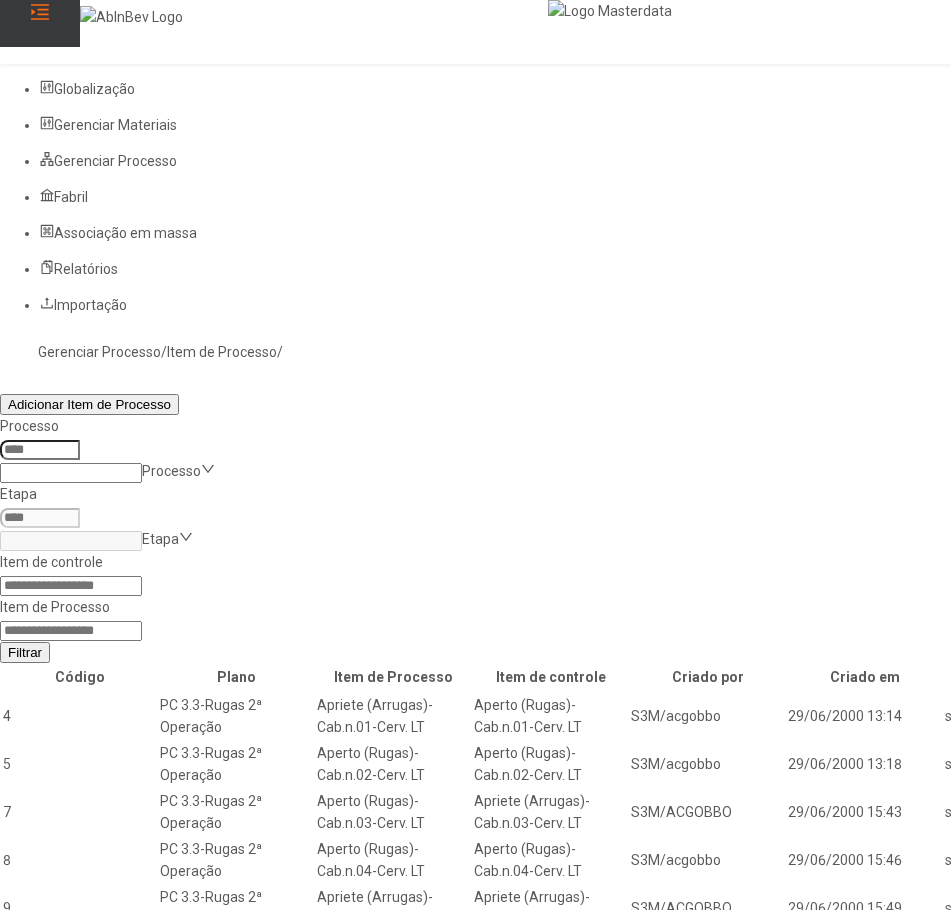 paste on "*****" 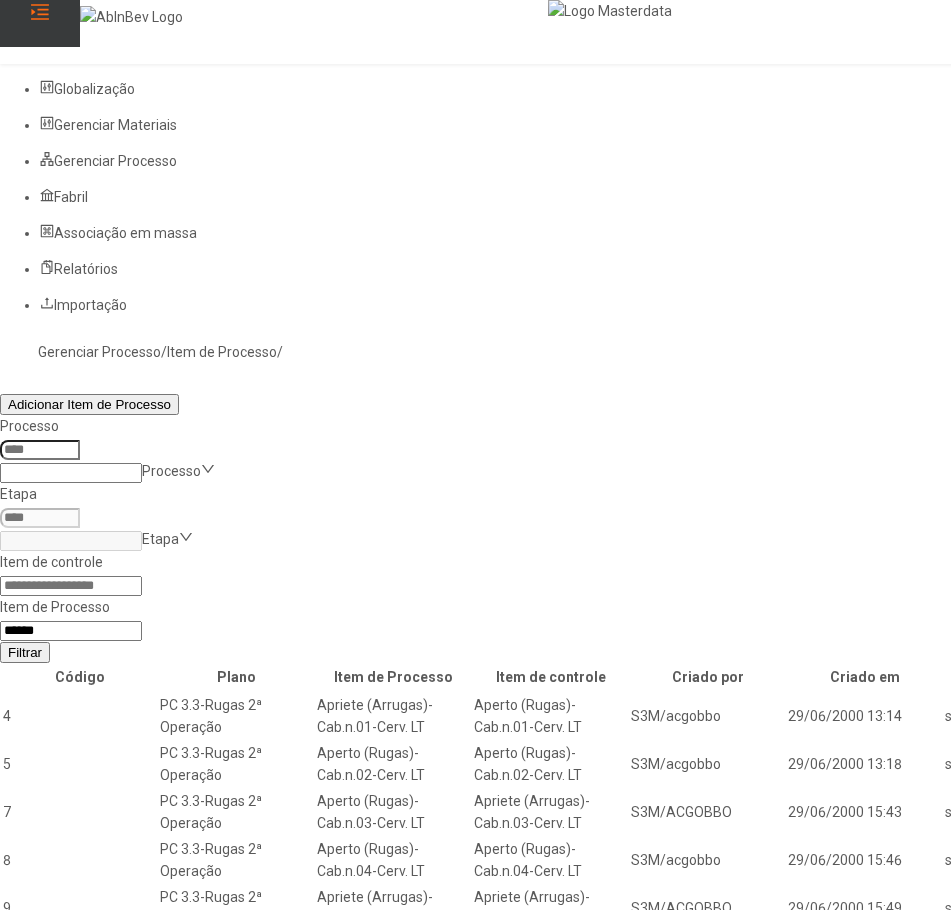 type on "*****" 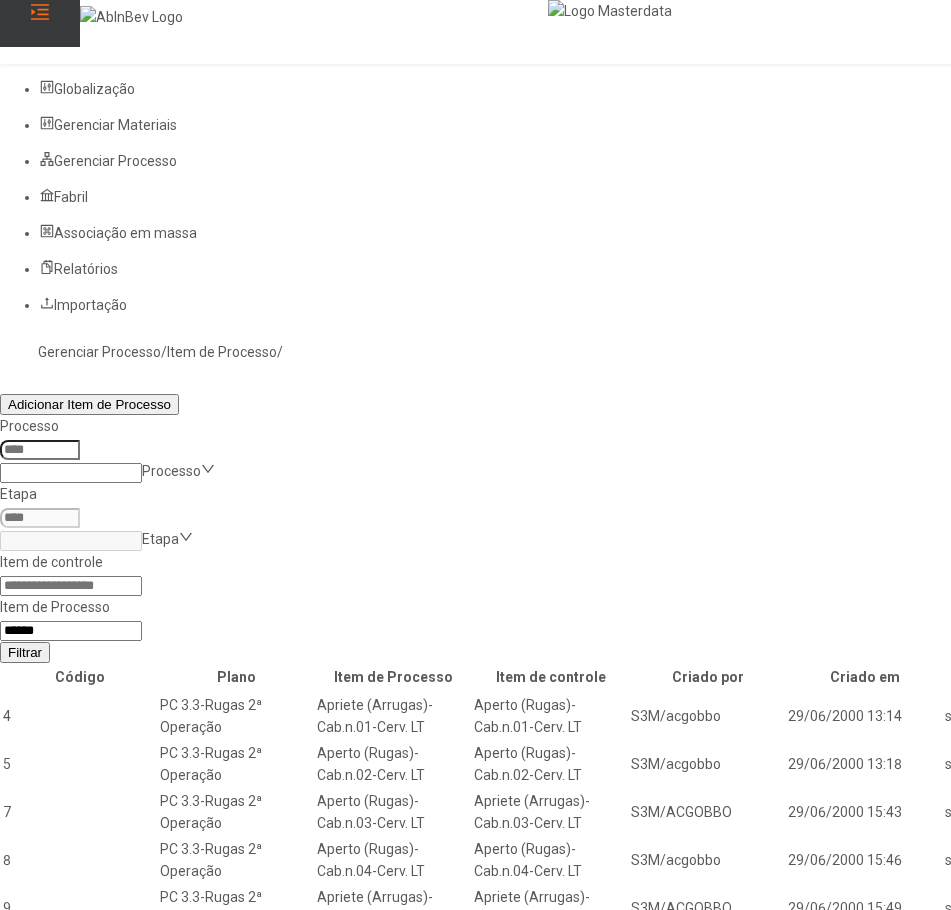 click on "Filtrar" 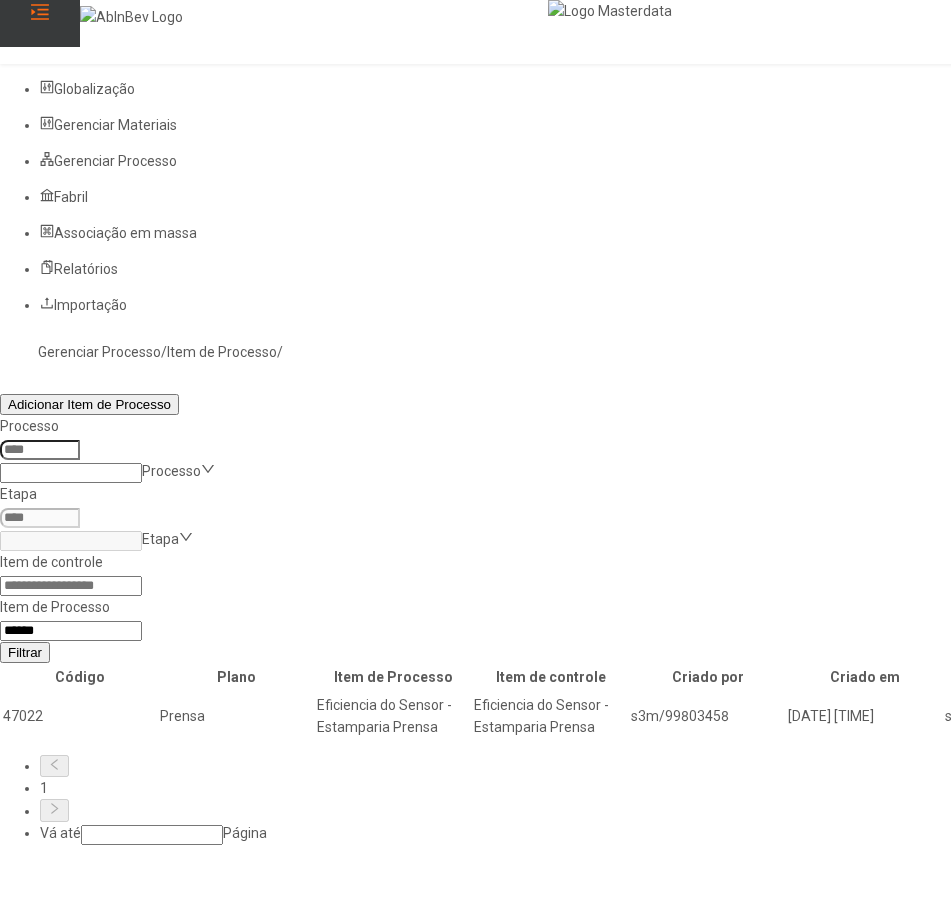 click 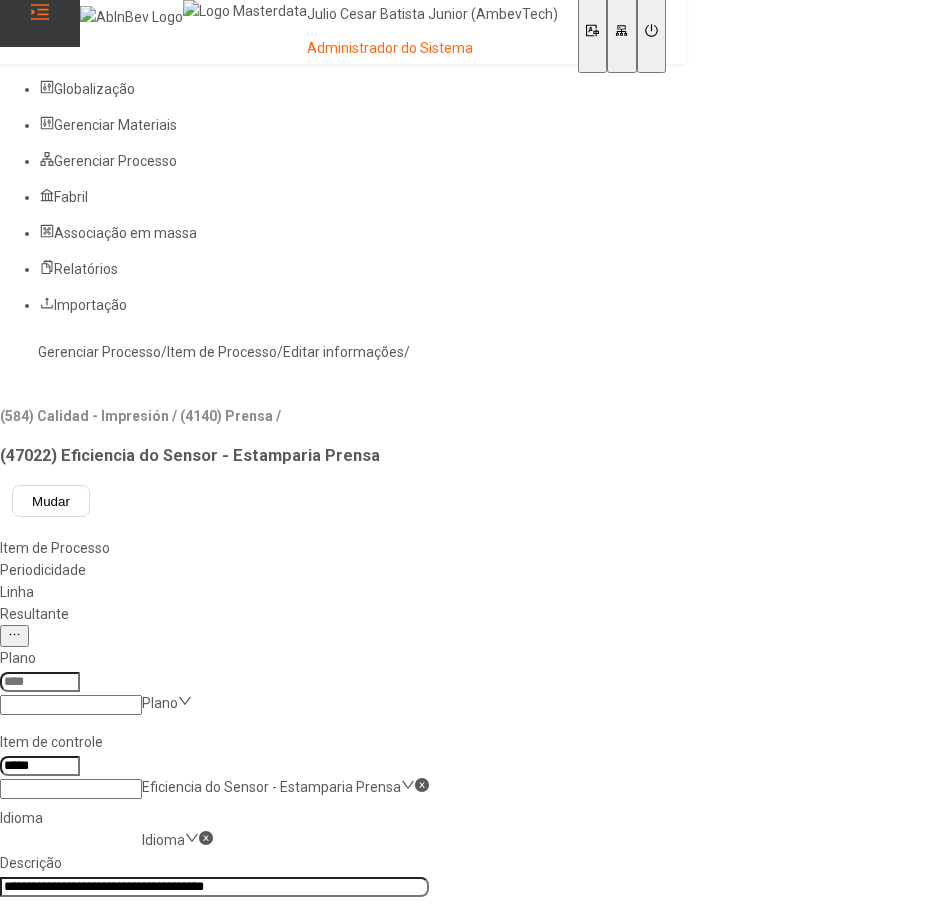 type on "****" 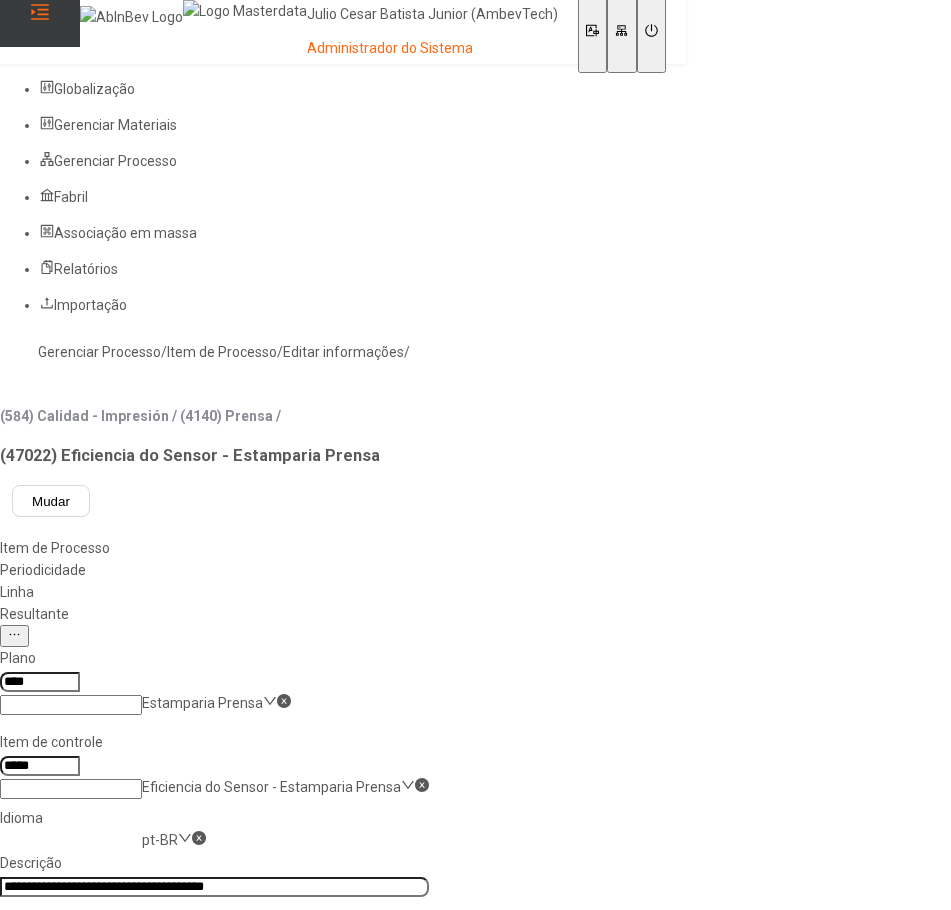 click on "**********" 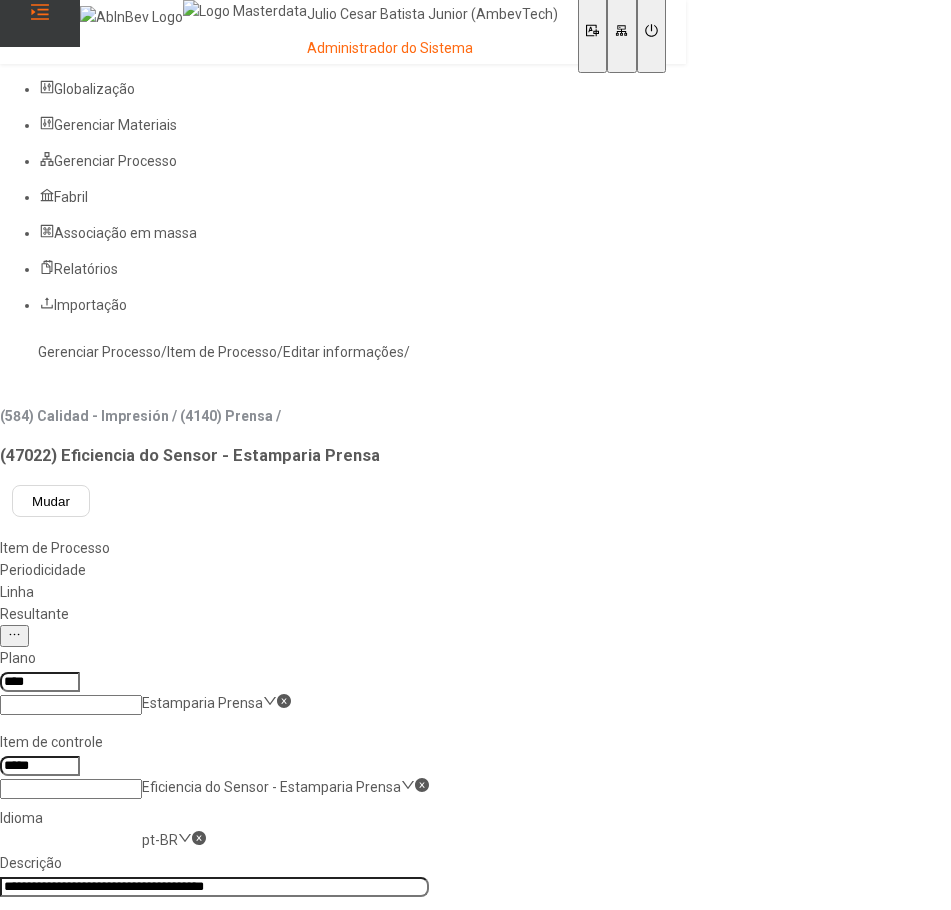 click on "pt-BR" 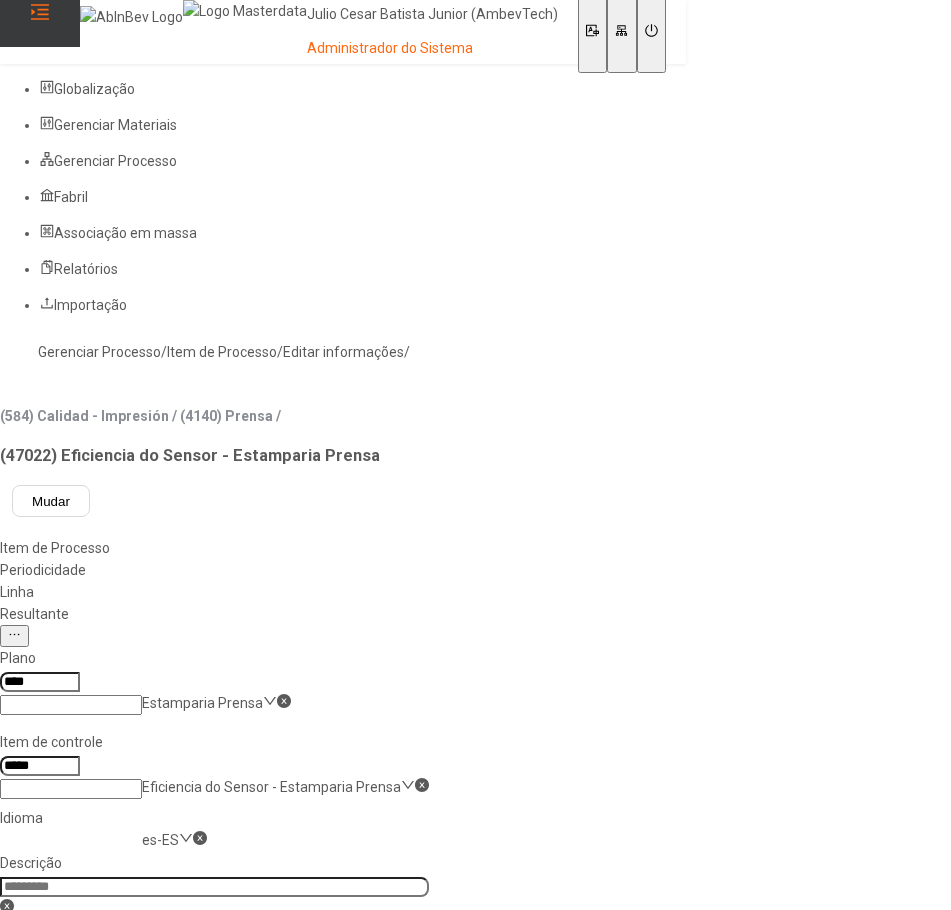 click 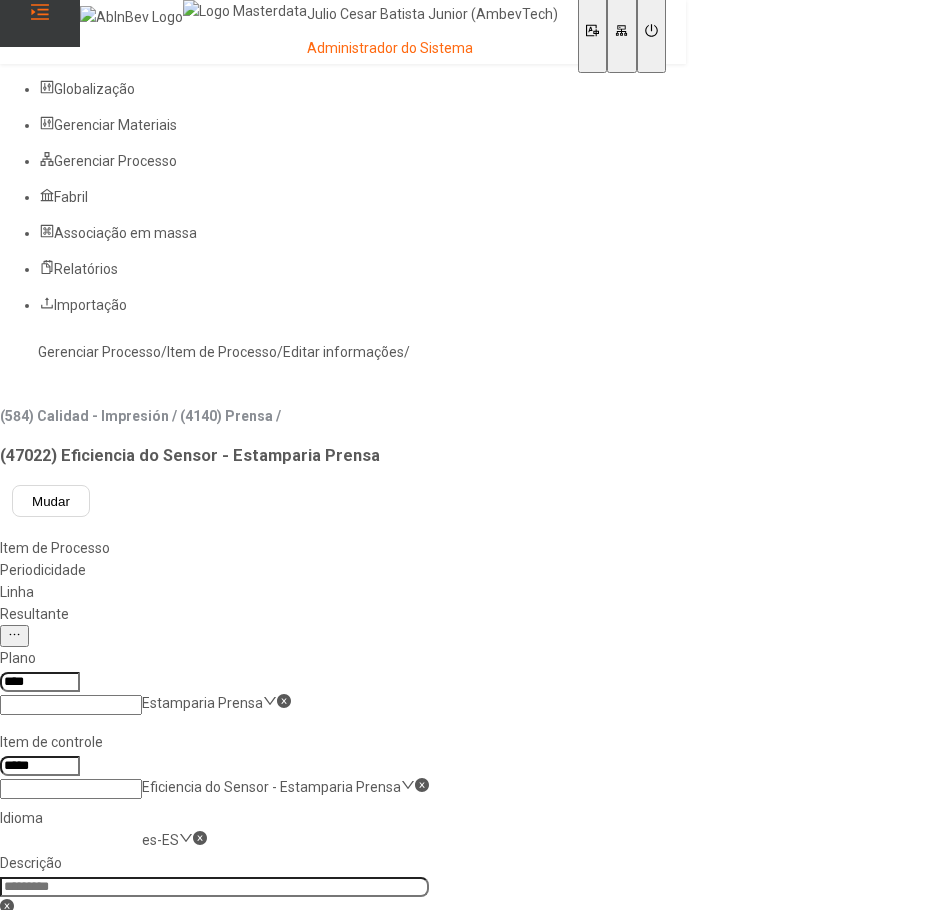 paste on "**********" 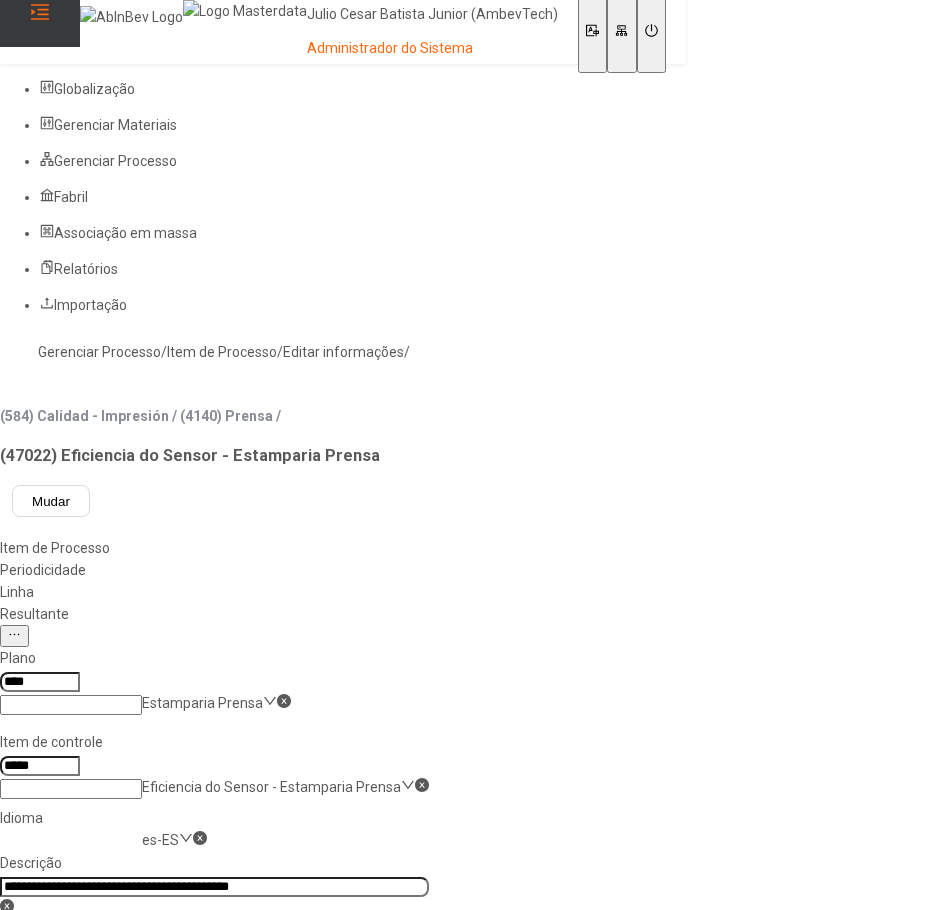 scroll, scrollTop: 0, scrollLeft: 53, axis: horizontal 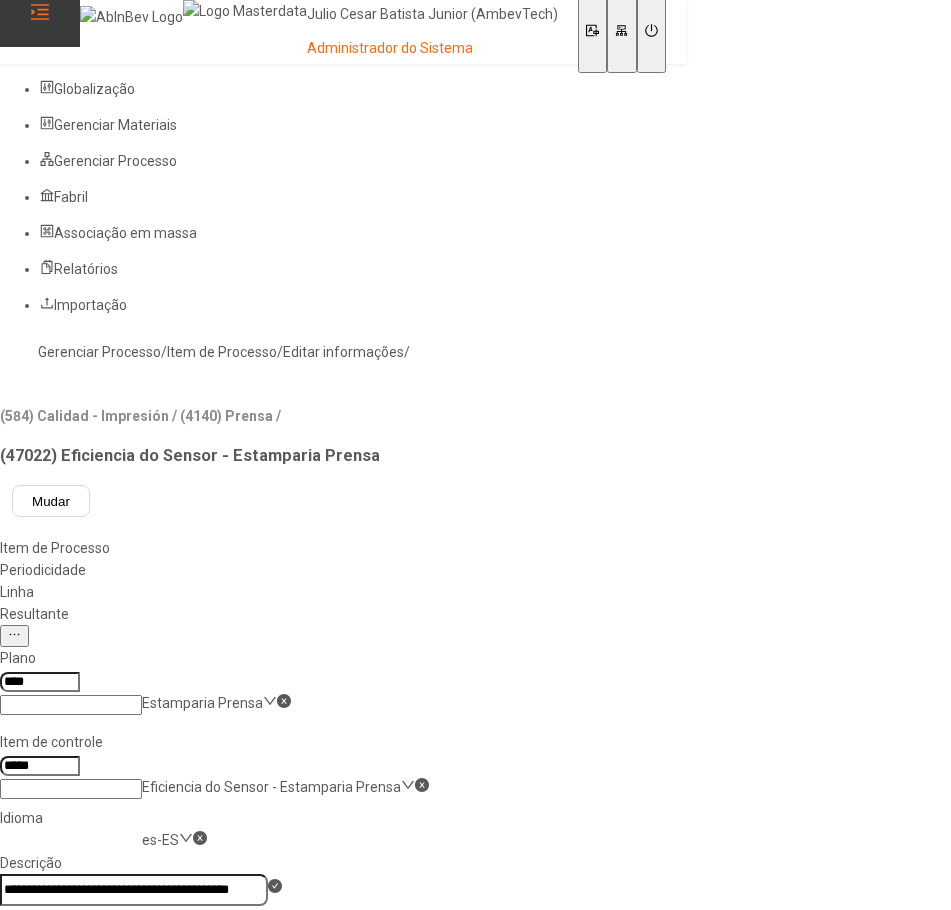 click on "Salvar" 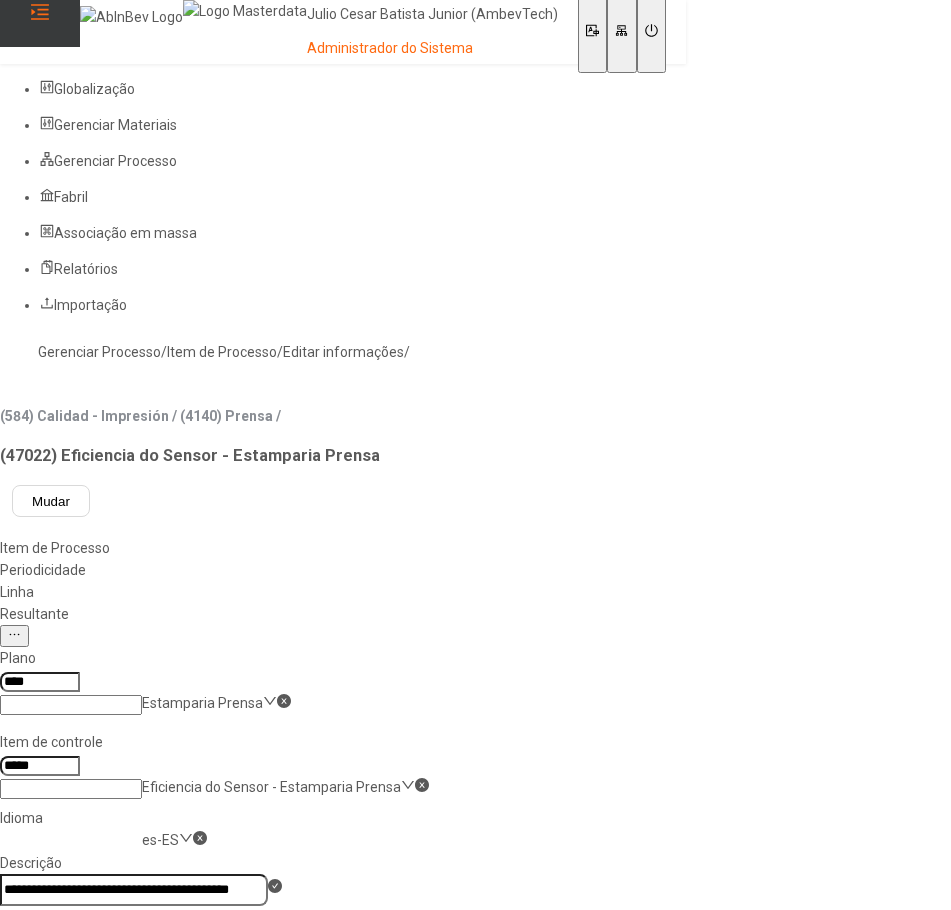 scroll, scrollTop: 0, scrollLeft: 0, axis: both 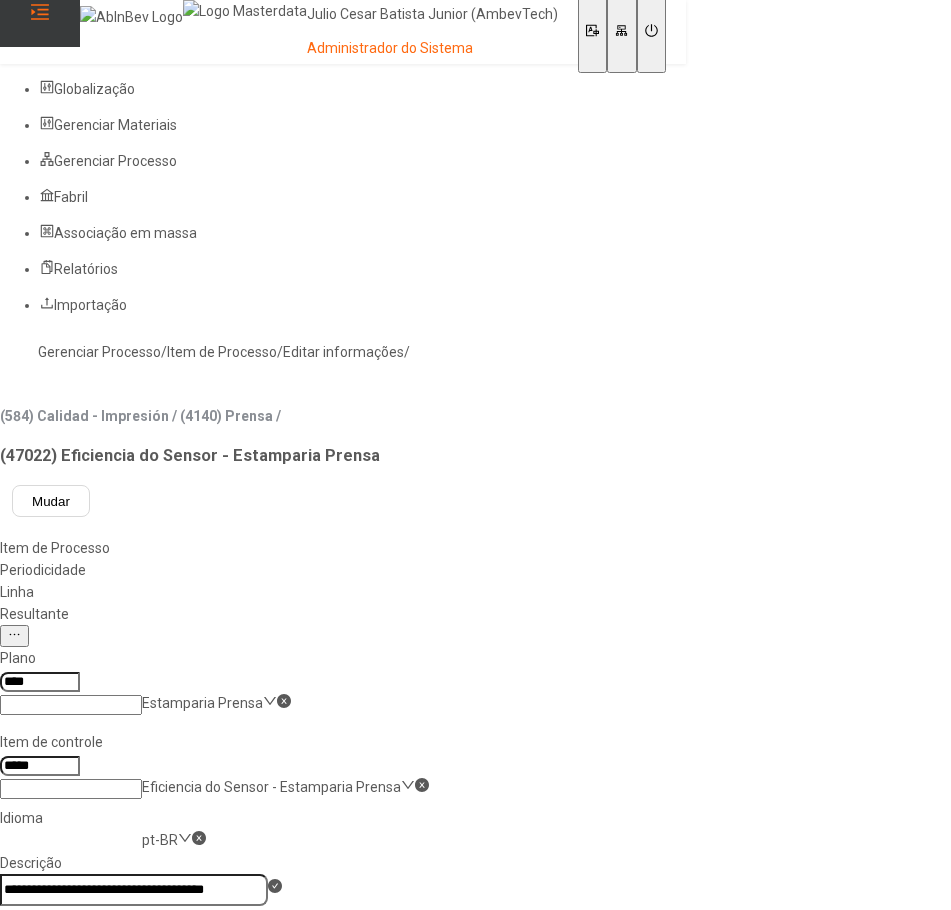 click on "pt-BR" 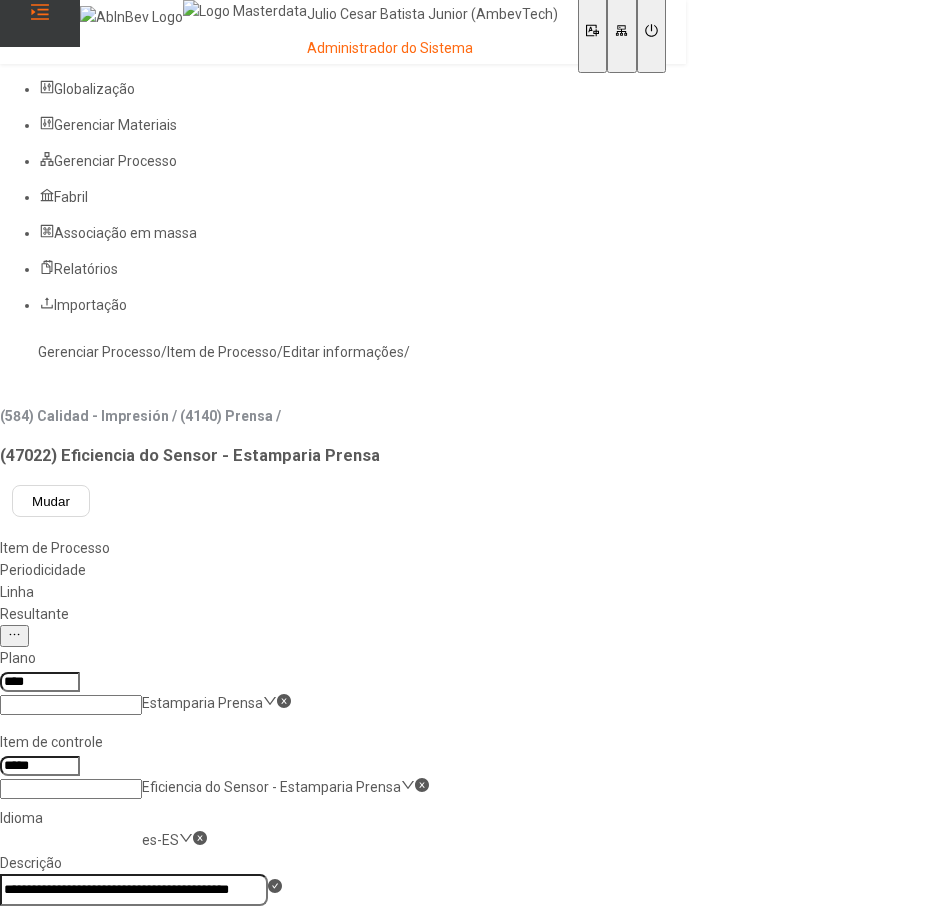 click on "Obrigatório encerramento Rastreabilidade" 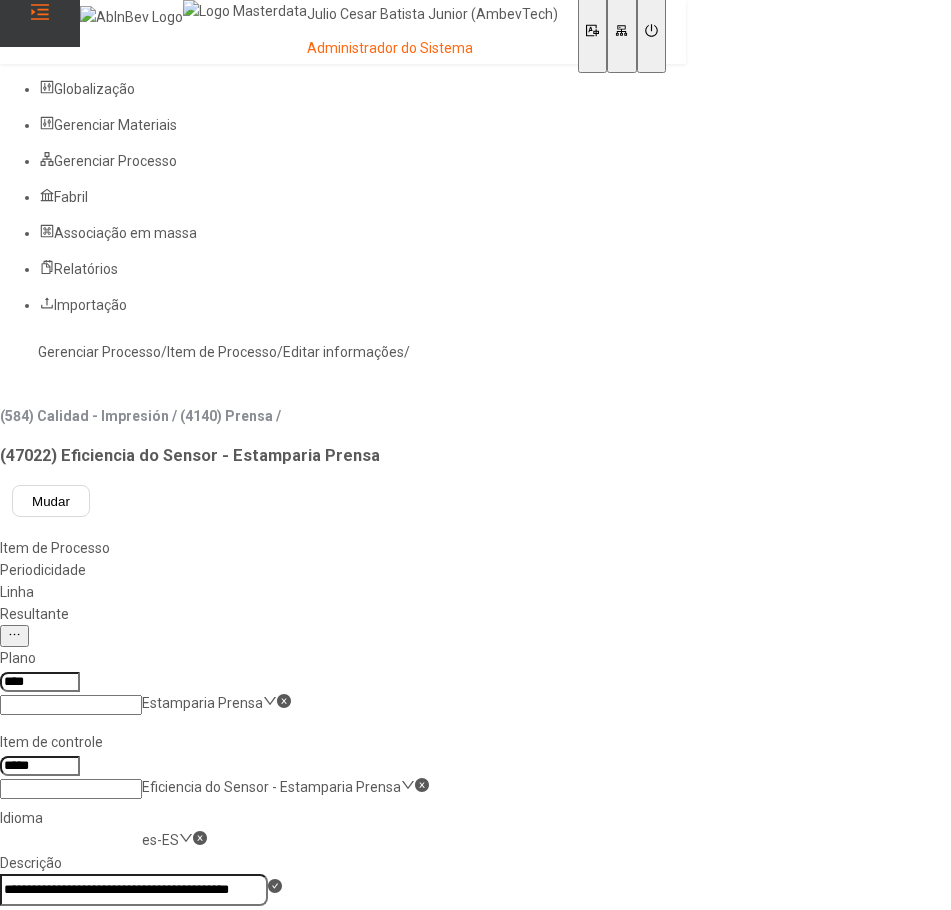 click on "Salvar" 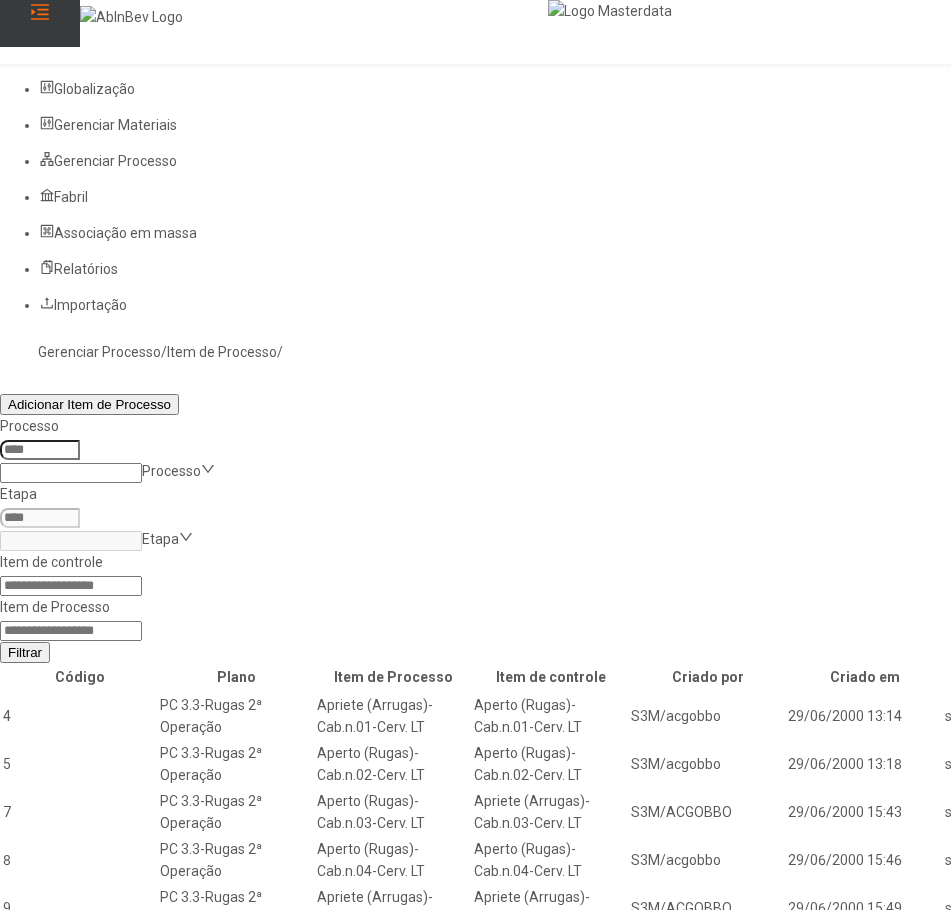 click 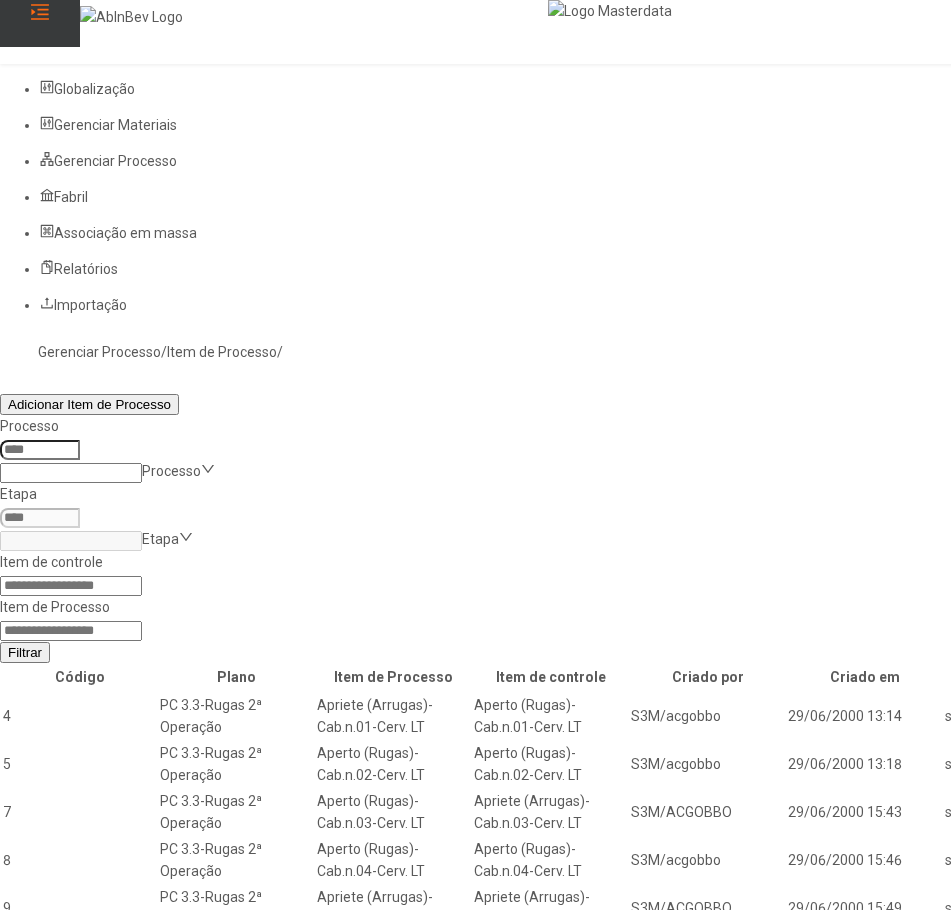 paste on "*****" 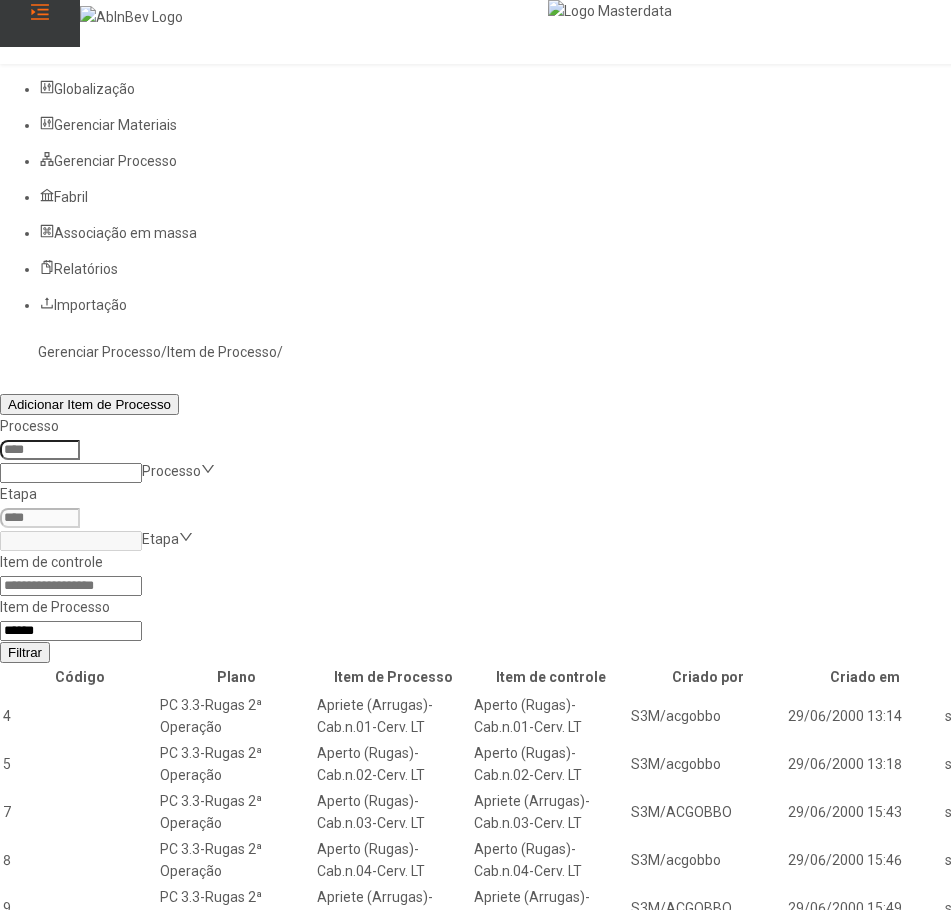 type on "*****" 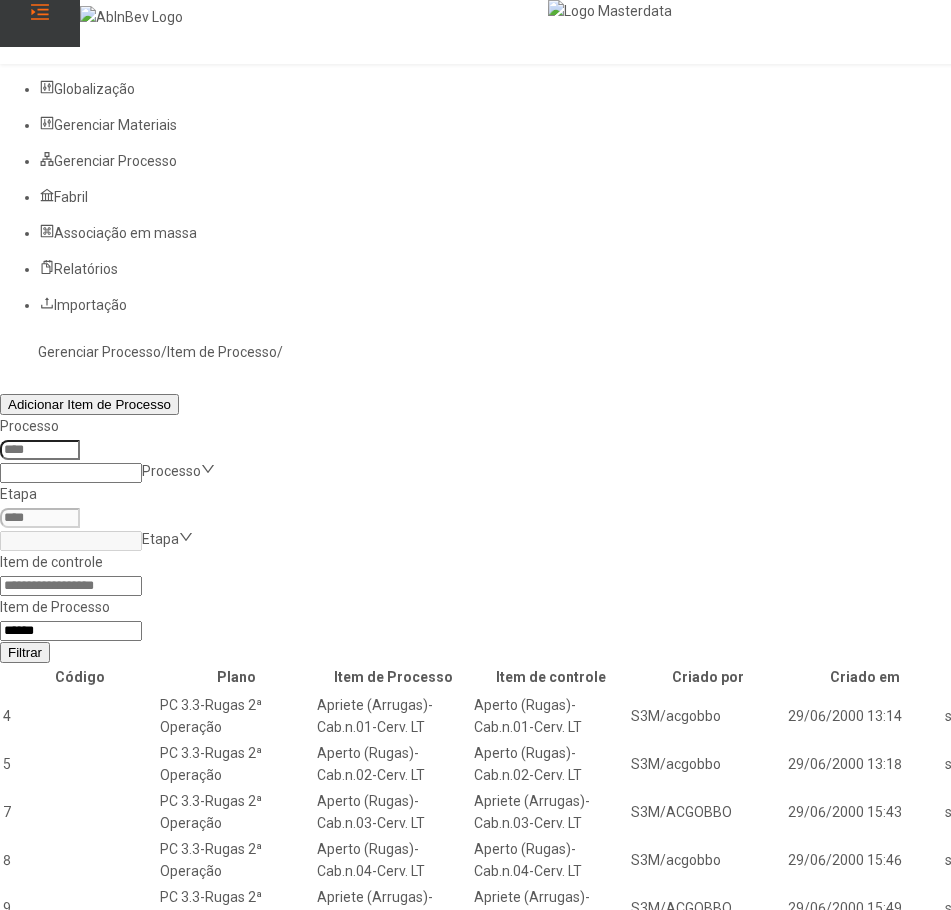 click on "Filtrar" 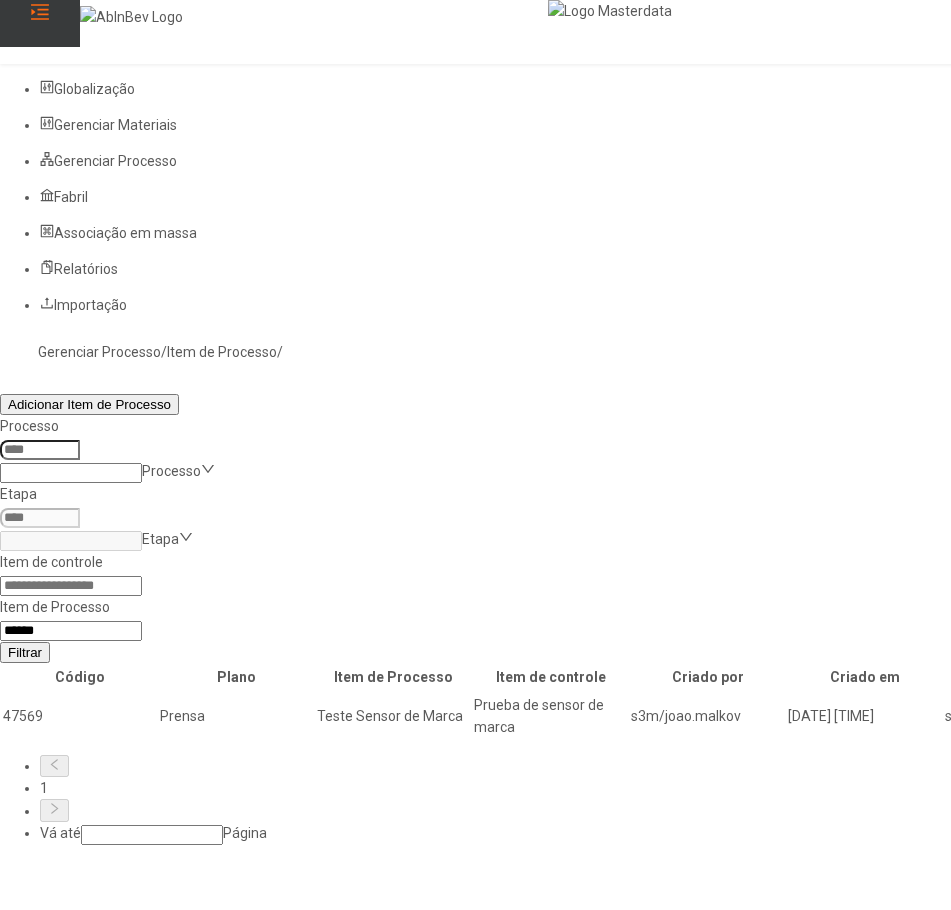 click at bounding box center [1302, 716] 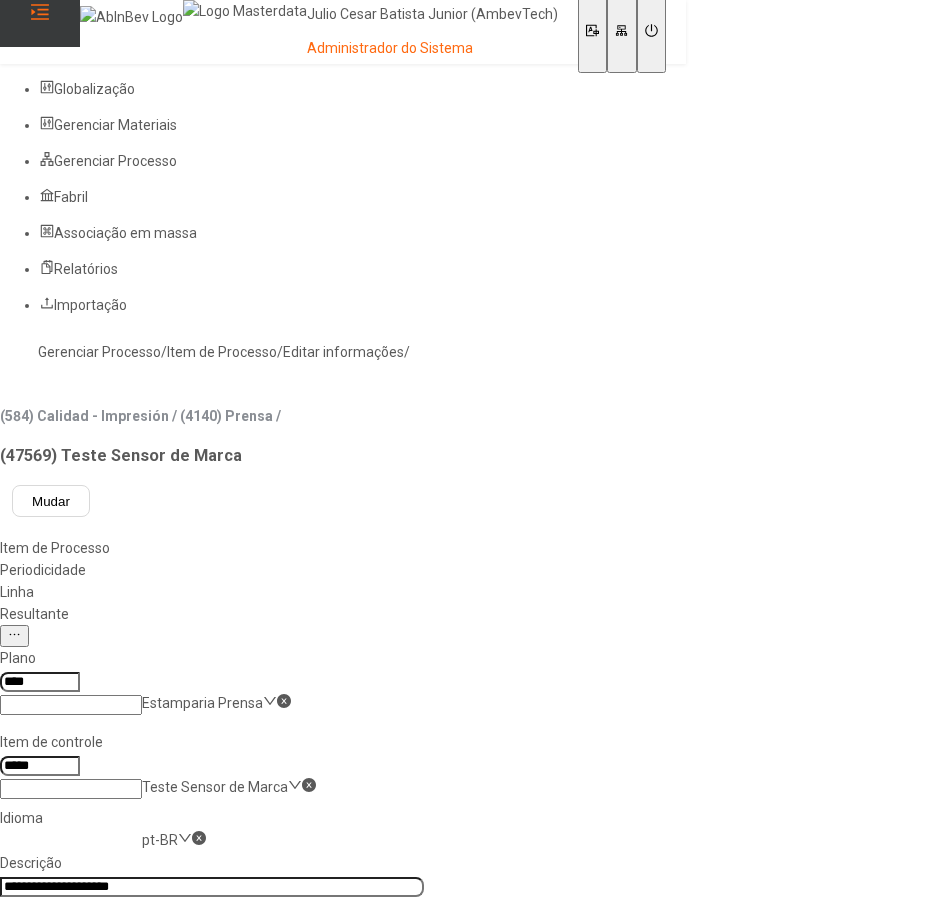 click on "**********" 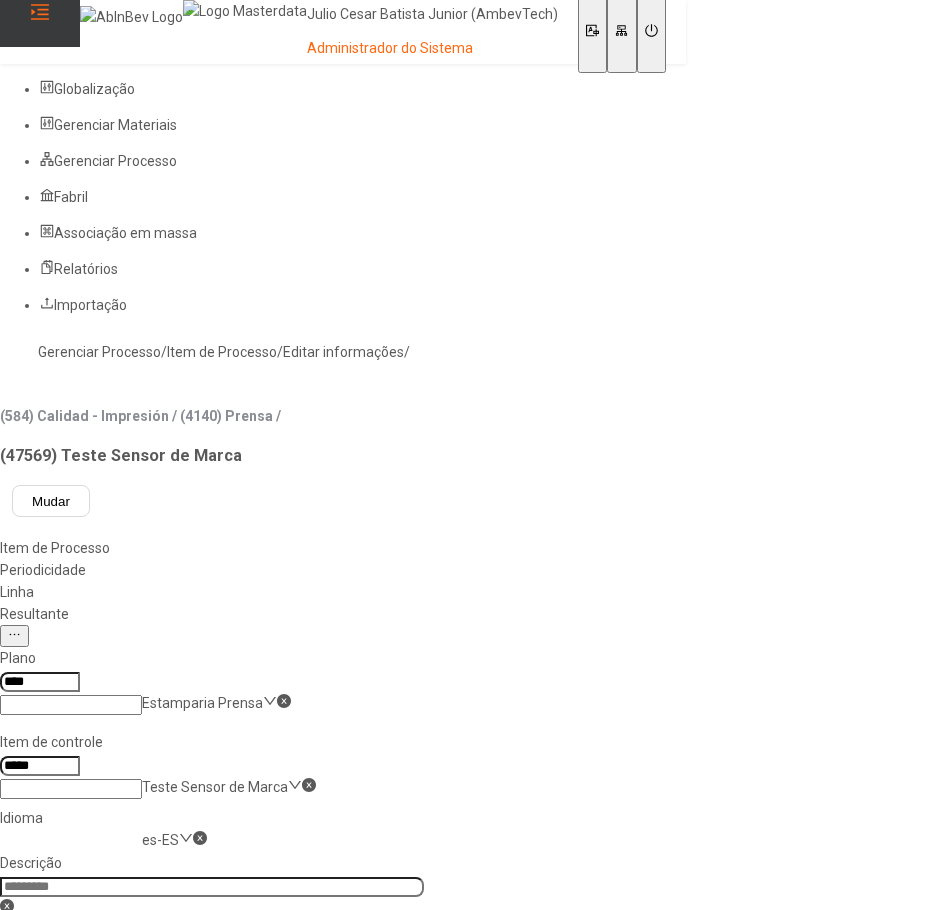 click 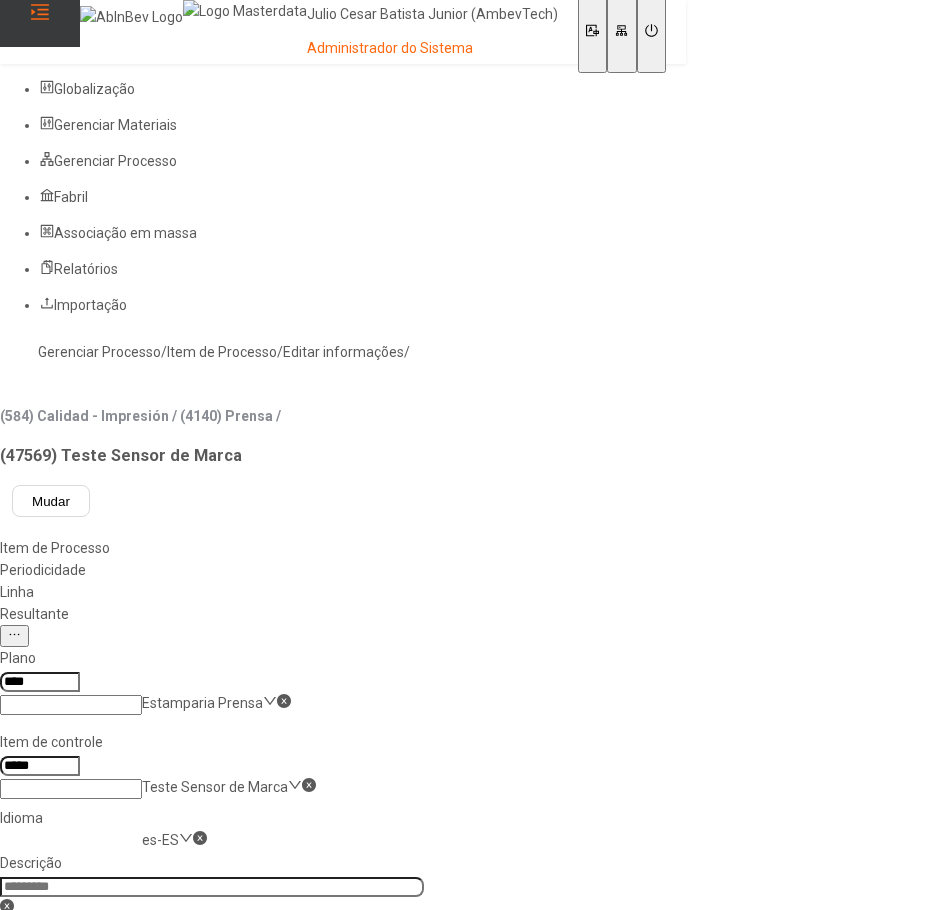 paste on "**********" 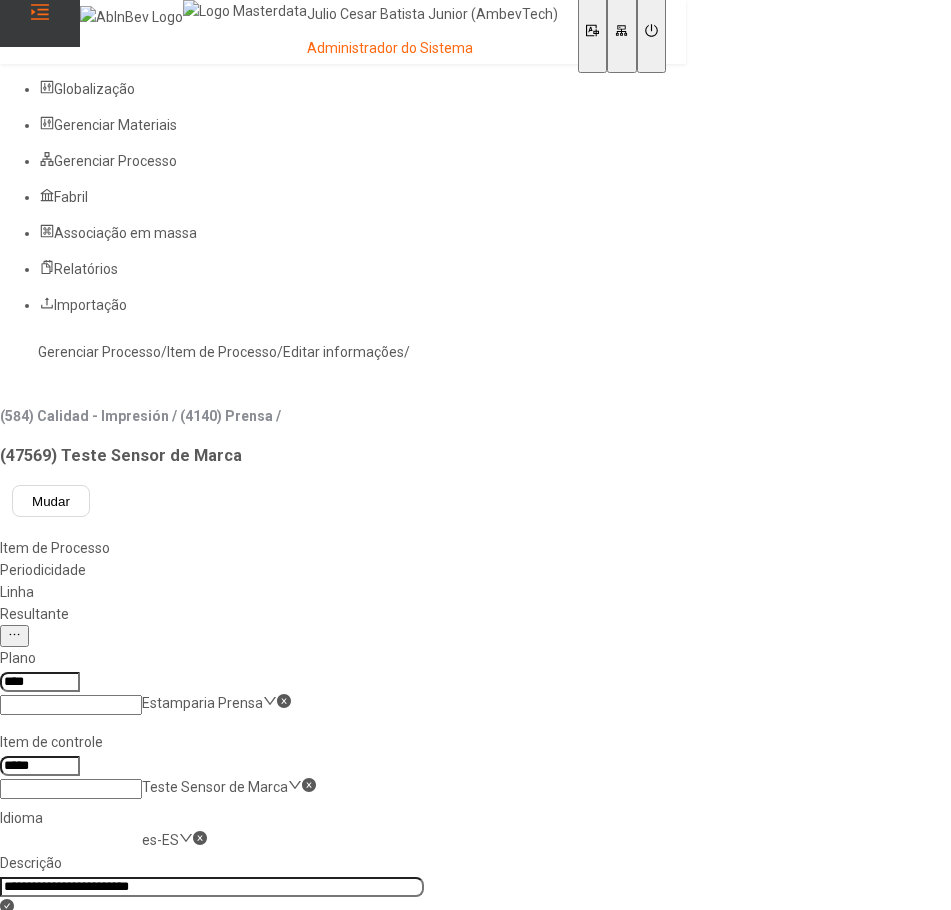 type on "**********" 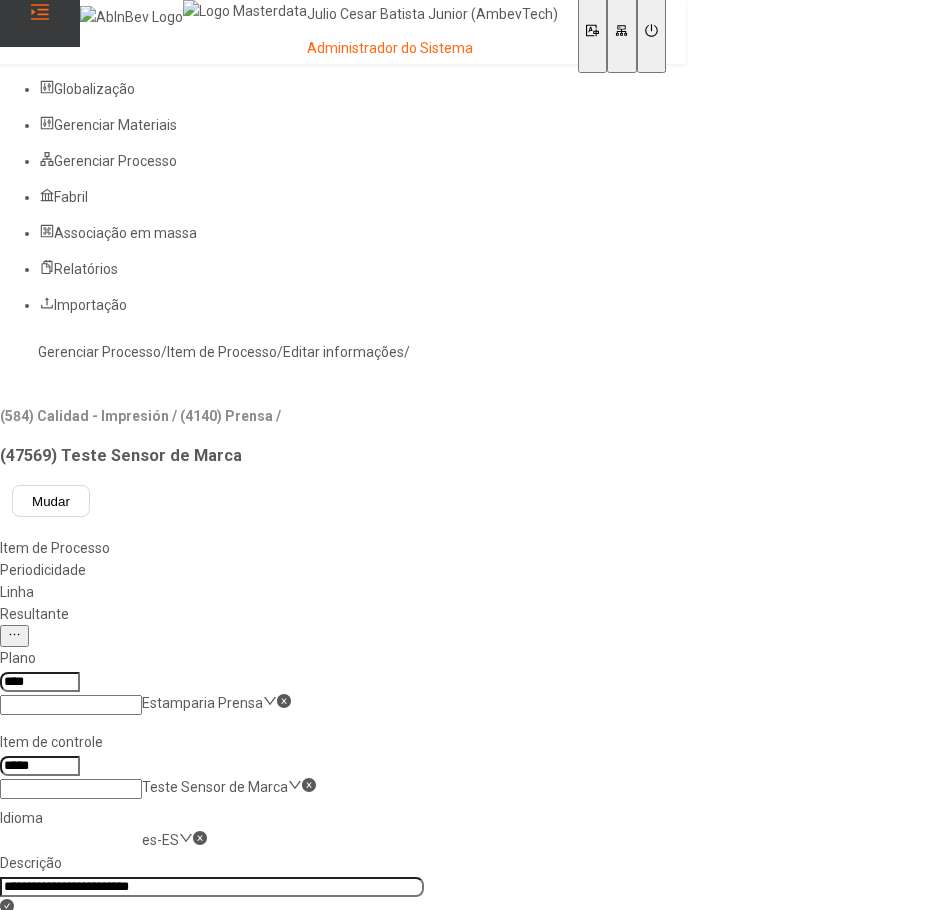 click on "Salvar" 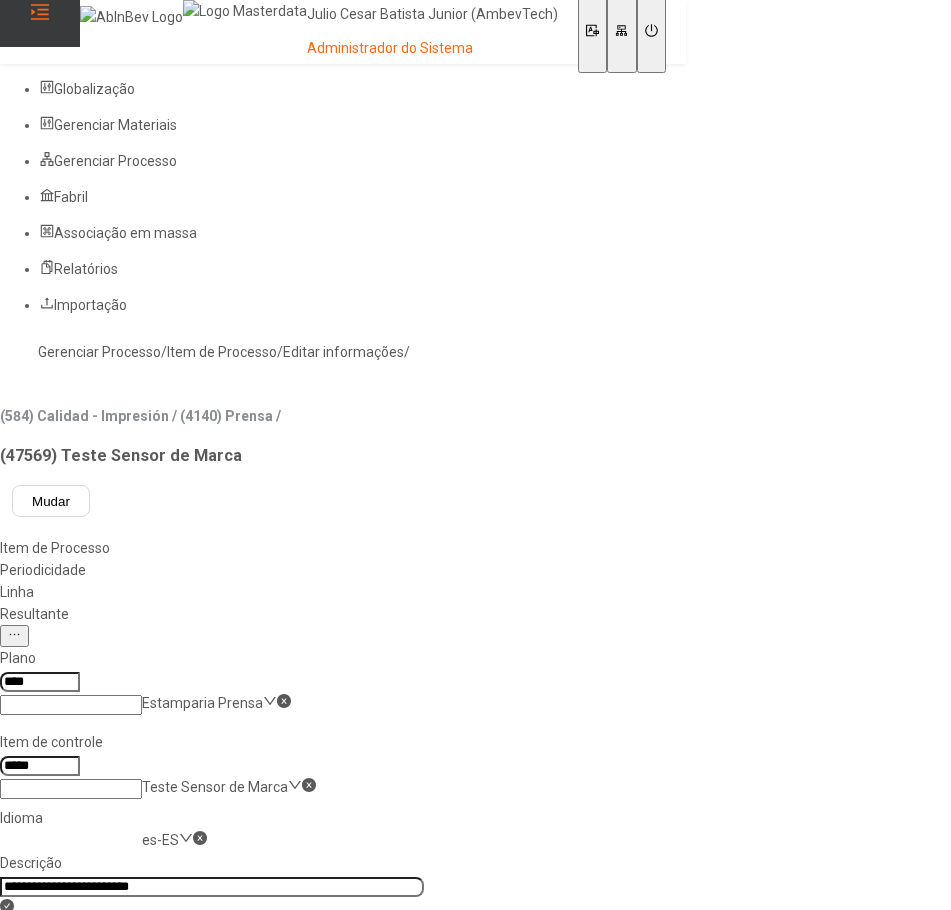 click on "Gerenciar Processo" 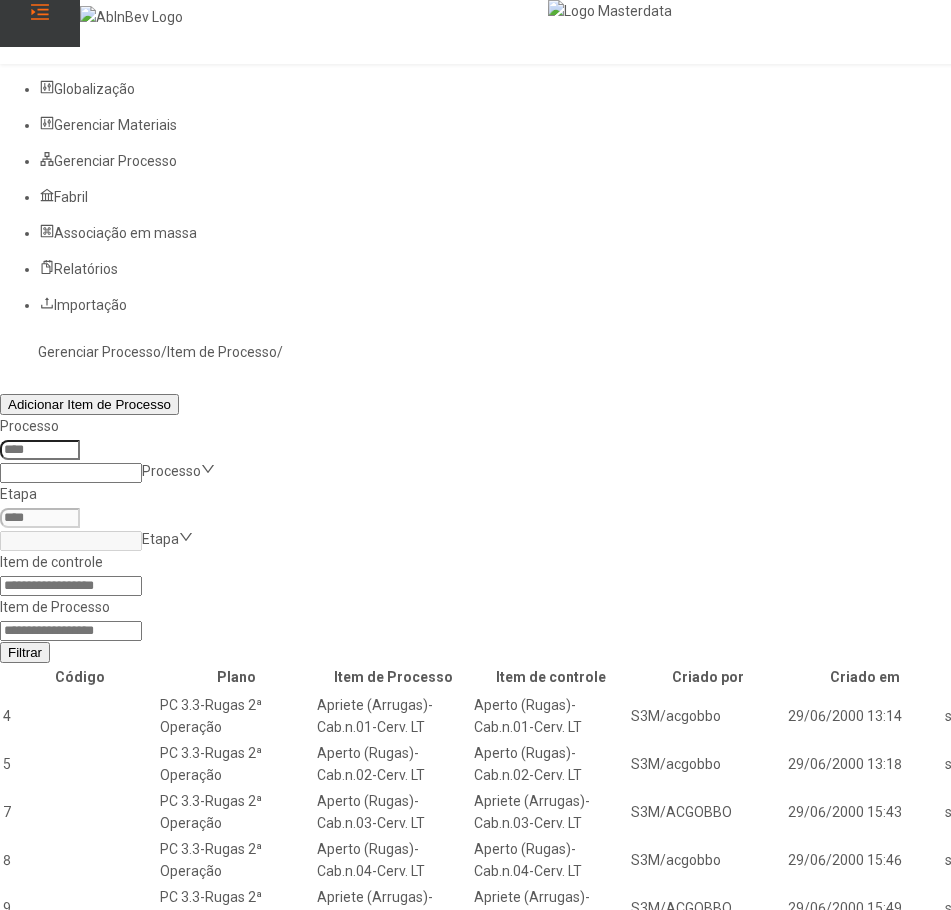 click 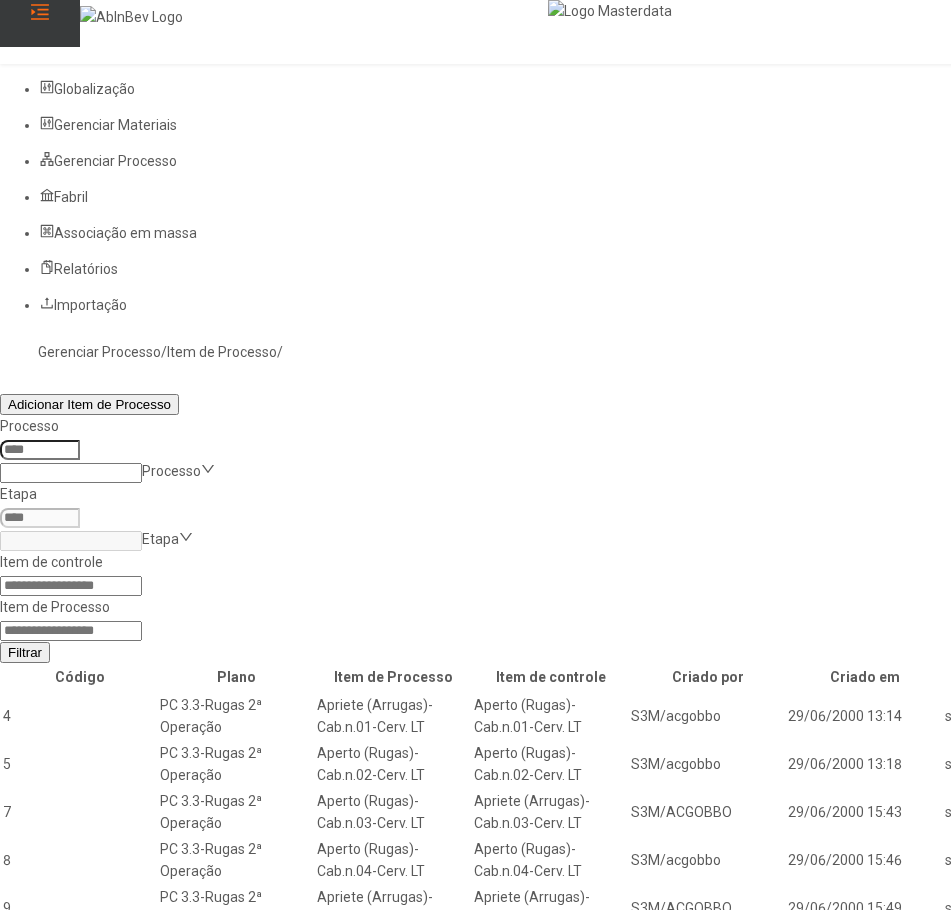 paste on "*****" 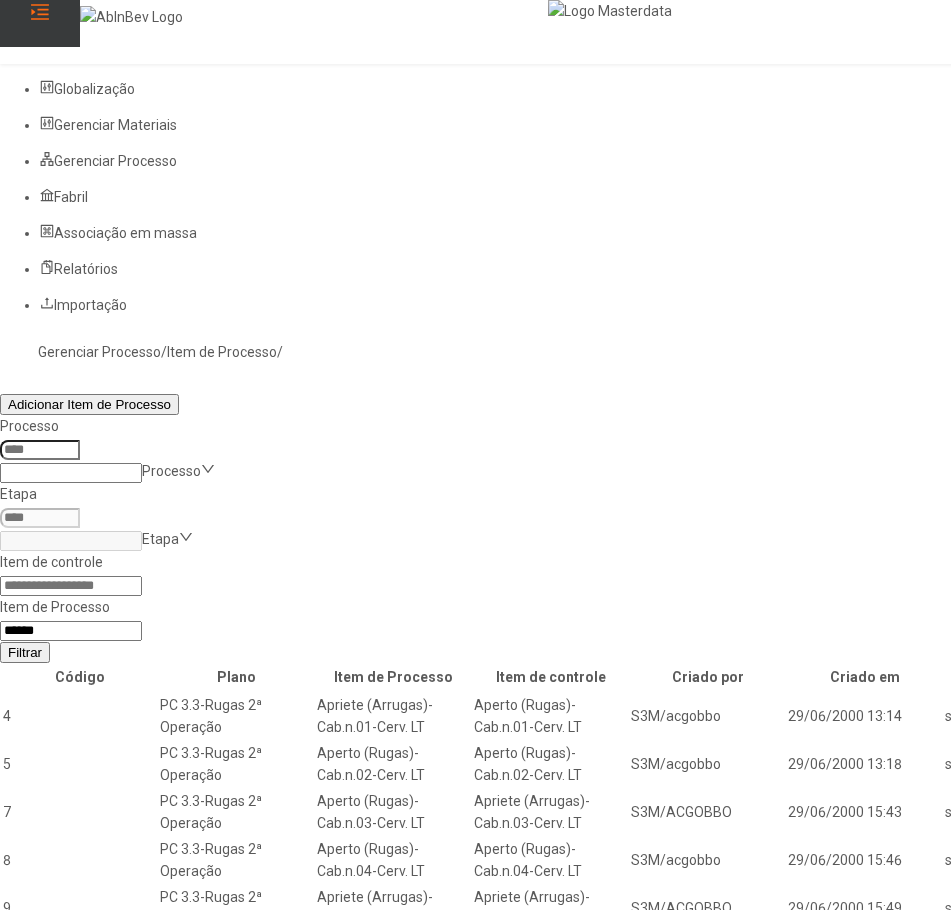type on "*****" 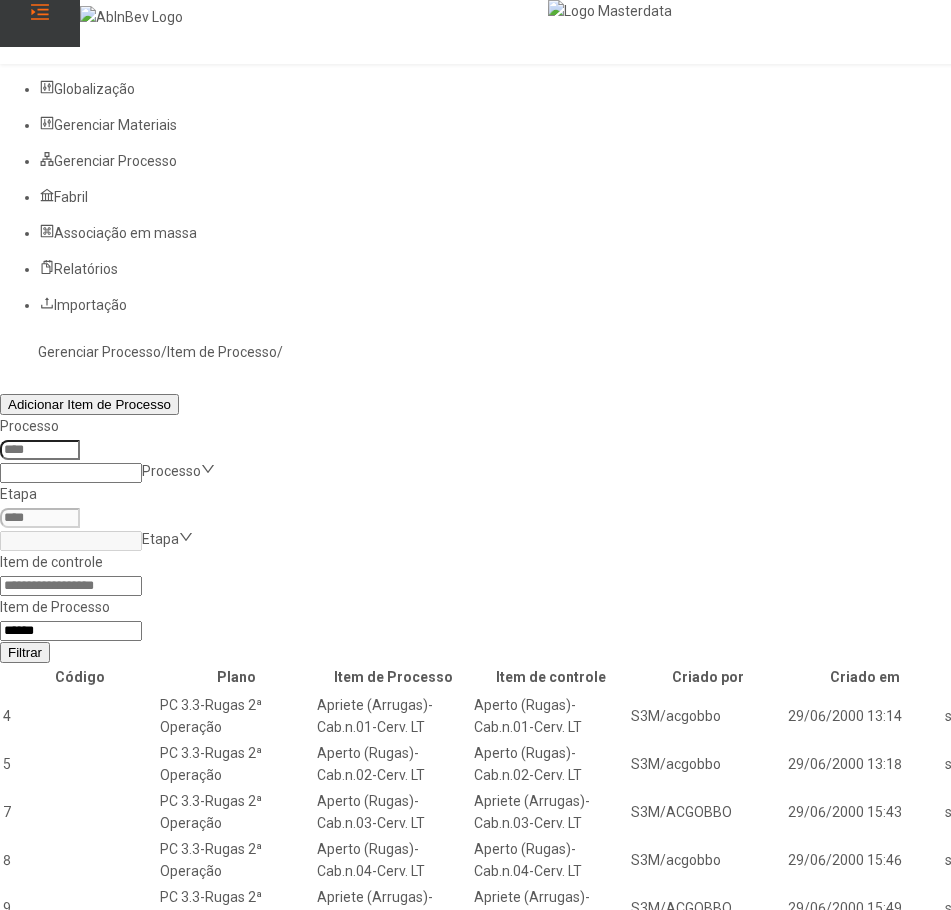 click on "Filtrar" 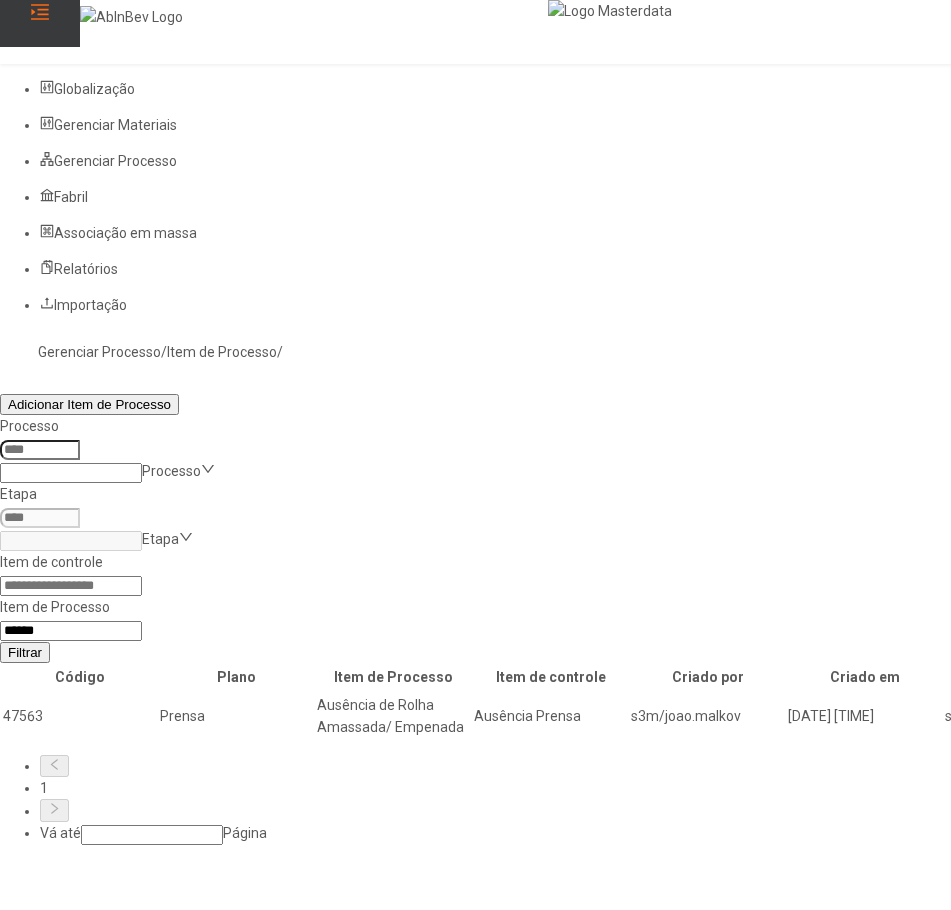 click 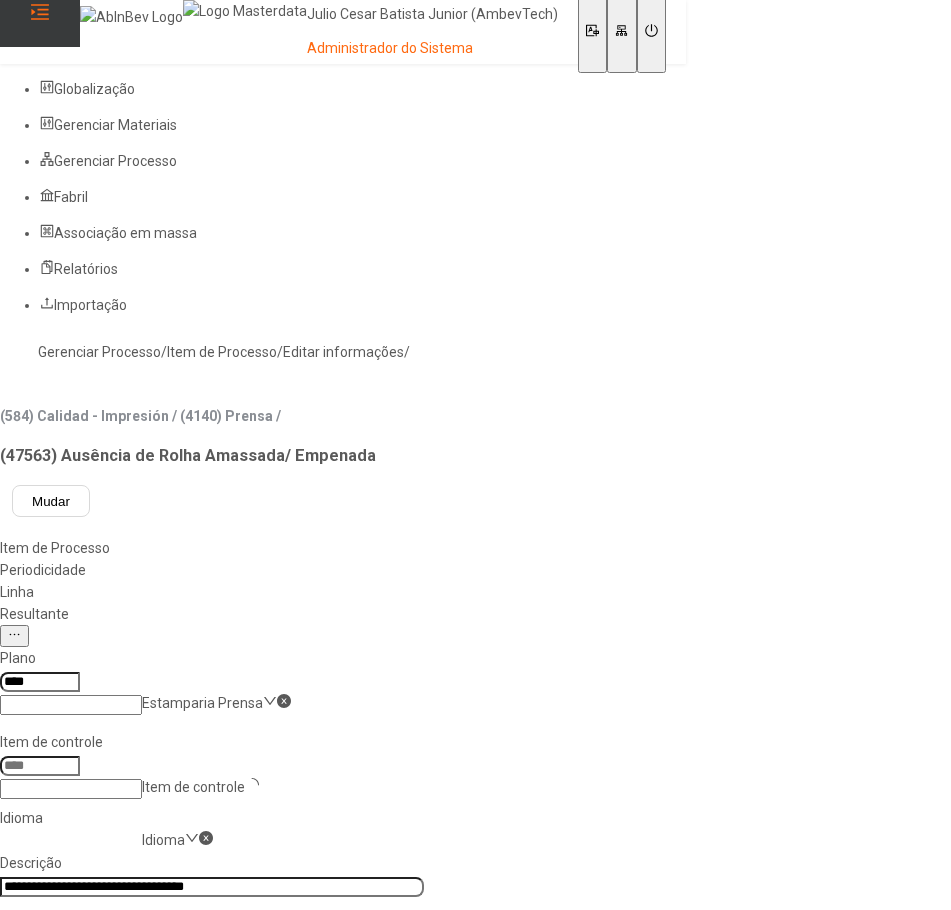 type on "*****" 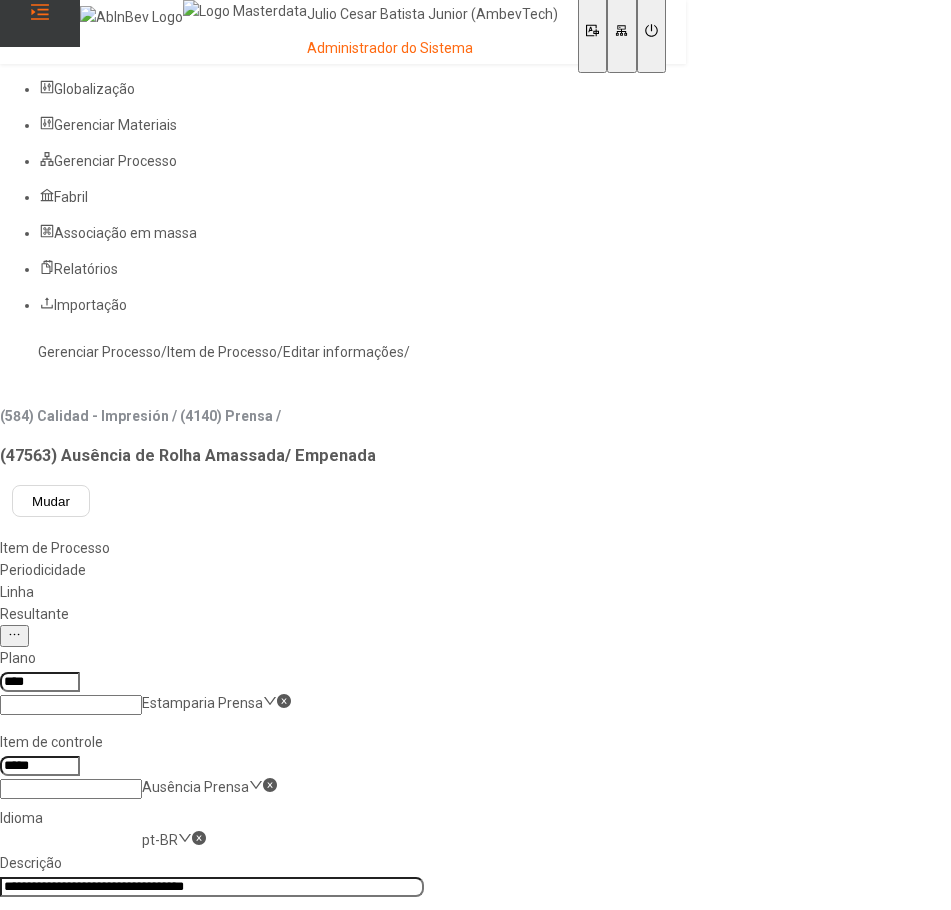 click on "**********" 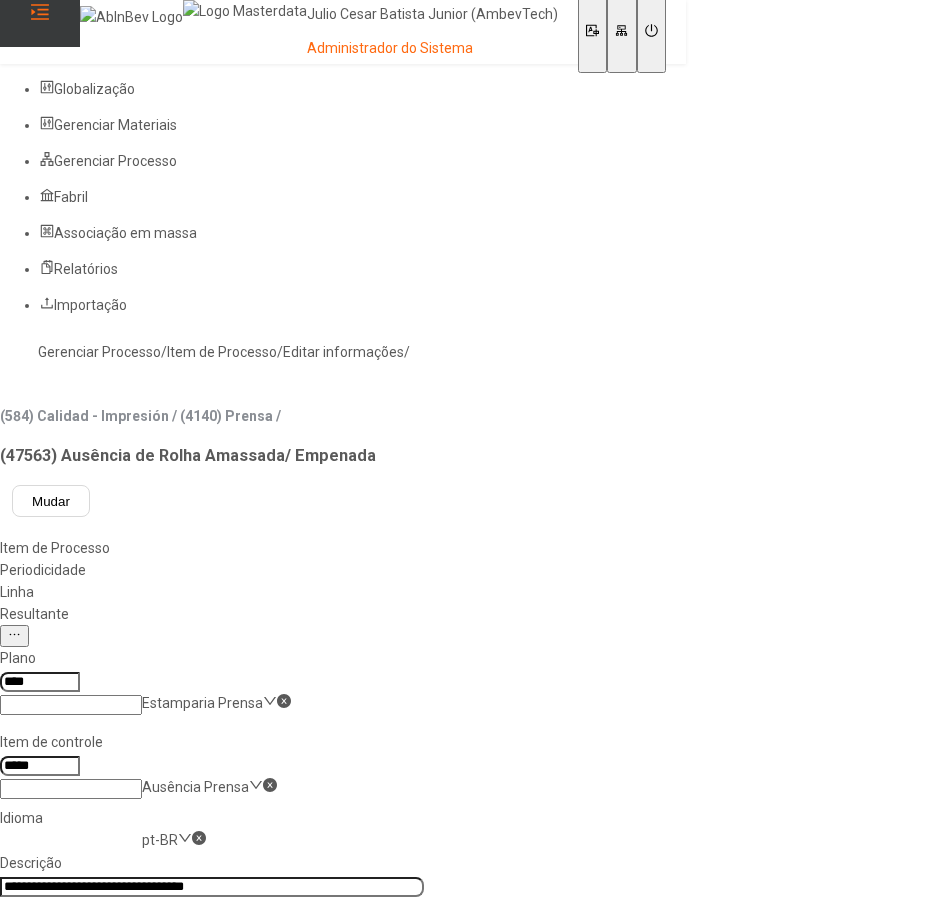 click on "pt-BR" 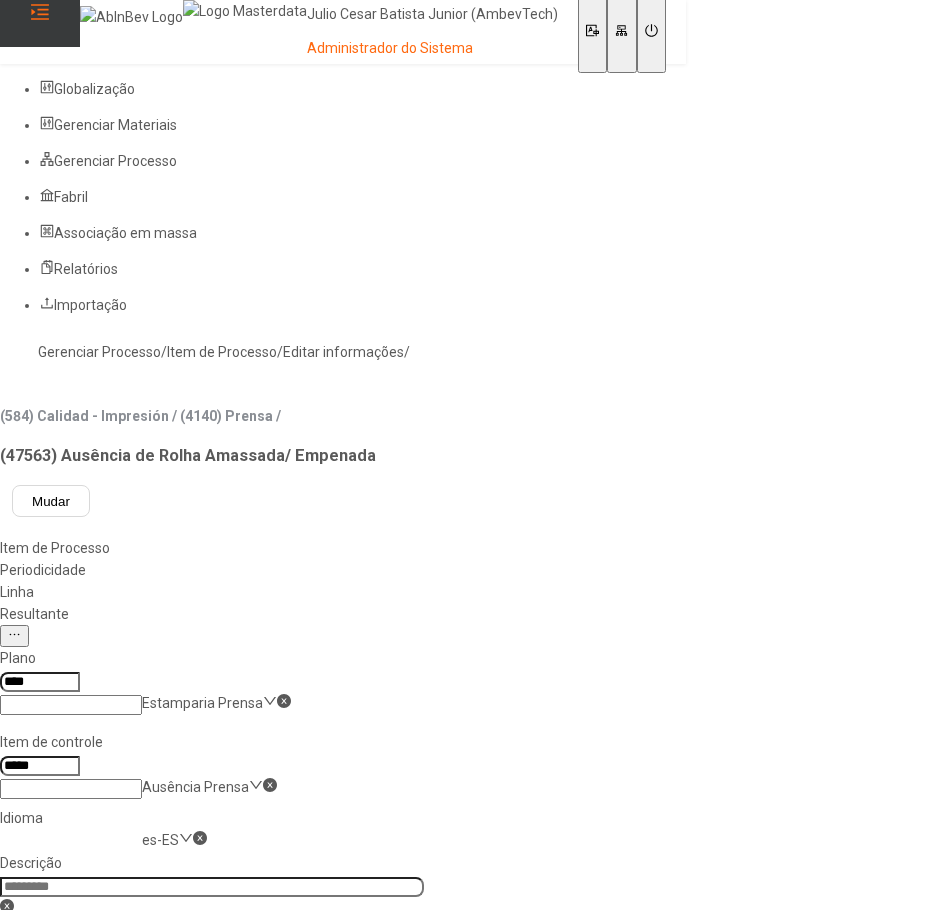 click 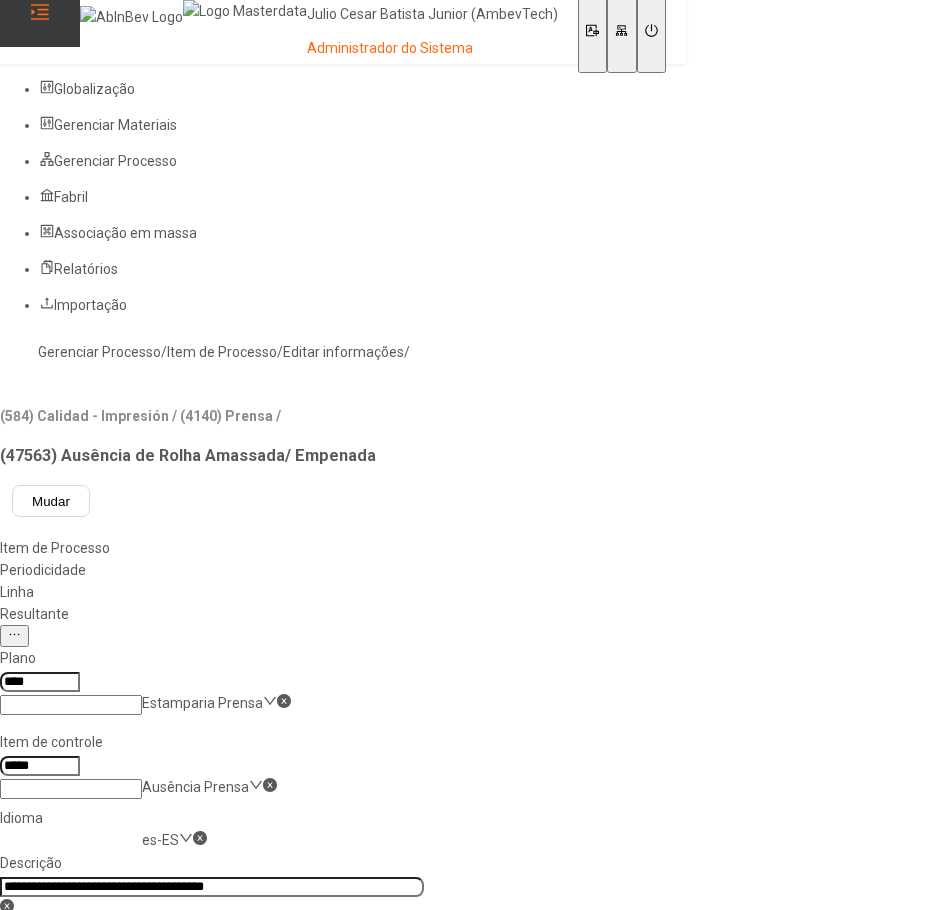 scroll, scrollTop: 0, scrollLeft: 42, axis: horizontal 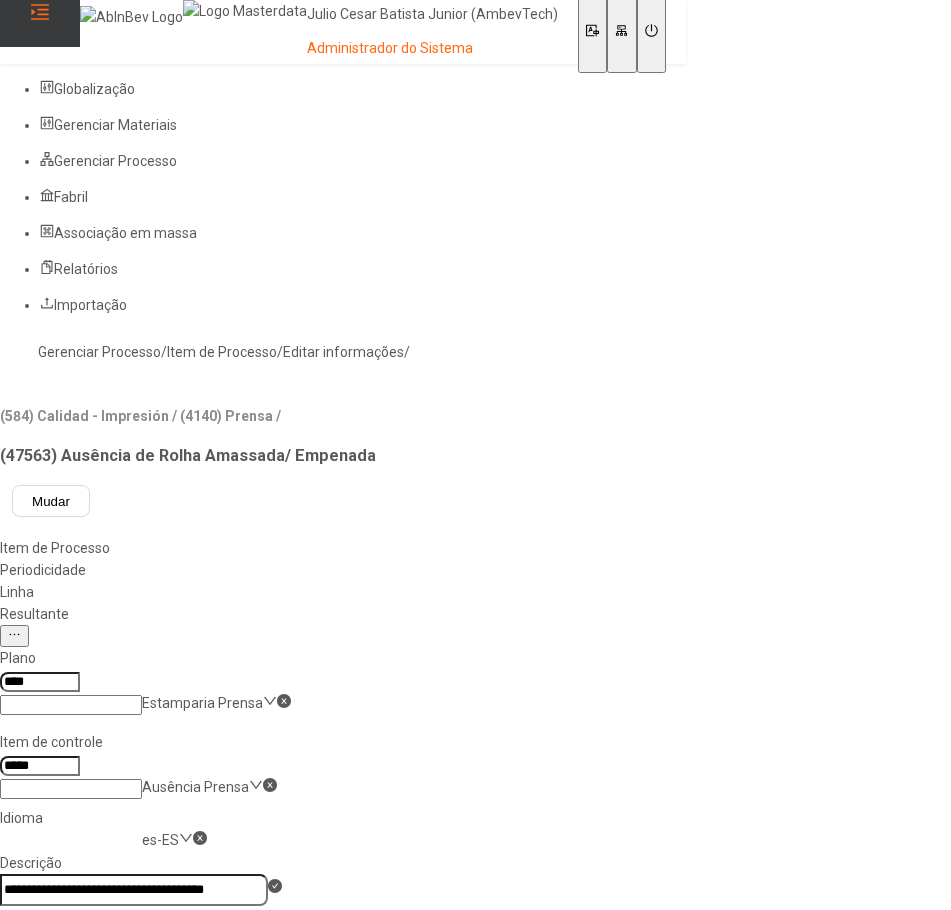 type on "**********" 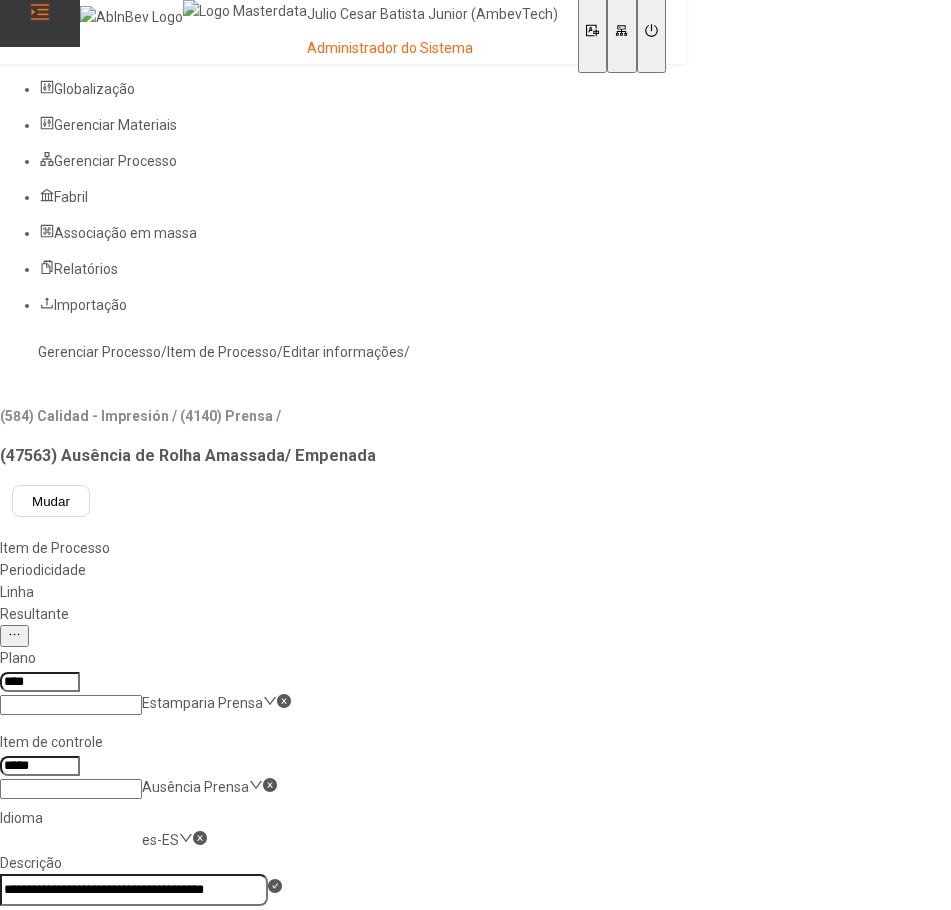 click on "Salvar" 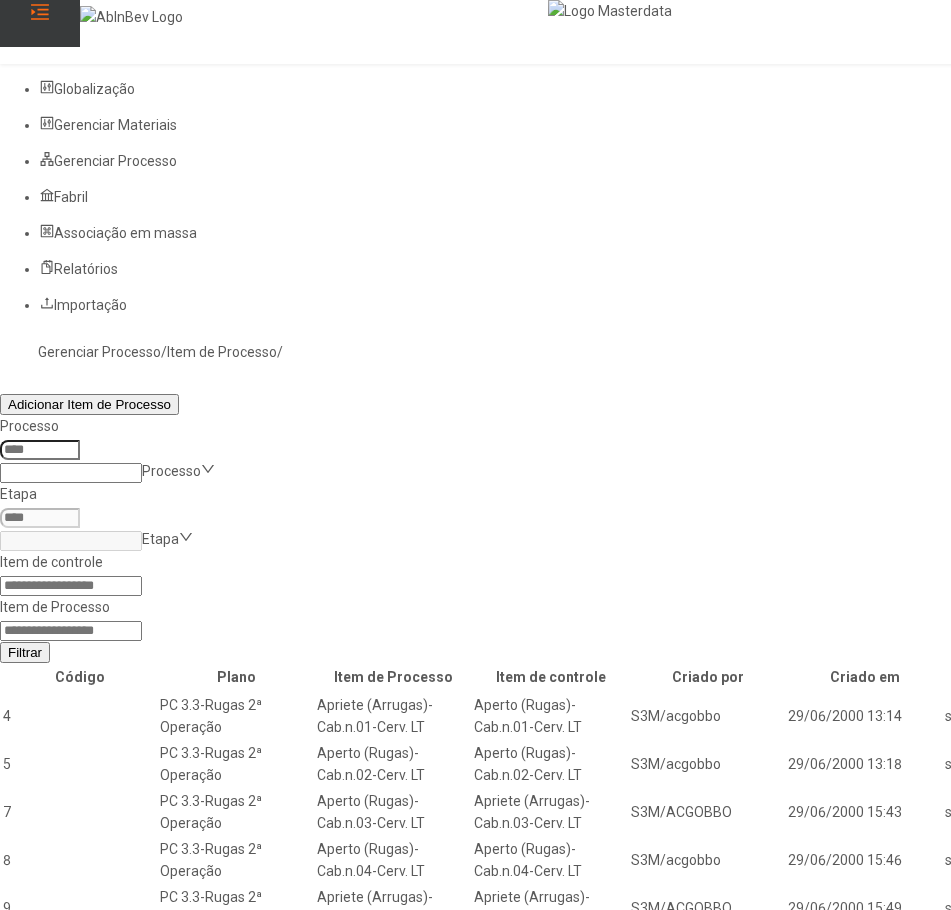 click 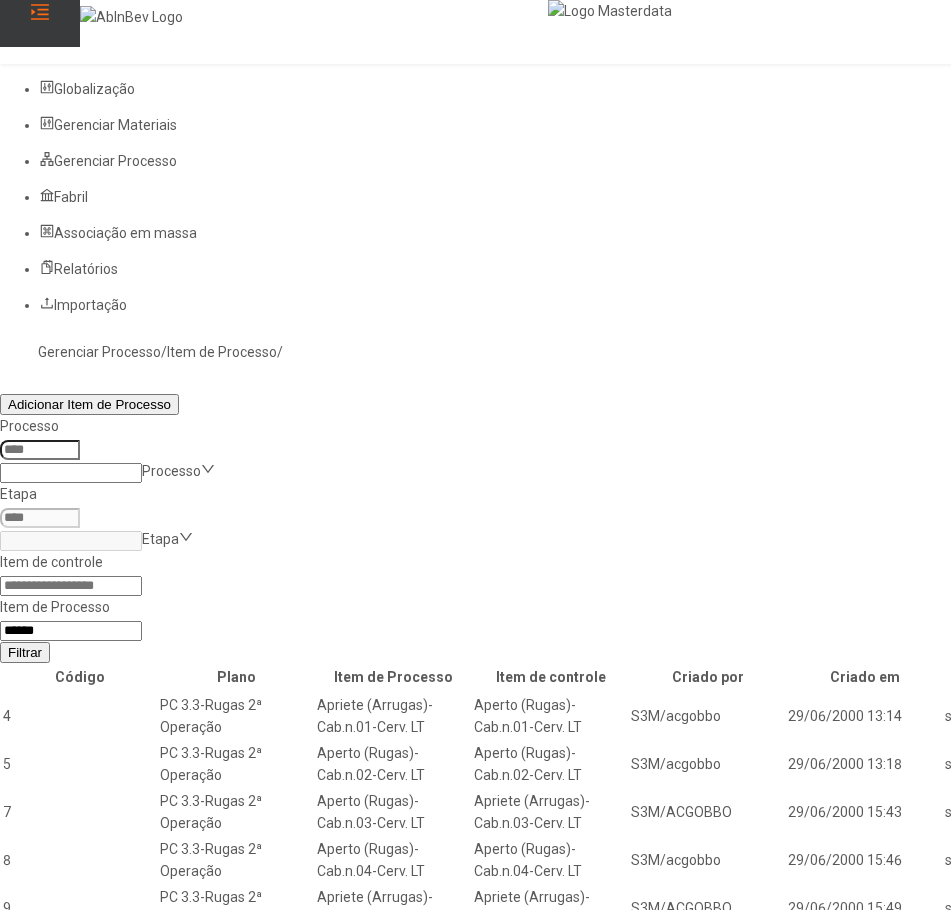 type on "*****" 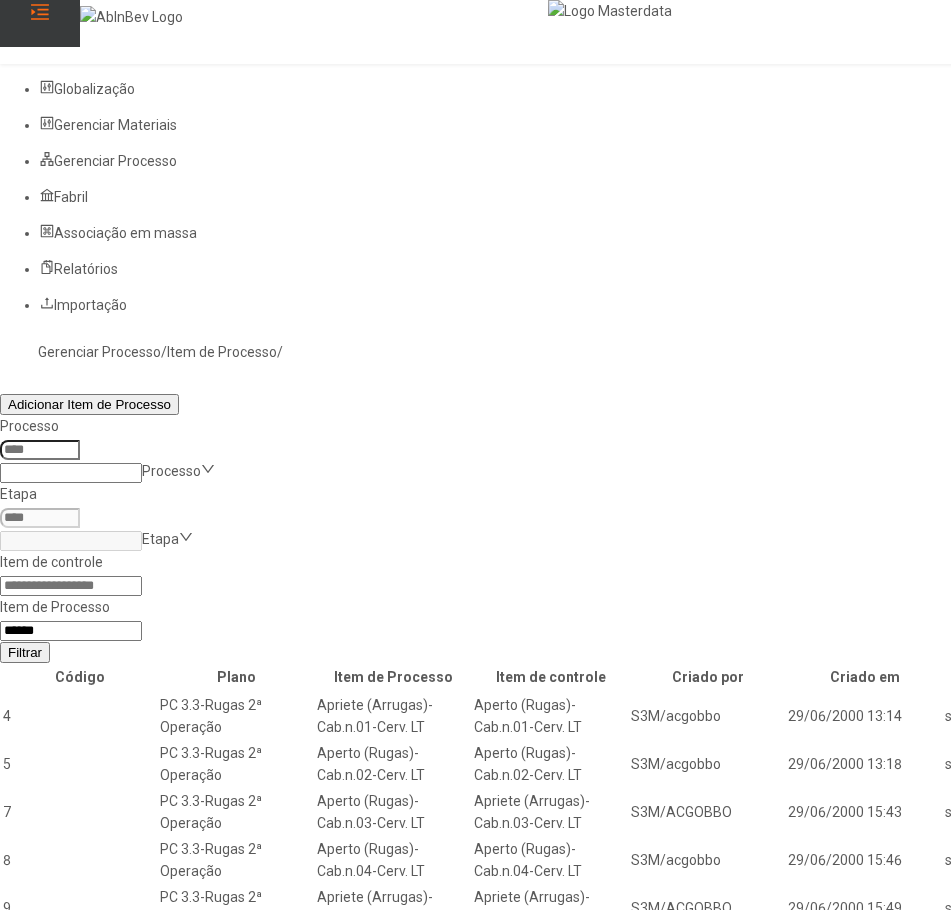 click on "Filtrar" 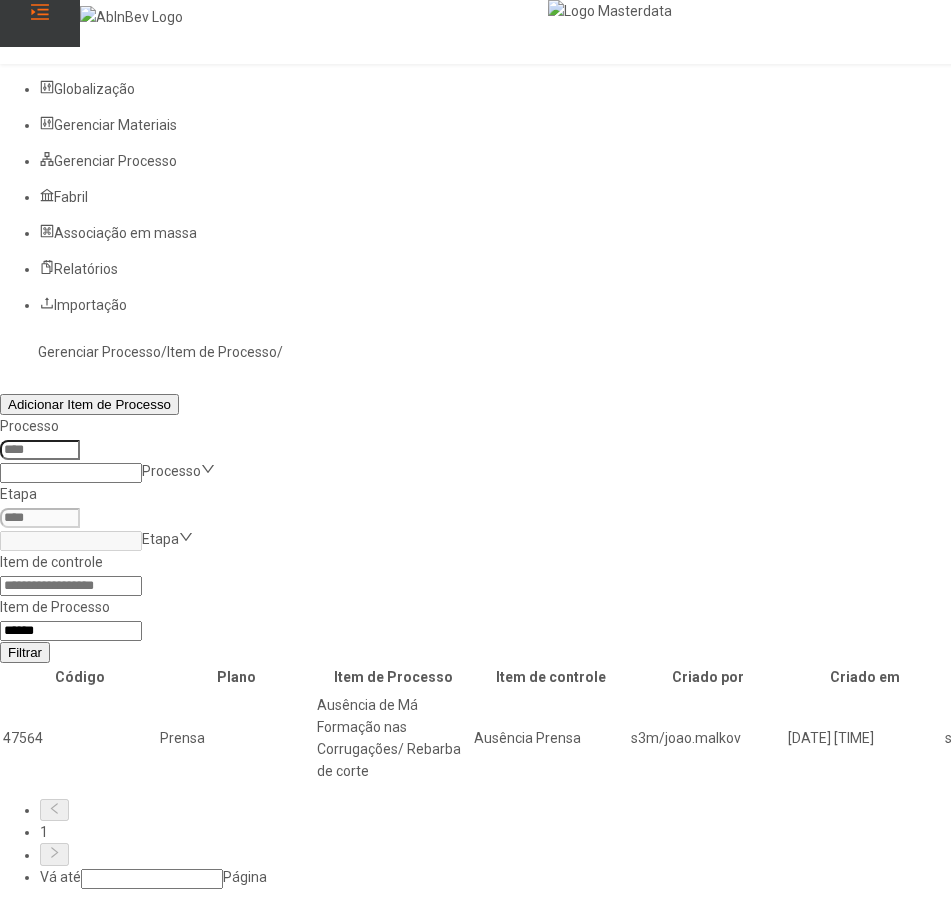 click at bounding box center [1302, 738] 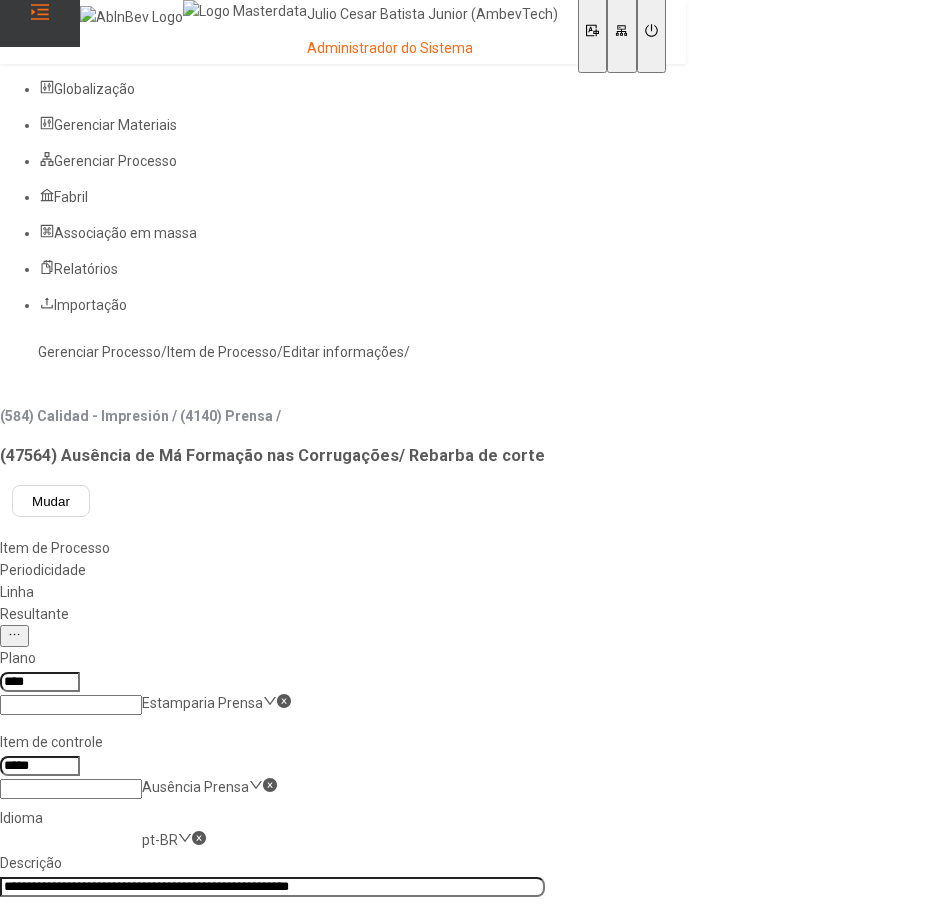 click on "**********" 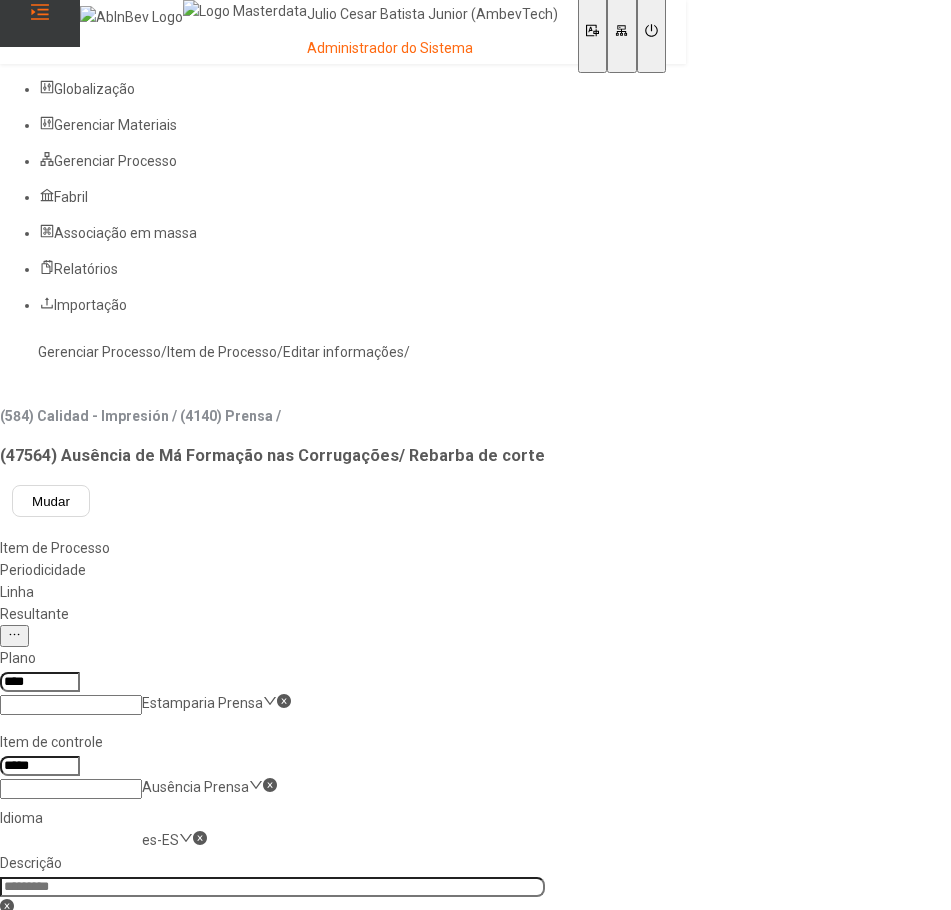 click 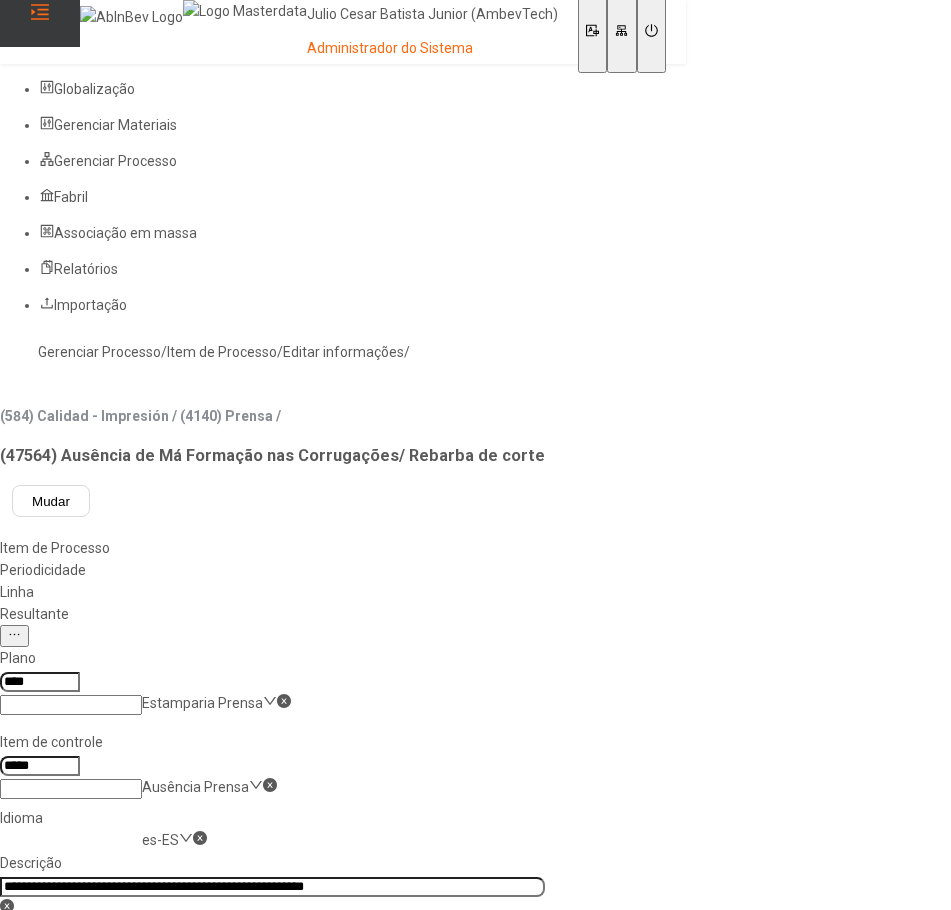 scroll, scrollTop: 0, scrollLeft: 169, axis: horizontal 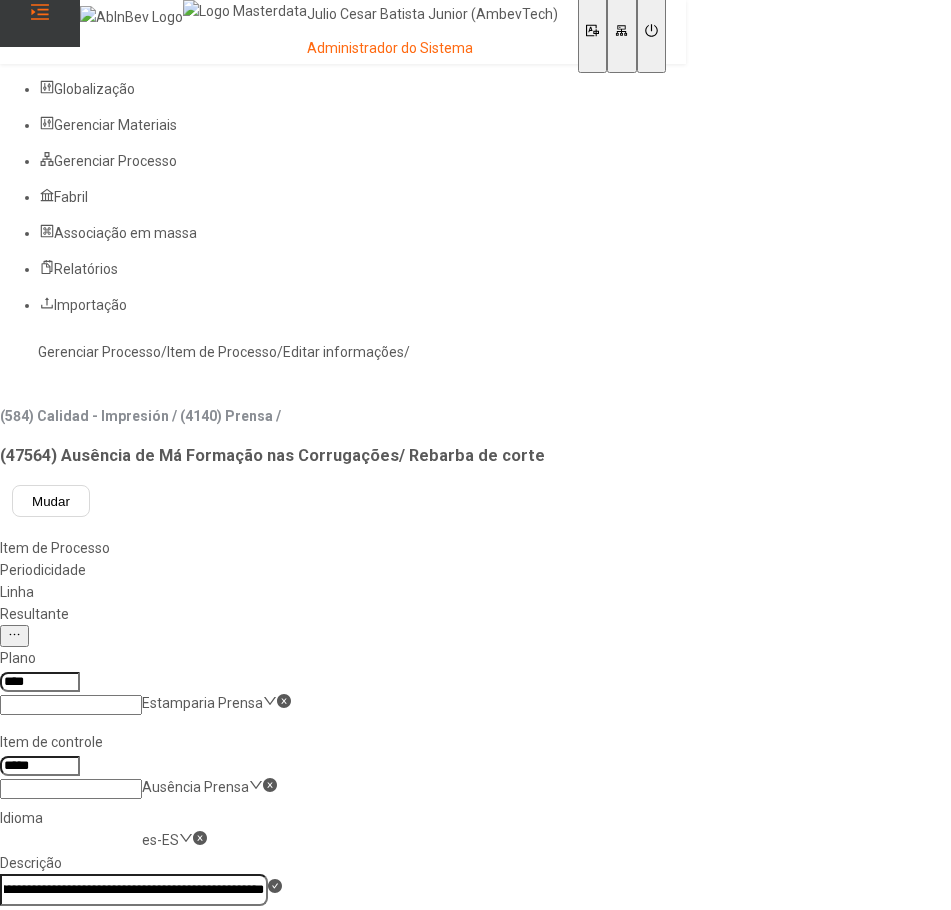 type on "**********" 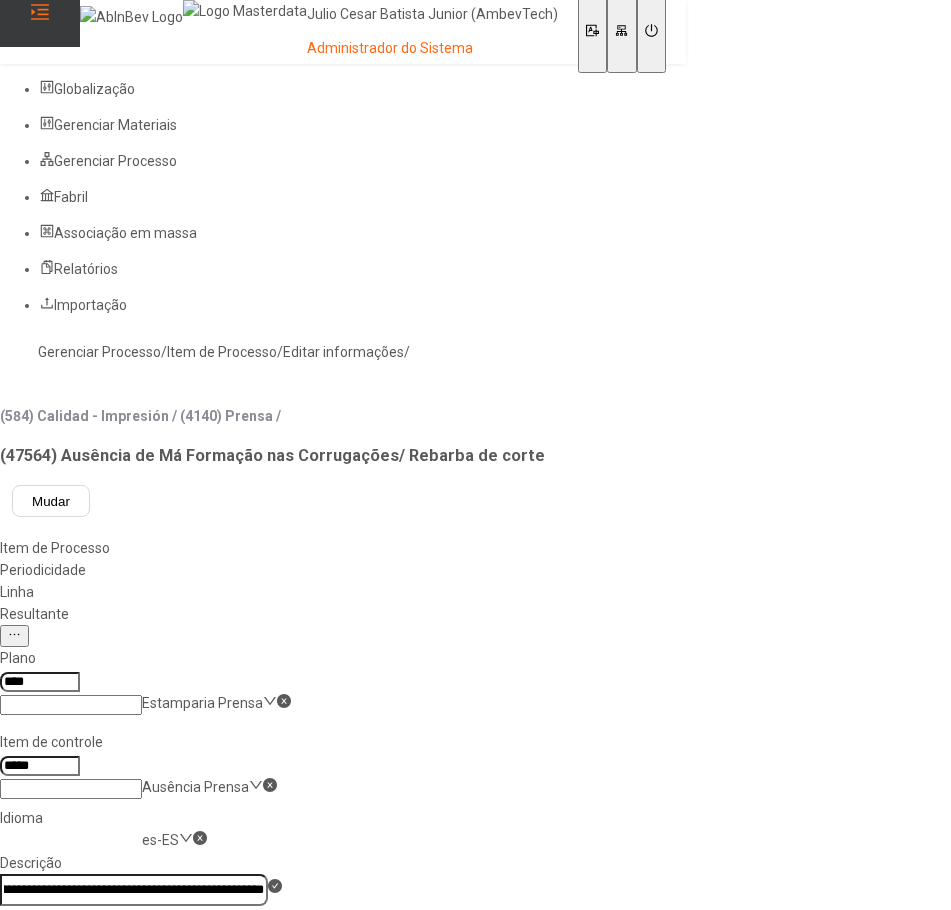 scroll, scrollTop: 0, scrollLeft: 0, axis: both 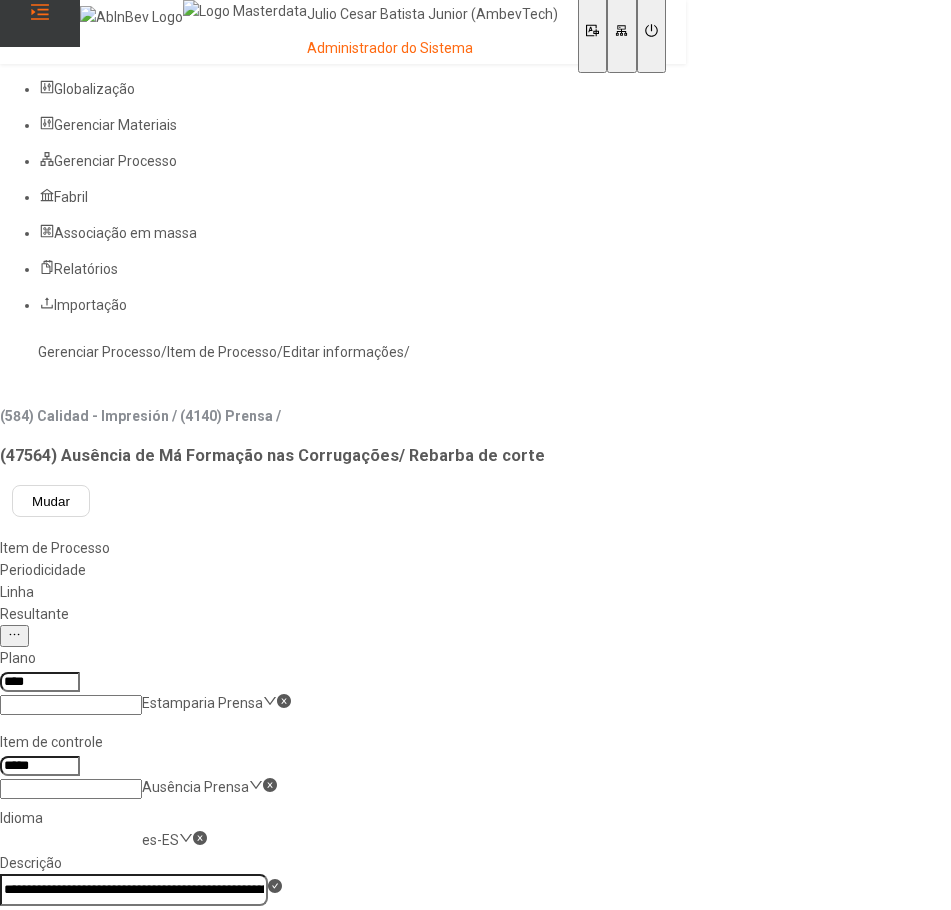 click on "Salvar" 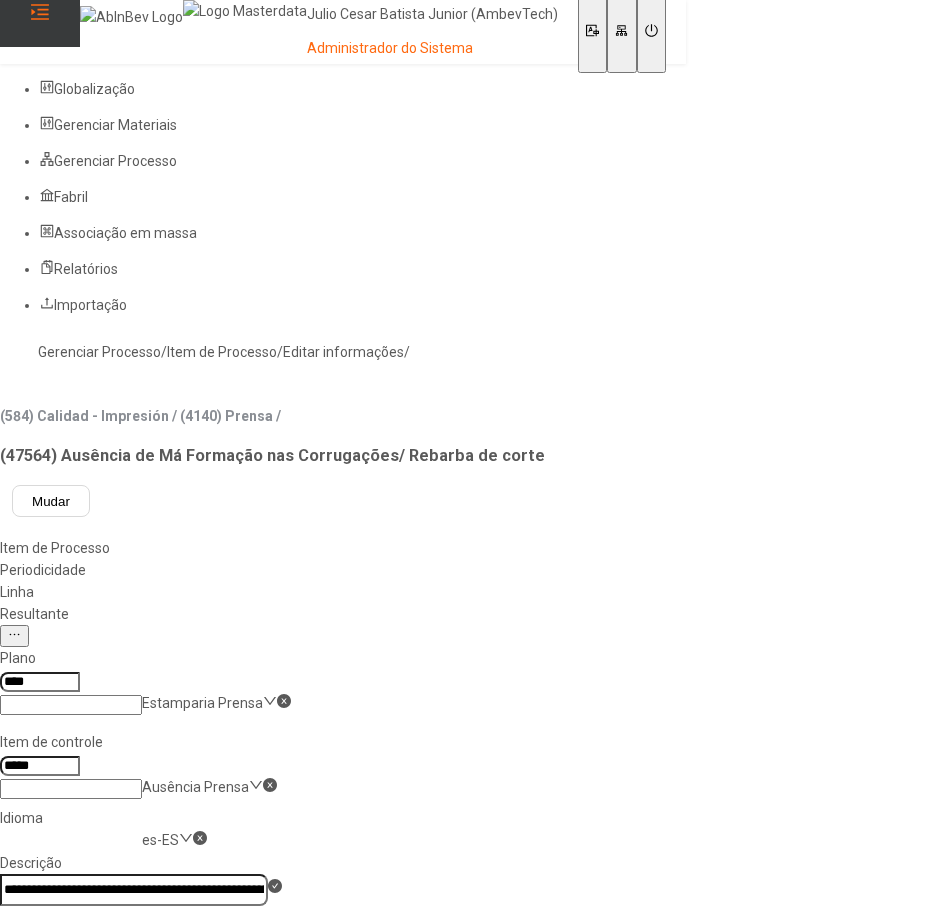 click on "Gerenciar Processo" 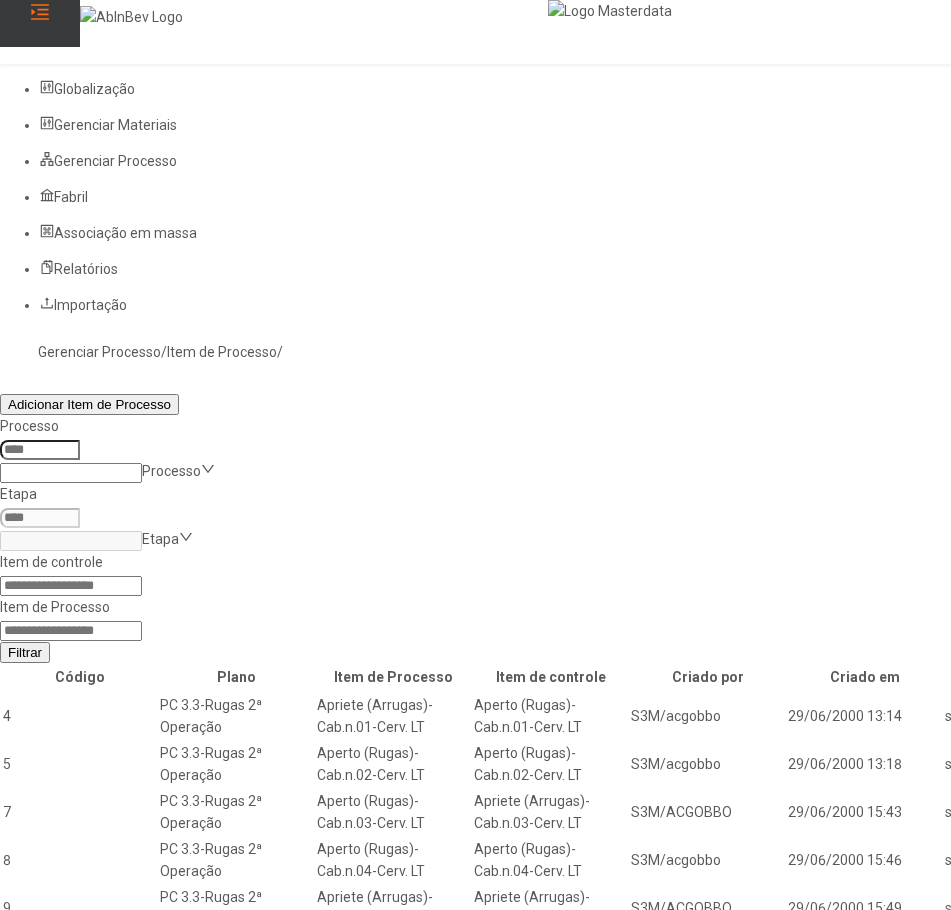 click 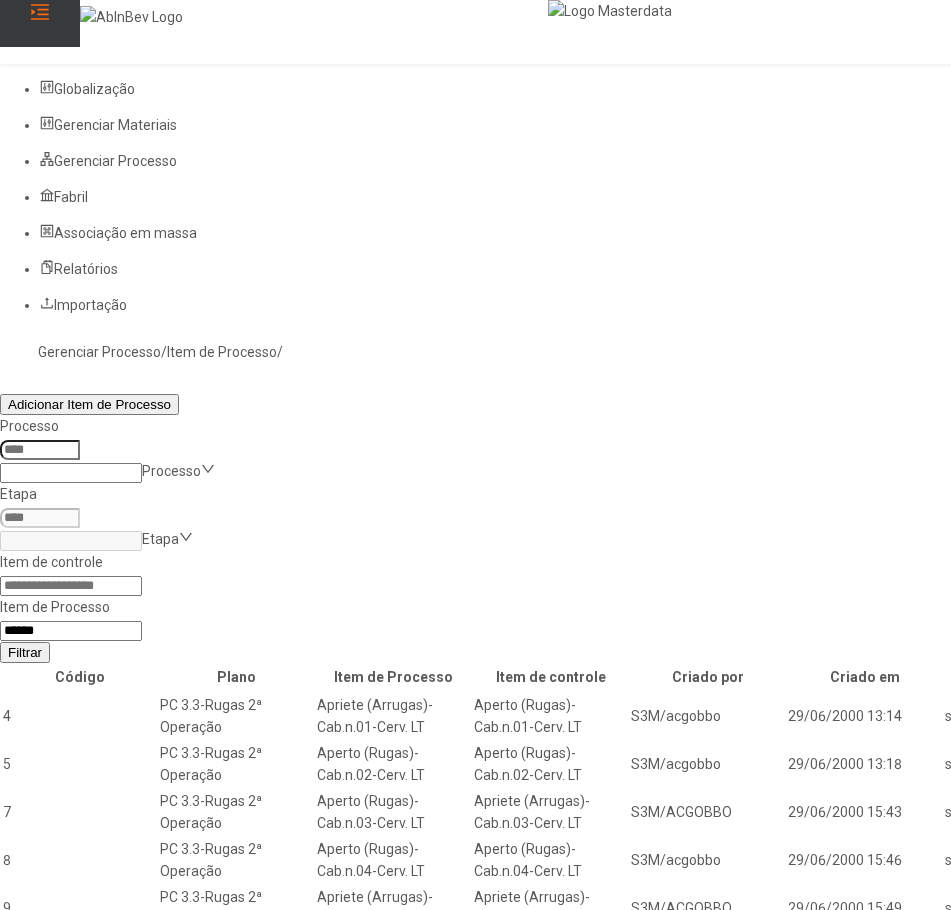 type on "*****" 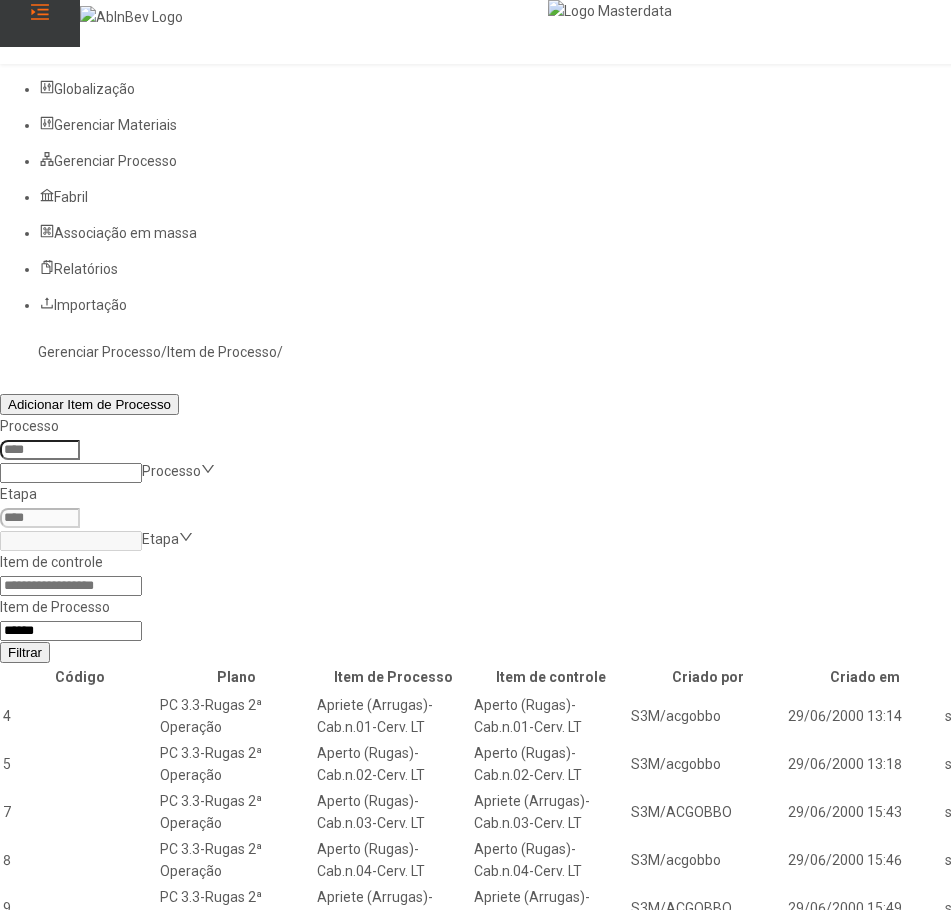 click on "Filtrar" 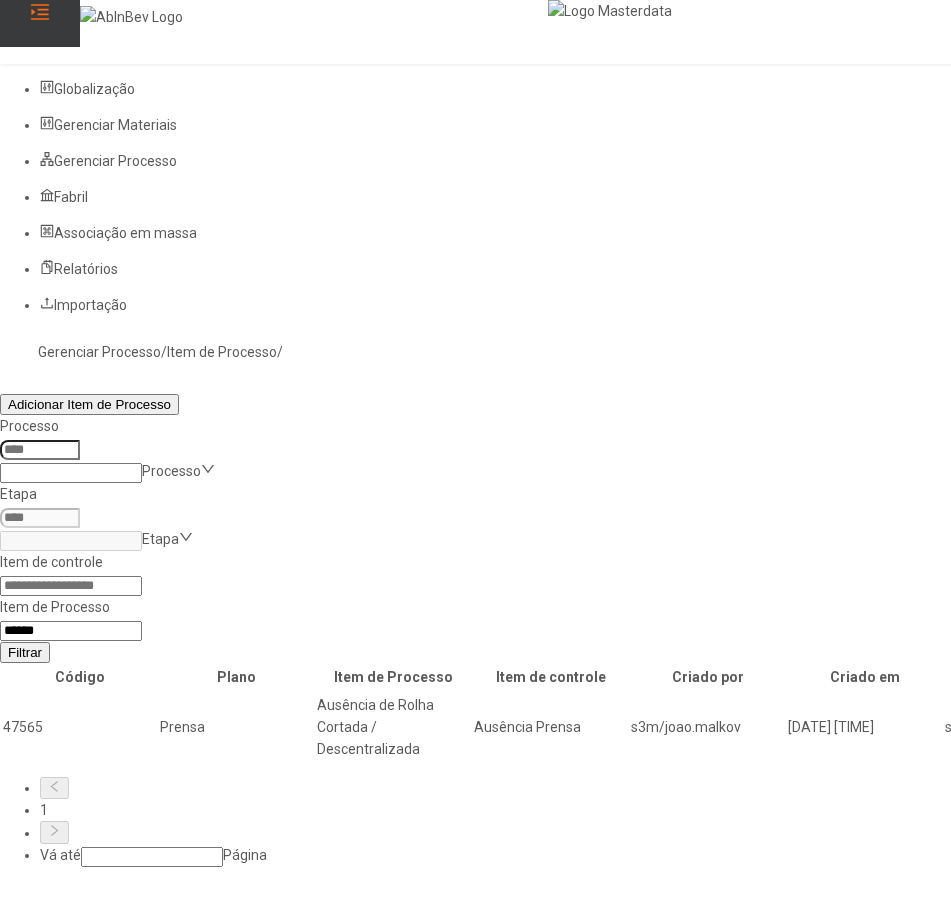 click 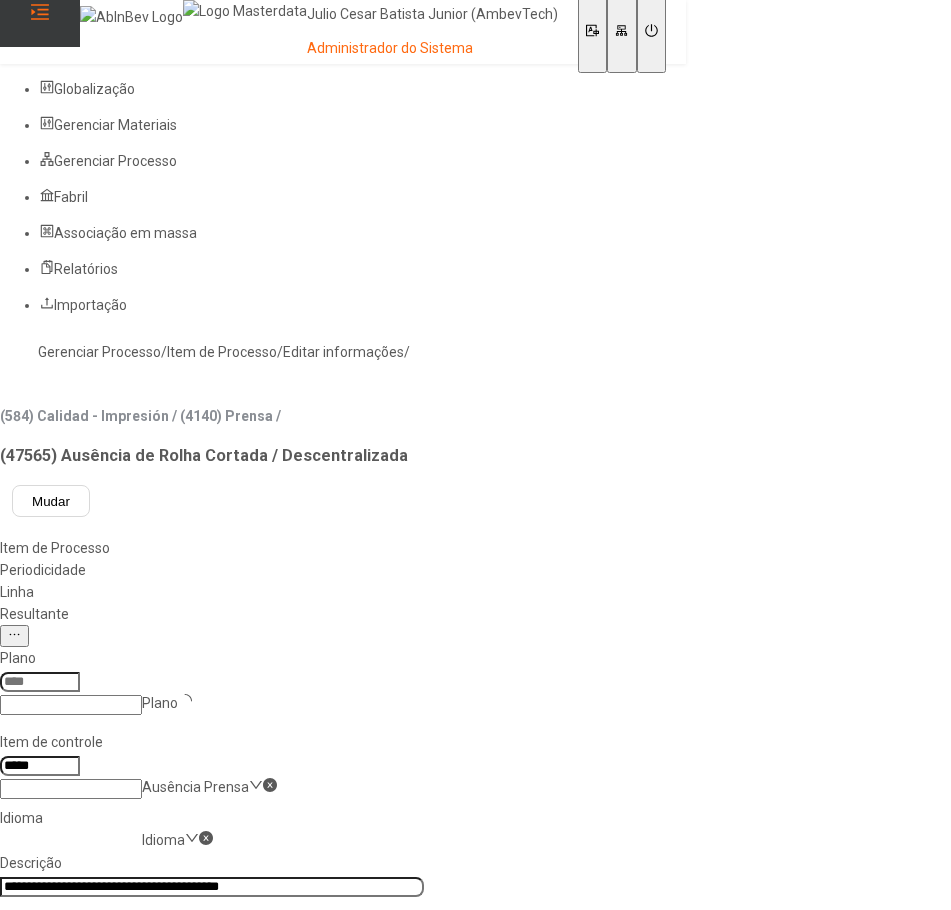 type on "****" 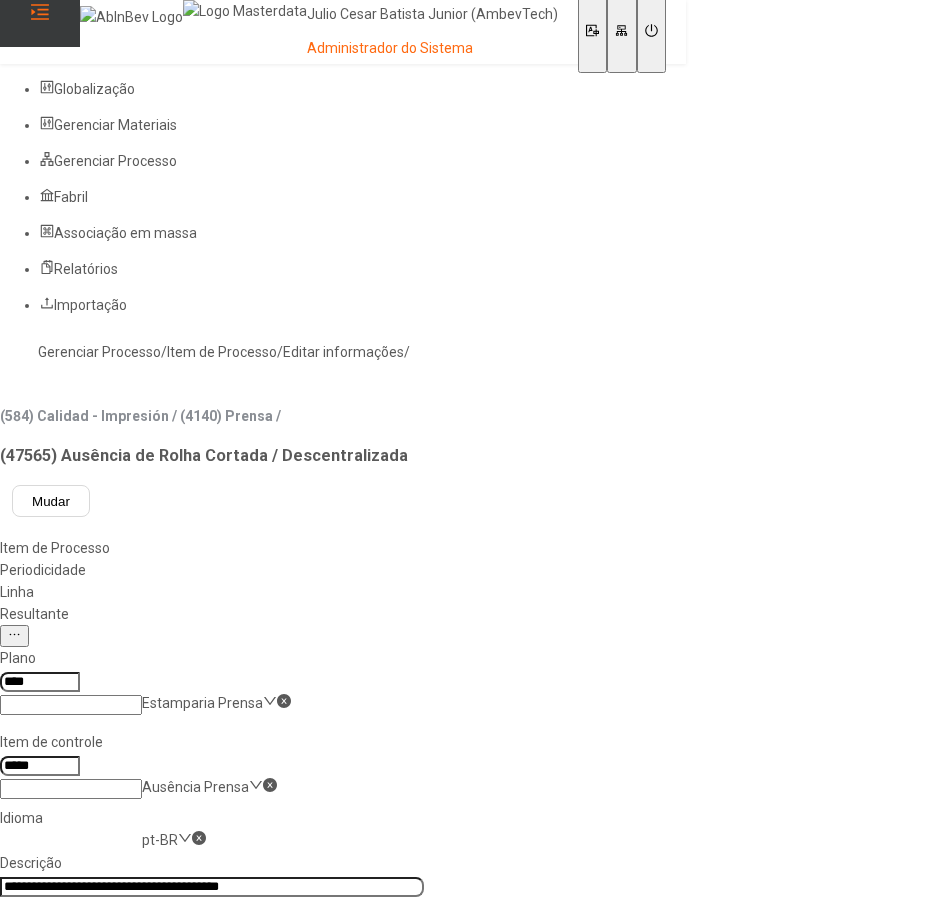click on "**********" 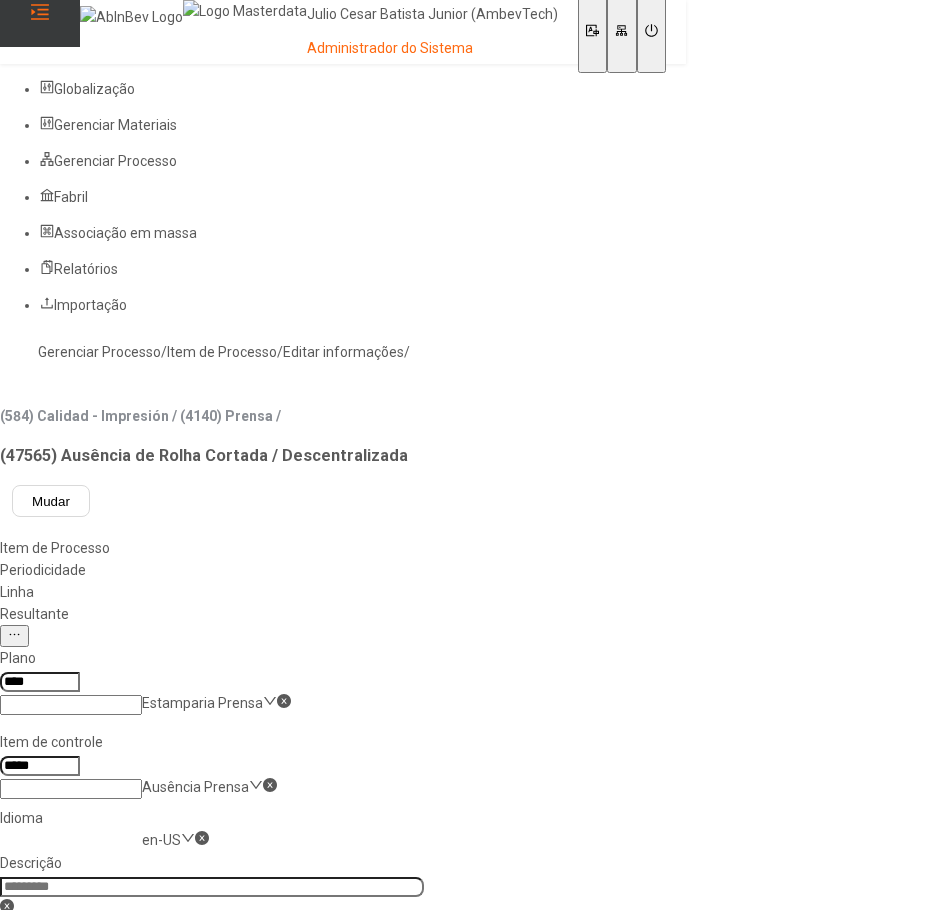 click on "en-US" 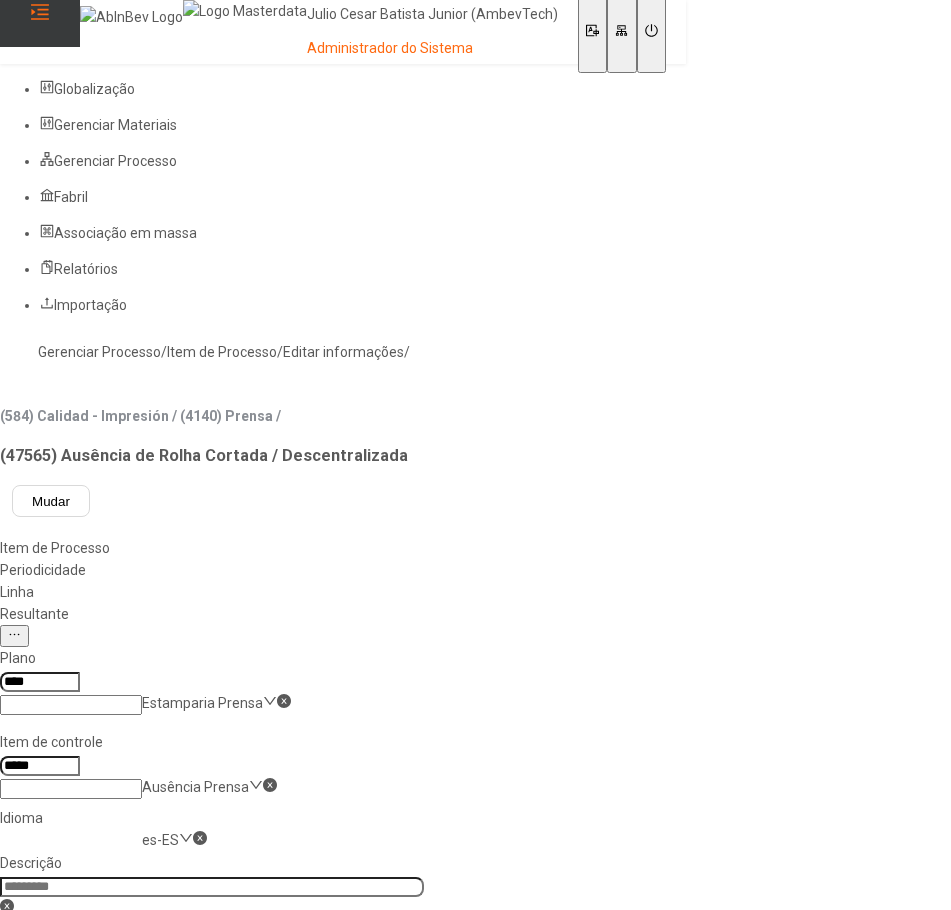click 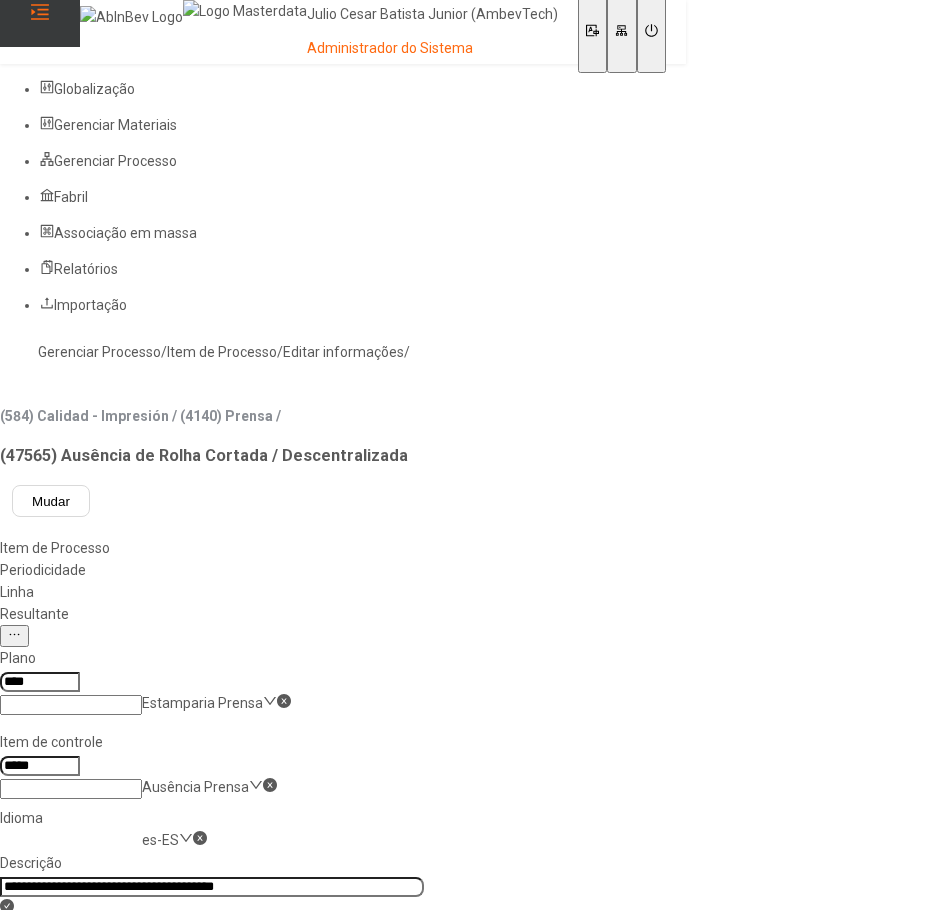 scroll, scrollTop: 0, scrollLeft: 47, axis: horizontal 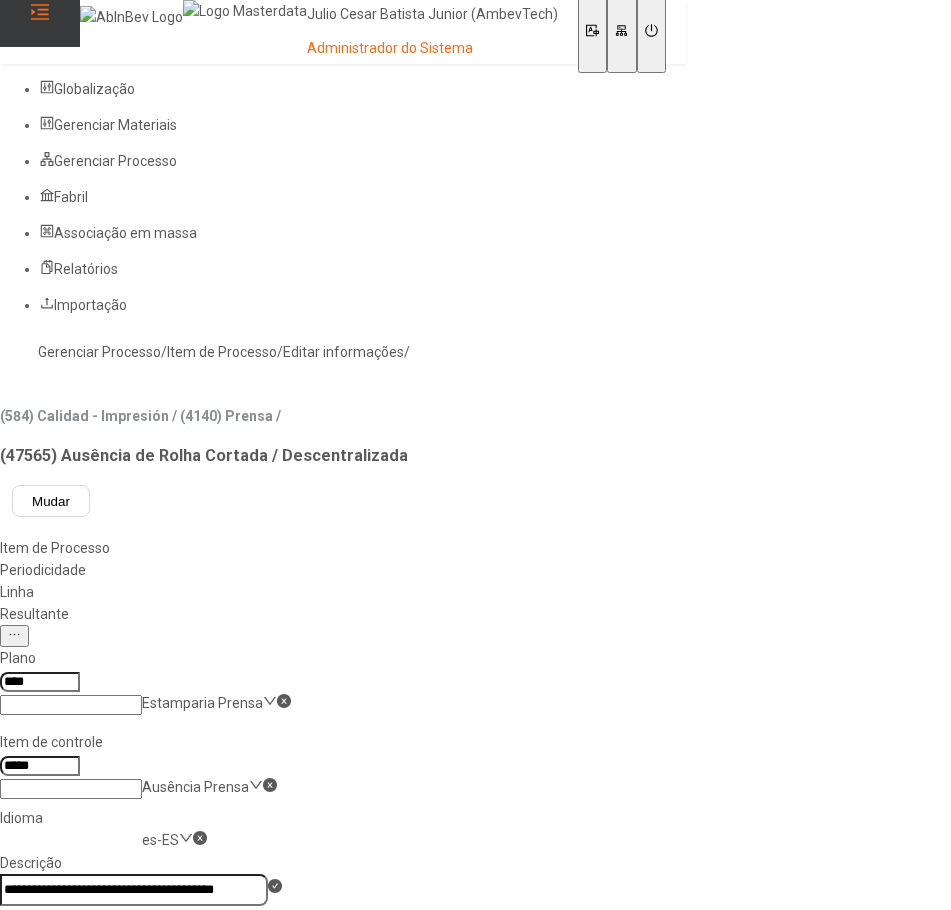 type on "**********" 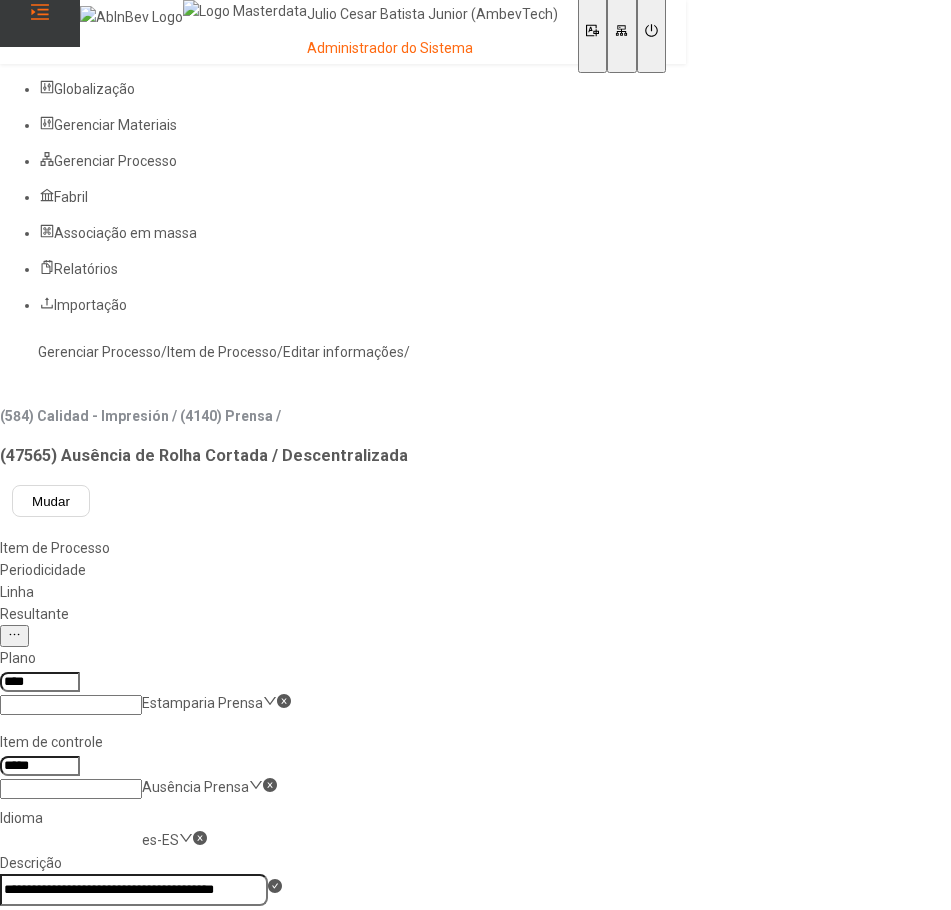 click on "Salvar" 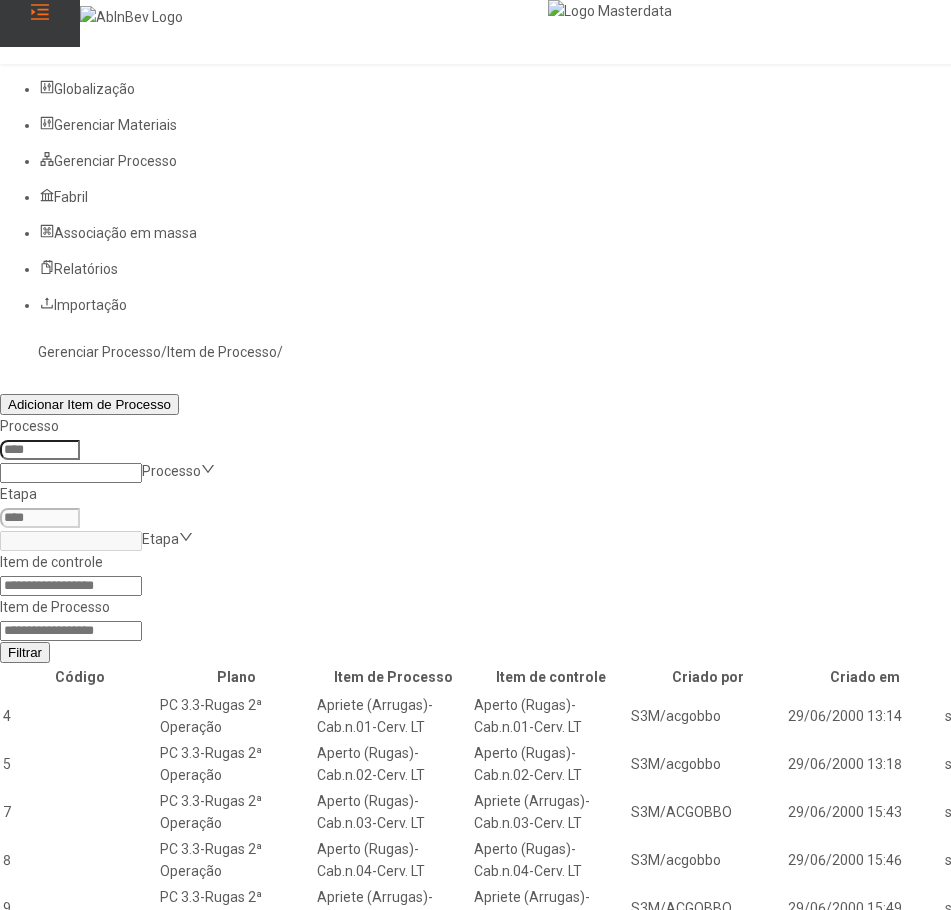 click 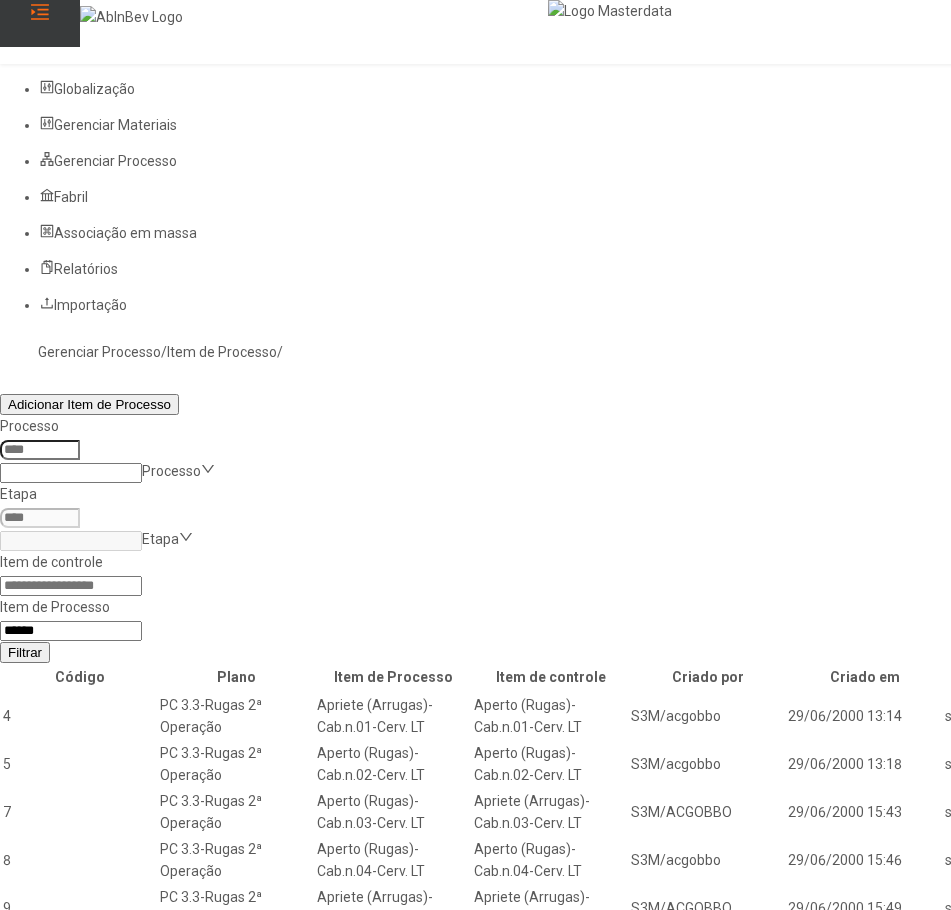 type on "*****" 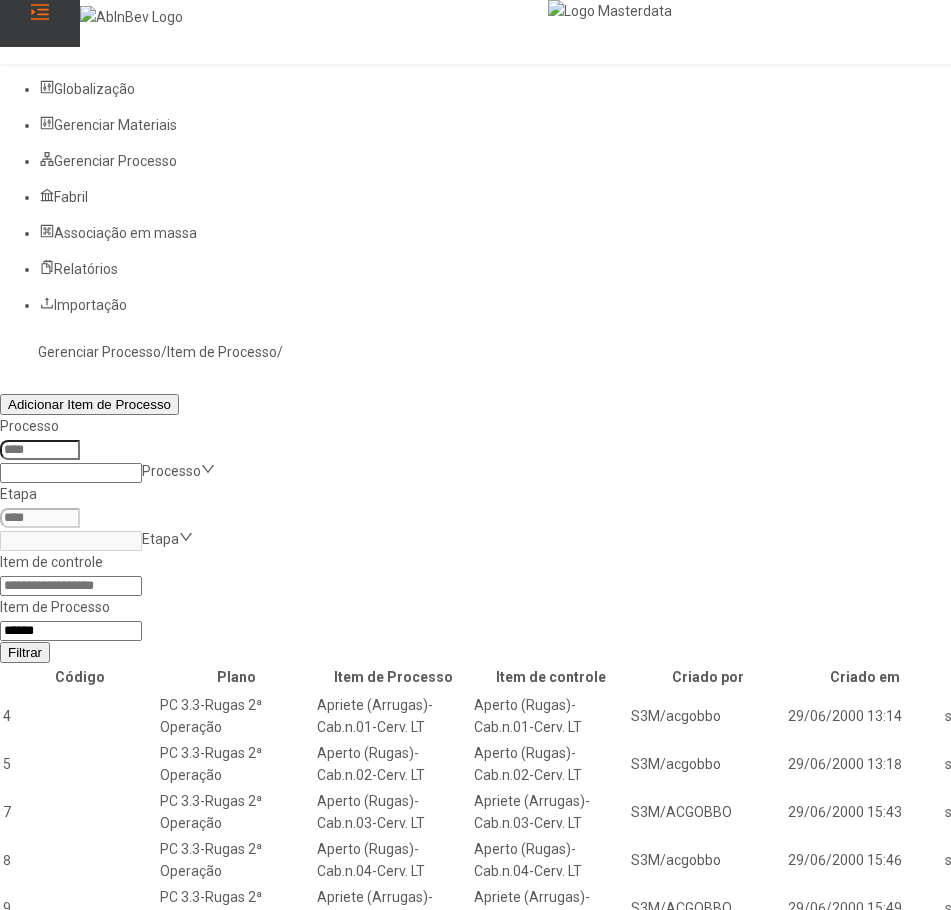 click on "Filtrar" 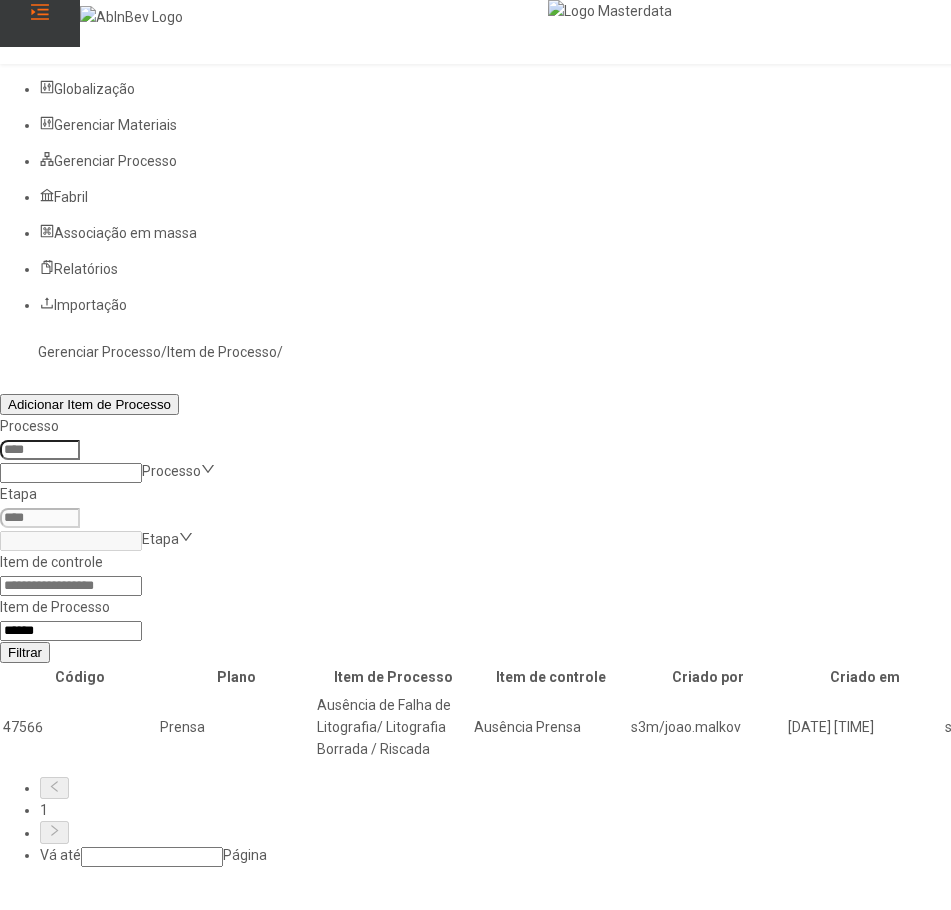 click 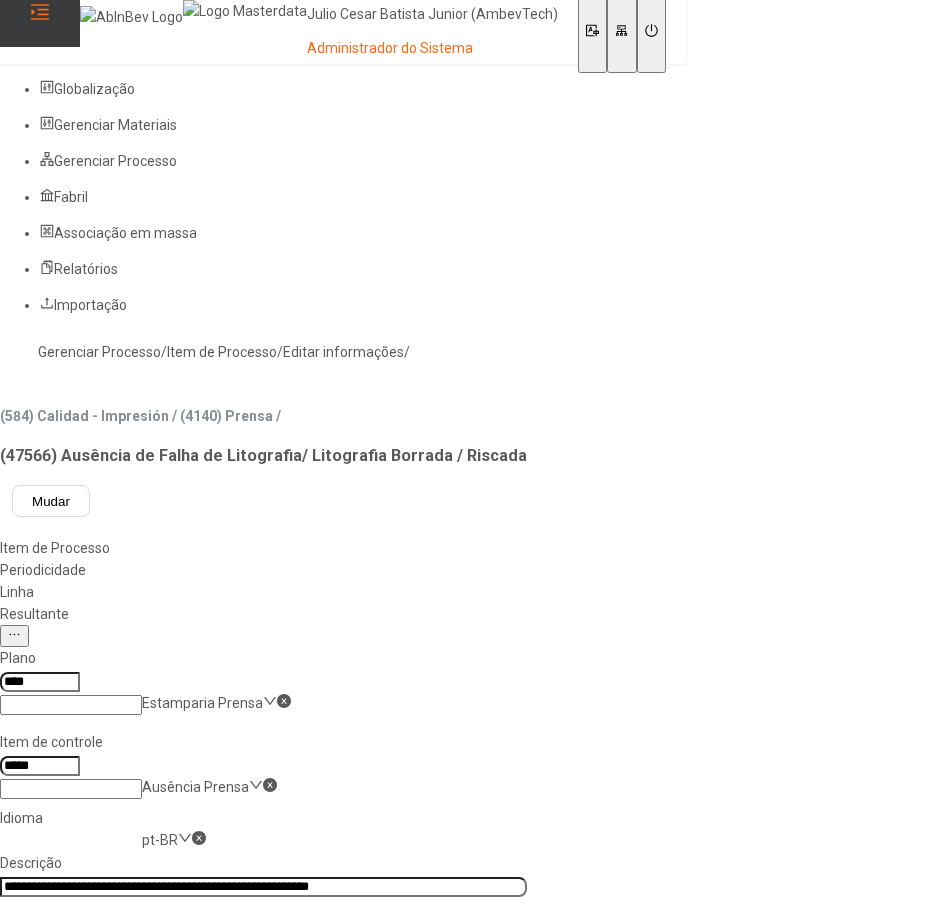 click on "**********" 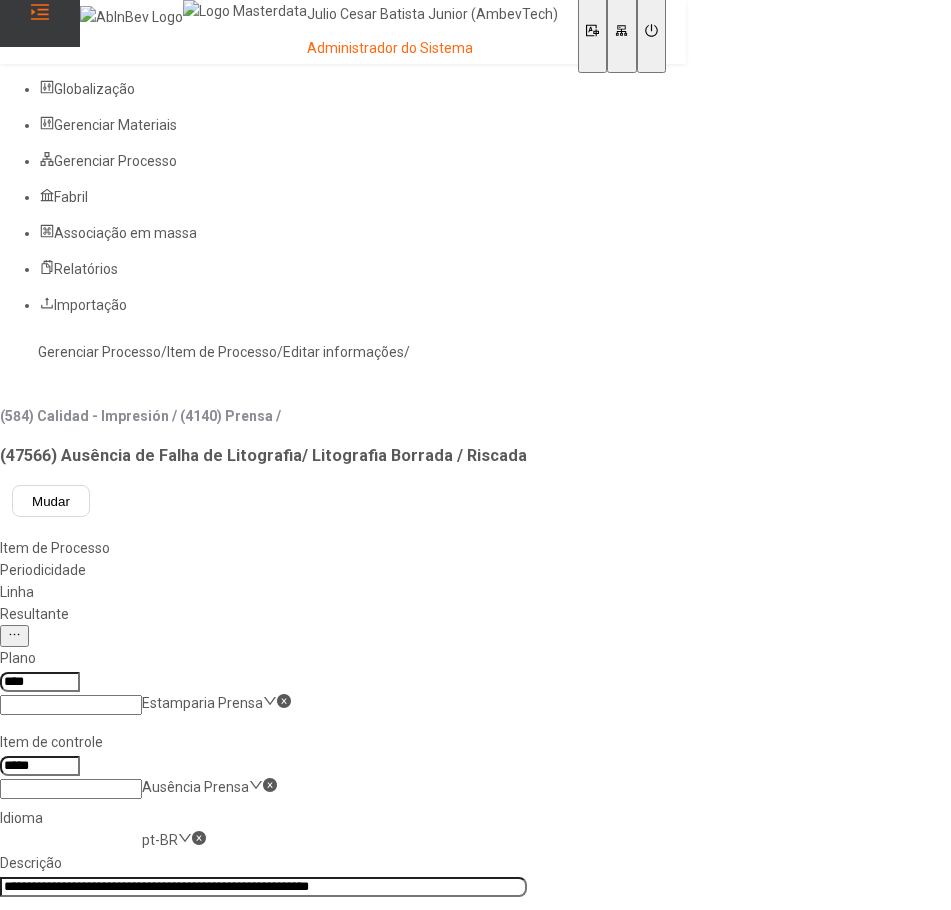 click on "es-ES" at bounding box center (57, 965) 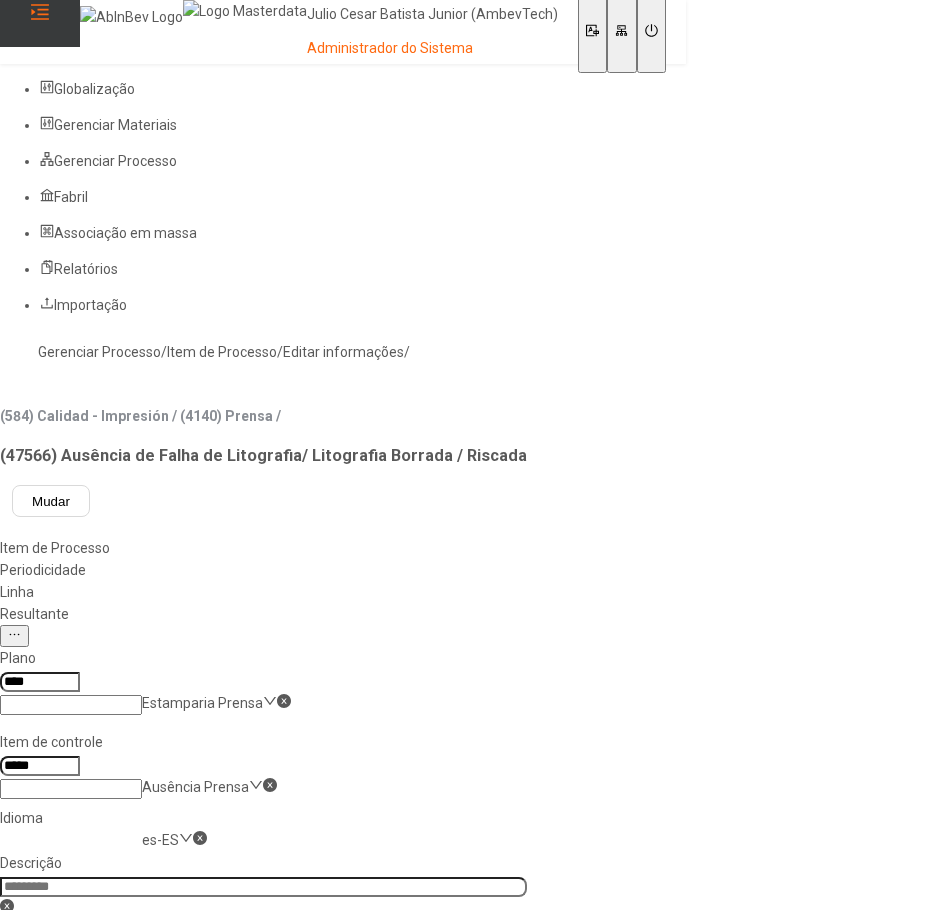 click 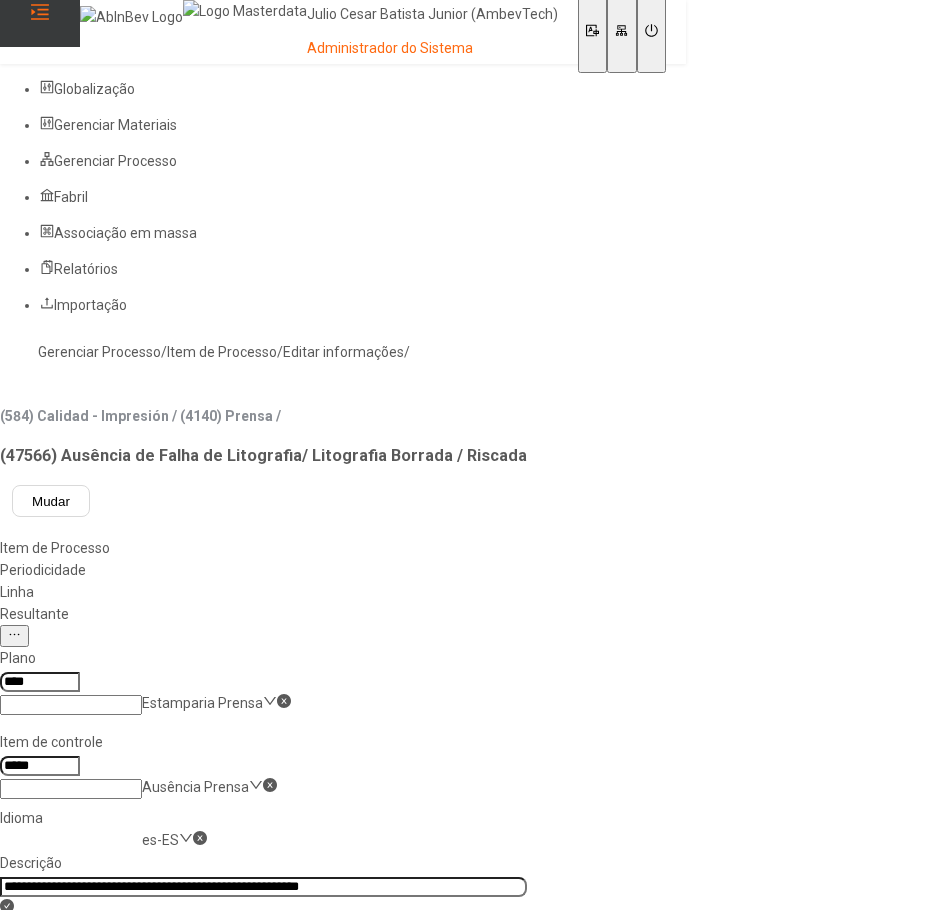 scroll, scrollTop: 0, scrollLeft: 137, axis: horizontal 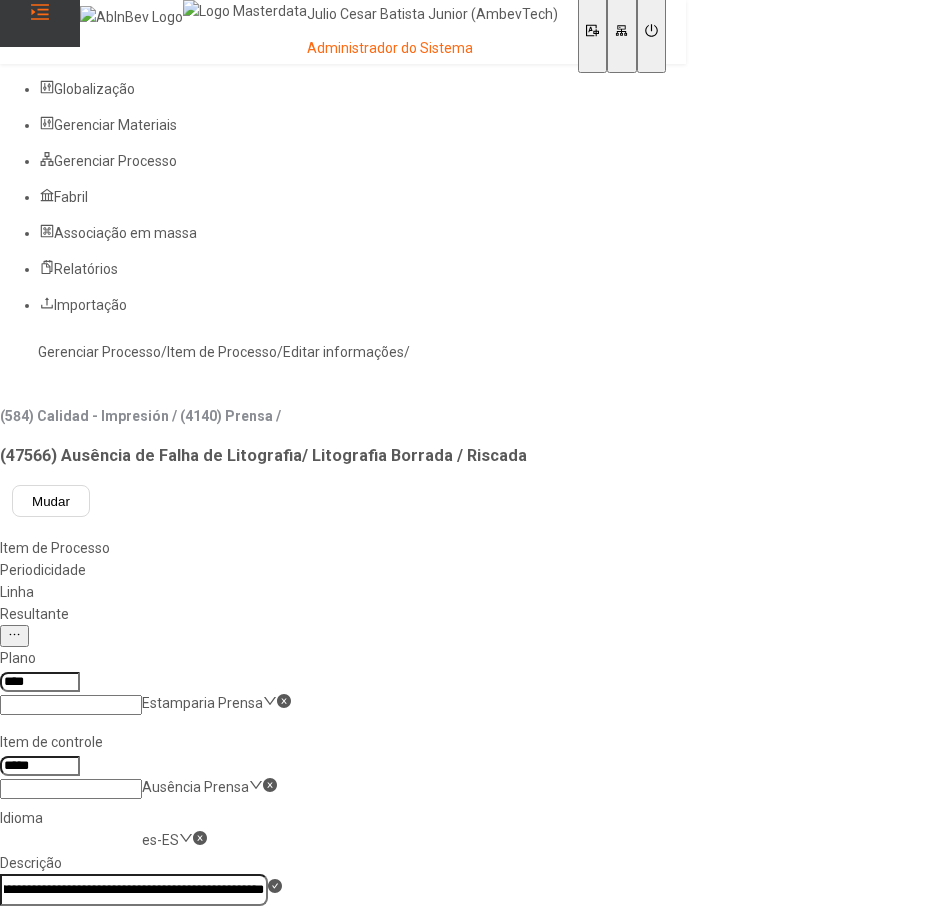 type on "**********" 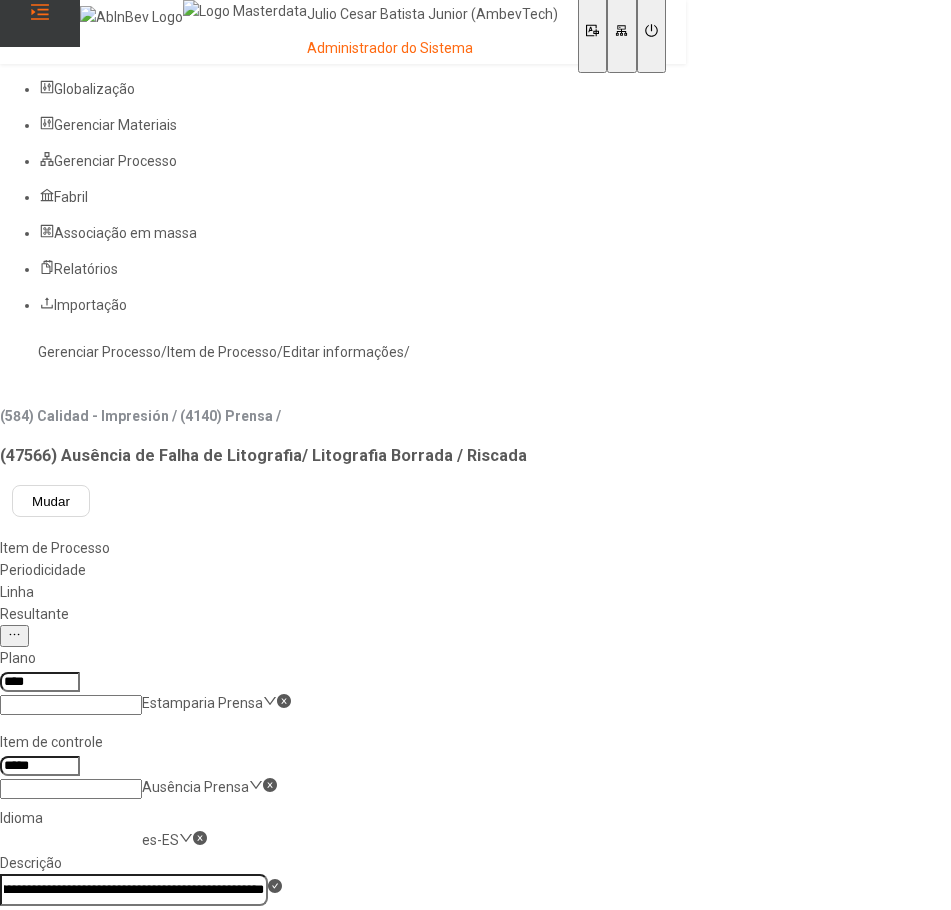 click on "Salvar" 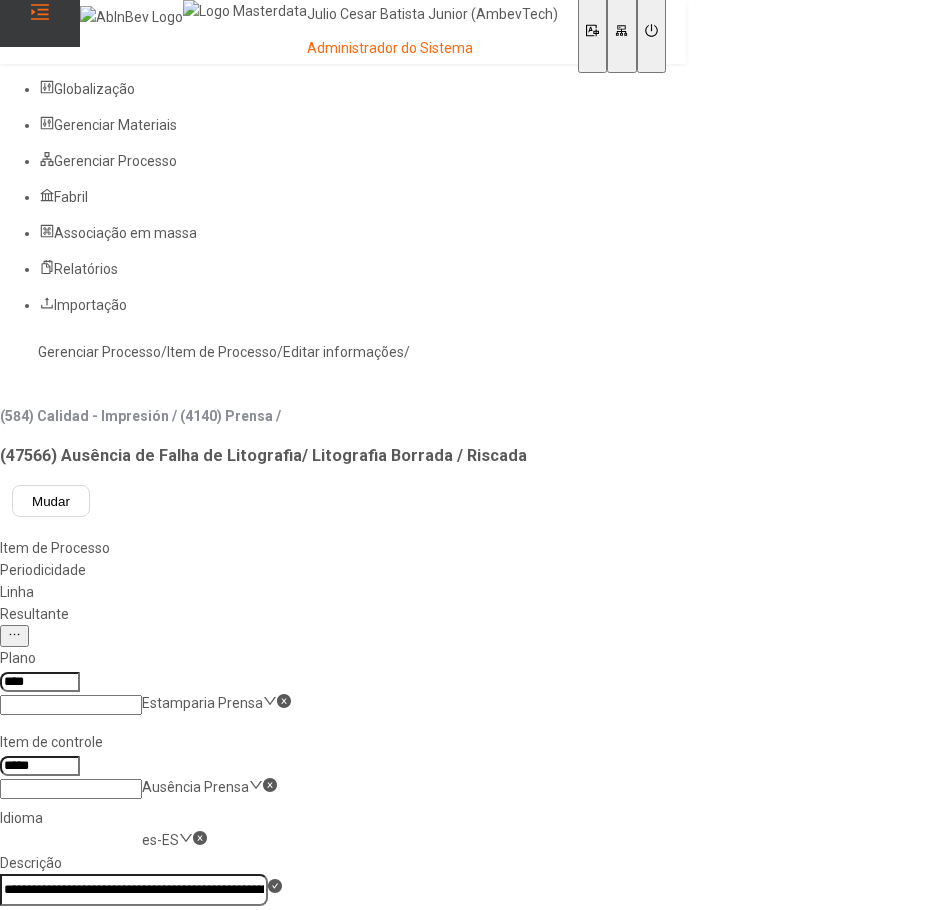 click on "Gerenciar Processo" 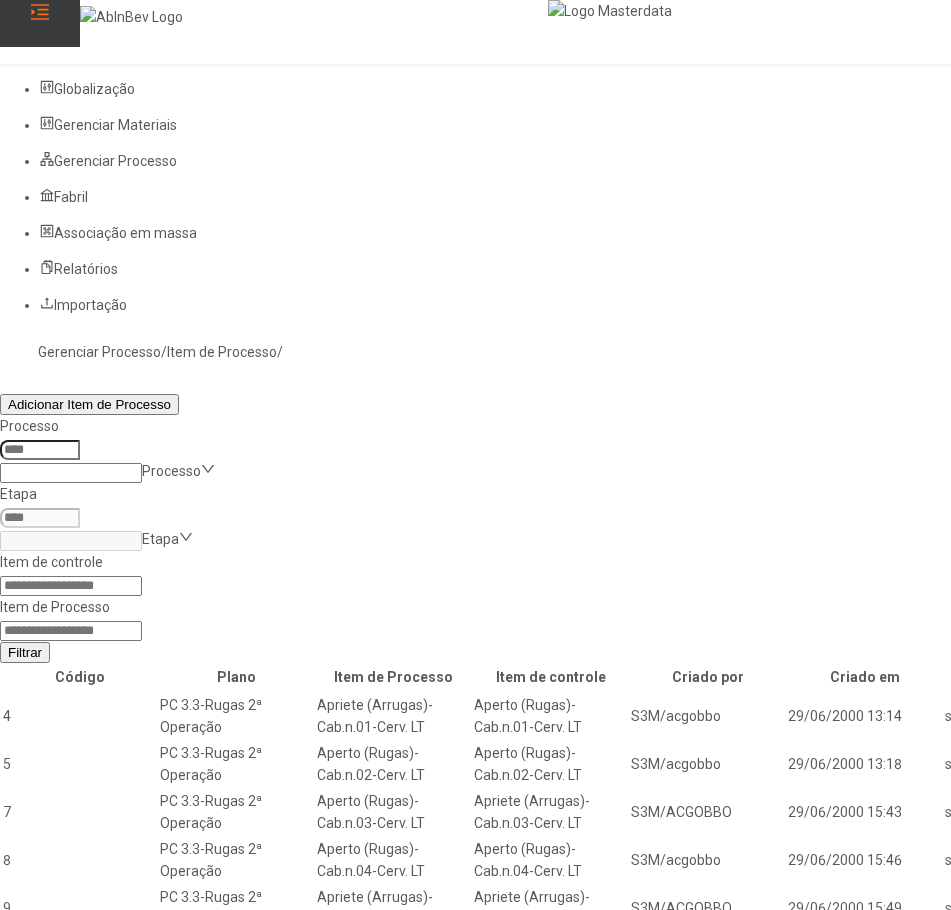 click on "Item de controle Item de Processo Filtrar" 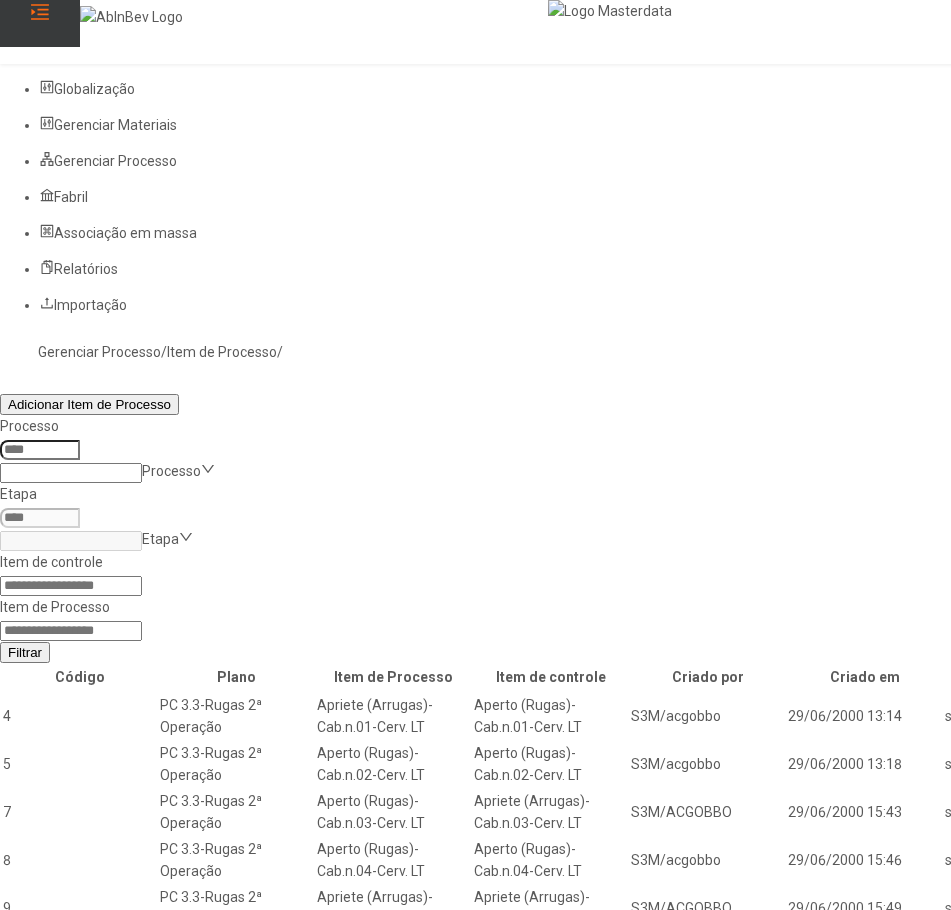 click 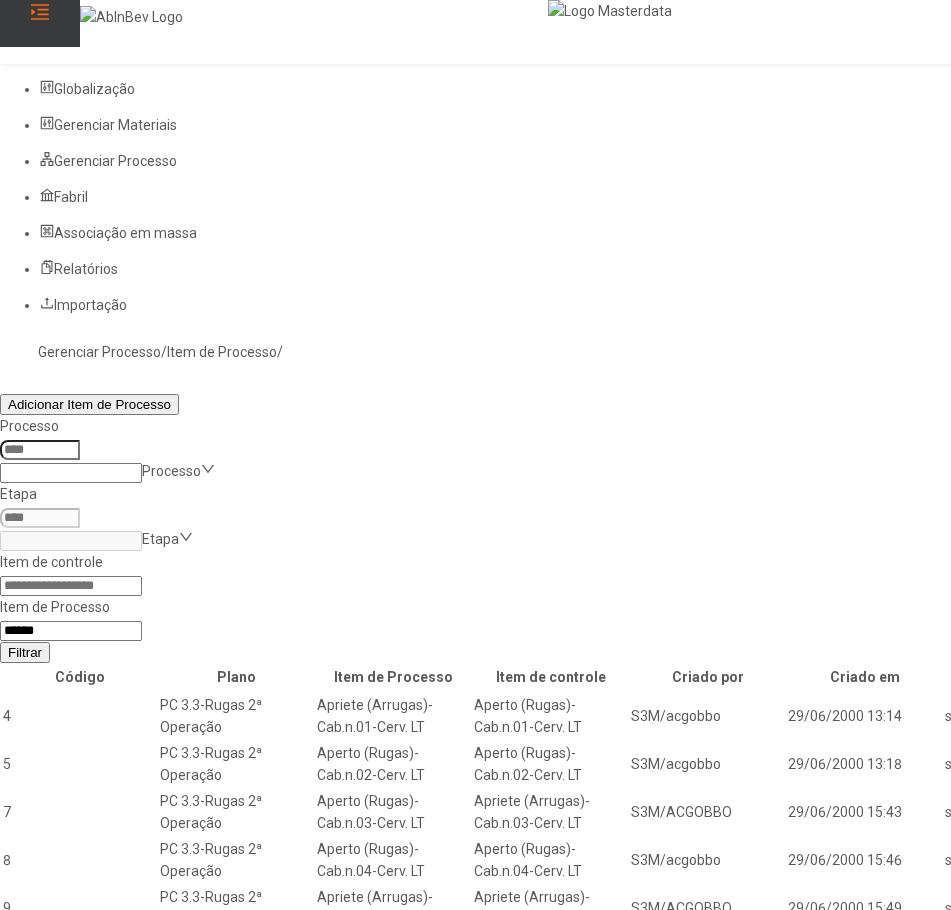 type on "*****" 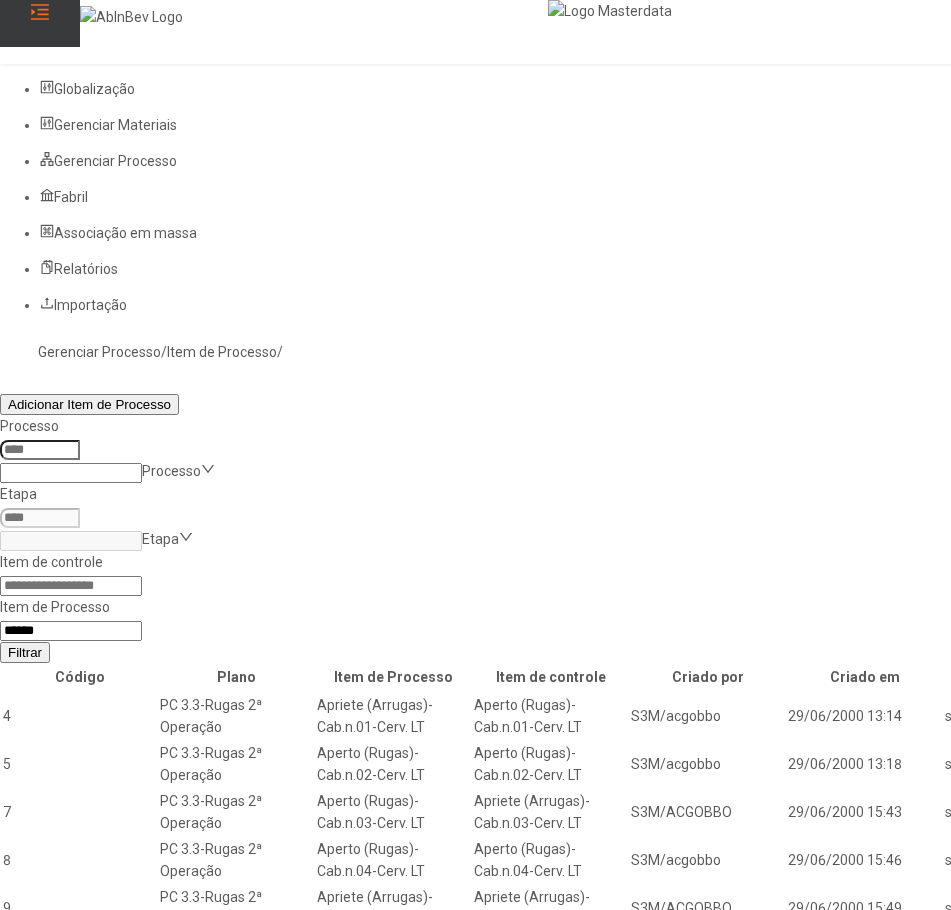 click on "Filtrar" 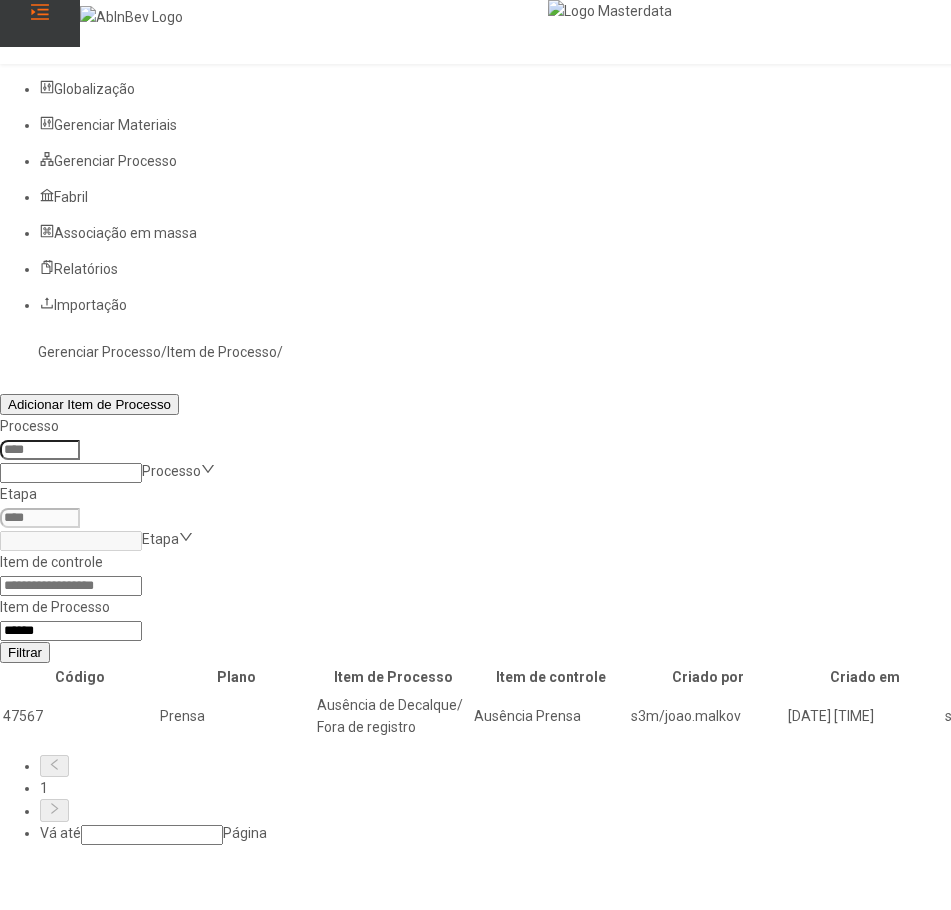 click 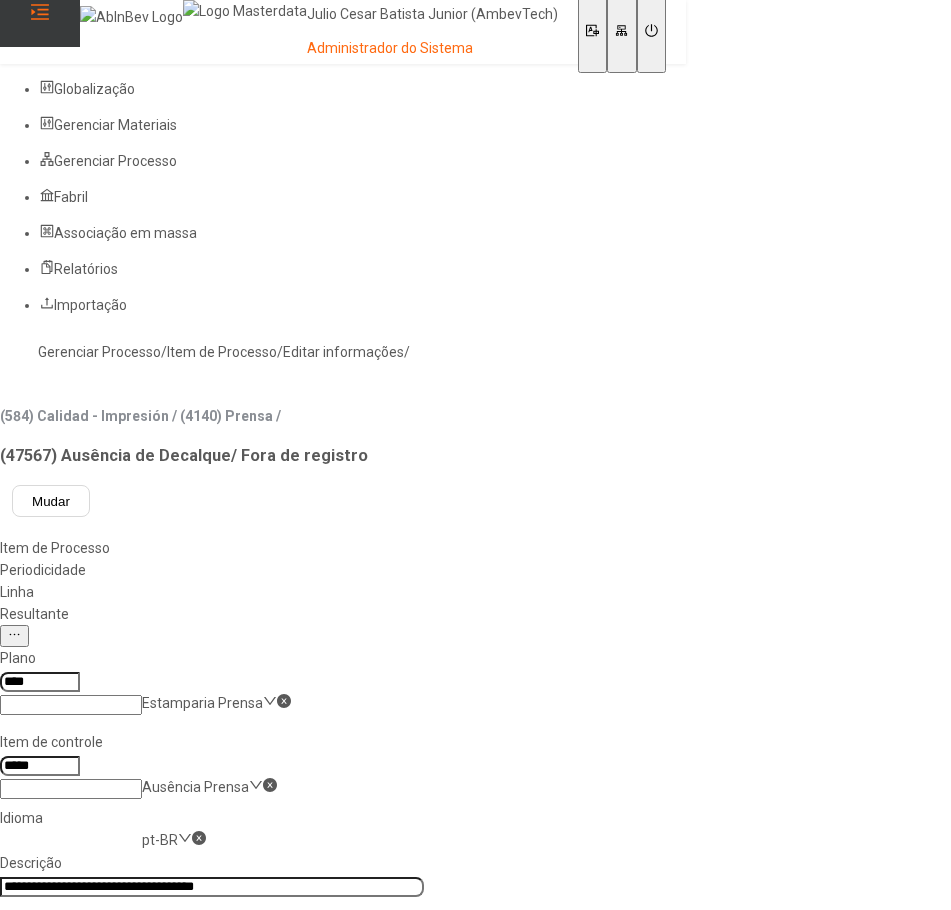click on "**********" 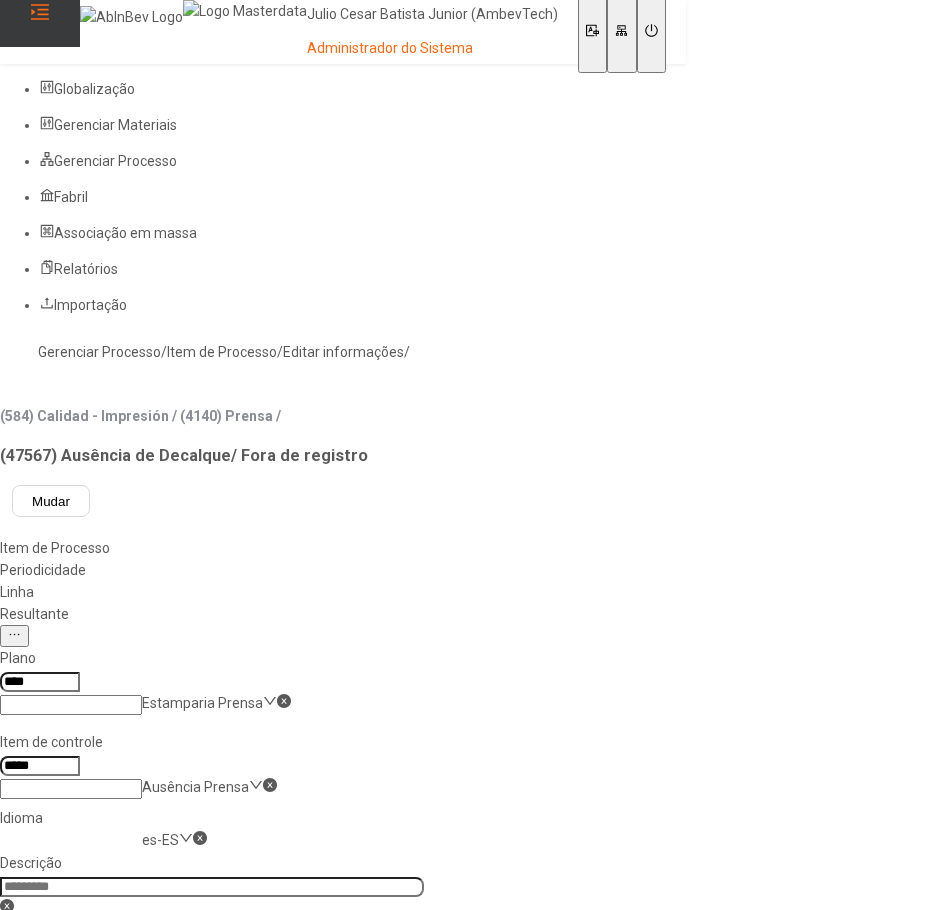 click 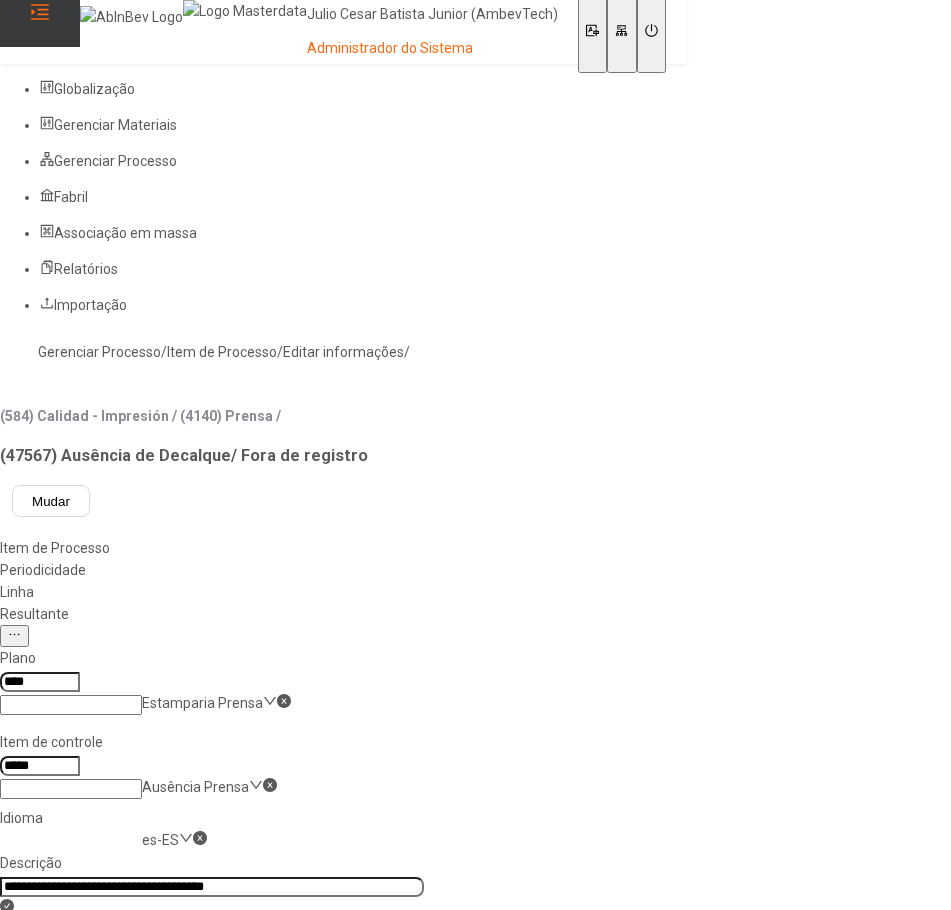 scroll, scrollTop: 0, scrollLeft: 31, axis: horizontal 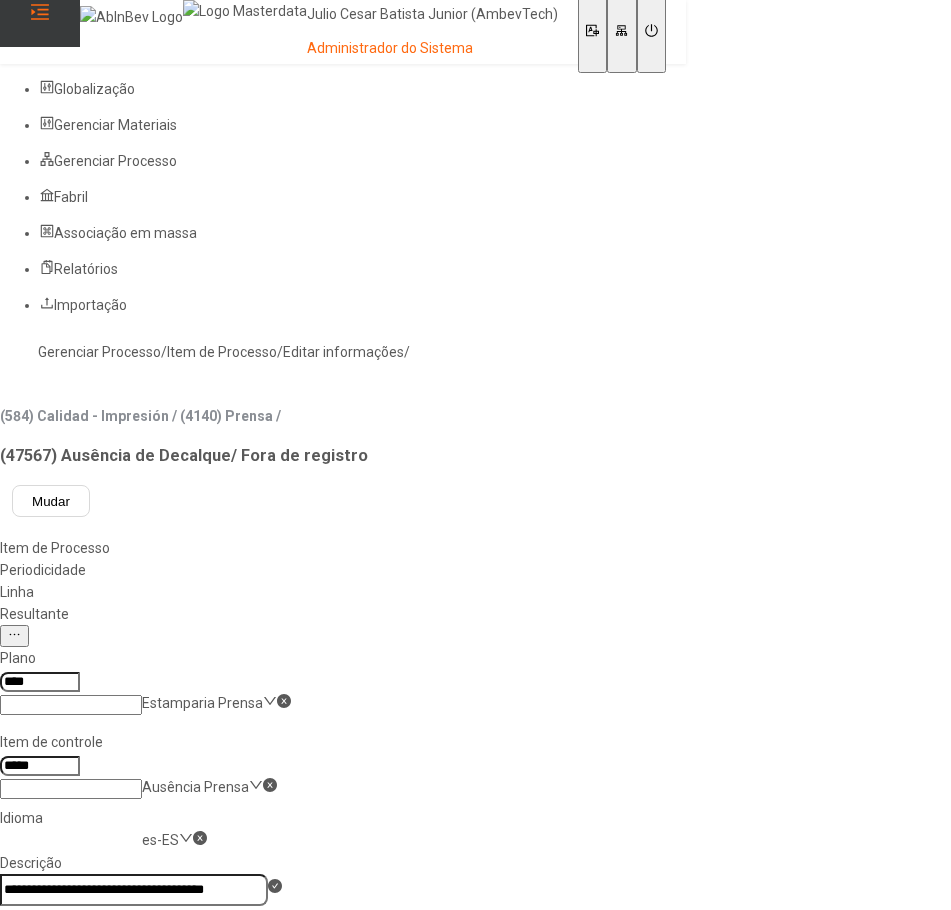 click on "Salvar" 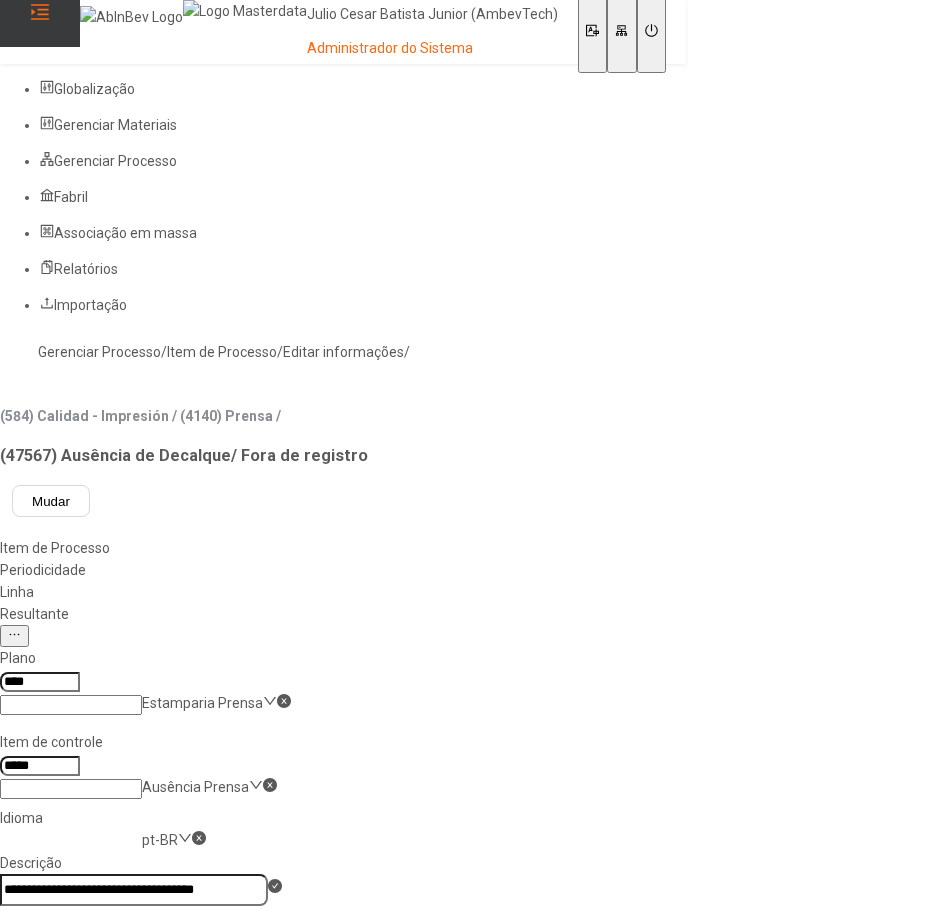 click on "pt-BR" 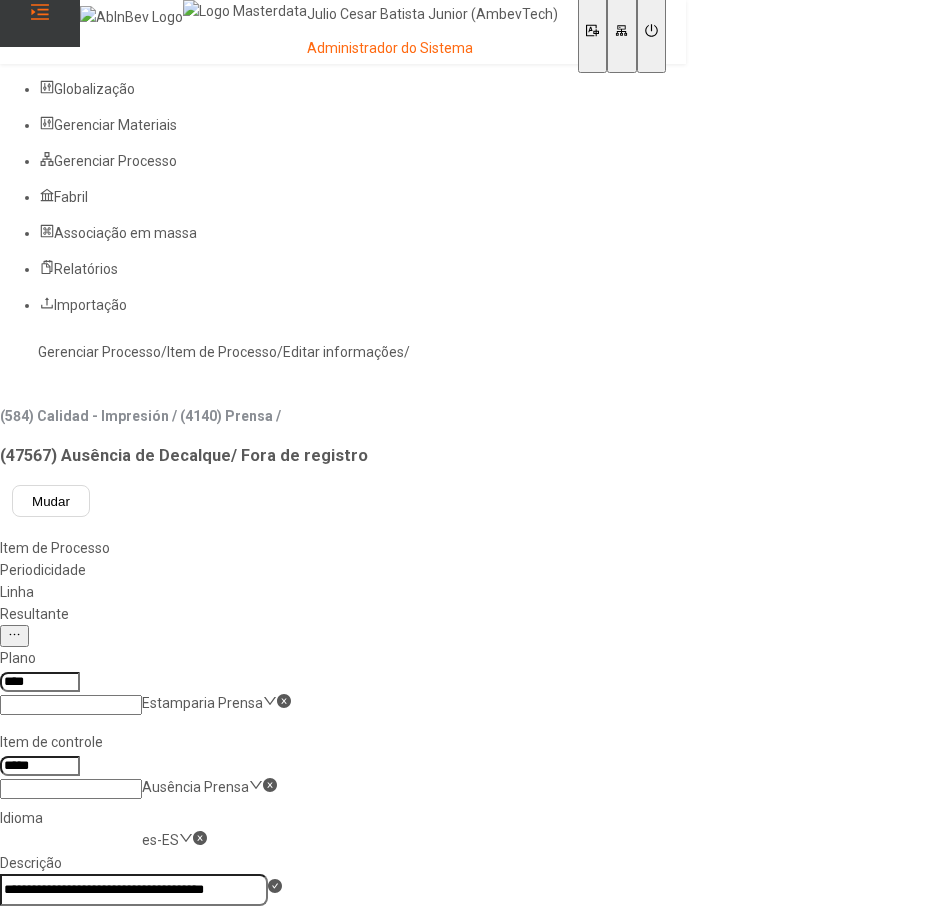 click on "Salvar" 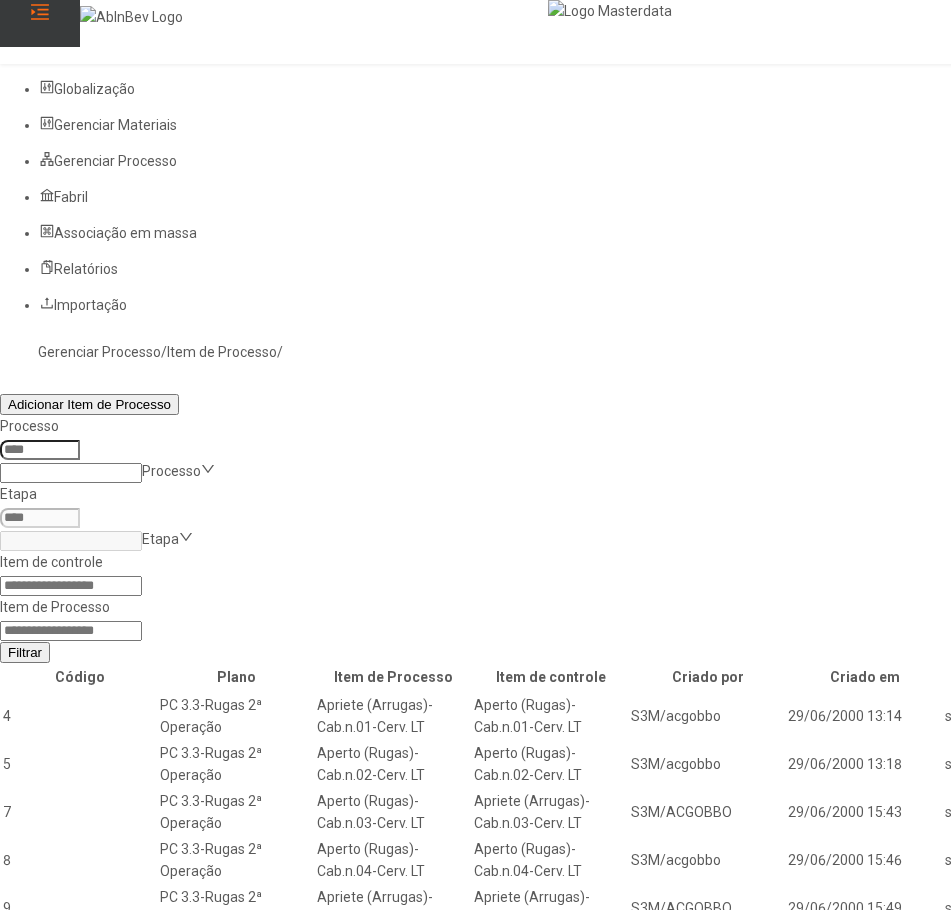 click 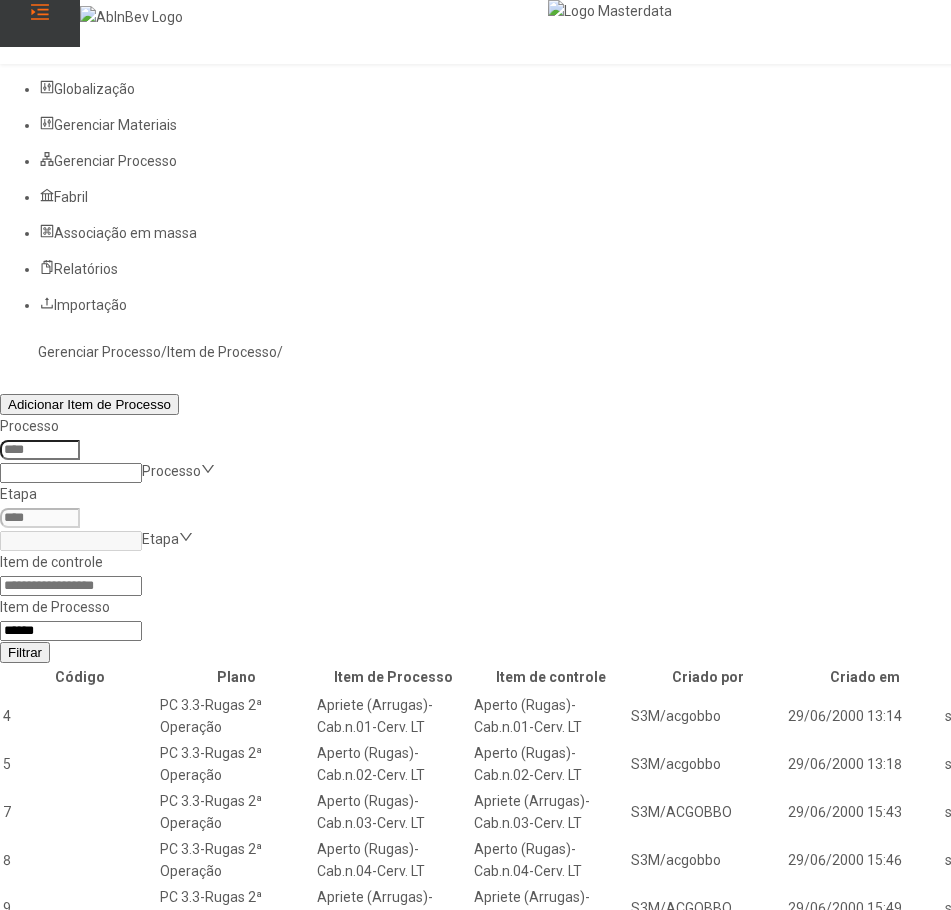 type on "*****" 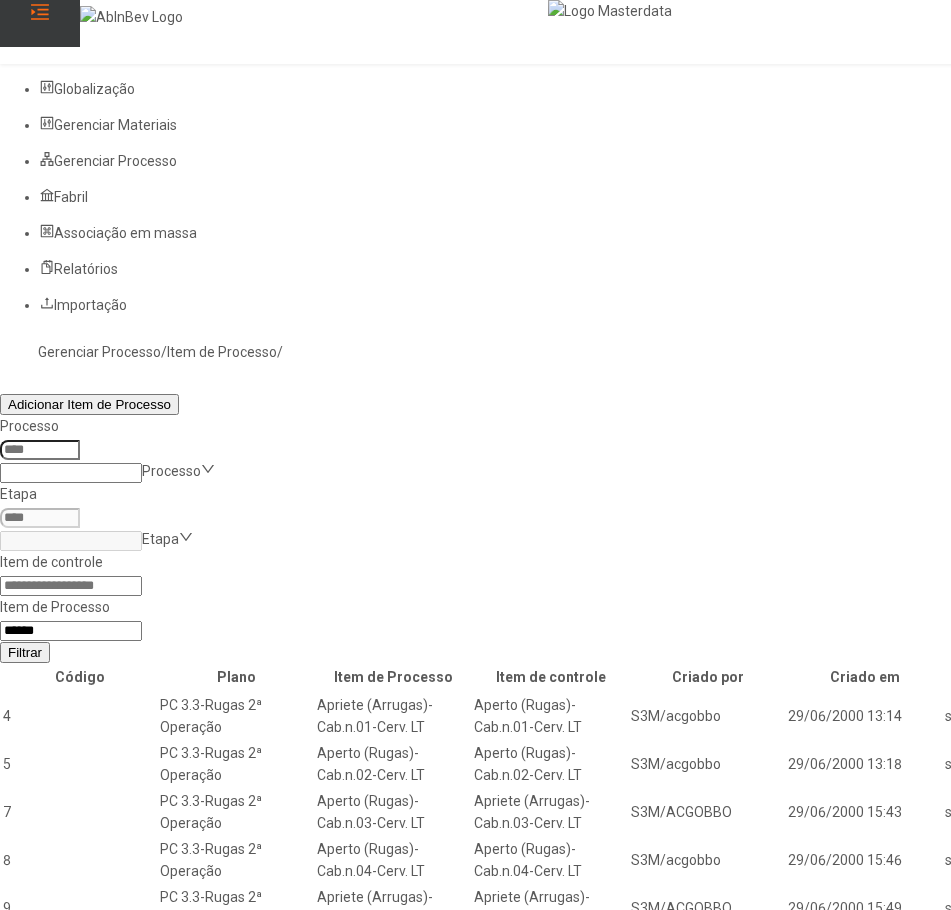 click on "Filtrar" 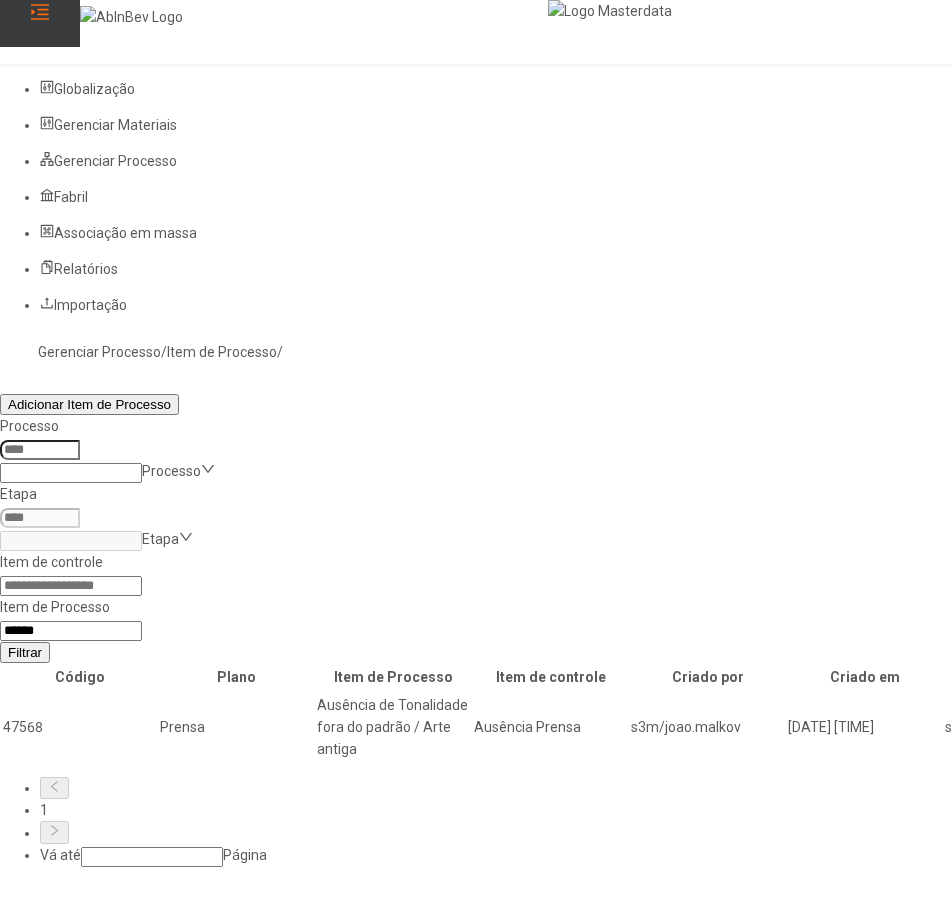 click 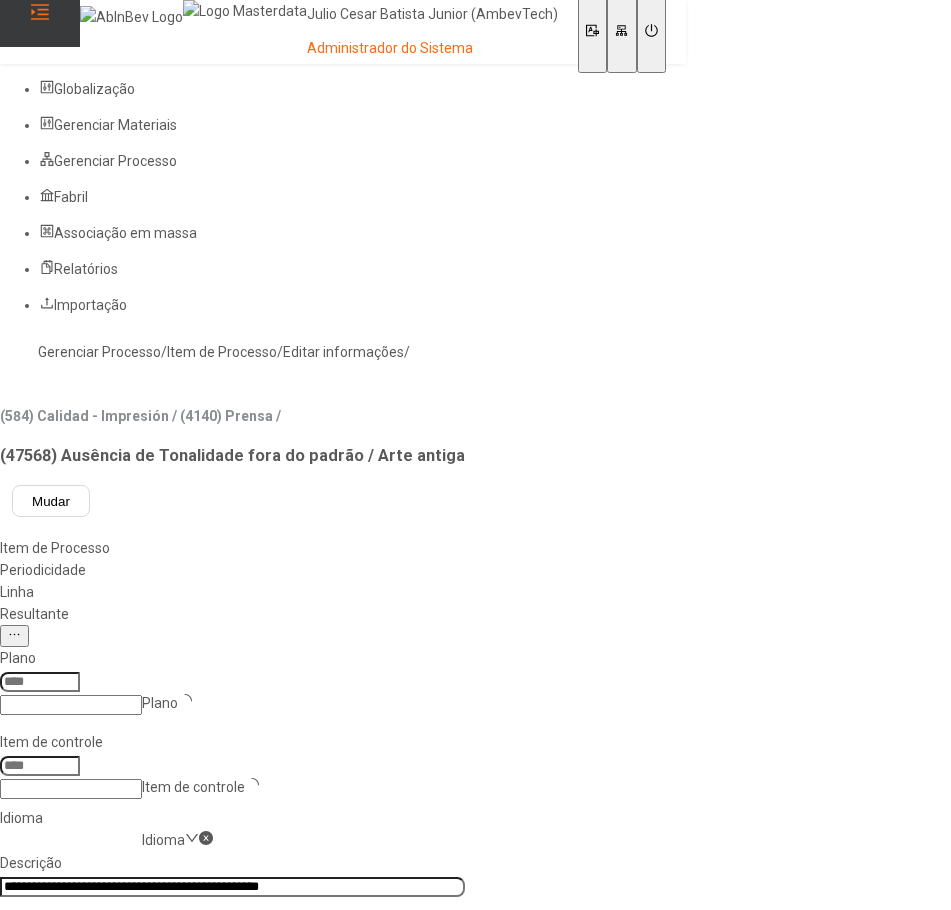 type on "****" 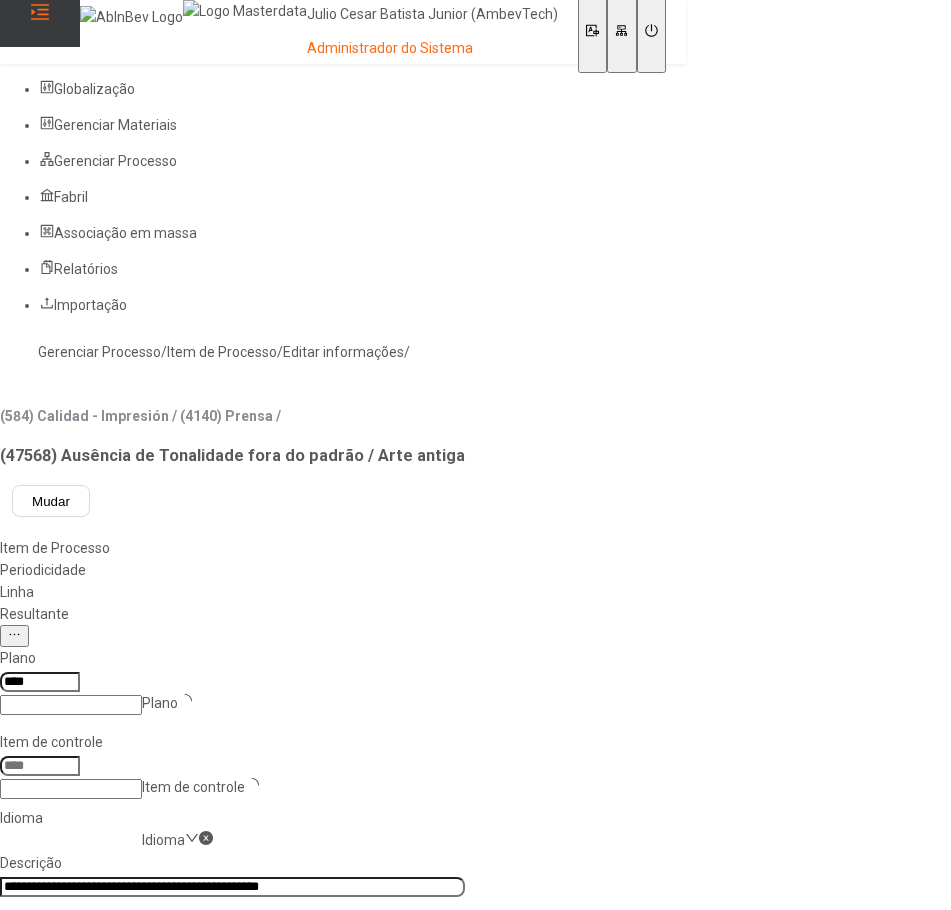 type on "*****" 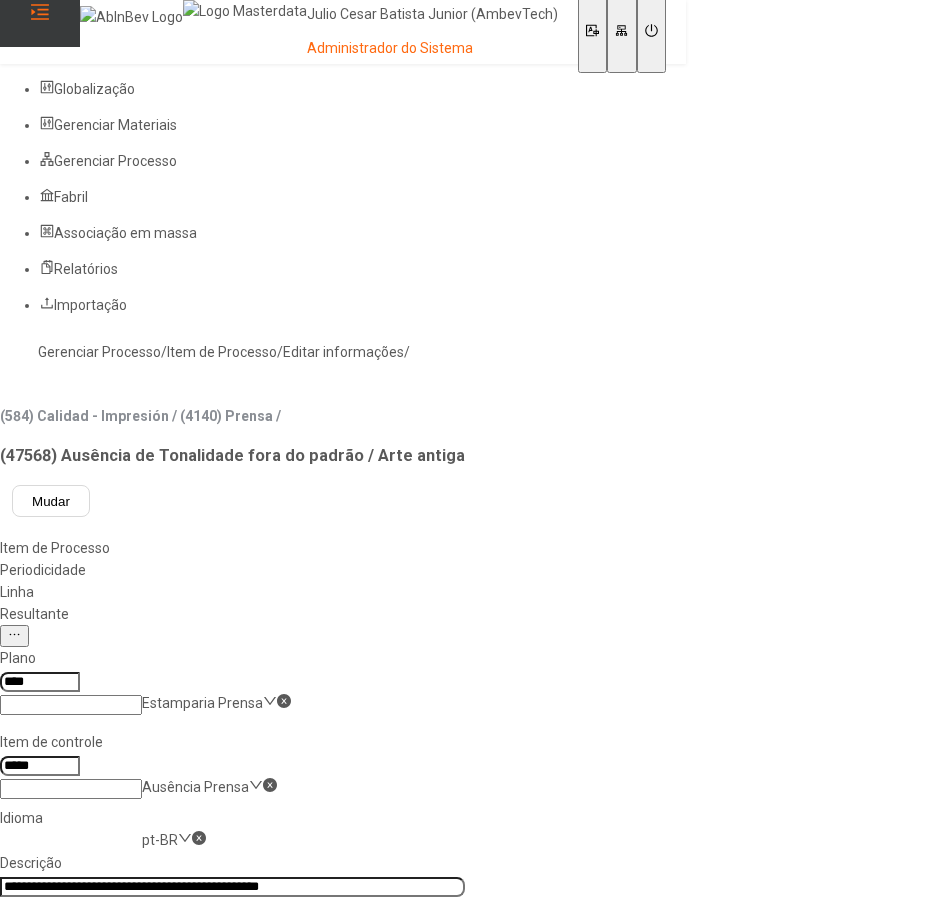 click on "**********" 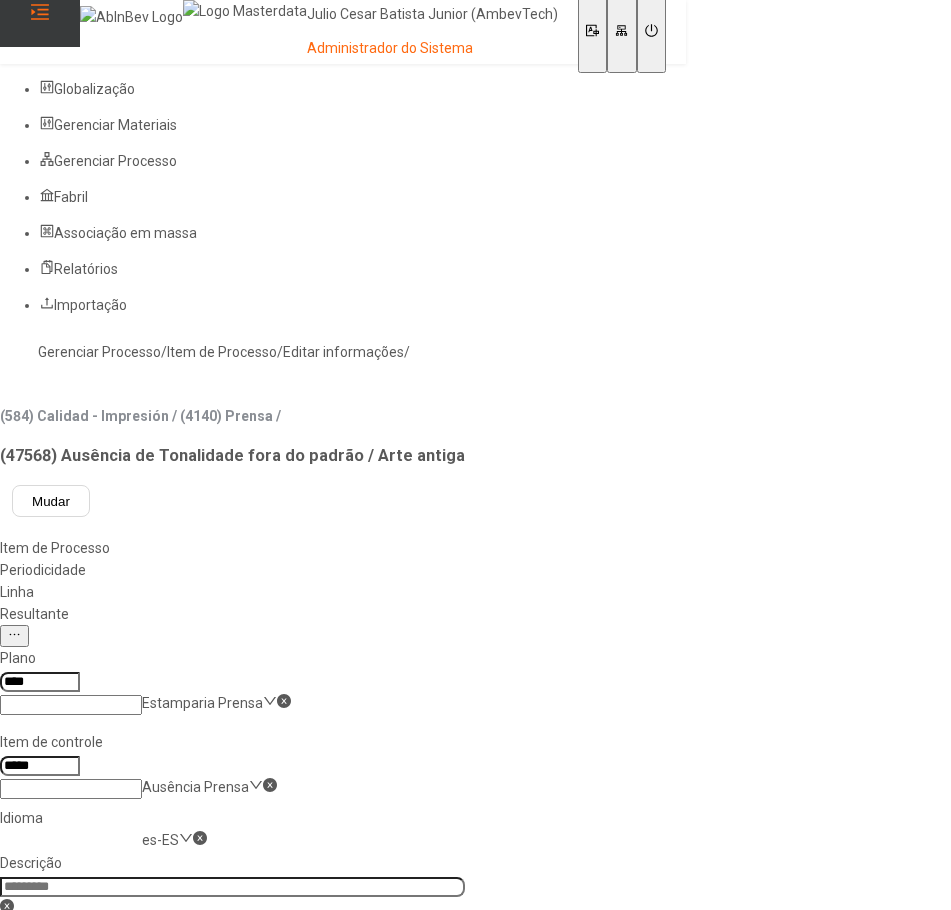 click 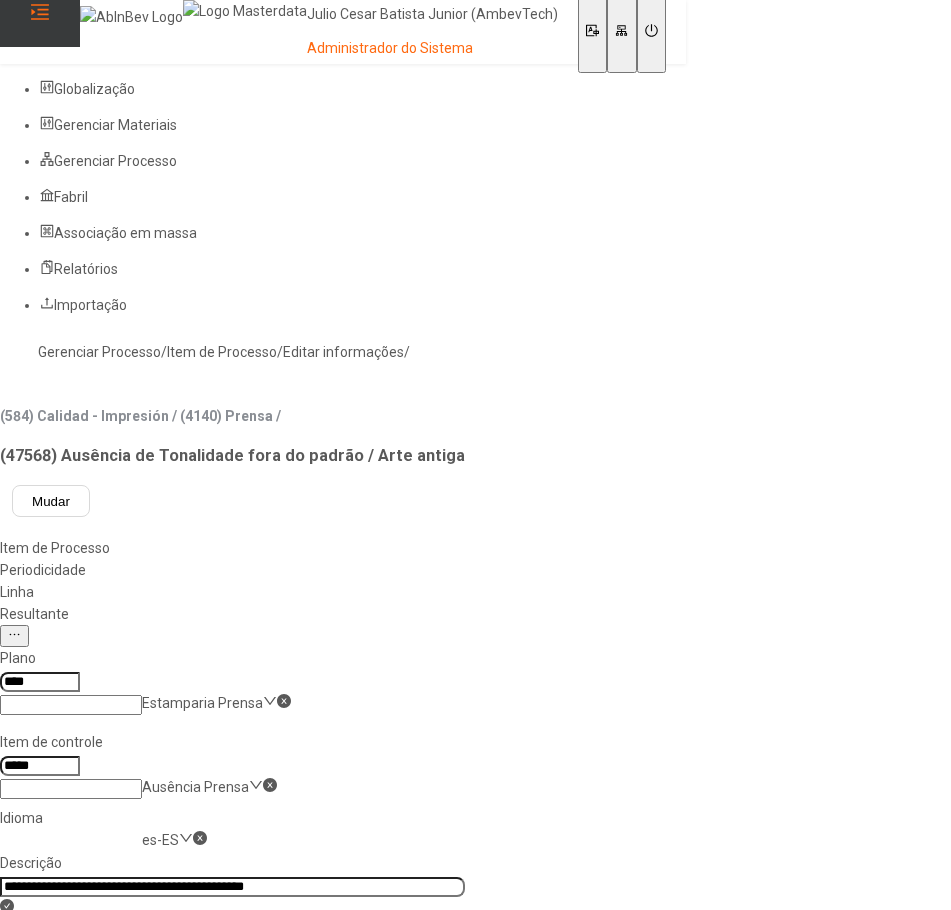 scroll, scrollTop: 0, scrollLeft: 77, axis: horizontal 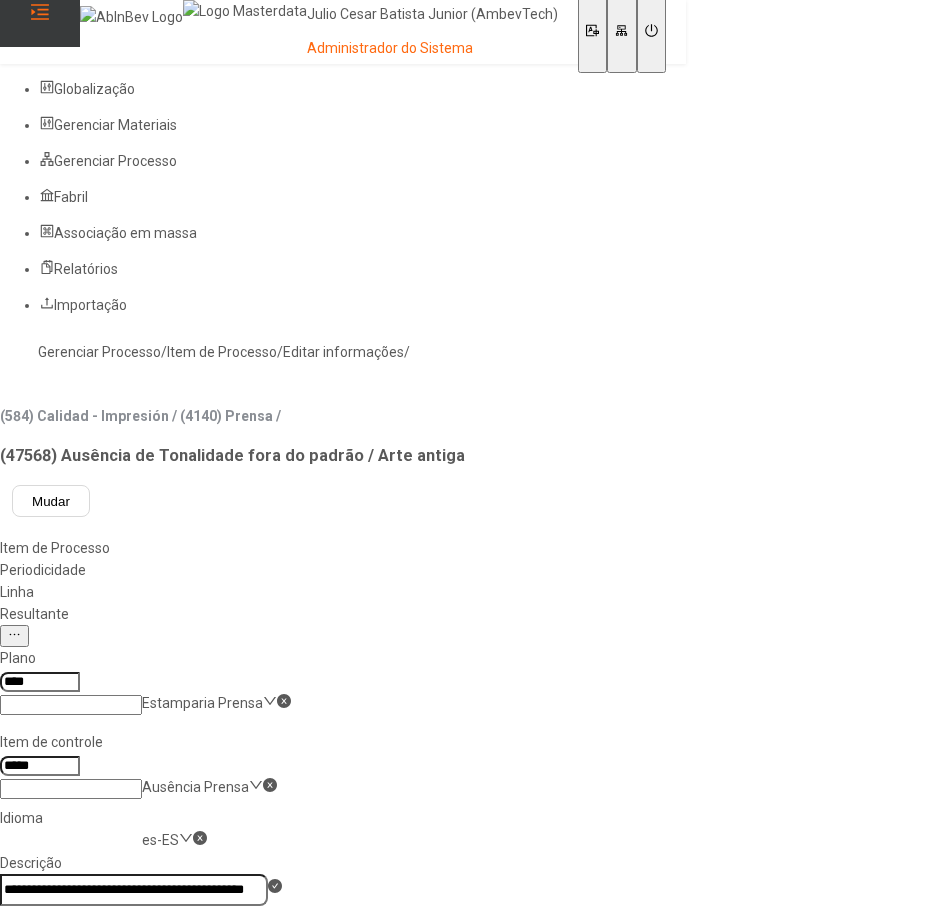 type on "**********" 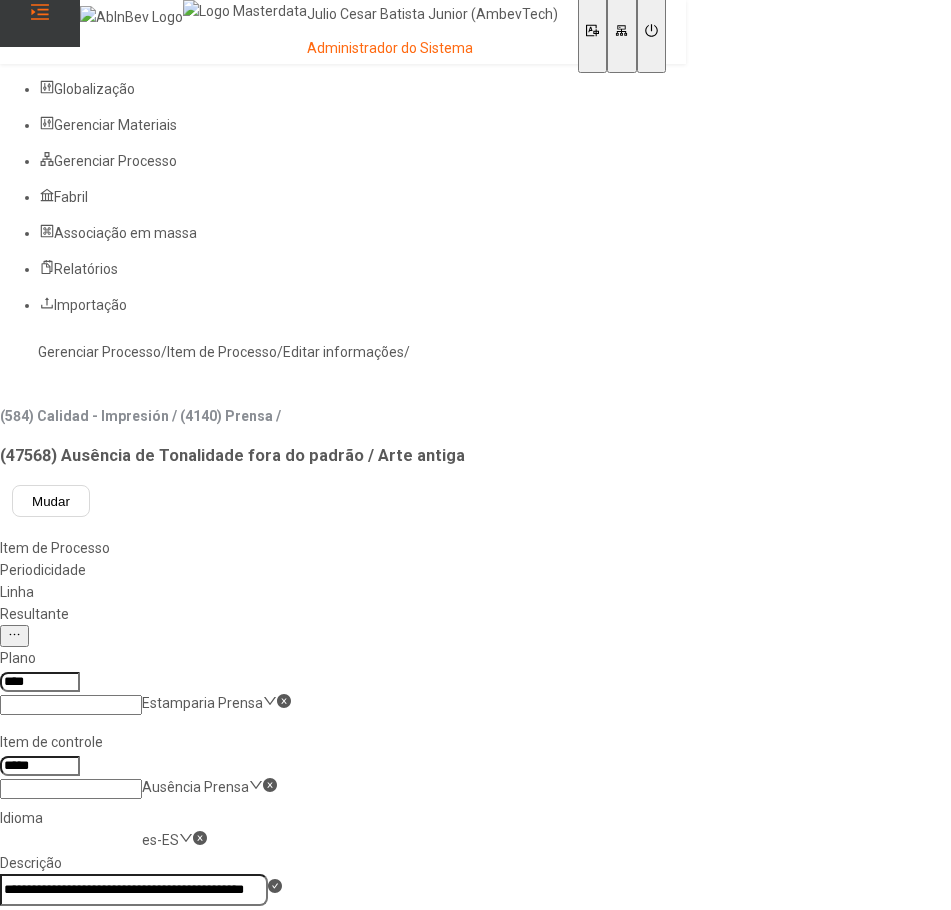 click on "Salvar" 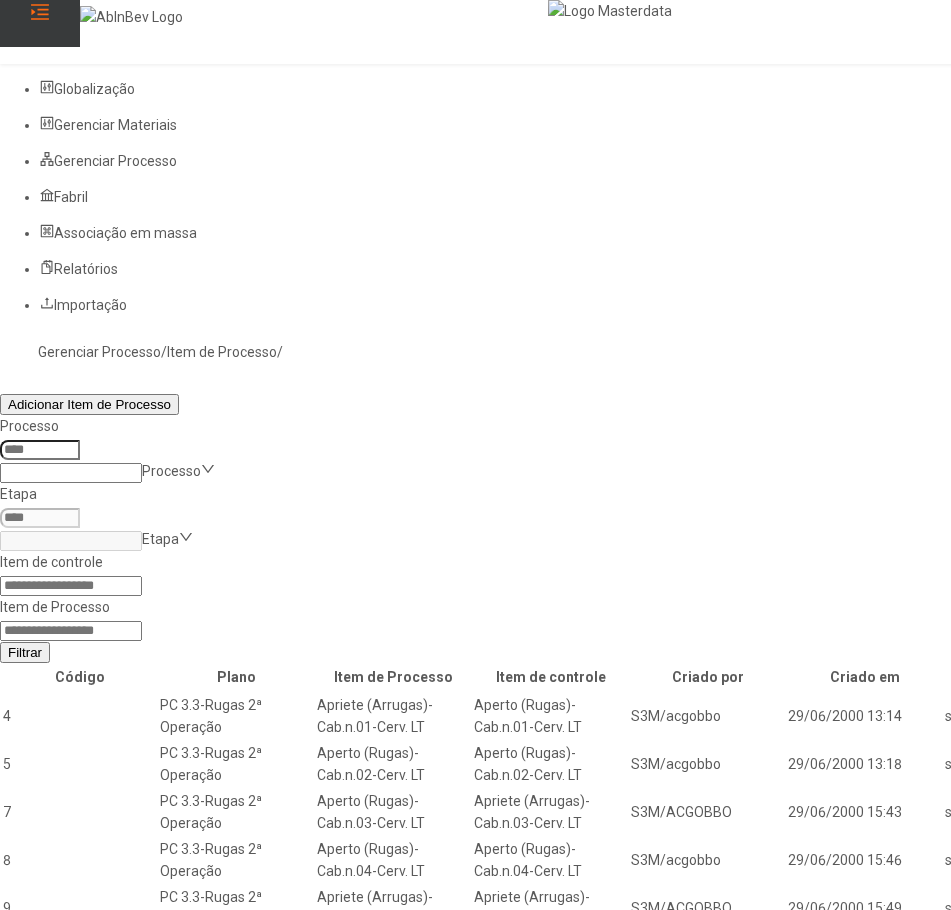 click 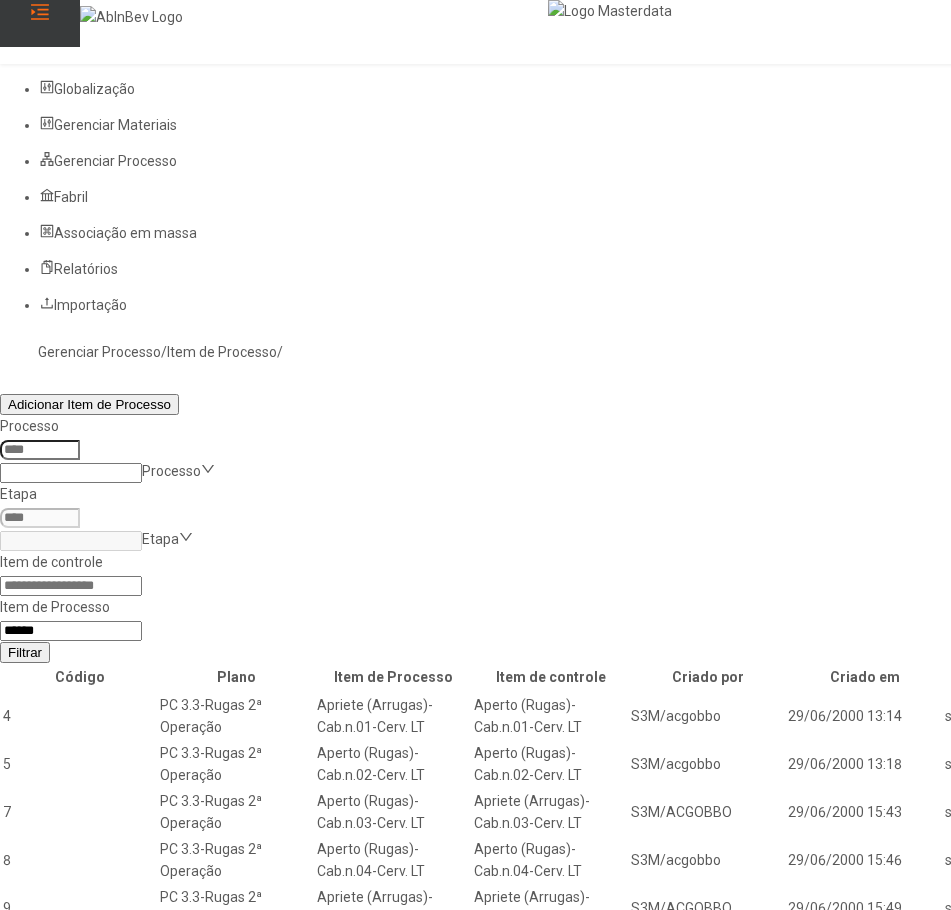 type on "*****" 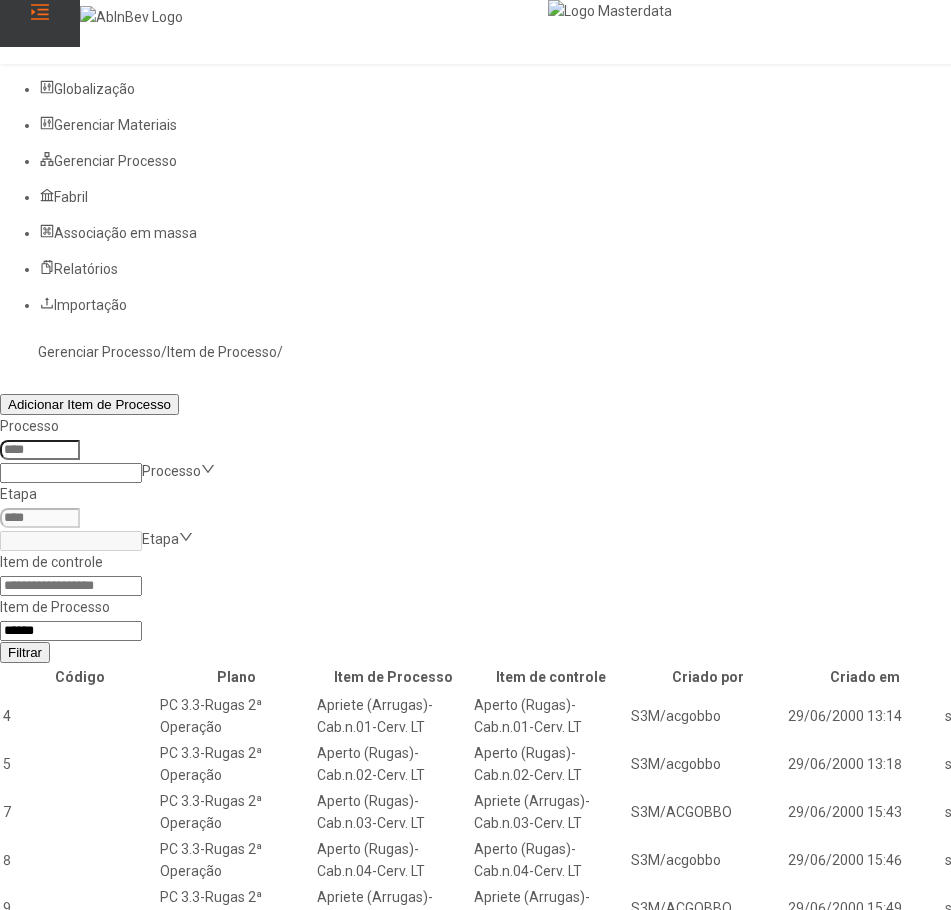 click on "Filtrar" 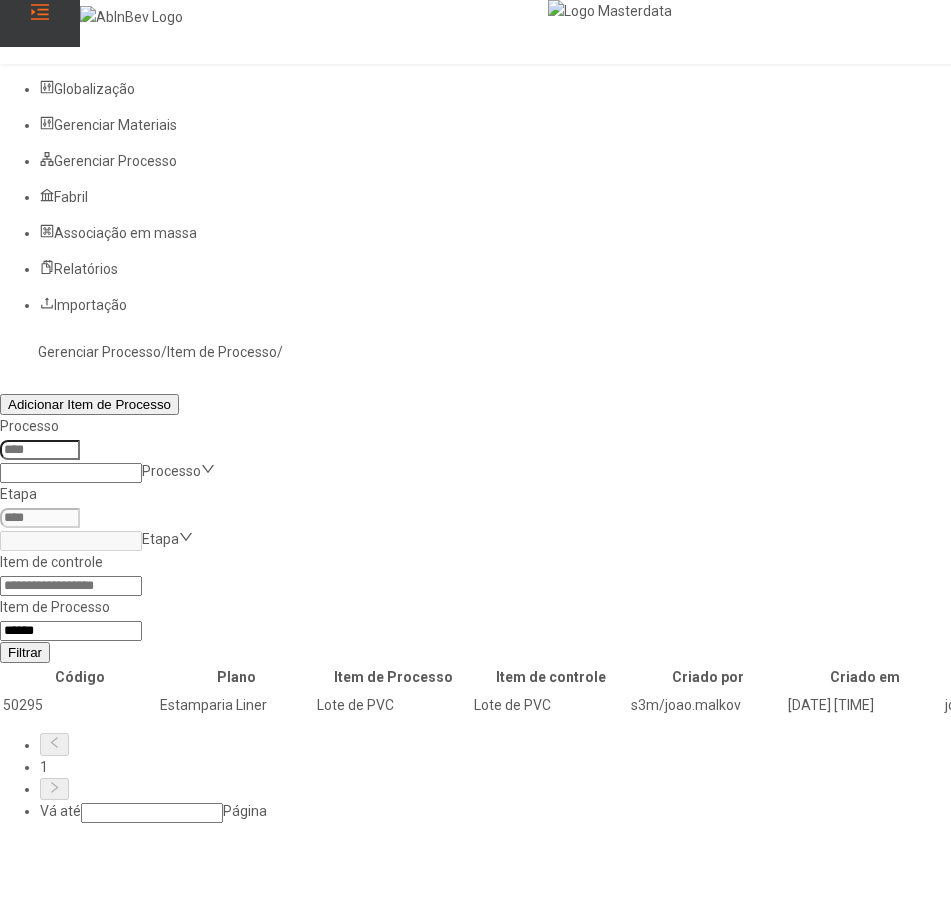 click 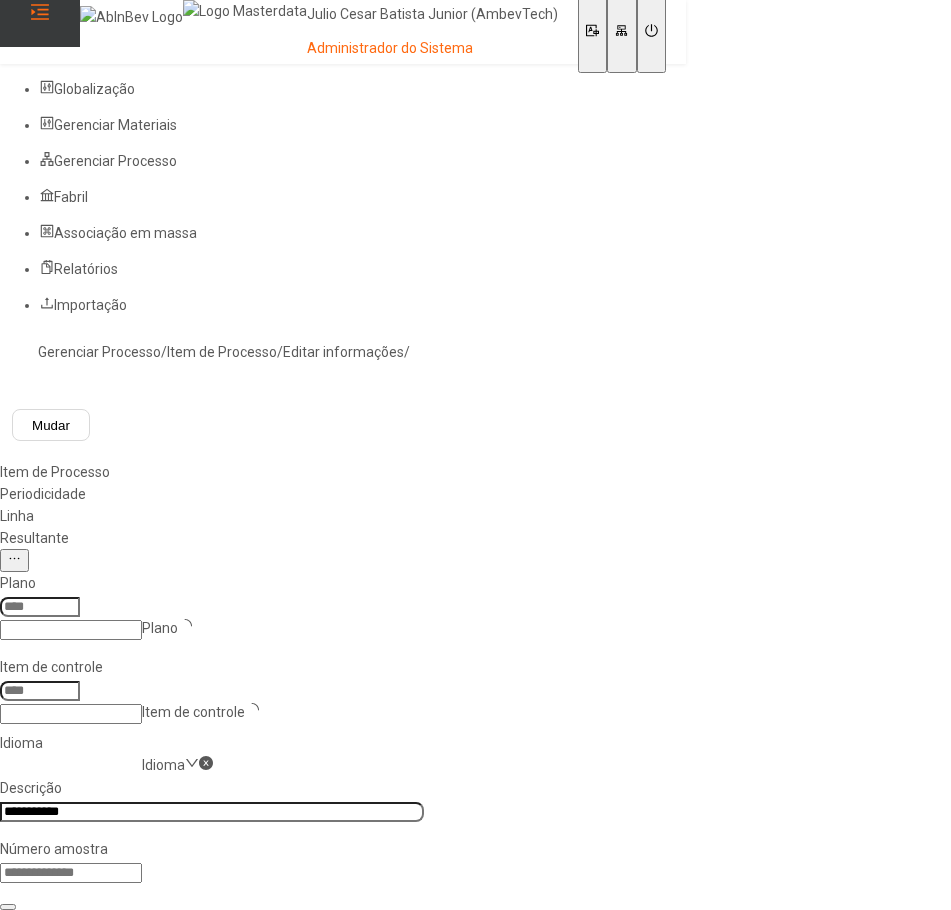 type on "****" 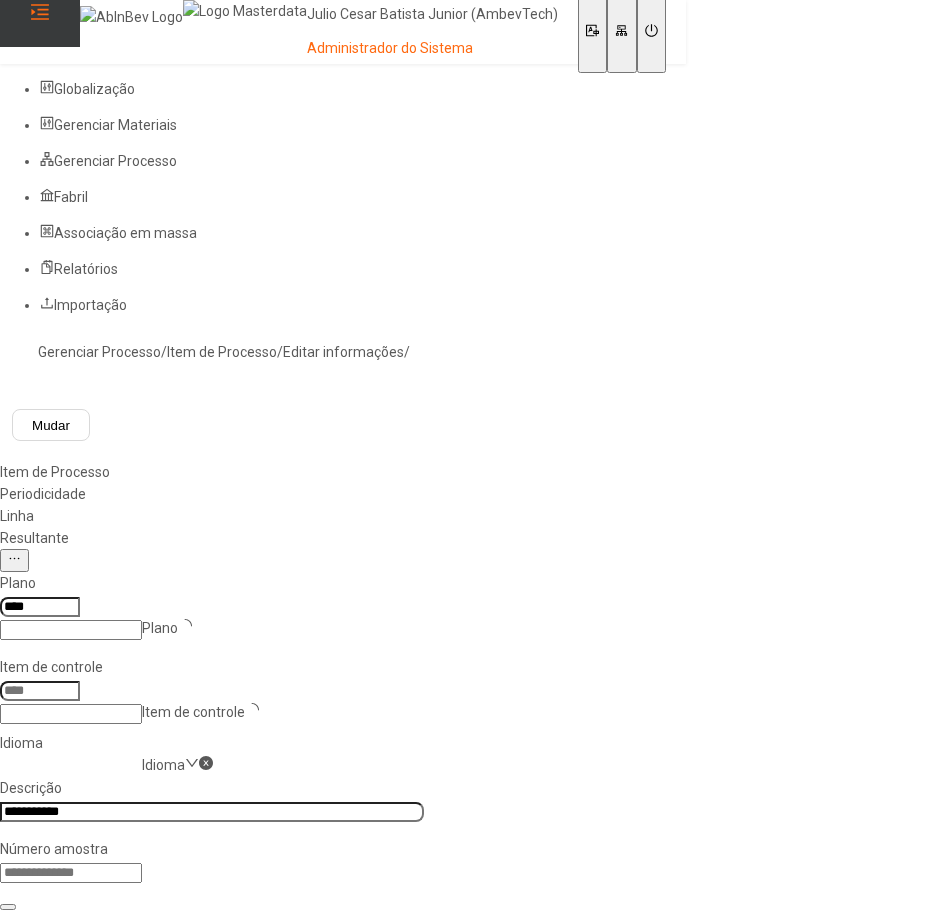 type on "*****" 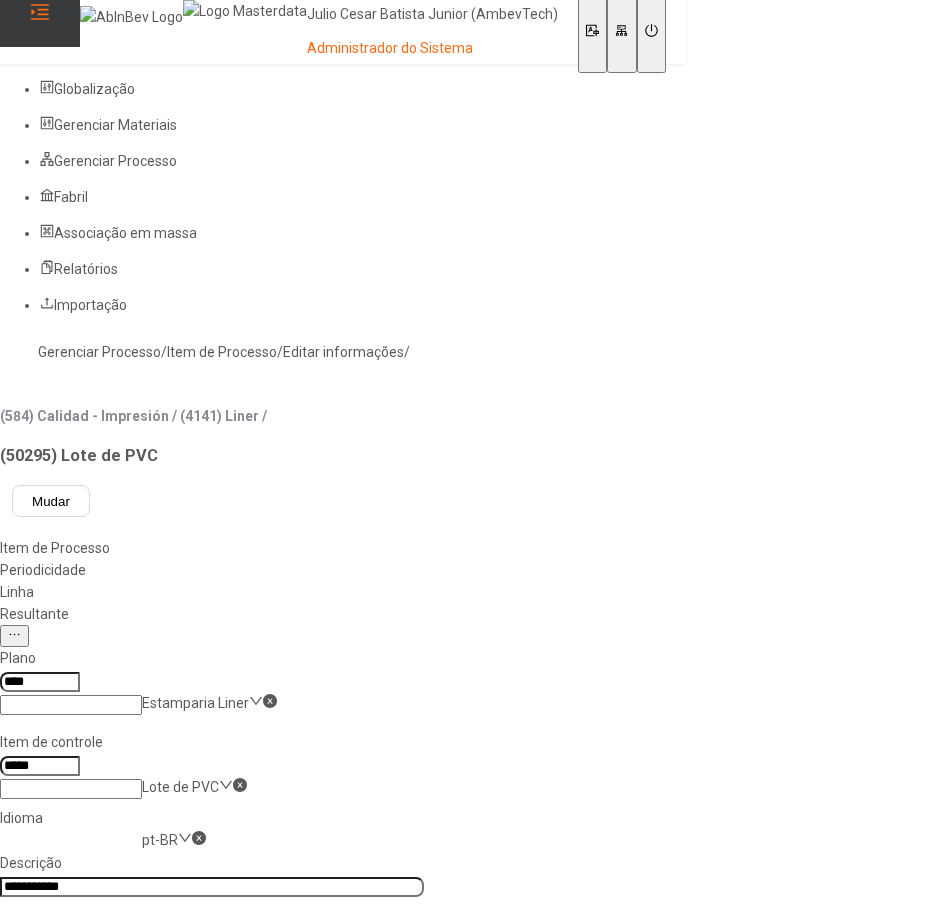 click on "pt-BR" 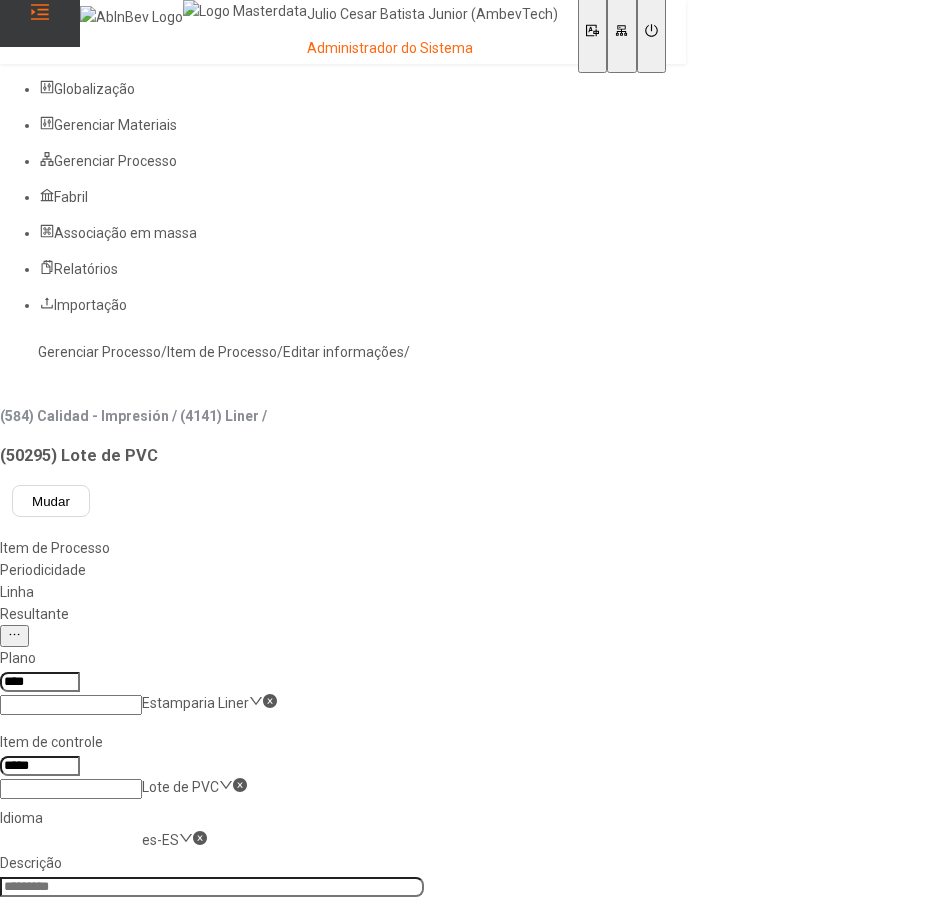 click on "es-ES" 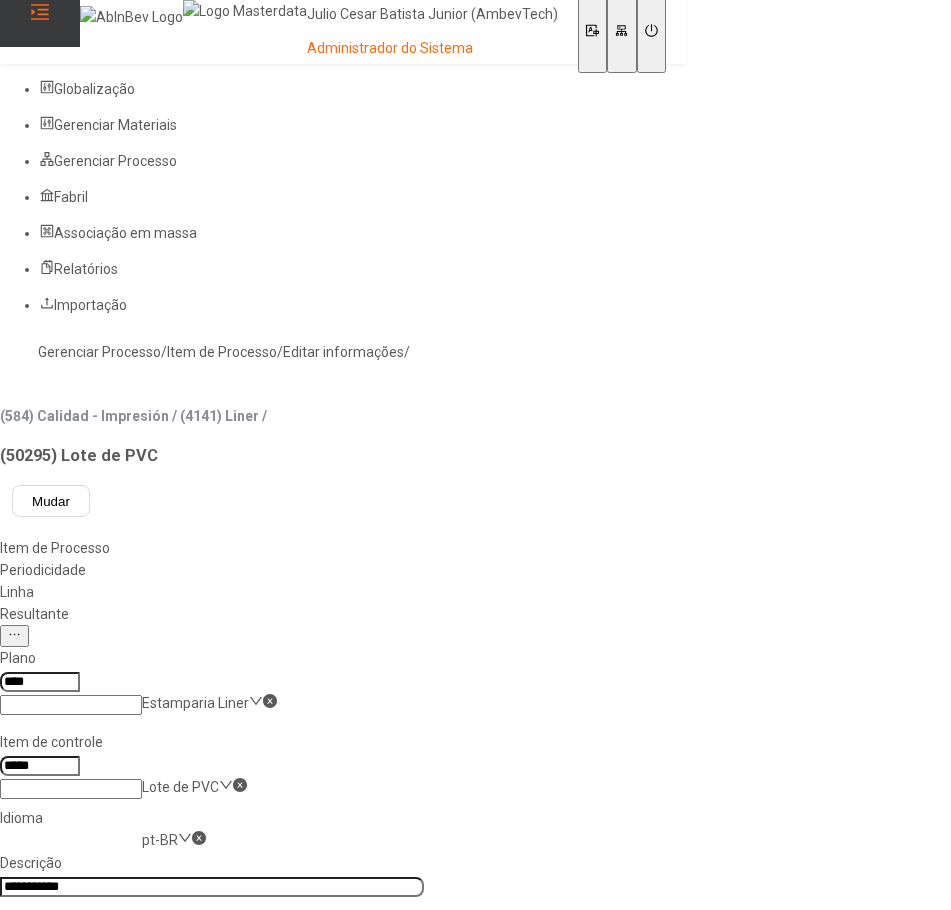 click on "**********" 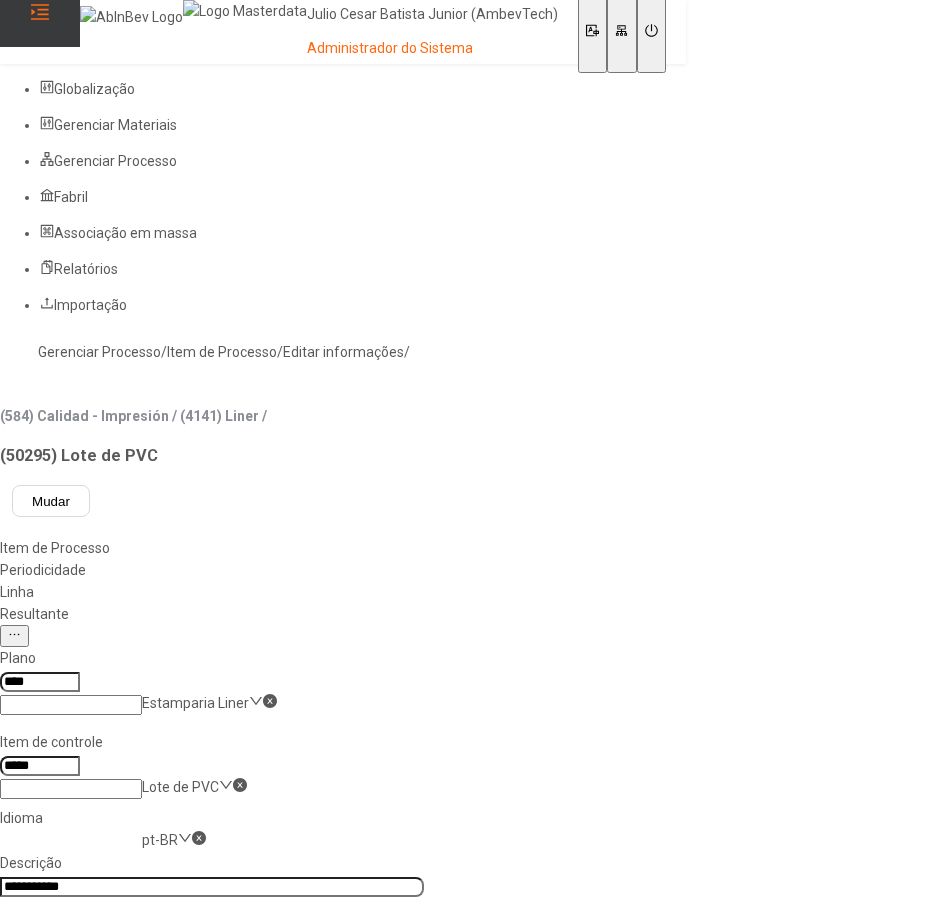 click on "pt-BR" 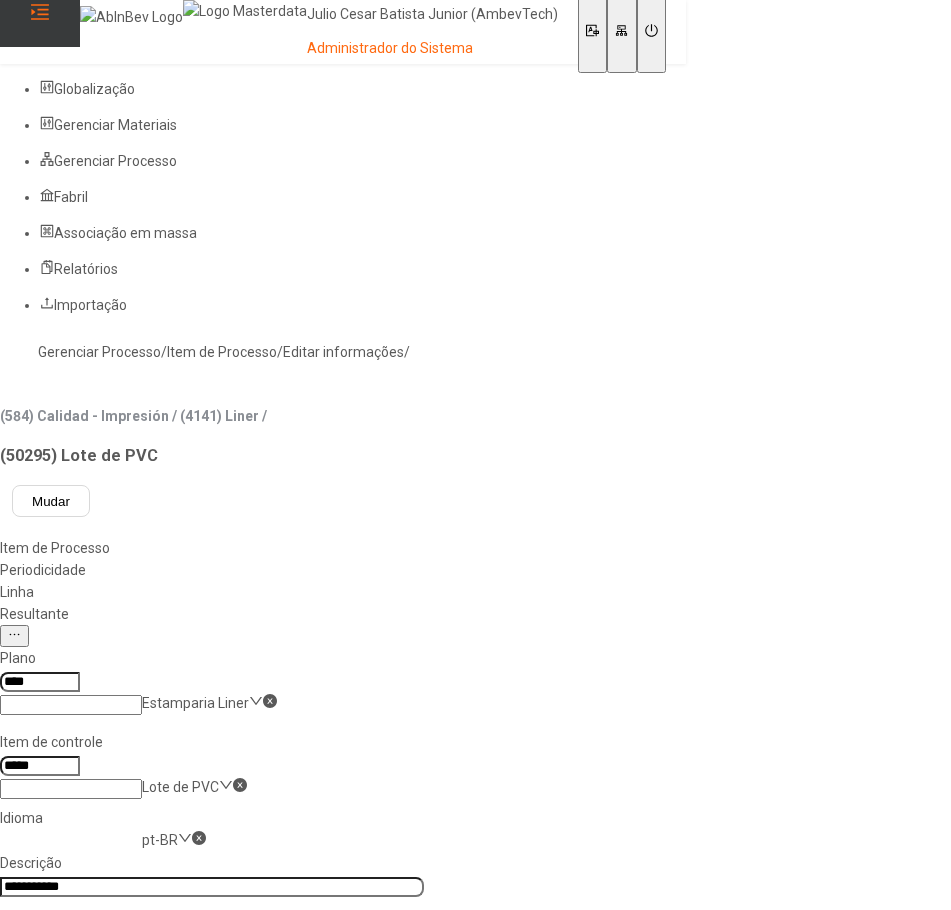 click on "**********" 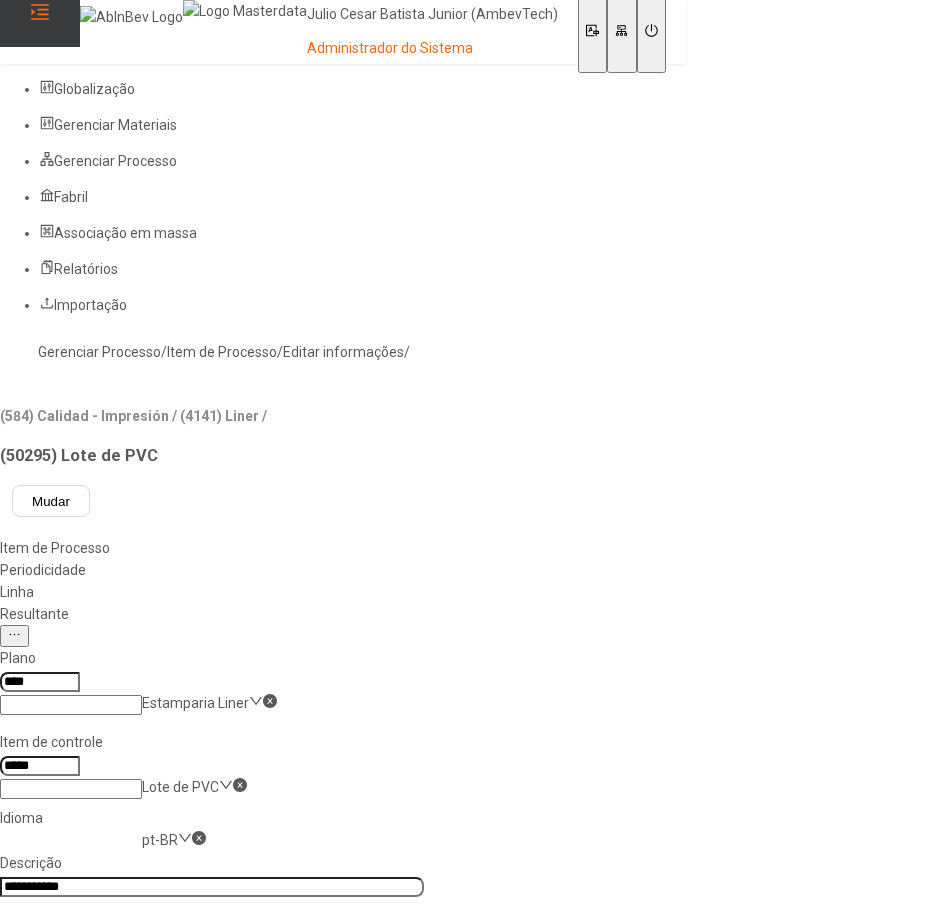 click on "es-ES" at bounding box center [57, 965] 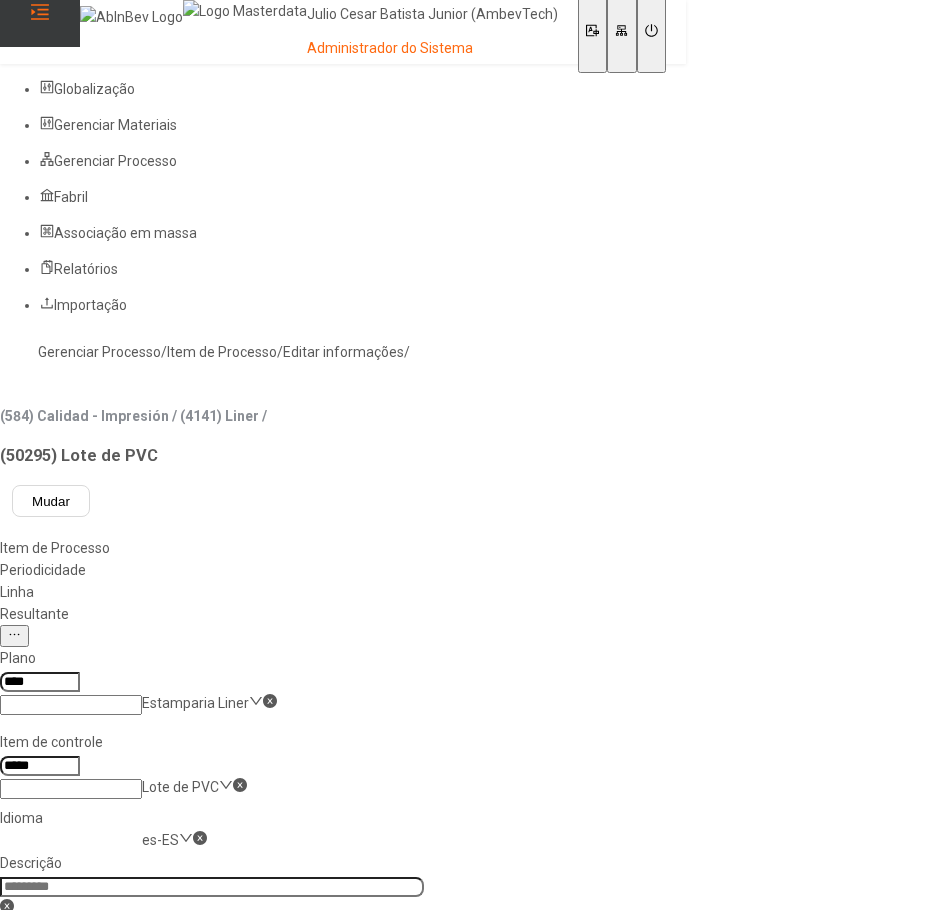 click 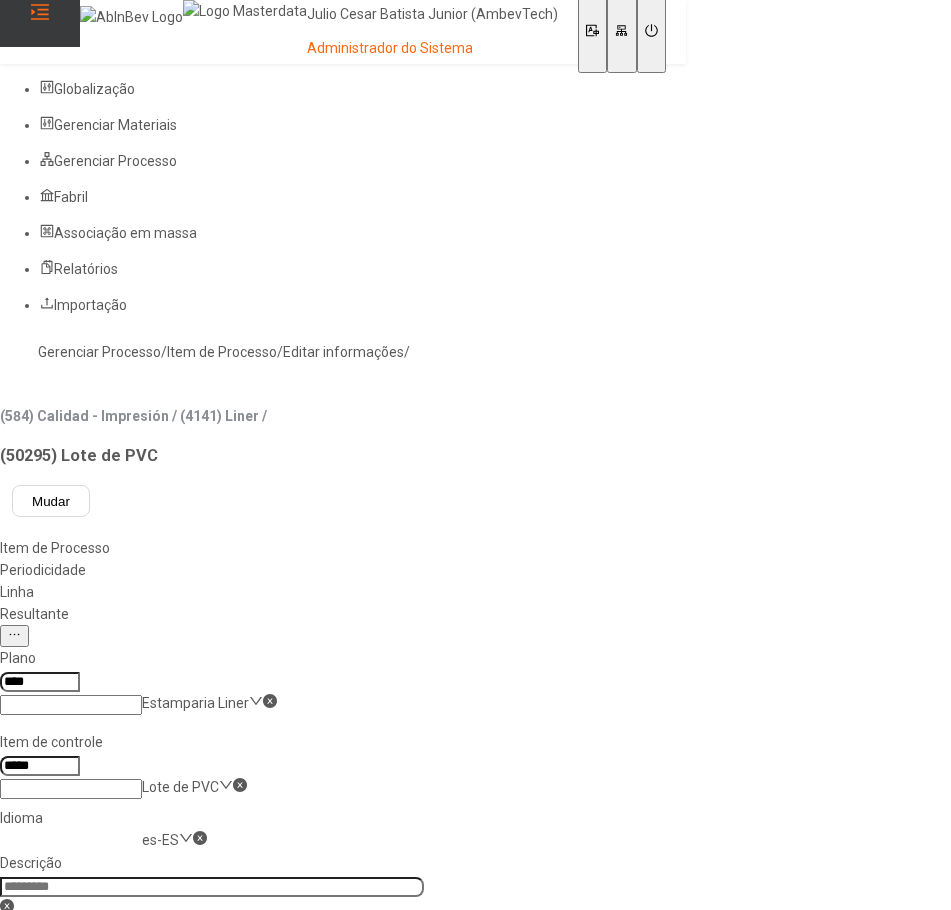 paste on "**********" 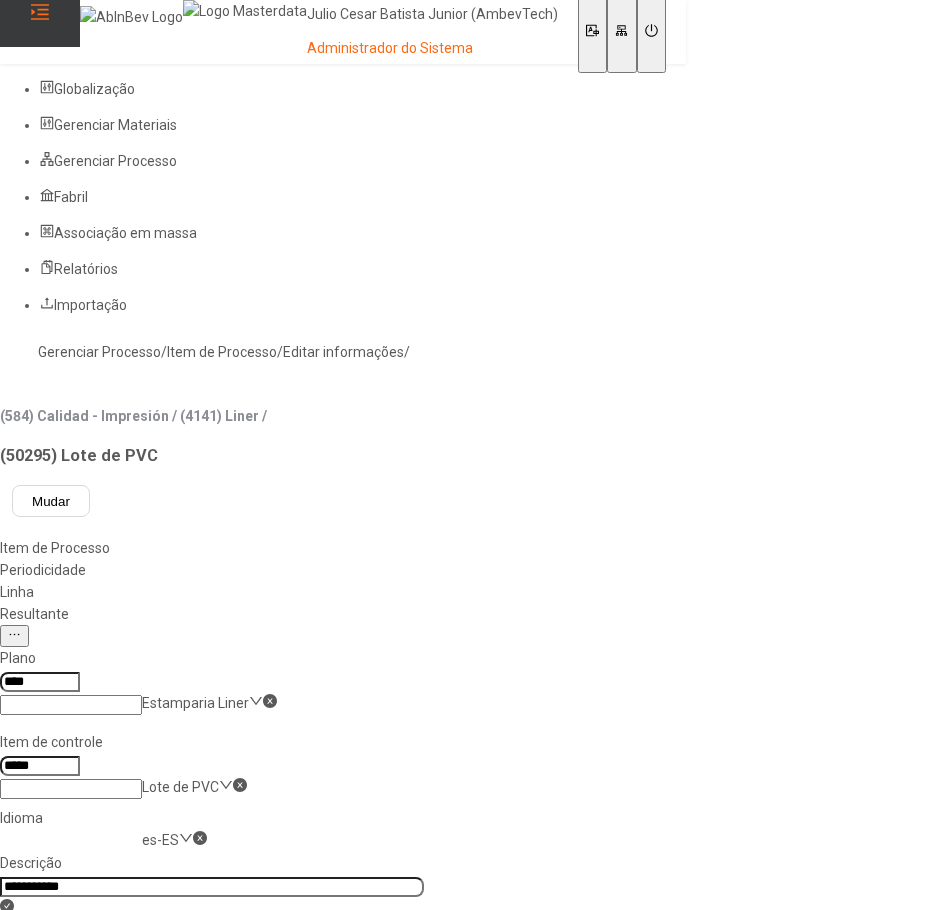 type on "**********" 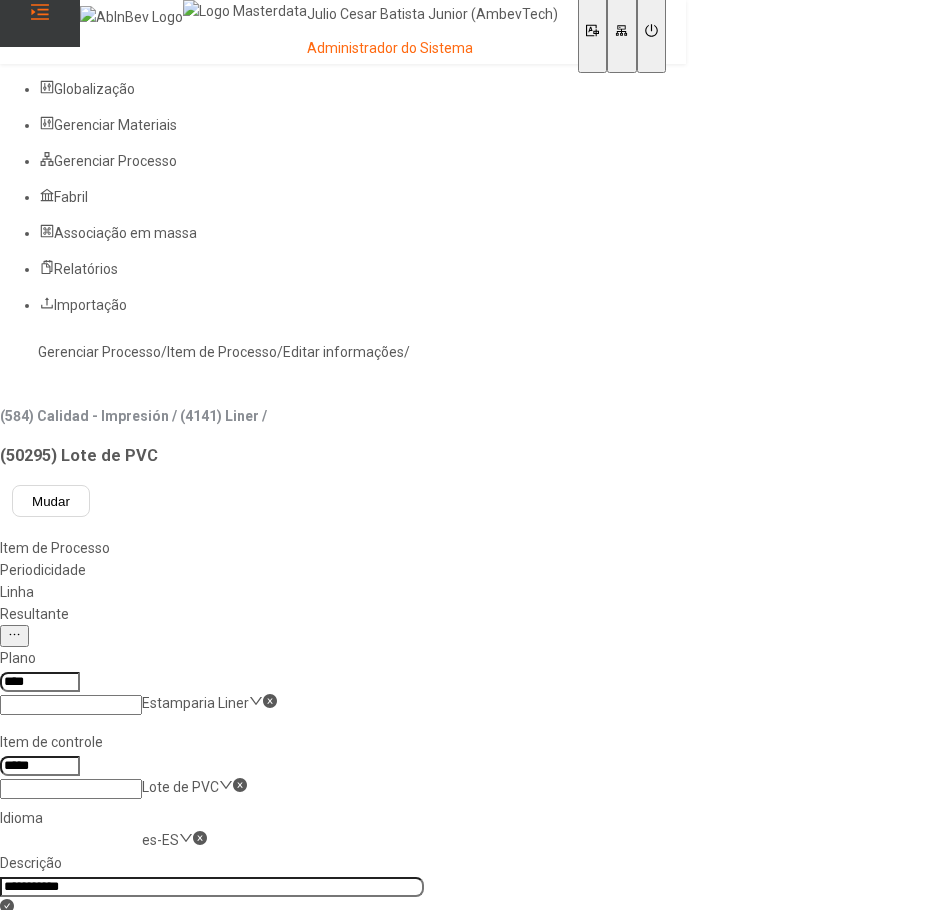 click on "Salvar" 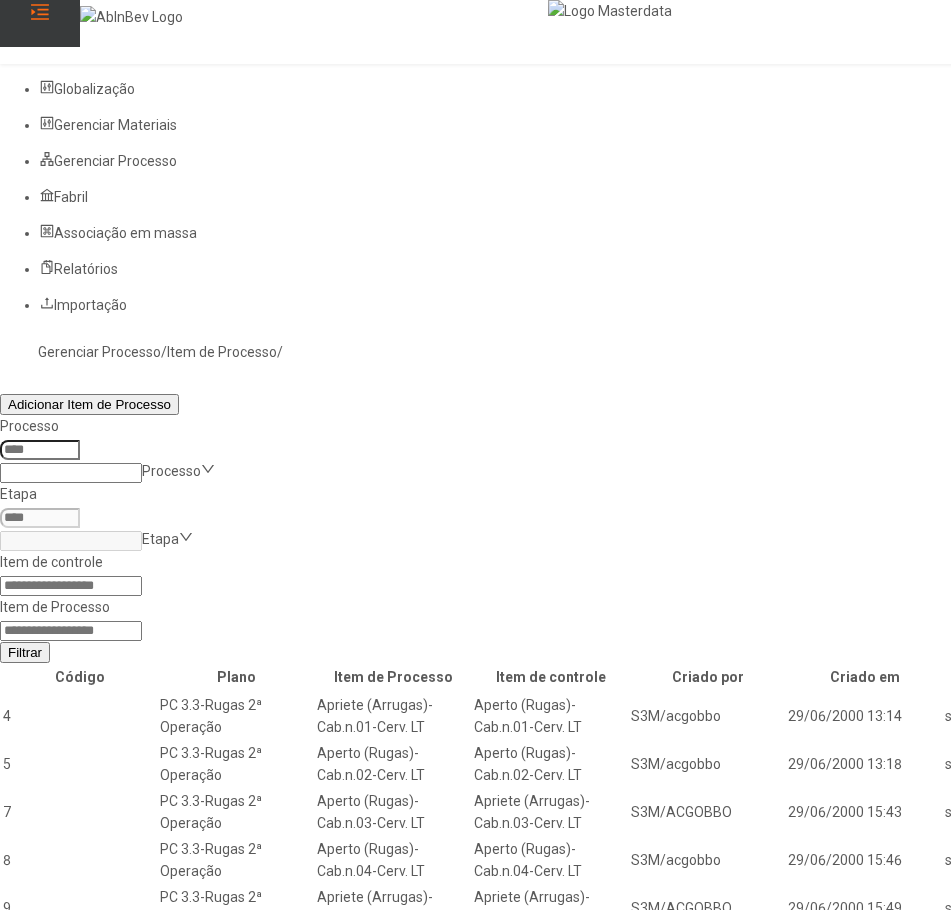 click 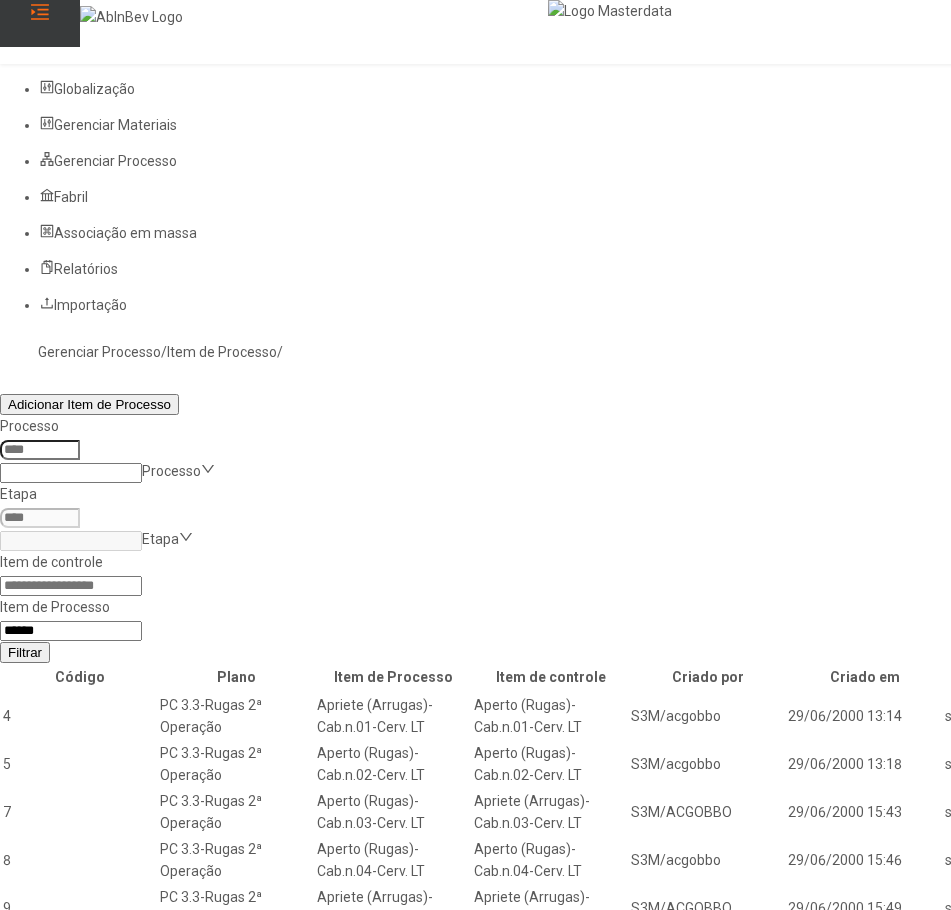 type on "*****" 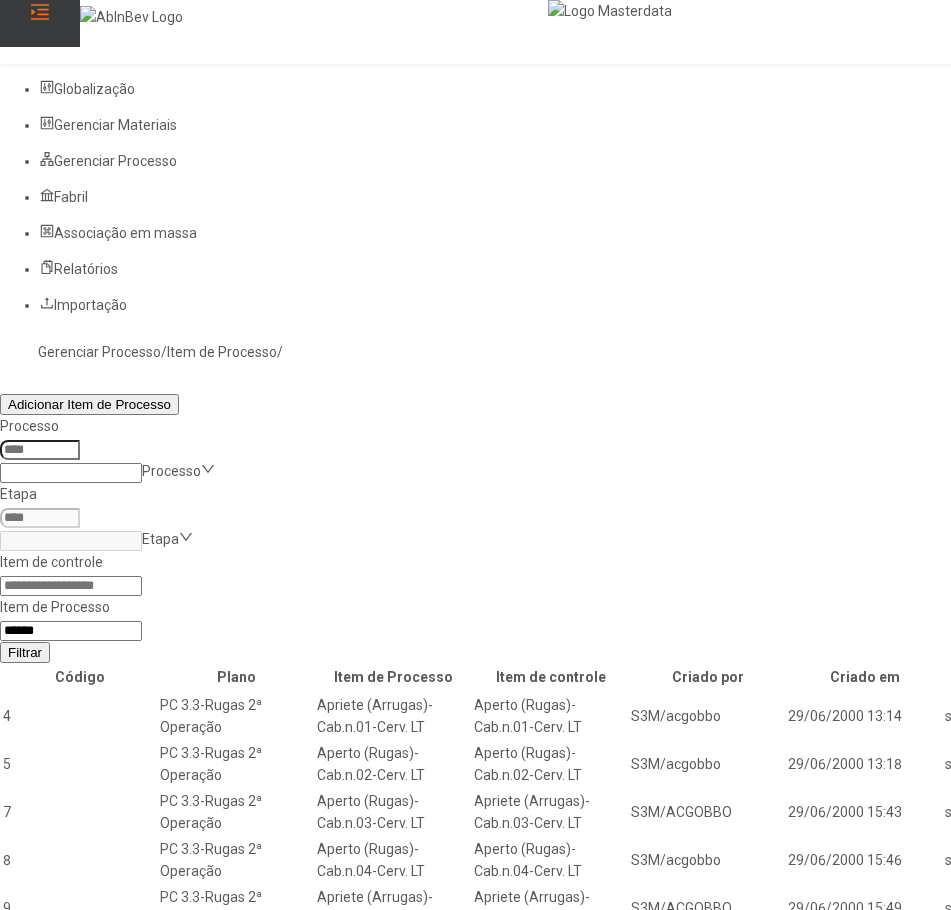 click on "Filtrar" 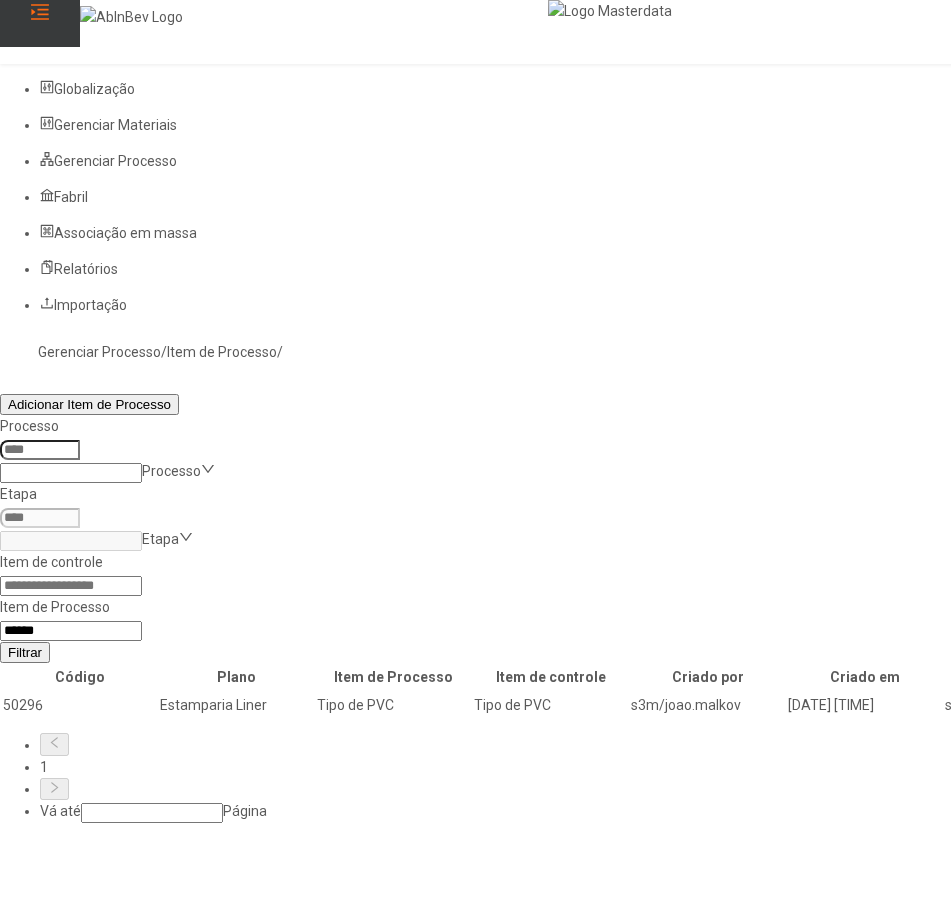 click at bounding box center (1302, 705) 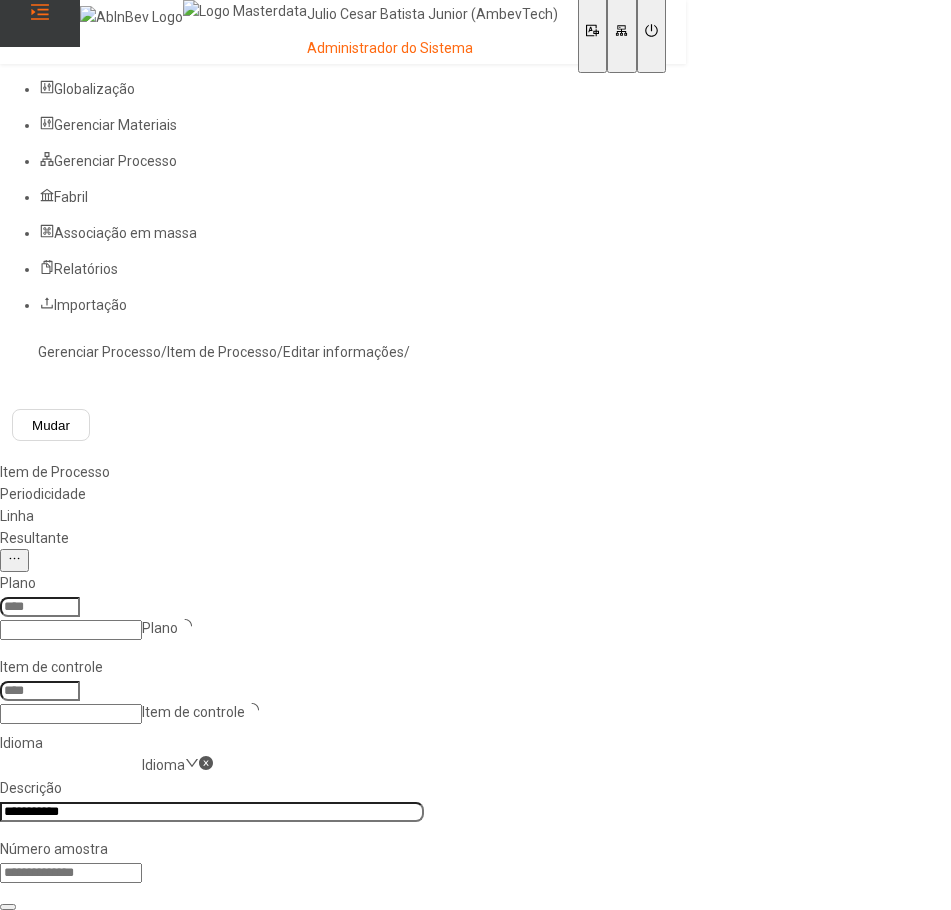 type on "****" 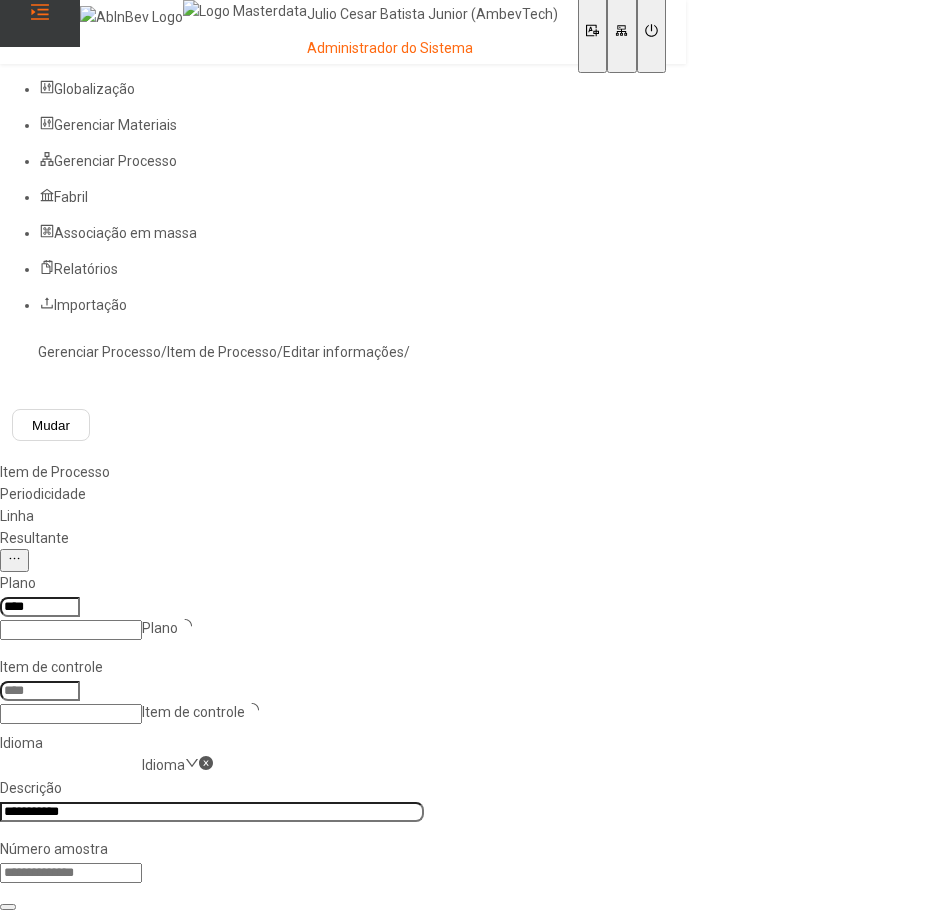 type on "*****" 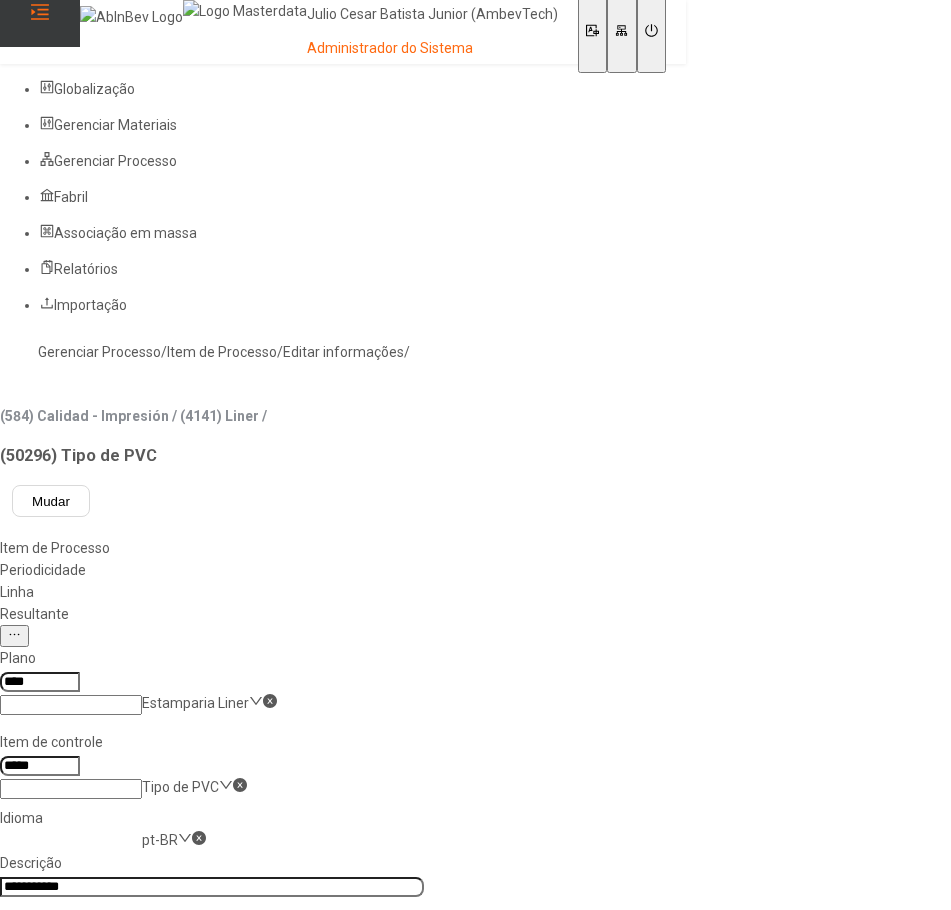 click on "pt-BR" 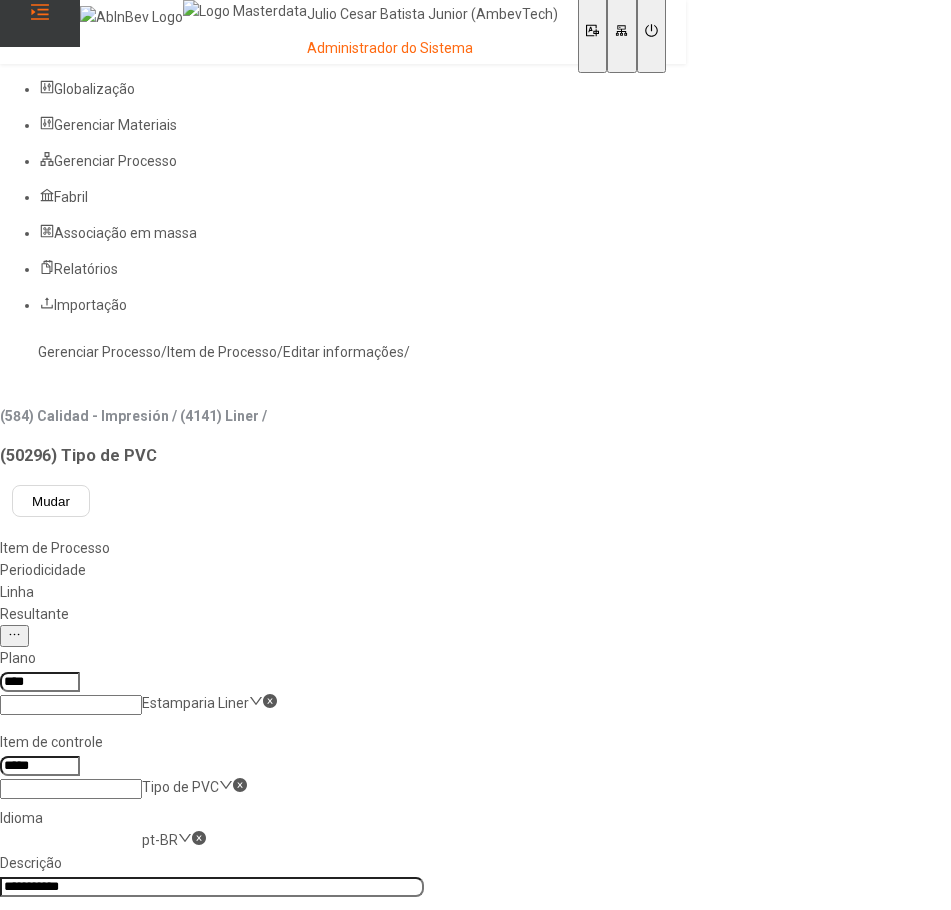 click on "es-ES" at bounding box center (57, 965) 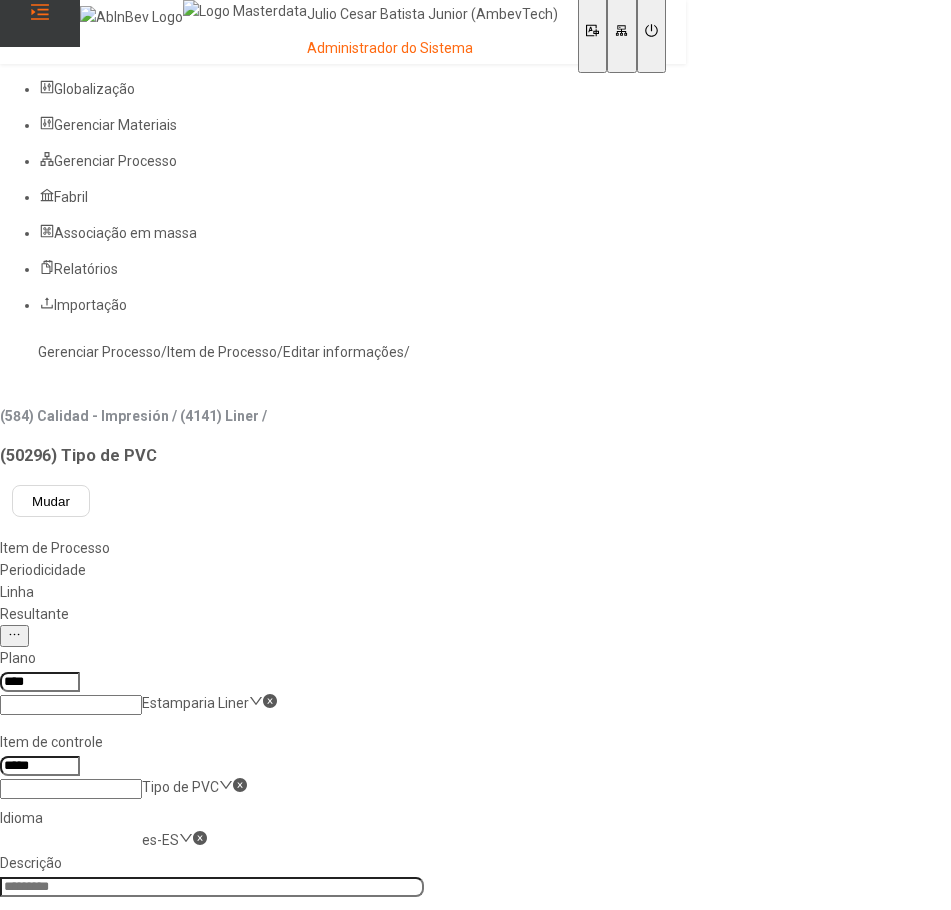 click on "es-ES" 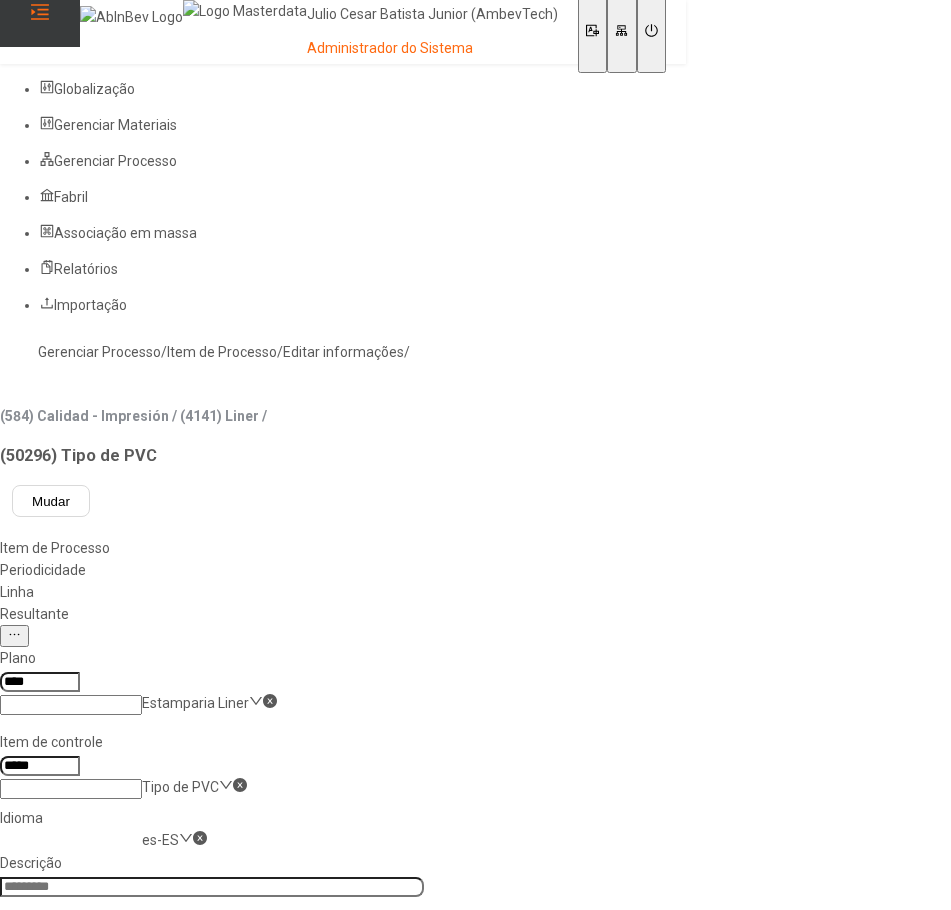 click on "pt-BR" at bounding box center (57, 921) 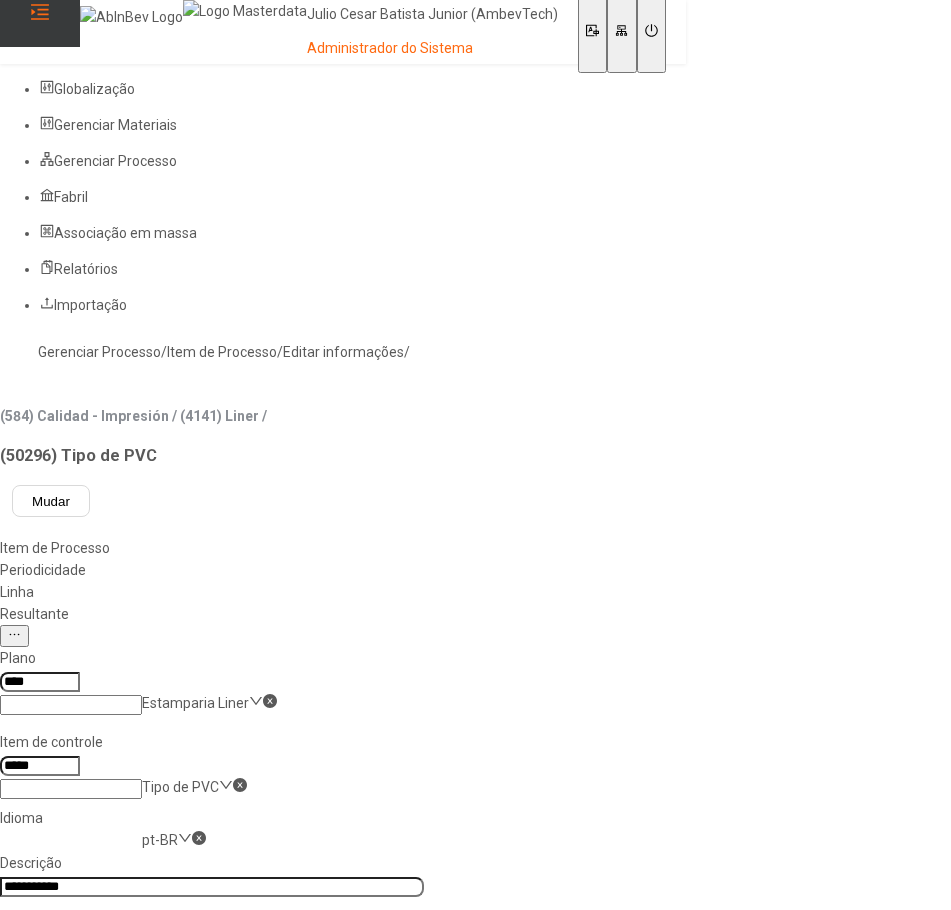 click on "**********" 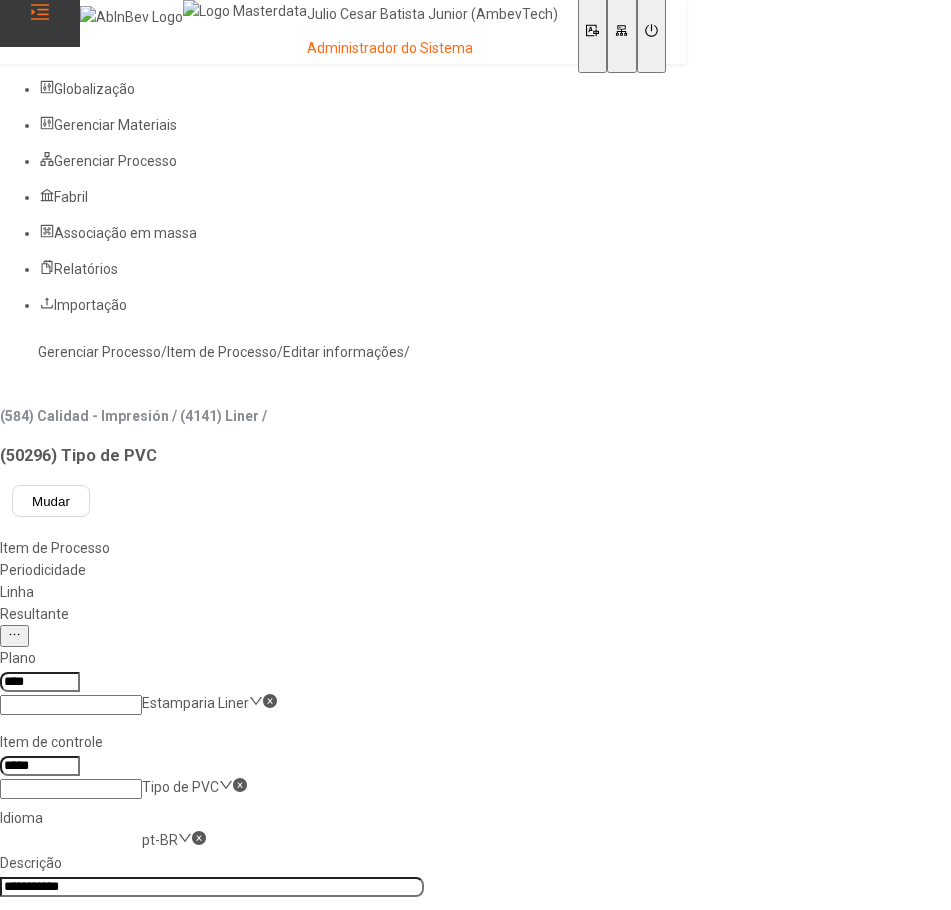 click on "pt-BR" 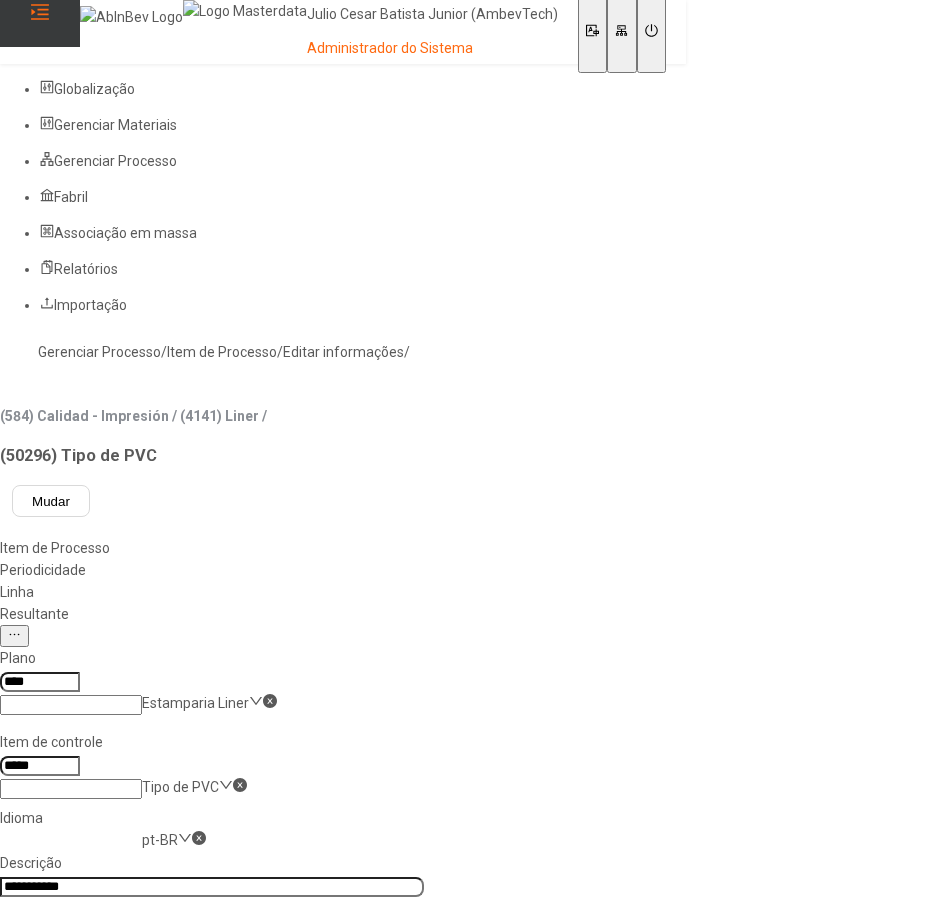 click on "es-ES" at bounding box center [57, 965] 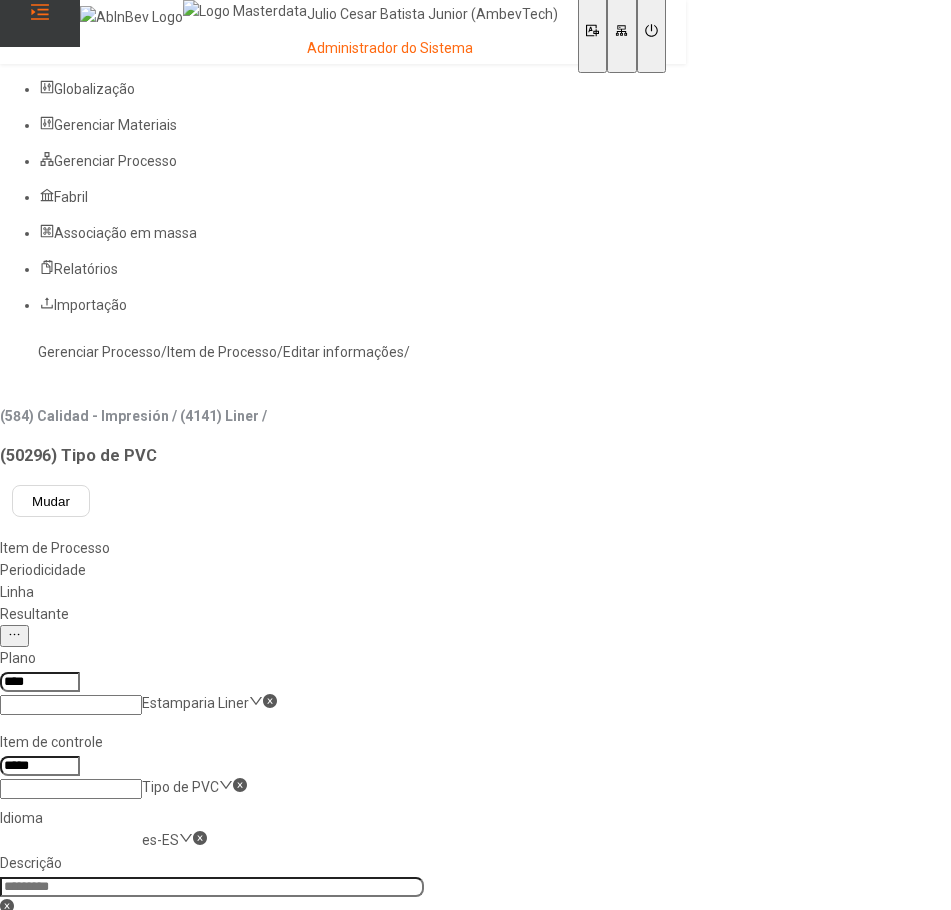 click 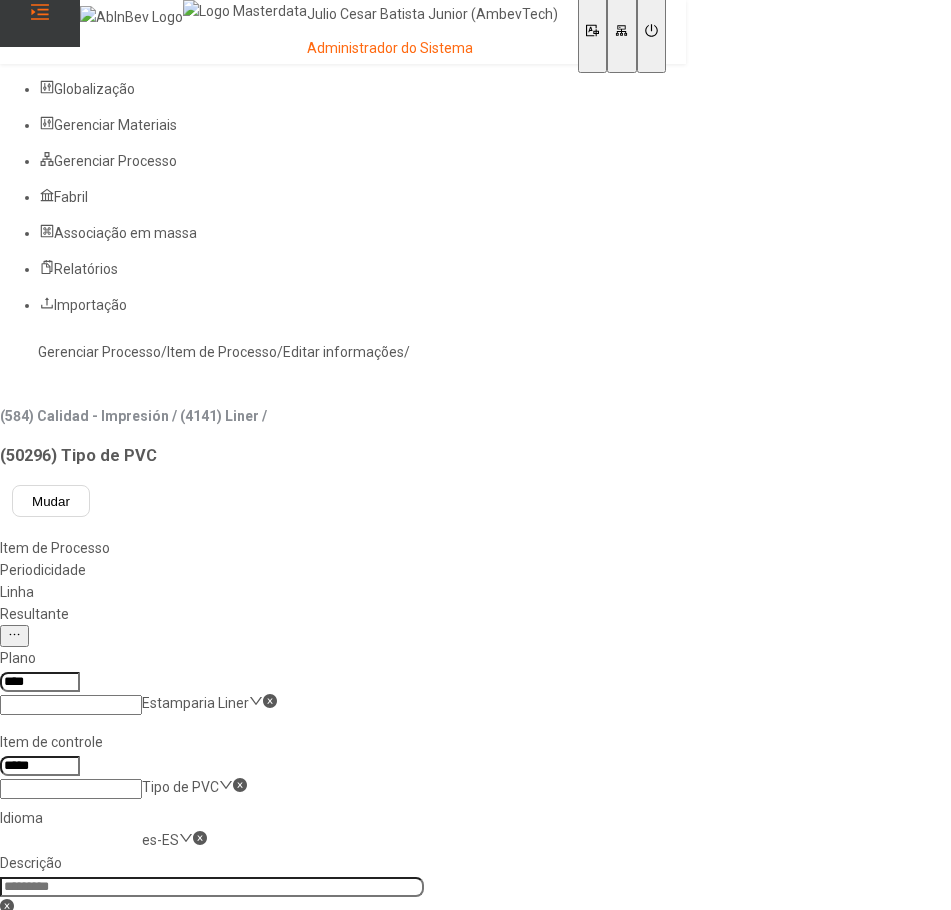 paste on "**********" 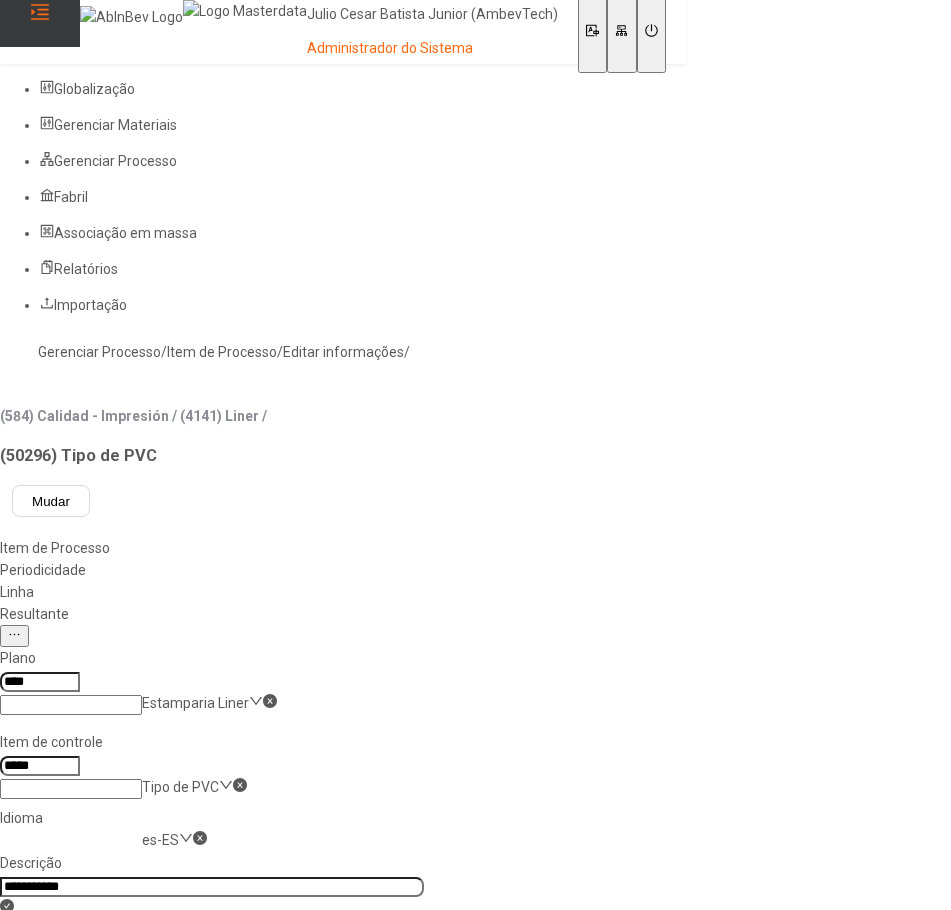 type on "**********" 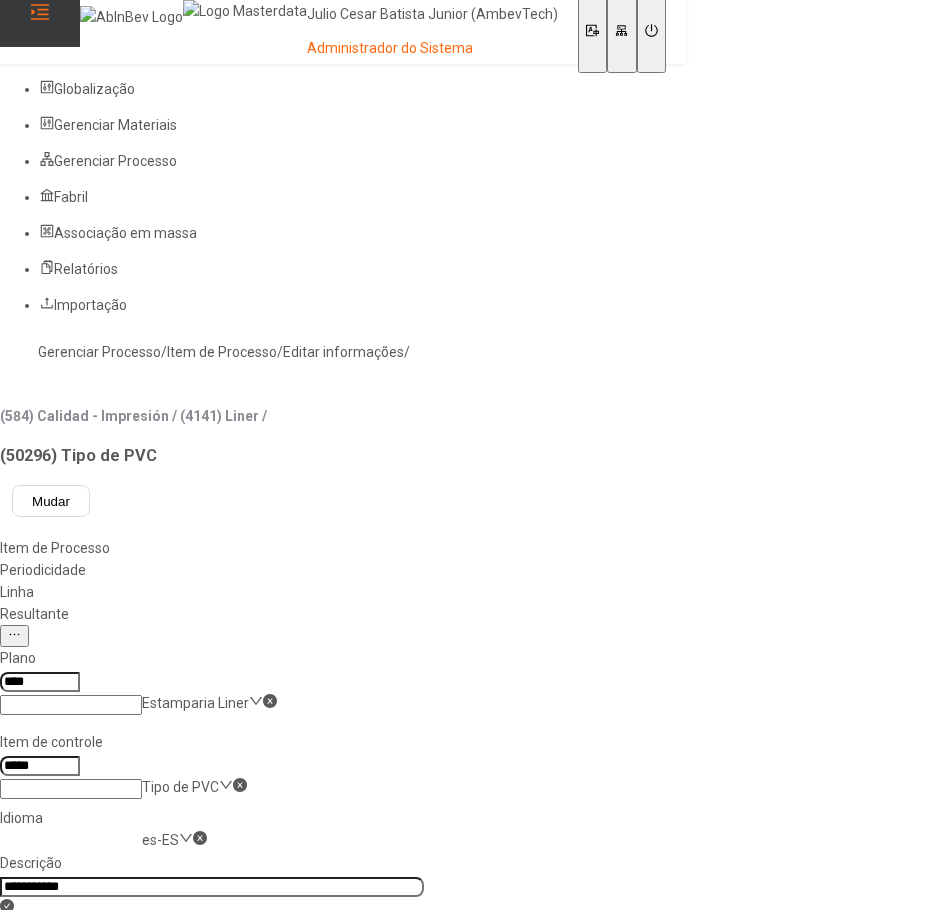 click on "Salvar" 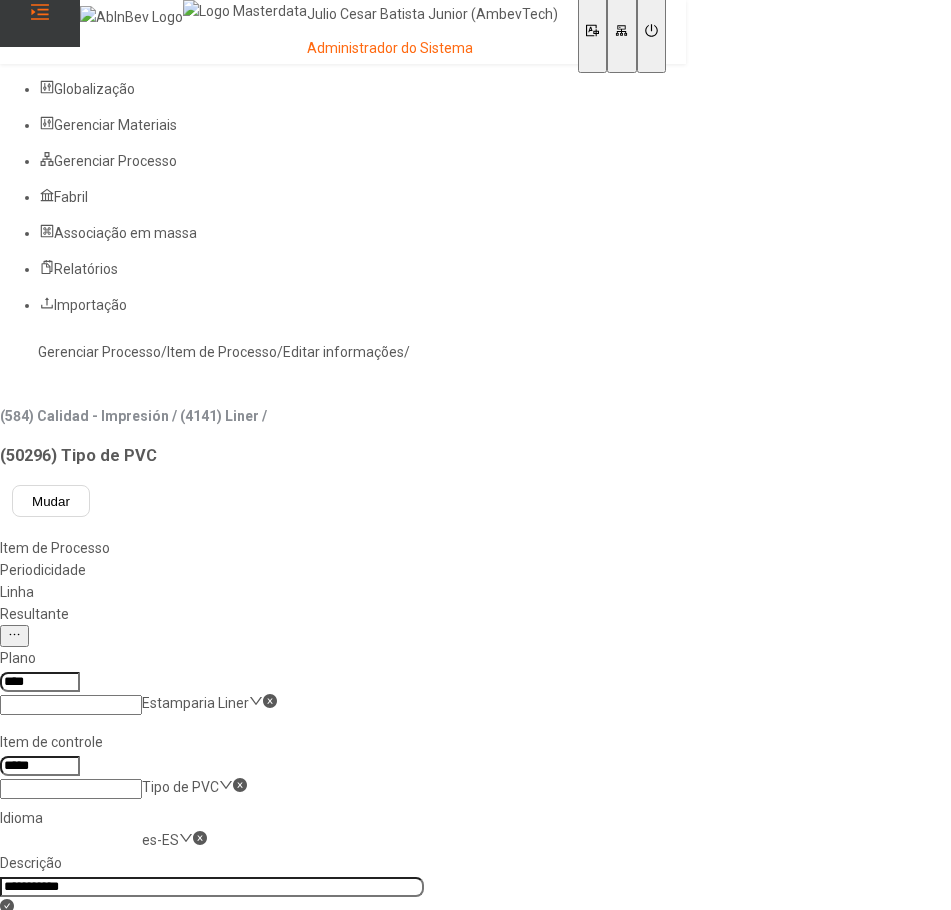 click on "**********" 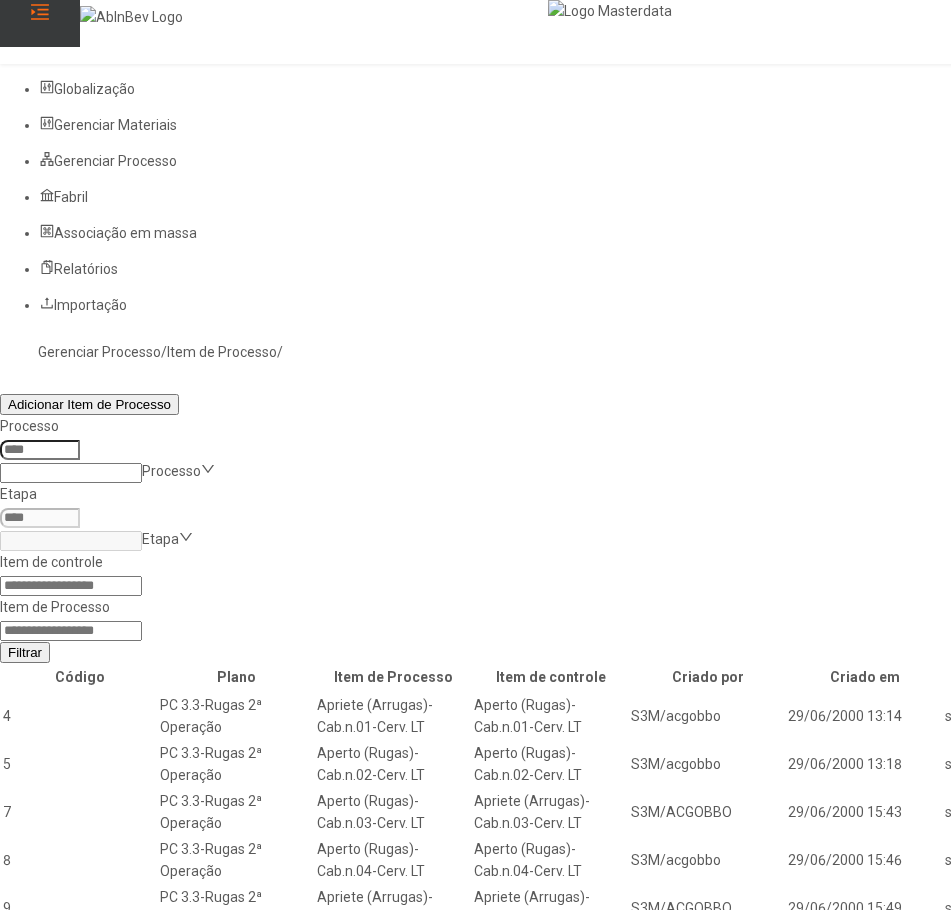 click on "Item de controle Item de Processo Filtrar" 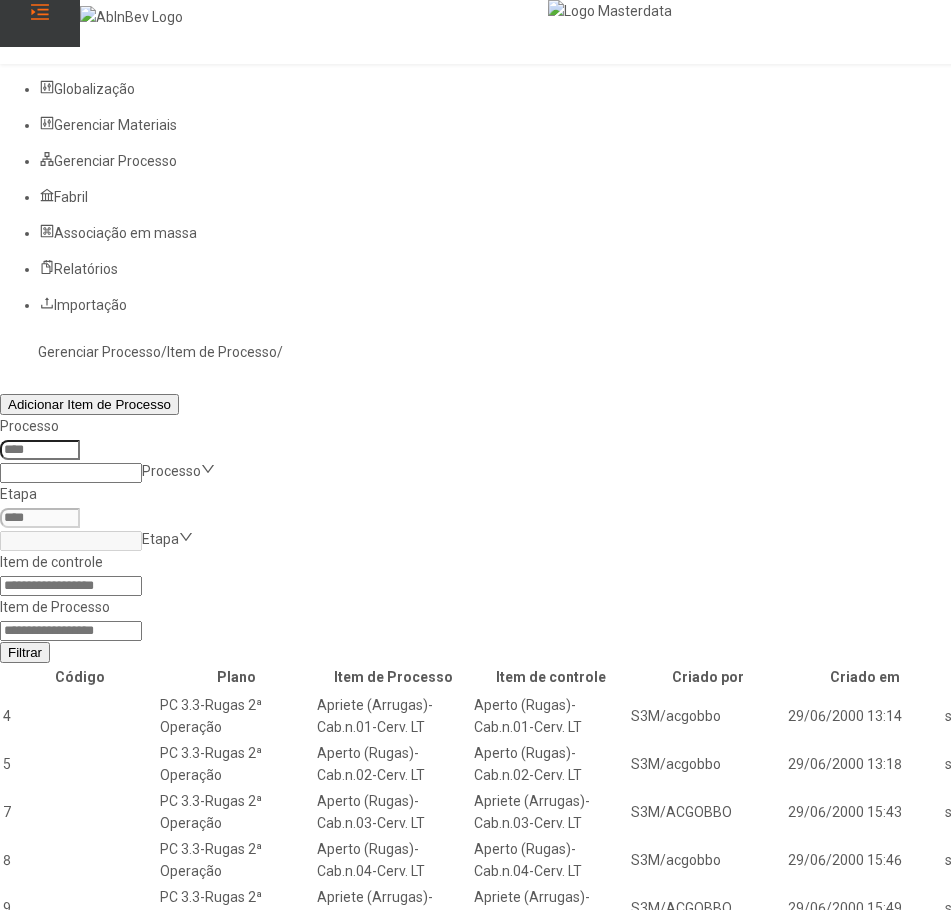 click on "Item de Processo" 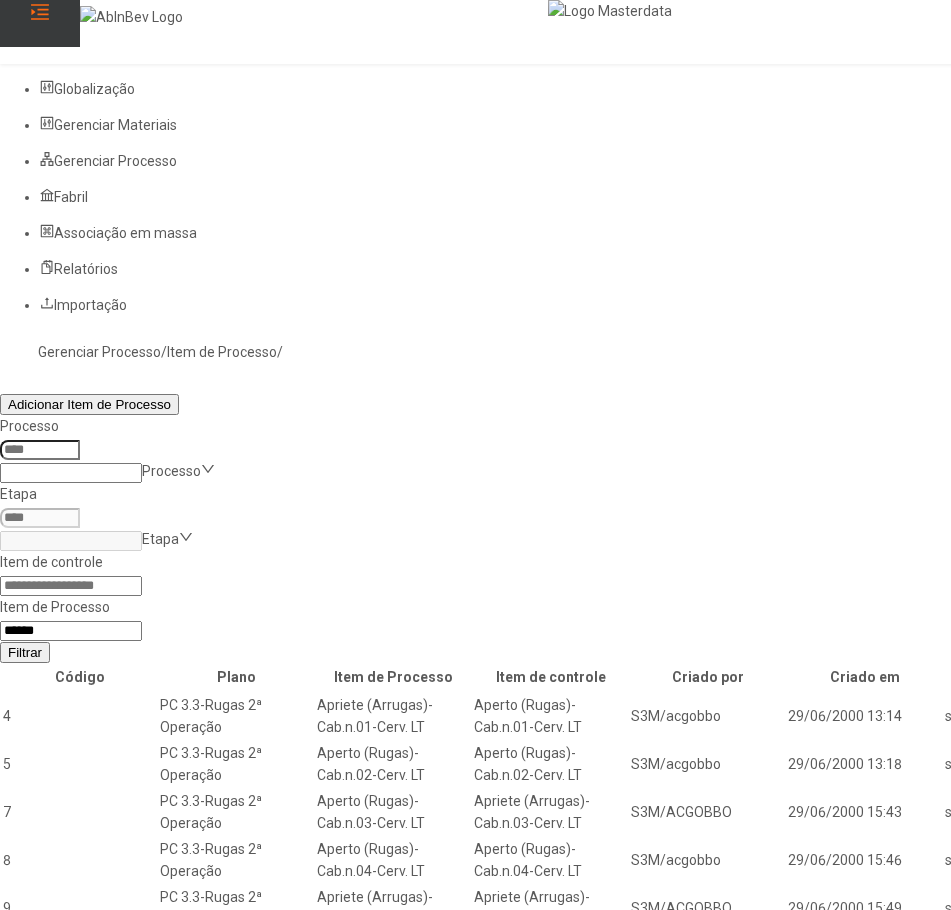 type on "*****" 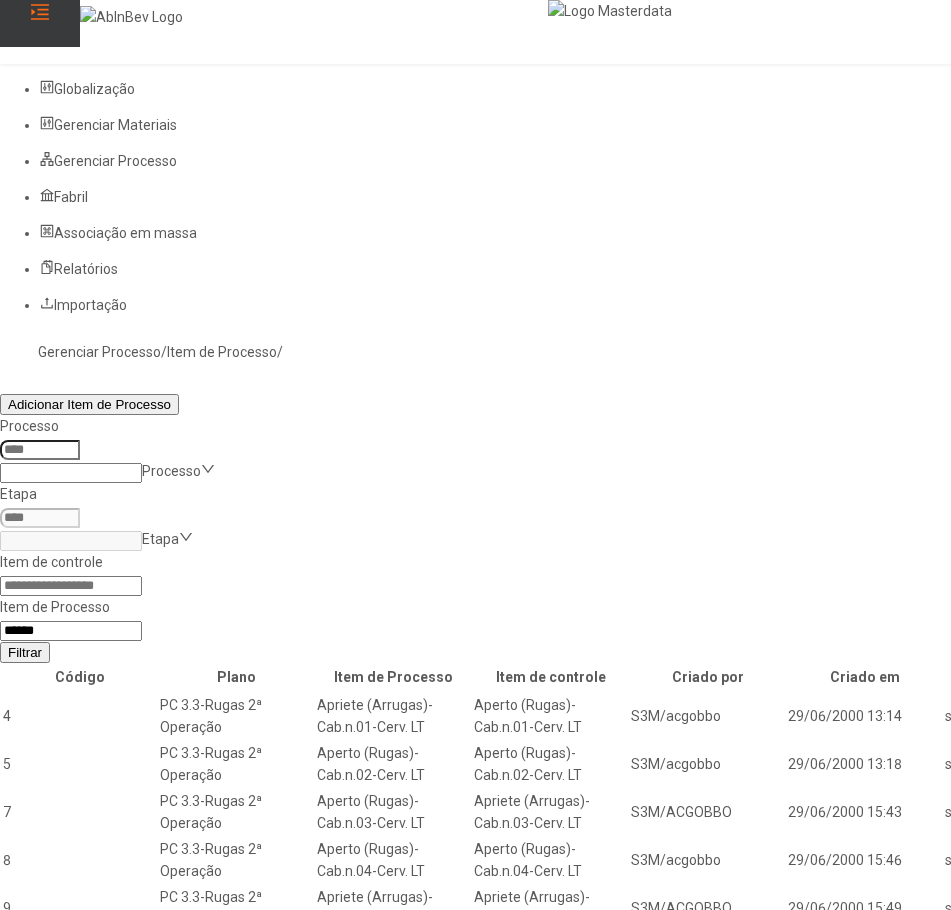 click on "Filtrar" 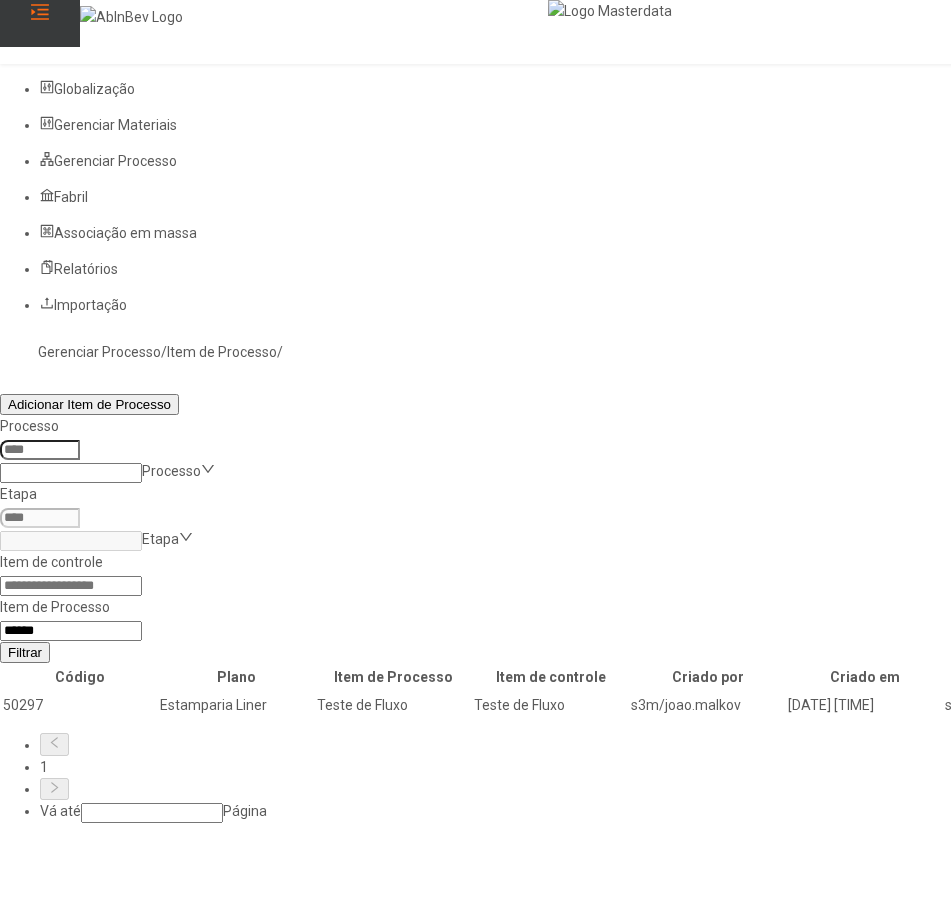click 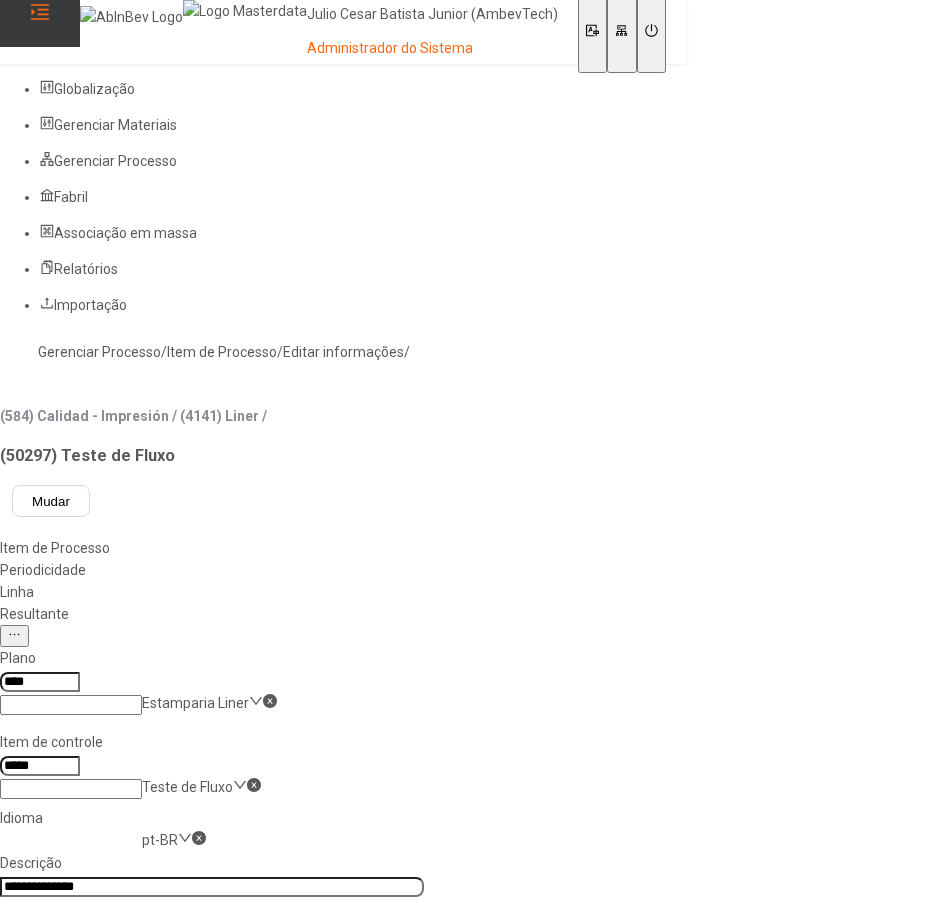 click on "**********" 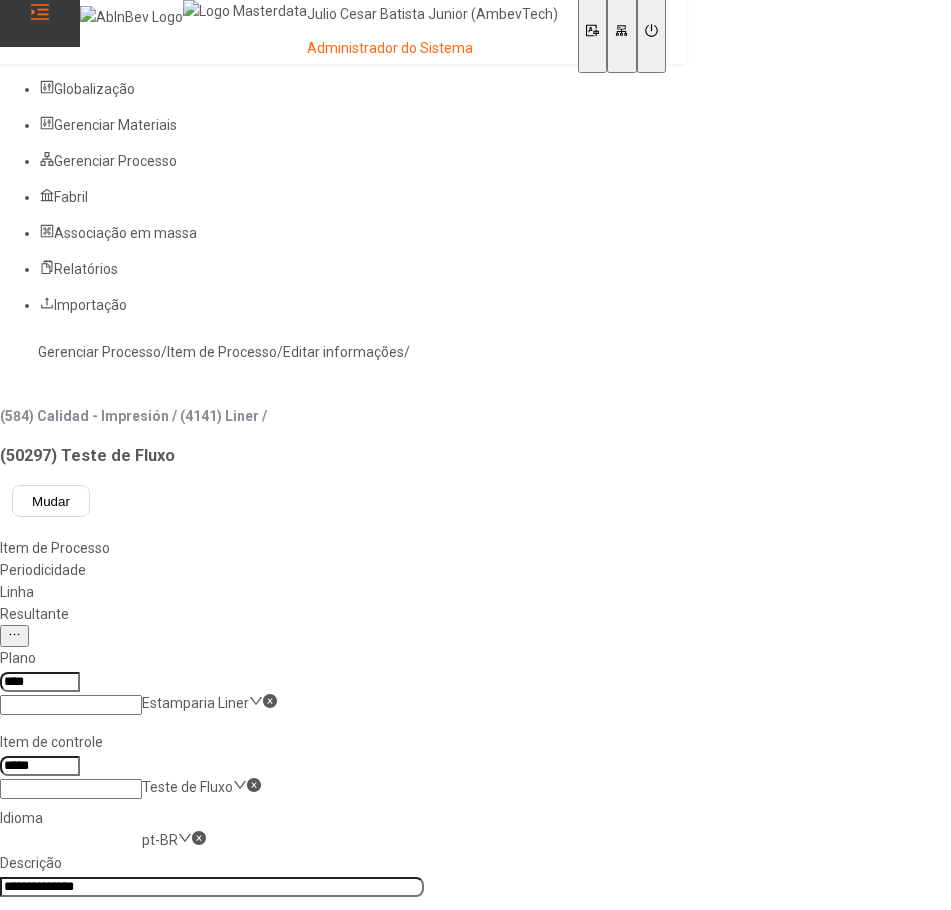 click on "pt-BR" 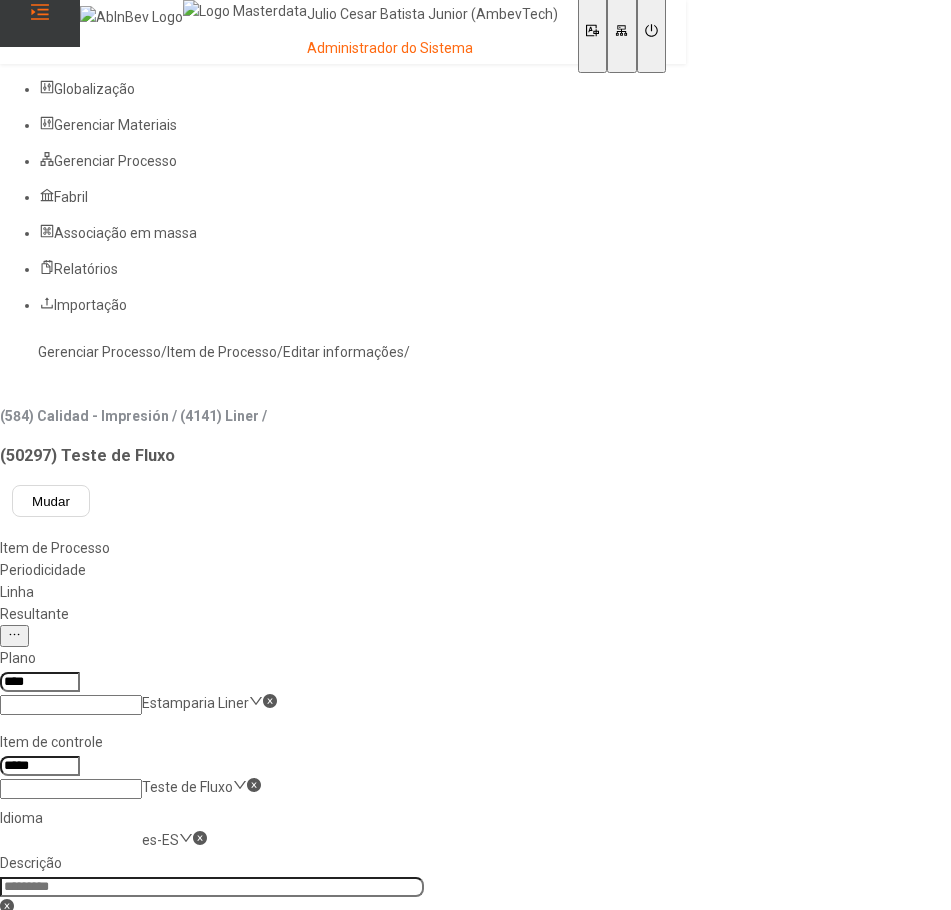 click 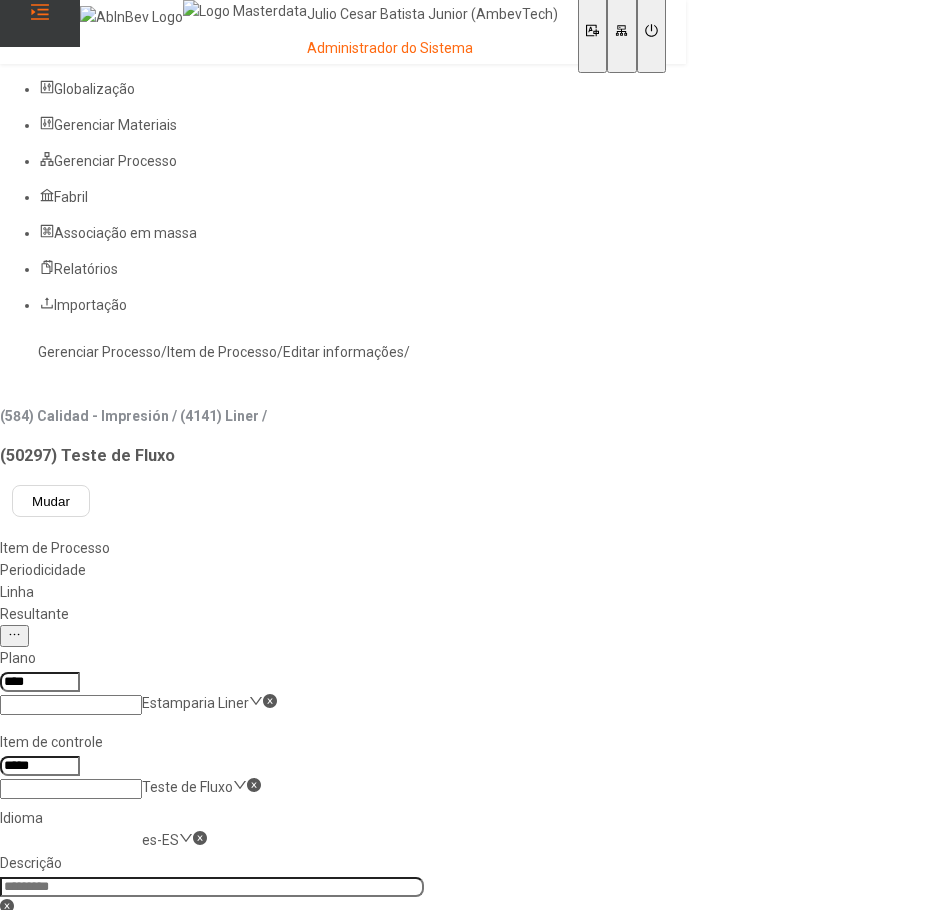 paste on "**********" 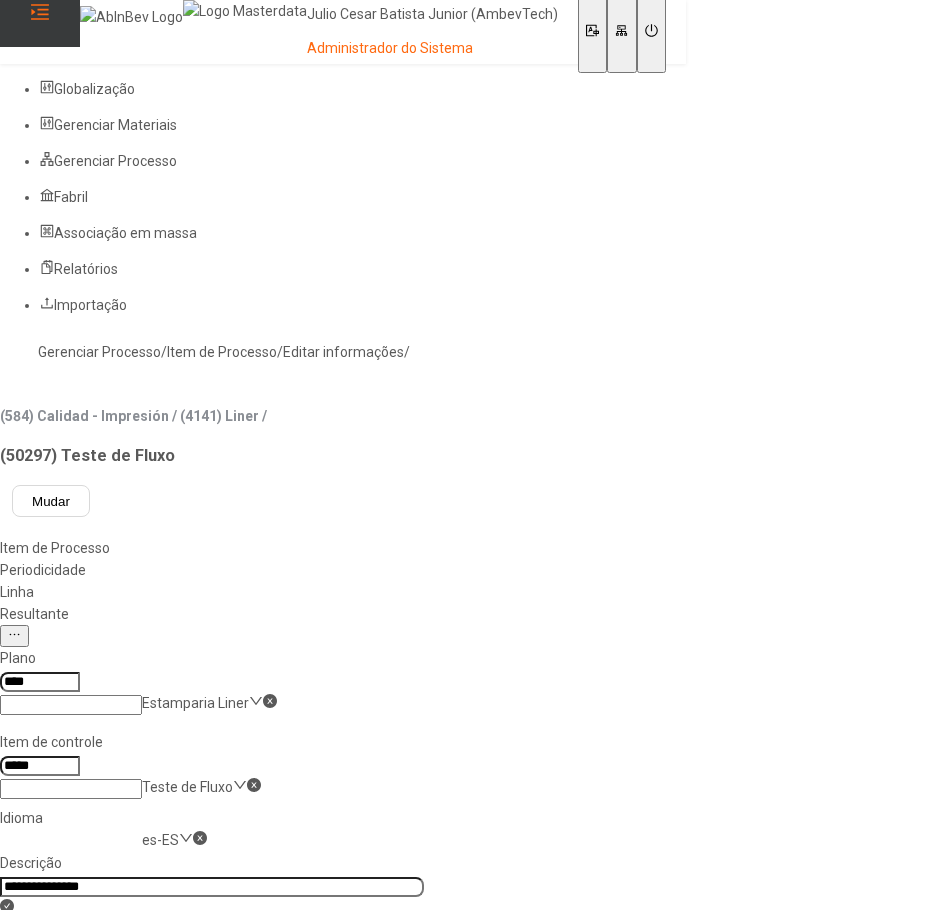 type on "**********" 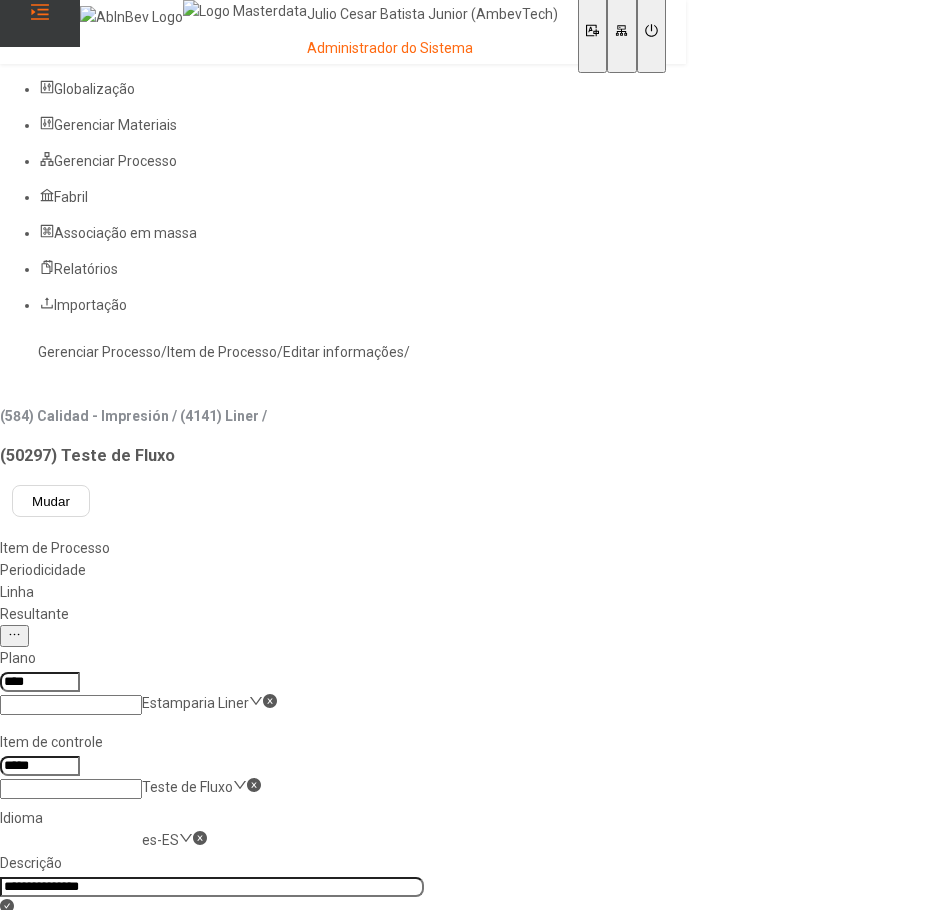 click on "Salvar" 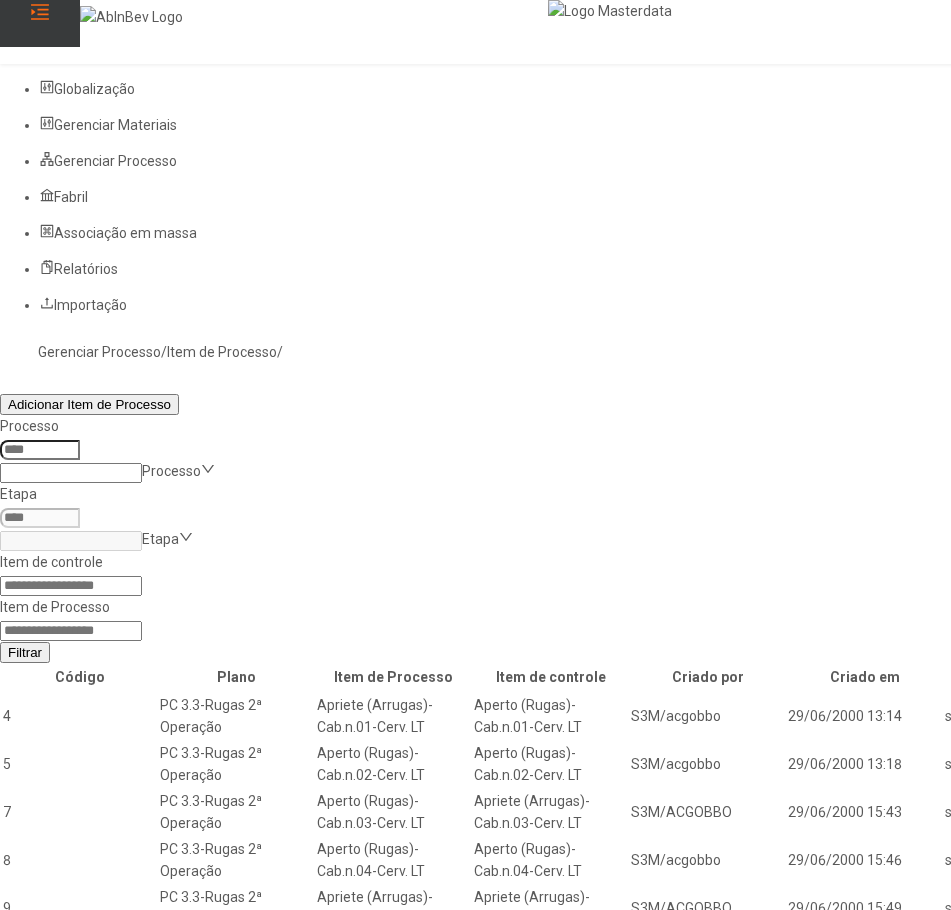 click 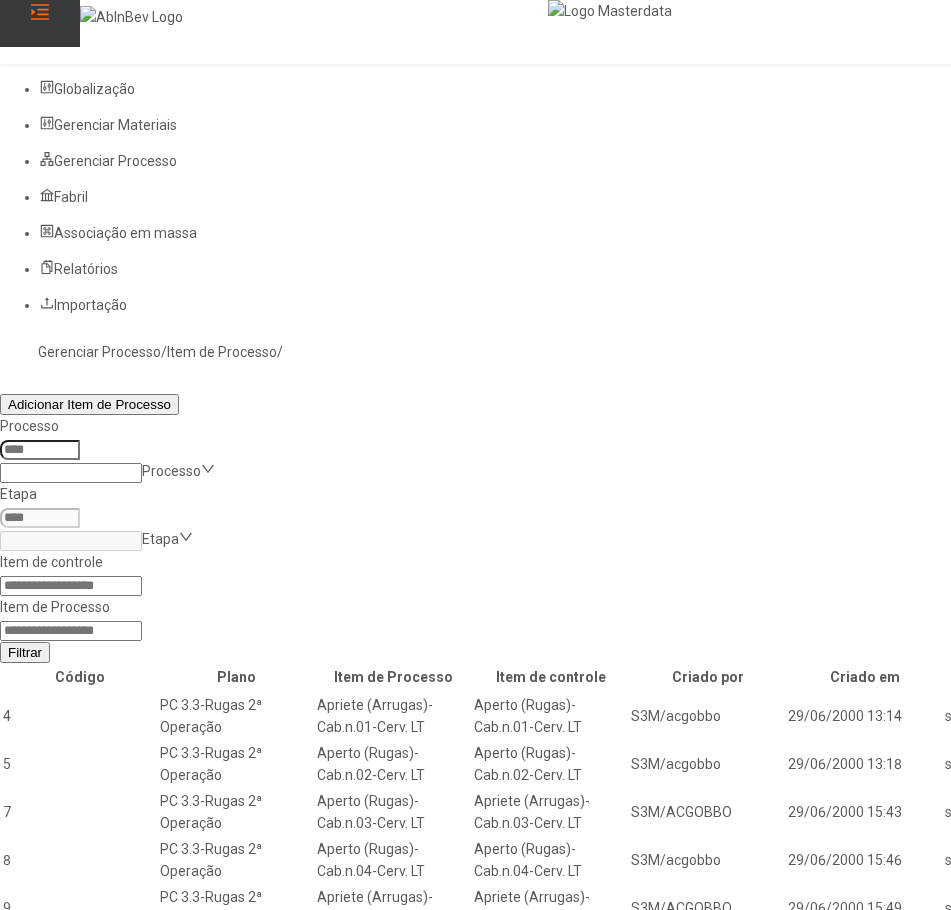 paste on "*****" 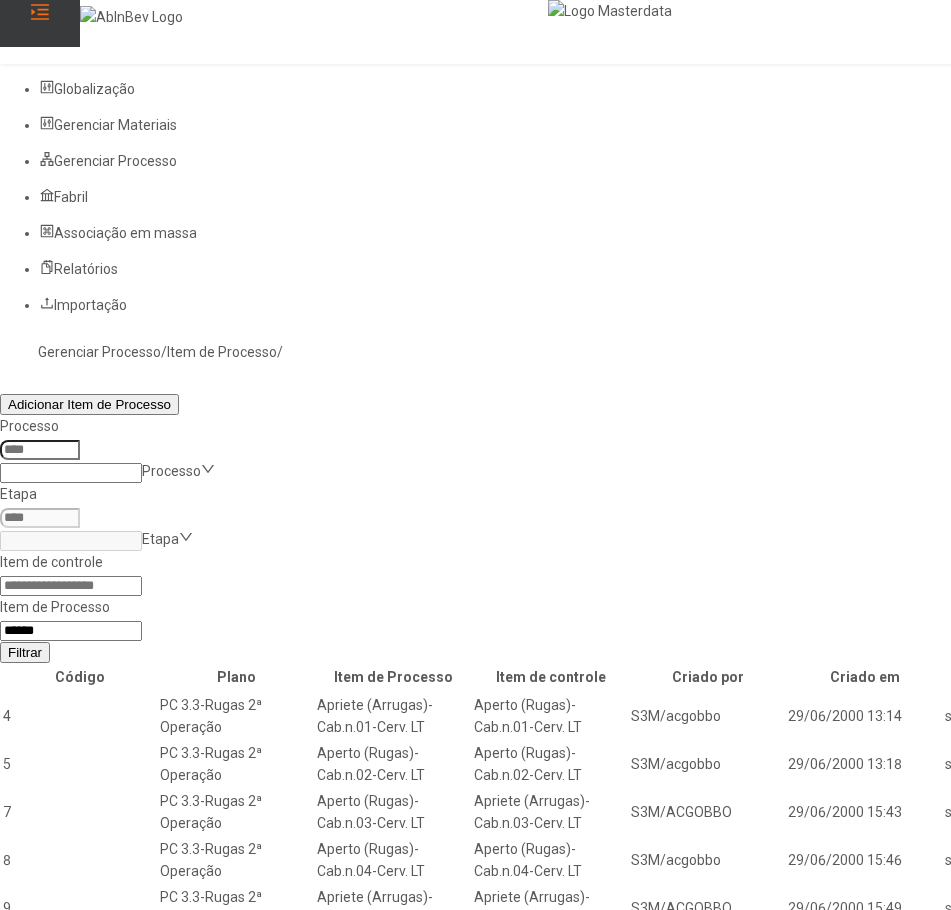 type on "*****" 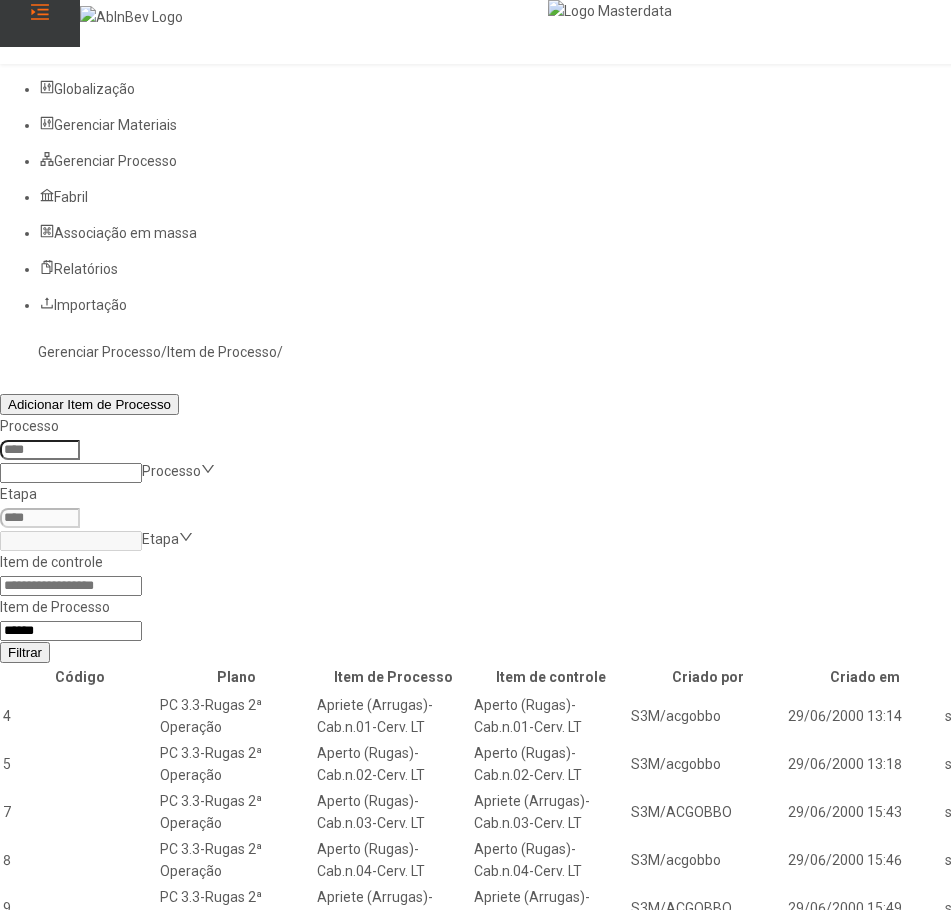 click on "Filtrar" 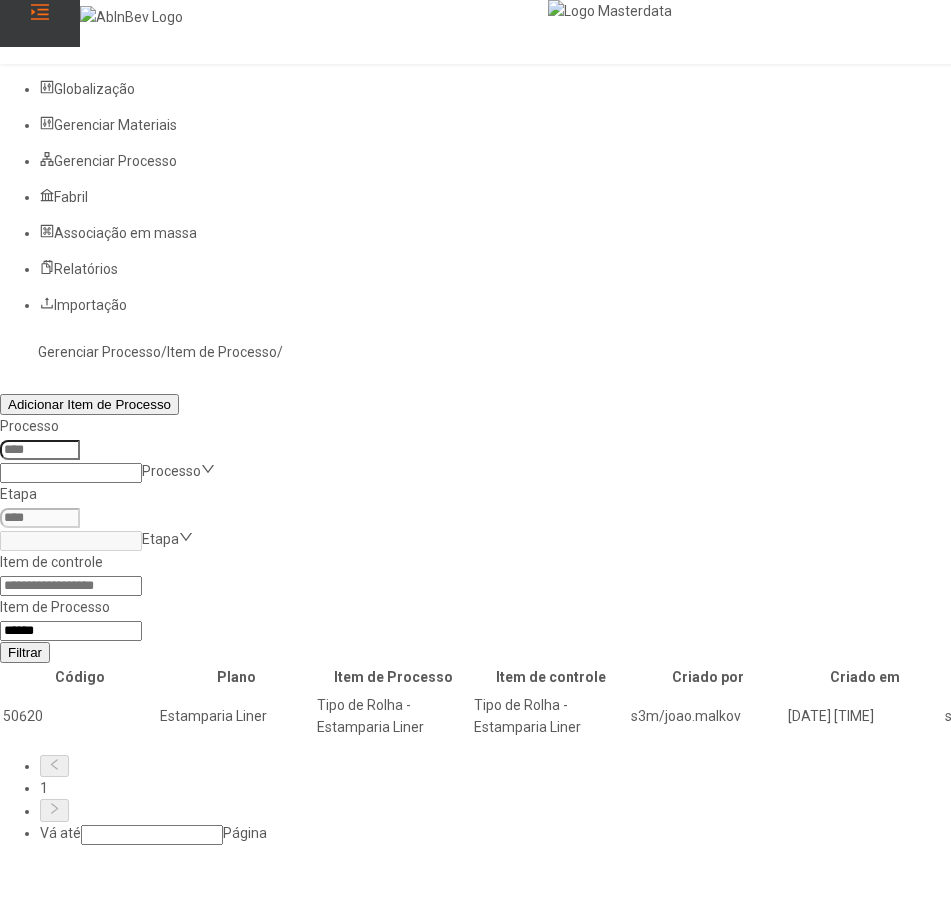 click 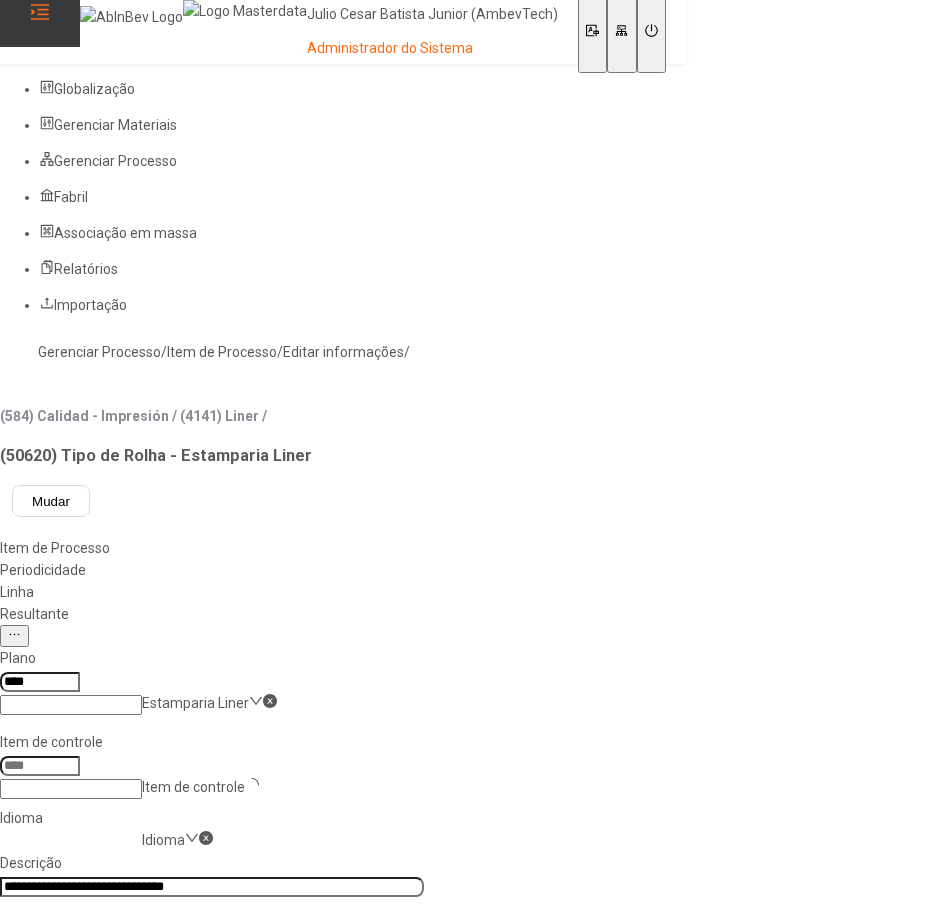 type on "*****" 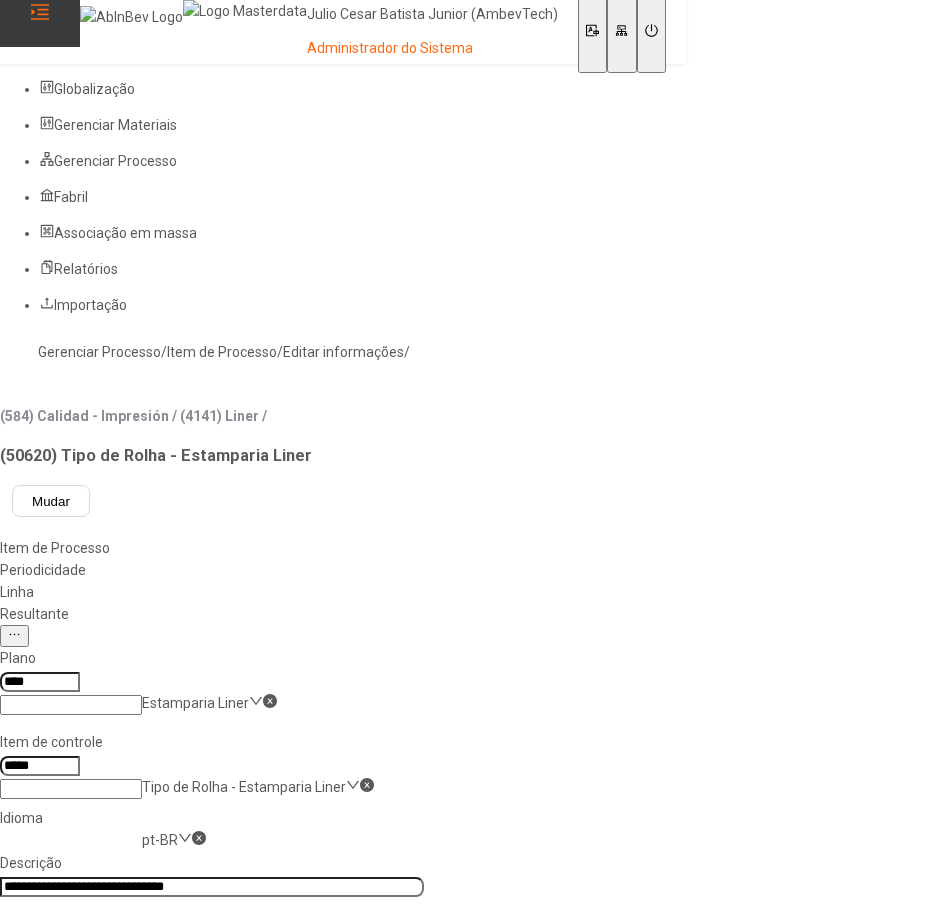 click on "pt-BR" 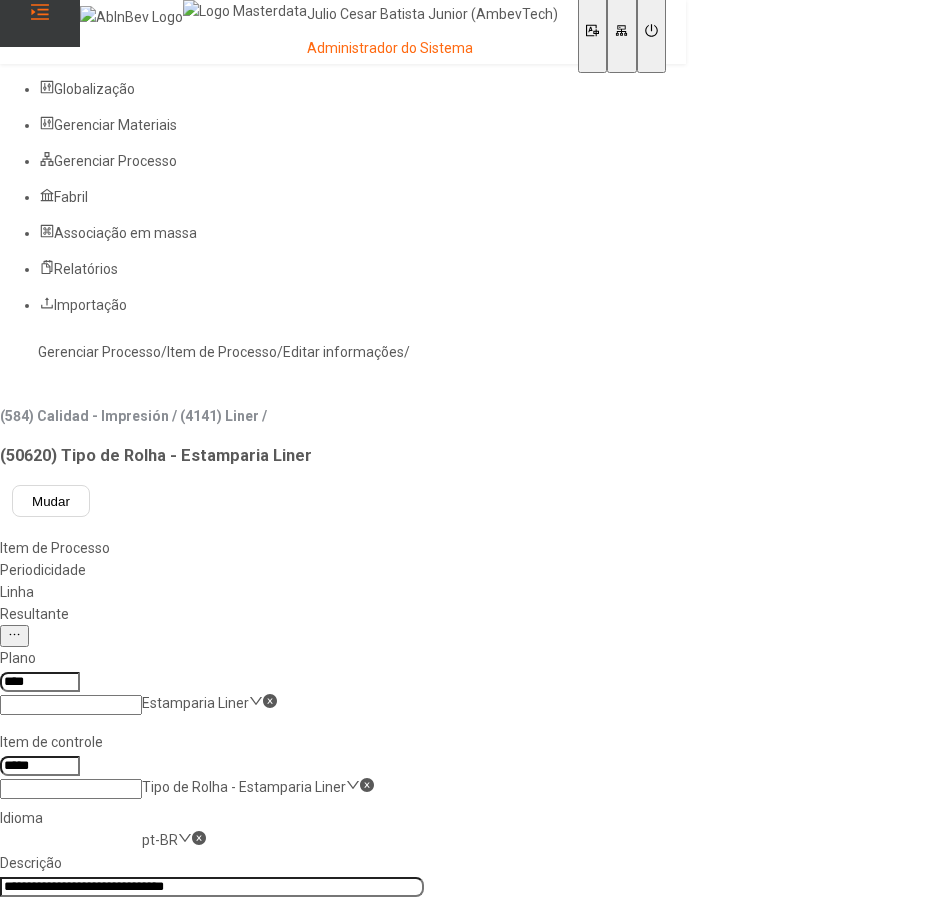 click on "**********" 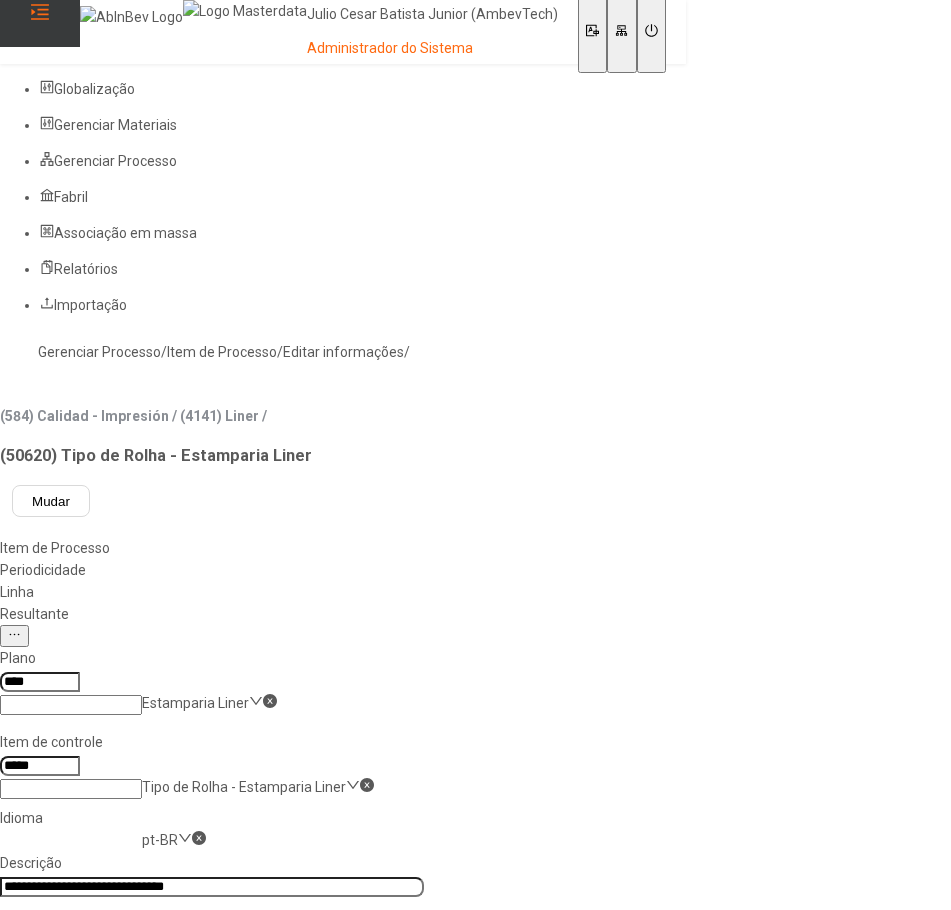 click on "pt-BR" 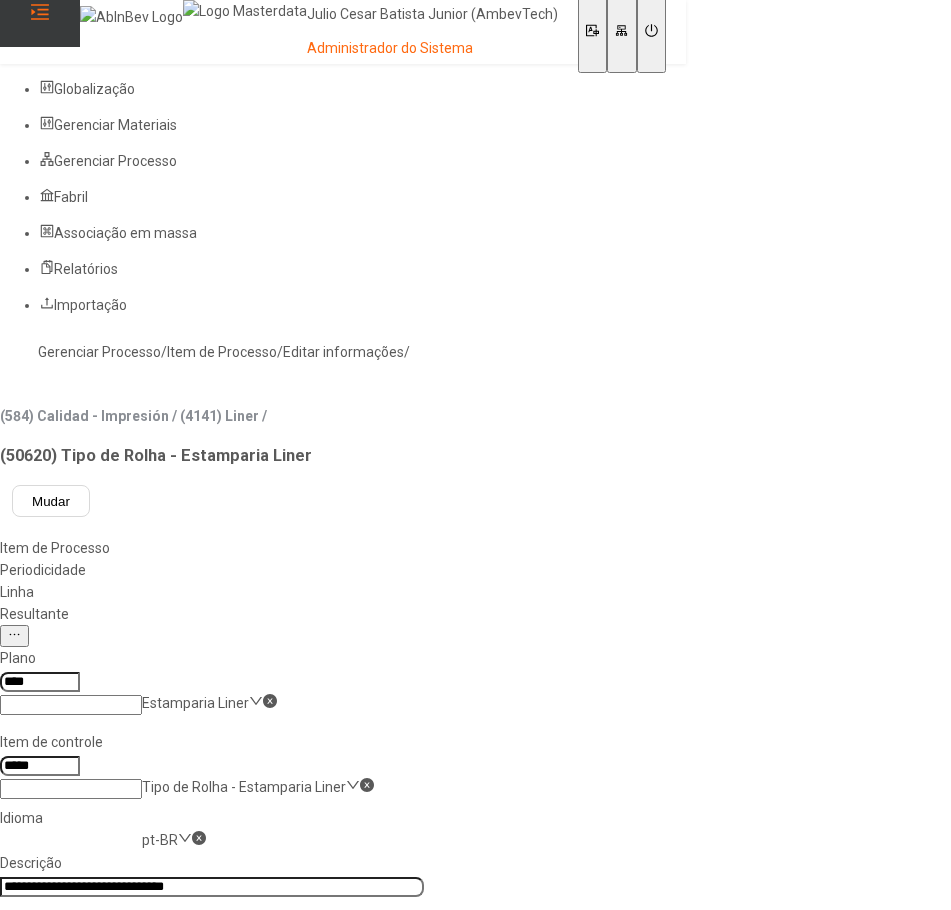 click on "es-ES" at bounding box center (57, 965) 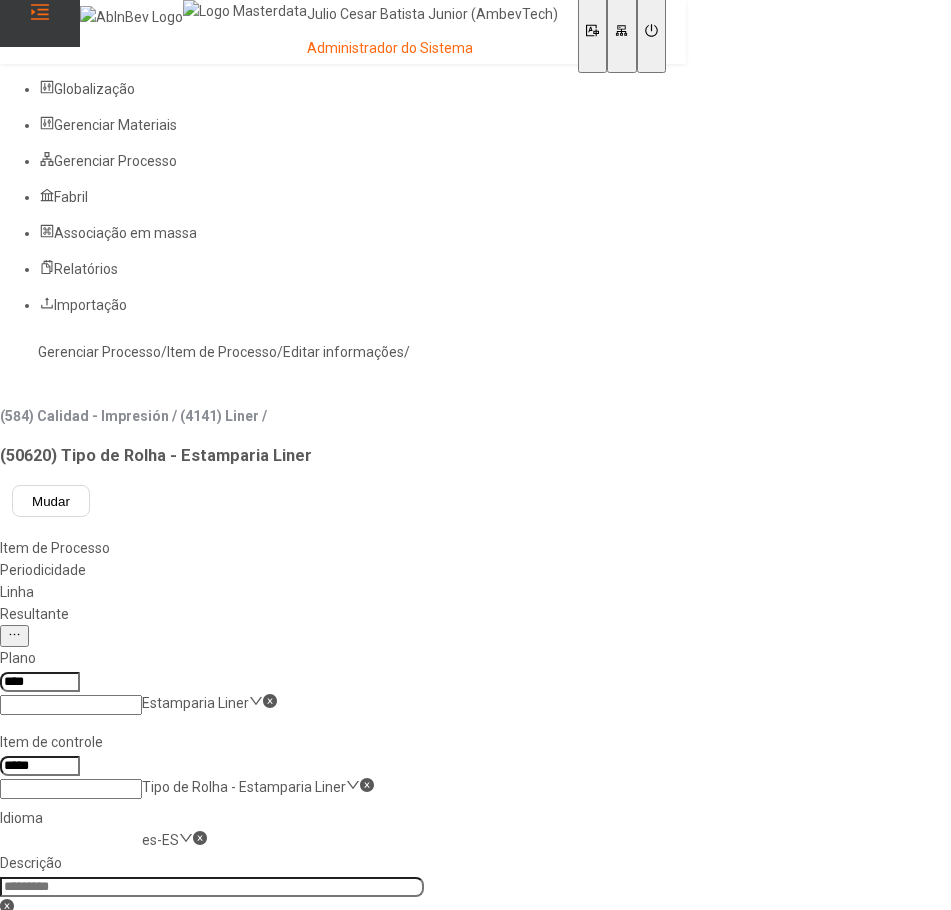 click 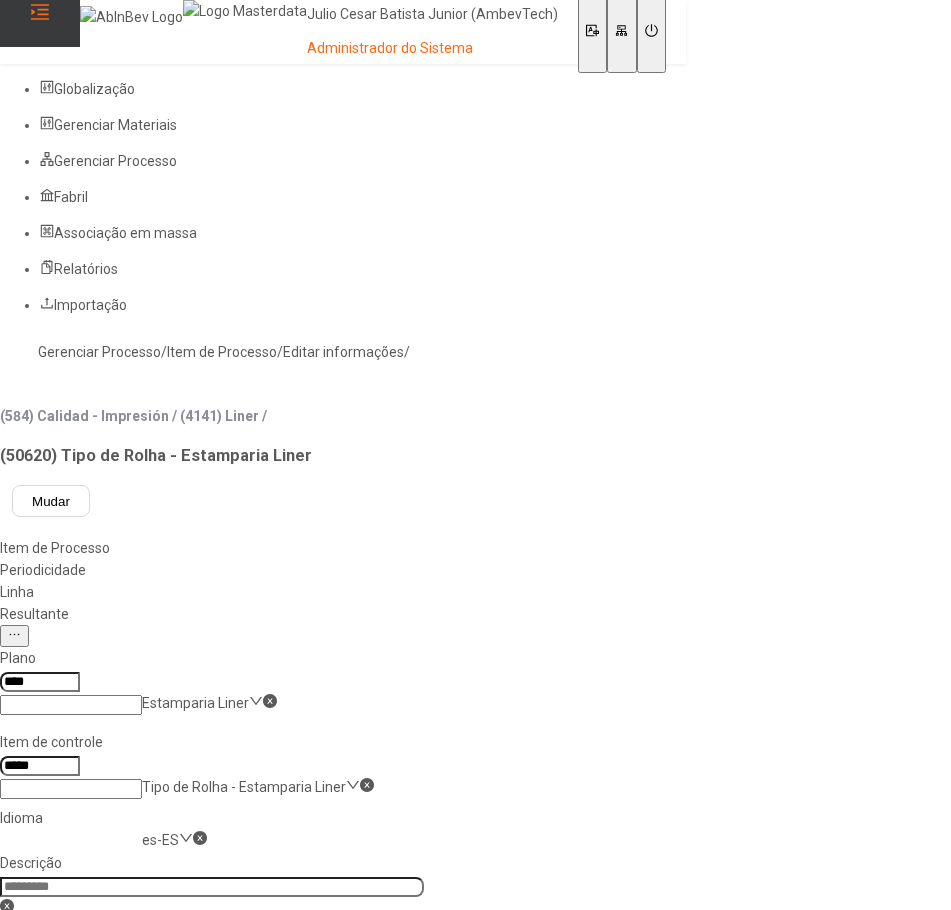 paste on "**********" 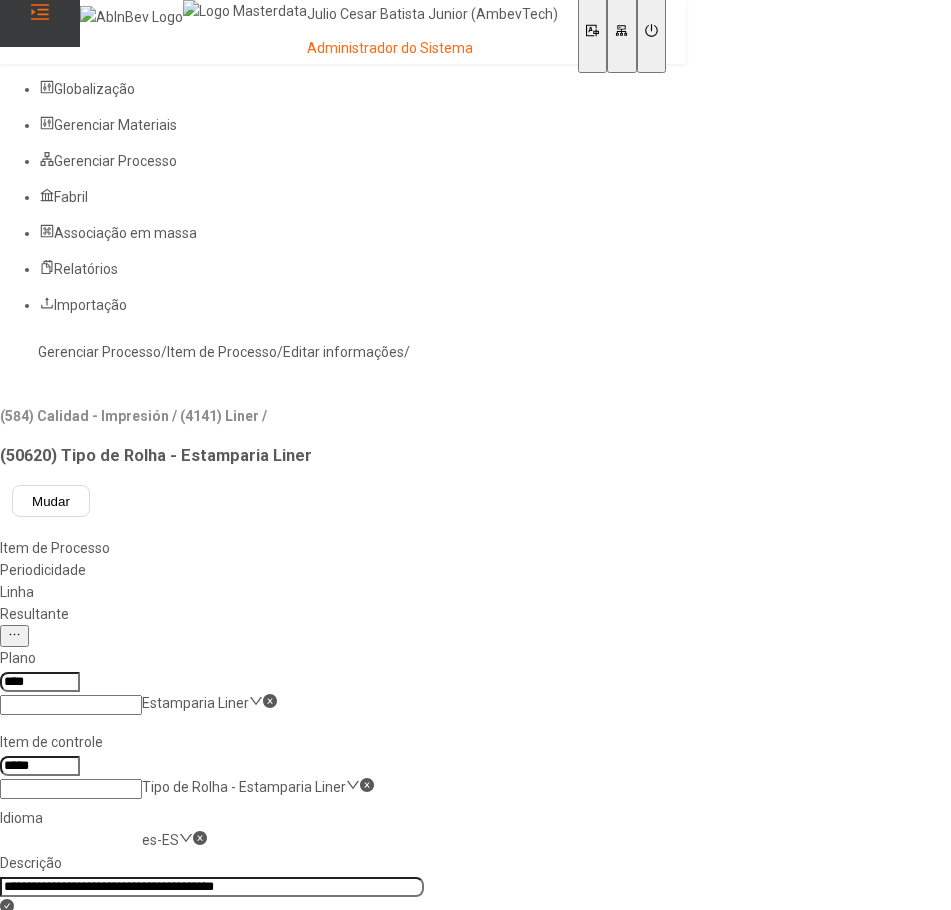 scroll, scrollTop: 0, scrollLeft: 49, axis: horizontal 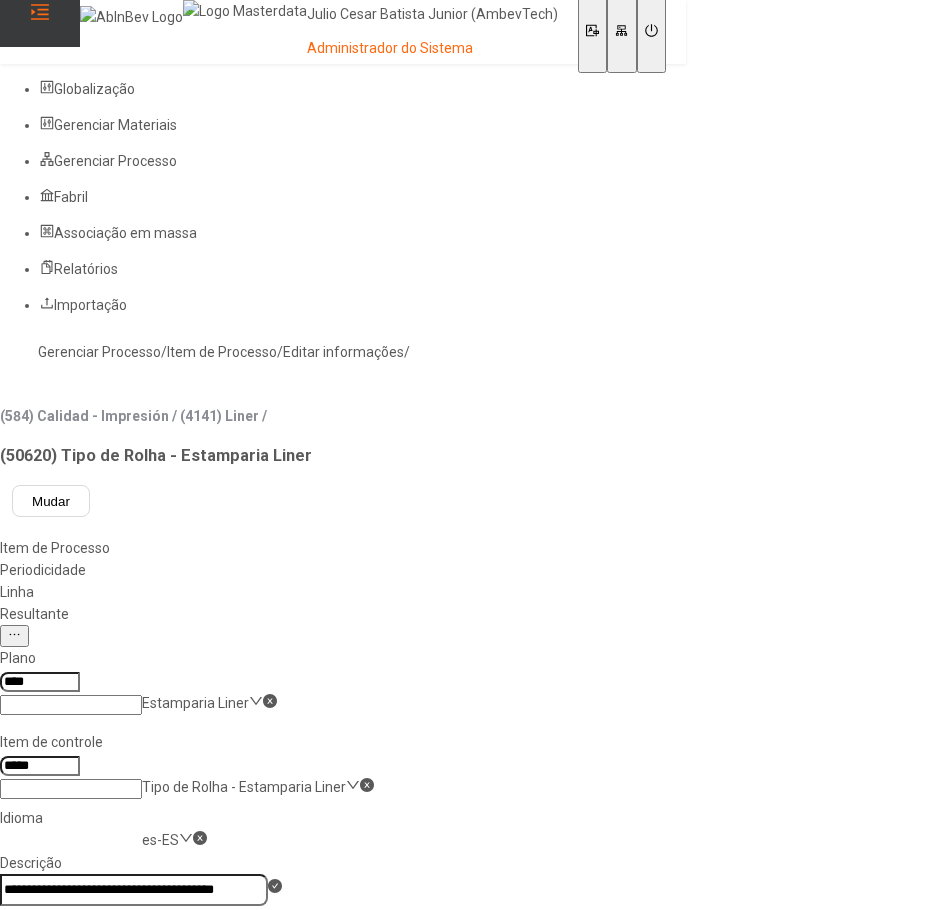 click on "**********" 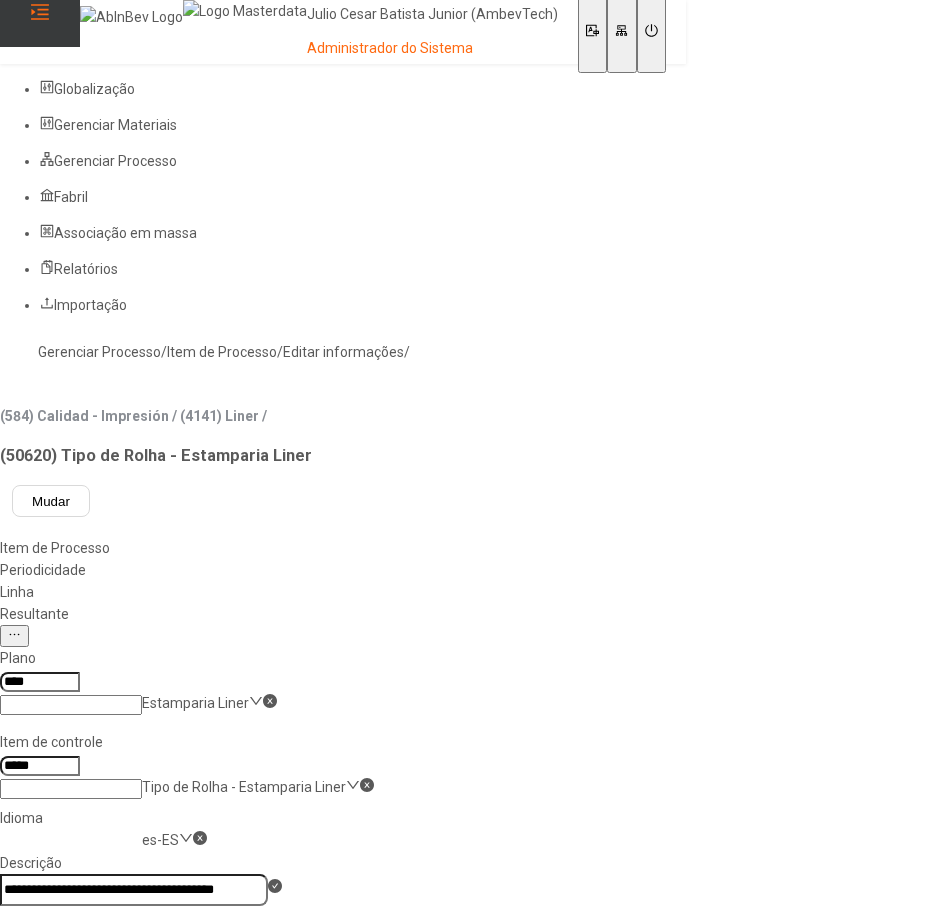 click on "**********" 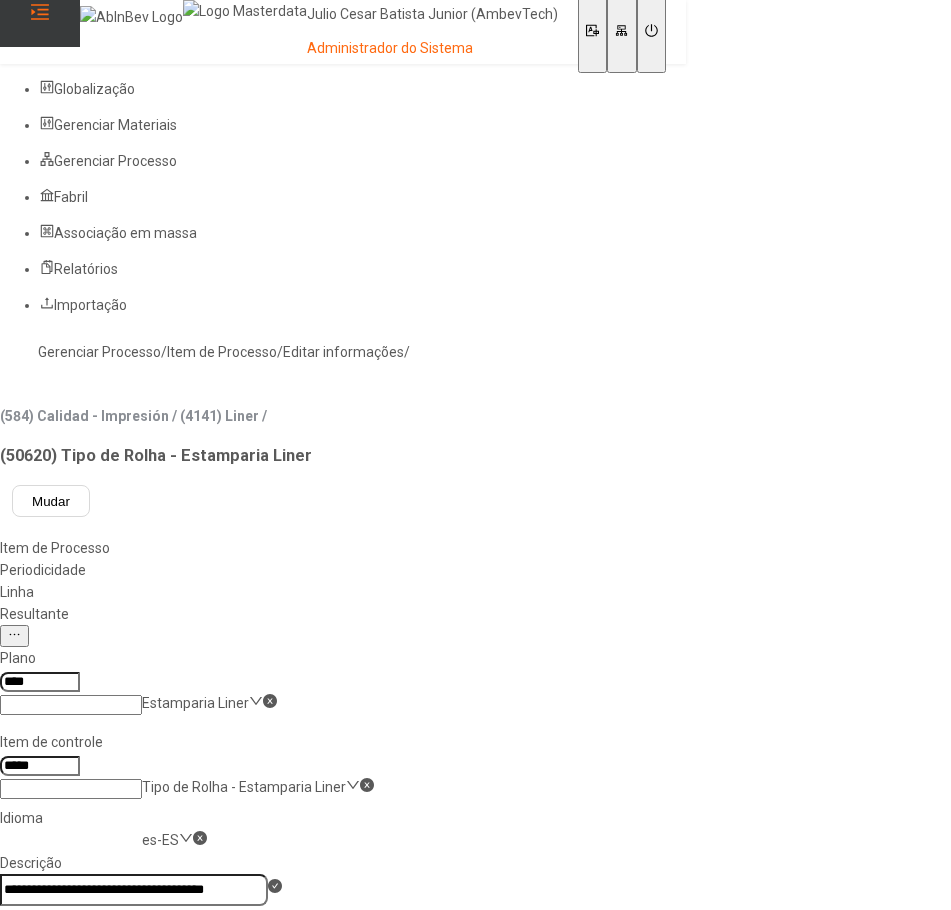 scroll, scrollTop: 0, scrollLeft: 42, axis: horizontal 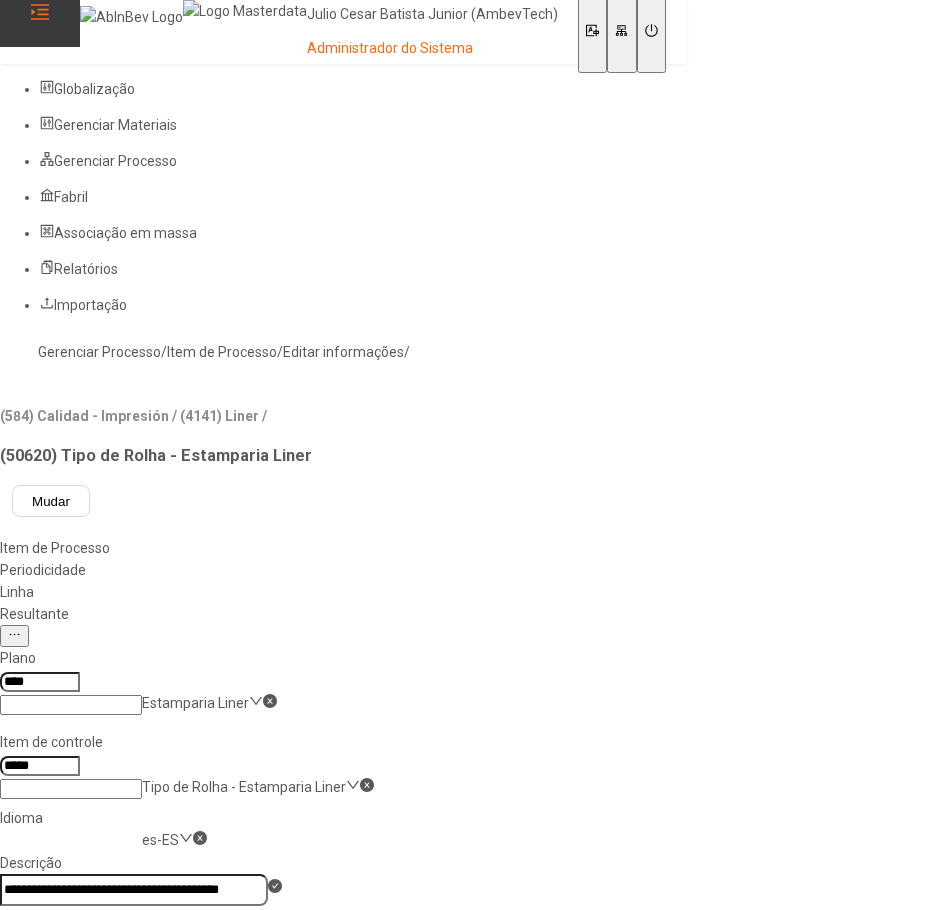 type on "**********" 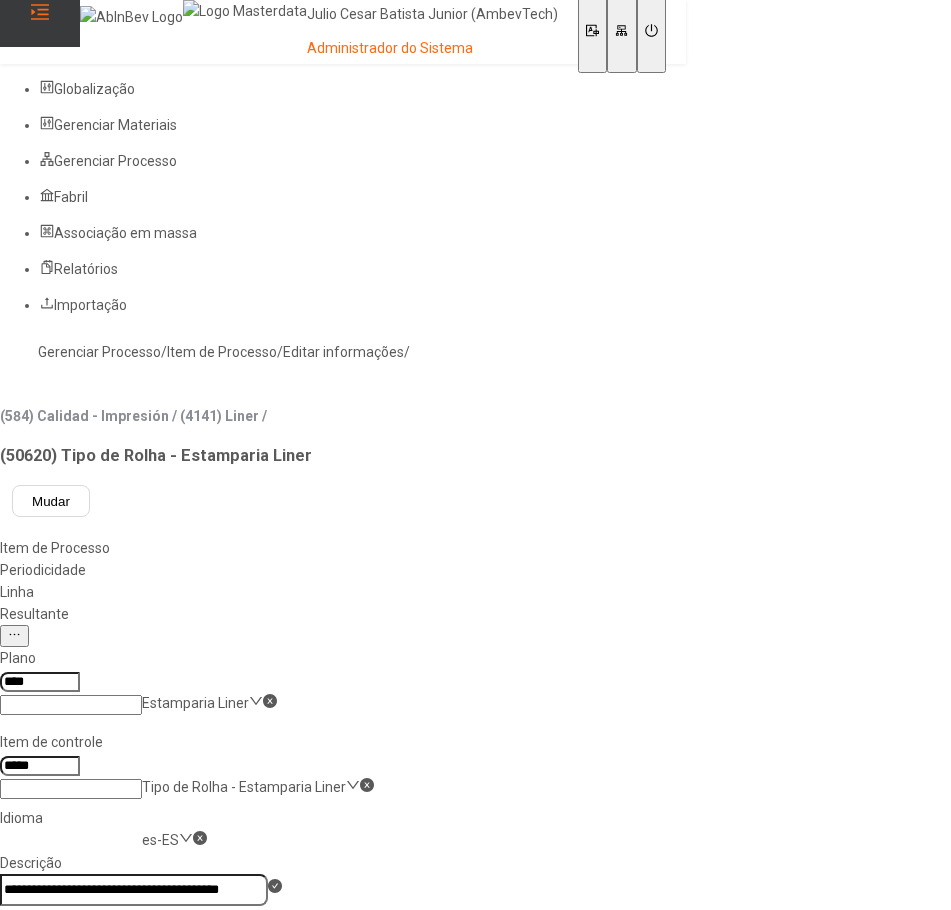 click on "Salvar" 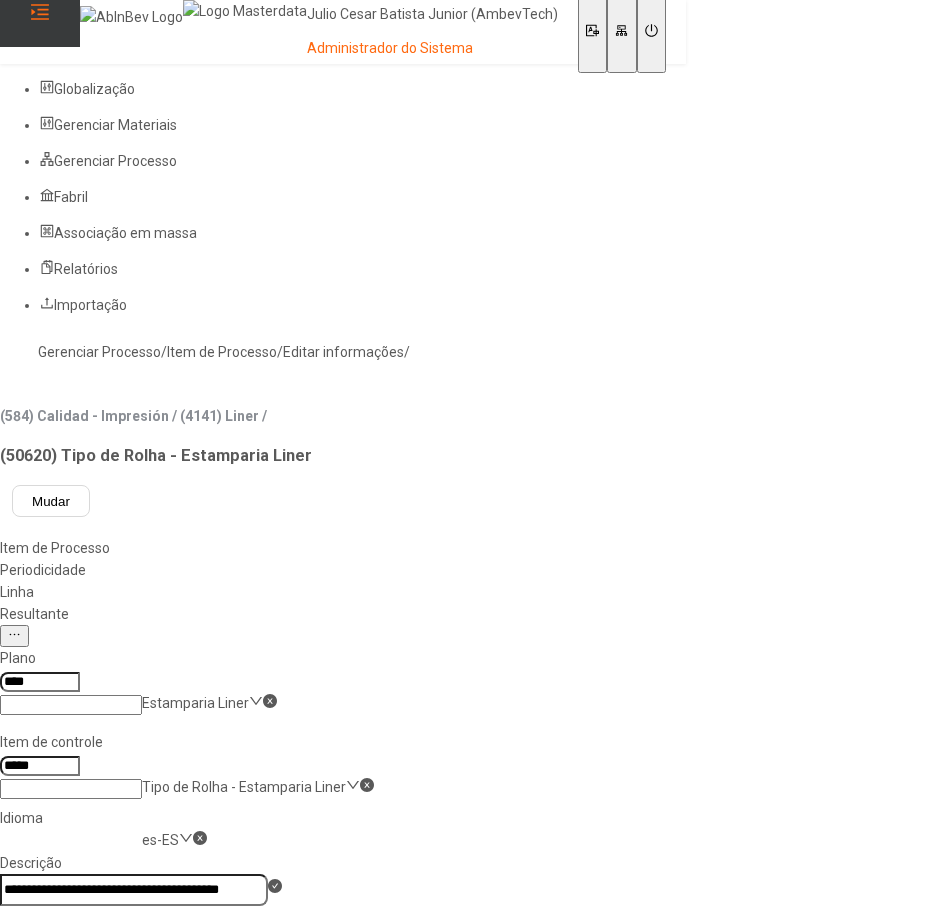click on "Gerenciar Processo" 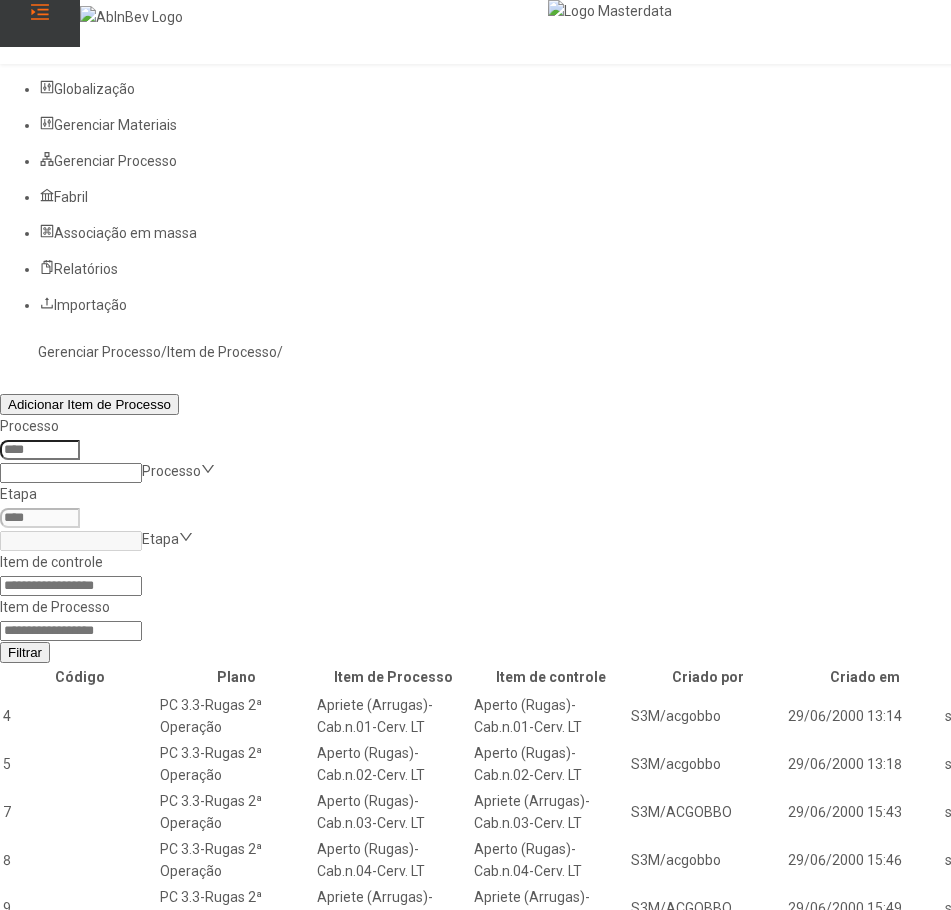 click 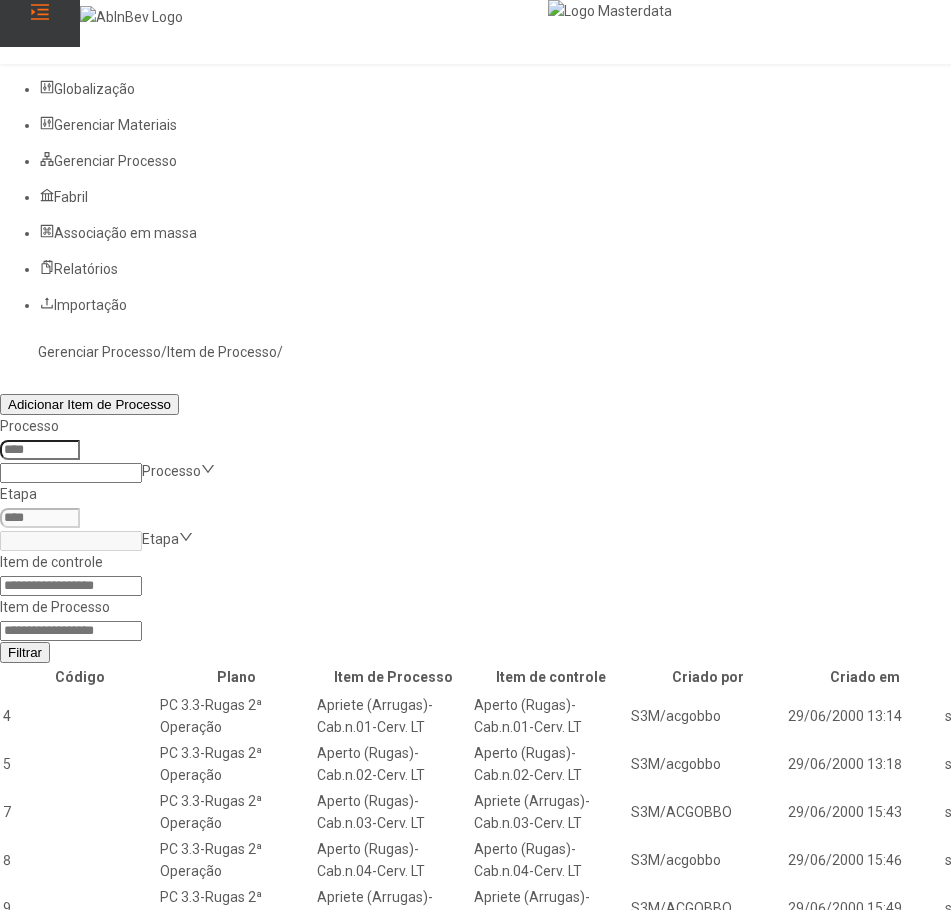 paste on "*****" 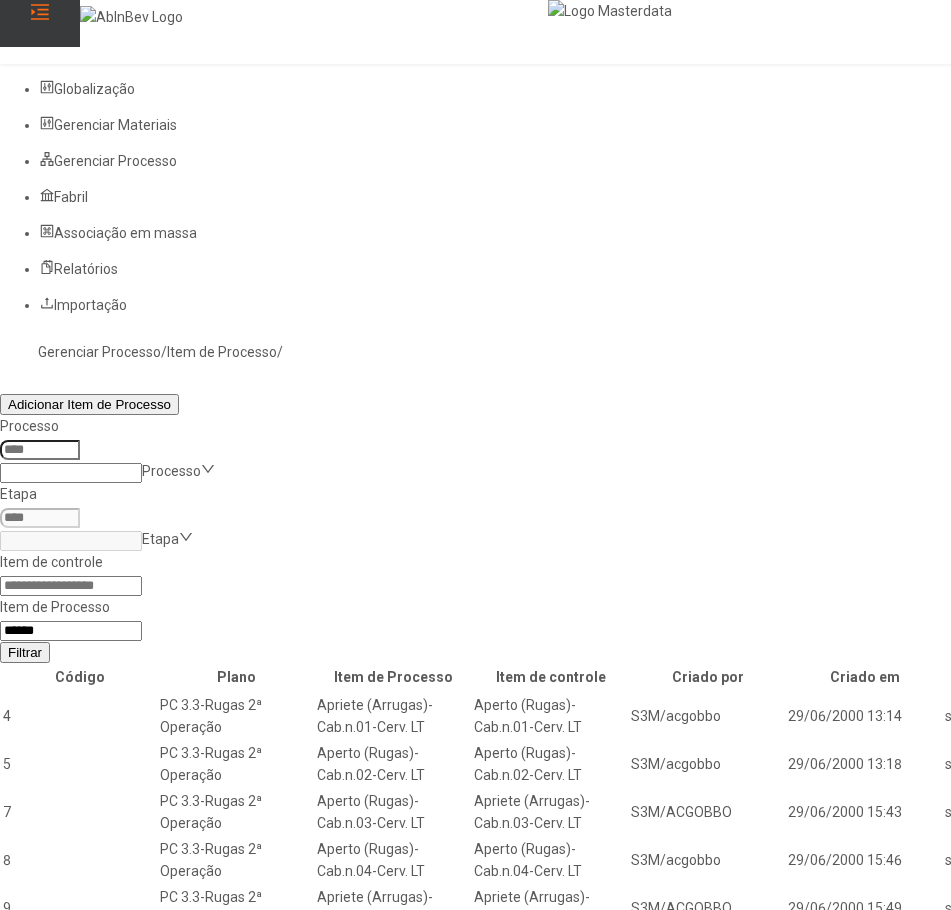 type on "*****" 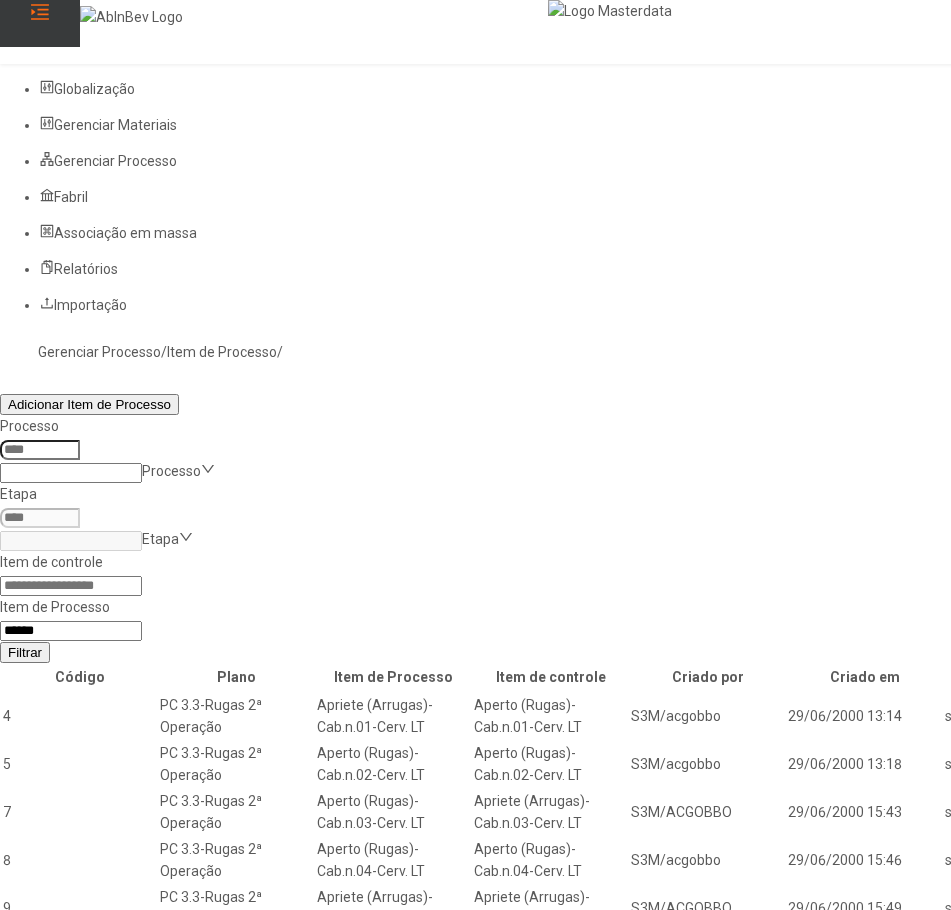 click on "Filtrar" 